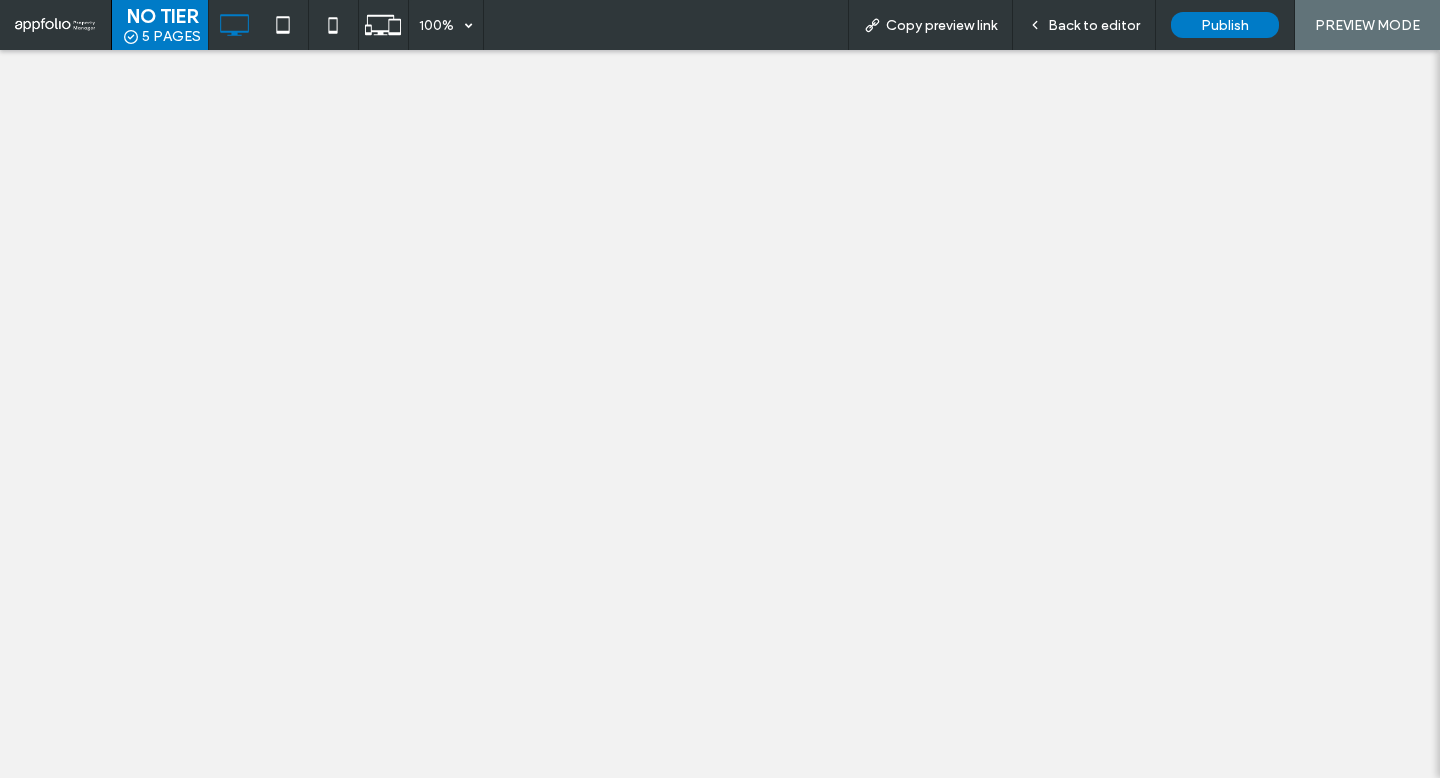 scroll, scrollTop: 0, scrollLeft: 0, axis: both 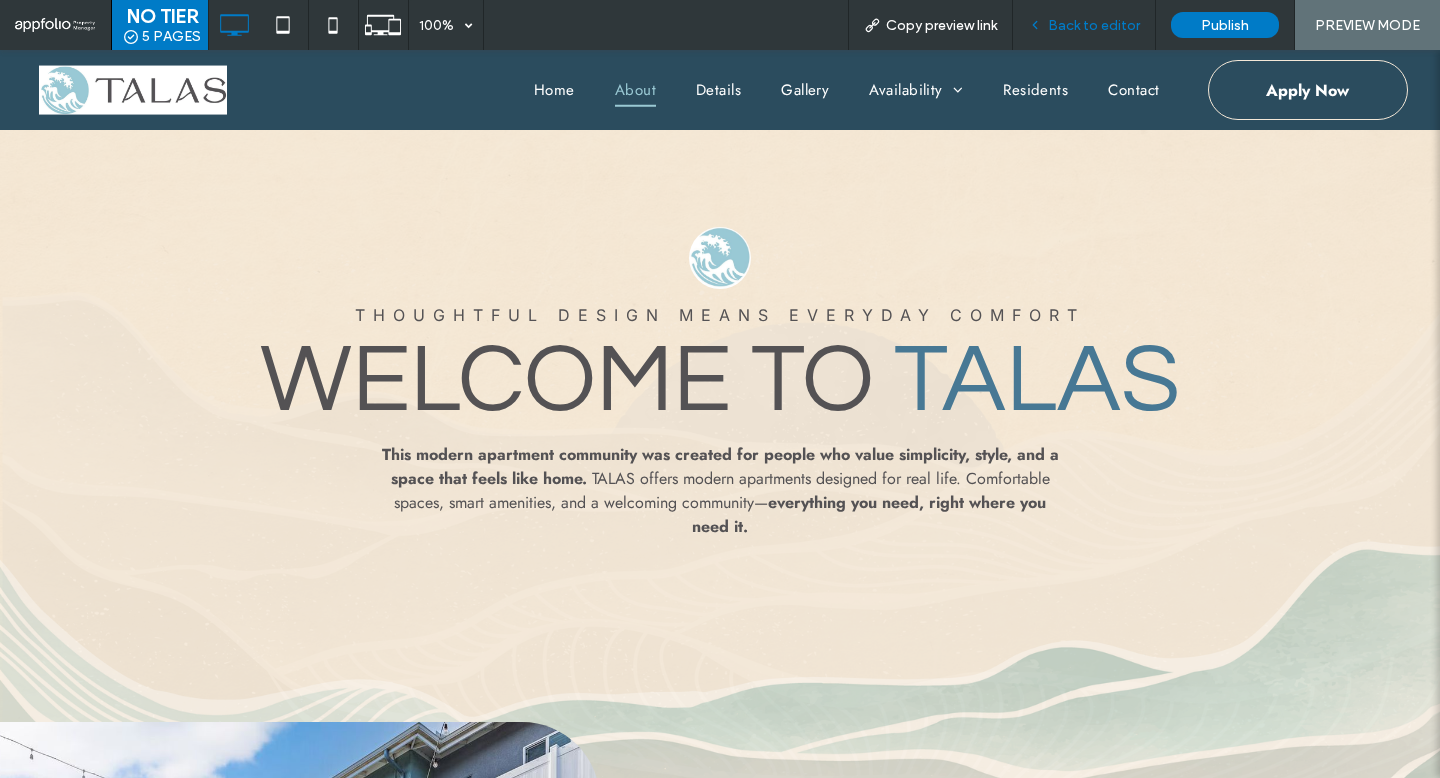 click on "Back to editor" at bounding box center (1084, 25) 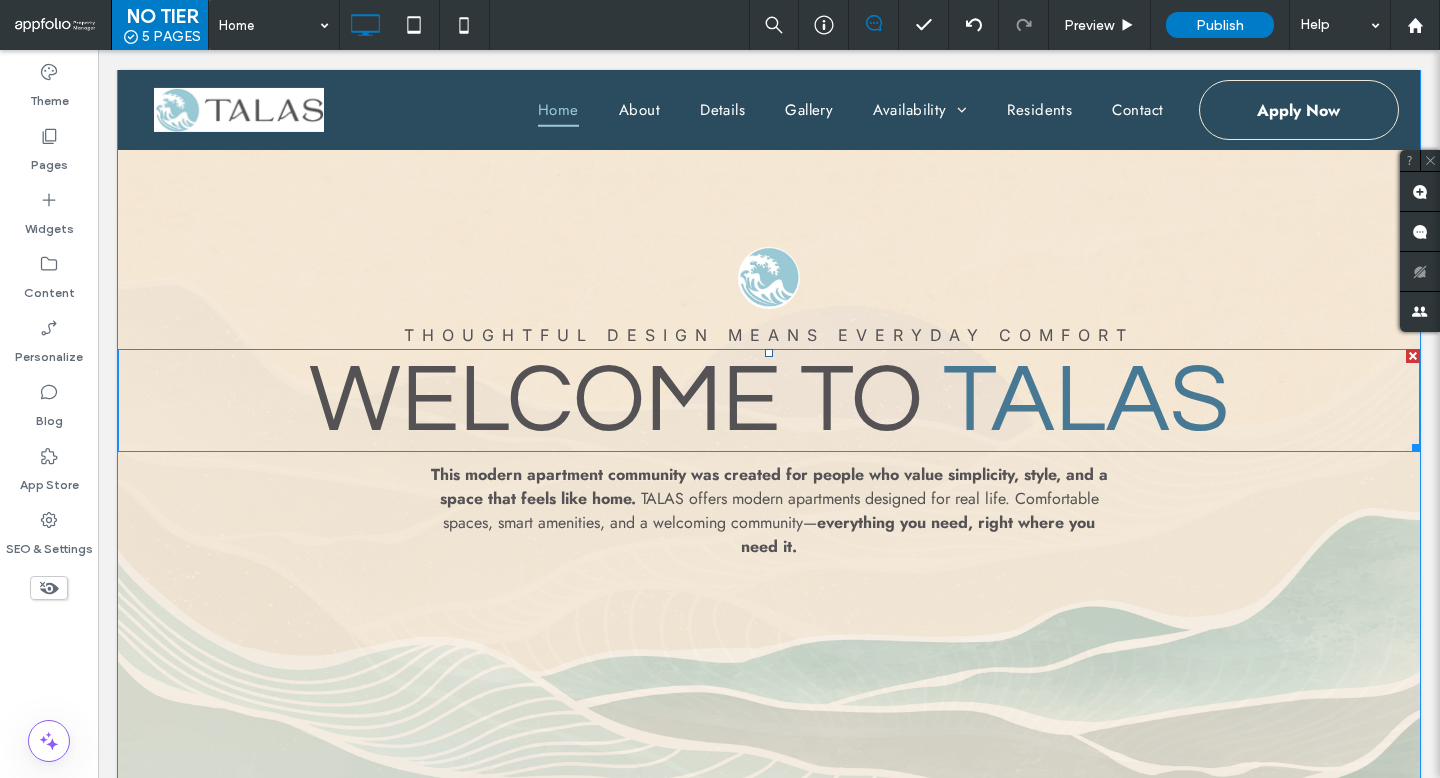 click on "Welcome to" at bounding box center (616, 400) 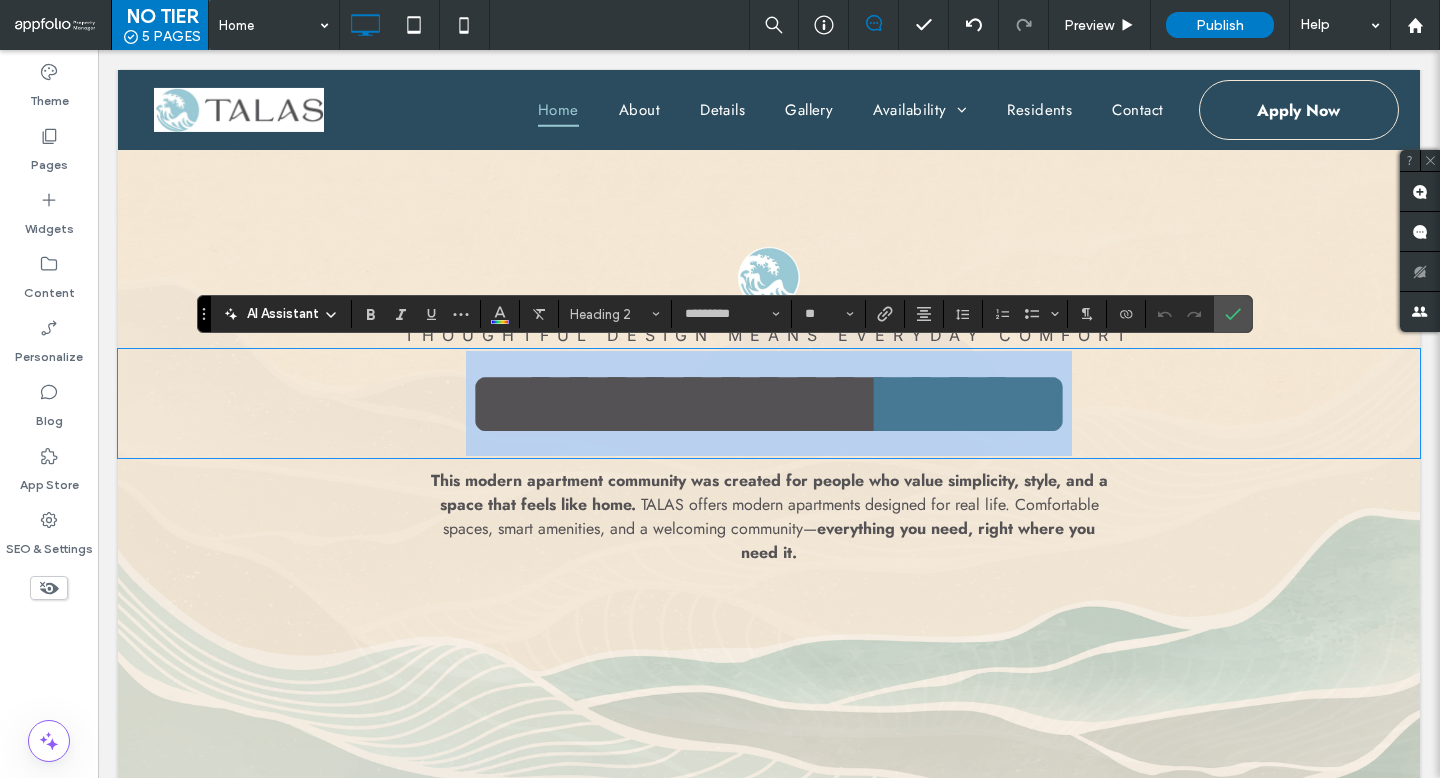 type 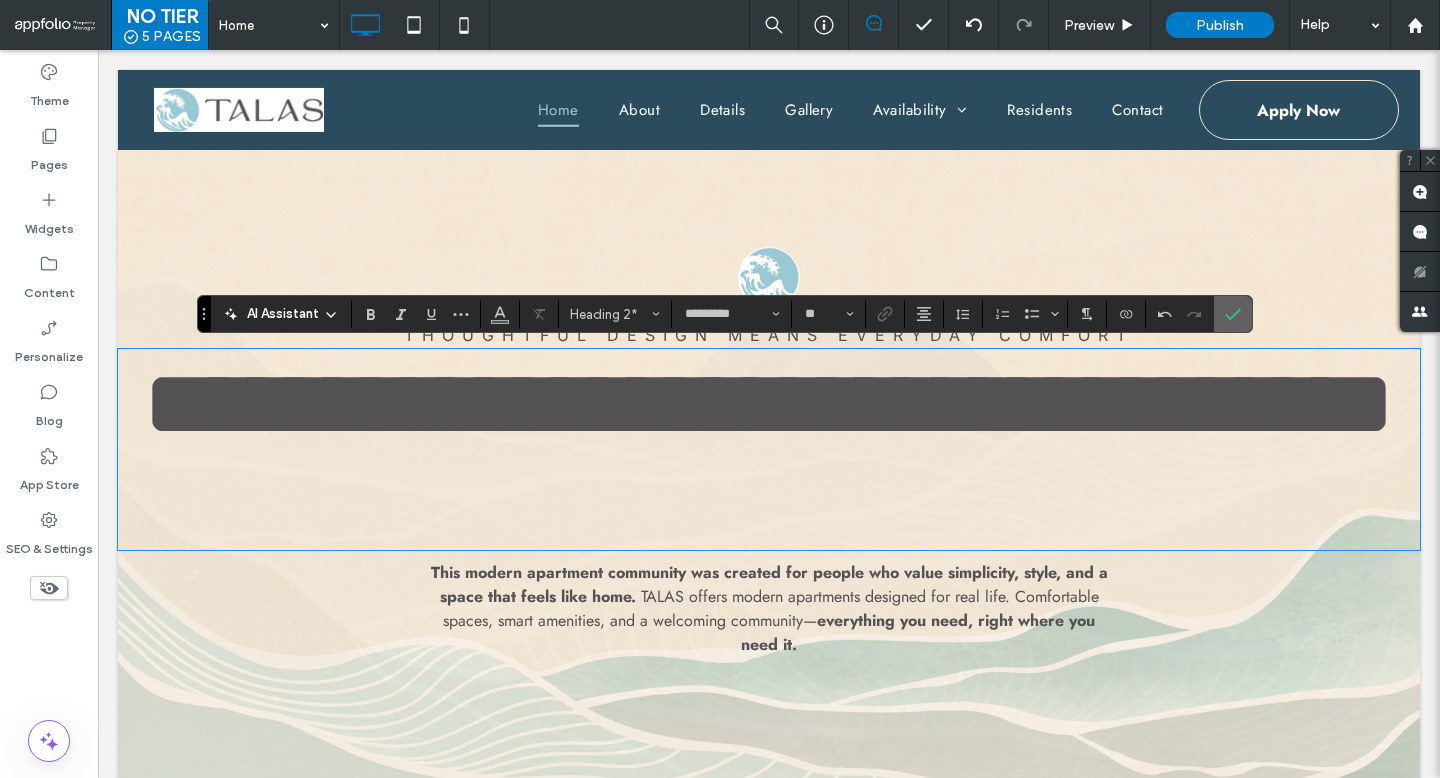 drag, startPoint x: 1229, startPoint y: 317, endPoint x: 1131, endPoint y: 267, distance: 110.01818 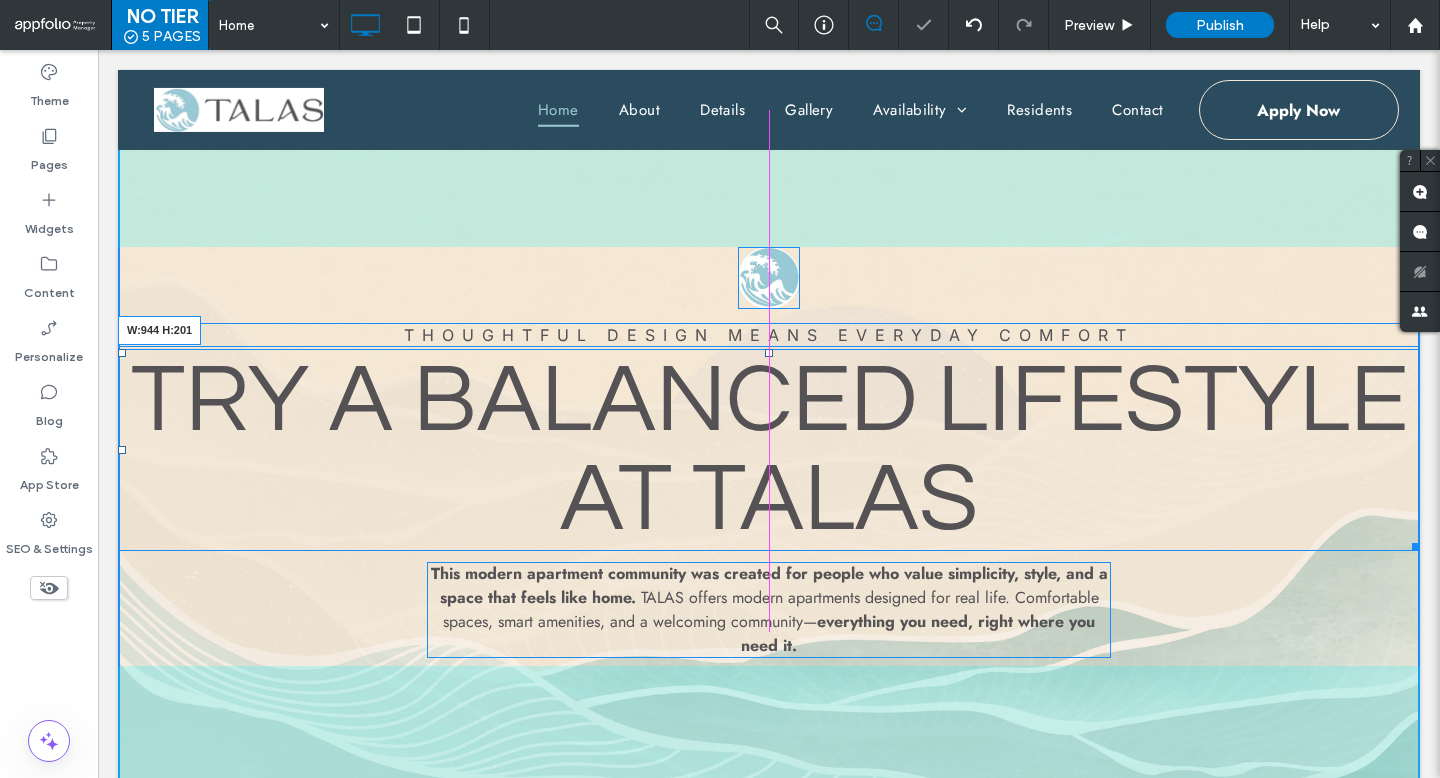drag, startPoint x: 1416, startPoint y: 542, endPoint x: 1237, endPoint y: 540, distance: 179.01117 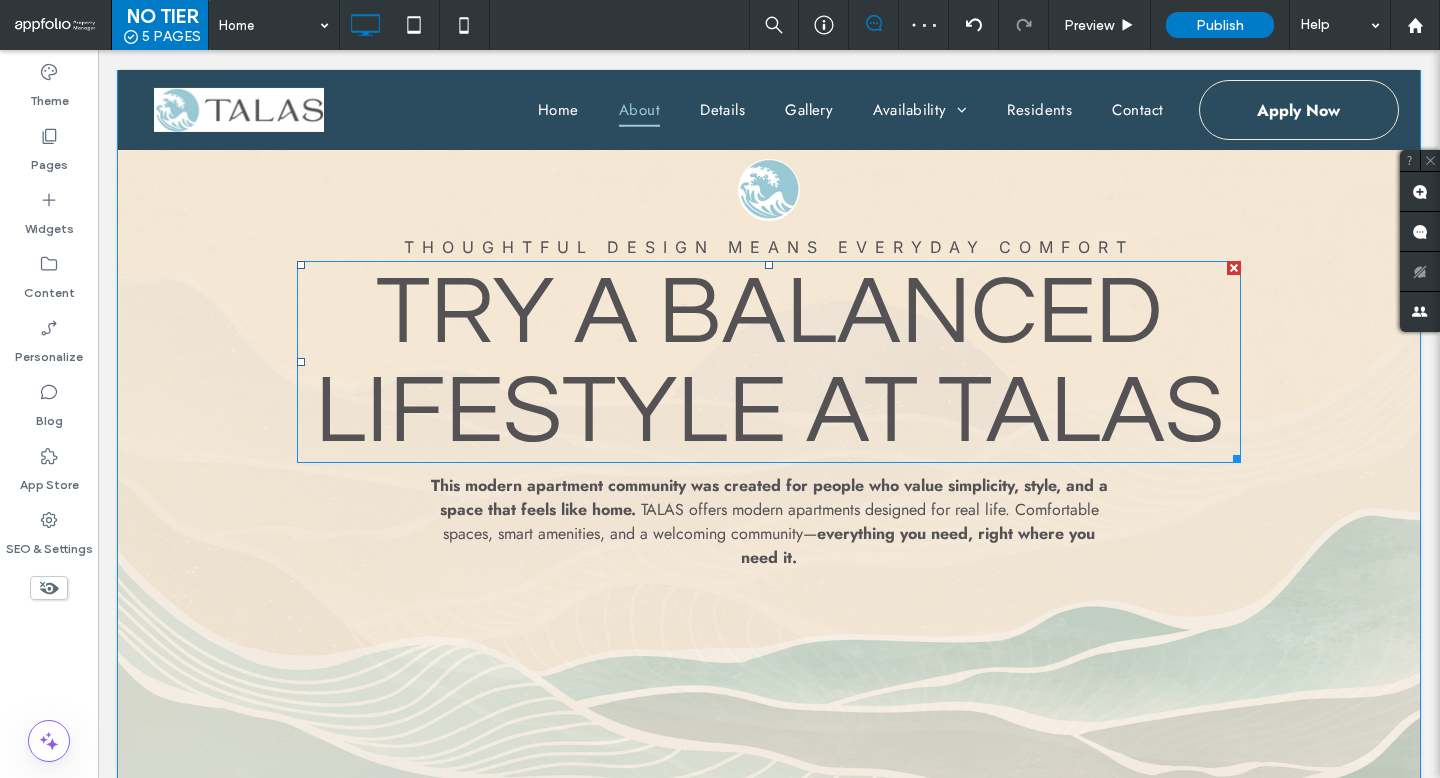 scroll, scrollTop: 974, scrollLeft: 0, axis: vertical 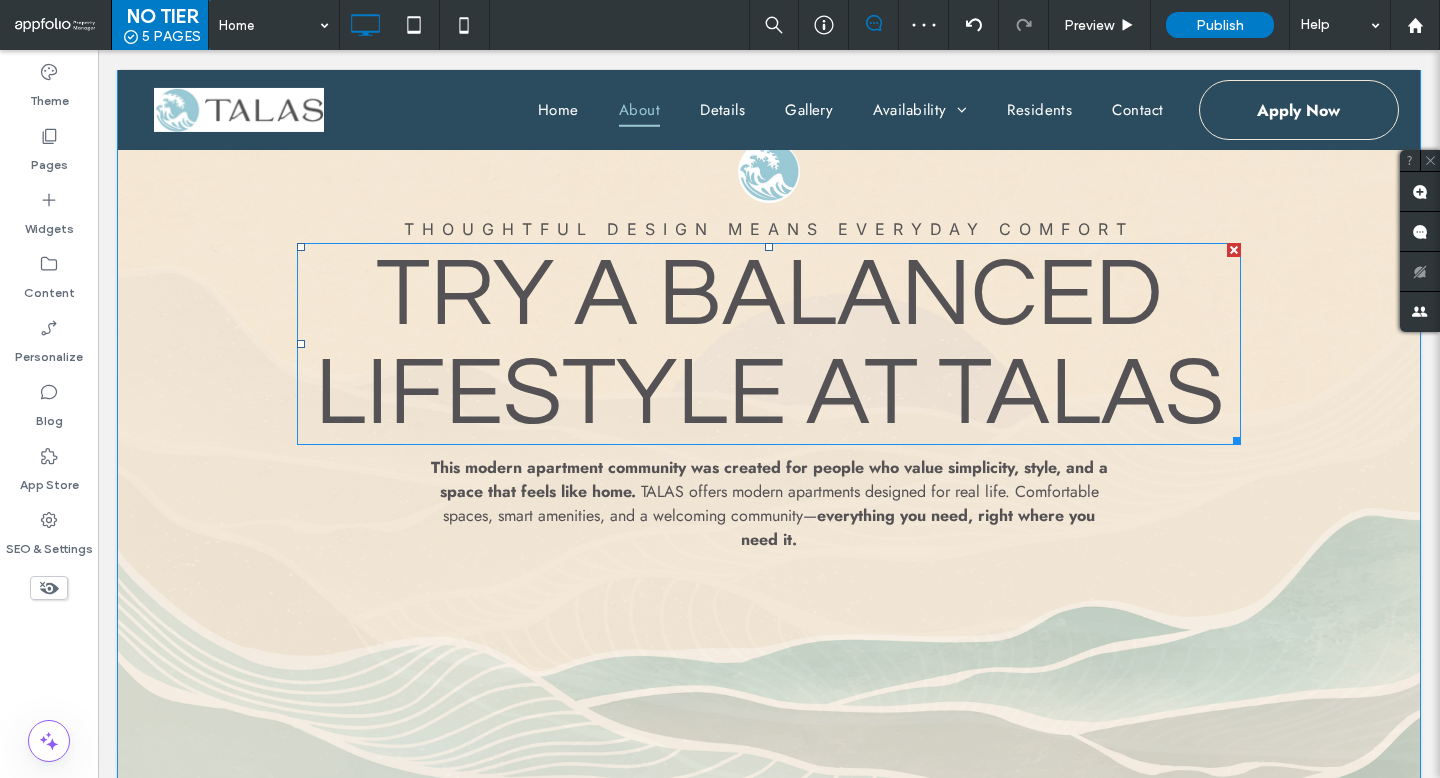 click on "Try a balanced Lifestyle at TALAS" at bounding box center (769, 344) 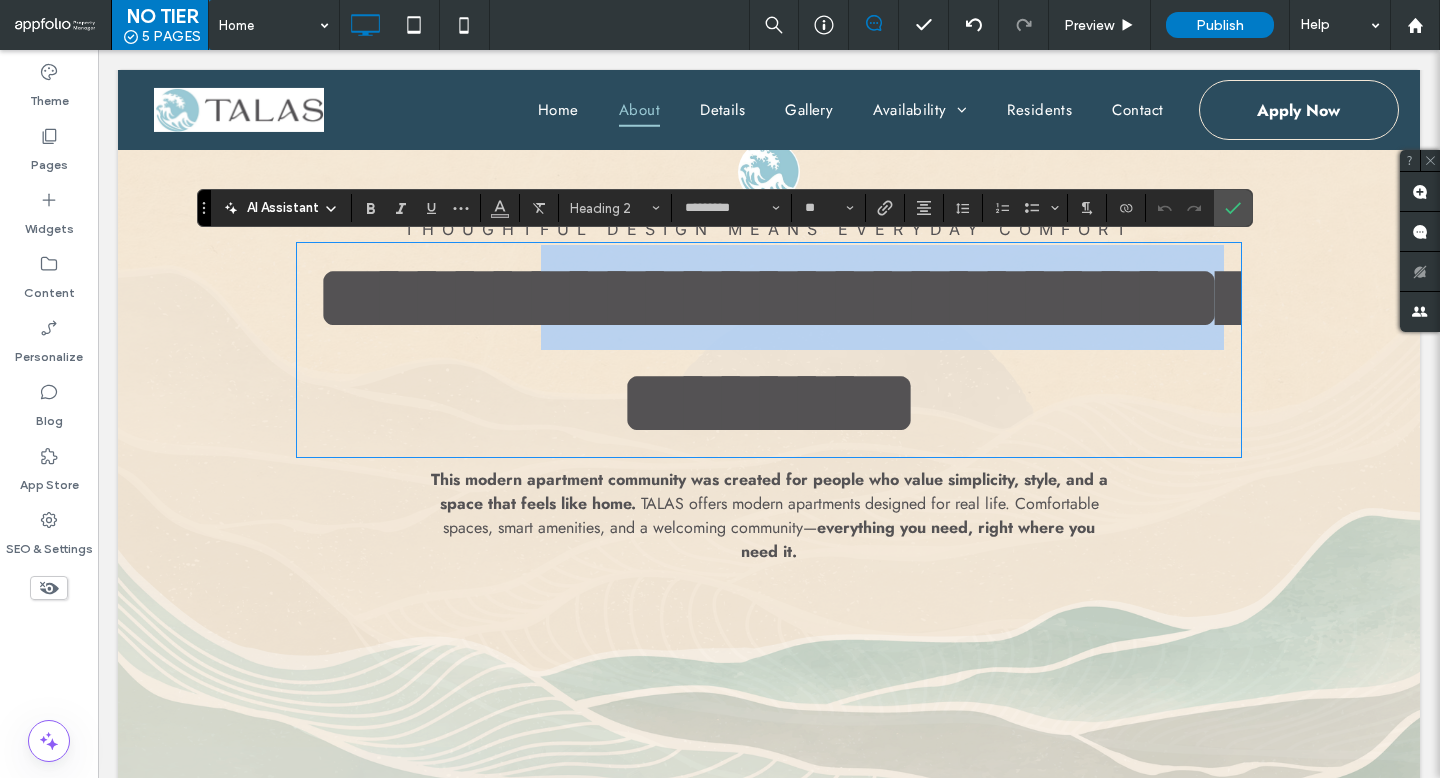 drag, startPoint x: 794, startPoint y: 390, endPoint x: 671, endPoint y: 313, distance: 145.11375 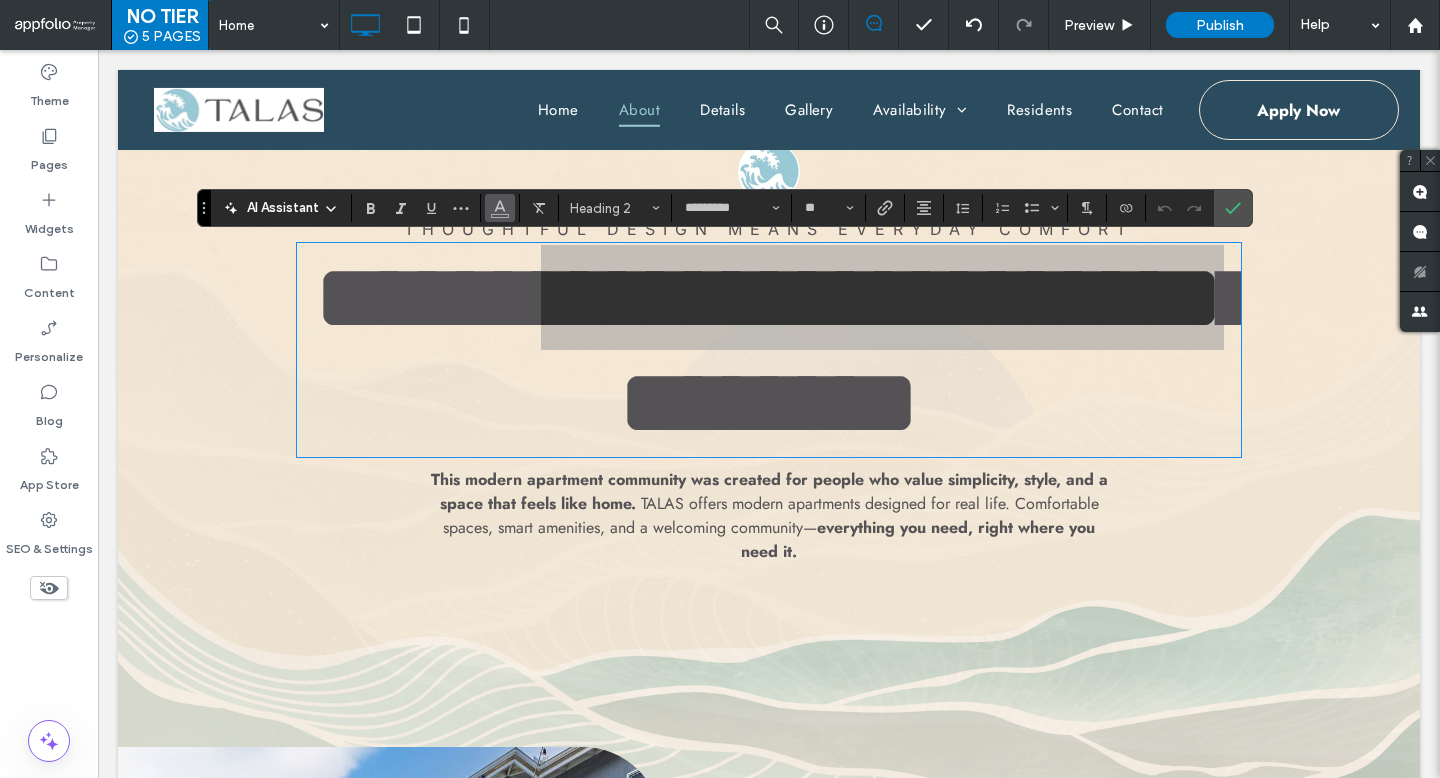 click at bounding box center [500, 208] 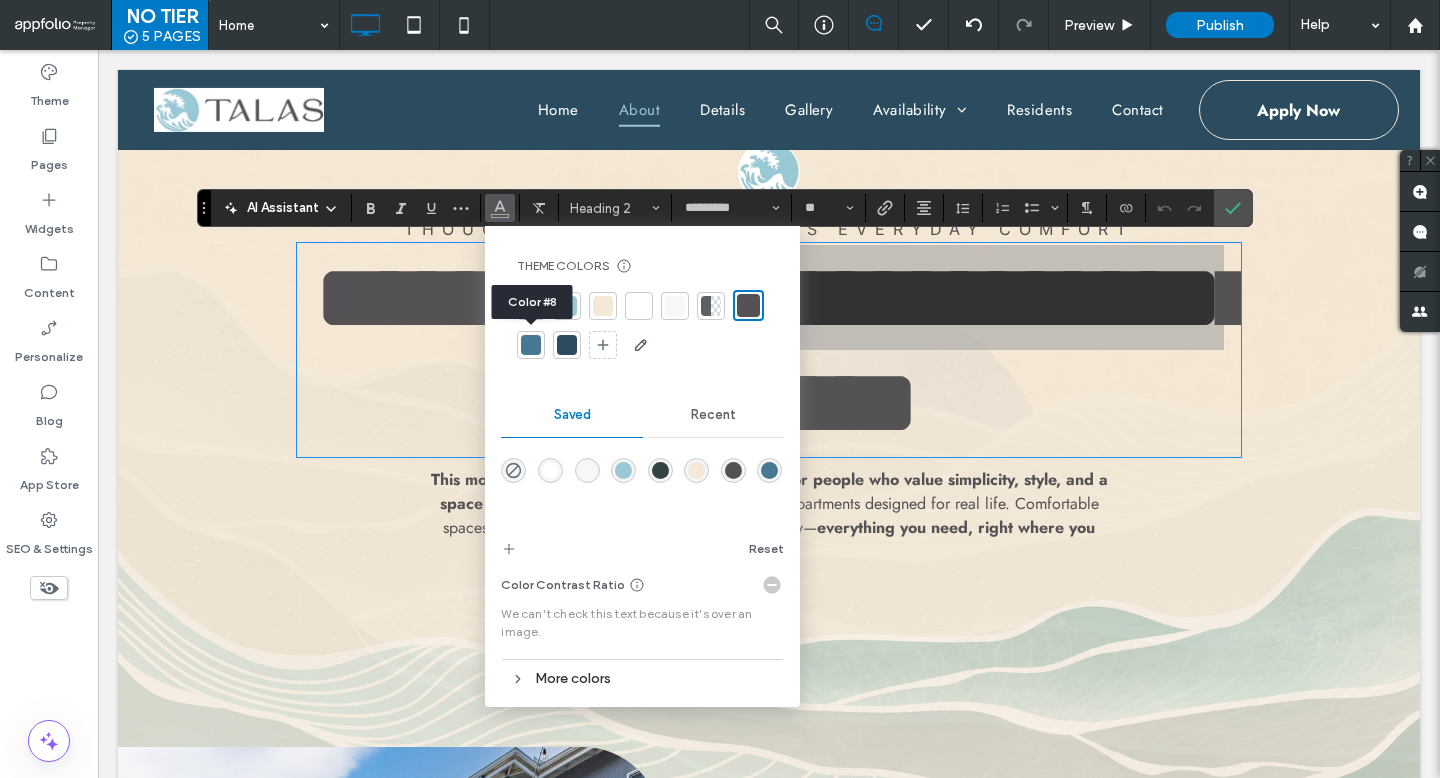 click at bounding box center (531, 345) 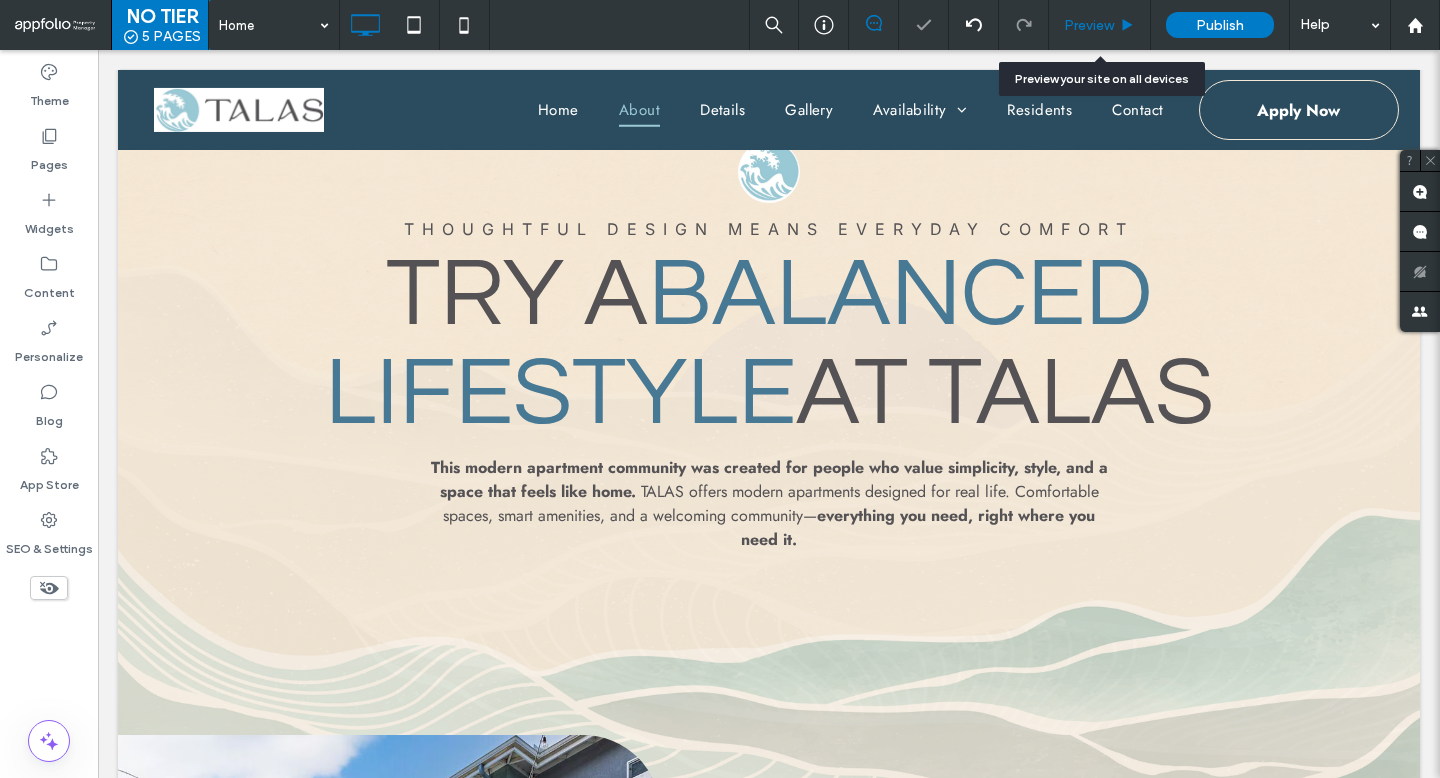click on "Preview" at bounding box center [1099, 25] 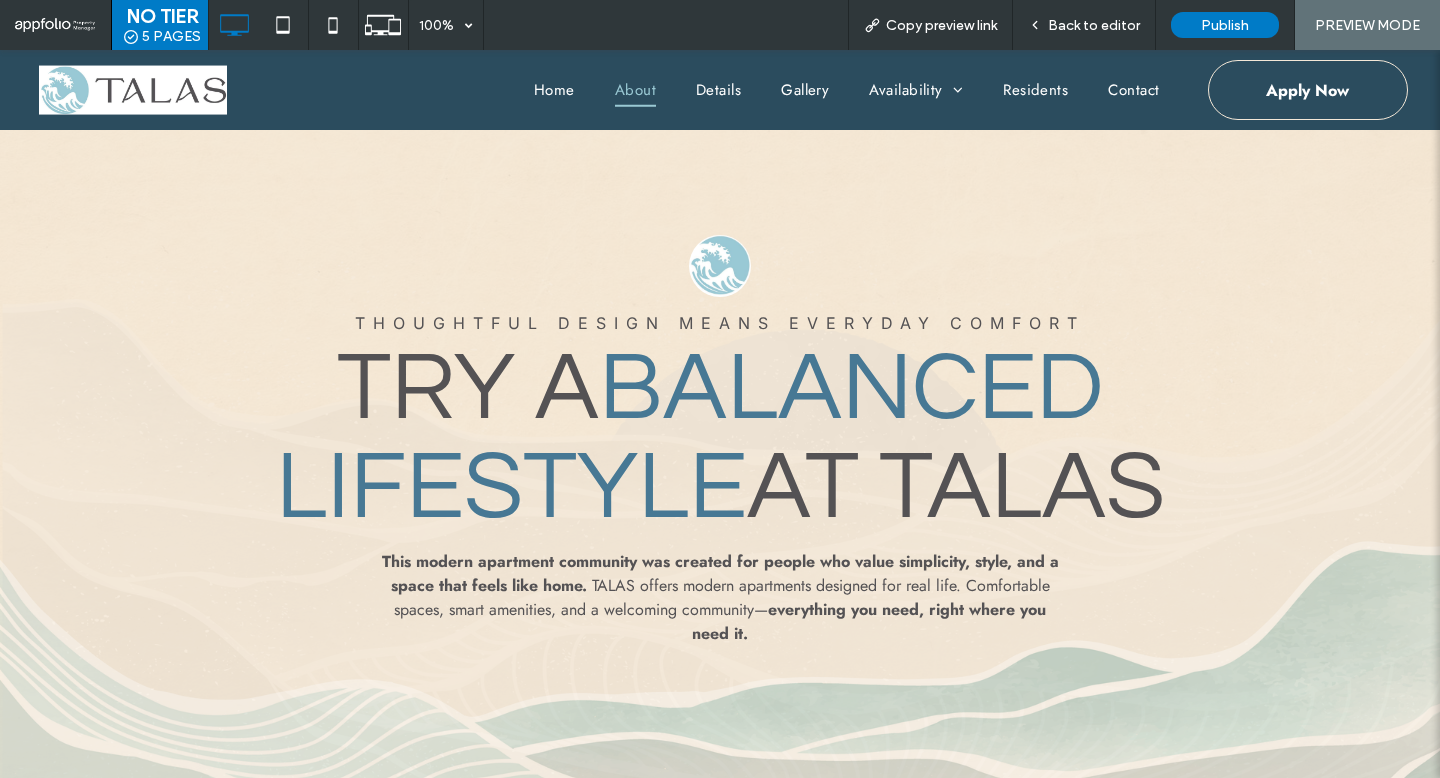 scroll, scrollTop: 861, scrollLeft: 0, axis: vertical 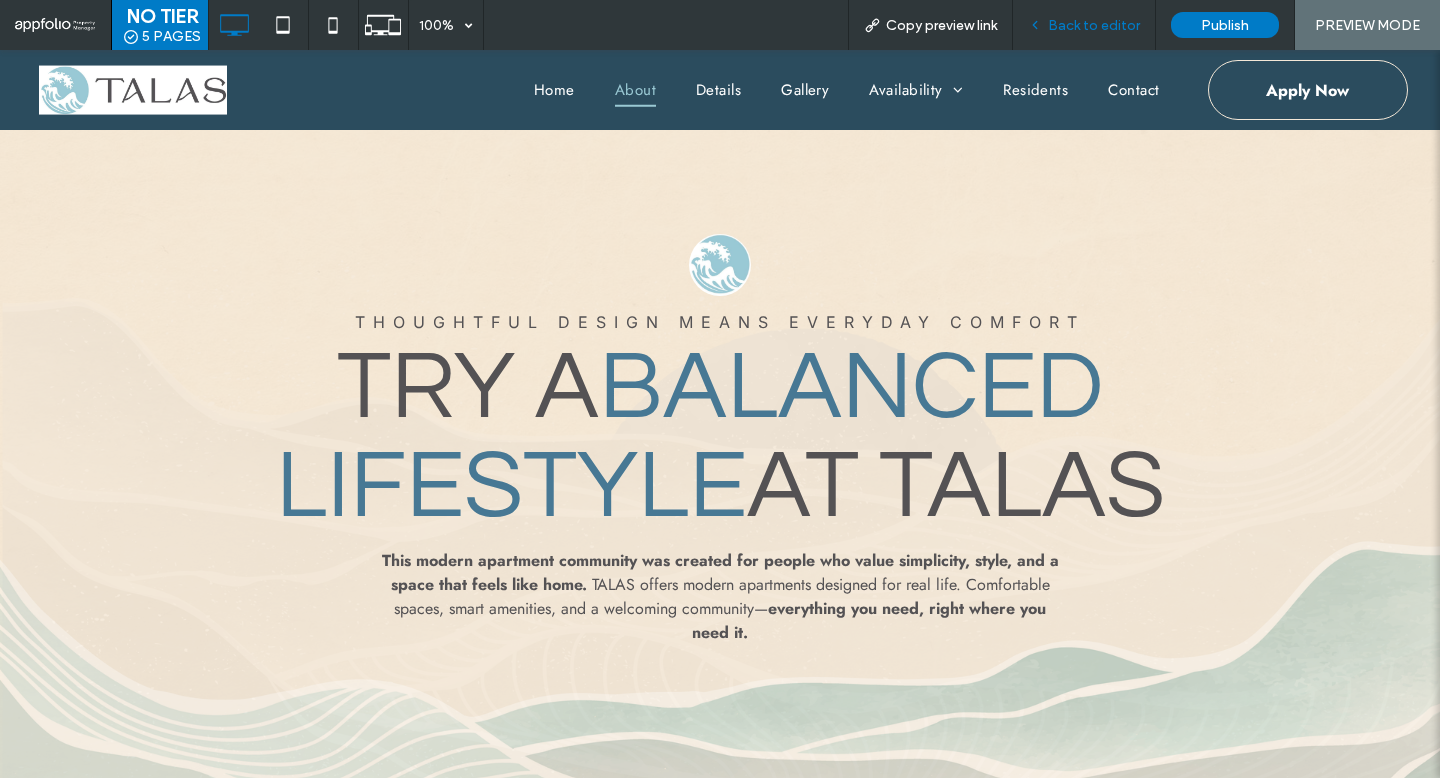 click on "Back to editor" at bounding box center (1084, 25) 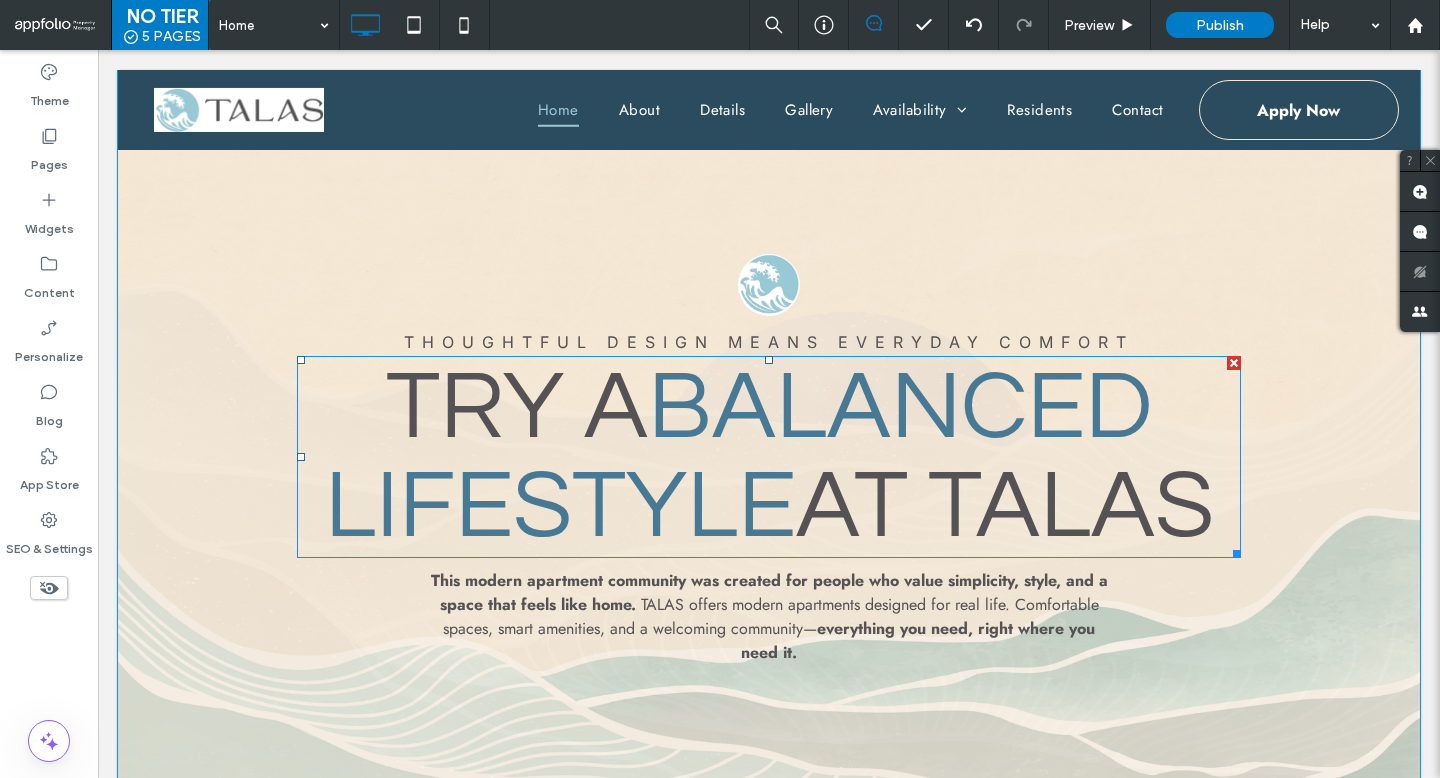 click on "Try a" at bounding box center [517, 407] 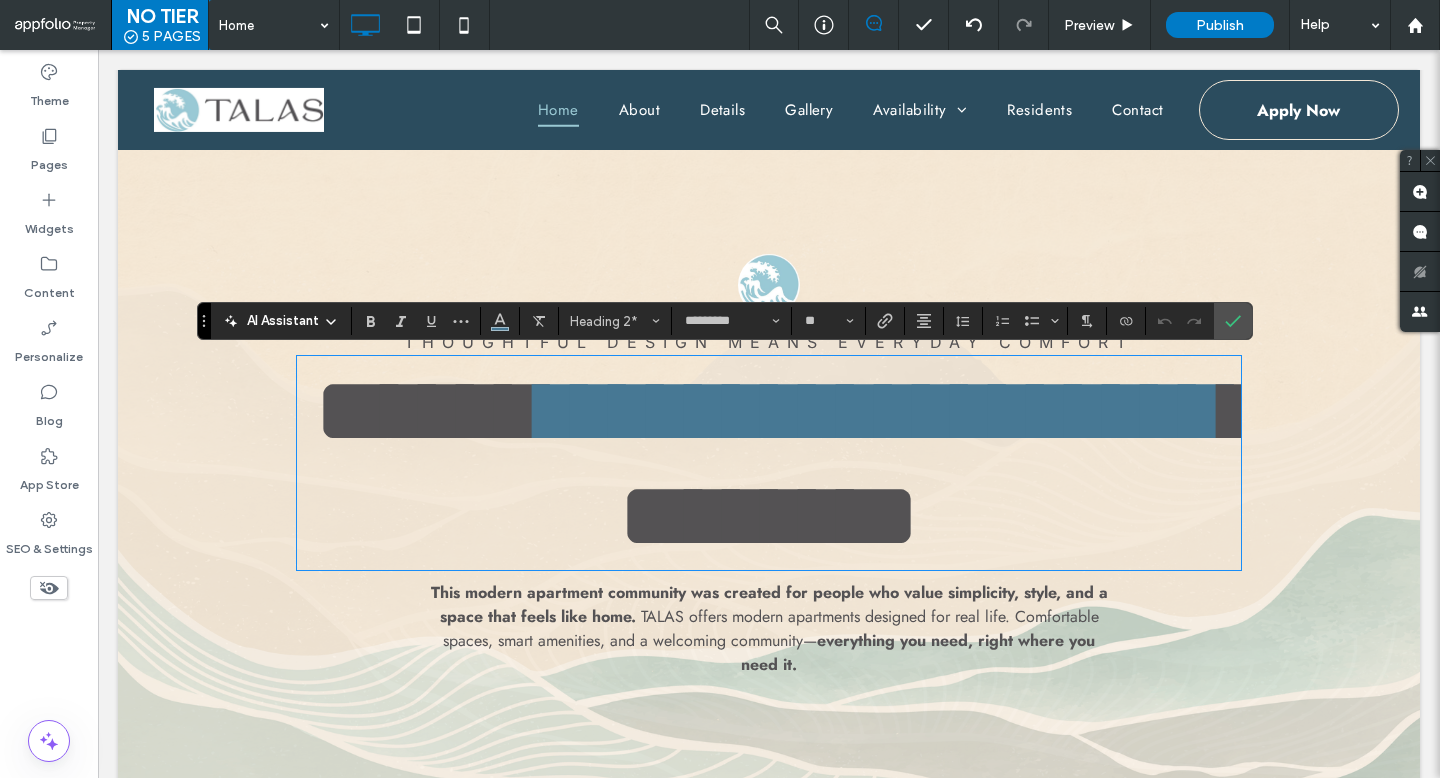 click on "*****" at bounding box center [427, 410] 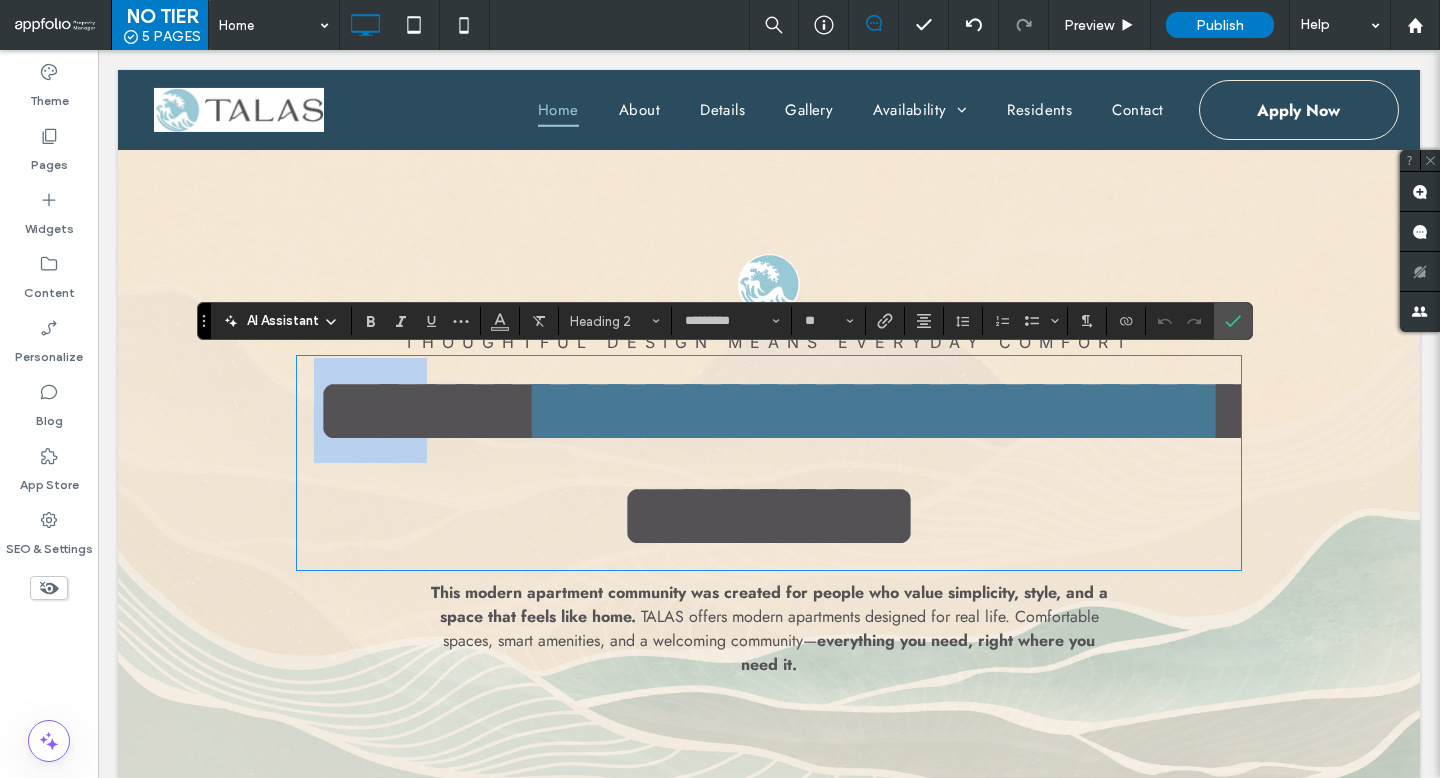 drag, startPoint x: 548, startPoint y: 407, endPoint x: 277, endPoint y: 397, distance: 271.18445 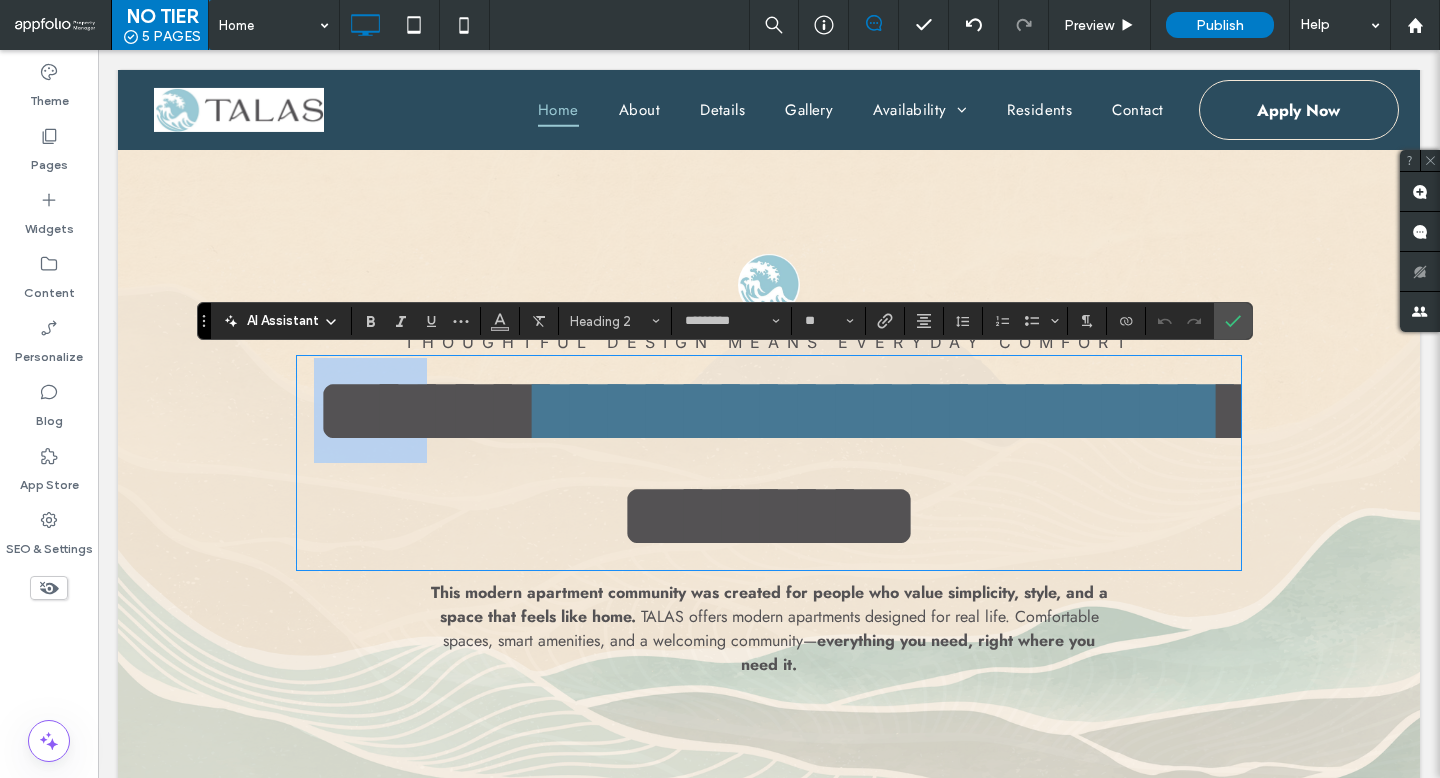 click on "**********" at bounding box center [769, 507] 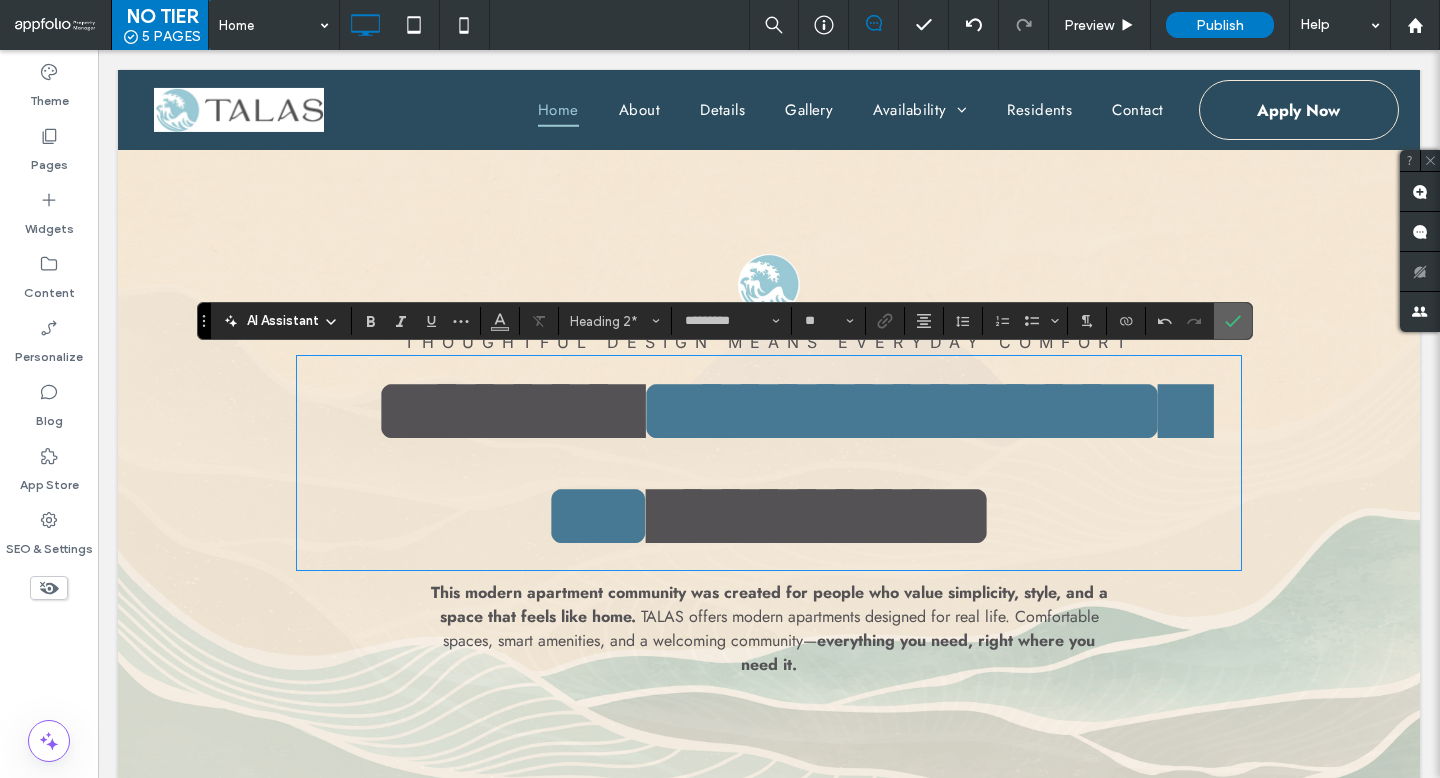 drag, startPoint x: 1242, startPoint y: 317, endPoint x: 1144, endPoint y: 266, distance: 110.47624 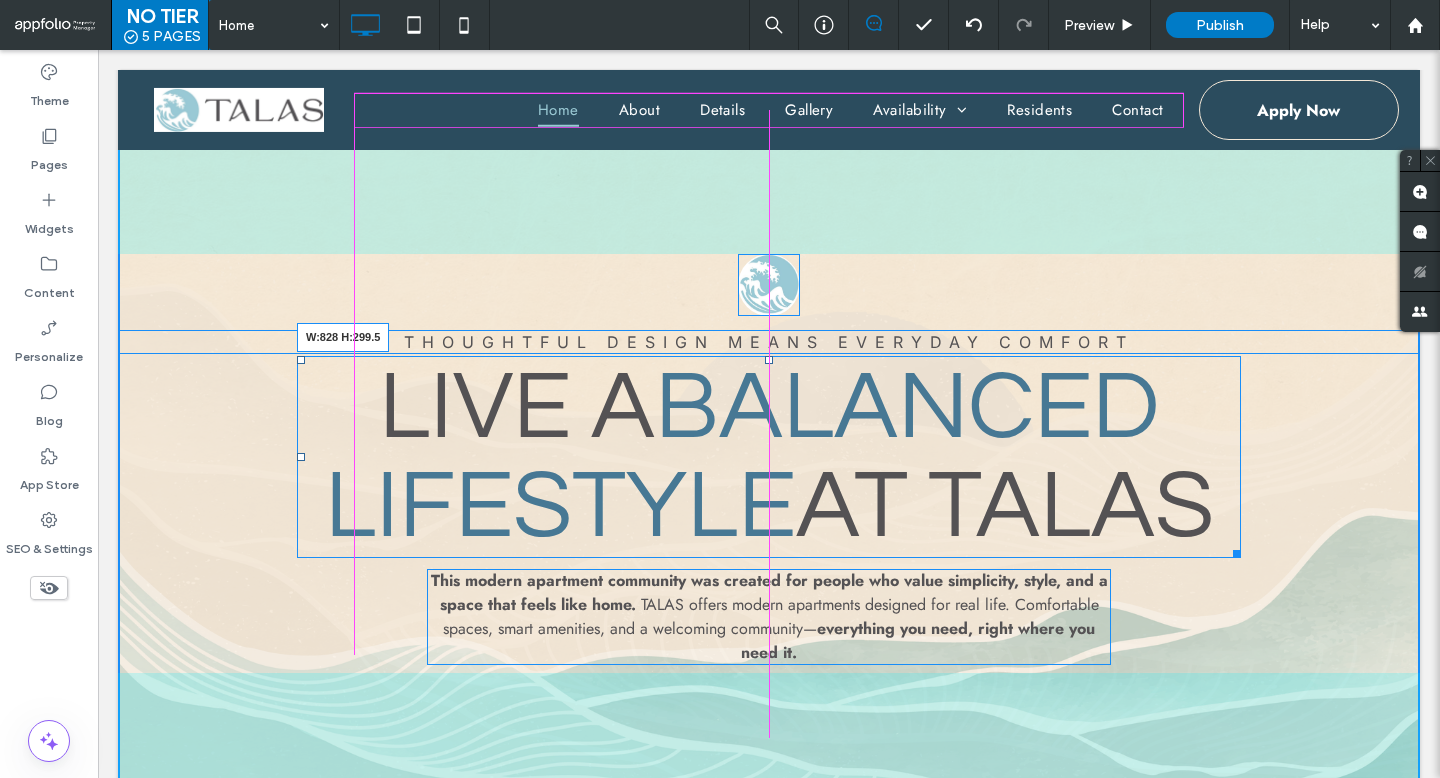 drag, startPoint x: 1239, startPoint y: 548, endPoint x: 1186, endPoint y: 545, distance: 53.08484 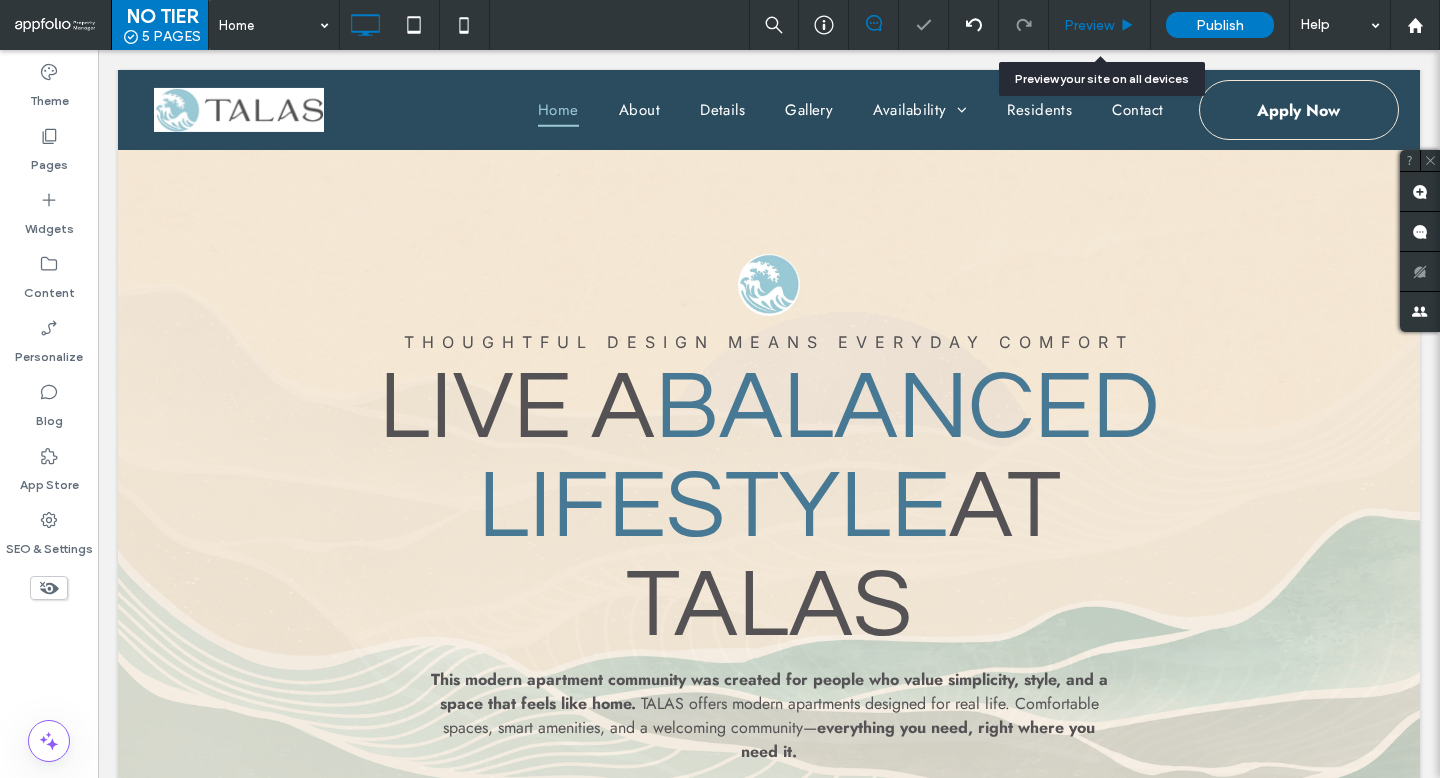 click on "Preview" at bounding box center [1100, 25] 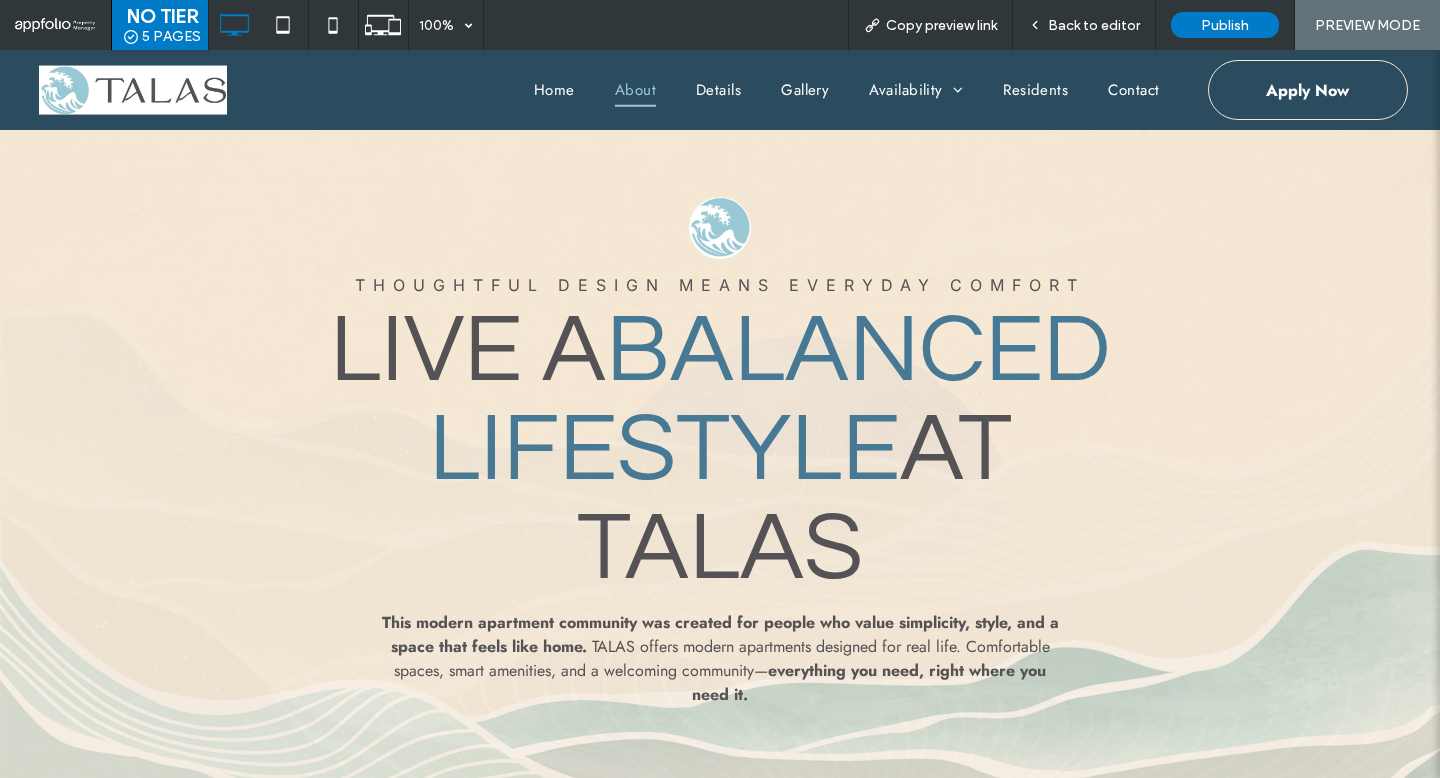 scroll, scrollTop: 947, scrollLeft: 0, axis: vertical 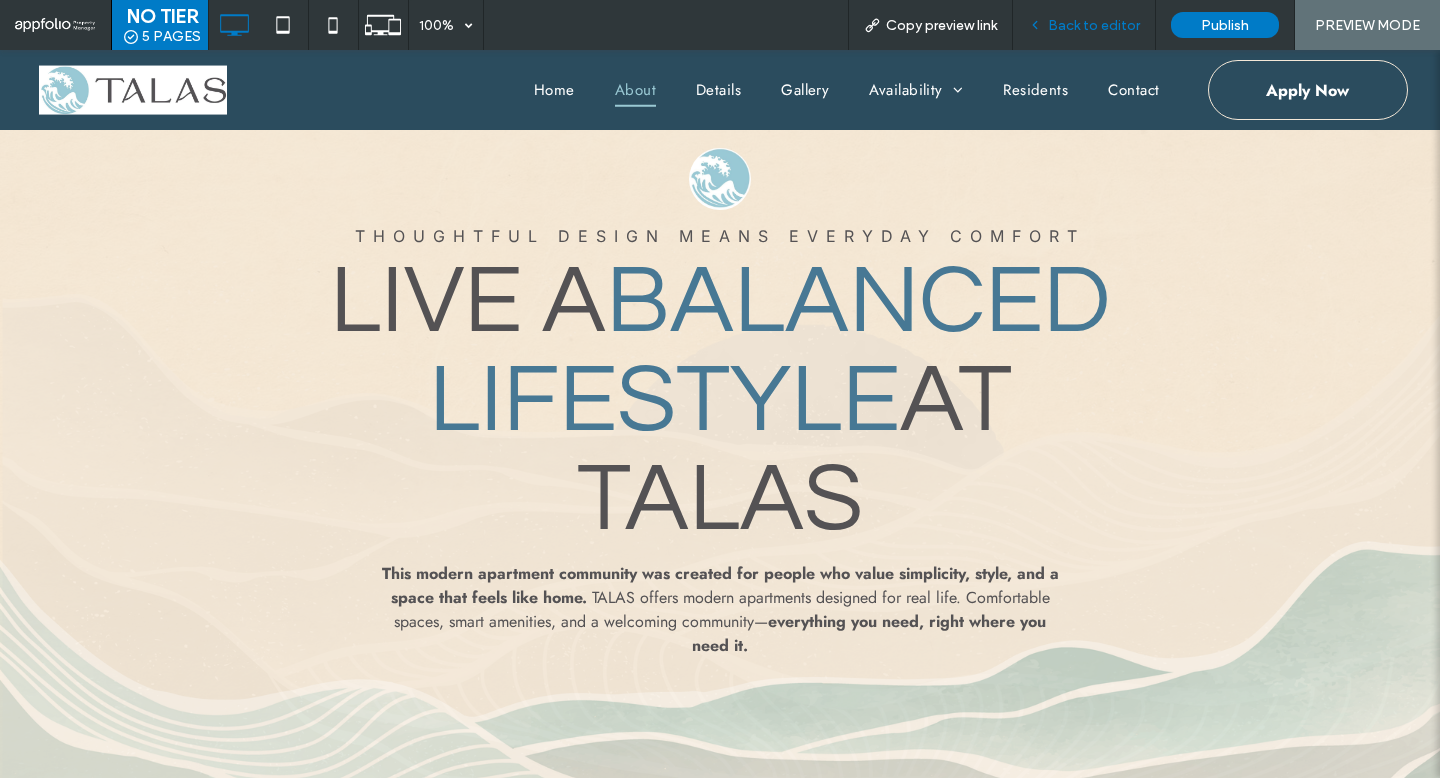 click on "Back to editor" at bounding box center [1094, 25] 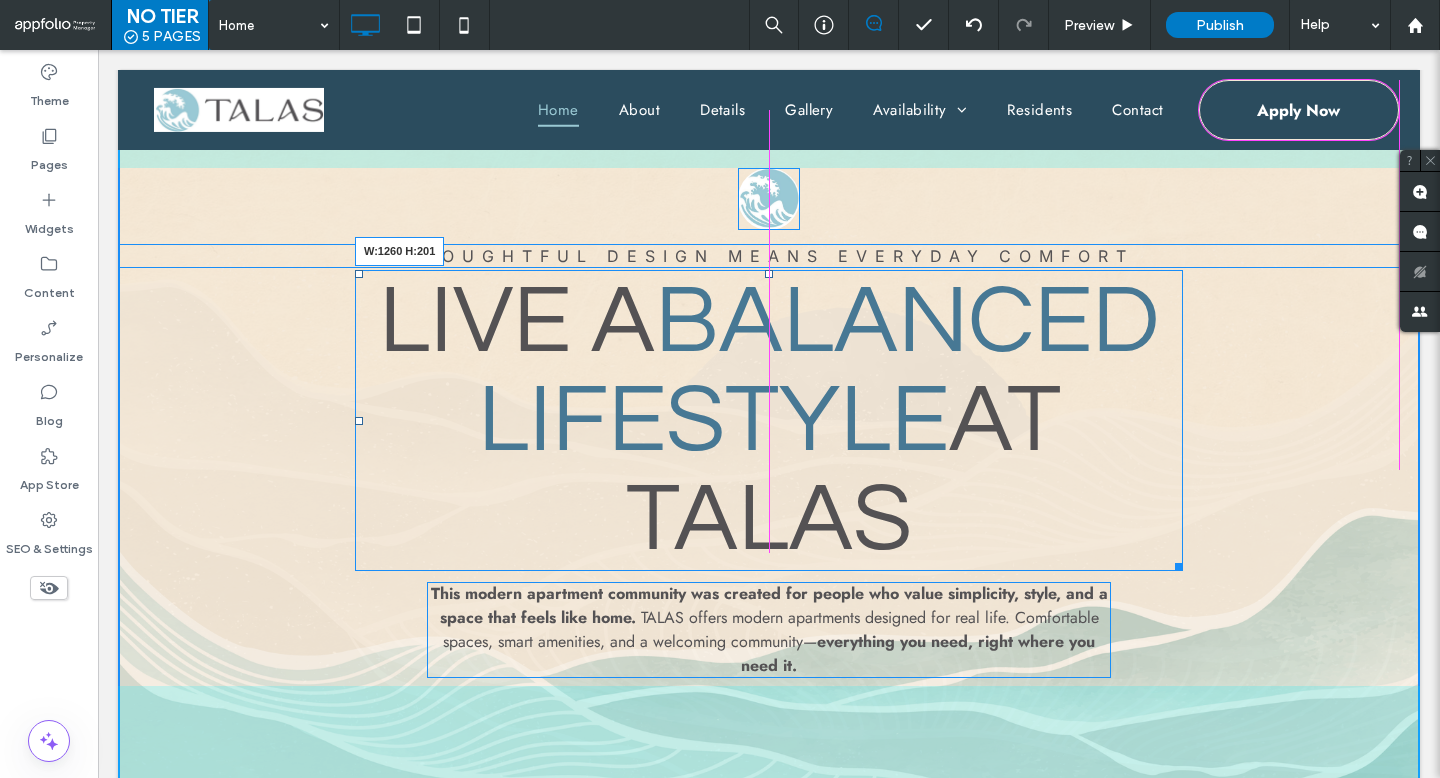 drag, startPoint x: 1171, startPoint y: 562, endPoint x: 1386, endPoint y: 550, distance: 215.33463 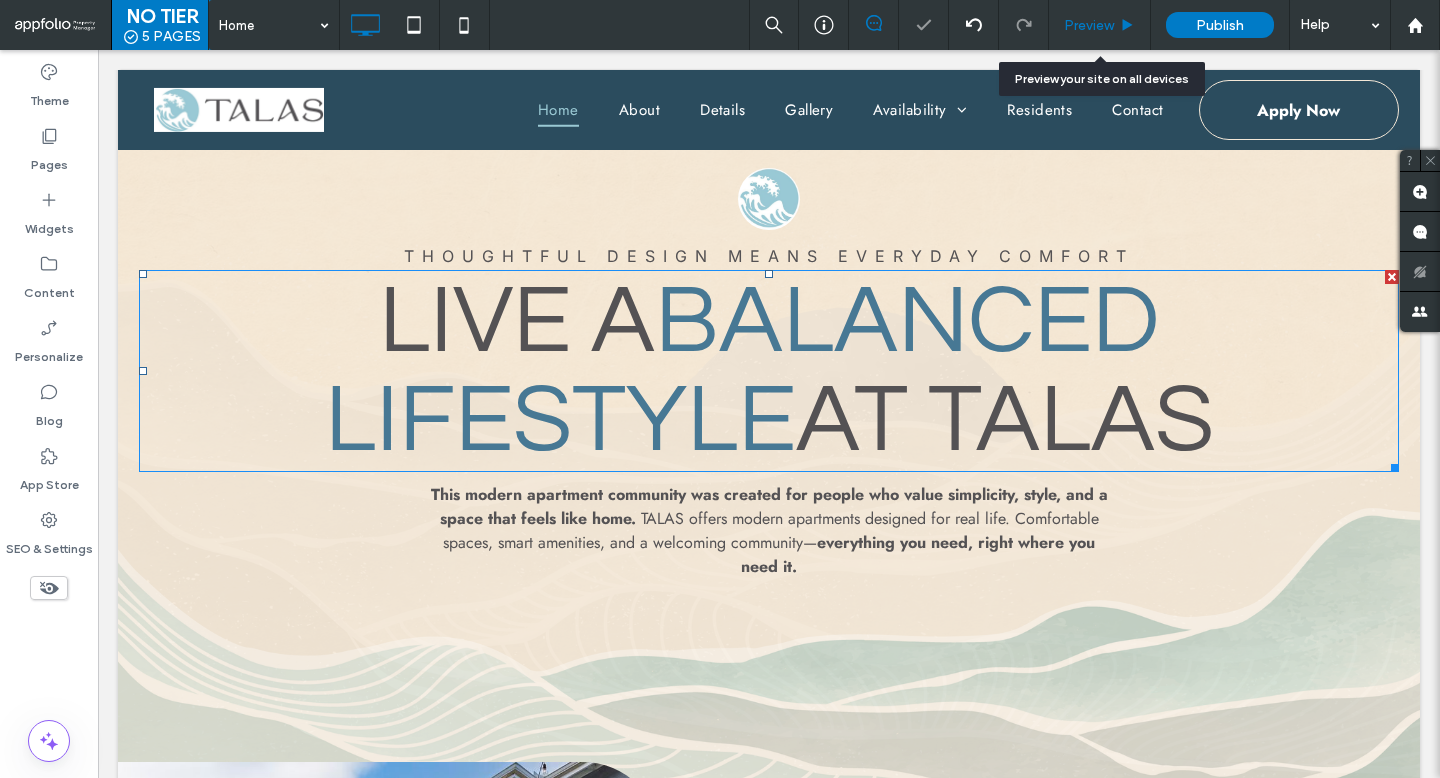 click on "Preview" at bounding box center [1089, 25] 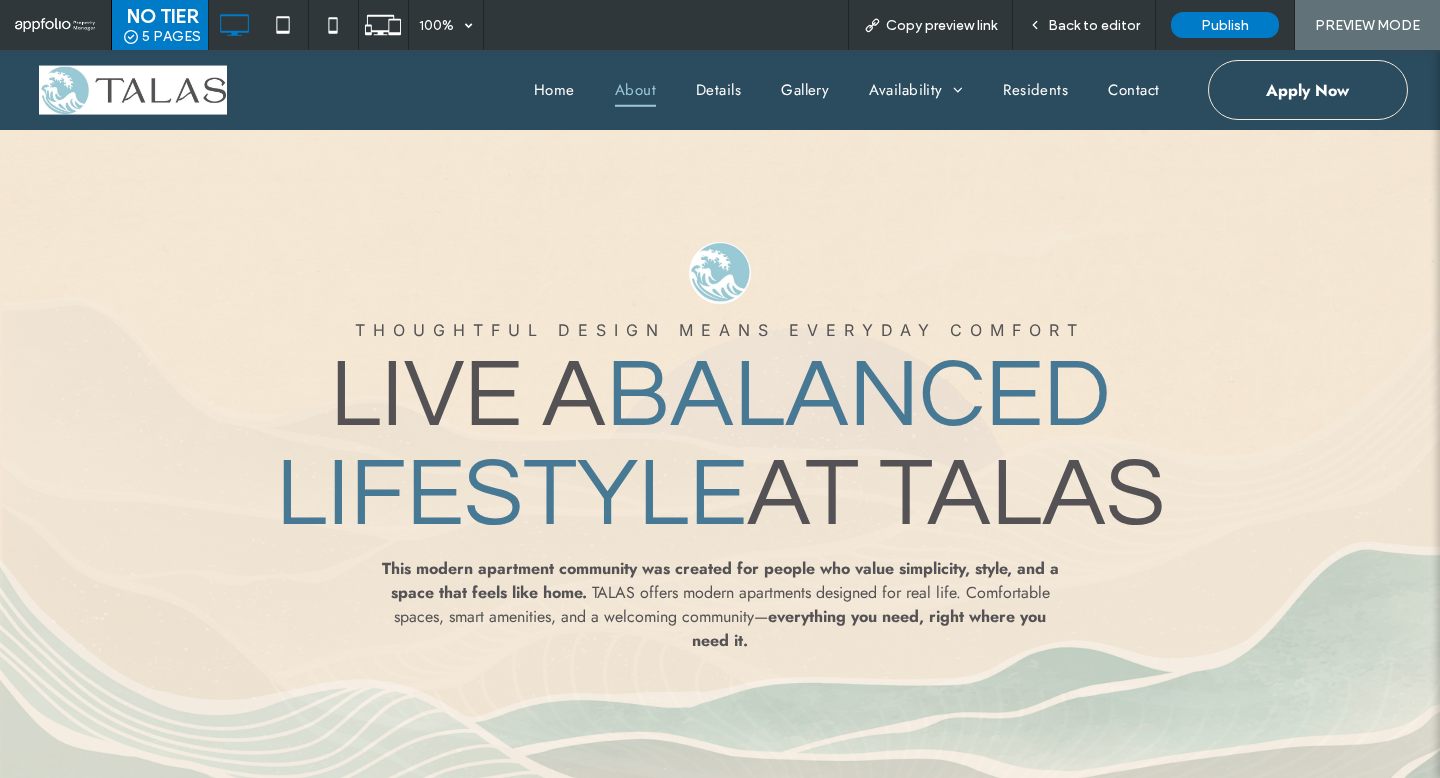scroll, scrollTop: 830, scrollLeft: 0, axis: vertical 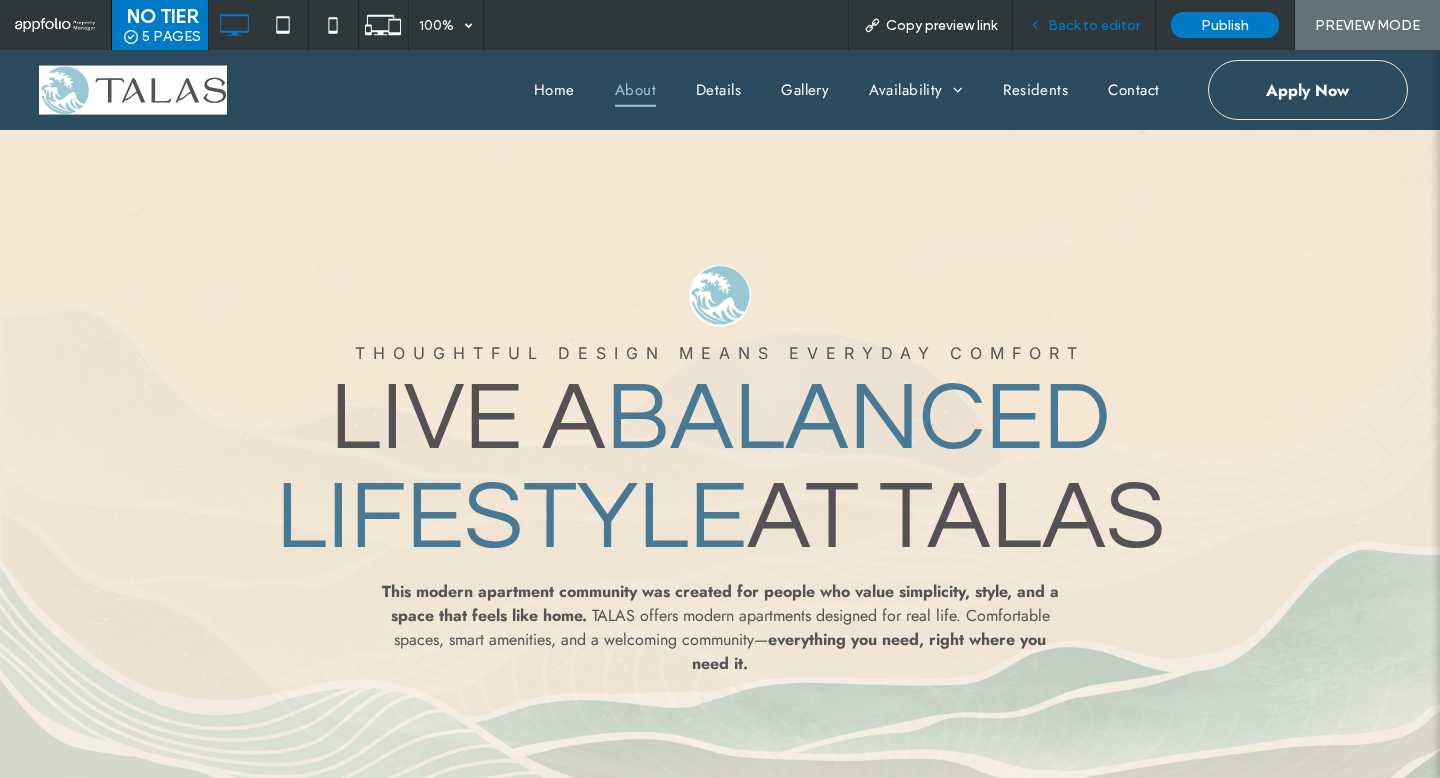 click on "Back to editor" at bounding box center (1094, 25) 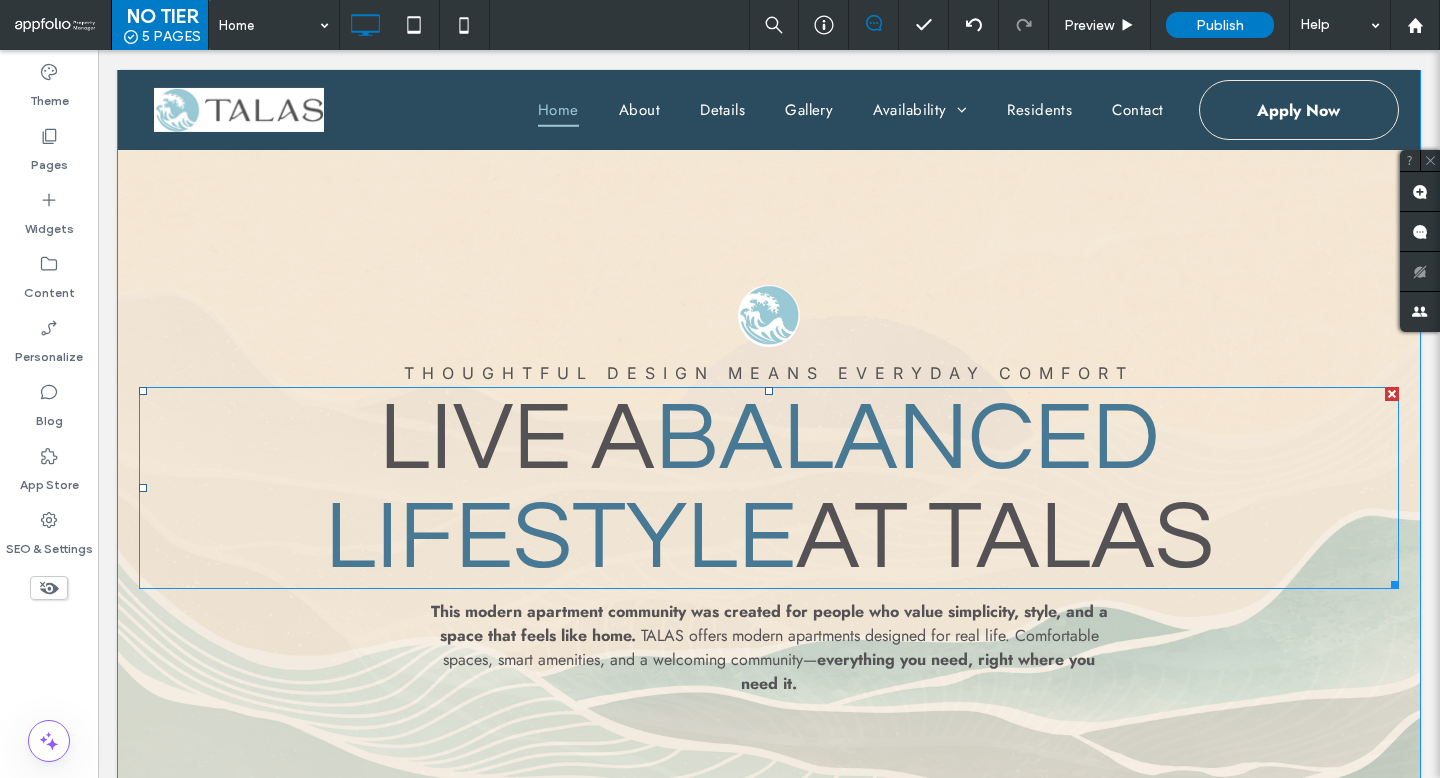 click on "balanced Lifestyle" at bounding box center (742, 488) 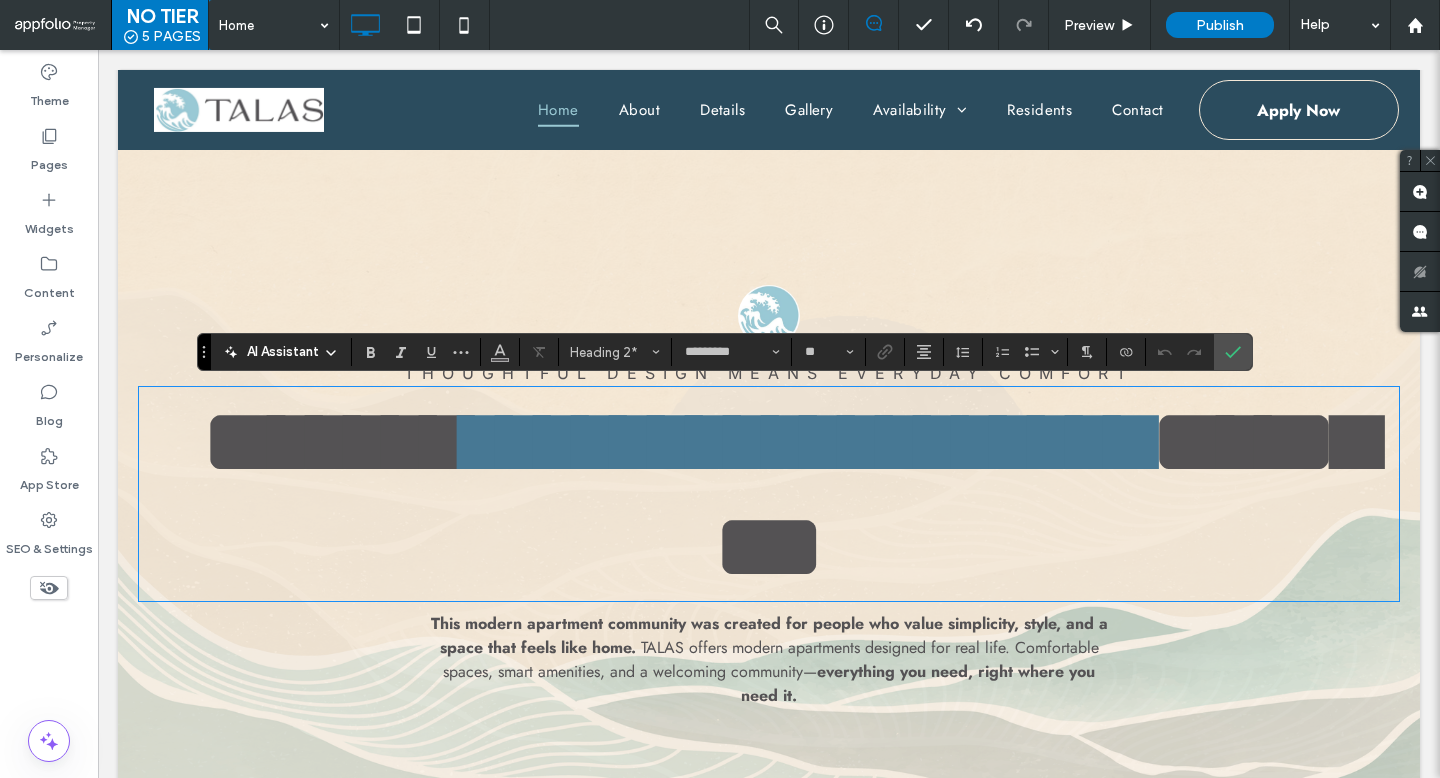 click on "**********" at bounding box center (808, 441) 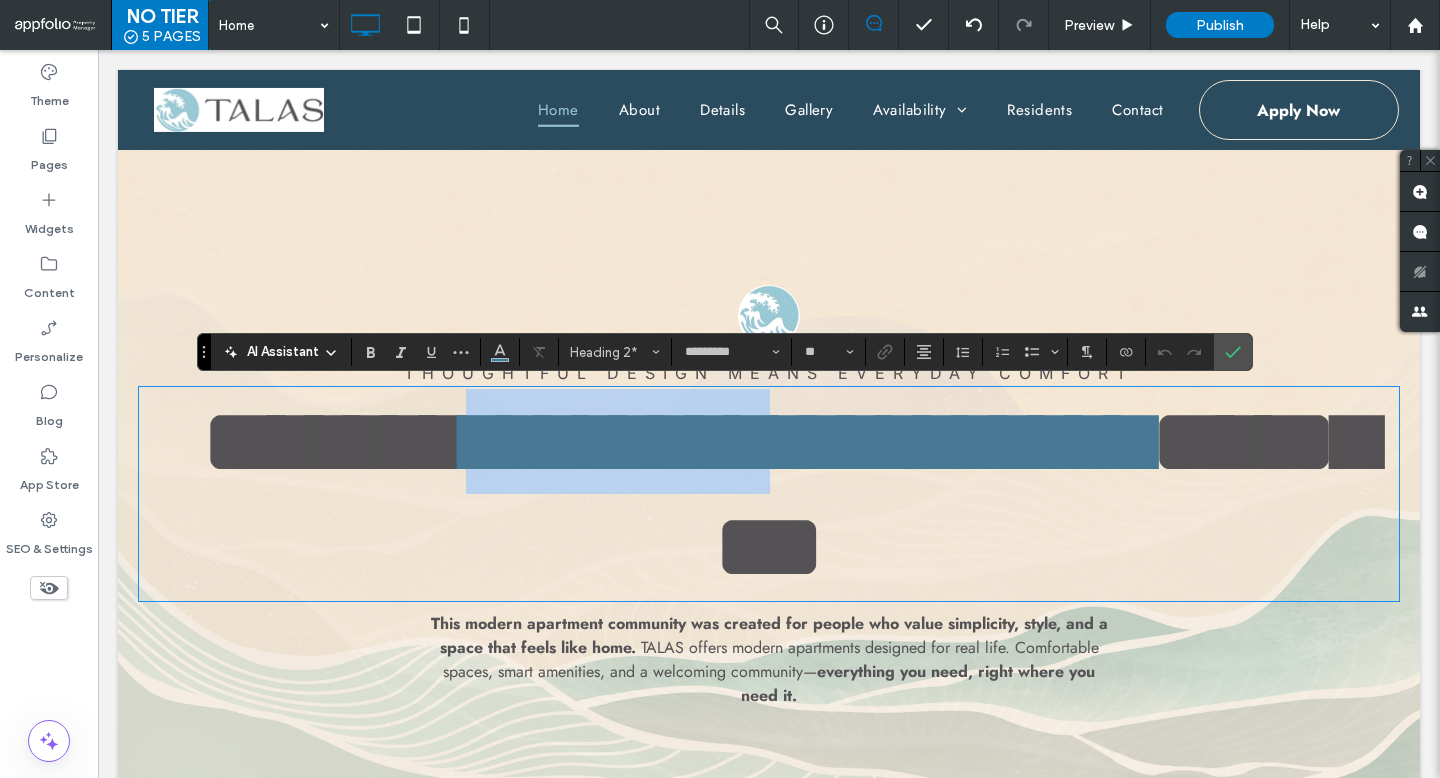click on "**********" at bounding box center [808, 441] 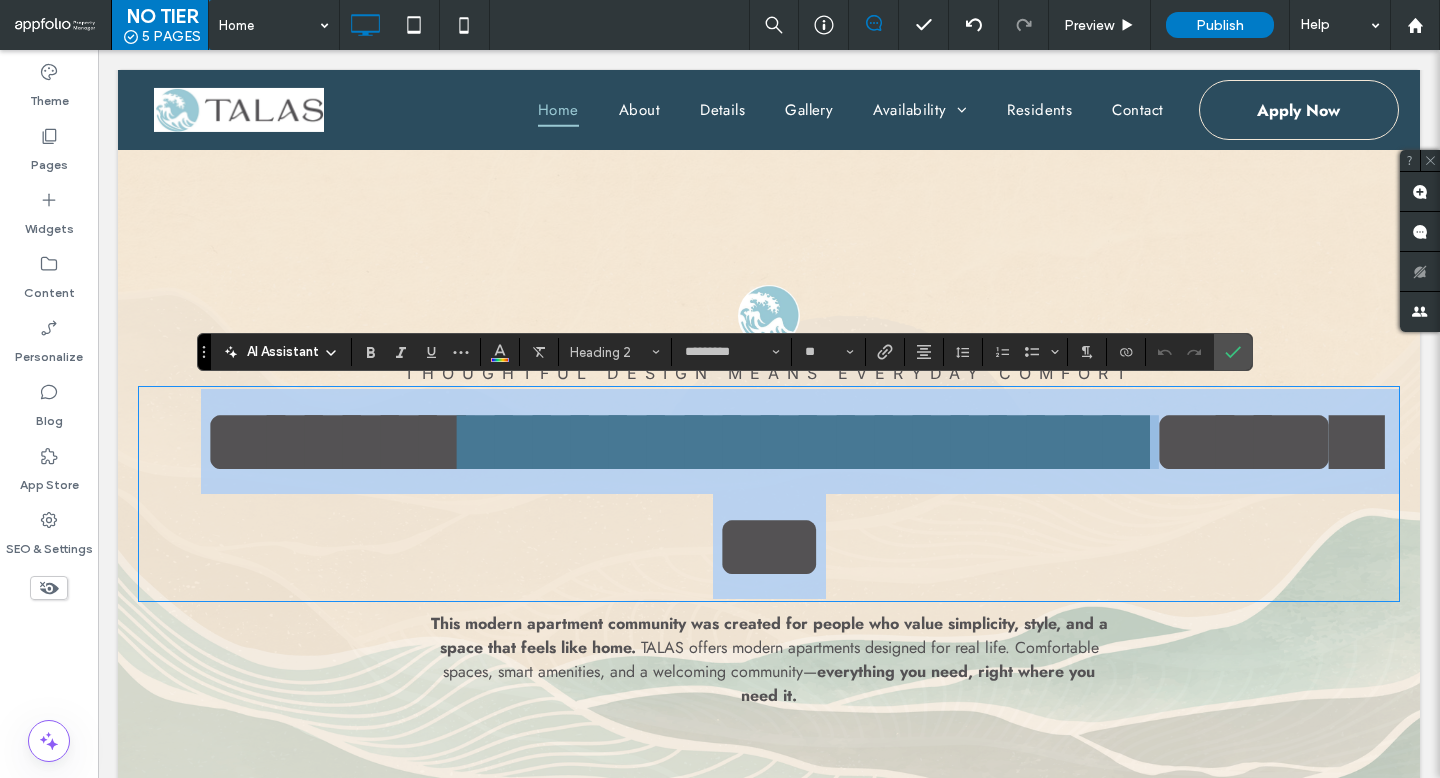 click on "**********" at bounding box center (808, 441) 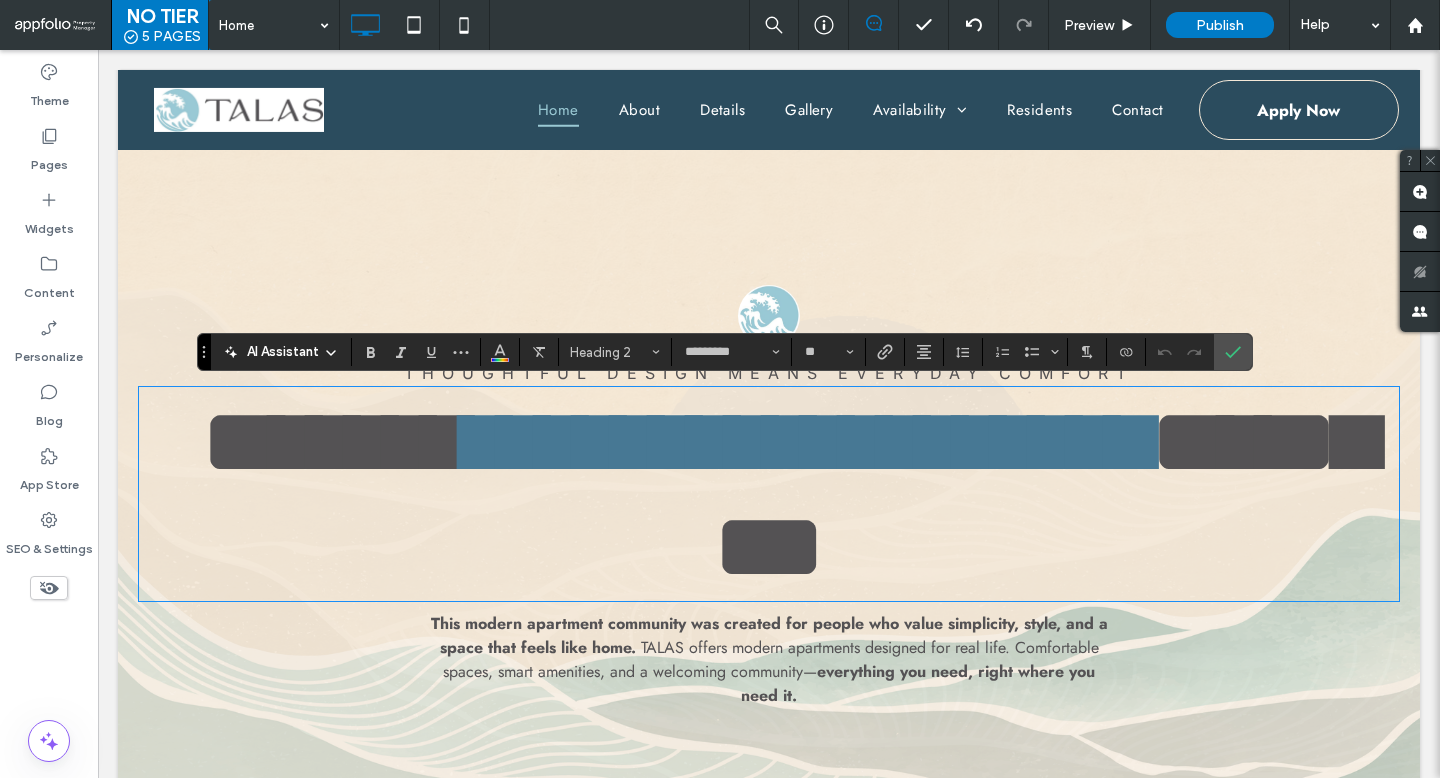 click on "**********" at bounding box center (808, 441) 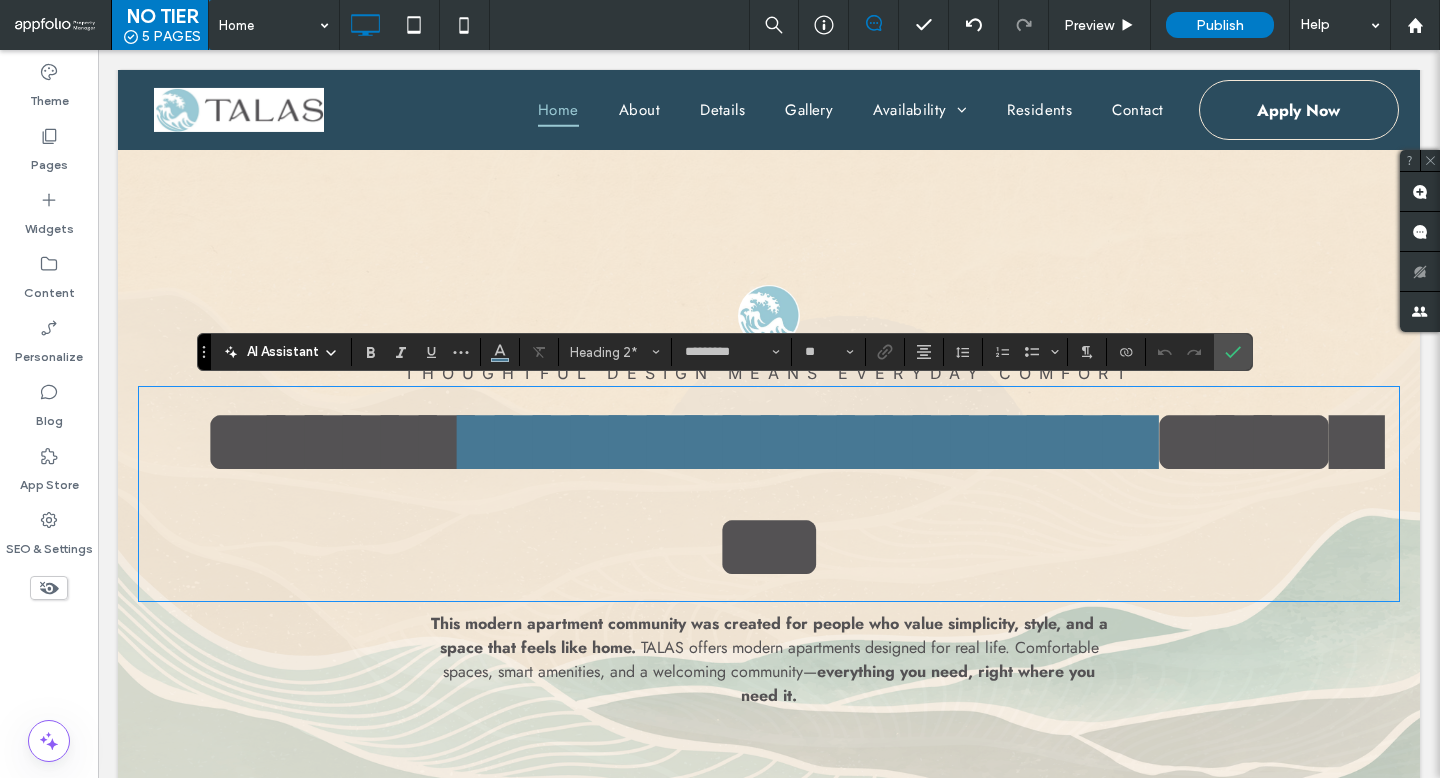 click on "**********" at bounding box center (808, 441) 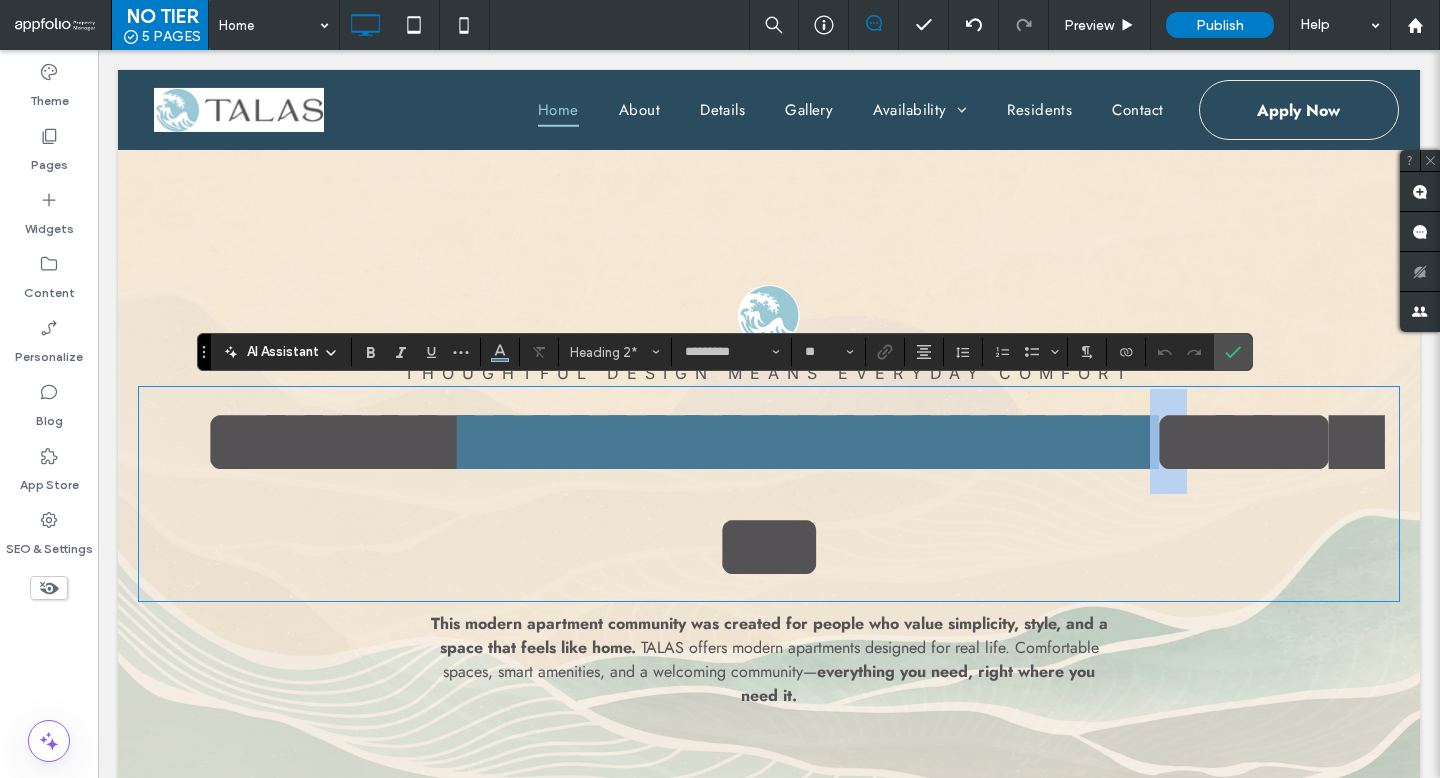 click on "**********" at bounding box center (808, 441) 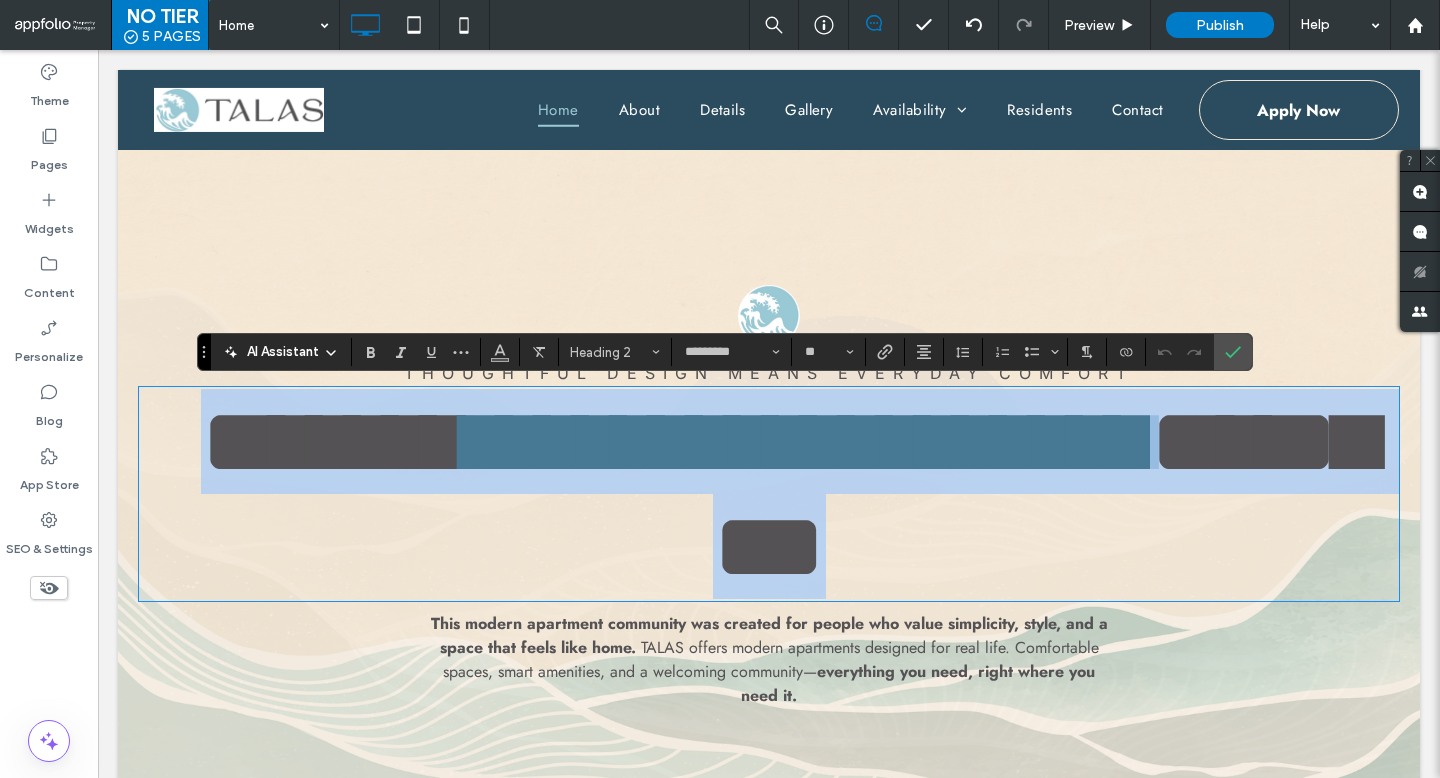 click on "**********" at bounding box center (808, 441) 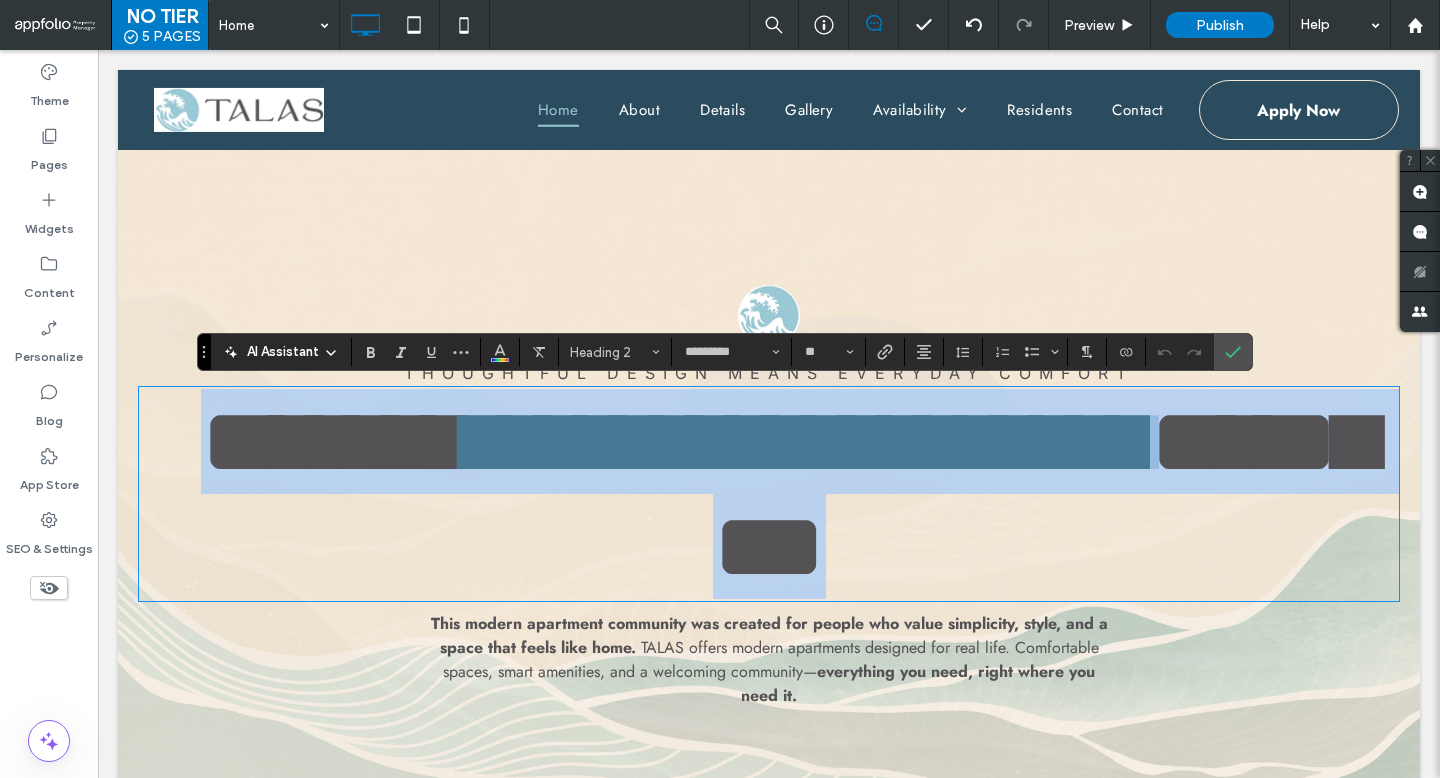 type 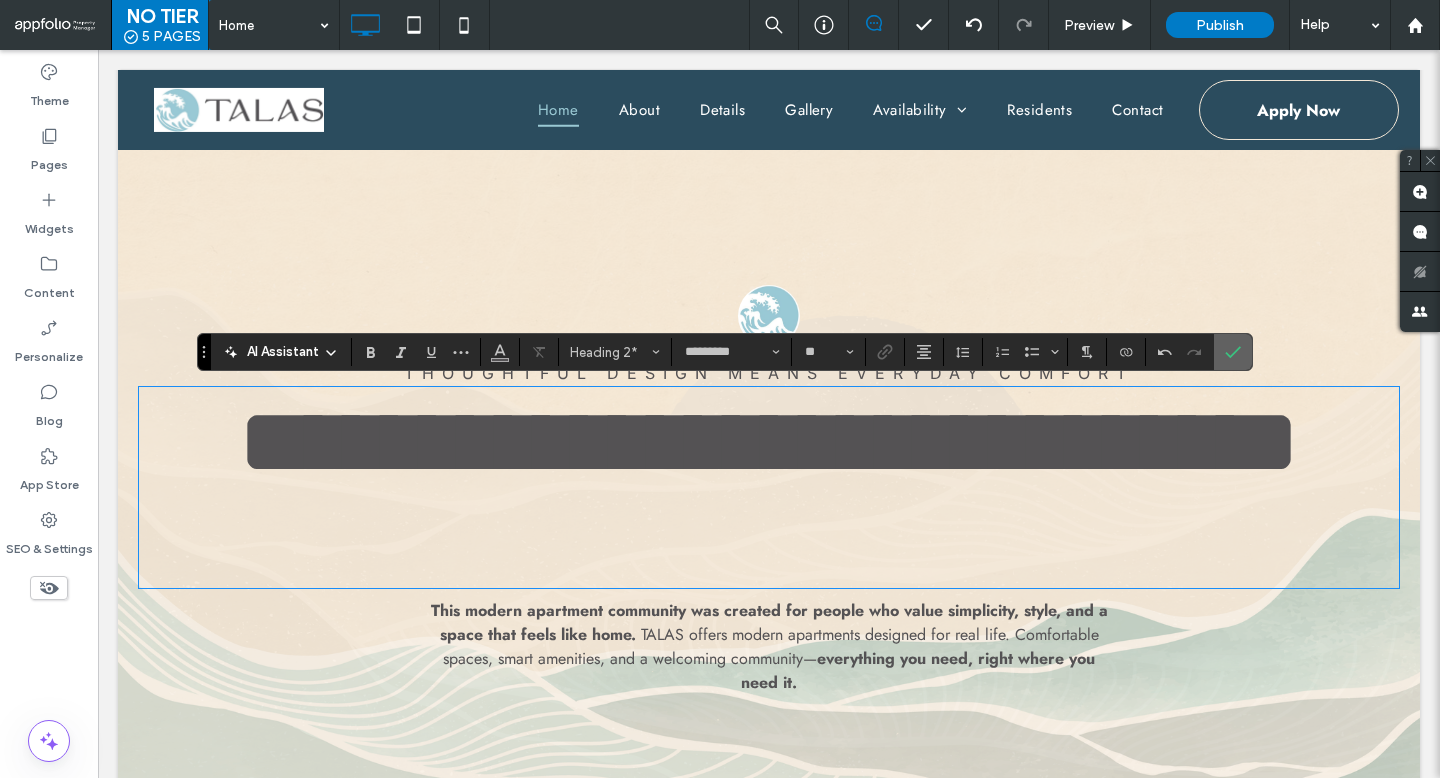 click at bounding box center [1229, 352] 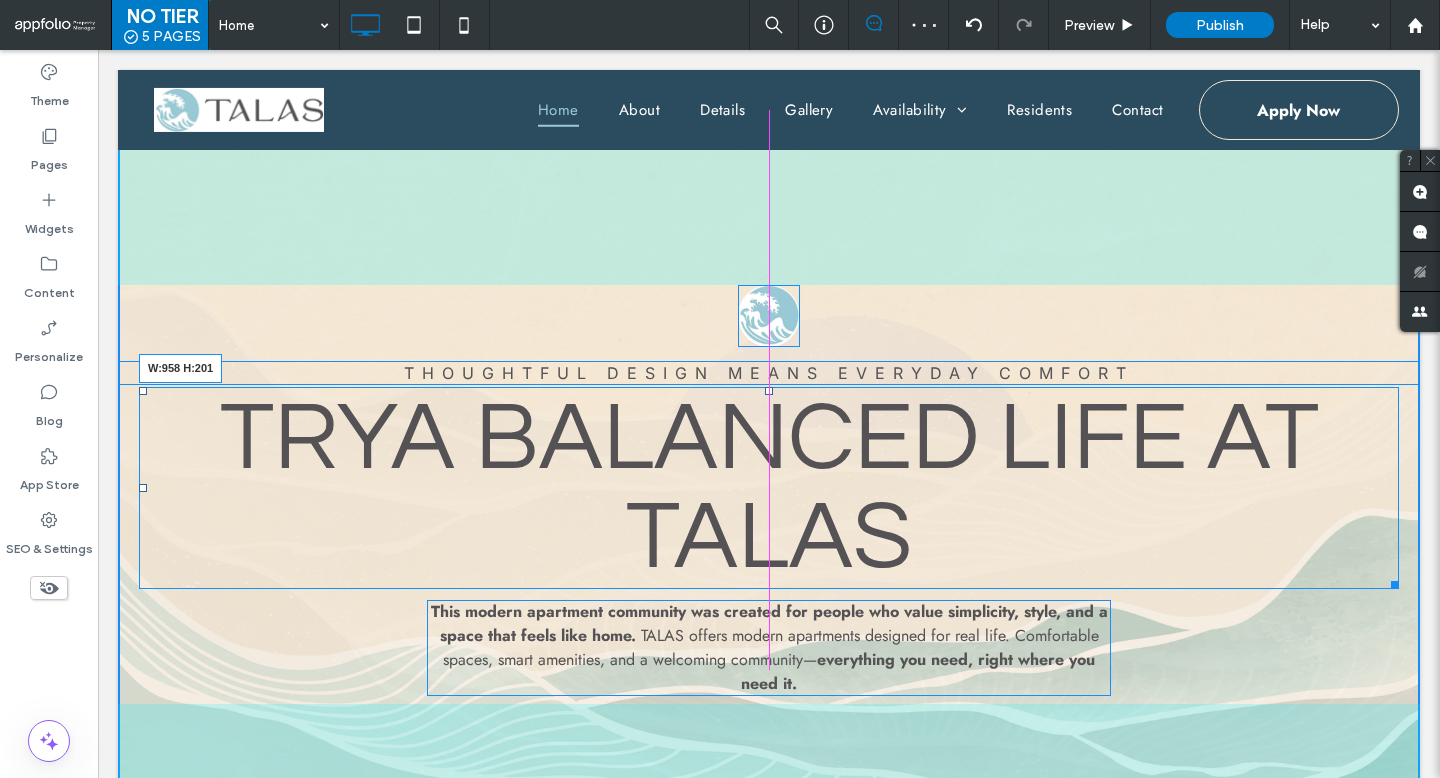 drag, startPoint x: 1395, startPoint y: 580, endPoint x: 1244, endPoint y: 583, distance: 151.0298 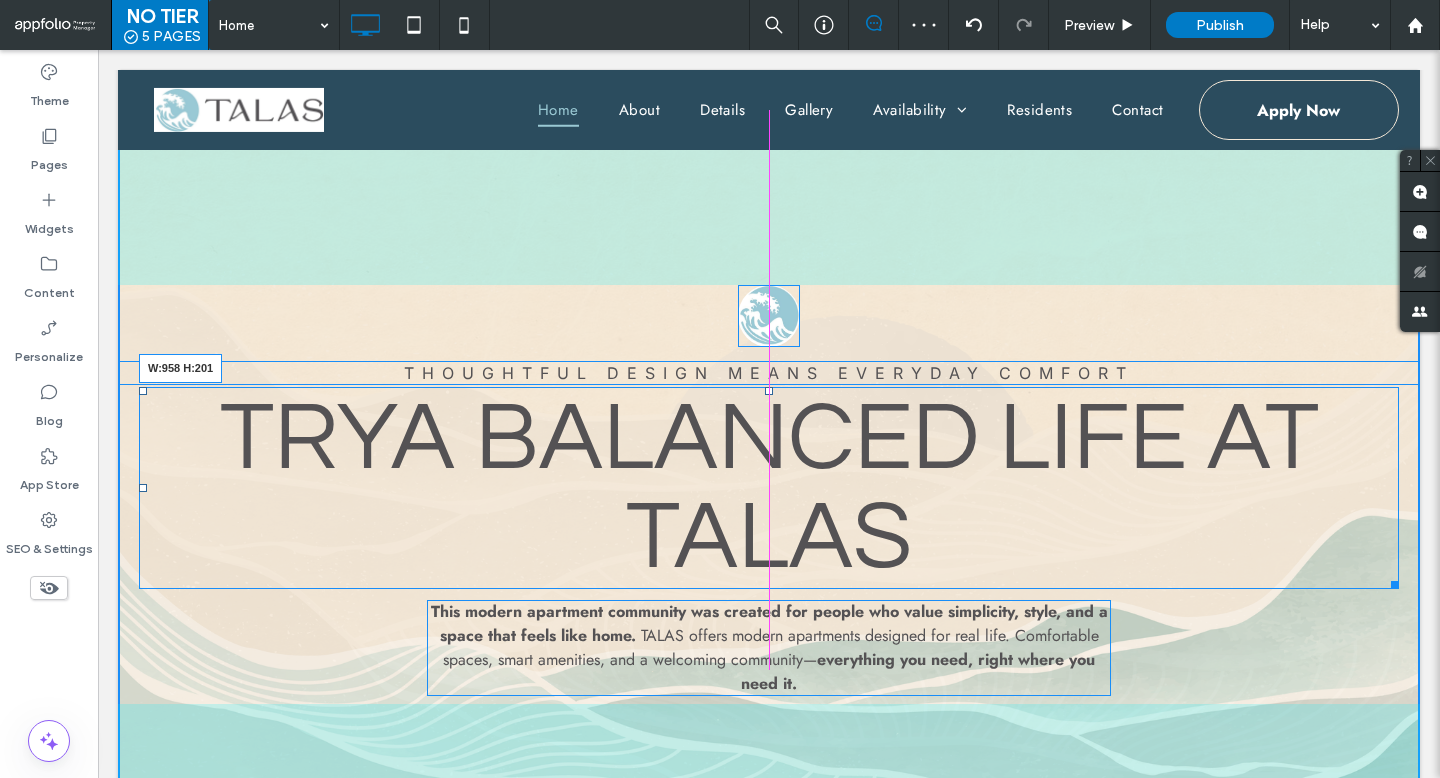 click at bounding box center (1391, 581) 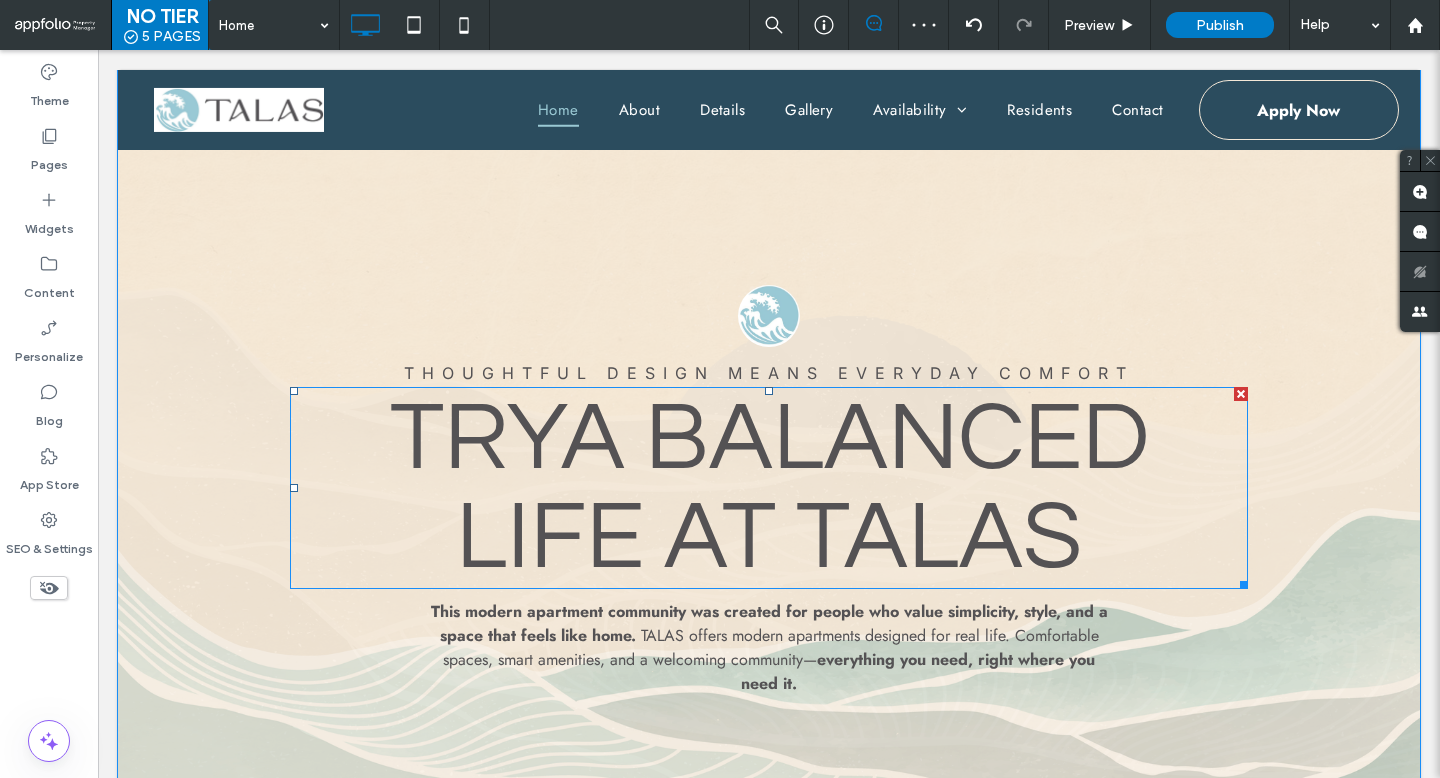click on "A Balanced Life At TALAS" at bounding box center [802, 488] 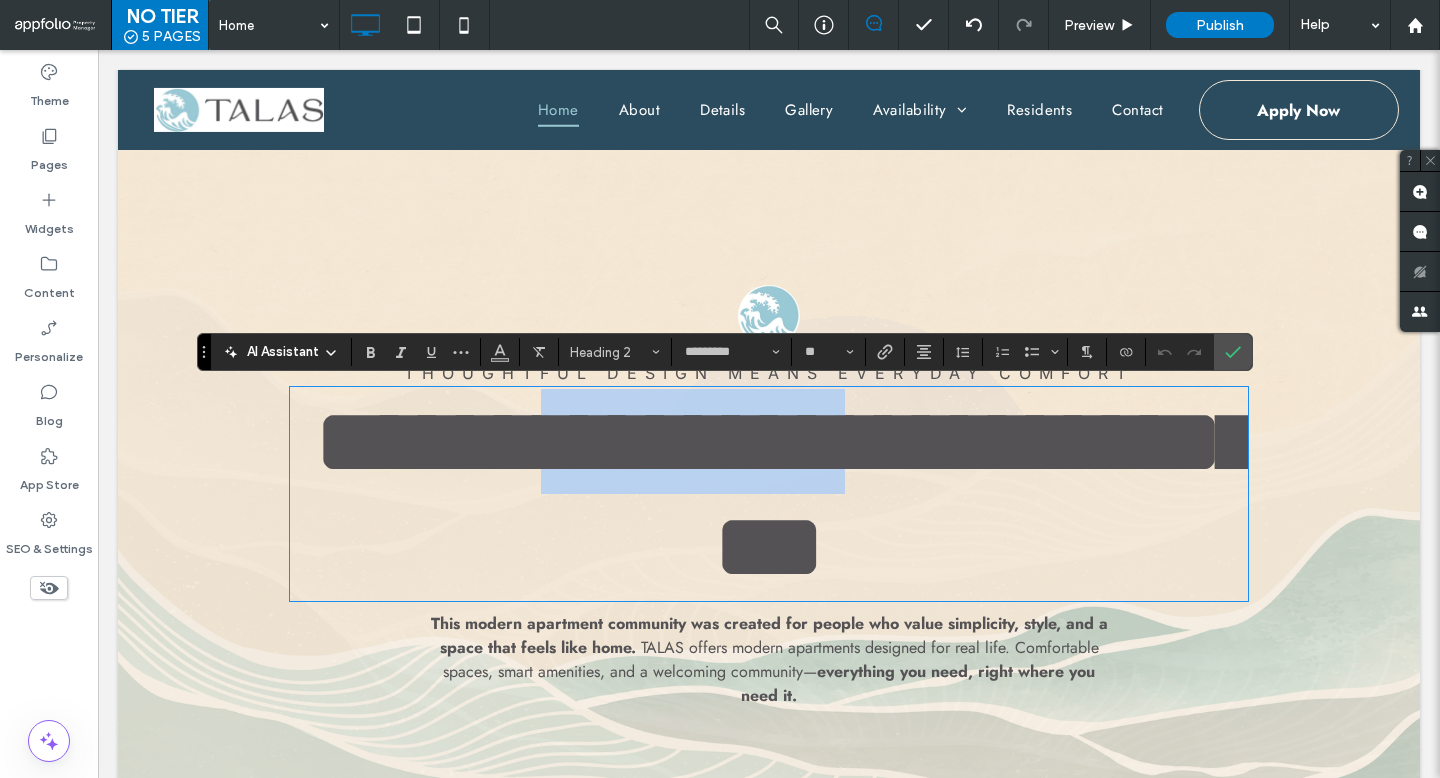 drag, startPoint x: 662, startPoint y: 407, endPoint x: 1173, endPoint y: 403, distance: 511.01566 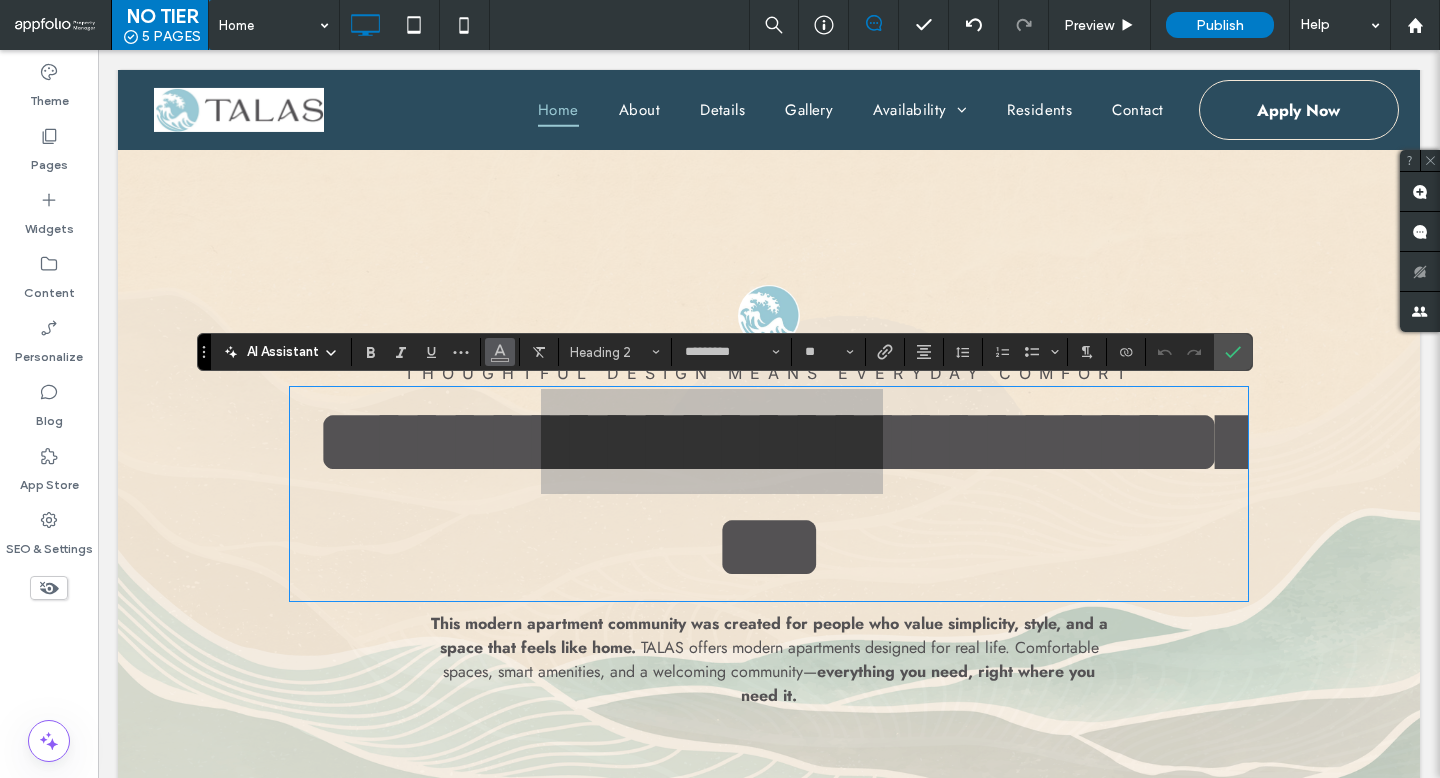 click 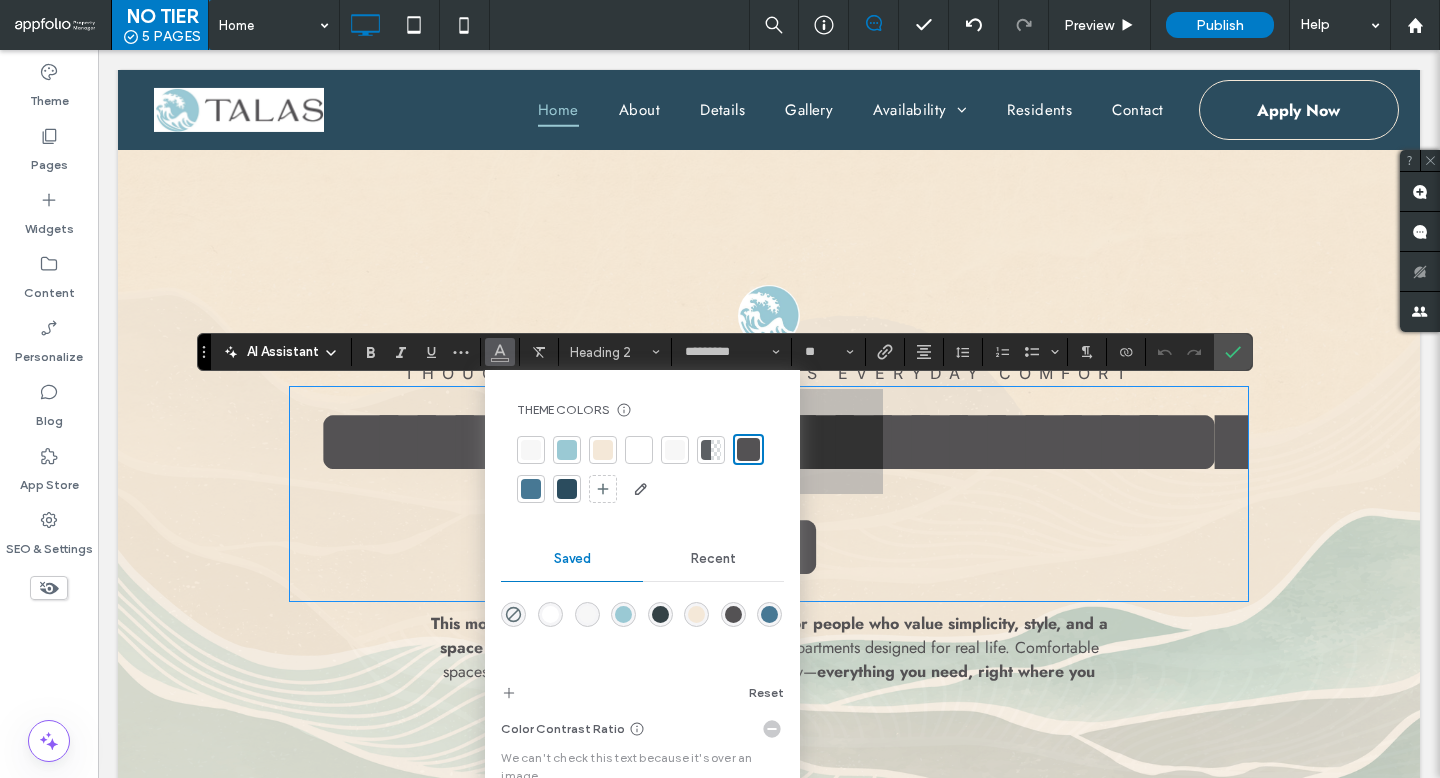 click at bounding box center (531, 489) 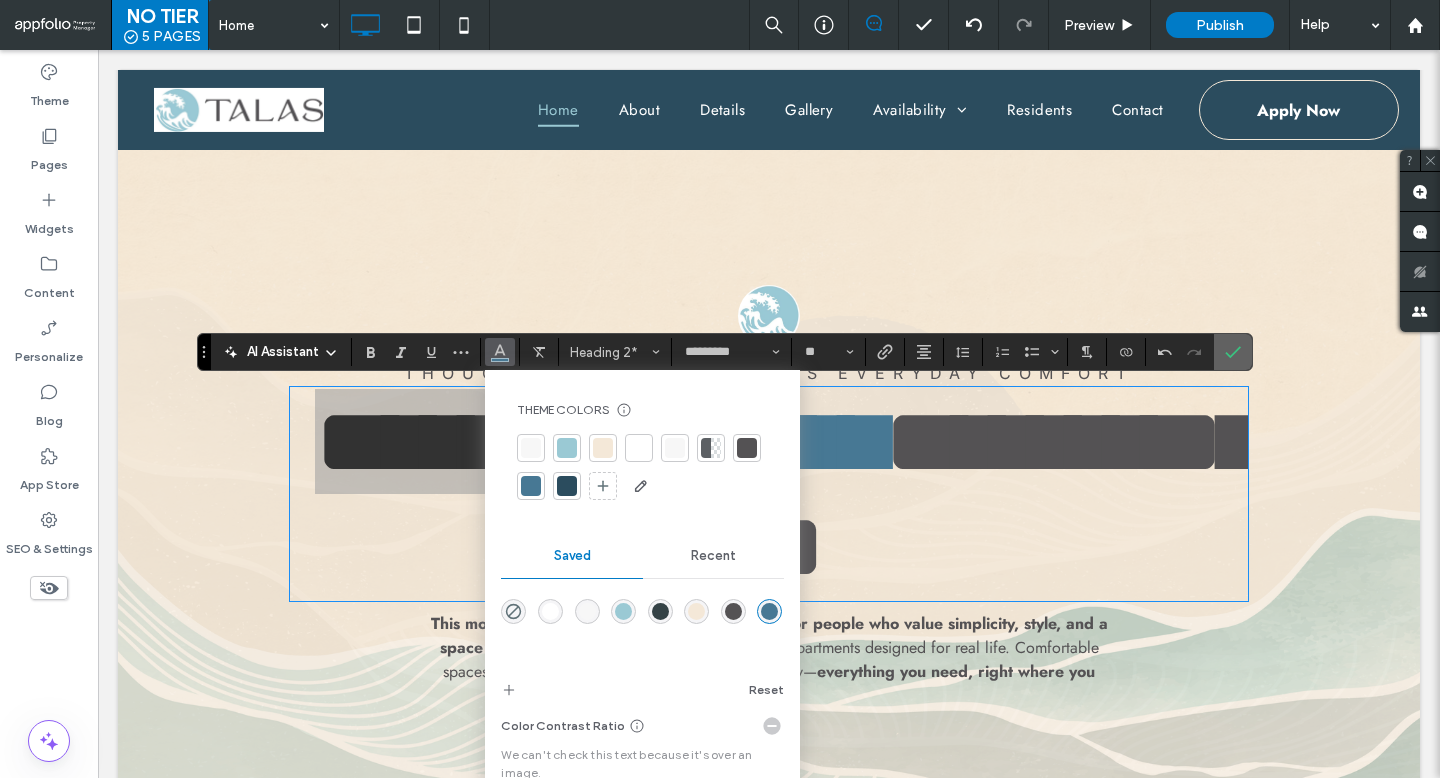 click 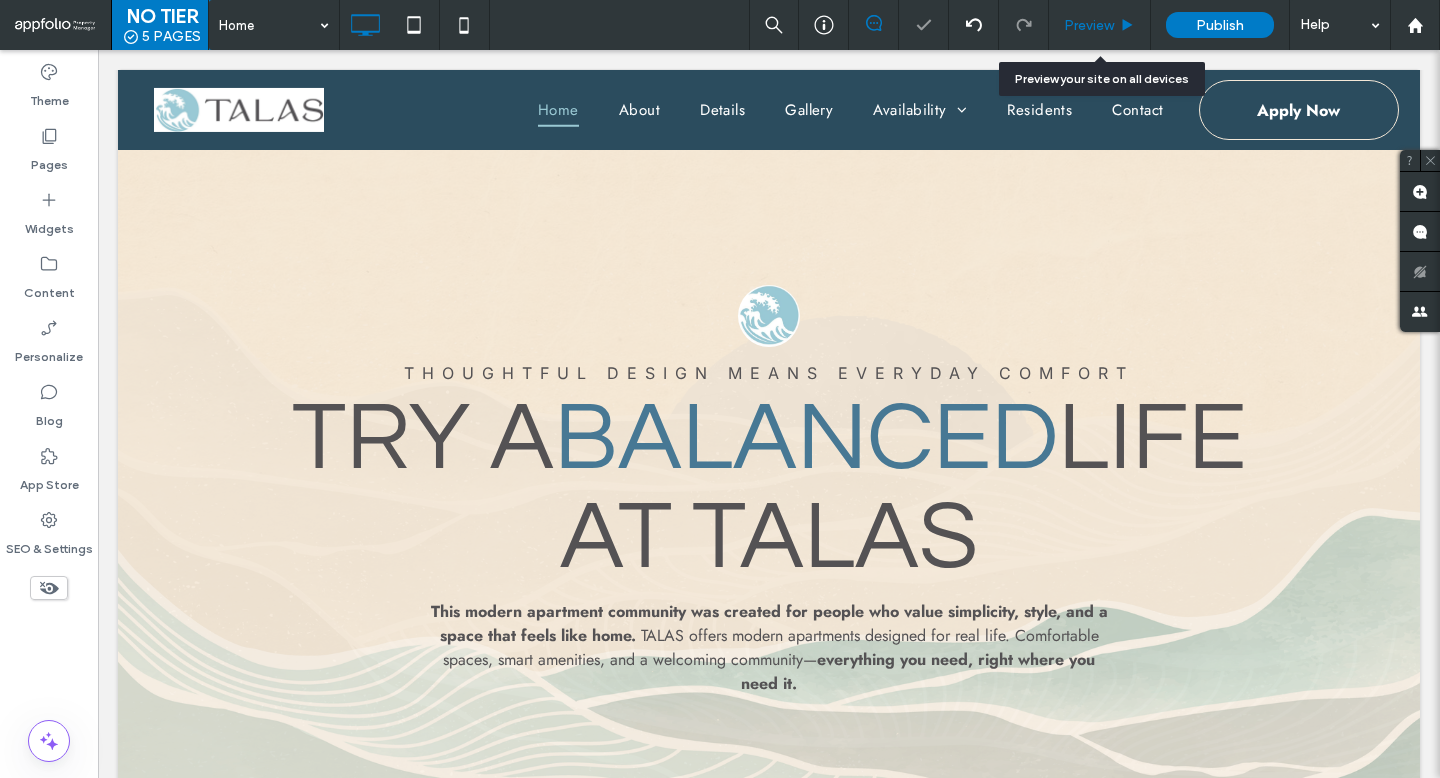 click on "Preview" at bounding box center (1089, 25) 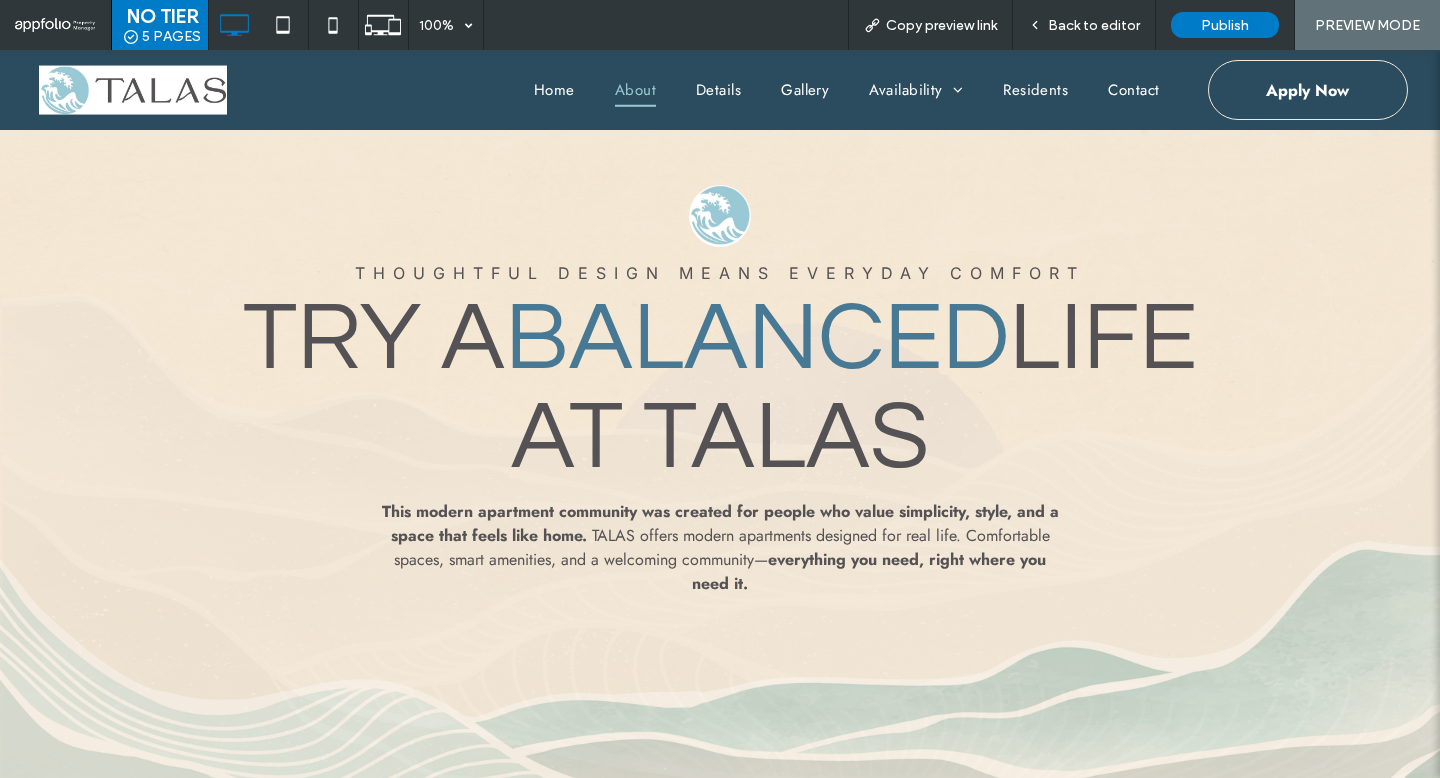 scroll, scrollTop: 911, scrollLeft: 0, axis: vertical 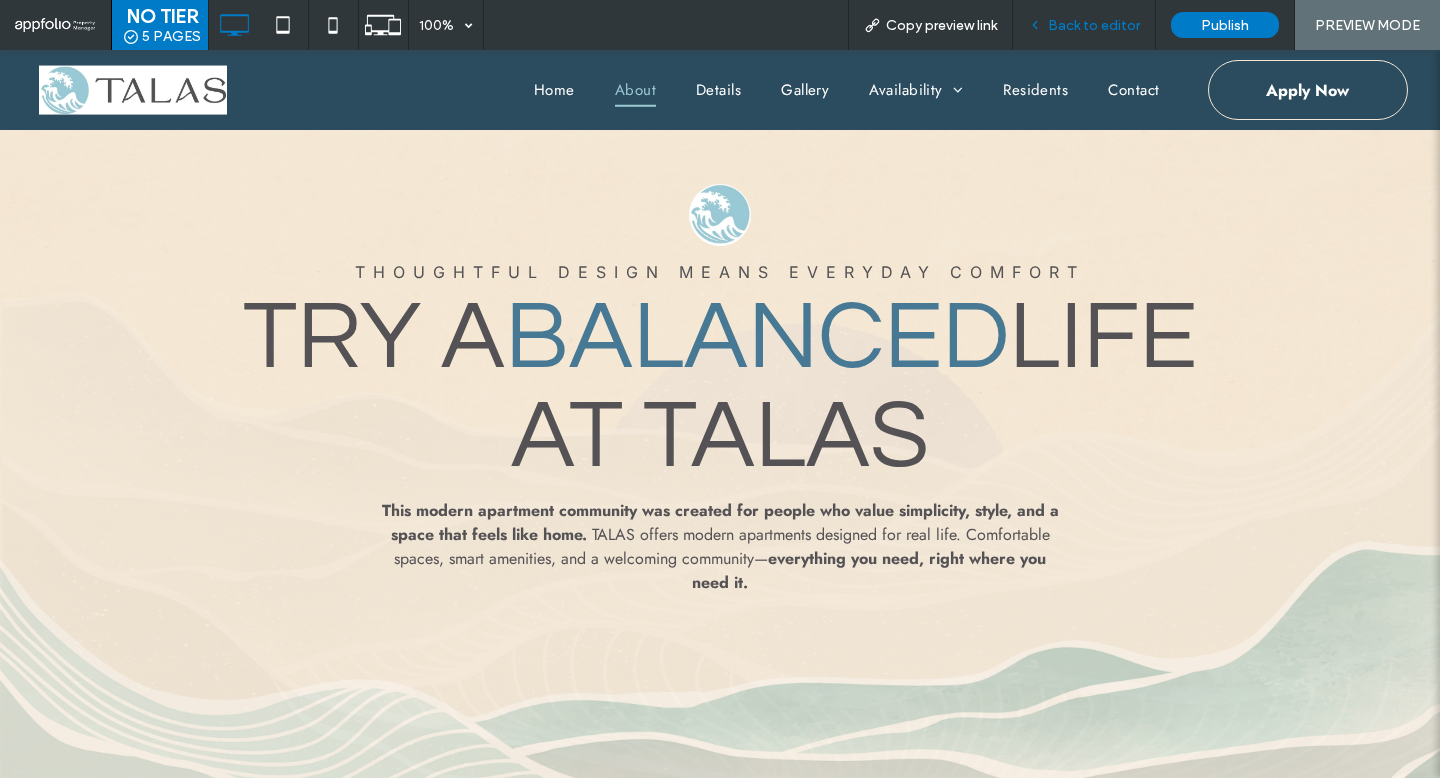 click on "Back to editor" at bounding box center (1094, 25) 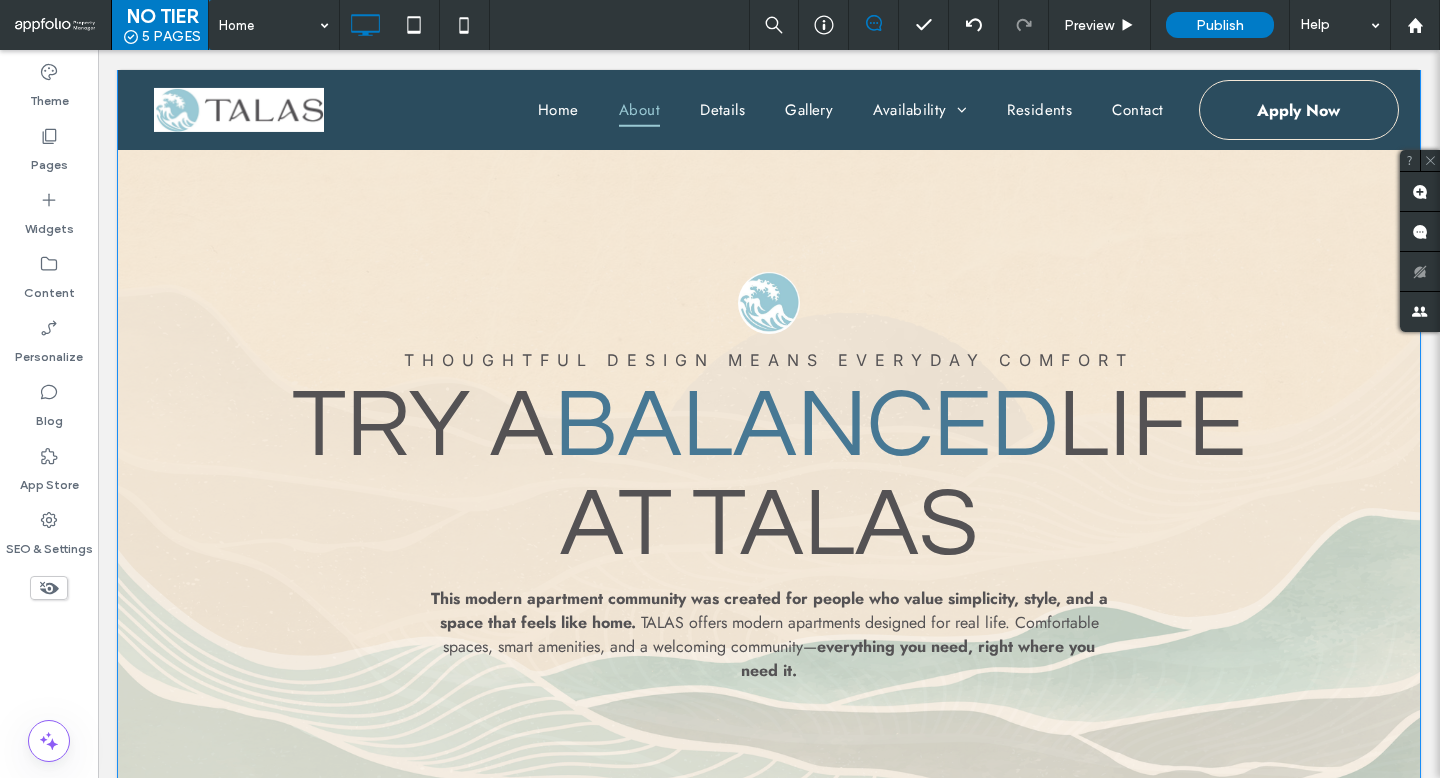 scroll, scrollTop: 737, scrollLeft: 0, axis: vertical 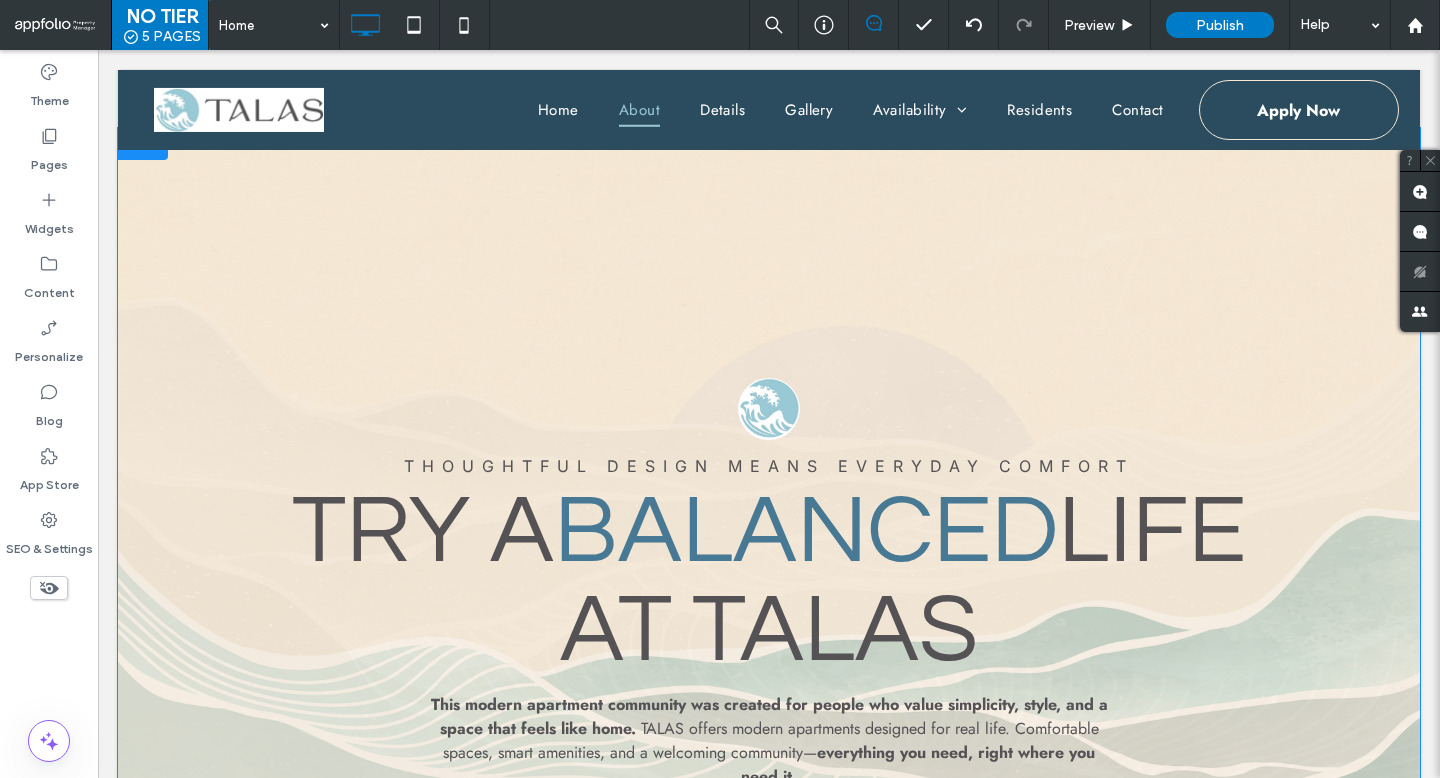 click on "Thoughtful Design means Everyday Comfort
Try A  Balanced  Life At TALAS
This modern apartment community was created for people who value simplicity, style, and a space that feels like home.   With clean lines, warm finishes, and purposeful amenities, TALAS offers a relaxed, balanced living experience—without the unnecessary extras. Whether you're starting out, settling in, or finding your next step, TALAS is where modern living just feels right. TALAS offers modern apartments designed for real life. Comfortable spaces, smart amenities, and a welcoming community — everything you need, right where you need it. Click To Paste" at bounding box center [769, 625] 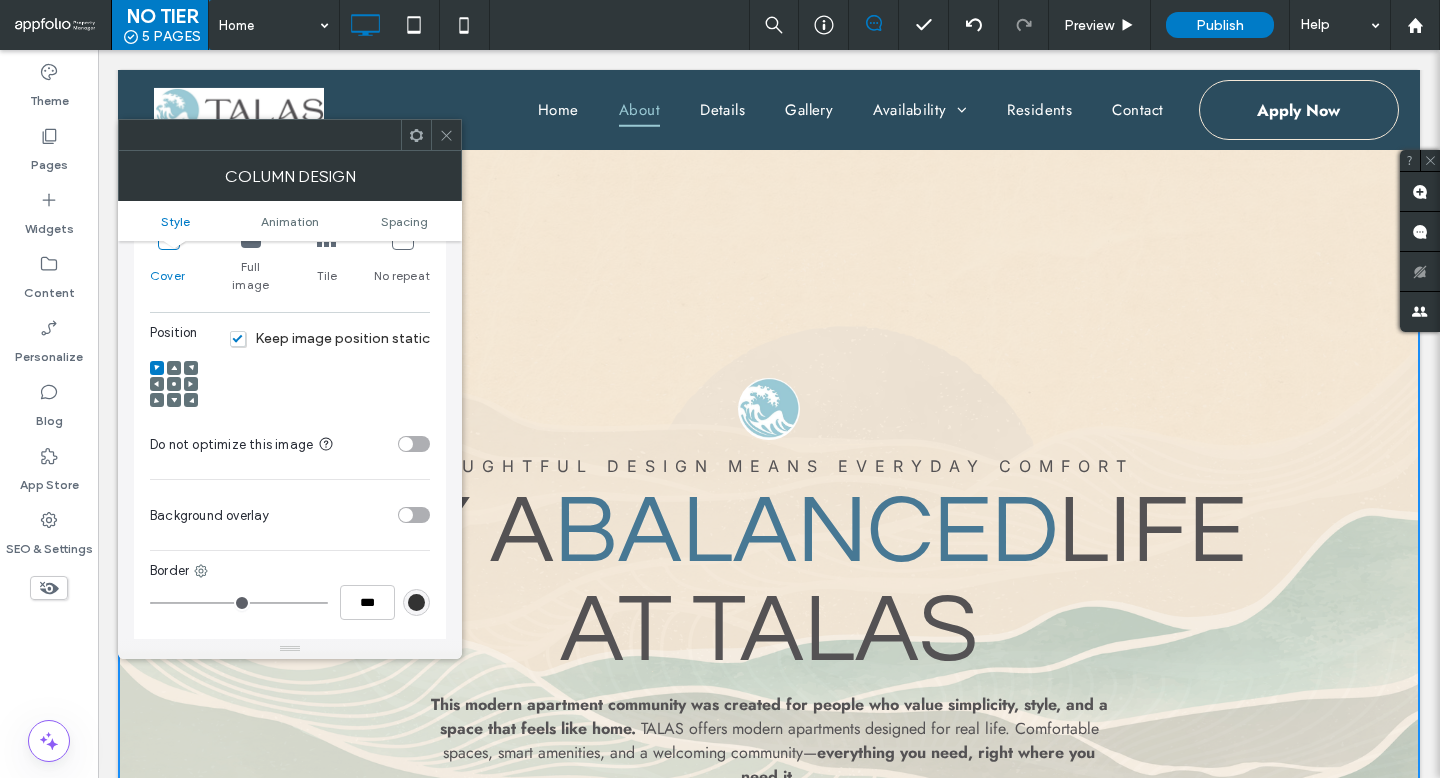 scroll, scrollTop: 534, scrollLeft: 0, axis: vertical 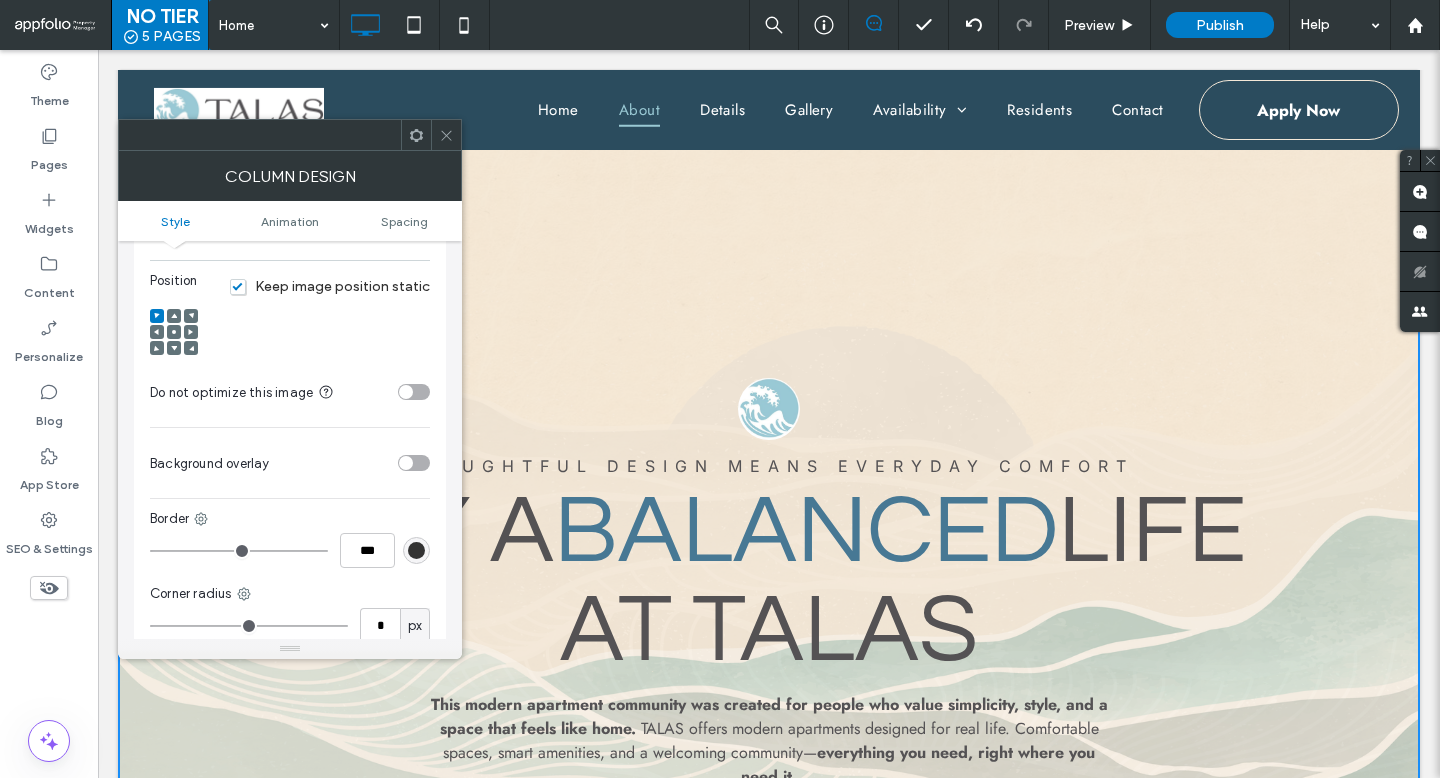 click at bounding box center (414, 463) 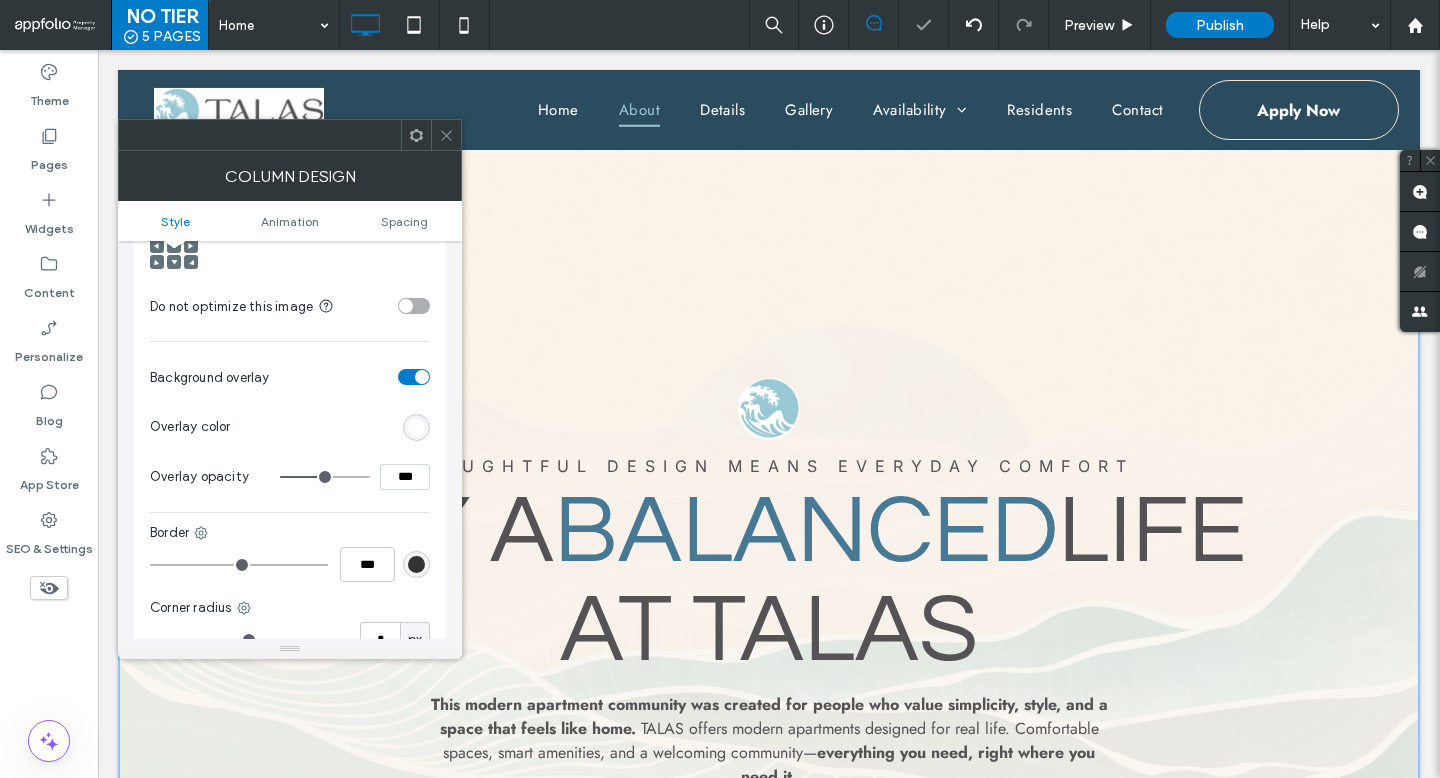scroll, scrollTop: 628, scrollLeft: 0, axis: vertical 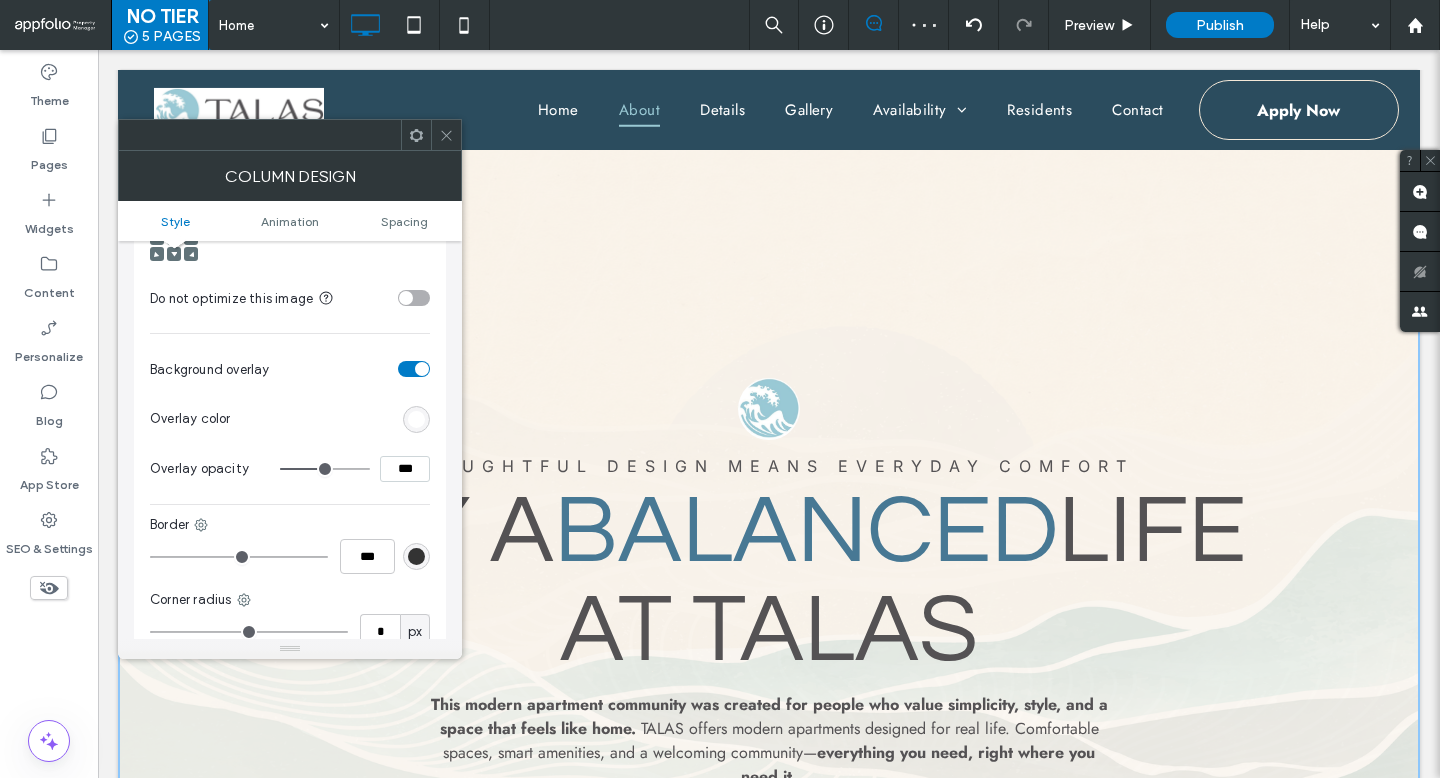 click at bounding box center (416, 419) 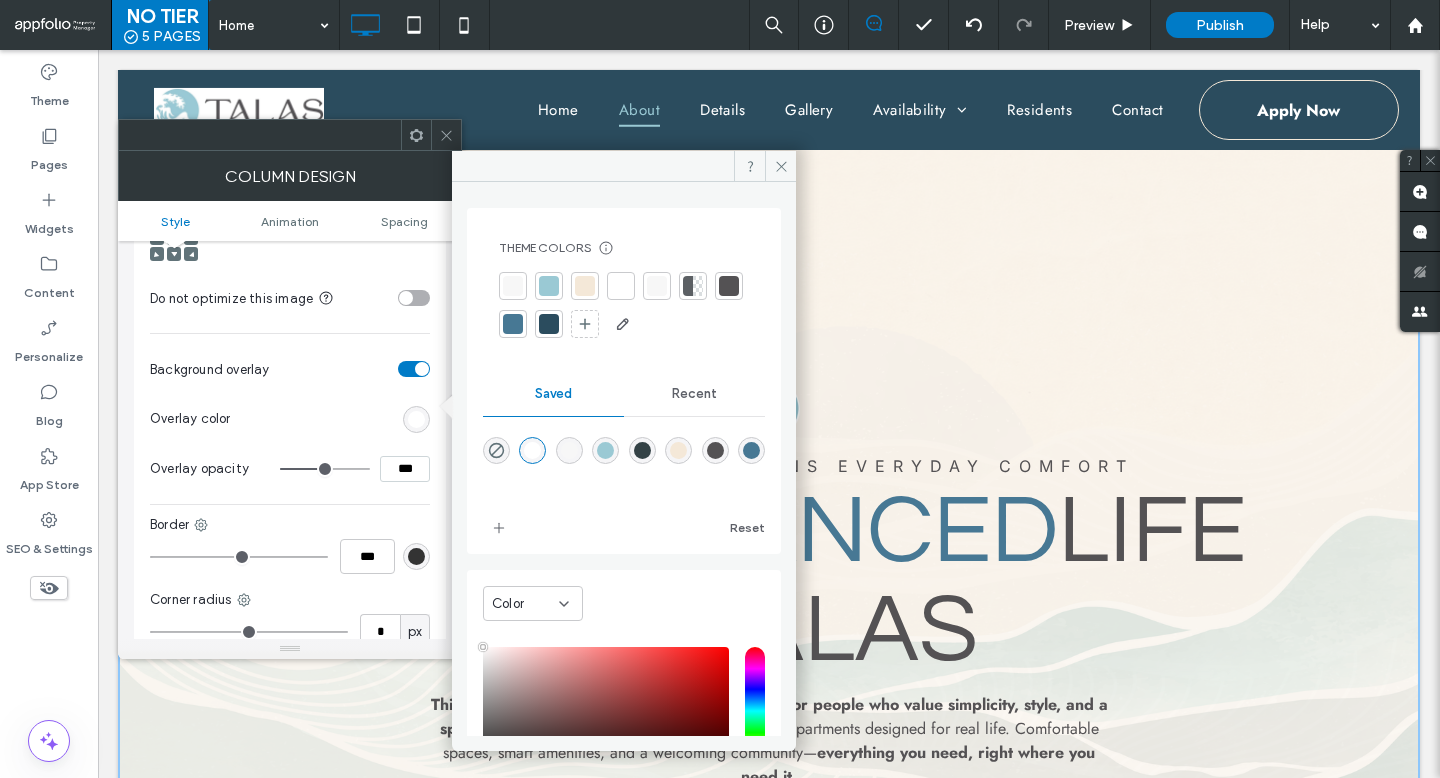 click at bounding box center (585, 286) 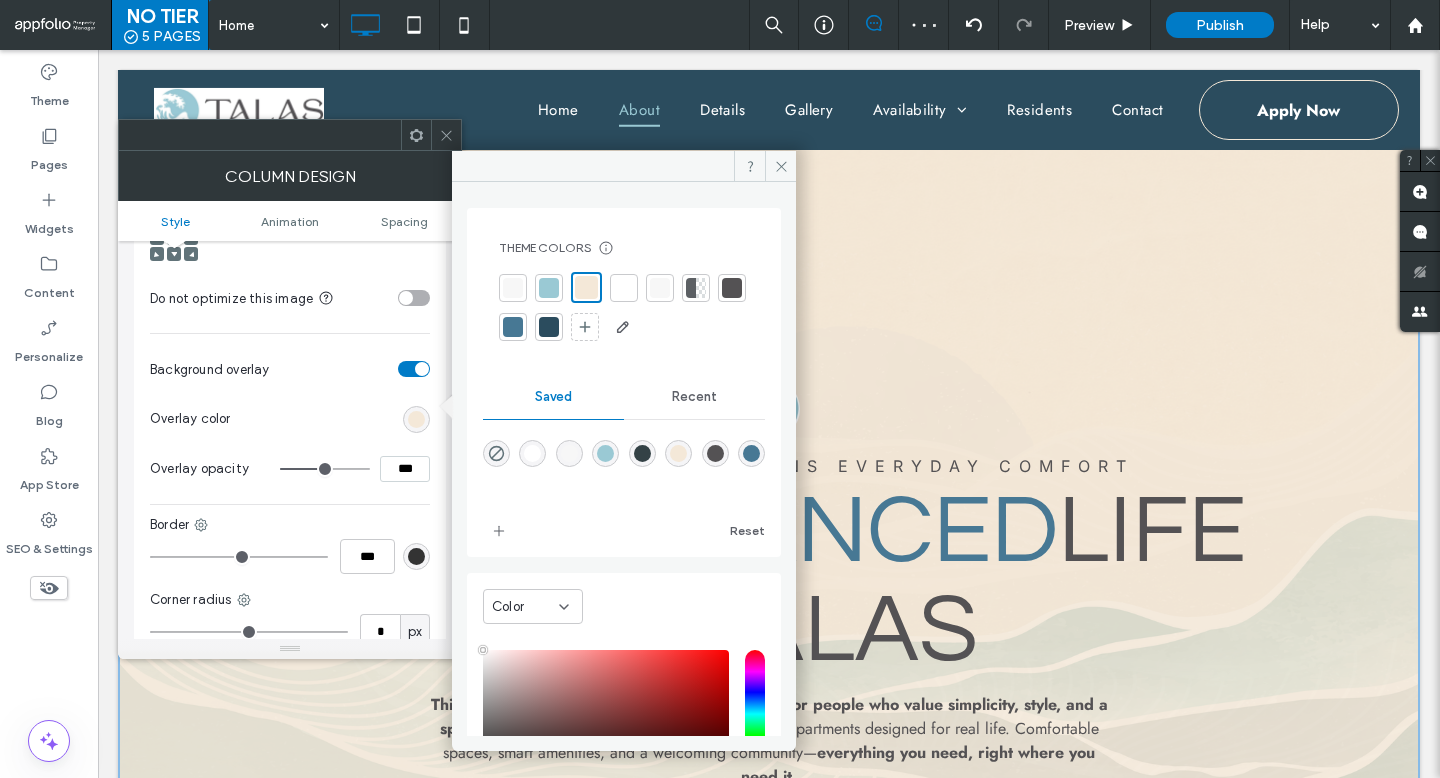click at bounding box center [422, 369] 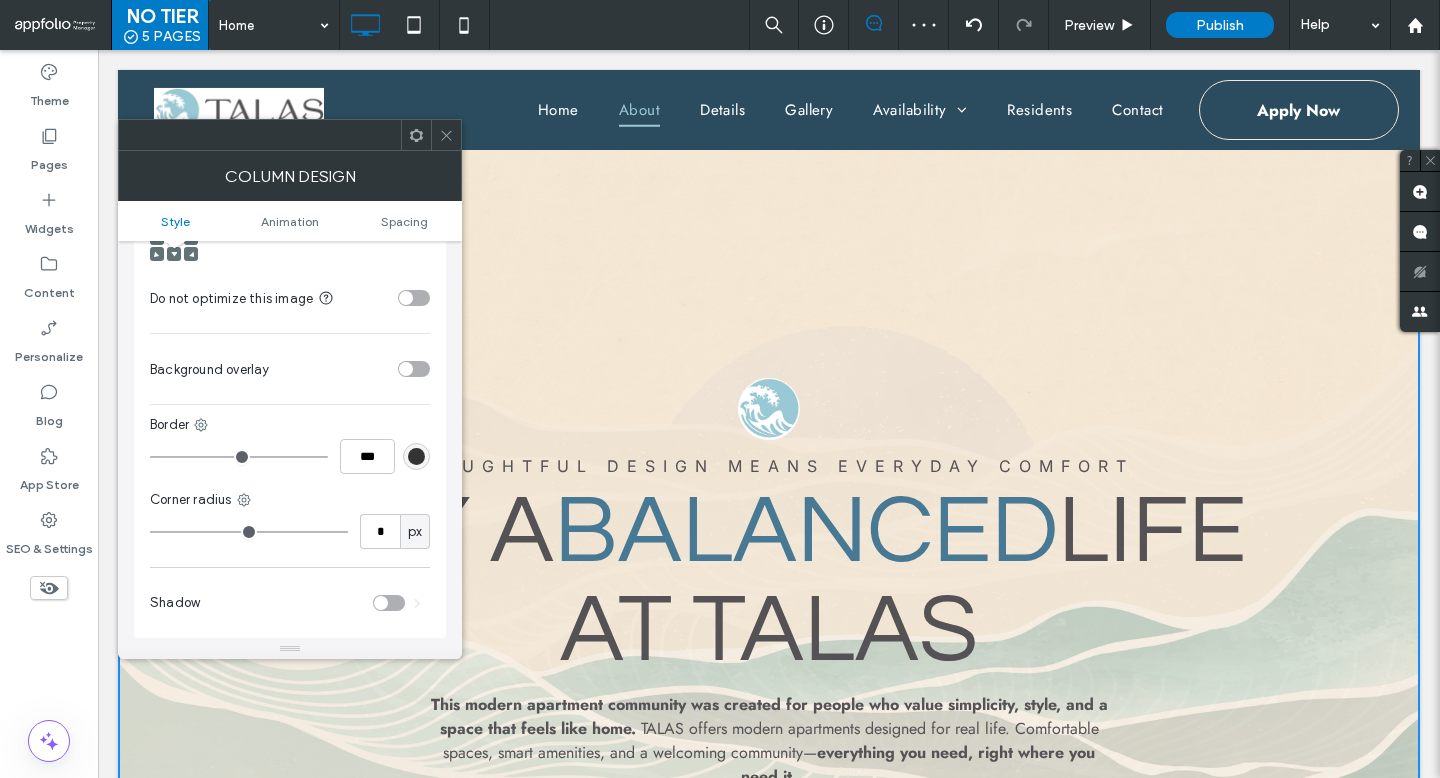 click at bounding box center (414, 369) 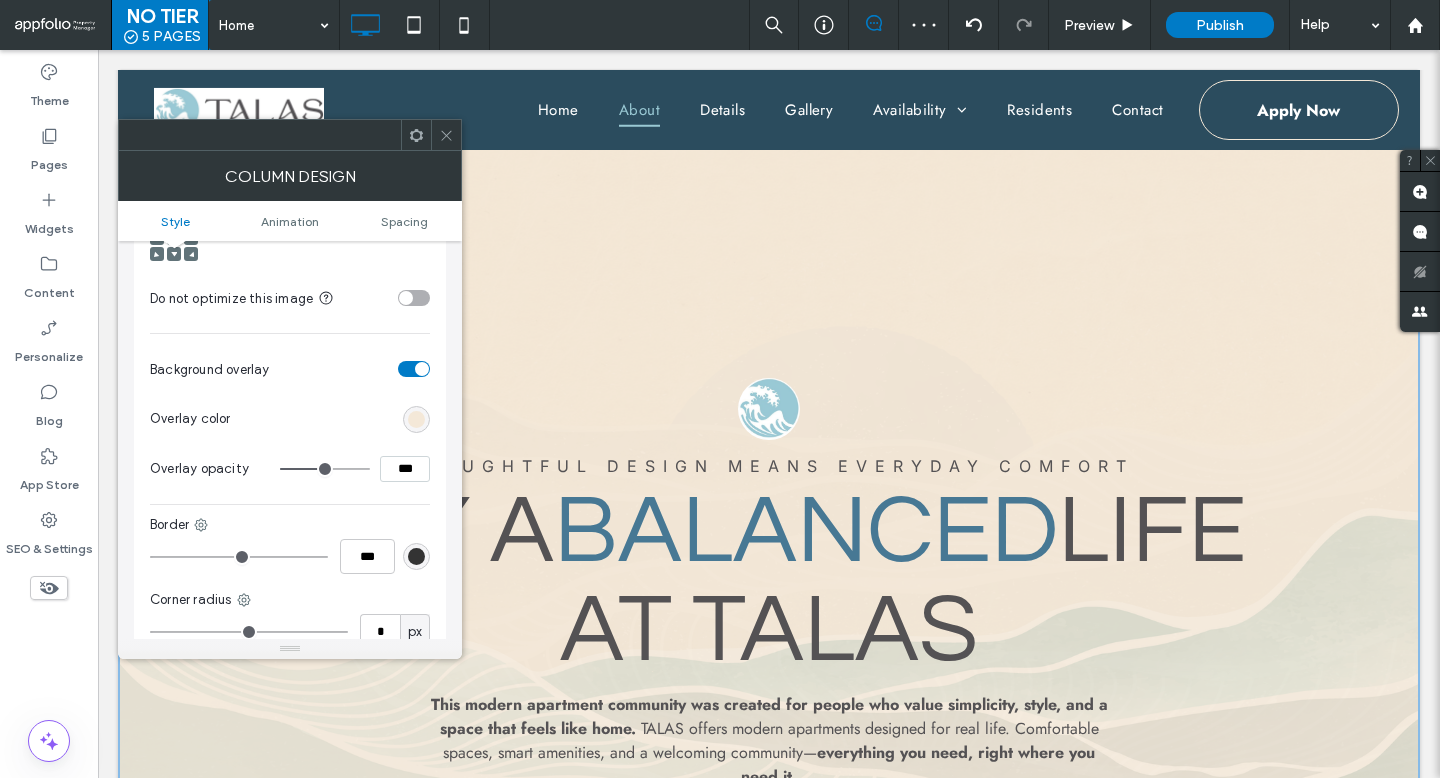 click 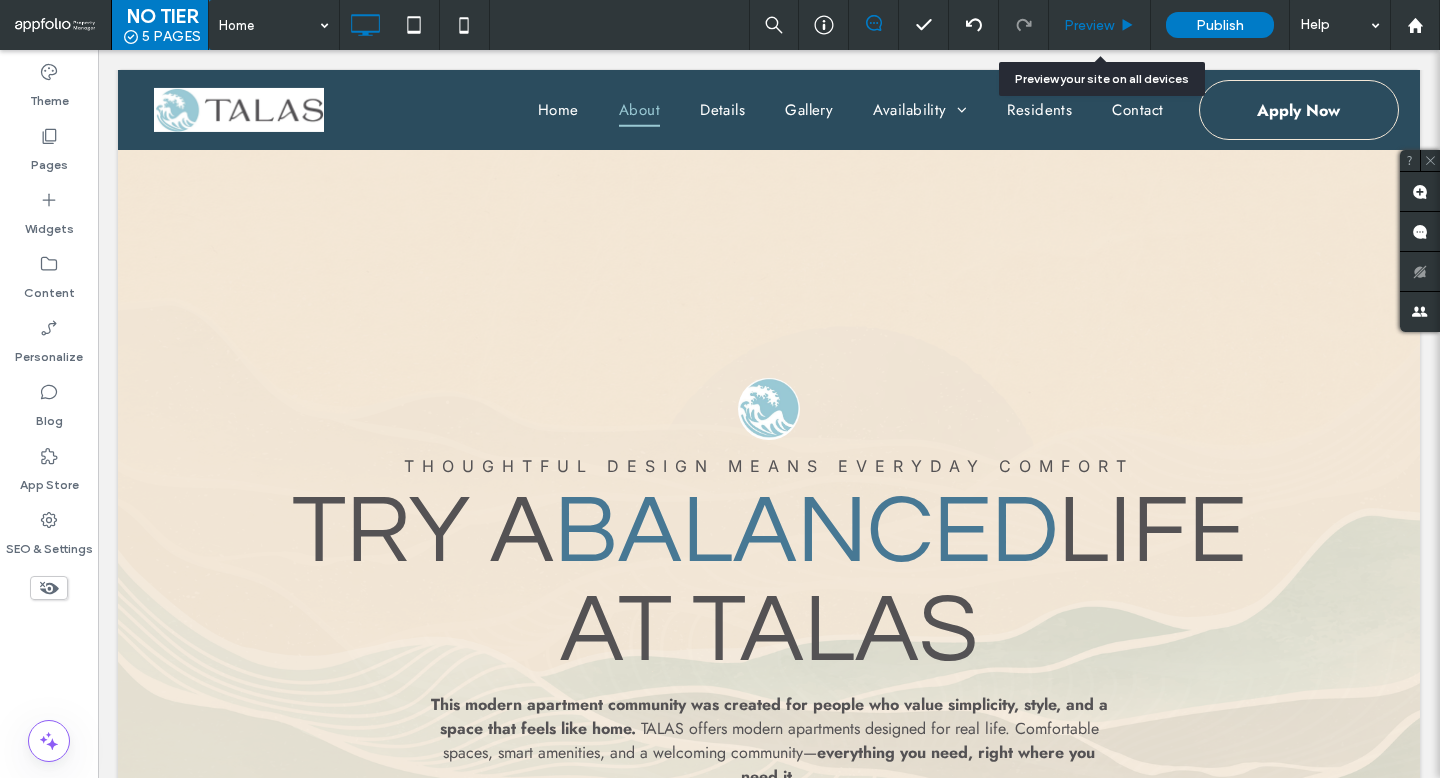 click on "Preview" at bounding box center (1089, 25) 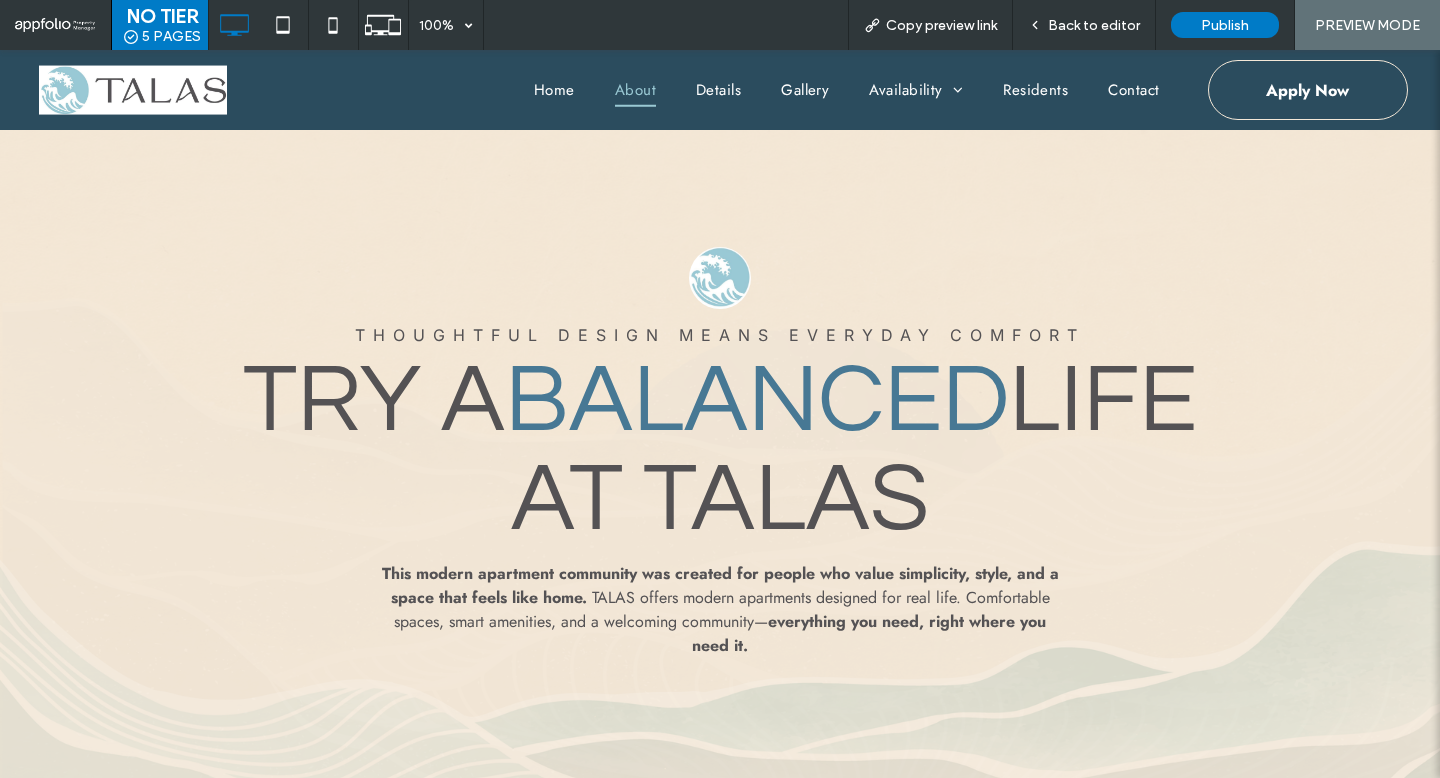 scroll, scrollTop: 824, scrollLeft: 0, axis: vertical 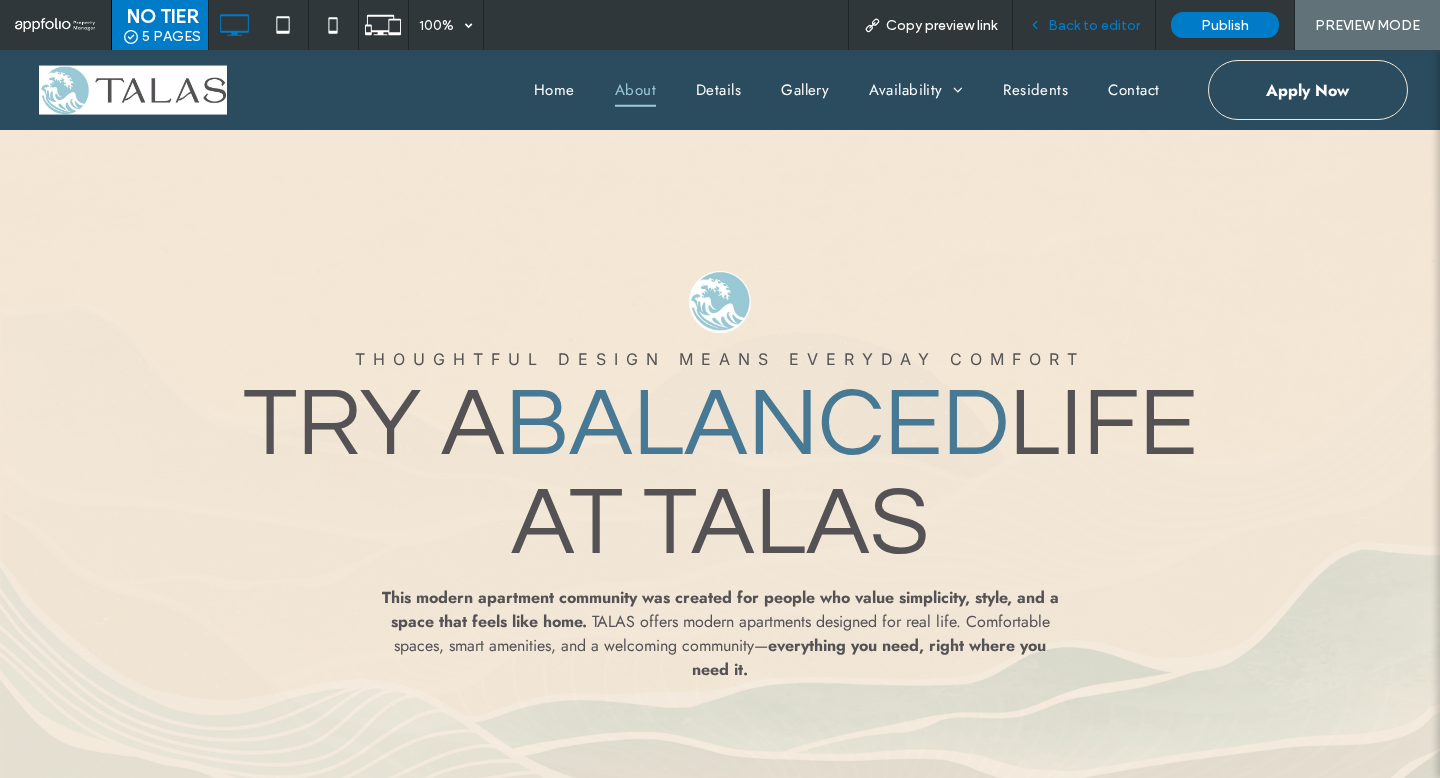 click on "Back to editor" at bounding box center (1084, 25) 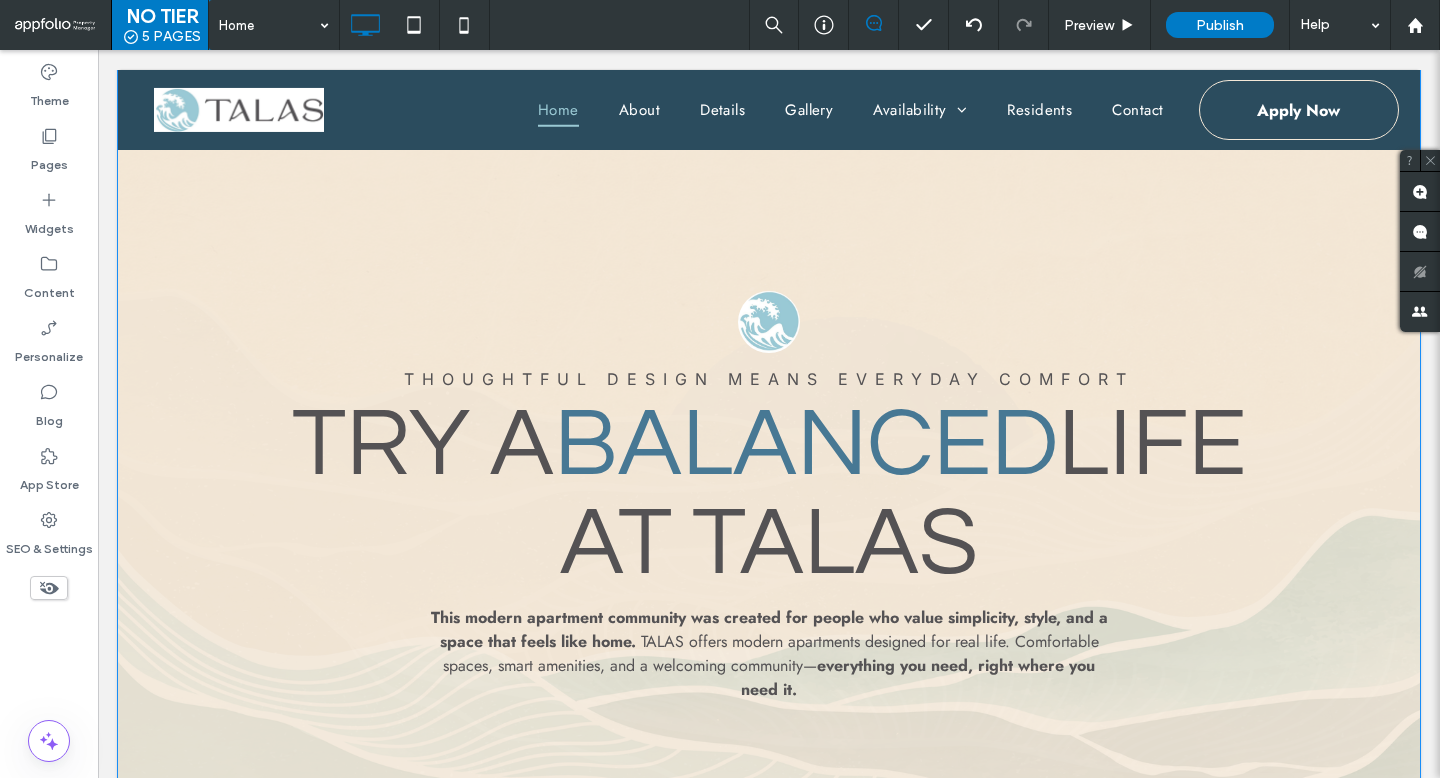 click on "Thoughtful Design means Everyday Comfort
Try A  Balanced  Life At TALAS
This modern apartment community was created for people who value simplicity, style, and a space that feels like home.   With clean lines, warm finishes, and purposeful amenities, TALAS offers a relaxed, balanced living experience—without the unnecessary extras. Whether you're starting out, settling in, or finding your next step, TALAS is where modern living just feels right. TALAS offers modern apartments designed for real life. Comfortable spaces, smart amenities, and a welcoming community — everything you need, right where you need it. Click To Paste" at bounding box center [769, 538] 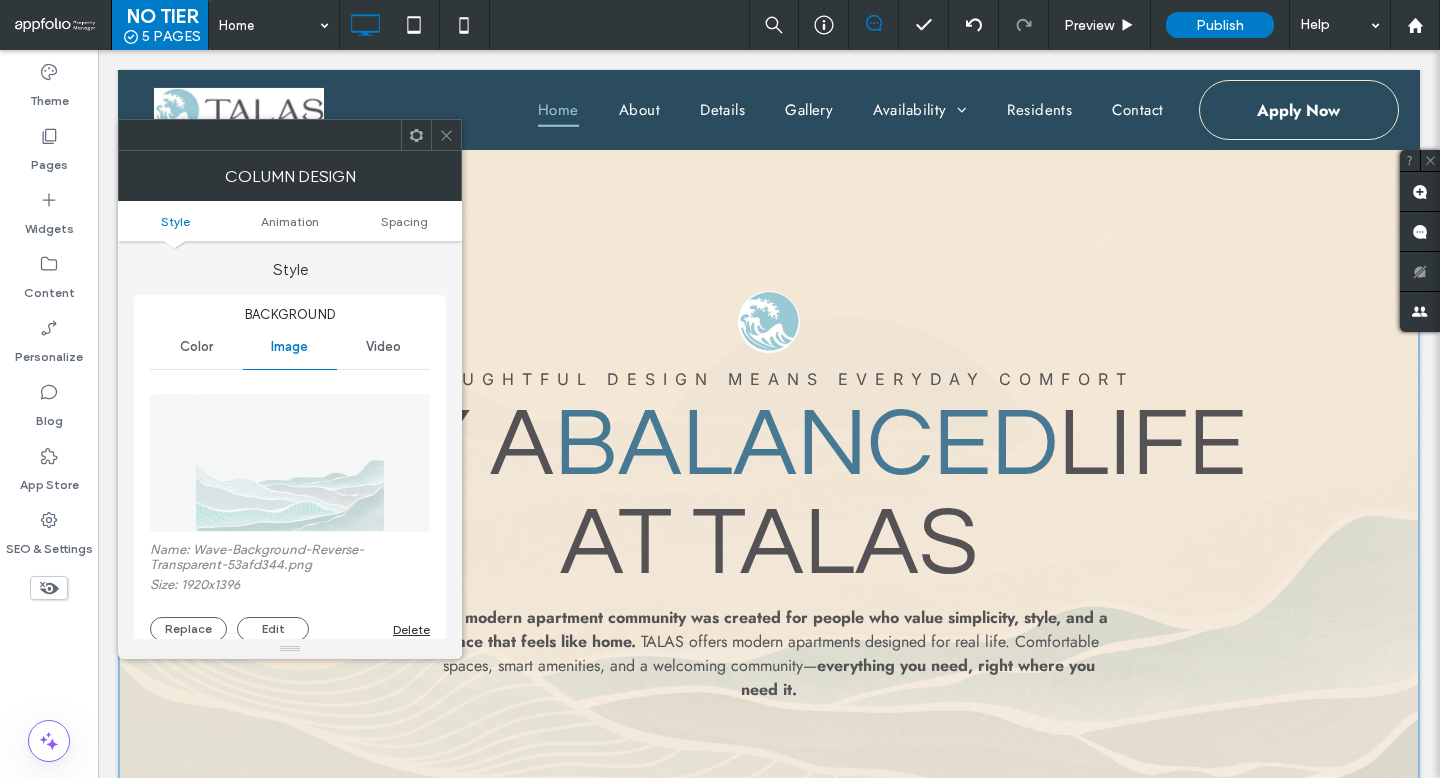 click on "Color" at bounding box center [196, 347] 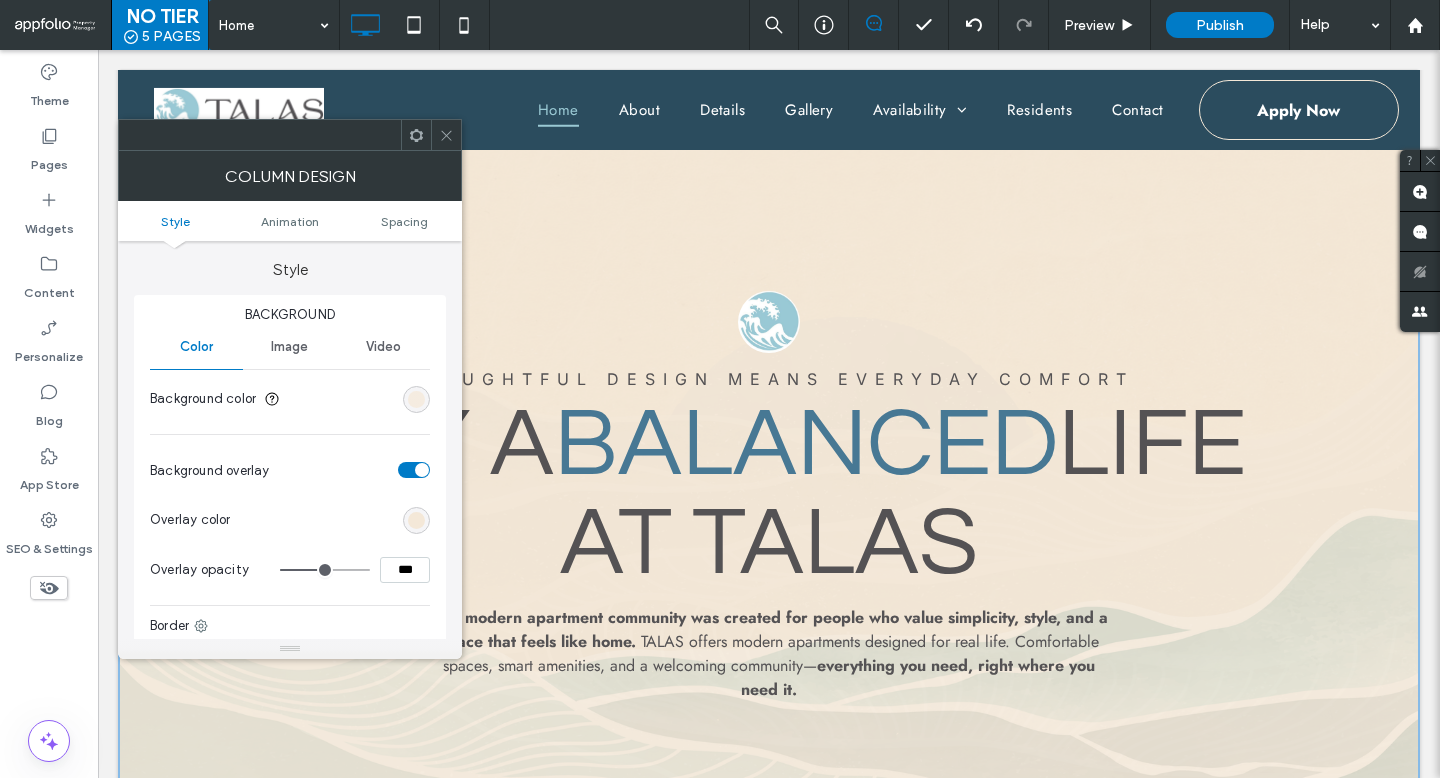 click at bounding box center [416, 399] 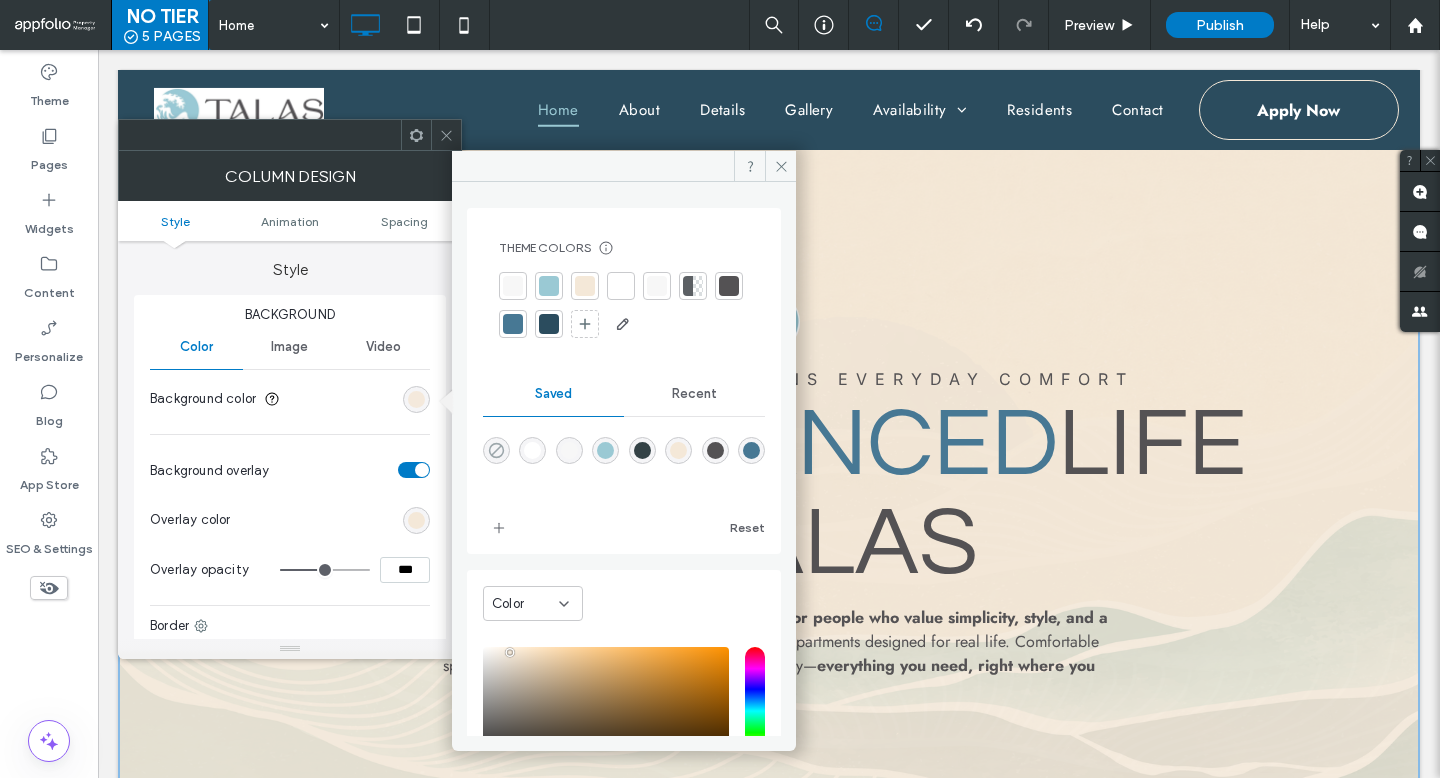 click 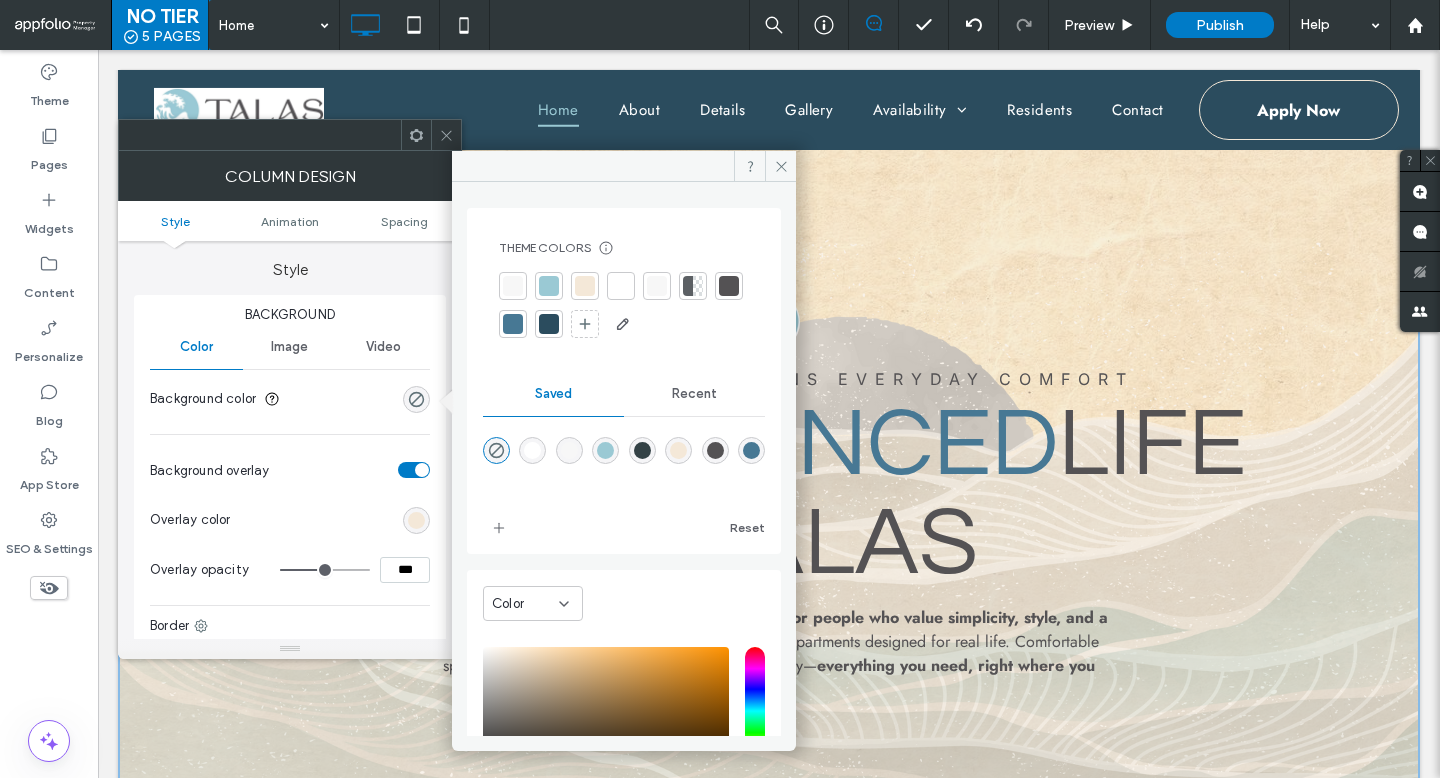 type on "**" 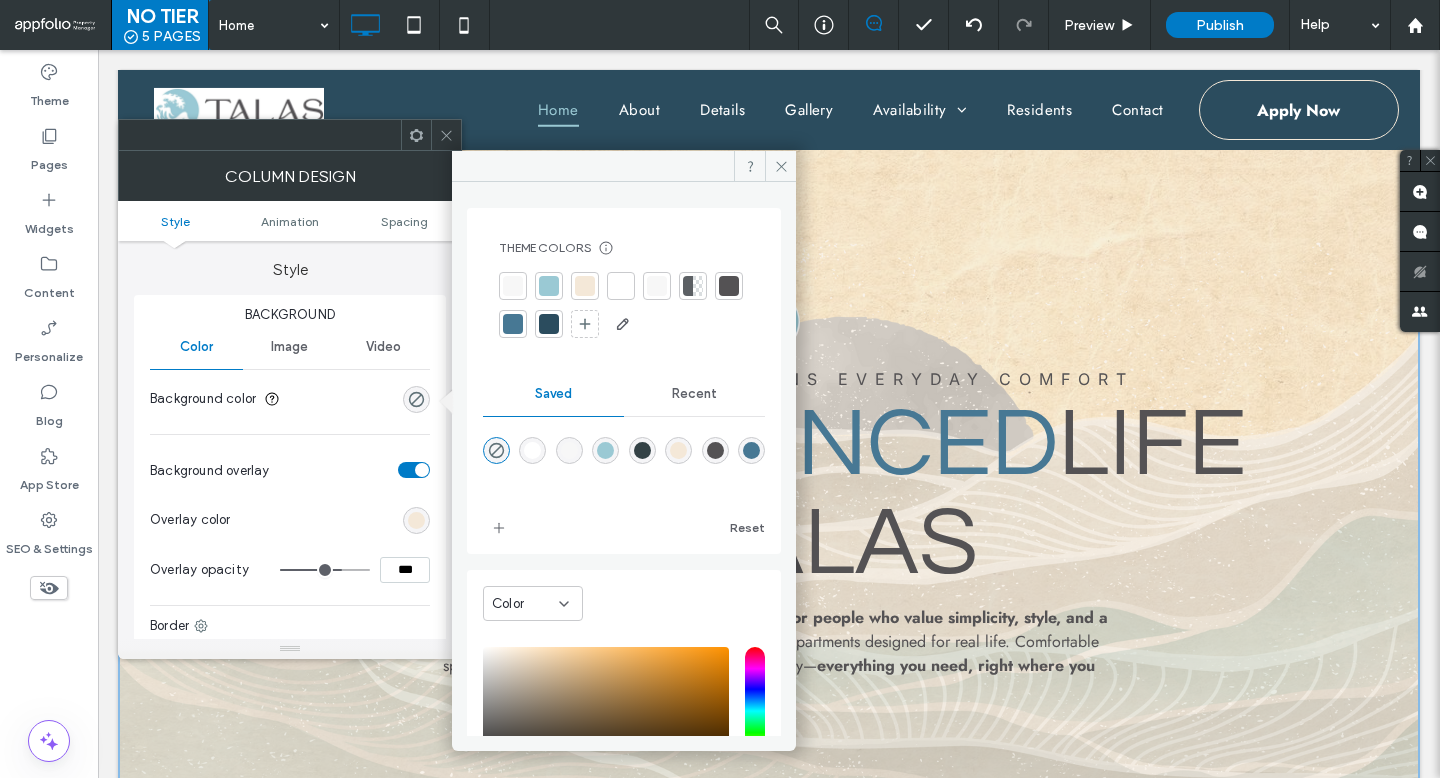 click at bounding box center [325, 570] 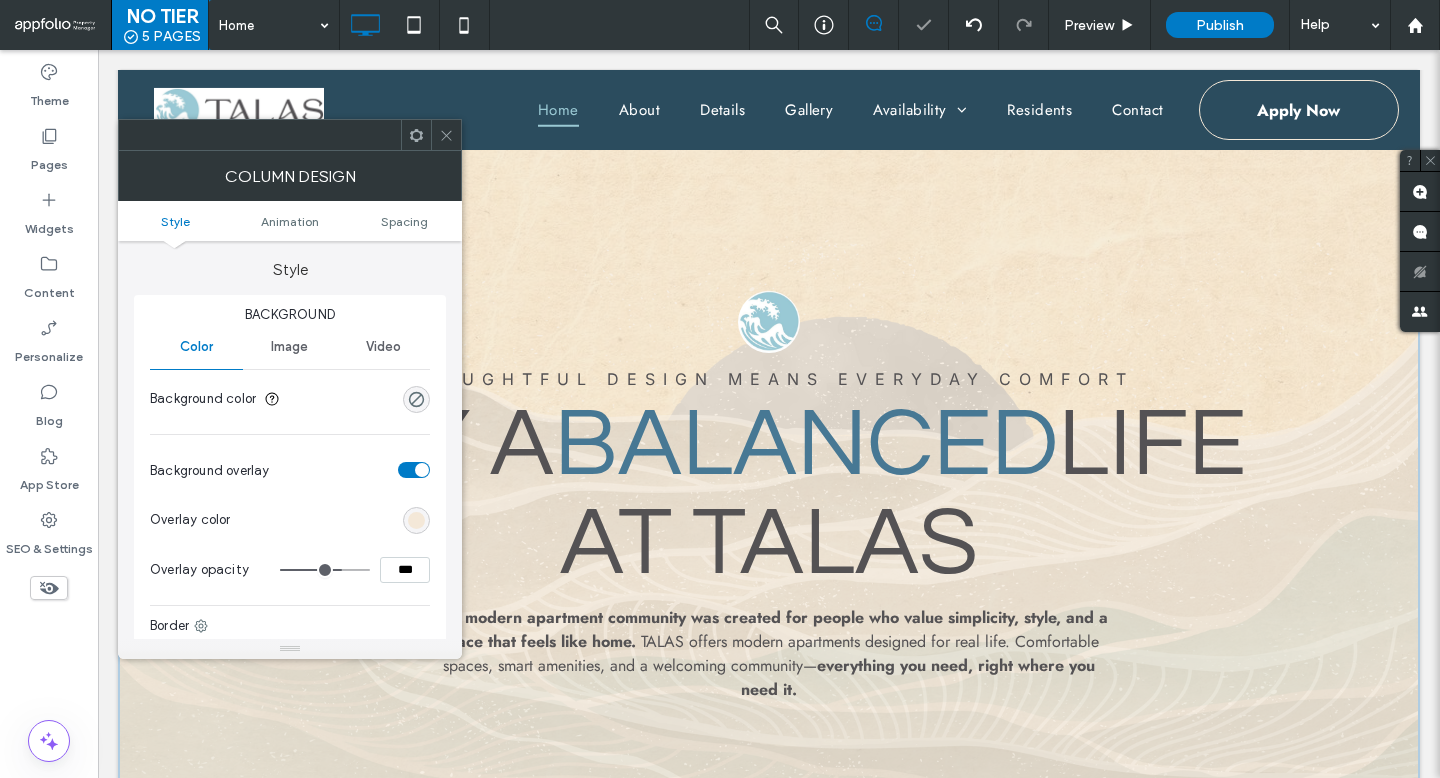 type on "**" 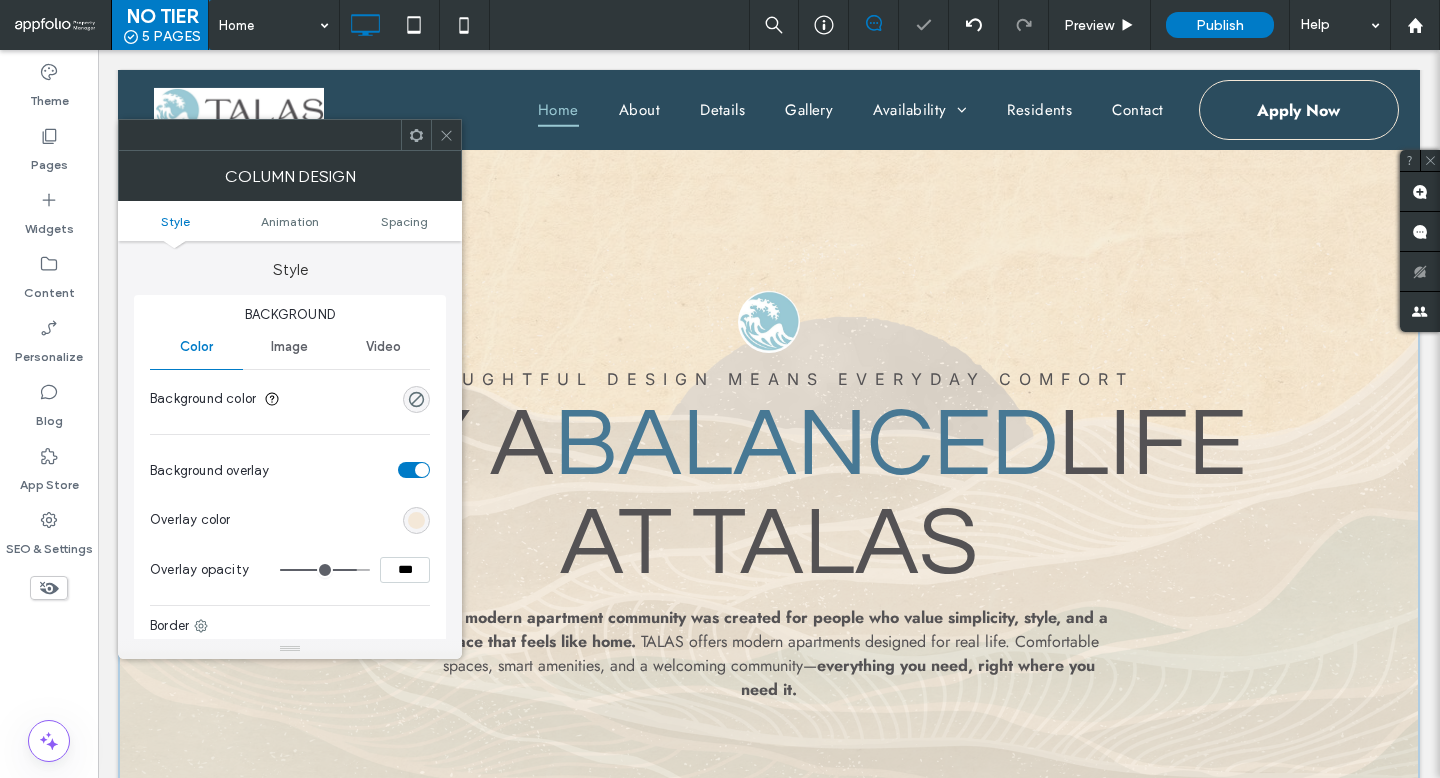 click at bounding box center (325, 570) 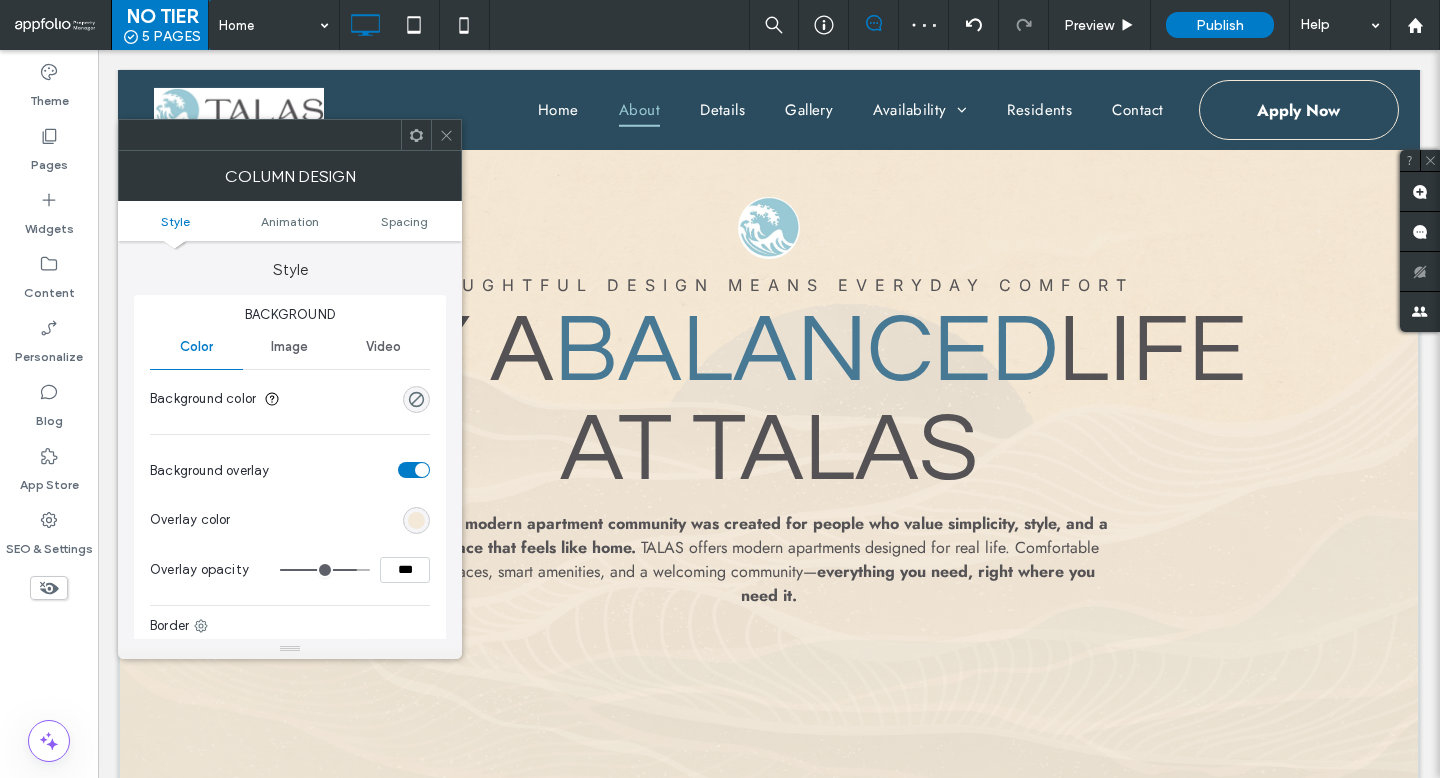 scroll, scrollTop: 908, scrollLeft: 0, axis: vertical 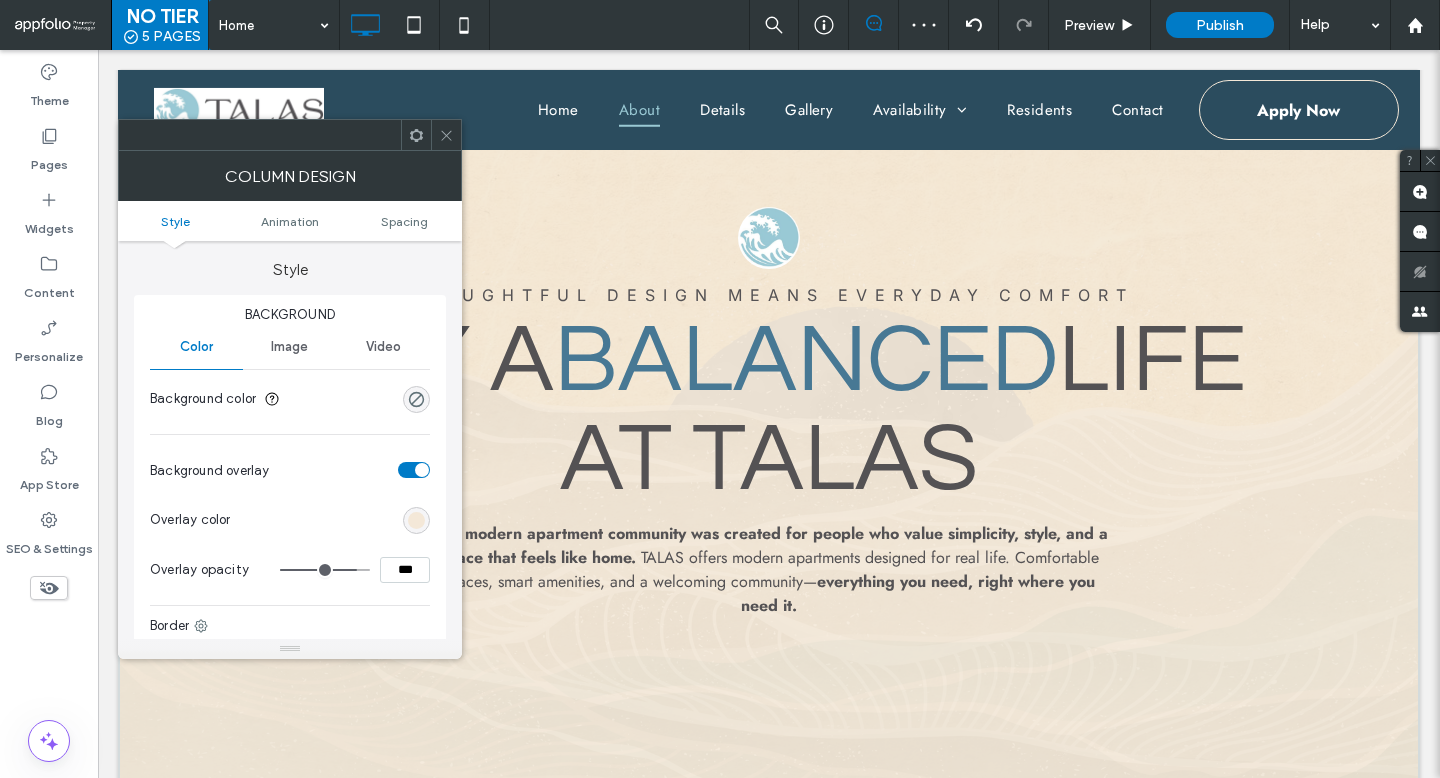 type on "**" 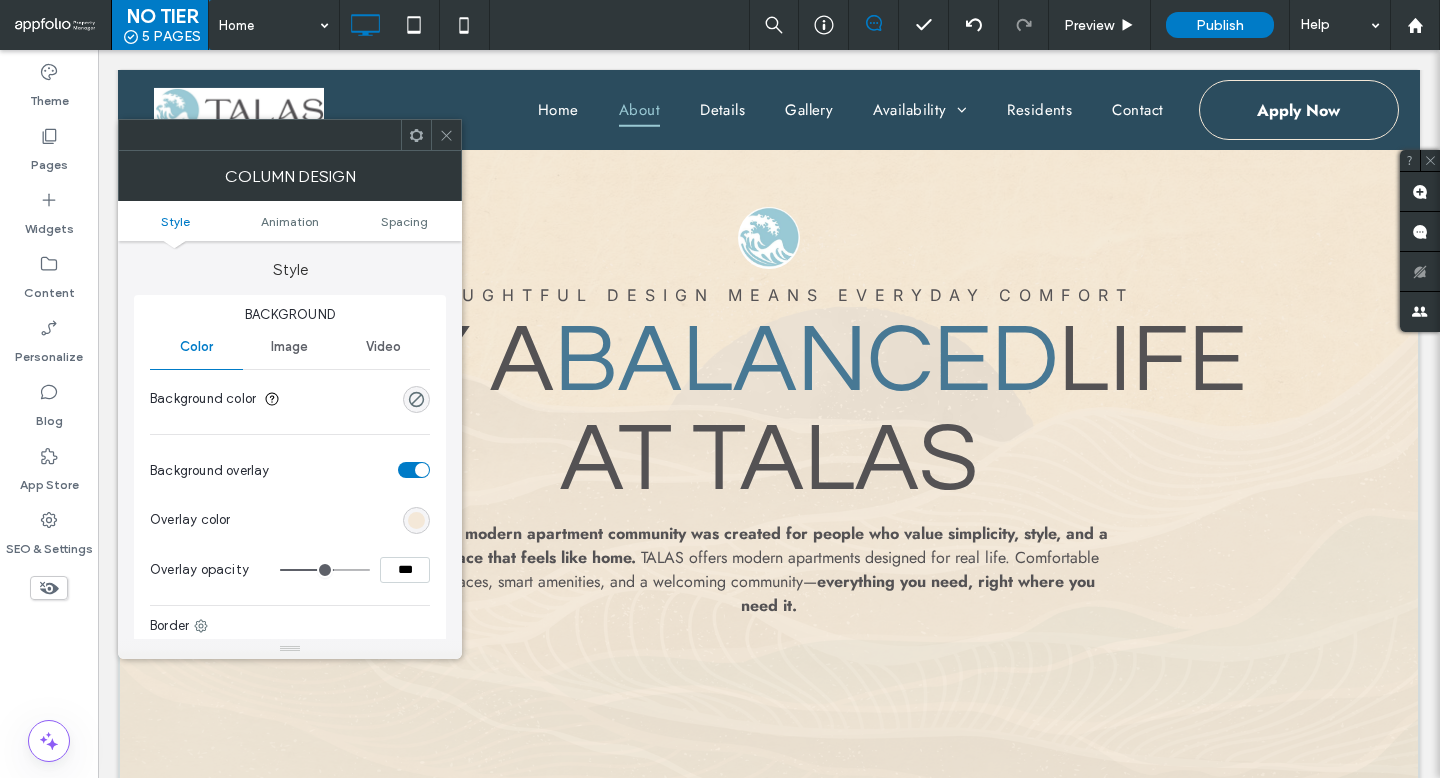 click at bounding box center (325, 570) 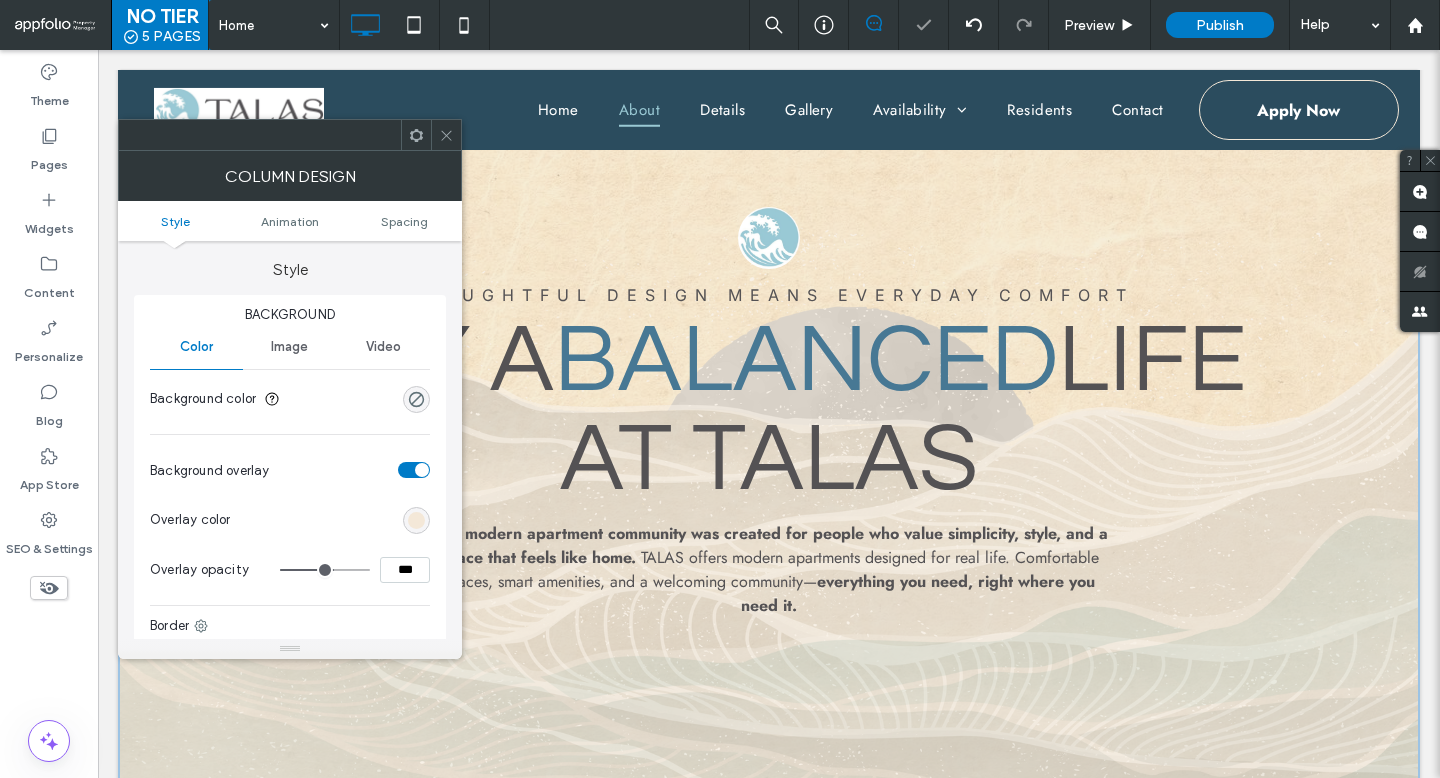 type on "**" 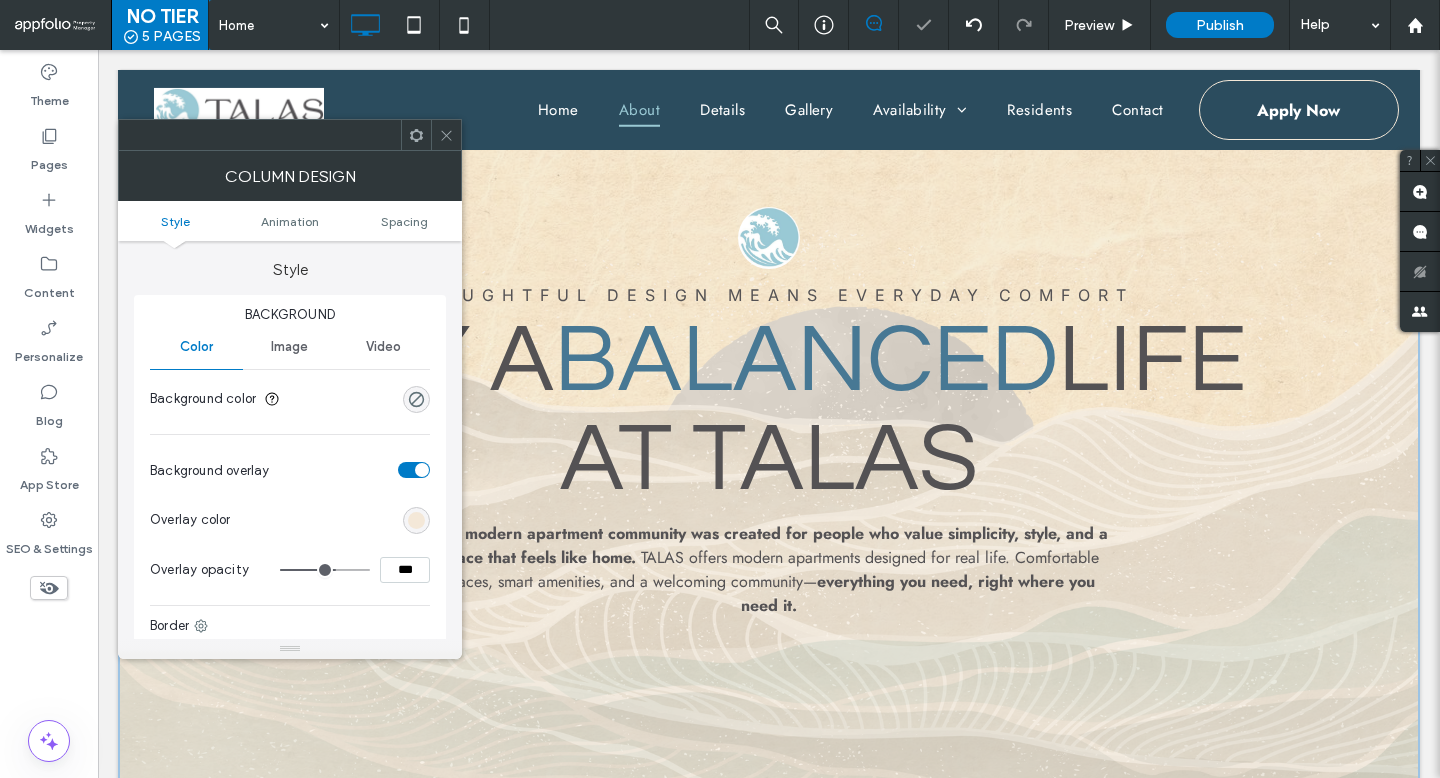 type on "**" 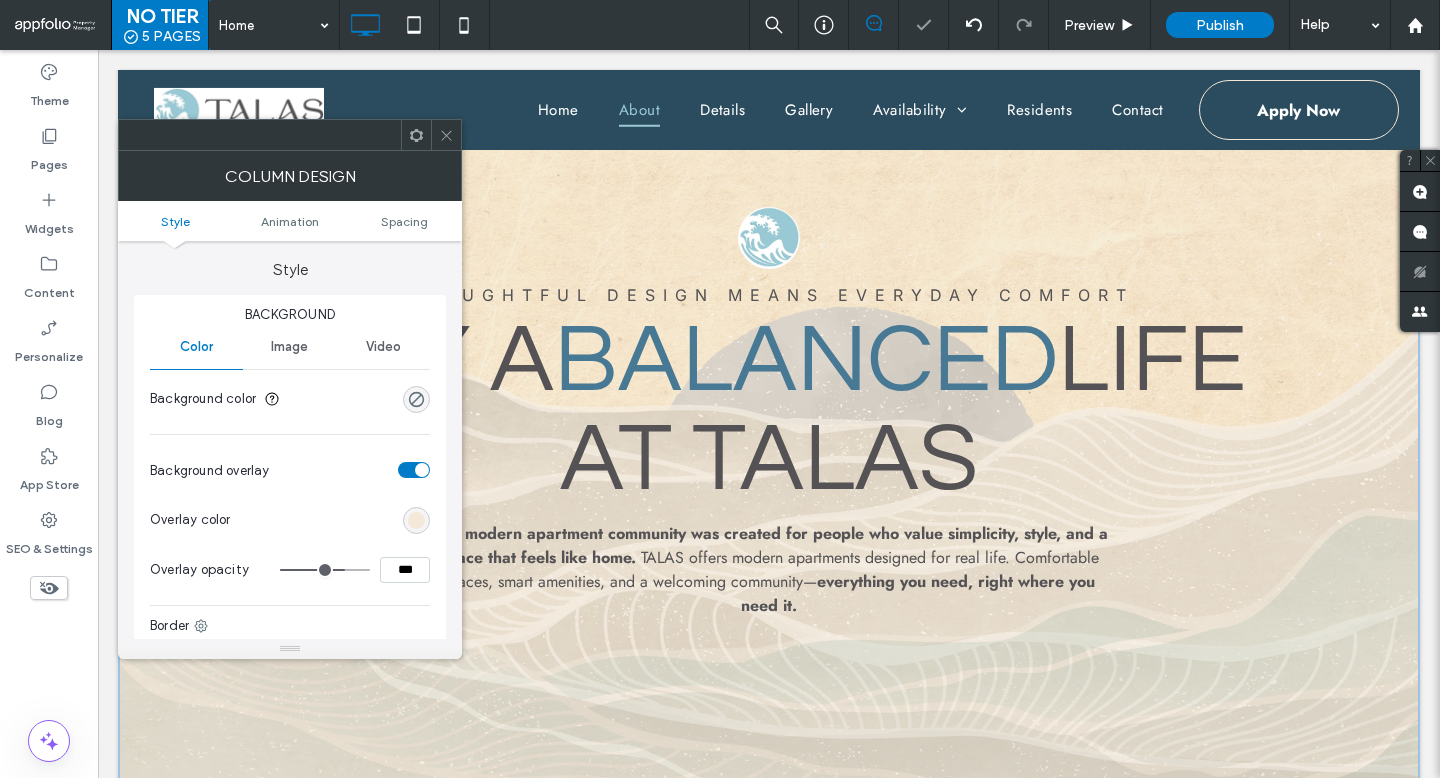 type on "**" 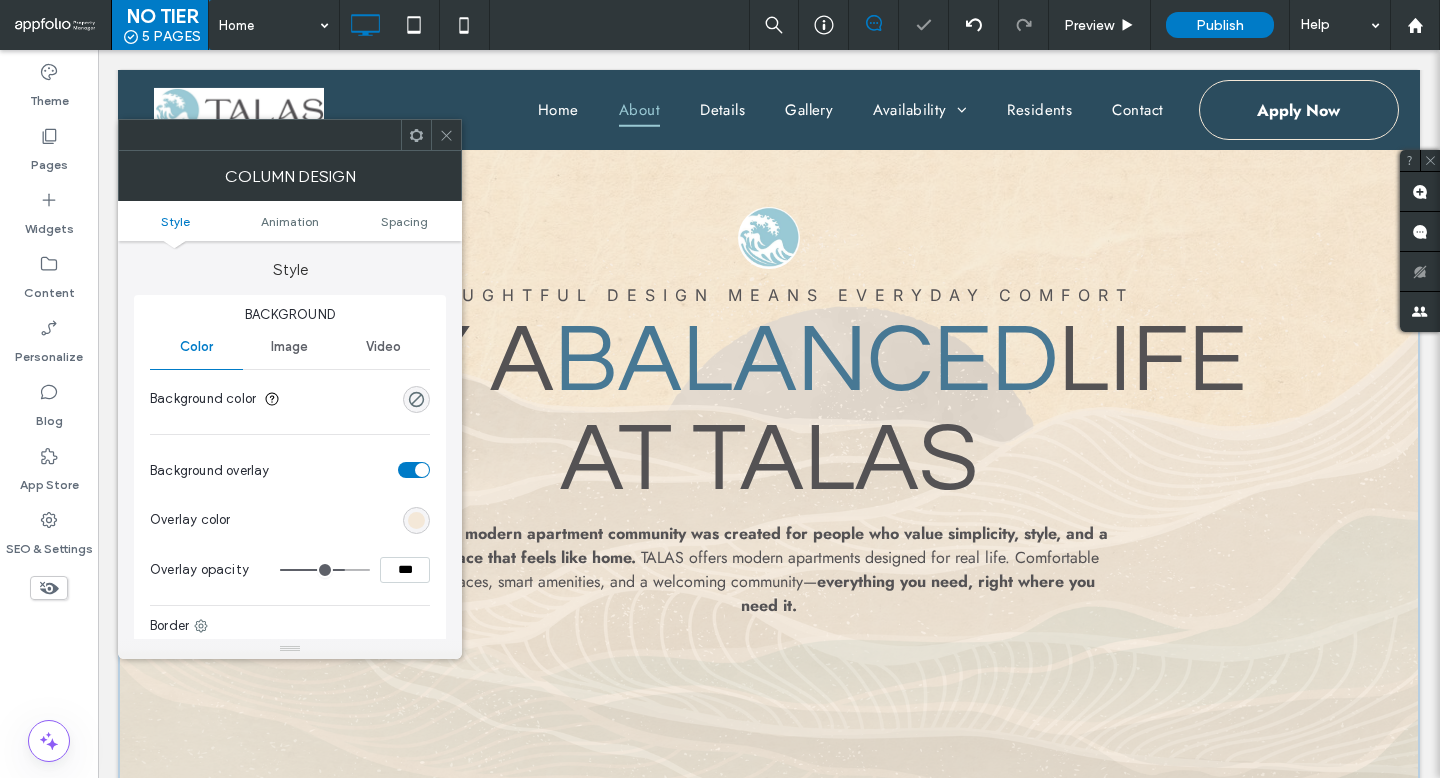 click 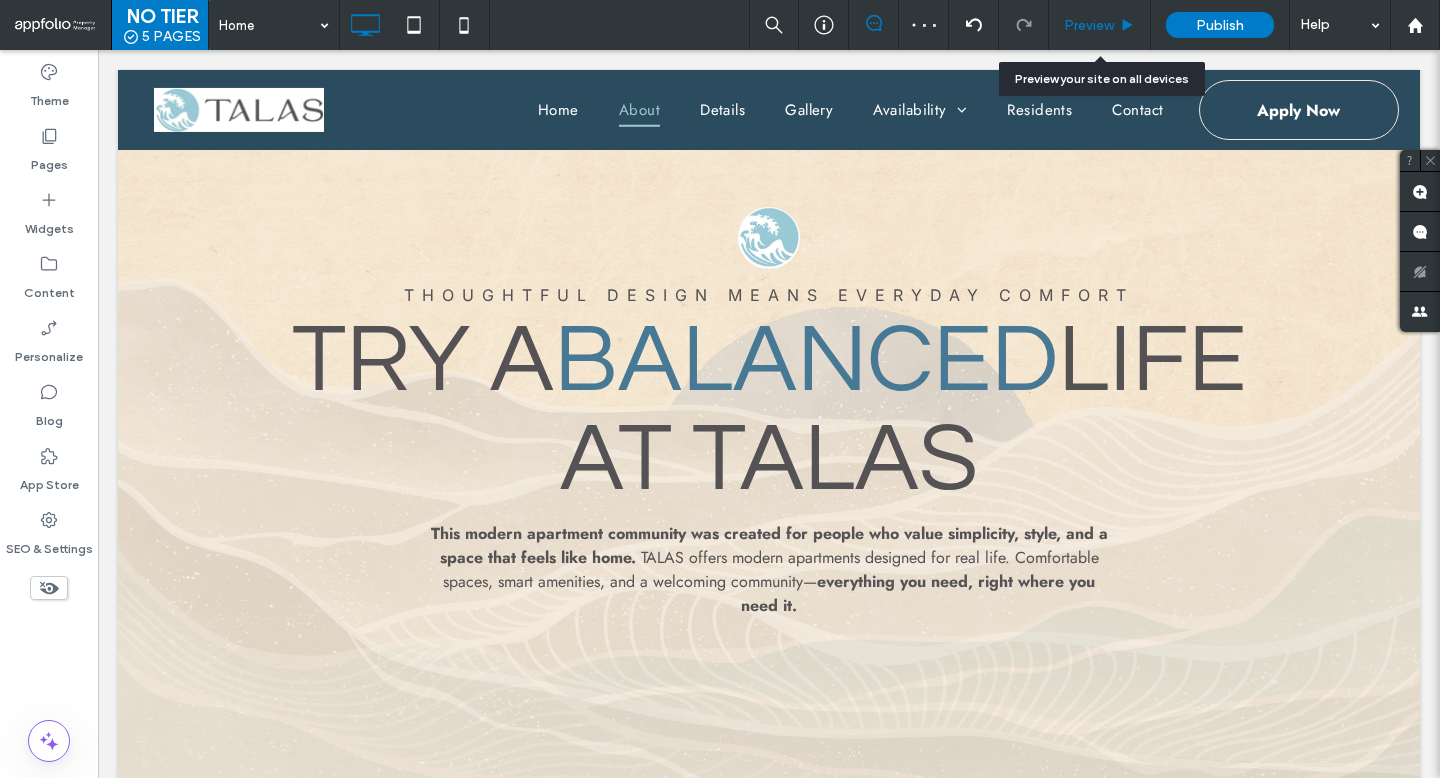 click on "Preview" at bounding box center (1100, 25) 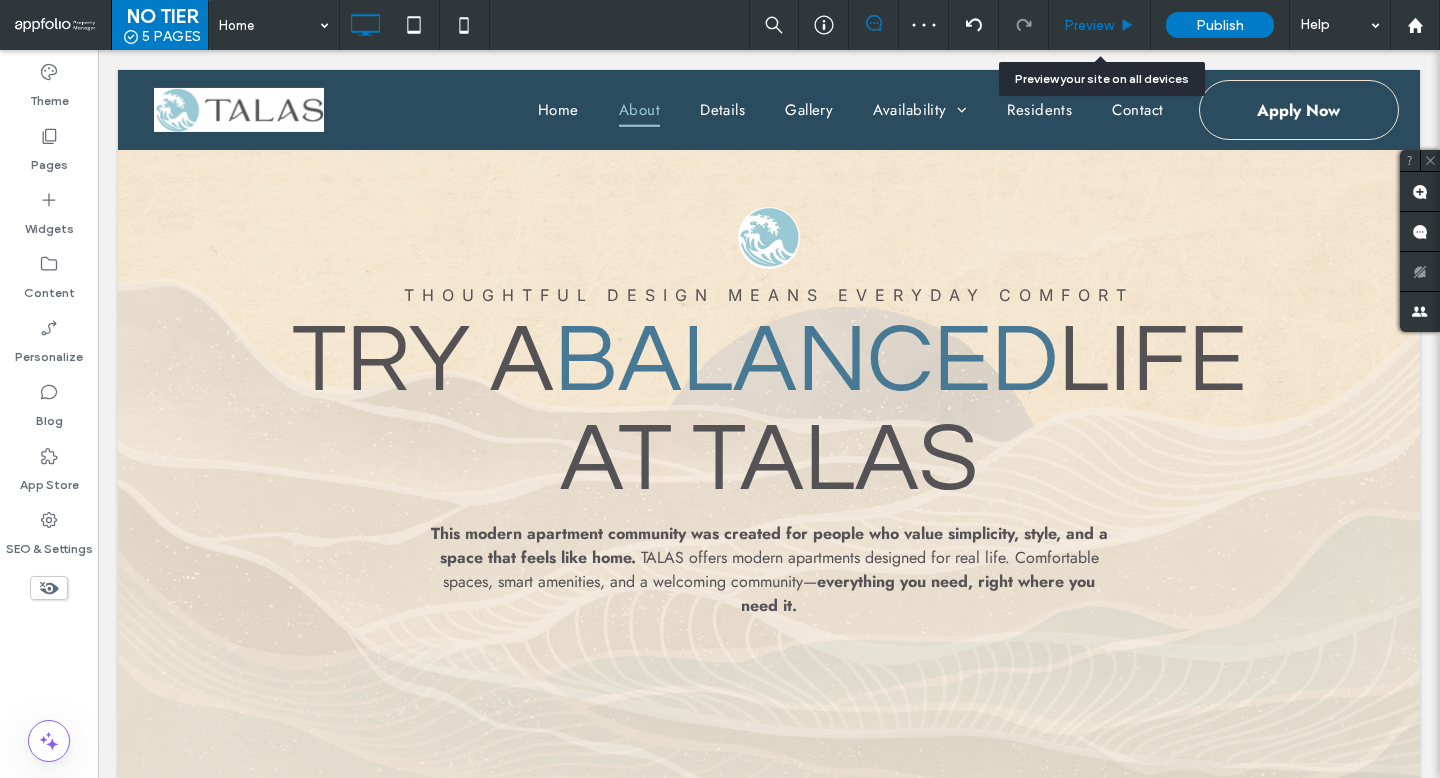click on "Preview" at bounding box center [1100, 25] 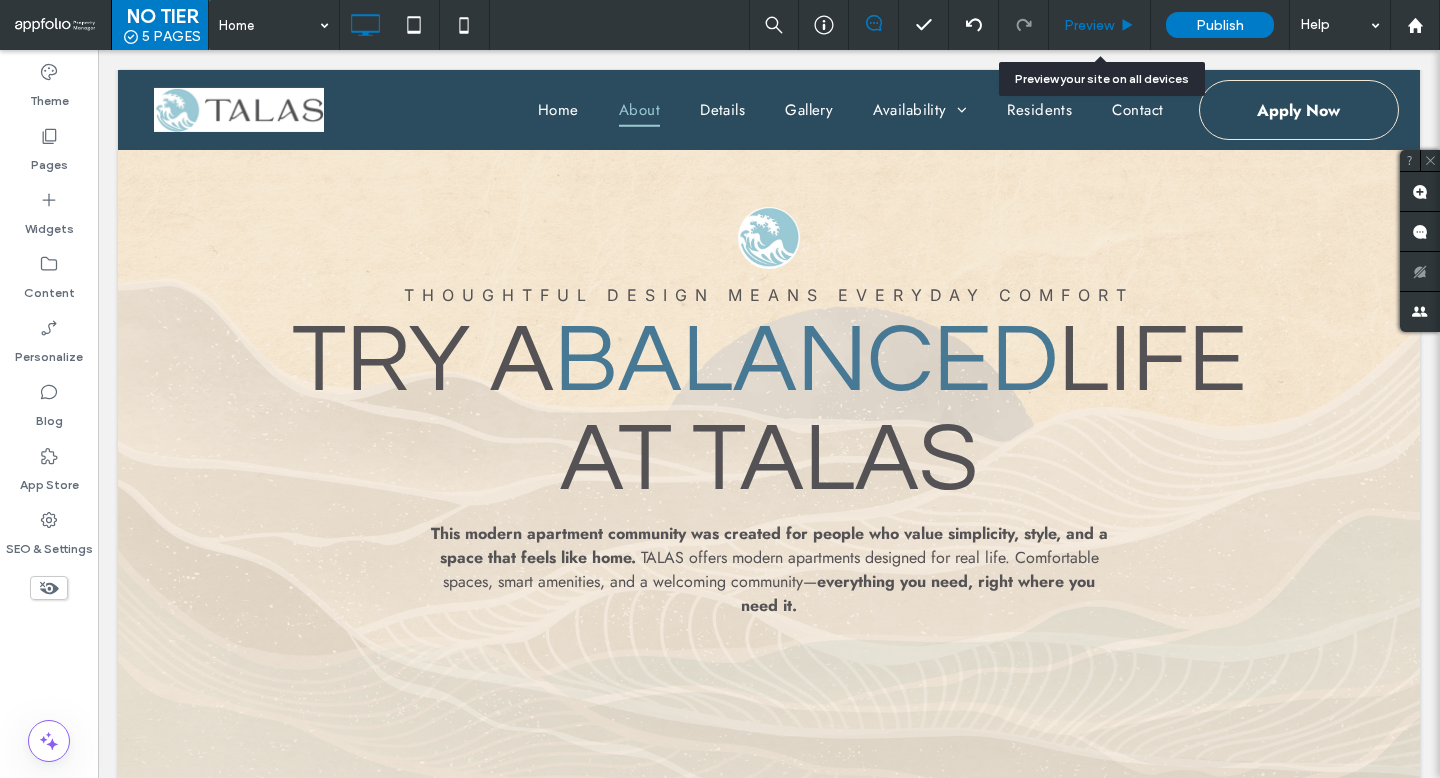 click on "Preview" at bounding box center (1089, 25) 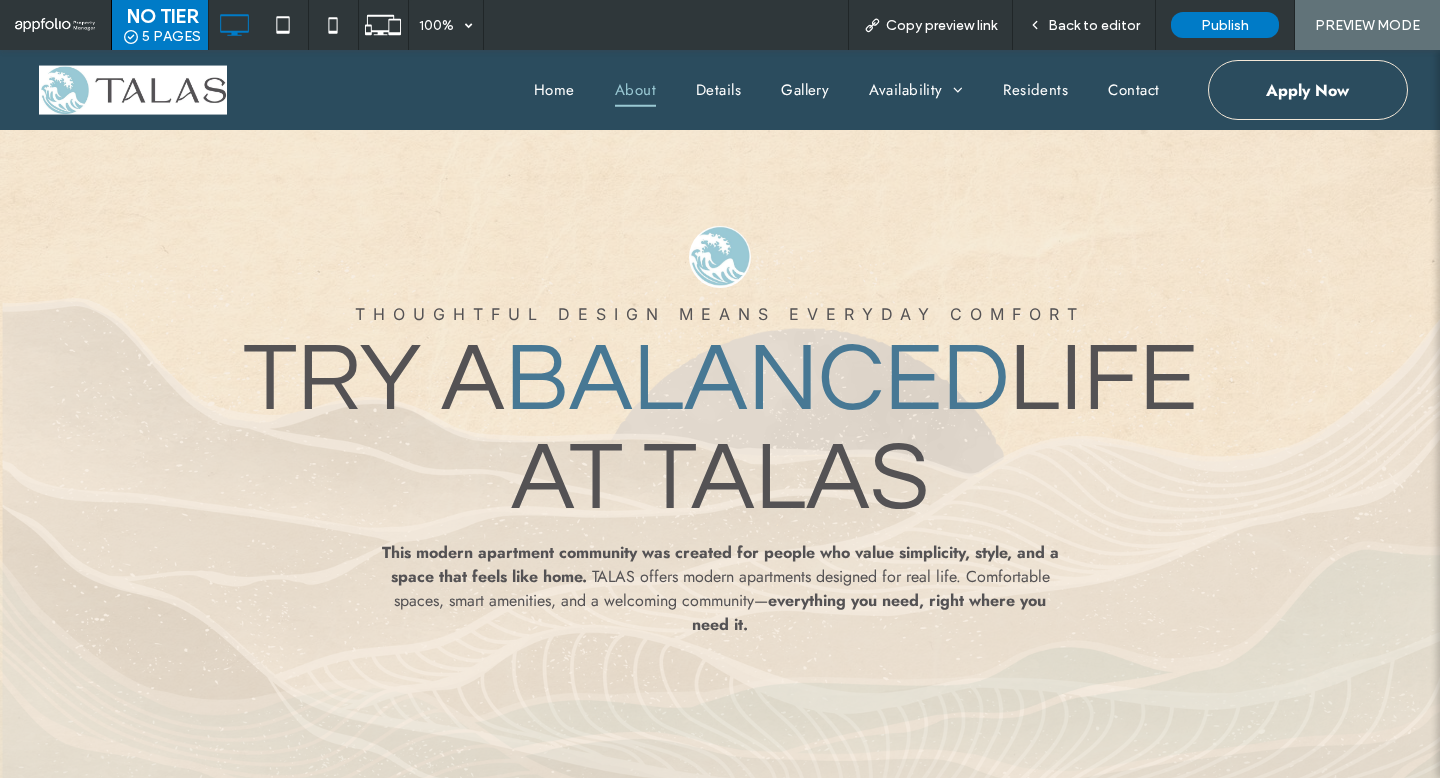 scroll, scrollTop: 880, scrollLeft: 0, axis: vertical 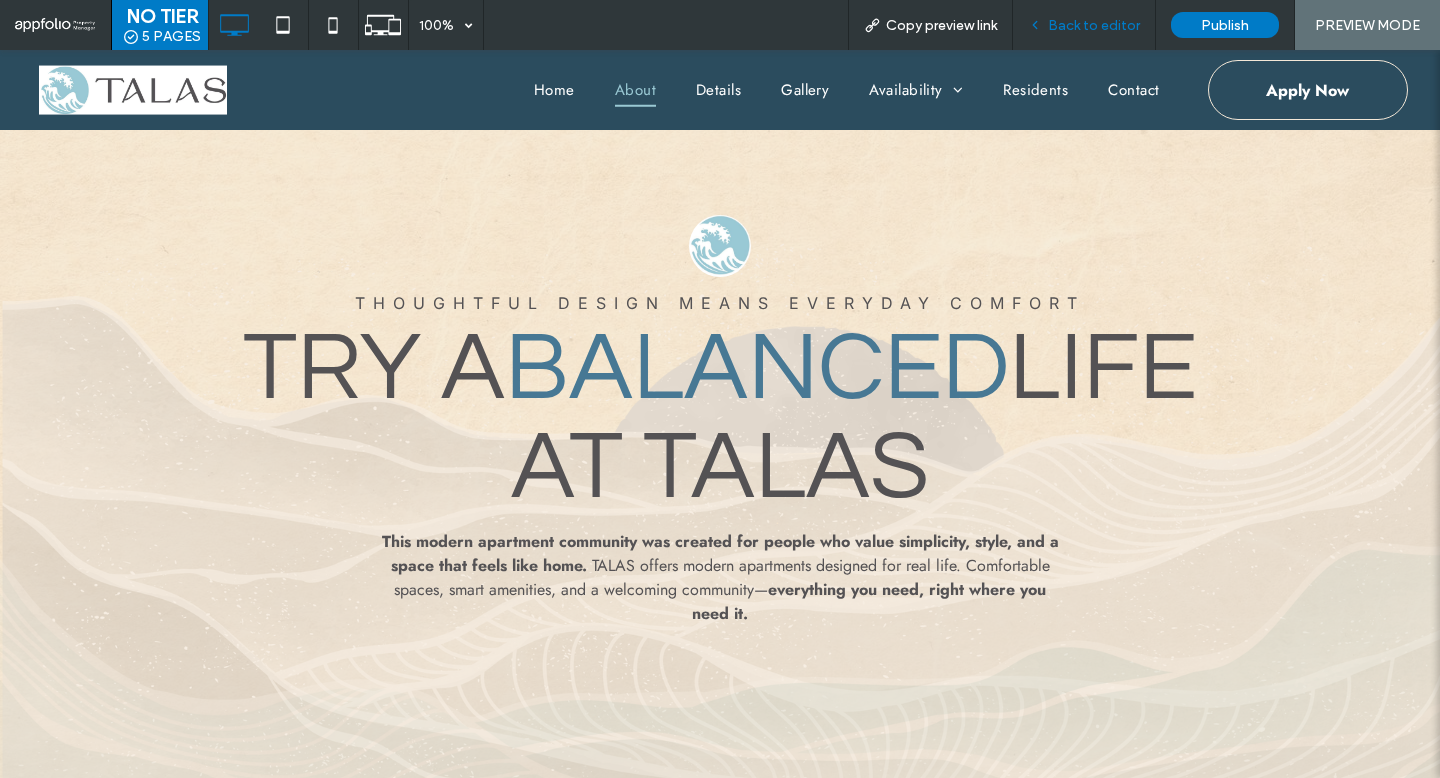 click 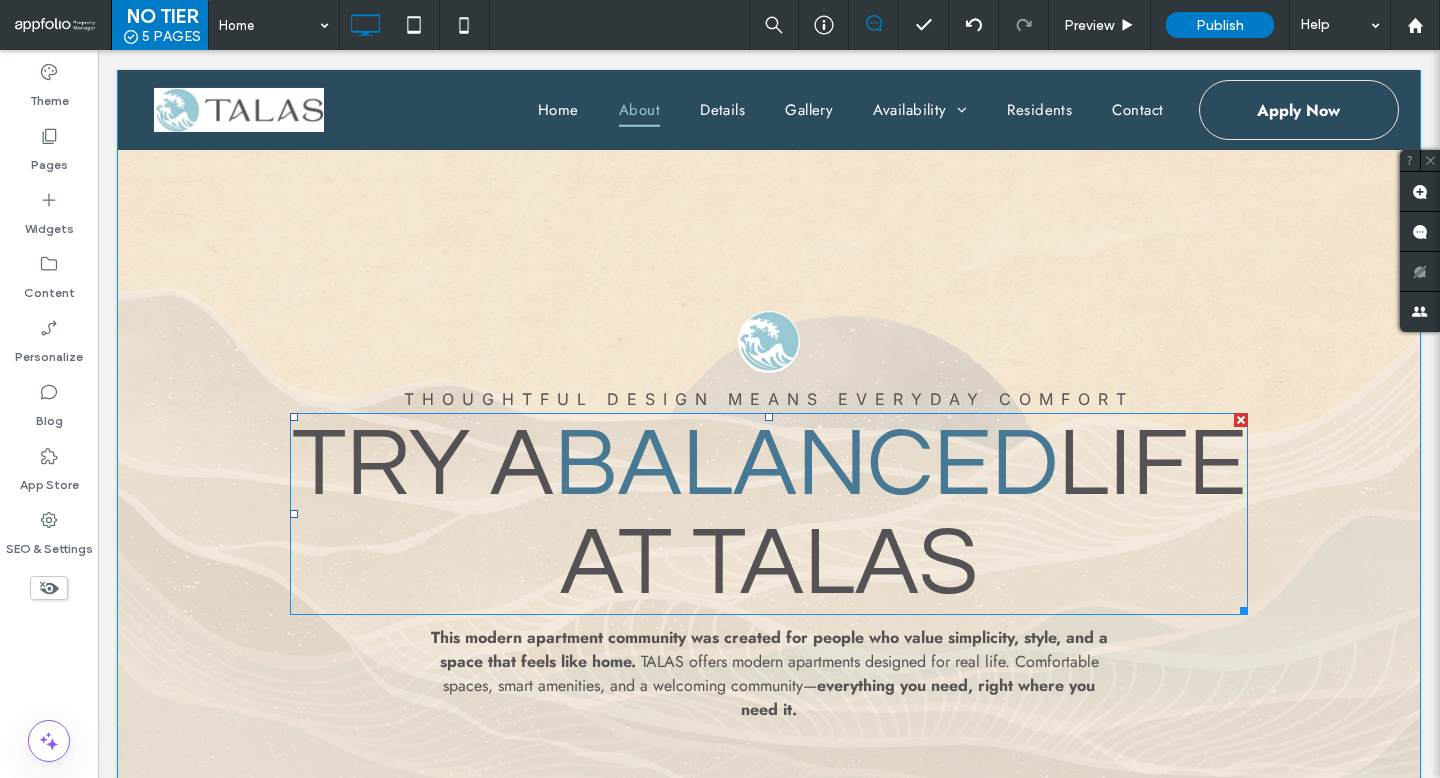 scroll, scrollTop: 800, scrollLeft: 0, axis: vertical 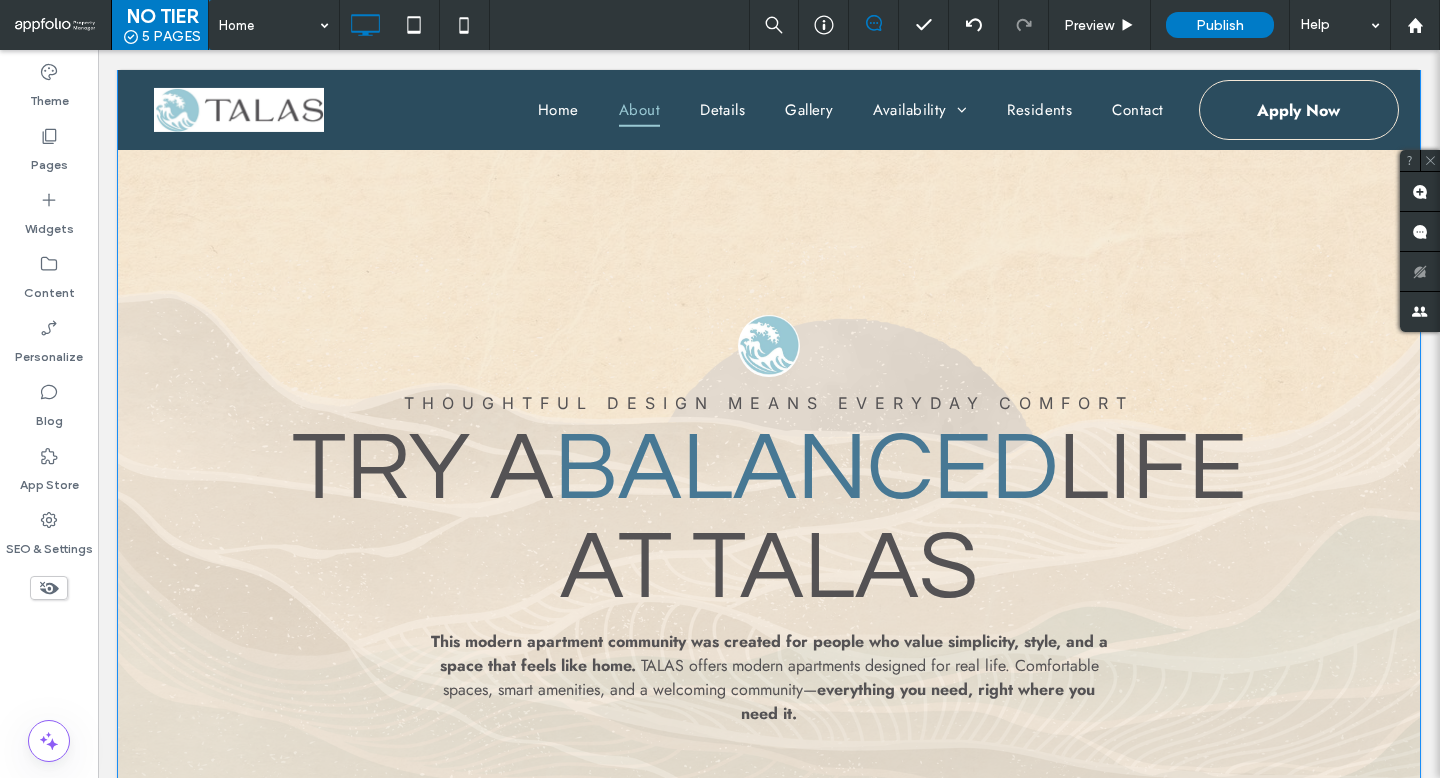 click on "Thoughtful Design means Everyday Comfort
Try A  Balanced  Life At TALAS
This modern apartment community was created for people who value simplicity, style, and a space that feels like home.   With clean lines, warm finishes, and purposeful amenities, TALAS offers a relaxed, balanced living experience—without the unnecessary extras. Whether you're starting out, settling in, or finding your next step, TALAS is where modern living just feels right. TALAS offers modern apartments designed for real life. Comfortable spaces, smart amenities, and a welcoming community — everything you need, right where you need it. Click To Paste" at bounding box center [769, 562] 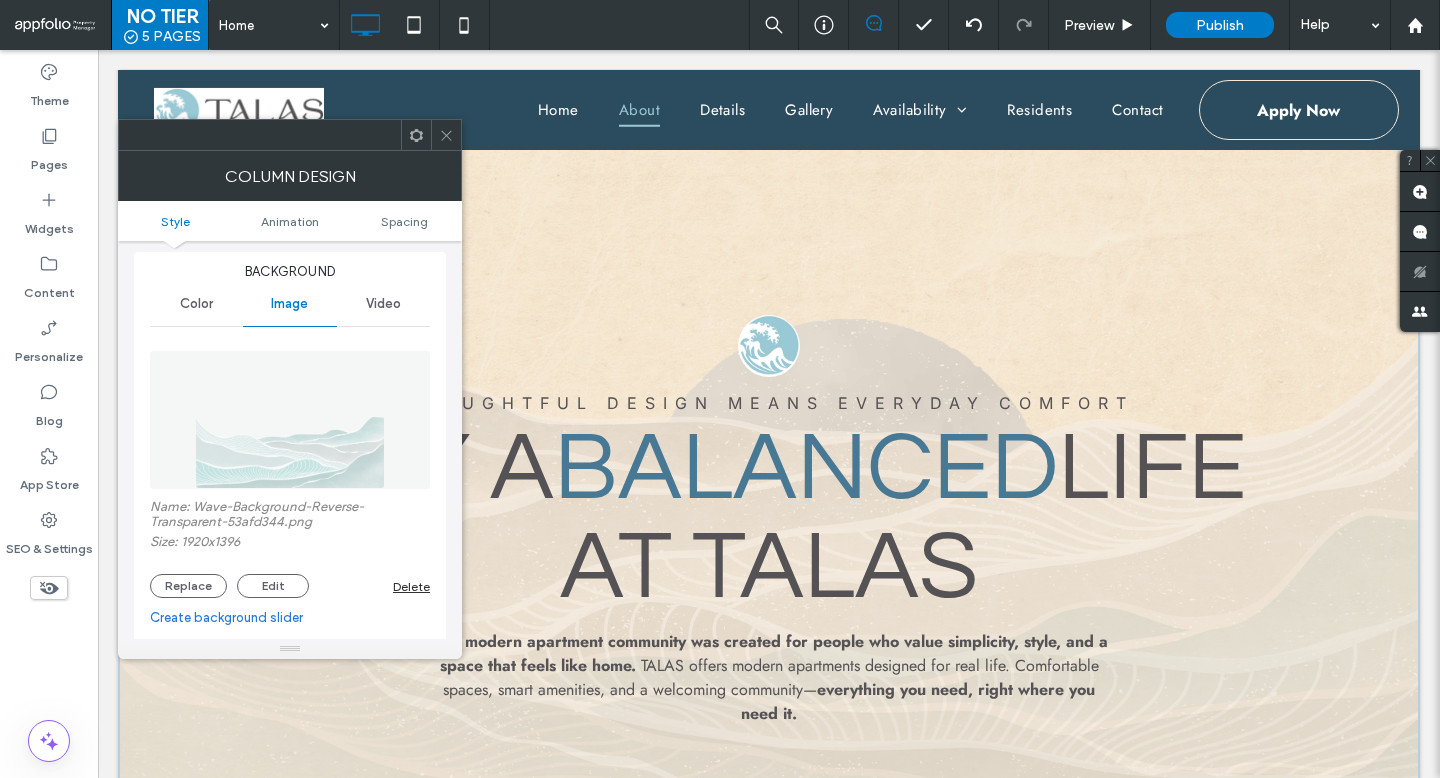 scroll, scrollTop: 1, scrollLeft: 0, axis: vertical 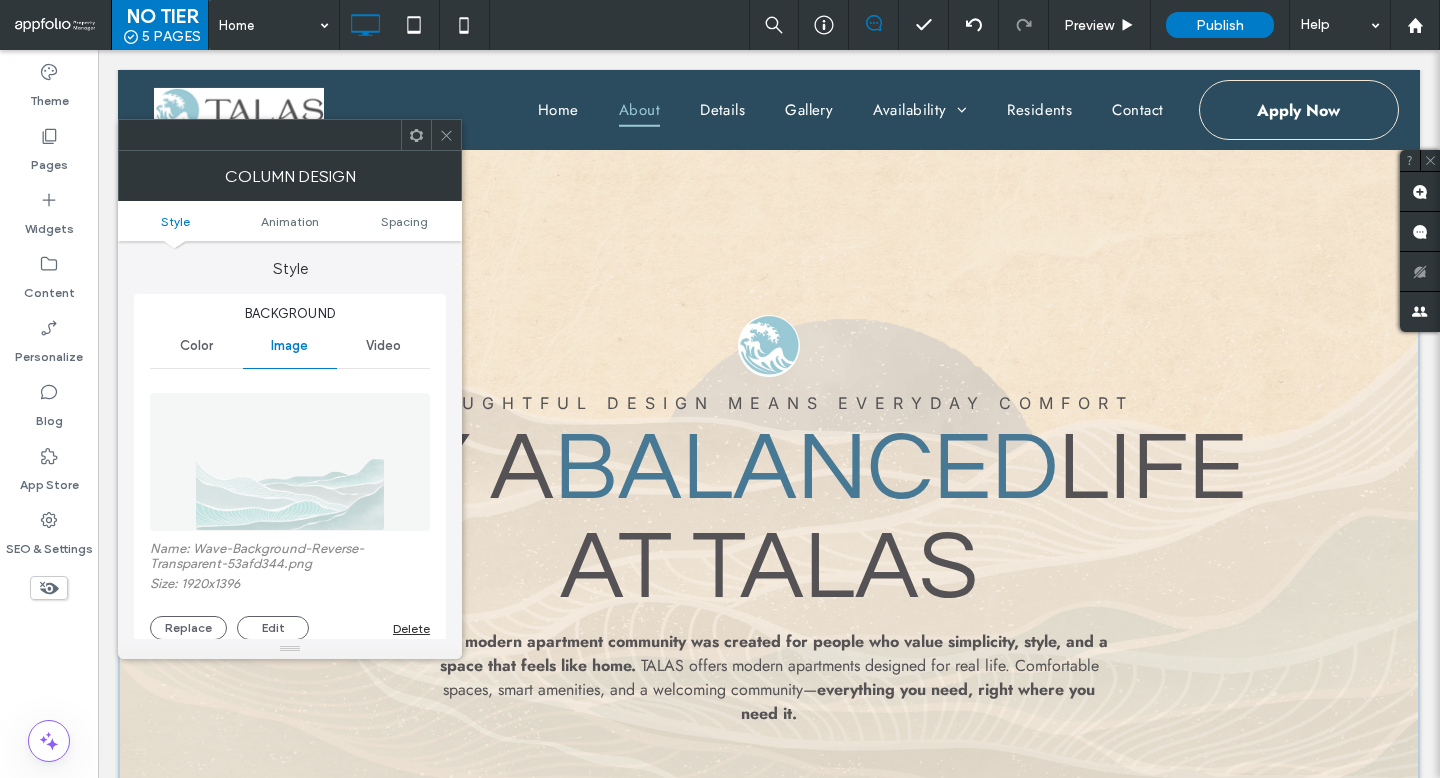 click on "Color" at bounding box center (196, 346) 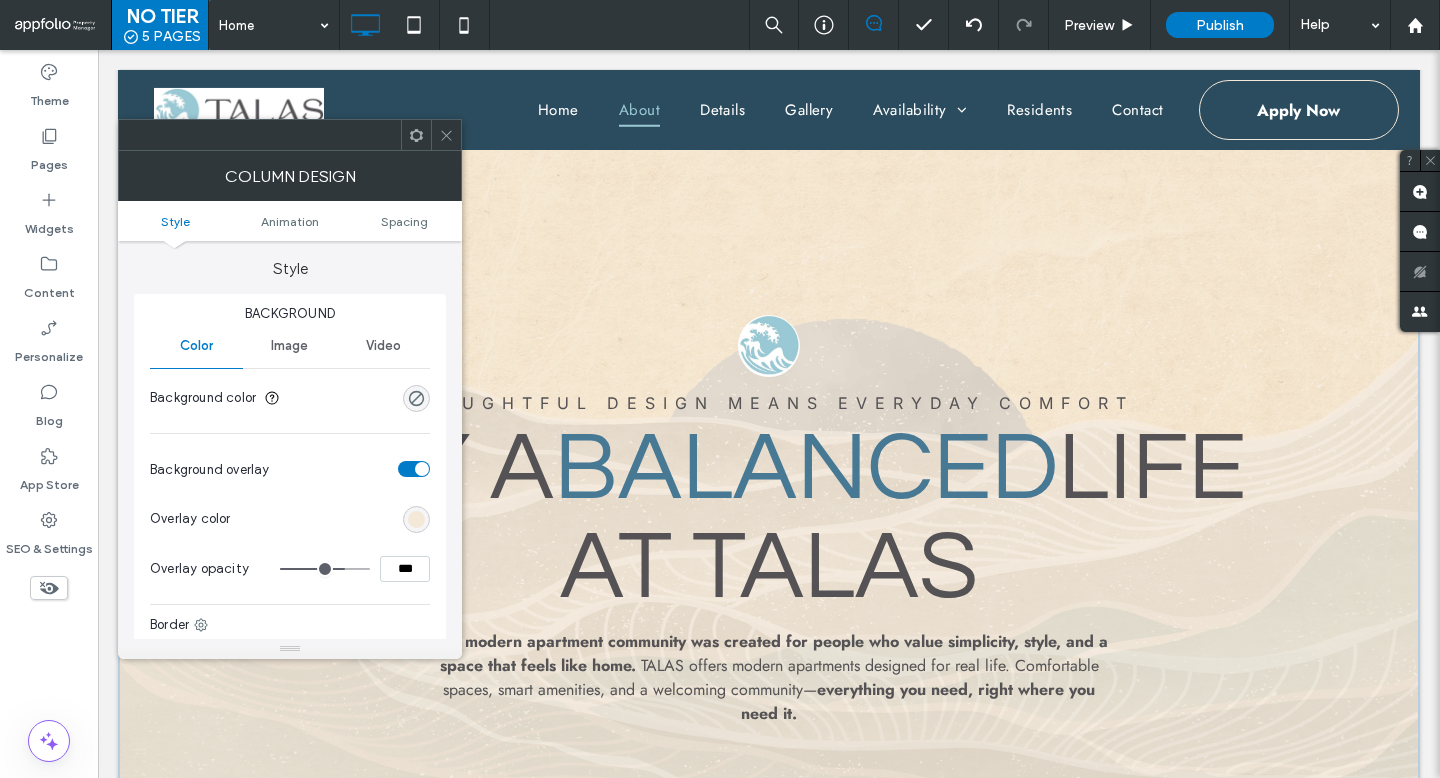 click on "Background color" at bounding box center (290, 398) 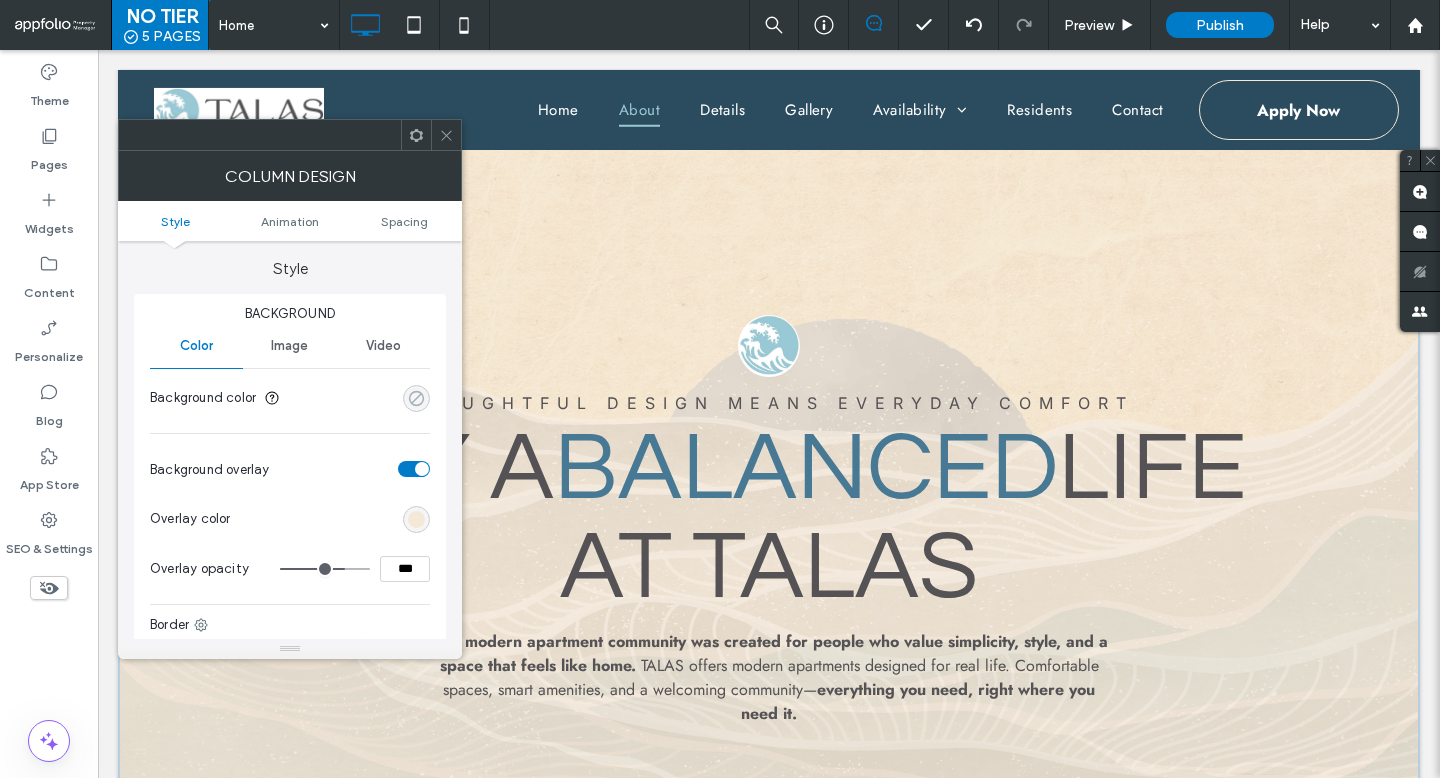 click 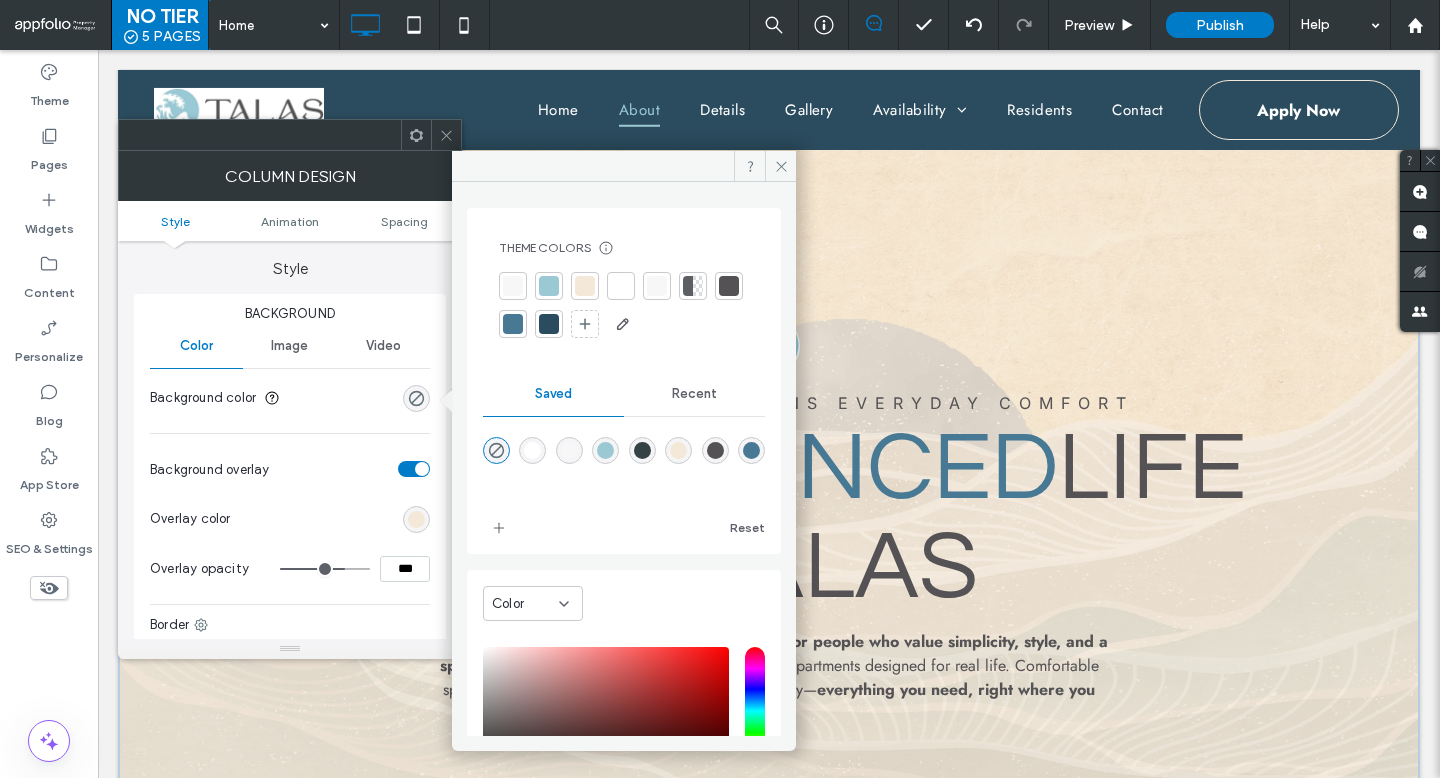click at bounding box center [585, 286] 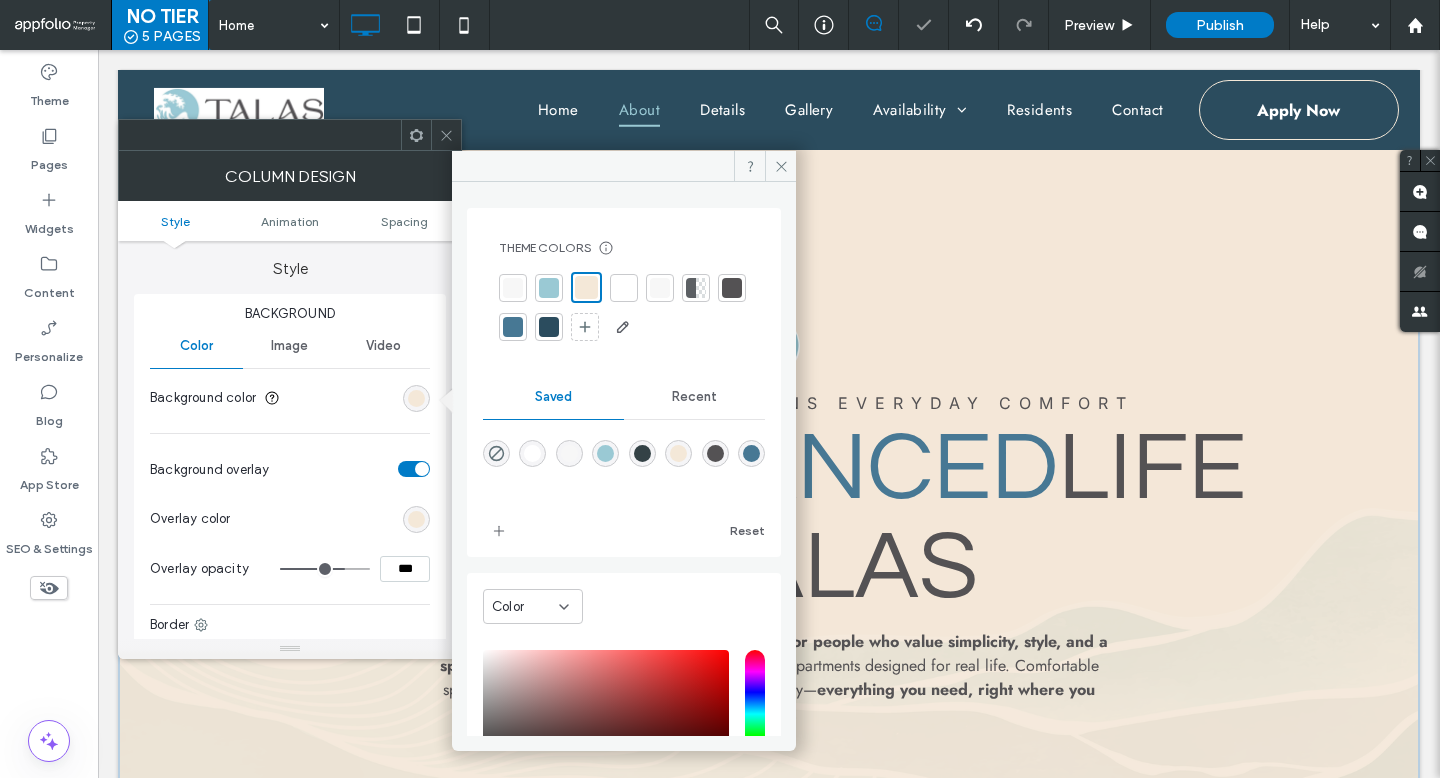 click at bounding box center (678, 453) 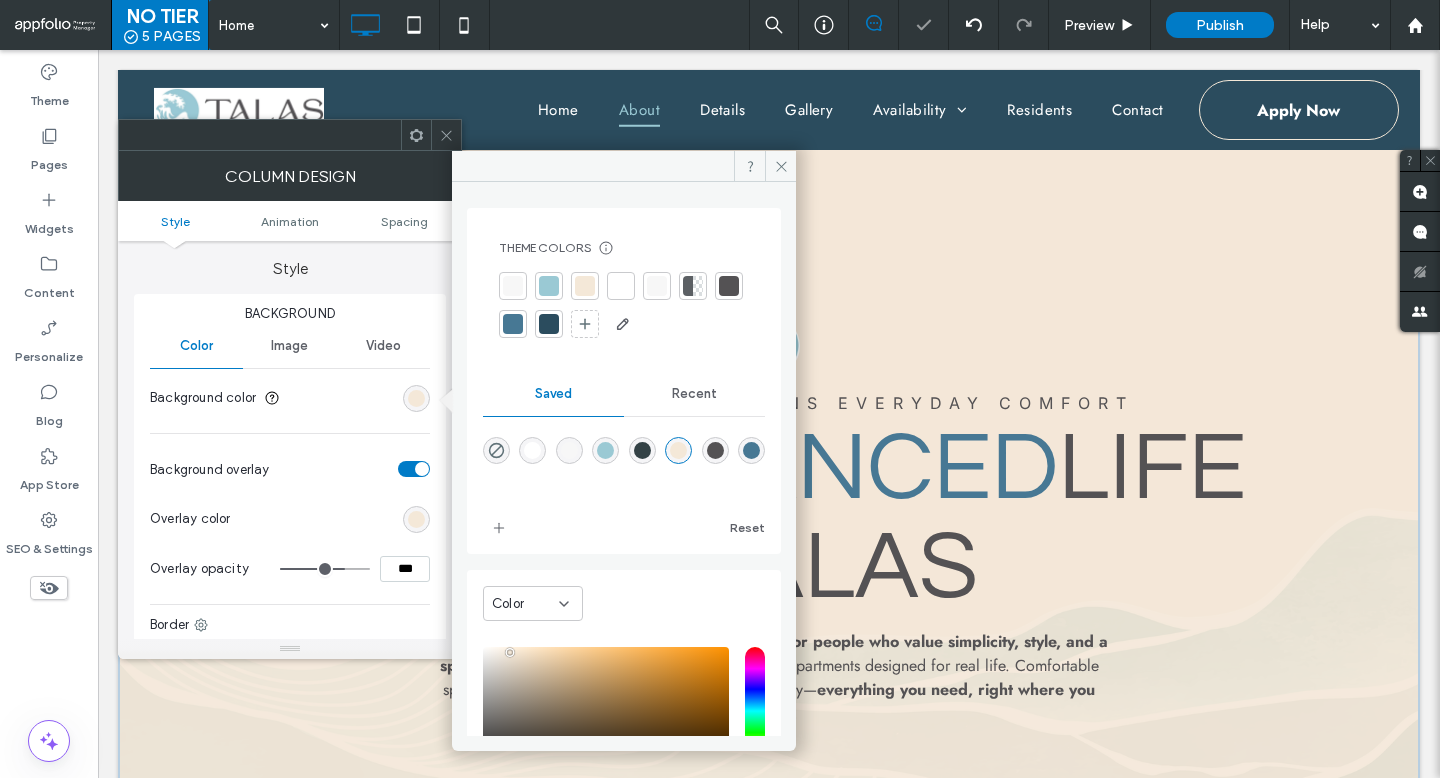 type on "**" 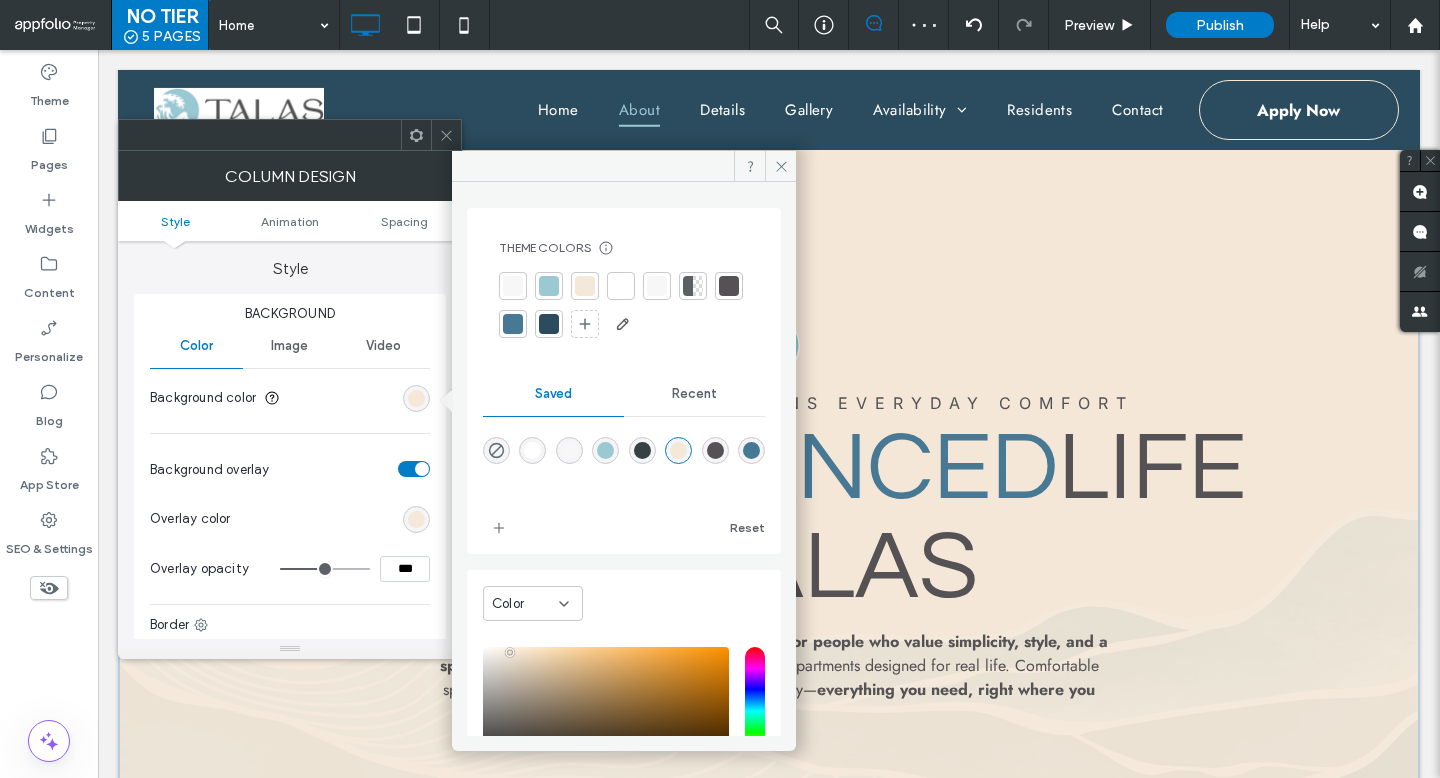 type on "**" 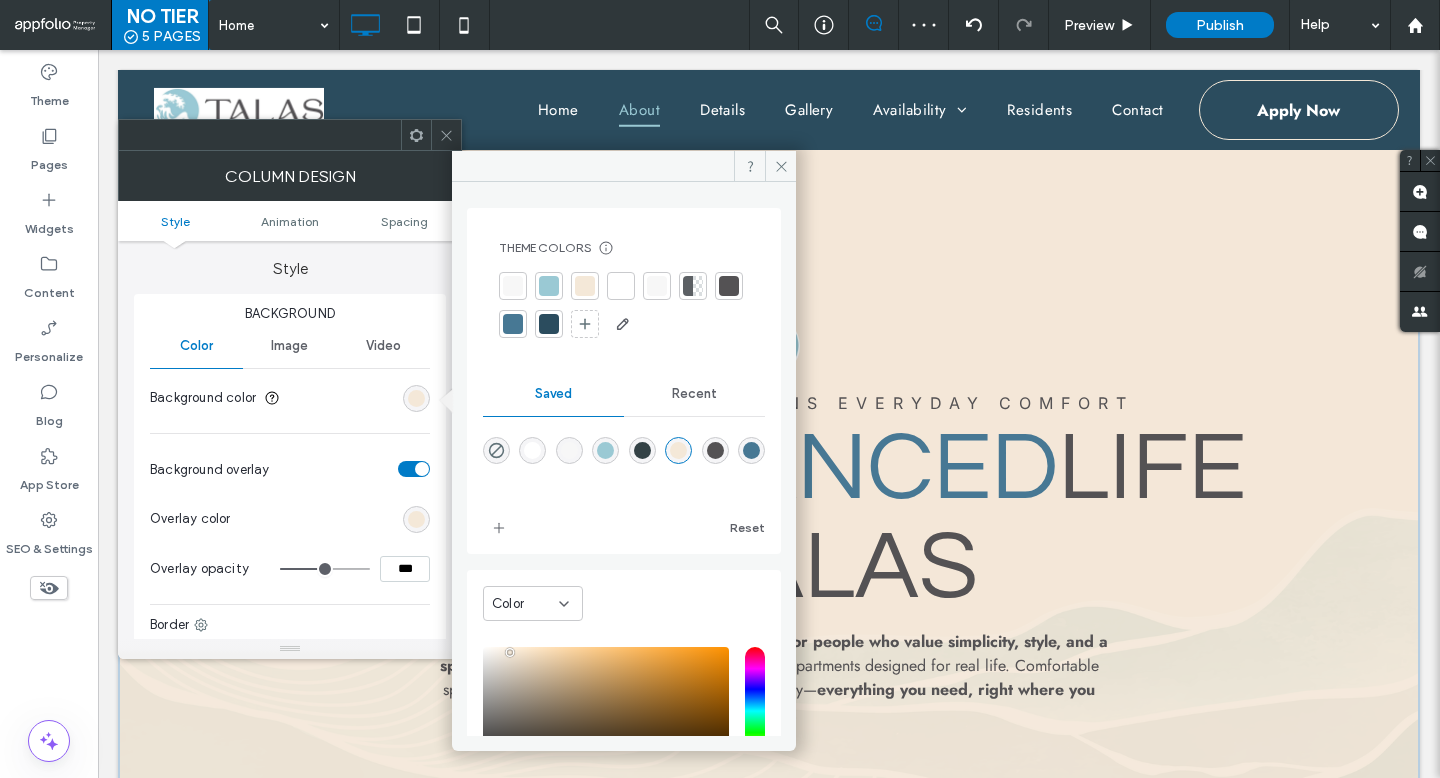 click at bounding box center [325, 569] 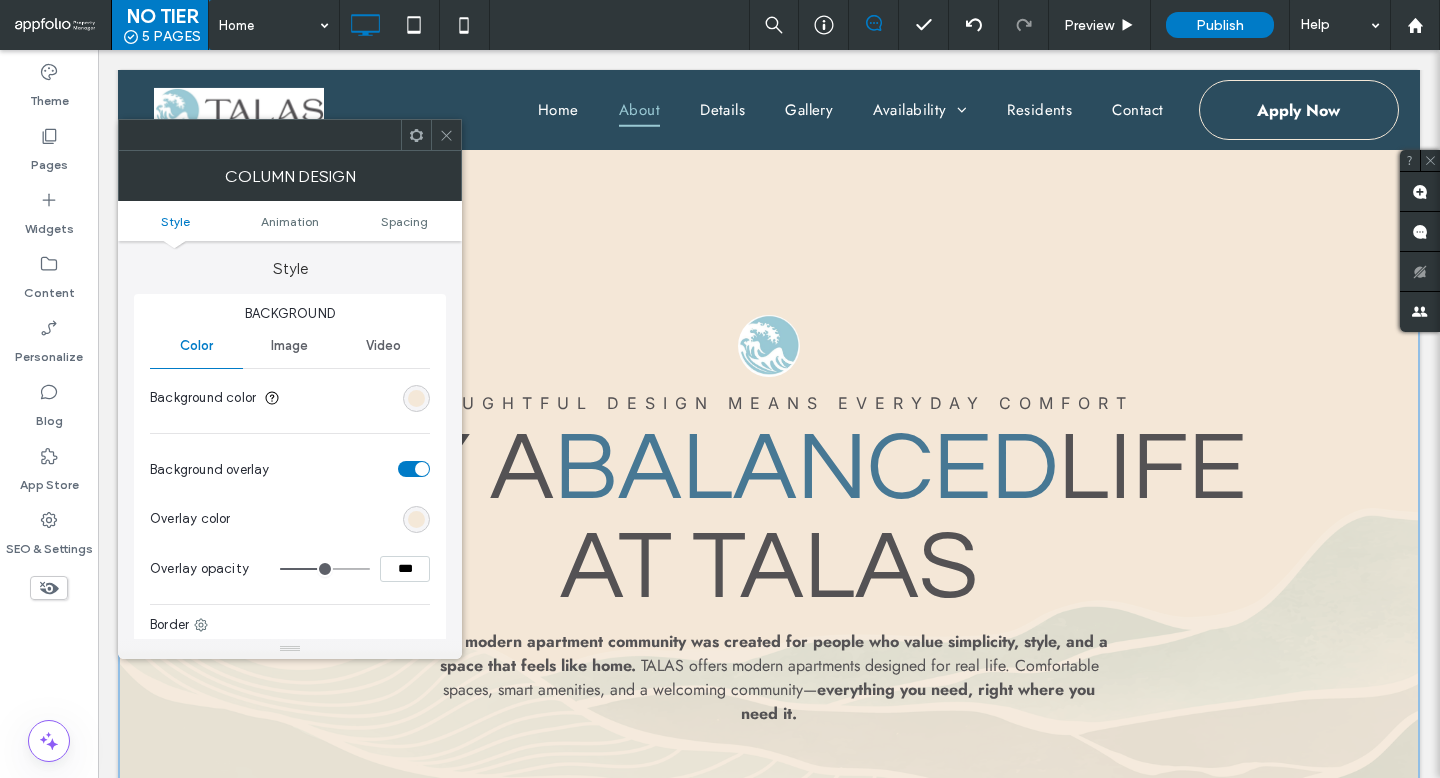 click at bounding box center [446, 135] 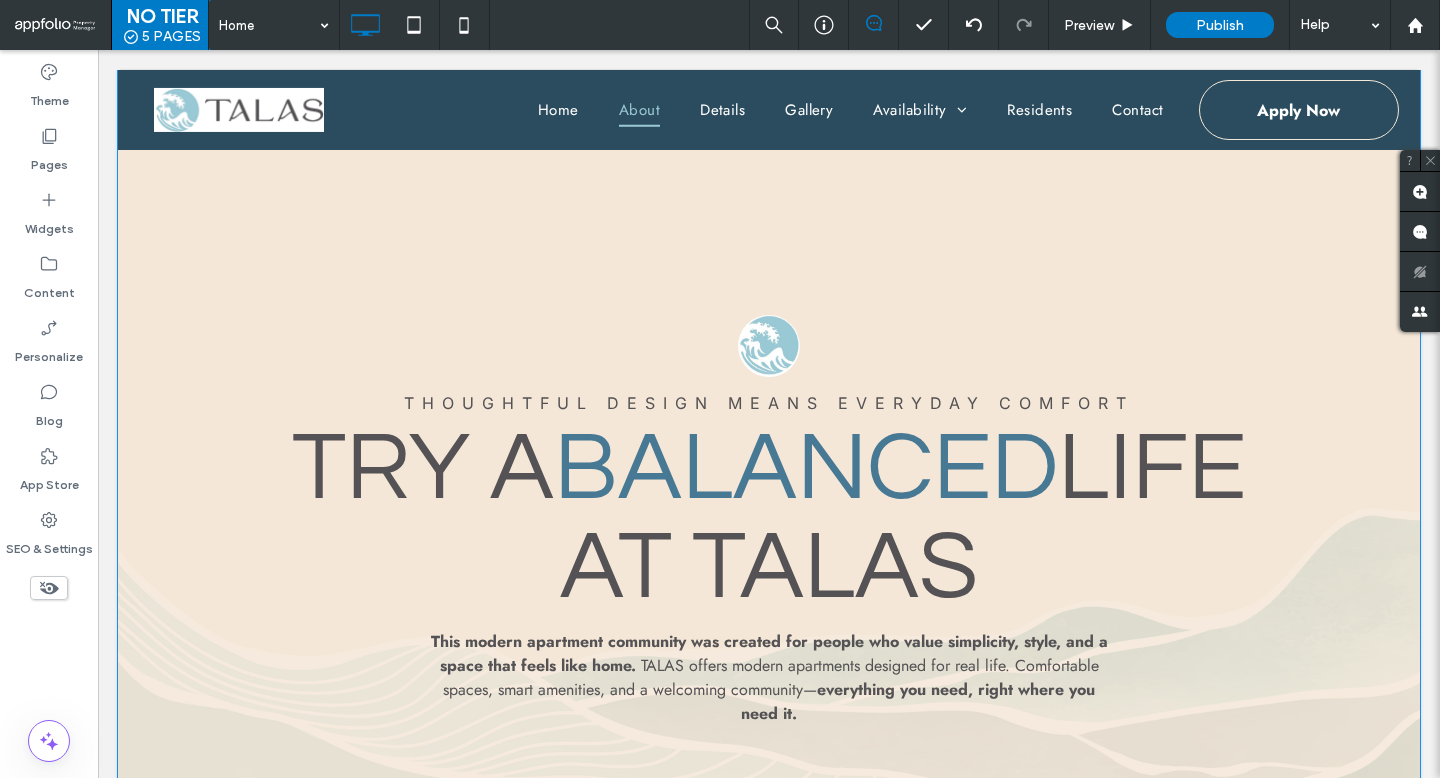 click on "Thoughtful Design means Everyday Comfort
Try A  Balanced  Life At TALAS
This modern apartment community was created for people who value simplicity, style, and a space that feels like home.   With clean lines, warm finishes, and purposeful amenities, TALAS offers a relaxed, balanced living experience—without the unnecessary extras. Whether you're starting out, settling in, or finding your next step, TALAS is where modern living just feels right. TALAS offers modern apartments designed for real life. Comfortable spaces, smart amenities, and a welcoming community — everything you need, right where you need it. Click To Paste" at bounding box center (769, 562) 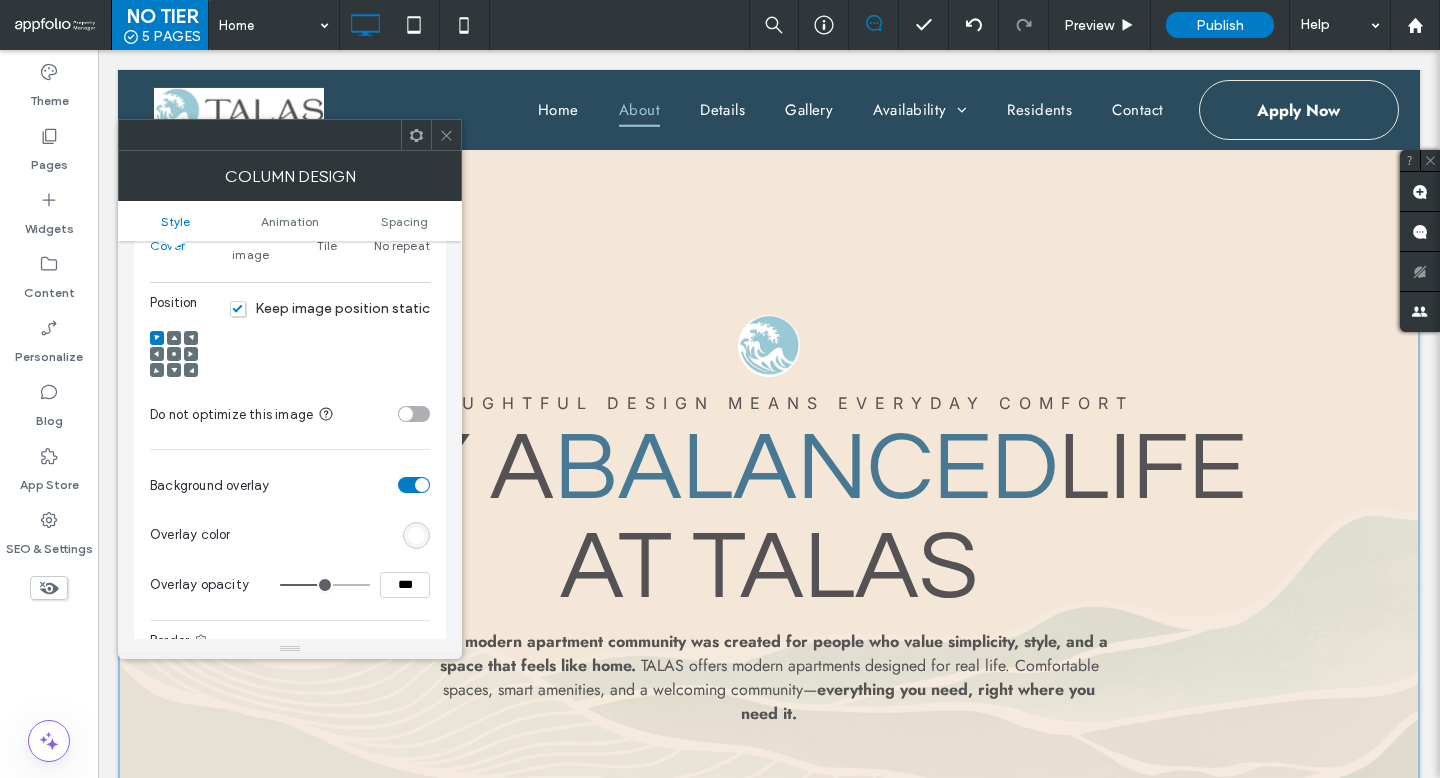scroll, scrollTop: 545, scrollLeft: 0, axis: vertical 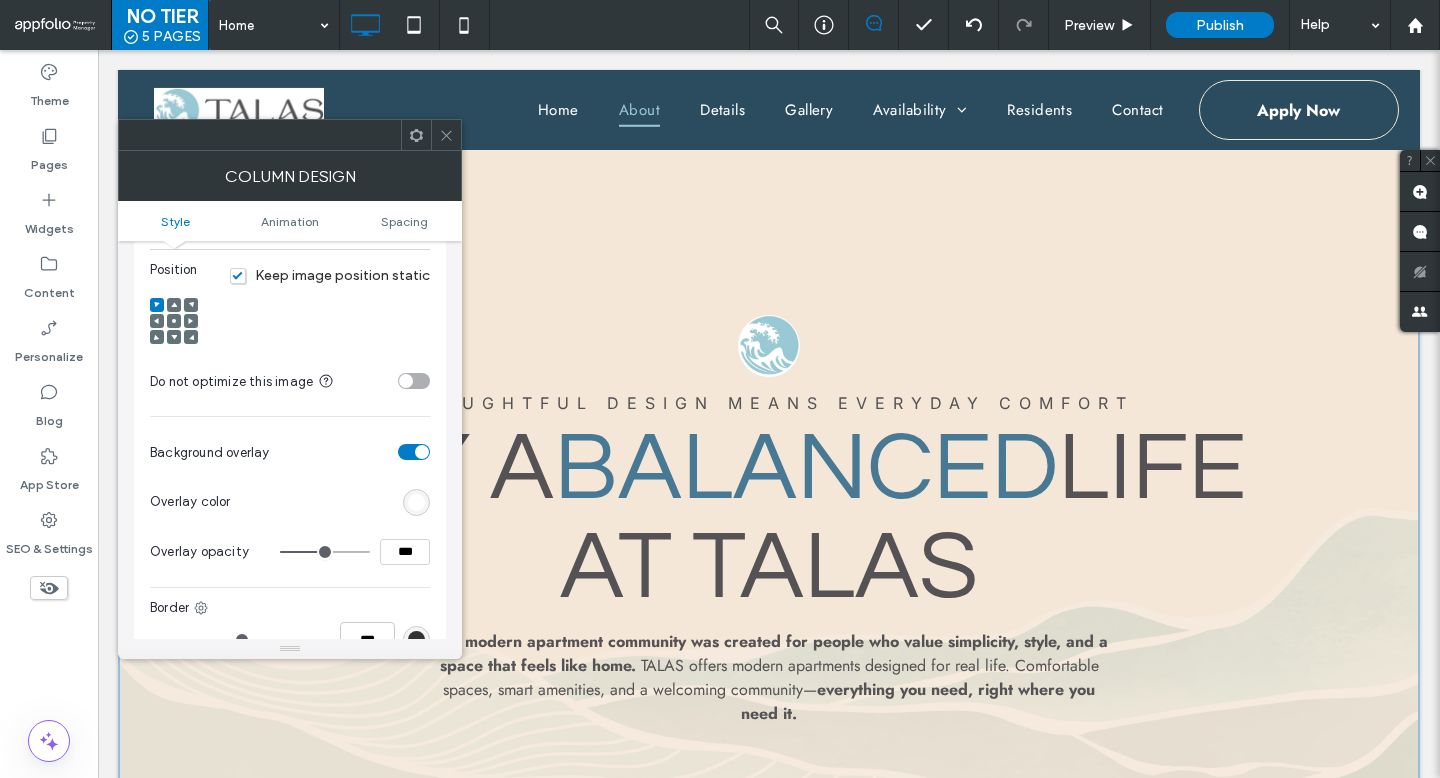 click at bounding box center (422, 452) 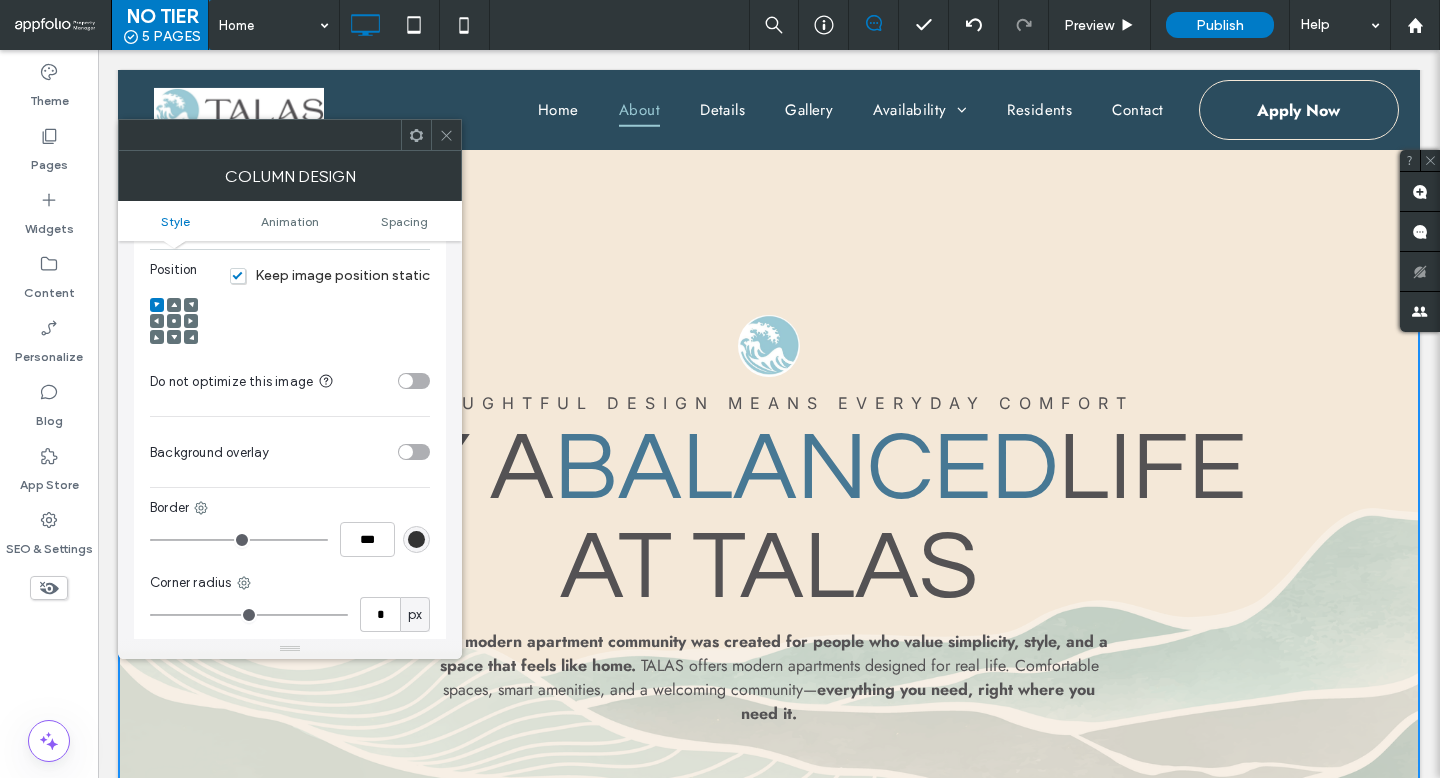click at bounding box center (414, 452) 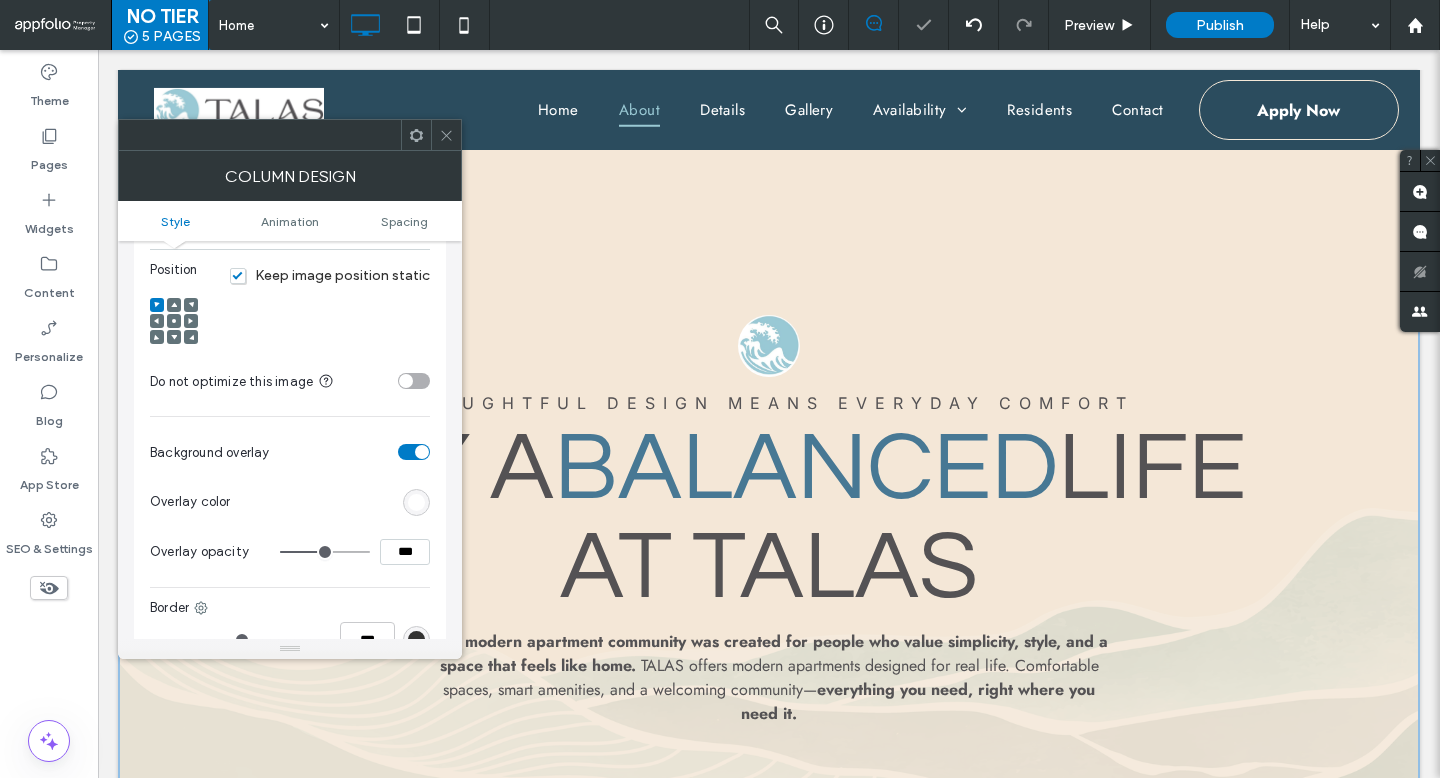 click at bounding box center (416, 502) 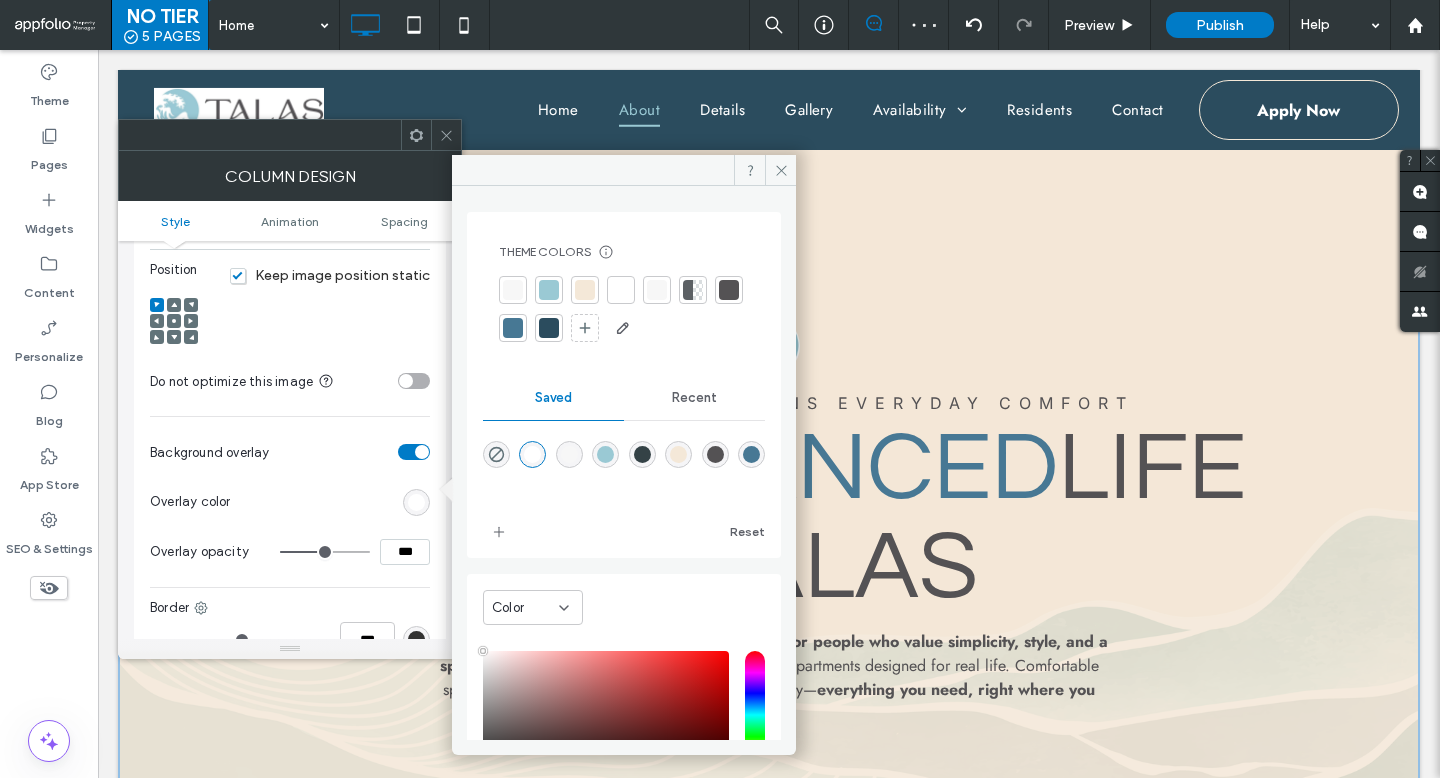 click at bounding box center (585, 290) 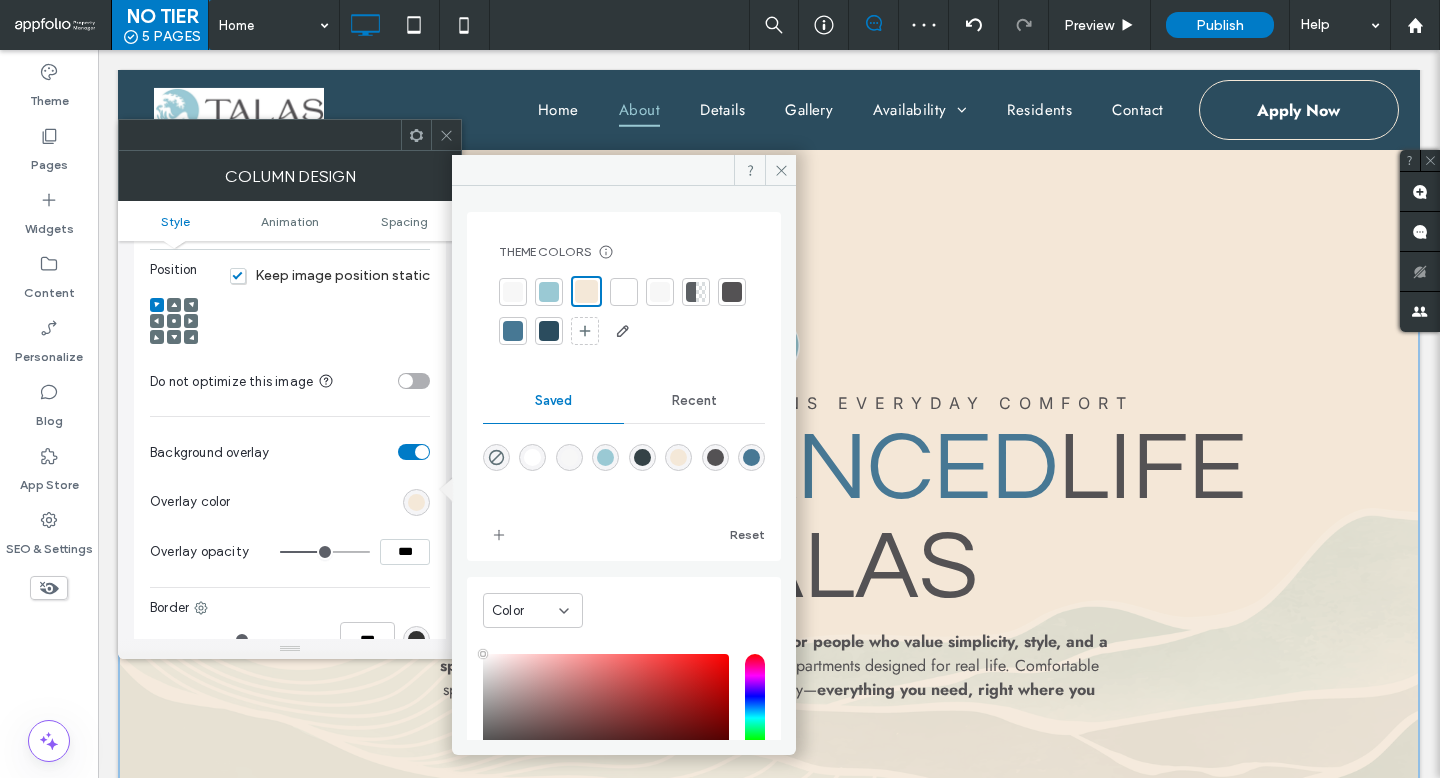 click at bounding box center (678, 457) 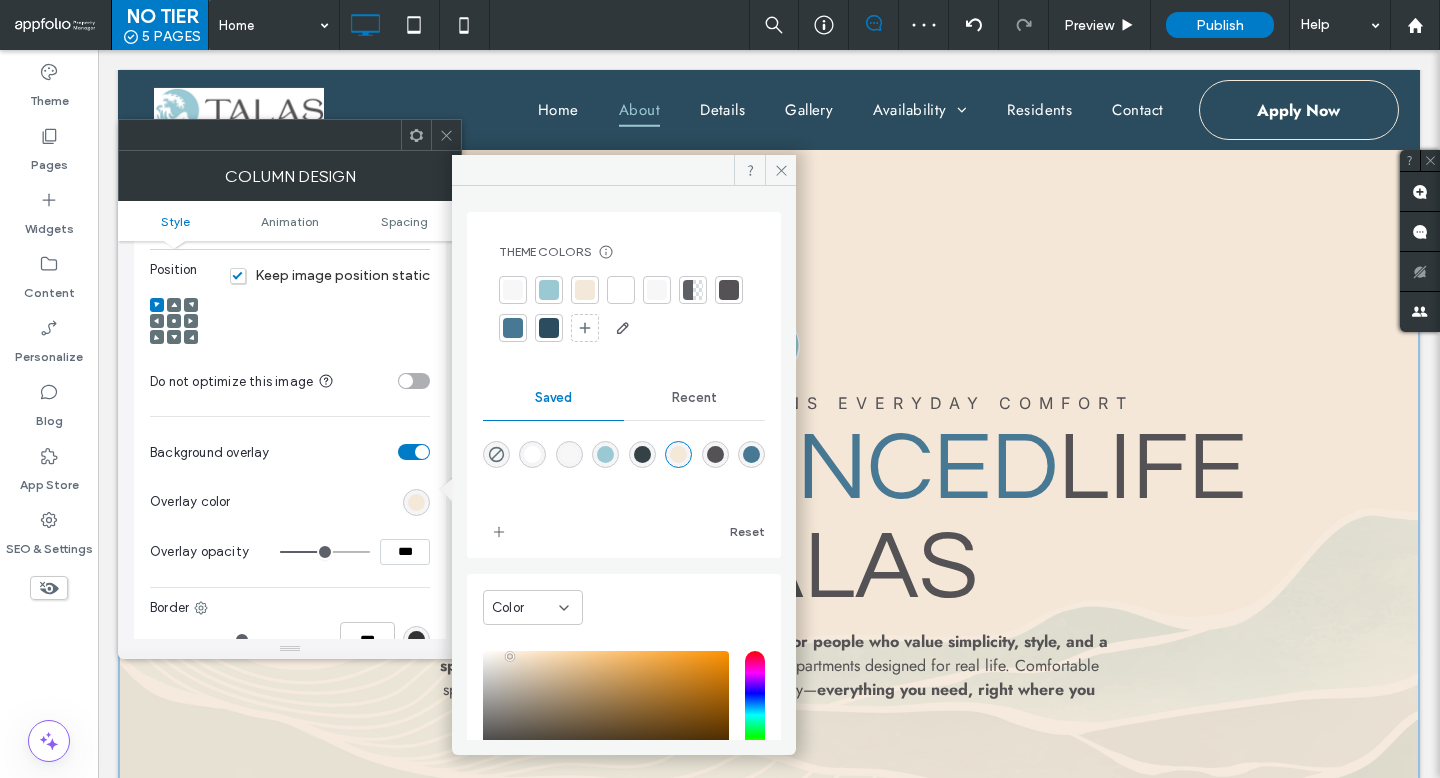 type on "**" 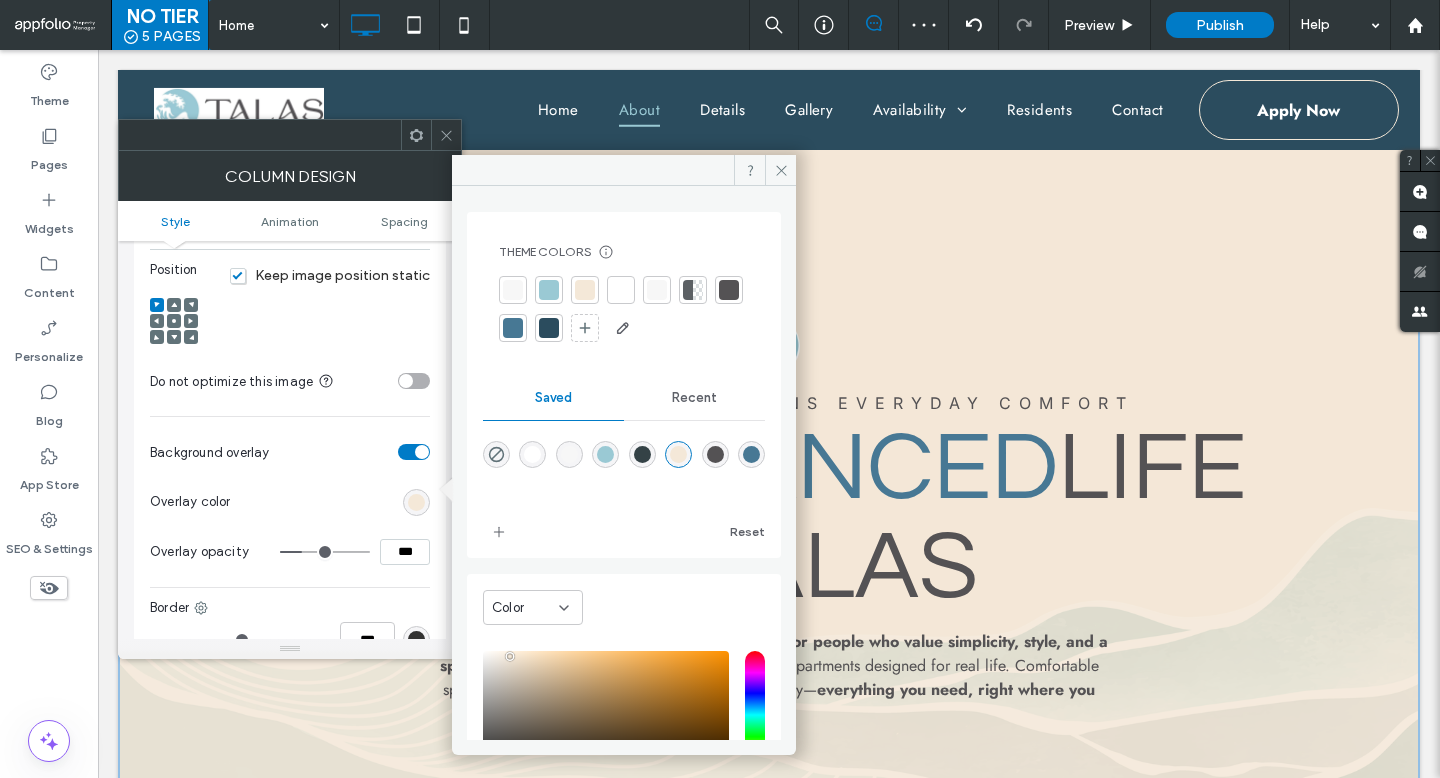 type on "**" 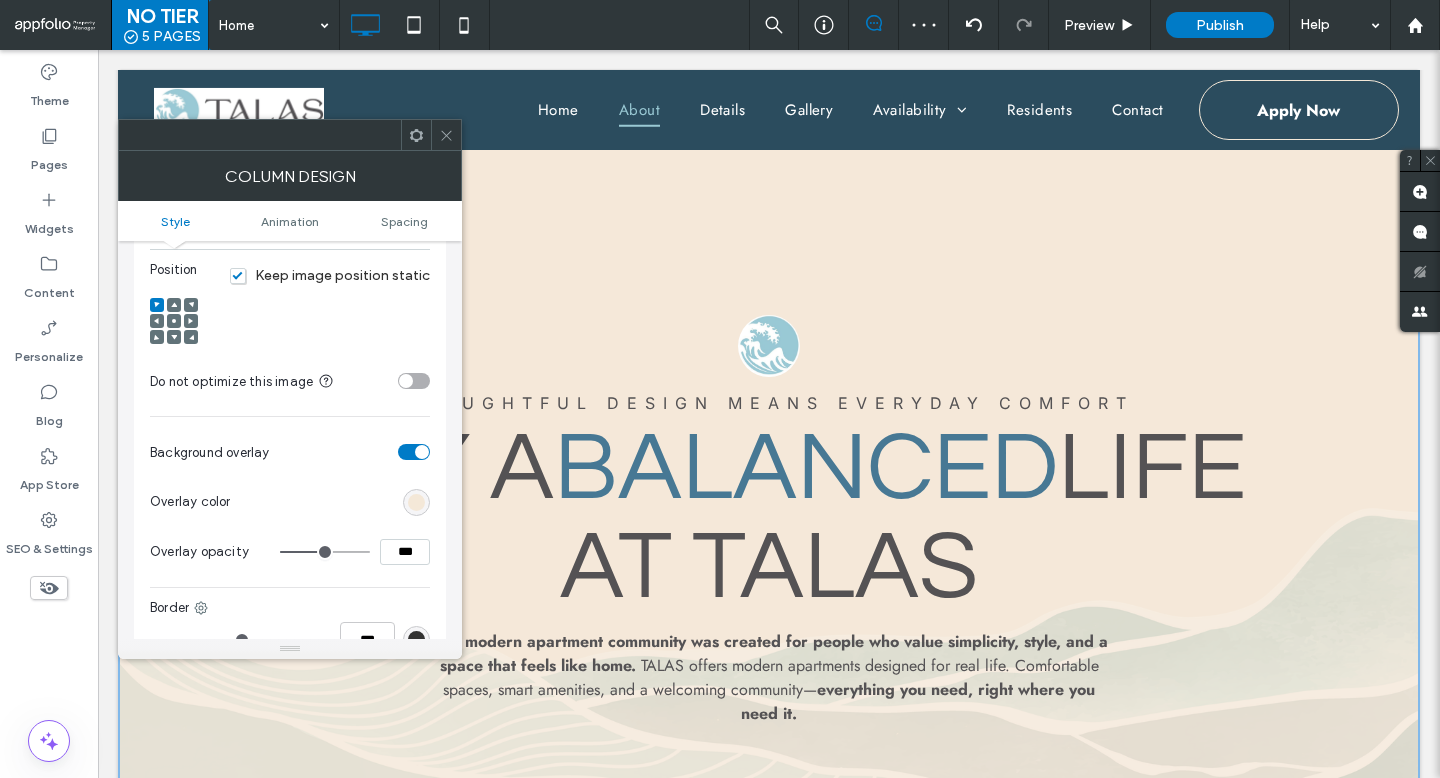 type on "**" 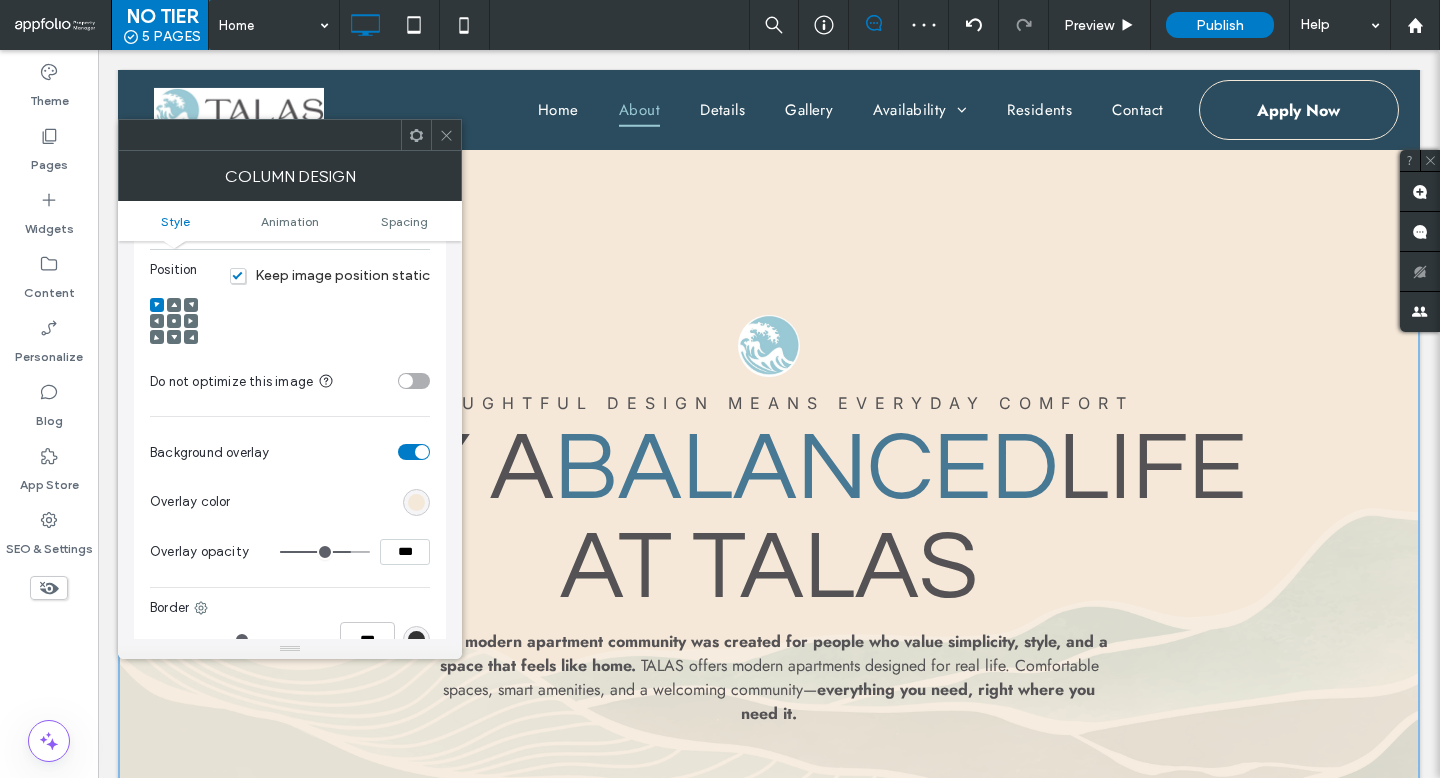 click at bounding box center [325, 552] 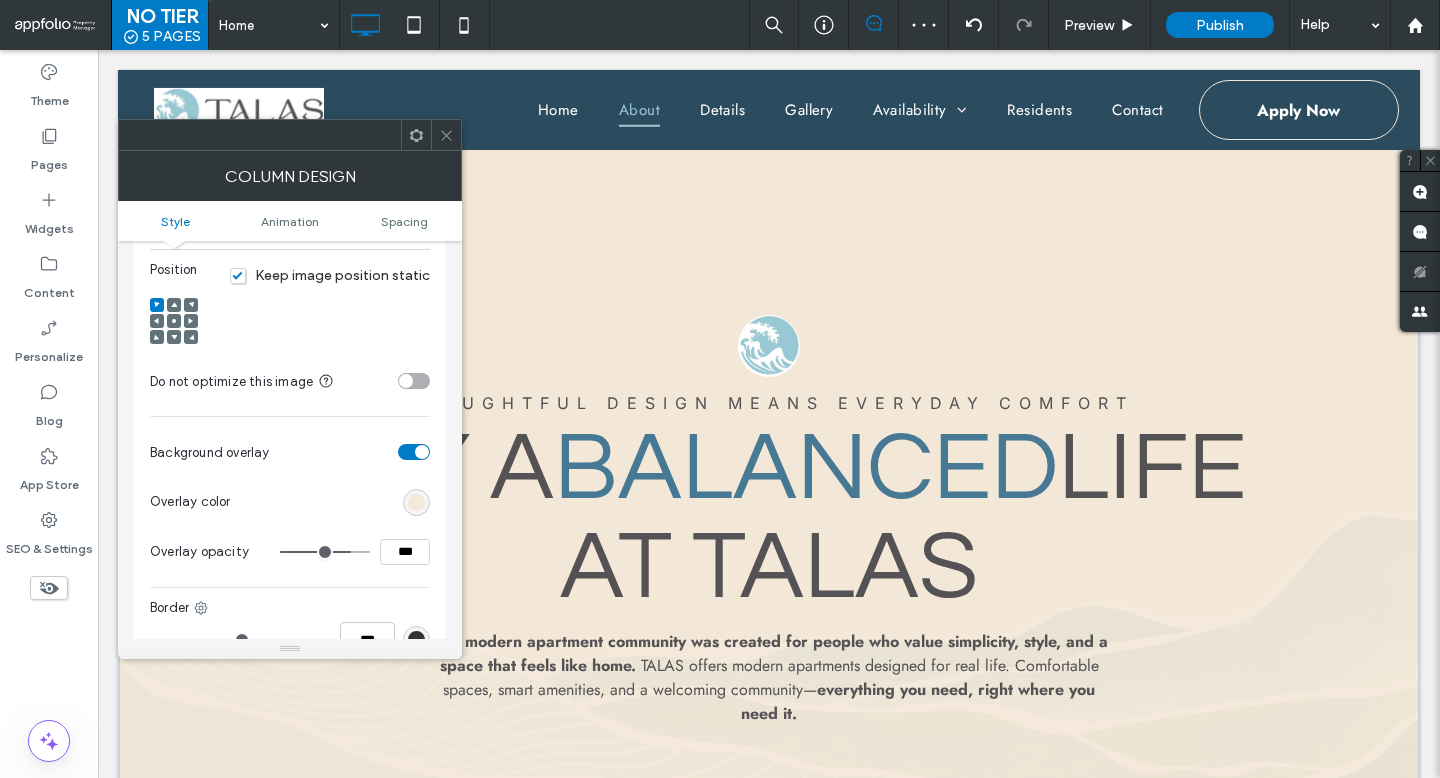 type on "**" 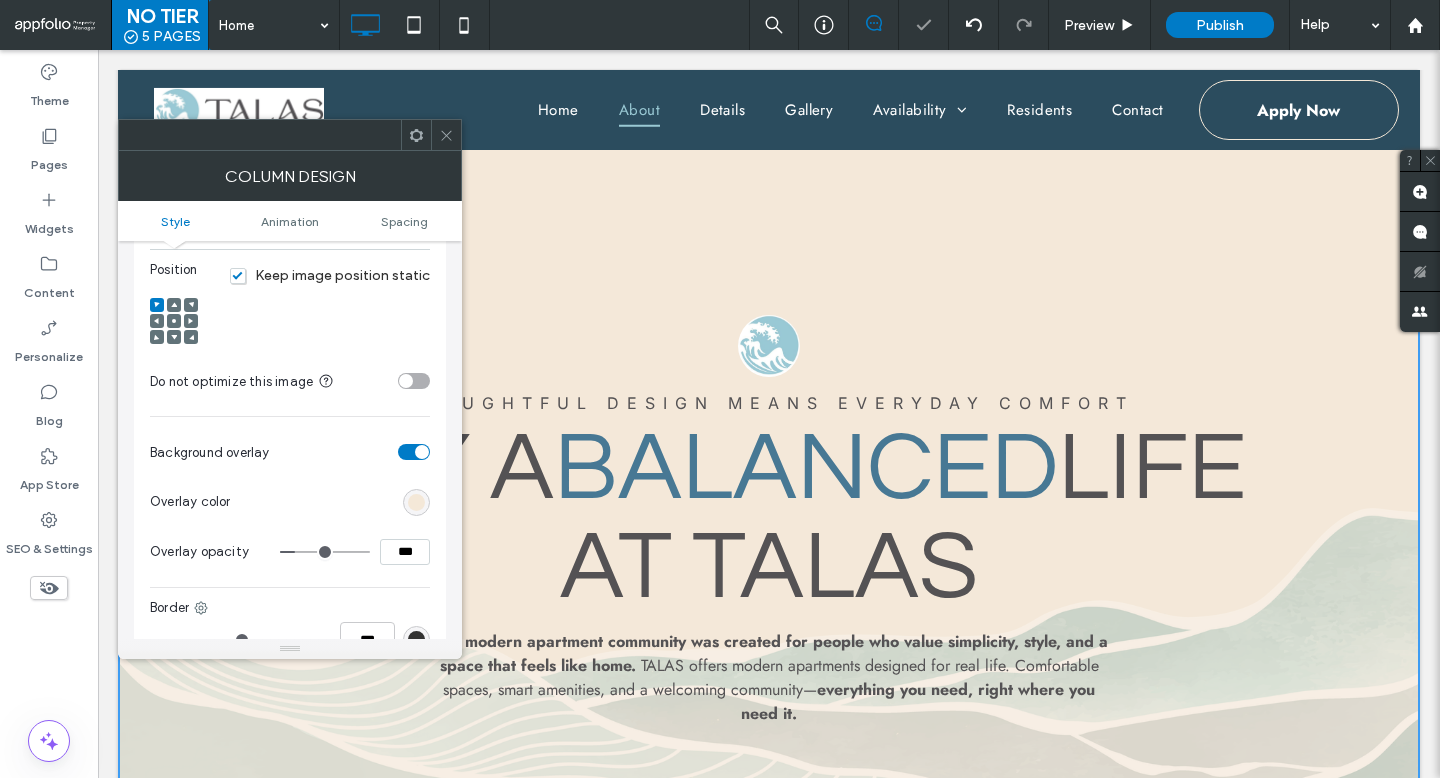 type on "**" 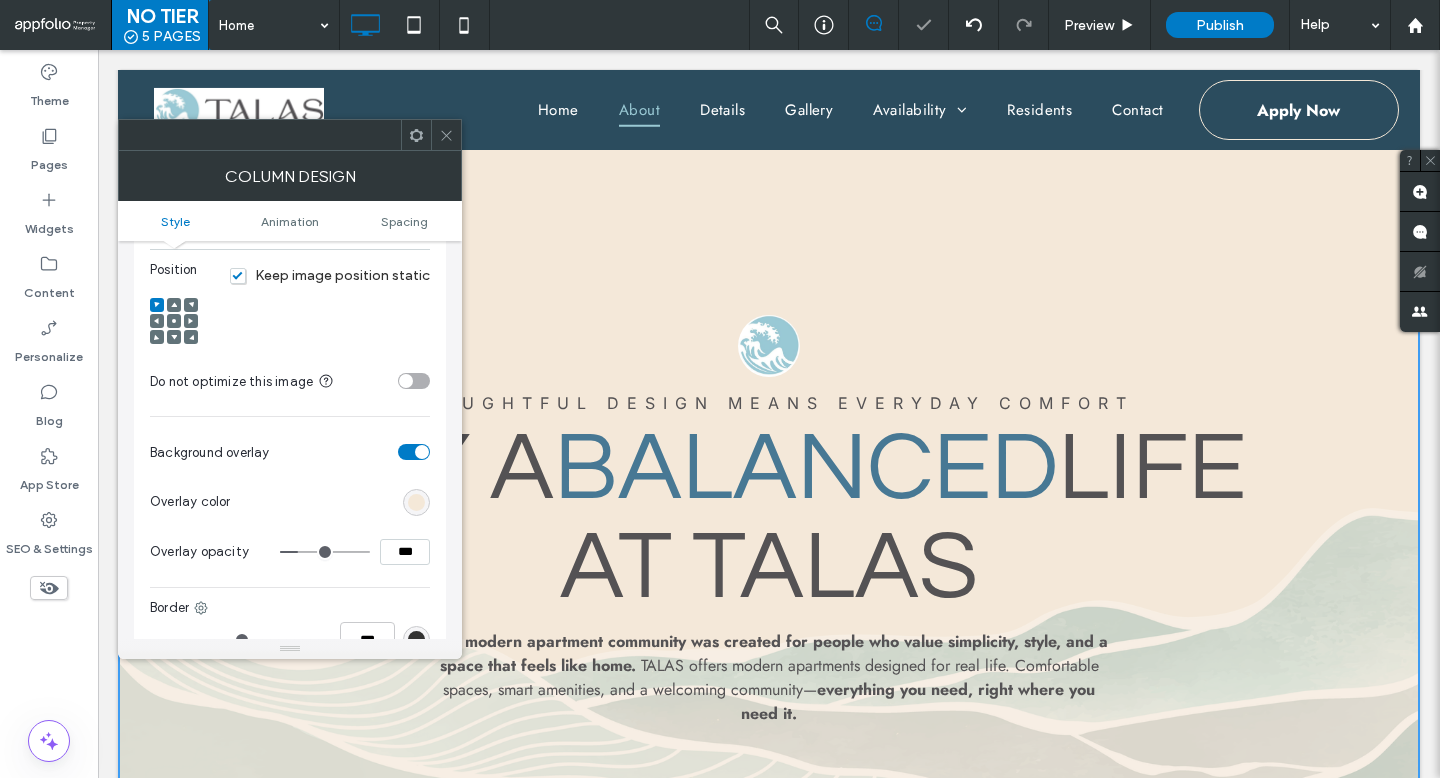 type on "**" 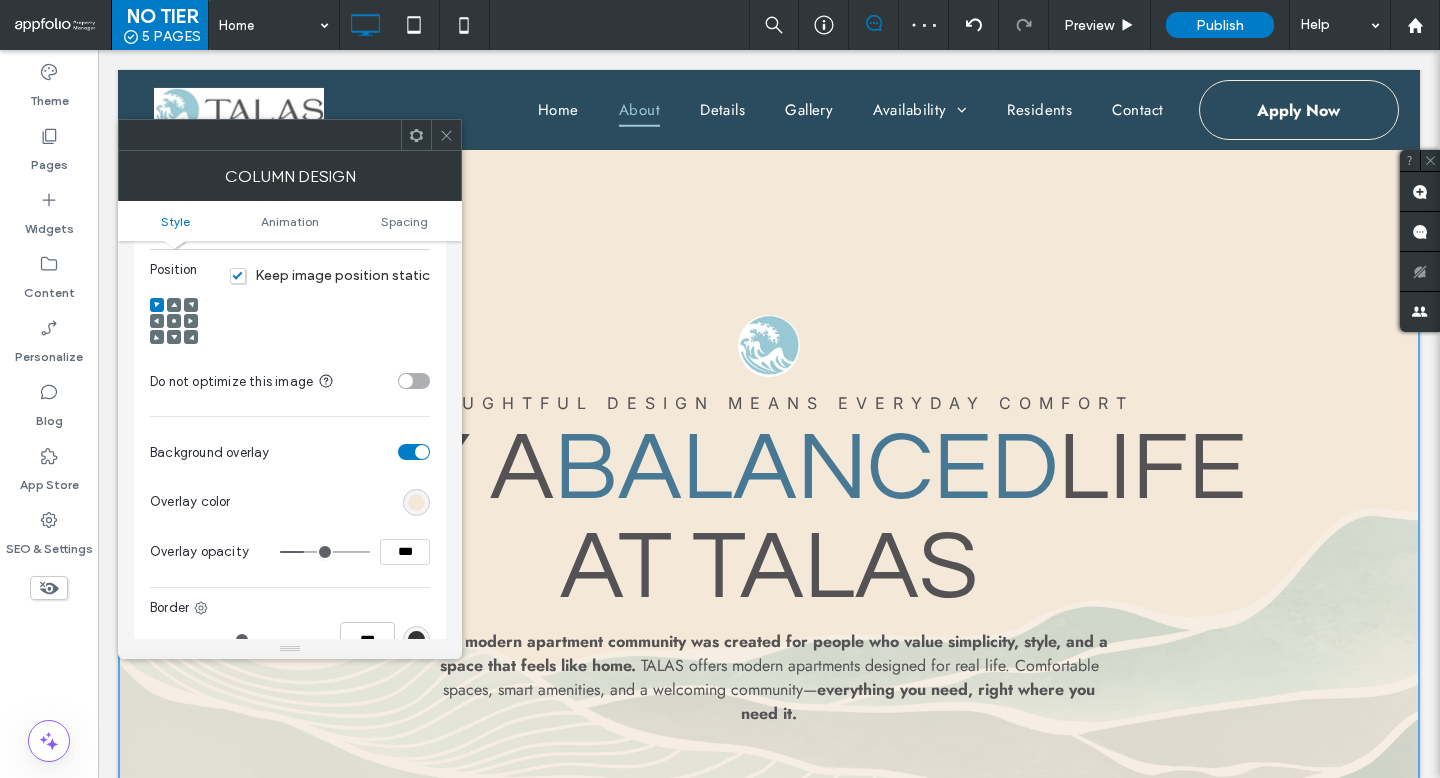 click at bounding box center (325, 552) 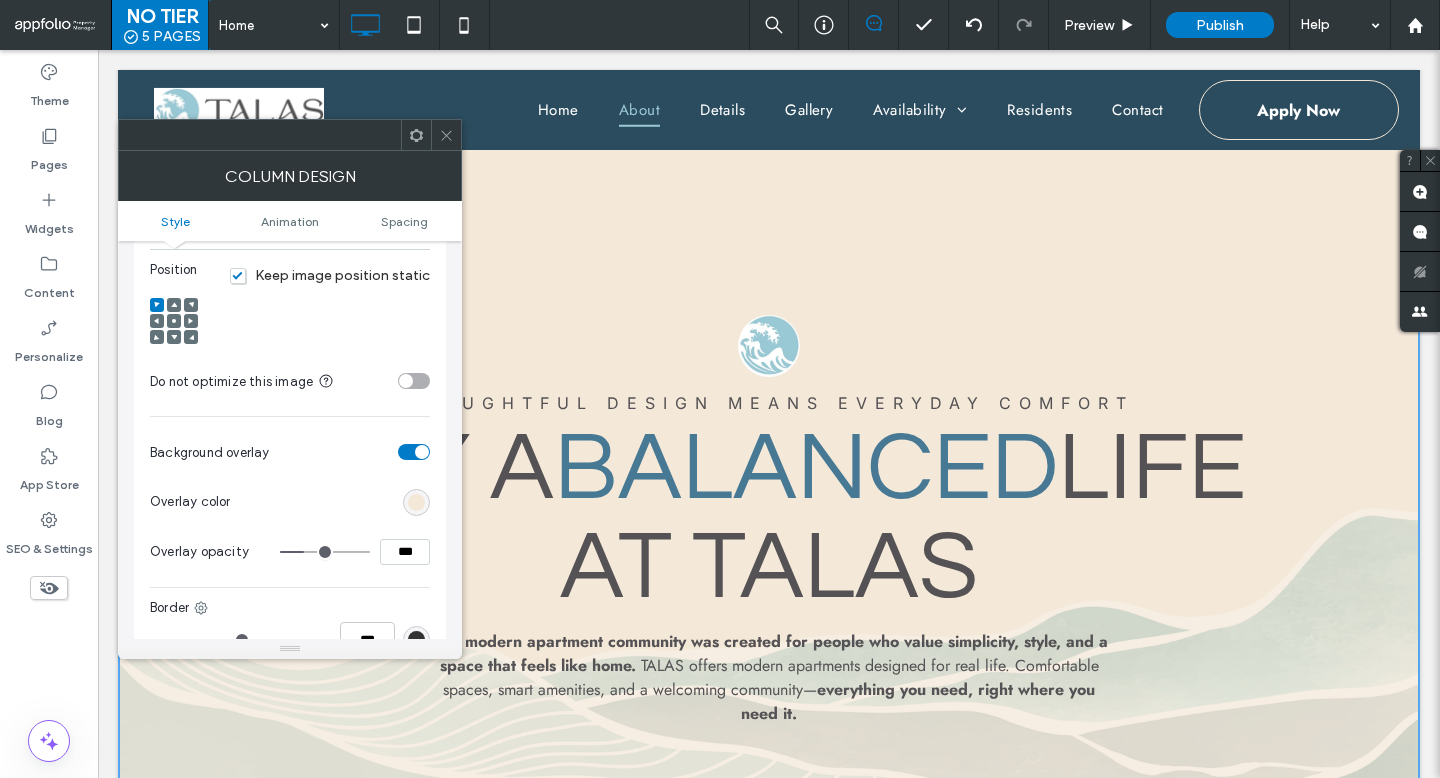 type on "**" 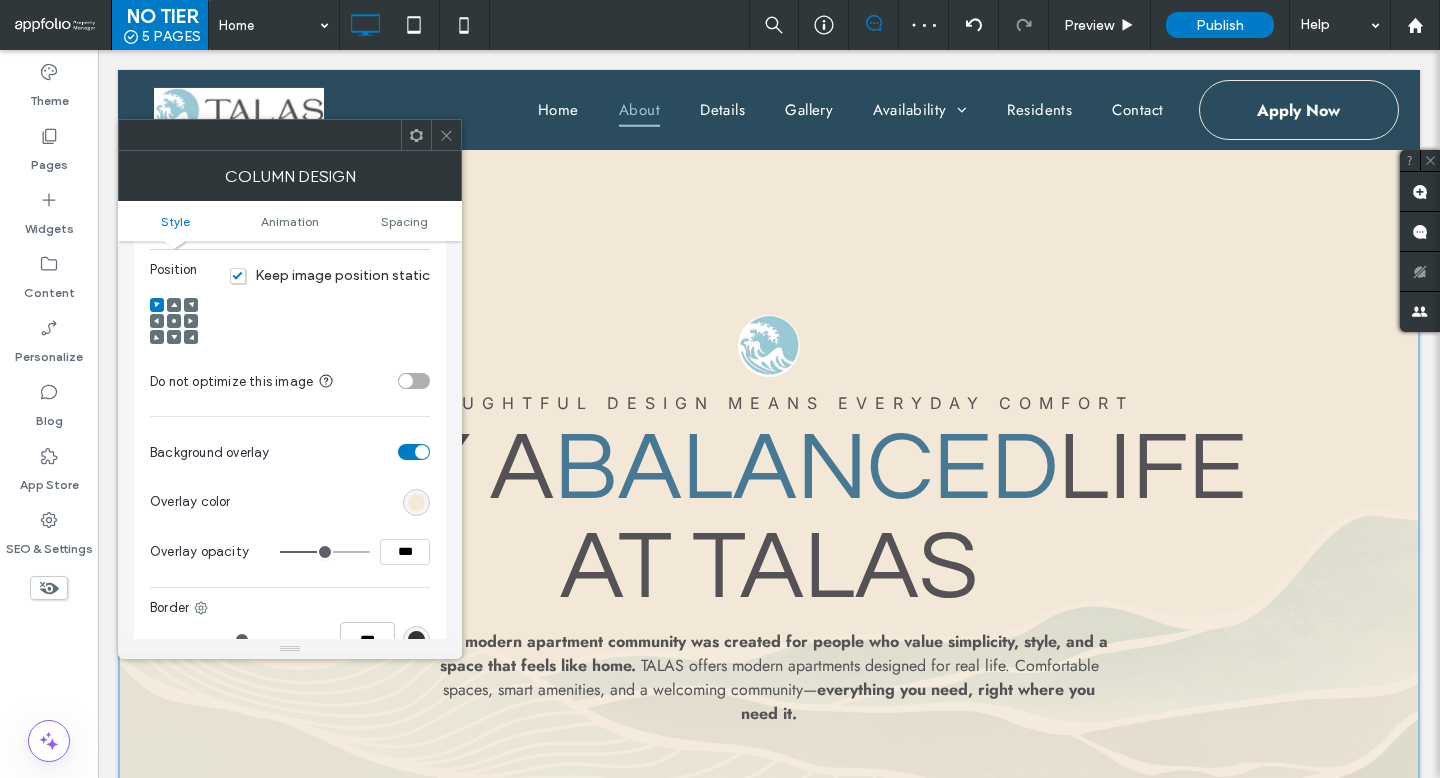 click at bounding box center (416, 502) 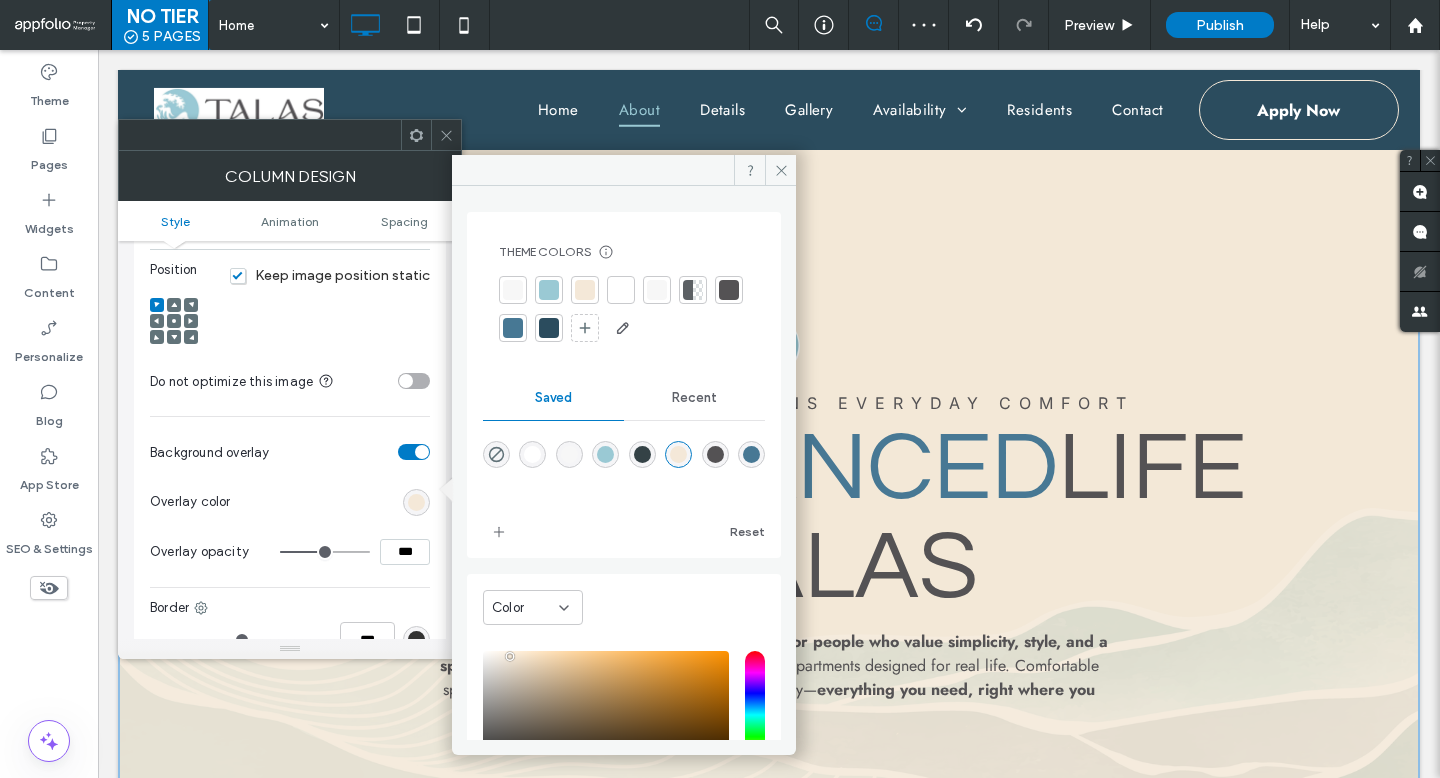 click on "Color" at bounding box center [533, 607] 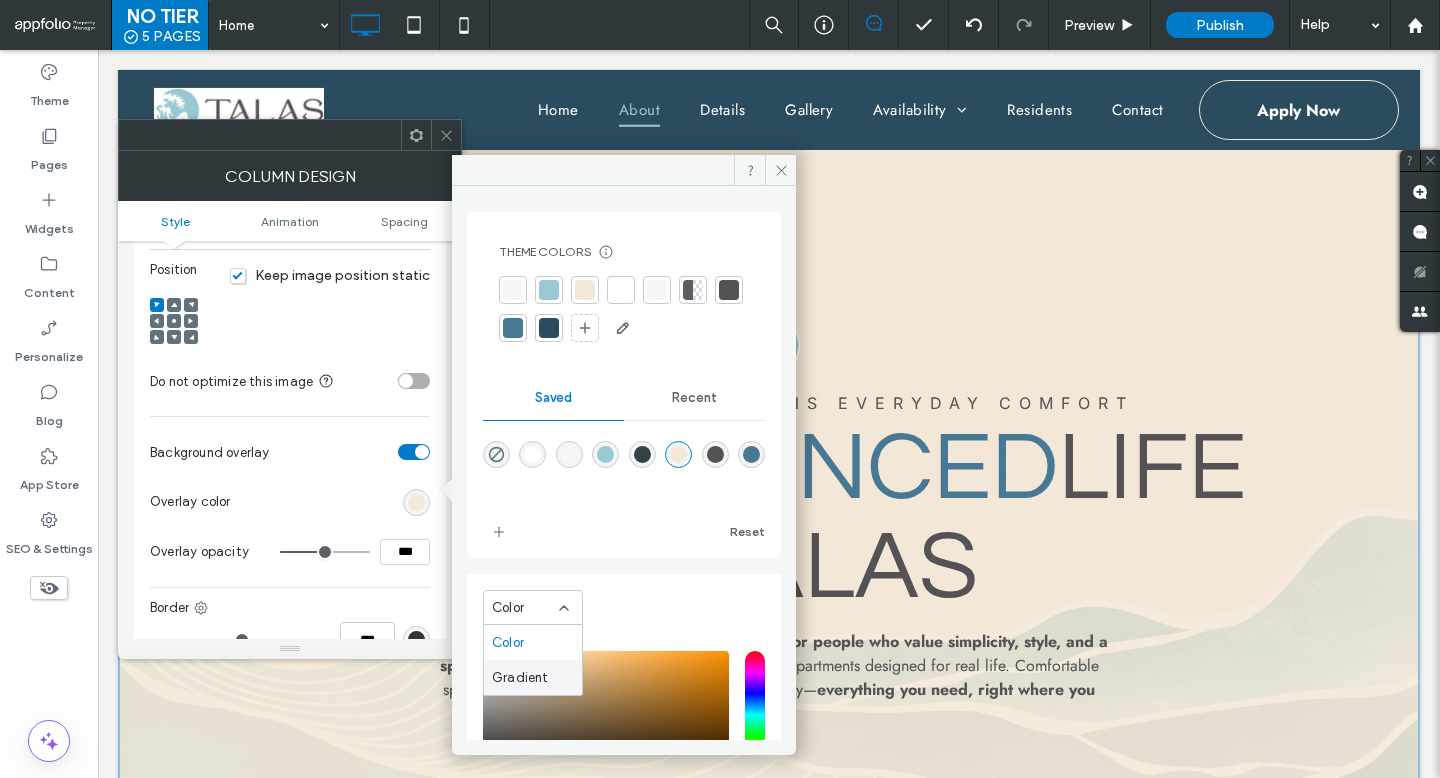 click on "Gradient" at bounding box center [520, 678] 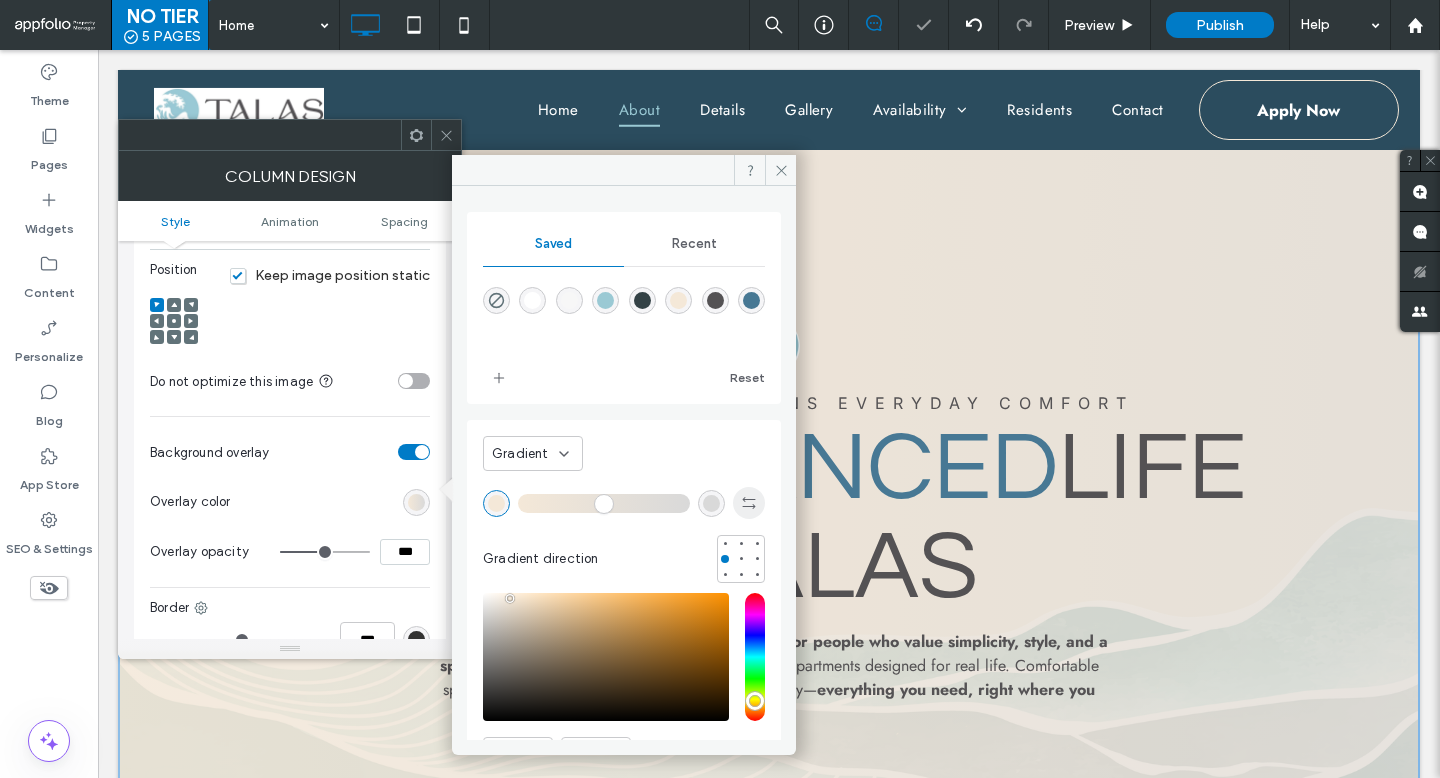 click 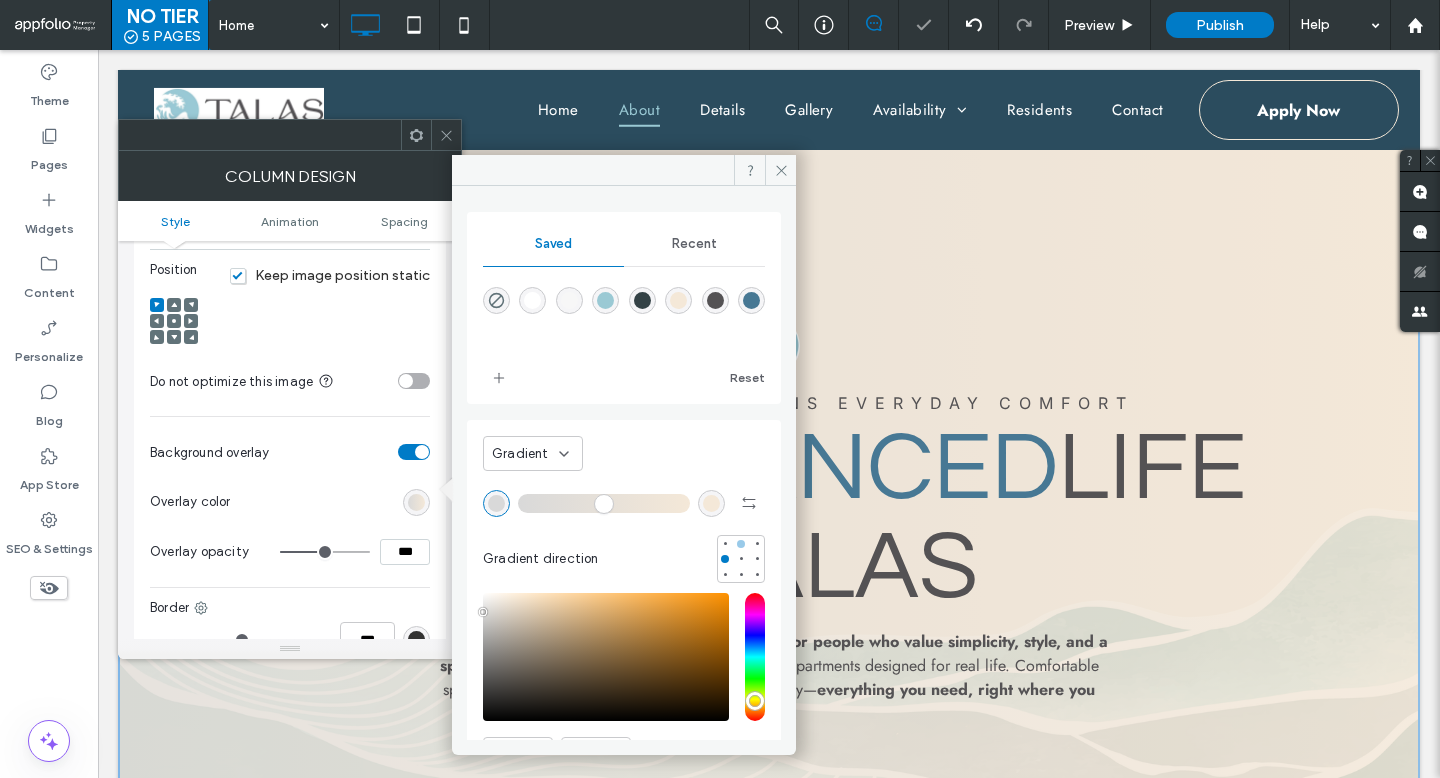 click at bounding box center (741, 544) 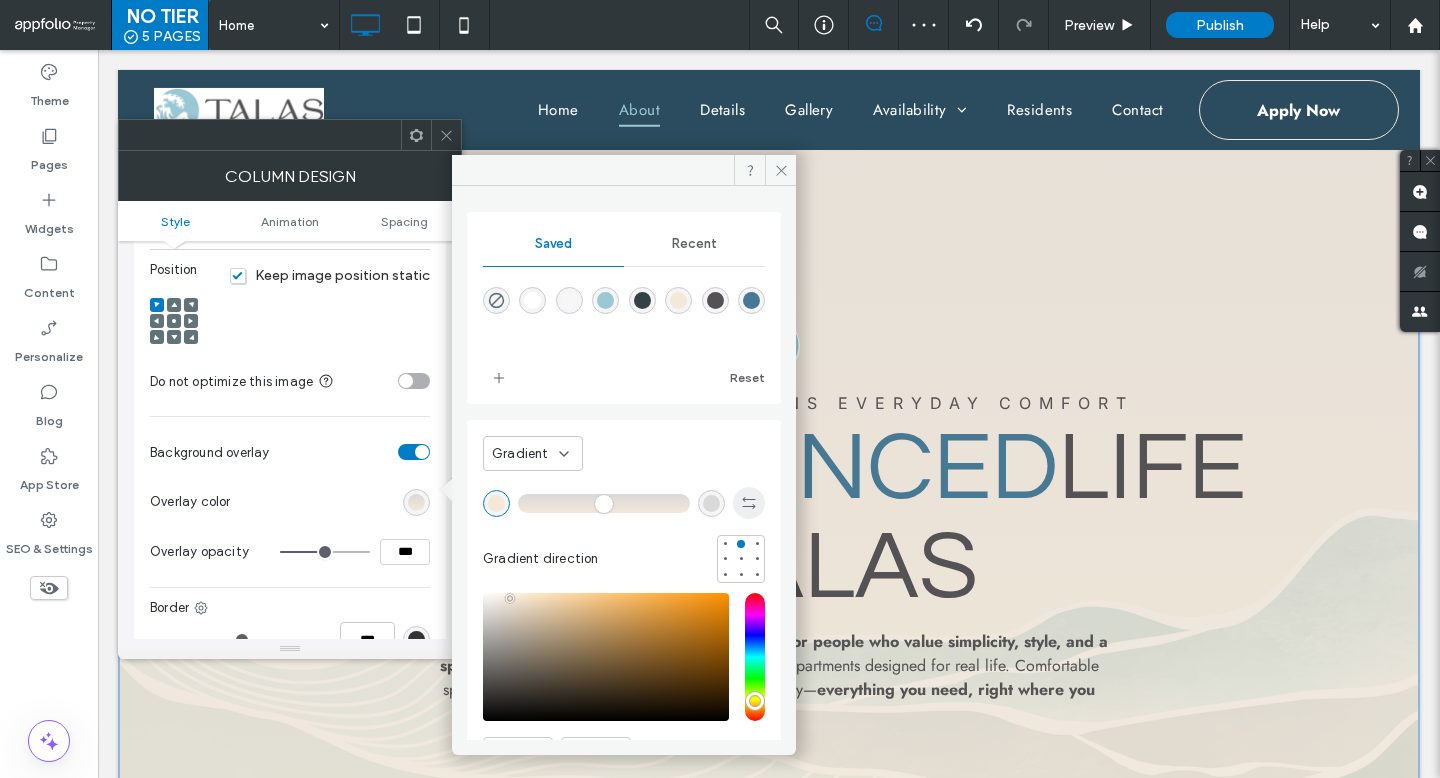 click at bounding box center (749, 503) 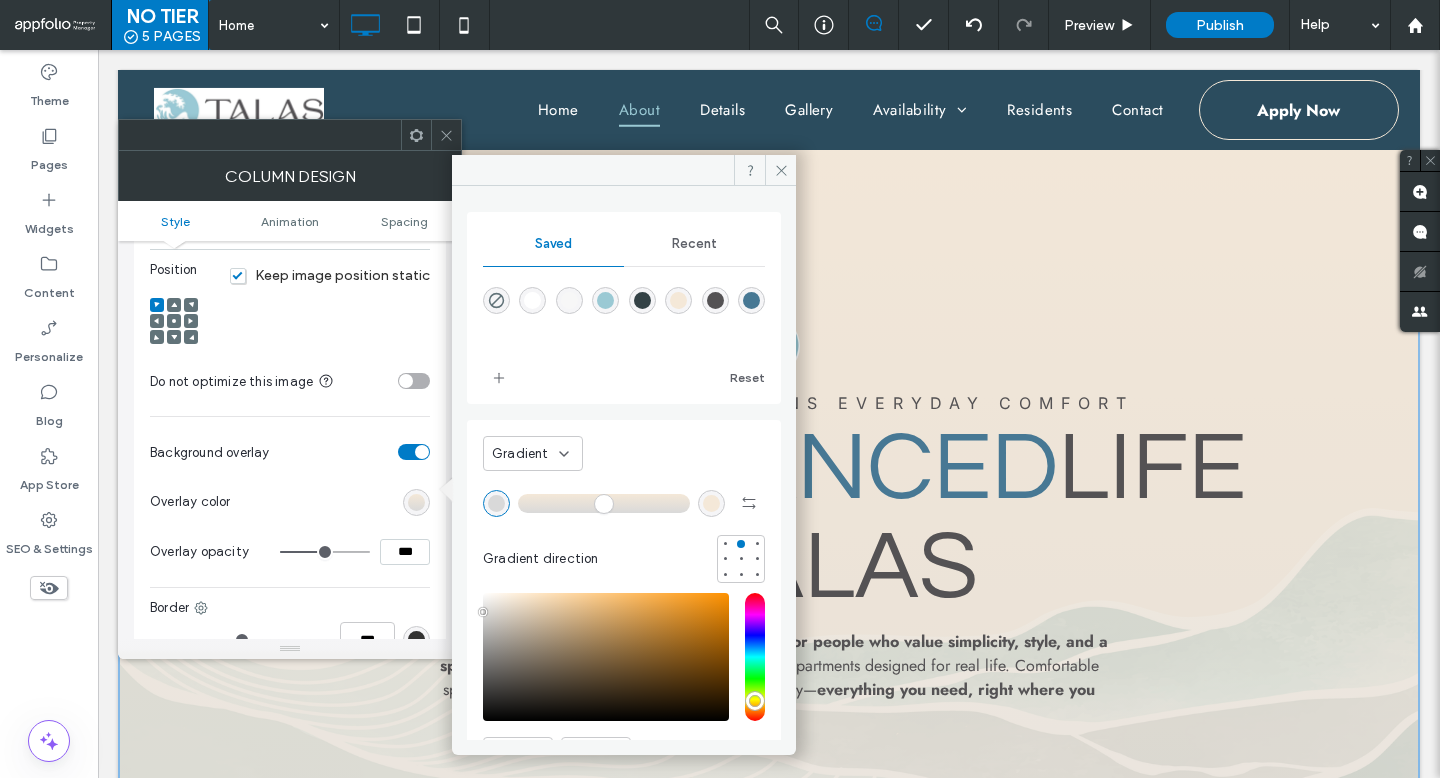 click at bounding box center [678, 300] 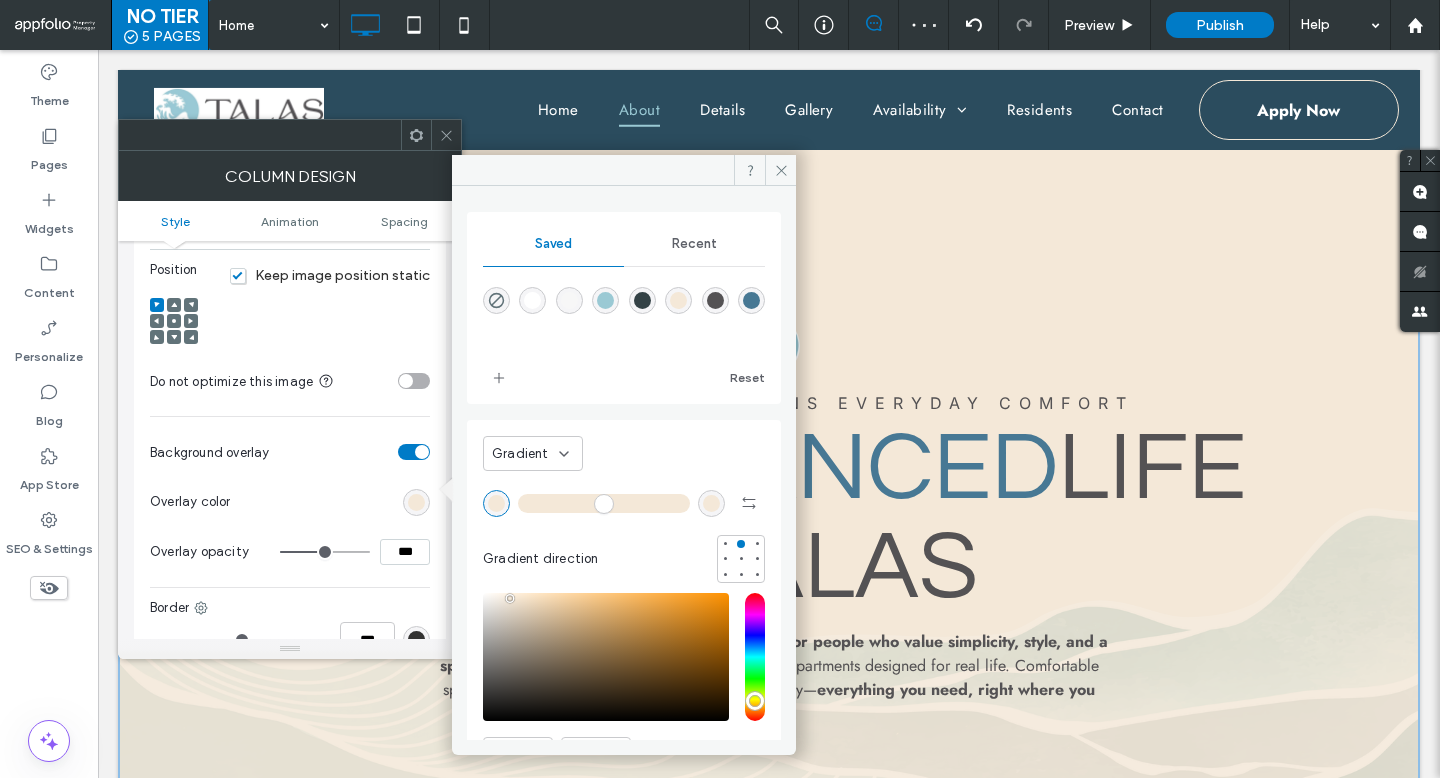 scroll, scrollTop: 57, scrollLeft: 0, axis: vertical 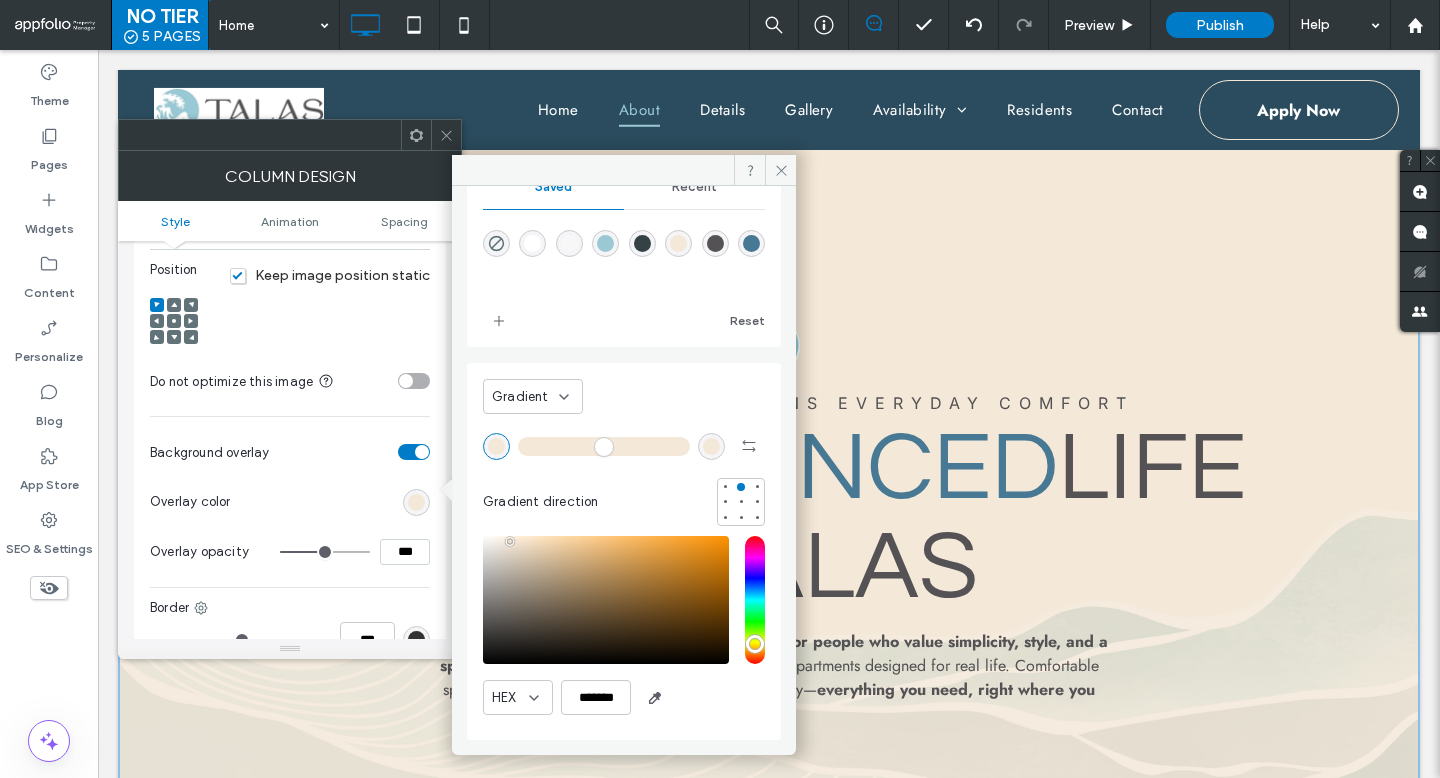 click at bounding box center (711, 446) 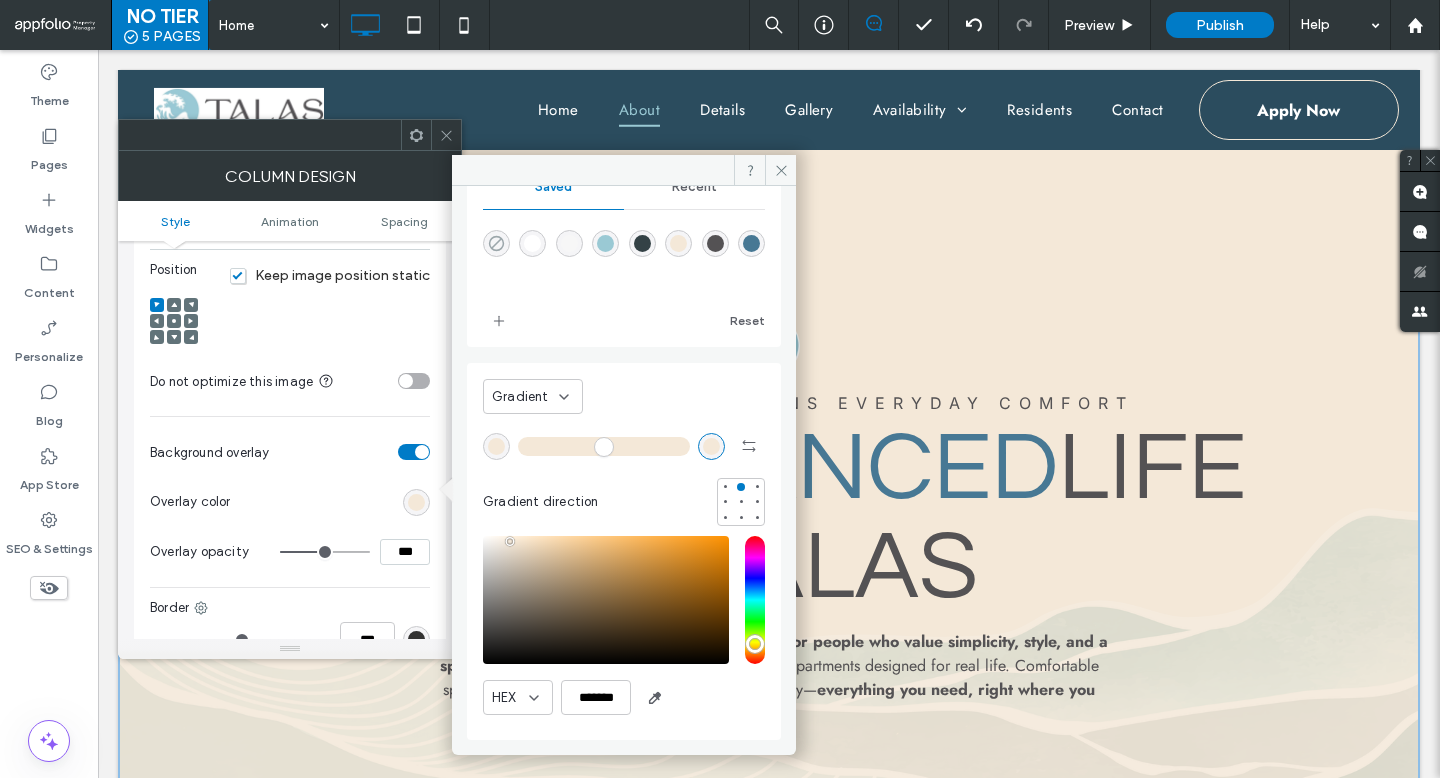 click 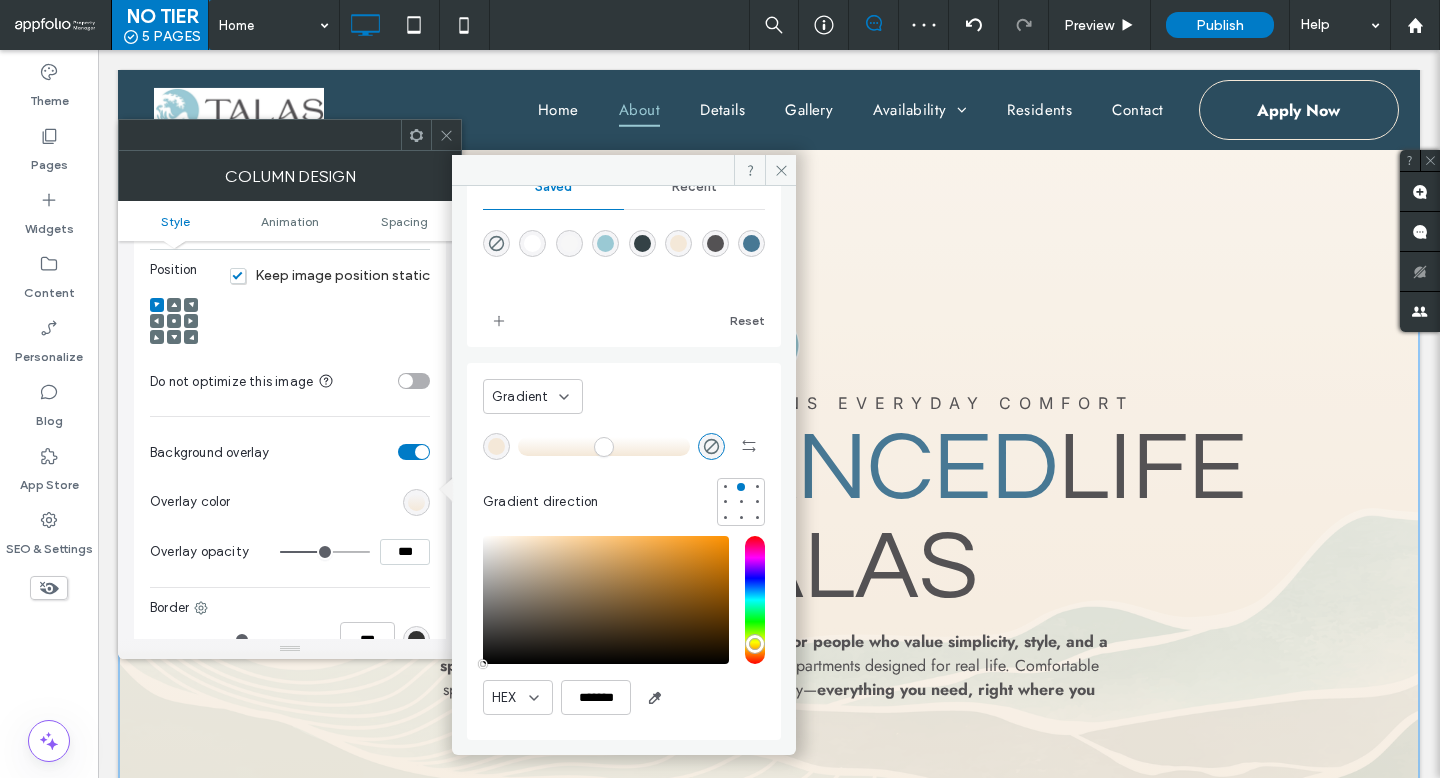 type on "**" 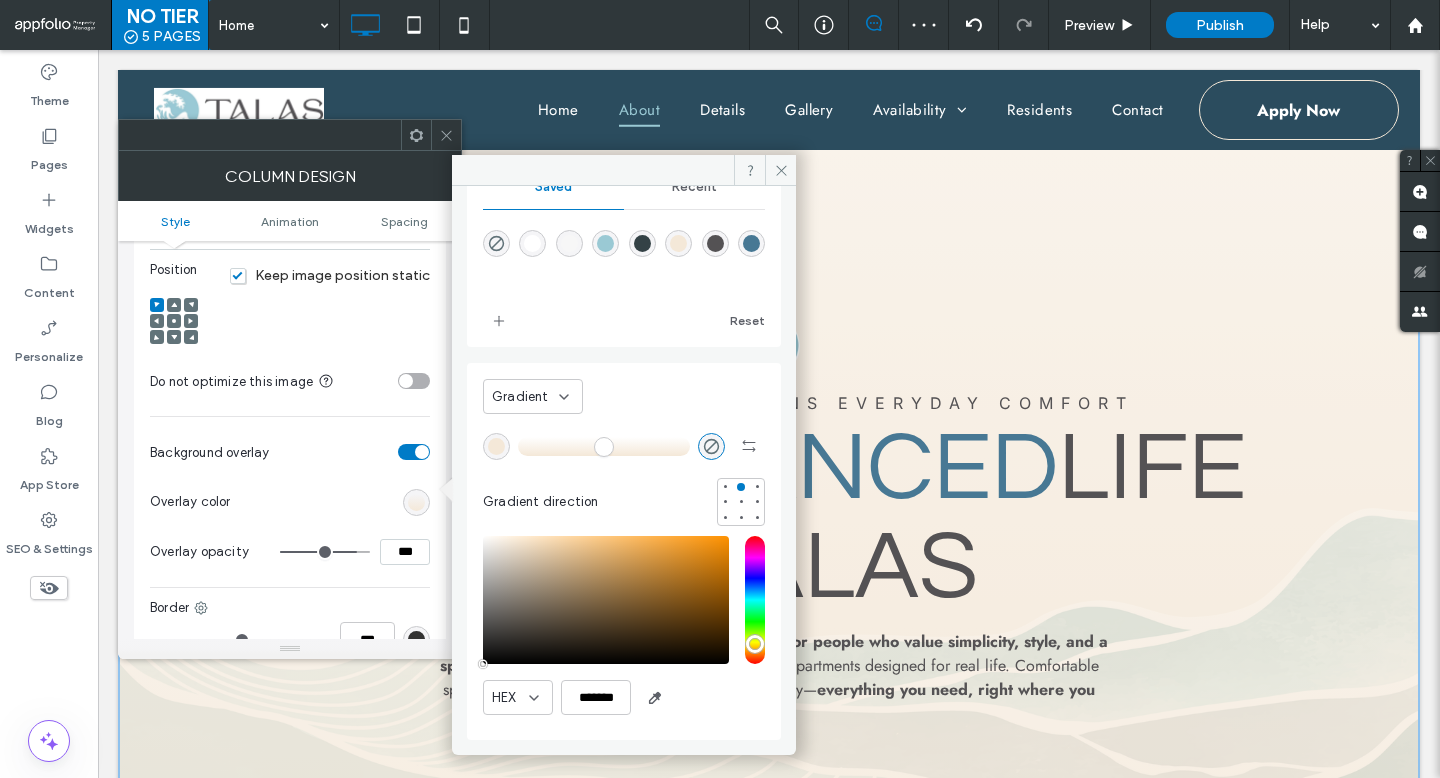 type on "**" 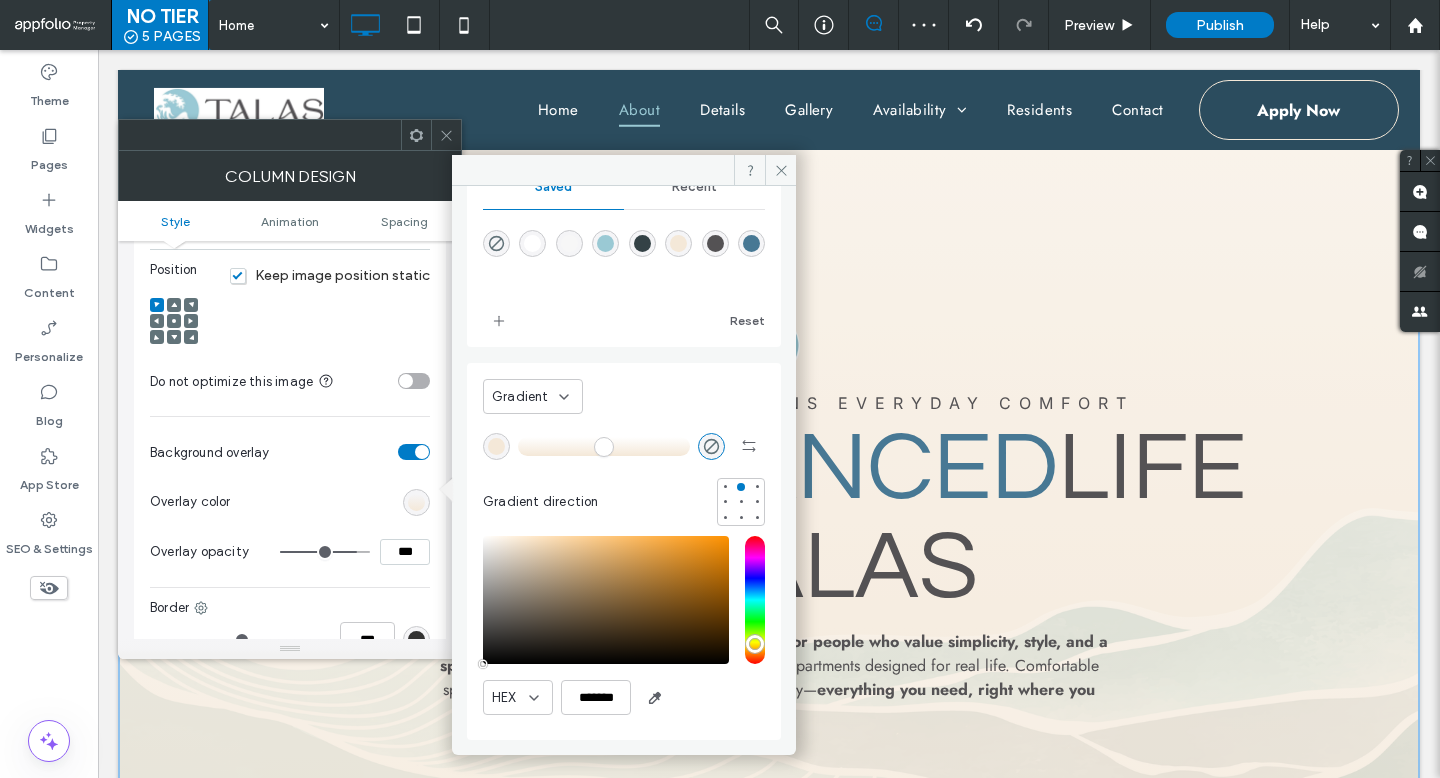 click at bounding box center [325, 552] 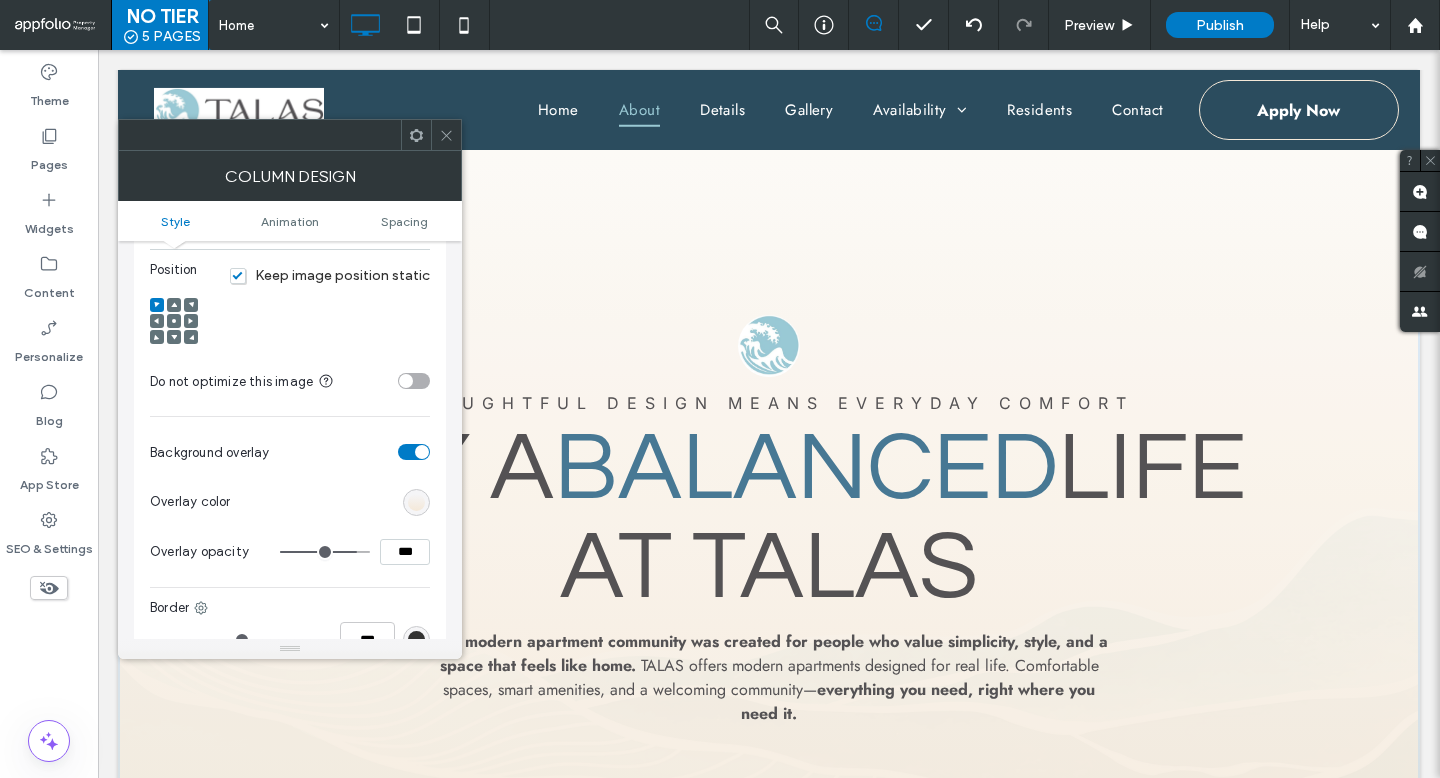 click at bounding box center [416, 502] 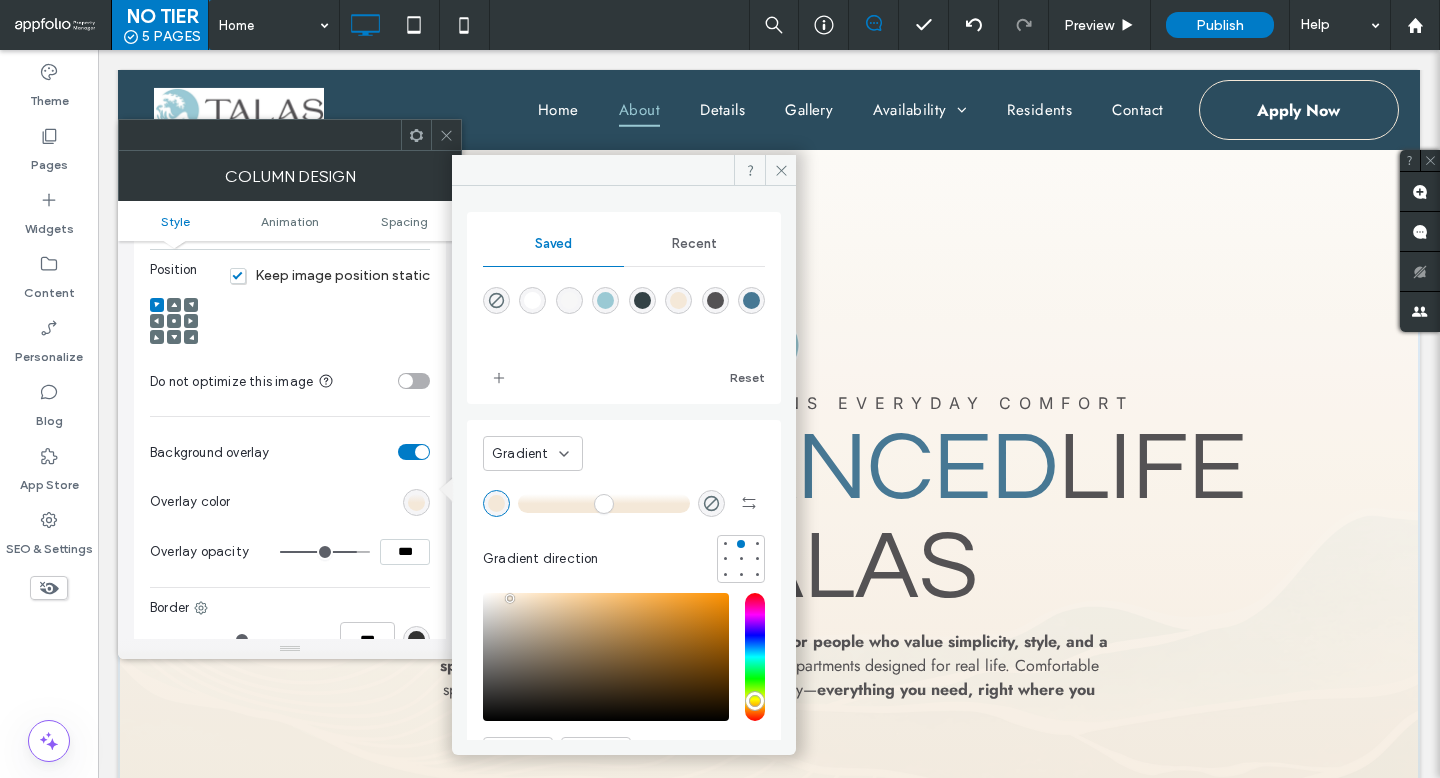 drag, startPoint x: 528, startPoint y: 501, endPoint x: 597, endPoint y: 499, distance: 69.02898 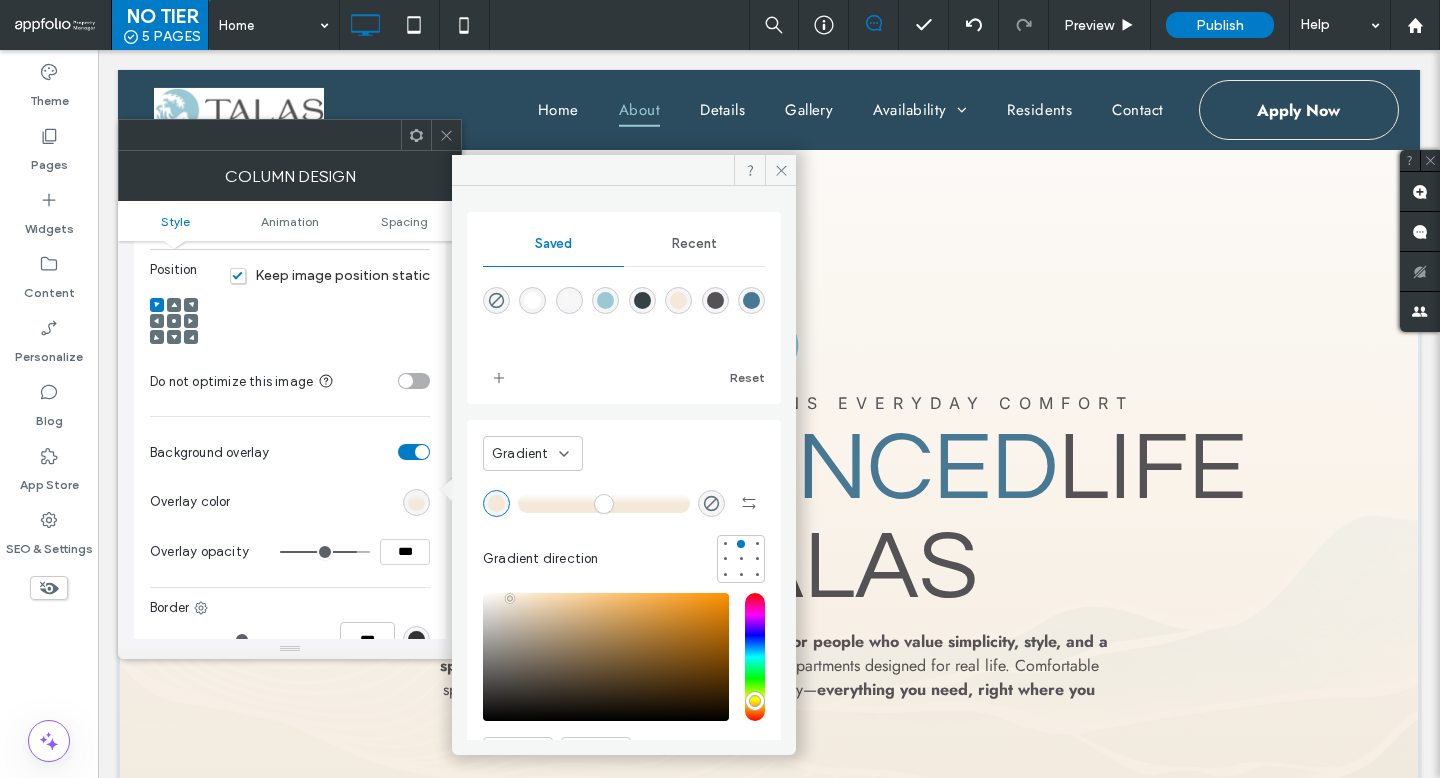 type on "**" 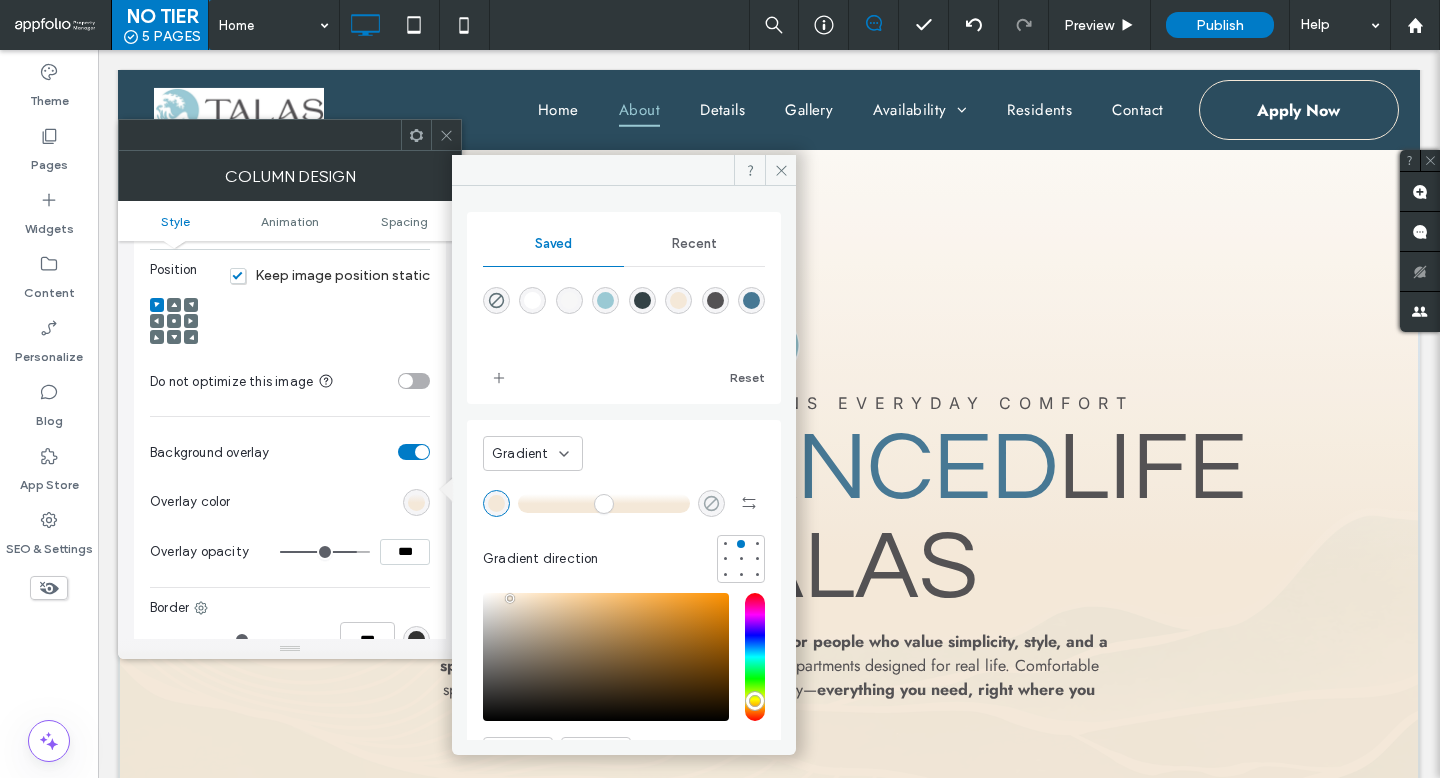 click 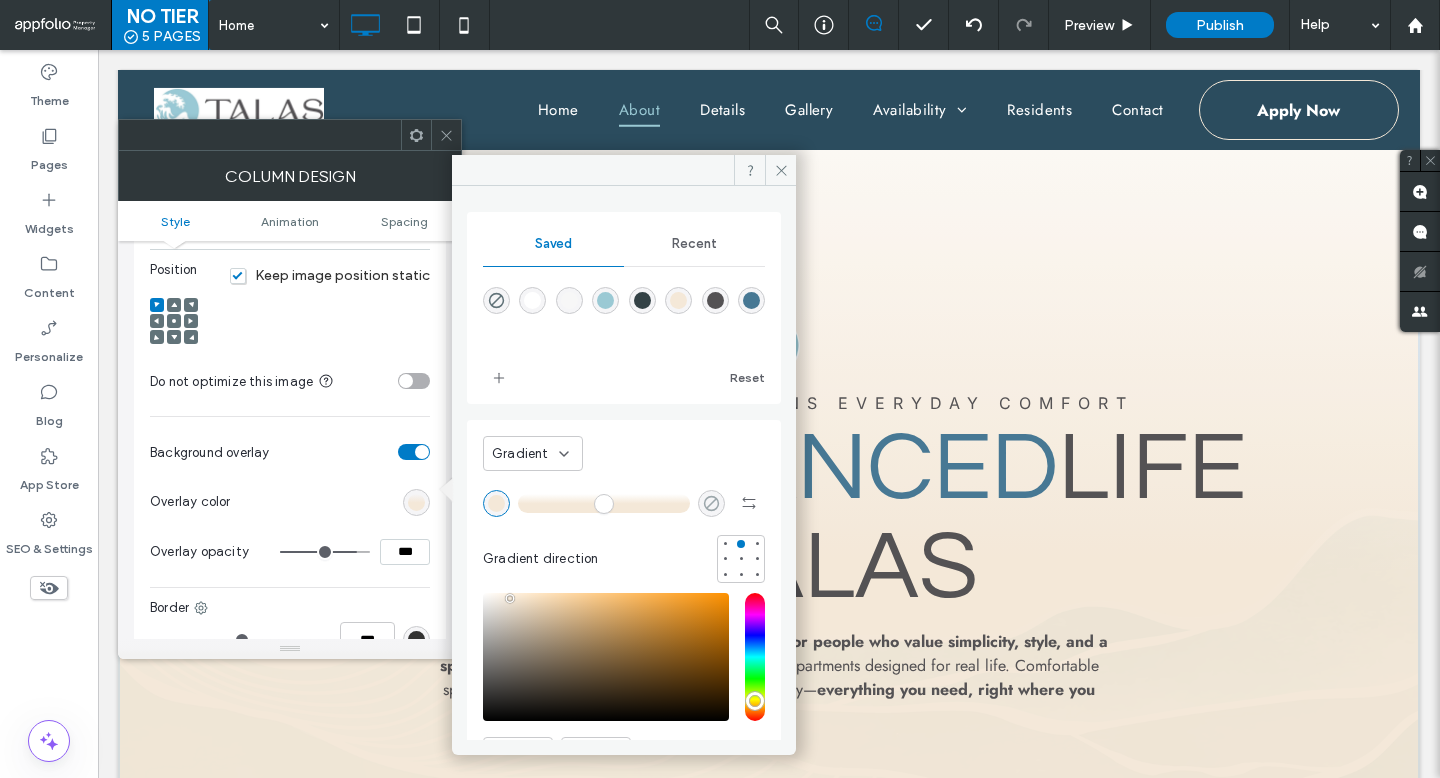 type on "*******" 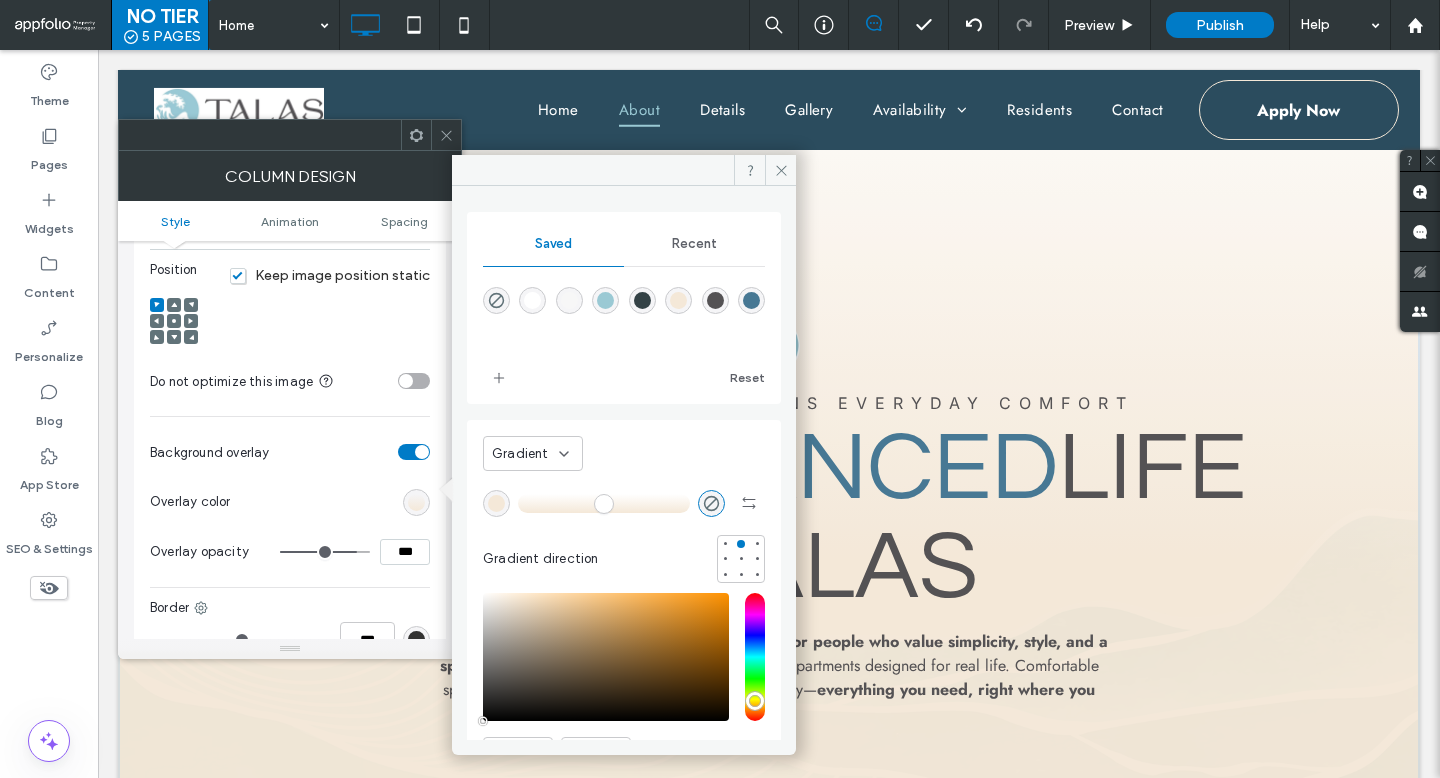 drag, startPoint x: 601, startPoint y: 502, endPoint x: 465, endPoint y: 498, distance: 136.0588 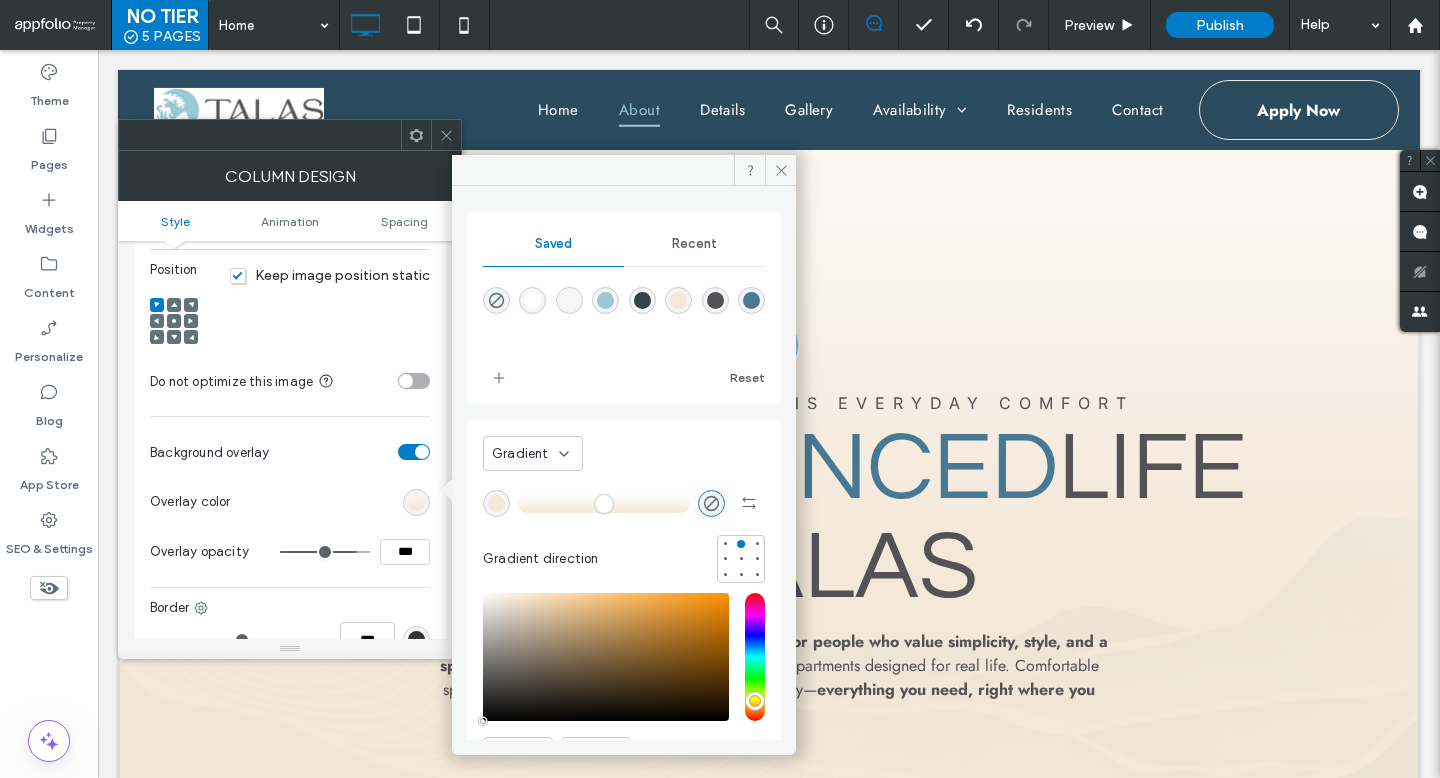 click at bounding box center [604, 503] 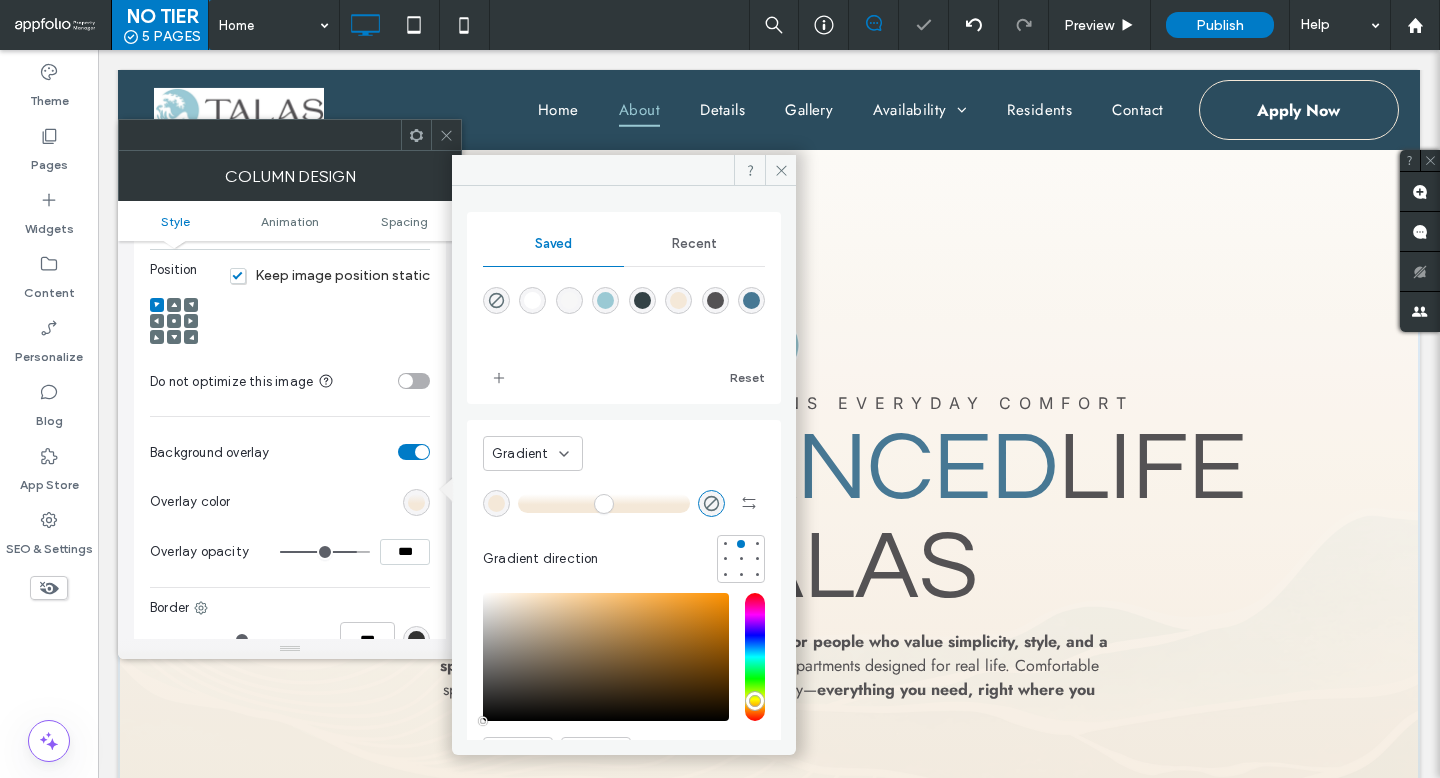 drag, startPoint x: 538, startPoint y: 503, endPoint x: 728, endPoint y: 498, distance: 190.06578 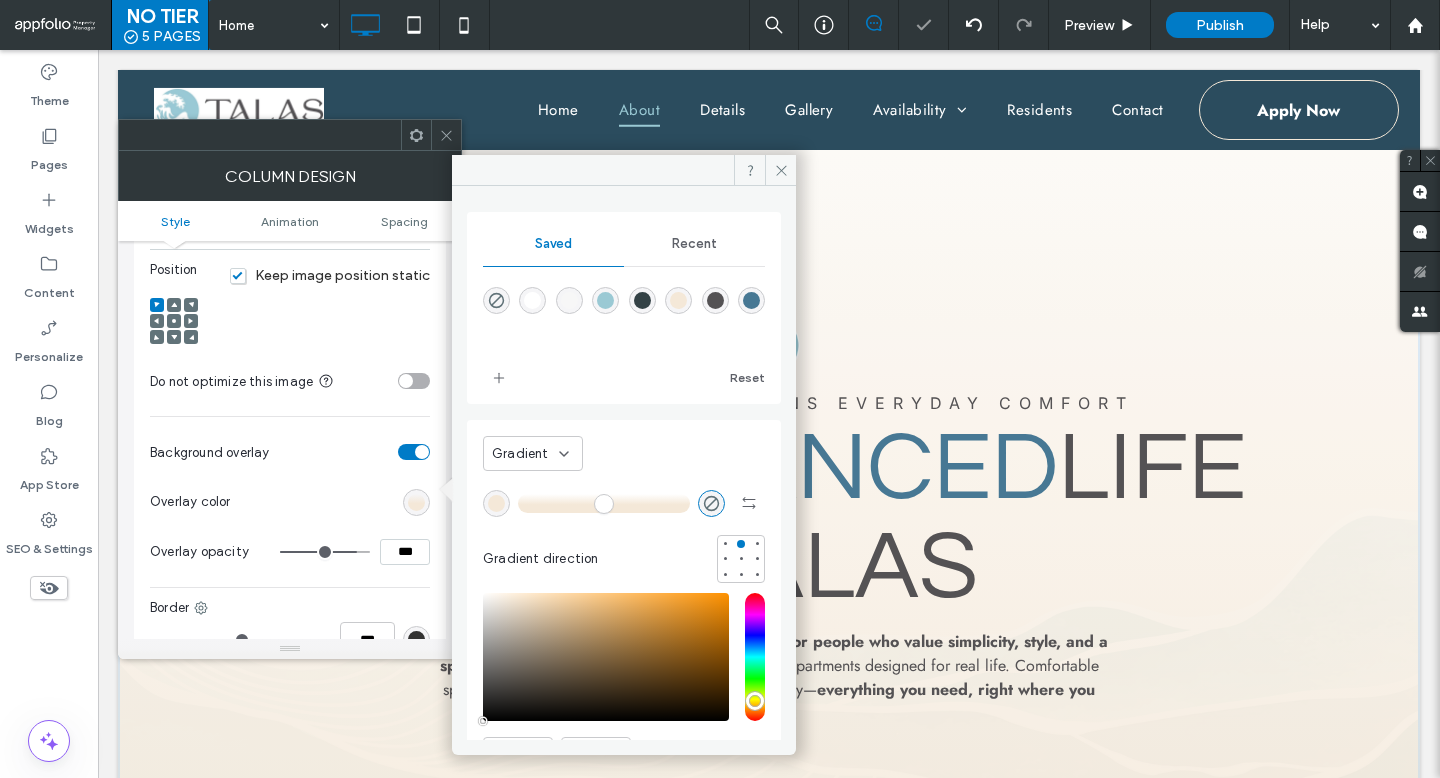 click at bounding box center [604, 503] 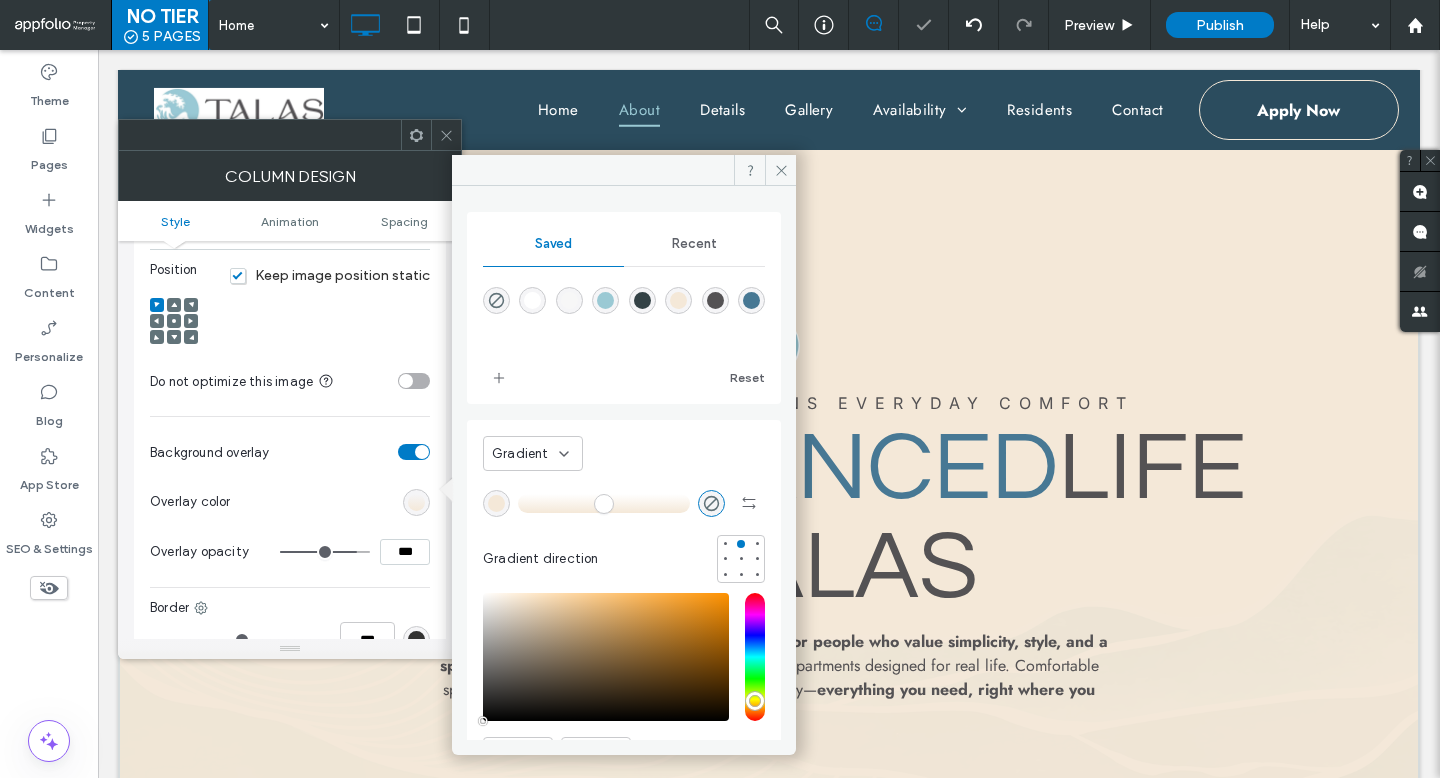 drag, startPoint x: 661, startPoint y: 498, endPoint x: 450, endPoint y: 497, distance: 211.00237 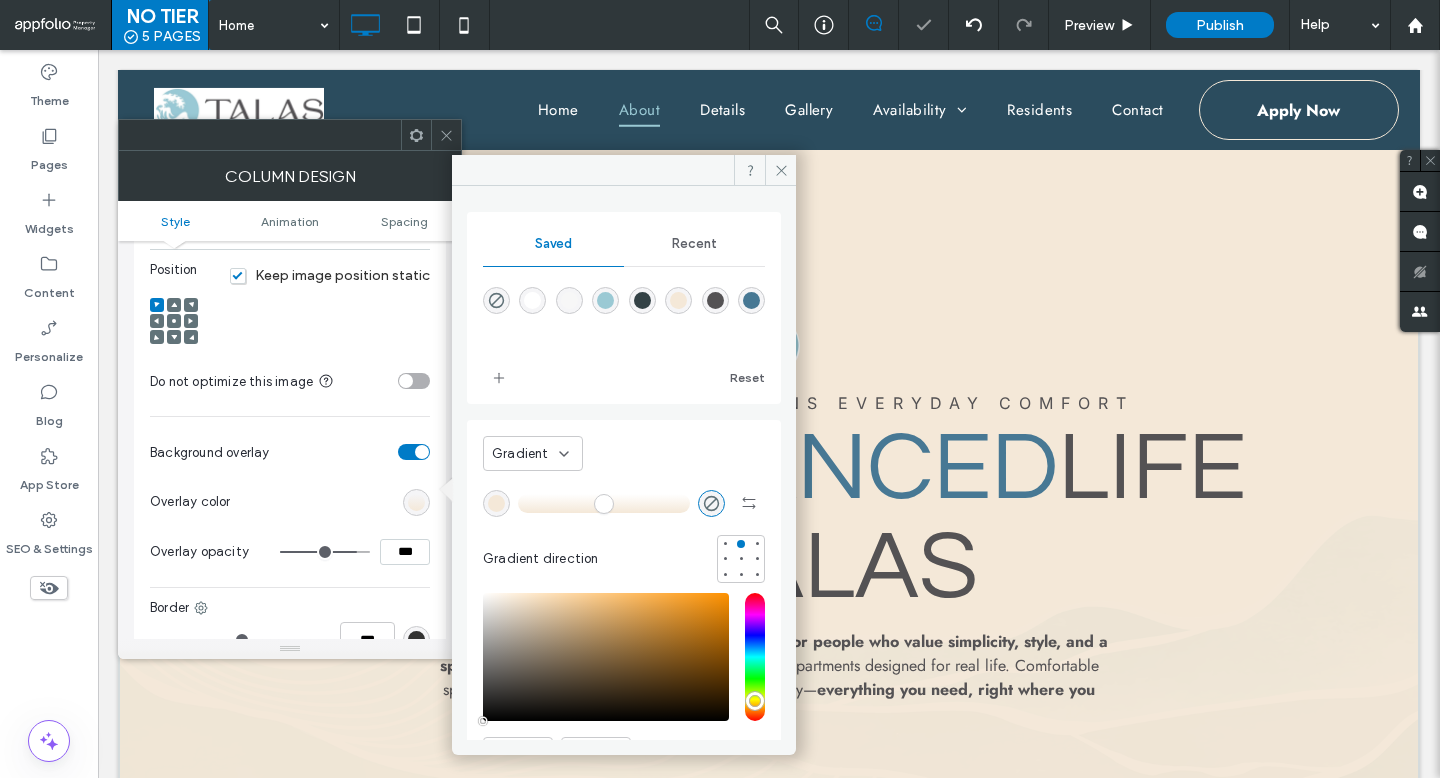 type on "*" 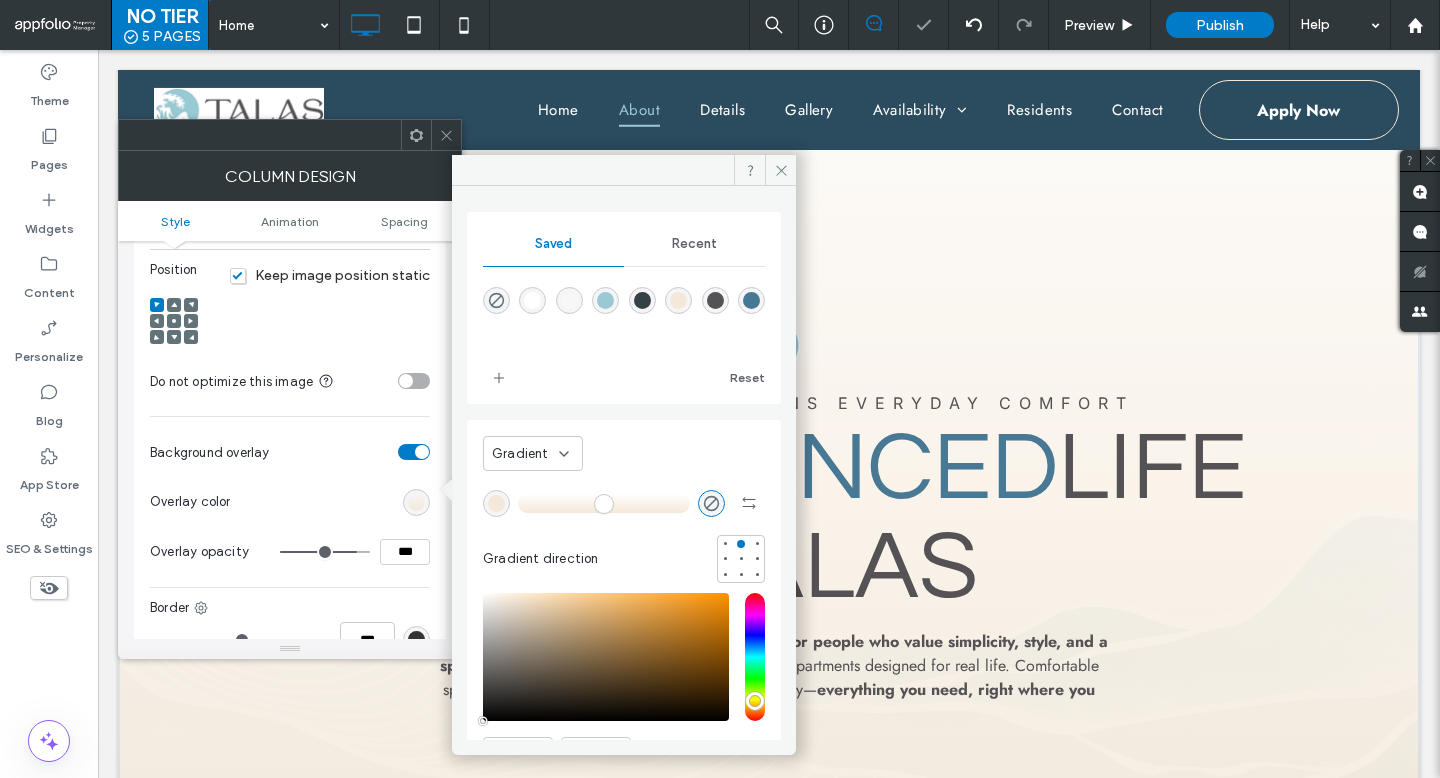 type on "**" 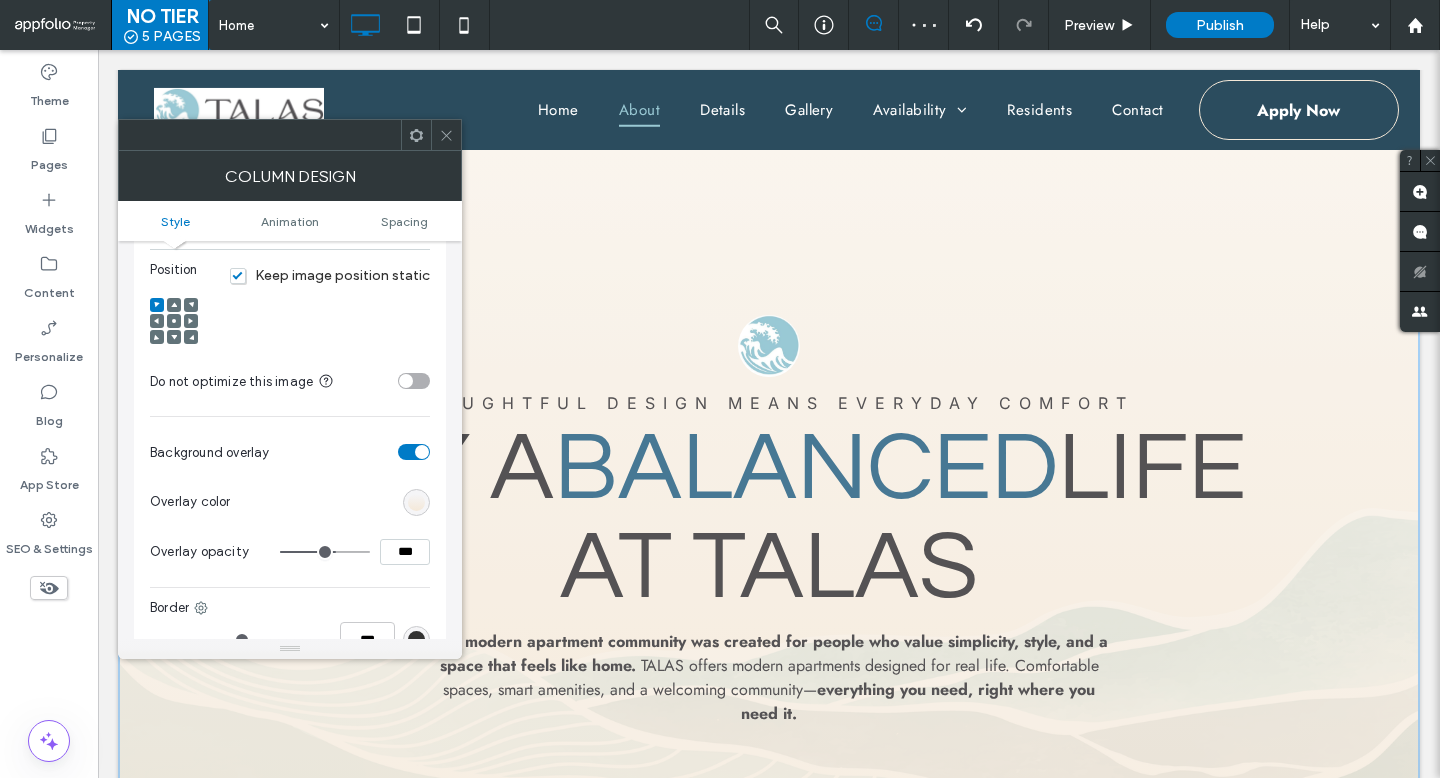 type on "**" 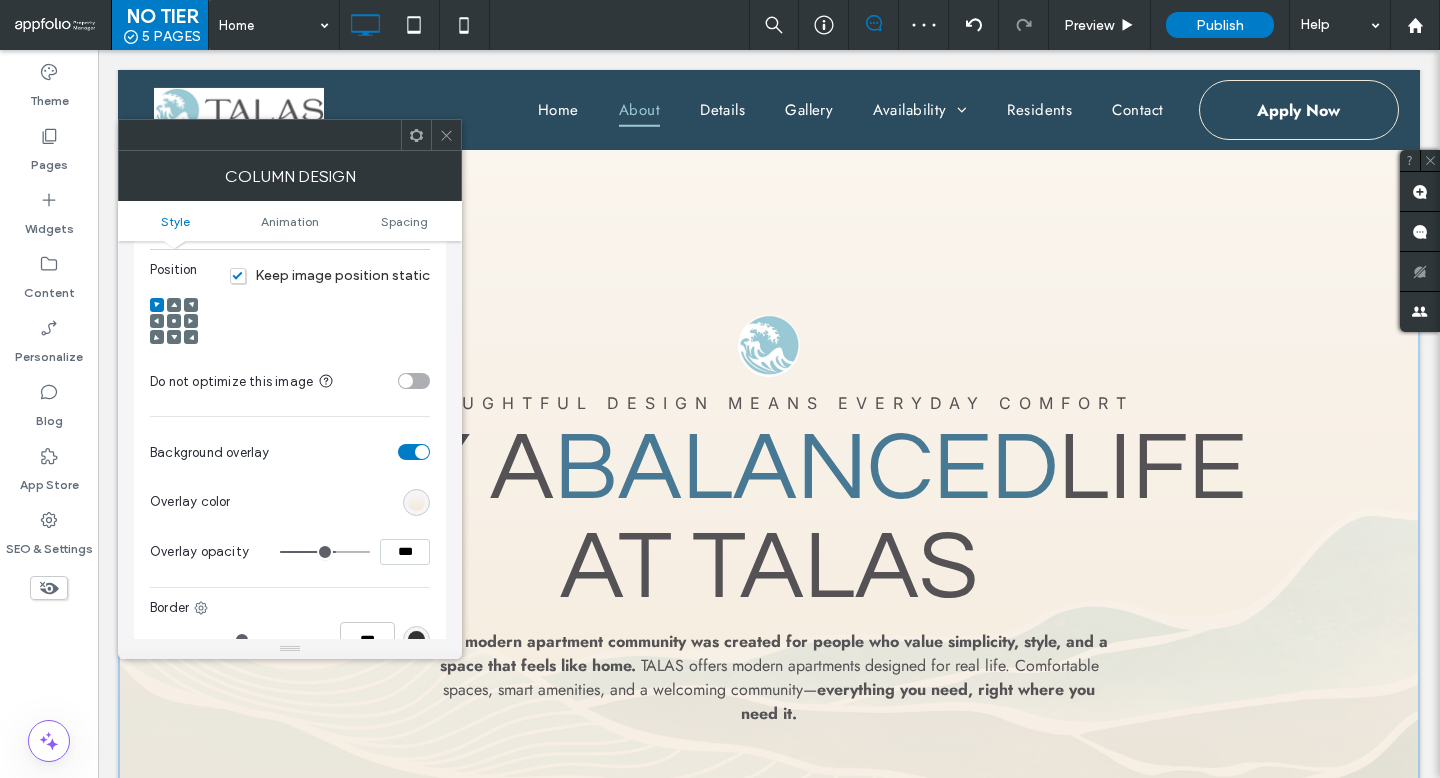 type on "***" 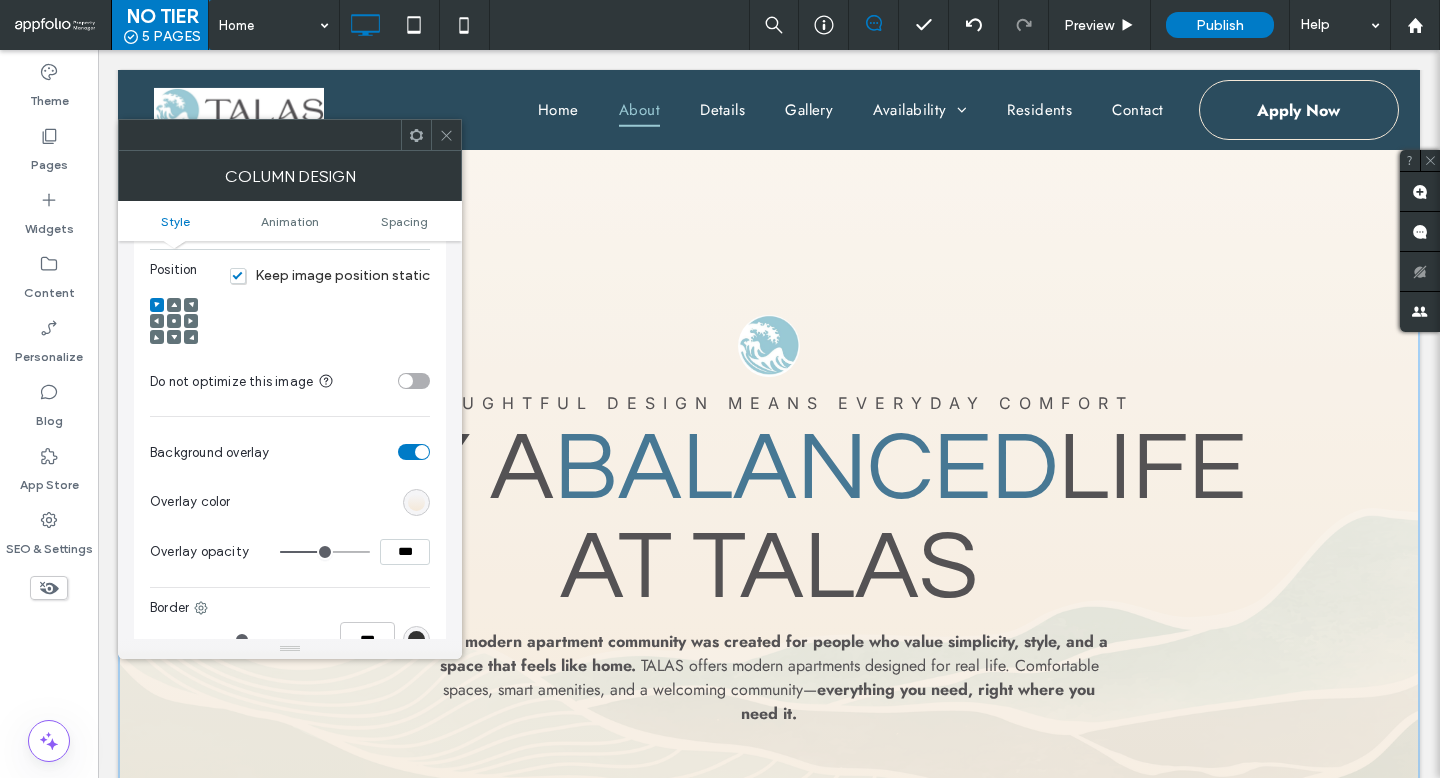 type on "**" 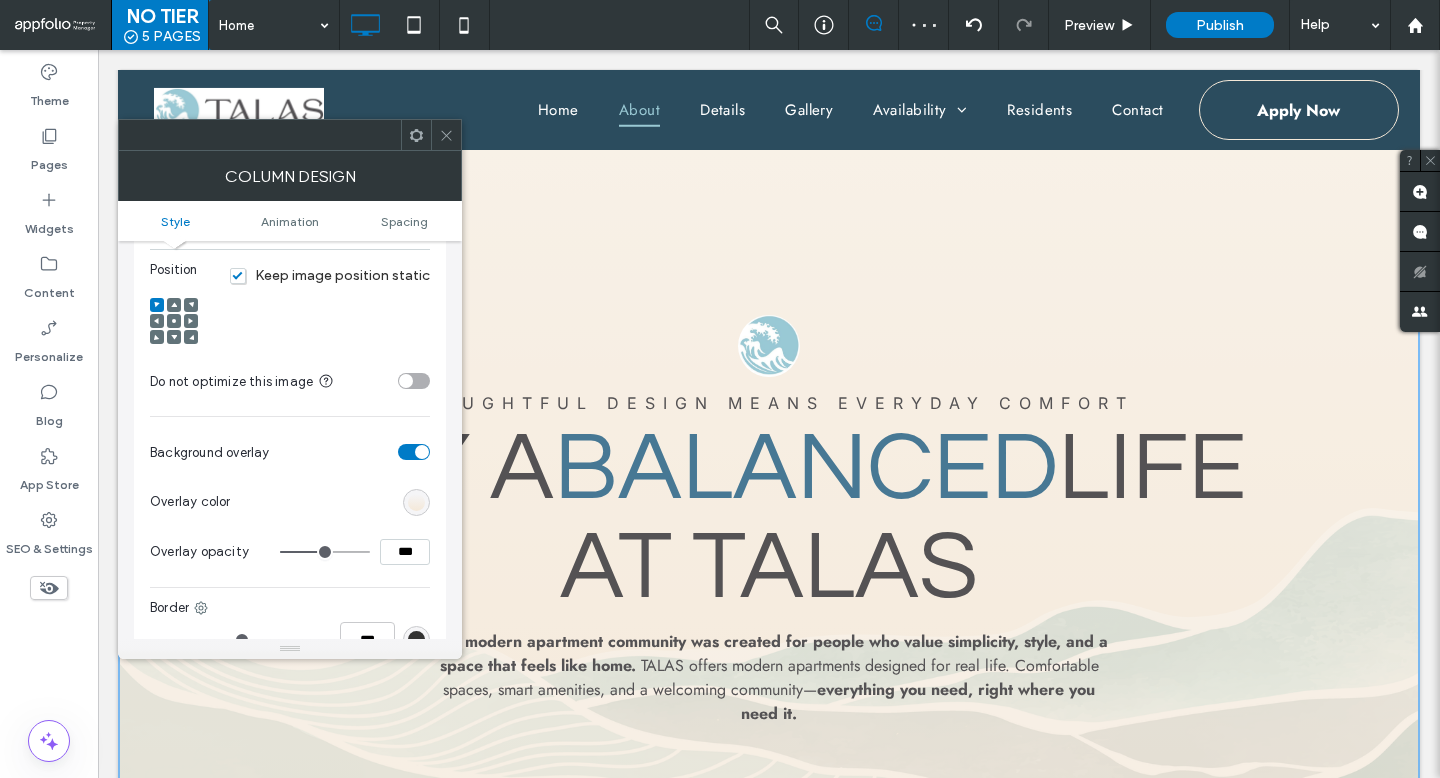 type on "**" 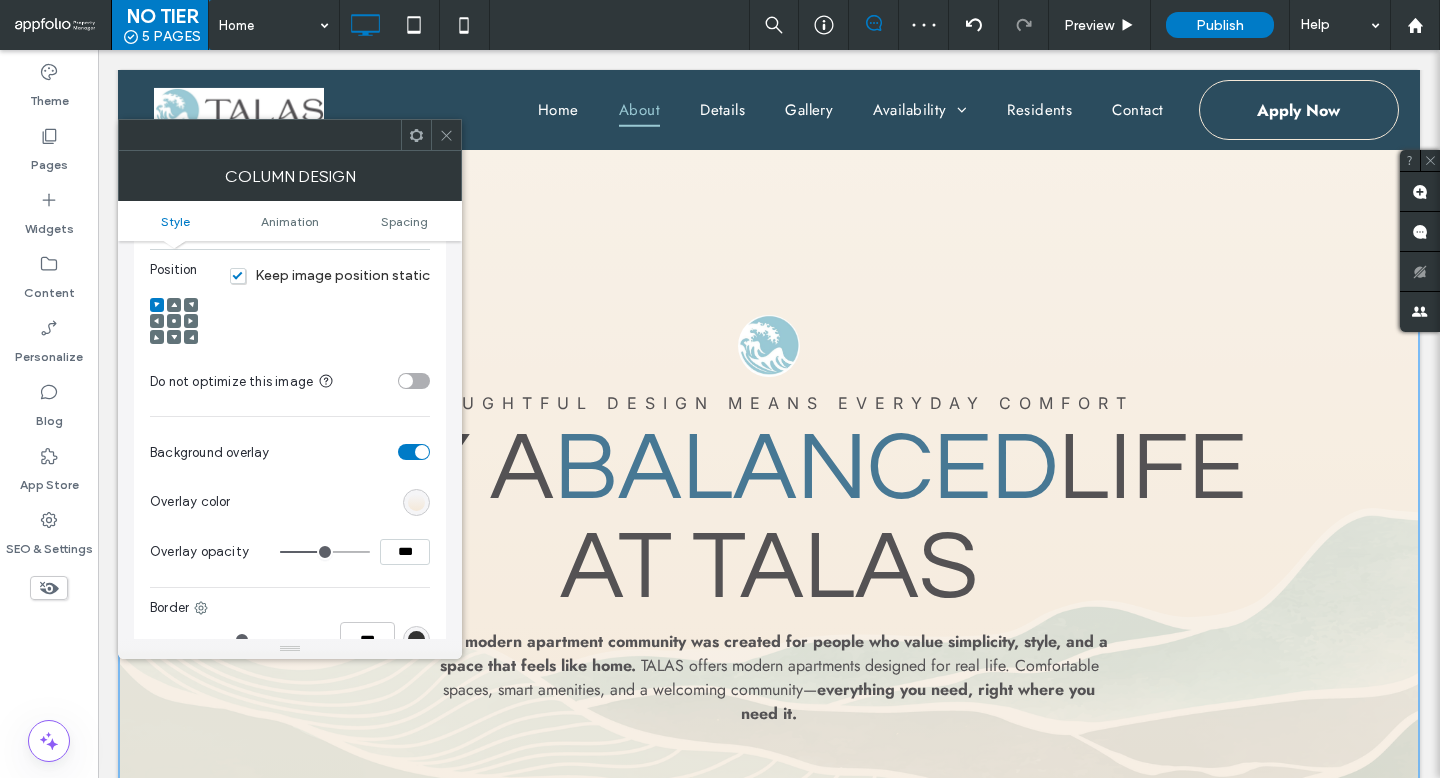 type on "***" 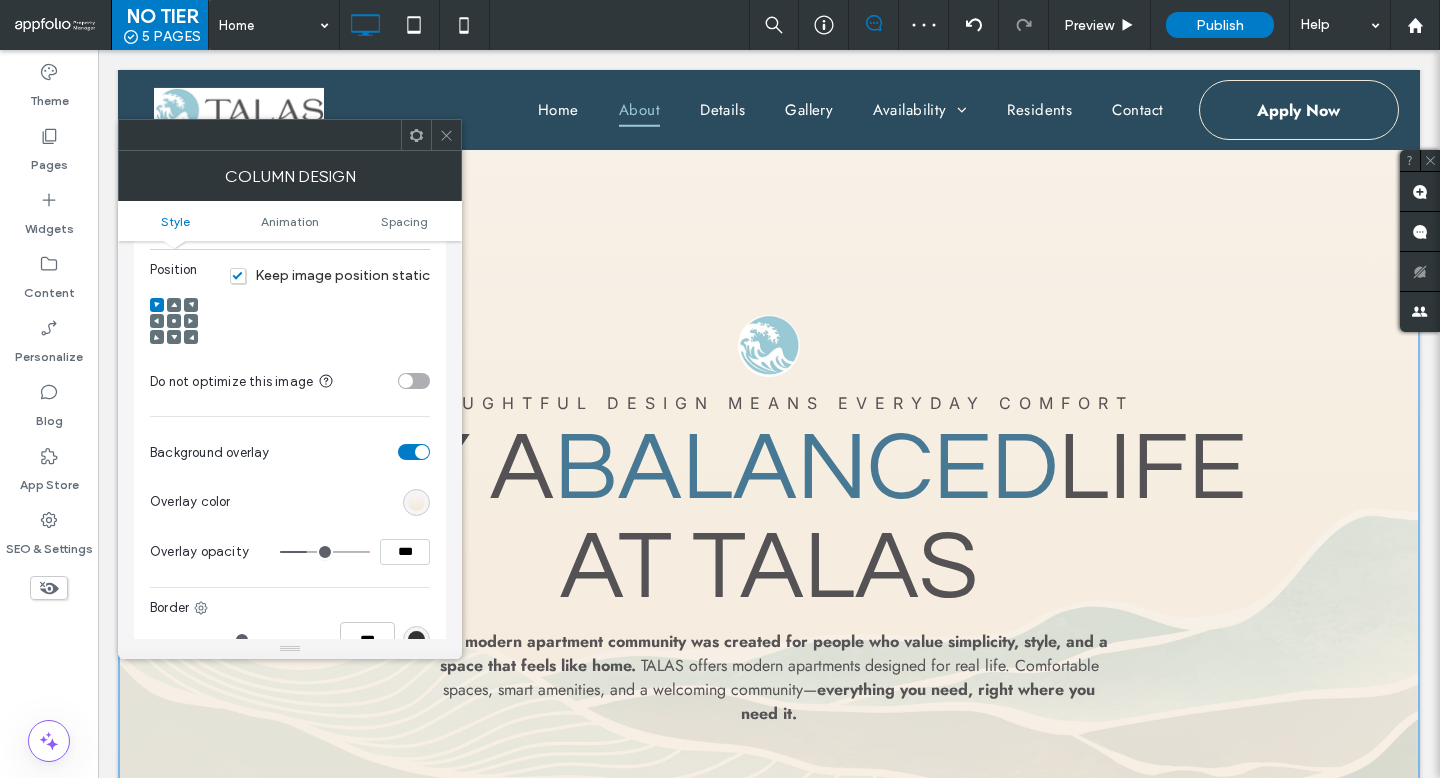 type on "**" 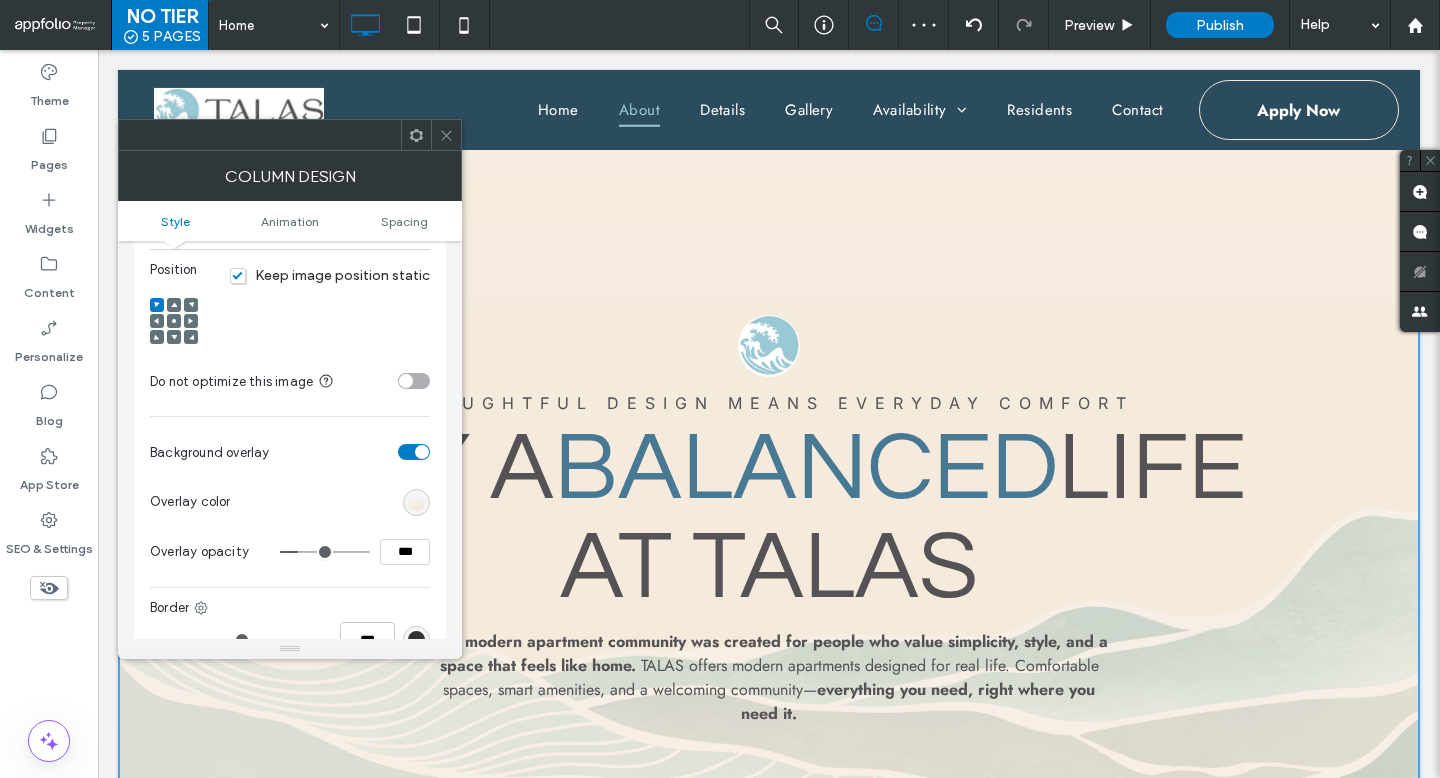 type on "**" 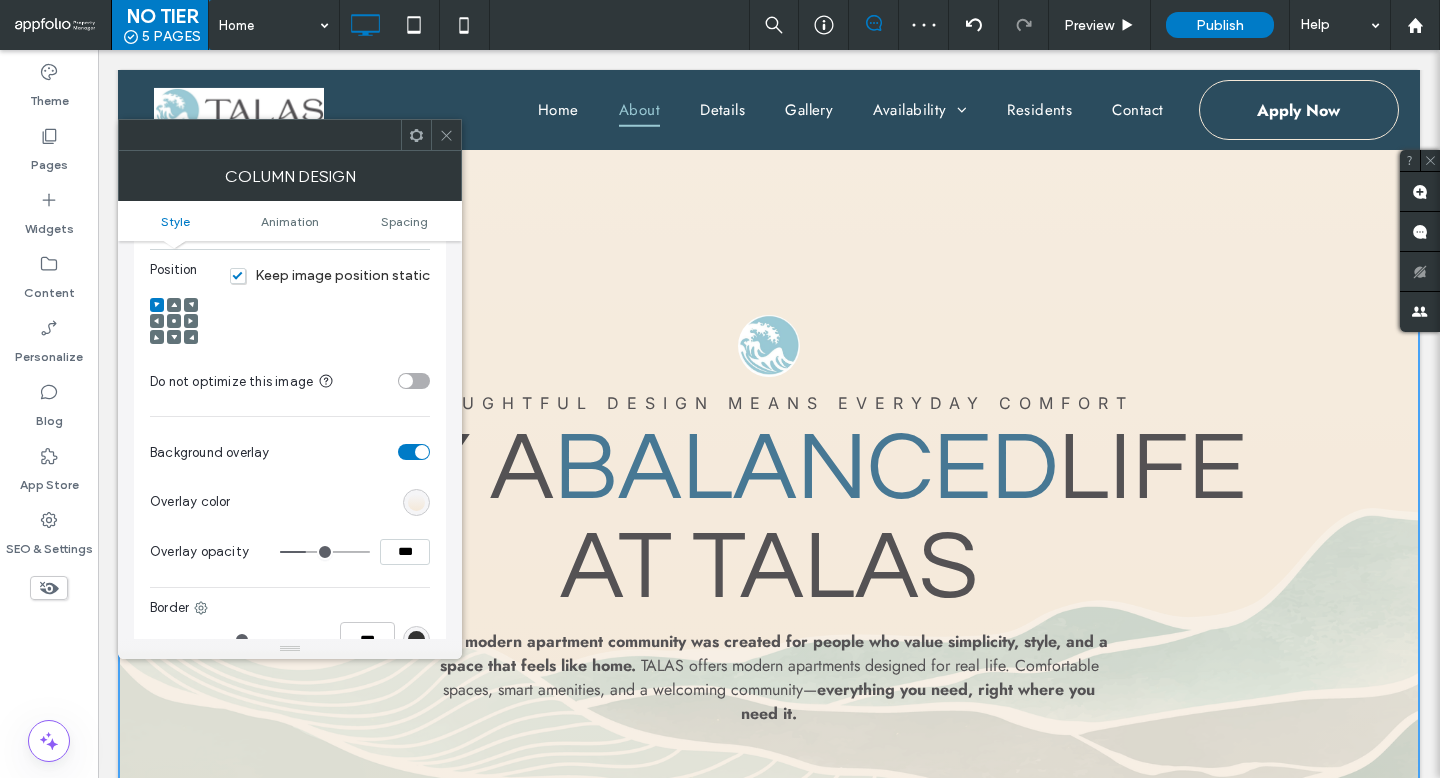 type on "**" 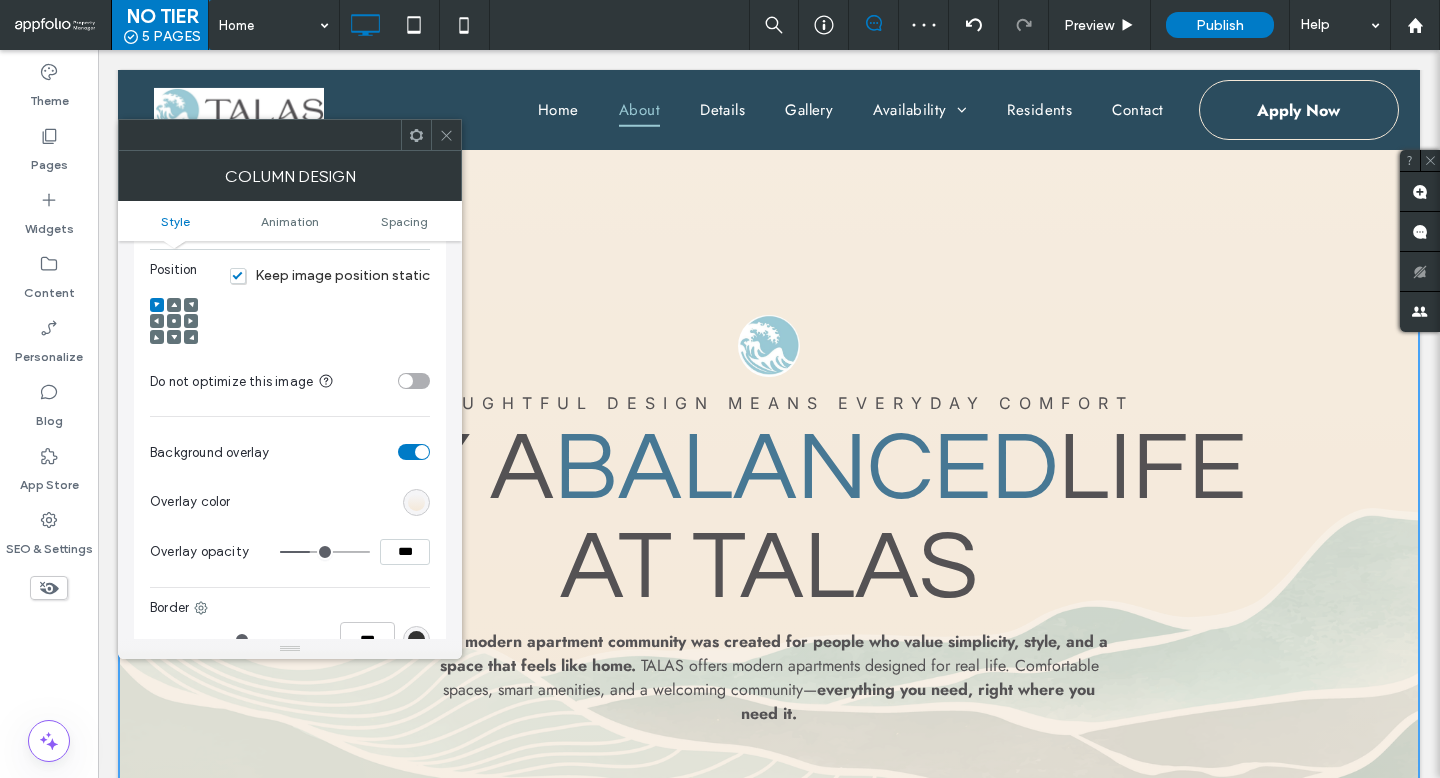 type on "**" 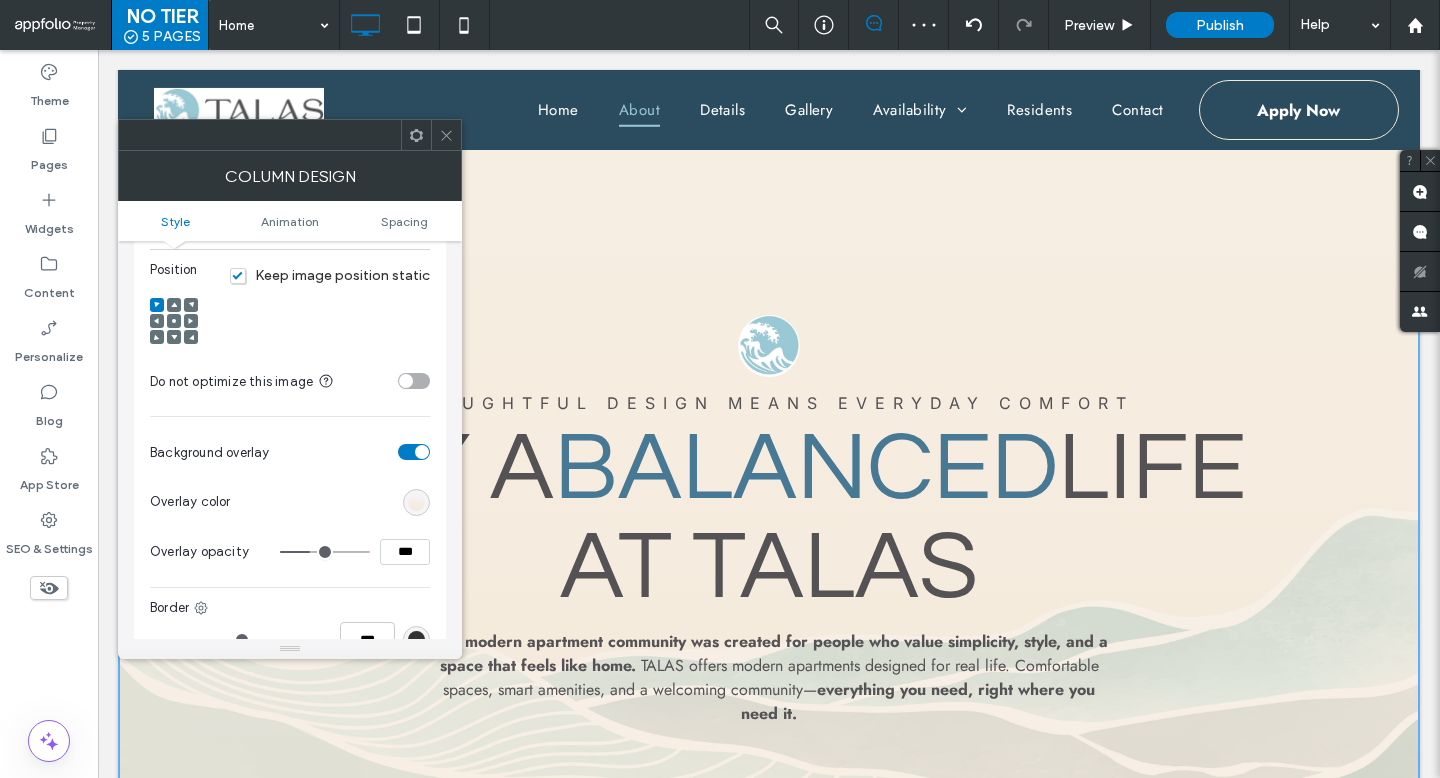 click at bounding box center (325, 552) 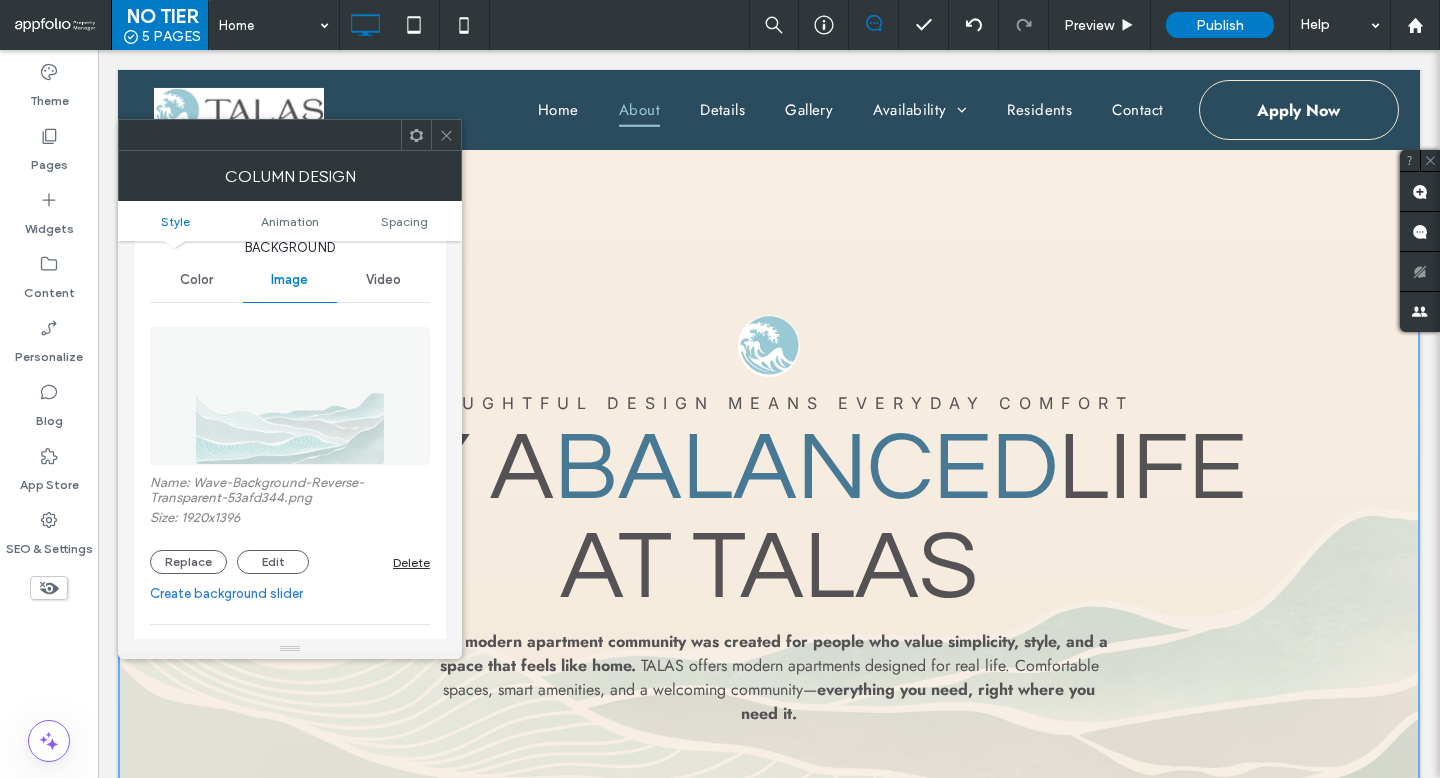 scroll, scrollTop: 31, scrollLeft: 0, axis: vertical 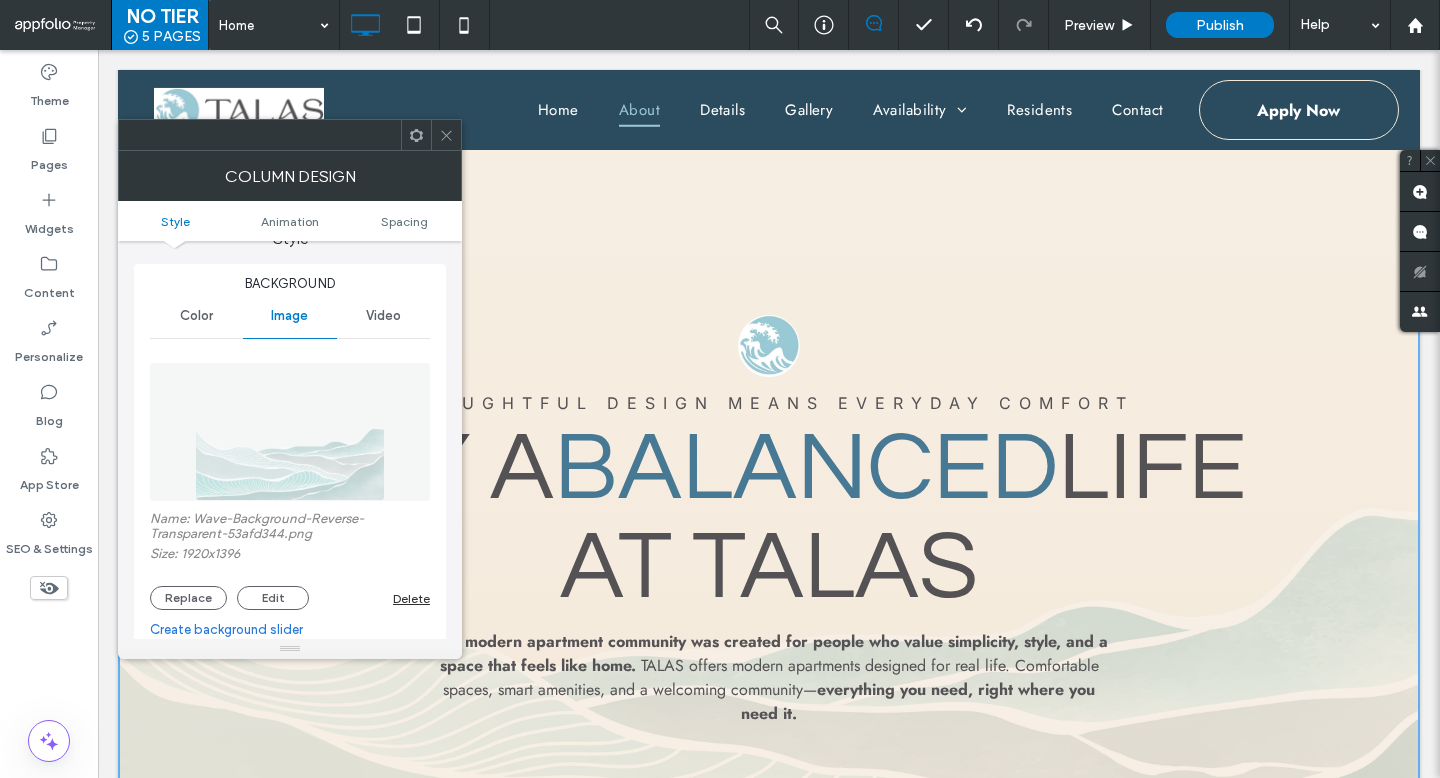 click on "Color" at bounding box center [196, 316] 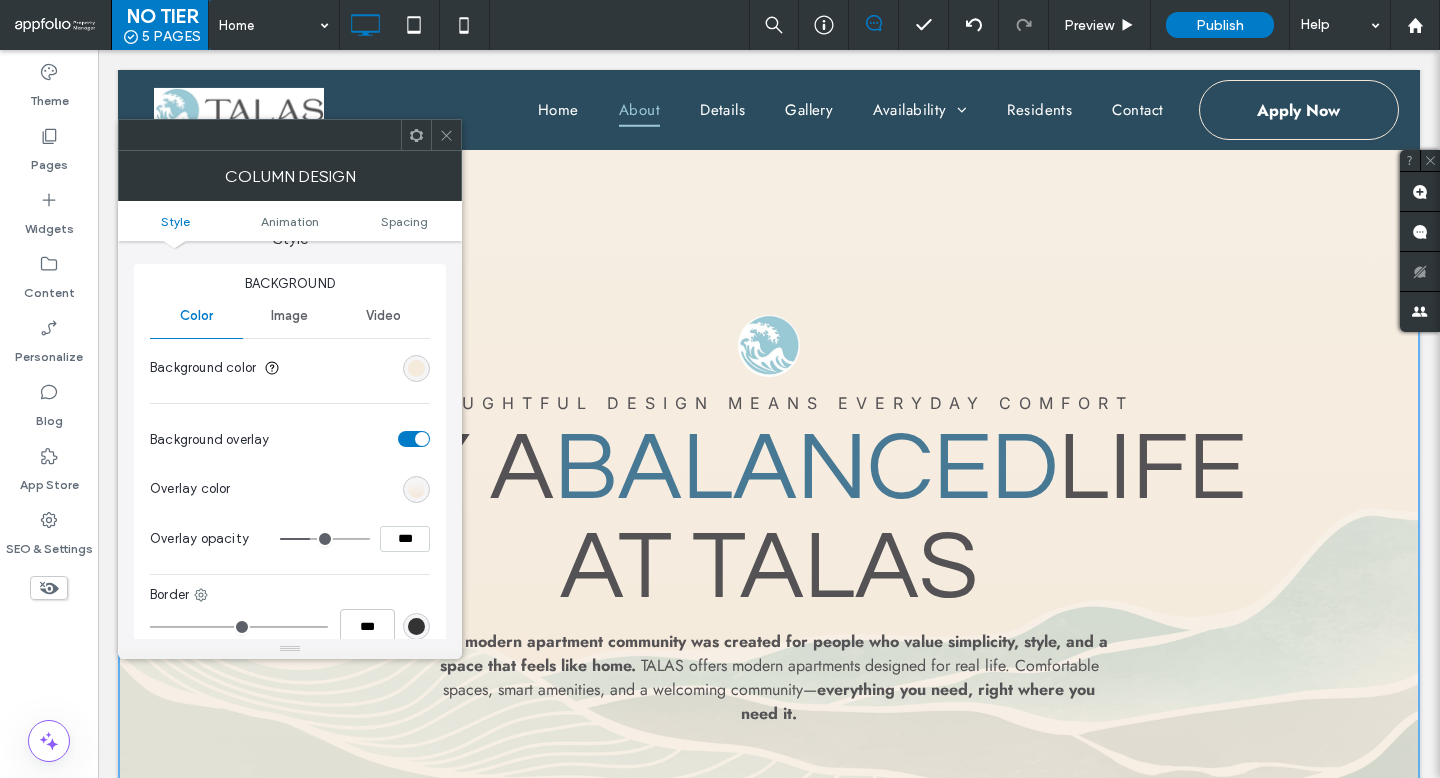 click at bounding box center (416, 368) 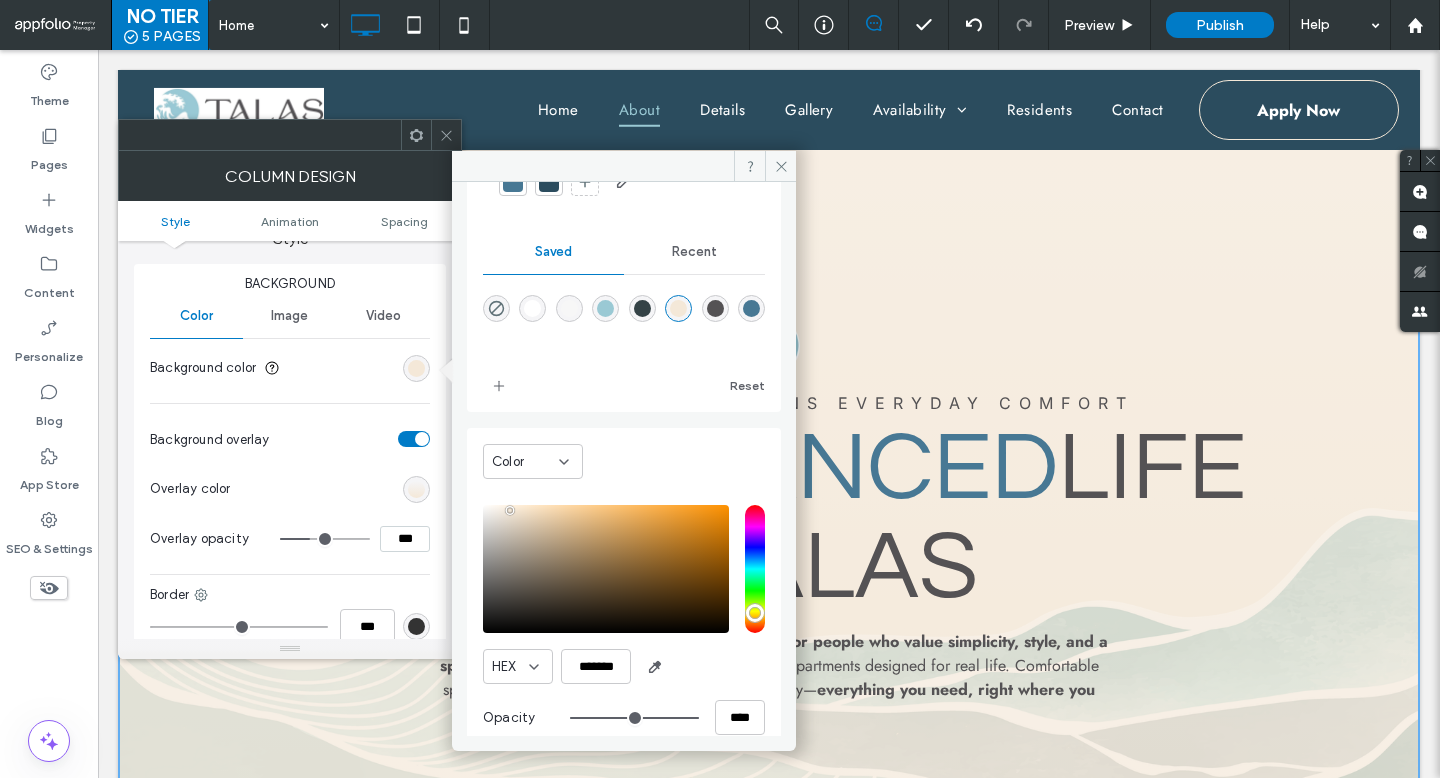 scroll, scrollTop: 166, scrollLeft: 0, axis: vertical 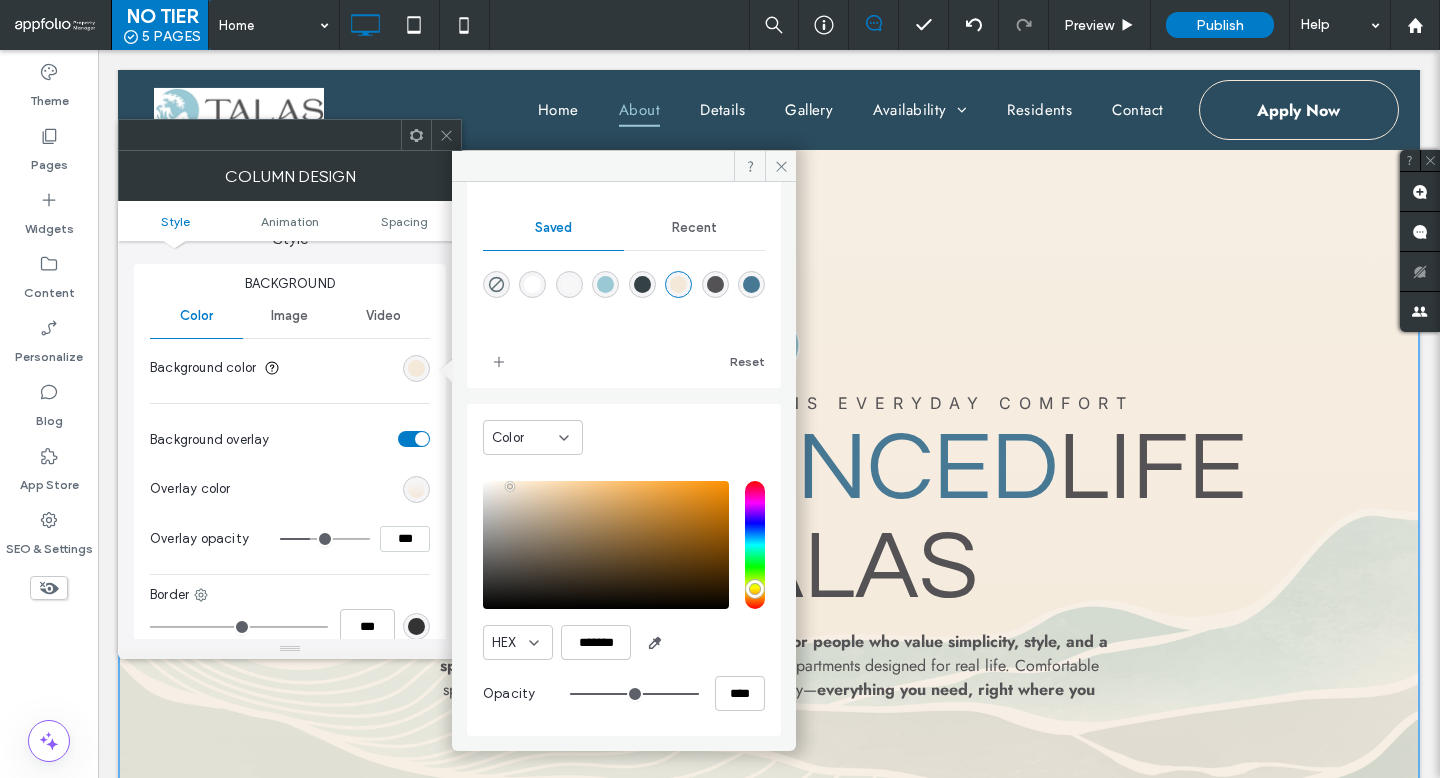 type on "**" 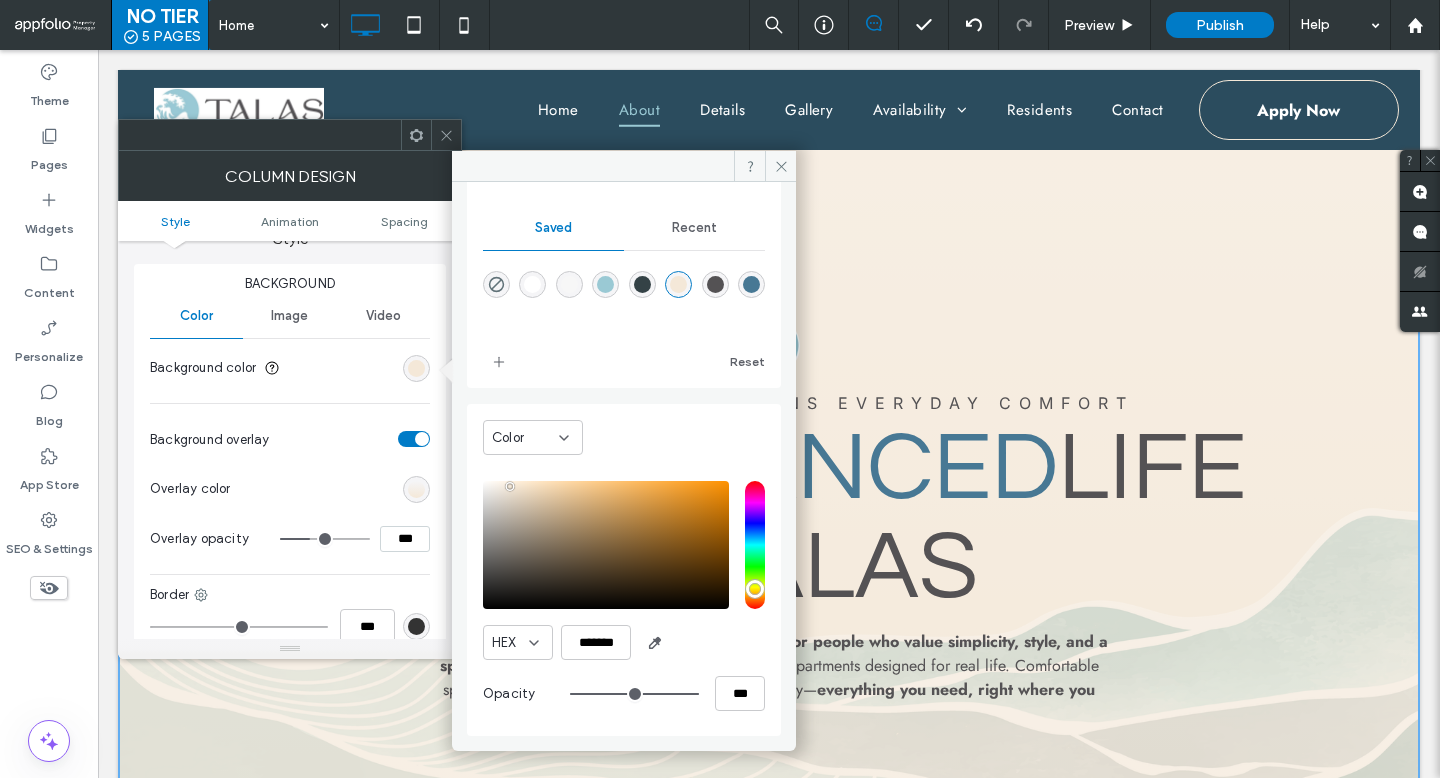 click at bounding box center (634, 694) 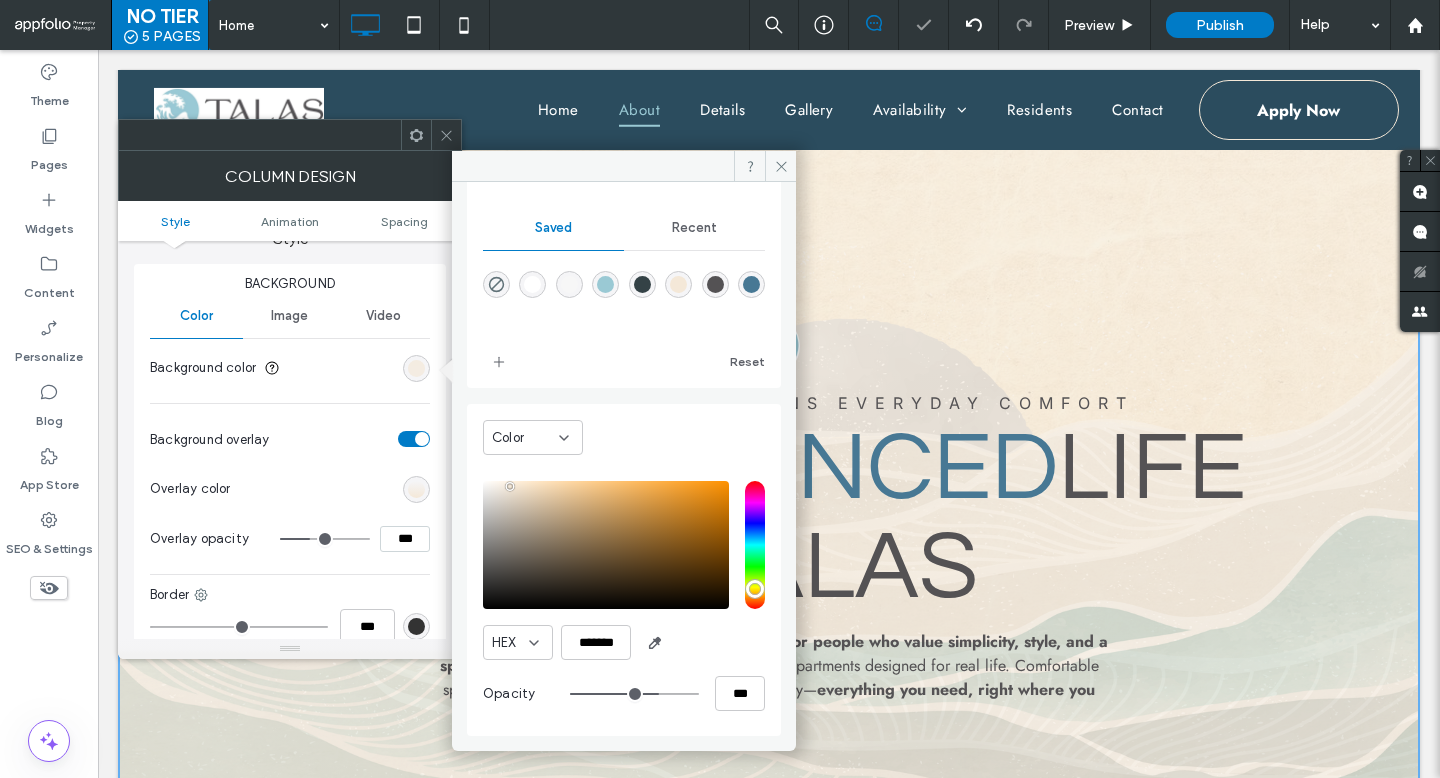 type on "**" 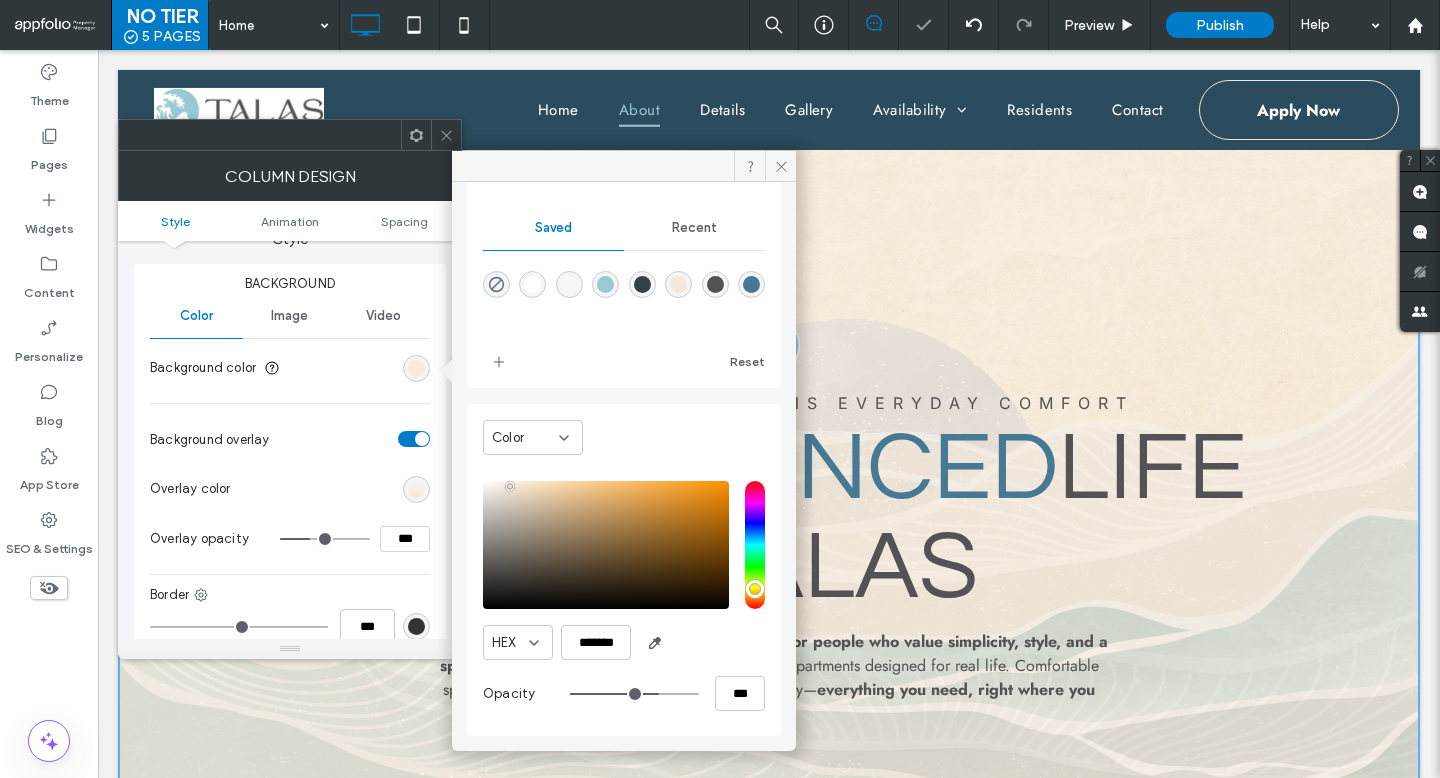 type on "***" 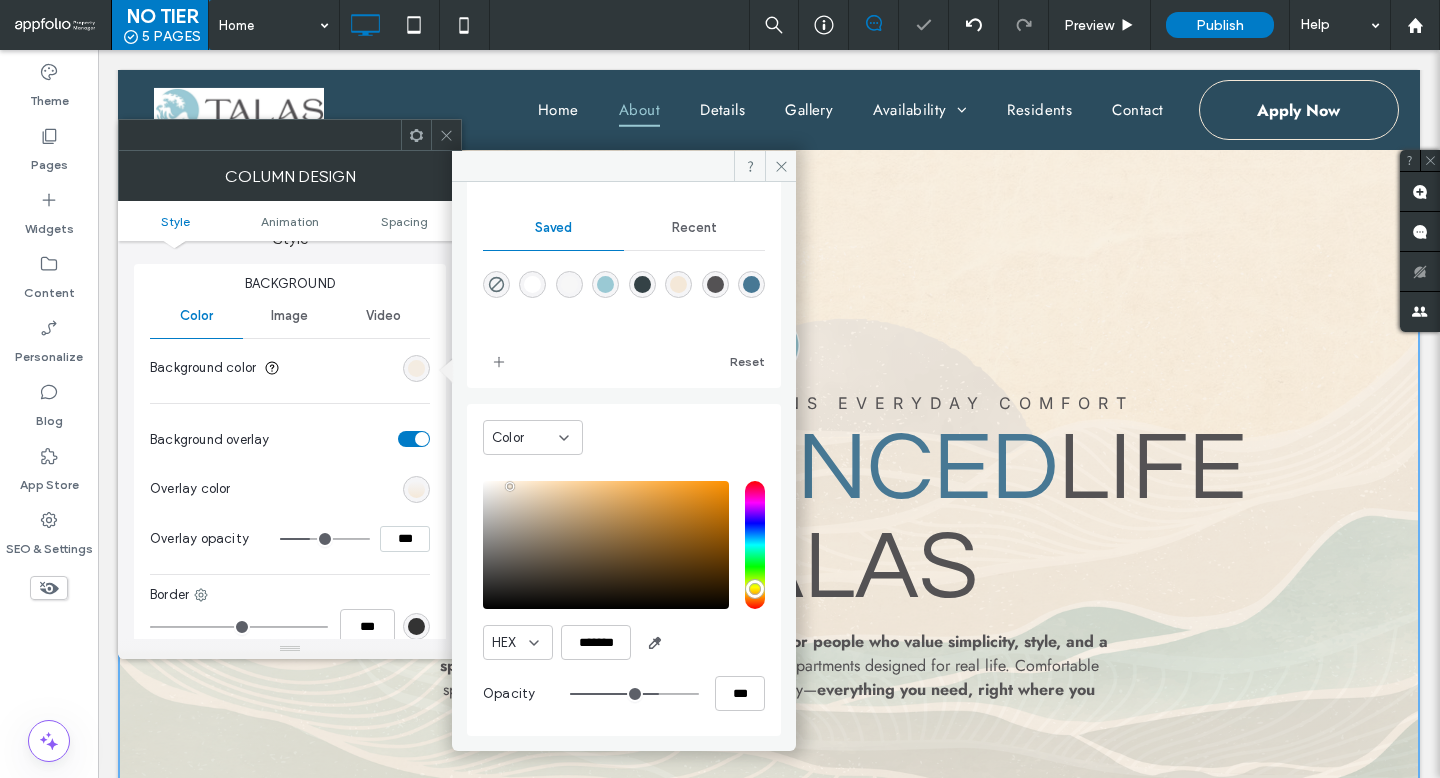 type on "**" 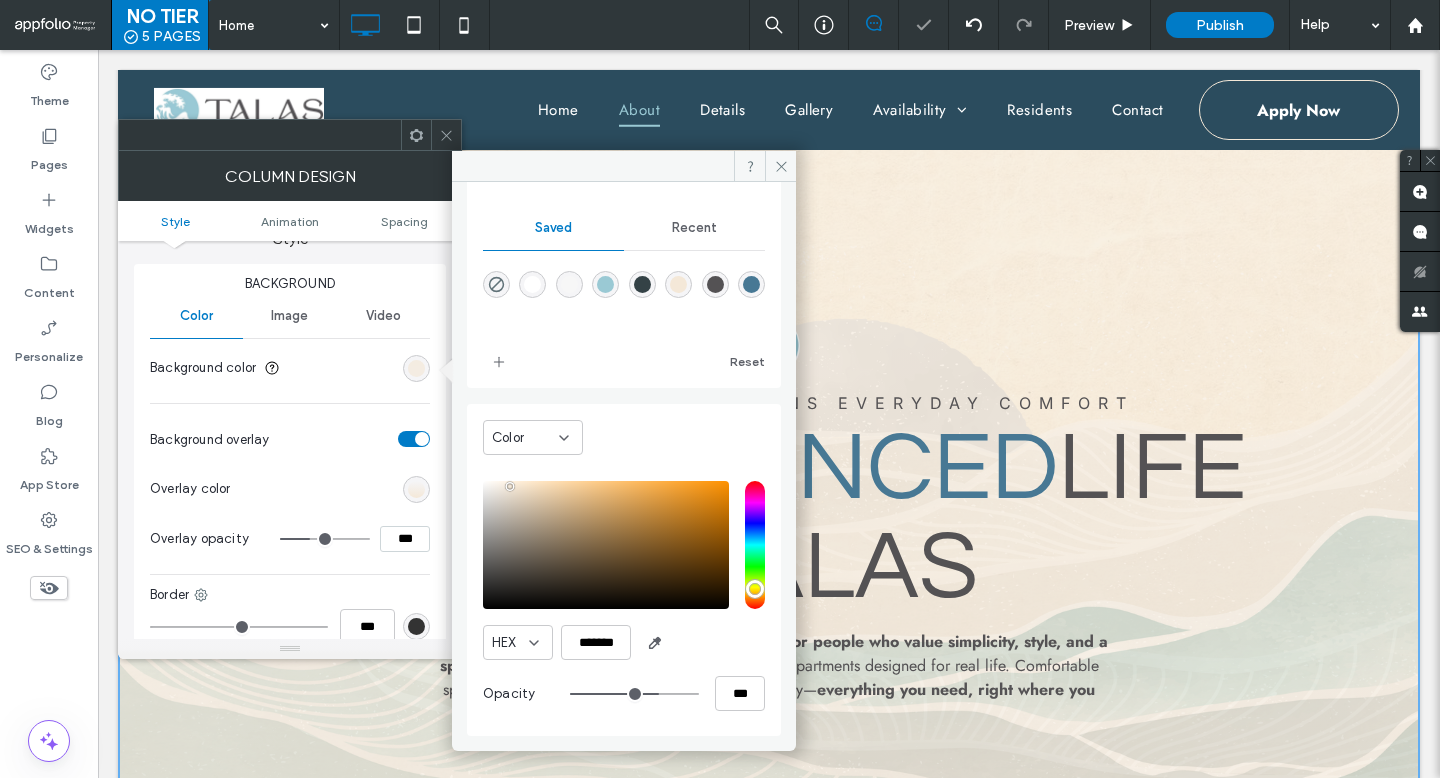 type on "***" 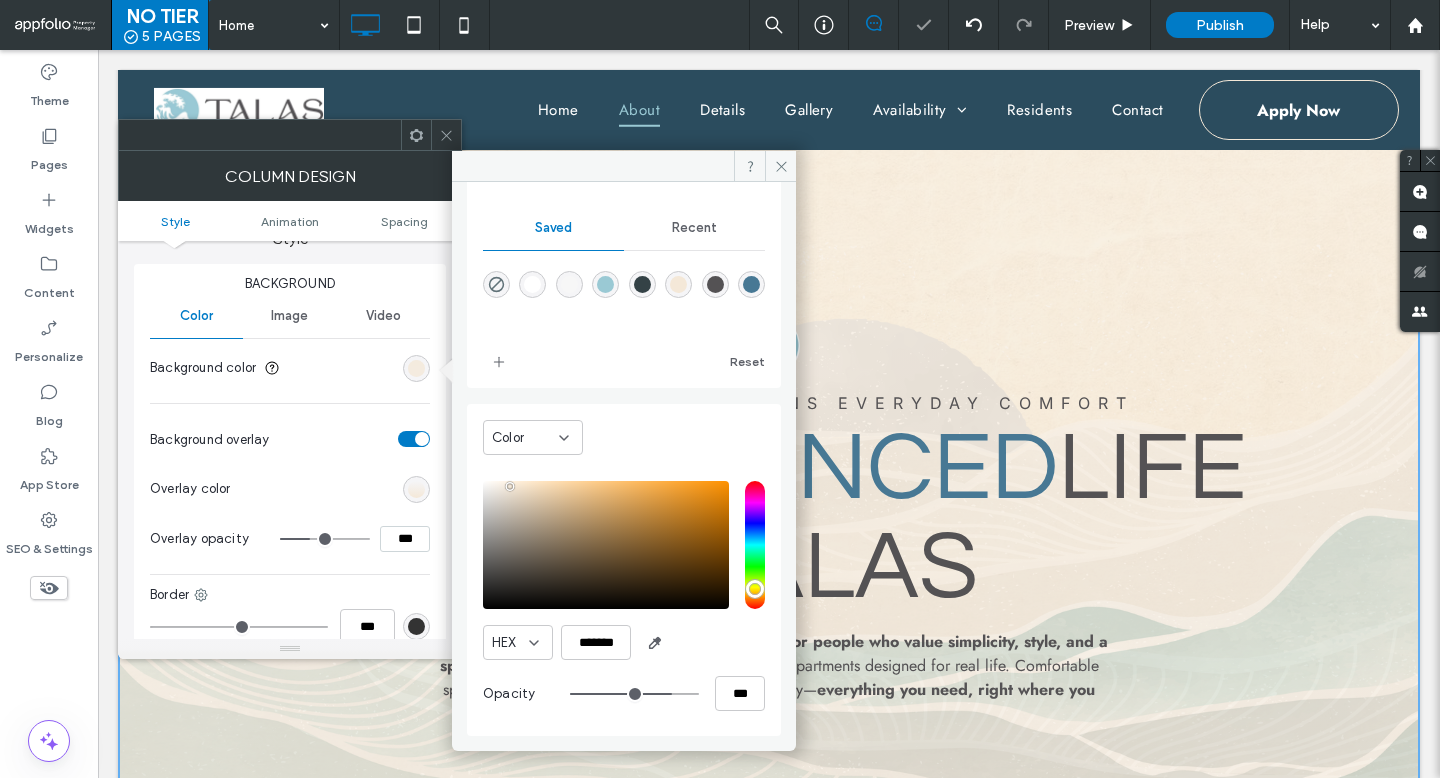 type on "**" 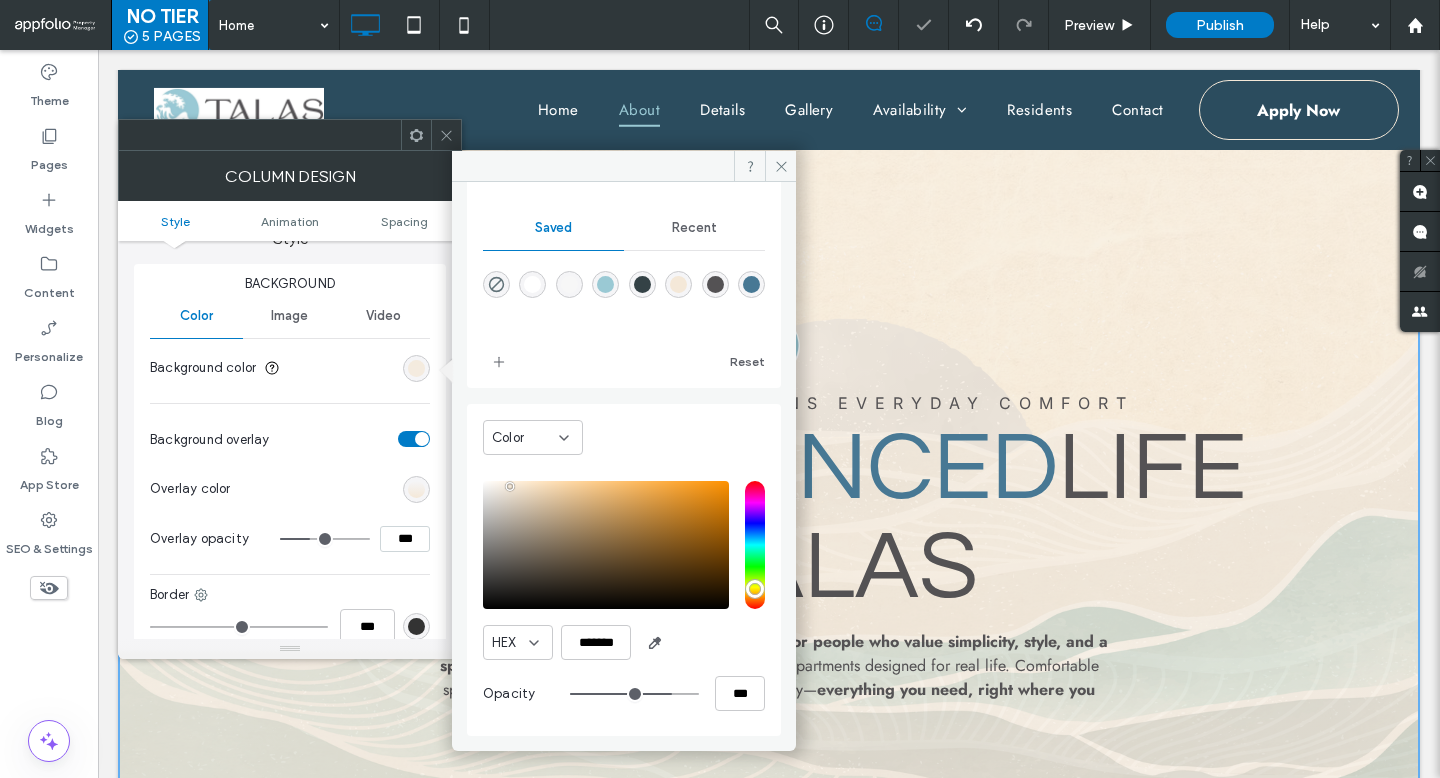 type on "***" 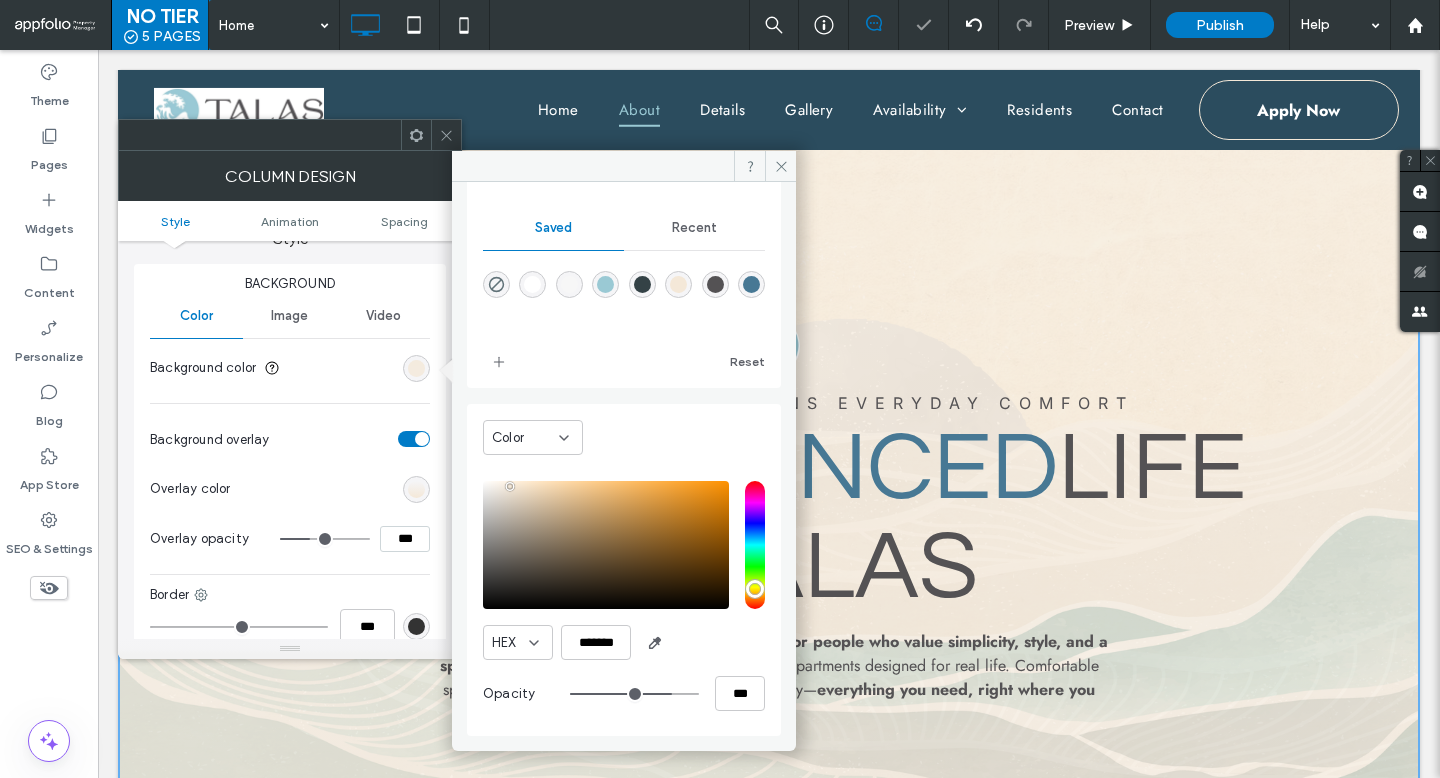 type on "**" 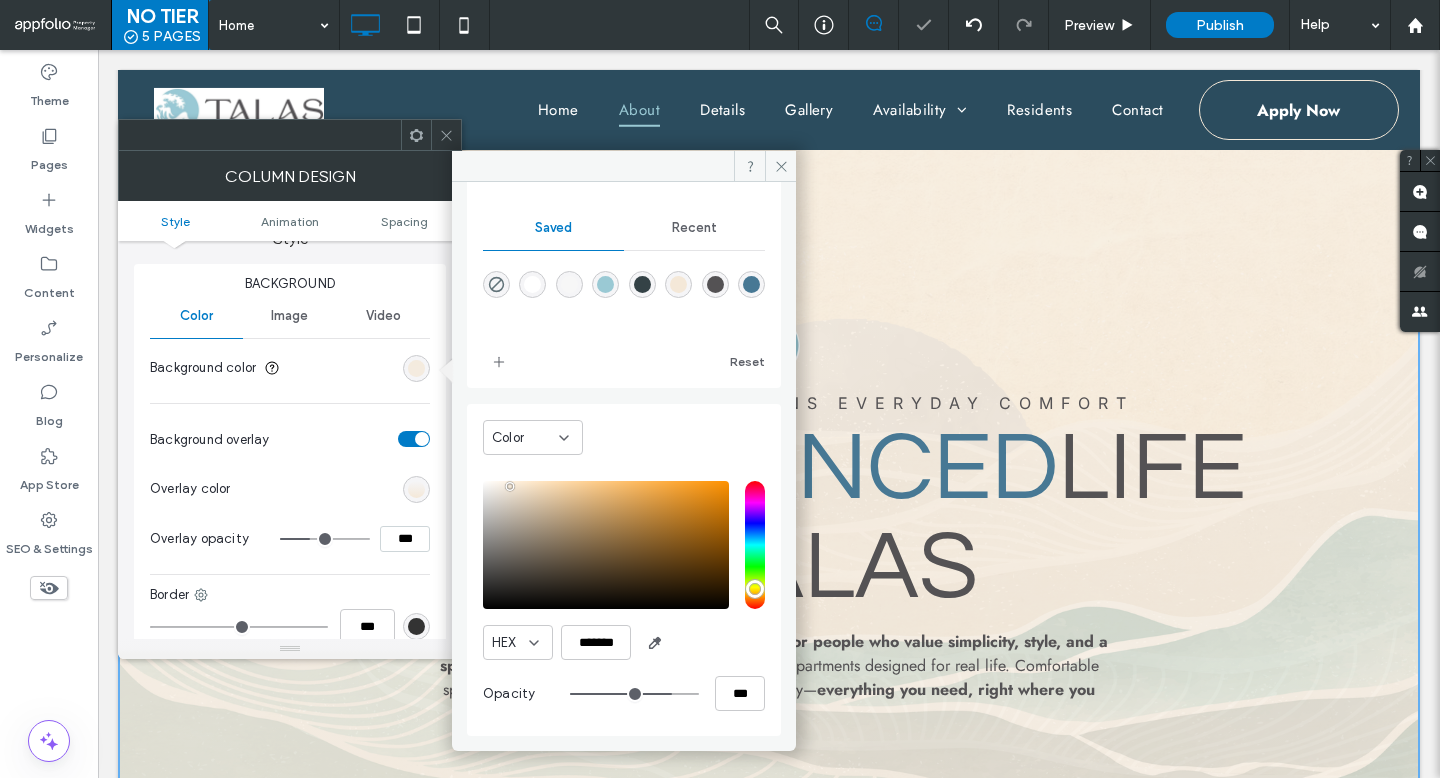 type on "***" 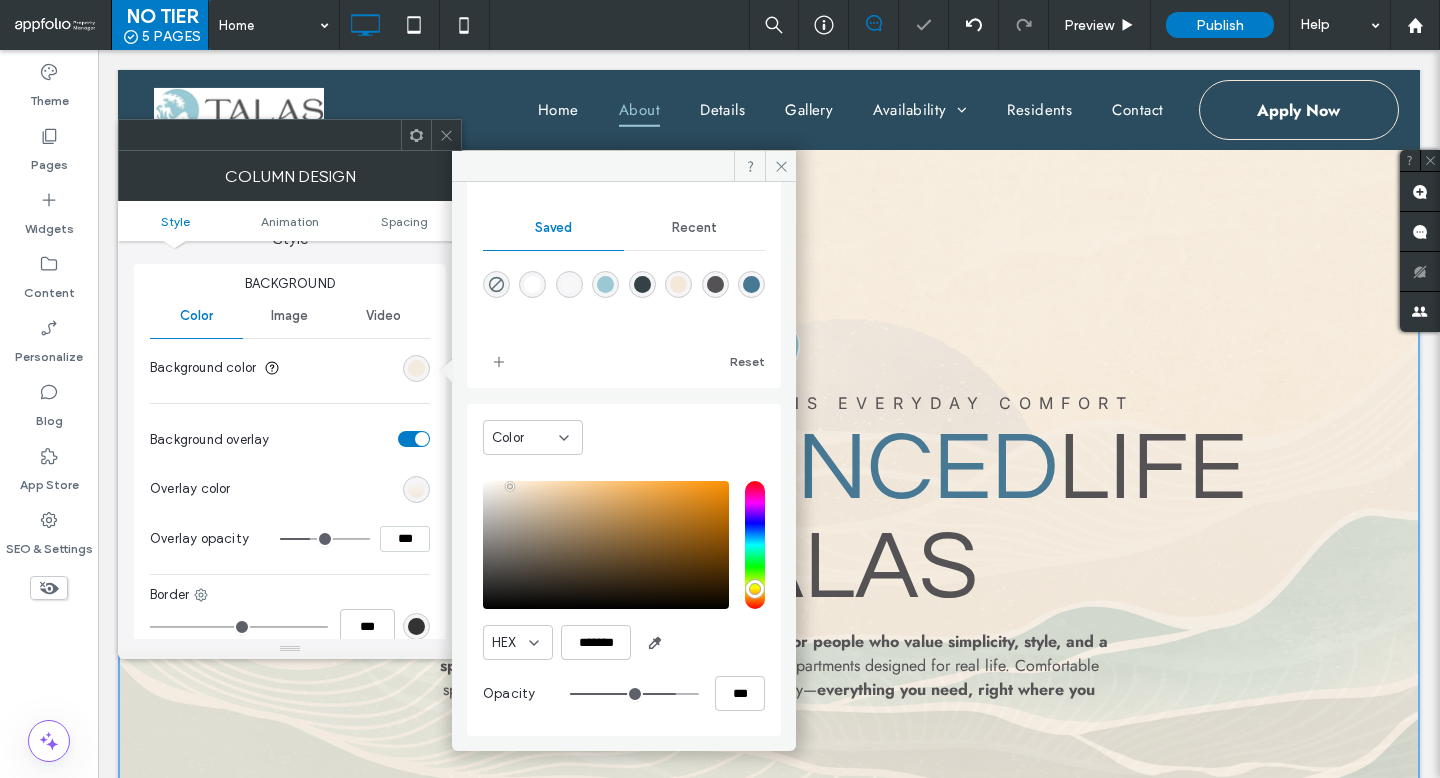 click 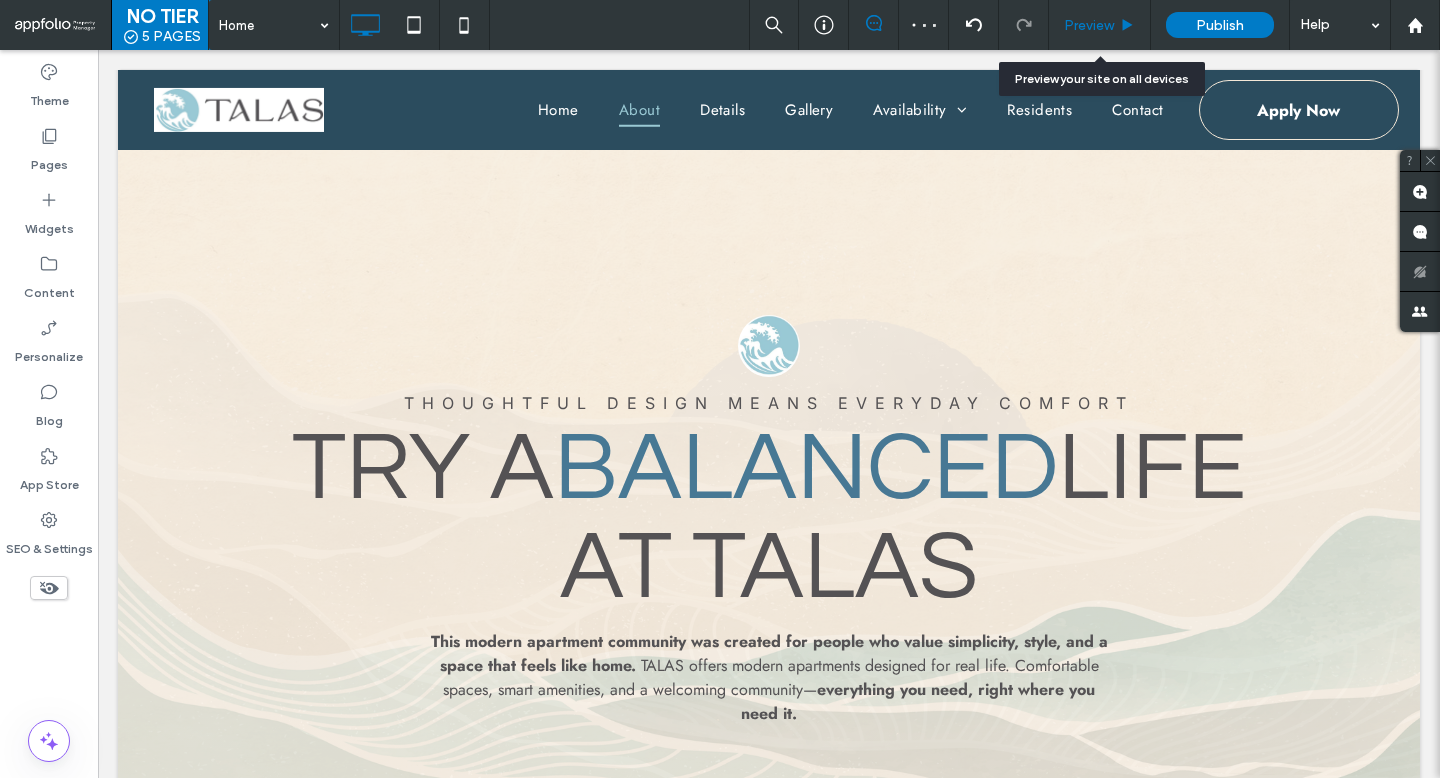 click on "Preview" at bounding box center (1089, 25) 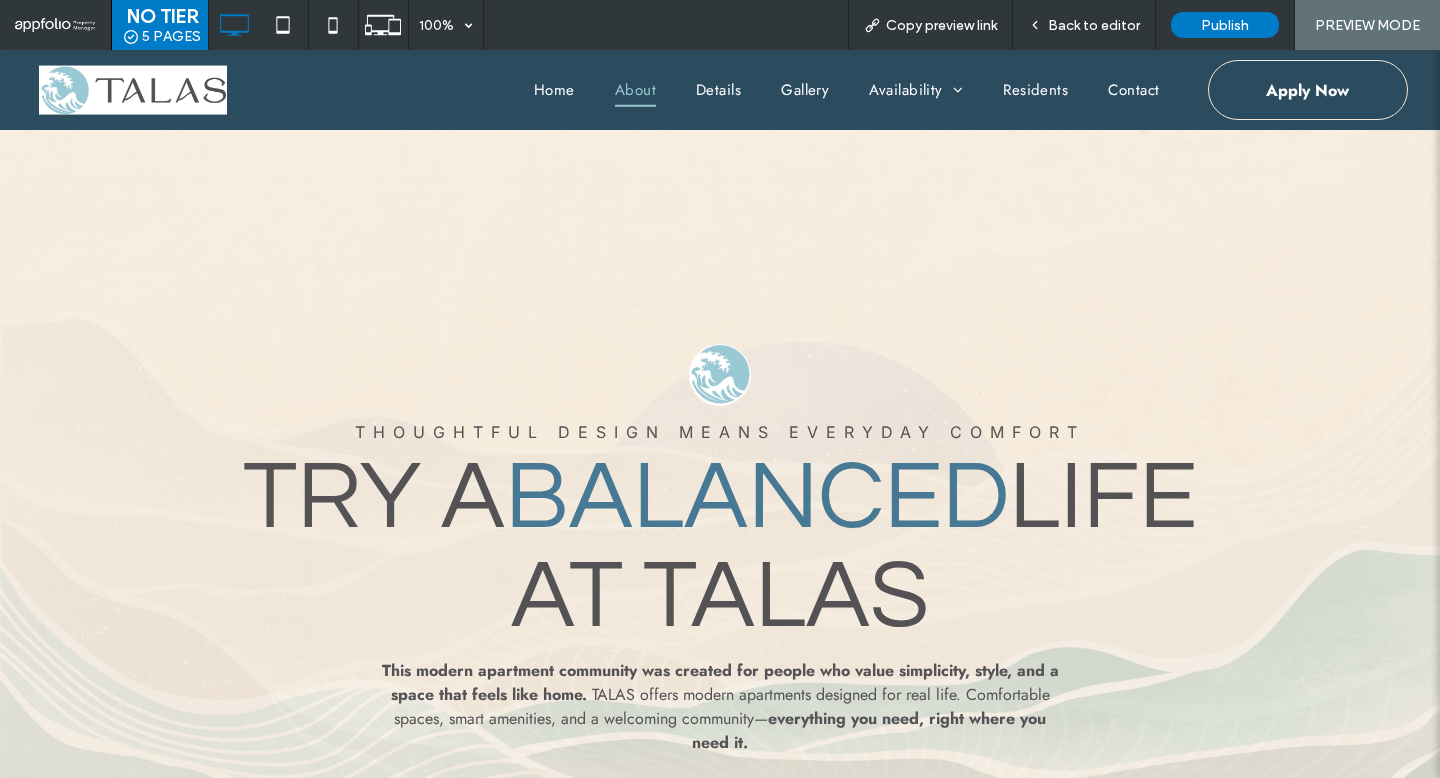 scroll, scrollTop: 757, scrollLeft: 0, axis: vertical 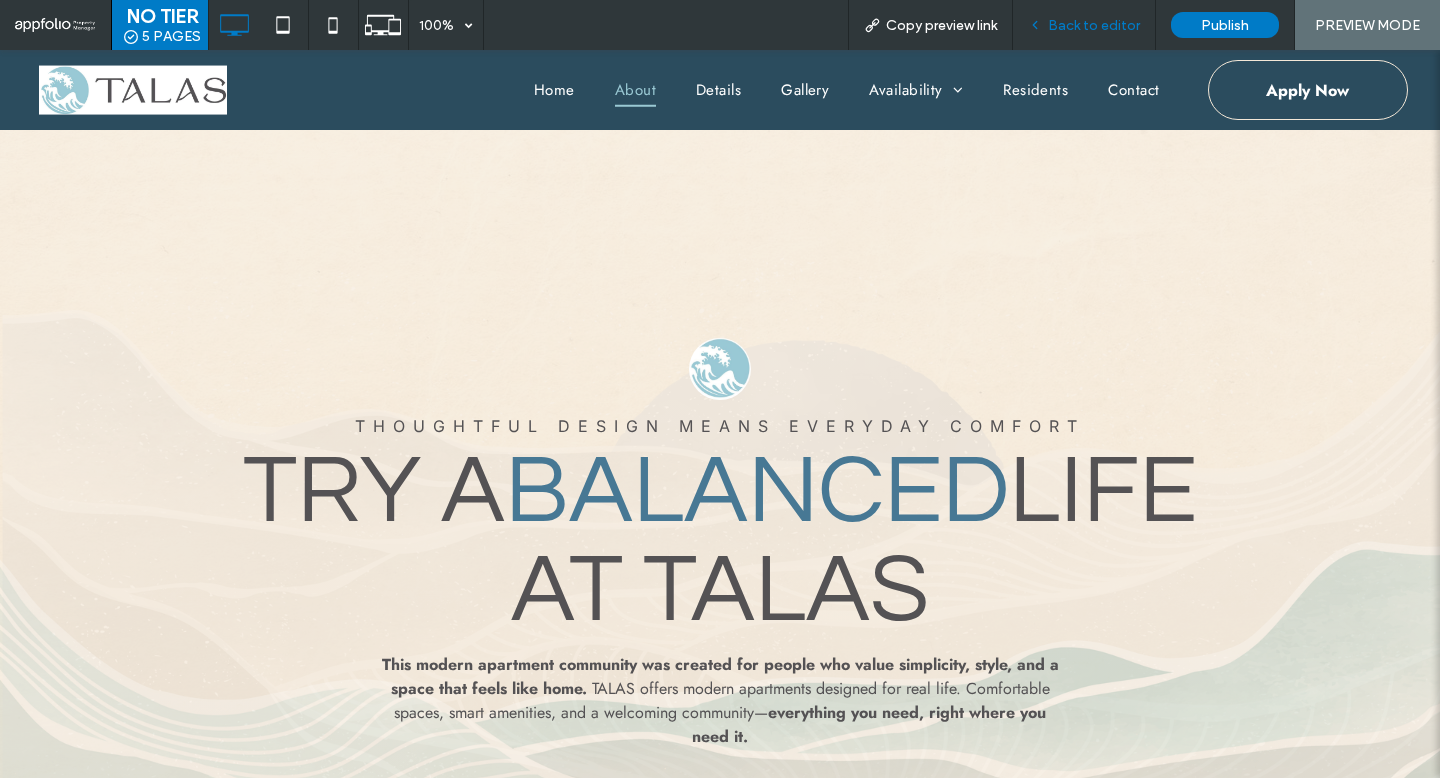 click on "Back to editor" at bounding box center [1094, 25] 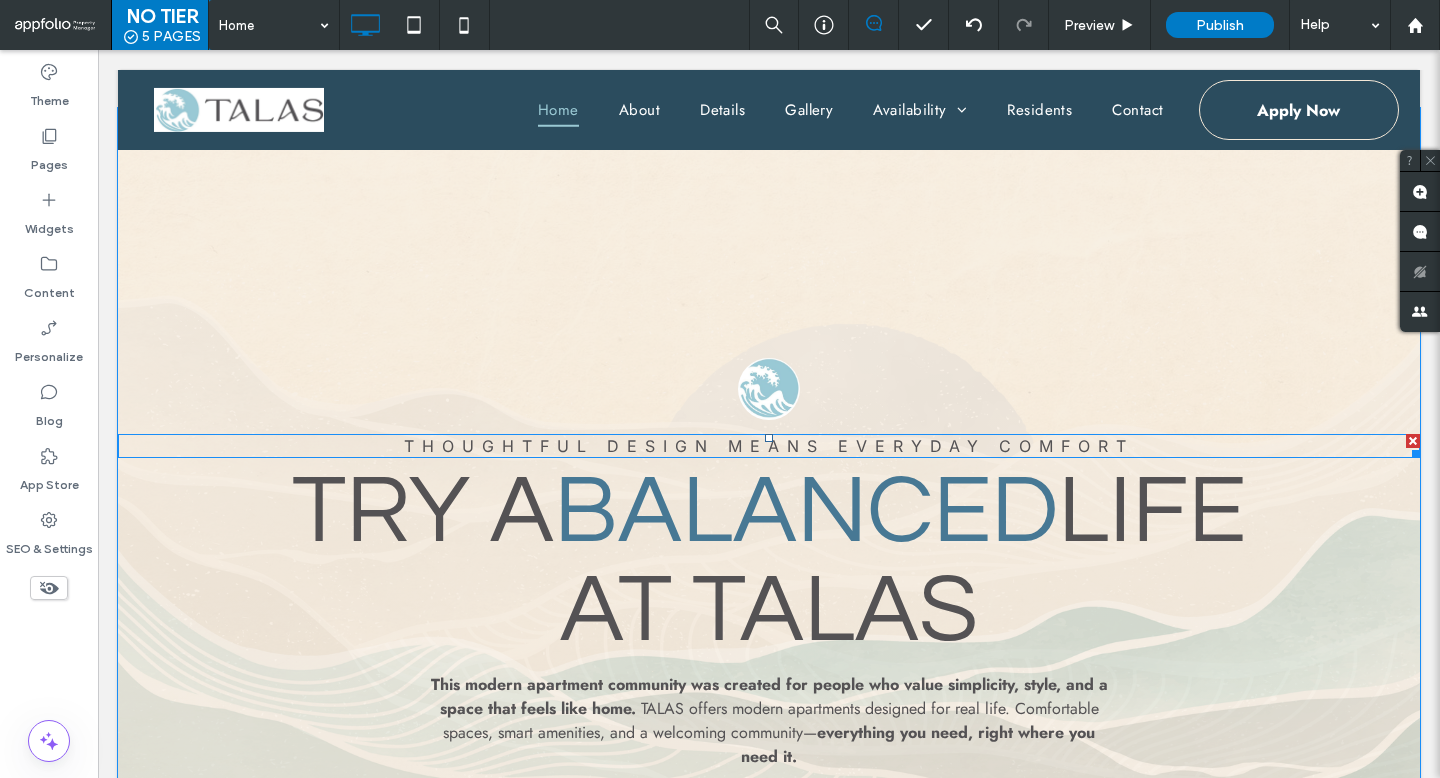 click on "Thoughtful Design means Everyday Comfort" at bounding box center [769, 446] 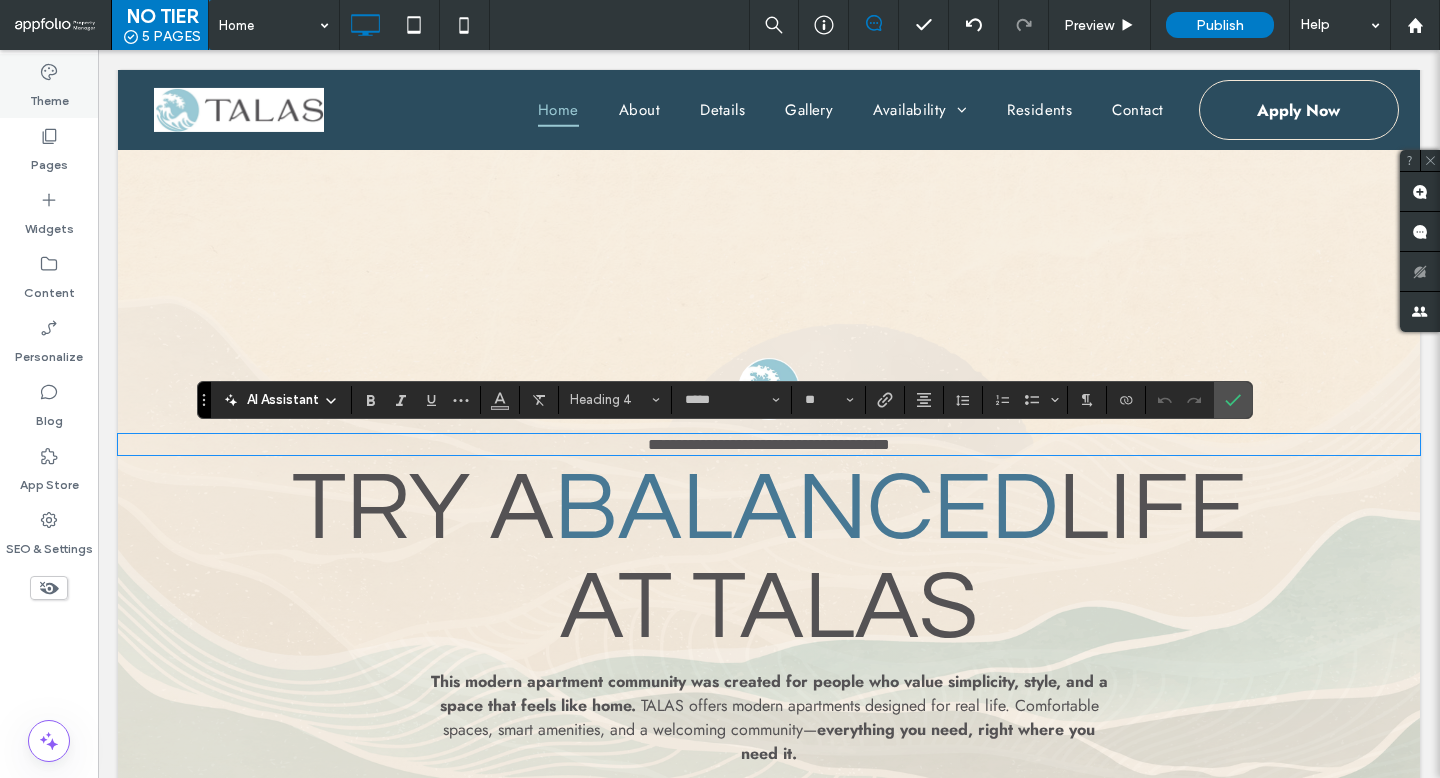 click on "Theme" at bounding box center (49, 96) 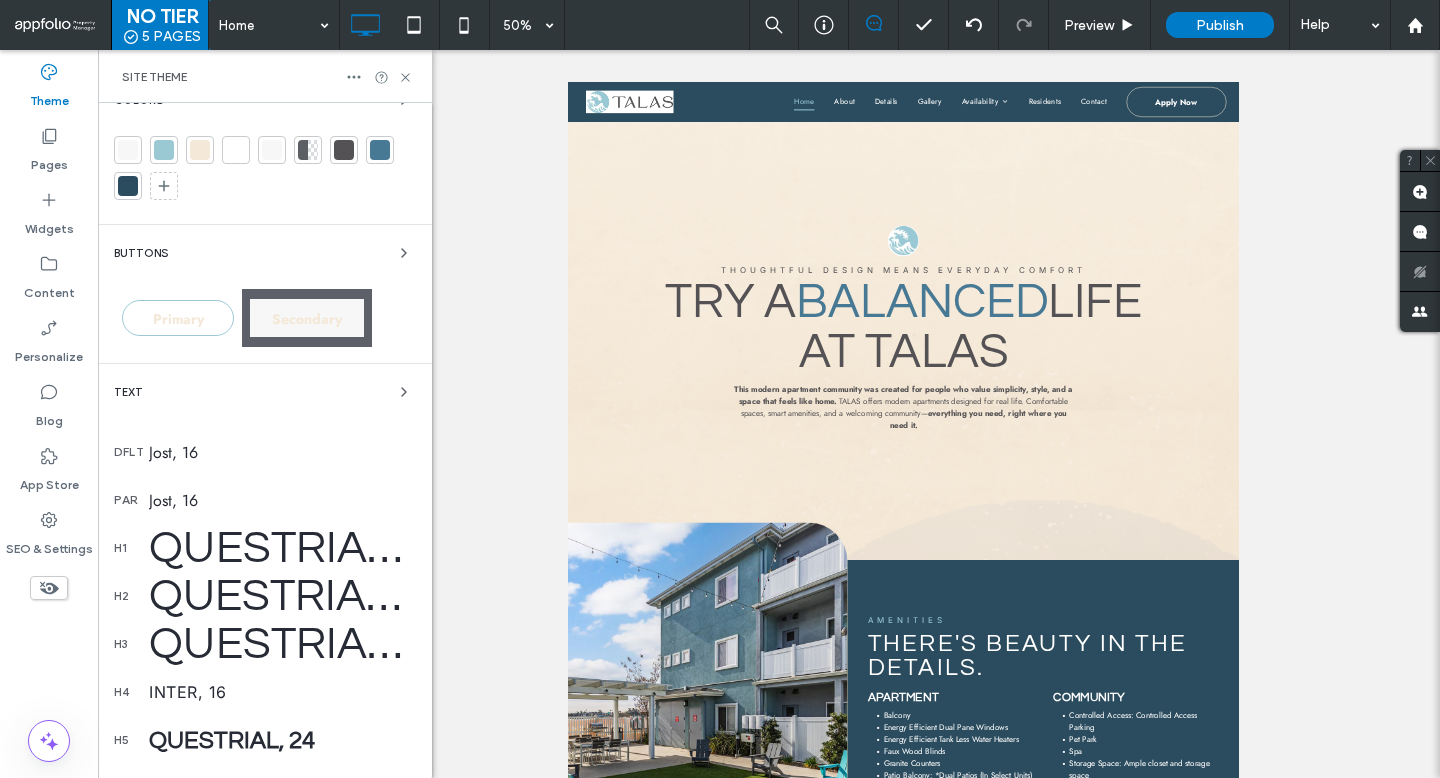 scroll, scrollTop: 472, scrollLeft: 0, axis: vertical 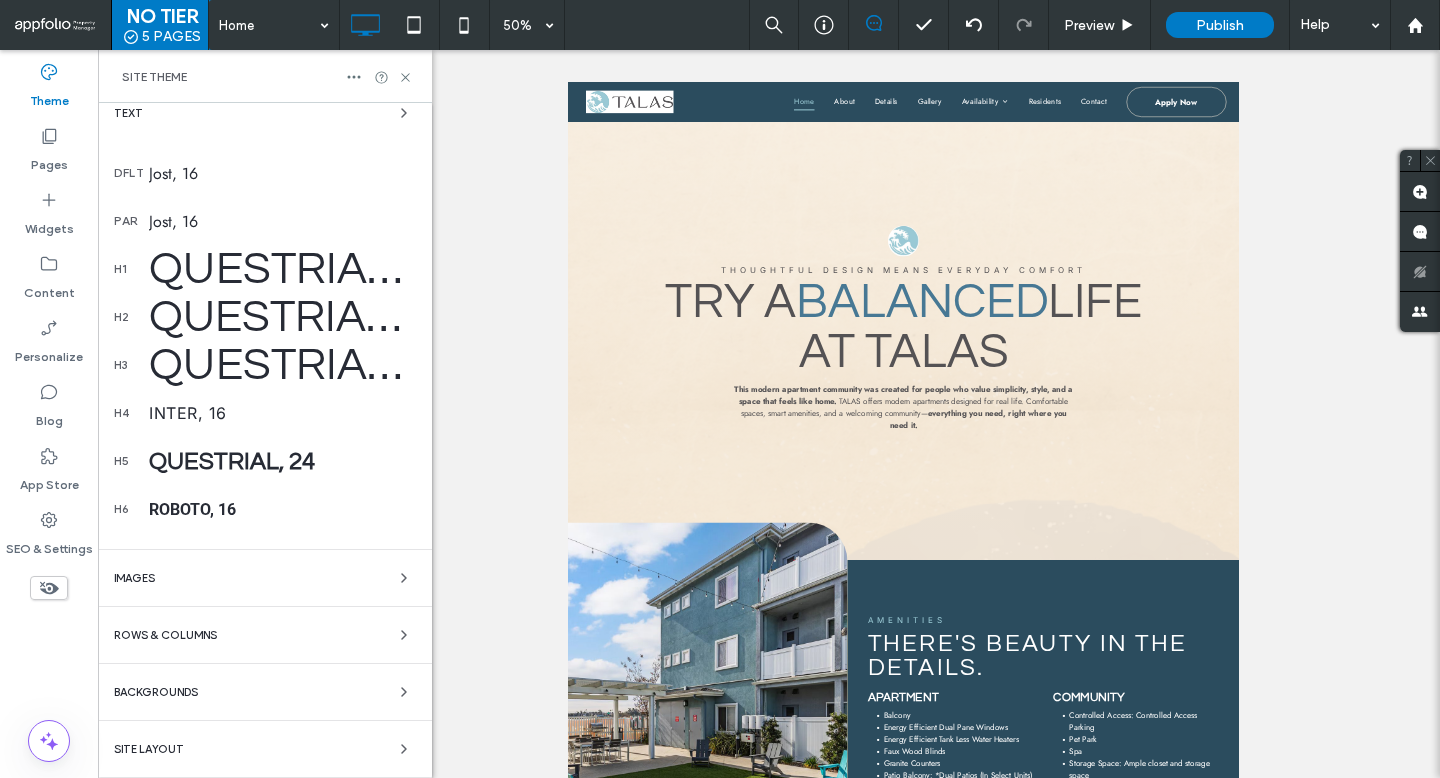 click on "h4 Inter, 16" at bounding box center (265, 413) 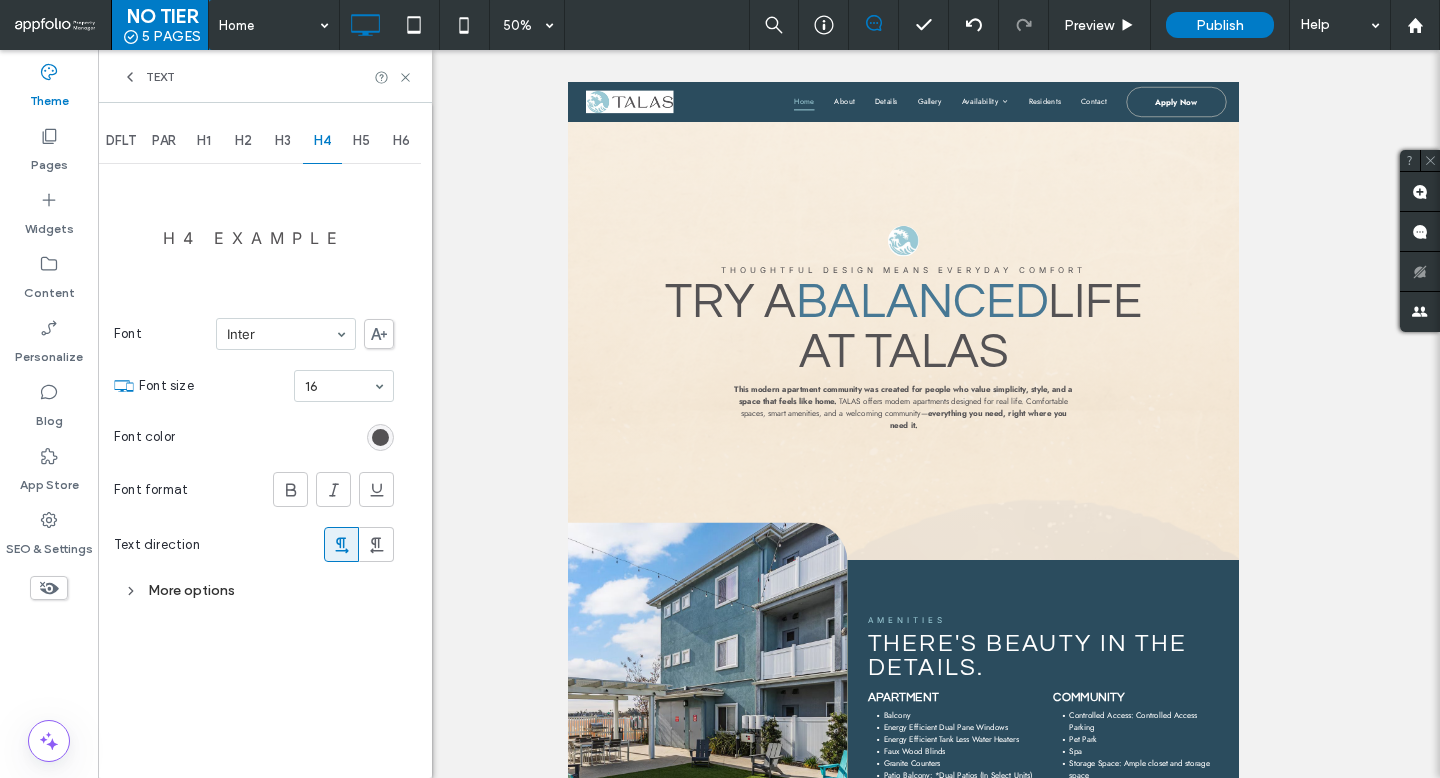 scroll, scrollTop: 0, scrollLeft: 0, axis: both 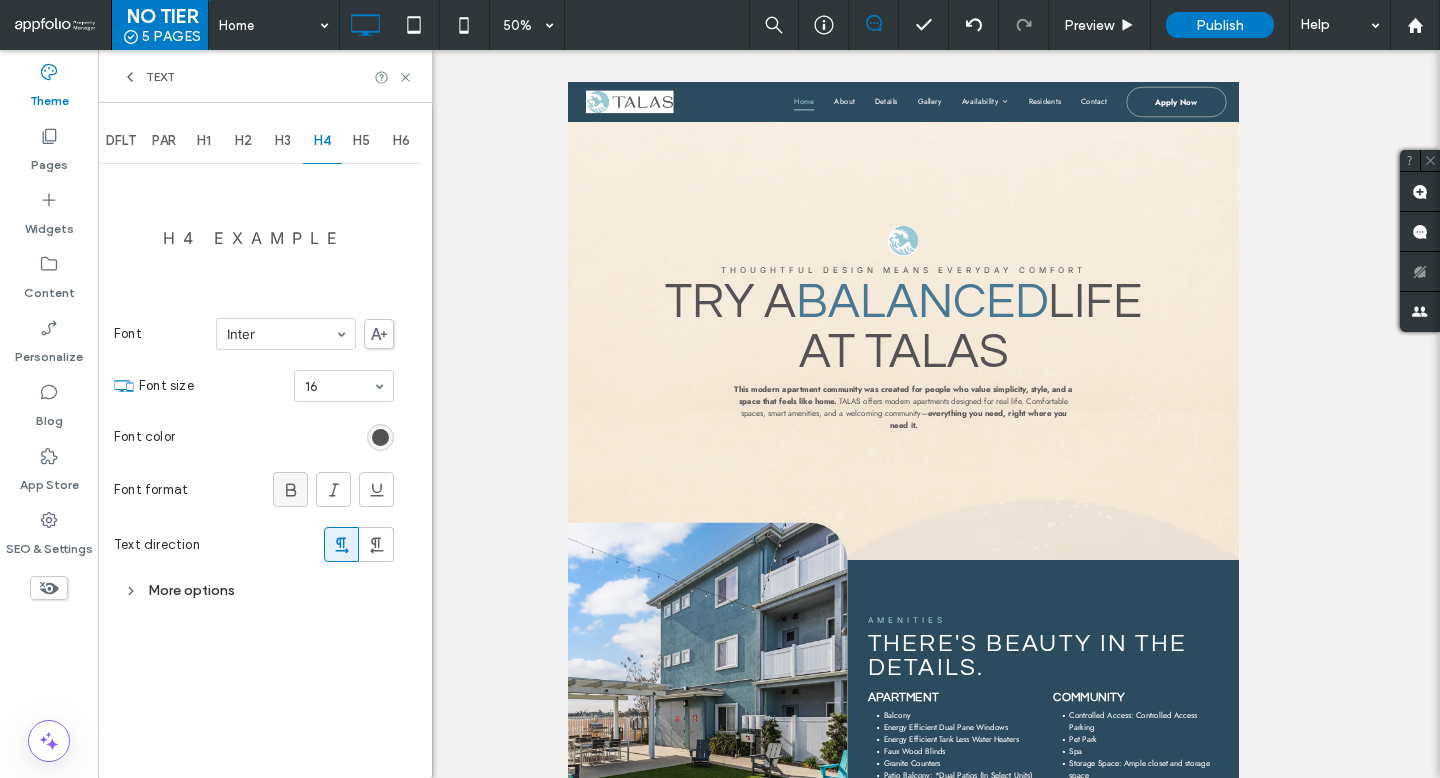 click 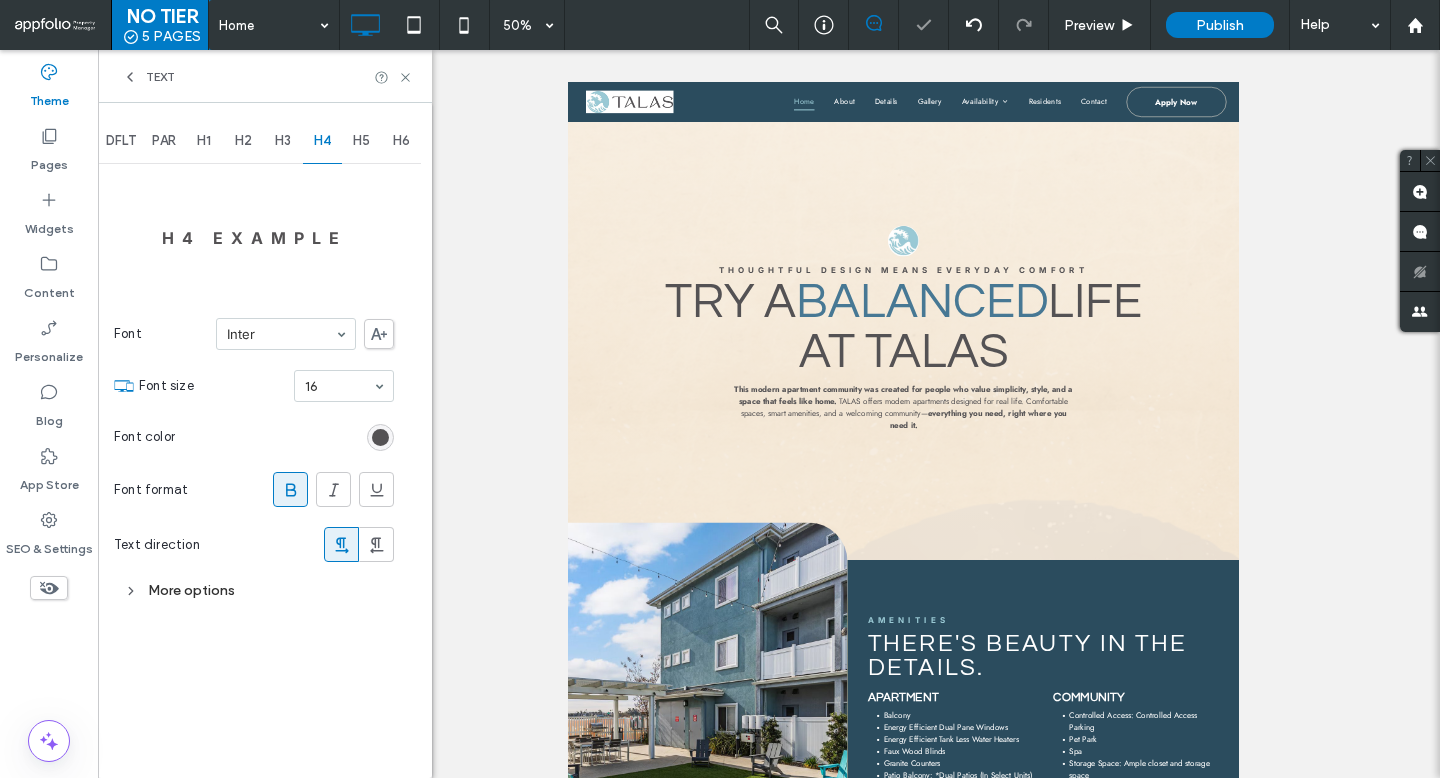click on "Text" at bounding box center [265, 76] 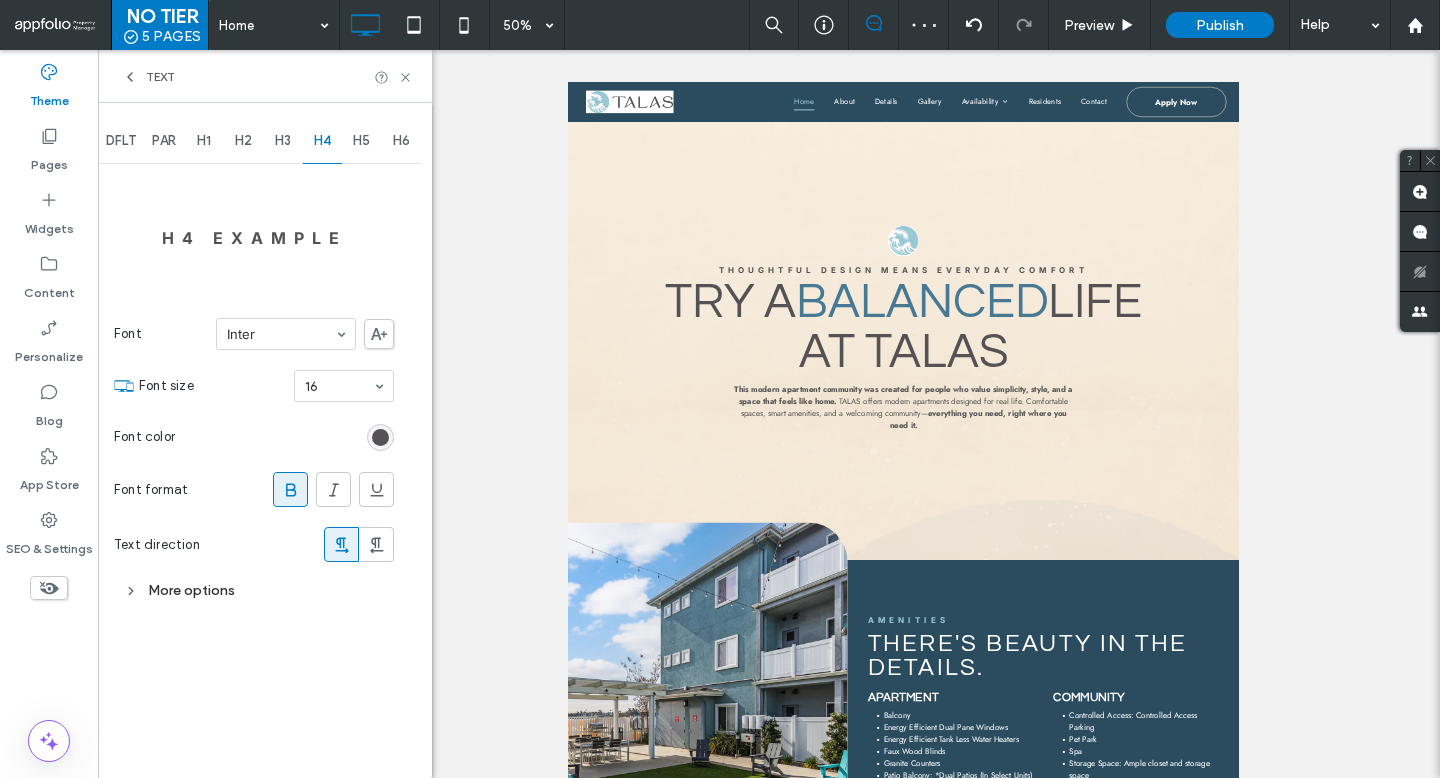 click on "Text" at bounding box center [265, 76] 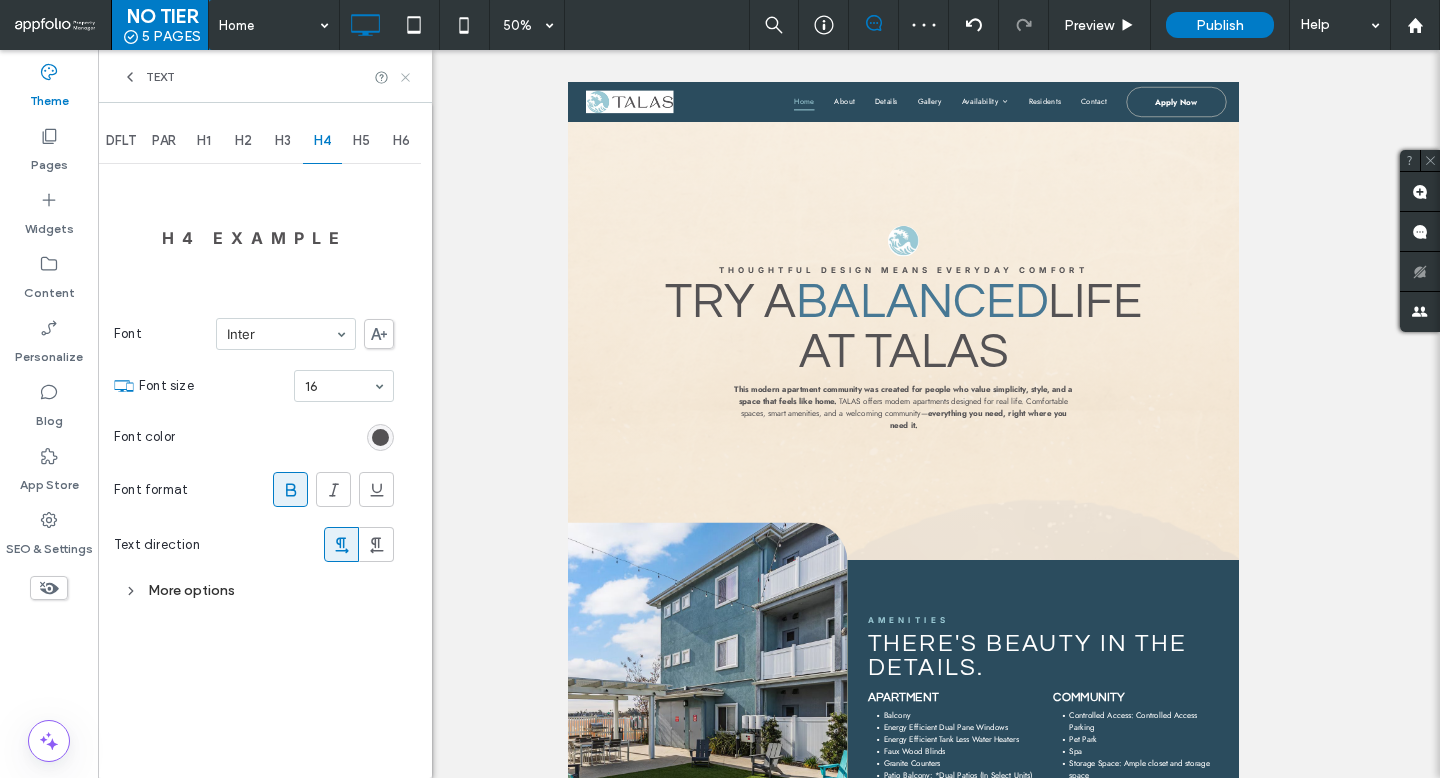 click 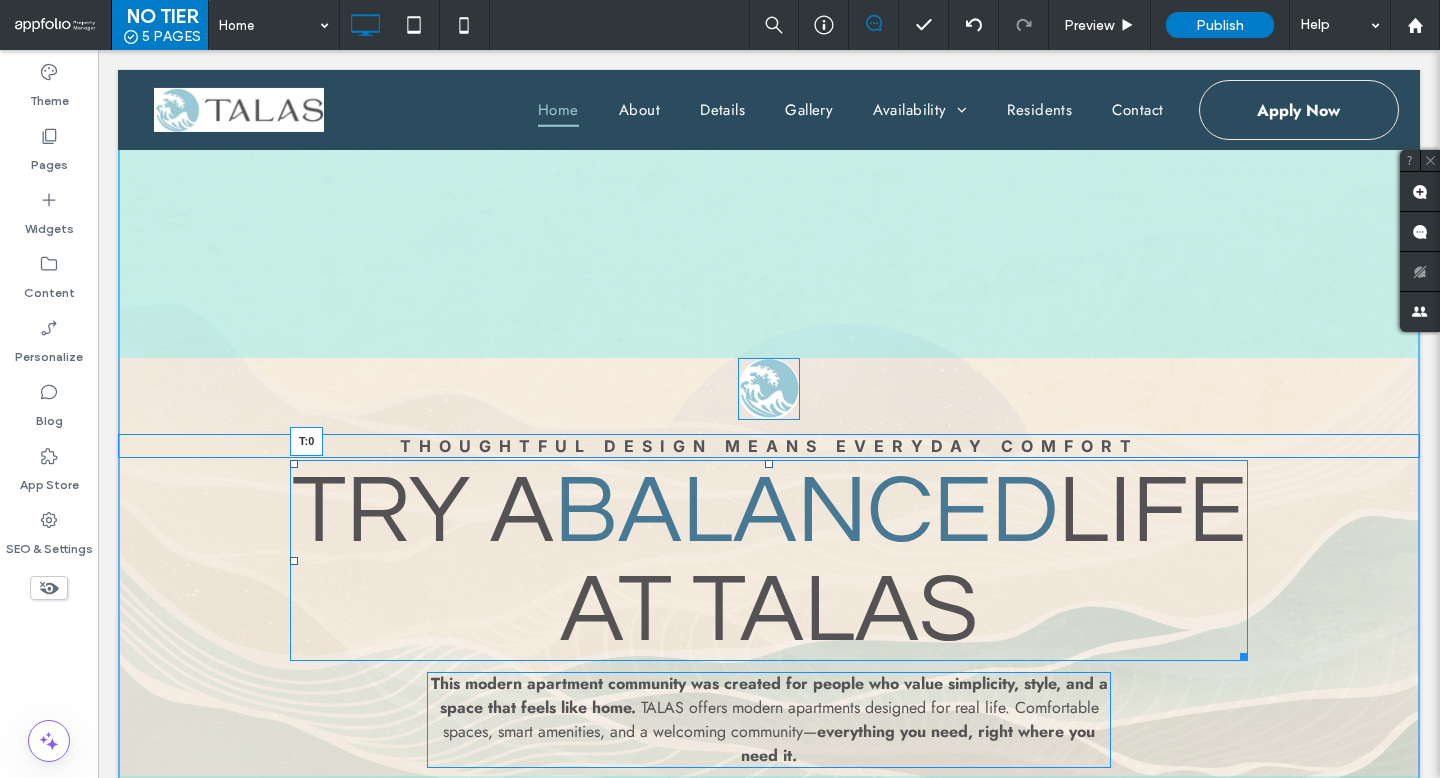 click at bounding box center (769, 464) 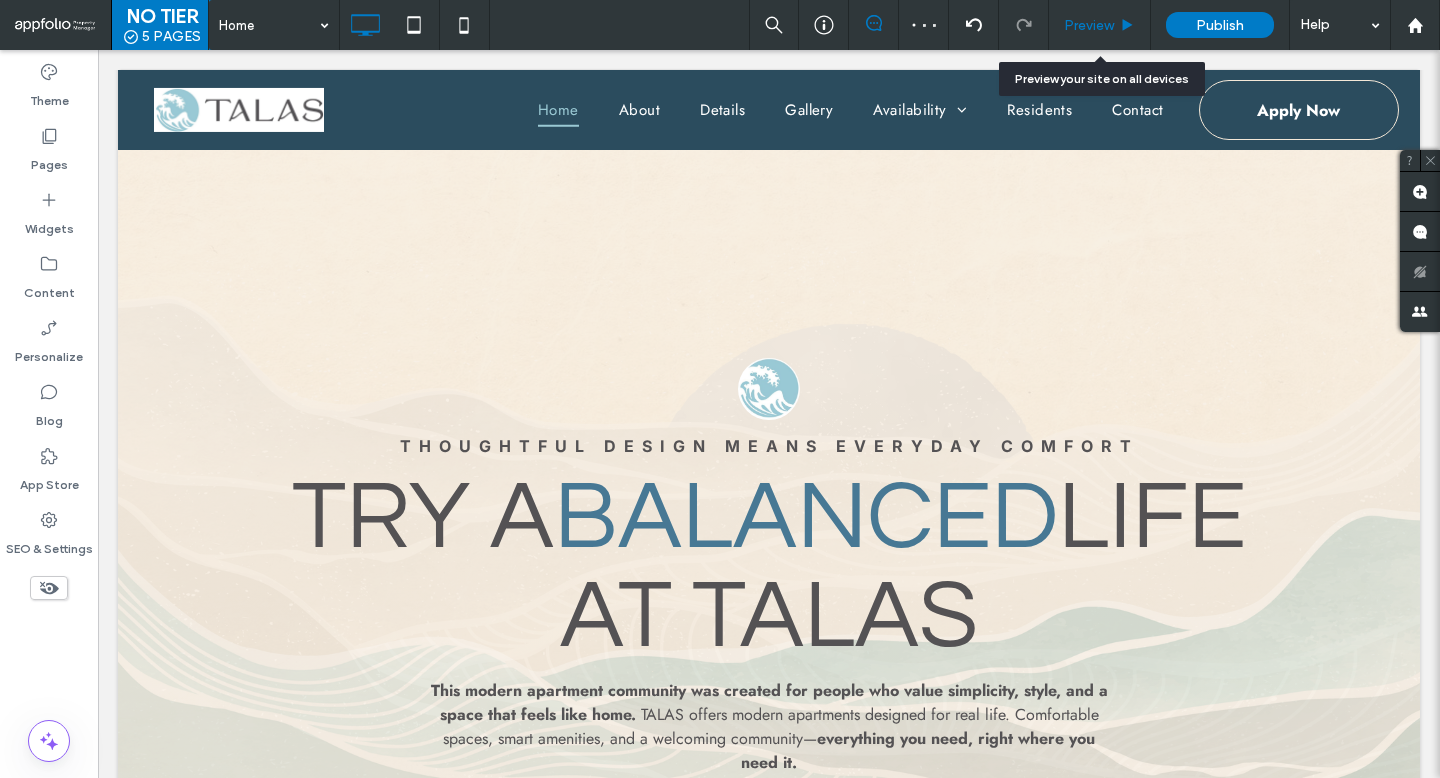 click on "Preview" at bounding box center [1089, 25] 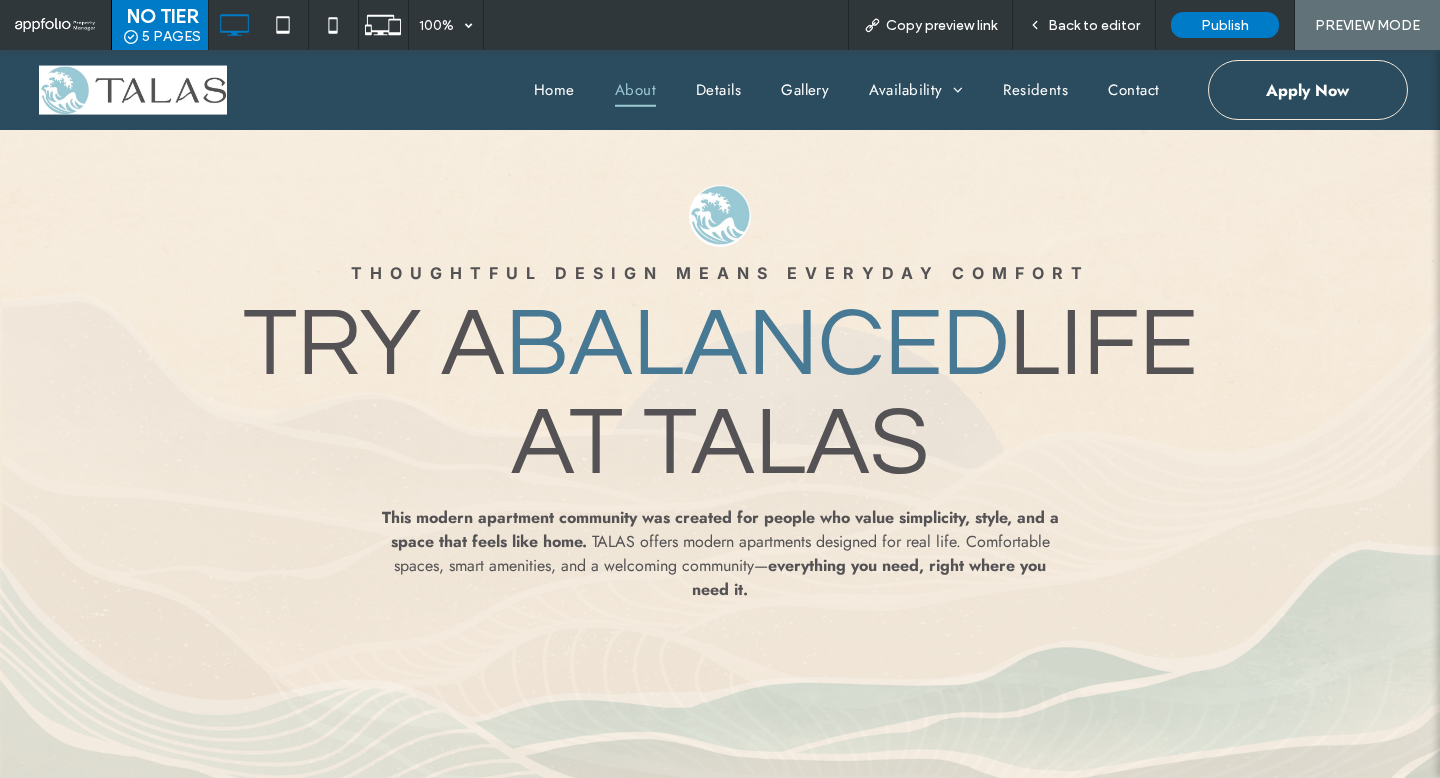 scroll, scrollTop: 918, scrollLeft: 0, axis: vertical 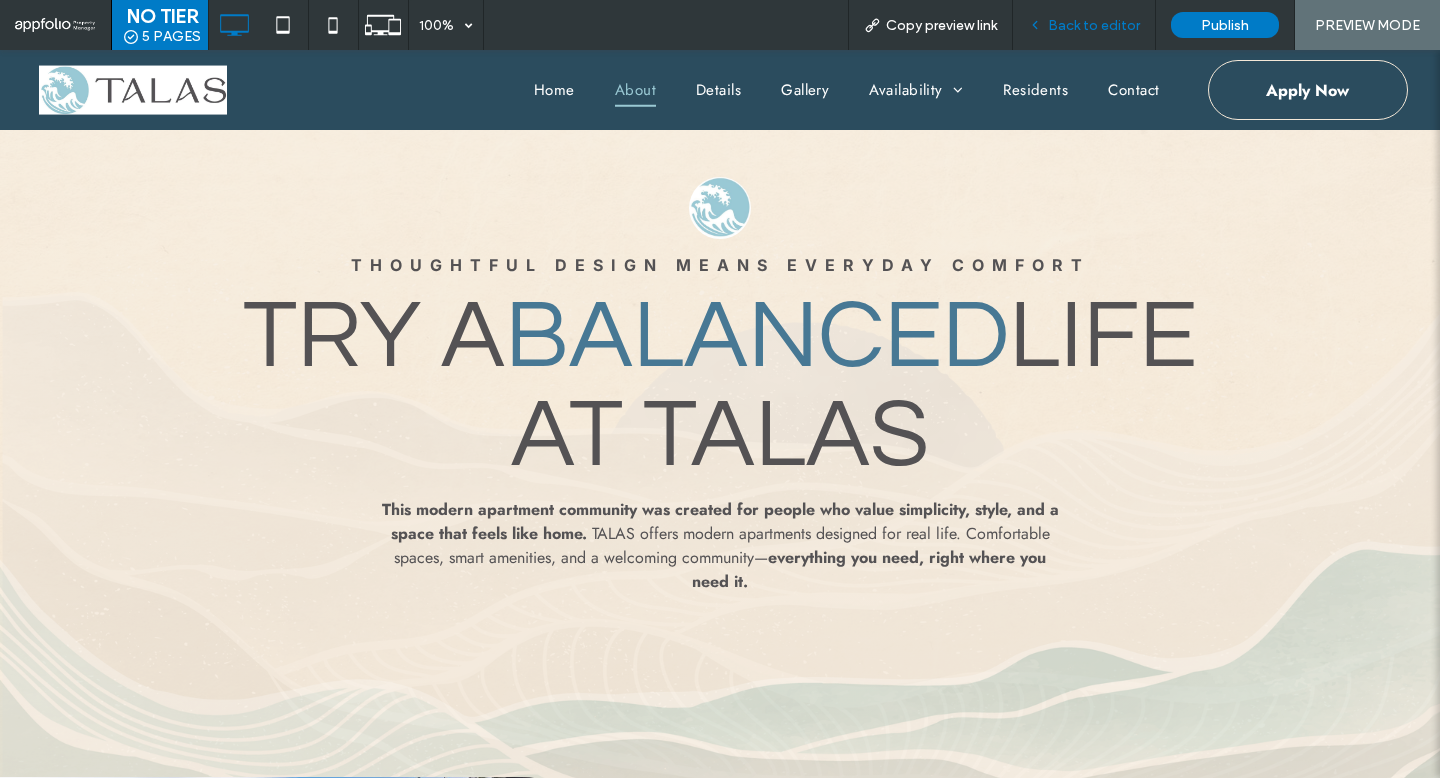 click on "Back to editor" at bounding box center [1094, 25] 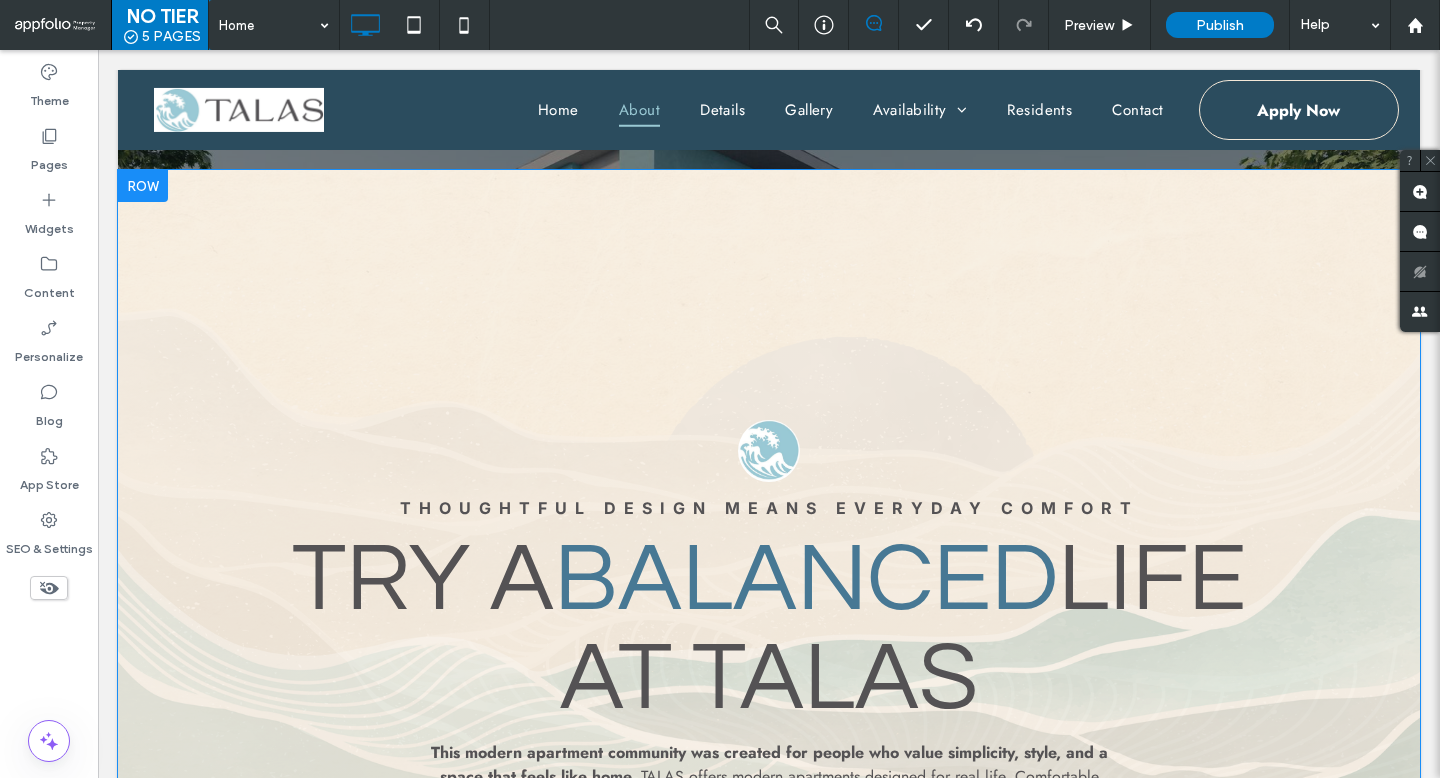scroll, scrollTop: 604, scrollLeft: 0, axis: vertical 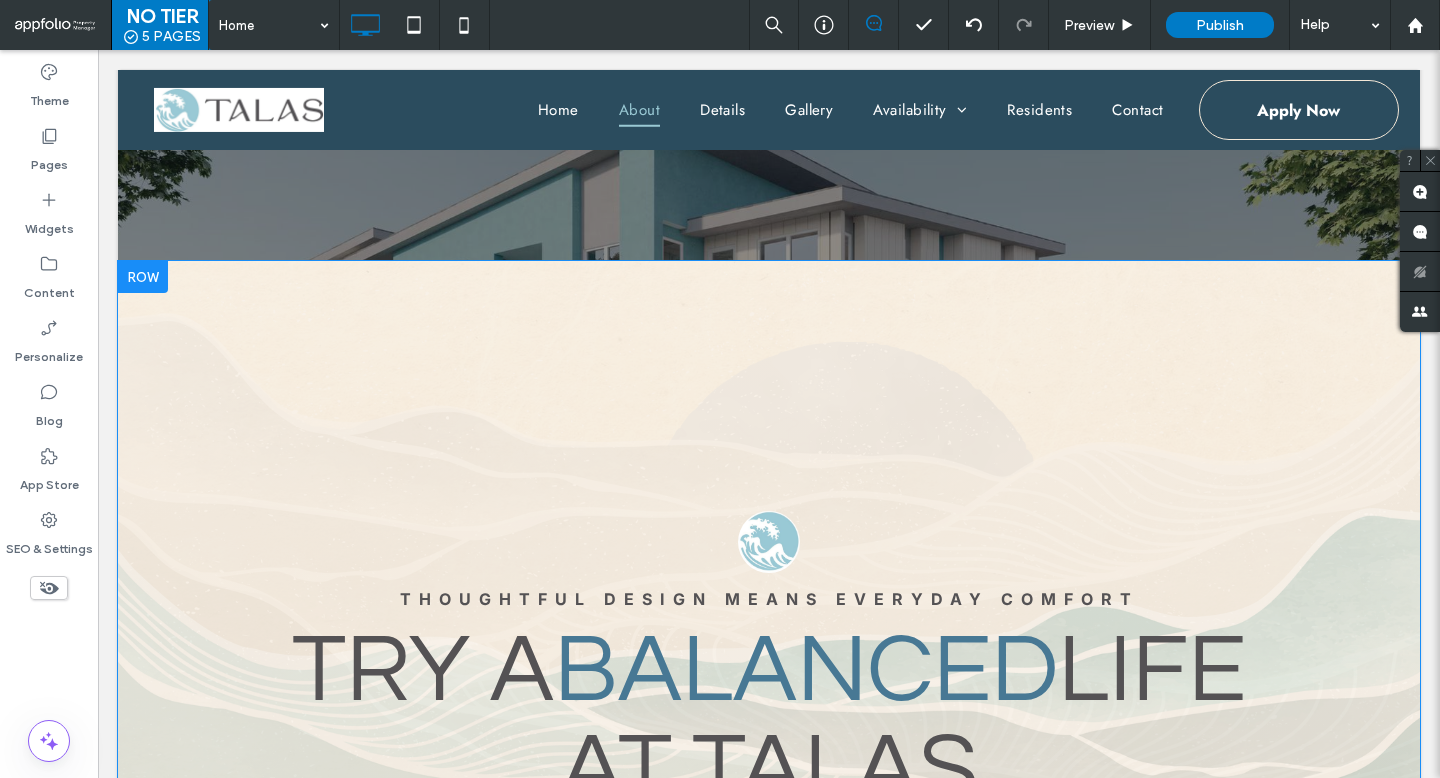 click at bounding box center (143, 277) 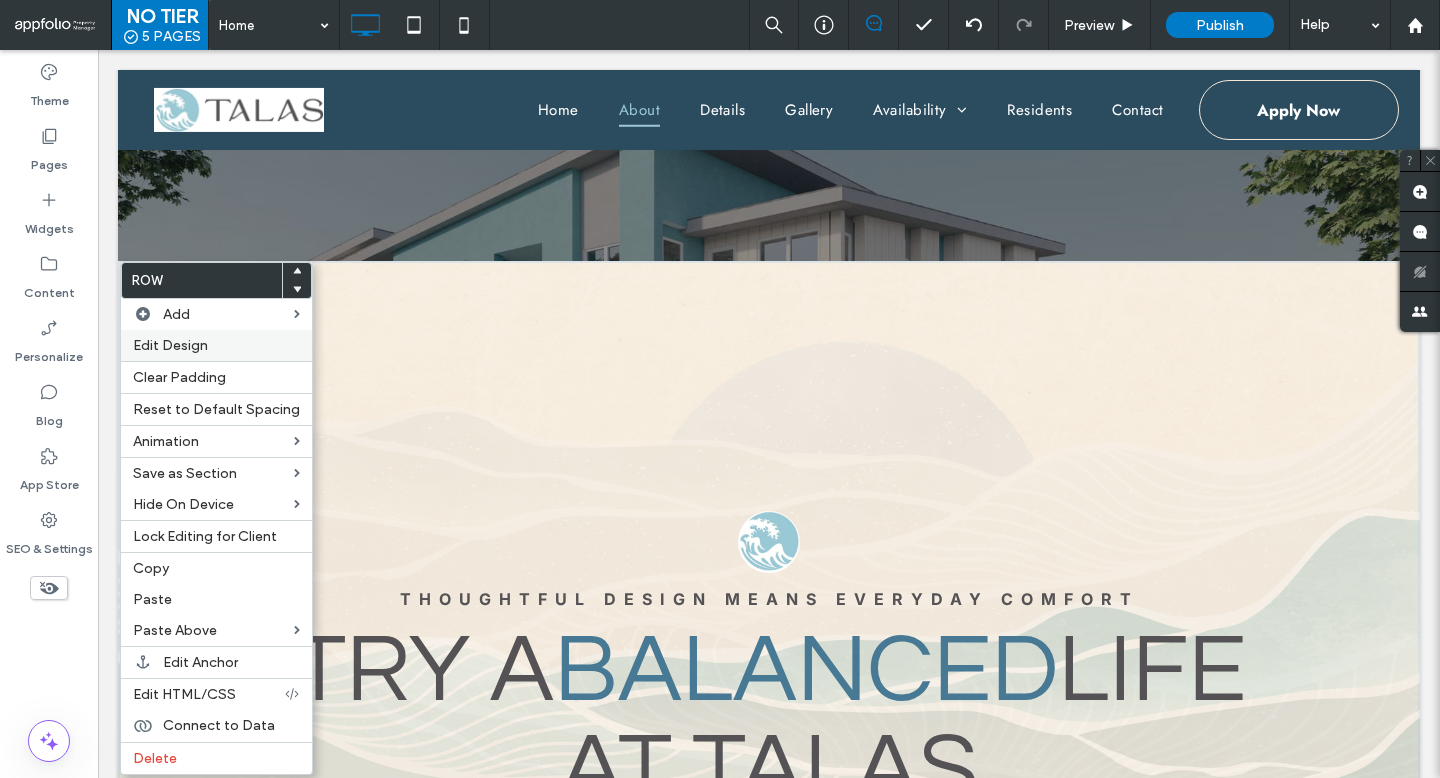 click on "Edit Design" at bounding box center (216, 345) 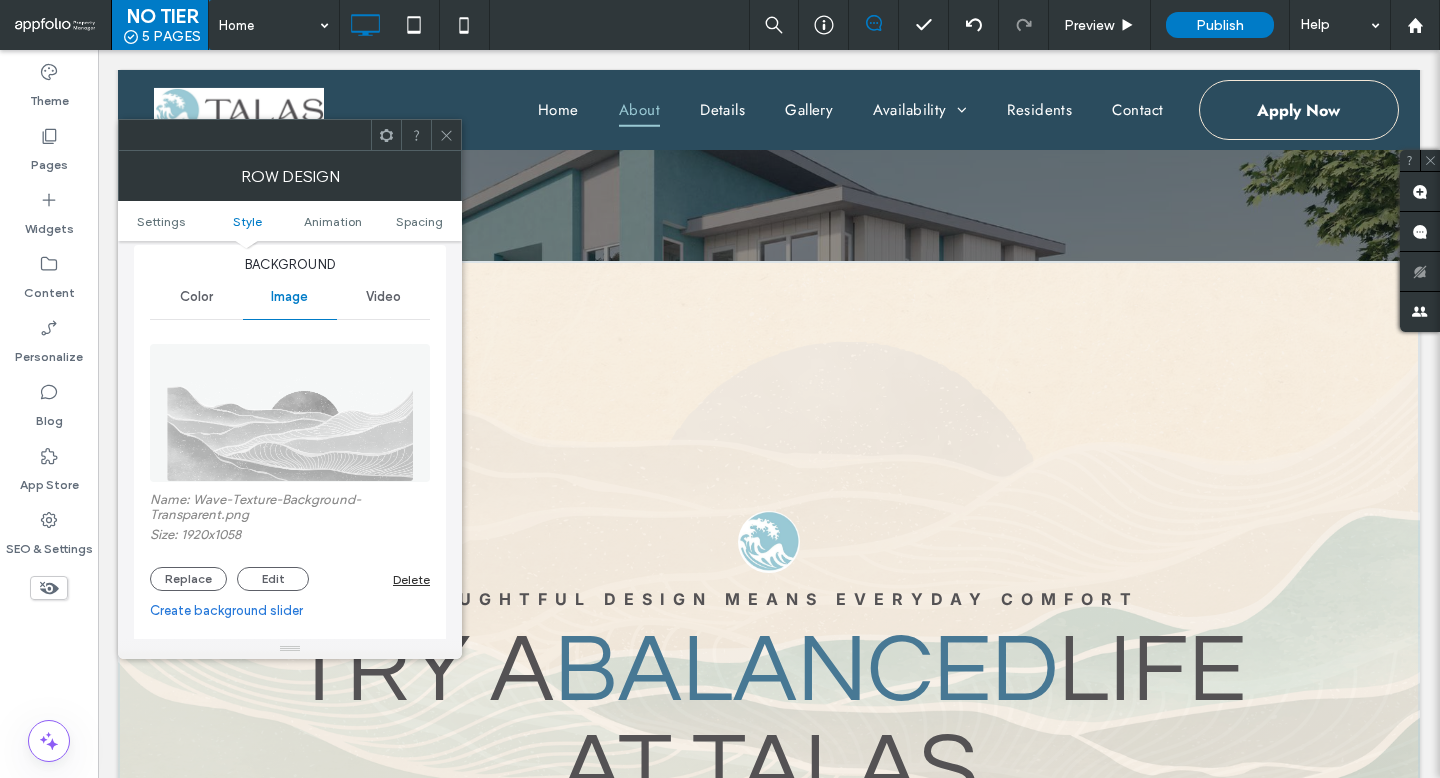 scroll, scrollTop: 218, scrollLeft: 0, axis: vertical 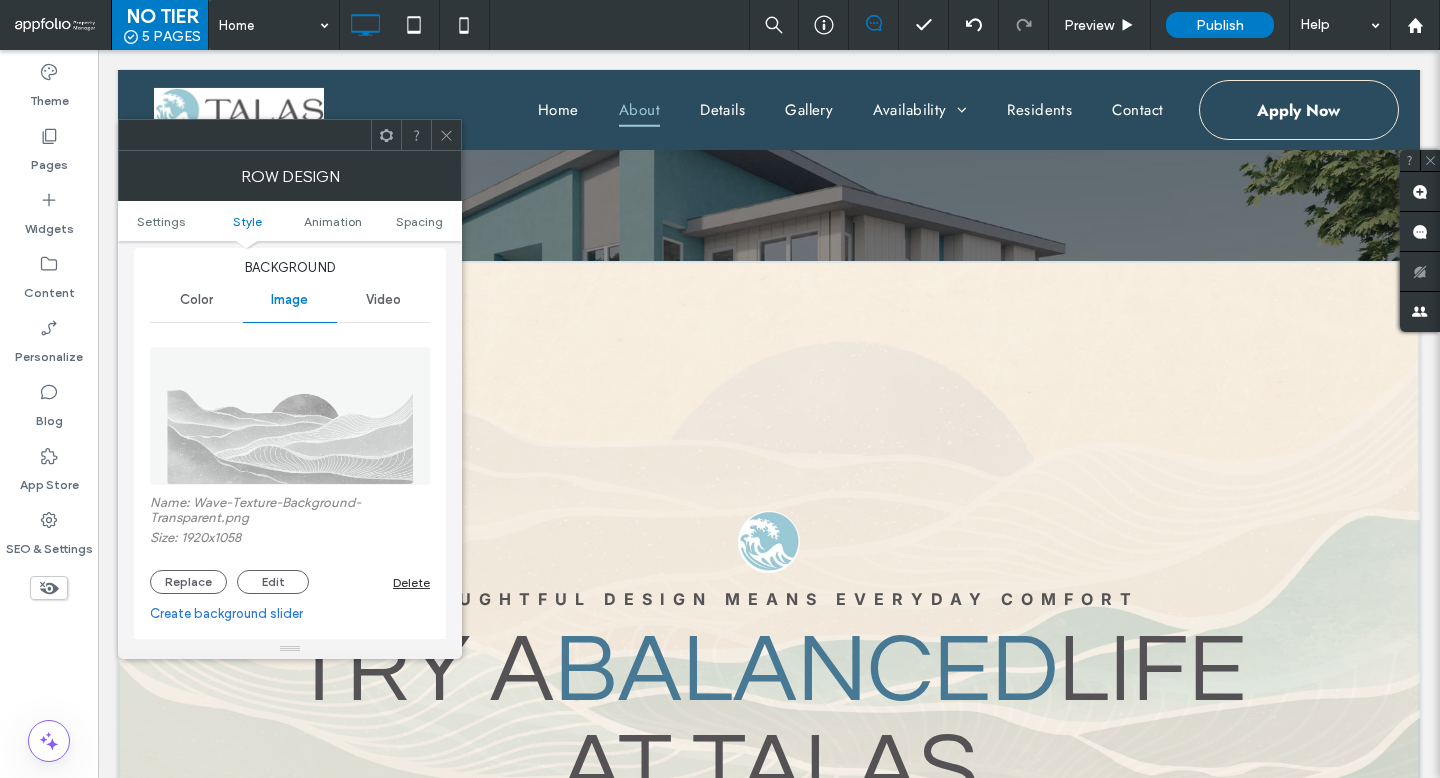 click on "Color" at bounding box center (196, 300) 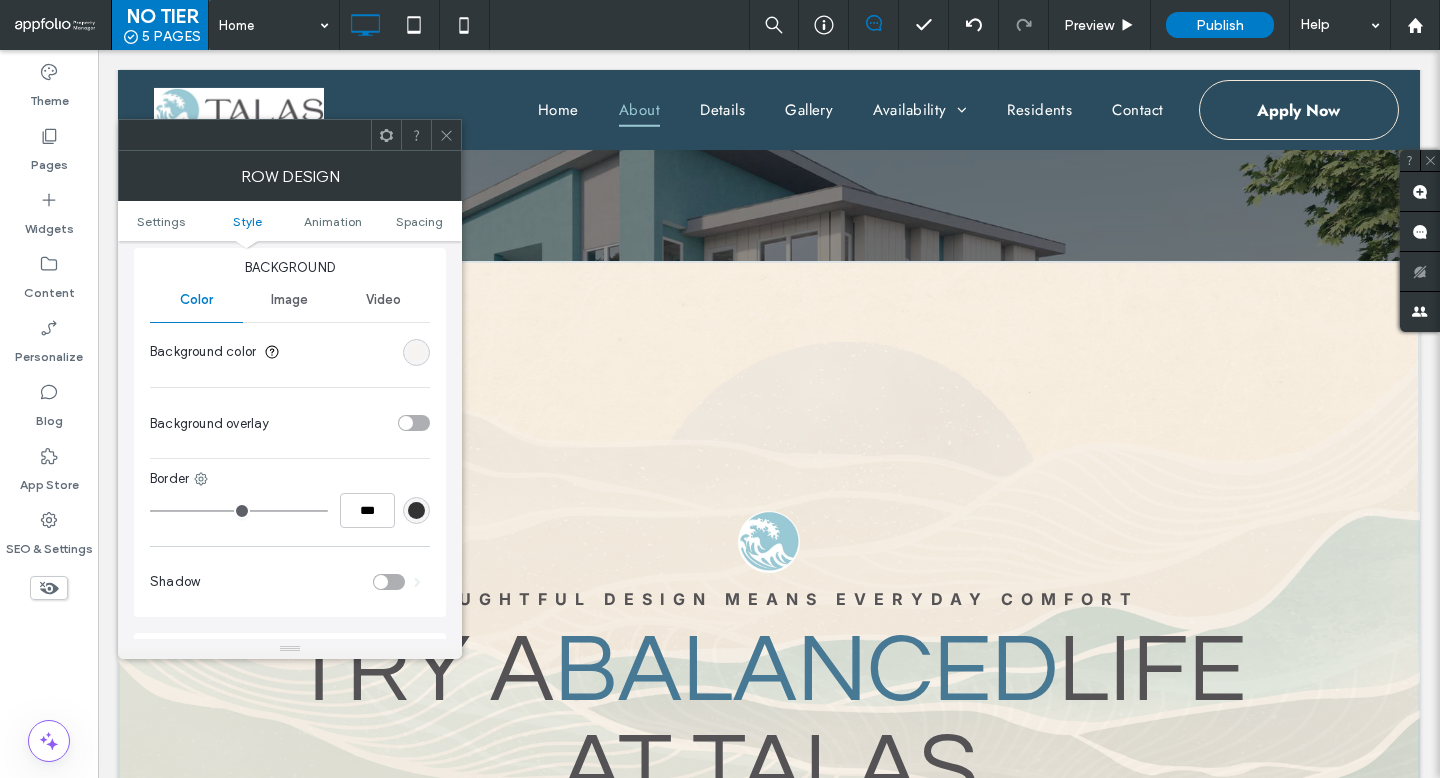 click at bounding box center (416, 352) 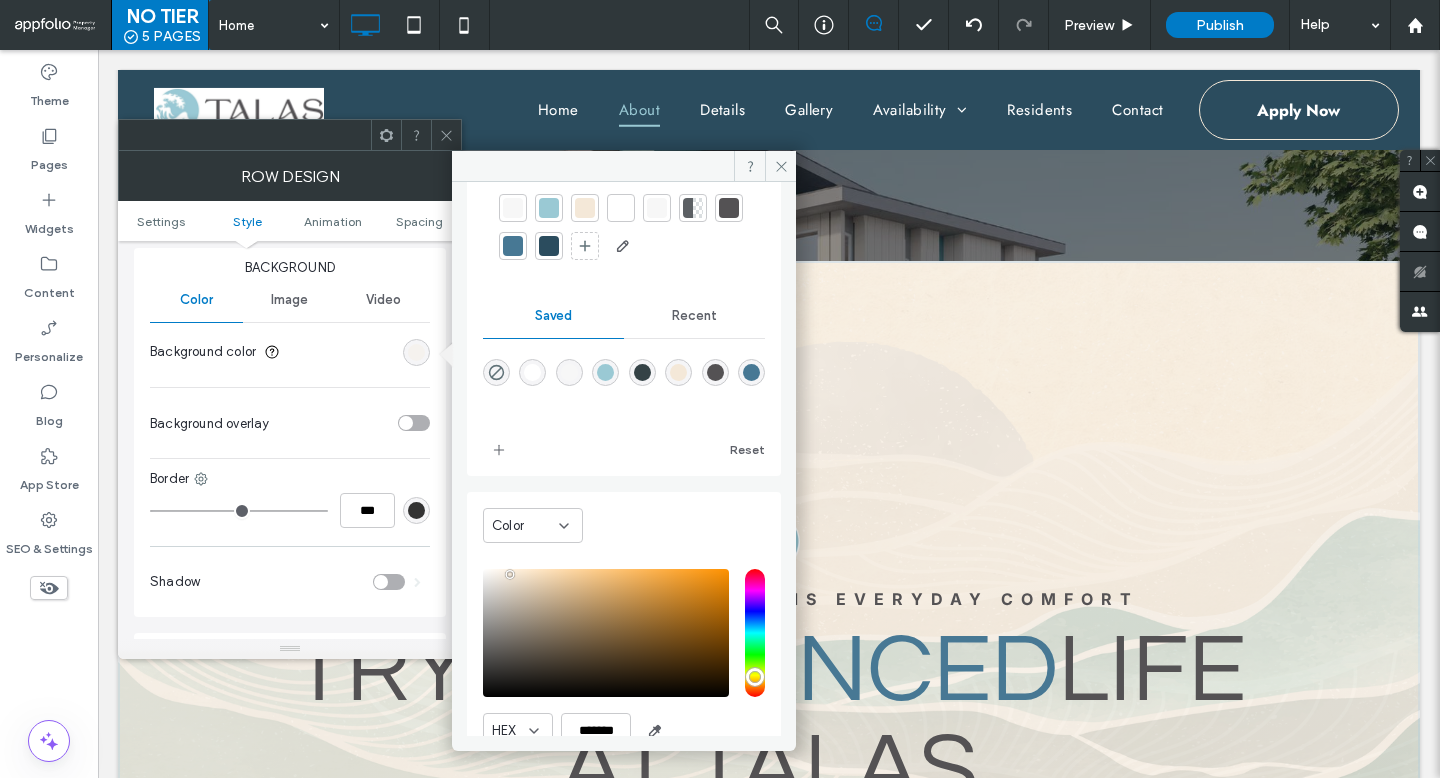 scroll, scrollTop: 166, scrollLeft: 0, axis: vertical 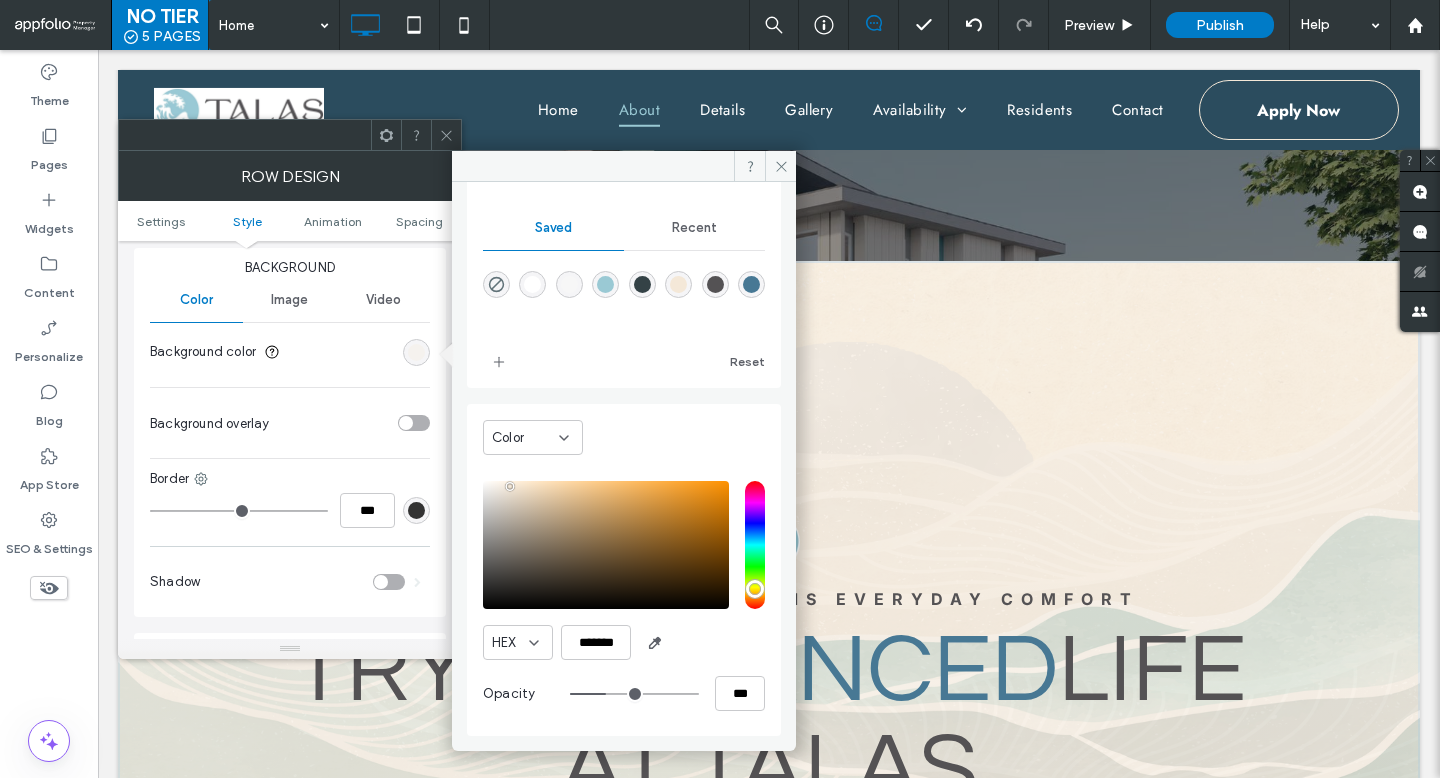 type on "**" 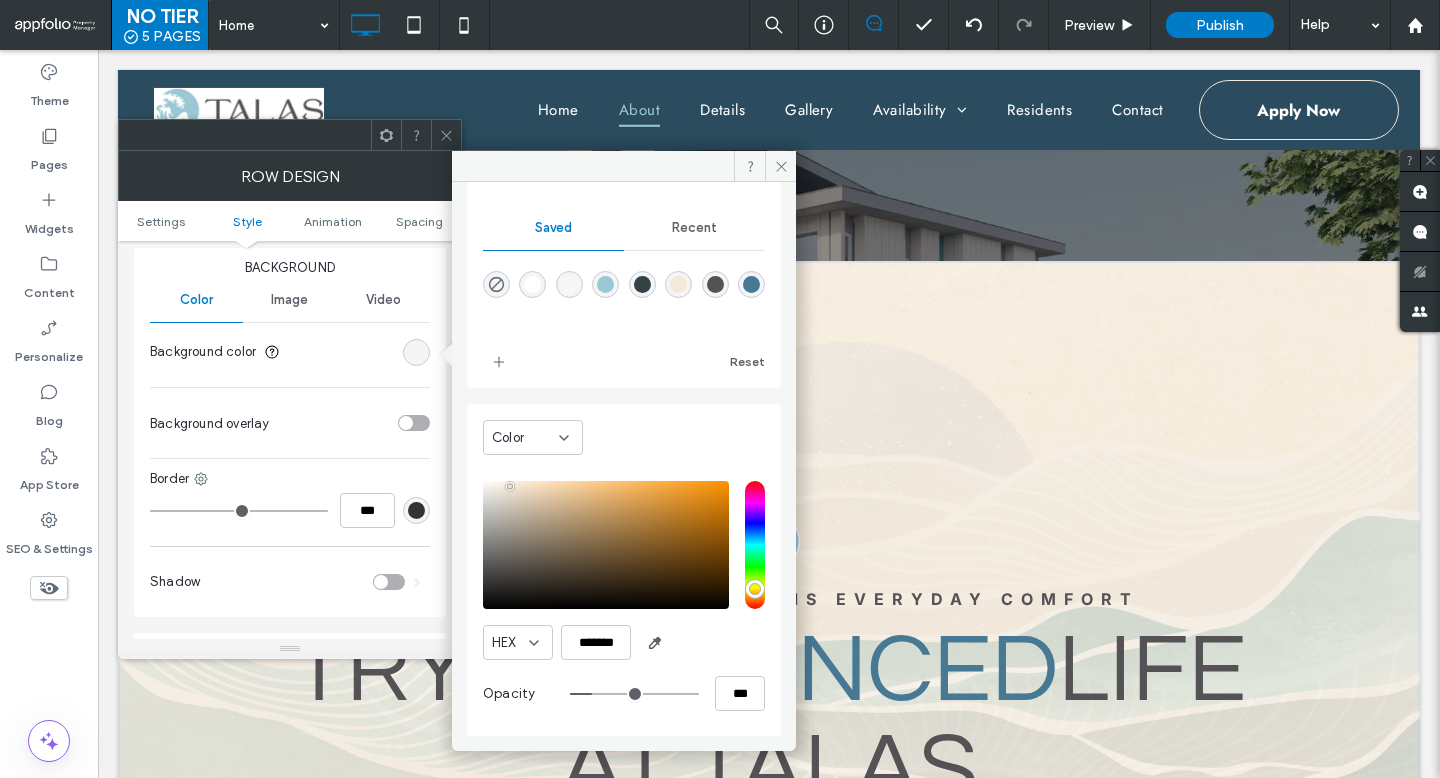 type on "**" 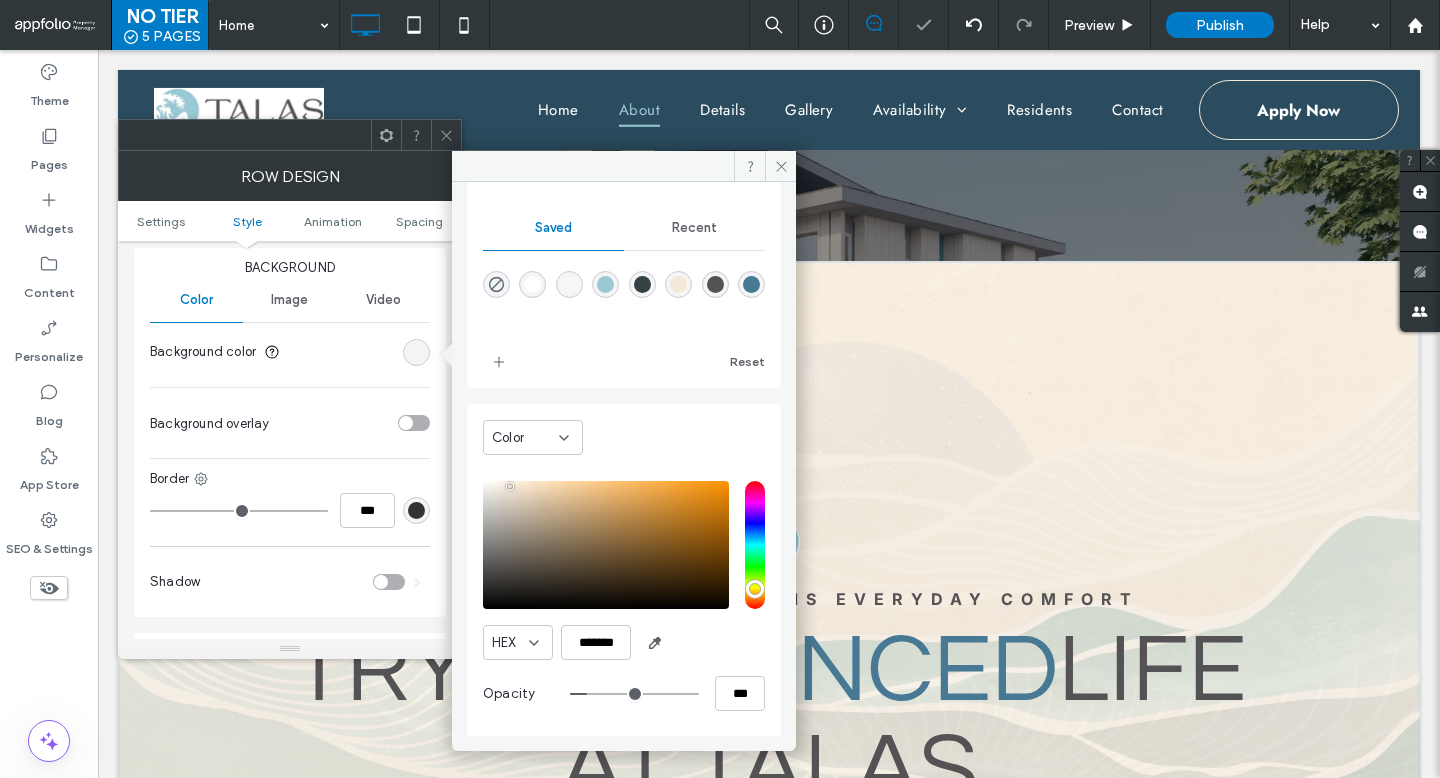 type on "**" 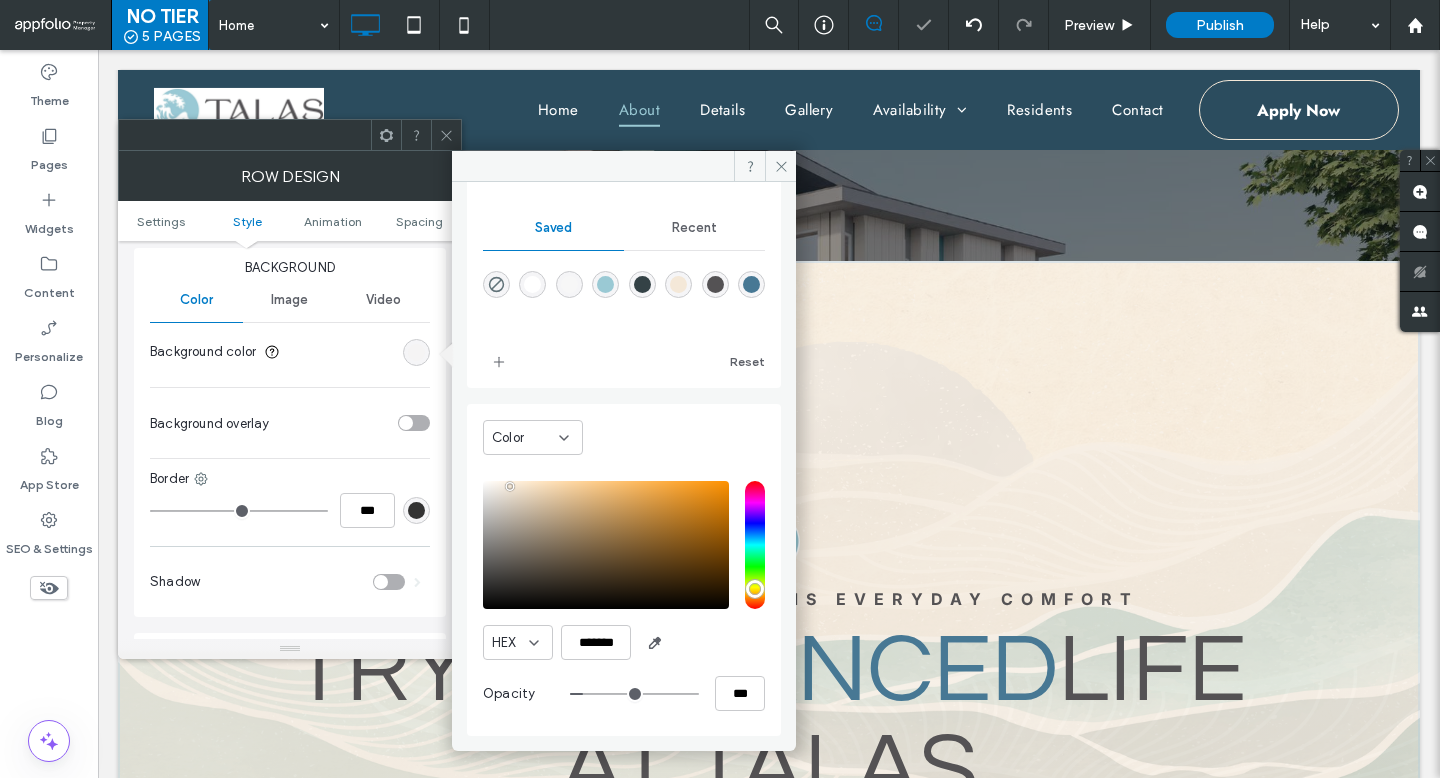 type on "*" 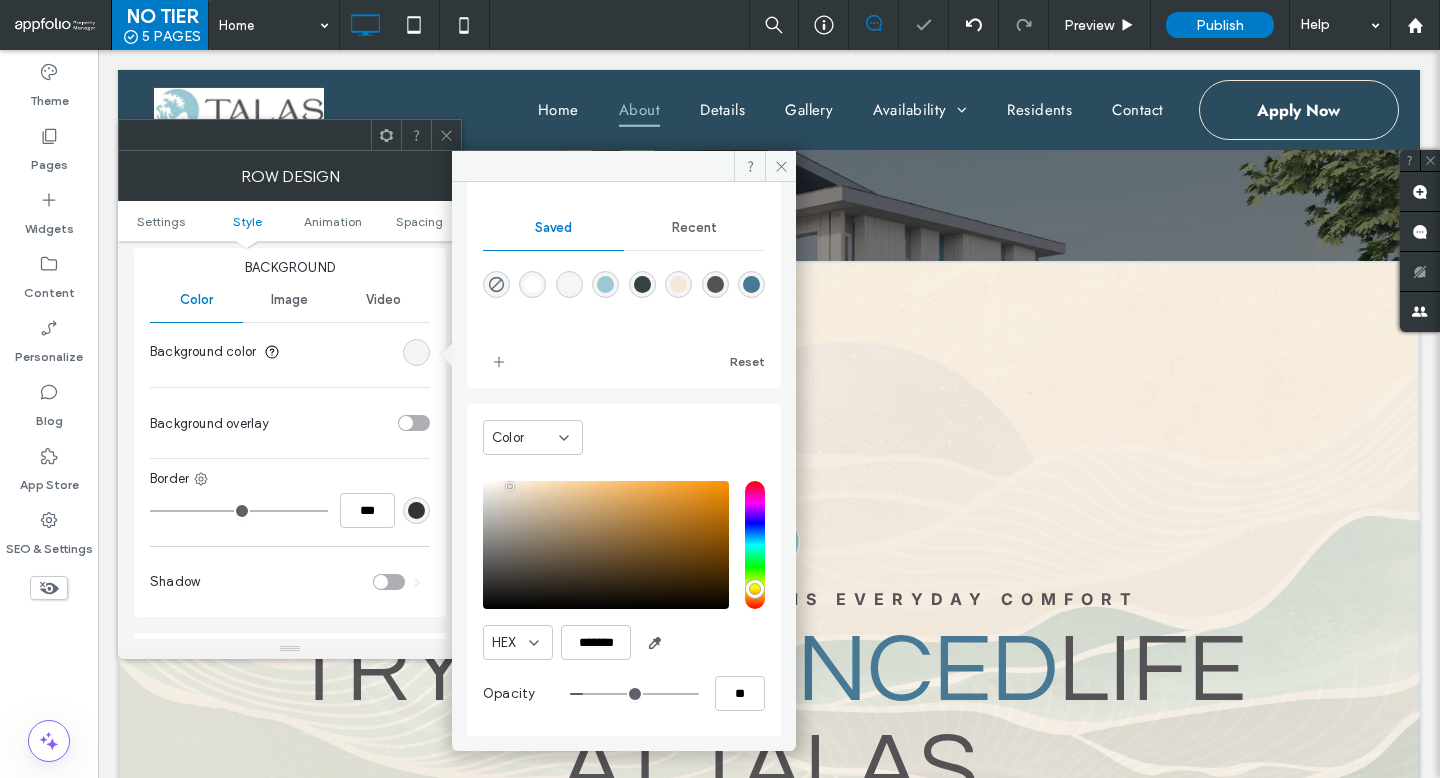 type on "*" 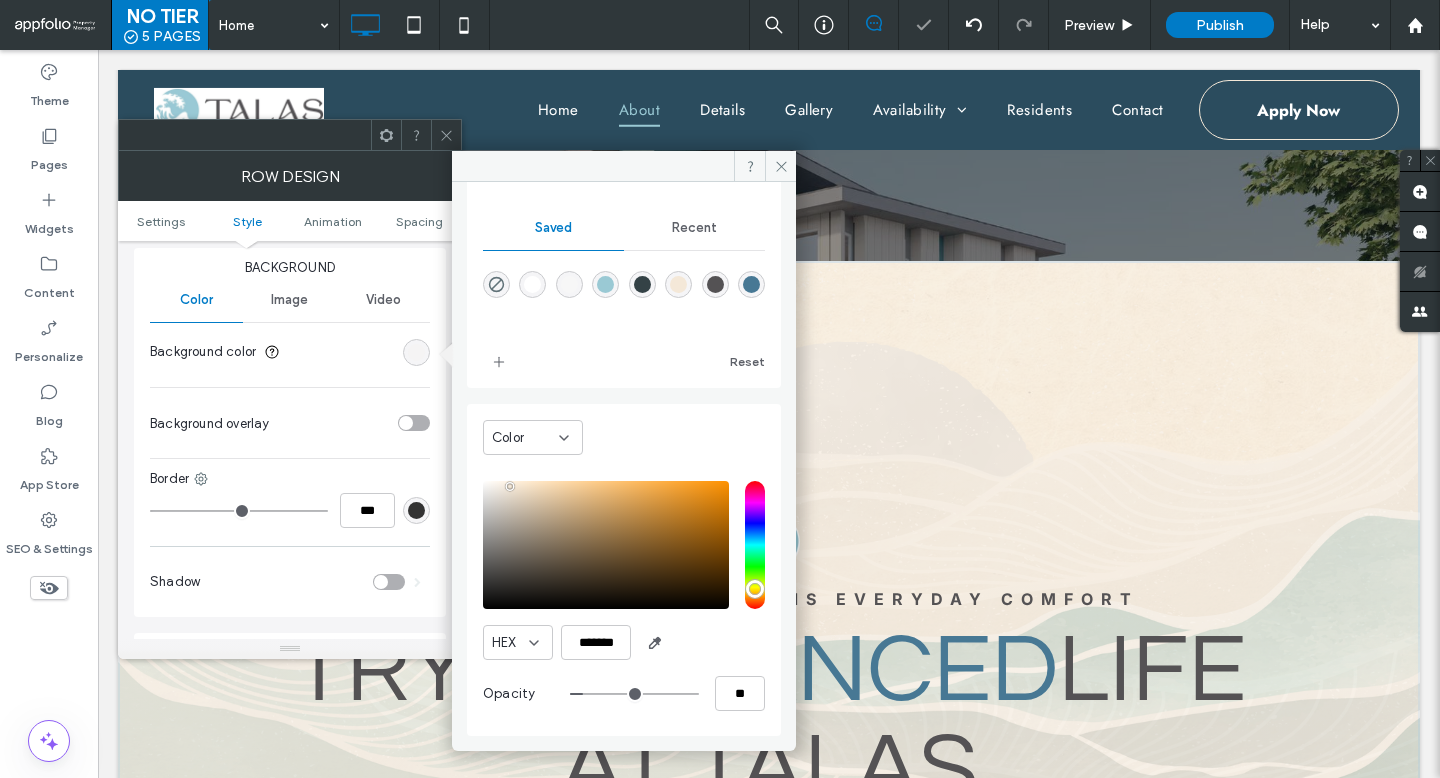 drag, startPoint x: 585, startPoint y: 693, endPoint x: 527, endPoint y: 693, distance: 58 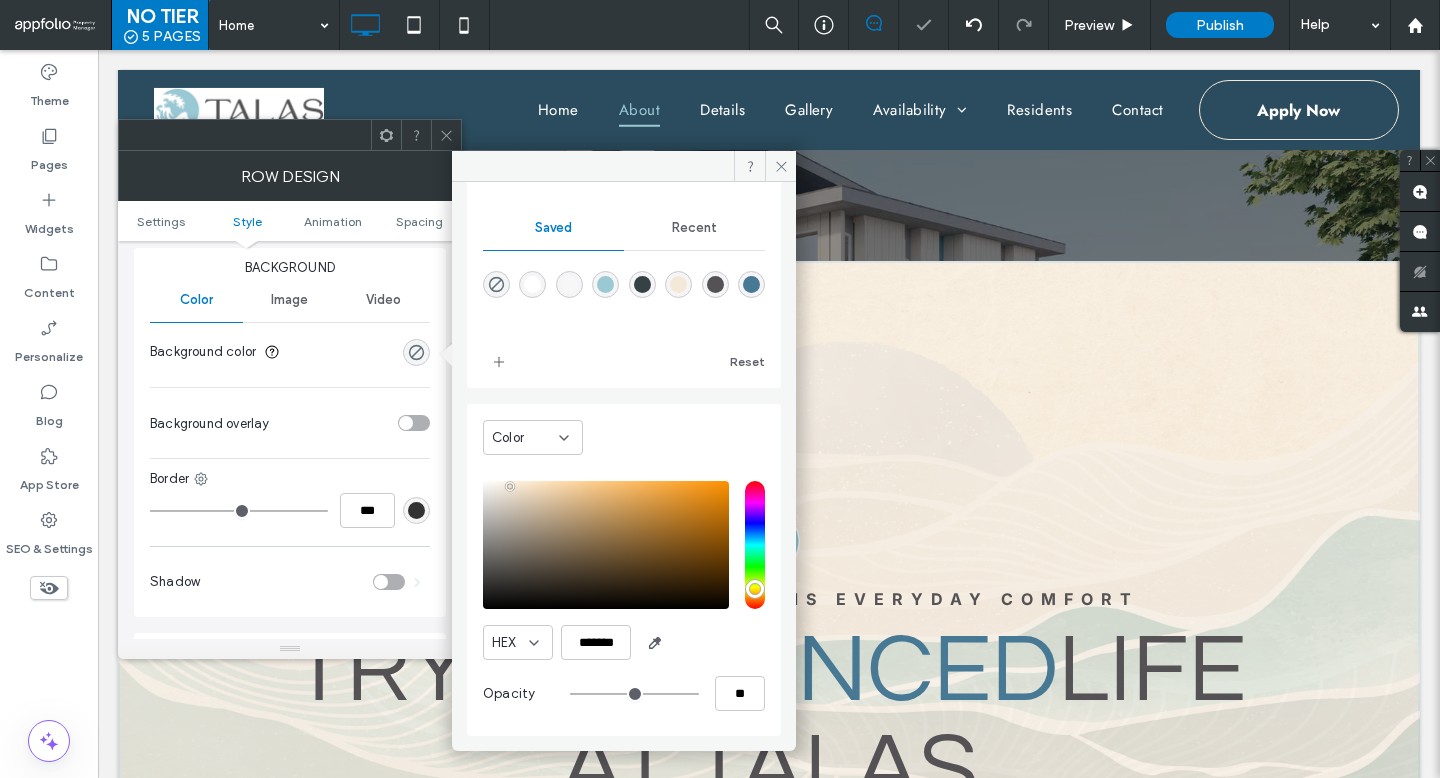 type on "**" 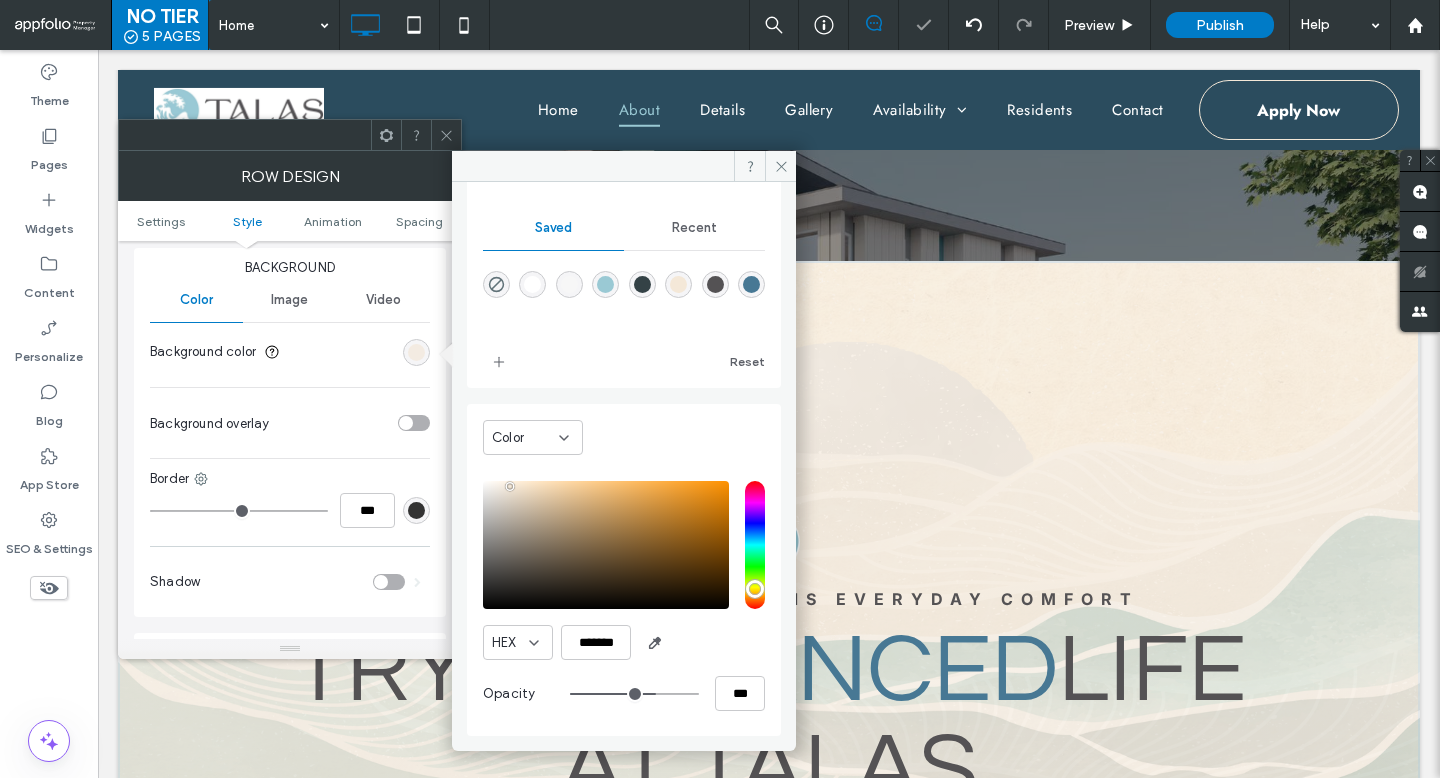 type on "**" 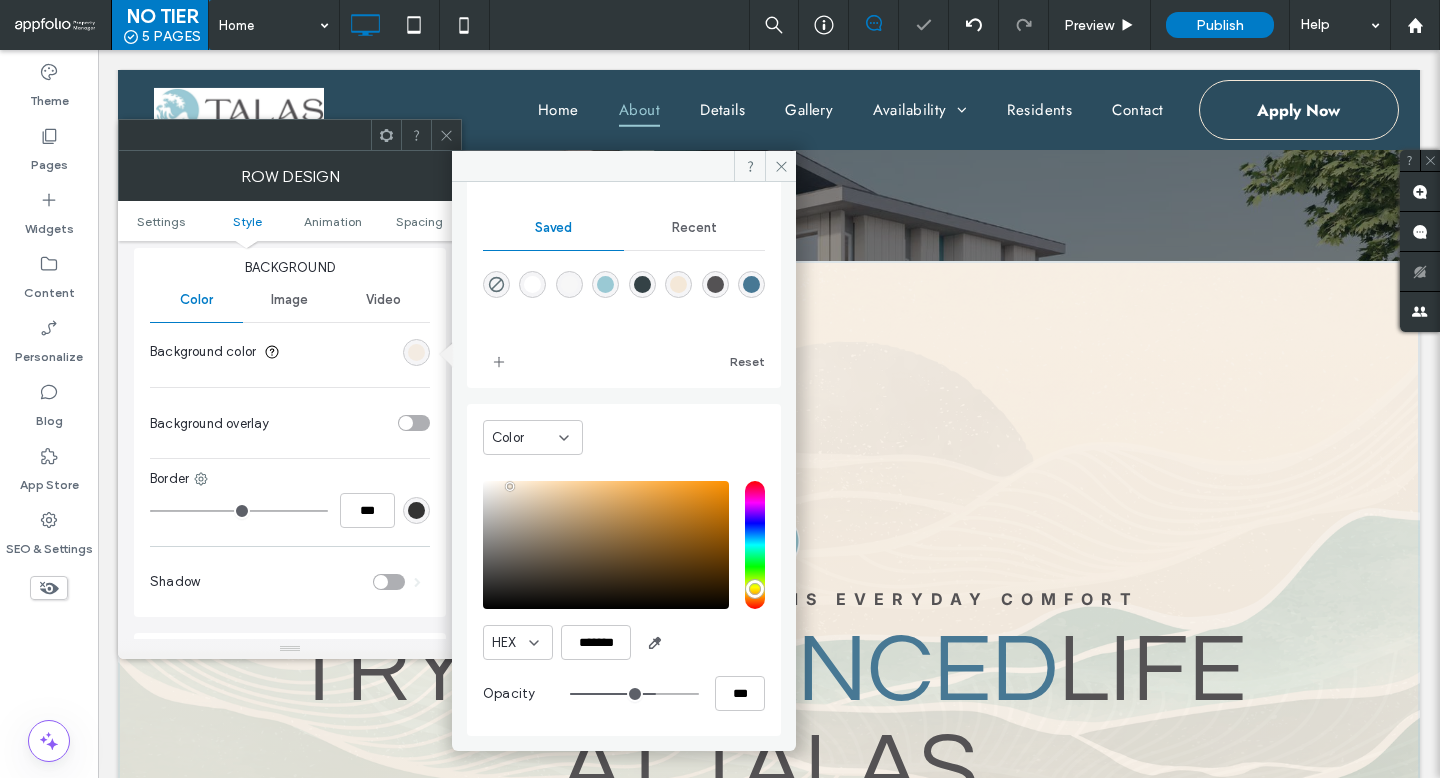 type on "***" 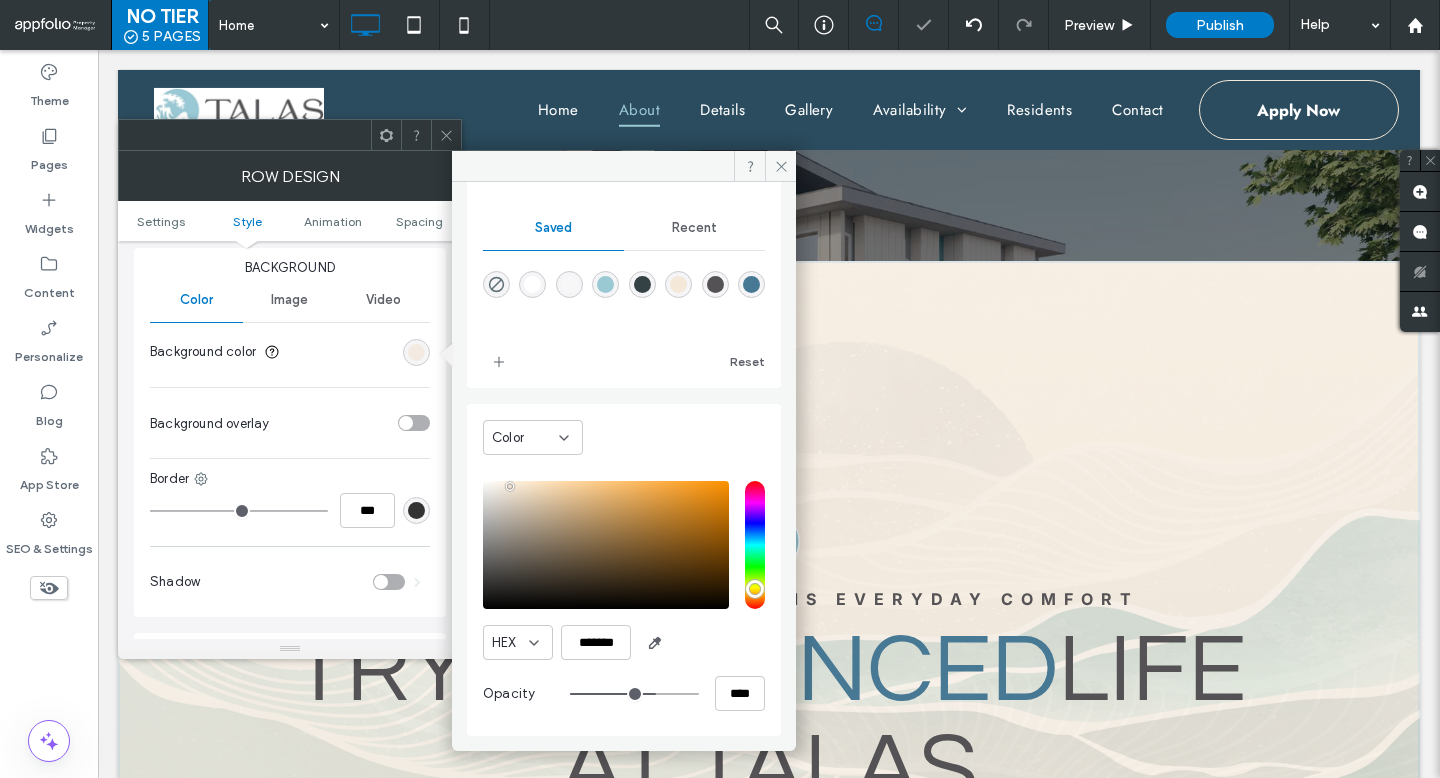 drag, startPoint x: 643, startPoint y: 689, endPoint x: 721, endPoint y: 695, distance: 78.23043 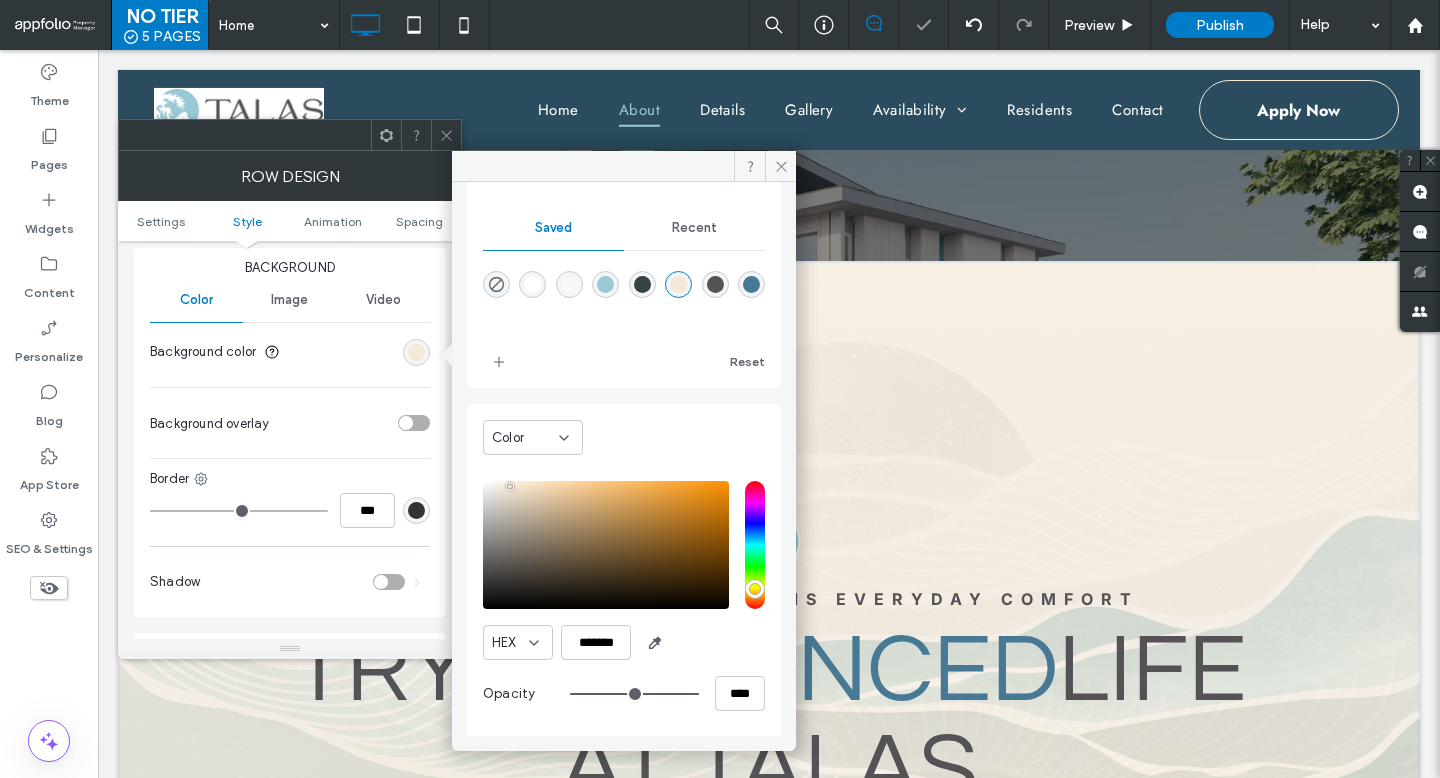 type on "**" 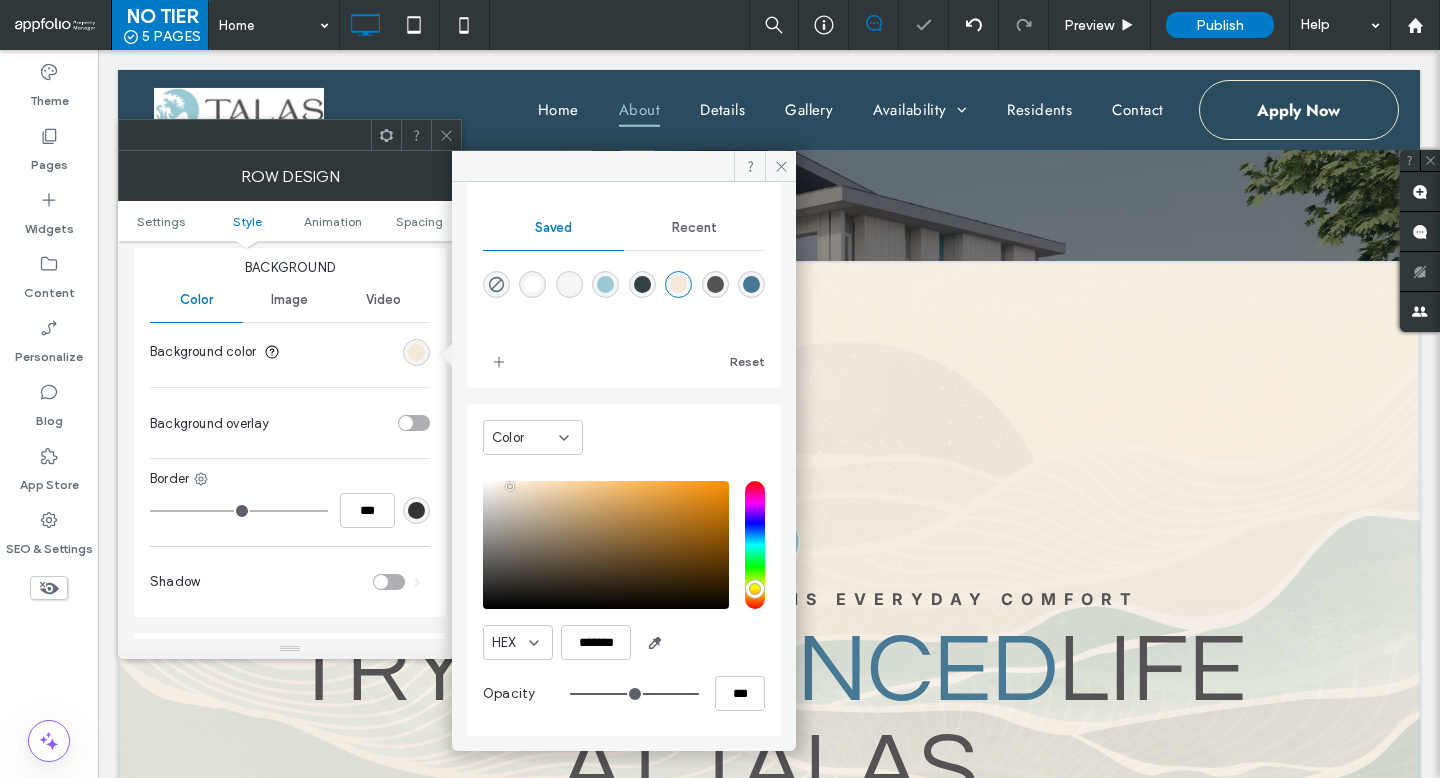 type on "**" 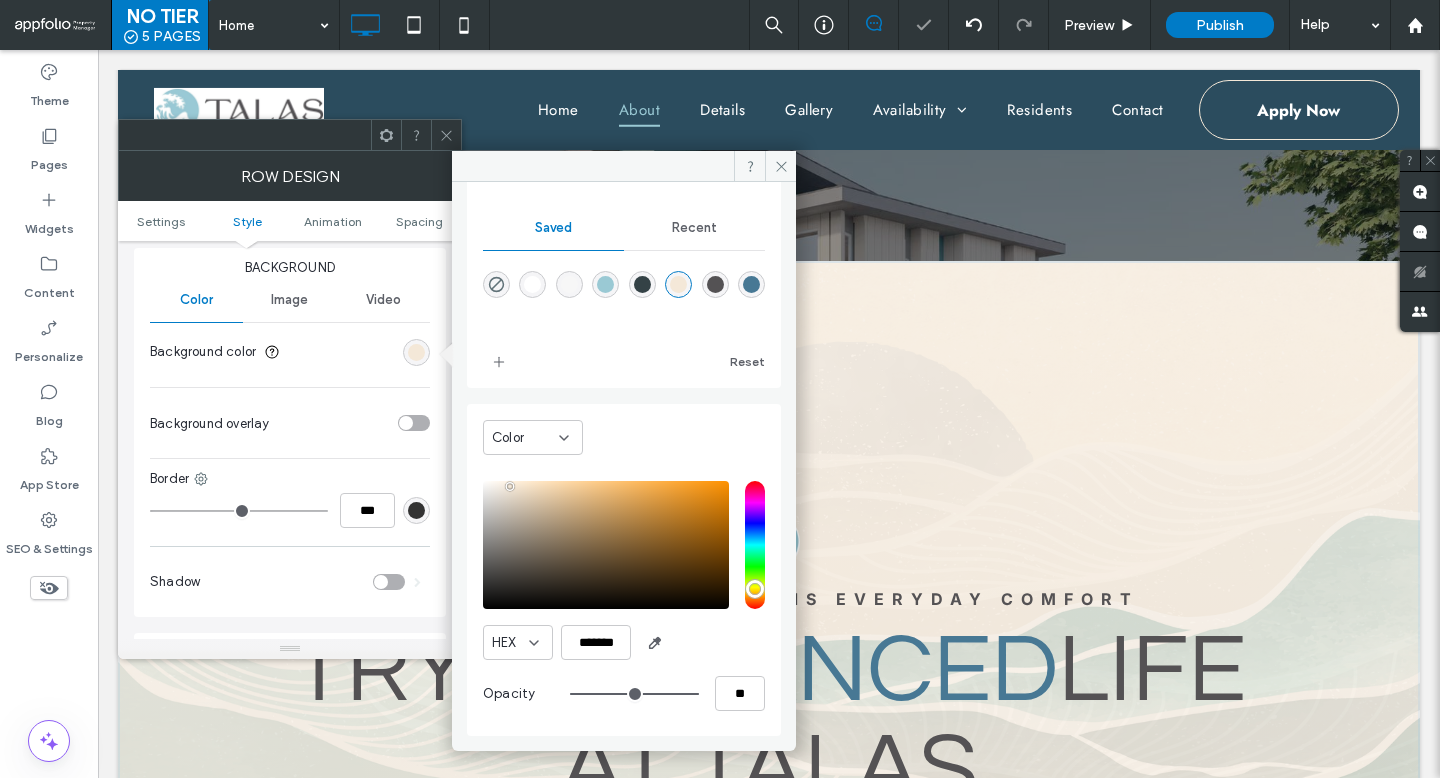 type on "*" 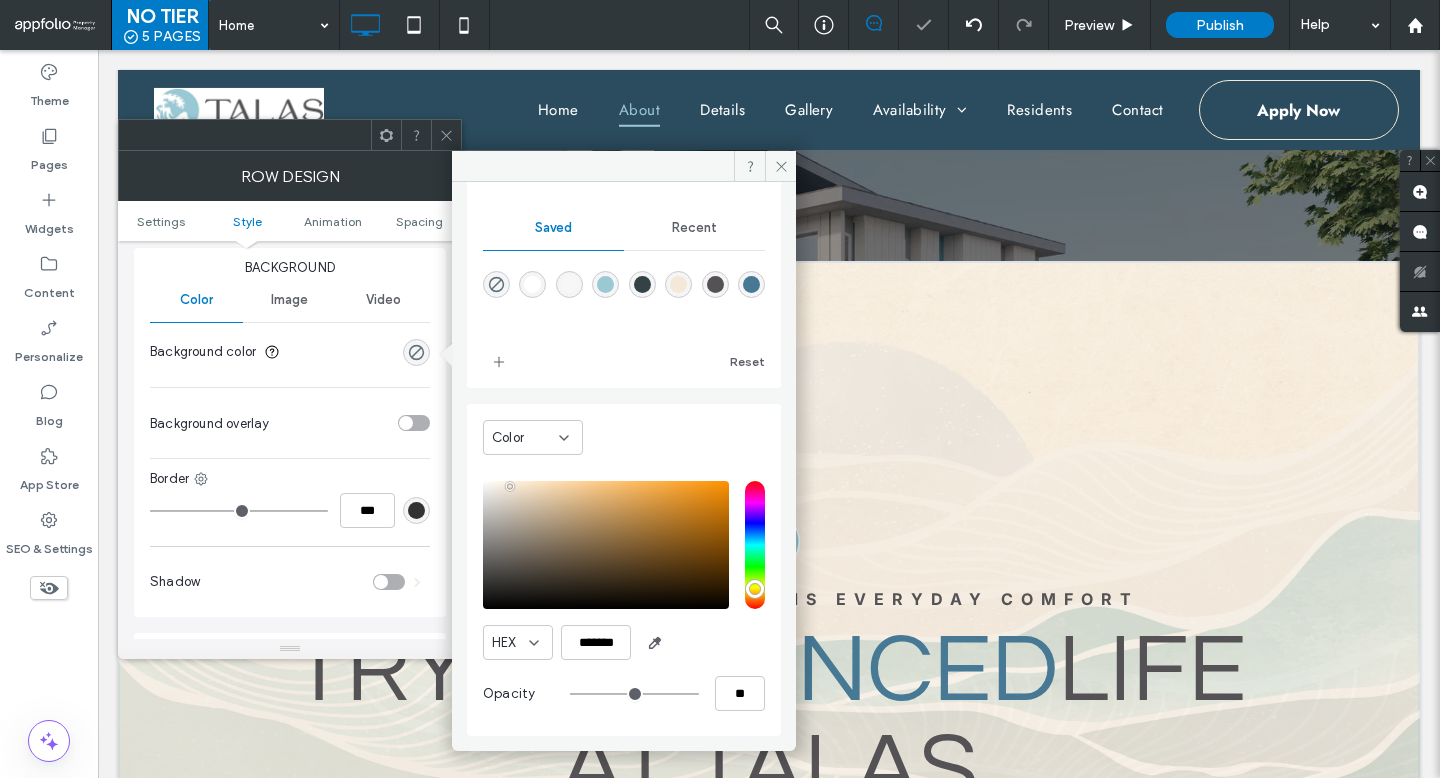 type on "*" 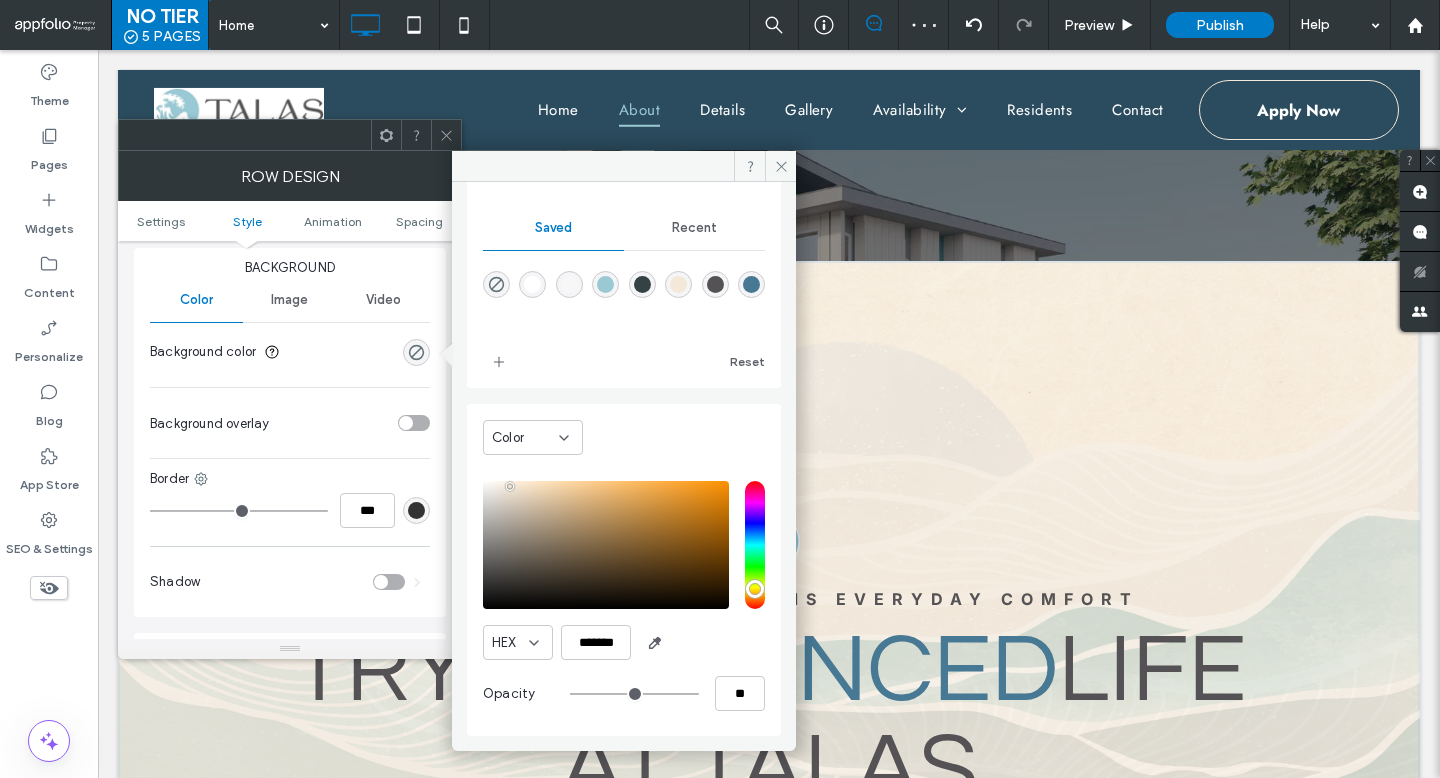 click 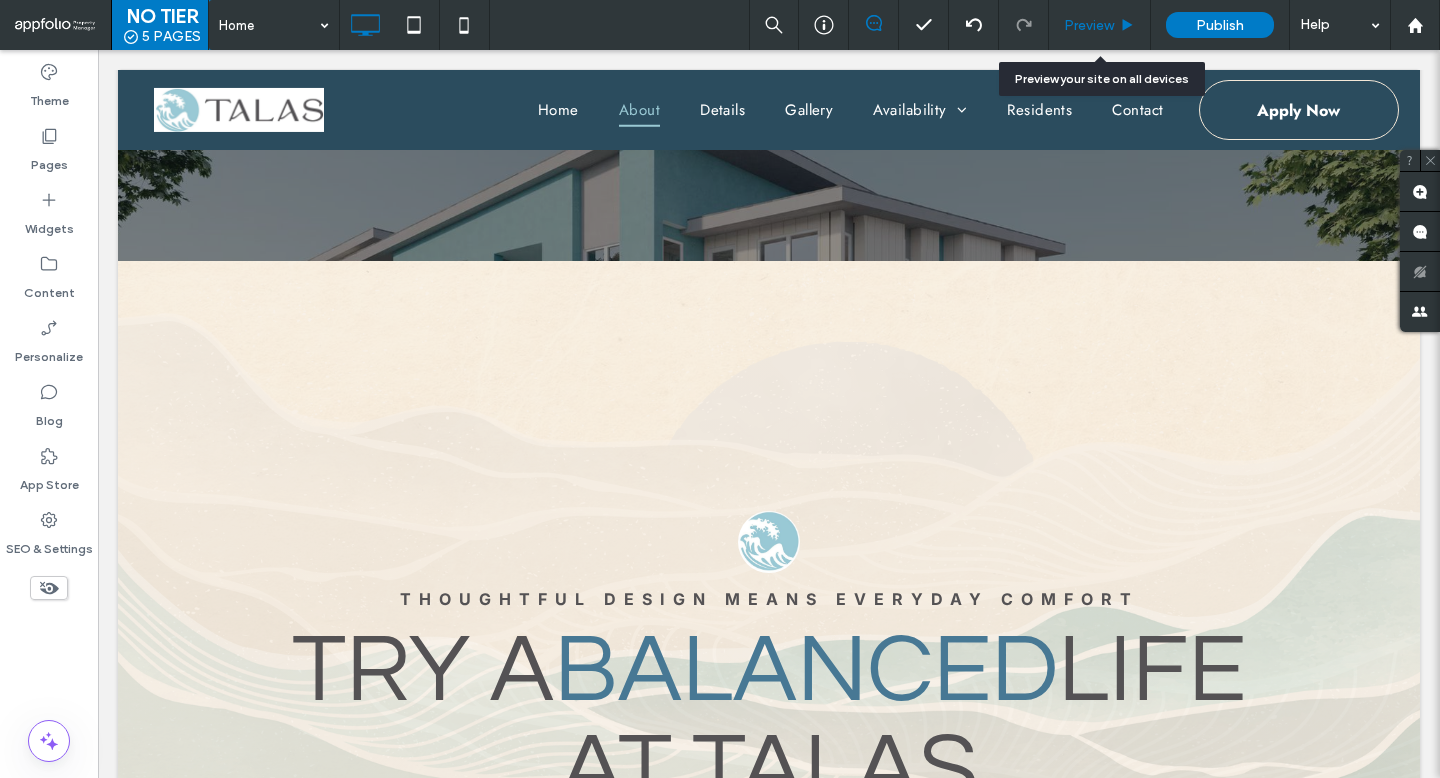 click on "Preview" at bounding box center [1100, 25] 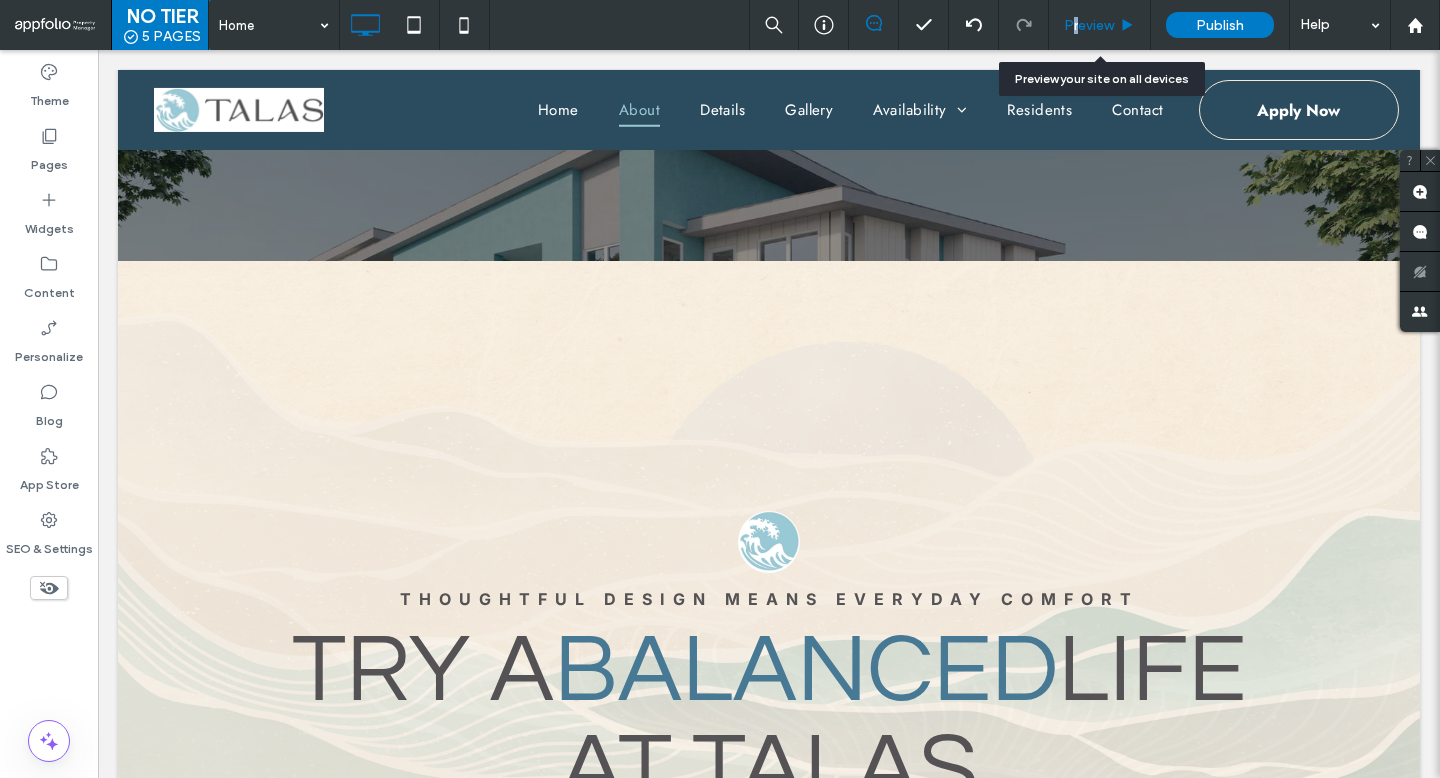 click on "Preview" at bounding box center [1089, 25] 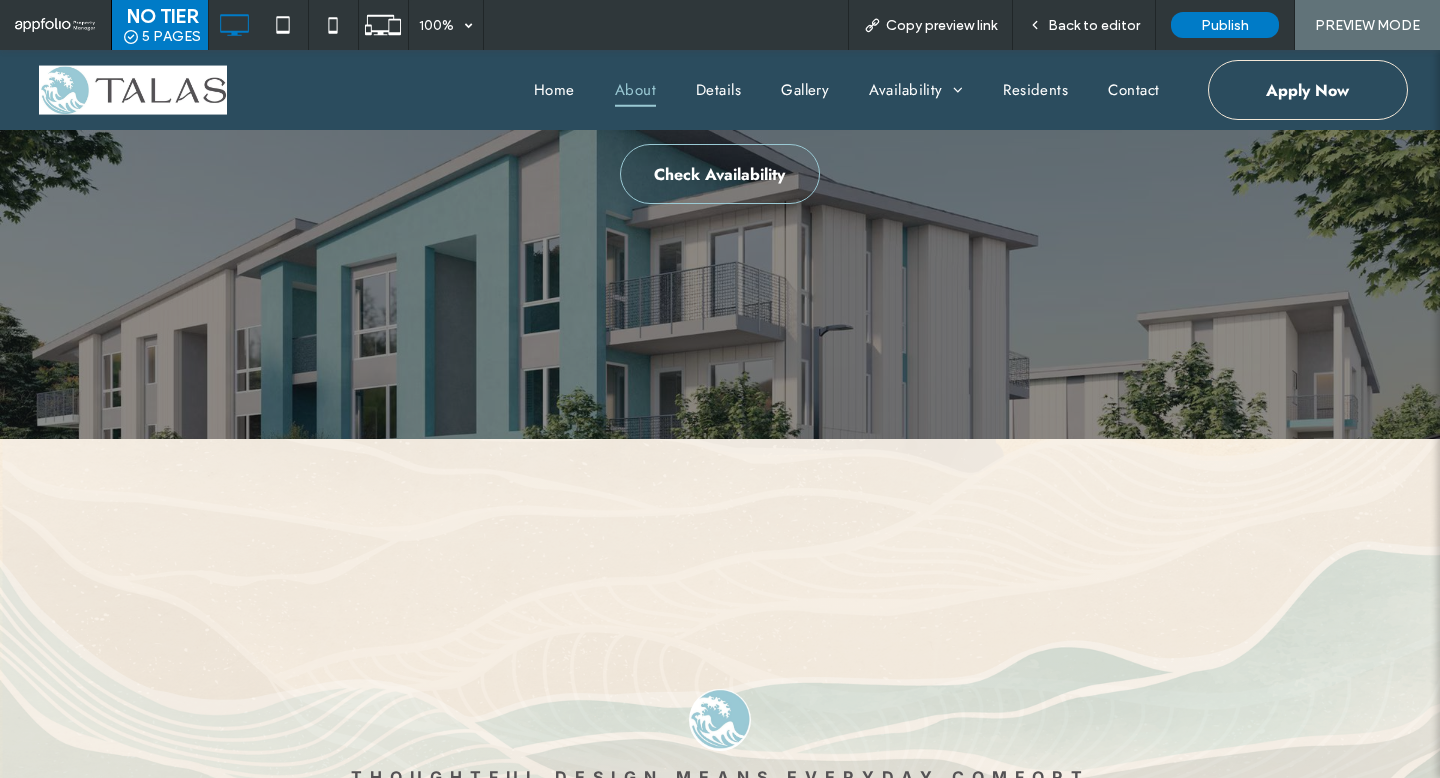 scroll, scrollTop: 0, scrollLeft: 0, axis: both 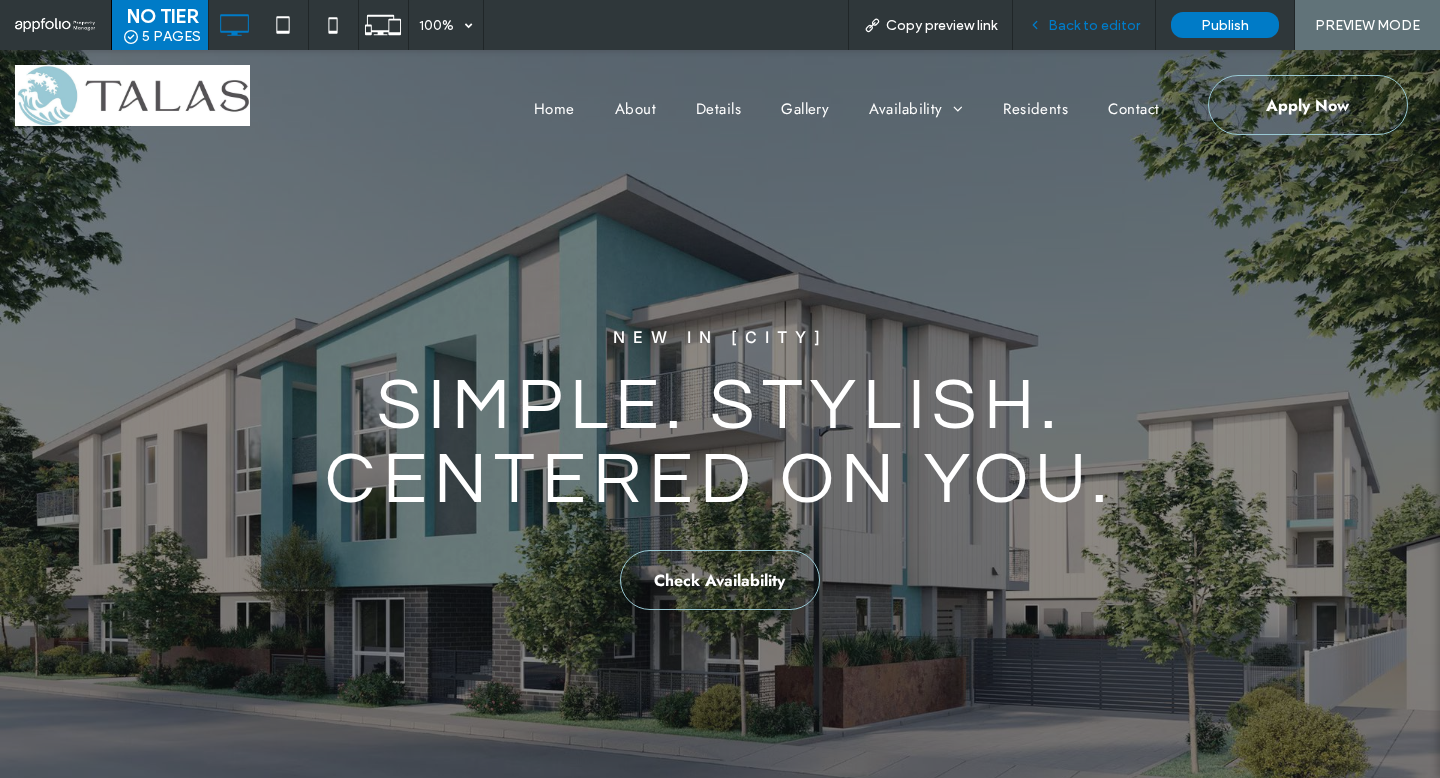 click on "Back to editor" at bounding box center [1094, 25] 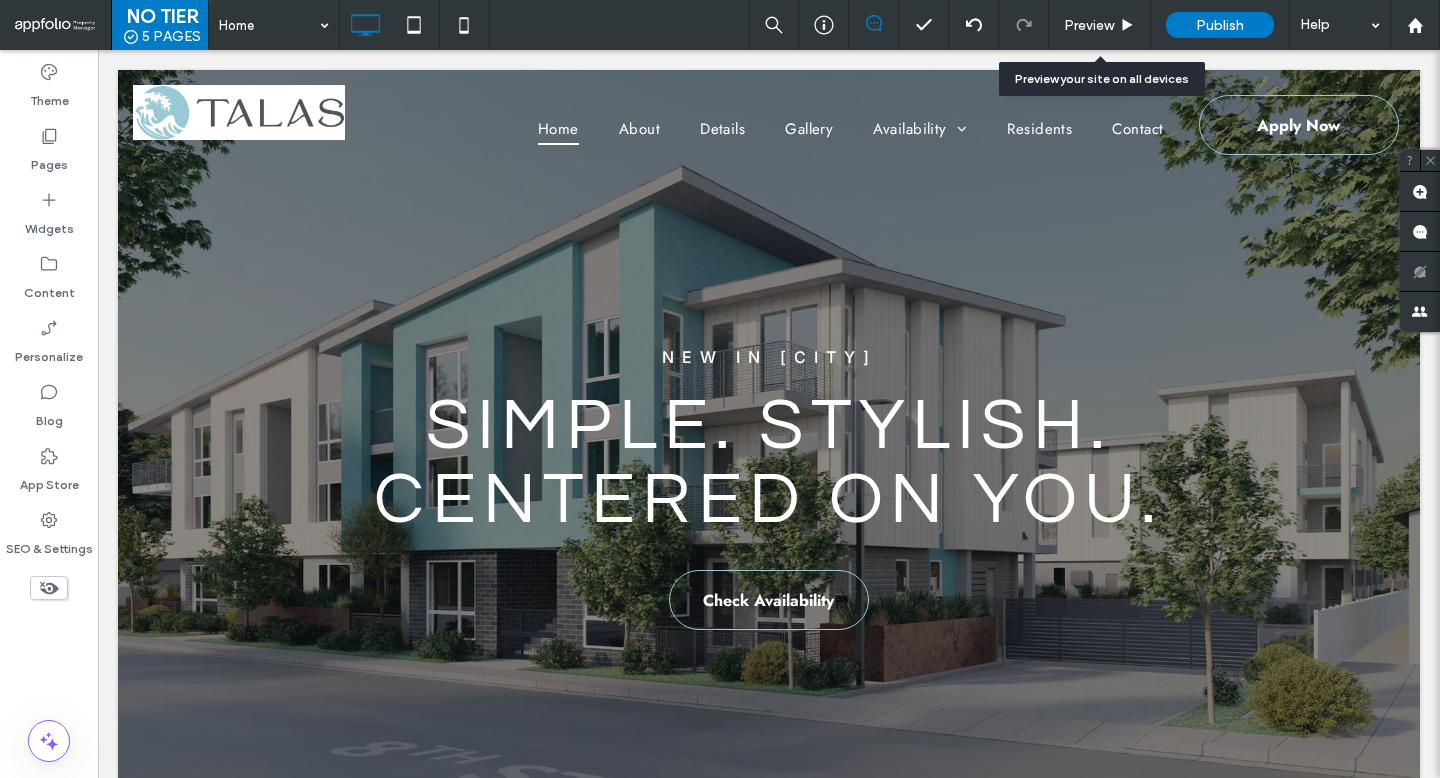 click on "Preview" at bounding box center [1089, 25] 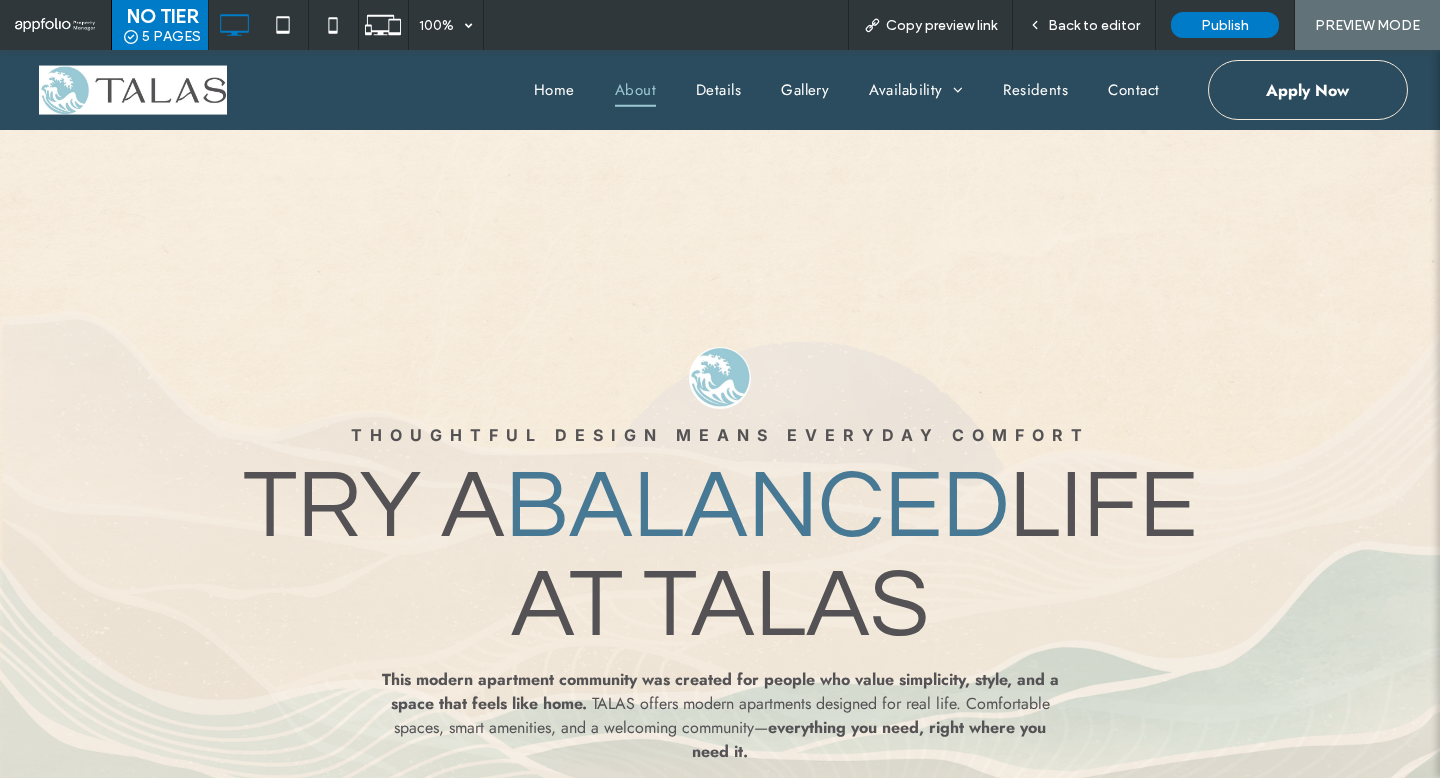 scroll, scrollTop: 753, scrollLeft: 0, axis: vertical 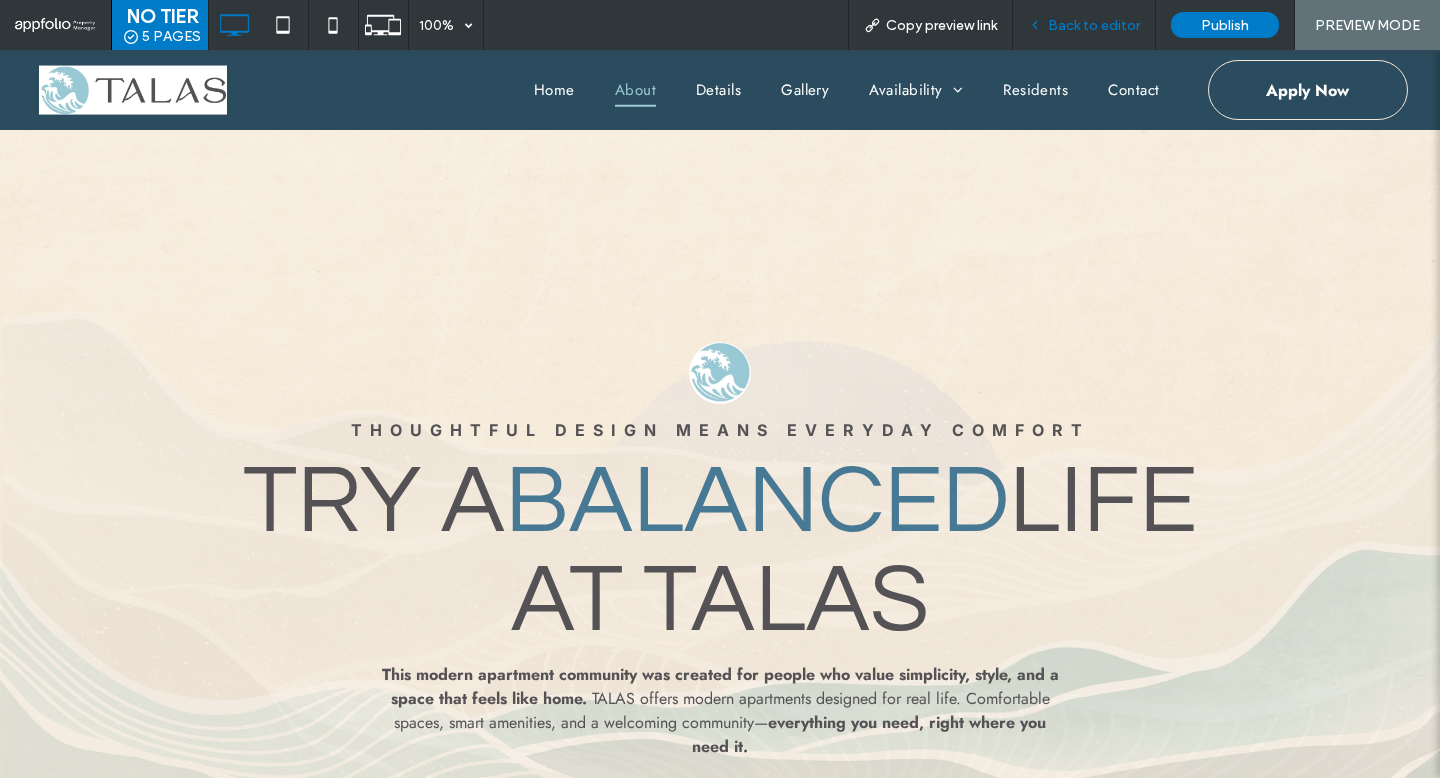 click on "Back to editor" at bounding box center [1084, 25] 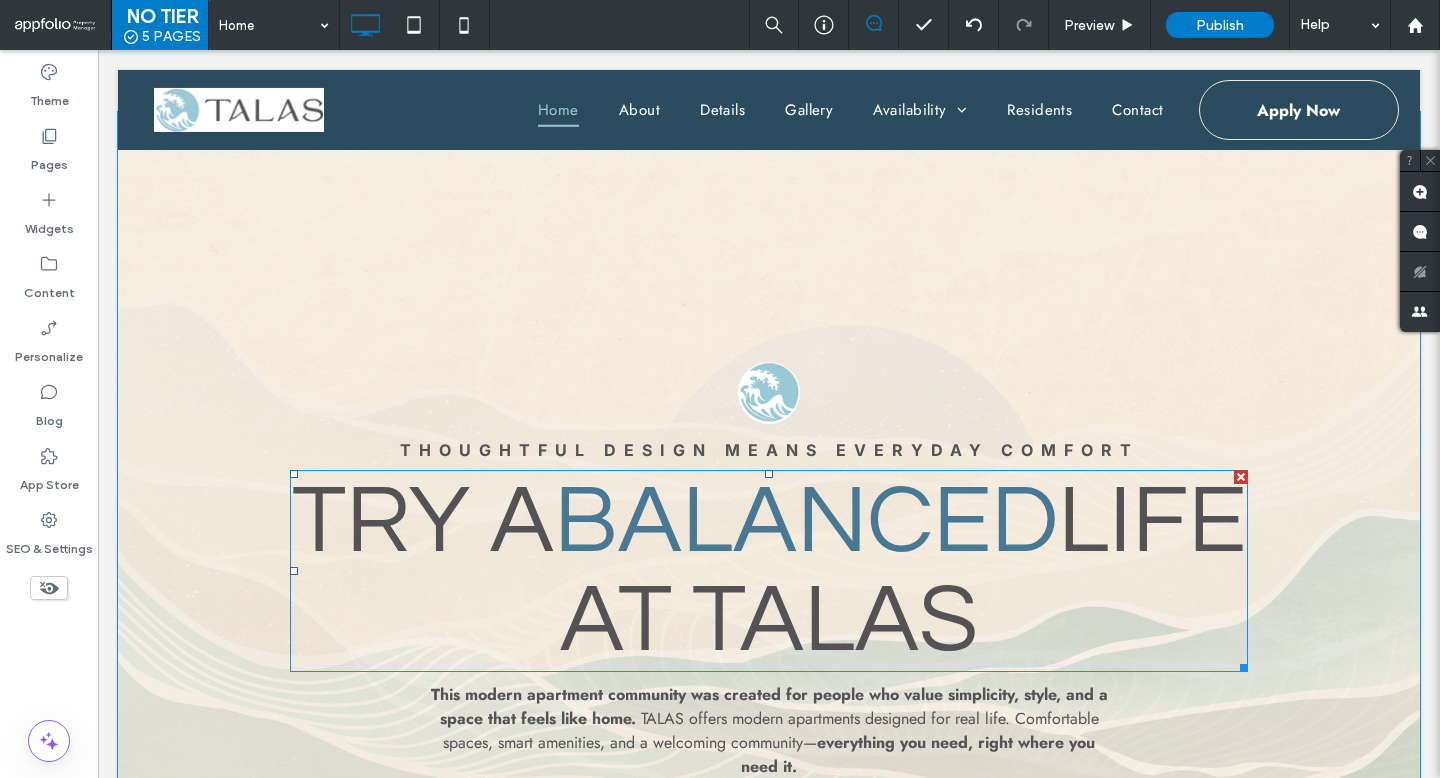 click on "Life At TALAS" at bounding box center (903, 571) 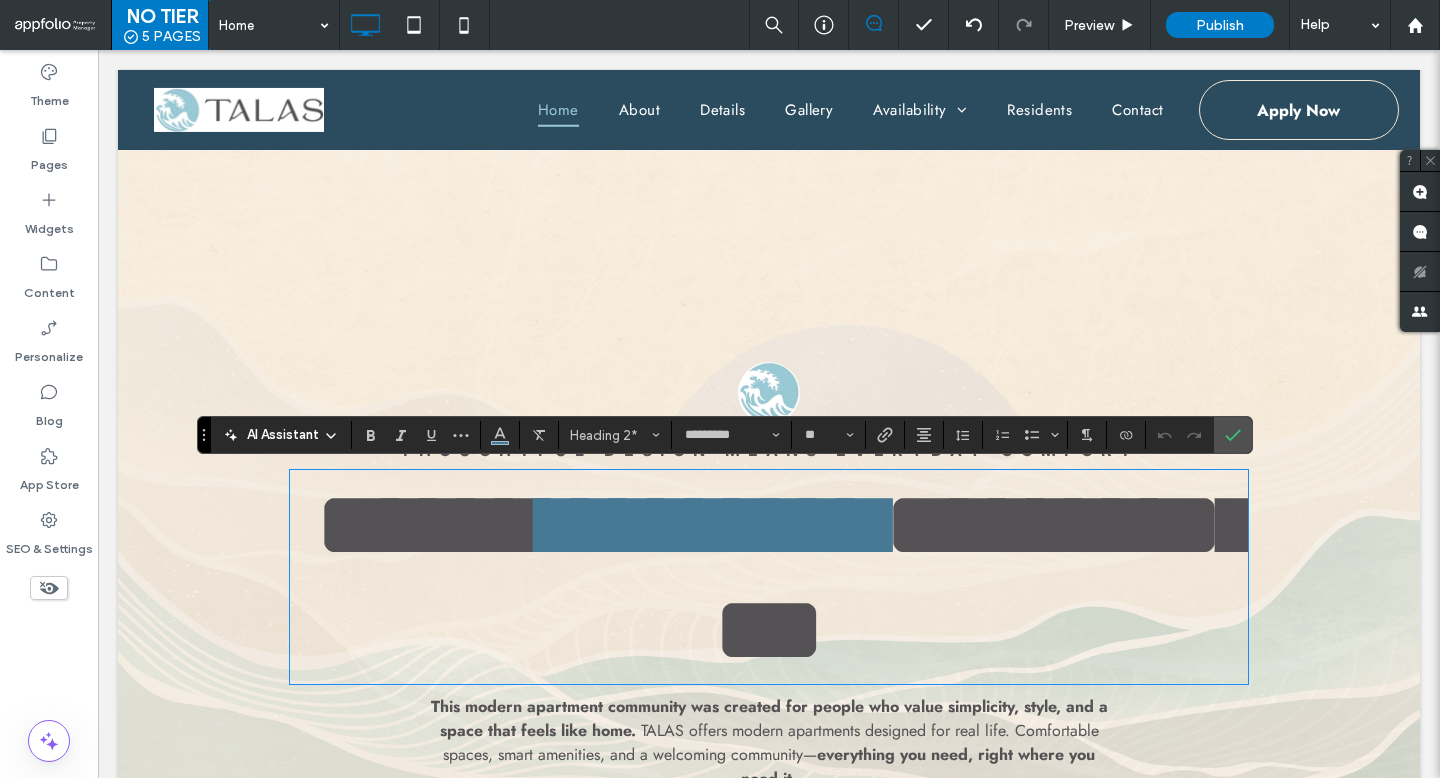 click on "**********" at bounding box center [987, 577] 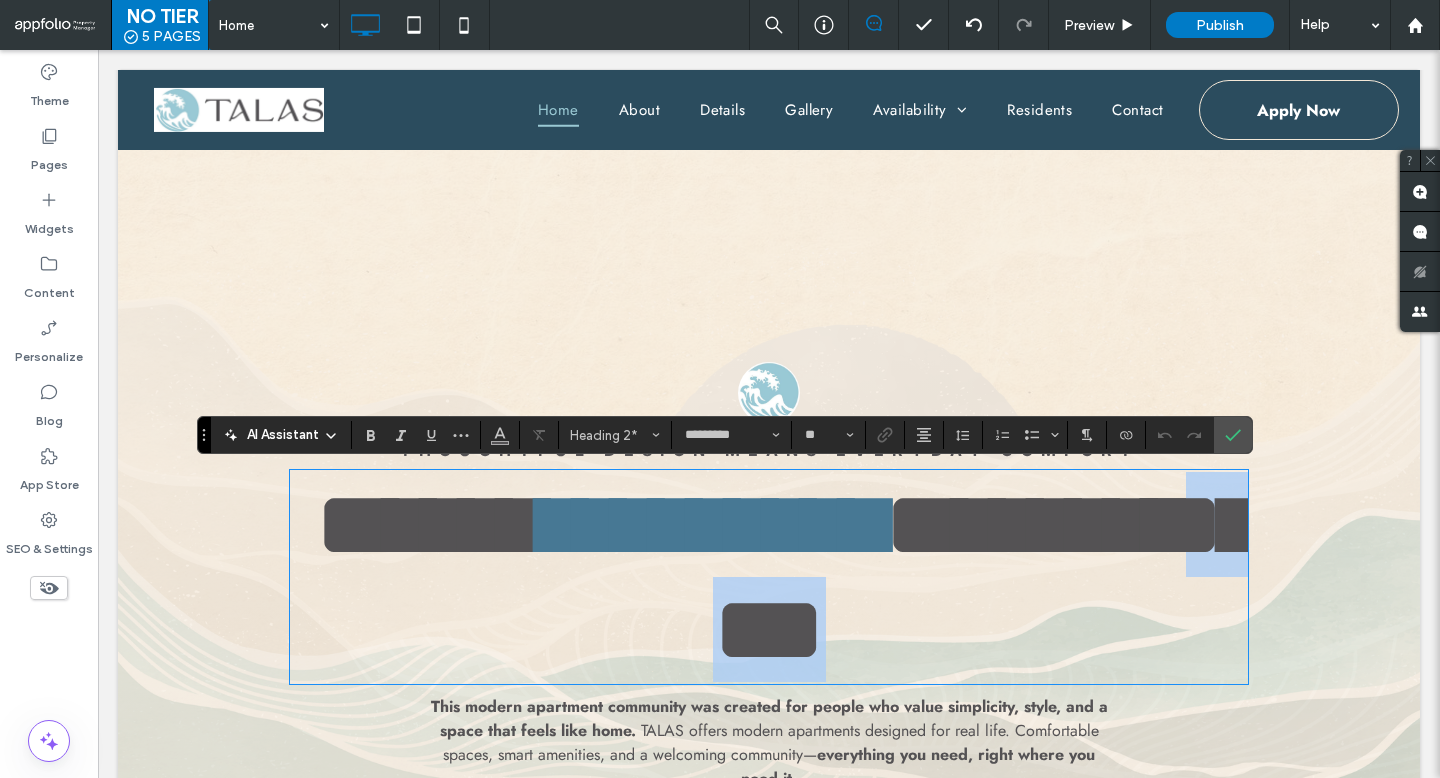 click on "**********" at bounding box center (987, 577) 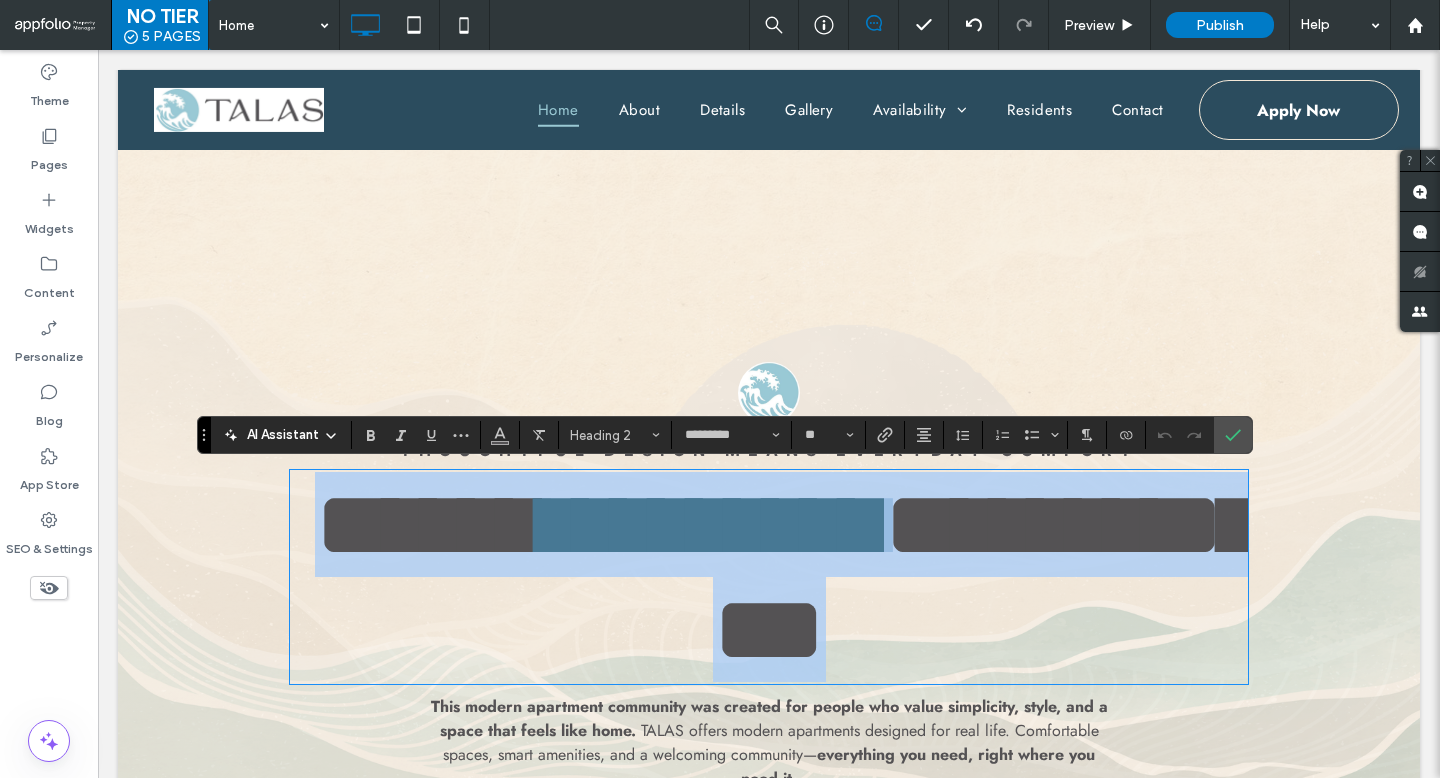 click on "**********" at bounding box center [987, 577] 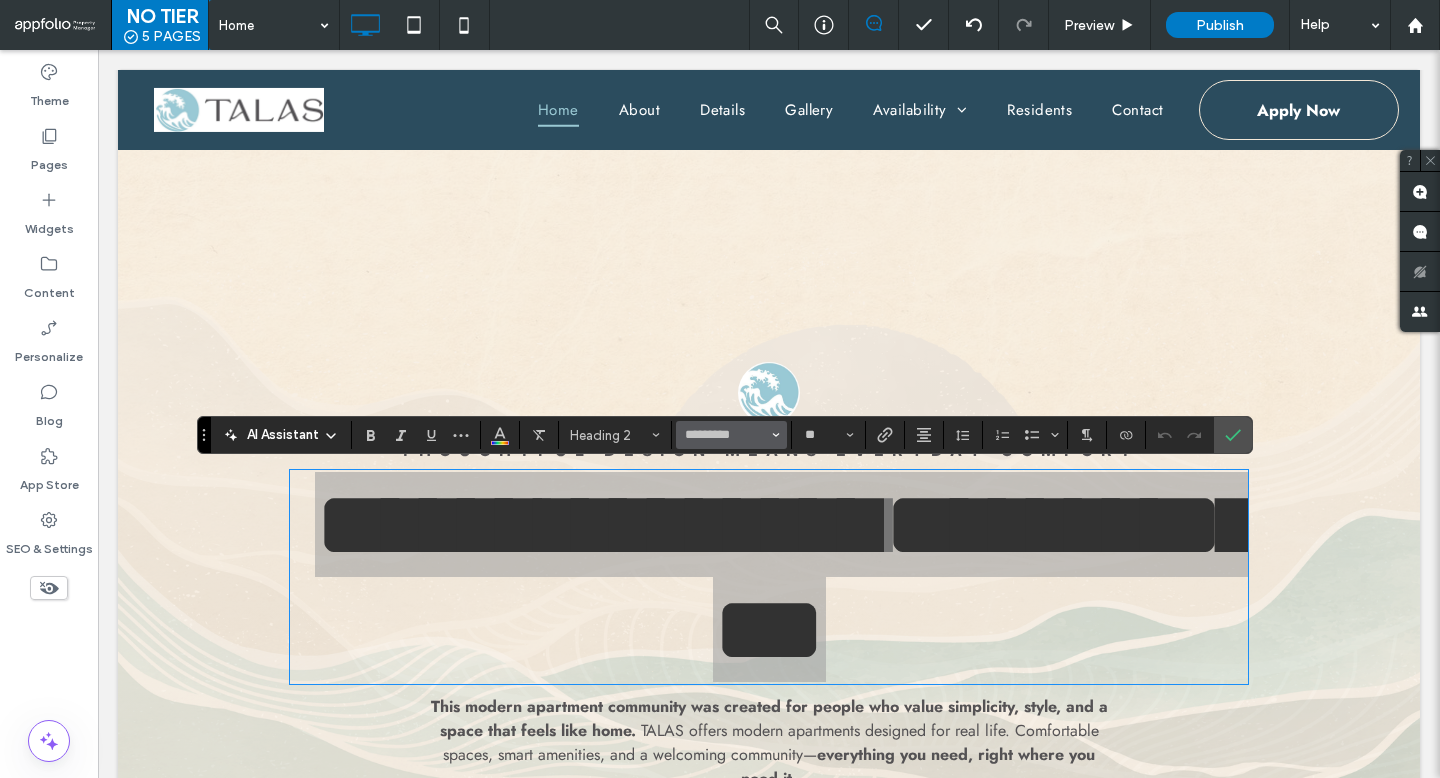 click on "*********" at bounding box center (731, 435) 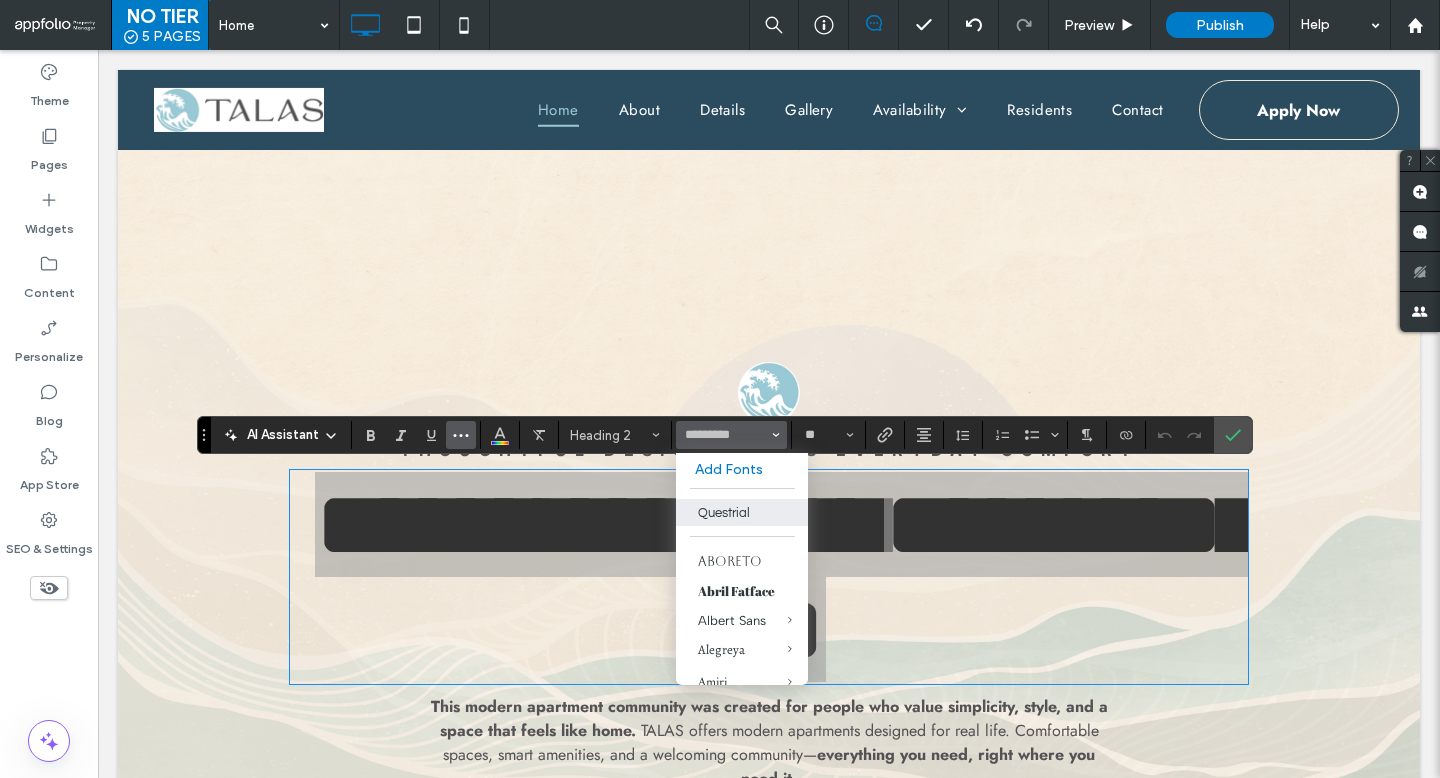 click 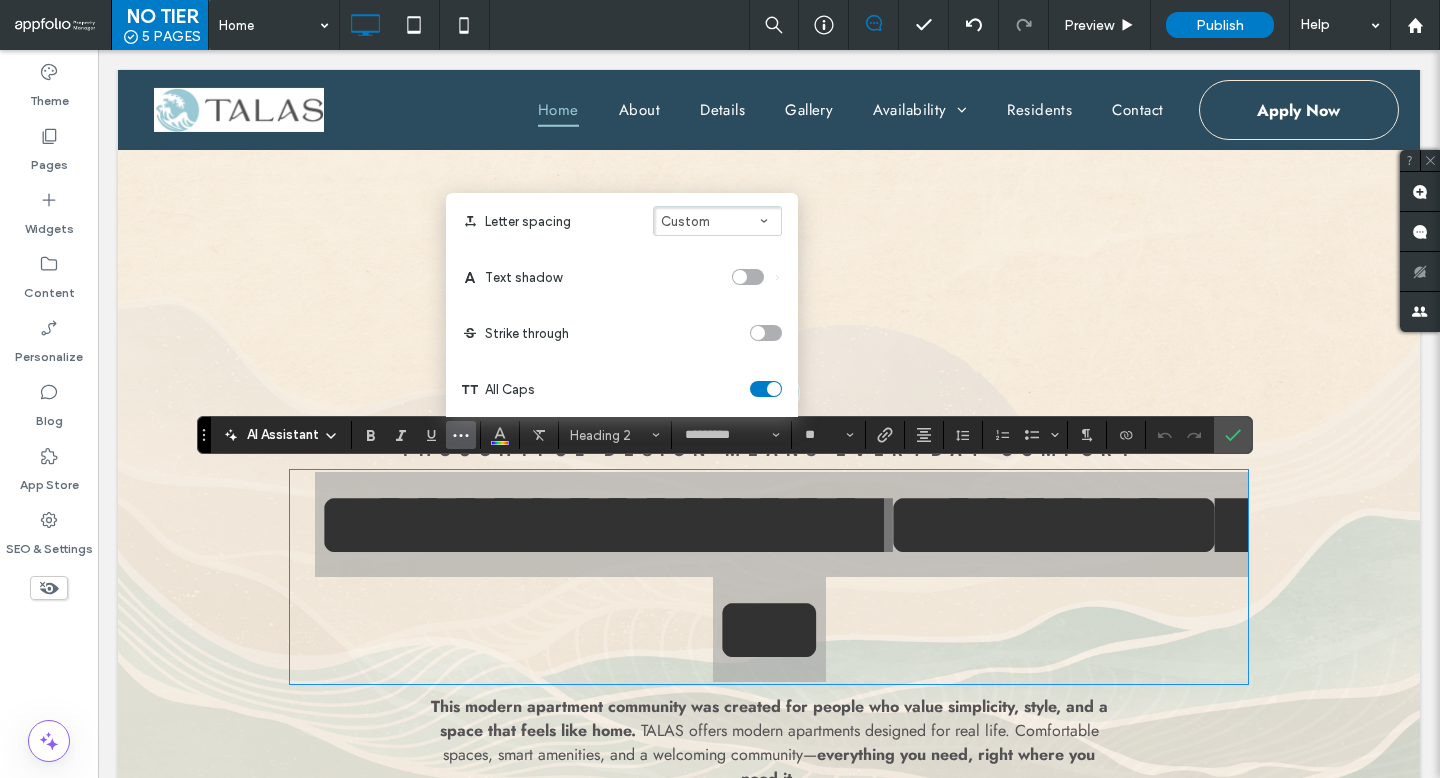 click on "Custom" at bounding box center (717, 221) 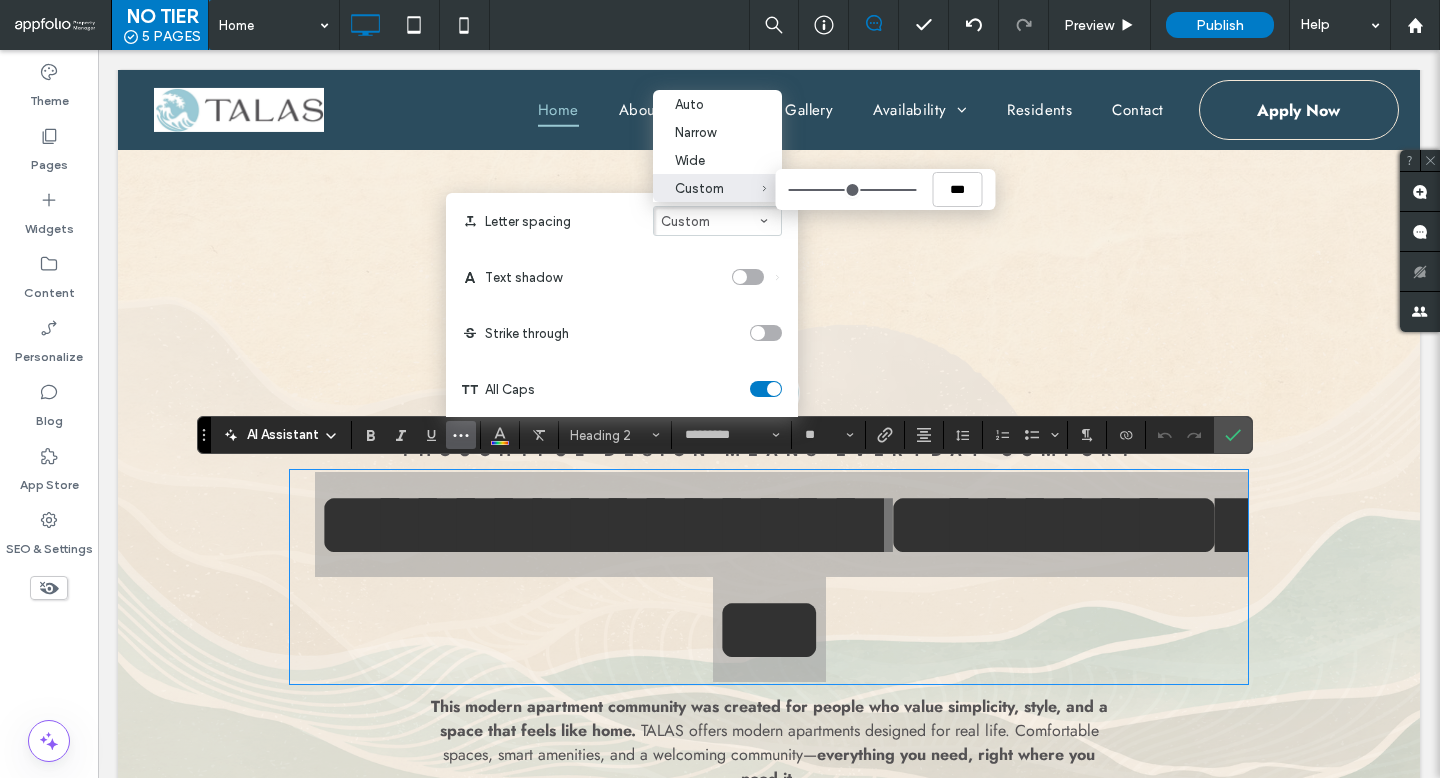 type on "****" 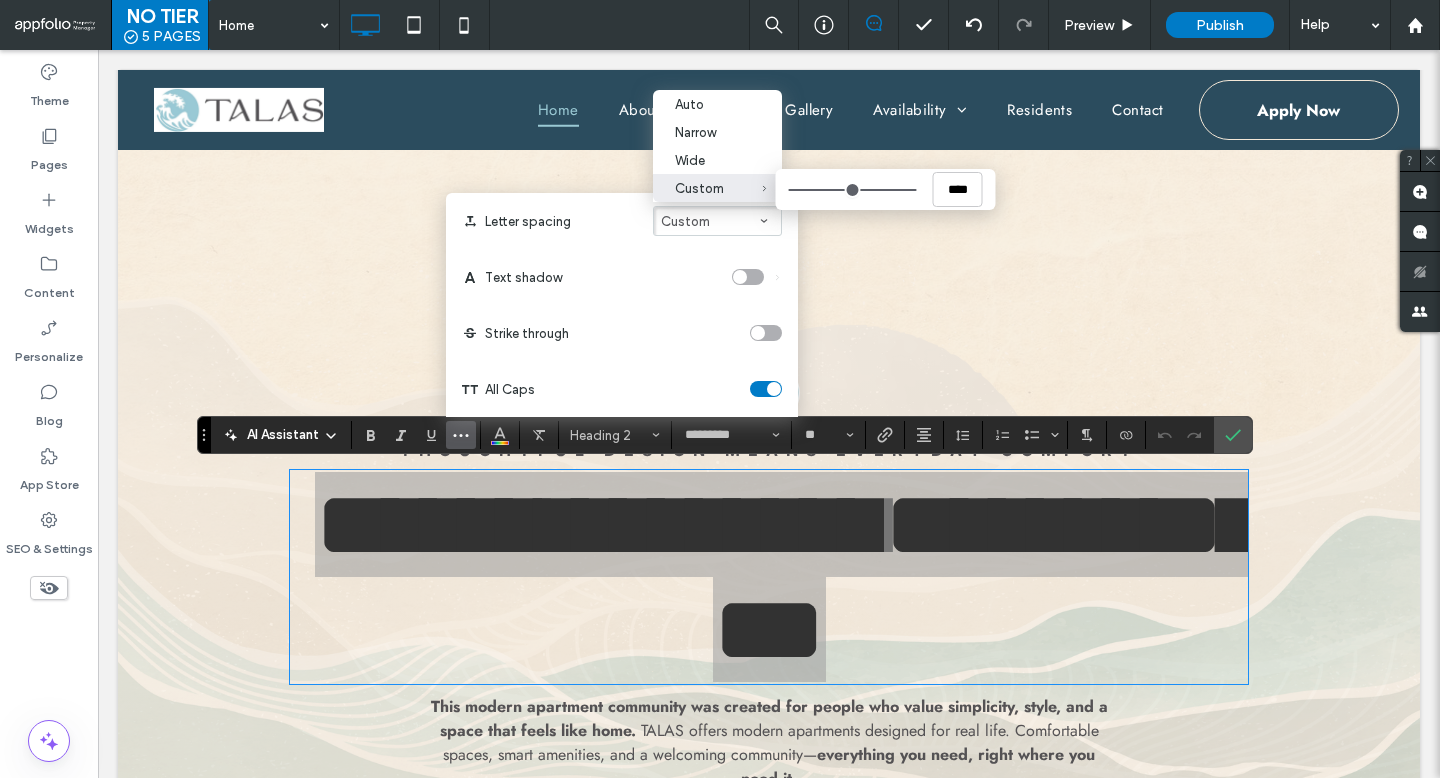 type on "****" 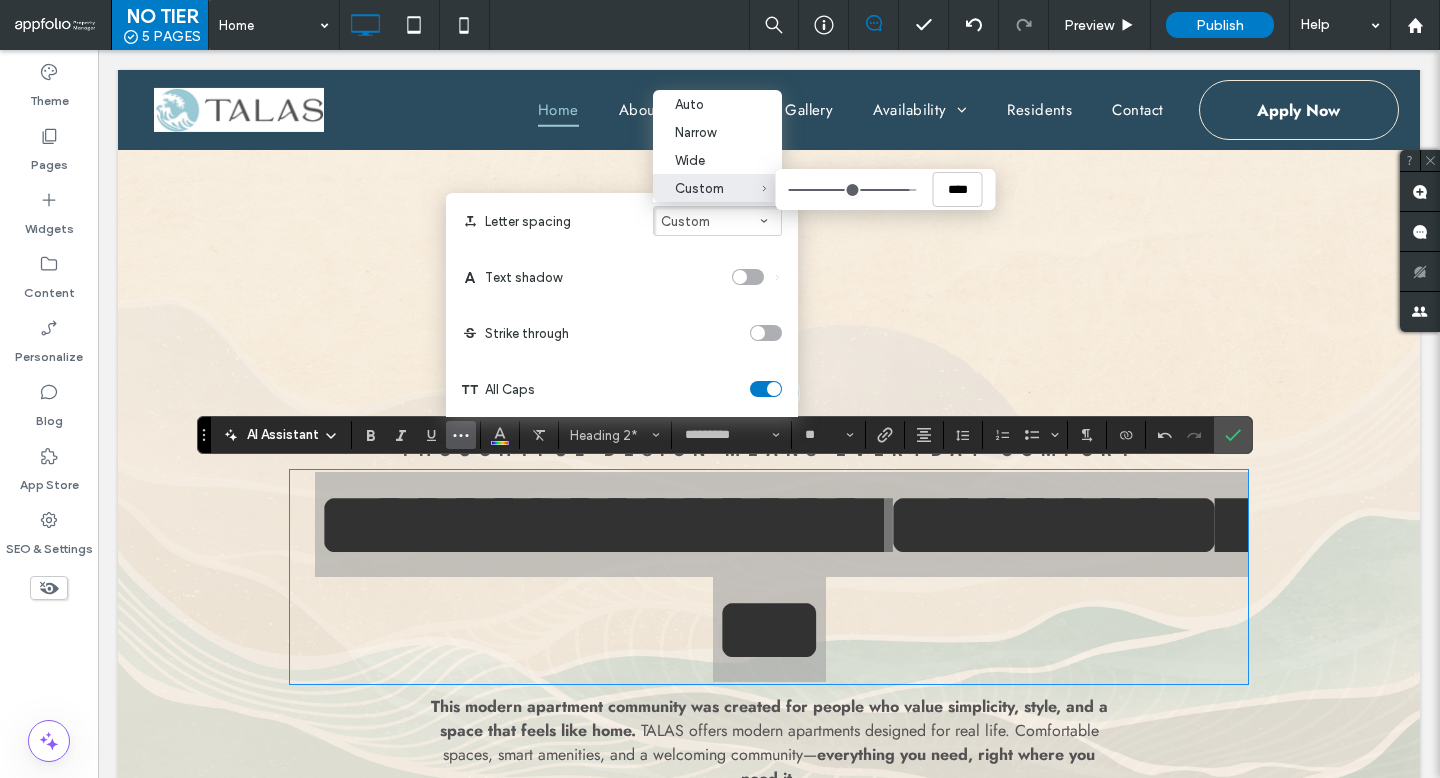 type on "****" 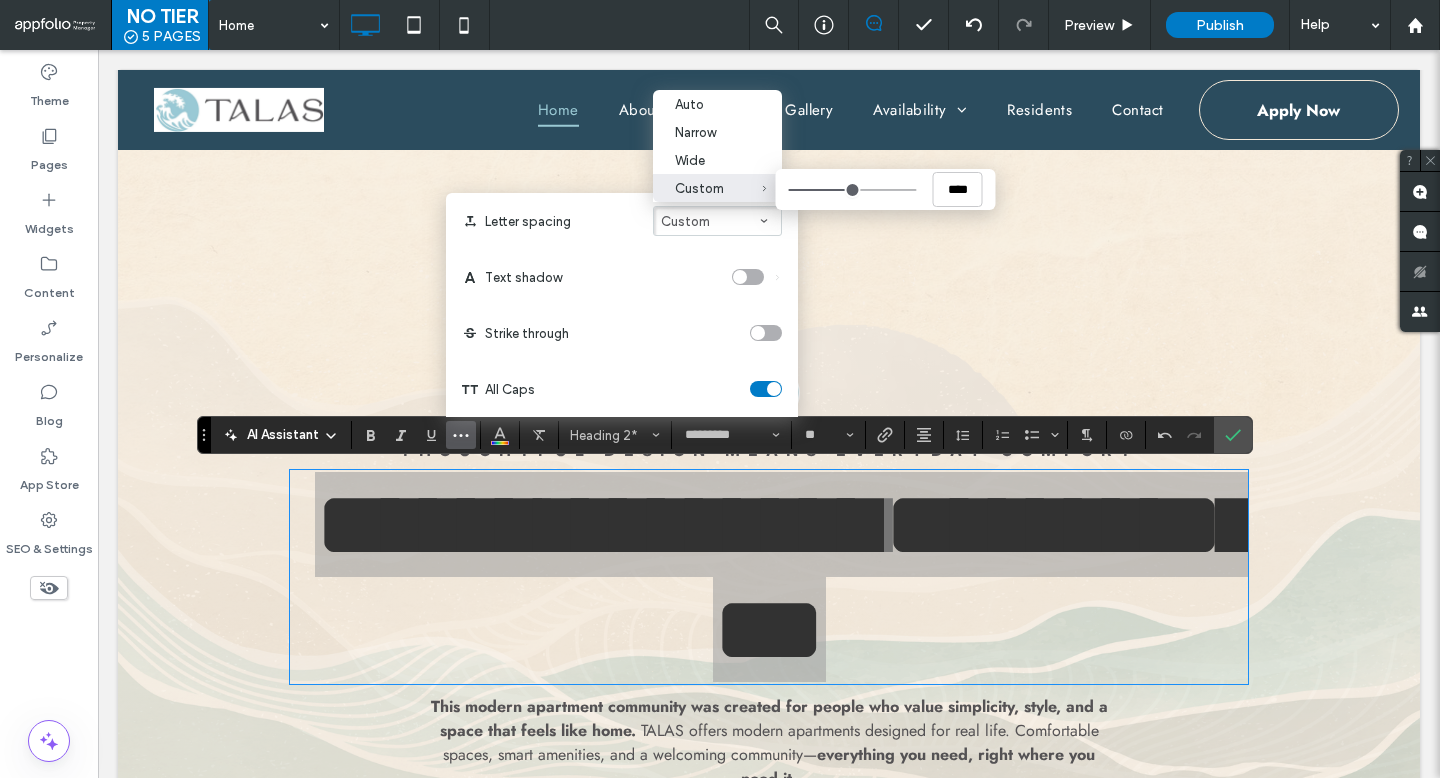 drag, startPoint x: 904, startPoint y: 181, endPoint x: 856, endPoint y: 193, distance: 49.47727 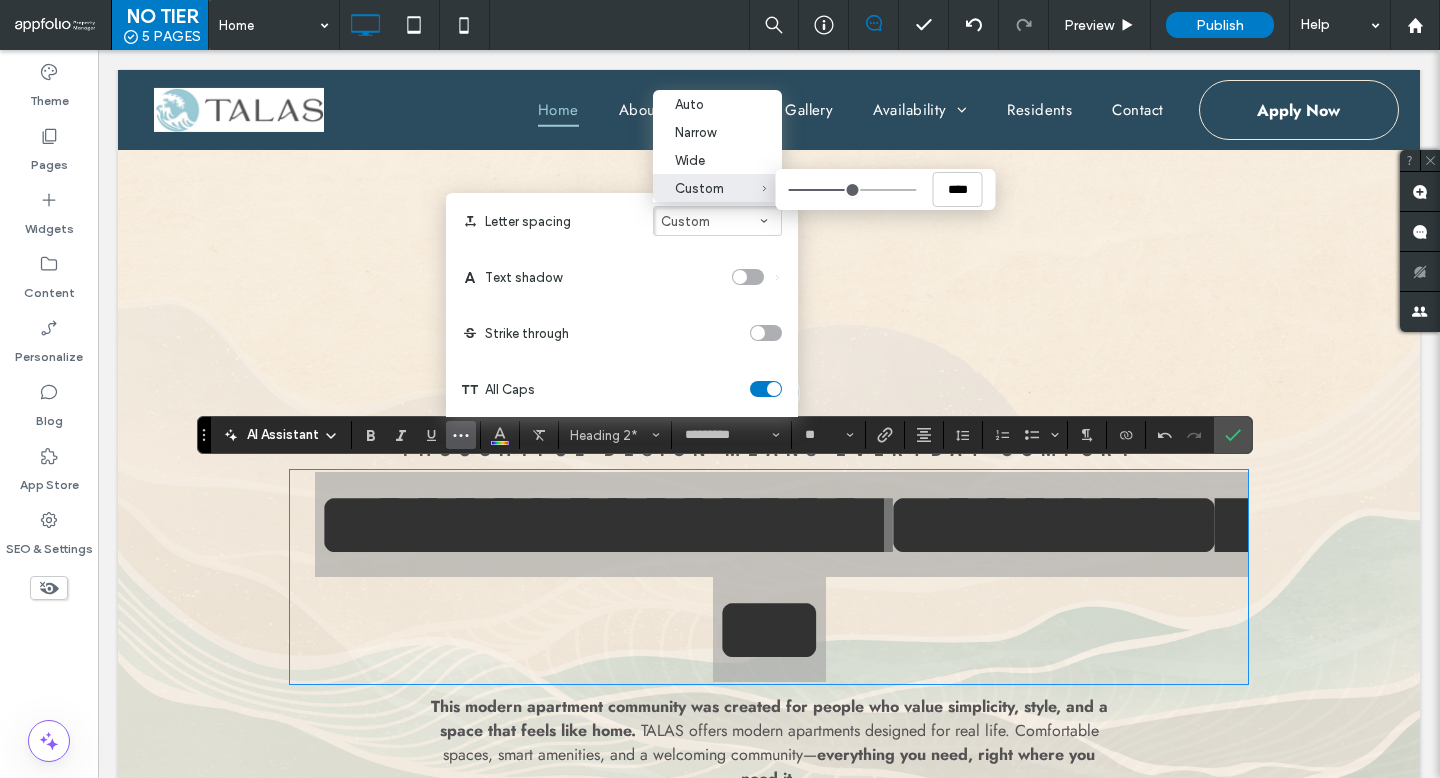 click on "Custom ****" at bounding box center (853, 190) 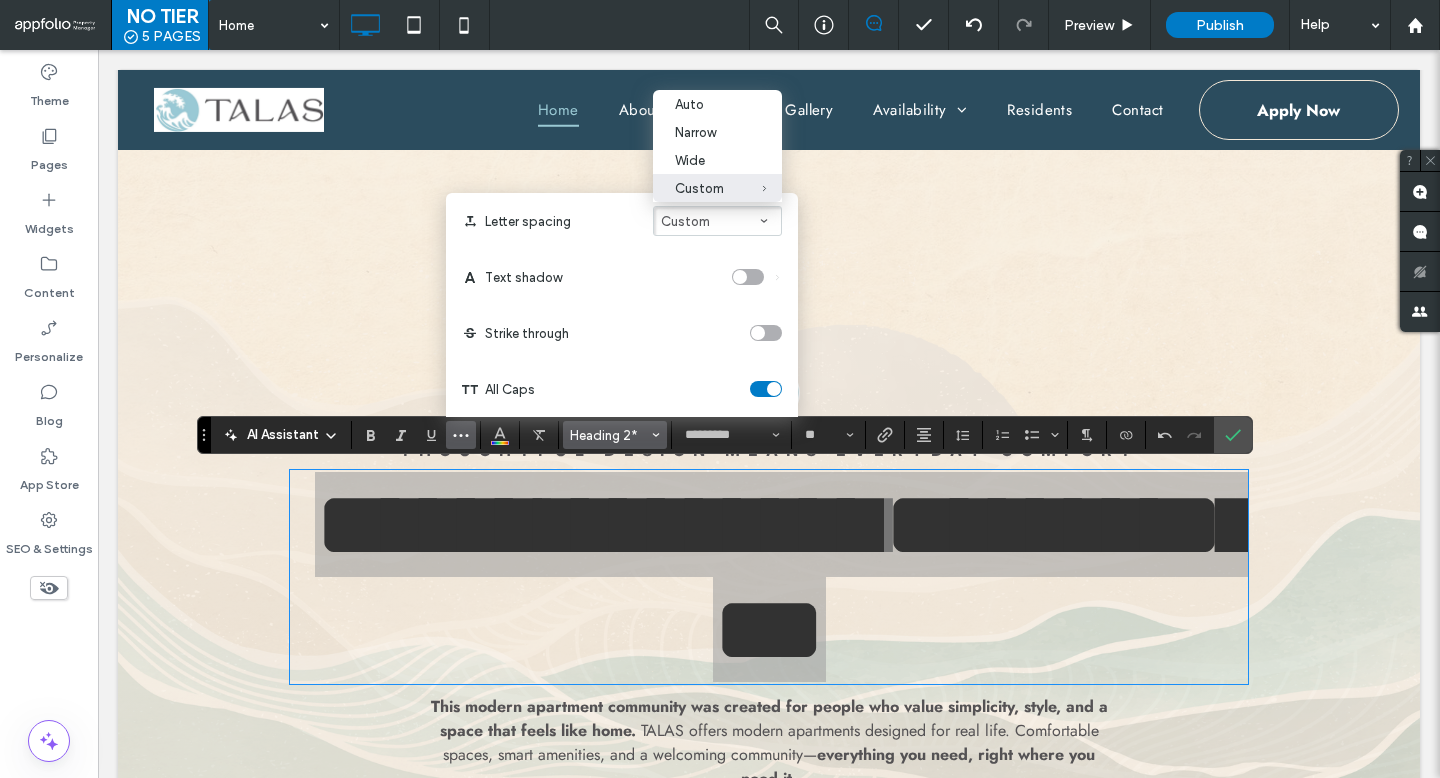 click on "Heading 2*" at bounding box center [615, 435] 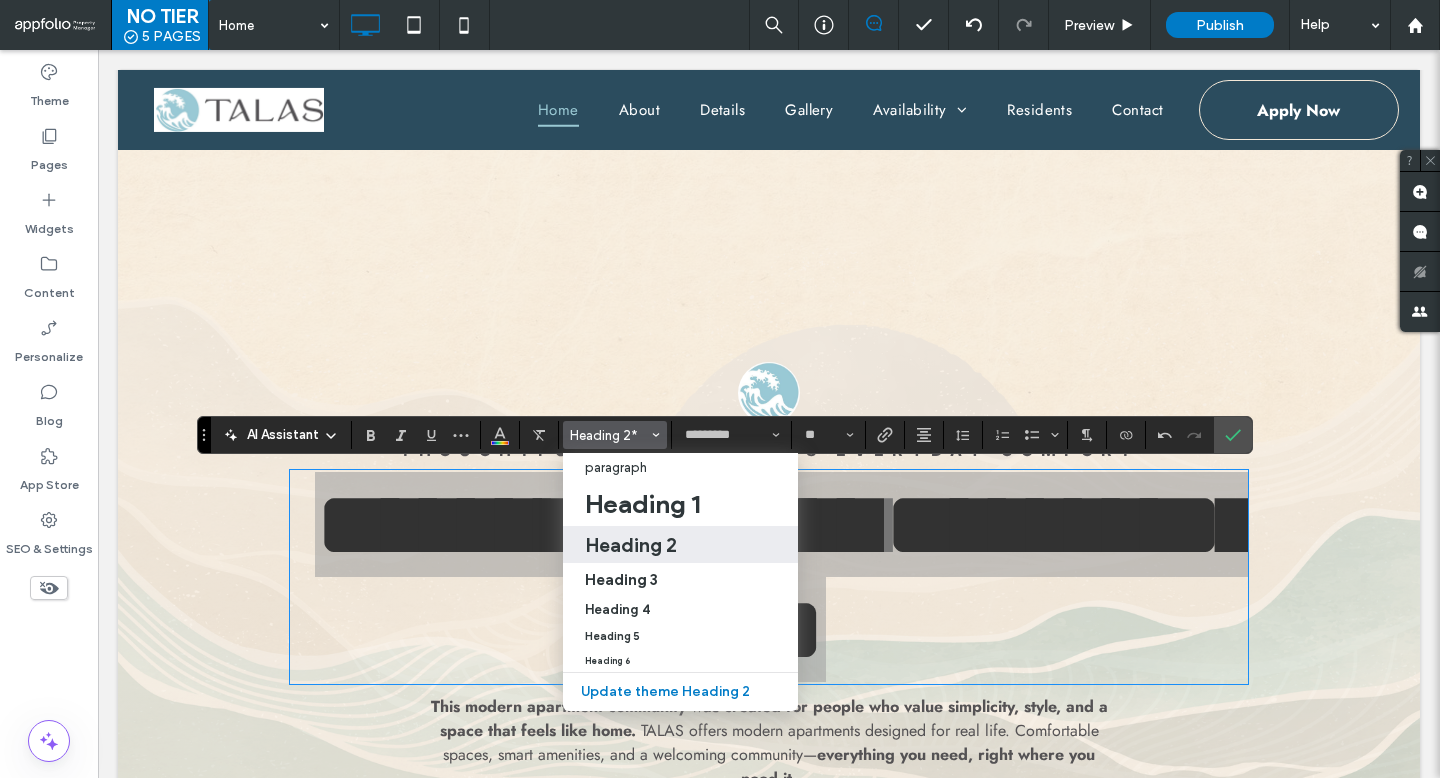 click on "Heading 2" at bounding box center [631, 545] 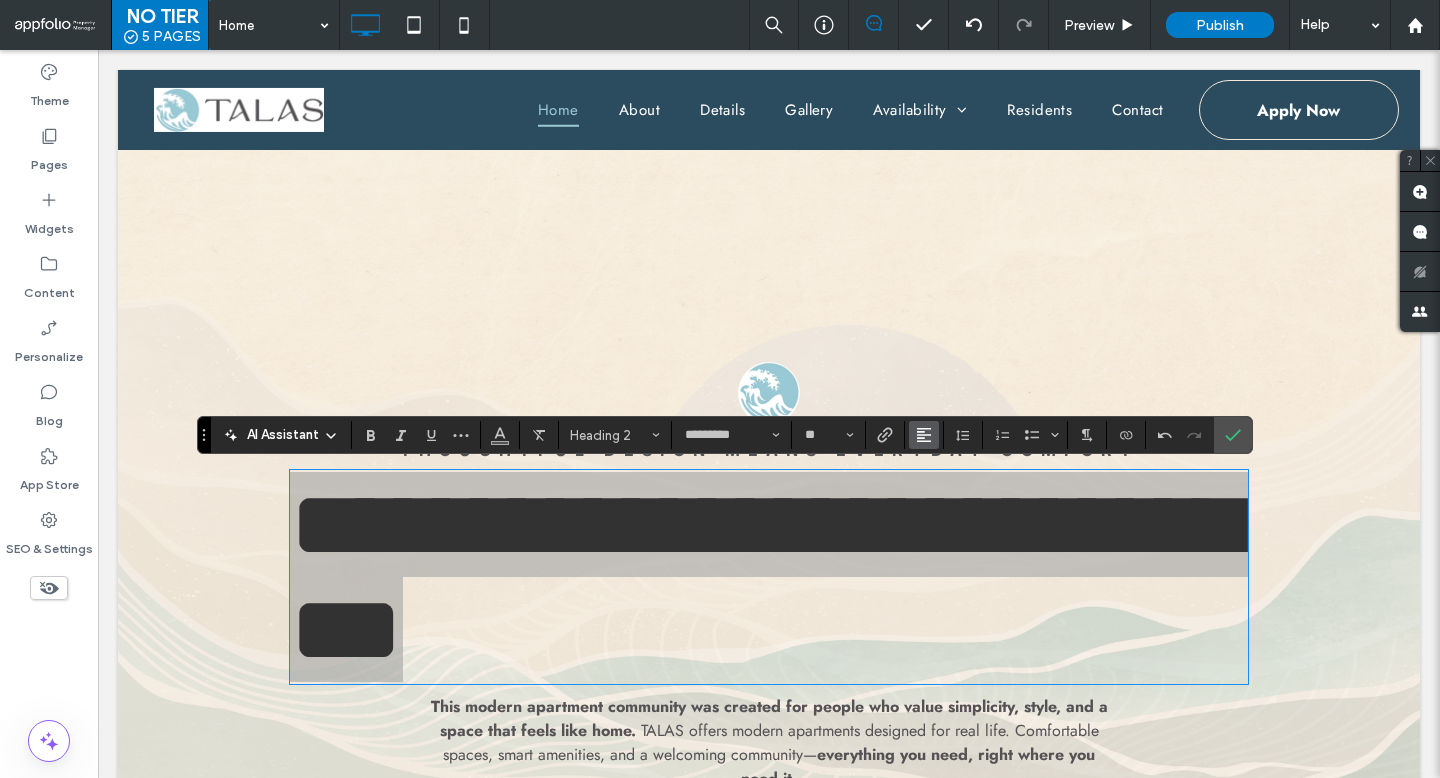 click at bounding box center [924, 435] 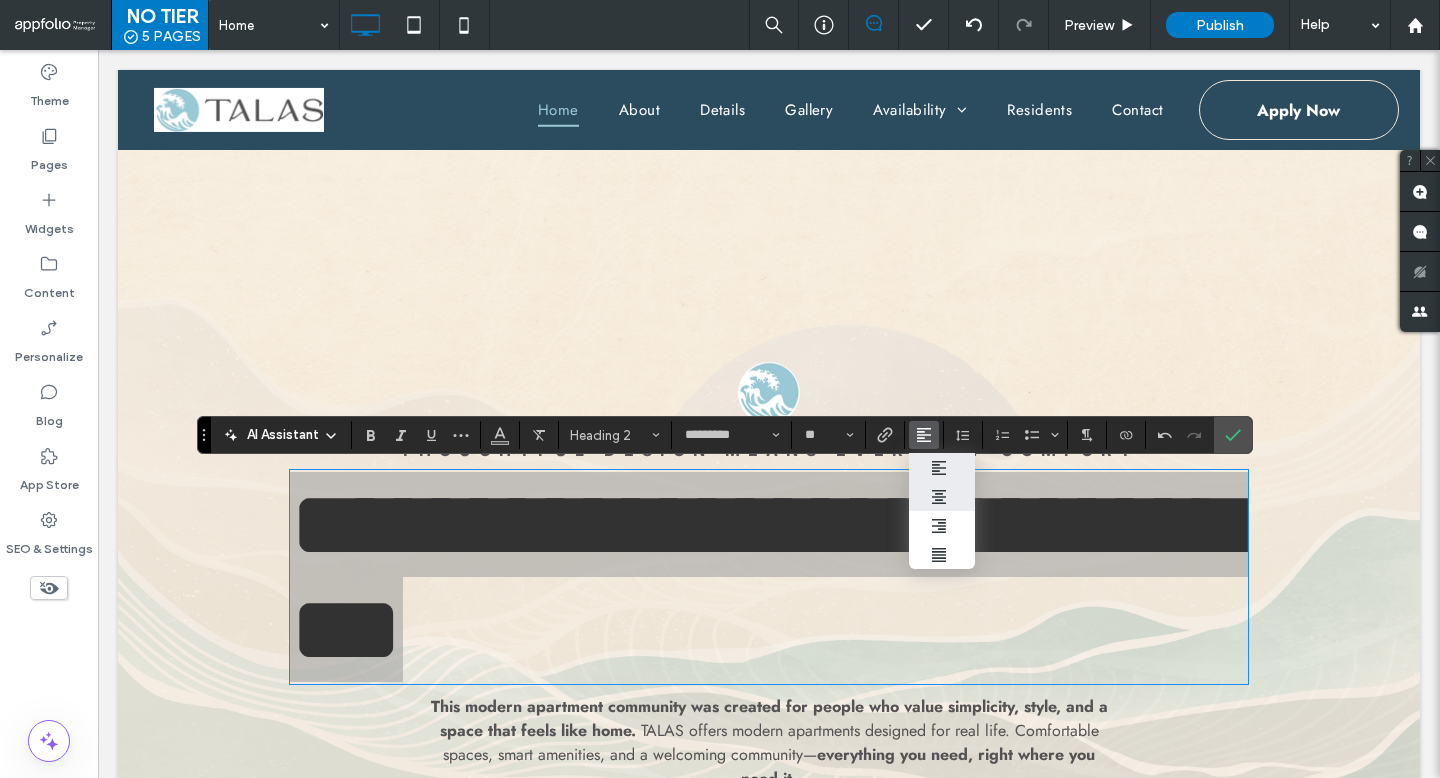 click at bounding box center [942, 497] 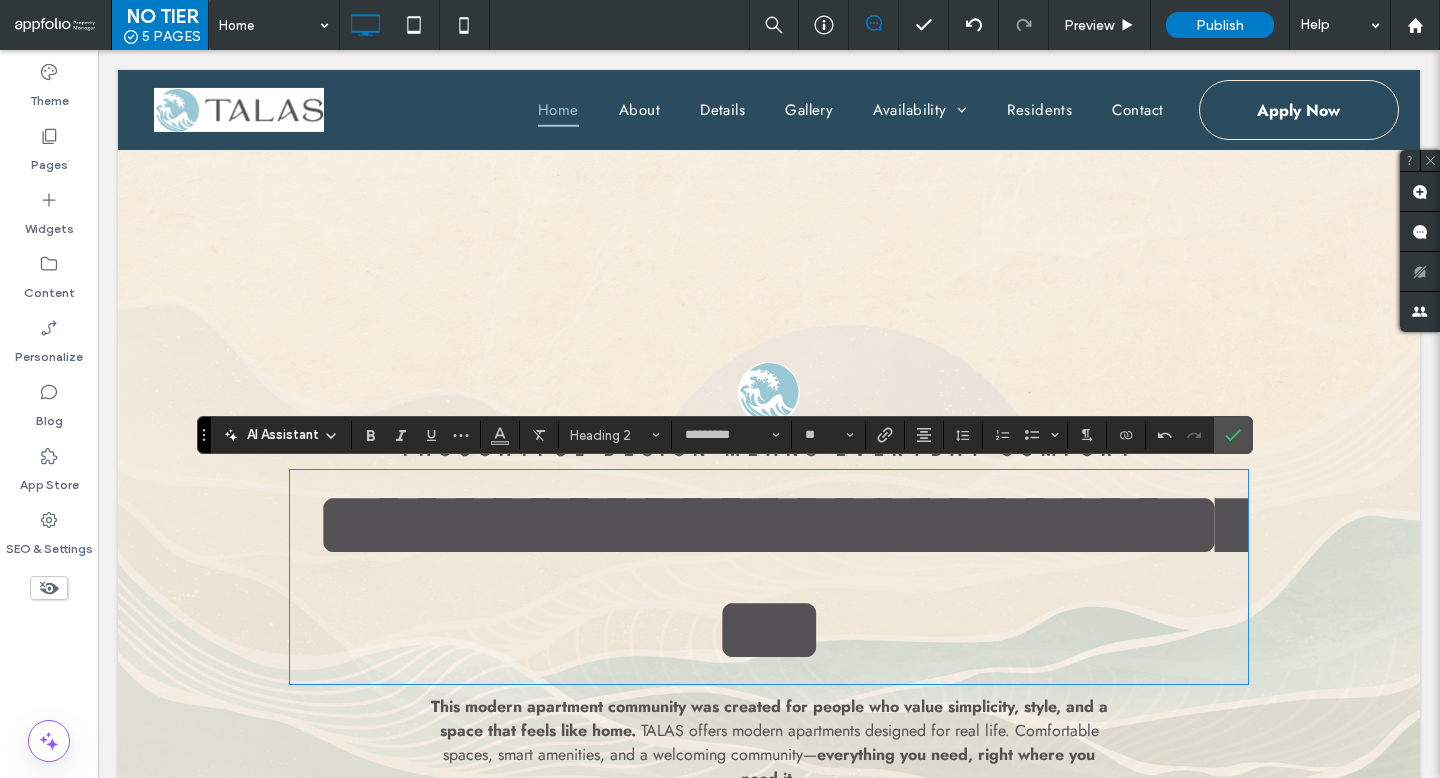 click on "**********" at bounding box center (788, 577) 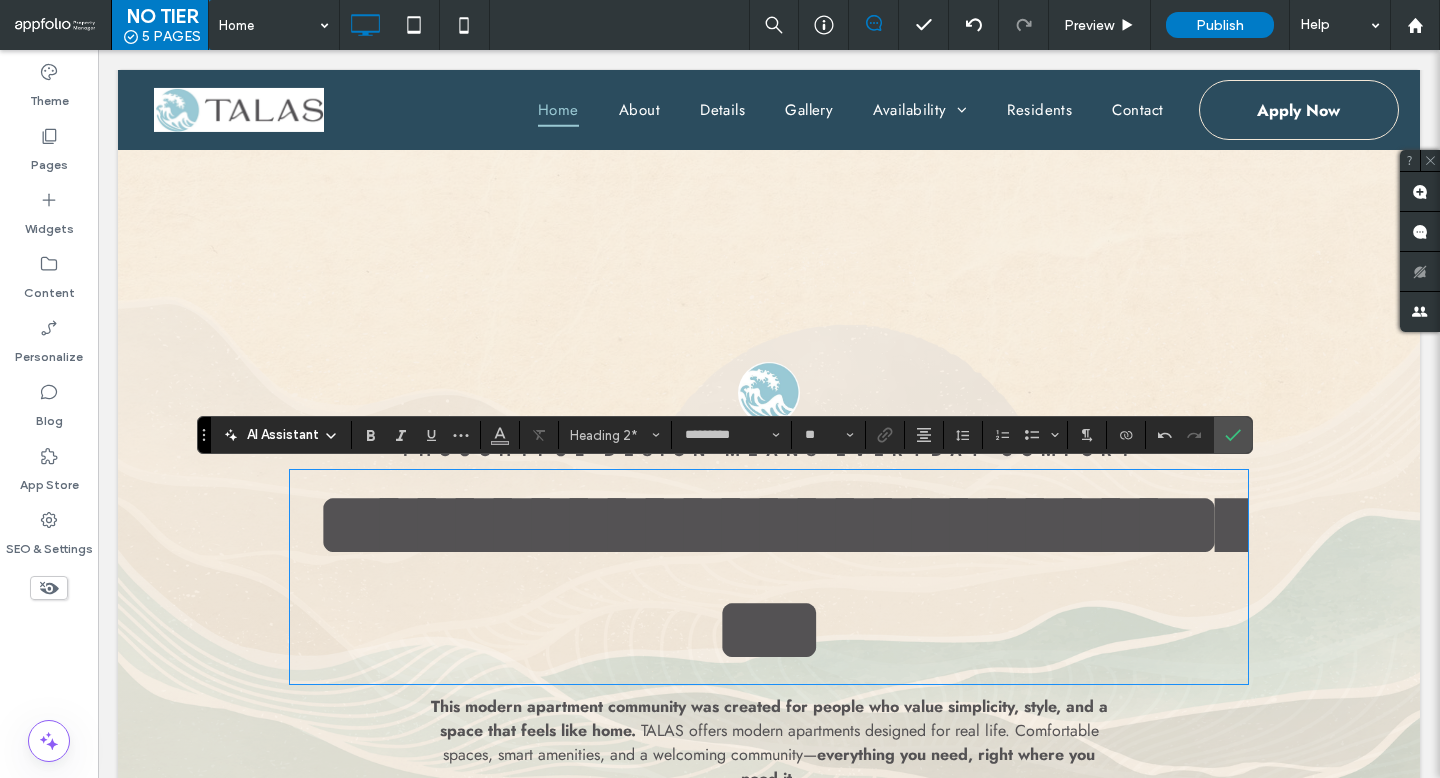 click on "**********" at bounding box center [788, 577] 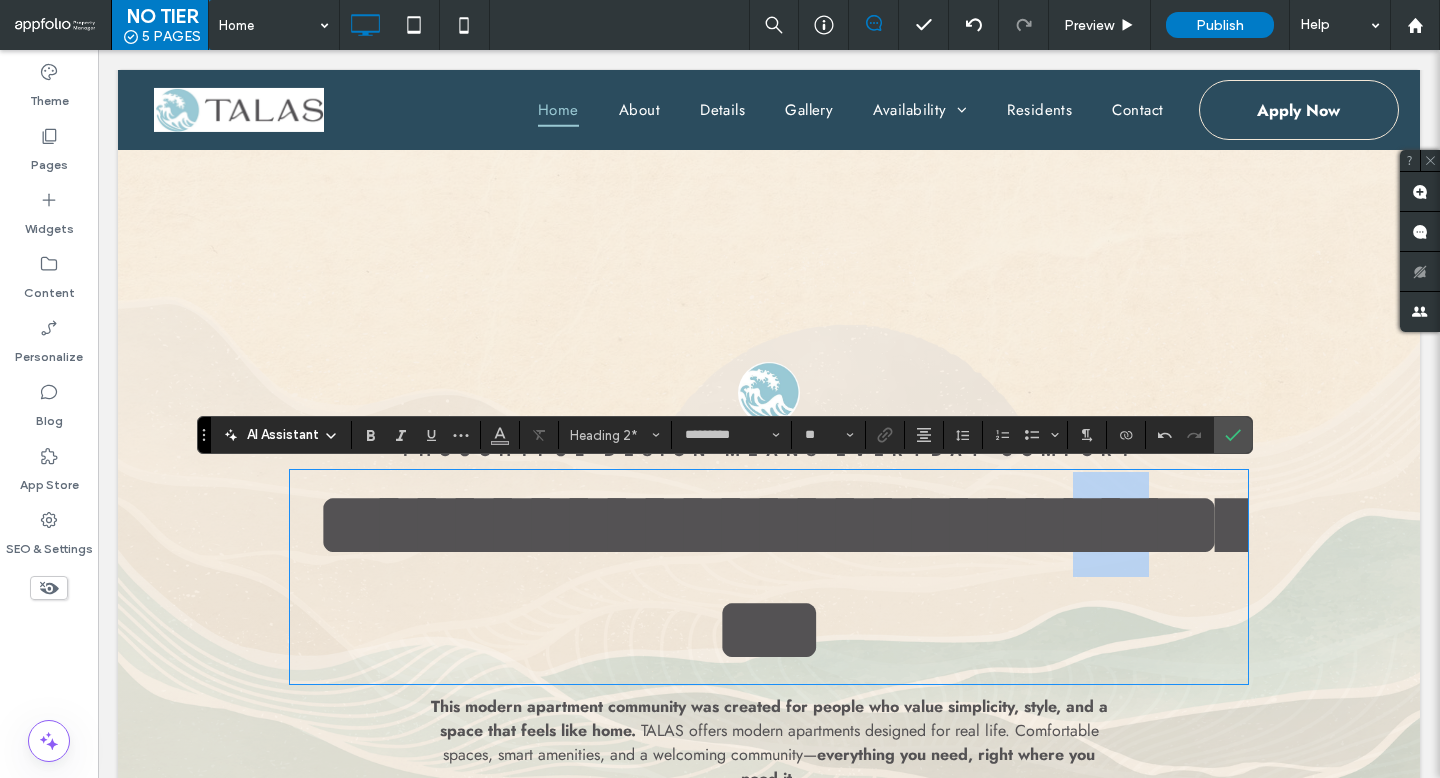 click on "**********" at bounding box center (788, 577) 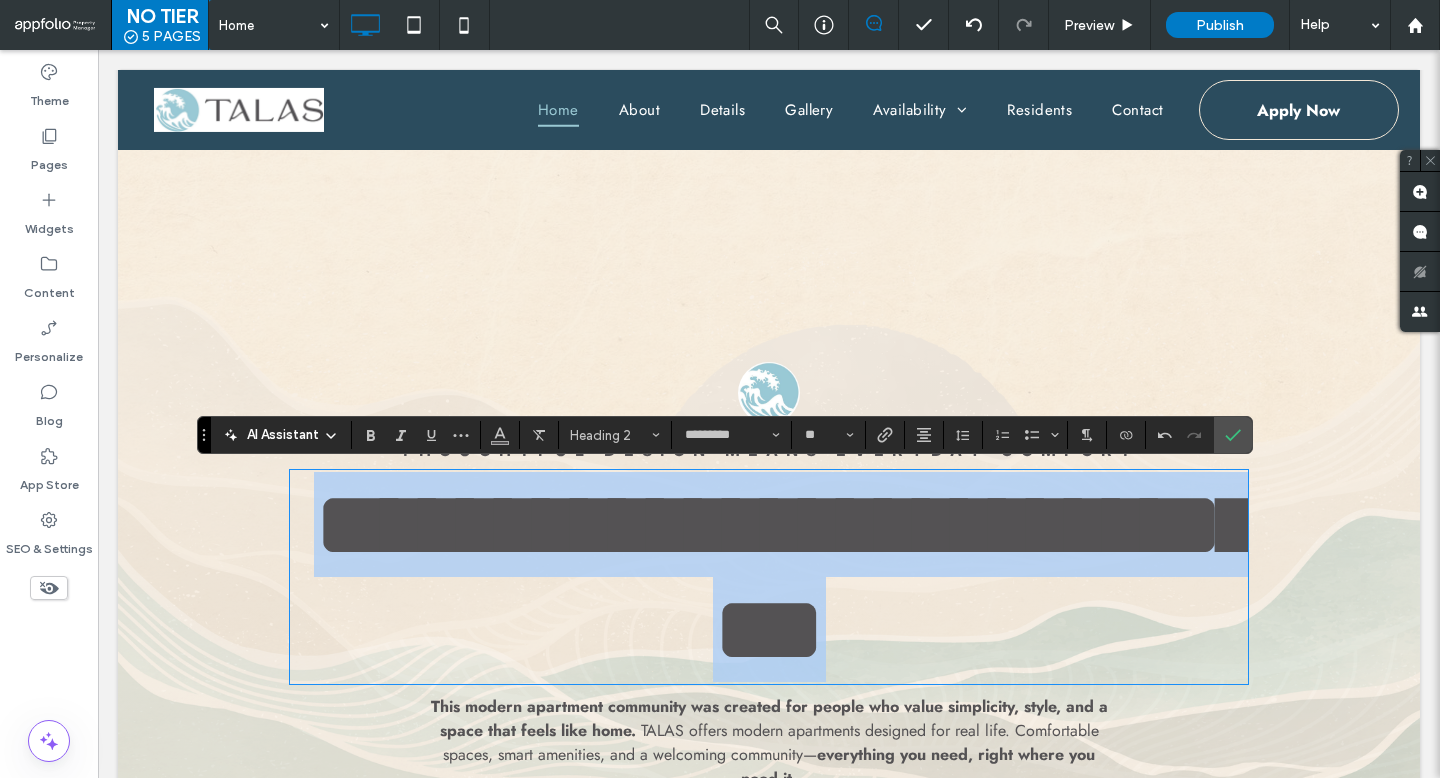 click on "**********" at bounding box center (788, 577) 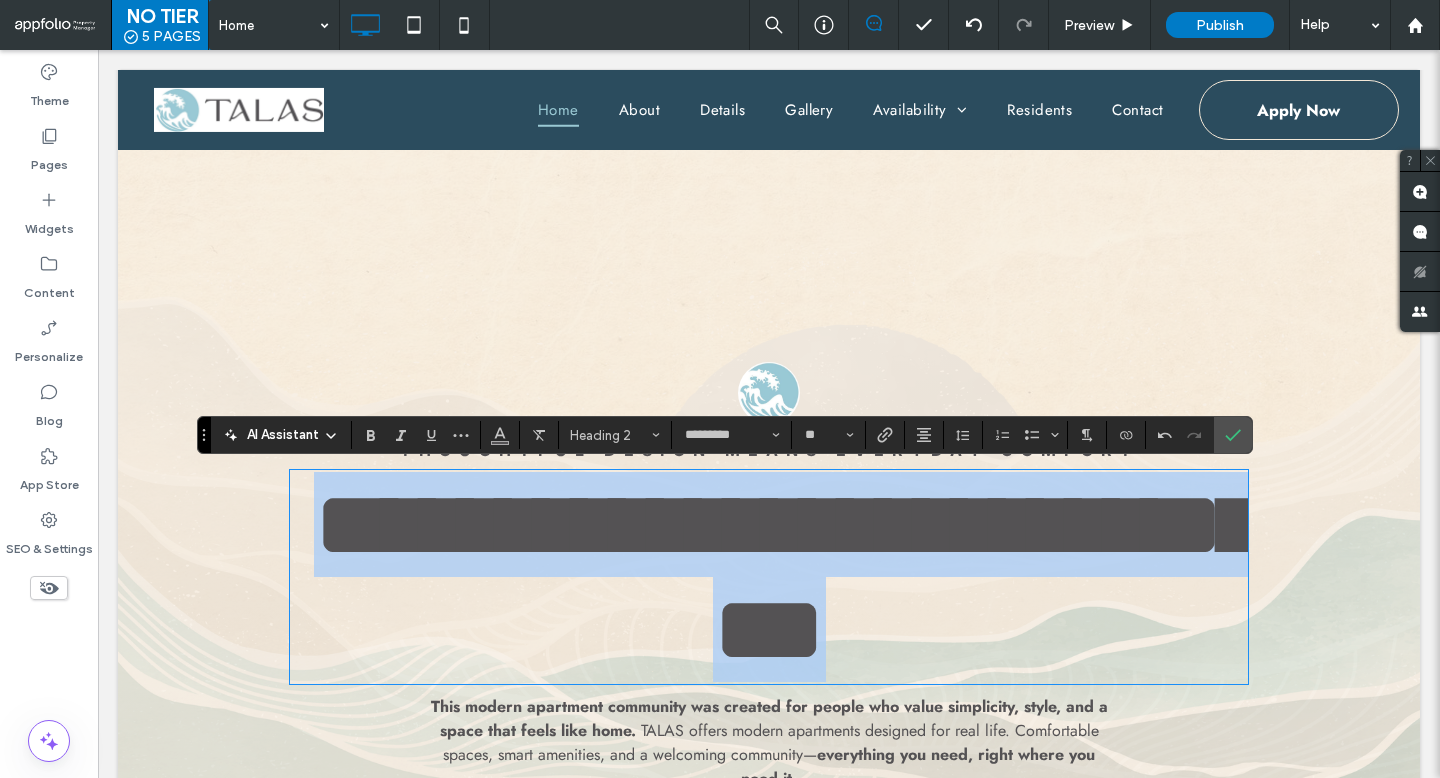 click on "**********" at bounding box center [788, 577] 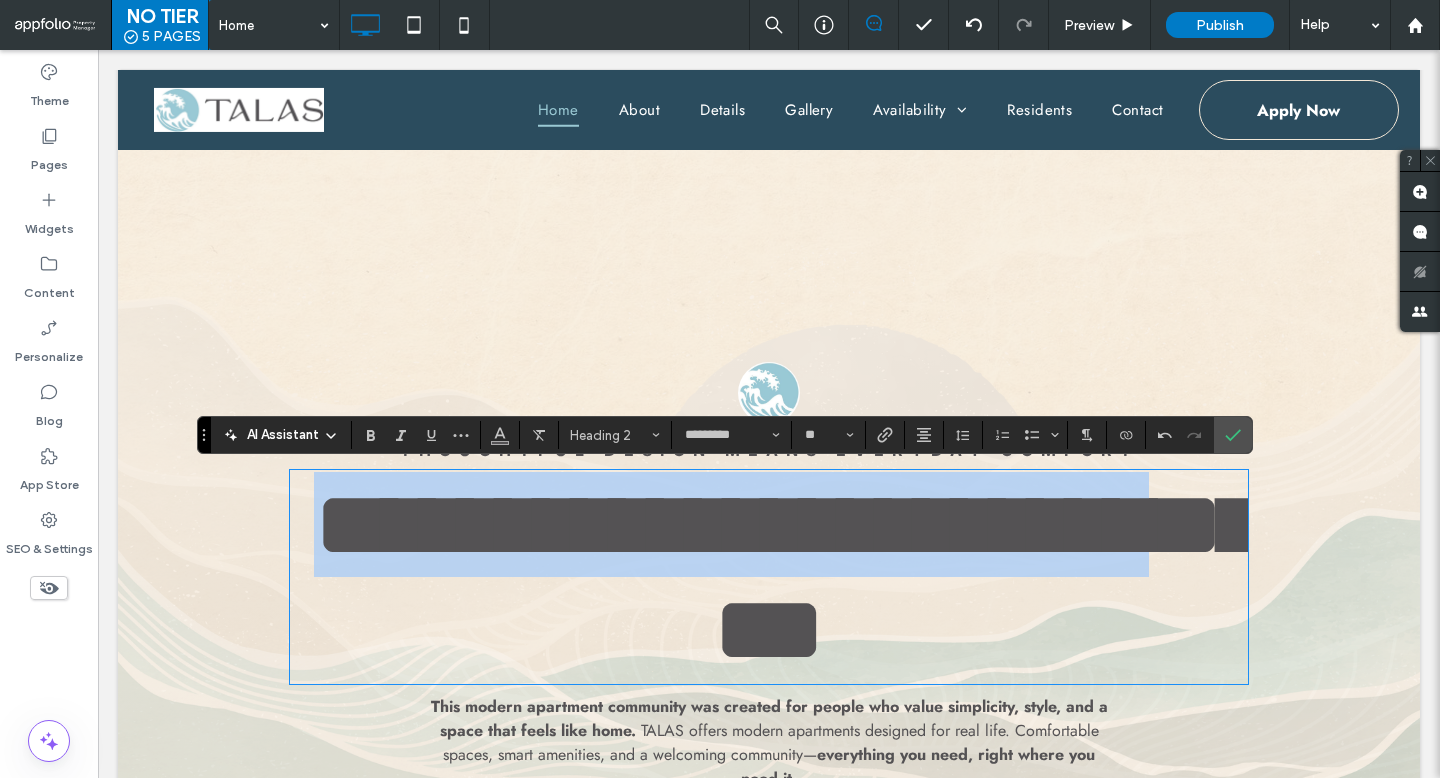 drag, startPoint x: 764, startPoint y: 608, endPoint x: 330, endPoint y: 480, distance: 452.48206 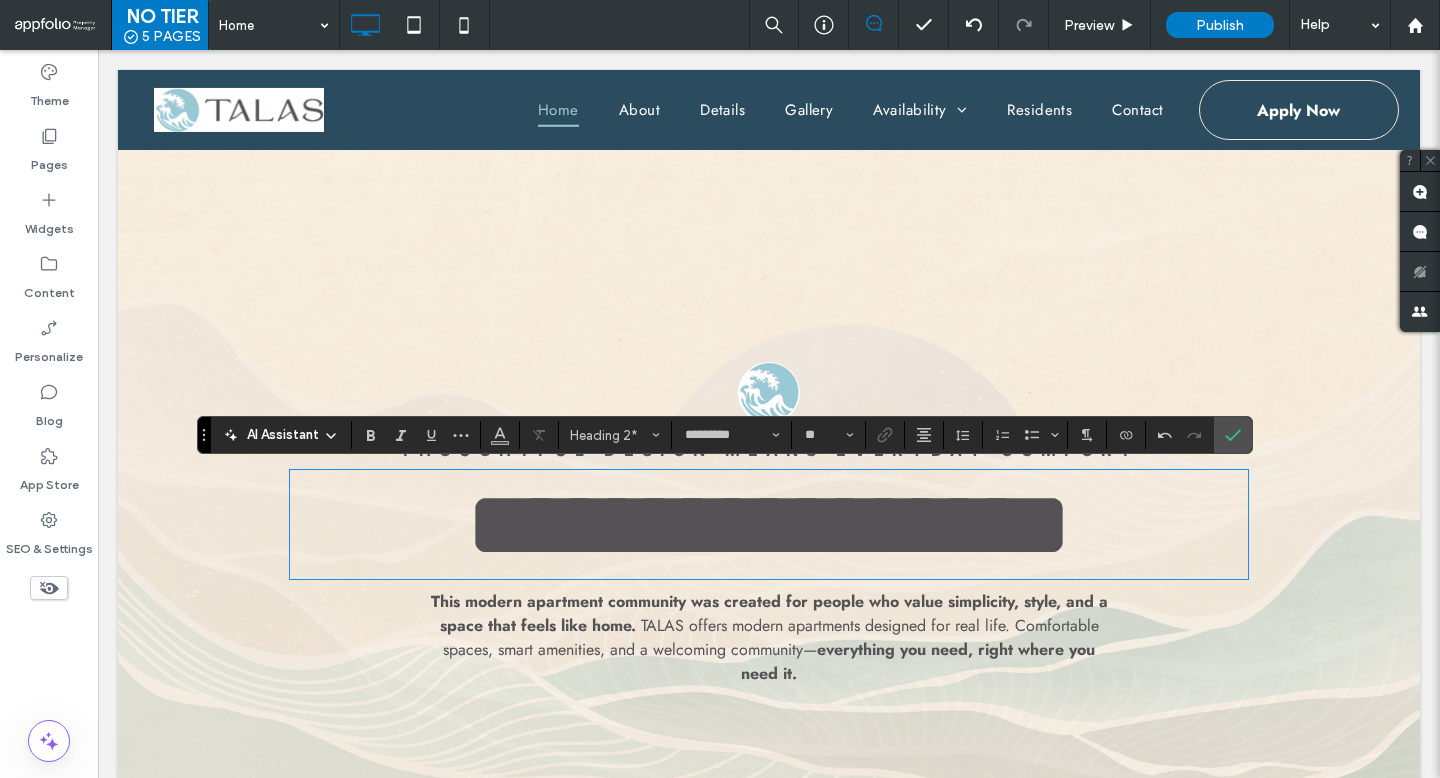 click on "**********" at bounding box center [769, 524] 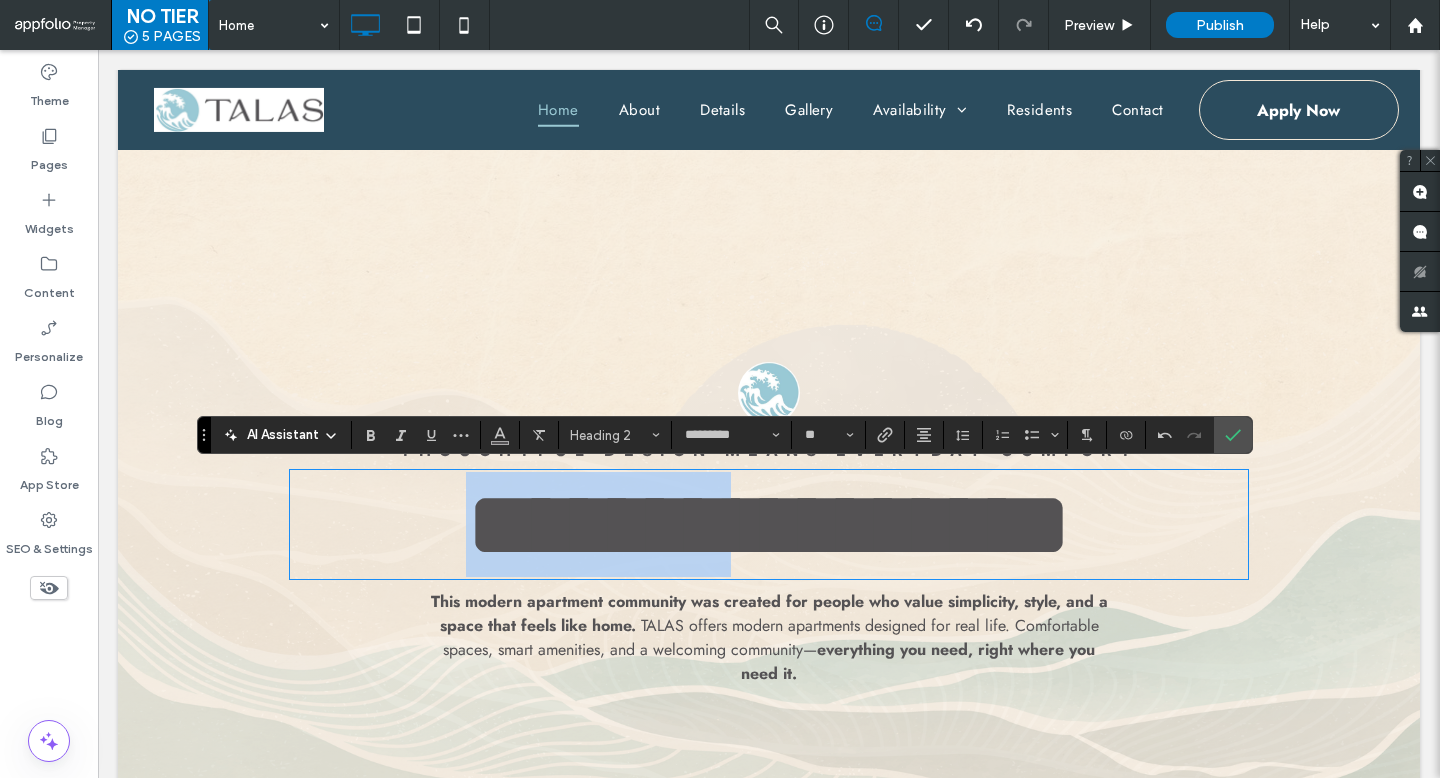 click on "**********" at bounding box center (769, 524) 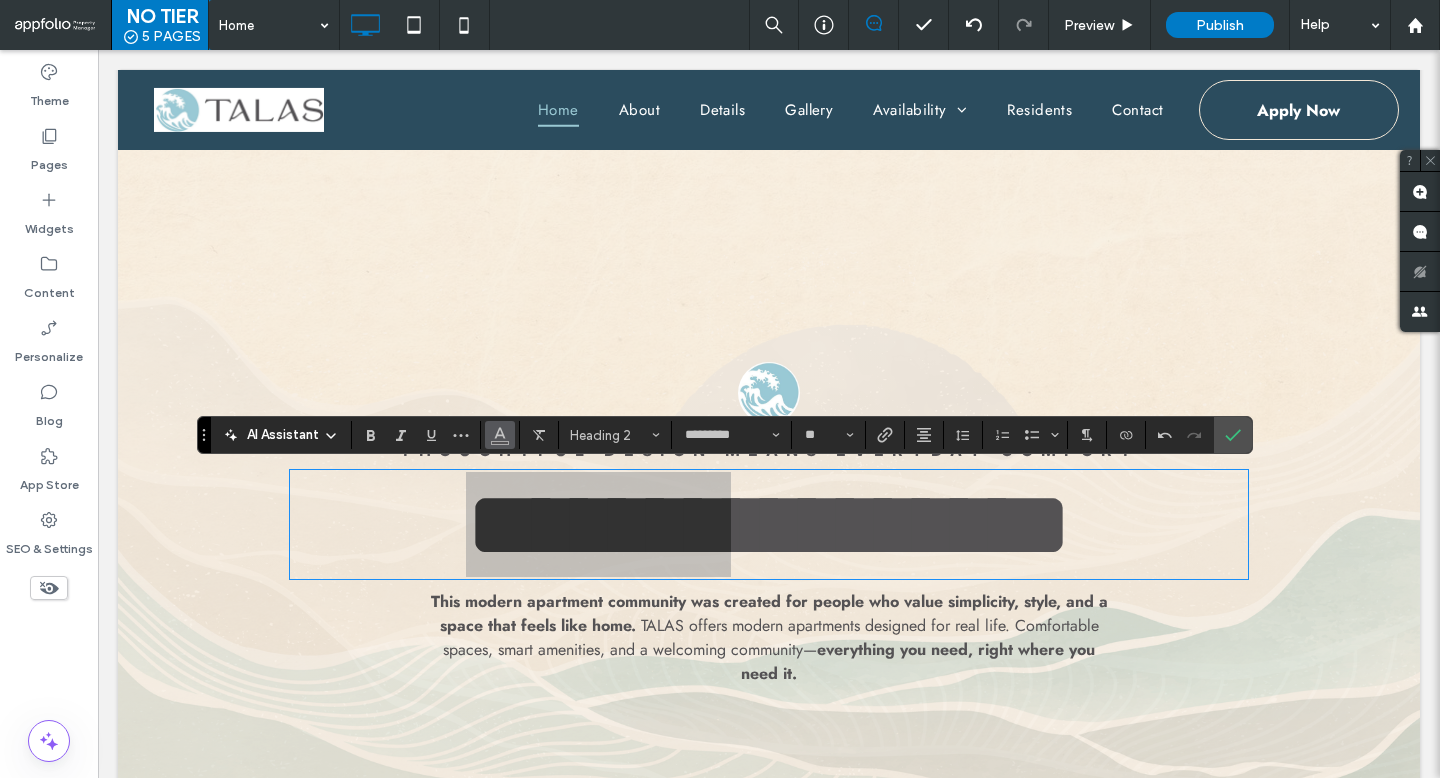 click 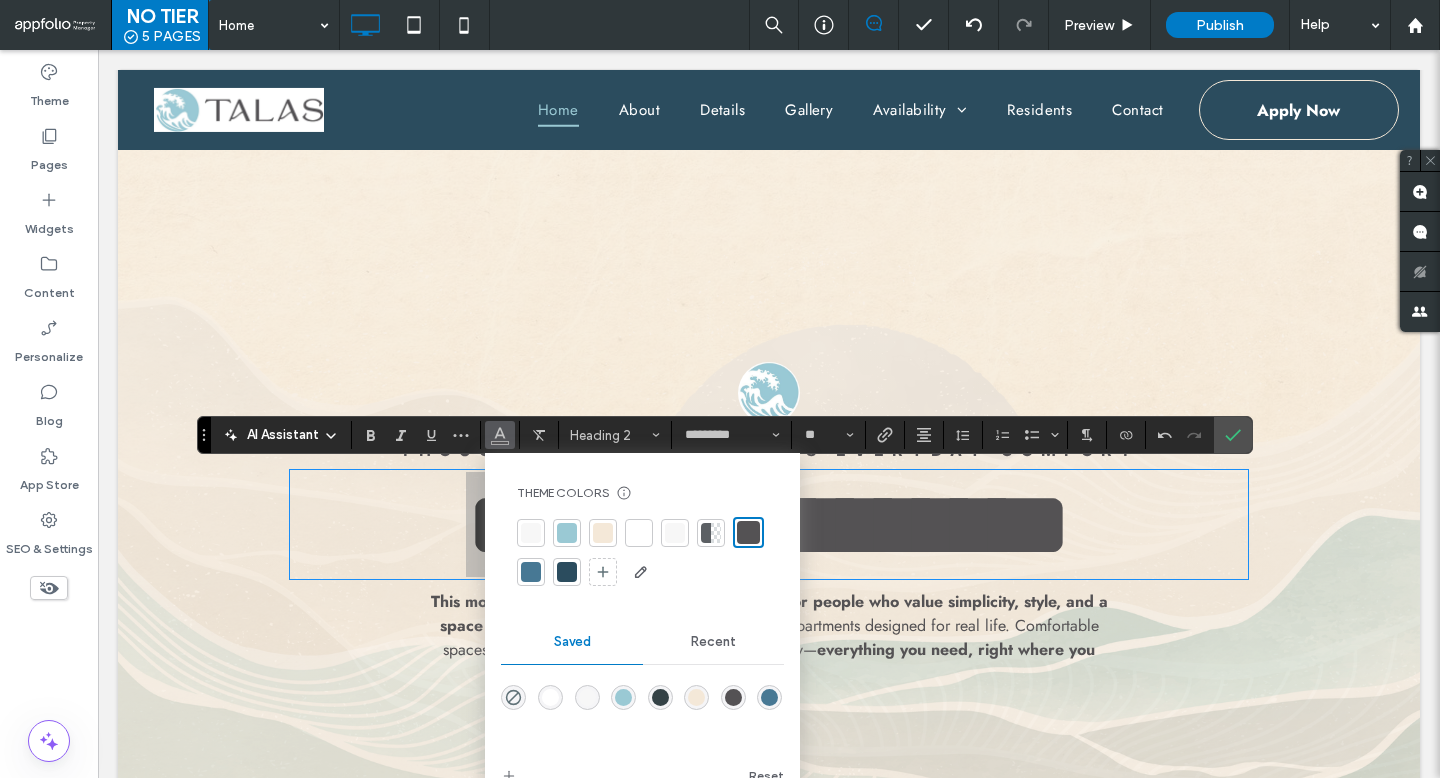 click at bounding box center (531, 572) 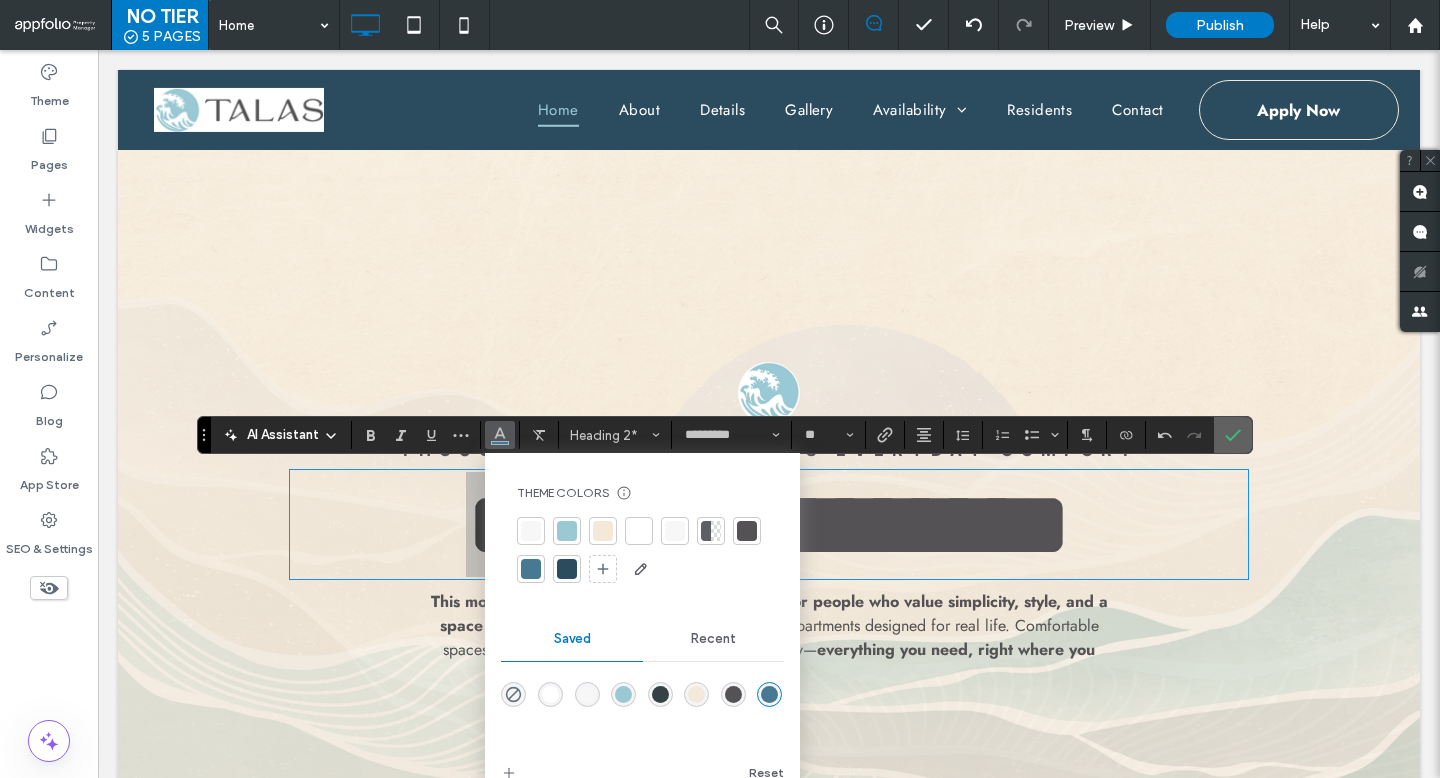 click 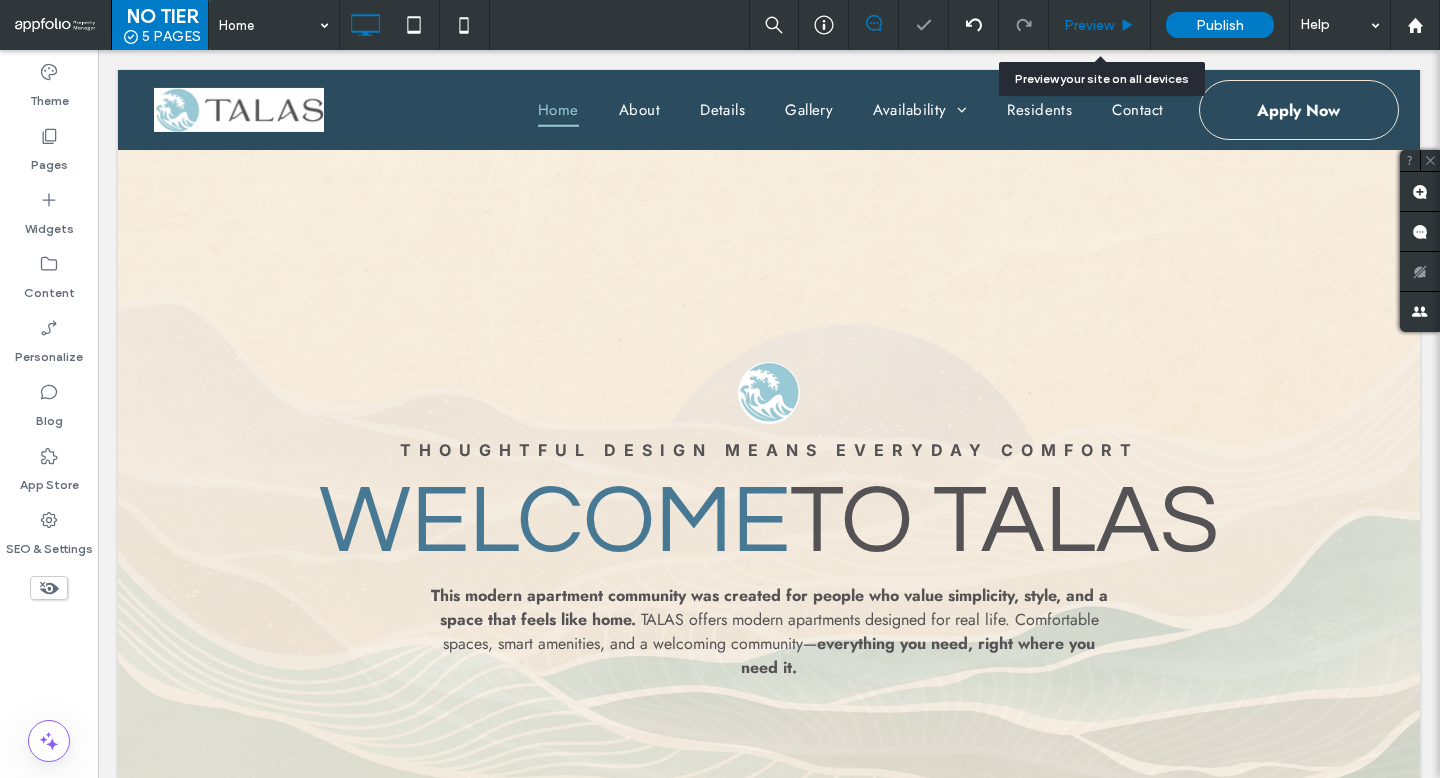 click on "Preview" at bounding box center [1100, 25] 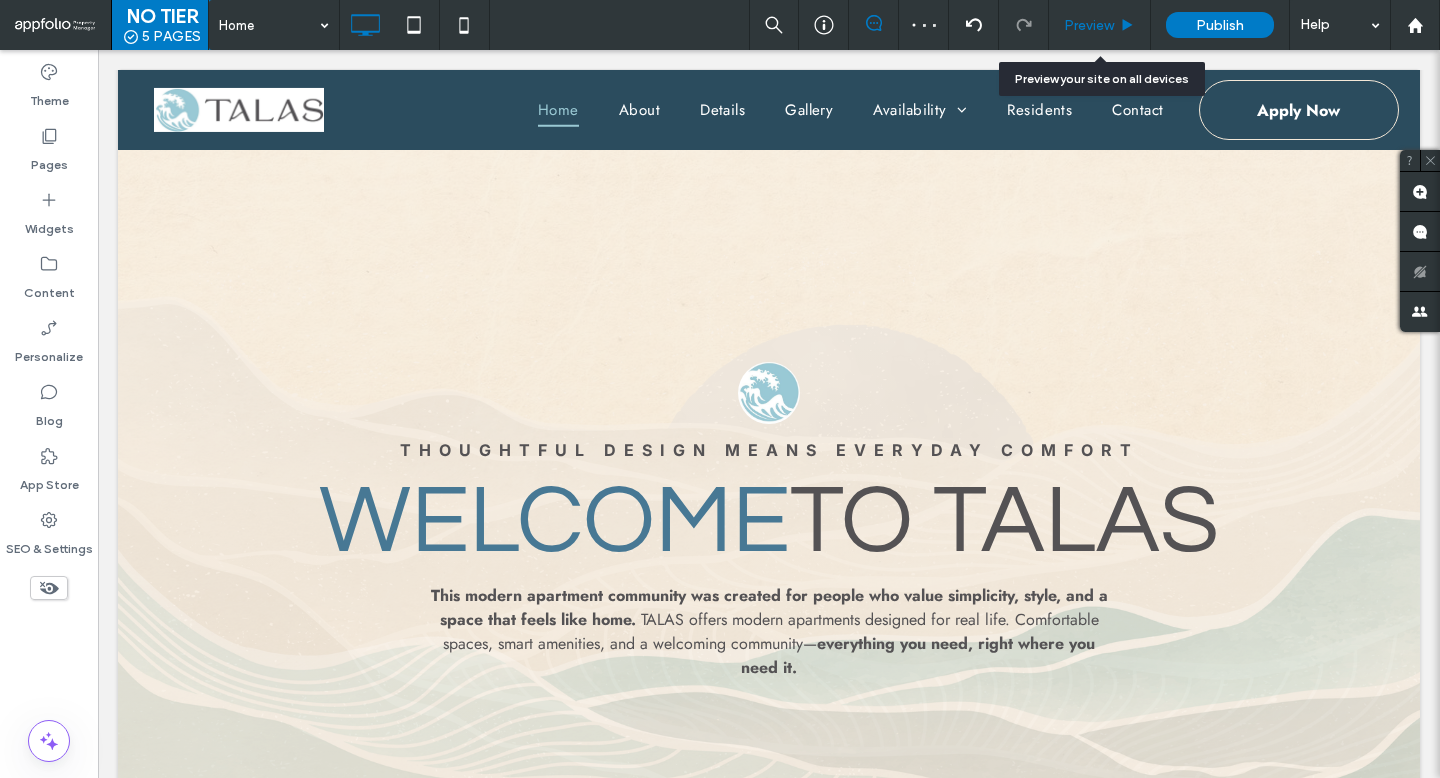 click on "Preview" at bounding box center [1099, 25] 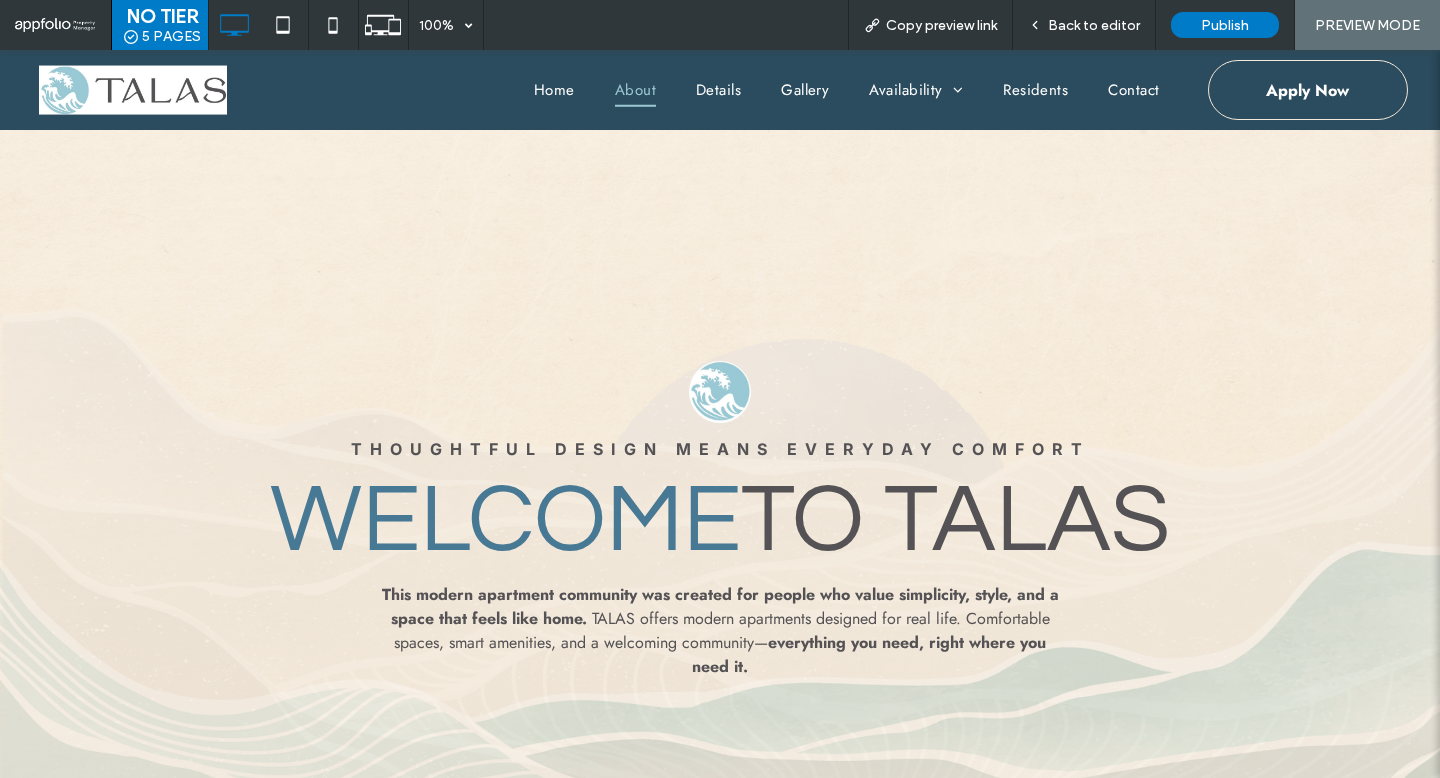 scroll, scrollTop: 745, scrollLeft: 0, axis: vertical 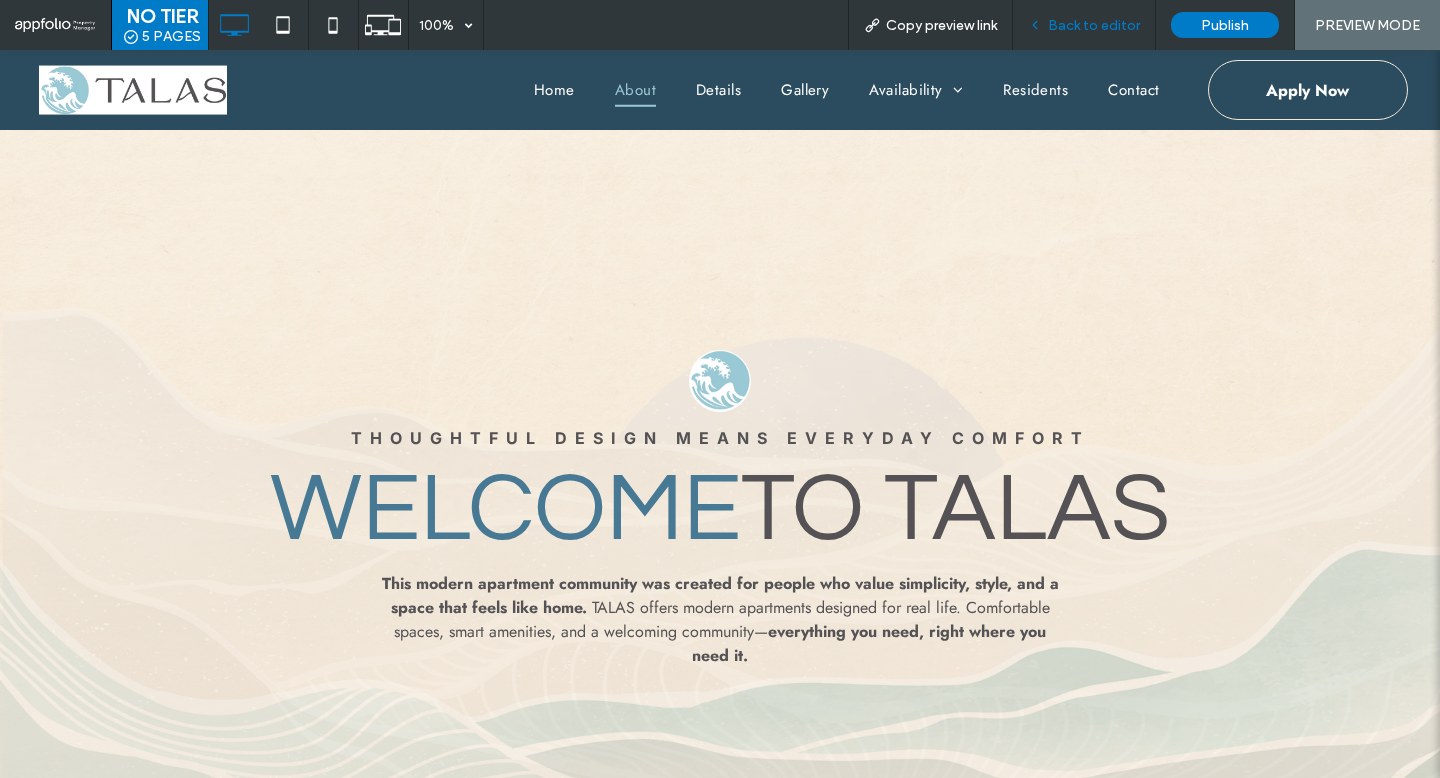 click on "Back to editor" at bounding box center (1094, 25) 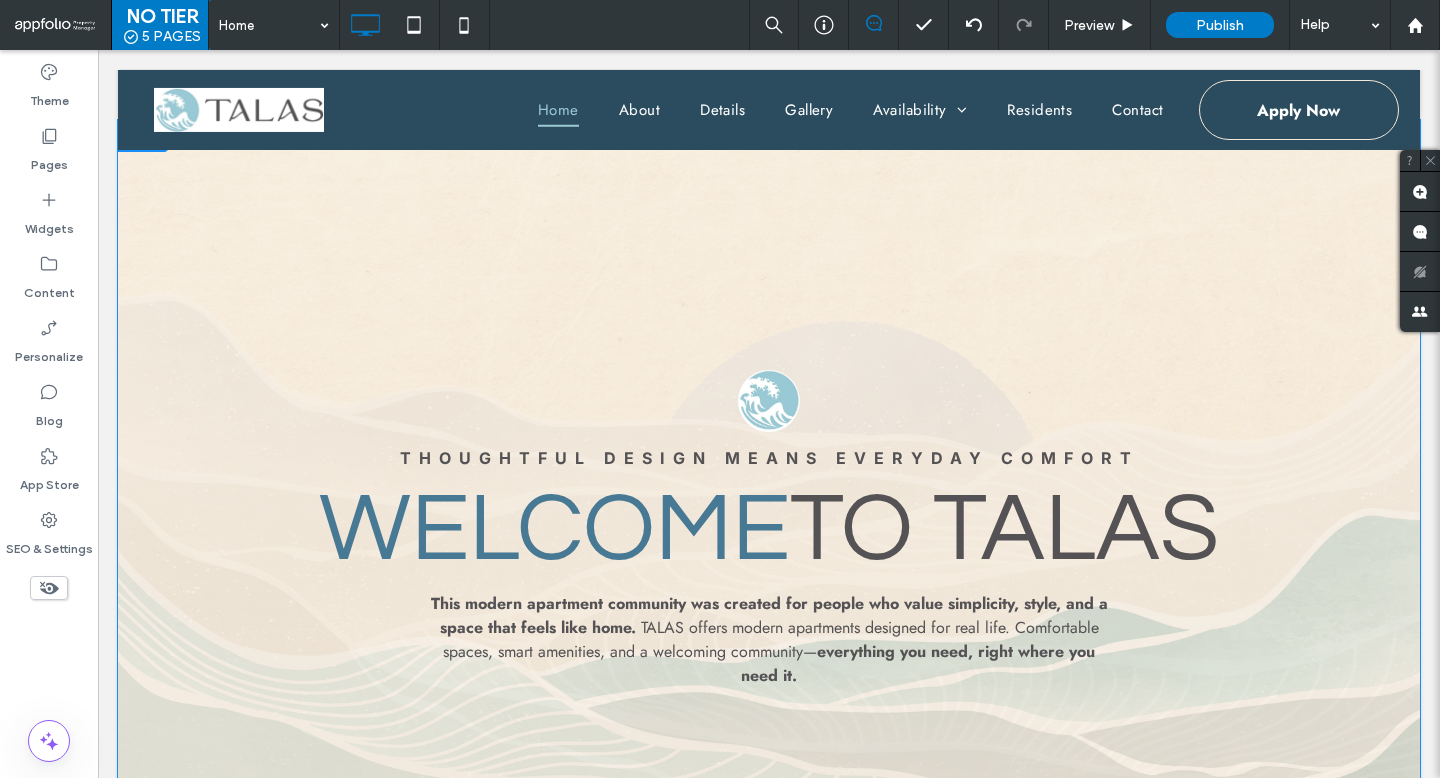 click on "Thoughtful Design means Everyday Comfort   Welcome  to TALAS
This modern apartment community was created for people who value simplicity, style, and a space that feels like home.   With clean lines, warm finishes, and purposeful amenities, TALAS offers a relaxed, balanced living experience—without the unnecessary extras. Whether you're starting out, settling in, or finding your next step, TALAS is where modern living just feels right. TALAS offers modern apartments designed for real life. Comfortable spaces, smart amenities, and a welcoming community — everything you need, right where you need it. Click To Paste" at bounding box center (769, 570) 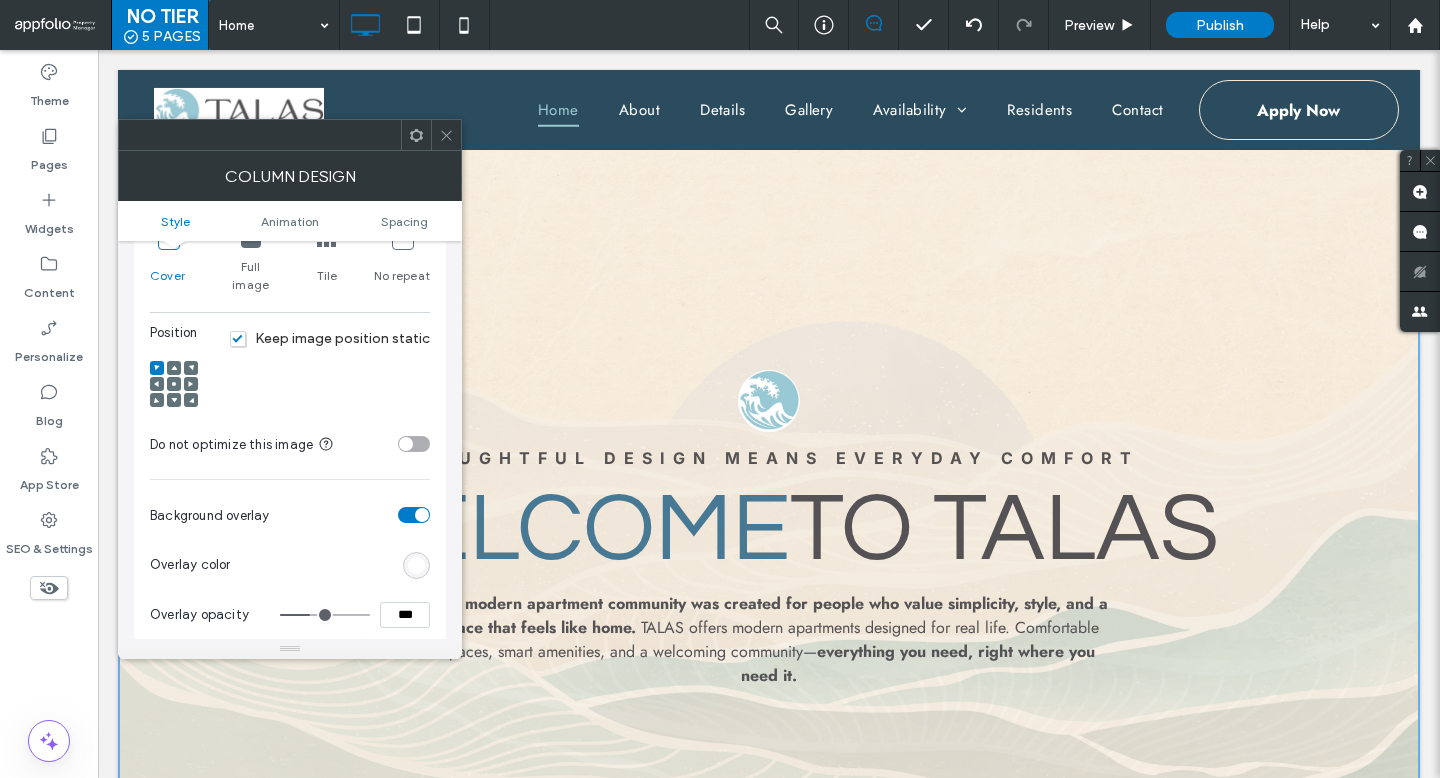 scroll, scrollTop: 498, scrollLeft: 0, axis: vertical 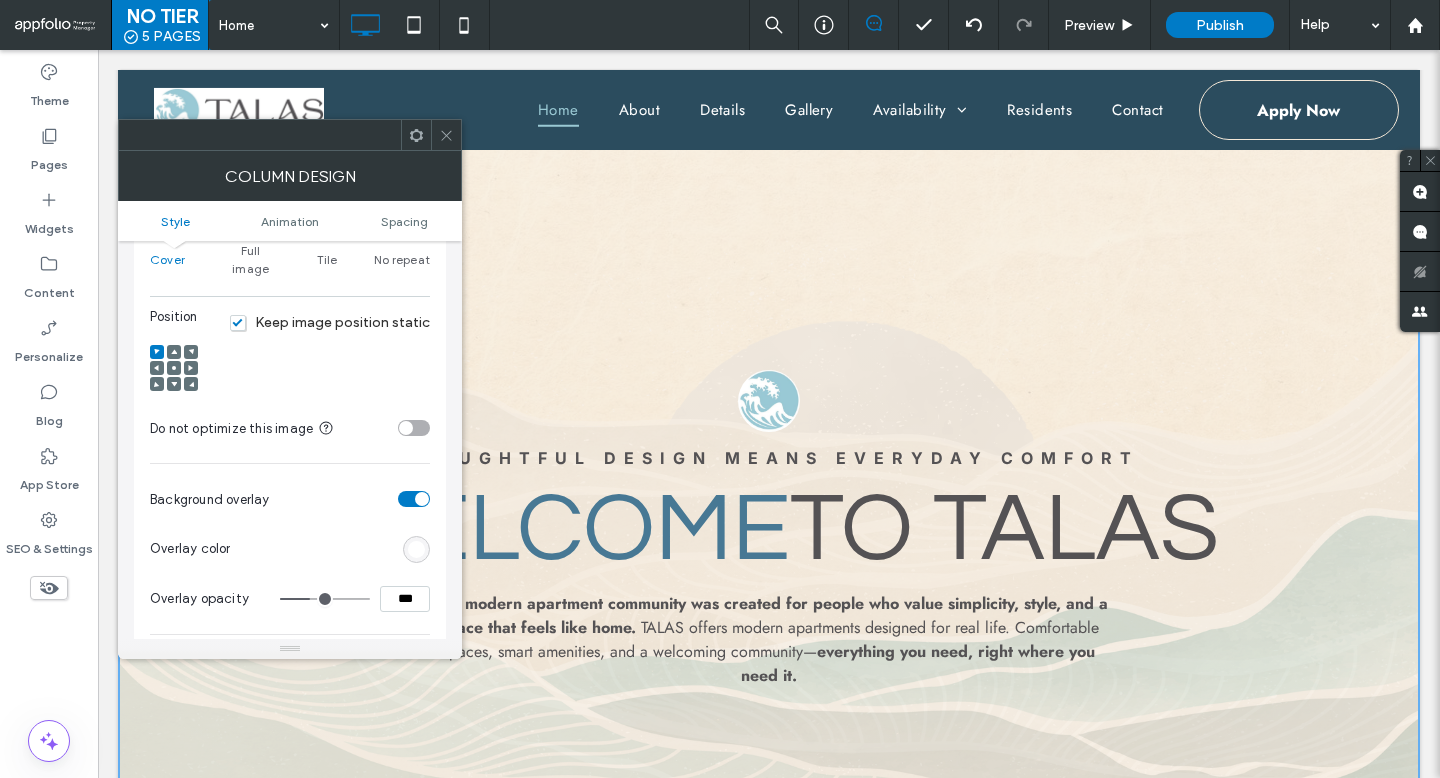 click on "Overlay color" at bounding box center (290, 549) 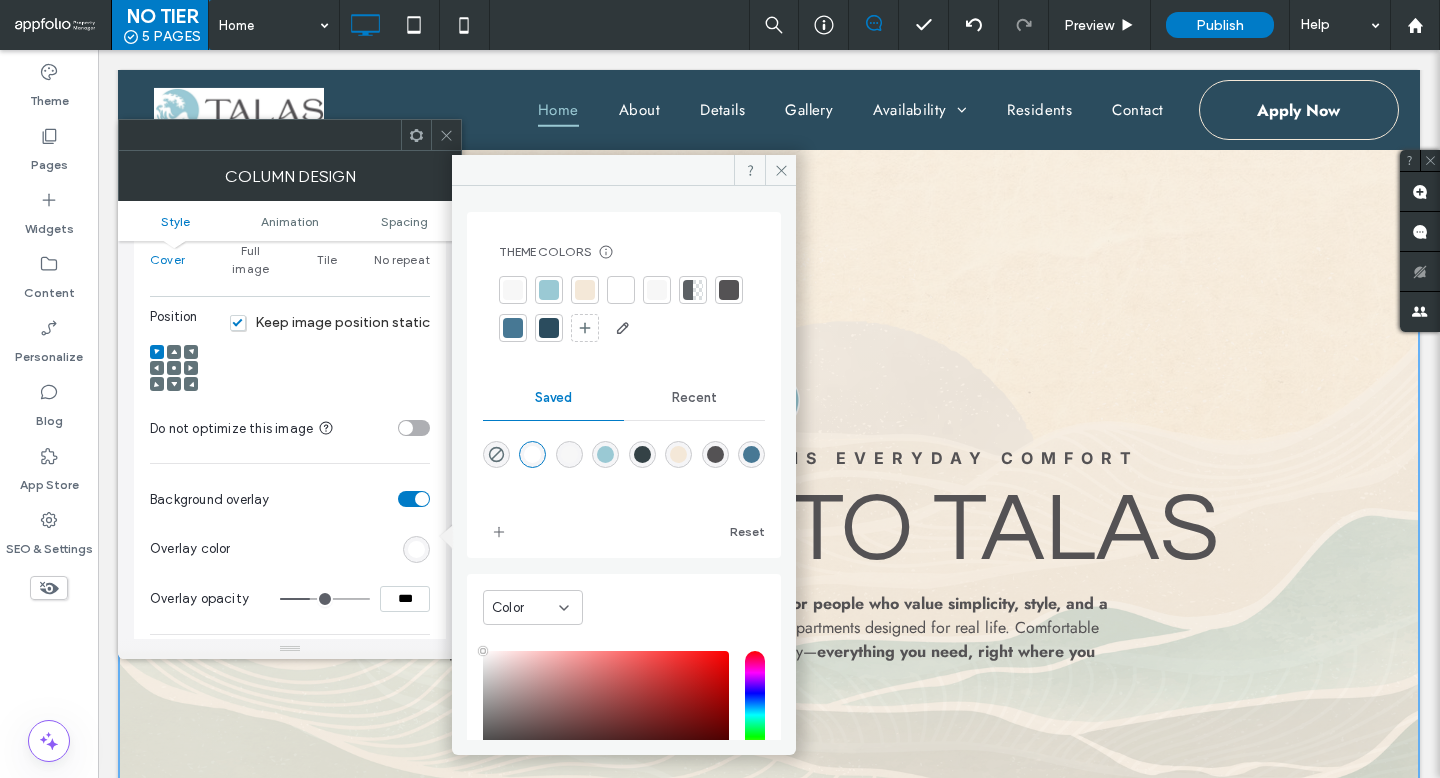 click at bounding box center (549, 328) 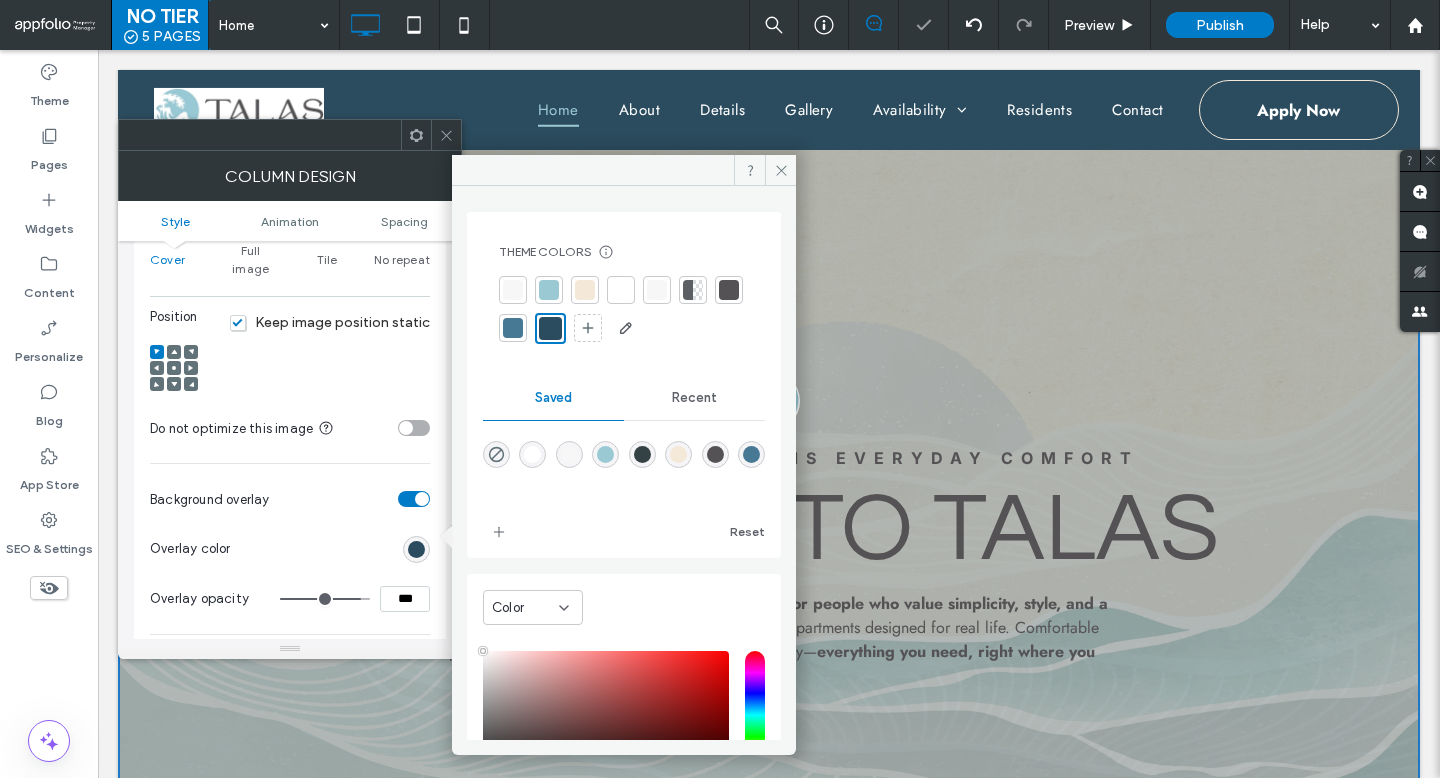 click at bounding box center [325, 599] 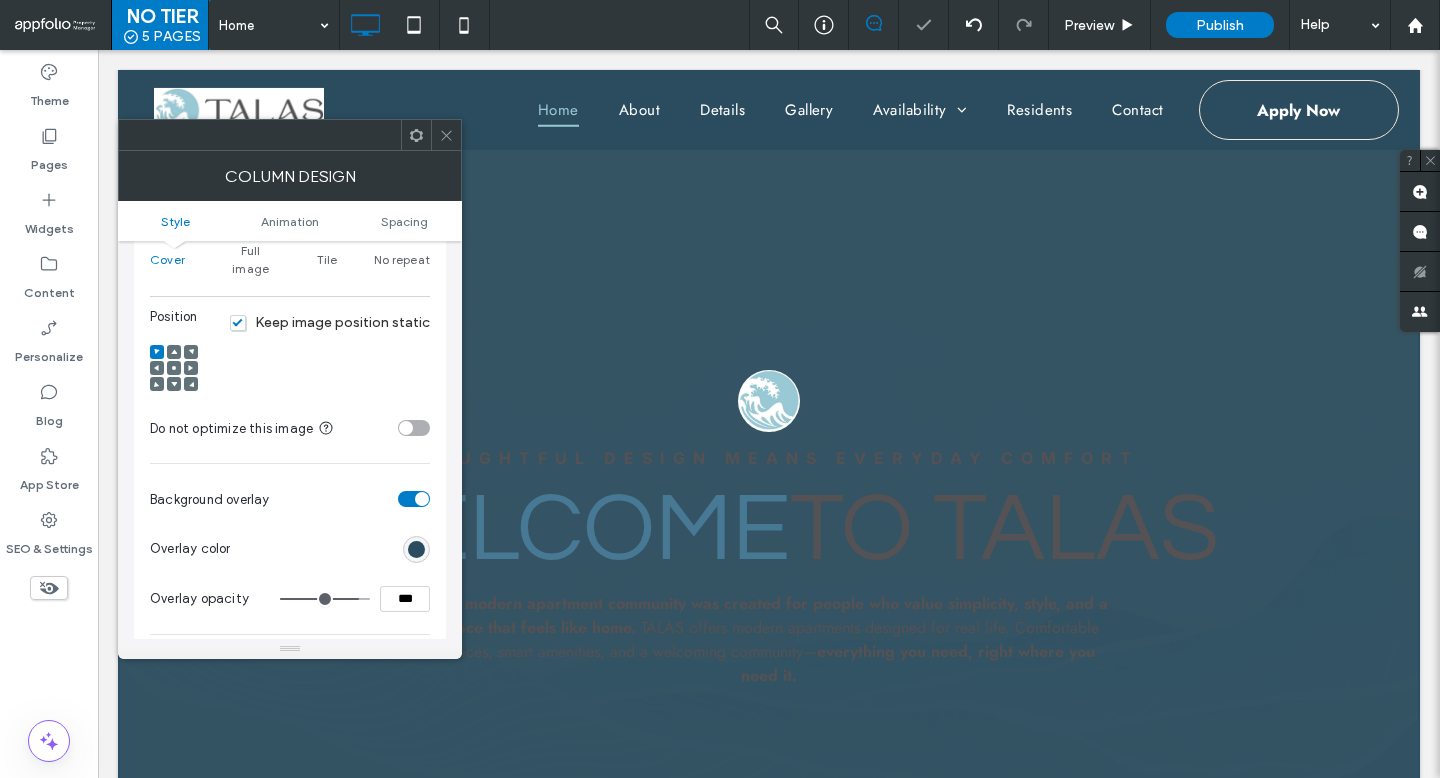 drag, startPoint x: 353, startPoint y: 591, endPoint x: 342, endPoint y: 591, distance: 11 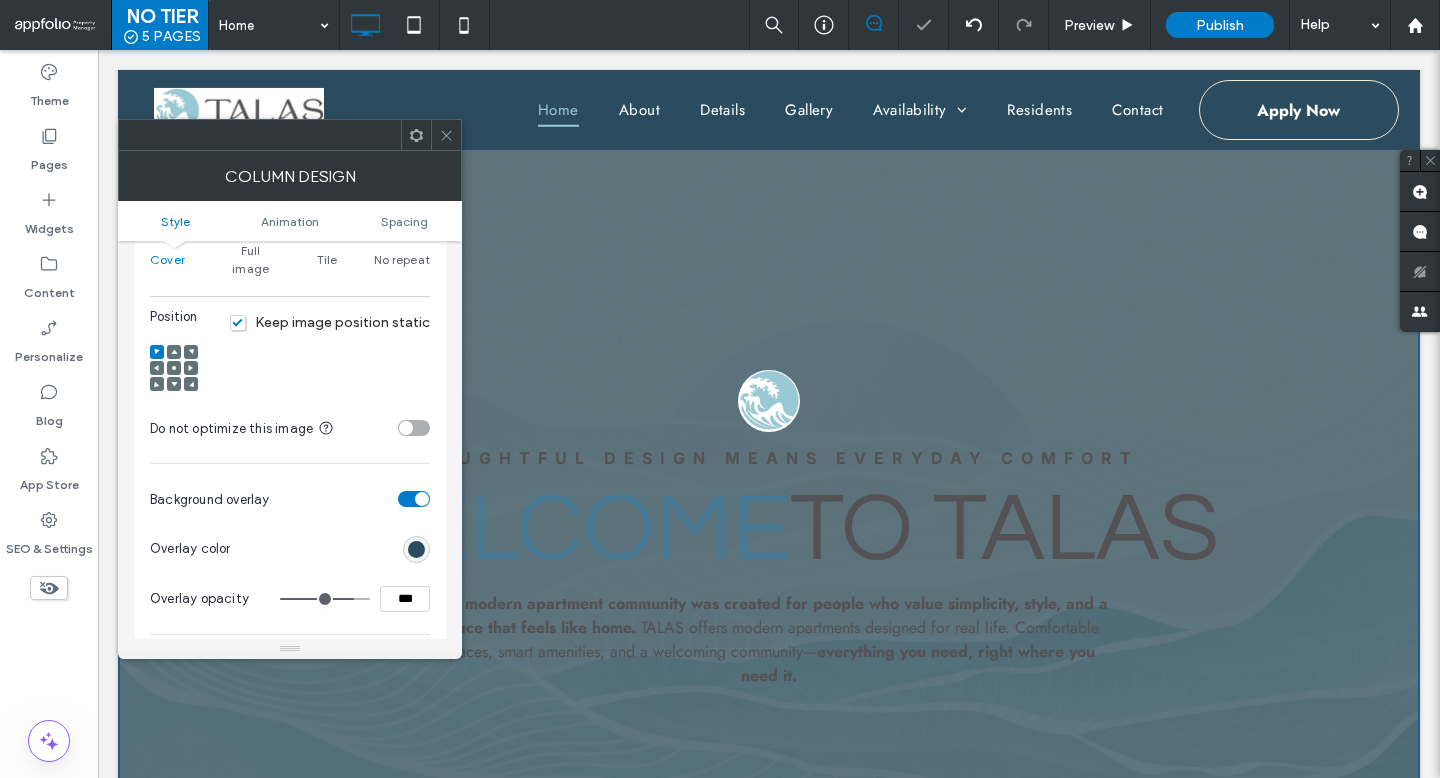 click at bounding box center (325, 599) 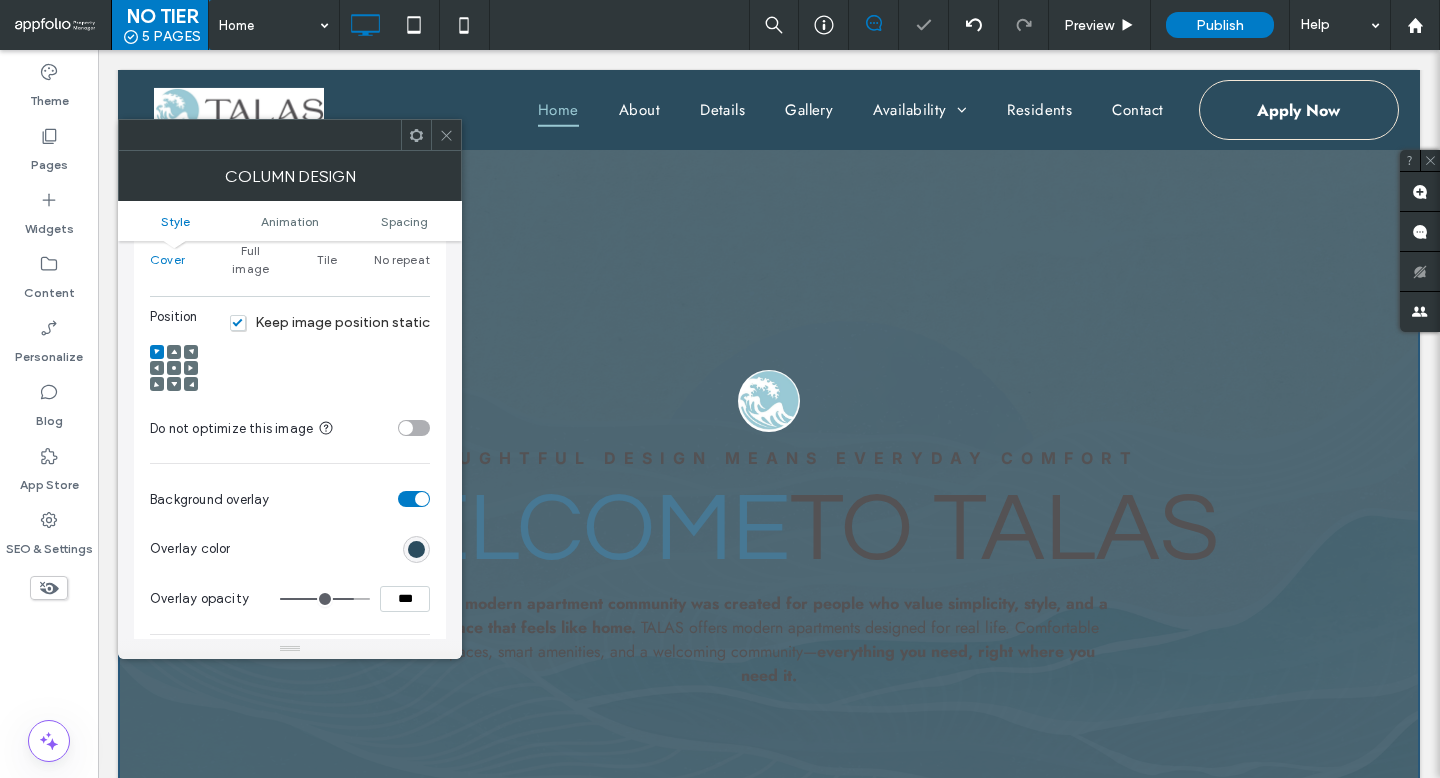 click at bounding box center (769, 110) 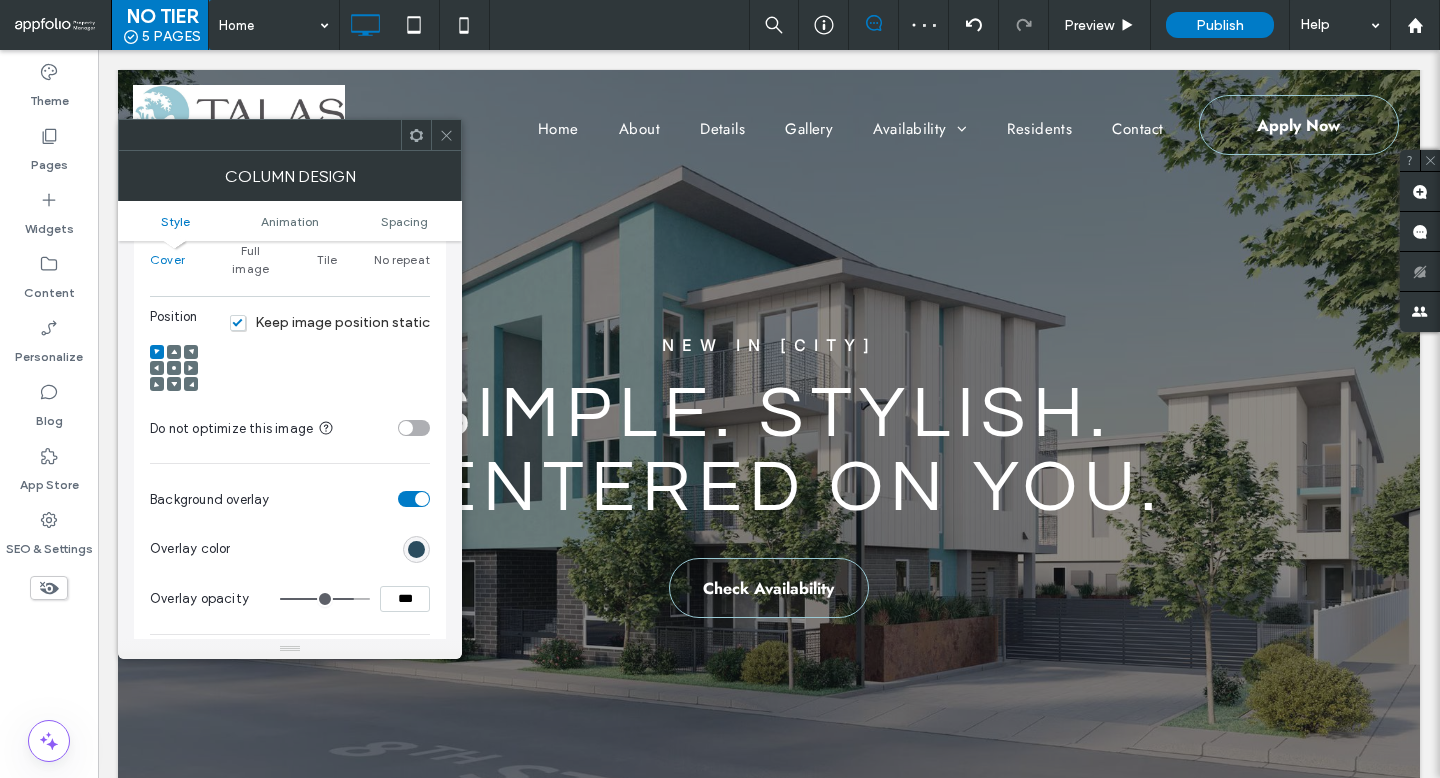 scroll, scrollTop: 0, scrollLeft: 0, axis: both 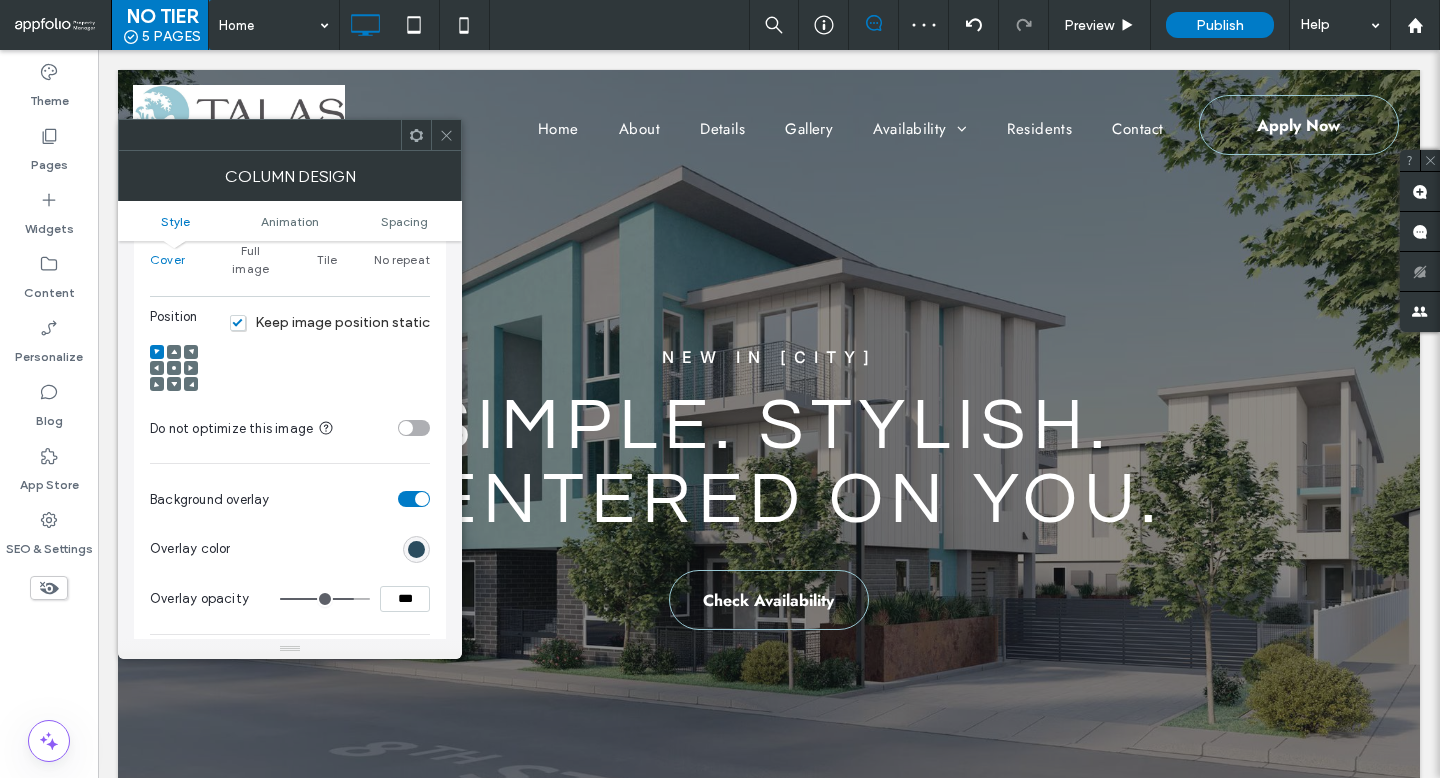 click at bounding box center [446, 135] 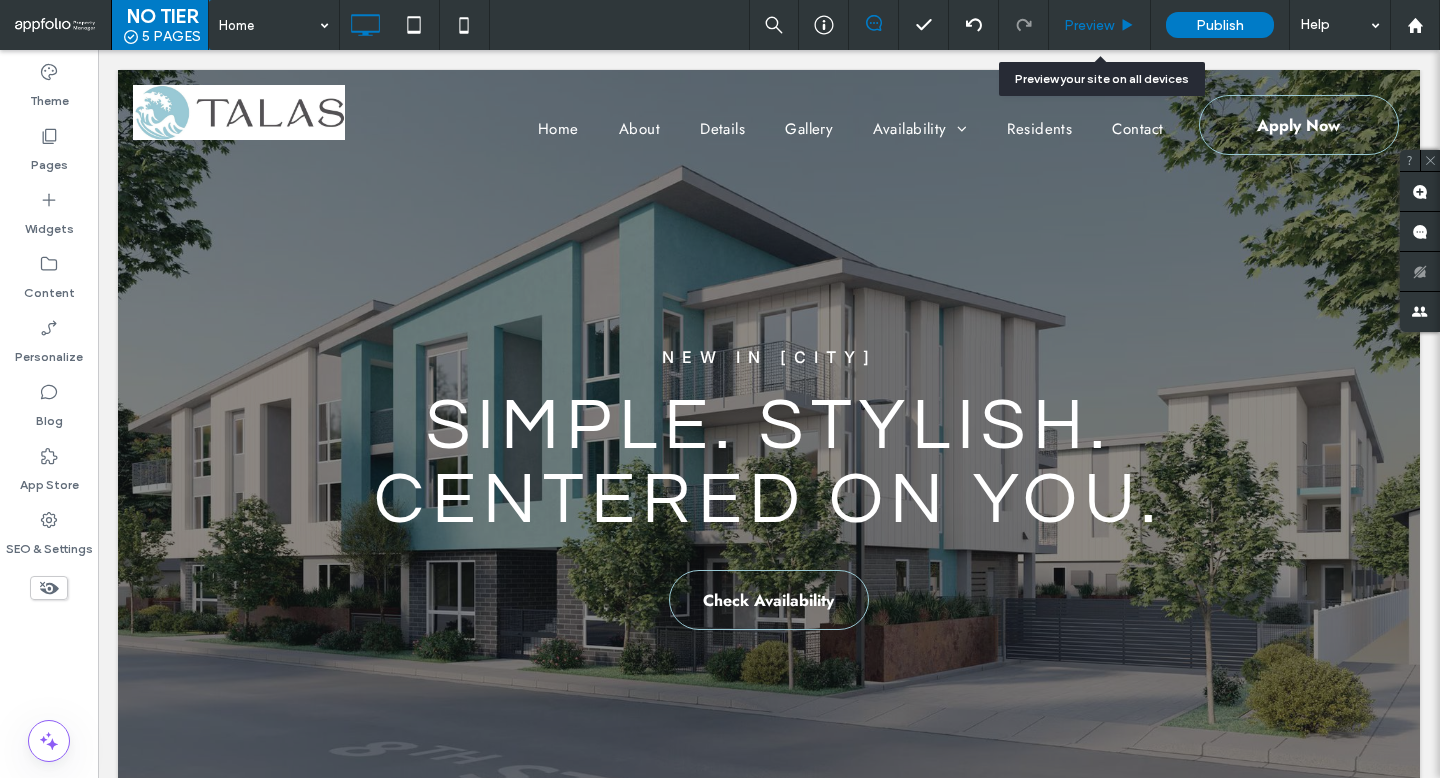 click 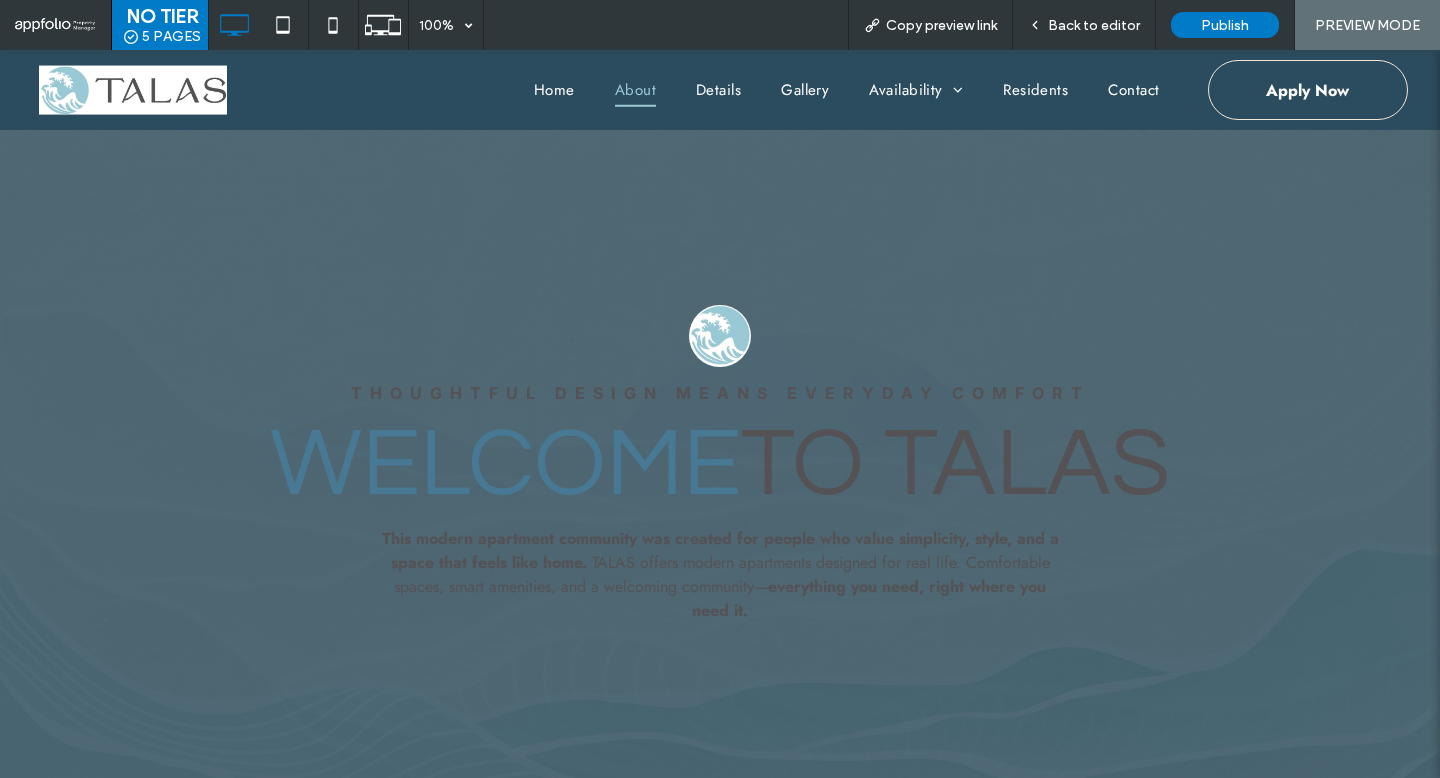 scroll, scrollTop: 792, scrollLeft: 0, axis: vertical 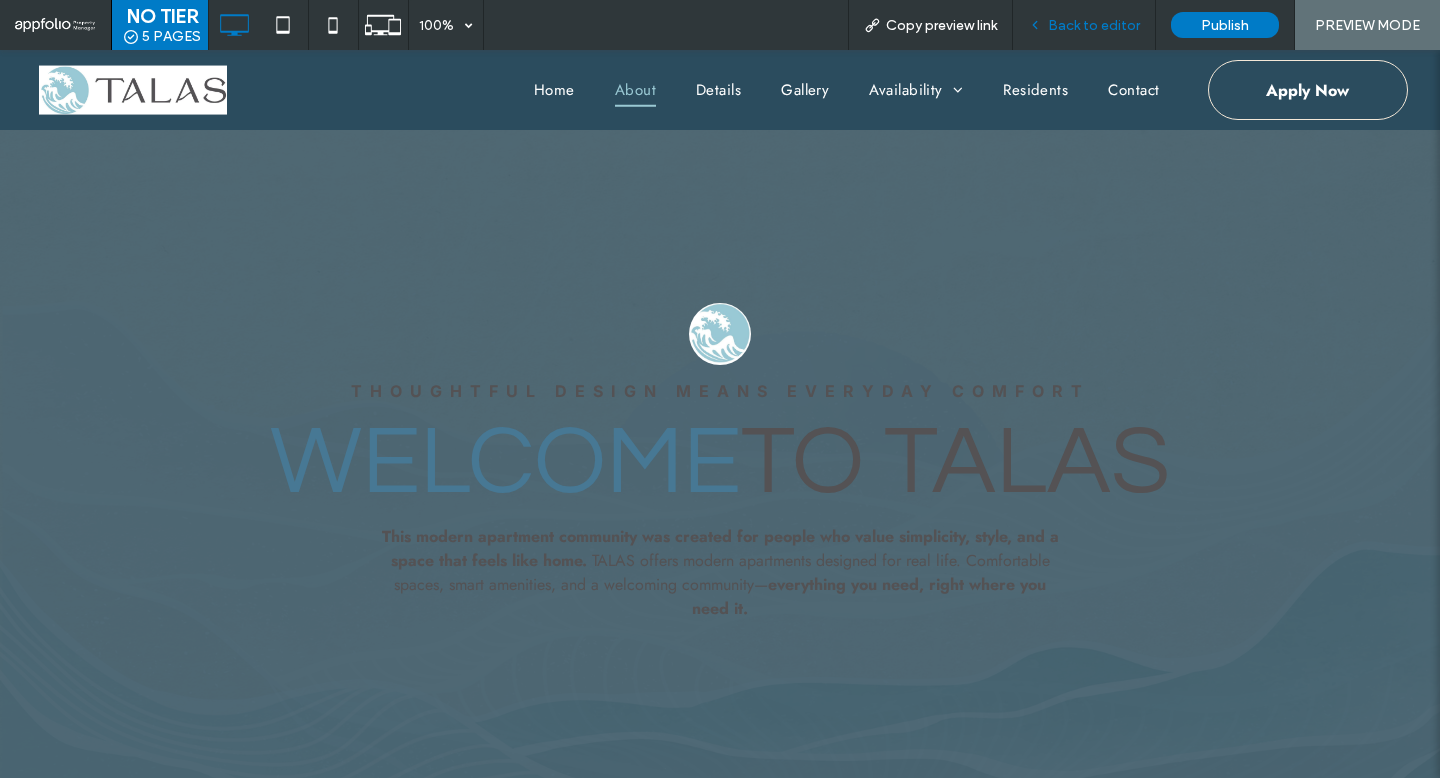 click on "Back to editor" at bounding box center [1094, 25] 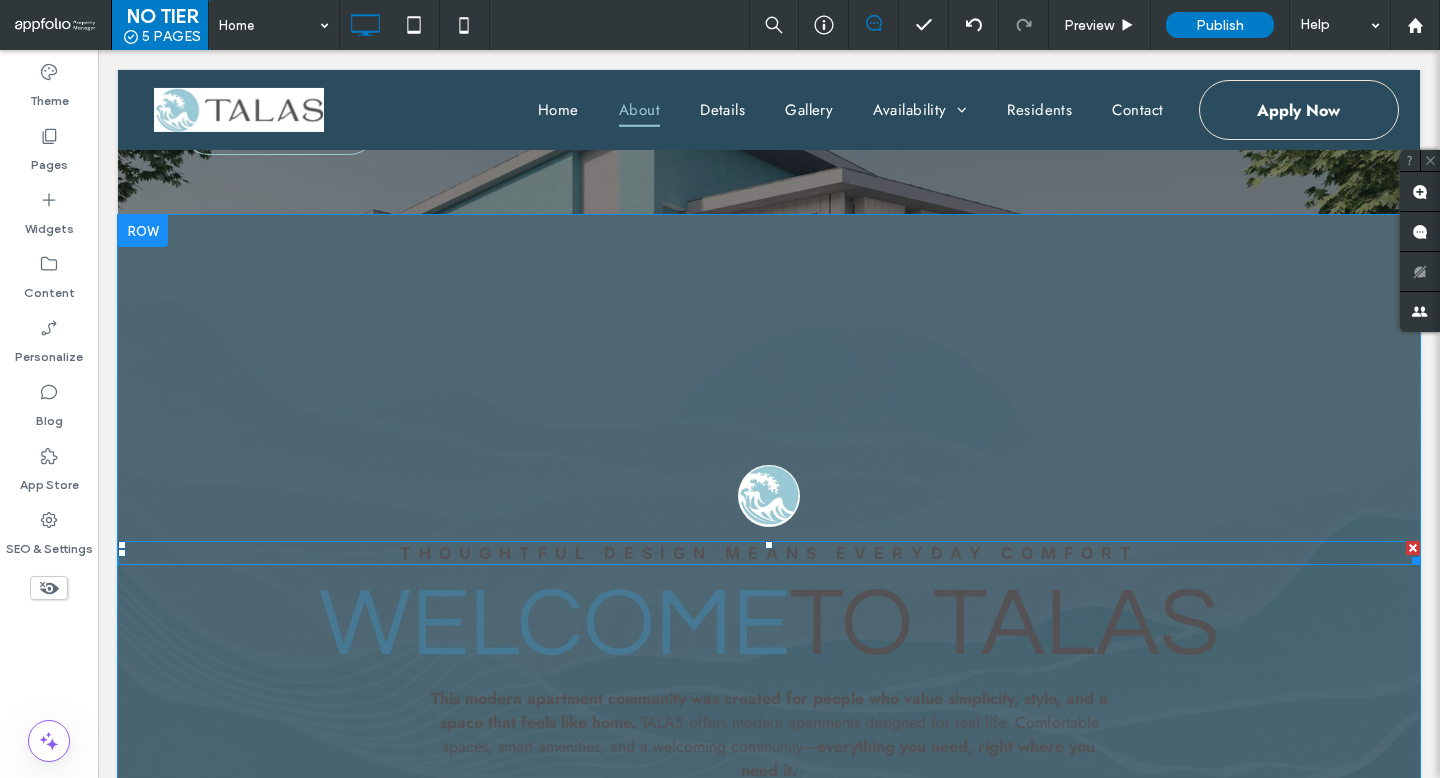 scroll, scrollTop: 525, scrollLeft: 0, axis: vertical 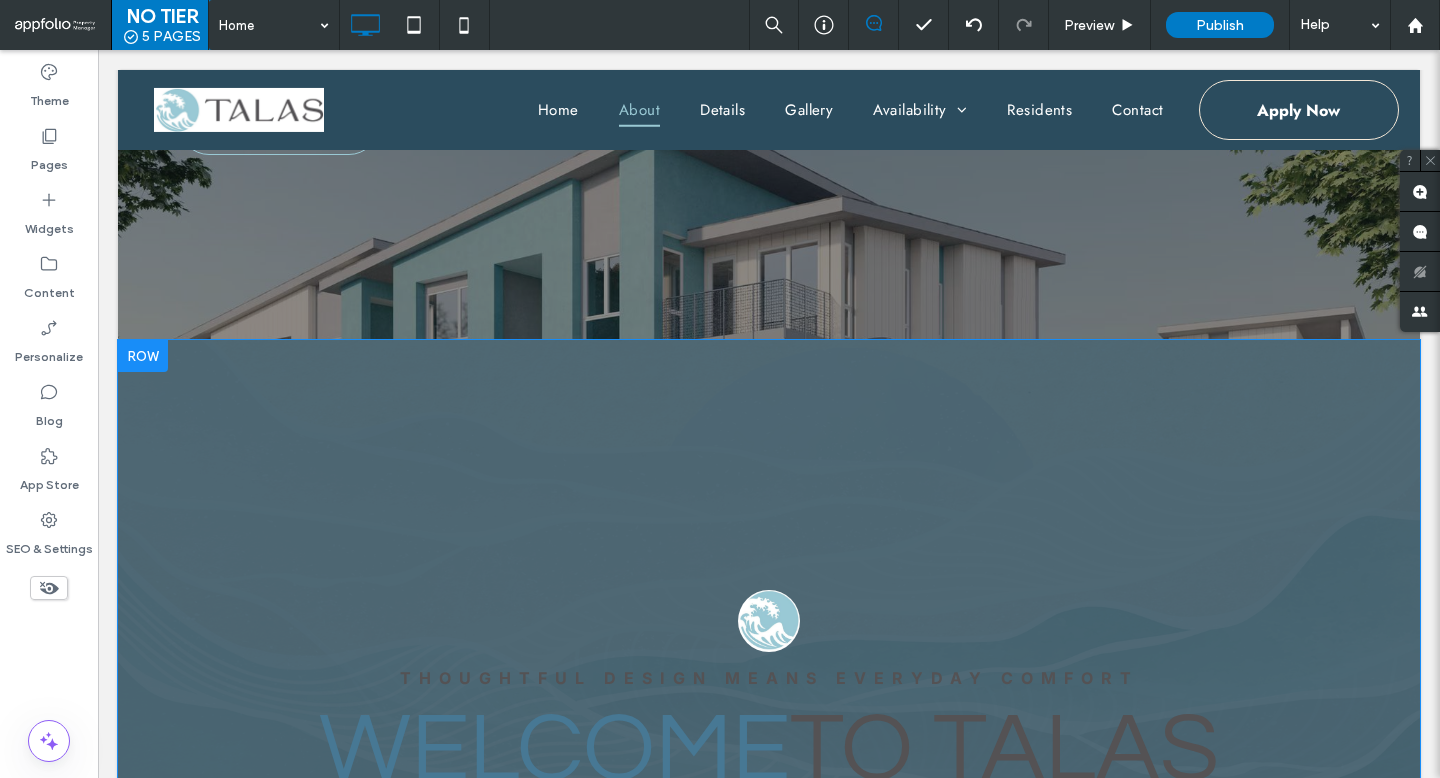 click on "Thoughtful Design means Everyday Comfort   Welcome  to TALAS
This modern apartment community was created for people who value simplicity, style, and a space that feels like home.   With clean lines, warm finishes, and purposeful amenities, TALAS offers a relaxed, balanced living experience—without the unnecessary extras. Whether you're starting out, settling in, or finding your next step, TALAS is where modern living just feels right. TALAS offers modern apartments designed for real life. Comfortable spaces, smart amenities, and a welcoming community — everything you need, right where you need it. Click To Paste" at bounding box center [769, 790] 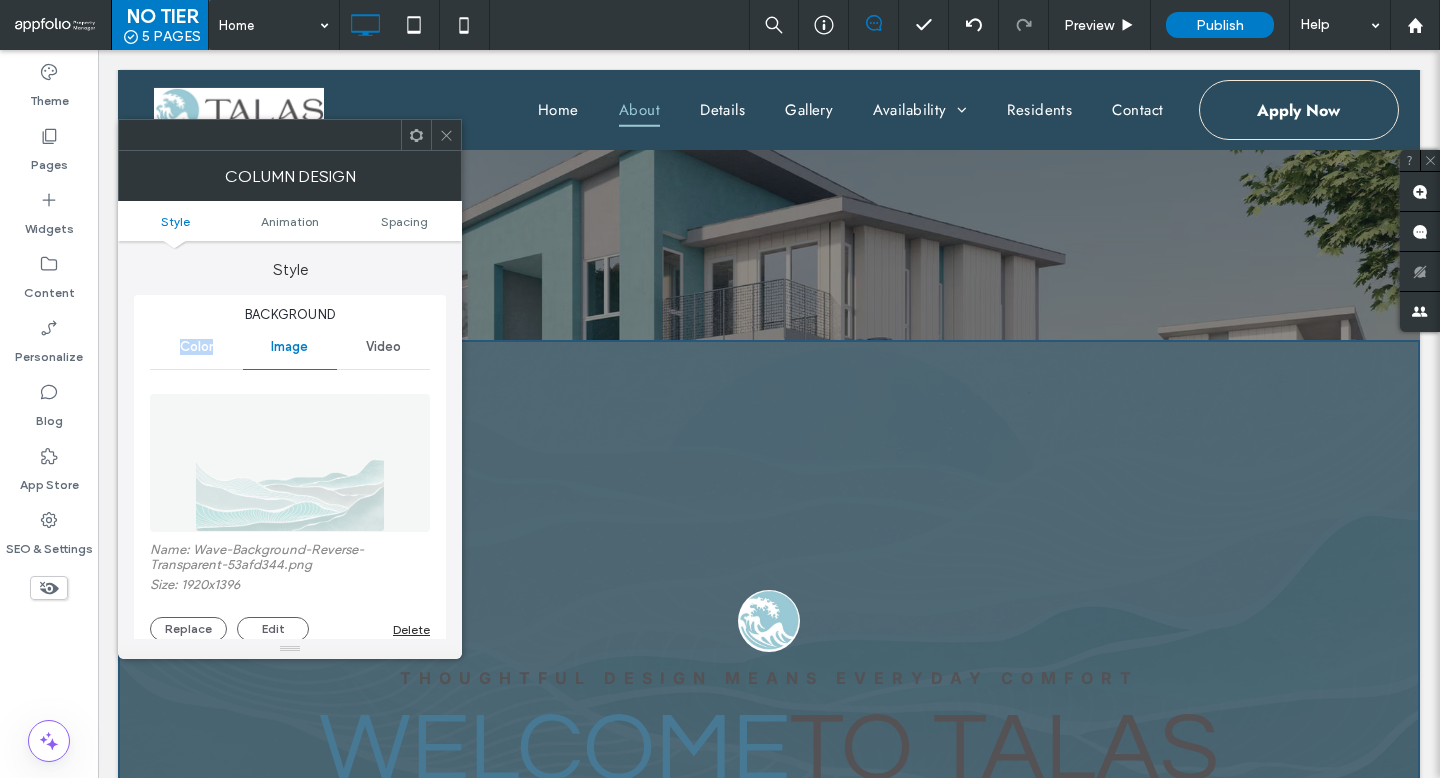 click on "Color" at bounding box center (196, 347) 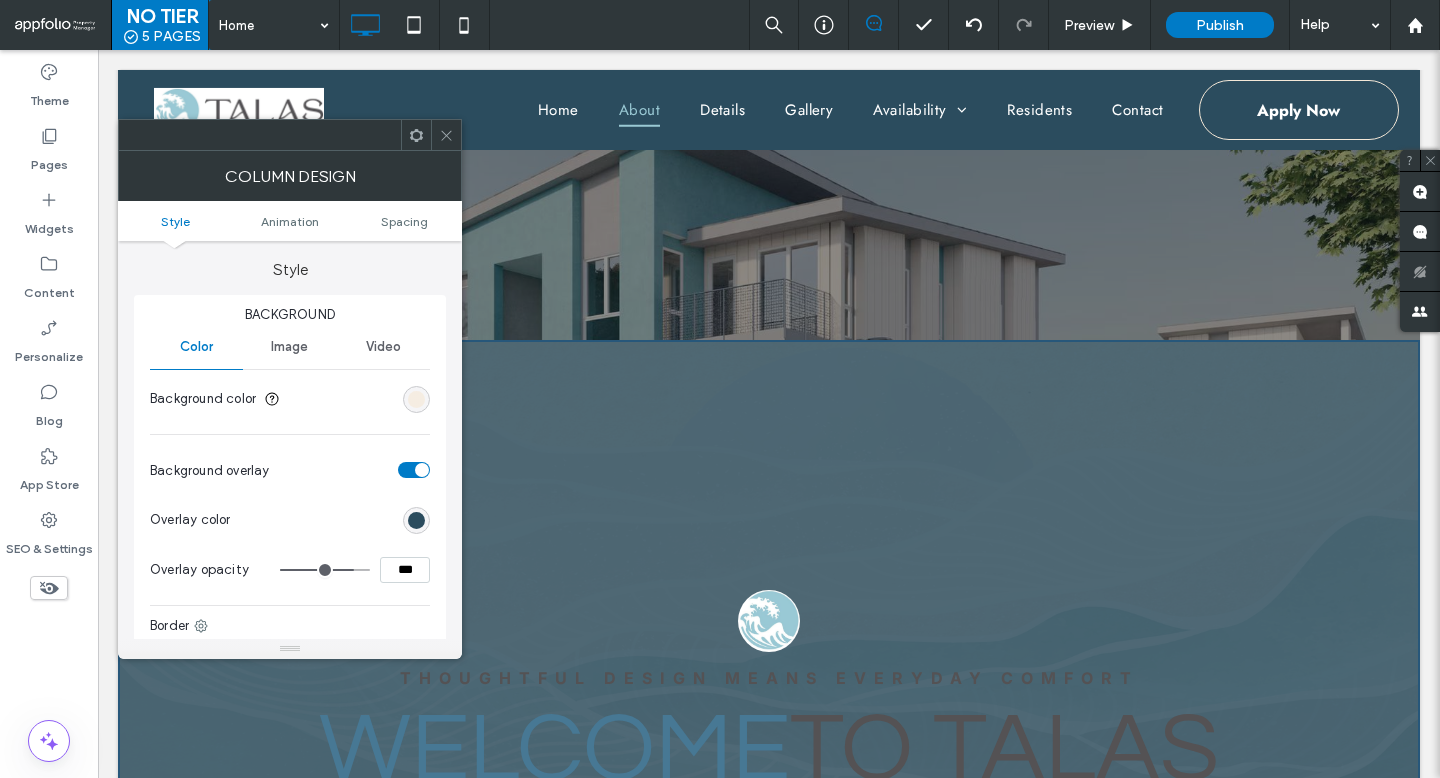 click at bounding box center [416, 399] 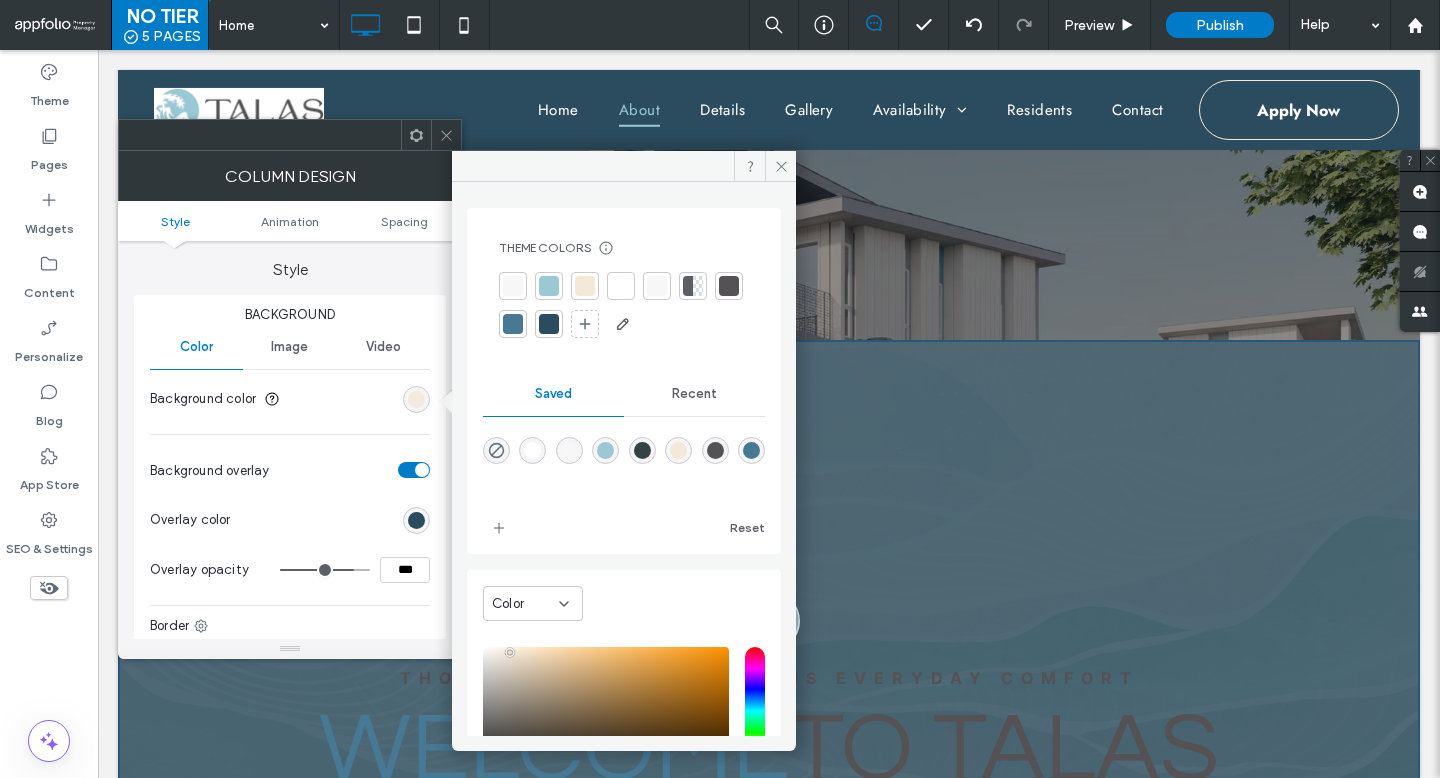 click at bounding box center [549, 324] 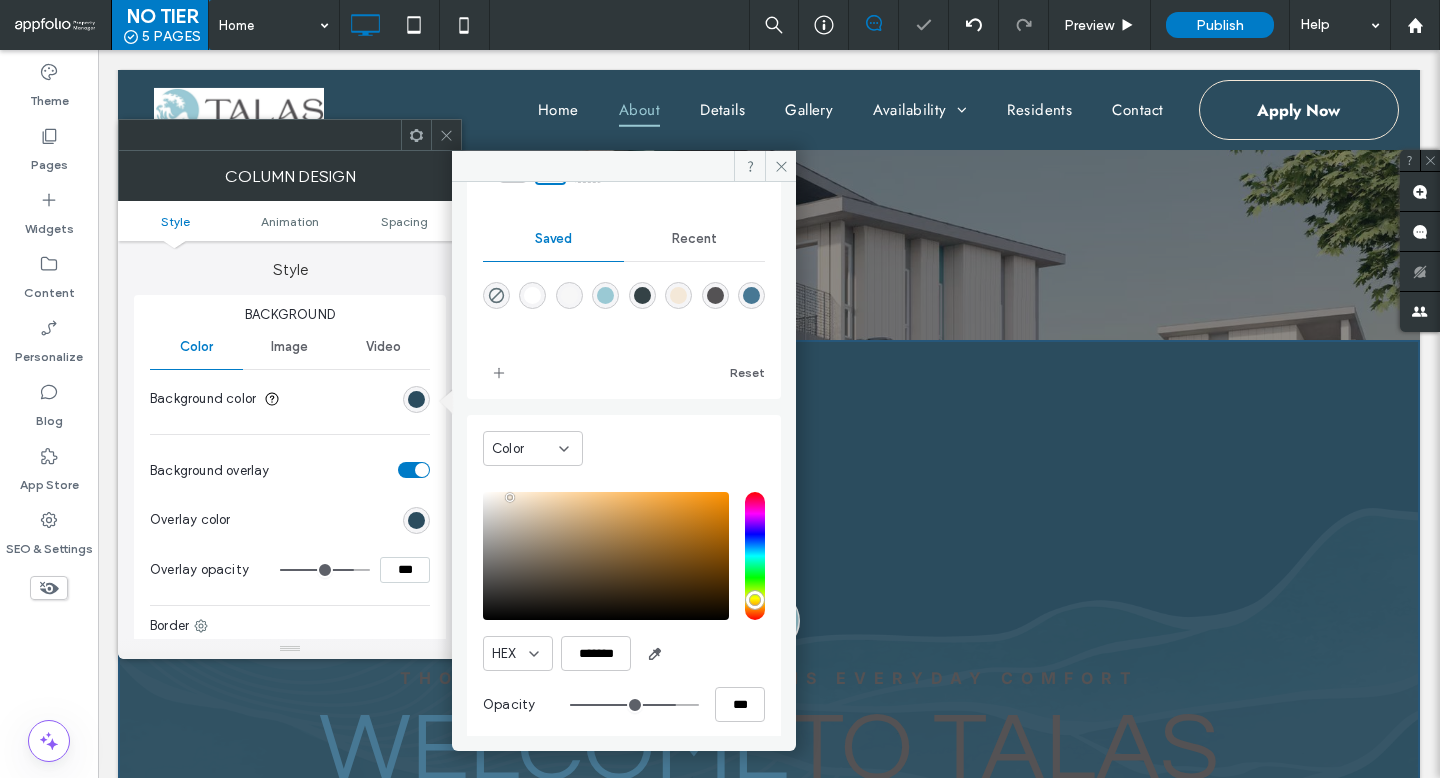 scroll, scrollTop: 166, scrollLeft: 0, axis: vertical 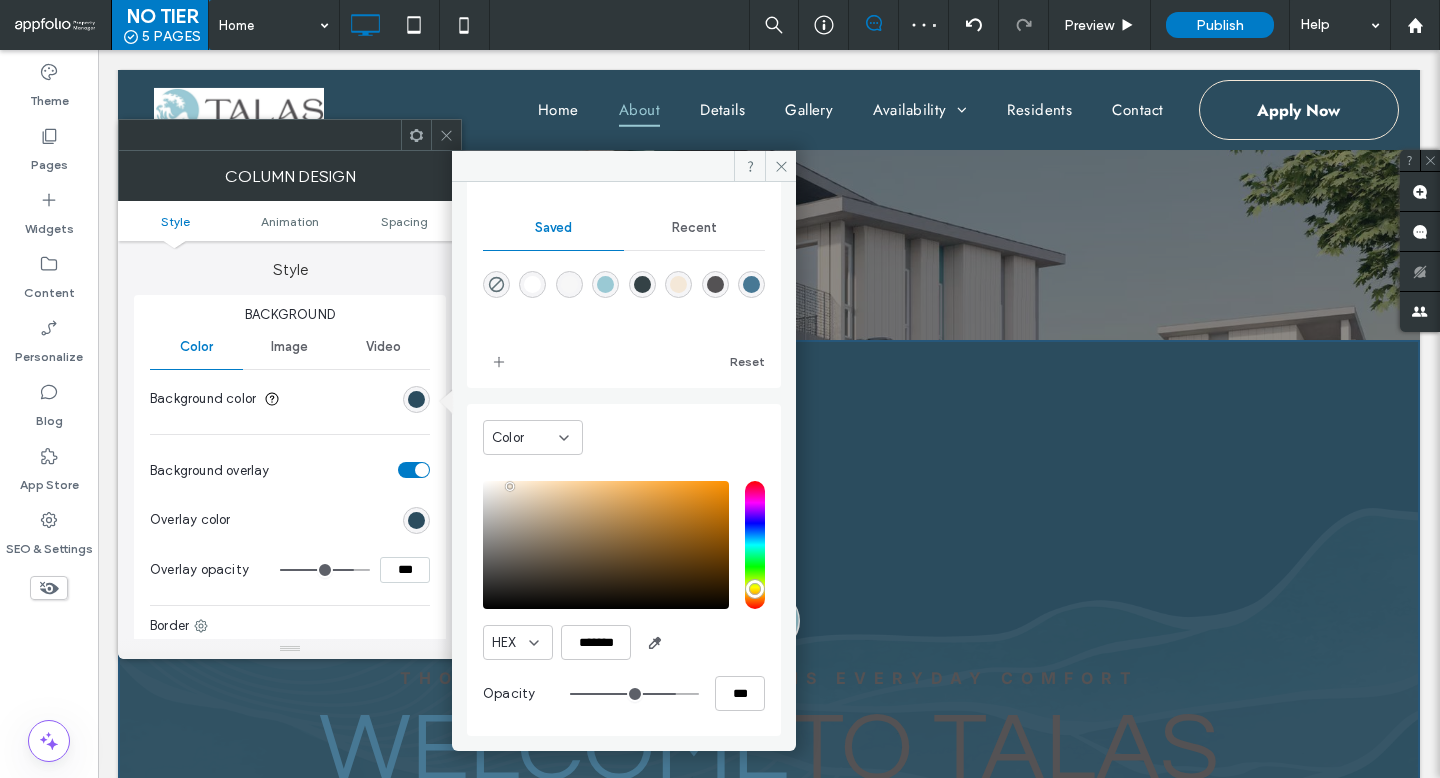 drag, startPoint x: 646, startPoint y: 709, endPoint x: 636, endPoint y: 701, distance: 12.806249 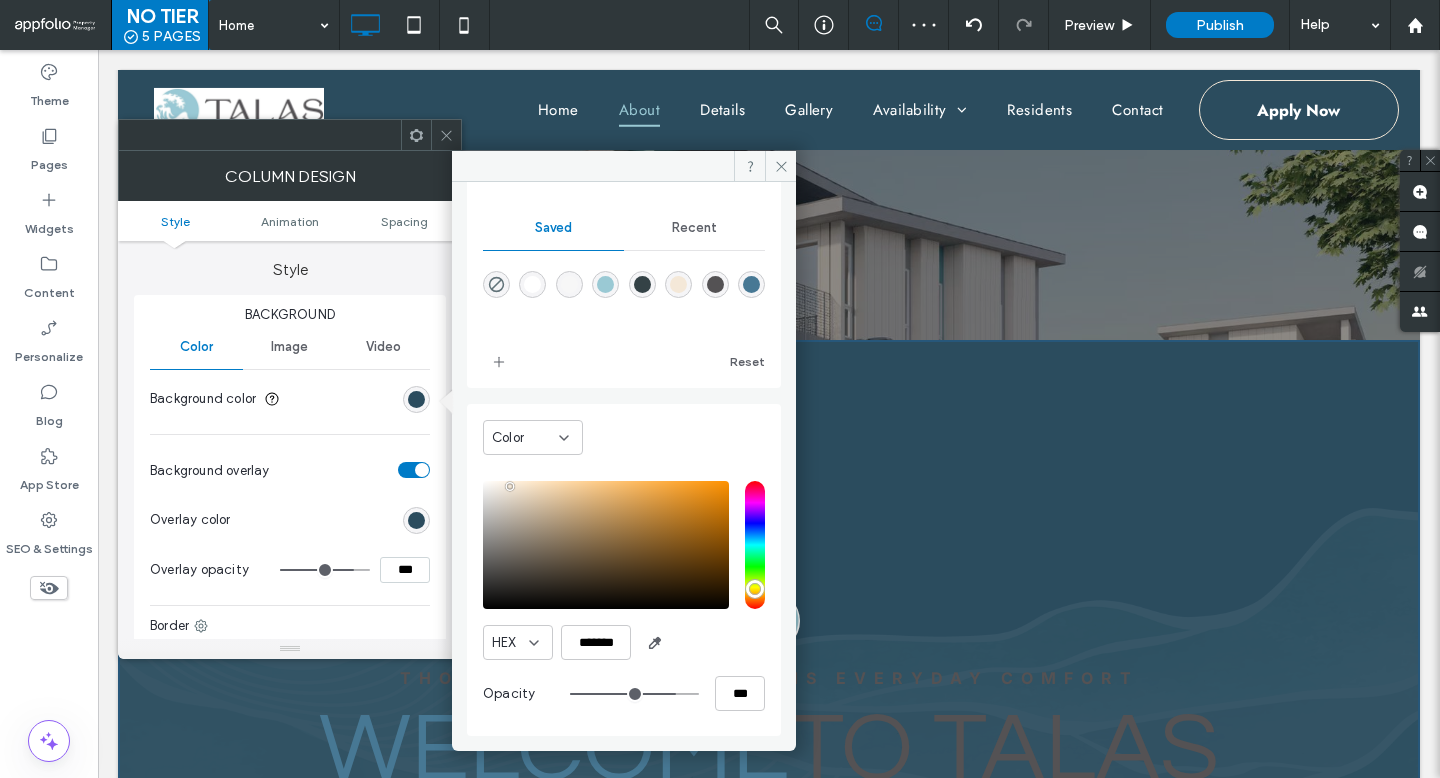 click on "***" at bounding box center (667, 693) 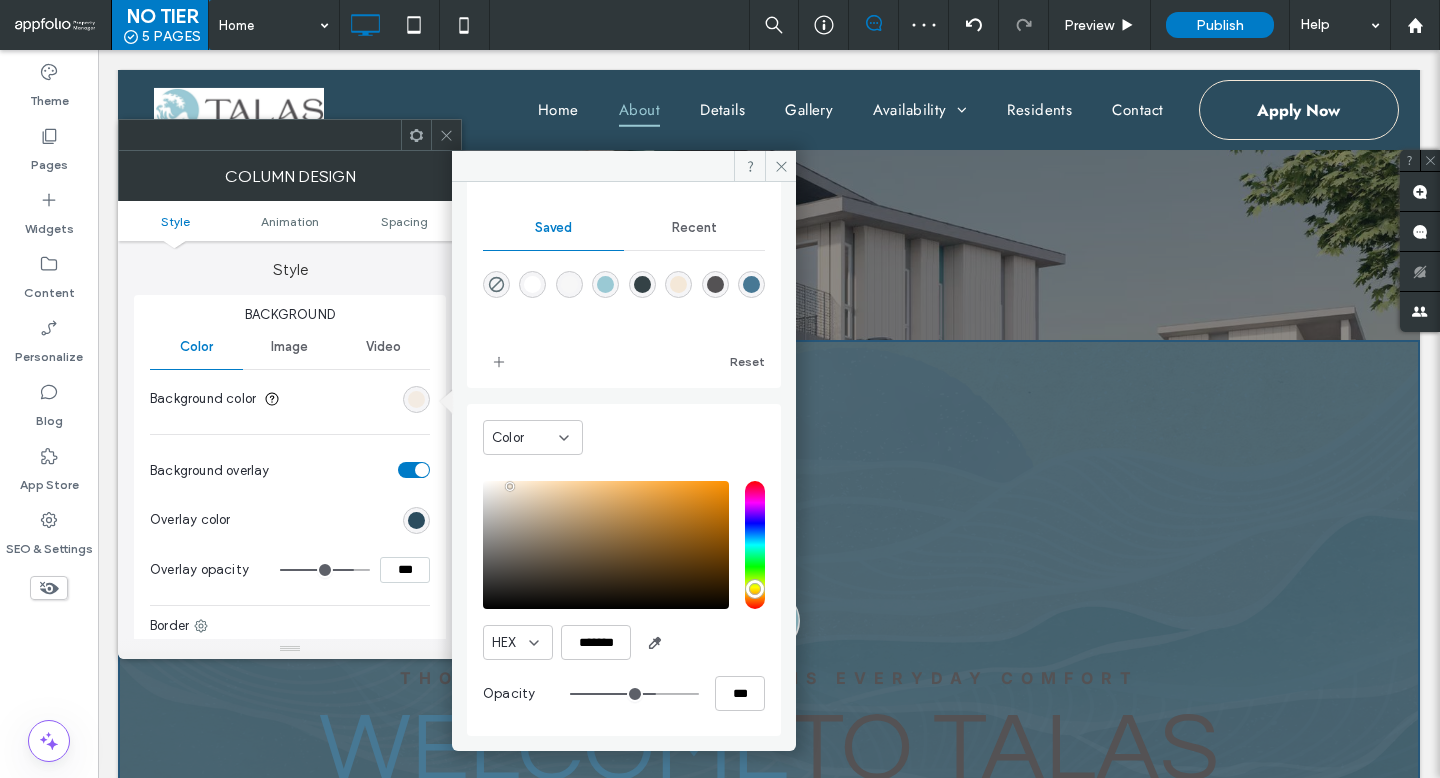 click at bounding box center [634, 694] 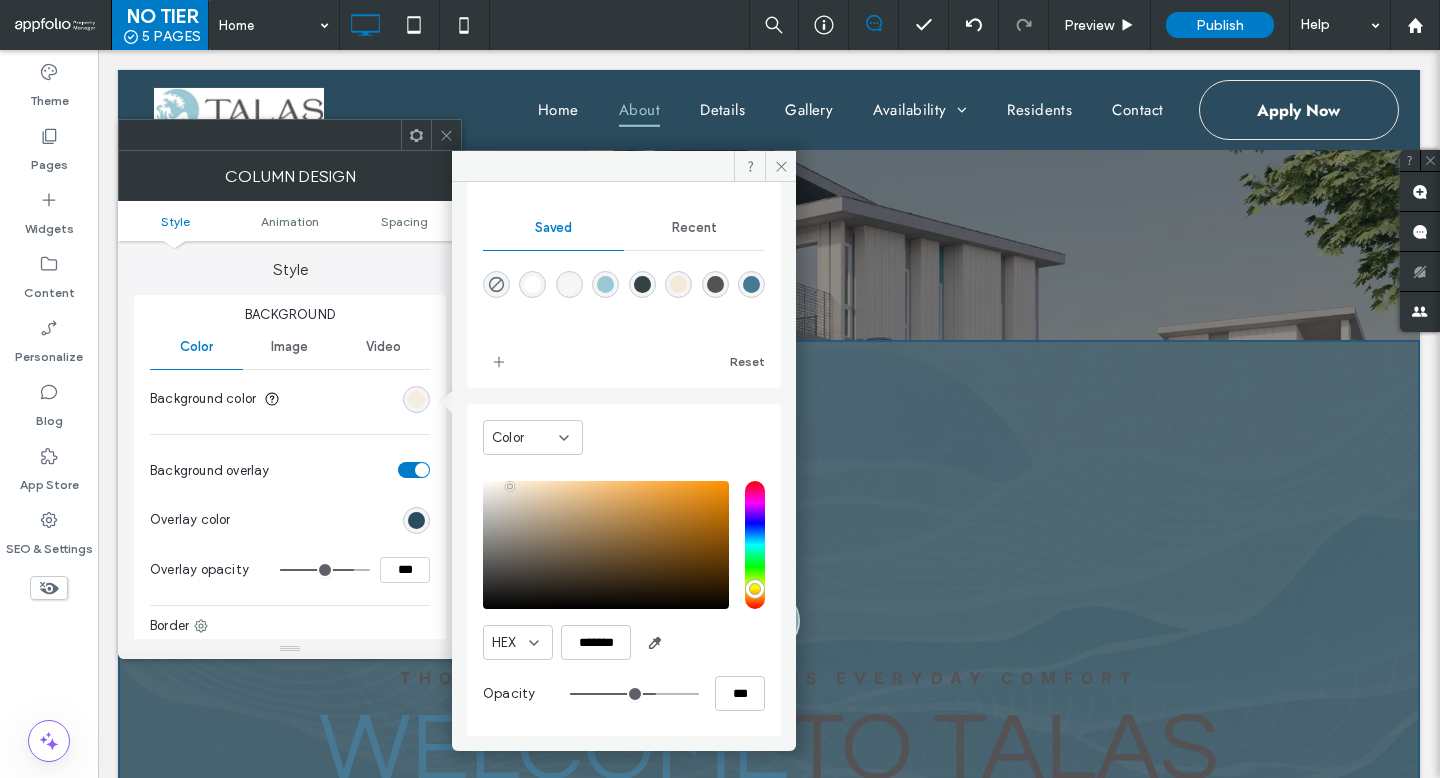 click at bounding box center [642, 284] 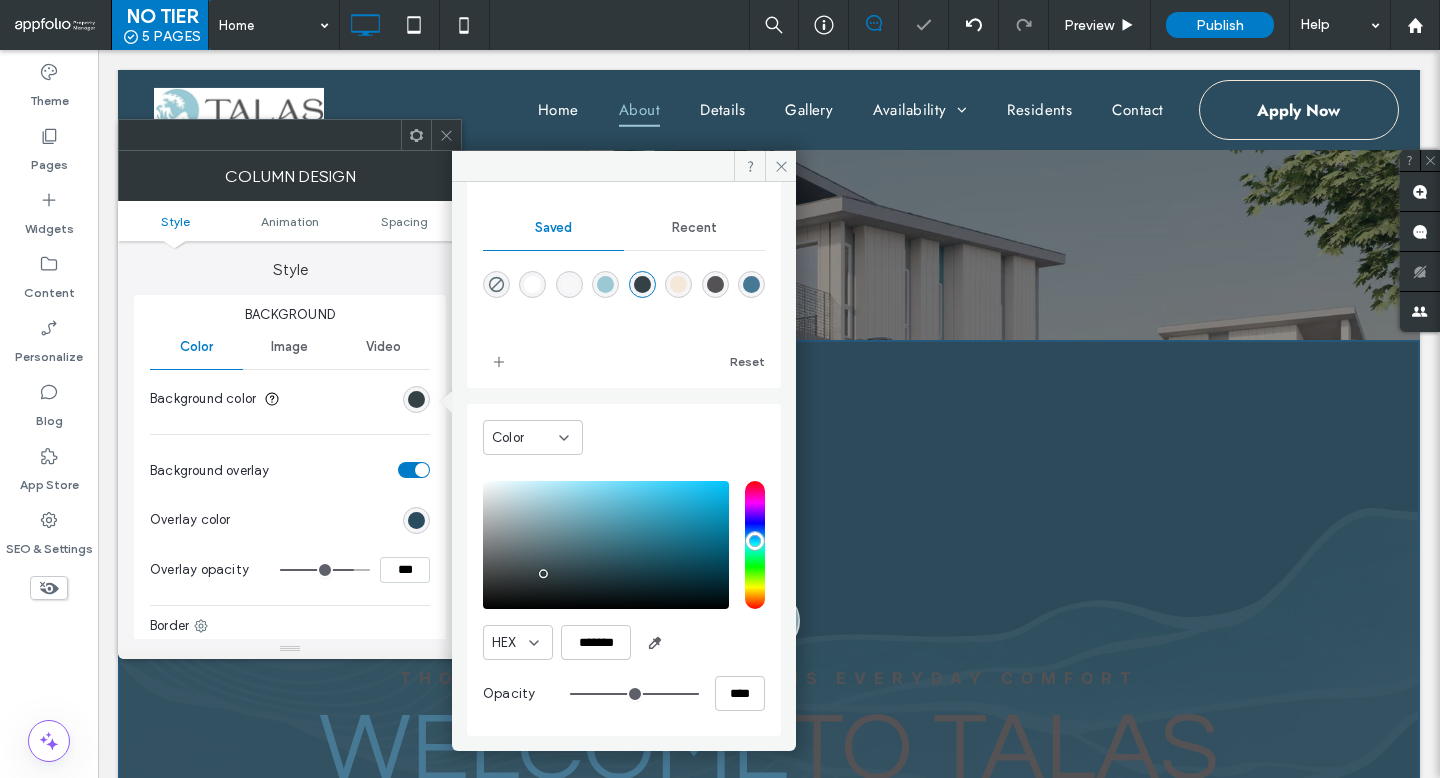 click at bounding box center [751, 284] 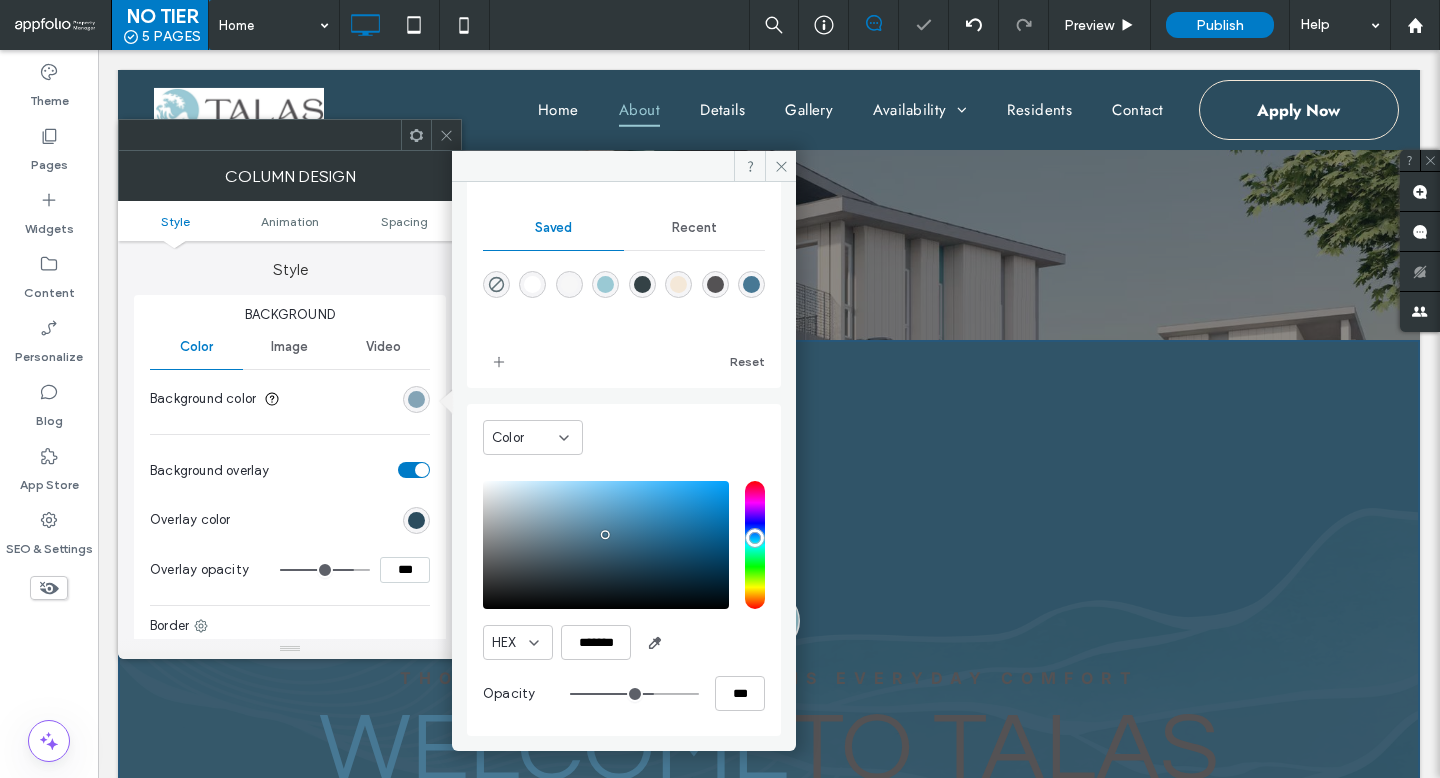 click at bounding box center [634, 694] 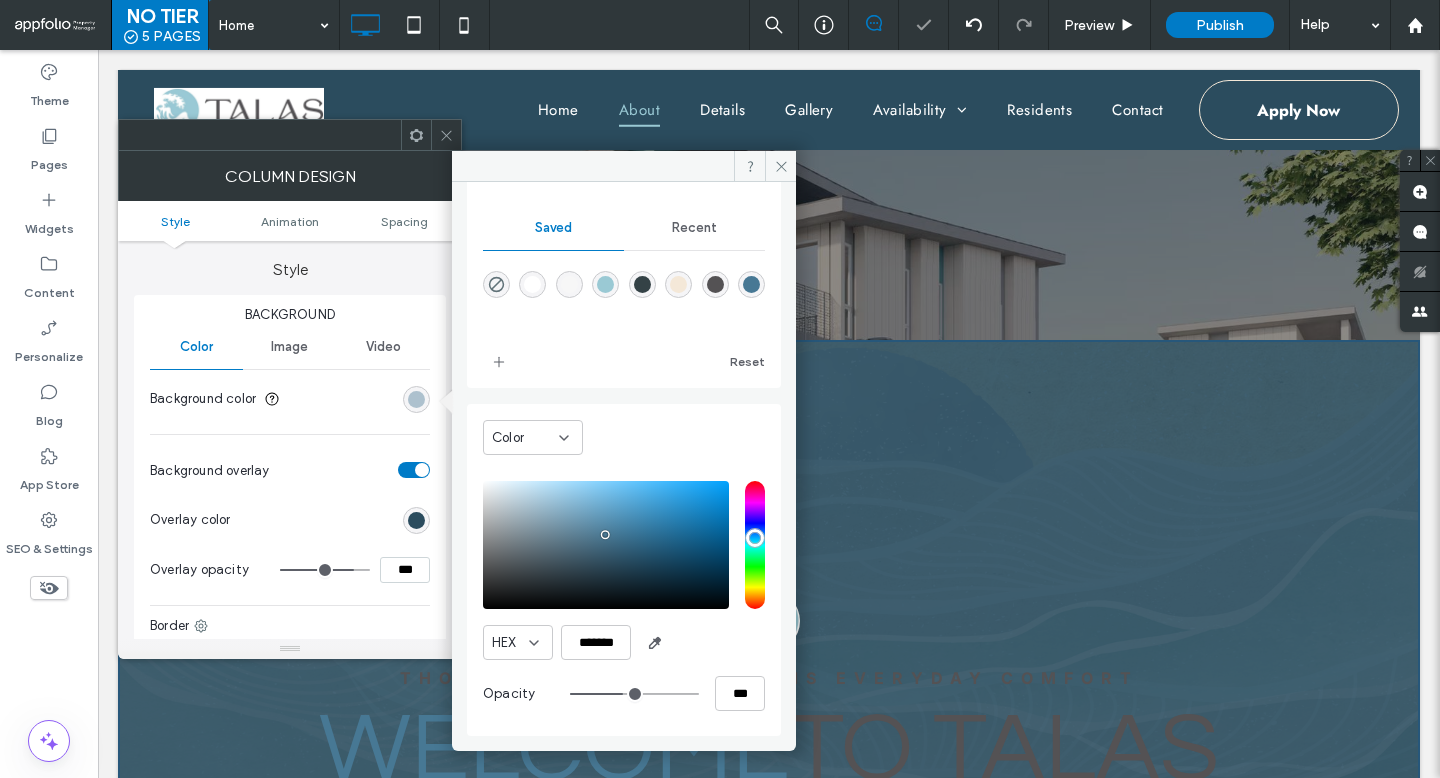 drag, startPoint x: 637, startPoint y: 694, endPoint x: 612, endPoint y: 692, distance: 25.079872 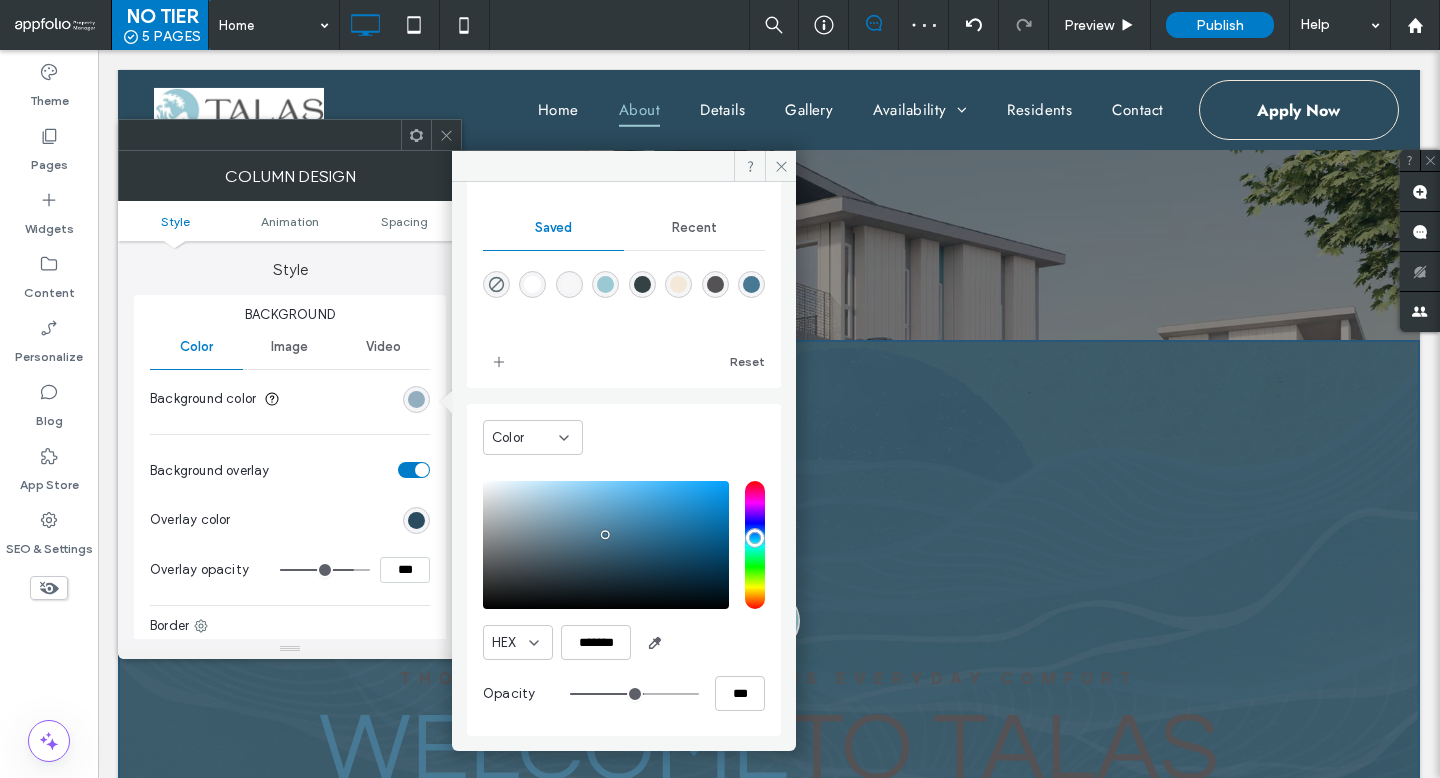 click at bounding box center [634, 694] 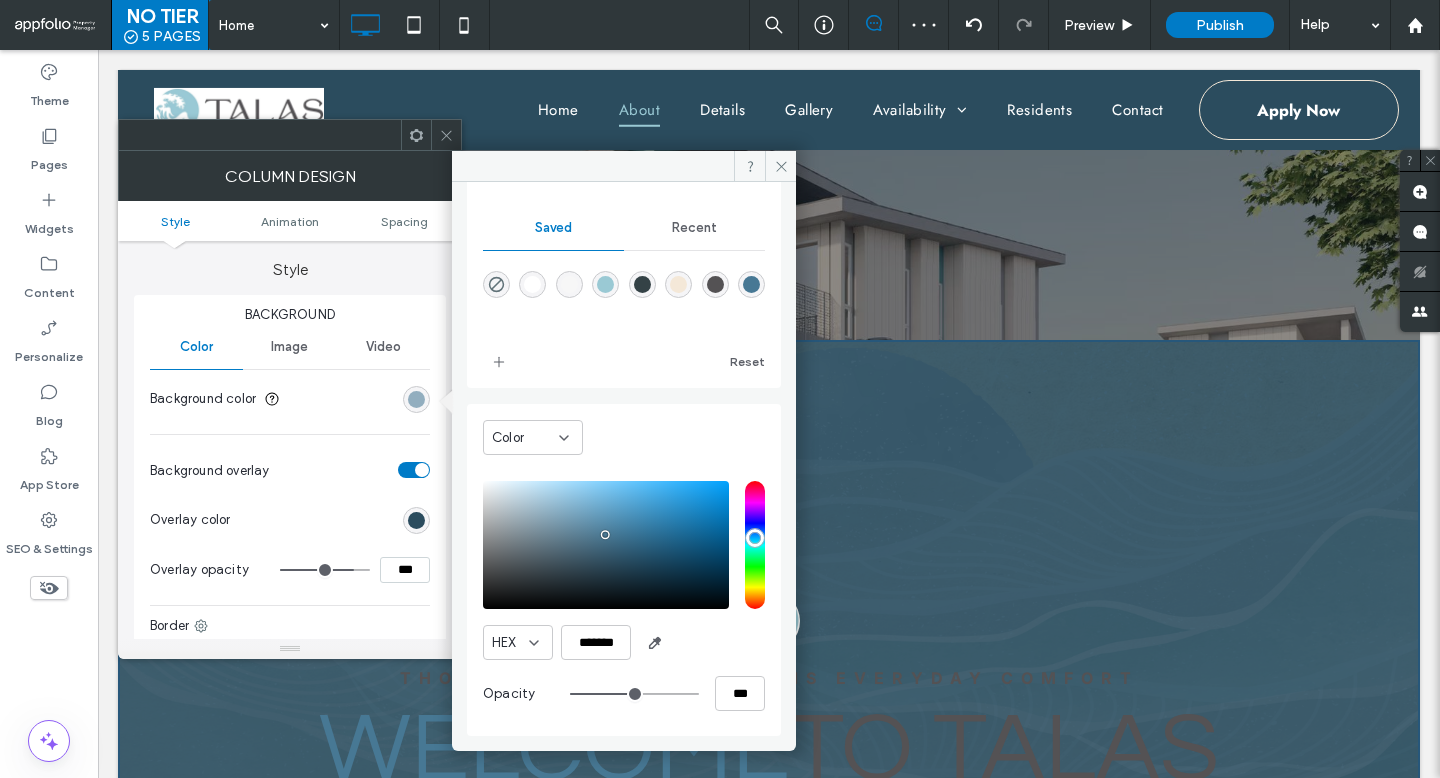 click 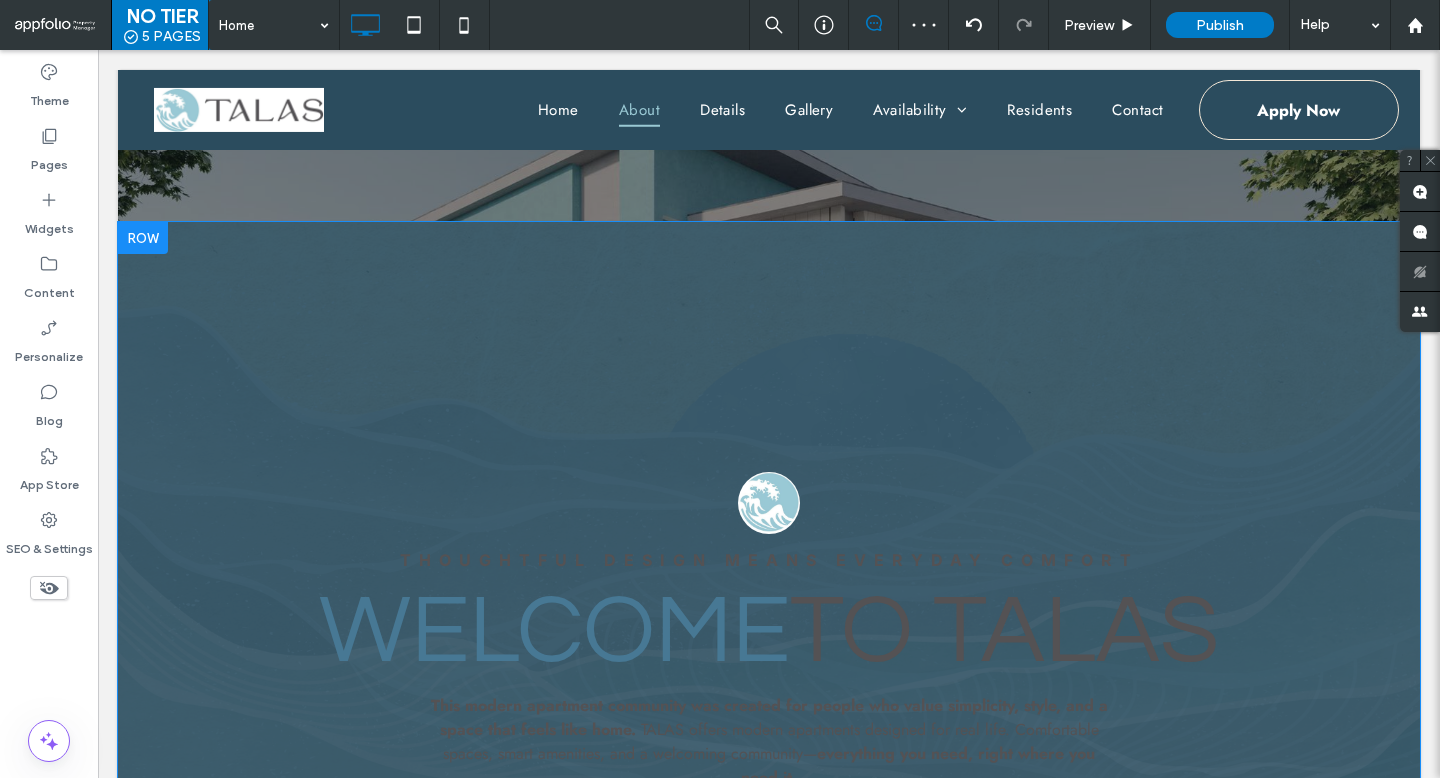 scroll, scrollTop: 644, scrollLeft: 0, axis: vertical 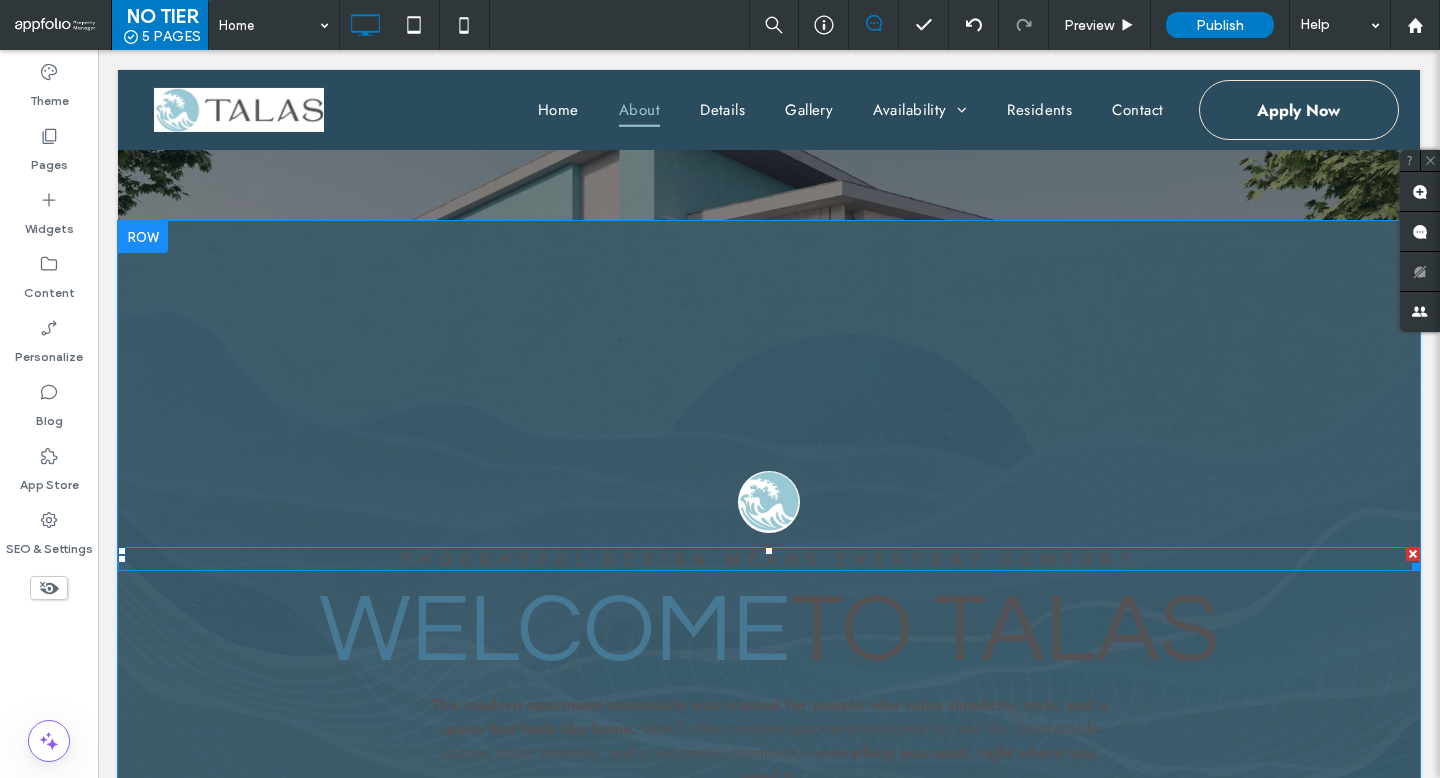 click on "Thoughtful Design means Everyday Comfort" at bounding box center [769, 559] 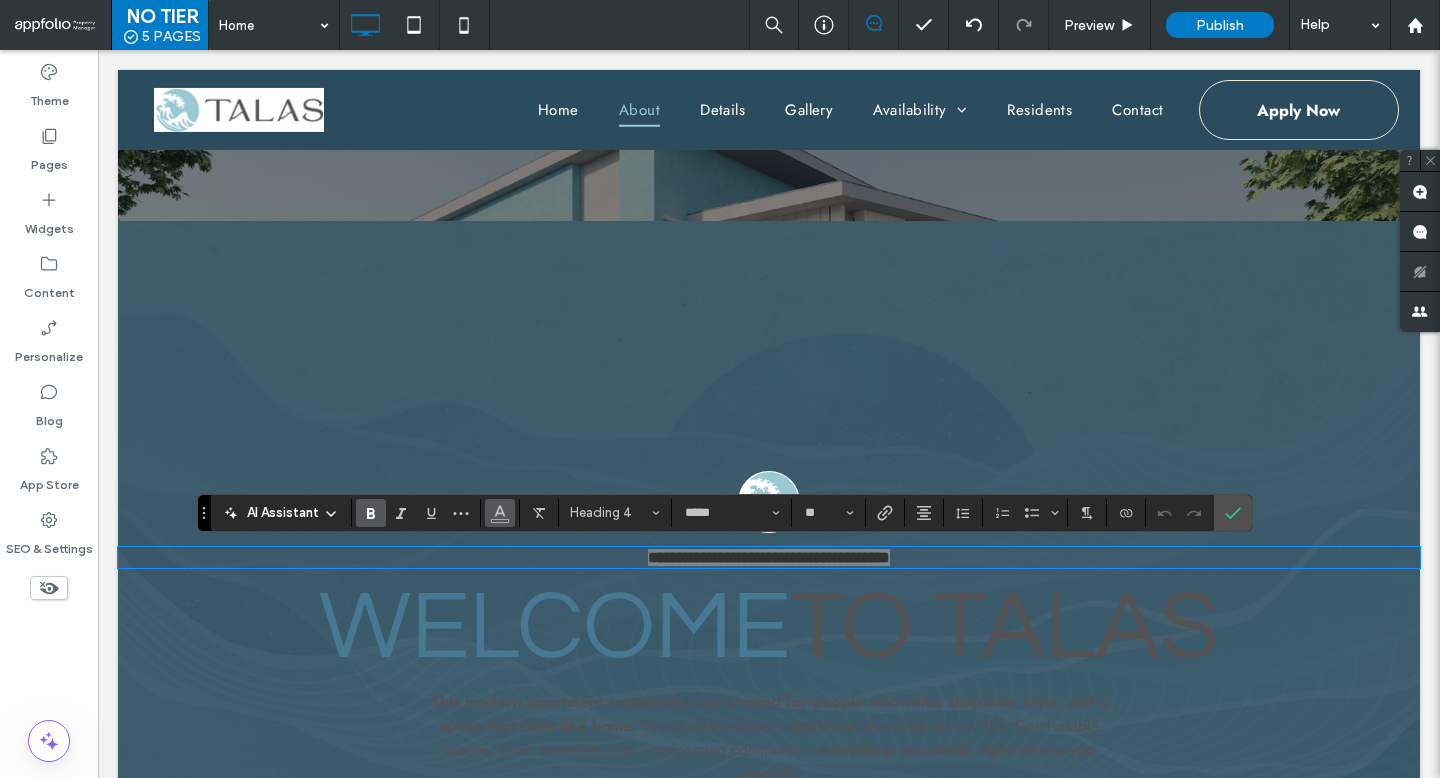 click 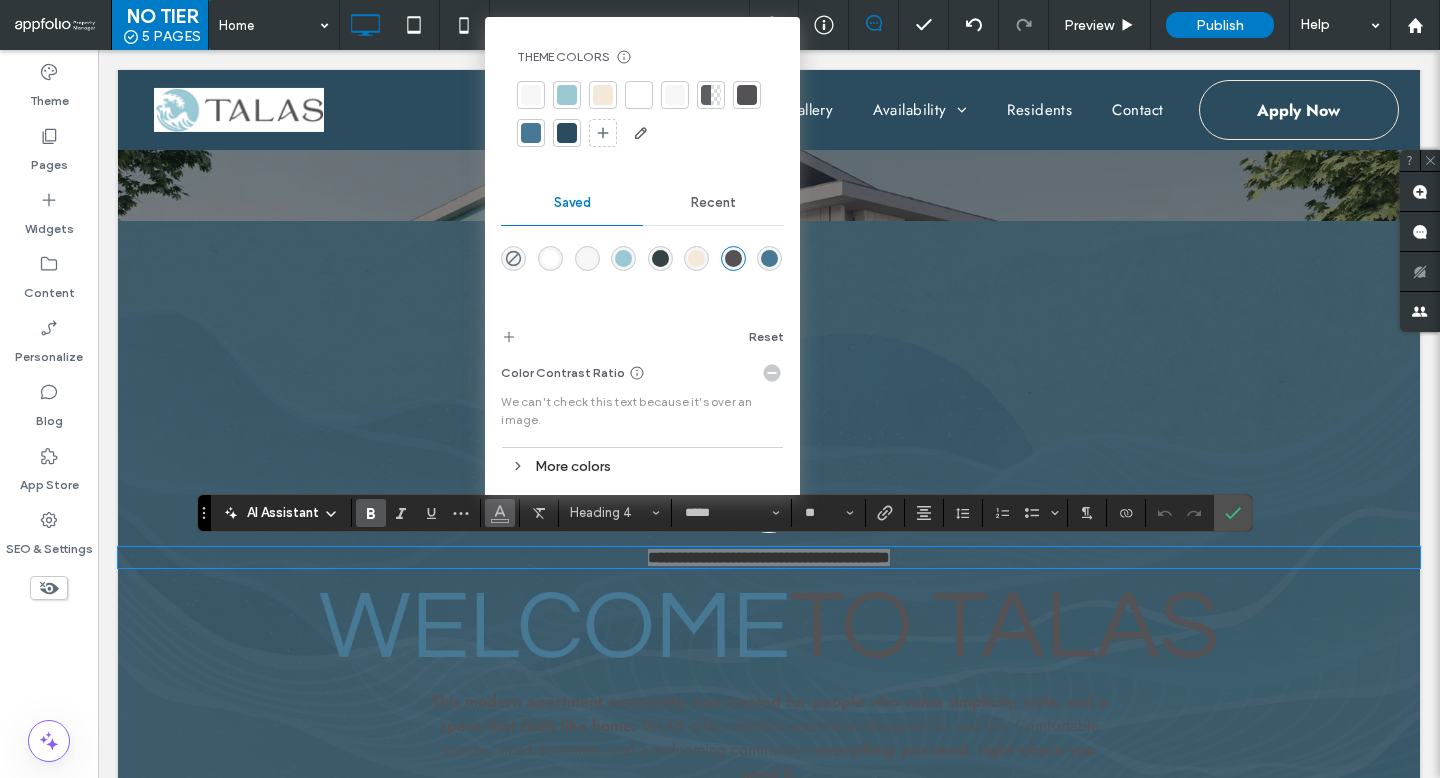 click at bounding box center (639, 95) 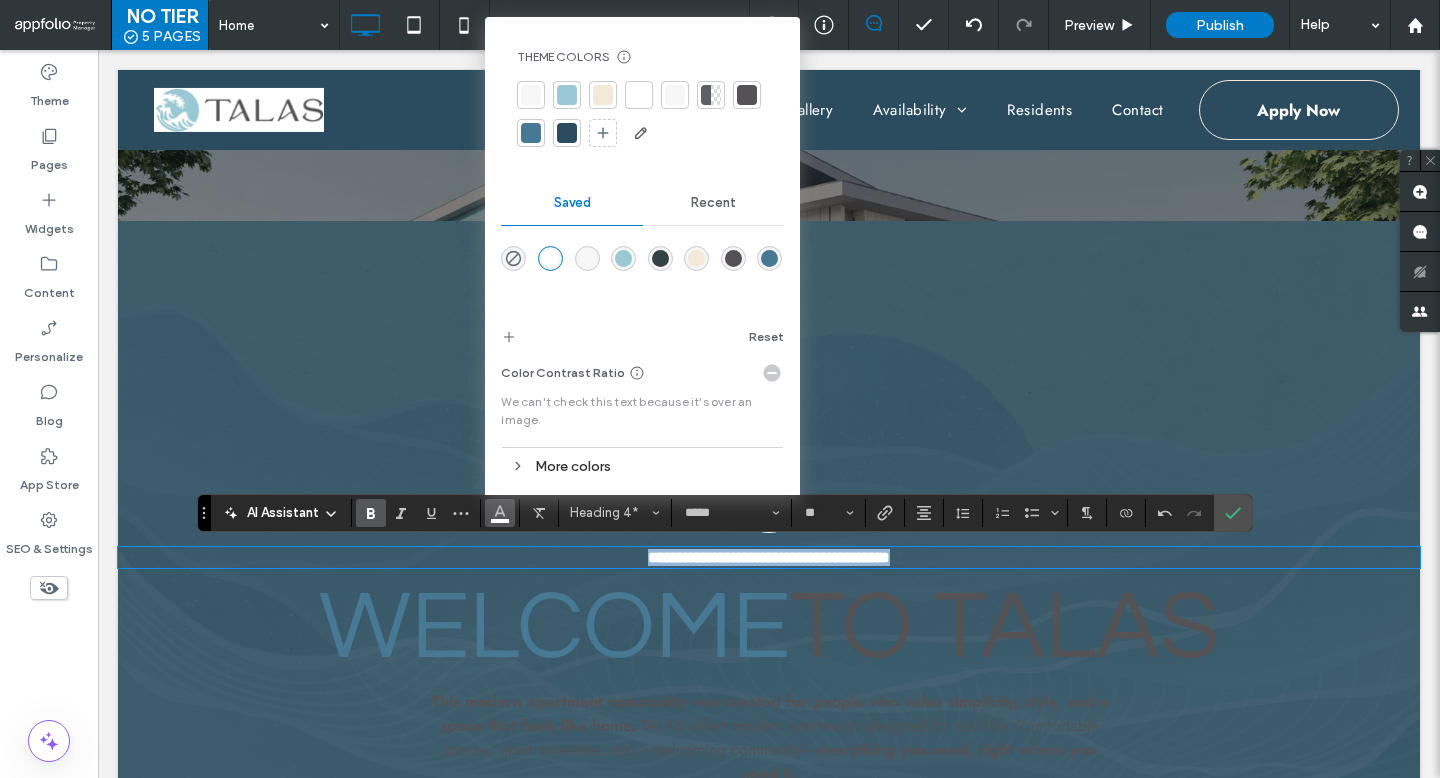click on "**********" at bounding box center (769, 557) 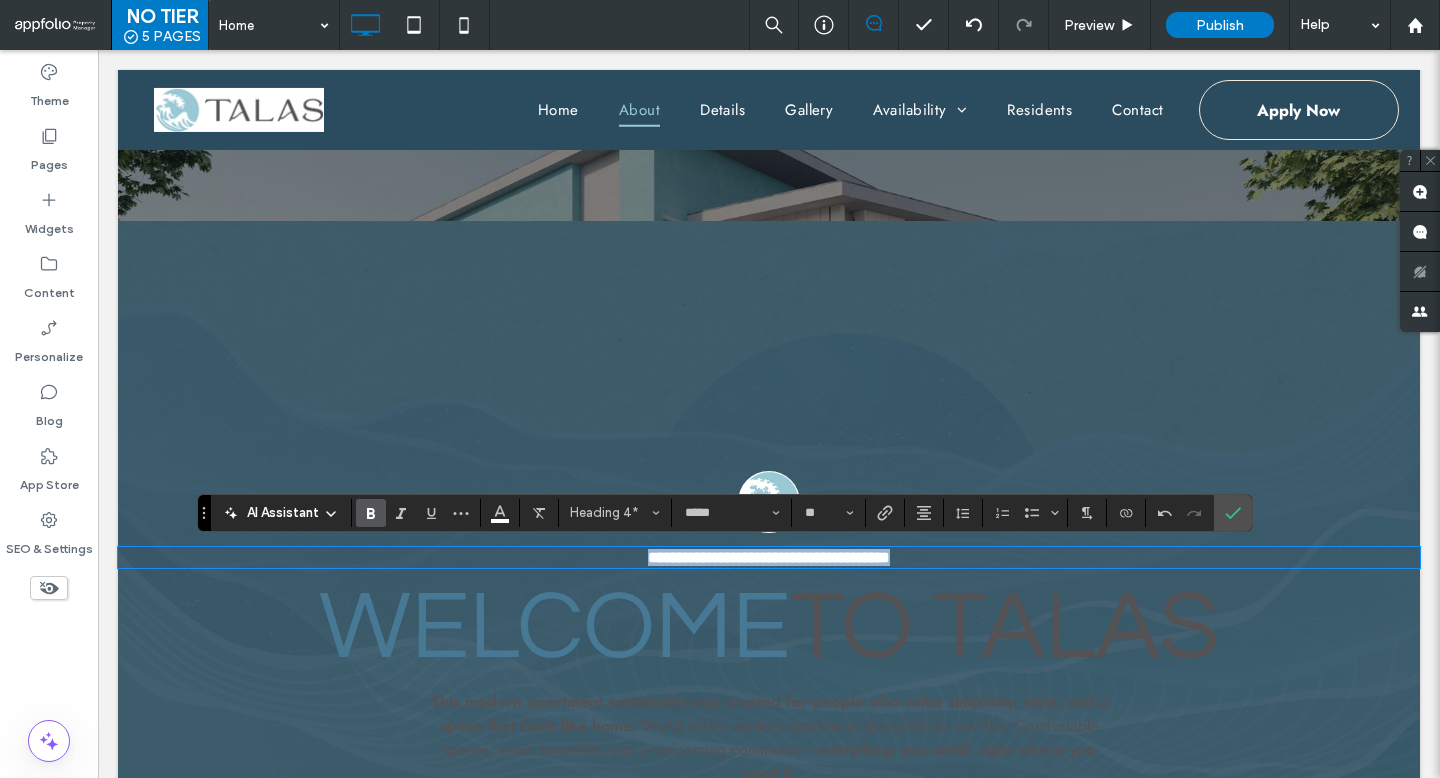 click on "**********" at bounding box center [769, 557] 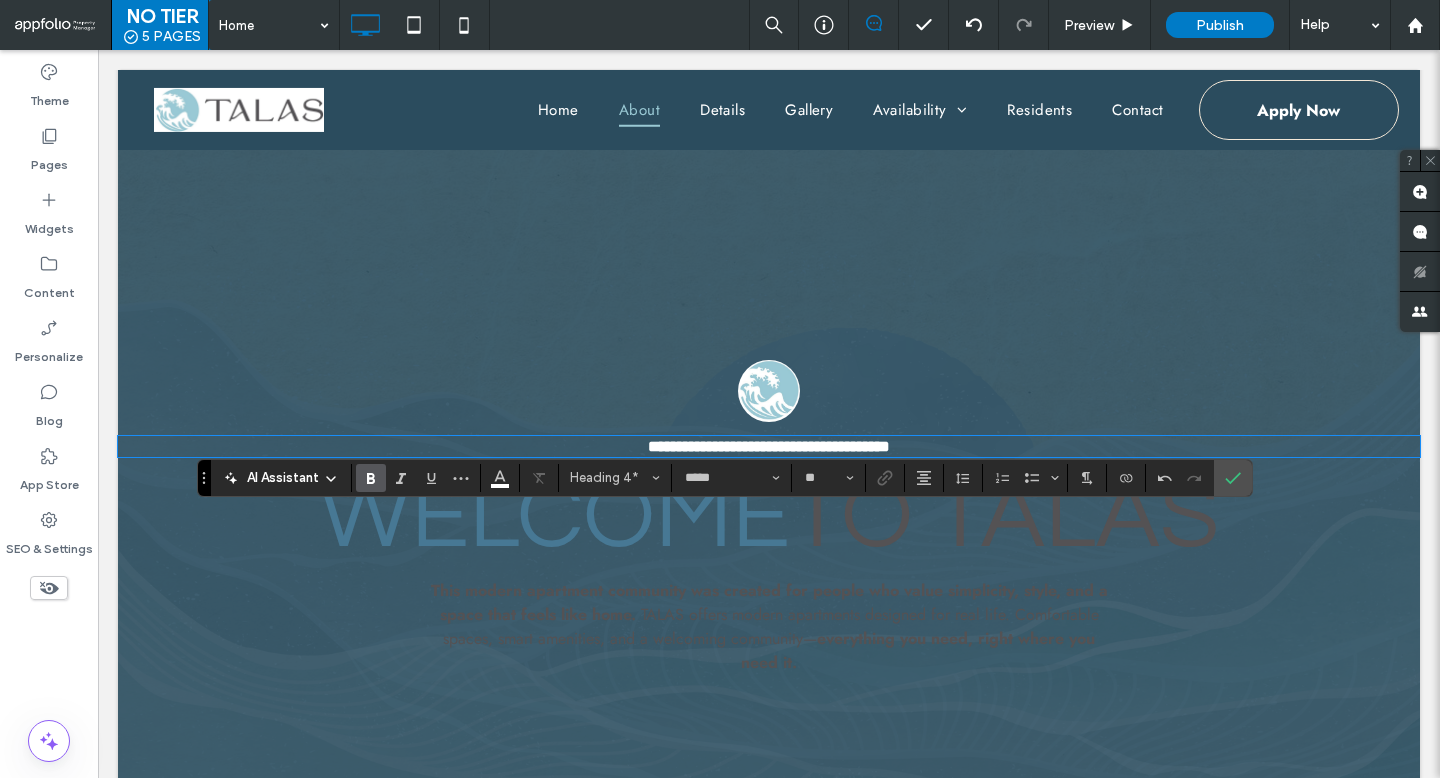 scroll, scrollTop: 778, scrollLeft: 0, axis: vertical 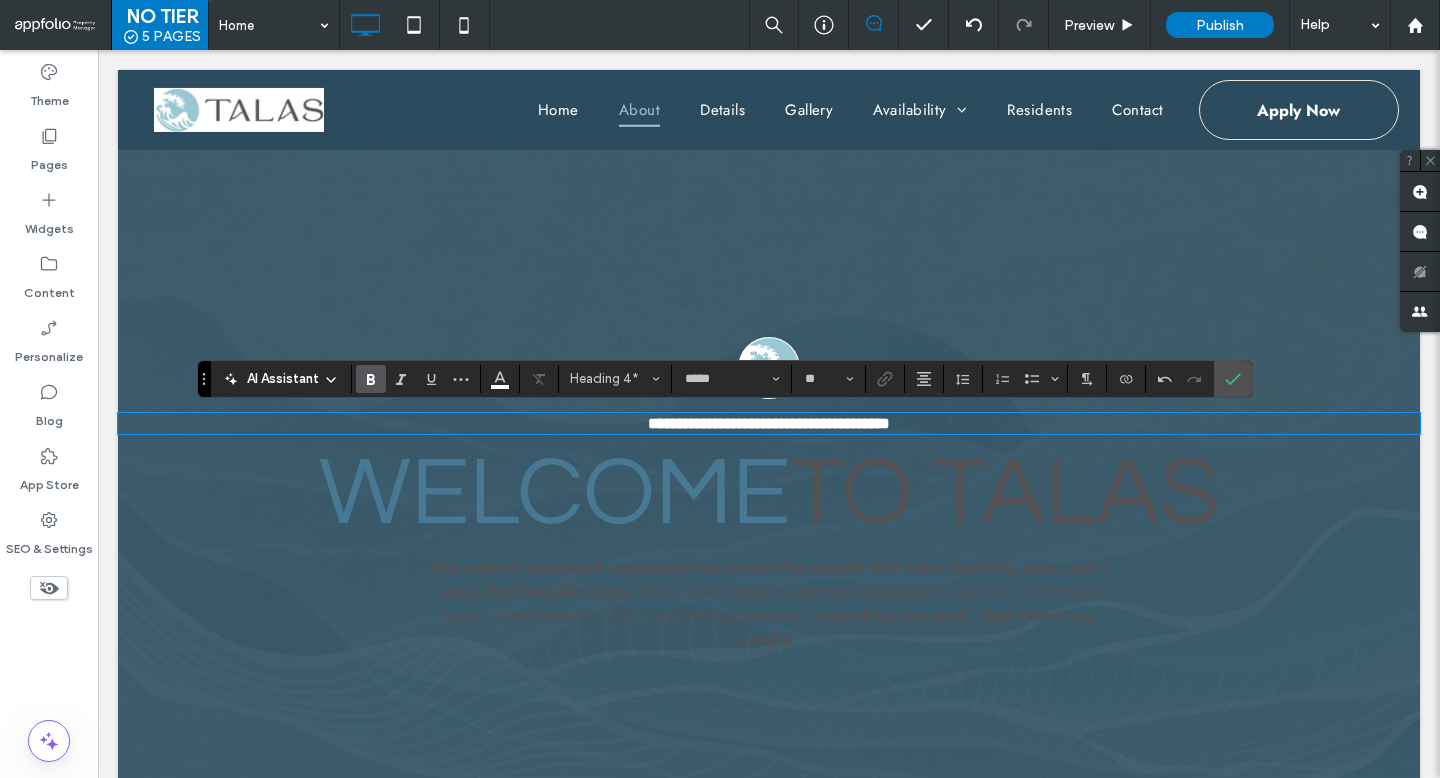 click on "to TALAS" at bounding box center [1004, 493] 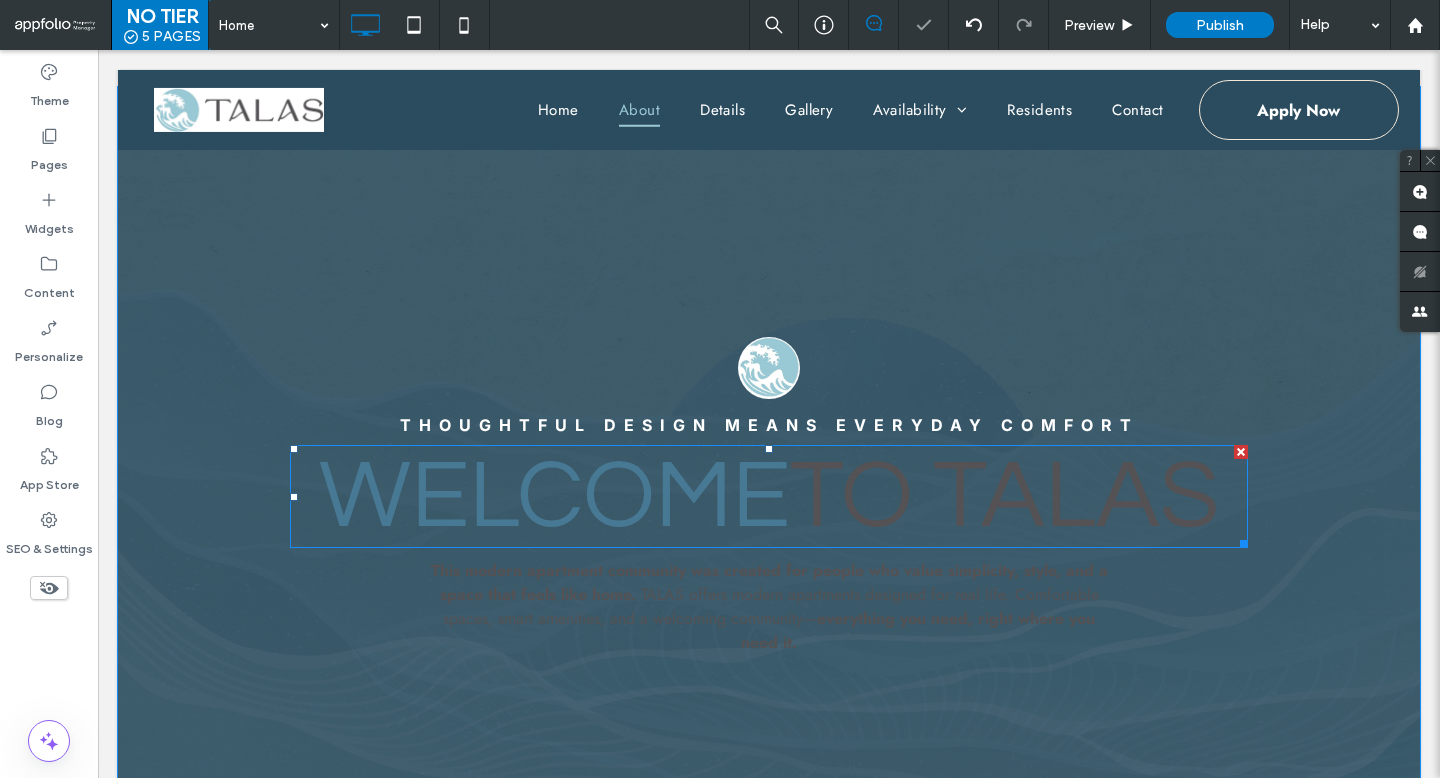 click on "to TALAS" at bounding box center (1004, 496) 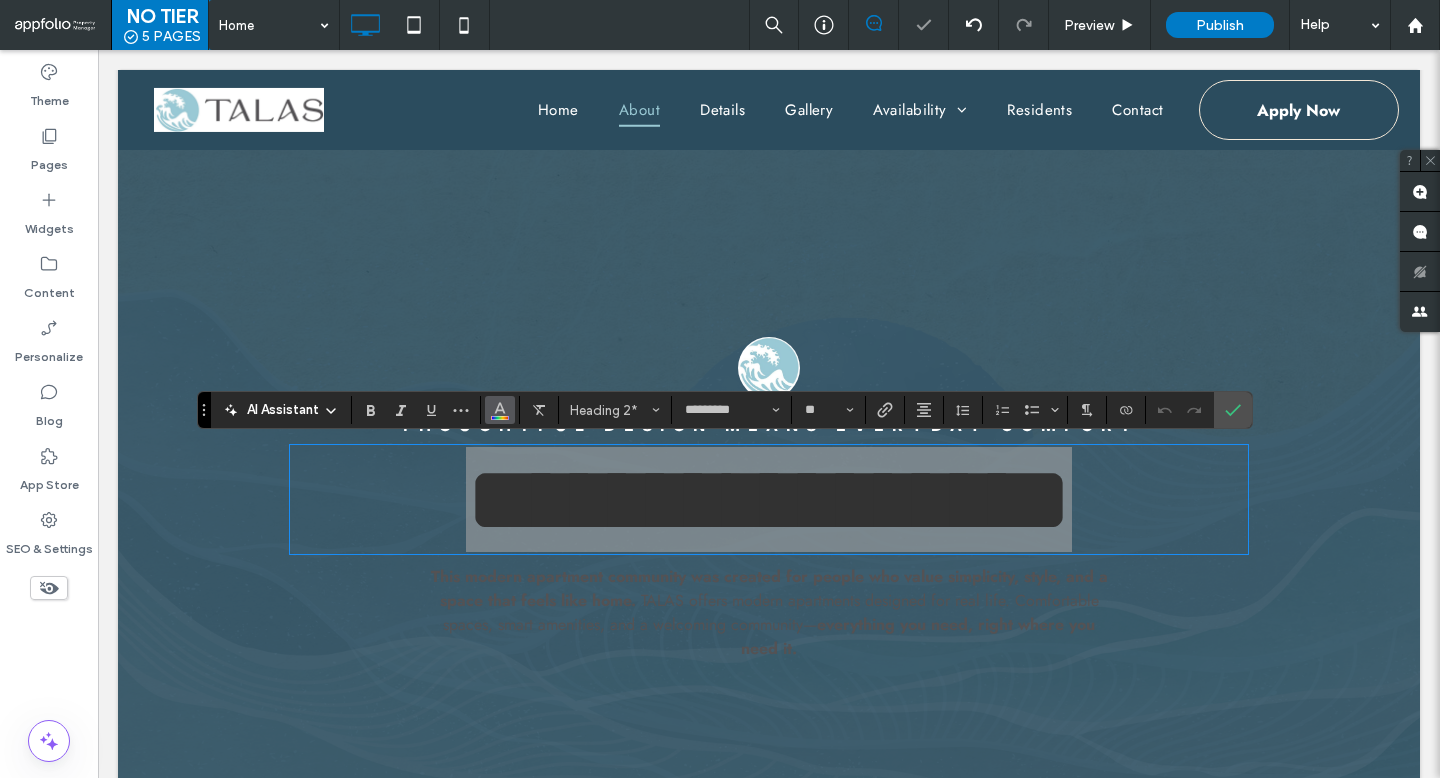click 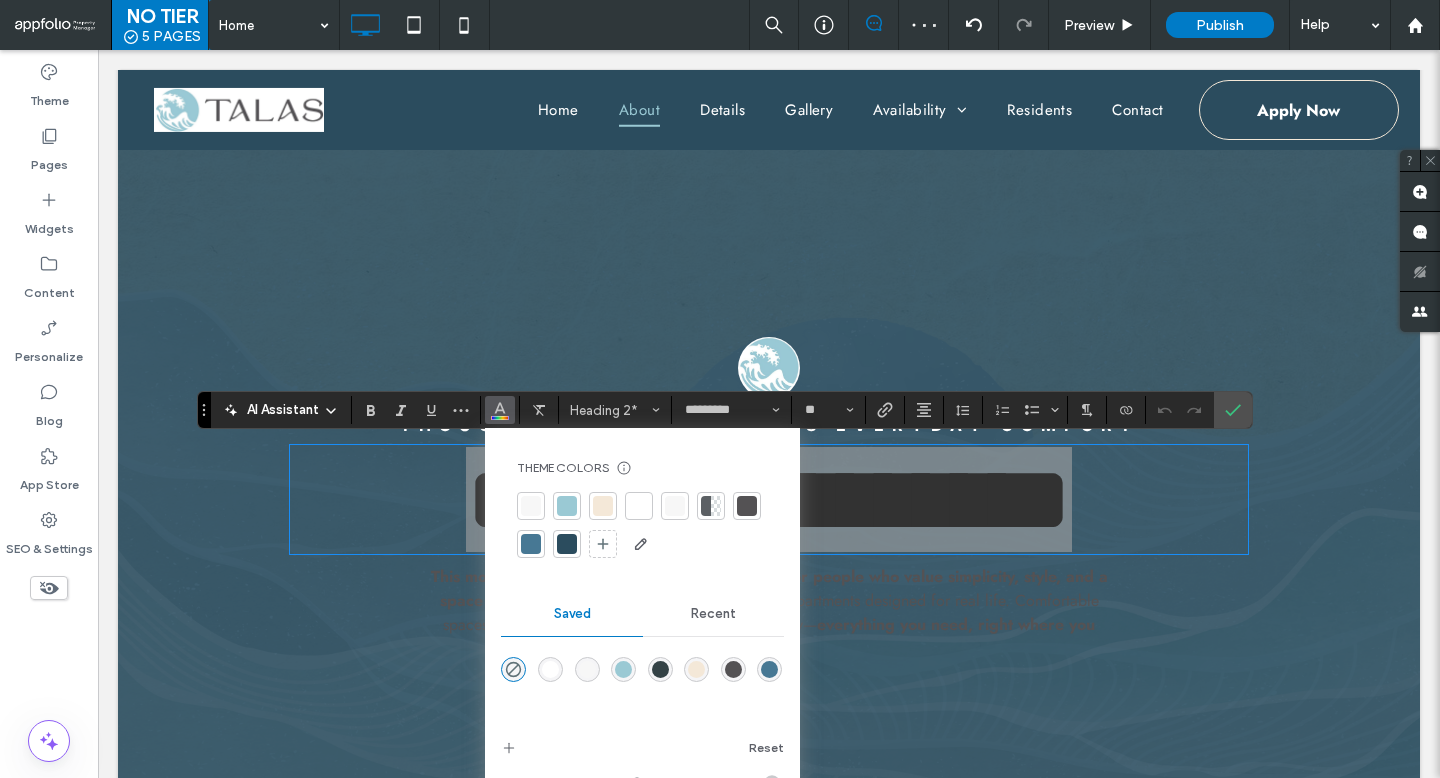 click at bounding box center [675, 506] 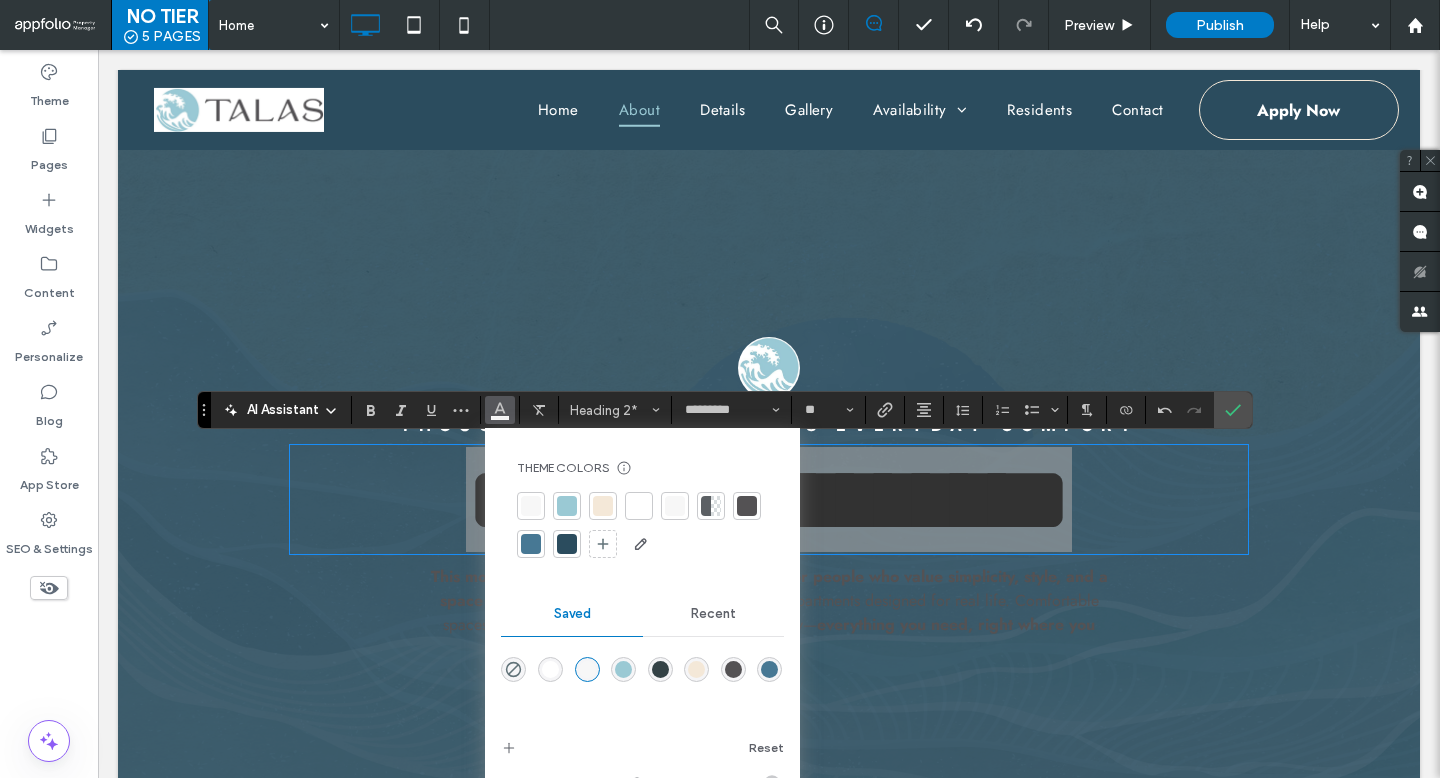 click at bounding box center [639, 506] 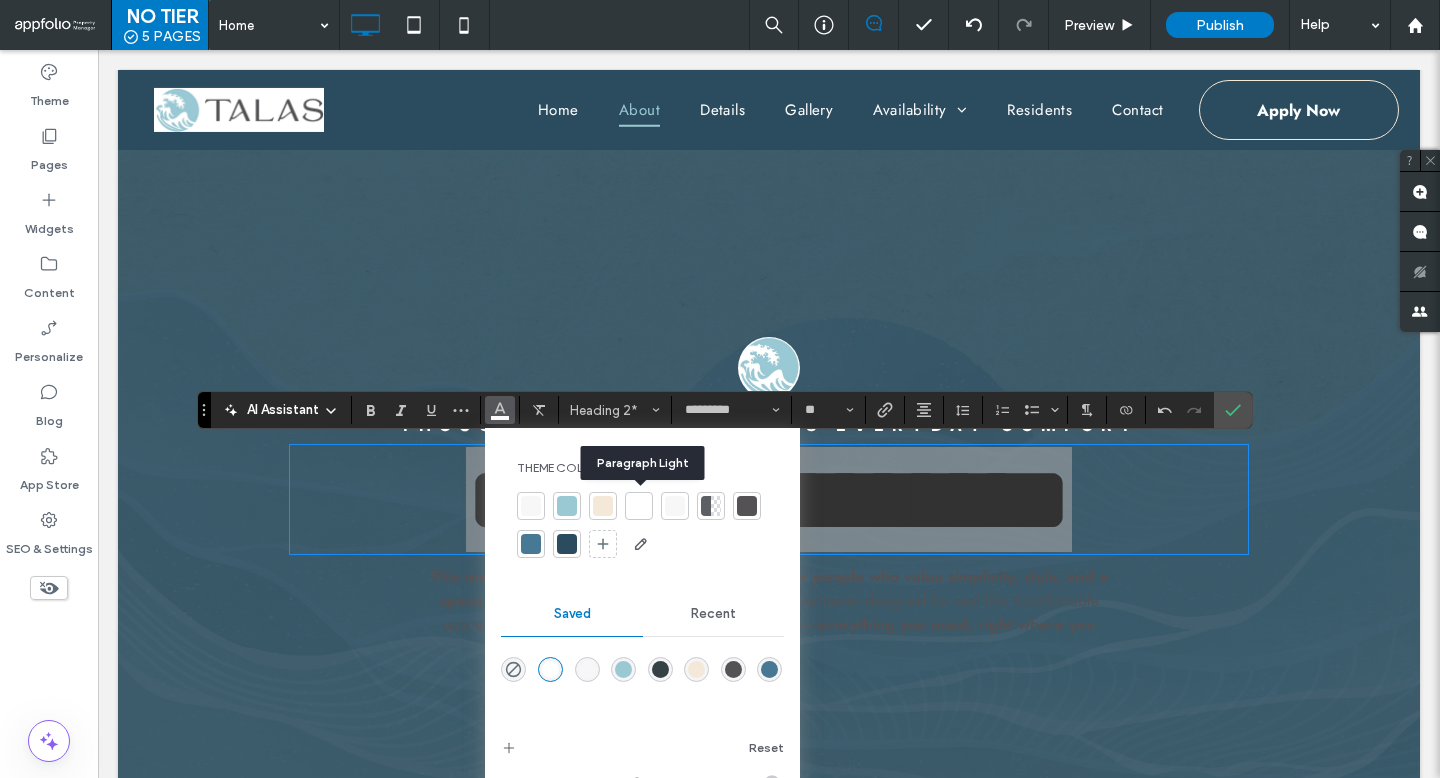 click at bounding box center (639, 506) 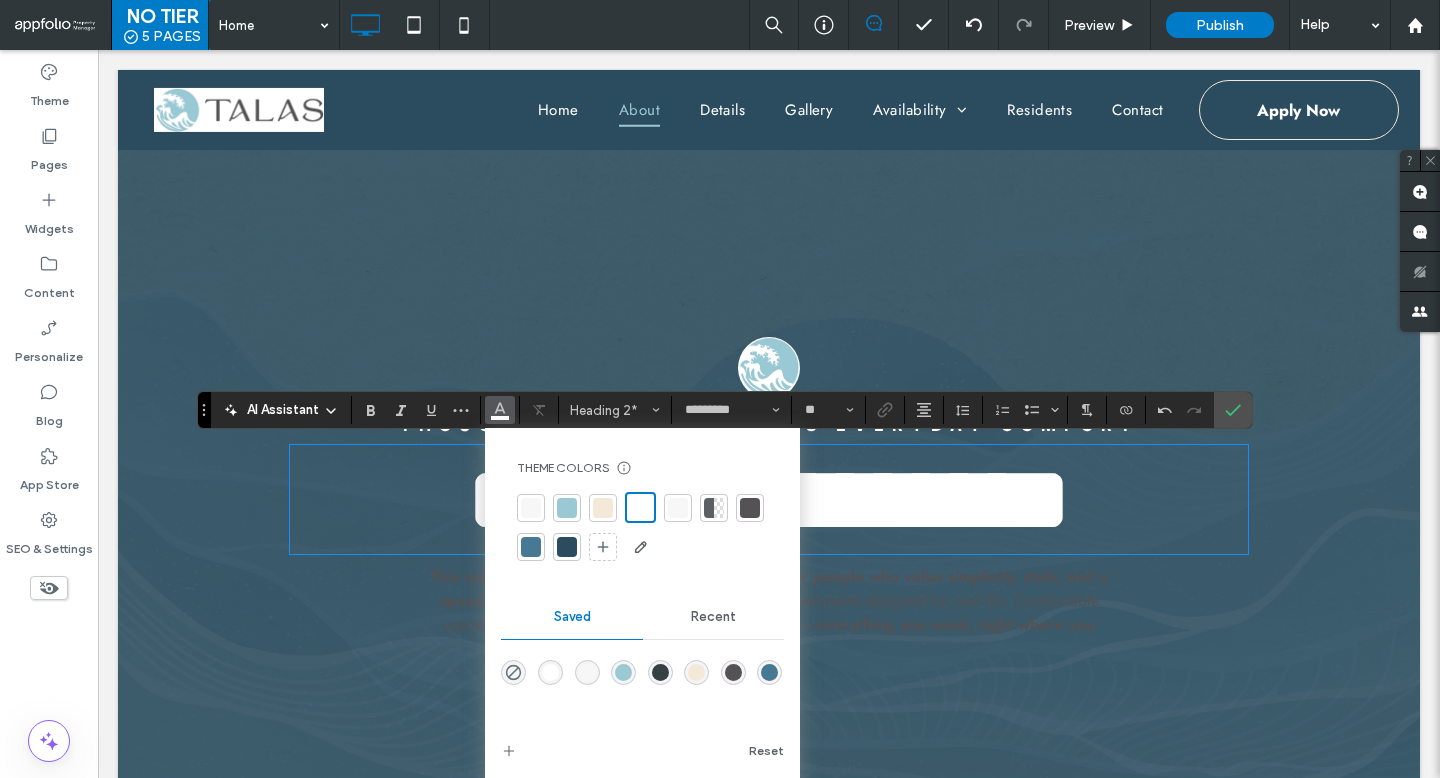 click on "**********" at bounding box center [769, 499] 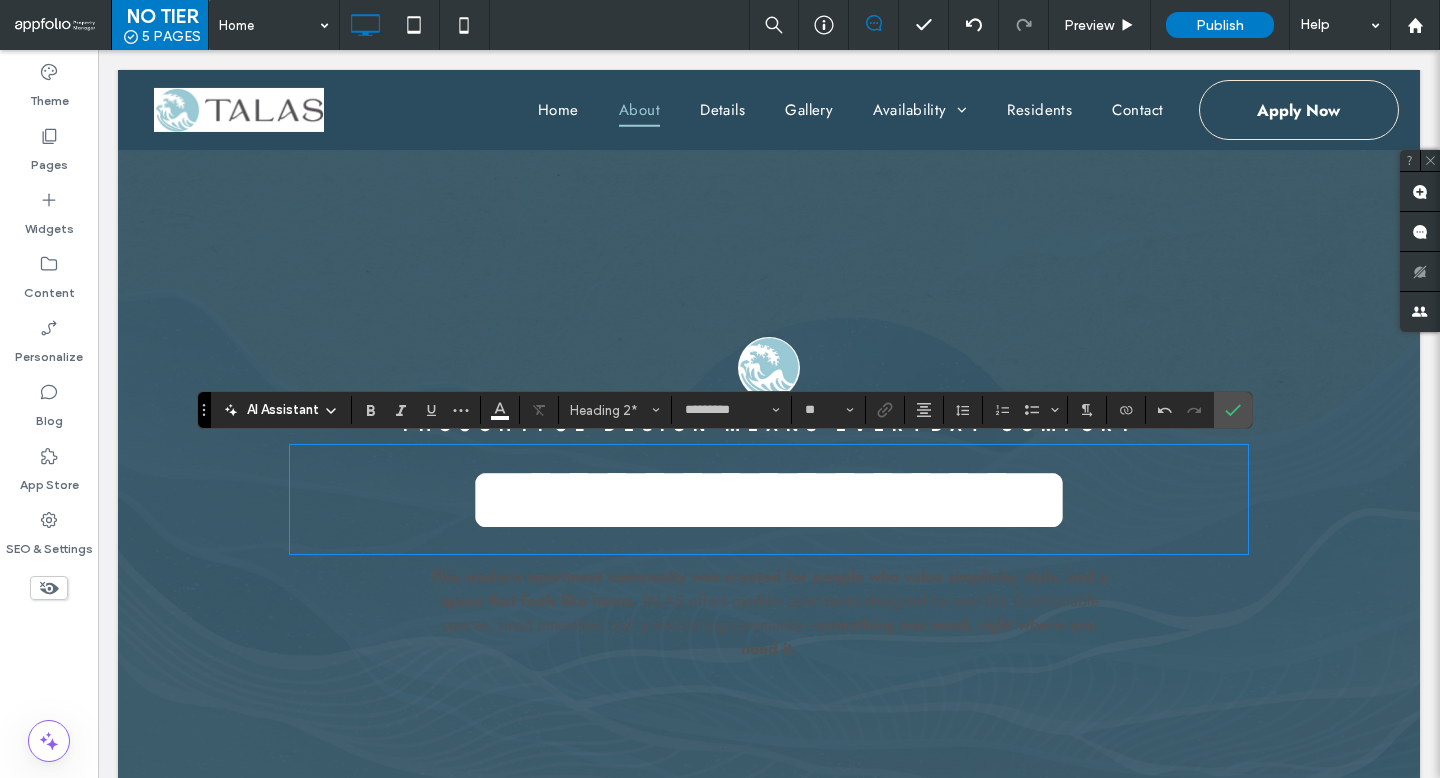 click on "**********" at bounding box center (769, 499) 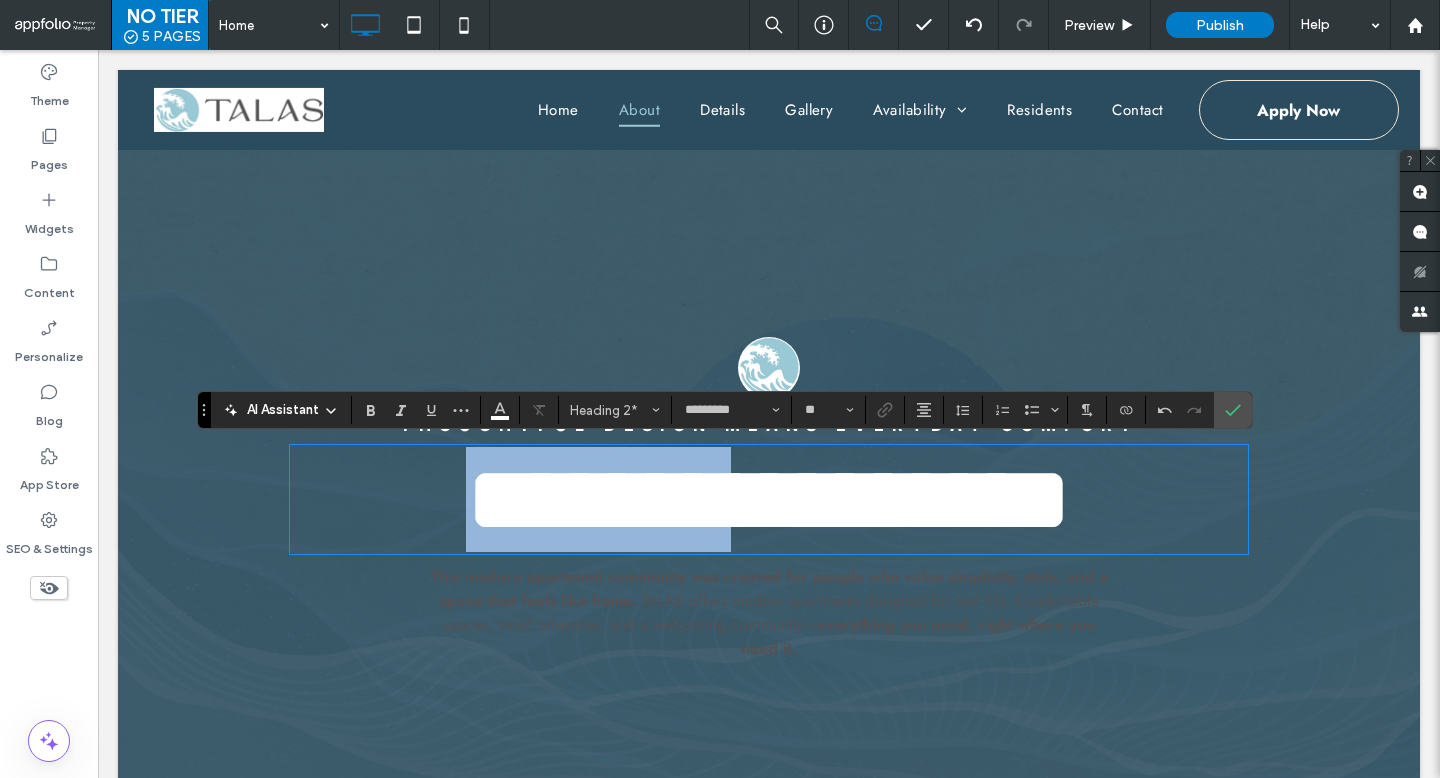 click on "**********" at bounding box center (769, 499) 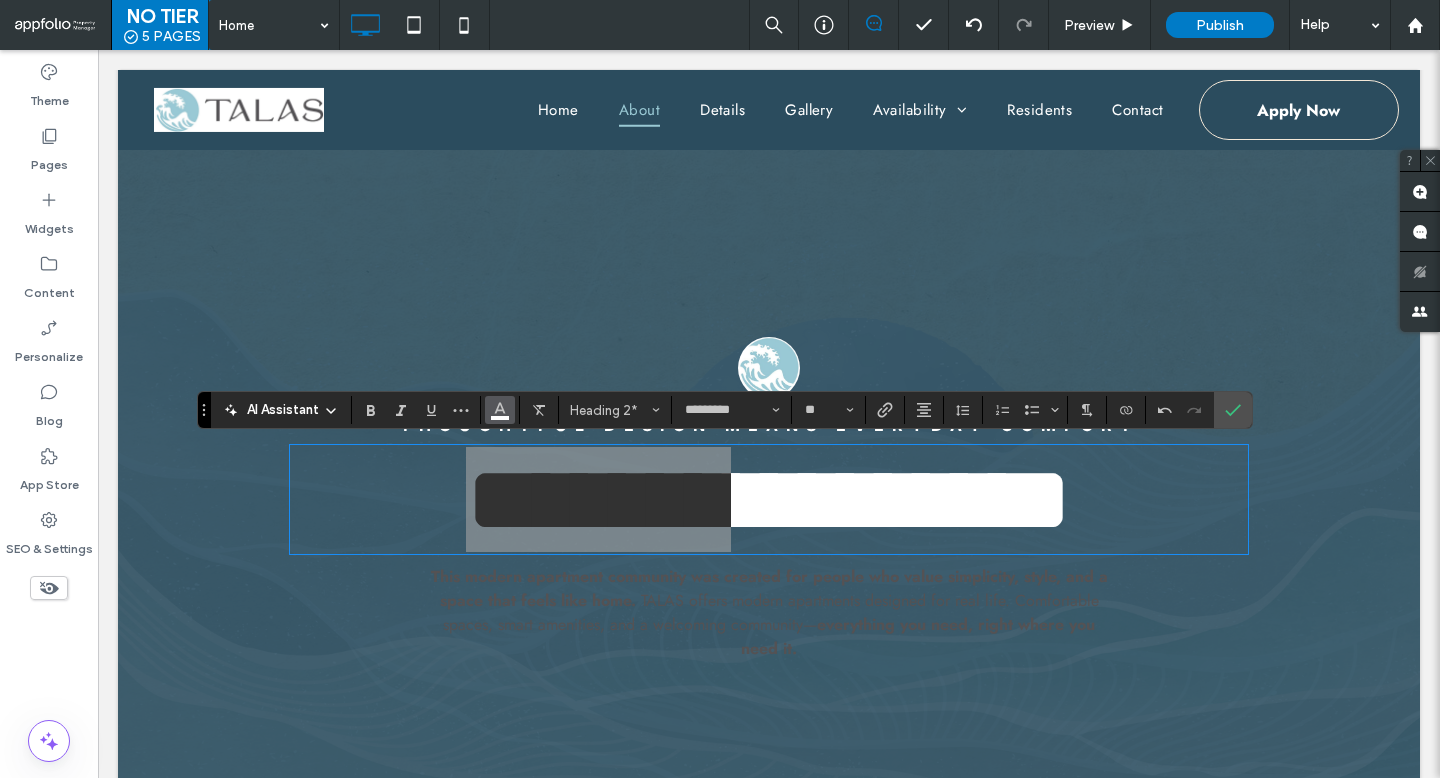 click 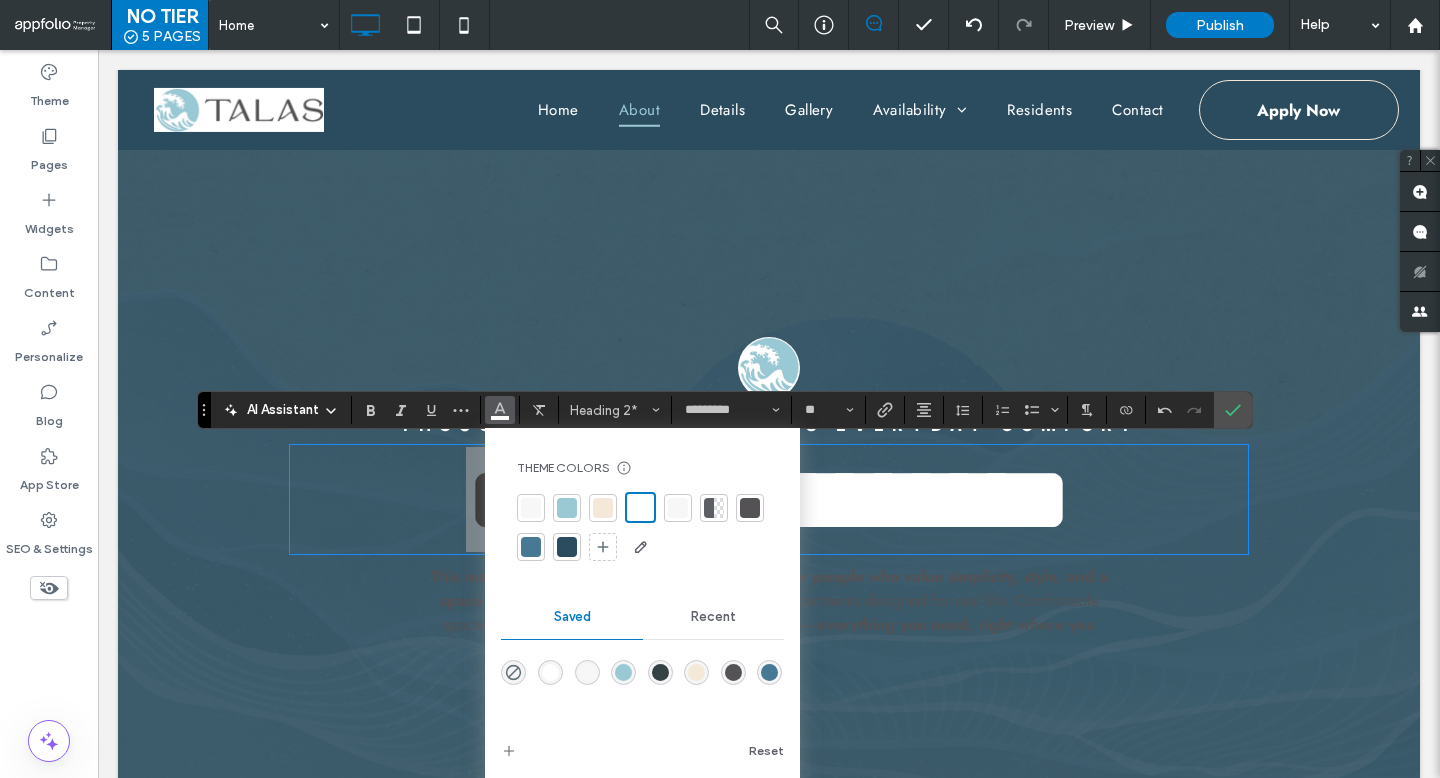 click at bounding box center (567, 508) 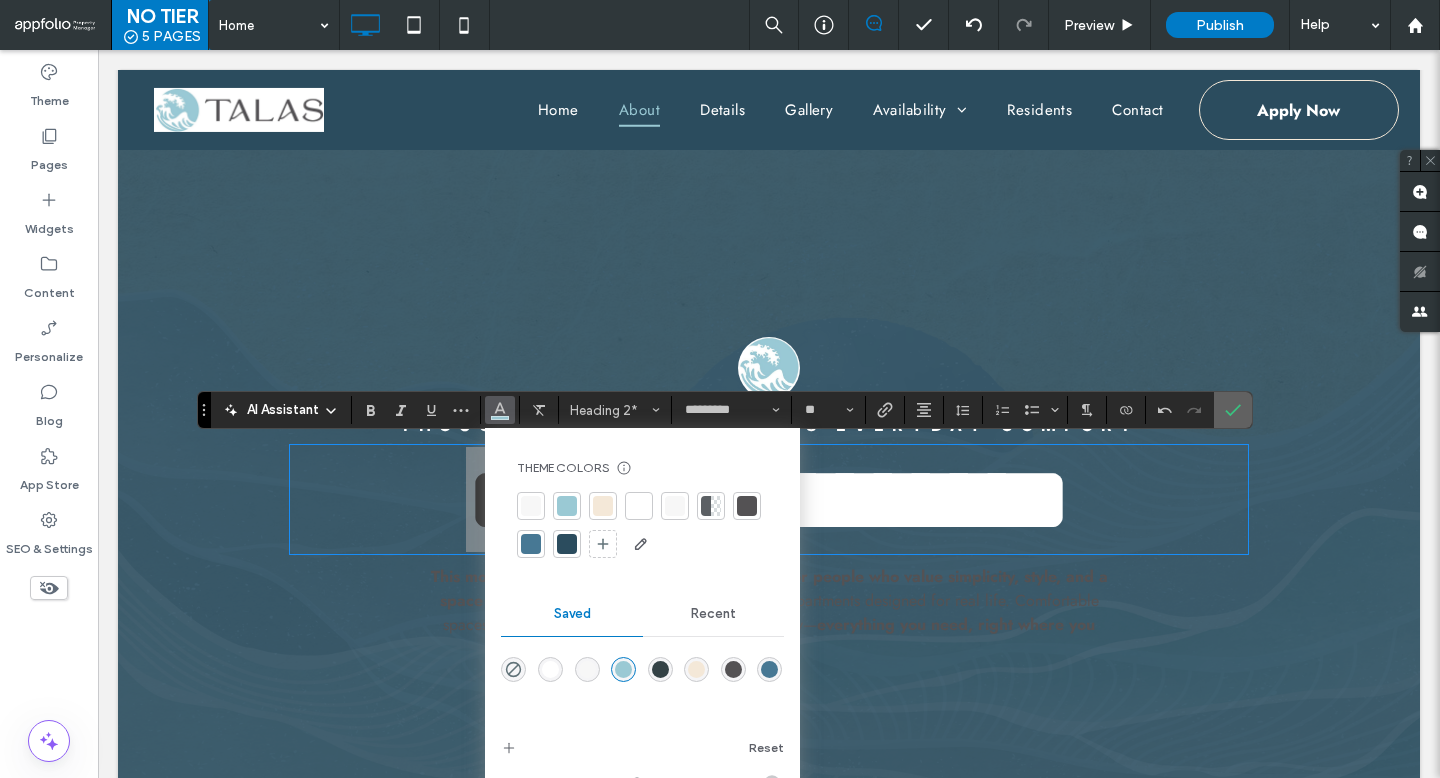 click at bounding box center (1233, 410) 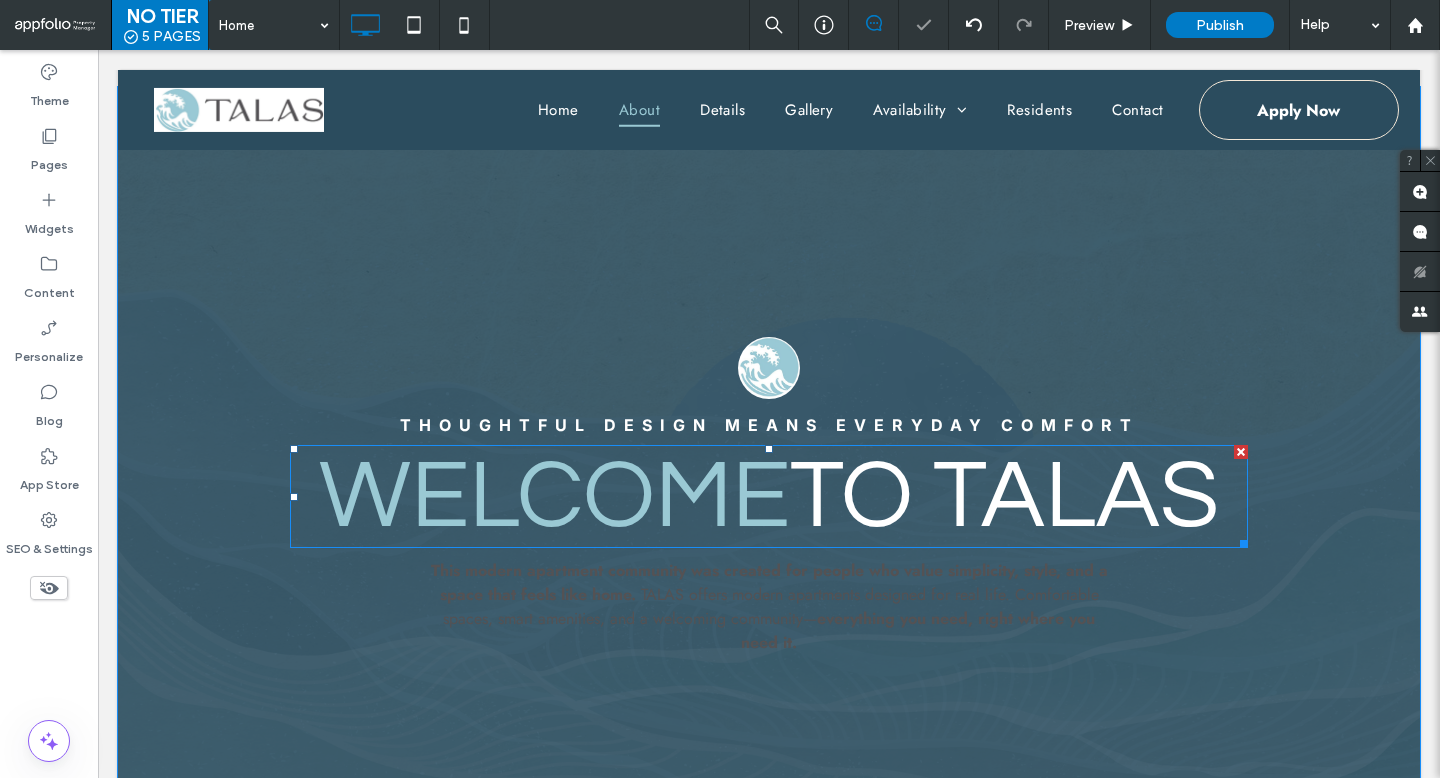 click on "to TALAS" at bounding box center [1004, 496] 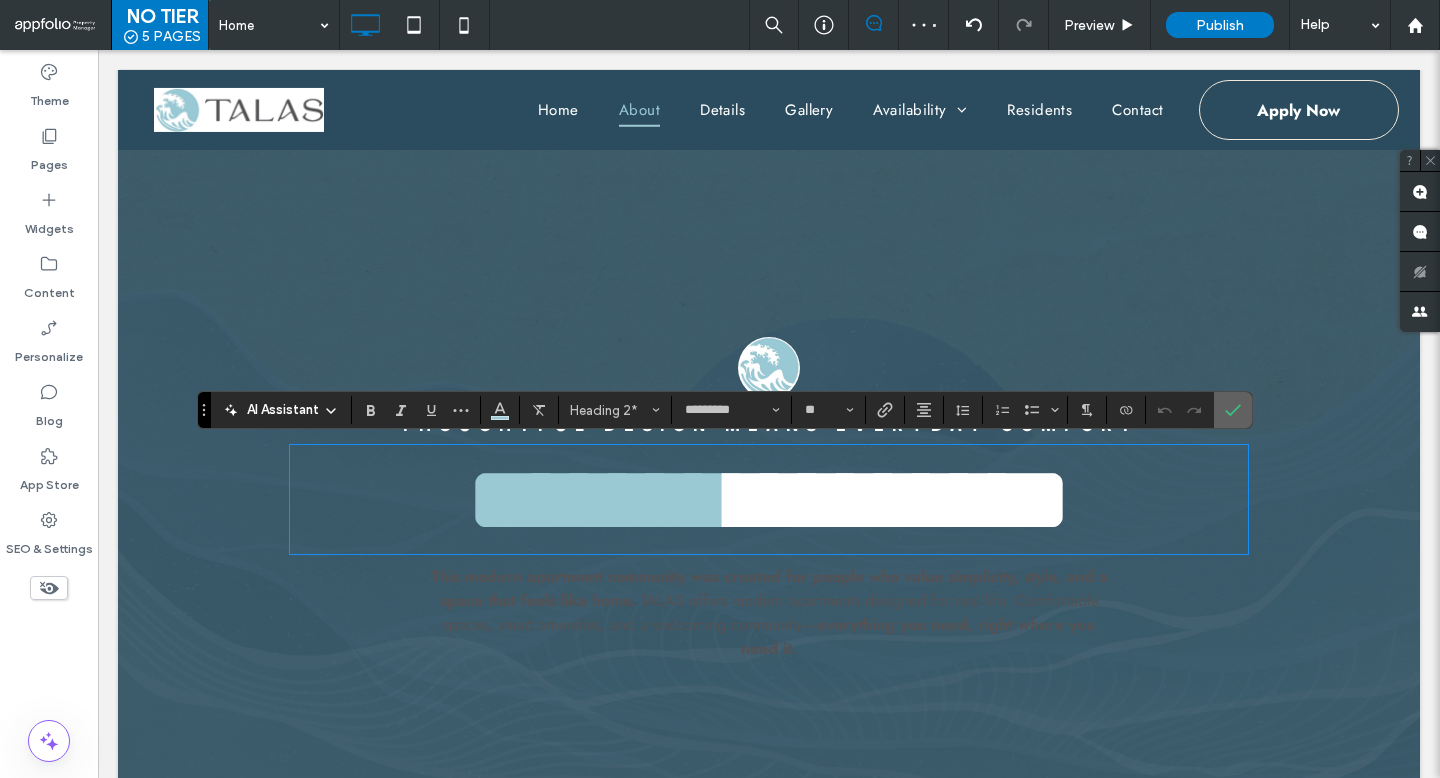 click at bounding box center (1233, 410) 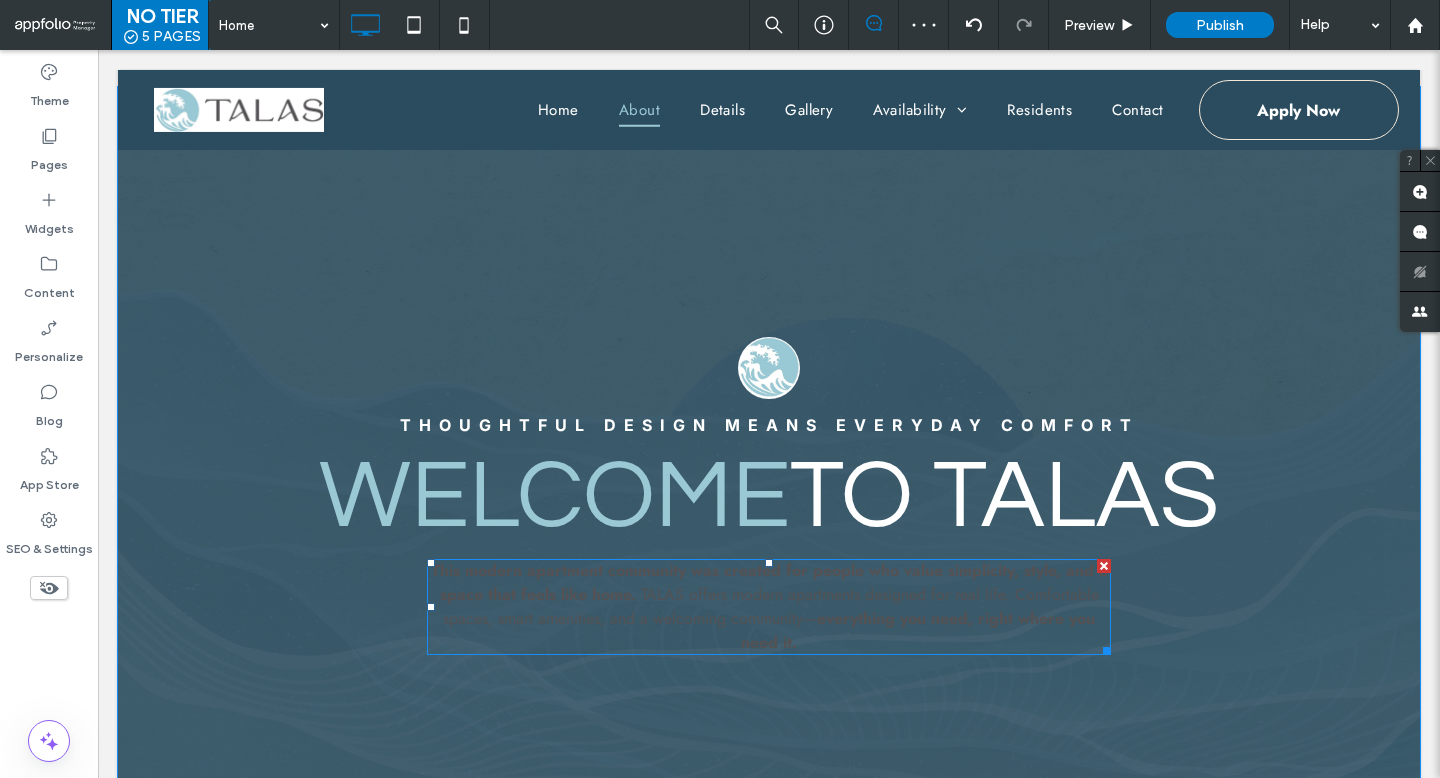 click on "TALAS offers modern apartments designed for real life. Comfortable spaces, smart amenities, and a welcoming community" at bounding box center (771, 606) 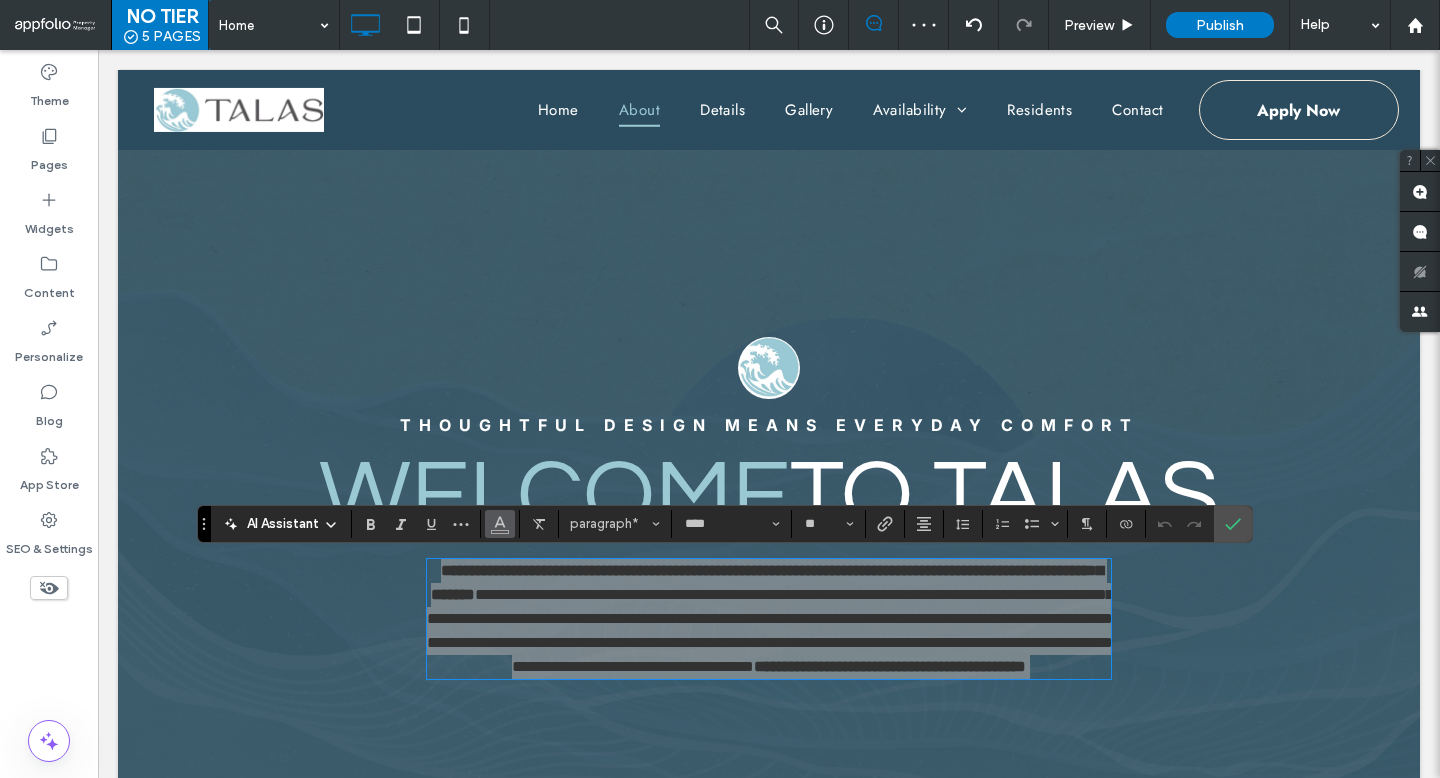 click 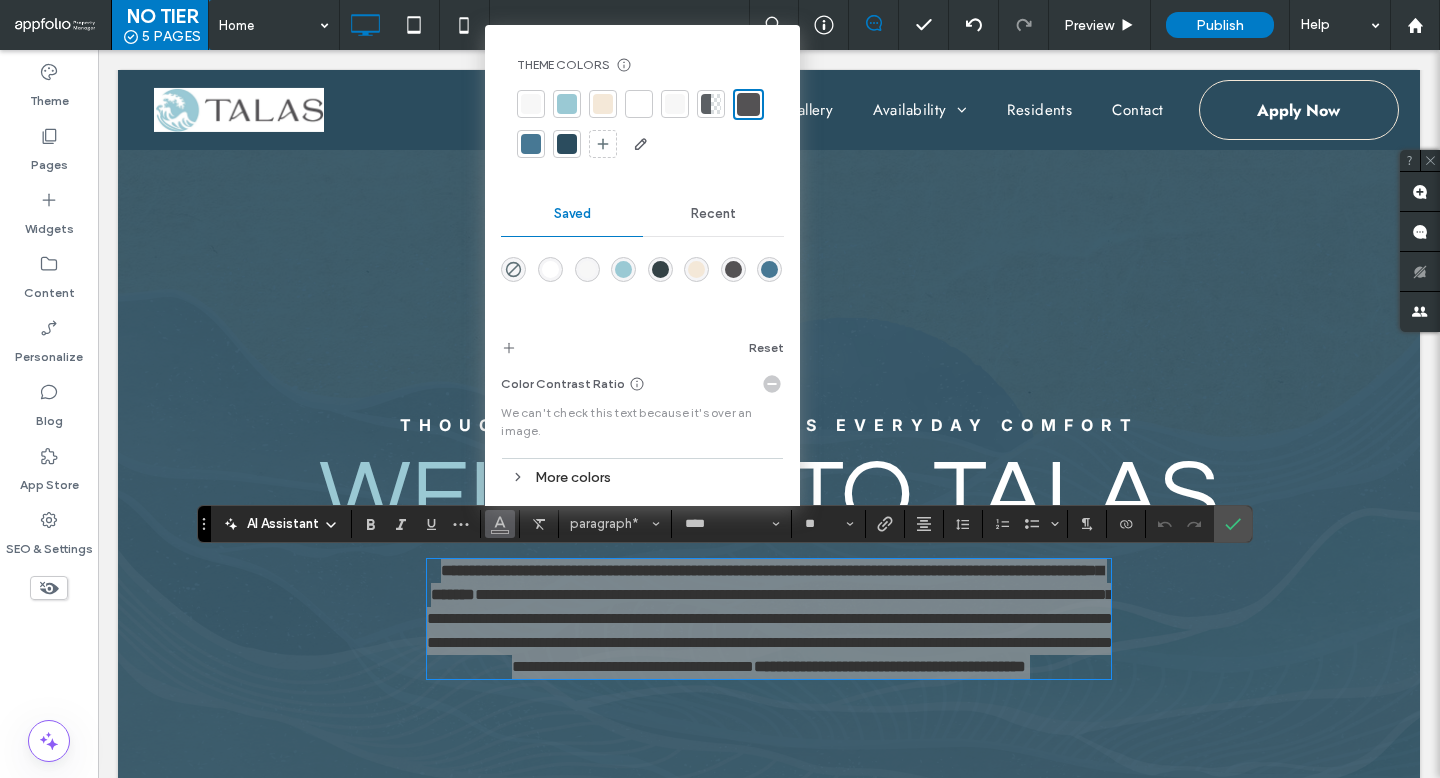 click at bounding box center [639, 104] 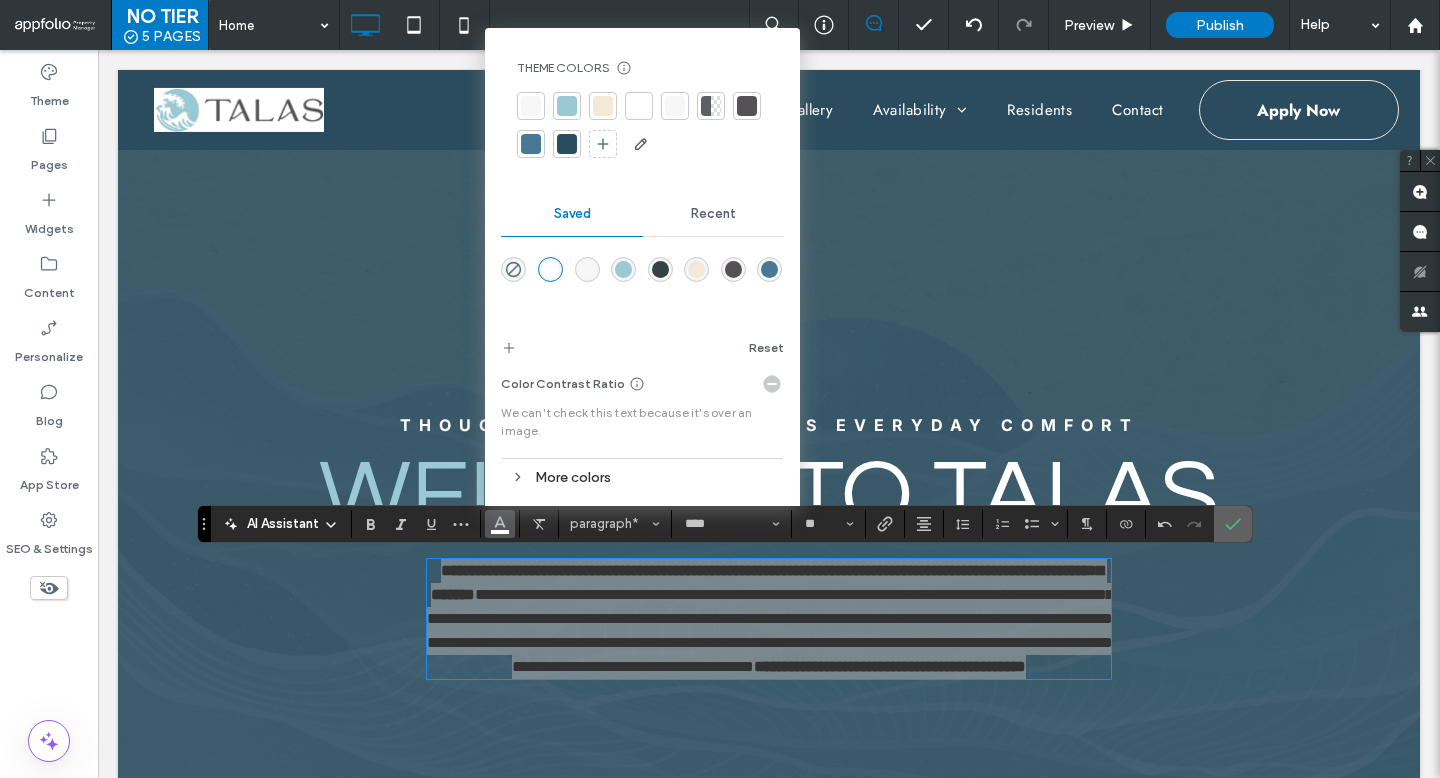 click 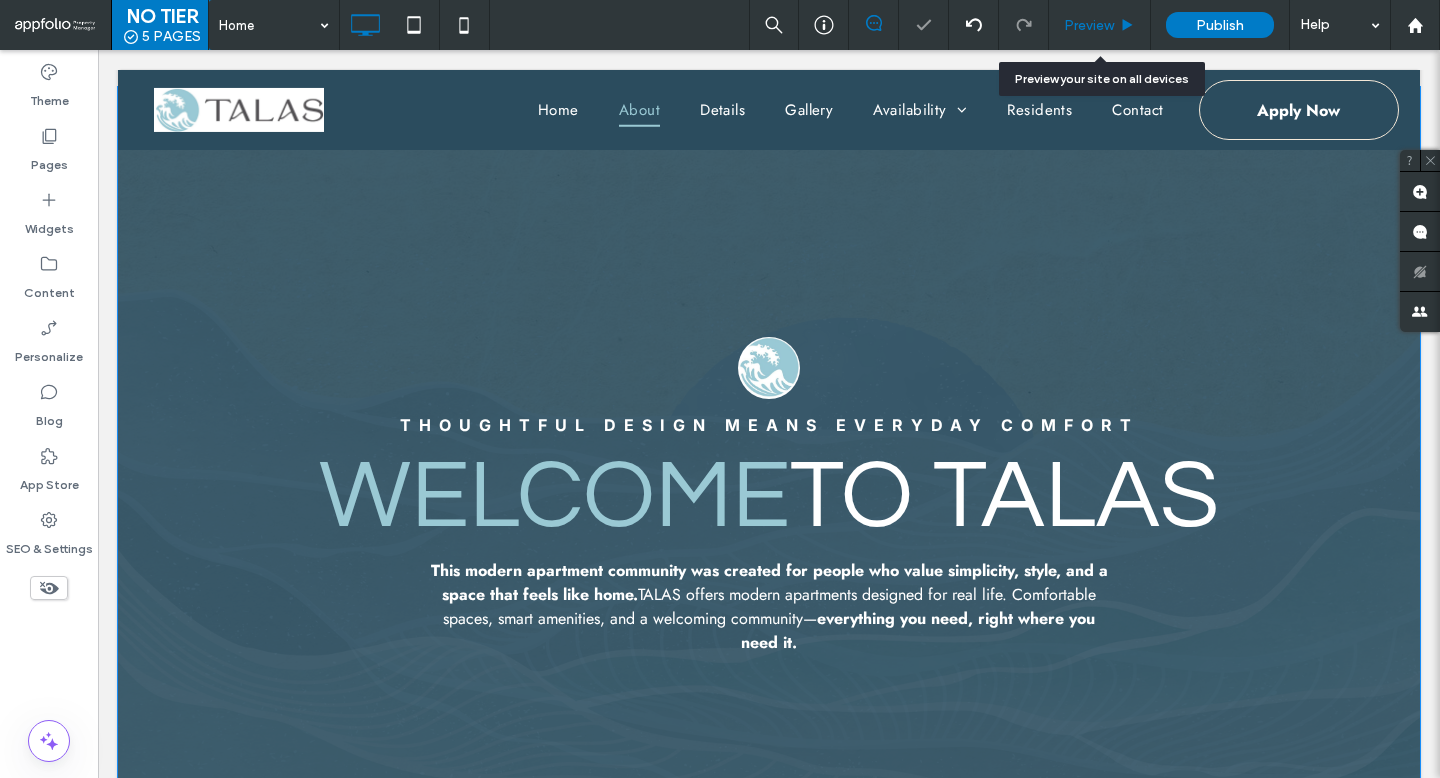 click on "Preview" at bounding box center (1100, 25) 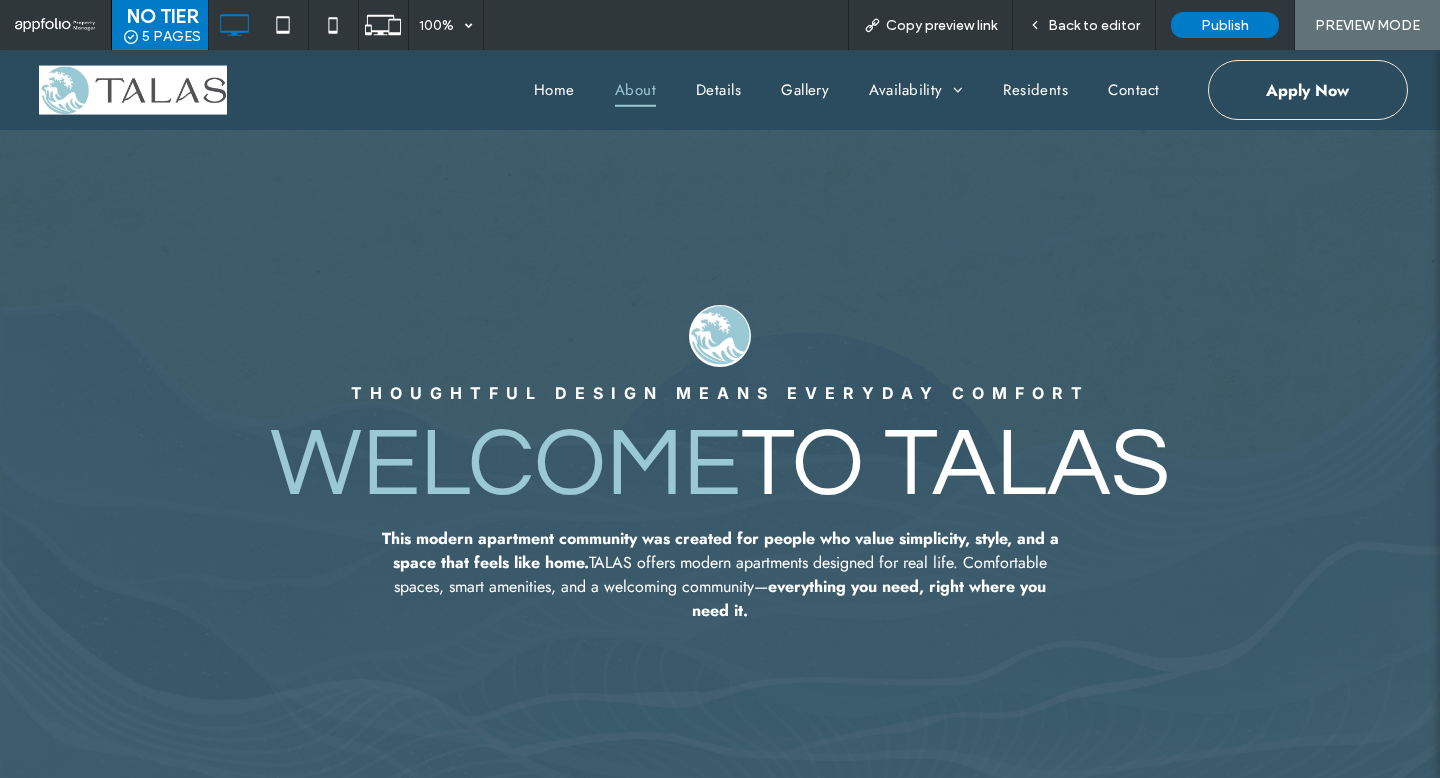 scroll, scrollTop: 794, scrollLeft: 0, axis: vertical 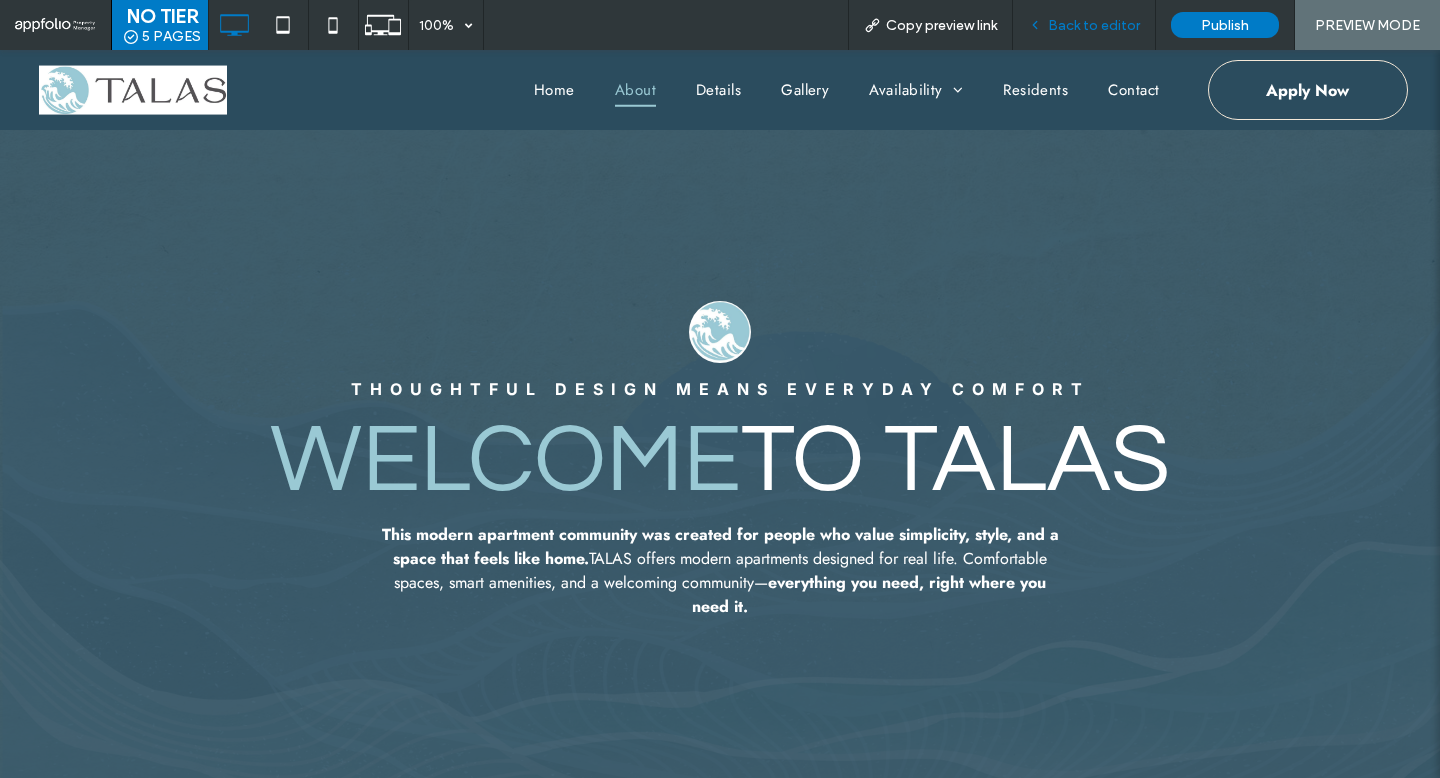 click on "Back to editor" at bounding box center (1094, 25) 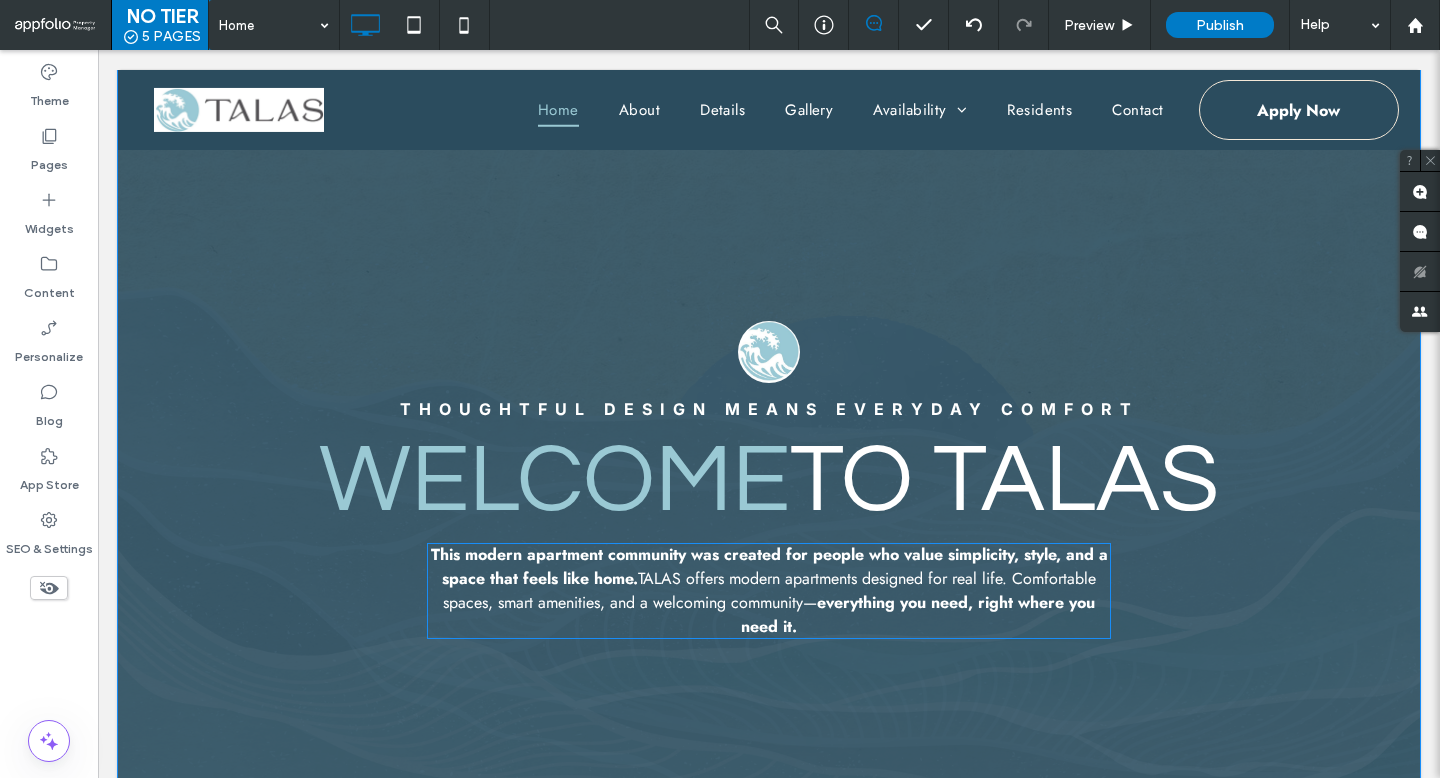 click on "TALAS offers modern apartments designed for real life. Comfortable spaces, smart amenities, and a welcoming community" at bounding box center (769, 590) 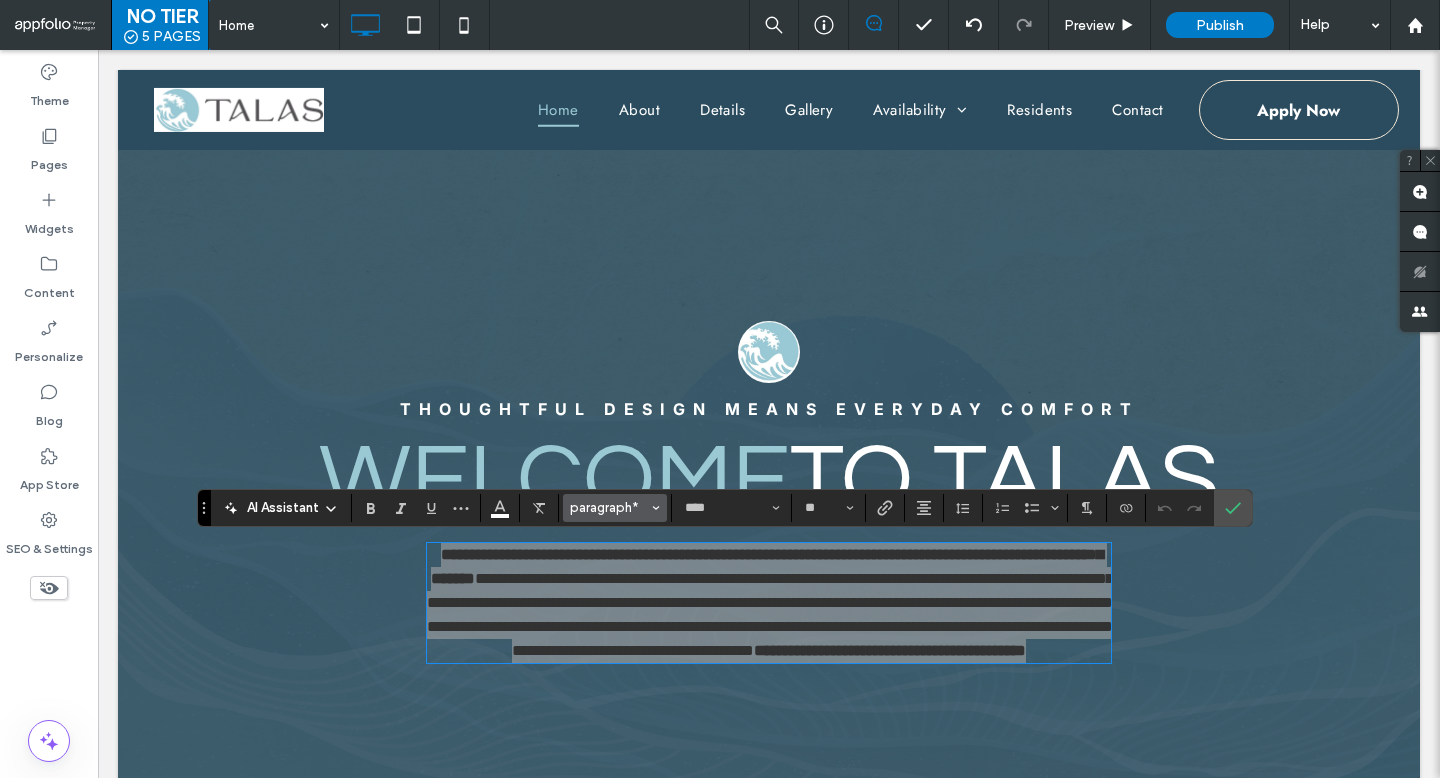 click on "paragraph*" at bounding box center [609, 507] 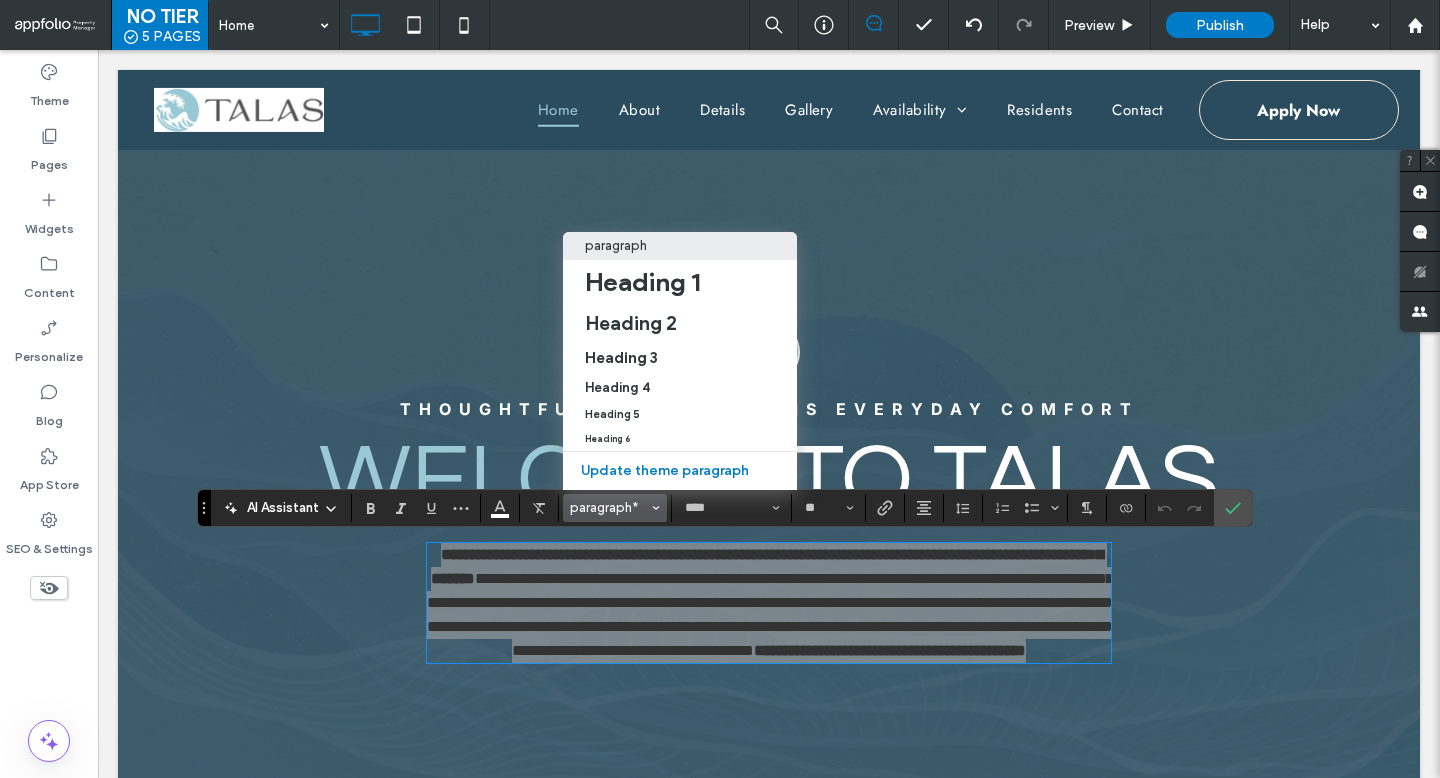 click on "paragraph" at bounding box center (616, 245) 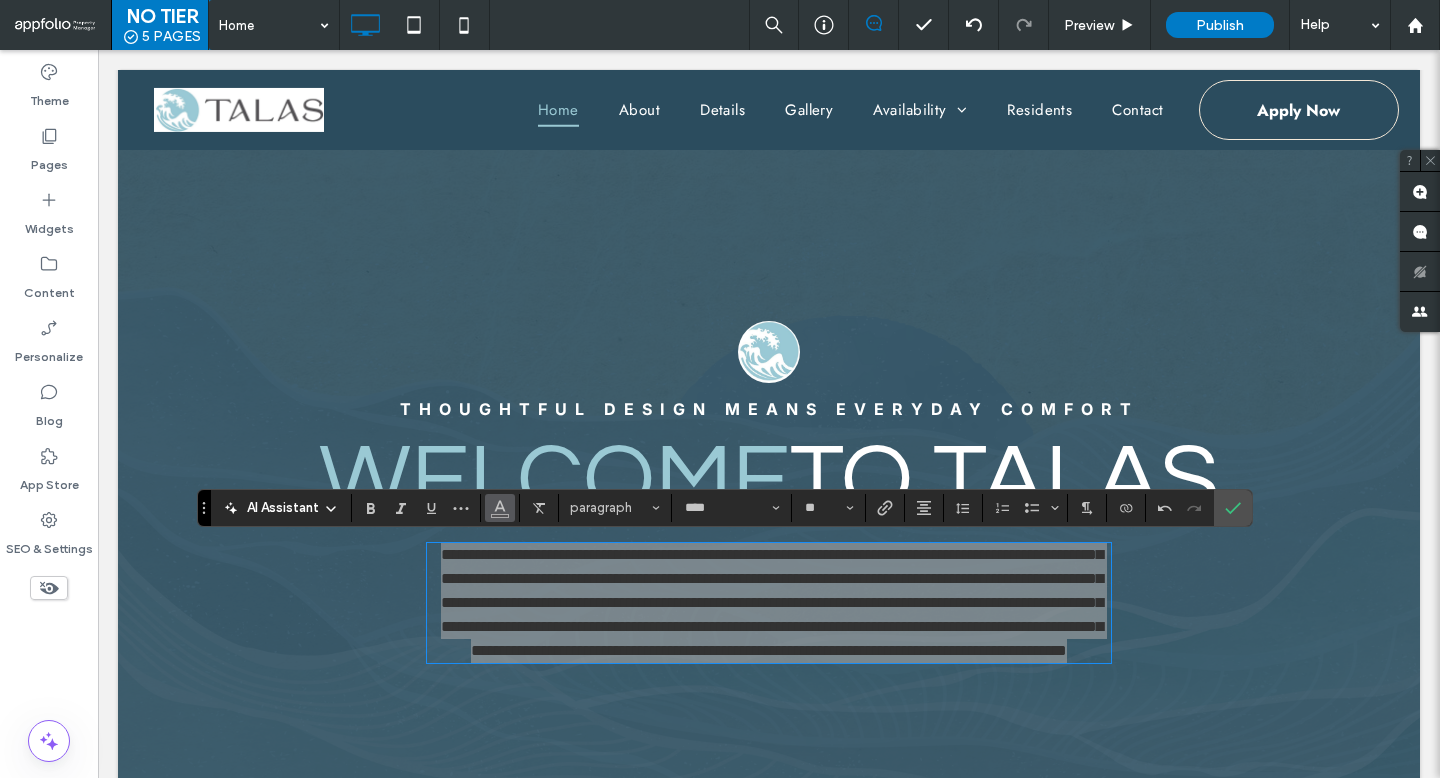 click at bounding box center (500, 508) 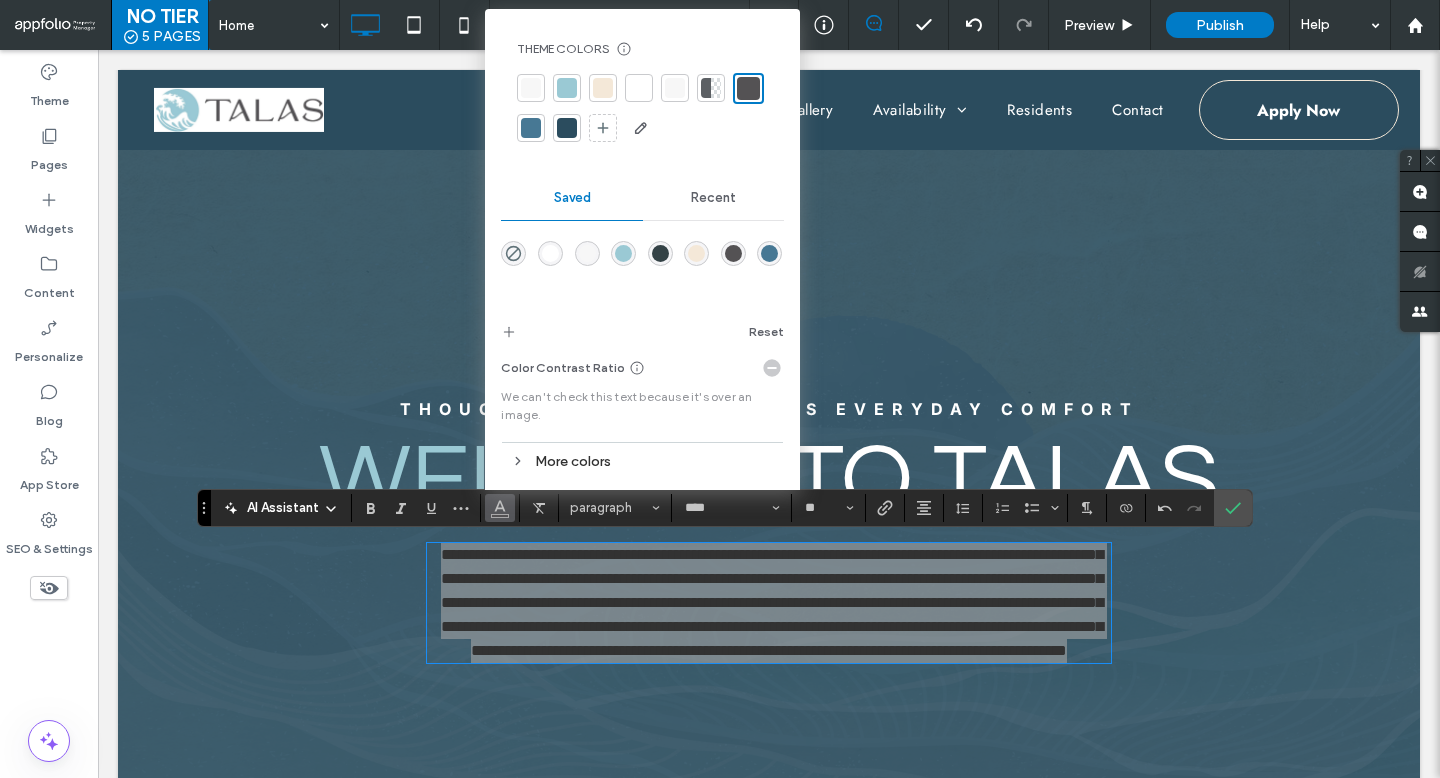 click at bounding box center [639, 88] 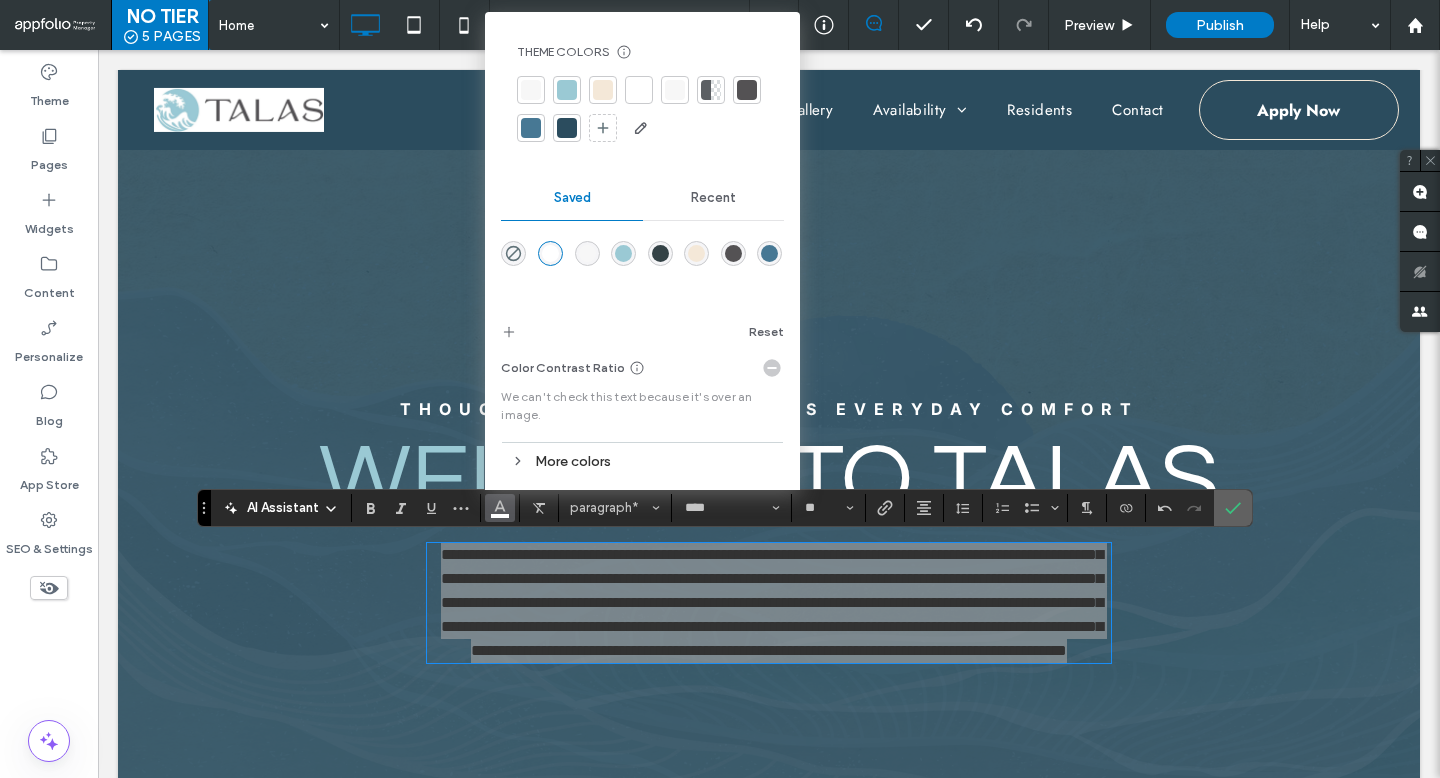 click 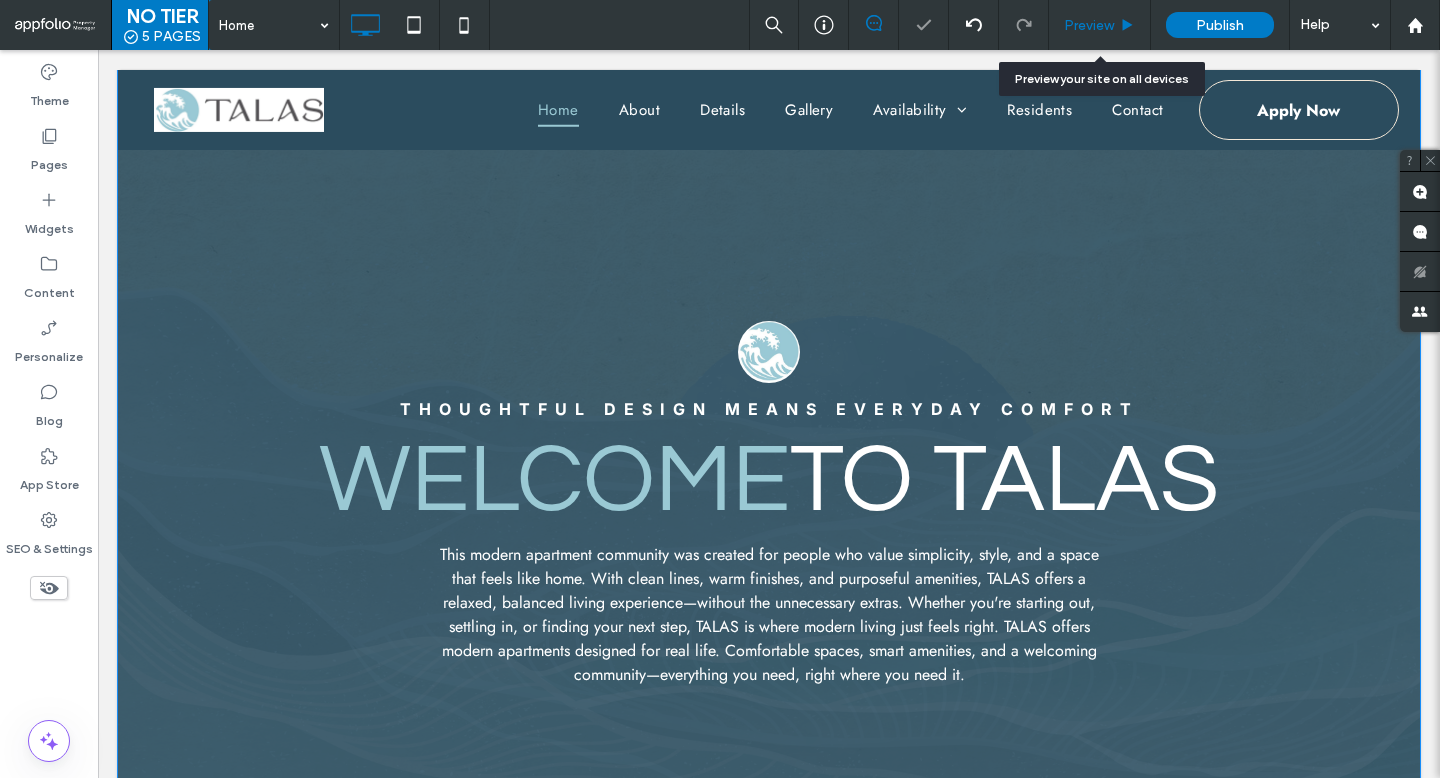 click on "Preview" at bounding box center (1089, 25) 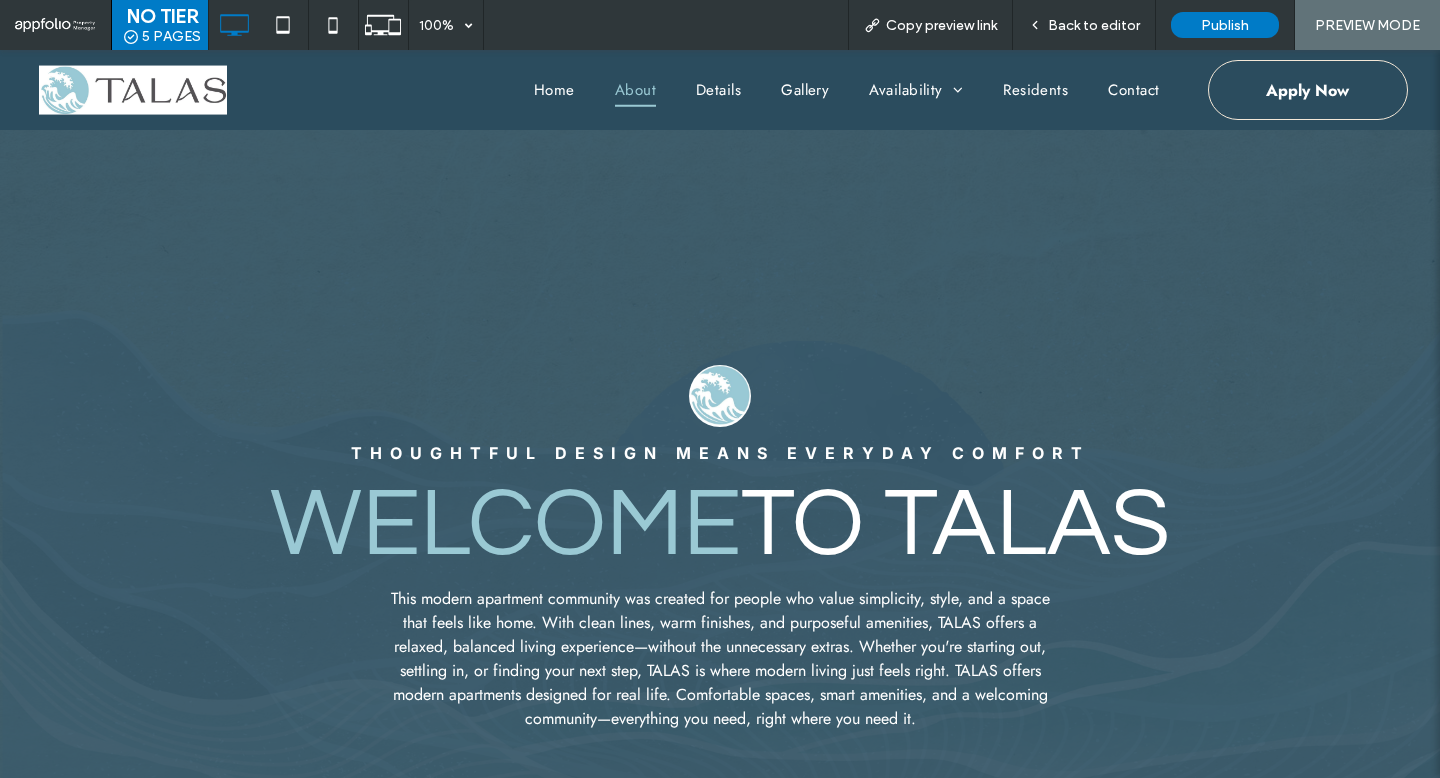 scroll, scrollTop: 736, scrollLeft: 0, axis: vertical 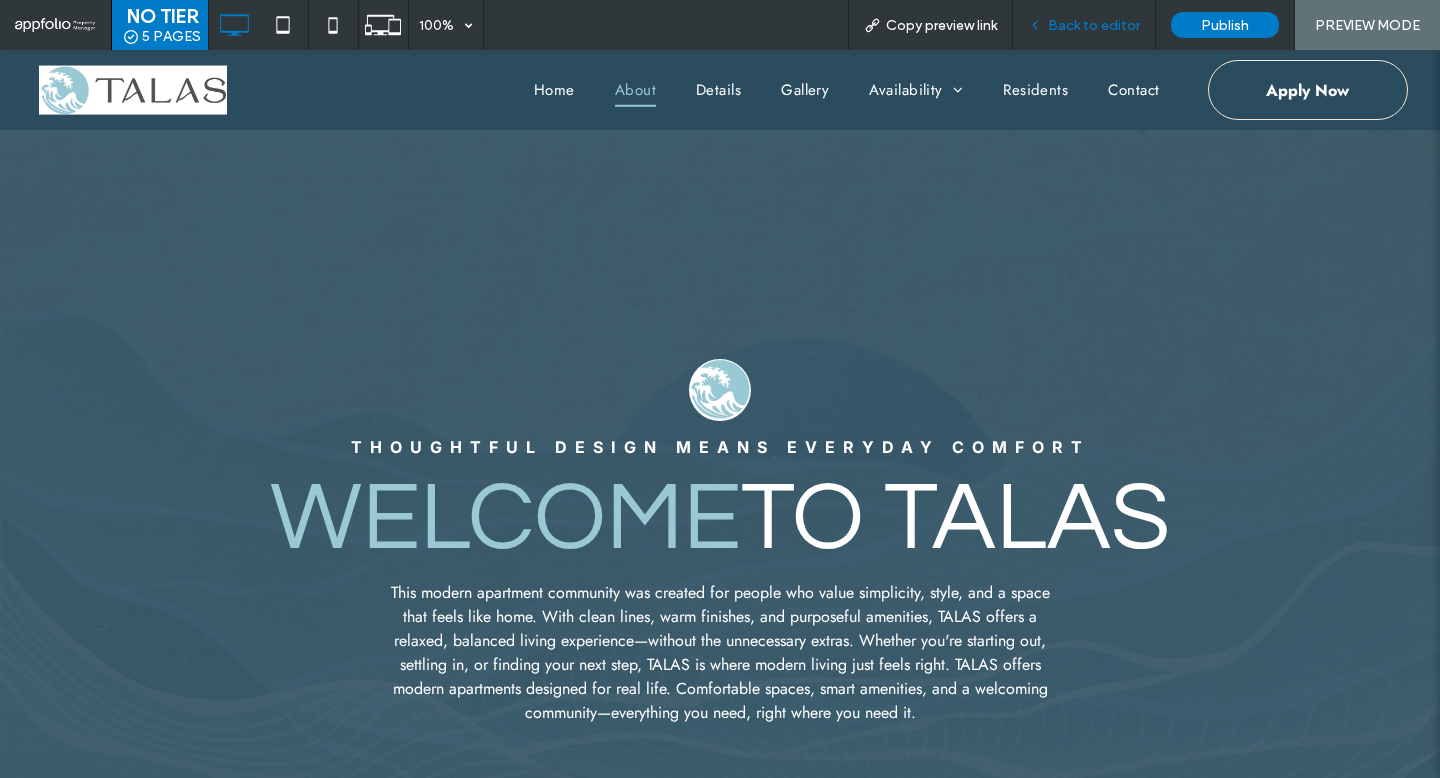 click on "Back to editor" at bounding box center (1094, 25) 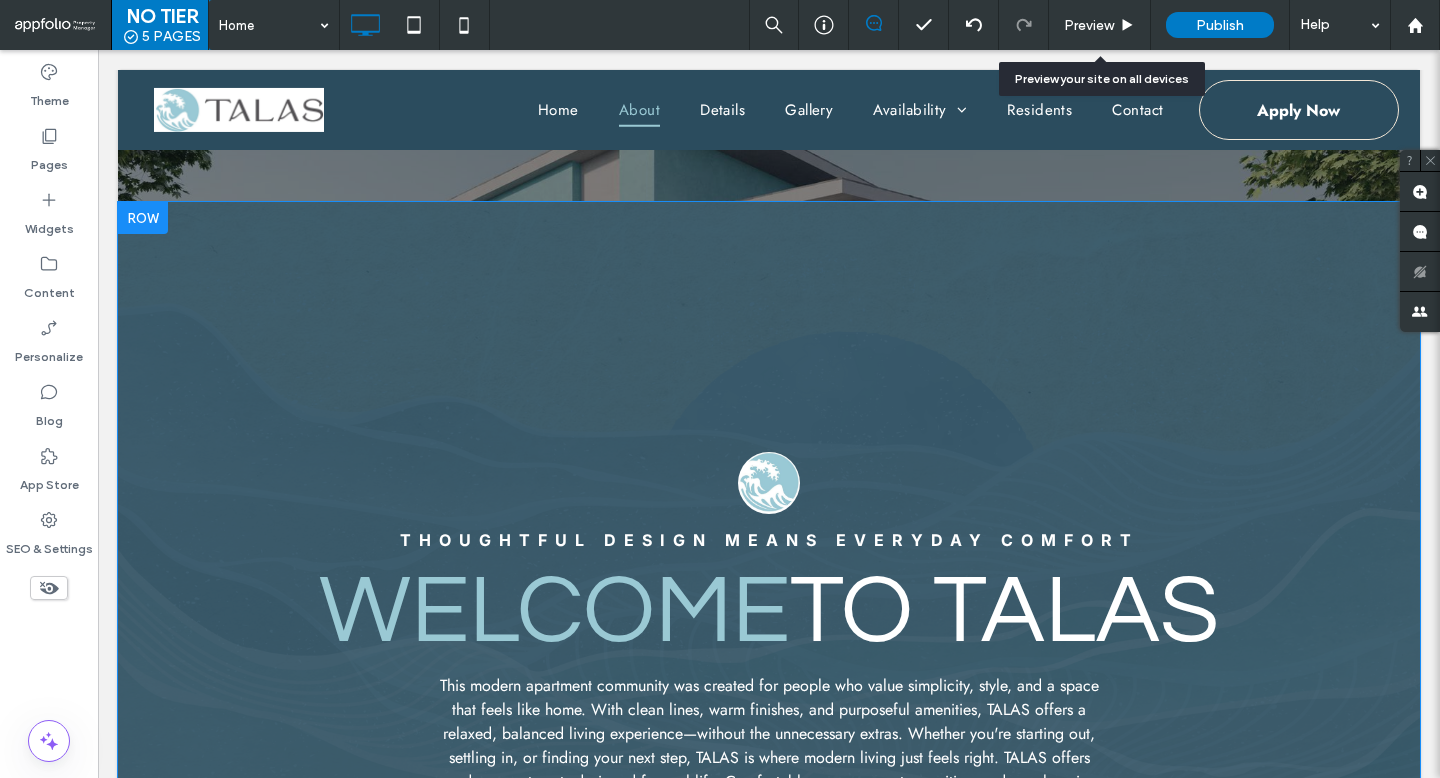 scroll, scrollTop: 653, scrollLeft: 0, axis: vertical 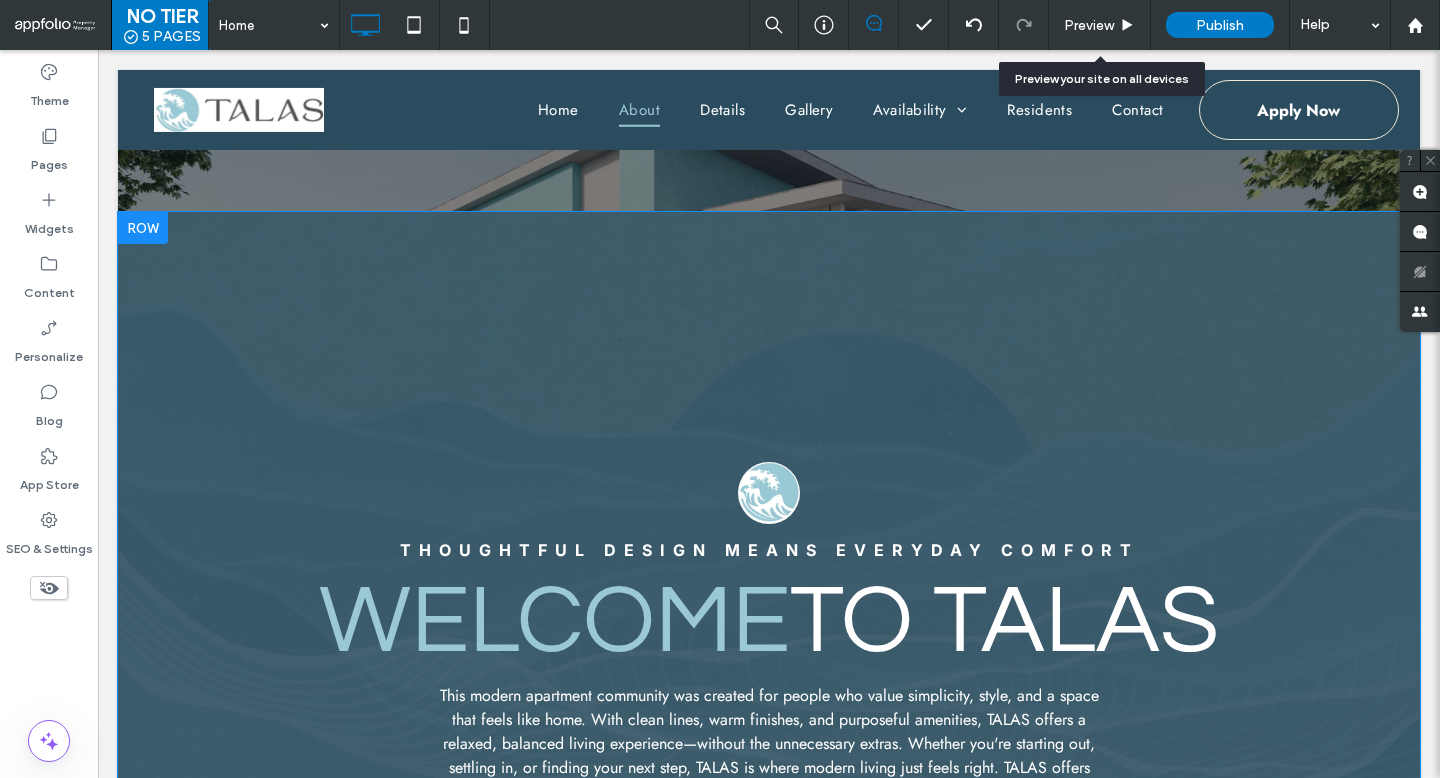 click at bounding box center (143, 228) 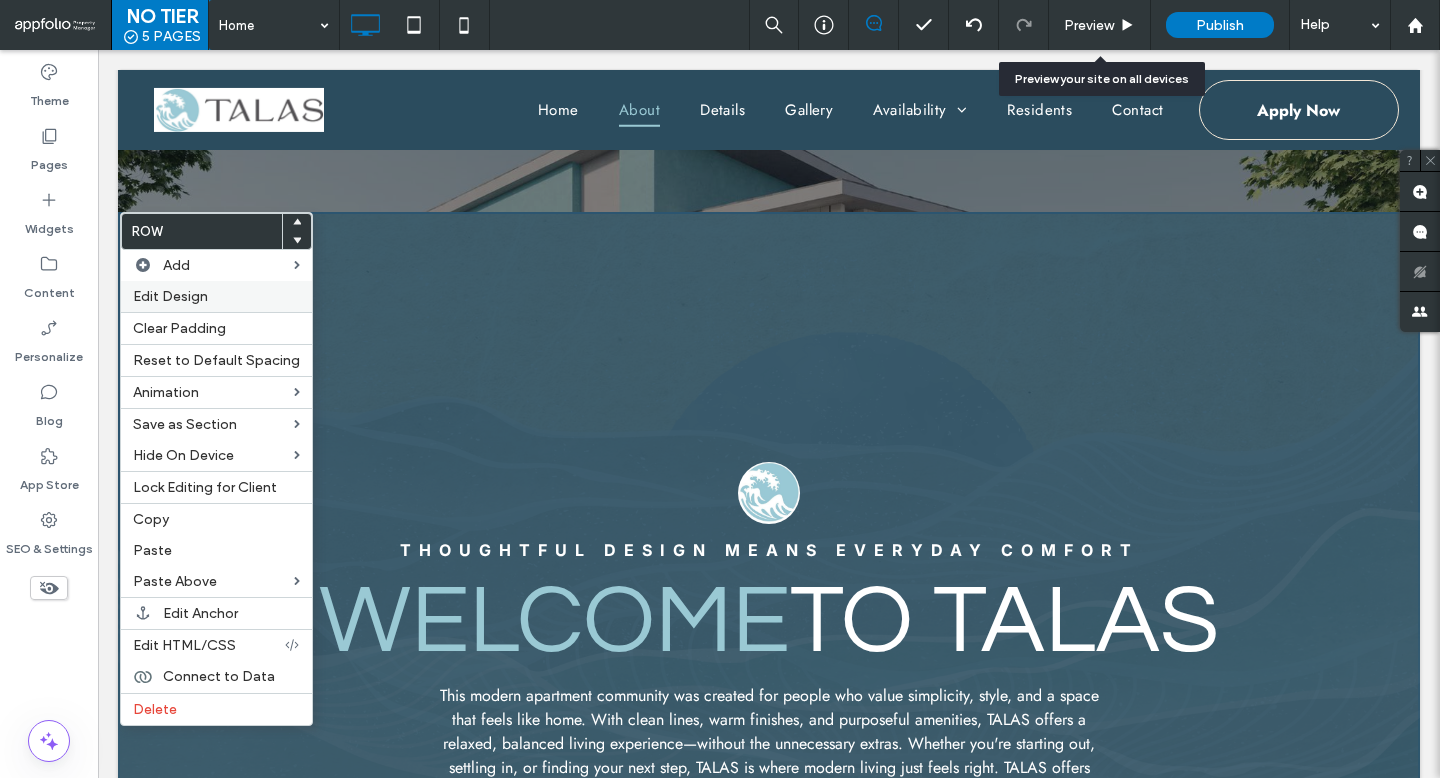 click on "Edit Design" at bounding box center (216, 296) 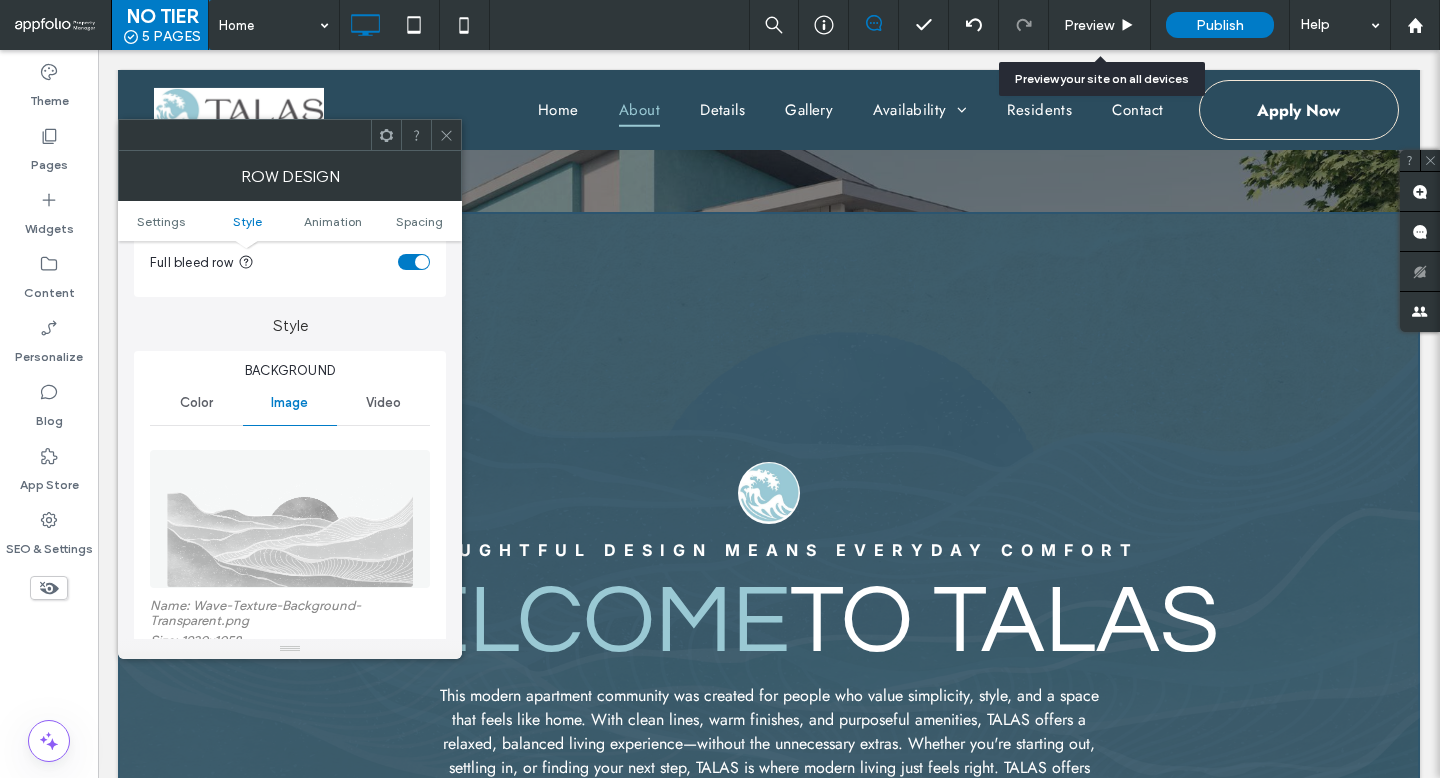 scroll, scrollTop: 197, scrollLeft: 0, axis: vertical 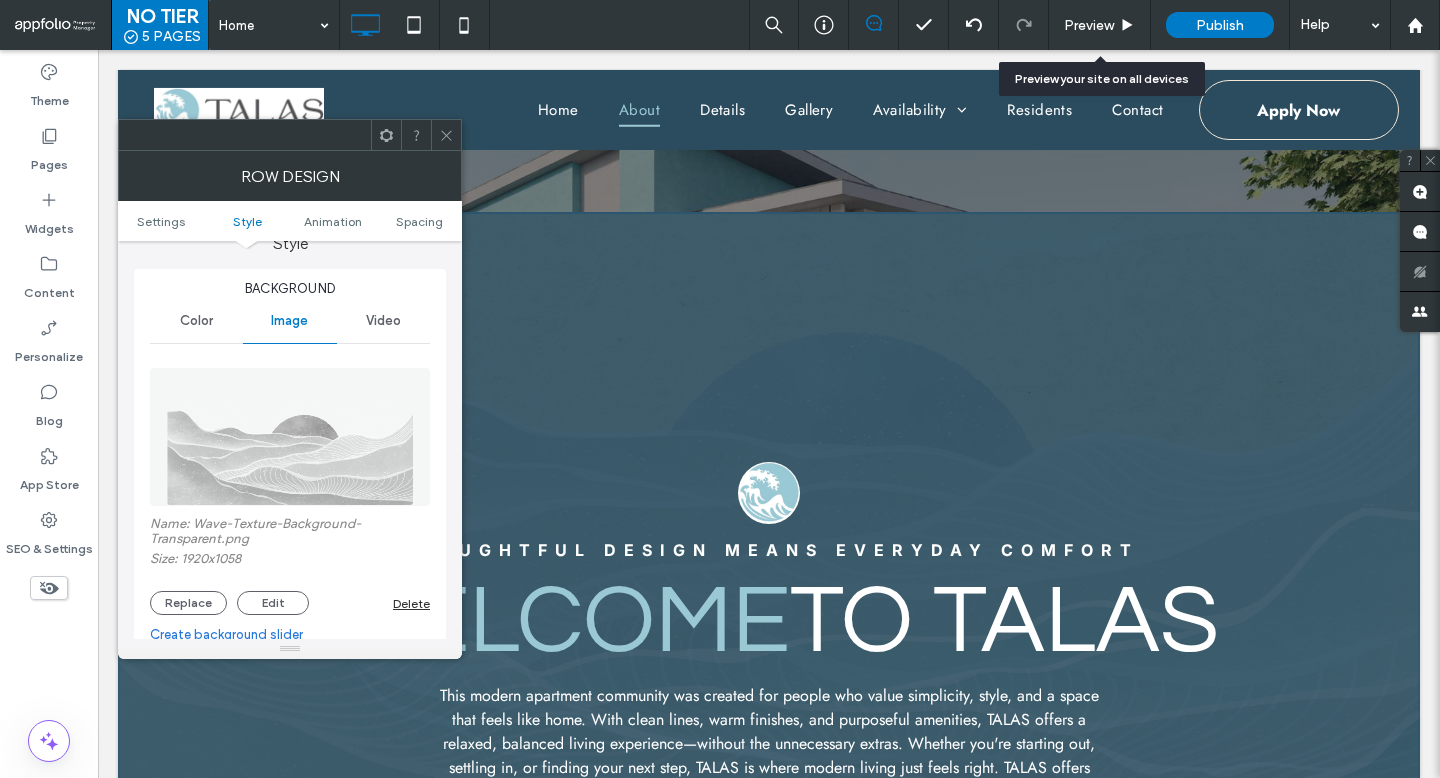 click on "Color" at bounding box center (196, 321) 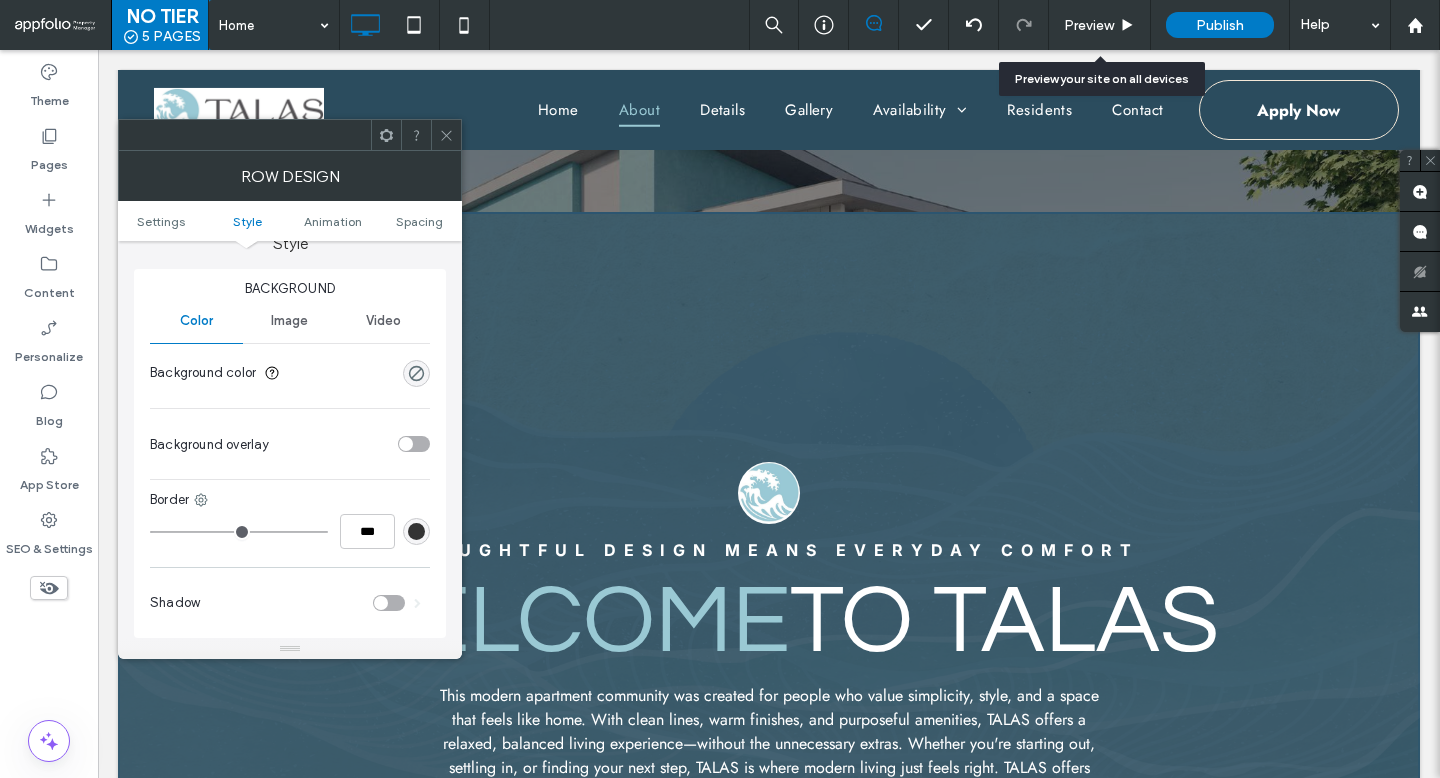 click on "Image" at bounding box center (289, 321) 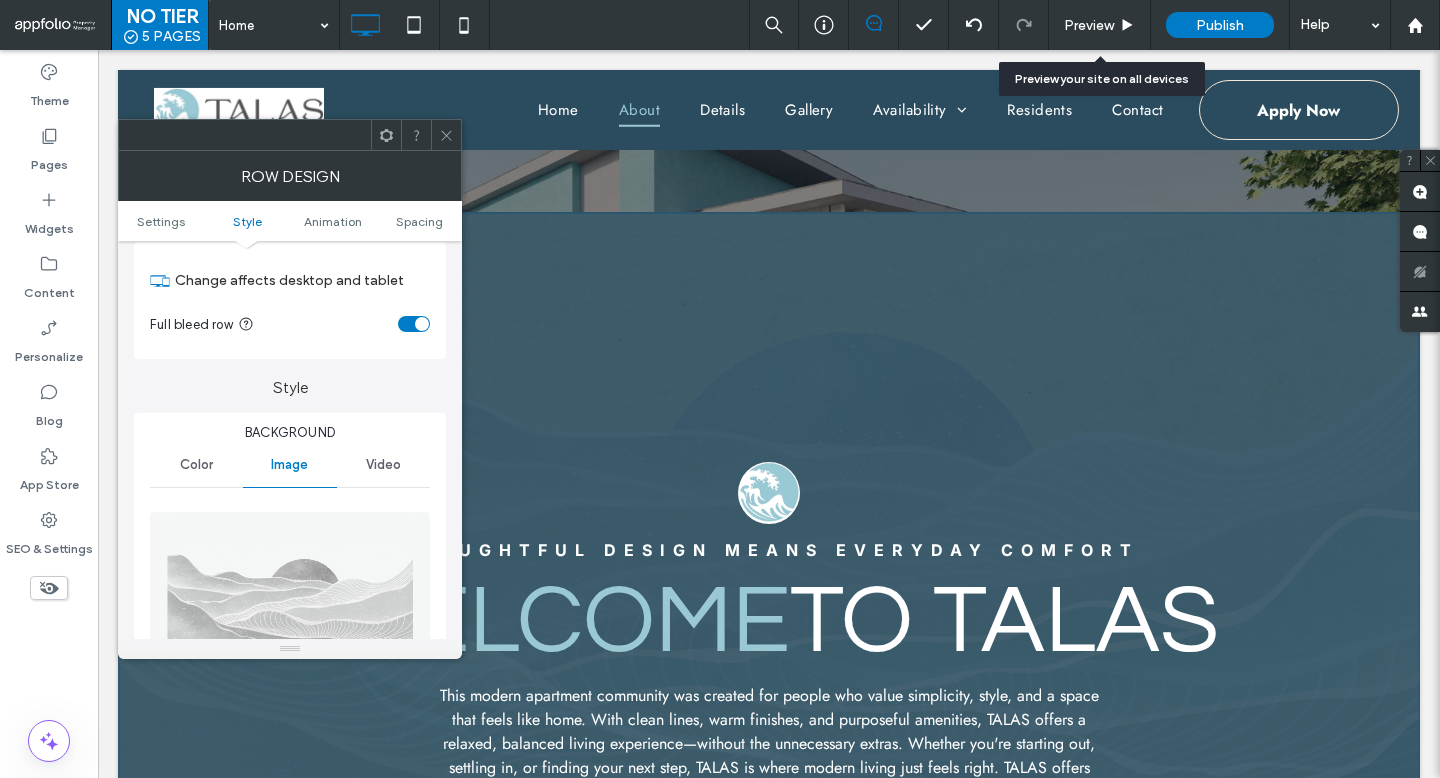 scroll, scrollTop: 0, scrollLeft: 0, axis: both 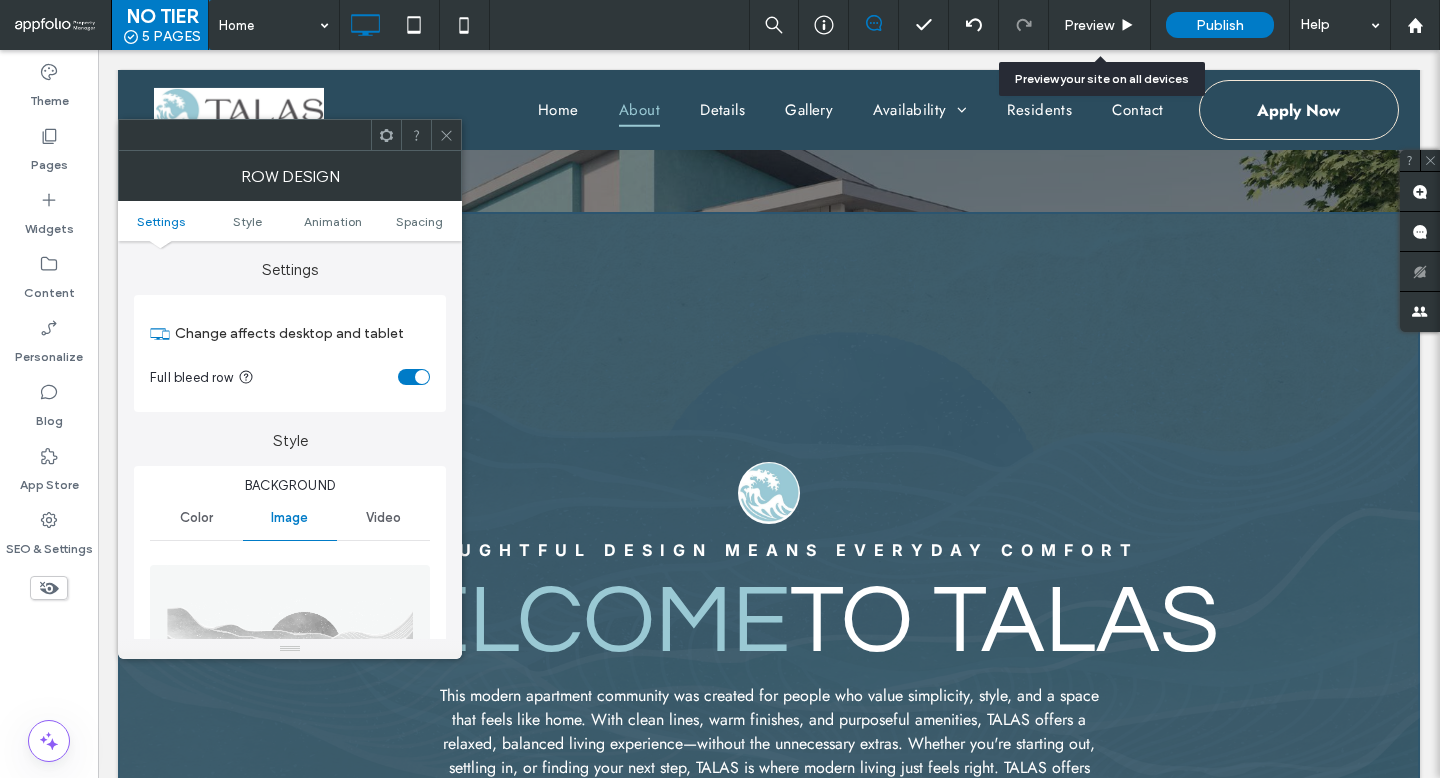 click on "Color" at bounding box center (196, 518) 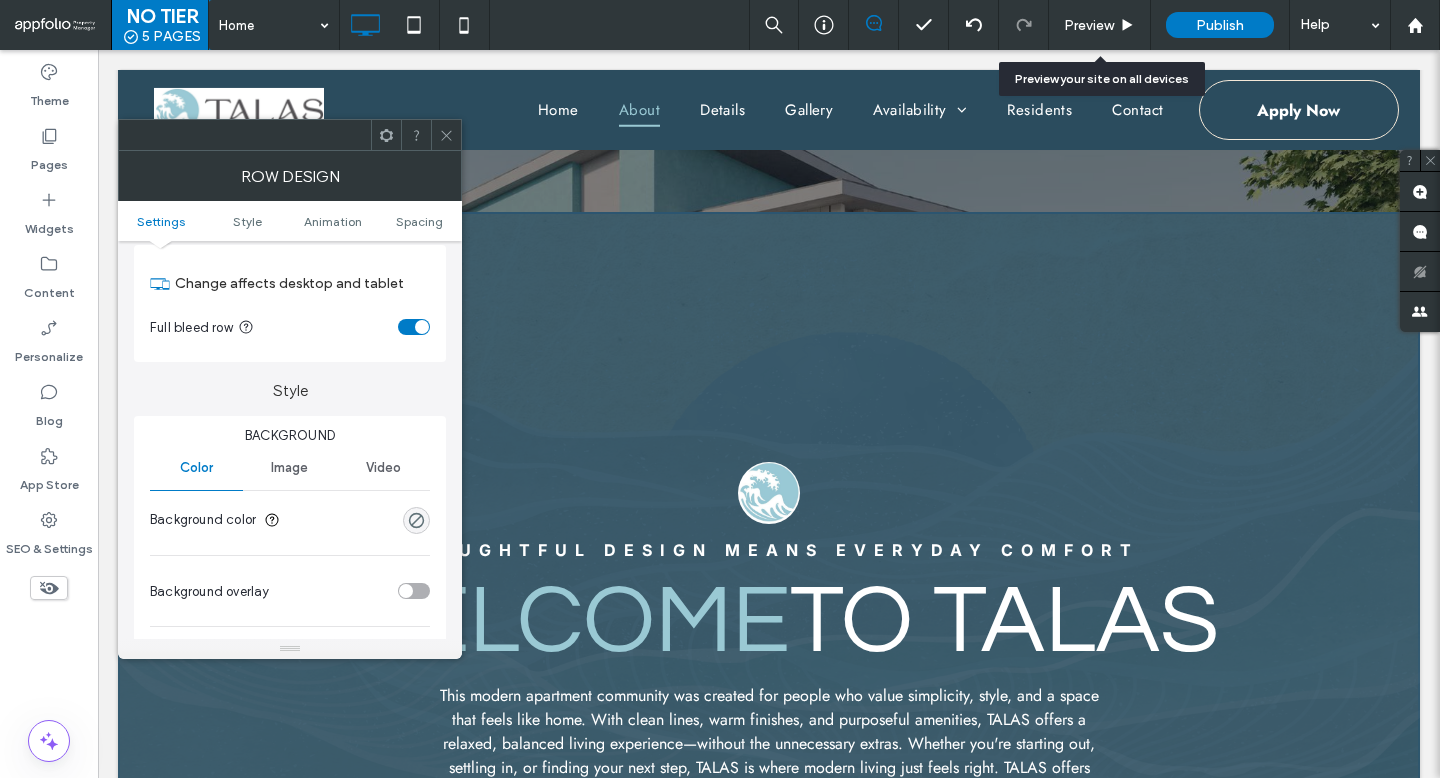 scroll, scrollTop: 80, scrollLeft: 0, axis: vertical 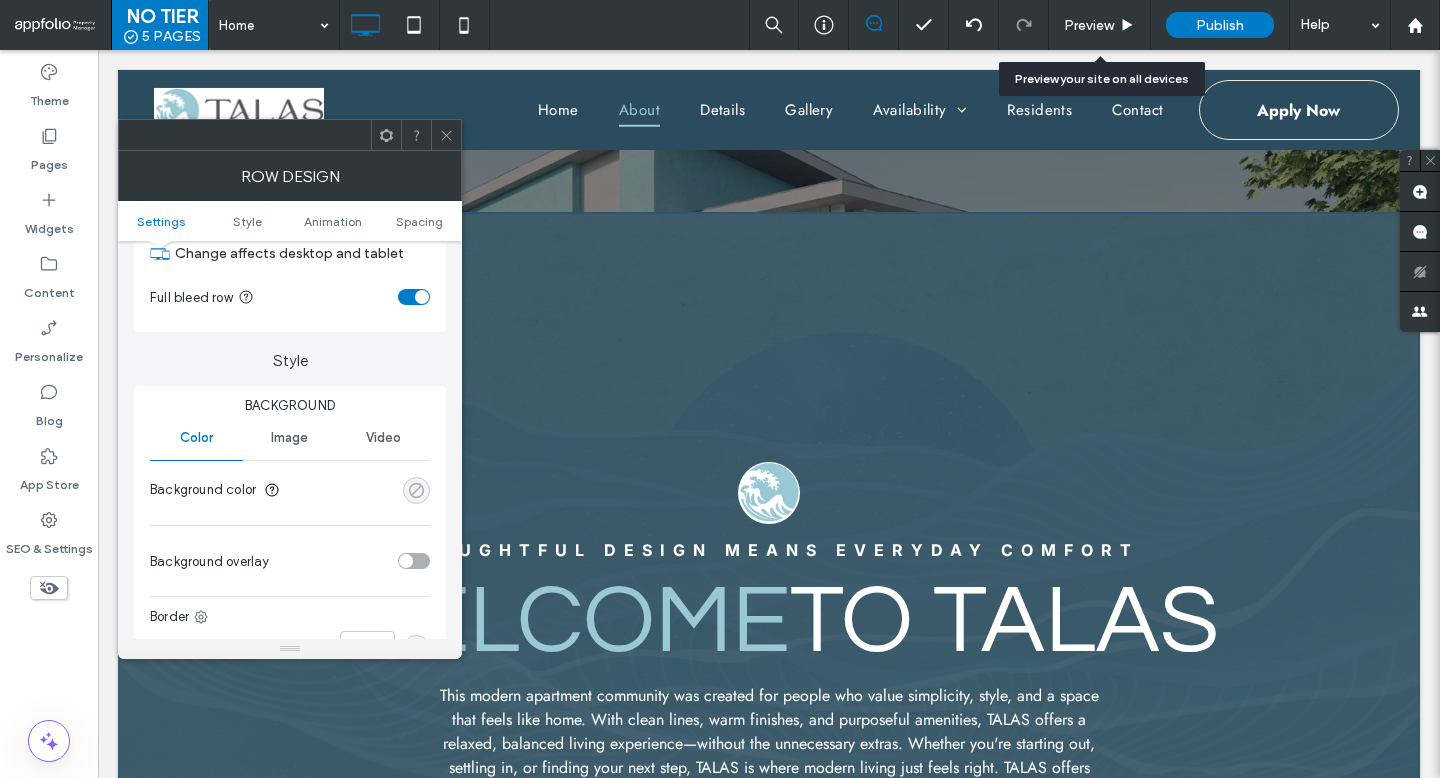 click 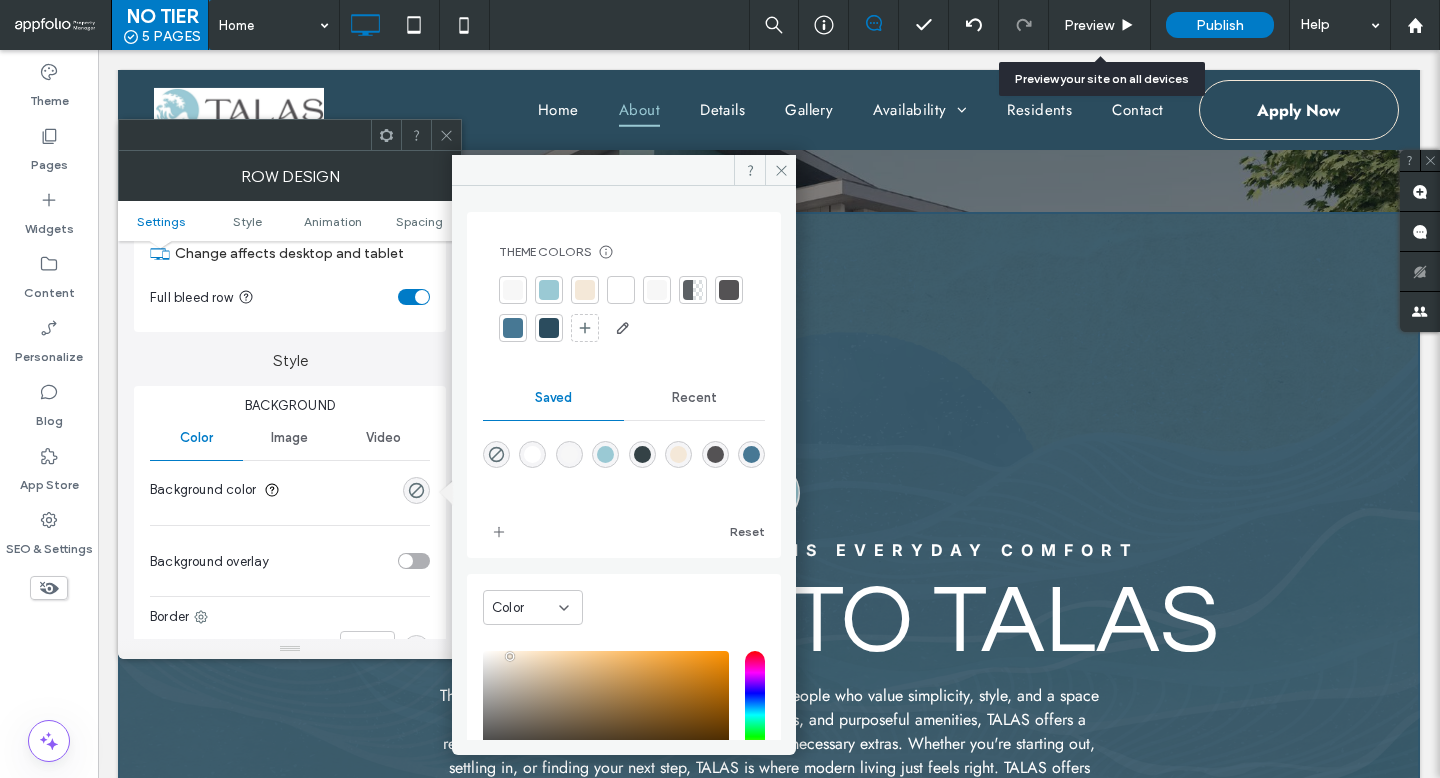 click at bounding box center (549, 328) 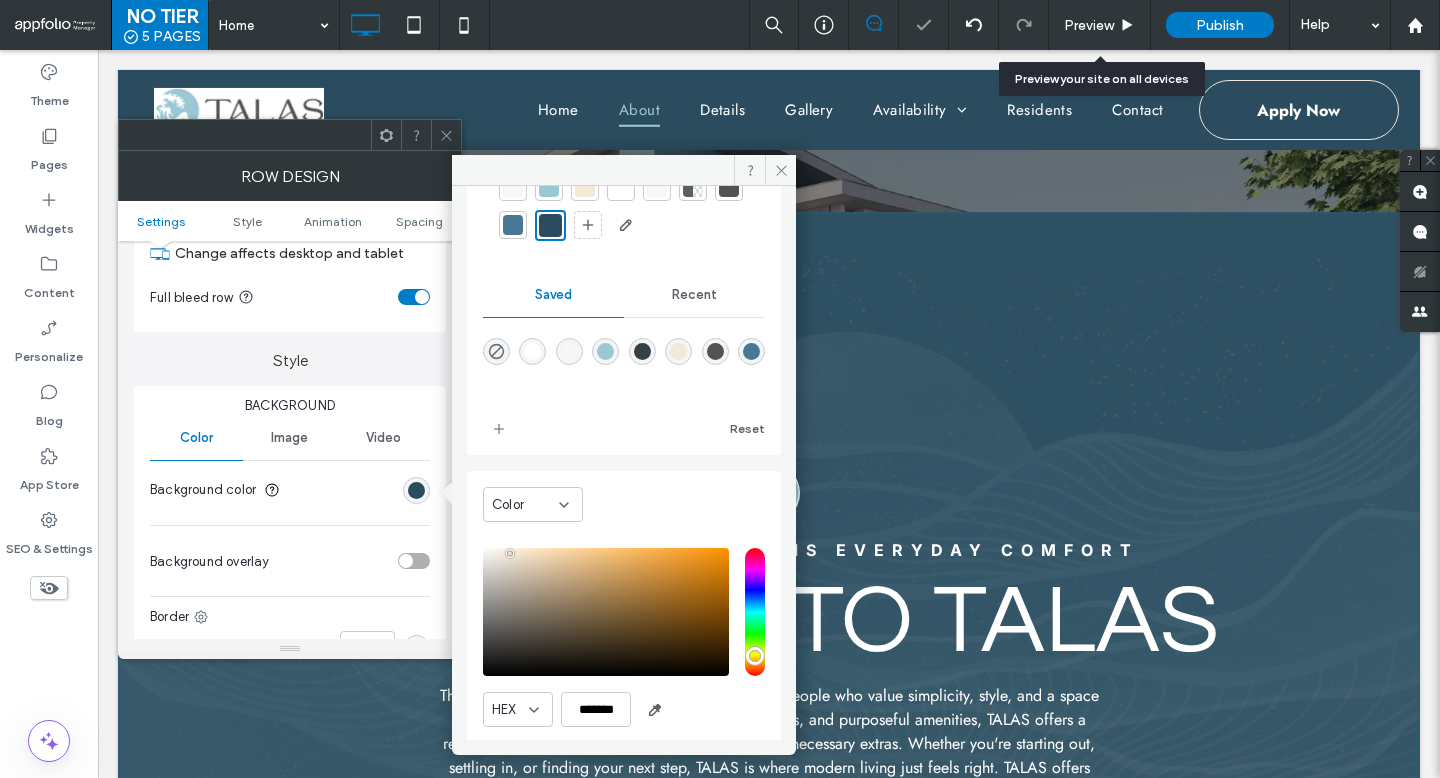 scroll, scrollTop: 166, scrollLeft: 0, axis: vertical 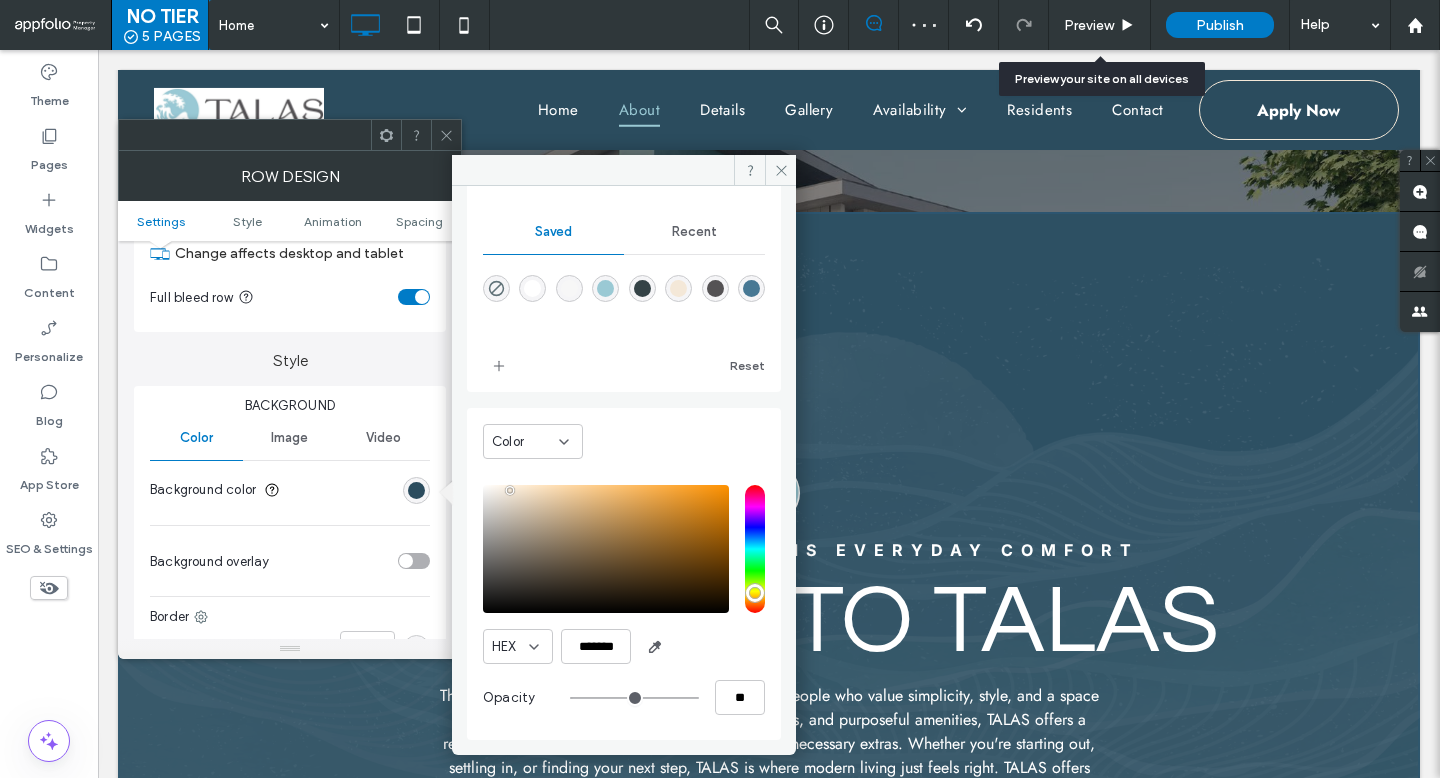 click at bounding box center (751, 288) 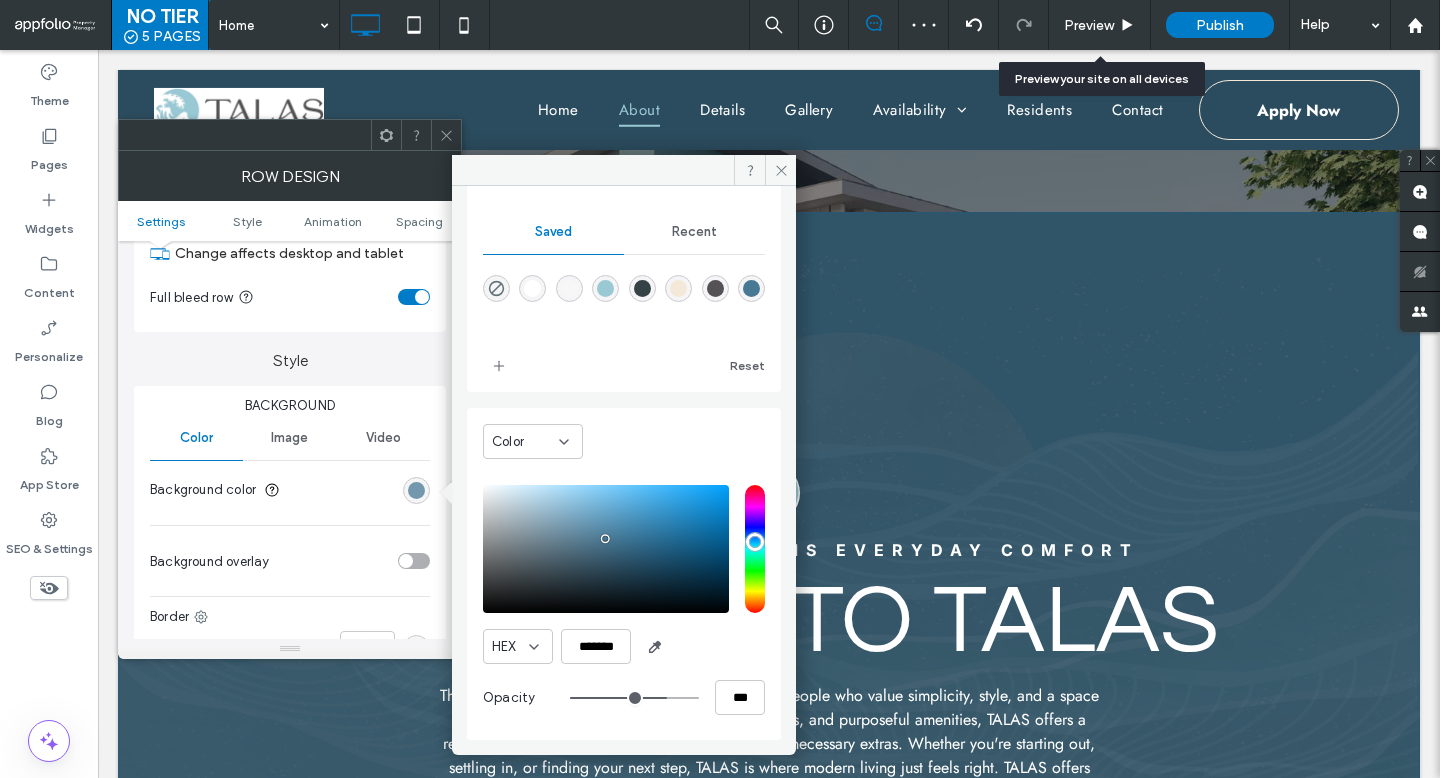 click at bounding box center [634, 698] 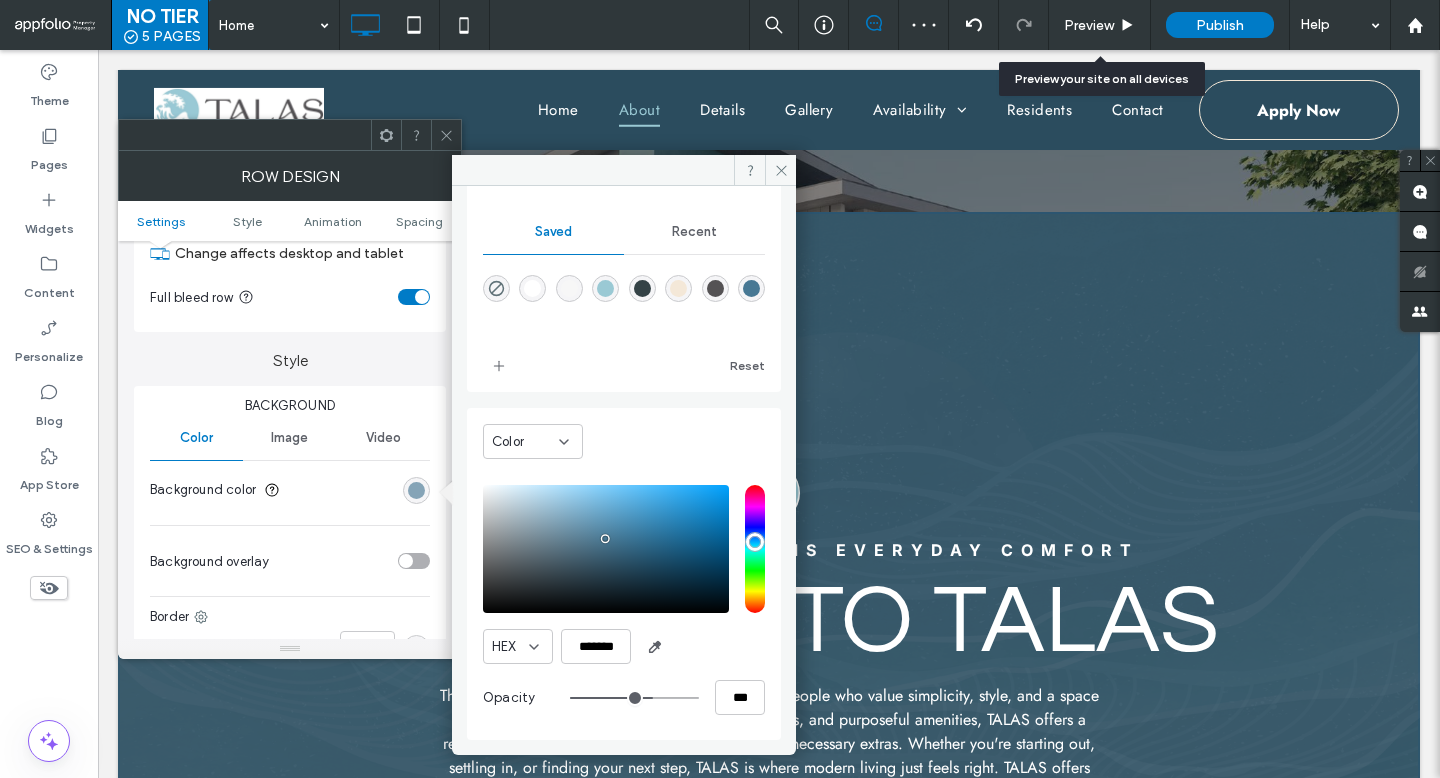 drag, startPoint x: 639, startPoint y: 693, endPoint x: 613, endPoint y: 693, distance: 26 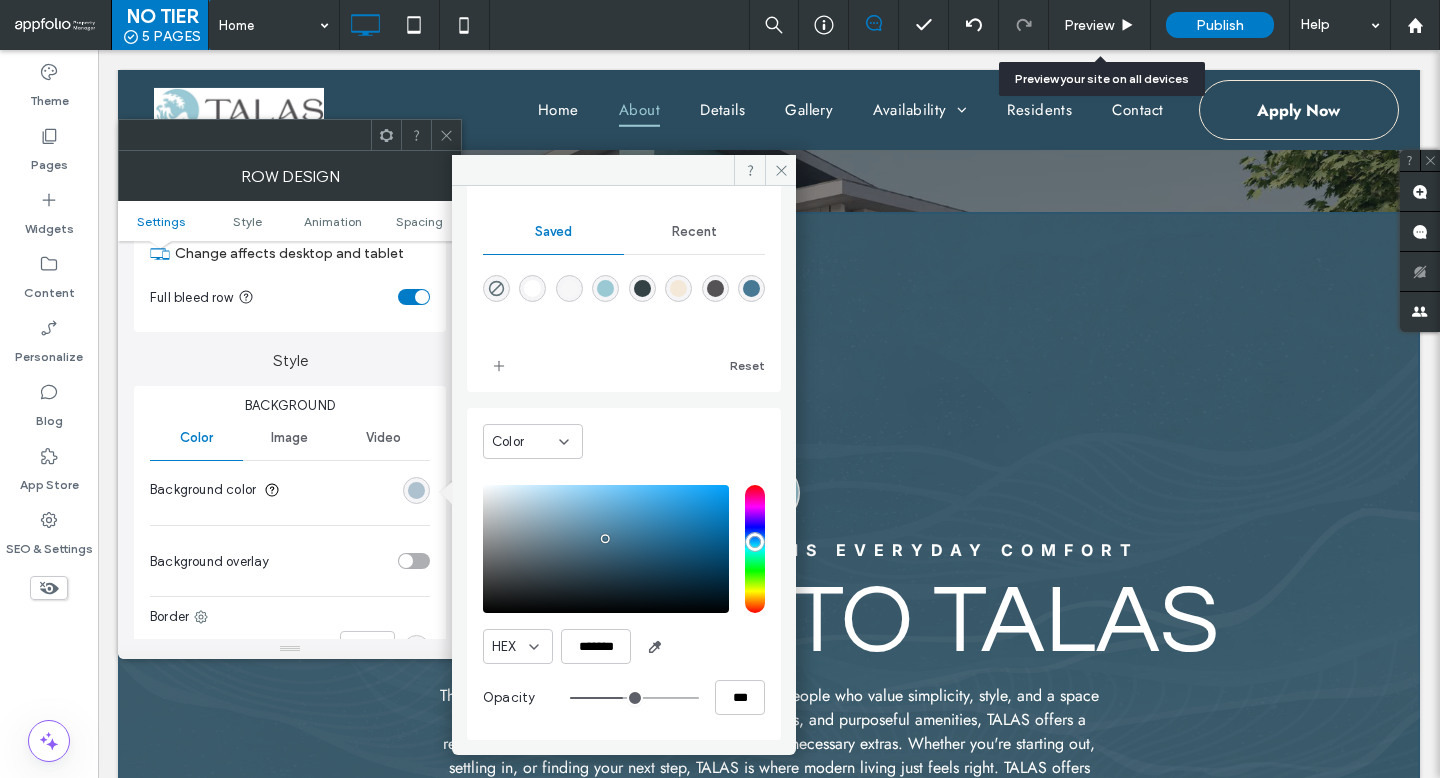 click on "Style Background Color Image Video Background color Background overlay Border *** Shadow" at bounding box center [290, 543] 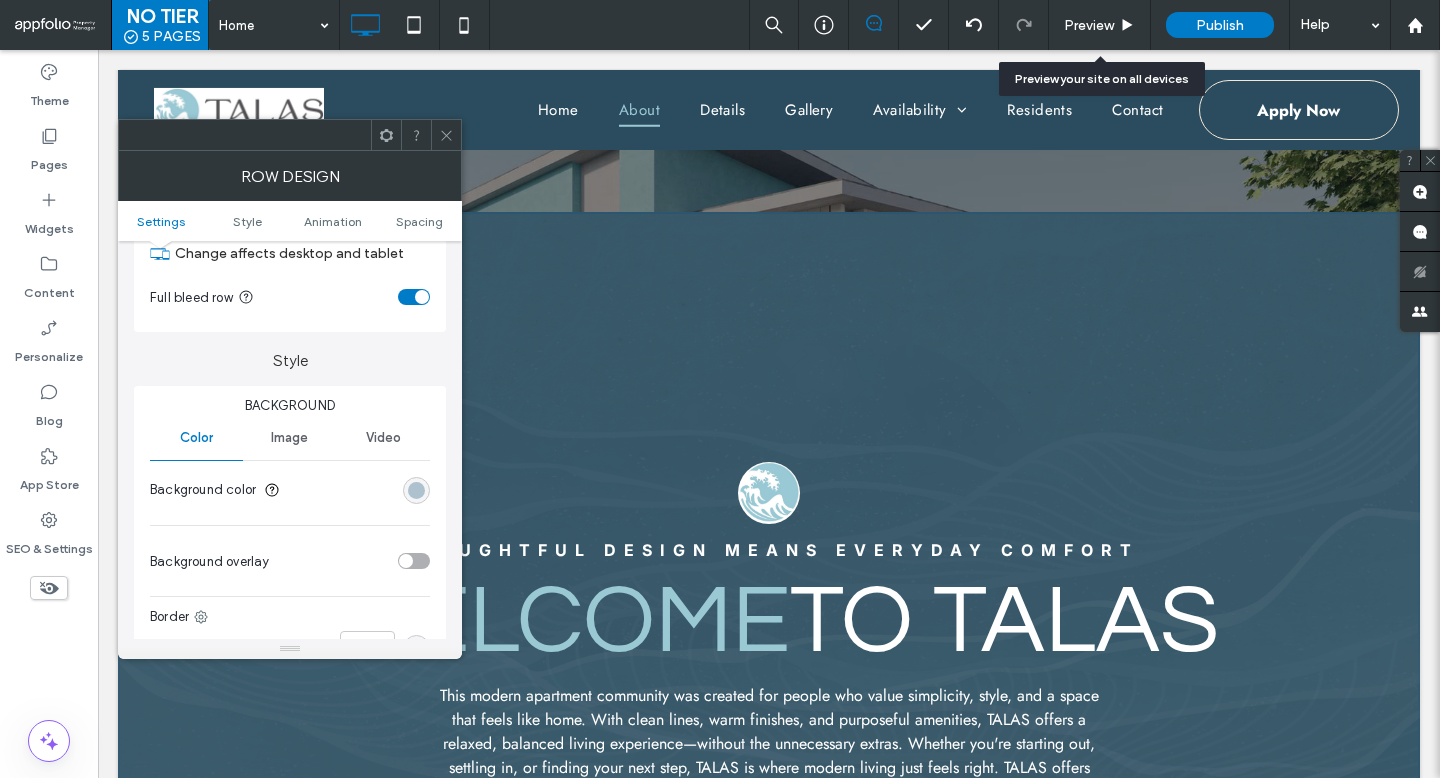 click at bounding box center [446, 135] 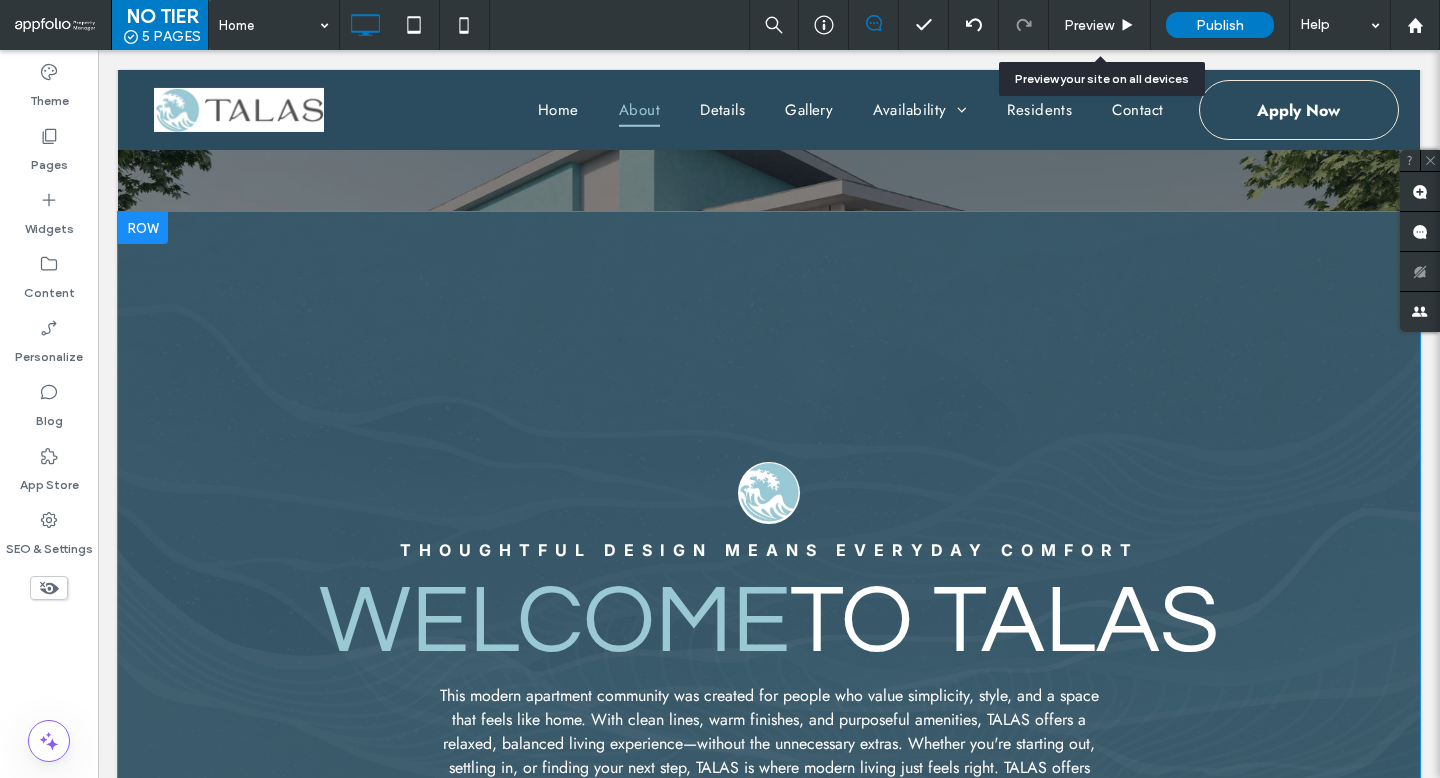 click on "Thoughtful Design means Everyday Comfort   Welcome  to TALAS
This modern apartment community was created for people who value simplicity, style, and a space that feels like home. With clean lines, warm finishes, and purposeful amenities, TALAS offers a relaxed, balanced living experience—without the unnecessary extras. Whether you're starting out, settling in, or finding your next step, TALAS is where modern living just feels right. TALAS offers modern apartments designed for real life. Comfortable spaces, smart amenities, and a welcoming community—everything you need, right where you need it. Click To Paste" at bounding box center (769, 686) 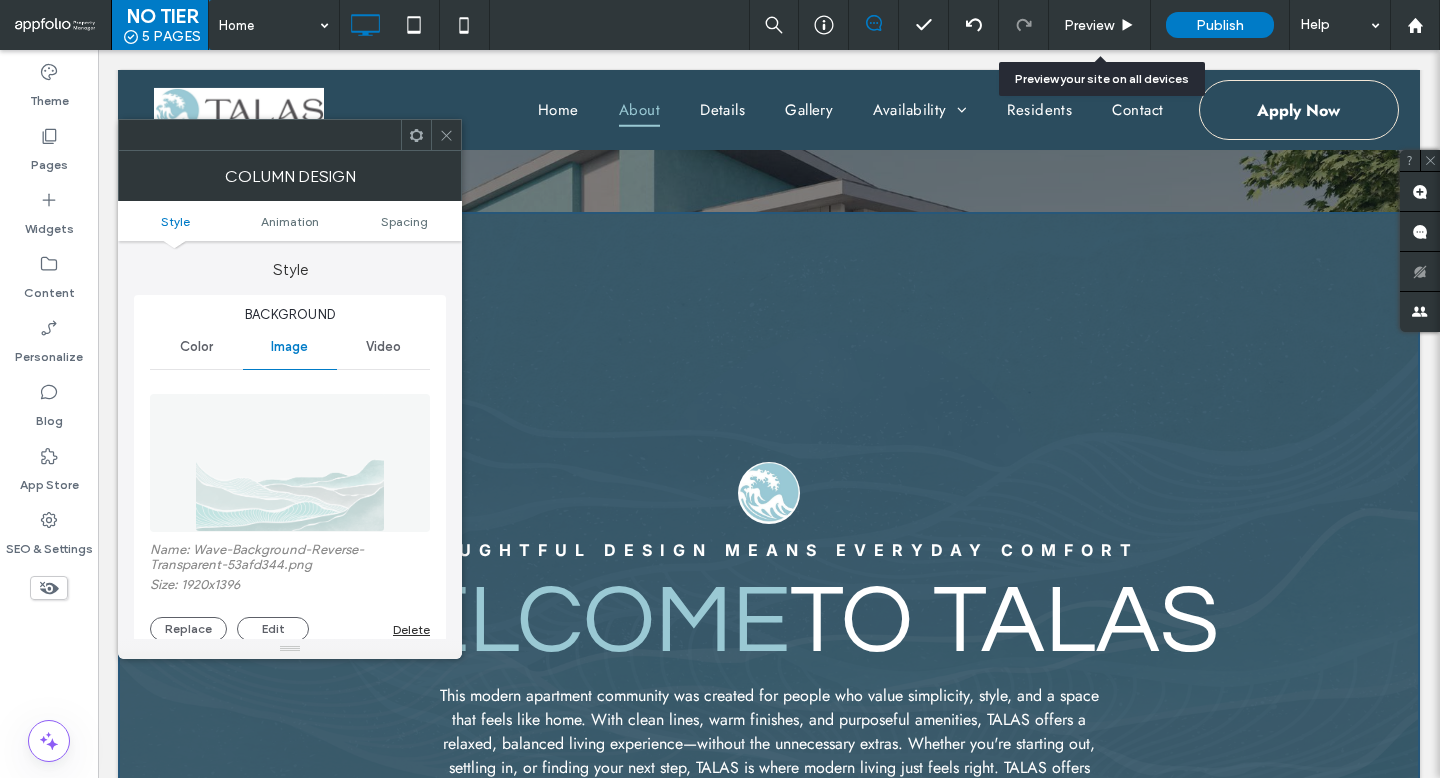 click on "Color" at bounding box center [196, 347] 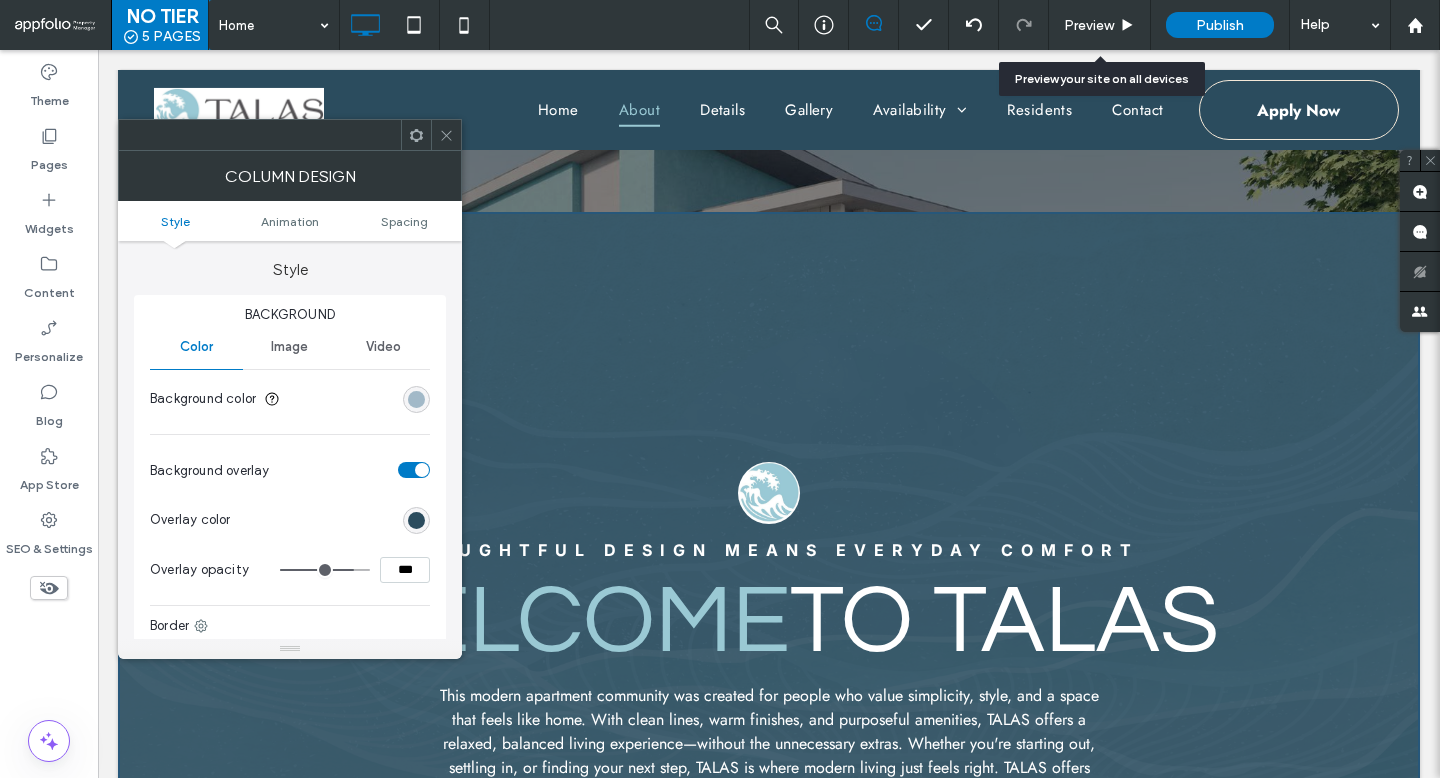 click at bounding box center [416, 399] 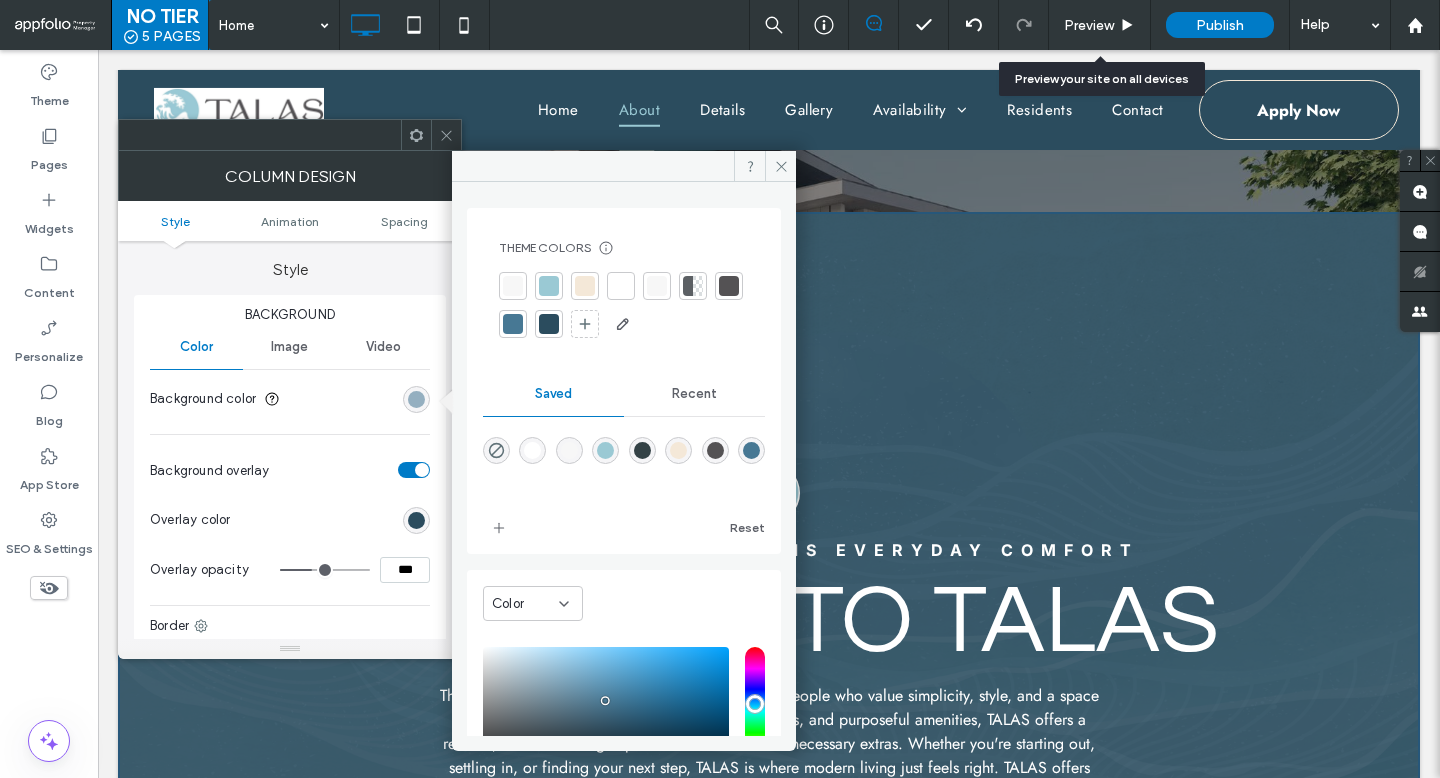 click at bounding box center [325, 570] 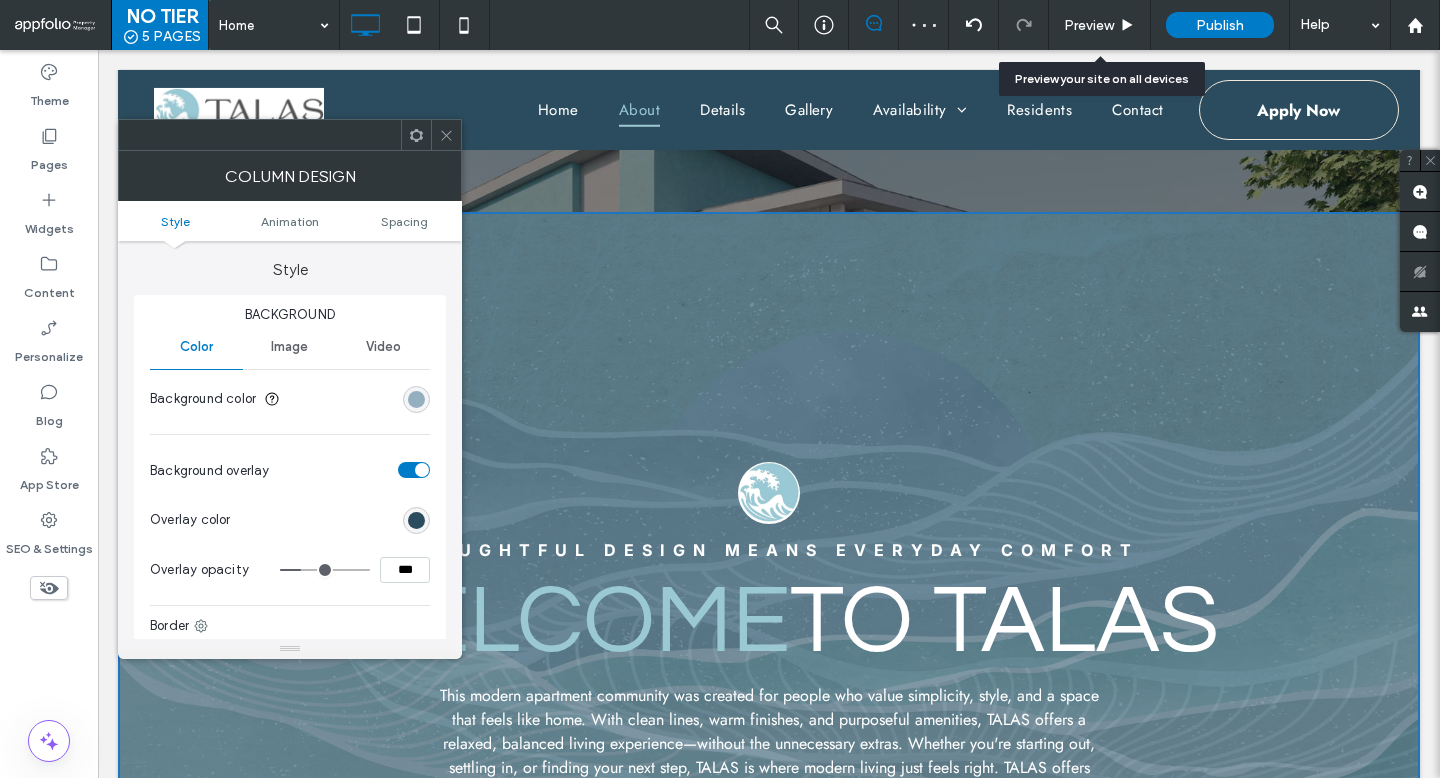 click at bounding box center (325, 570) 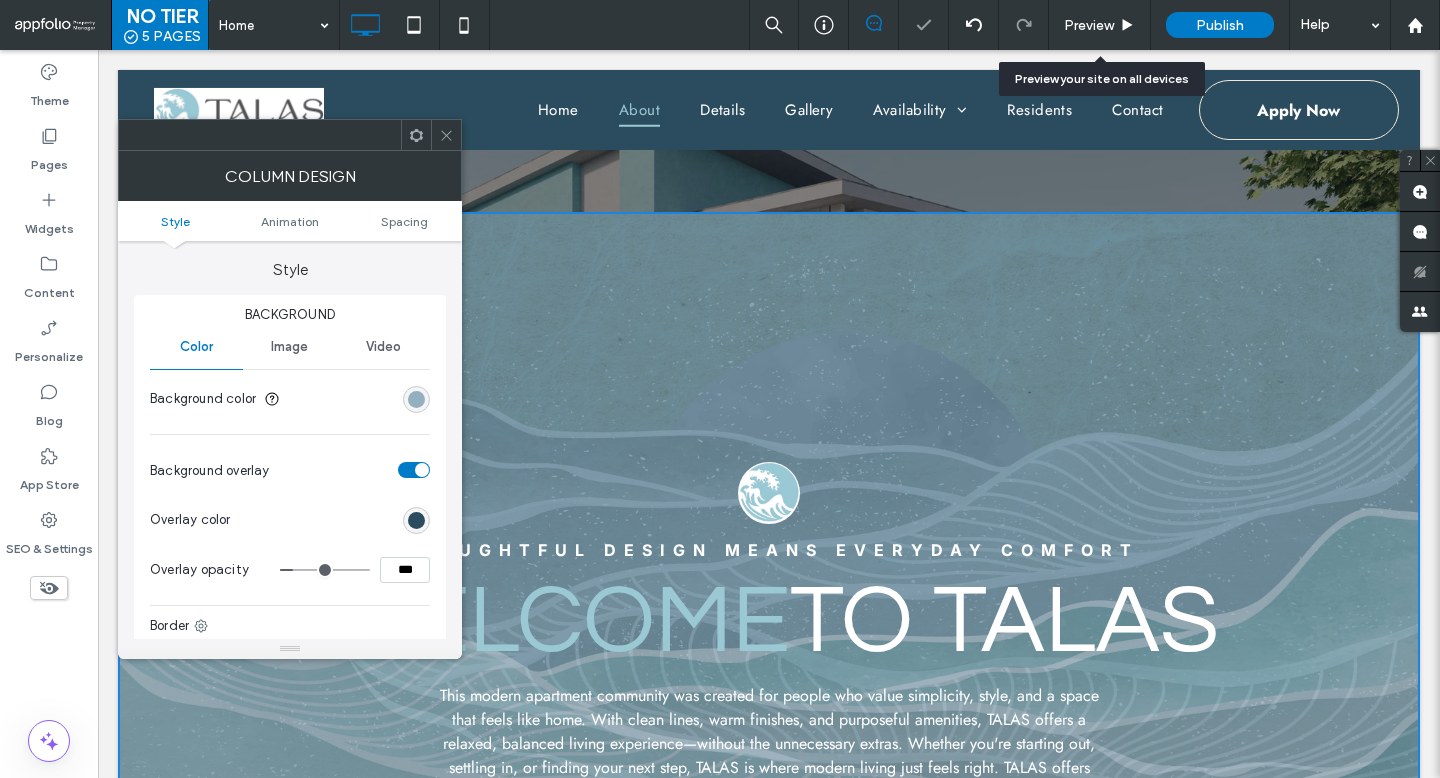 drag, startPoint x: 299, startPoint y: 561, endPoint x: 311, endPoint y: 561, distance: 12 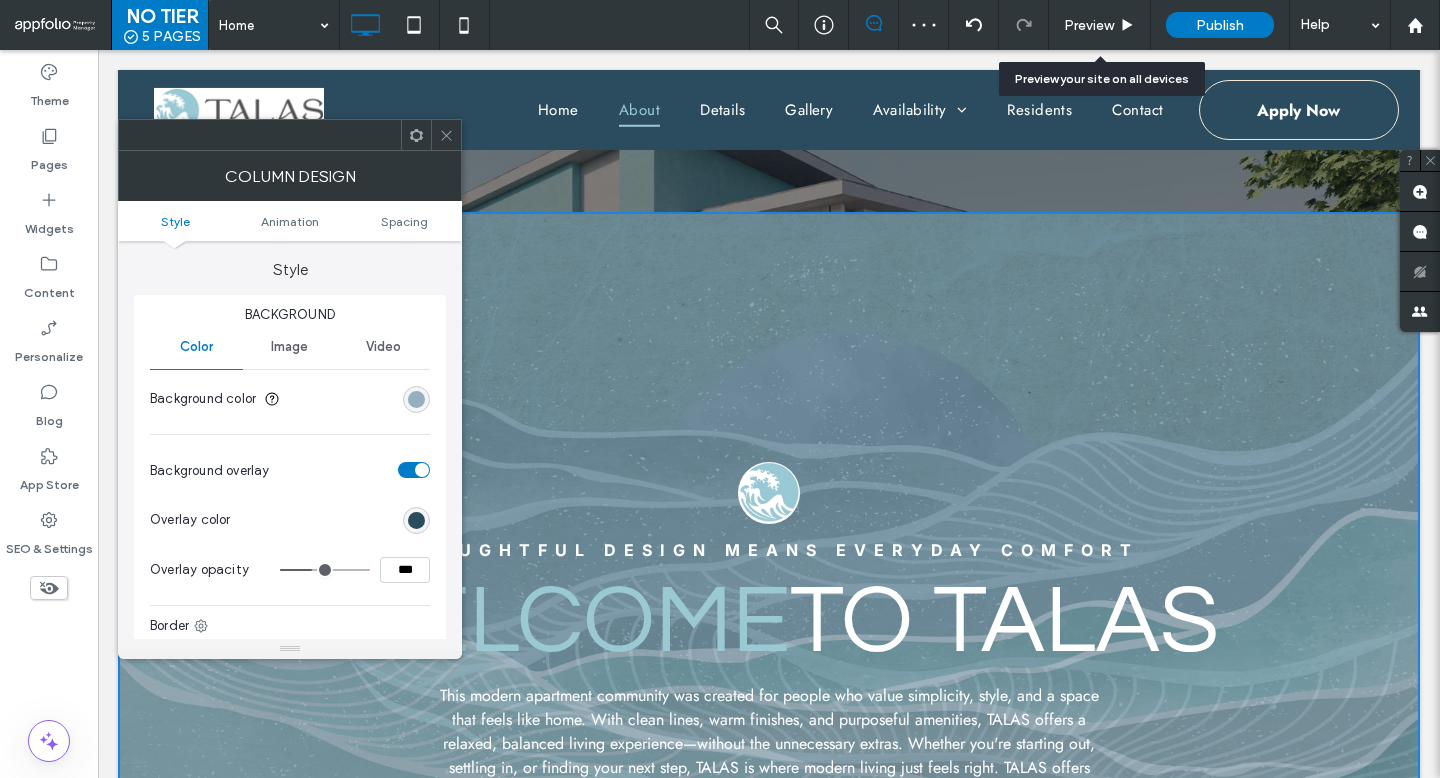 click at bounding box center [325, 570] 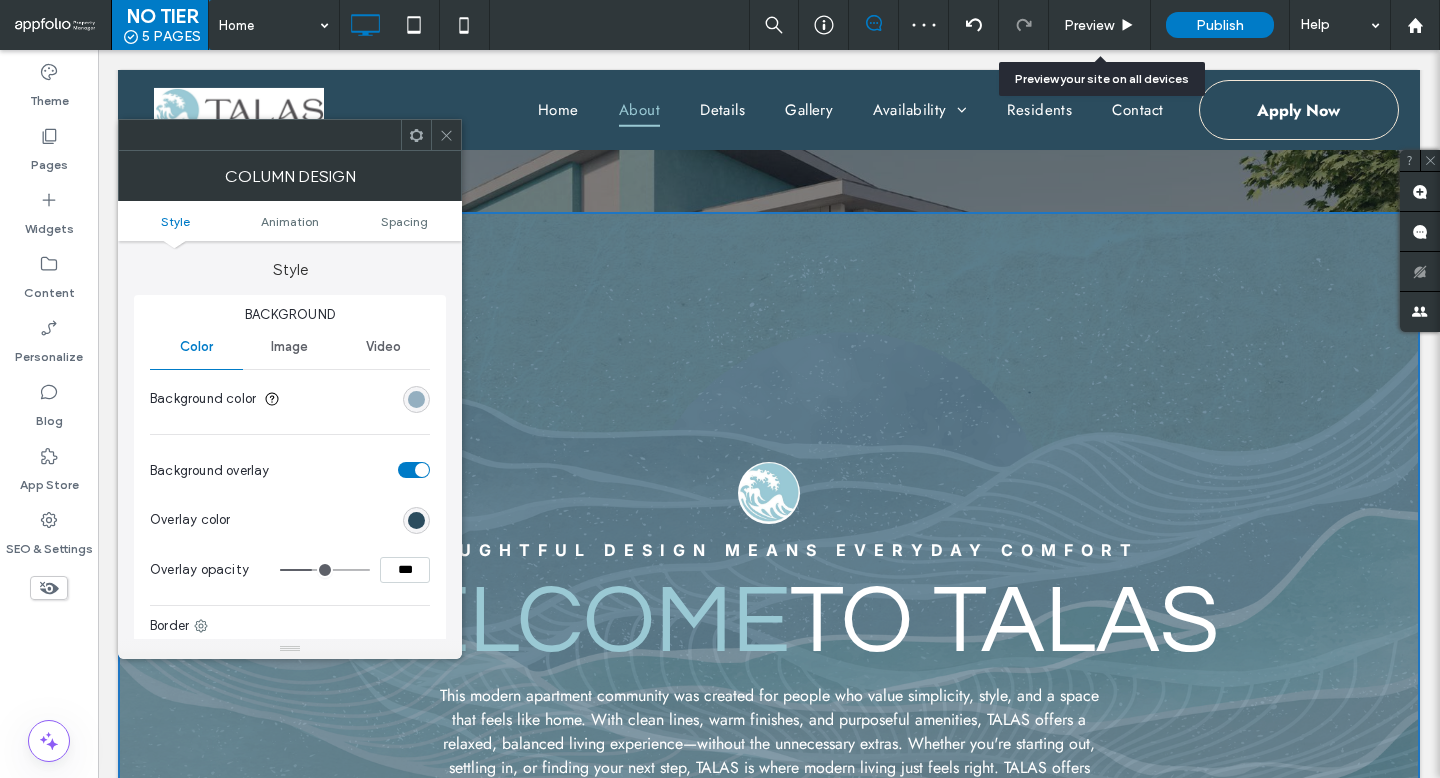 click at bounding box center (325, 570) 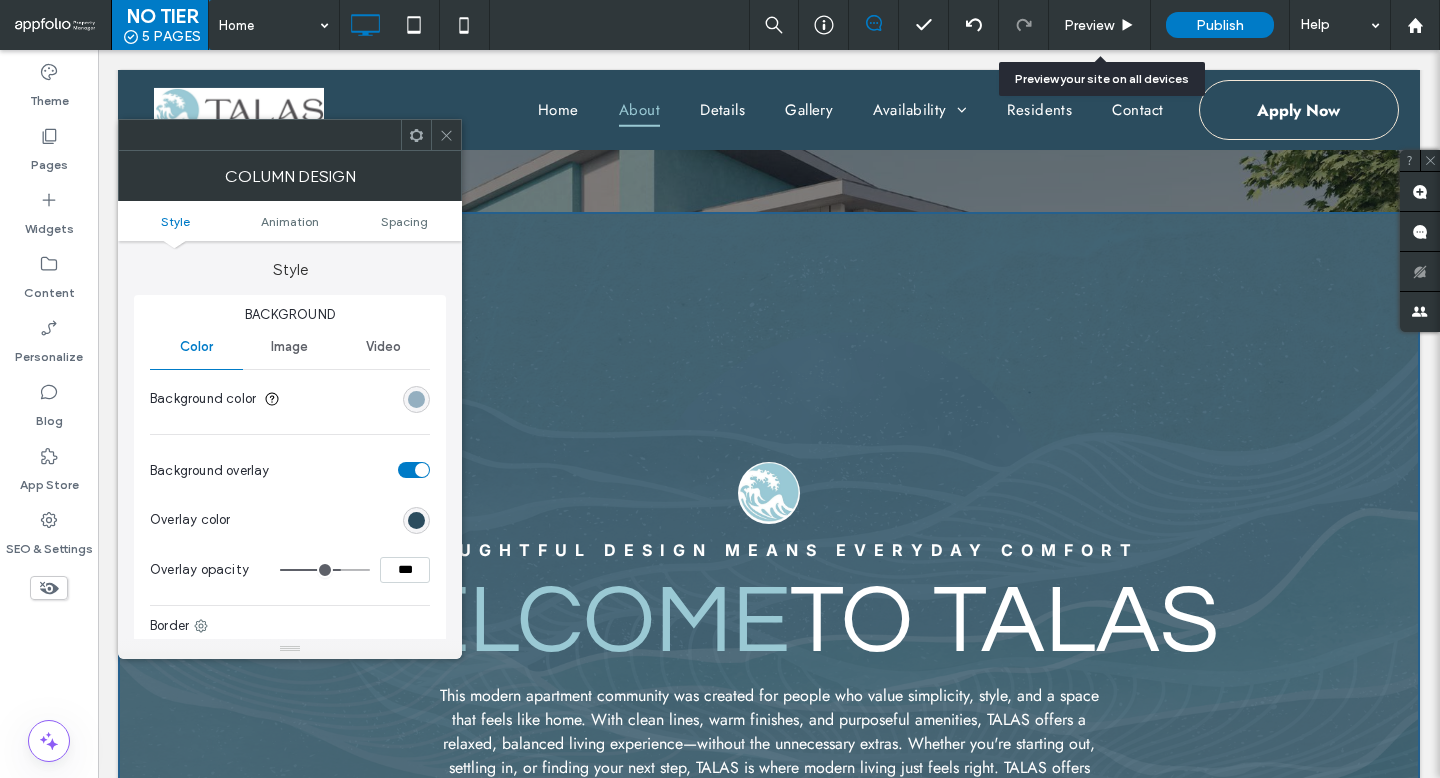 click on "Image" at bounding box center [289, 347] 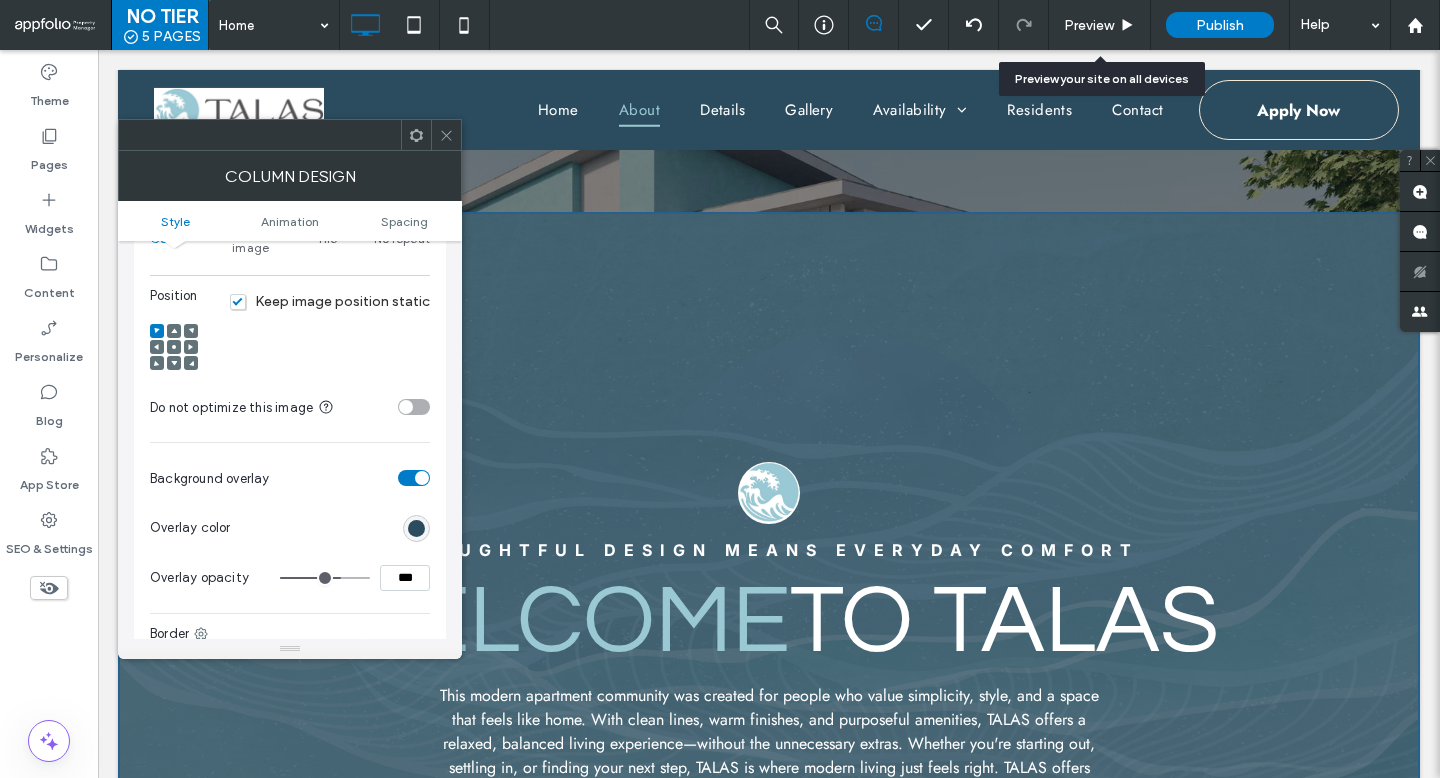 scroll, scrollTop: 574, scrollLeft: 0, axis: vertical 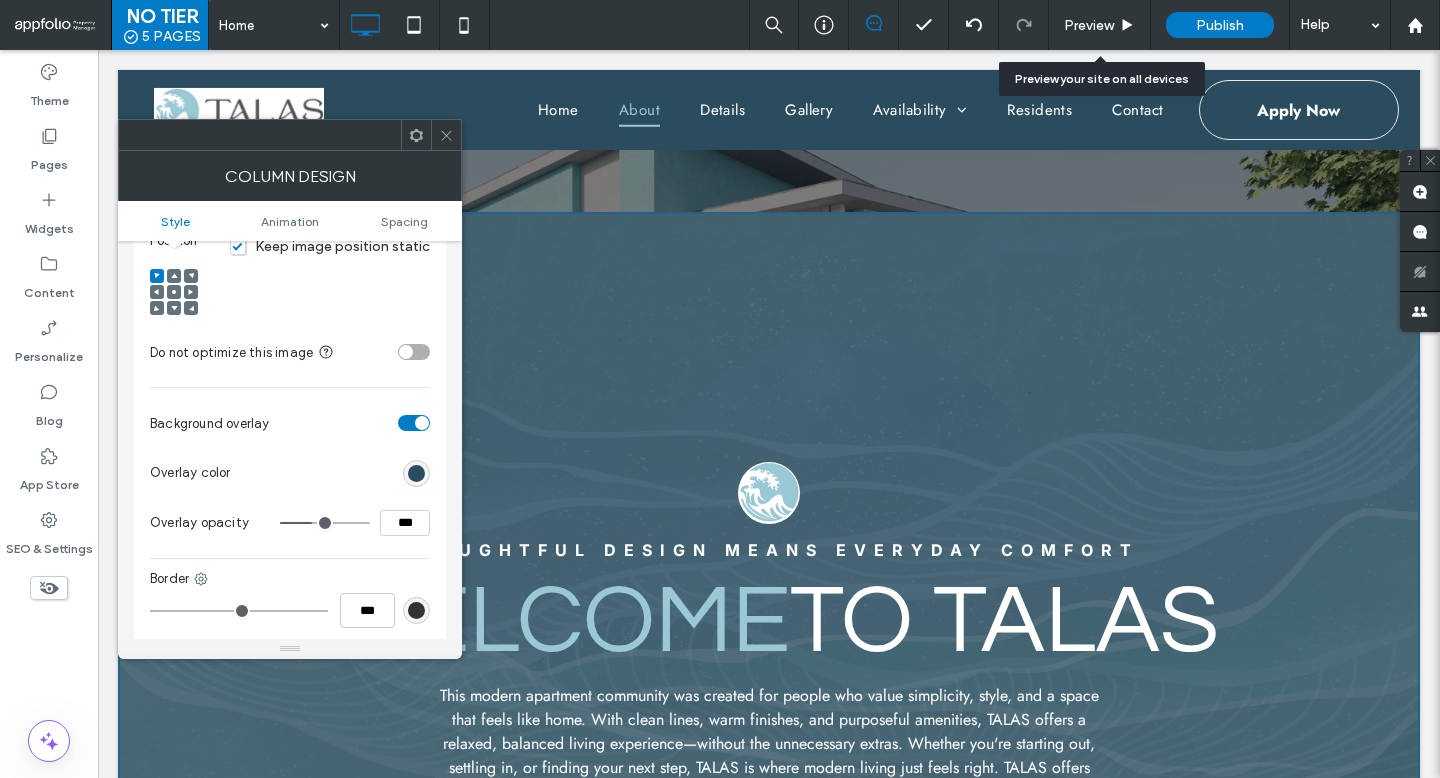 click at bounding box center [325, 523] 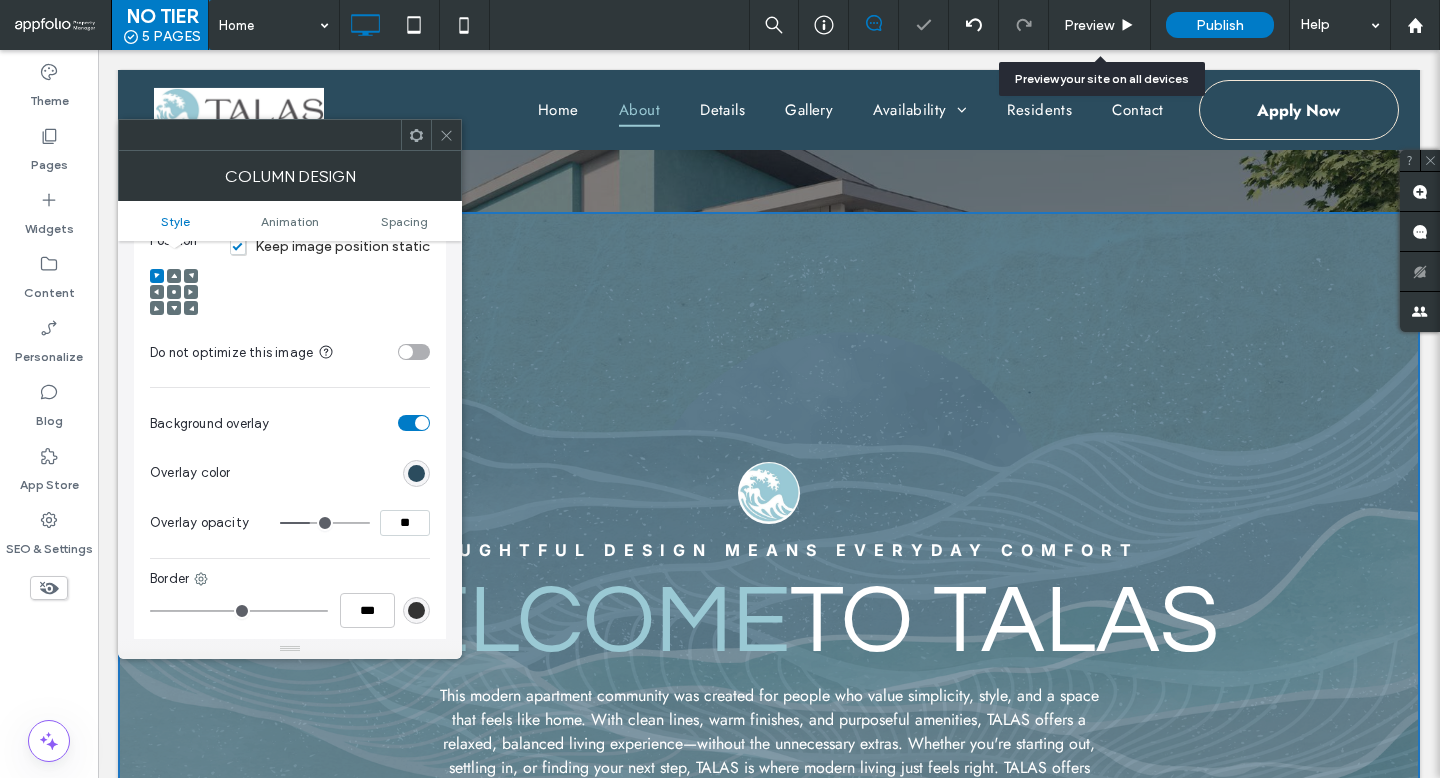 drag, startPoint x: 313, startPoint y: 507, endPoint x: 294, endPoint y: 506, distance: 19.026299 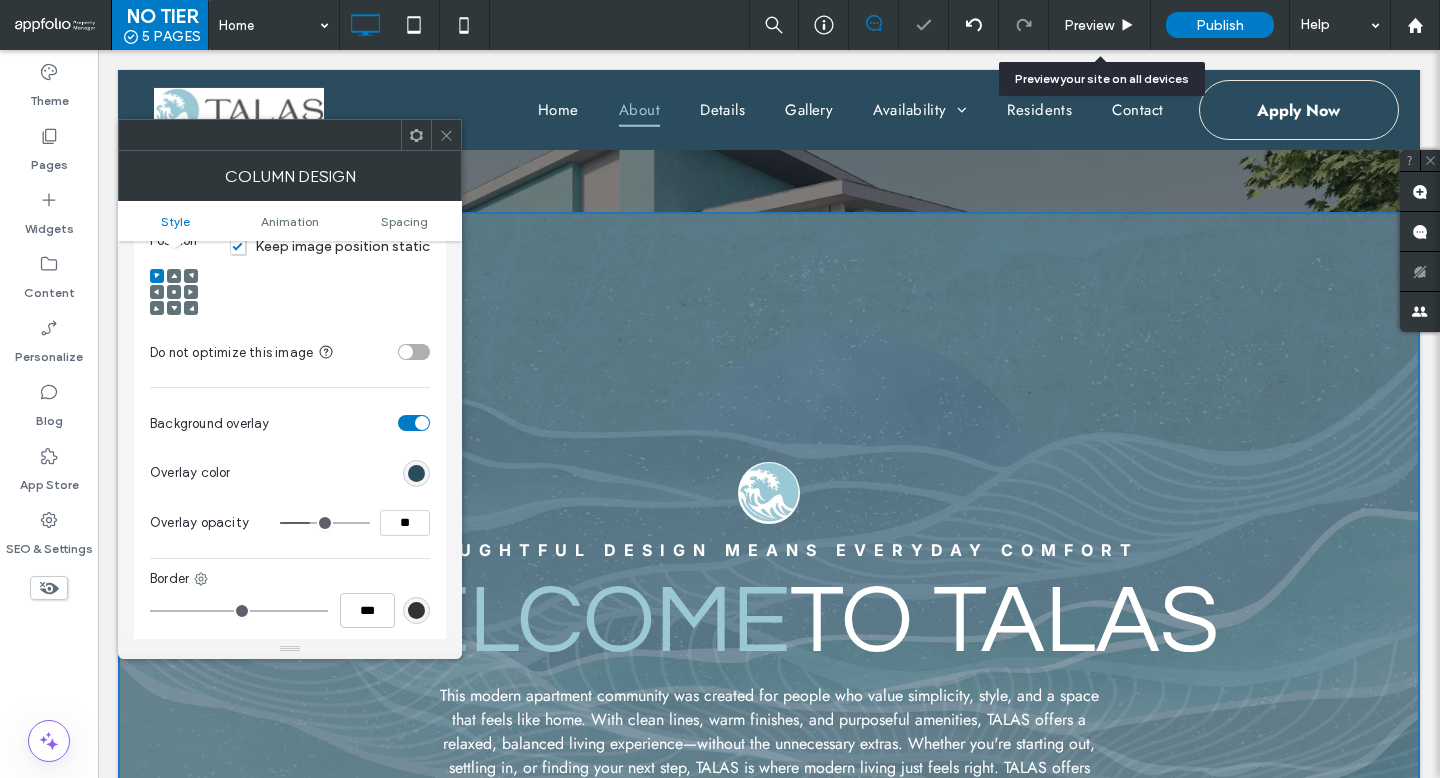 click at bounding box center (325, 523) 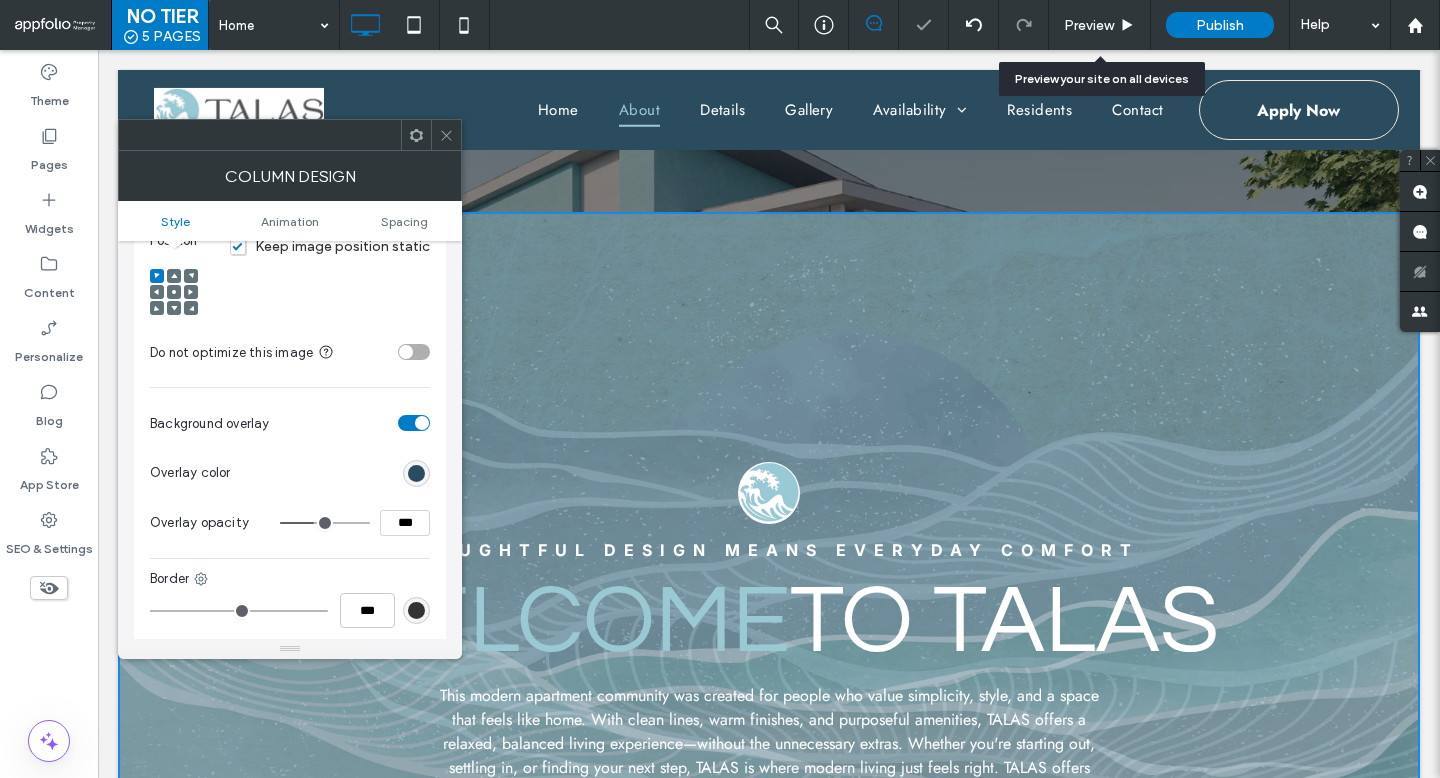 drag, startPoint x: 311, startPoint y: 507, endPoint x: 347, endPoint y: 507, distance: 36 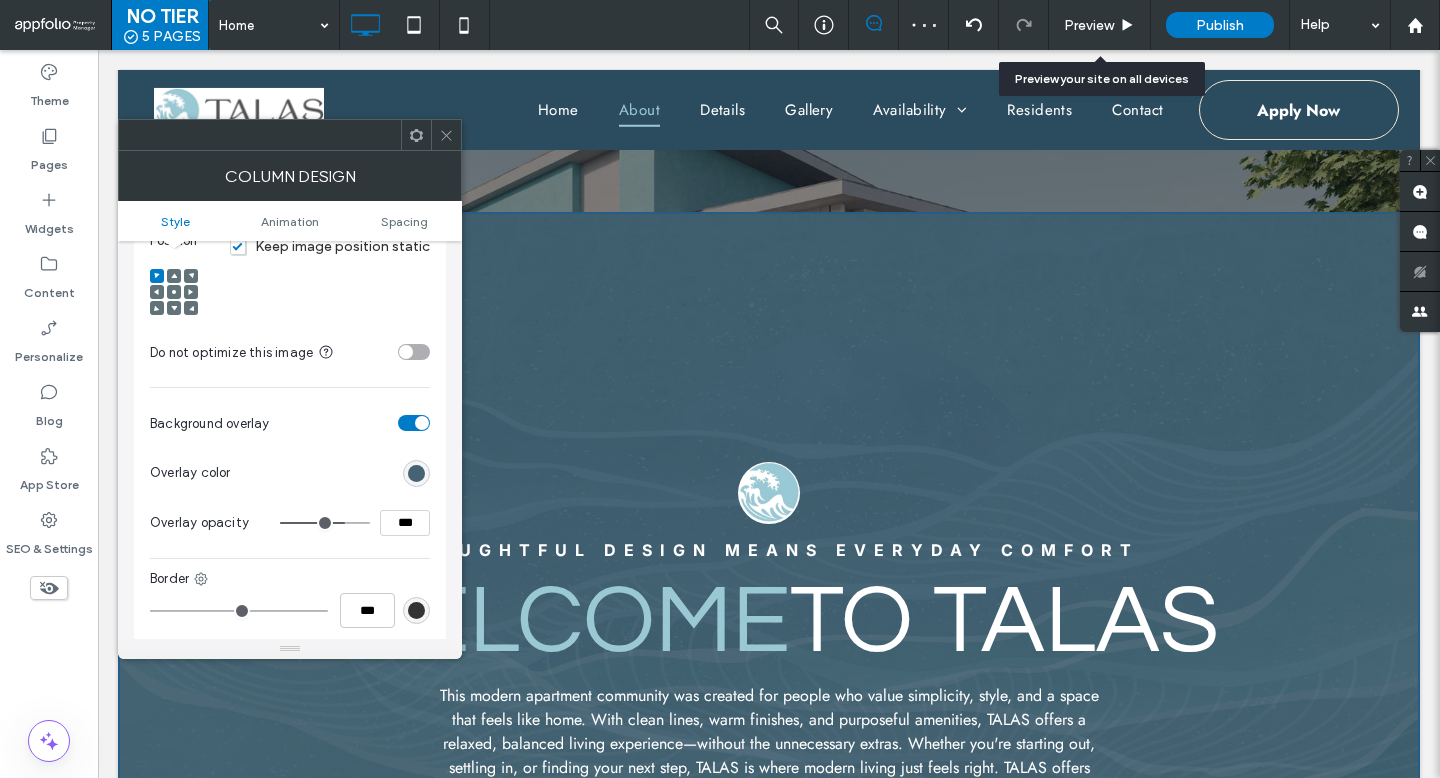 click at bounding box center (416, 473) 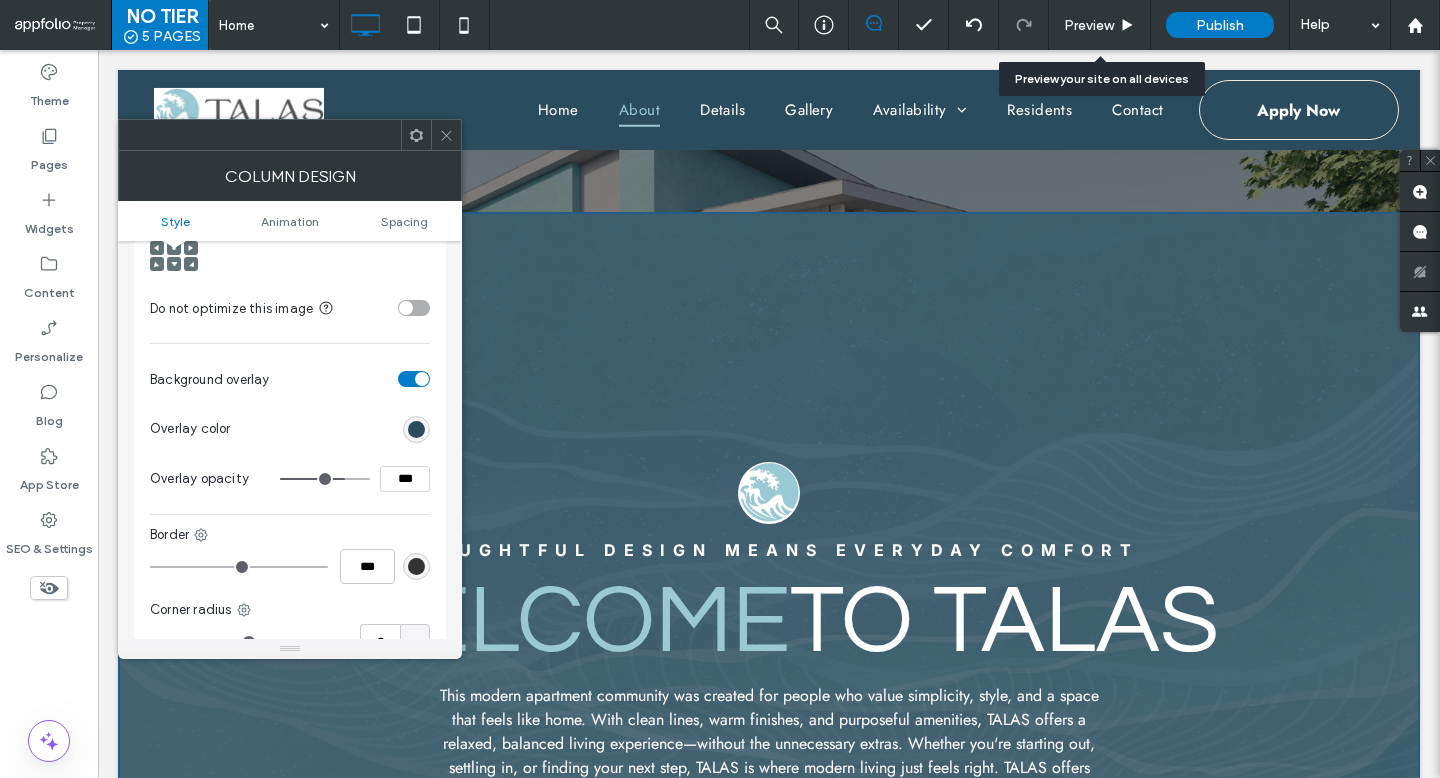 scroll, scrollTop: 632, scrollLeft: 0, axis: vertical 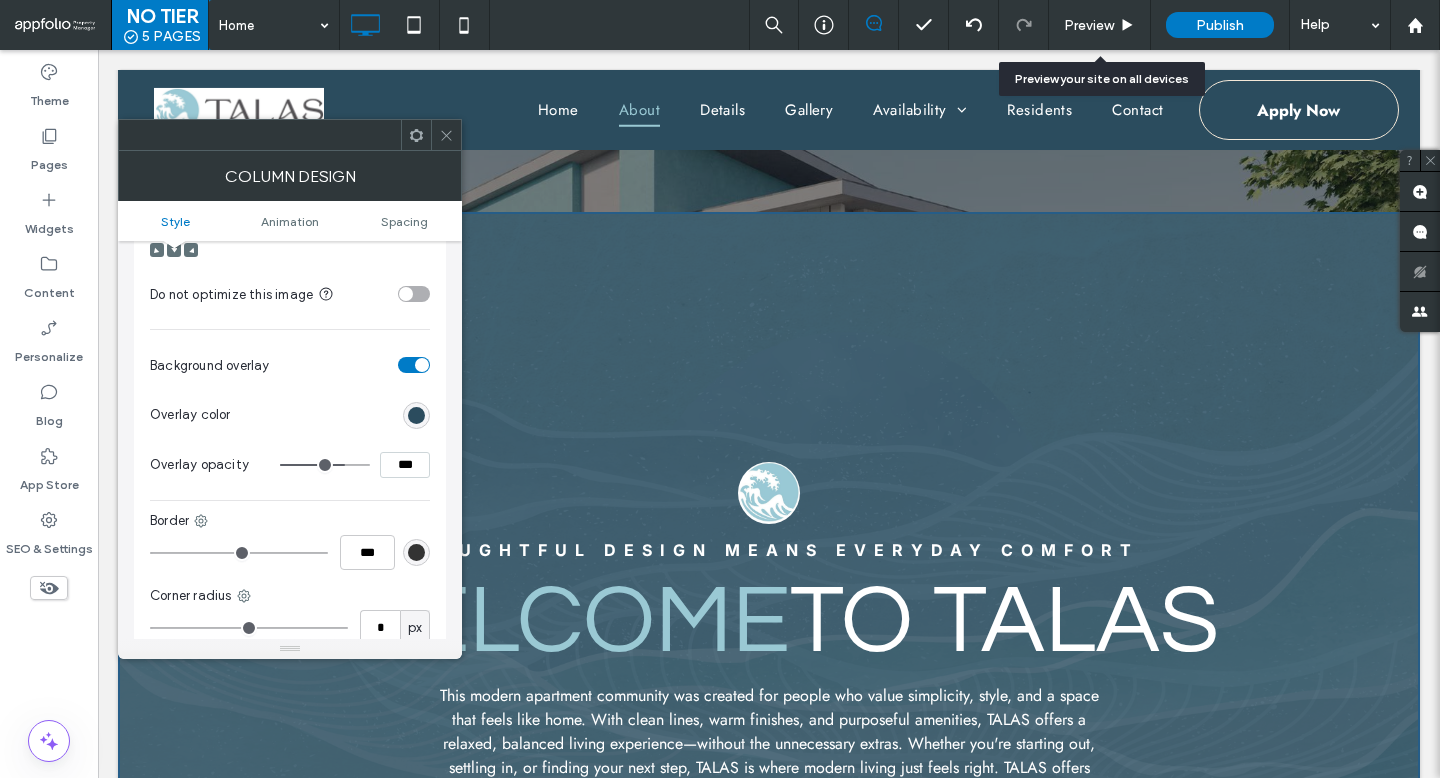 click at bounding box center (422, 365) 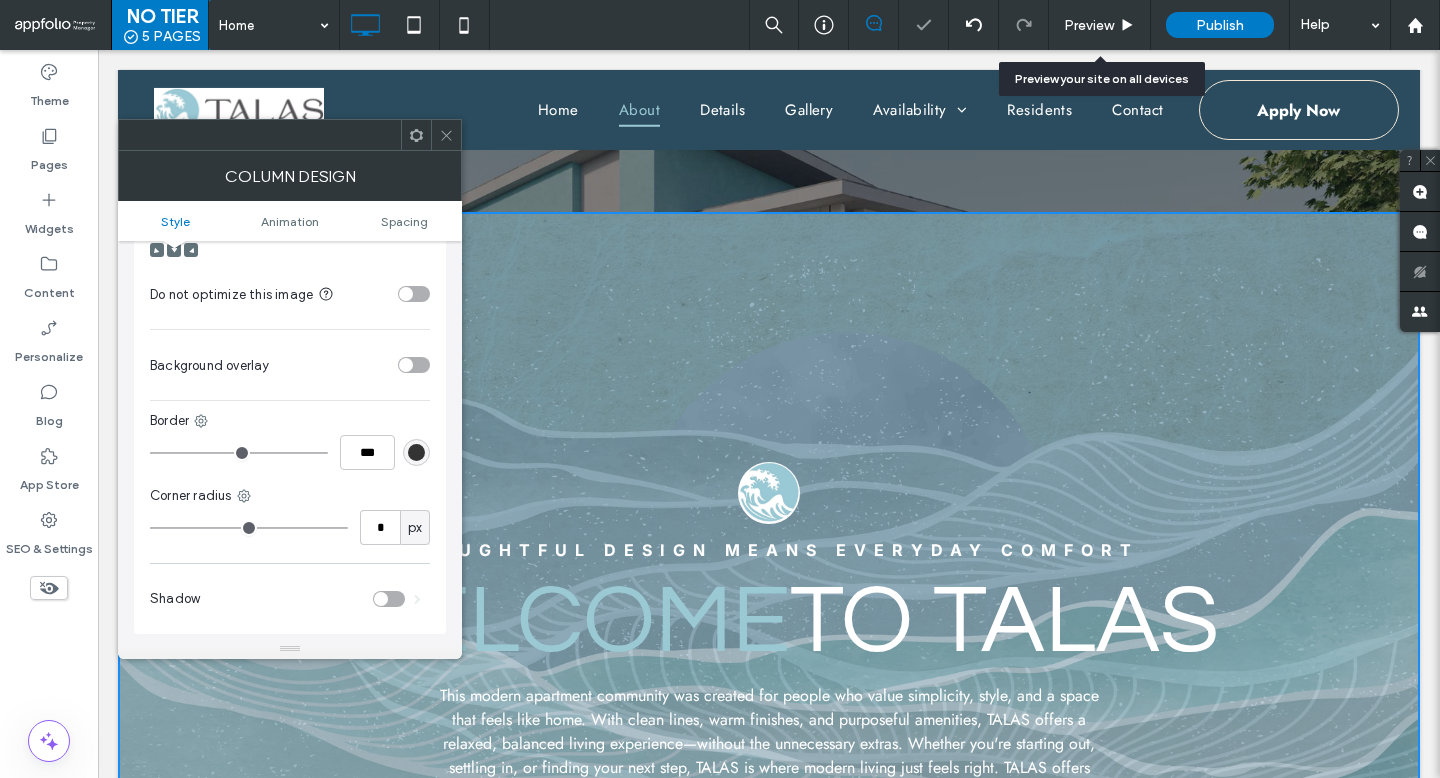 click at bounding box center (414, 365) 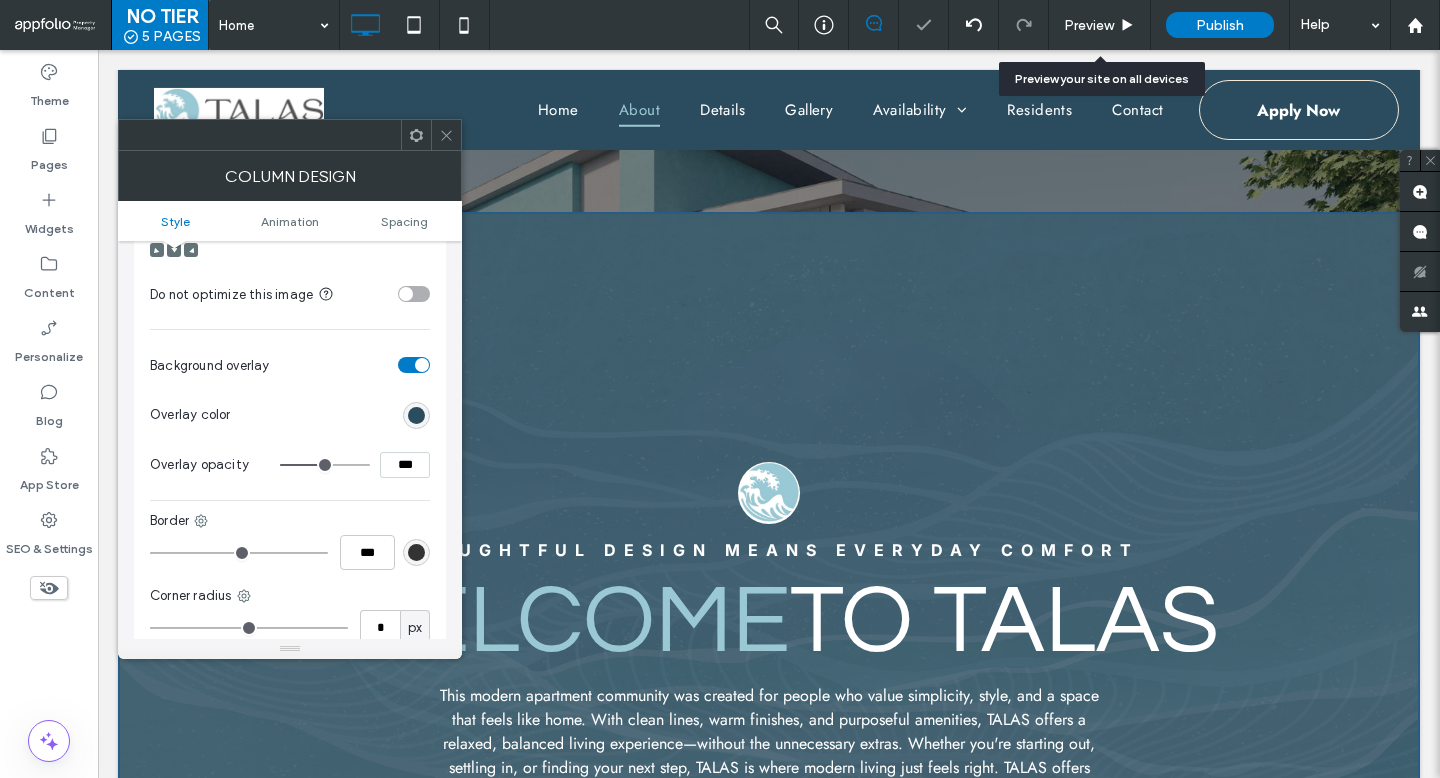 click at bounding box center (416, 415) 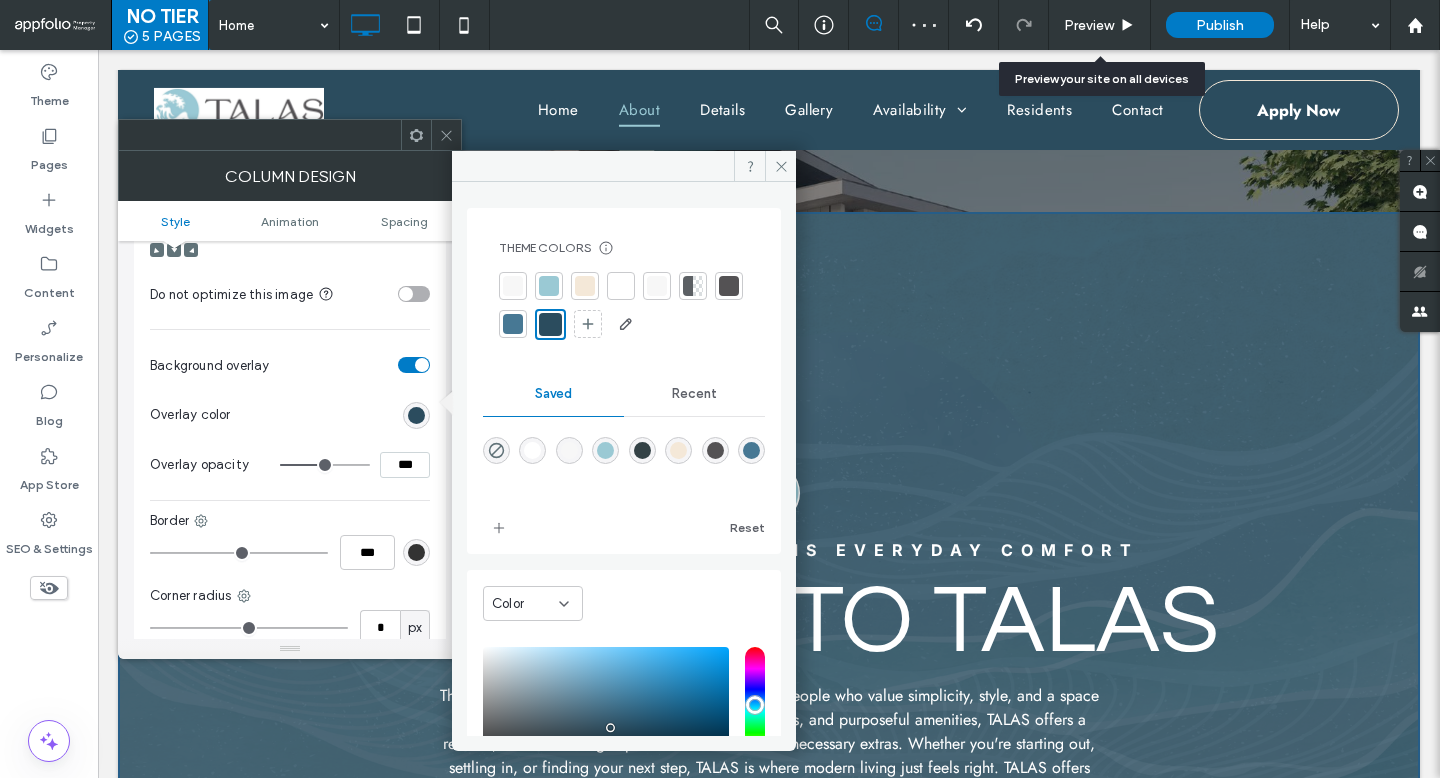 click on "Color" at bounding box center [525, 604] 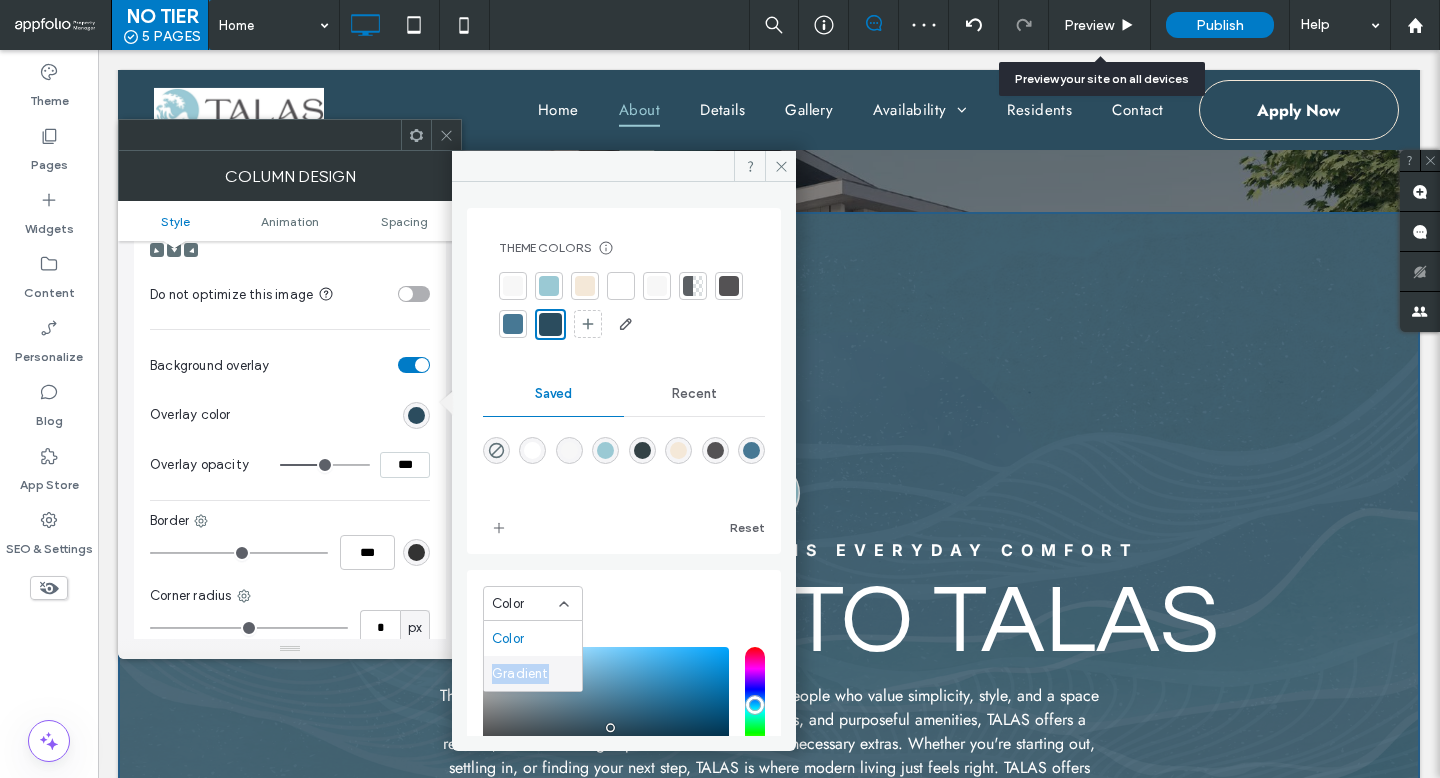 drag, startPoint x: 550, startPoint y: 654, endPoint x: 546, endPoint y: 675, distance: 21.377558 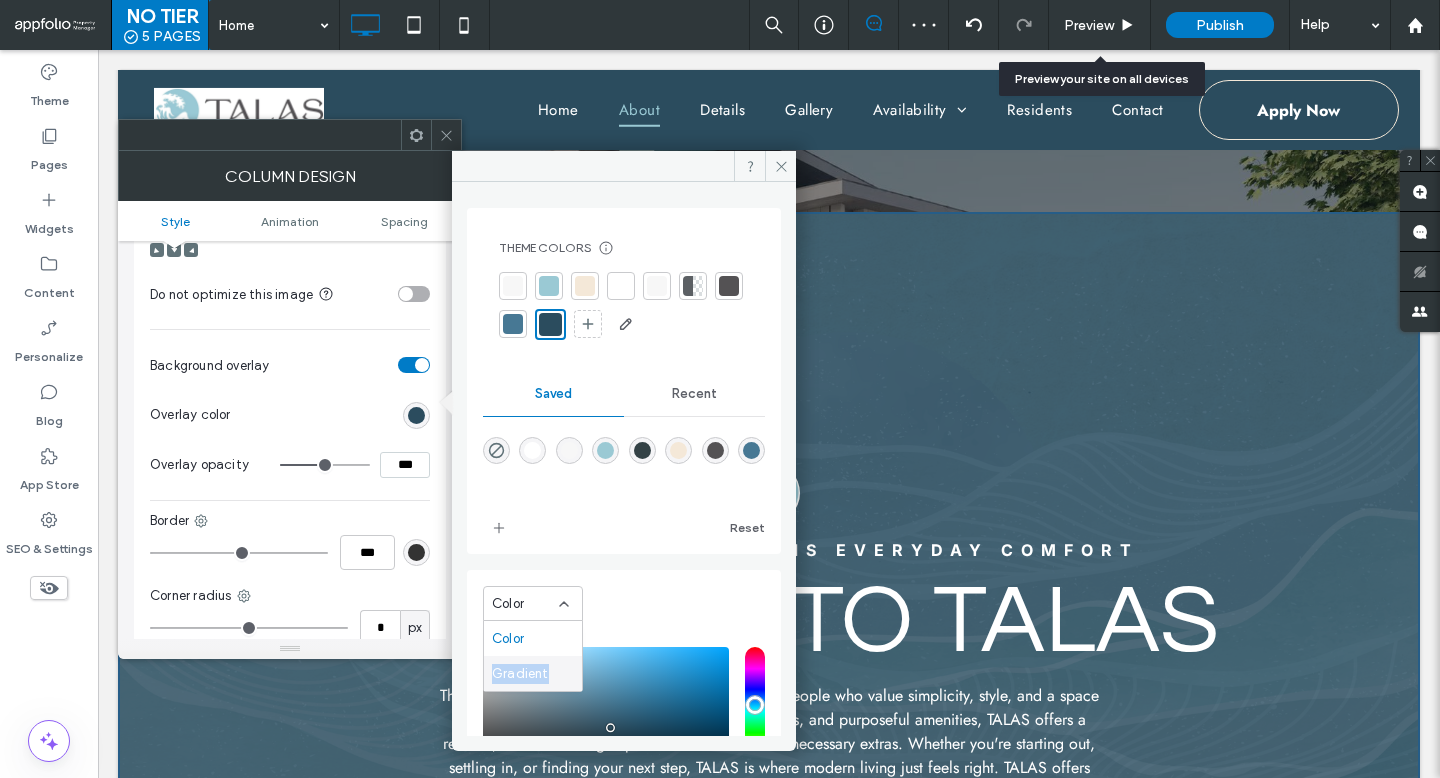 click on "Color Gradient" at bounding box center [533, 656] 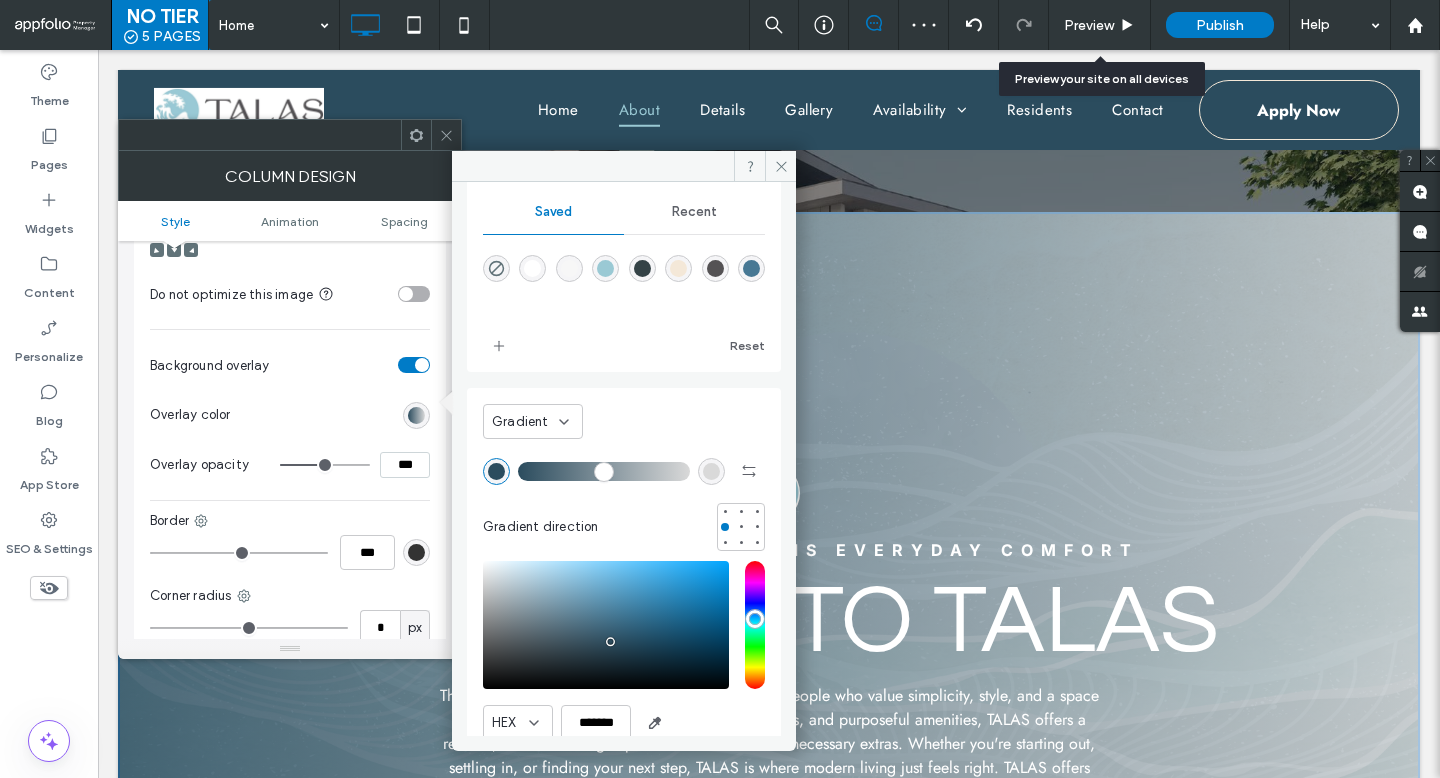 scroll, scrollTop: 49, scrollLeft: 0, axis: vertical 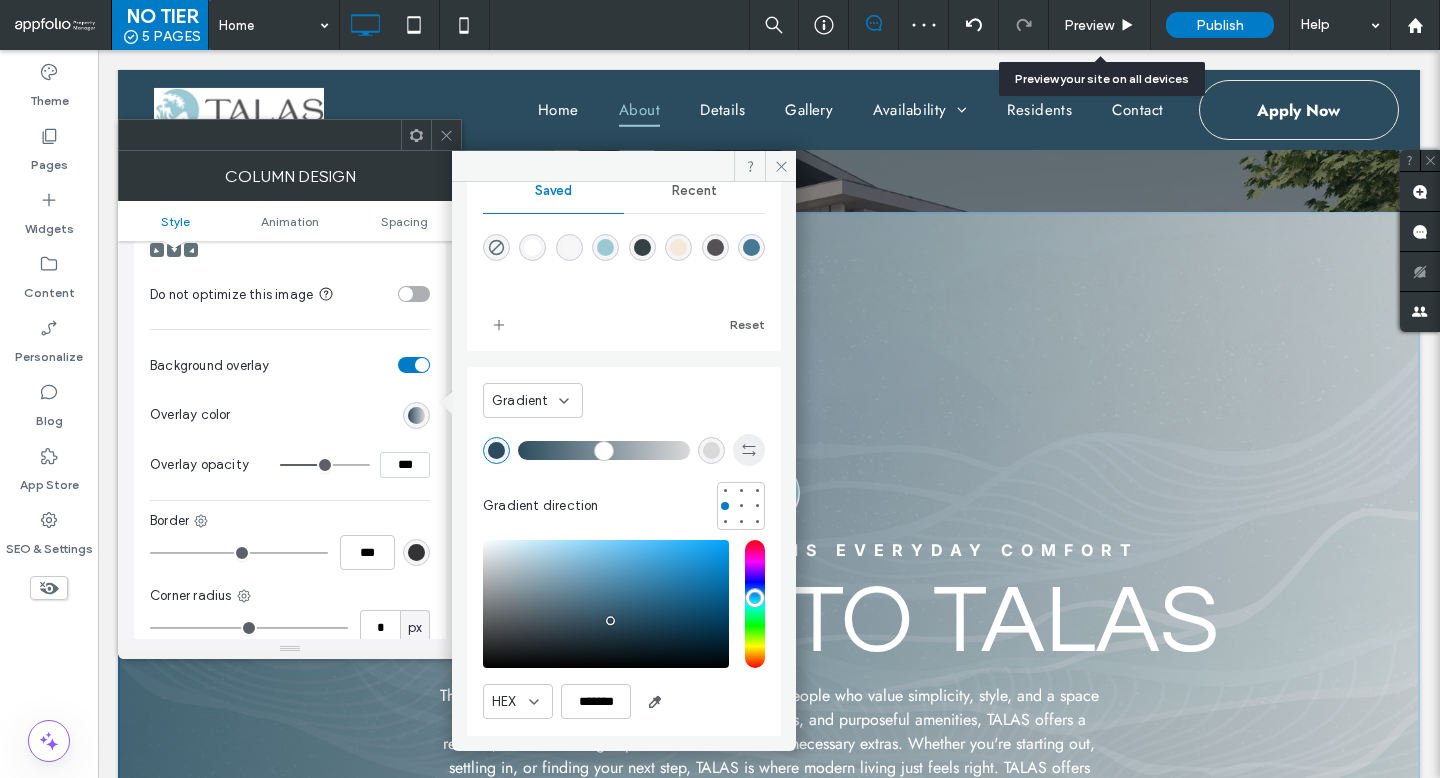 click 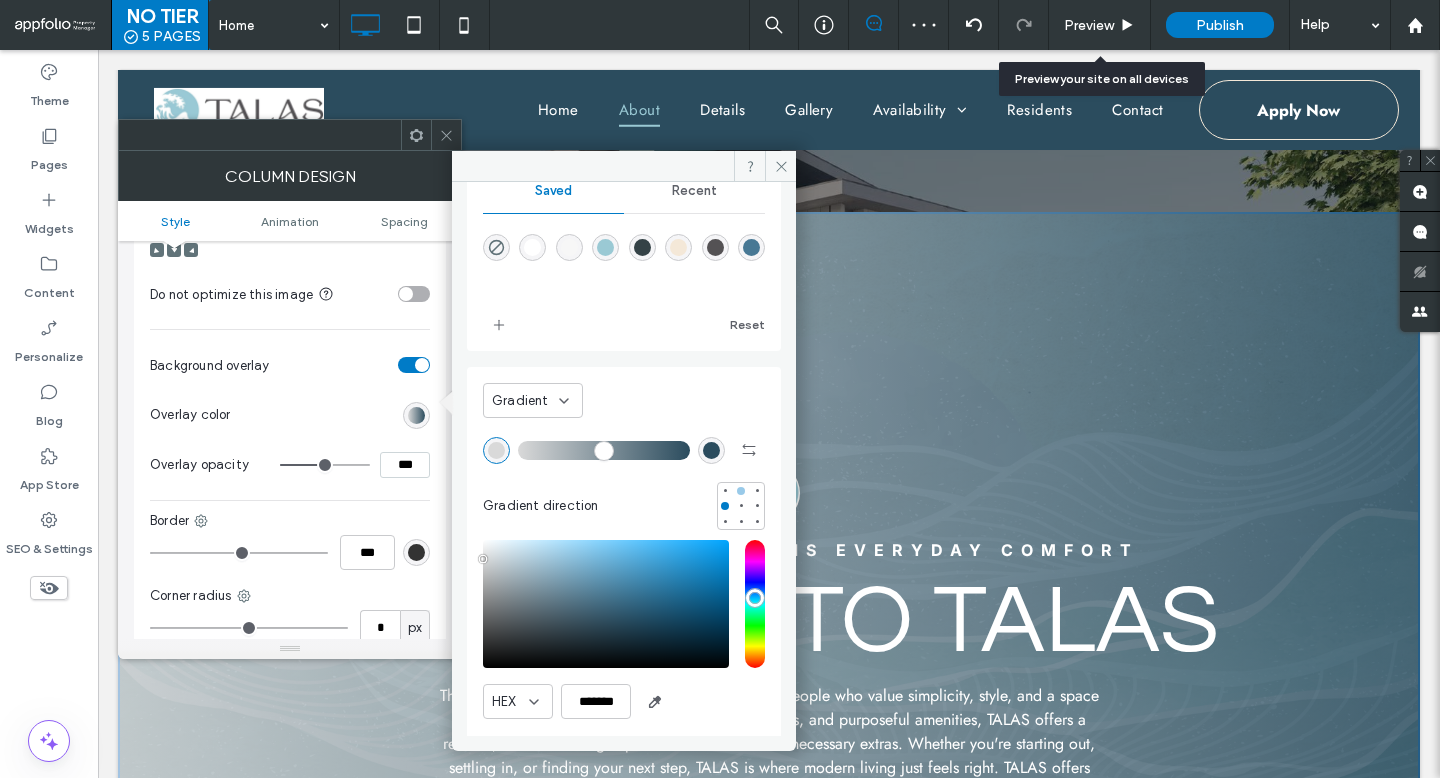 click at bounding box center [741, 491] 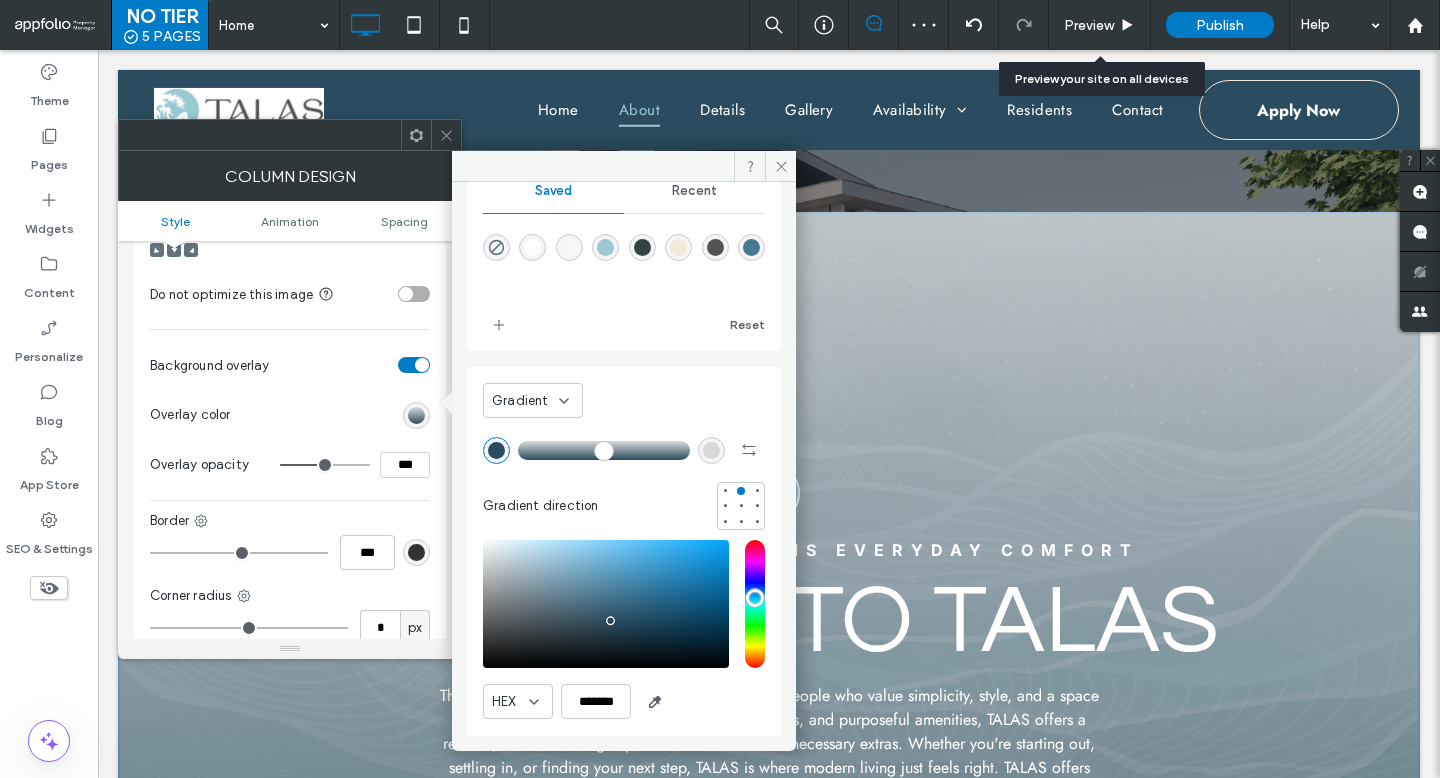 click at bounding box center (711, 450) 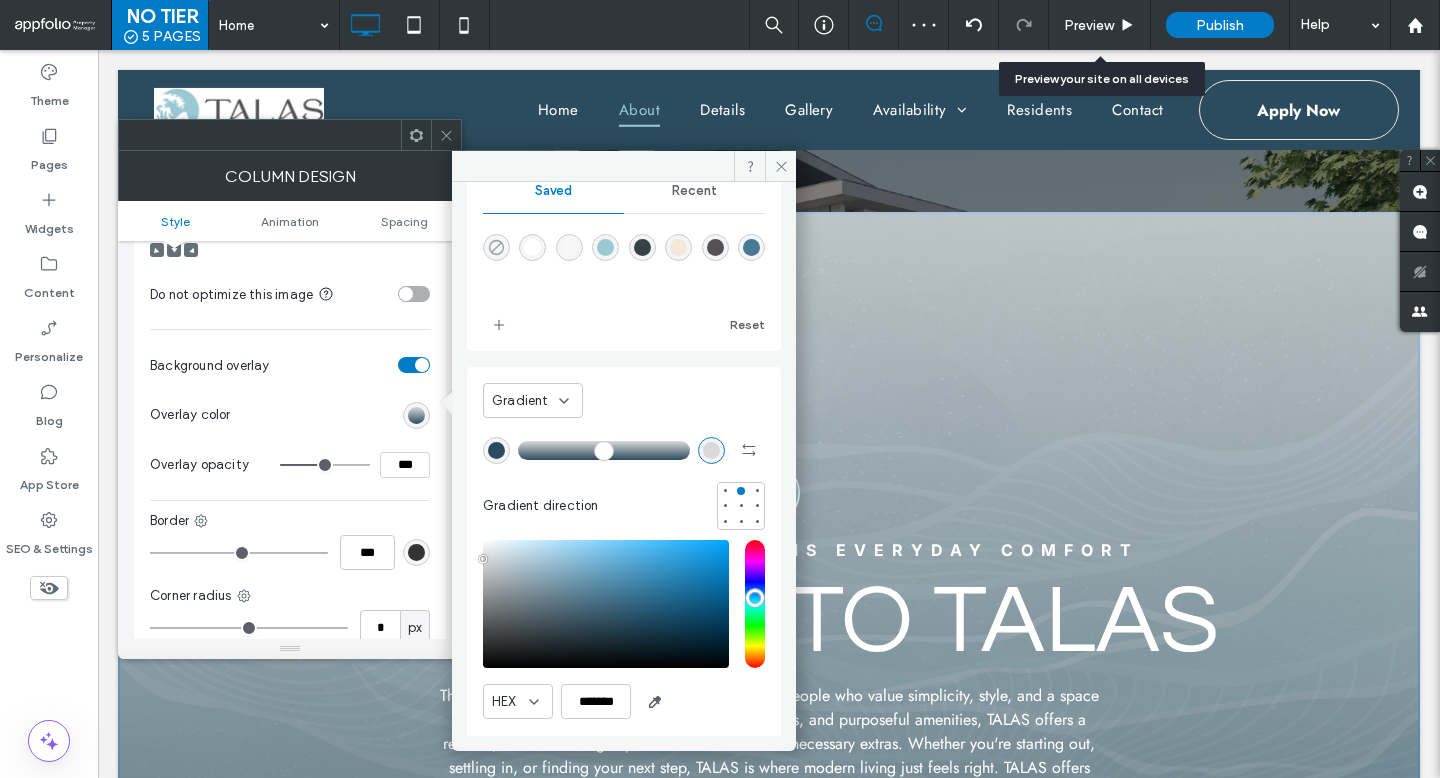click 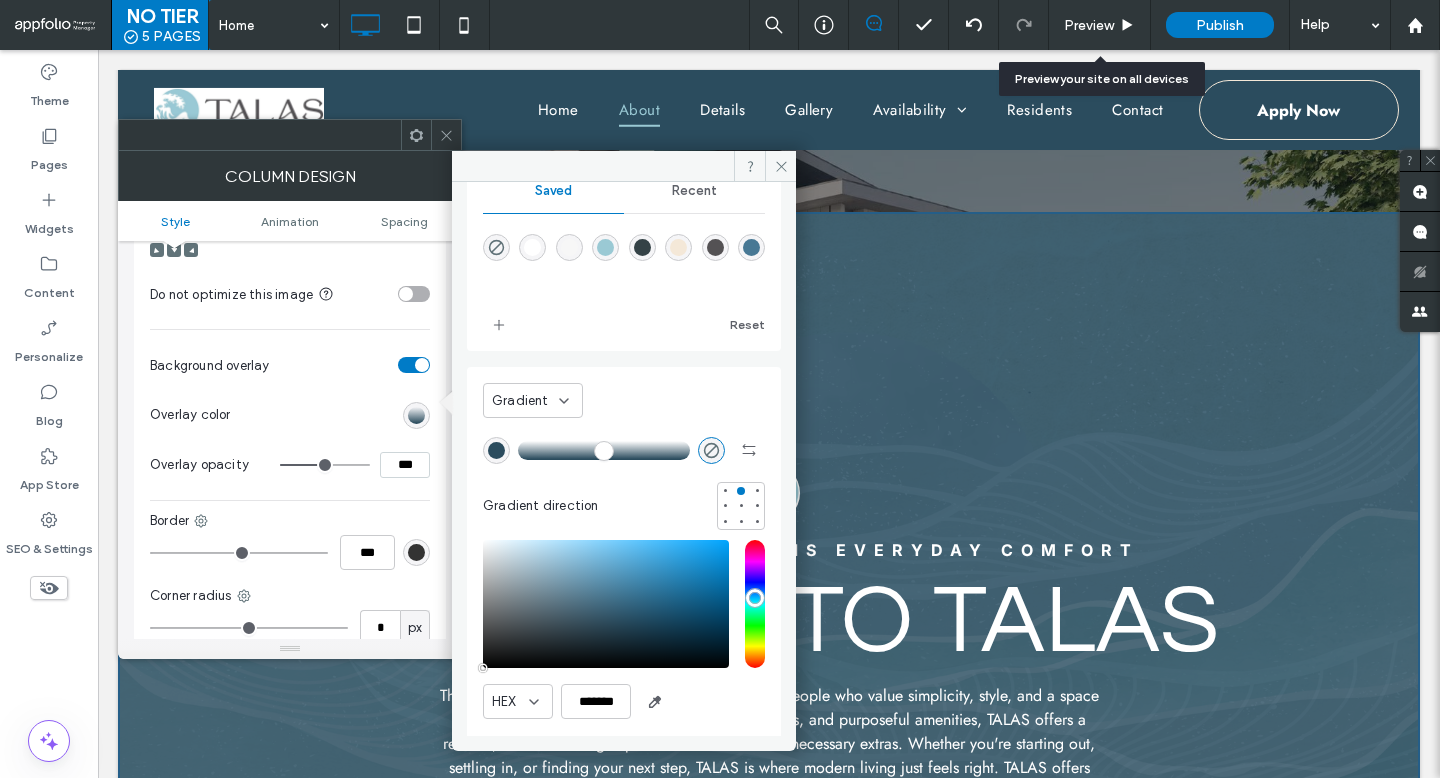 drag, startPoint x: 530, startPoint y: 455, endPoint x: 476, endPoint y: 458, distance: 54.08327 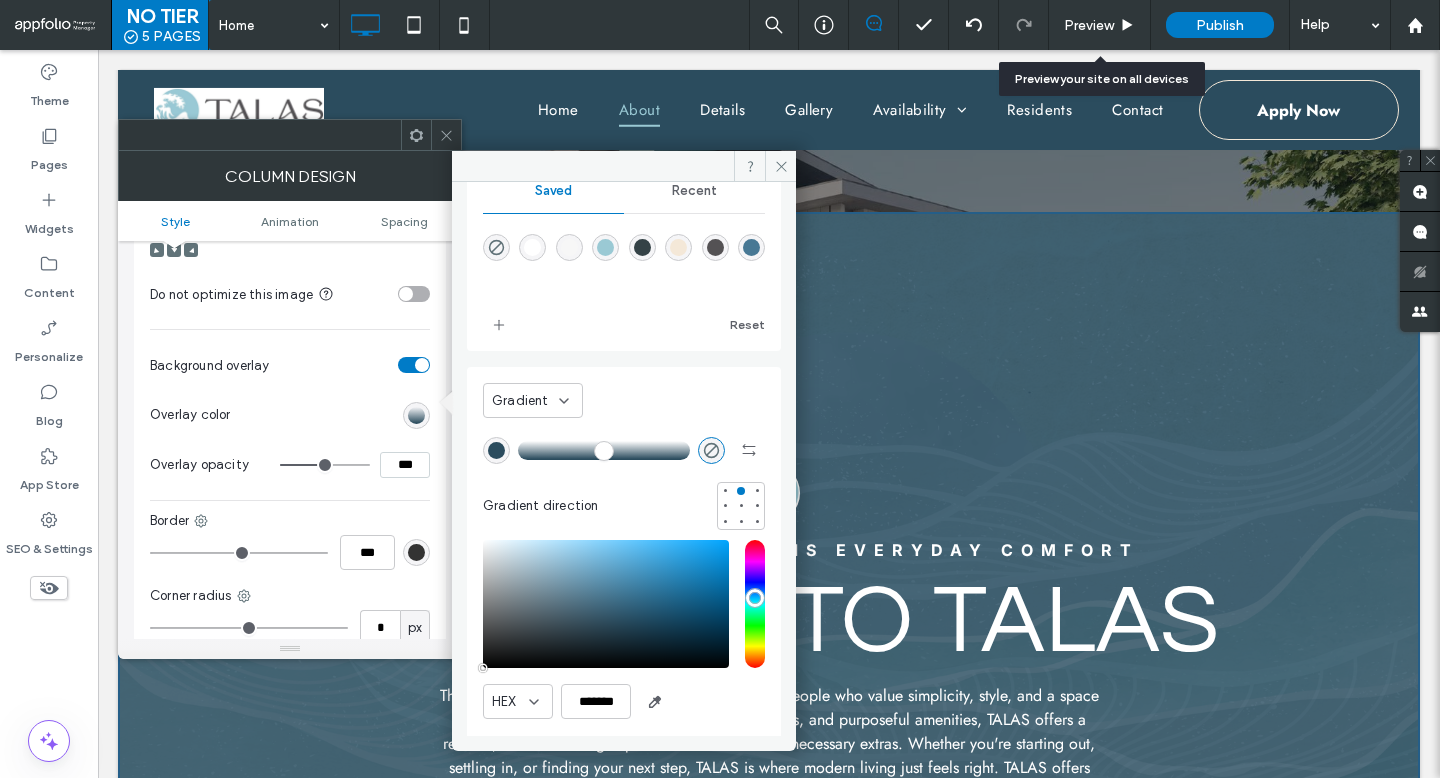 click at bounding box center [604, 450] 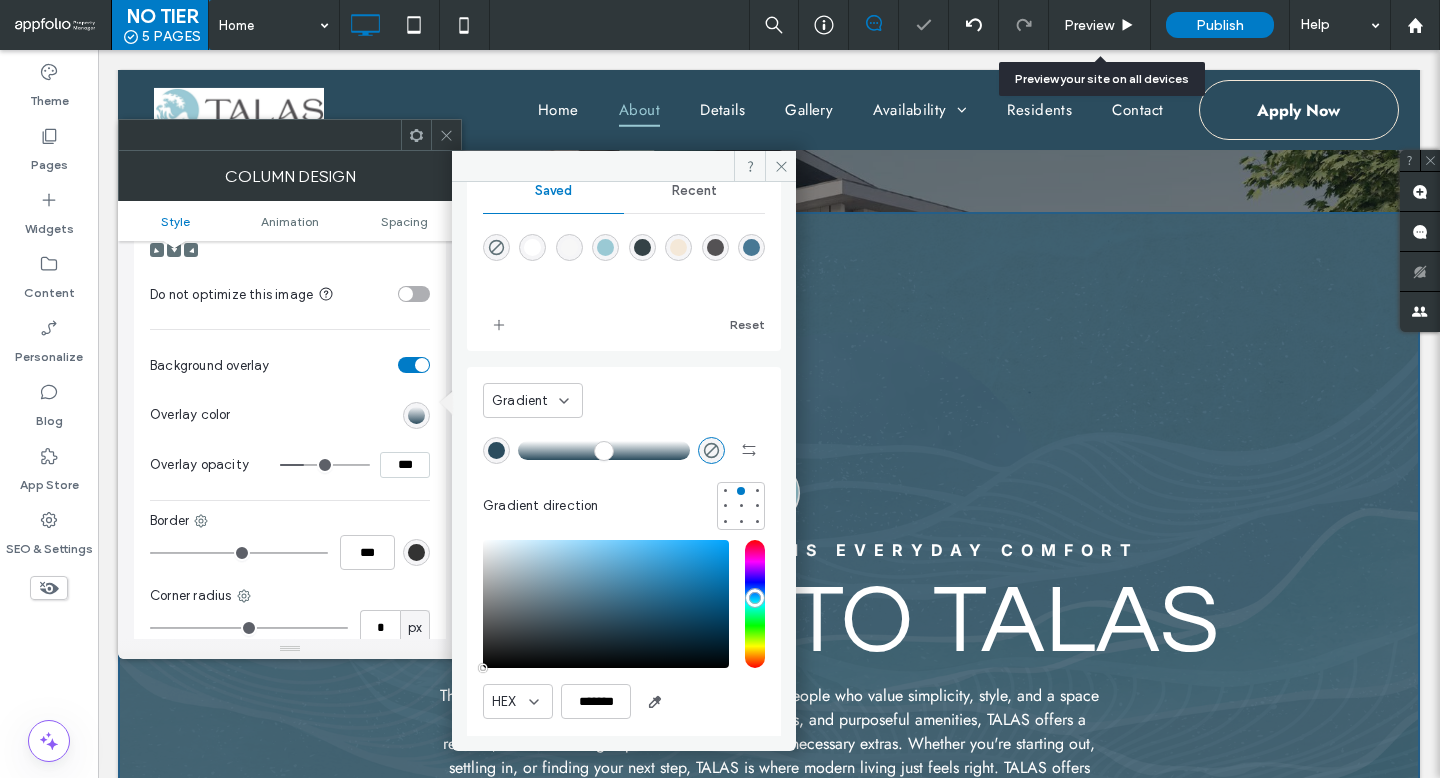 click at bounding box center (325, 465) 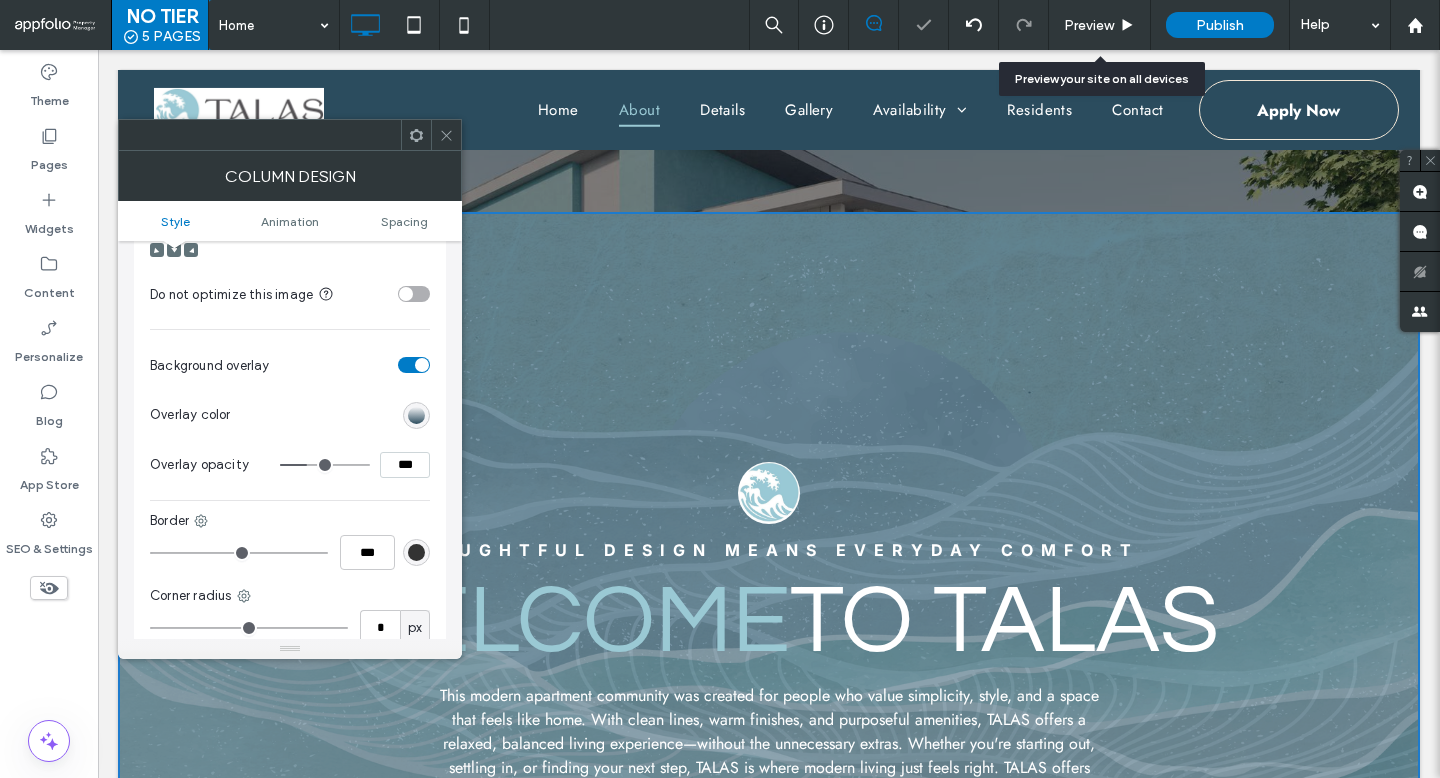 click at bounding box center [325, 465] 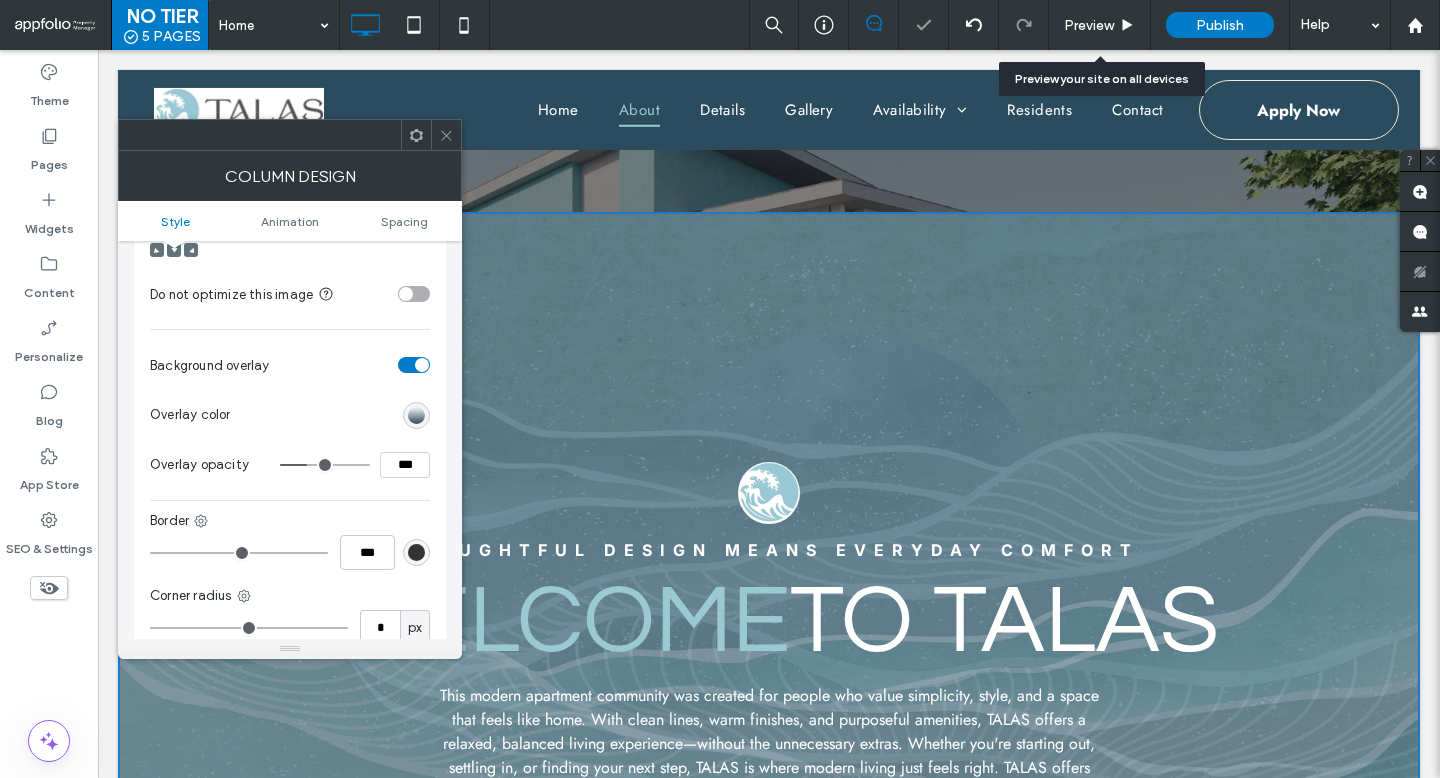 click at bounding box center [416, 415] 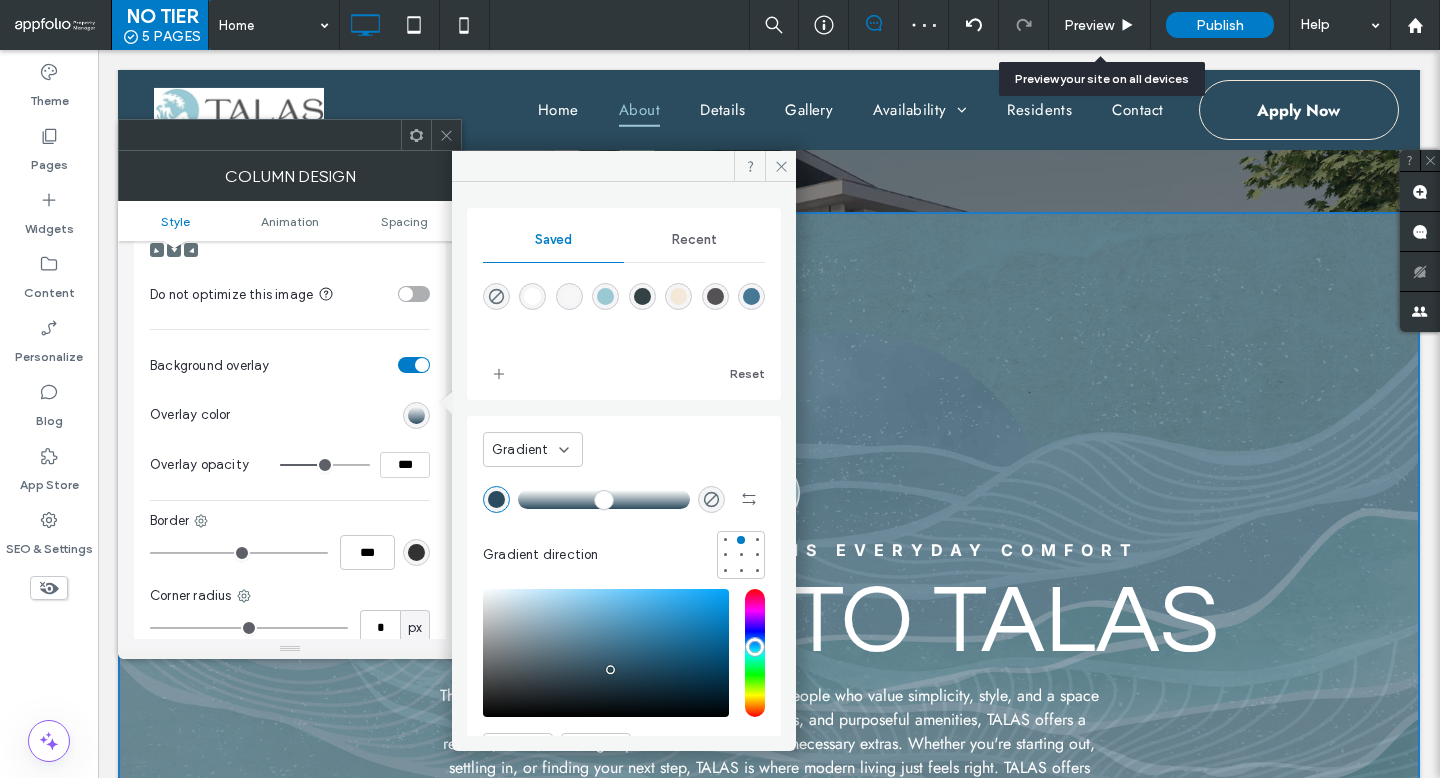 click at bounding box center (325, 465) 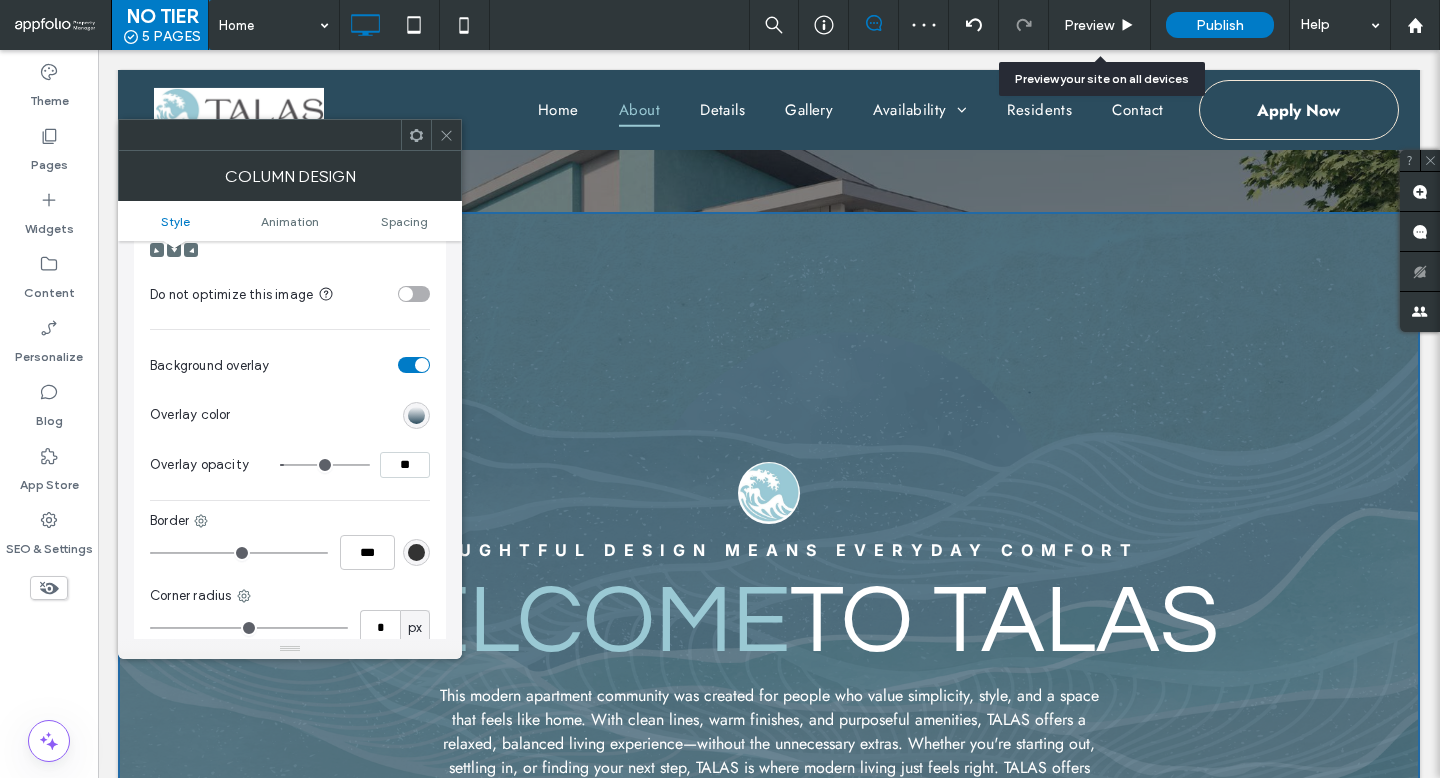 drag, startPoint x: 300, startPoint y: 450, endPoint x: 290, endPoint y: 449, distance: 10.049875 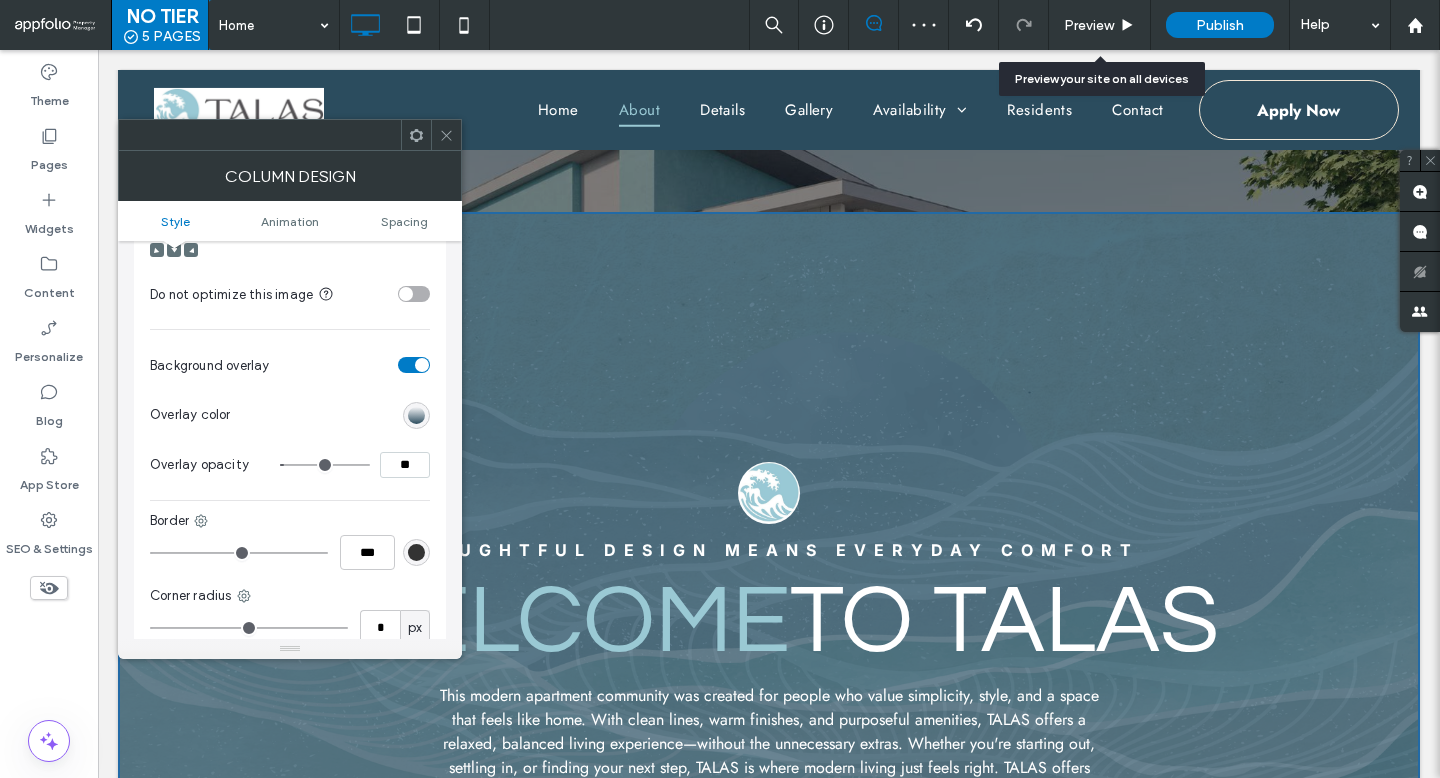click at bounding box center [325, 465] 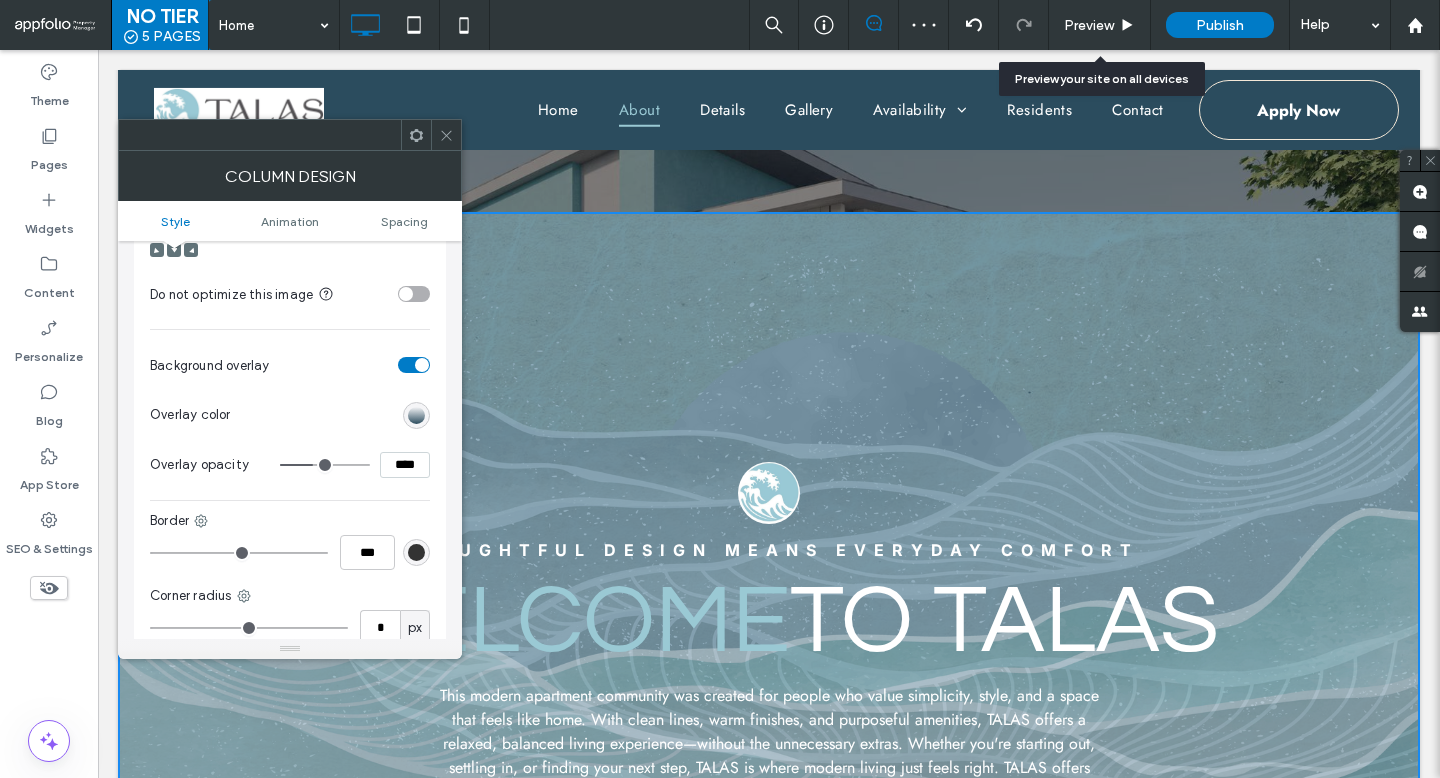 drag, startPoint x: 290, startPoint y: 449, endPoint x: 390, endPoint y: 458, distance: 100.40418 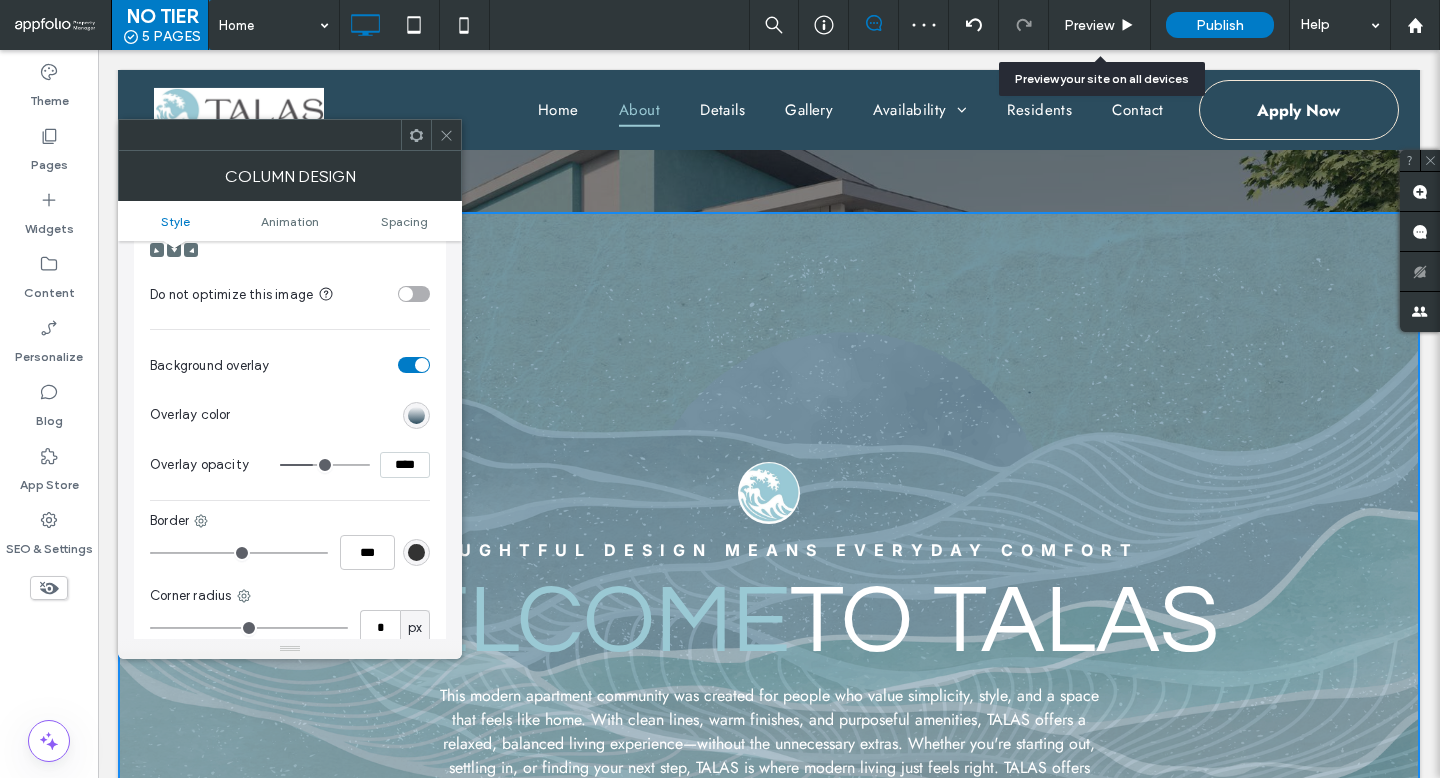 click on "****" at bounding box center (355, 465) 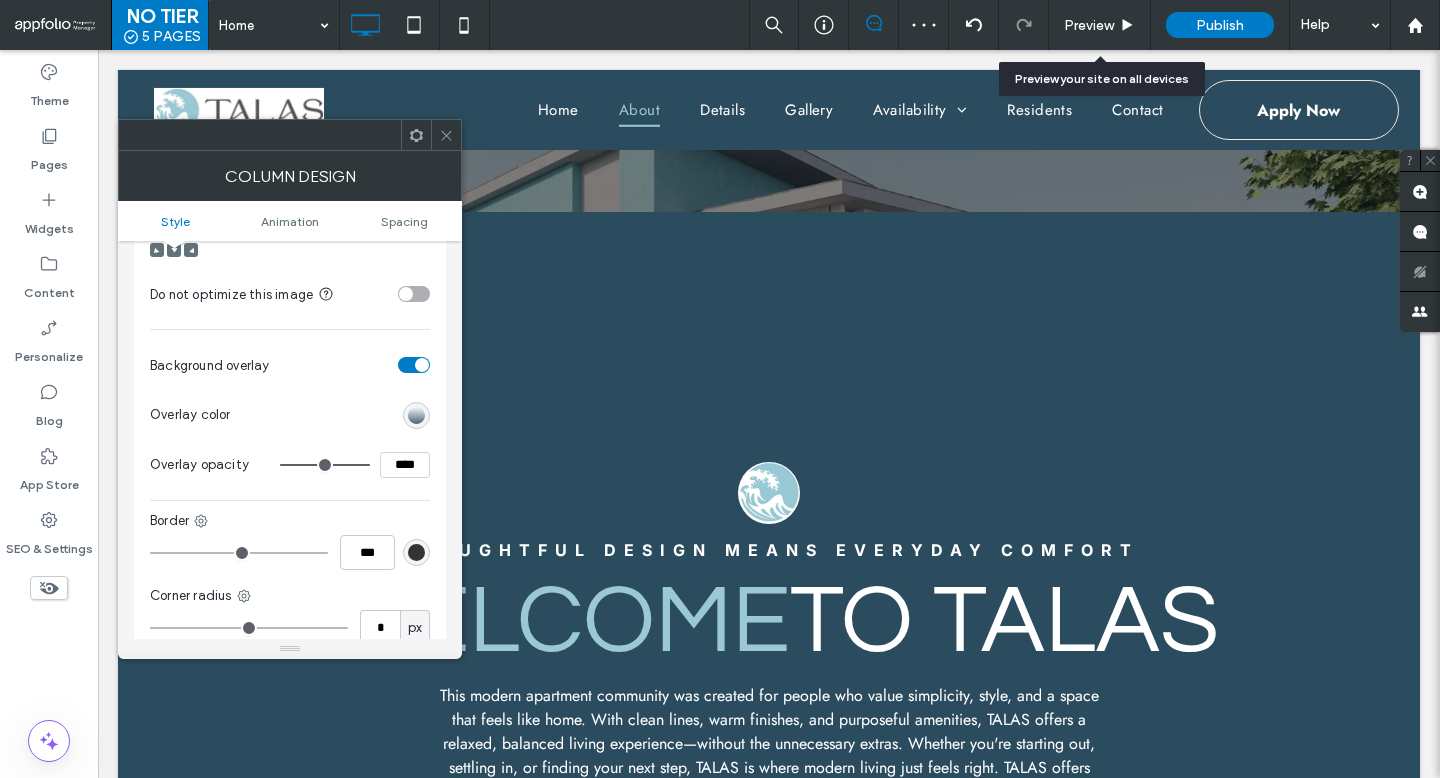click at bounding box center [416, 415] 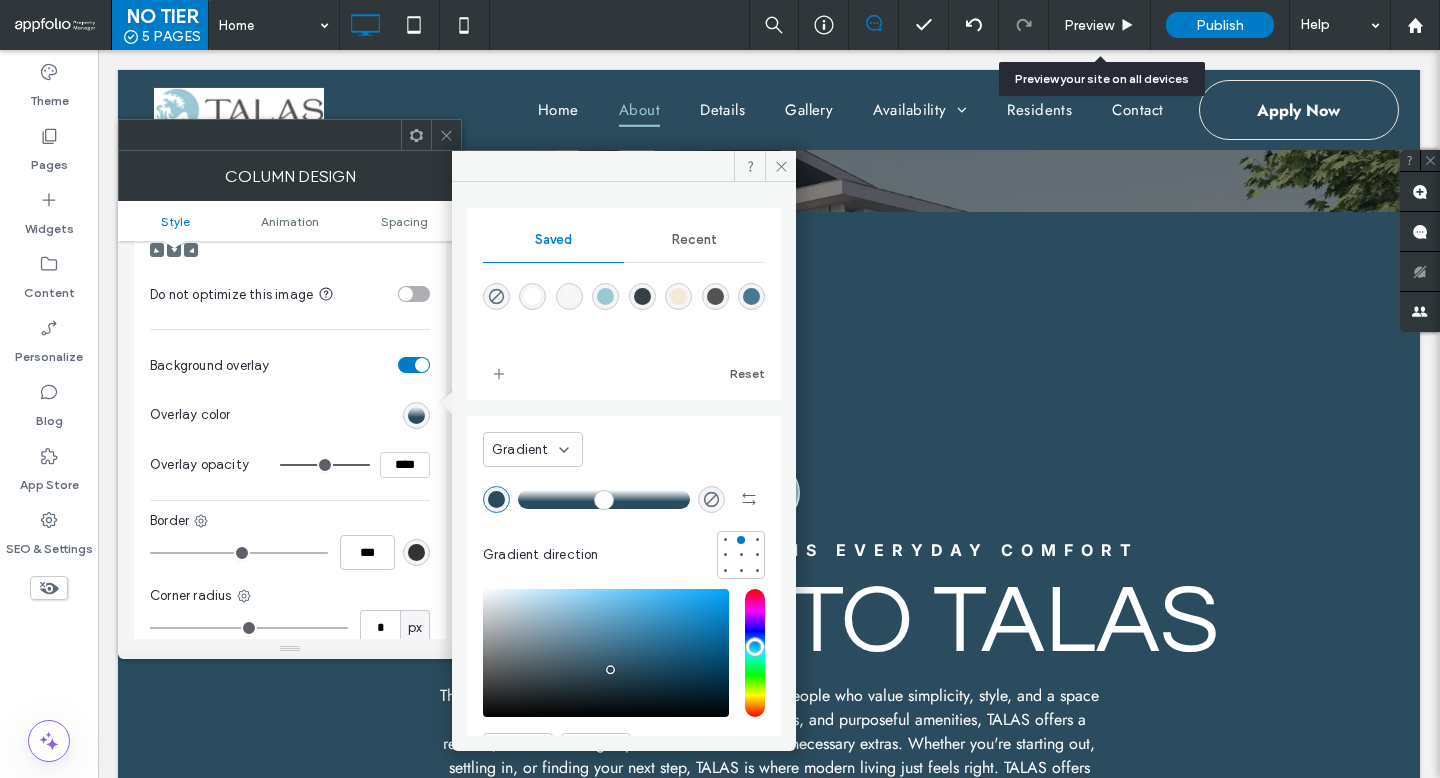 drag, startPoint x: 538, startPoint y: 502, endPoint x: 698, endPoint y: 488, distance: 160.61133 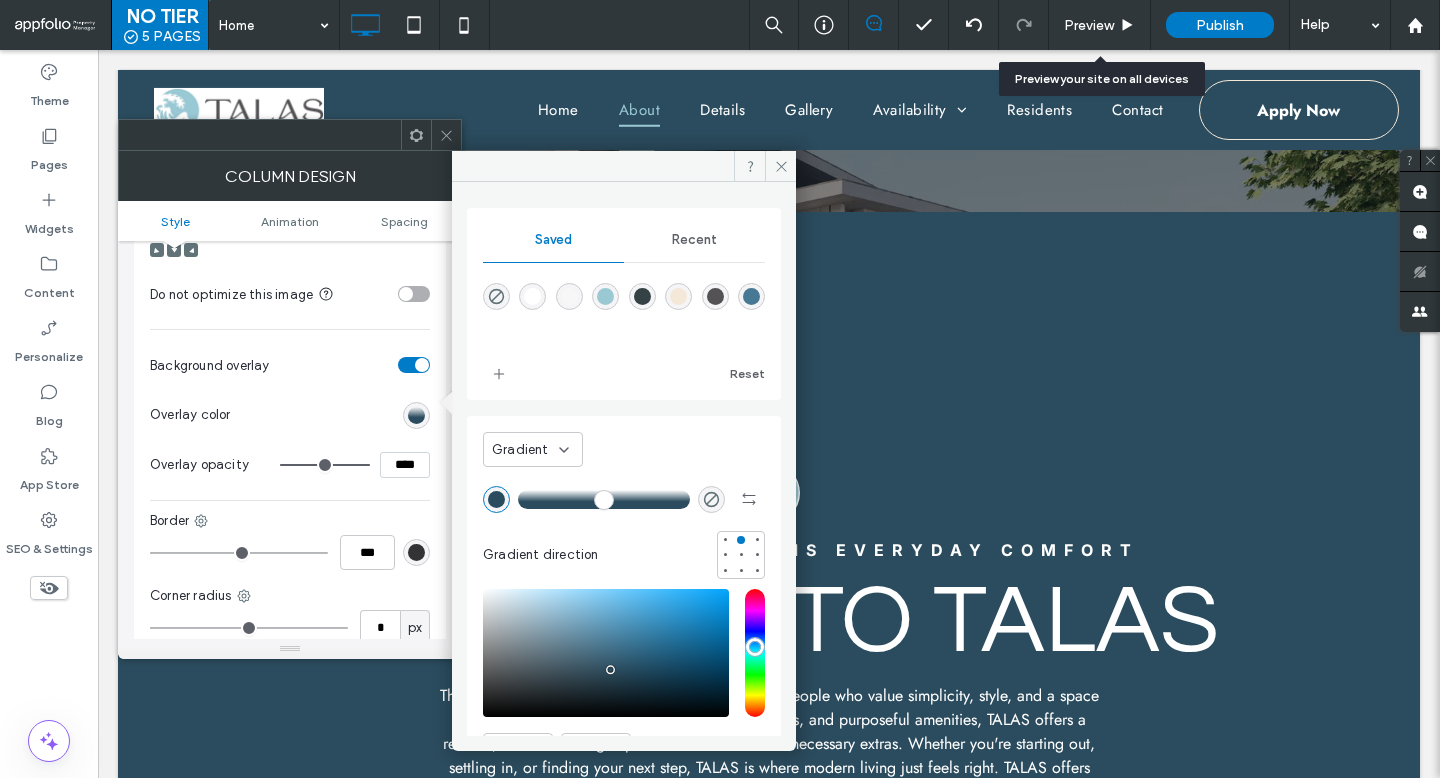 click at bounding box center (604, 499) 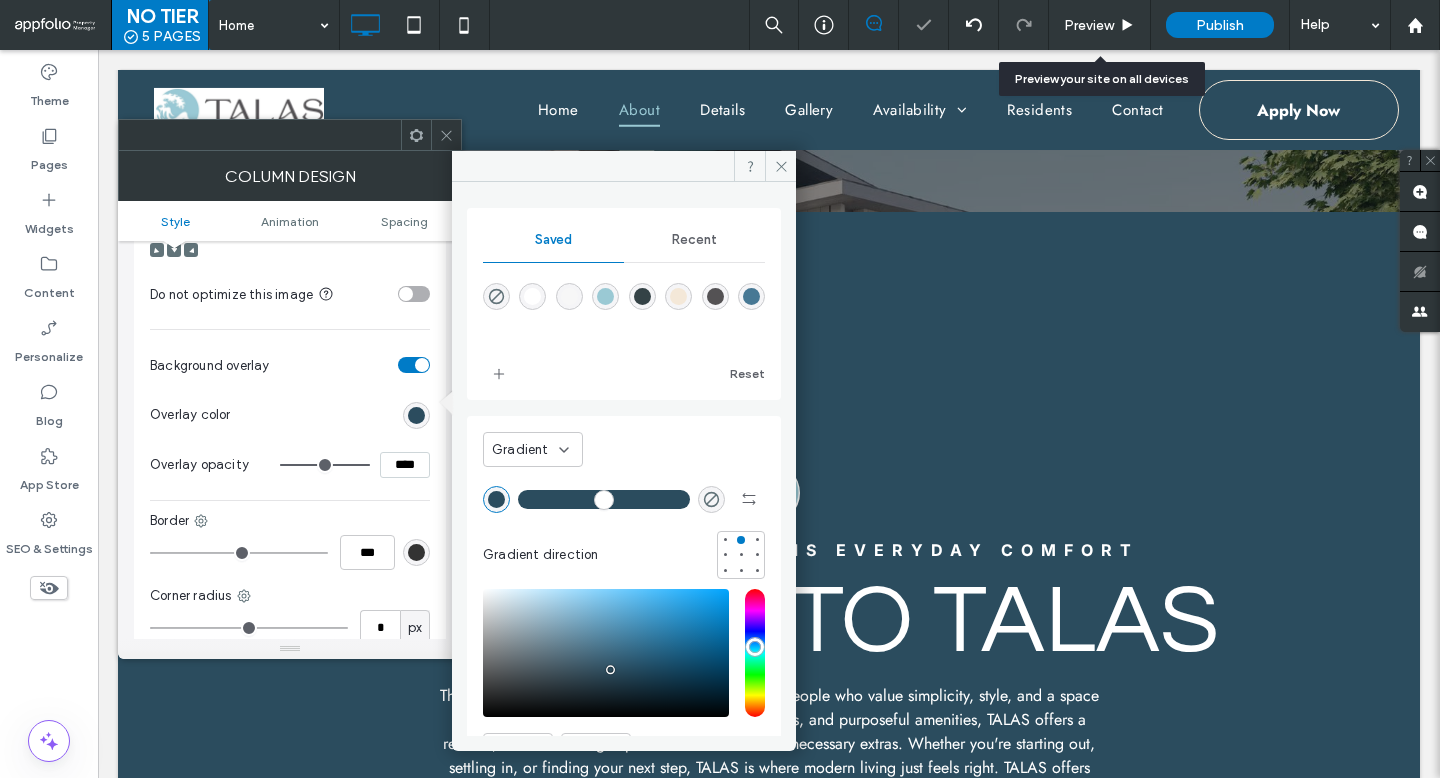 click at bounding box center [624, 499] 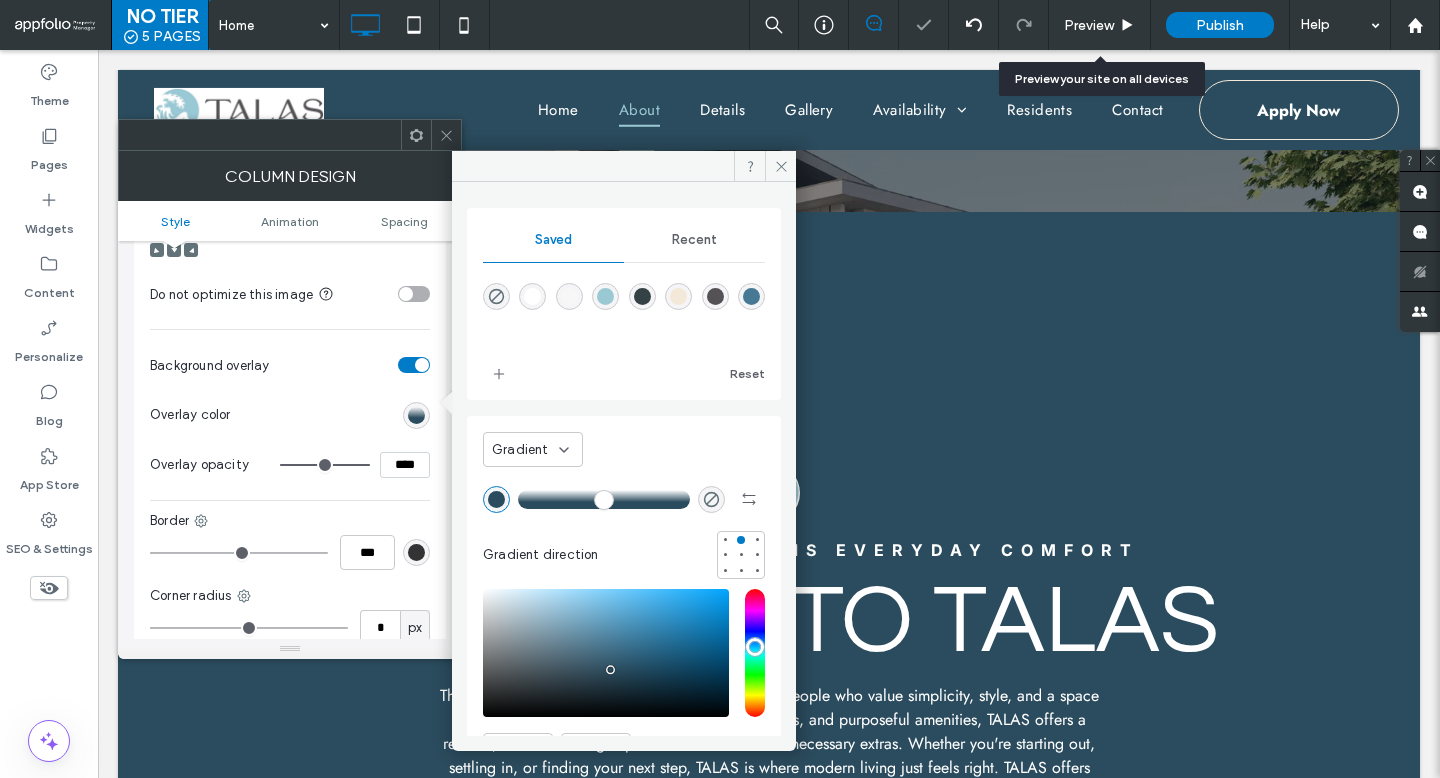 drag, startPoint x: 630, startPoint y: 499, endPoint x: 473, endPoint y: 495, distance: 157.05095 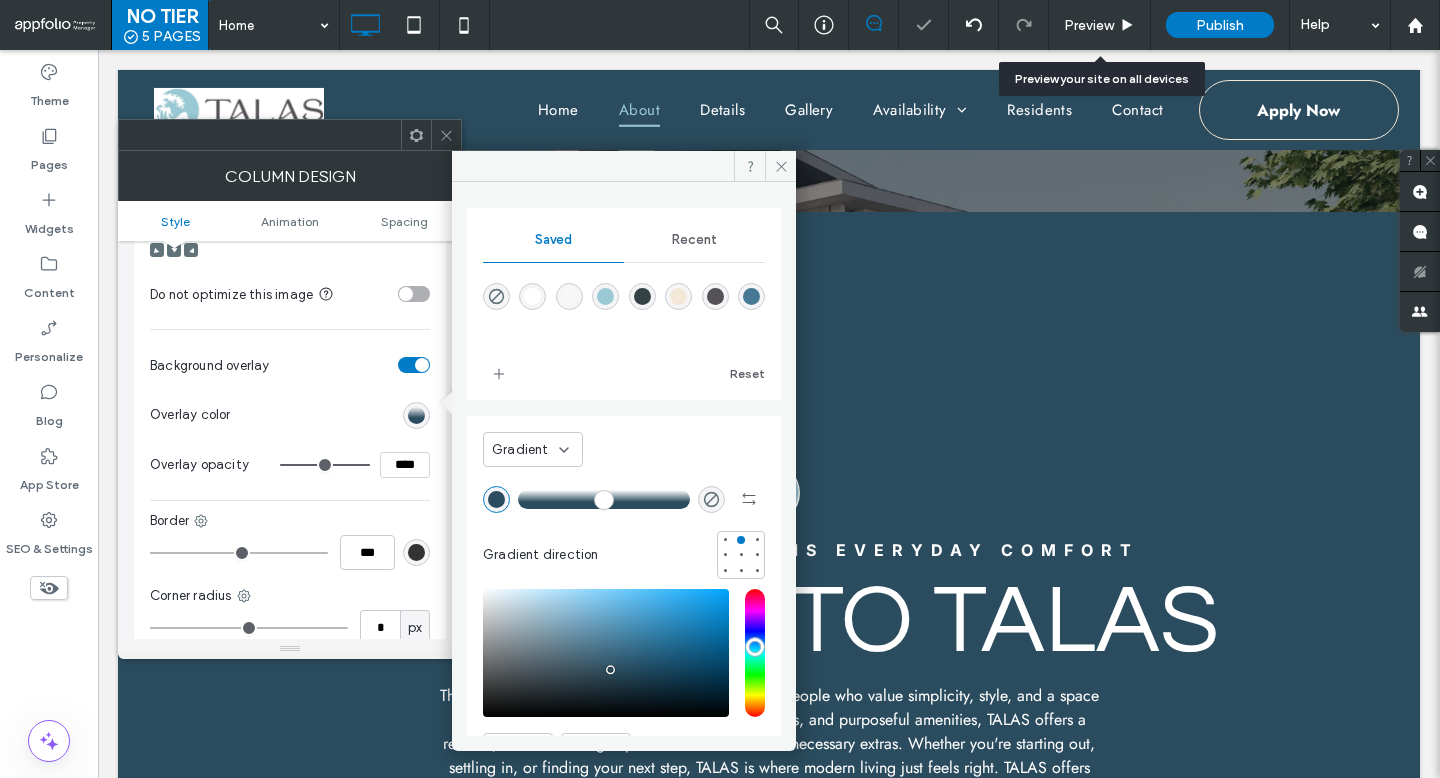 click on "Gradient Gradient direction HEX *******" at bounding box center [624, 604] 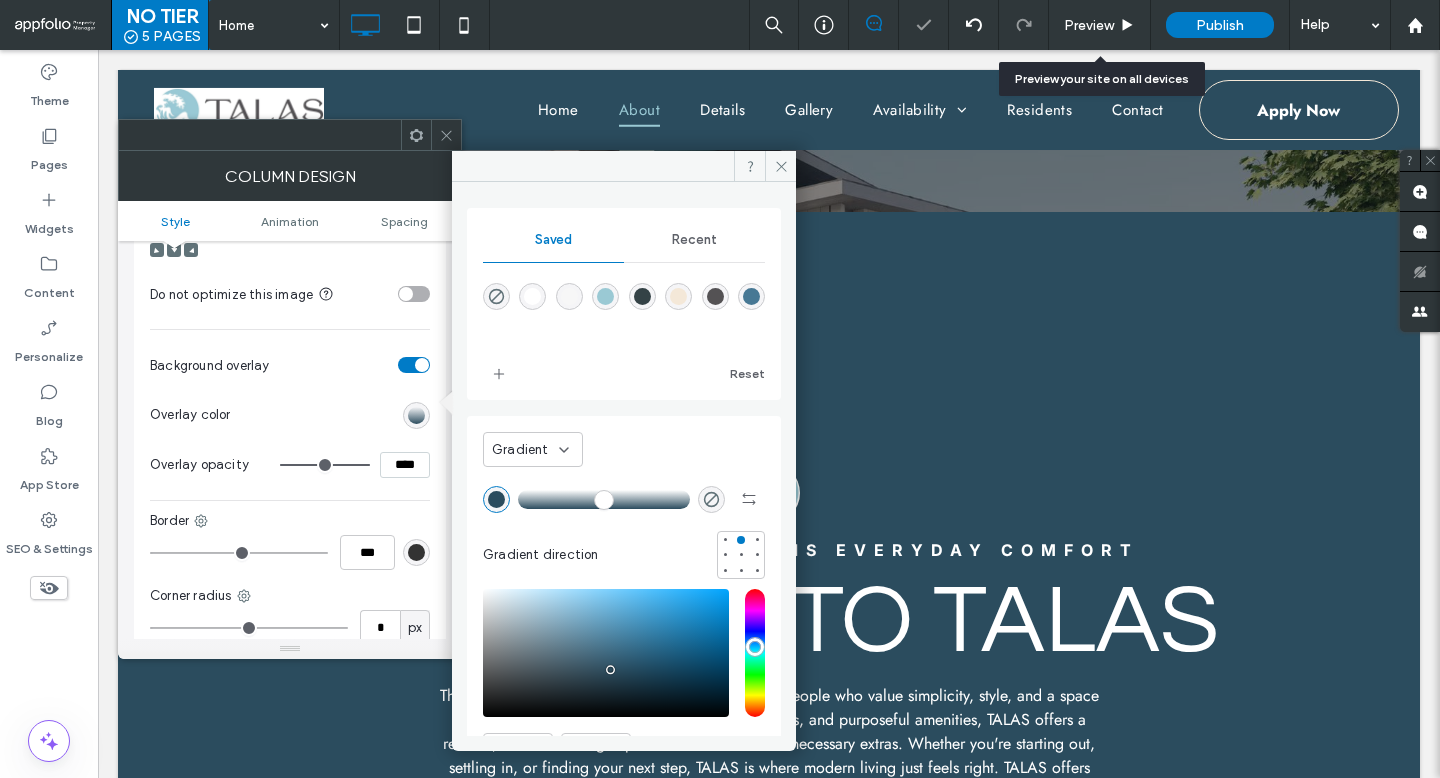 click at bounding box center (422, 365) 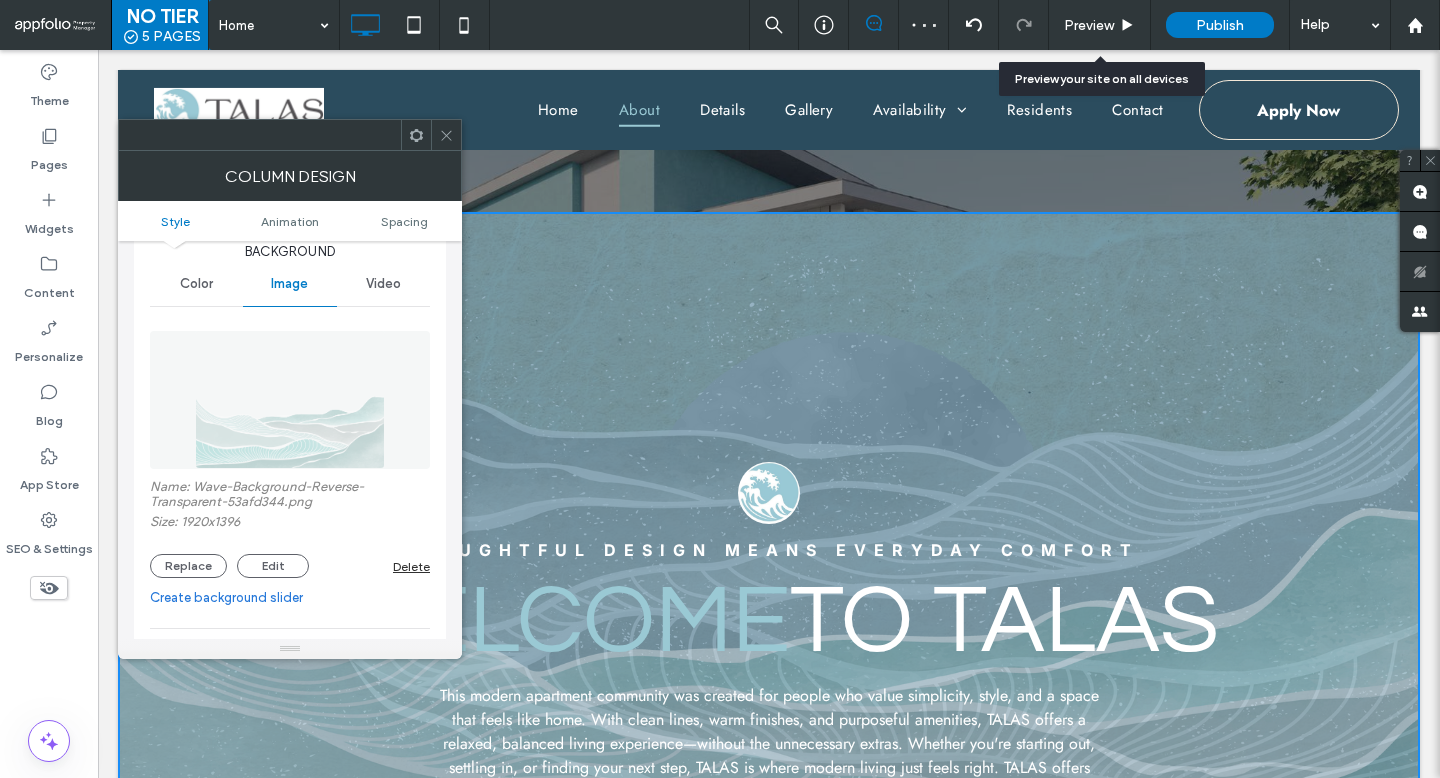 scroll, scrollTop: 0, scrollLeft: 0, axis: both 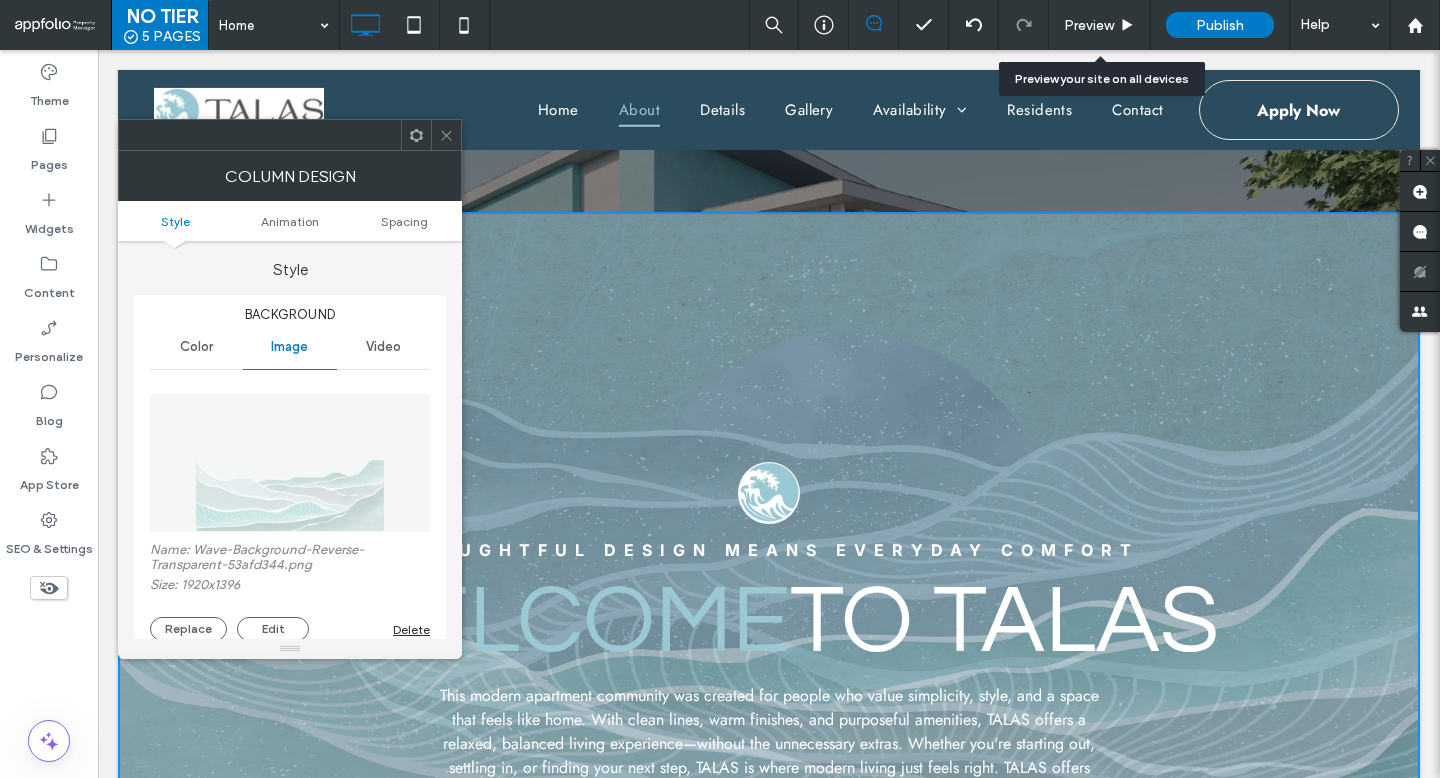 click 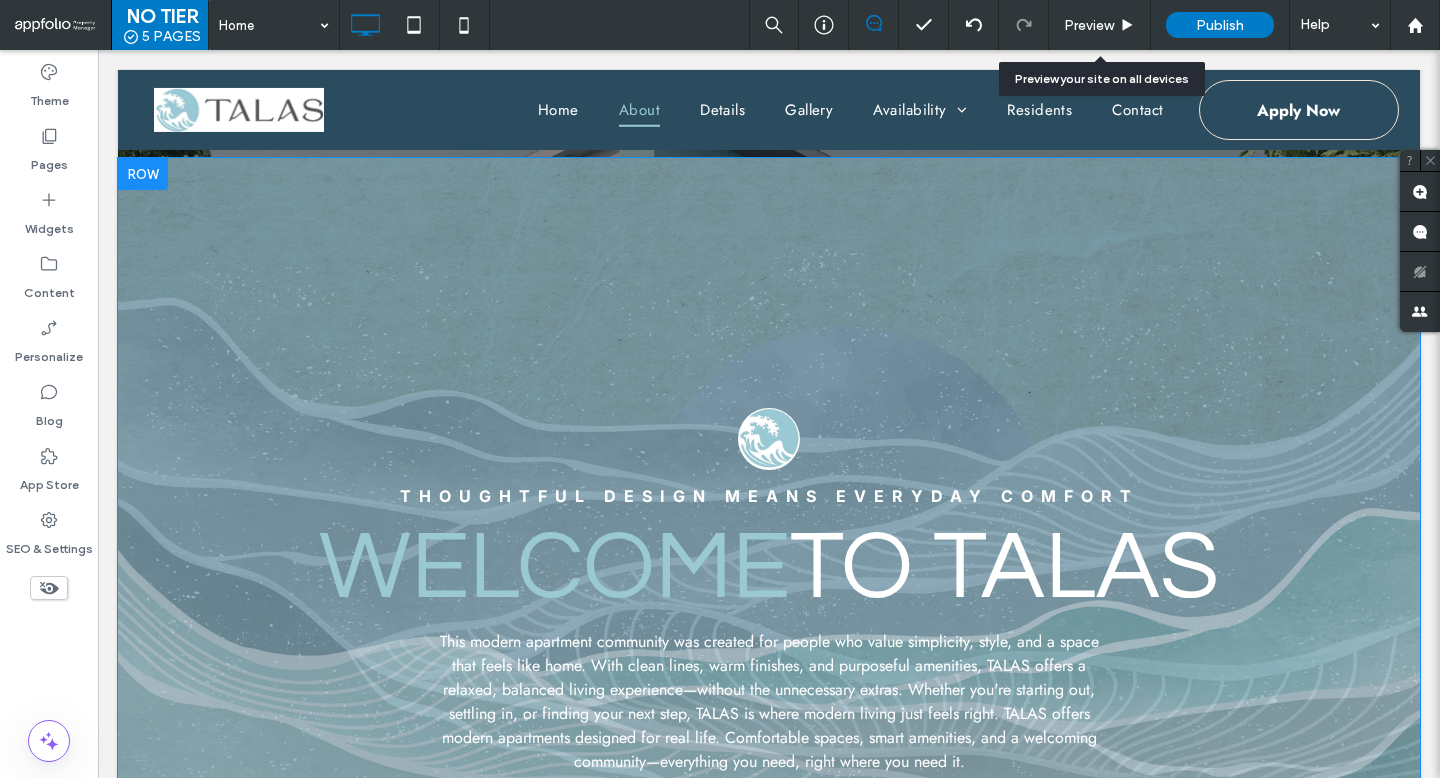 scroll, scrollTop: 704, scrollLeft: 0, axis: vertical 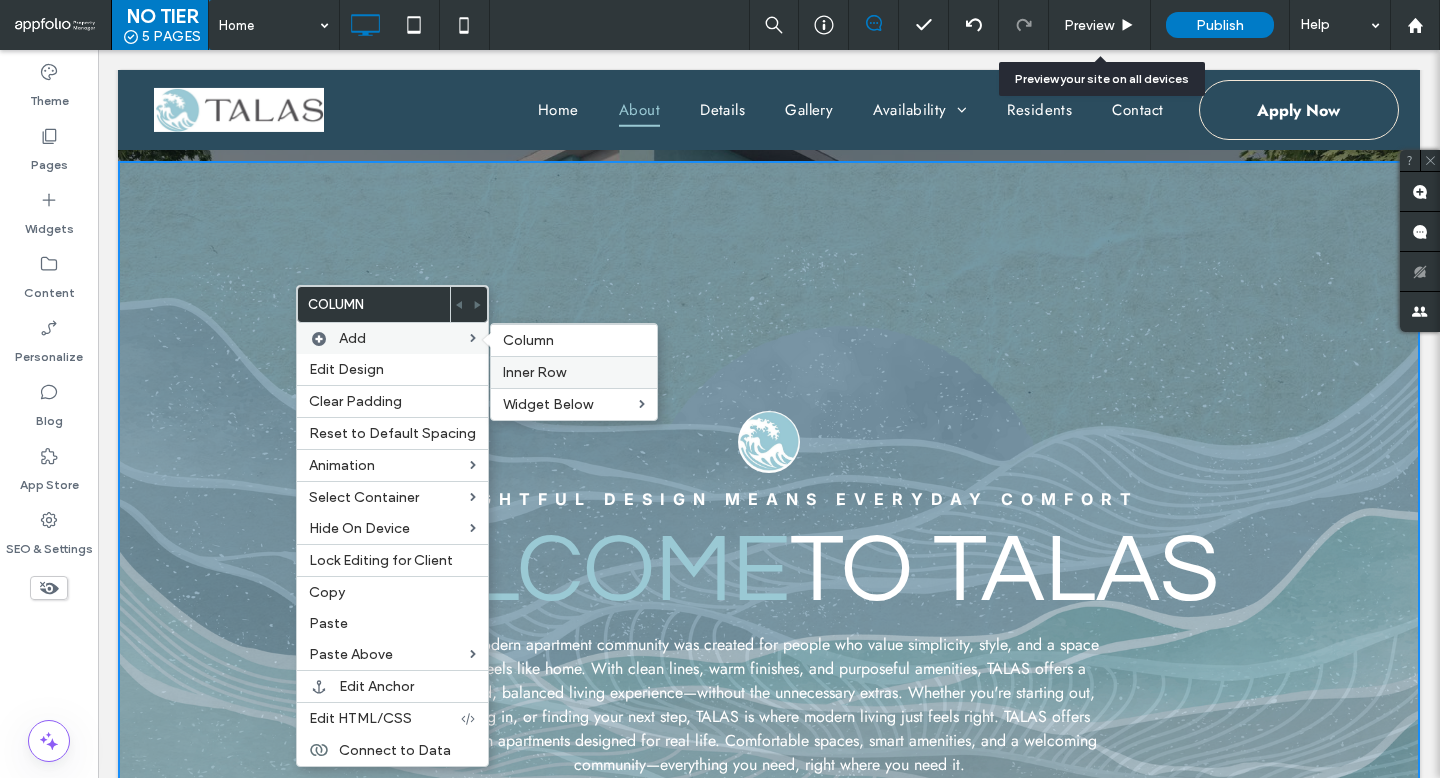 click on "Inner Row" at bounding box center (534, 372) 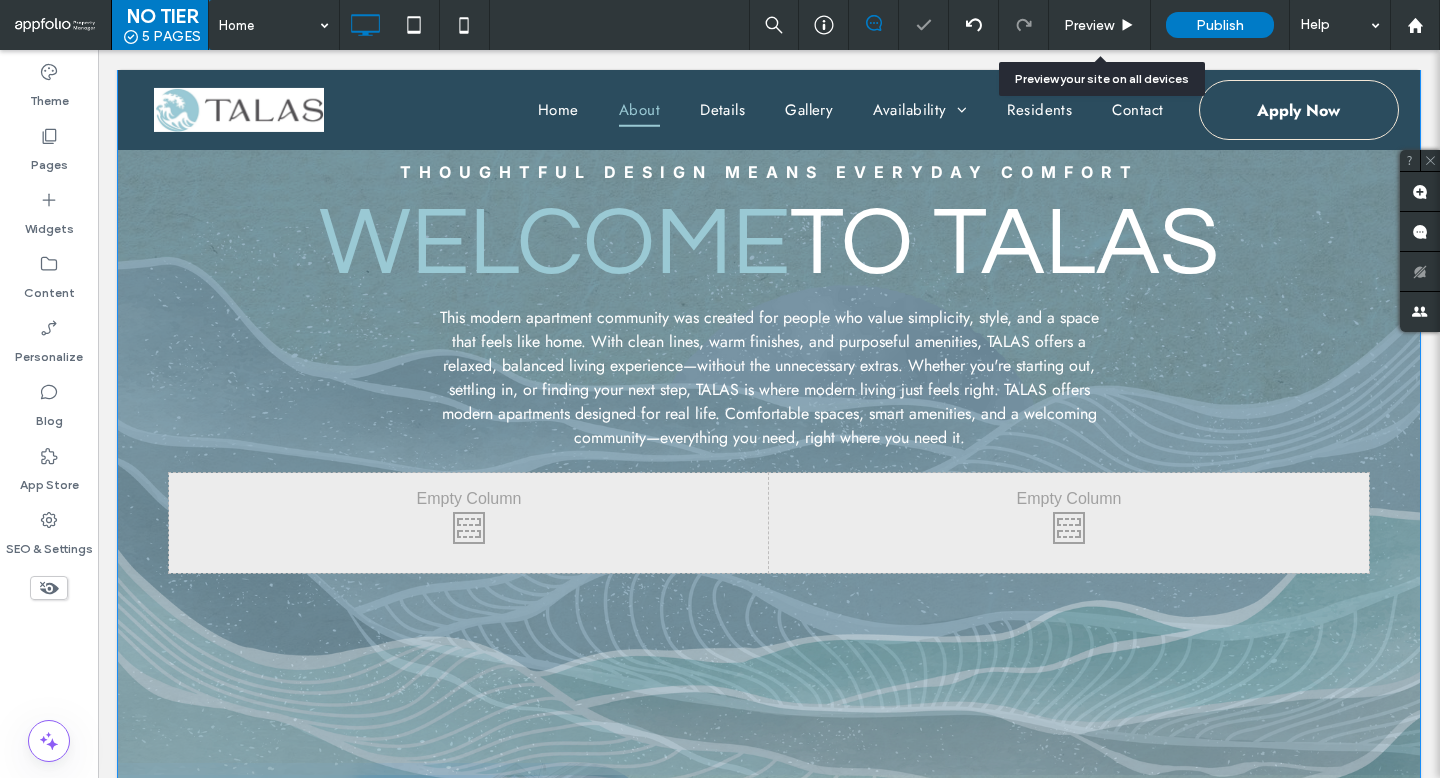 scroll, scrollTop: 1098, scrollLeft: 0, axis: vertical 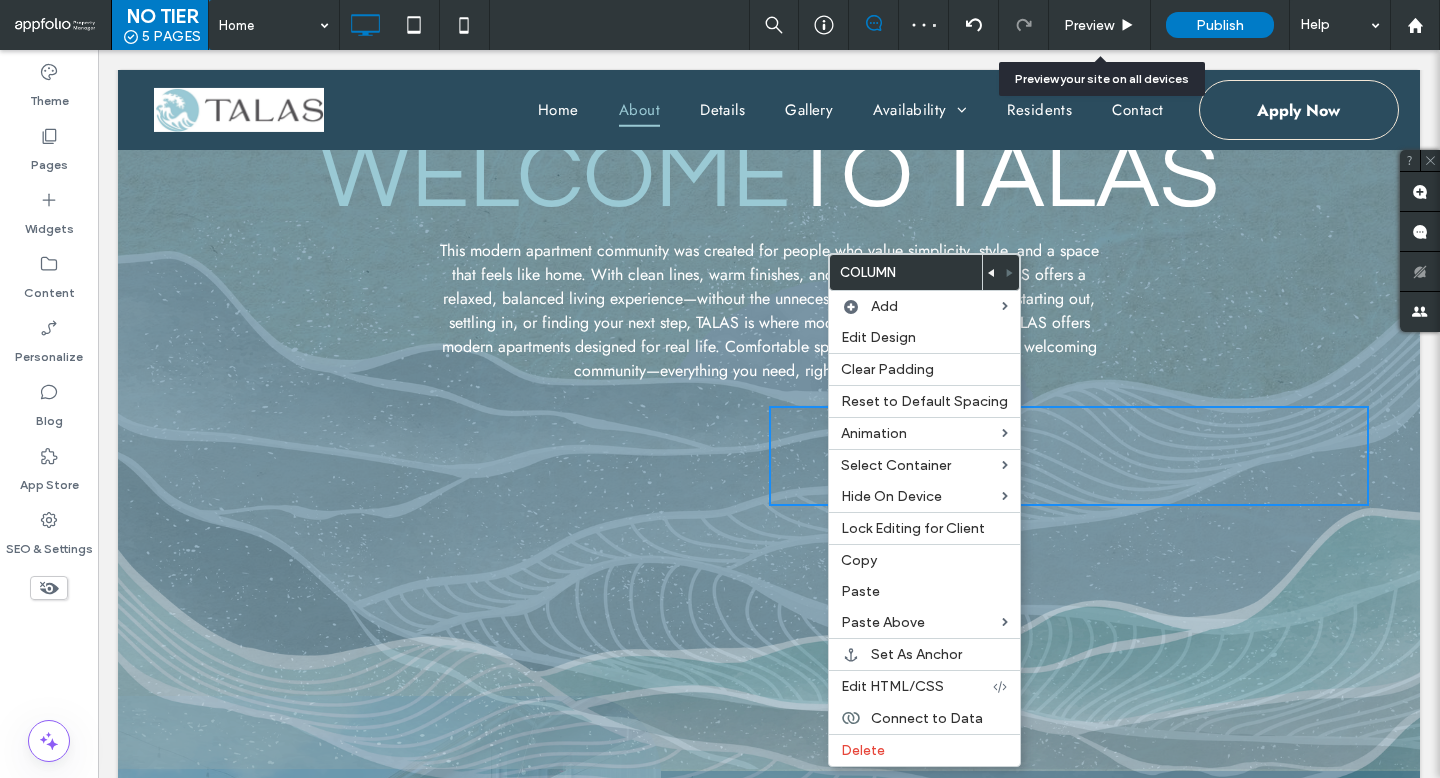 click on "Thoughtful Design means Everyday Comfort Welcome  to TALAS
This modern apartment community was created for people who value simplicity, style, and a space that feels like home. With clean lines, warm finishes, and purposeful amenities, TALAS offers a relaxed, balanced living experience—without the unnecessary extras. Whether you're starting out, settling in, or finding your next step, TALAS is where modern living just feels right. TALAS offers modern apartments designed for real life. Comfortable spaces, smart amenities, and a welcoming community—everything you need, right where you need it. Click To Paste         Click To Paste     Click To Paste
Click To Paste     Click To Paste" at bounding box center (769, 306) 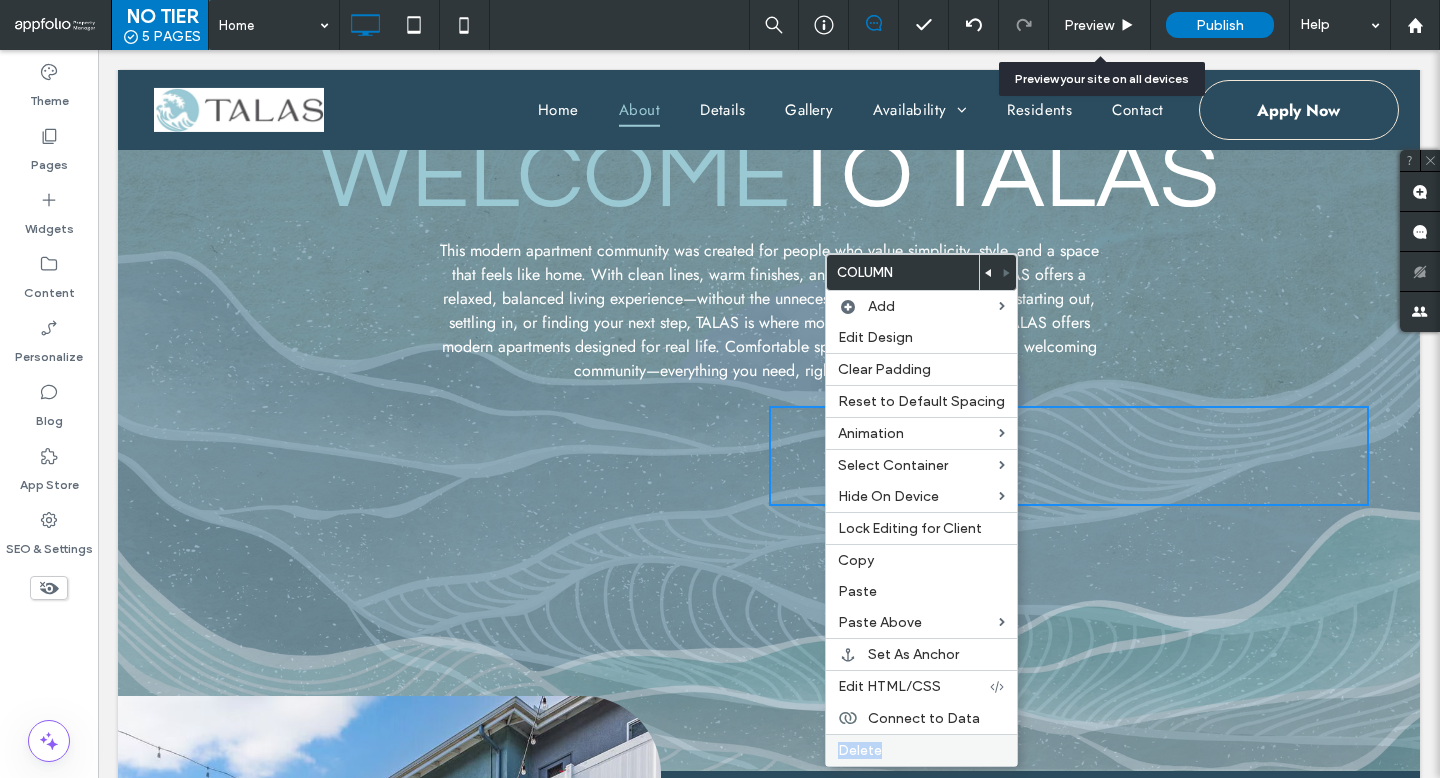 drag, startPoint x: 903, startPoint y: 732, endPoint x: 894, endPoint y: 754, distance: 23.769728 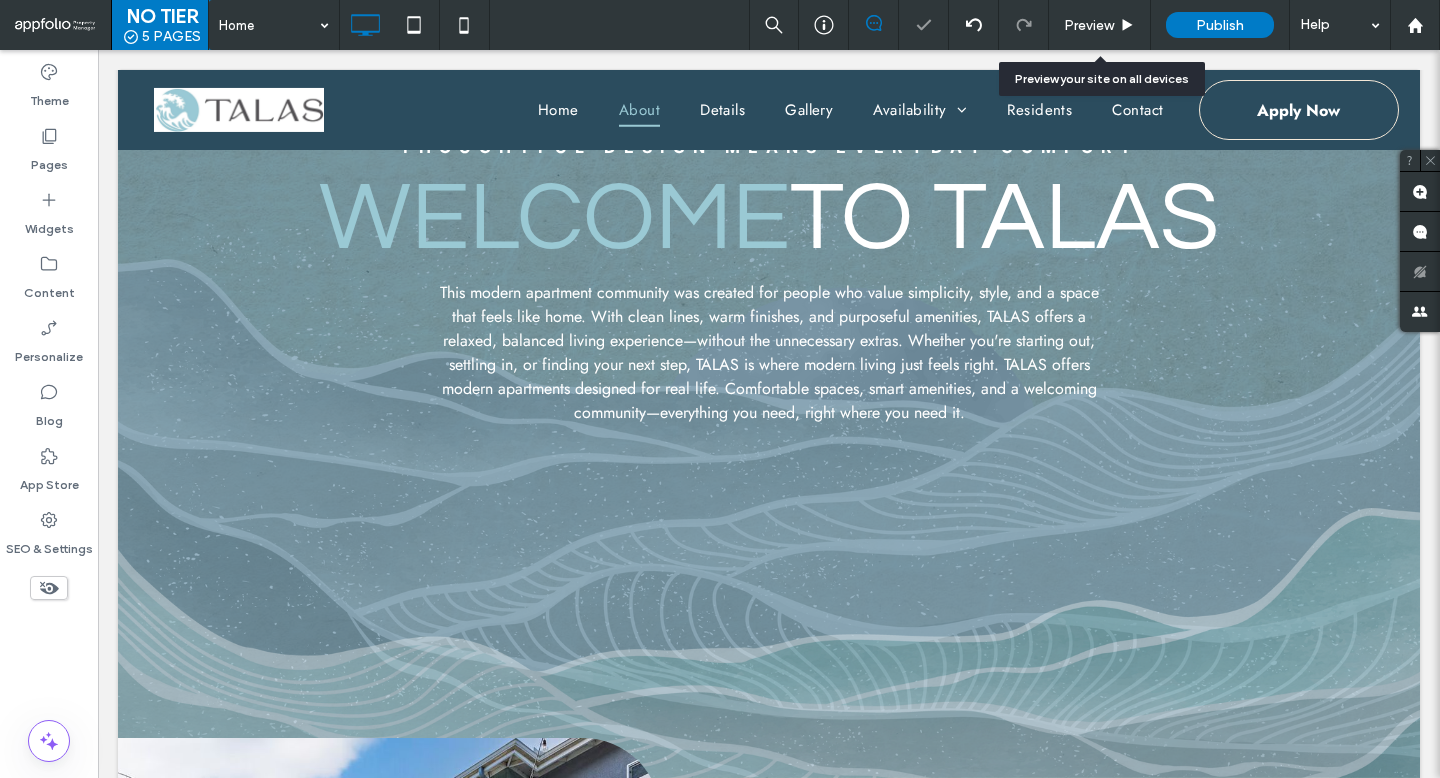 scroll, scrollTop: 978, scrollLeft: 0, axis: vertical 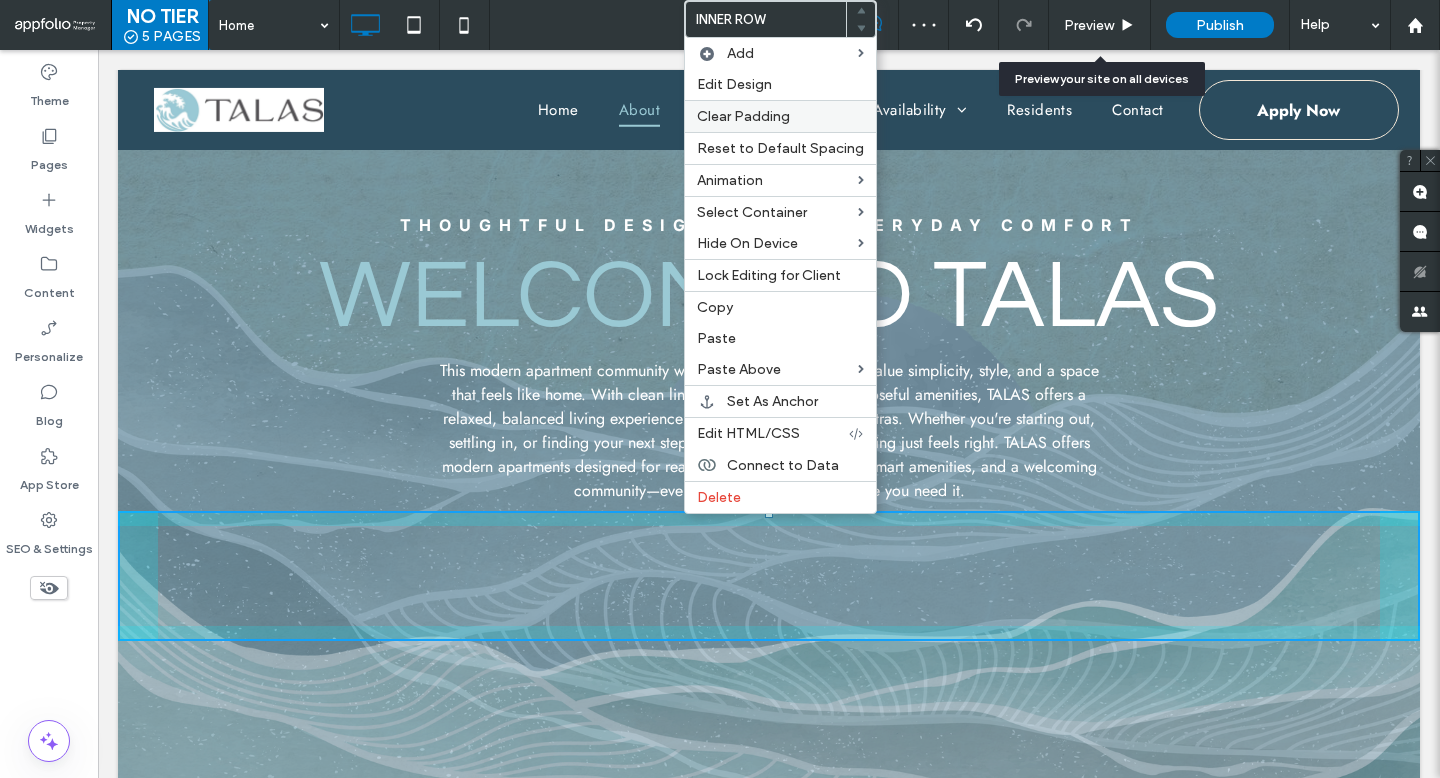 click on "Clear Padding" at bounding box center (743, 116) 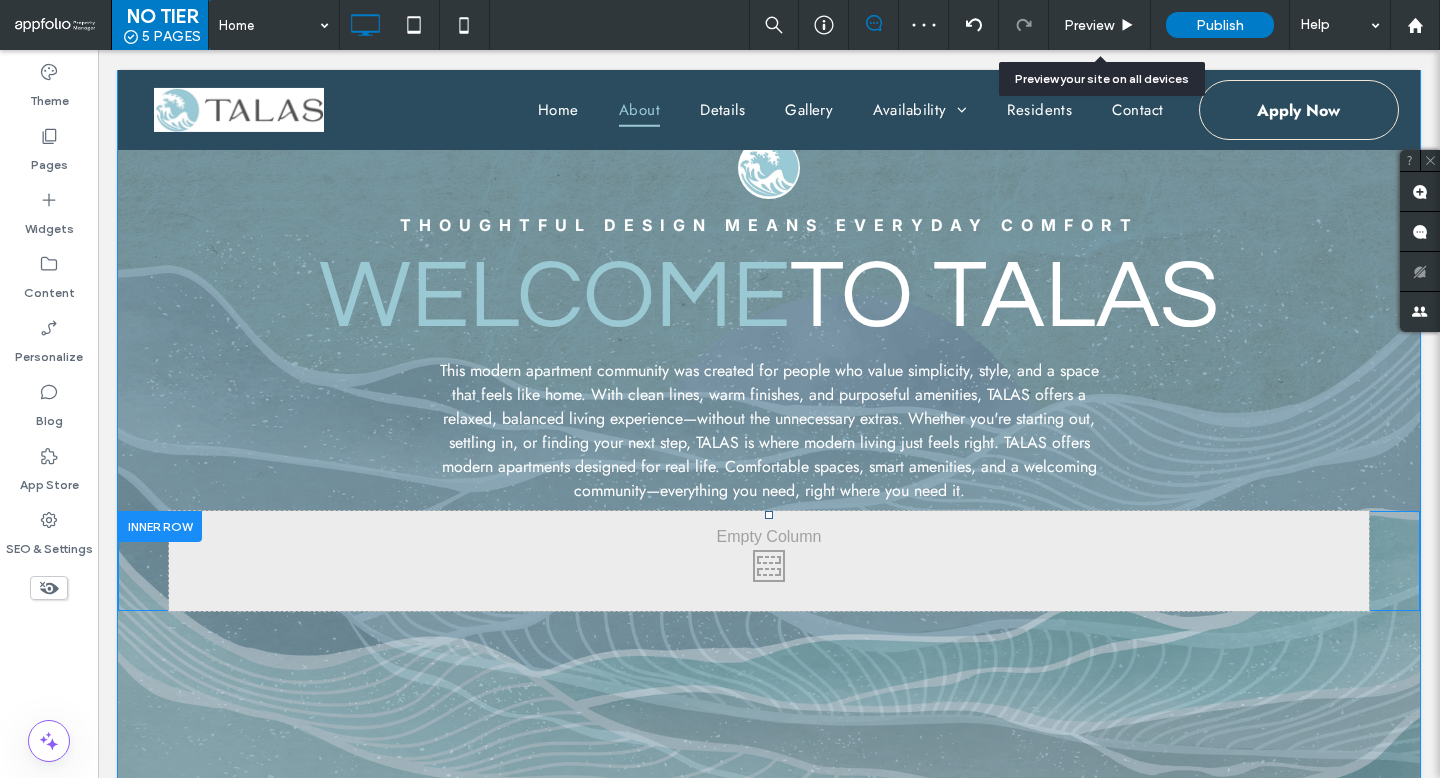 click on "Click To Paste     Click To Paste" at bounding box center (769, 561) 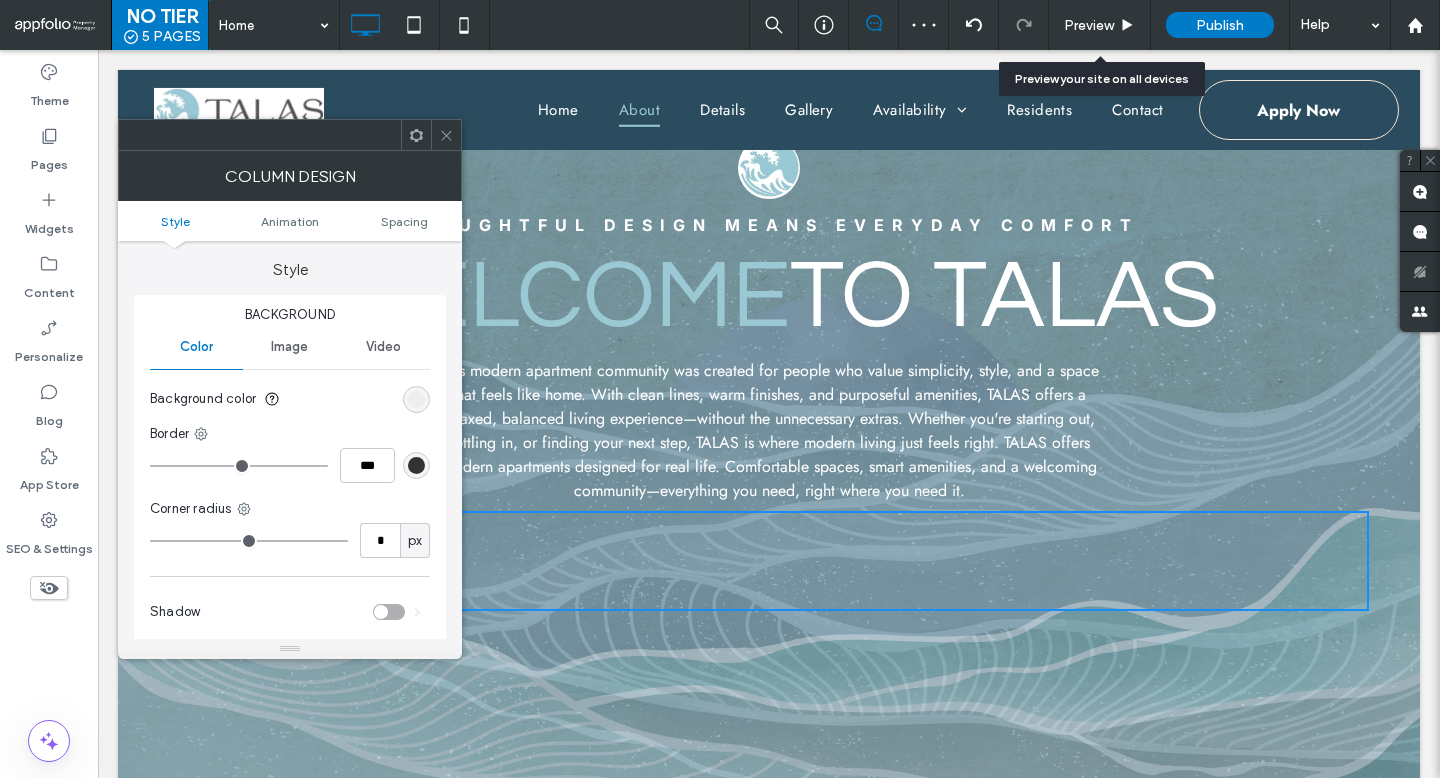 click at bounding box center [416, 399] 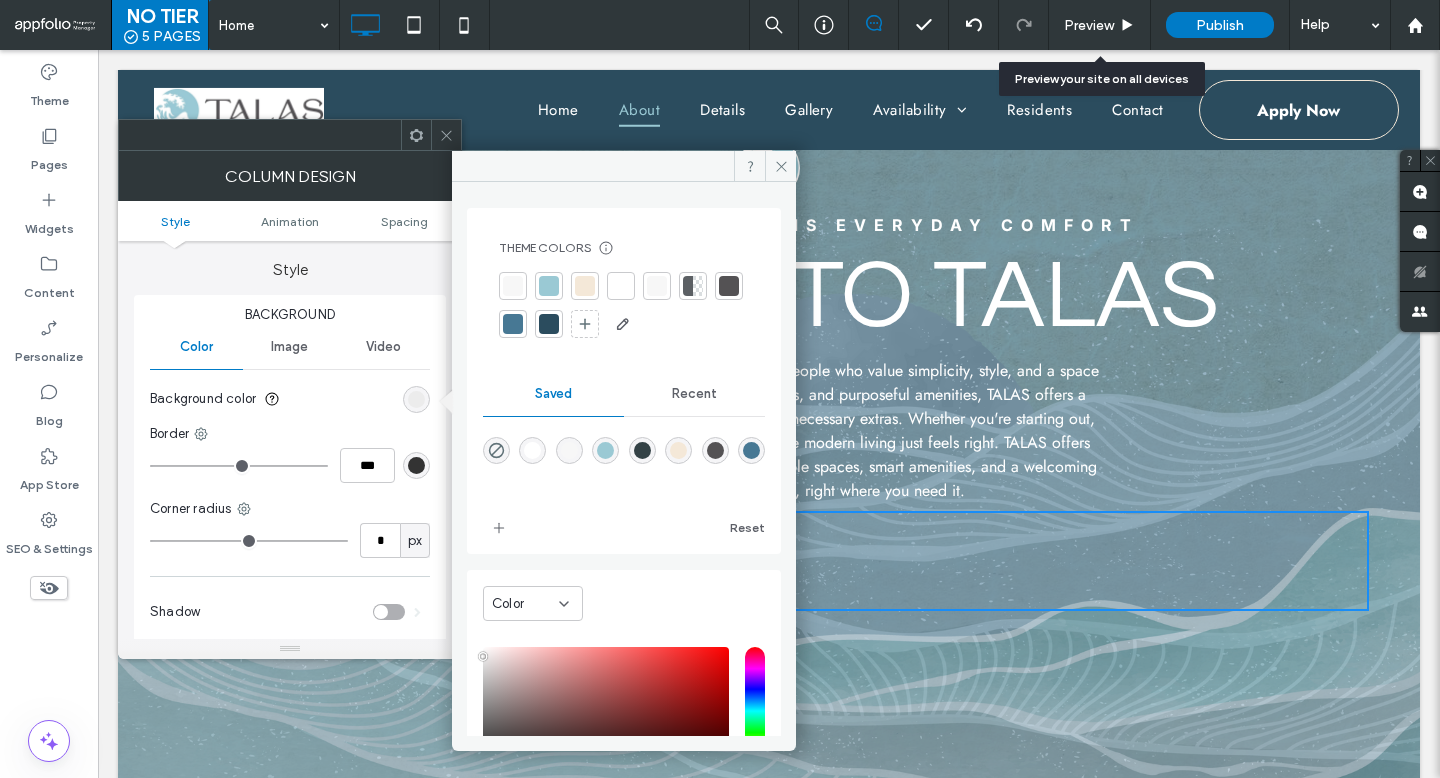 click on "Color" at bounding box center [525, 604] 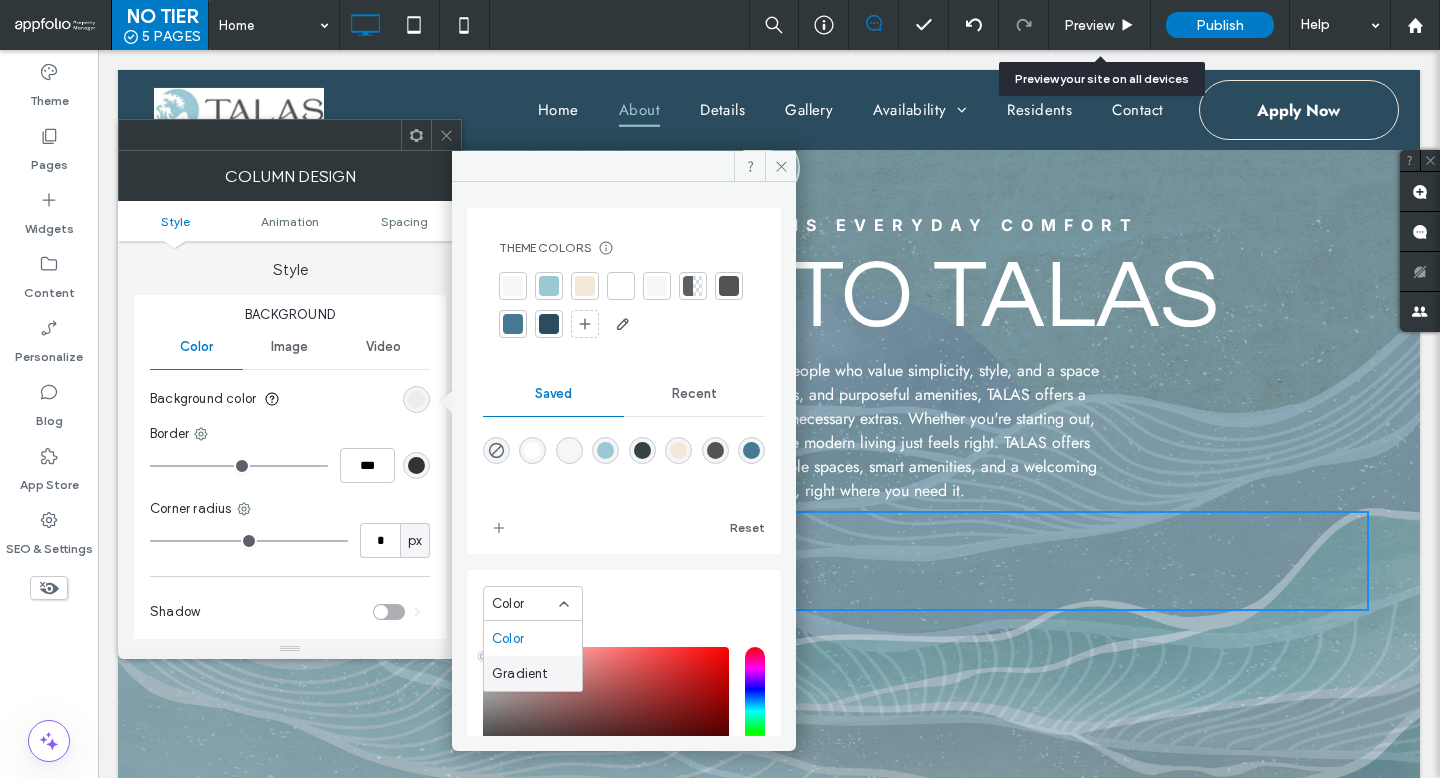 click on "Gradient" at bounding box center [520, 674] 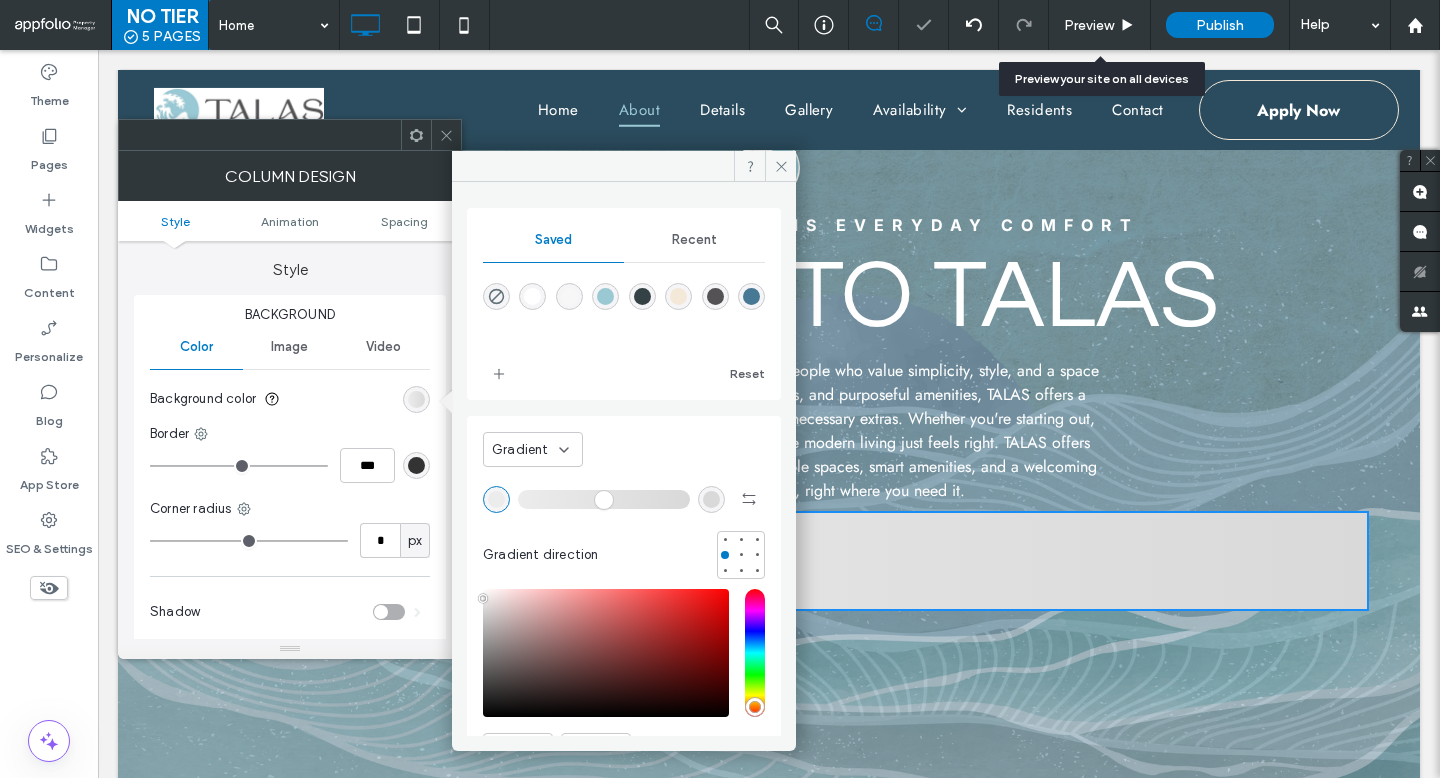 click at bounding box center [751, 296] 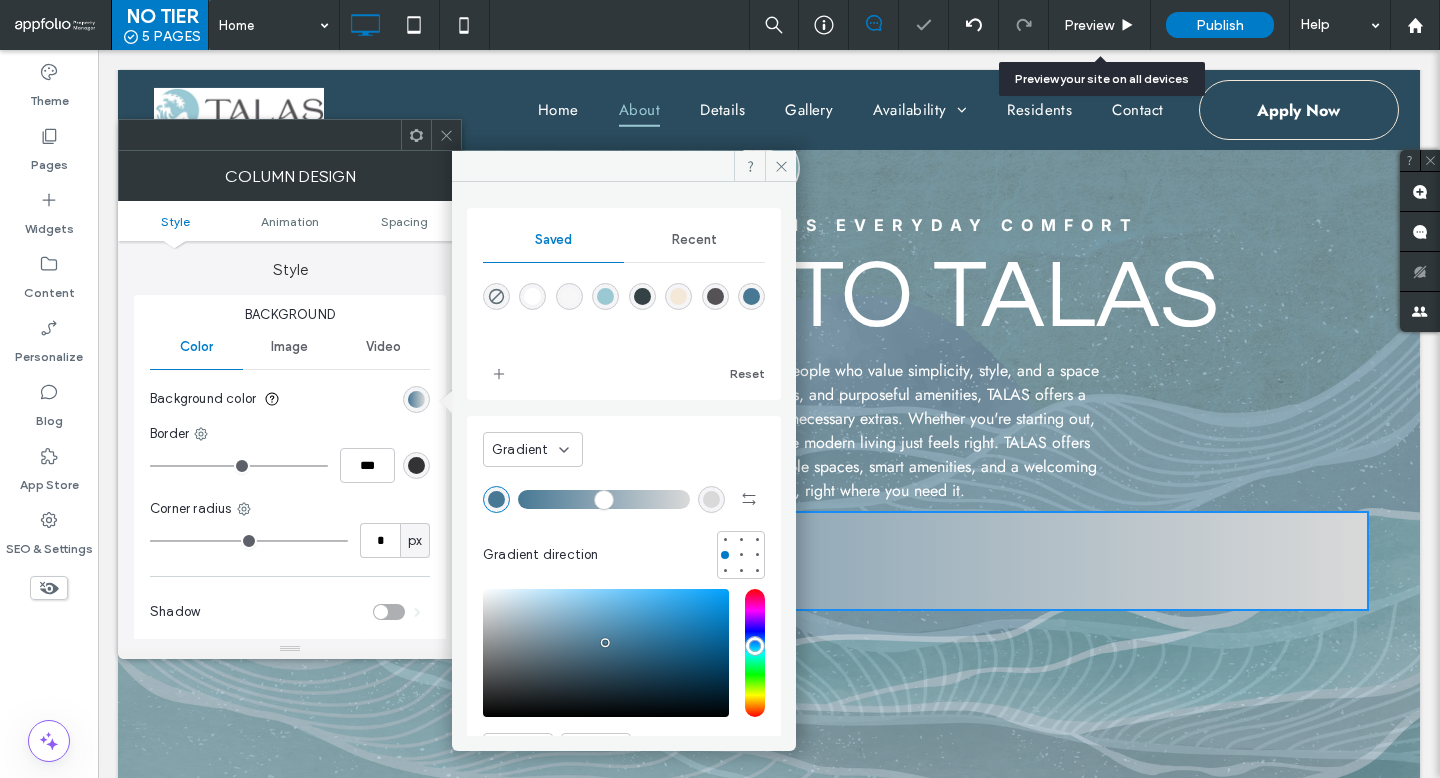 click at bounding box center (711, 499) 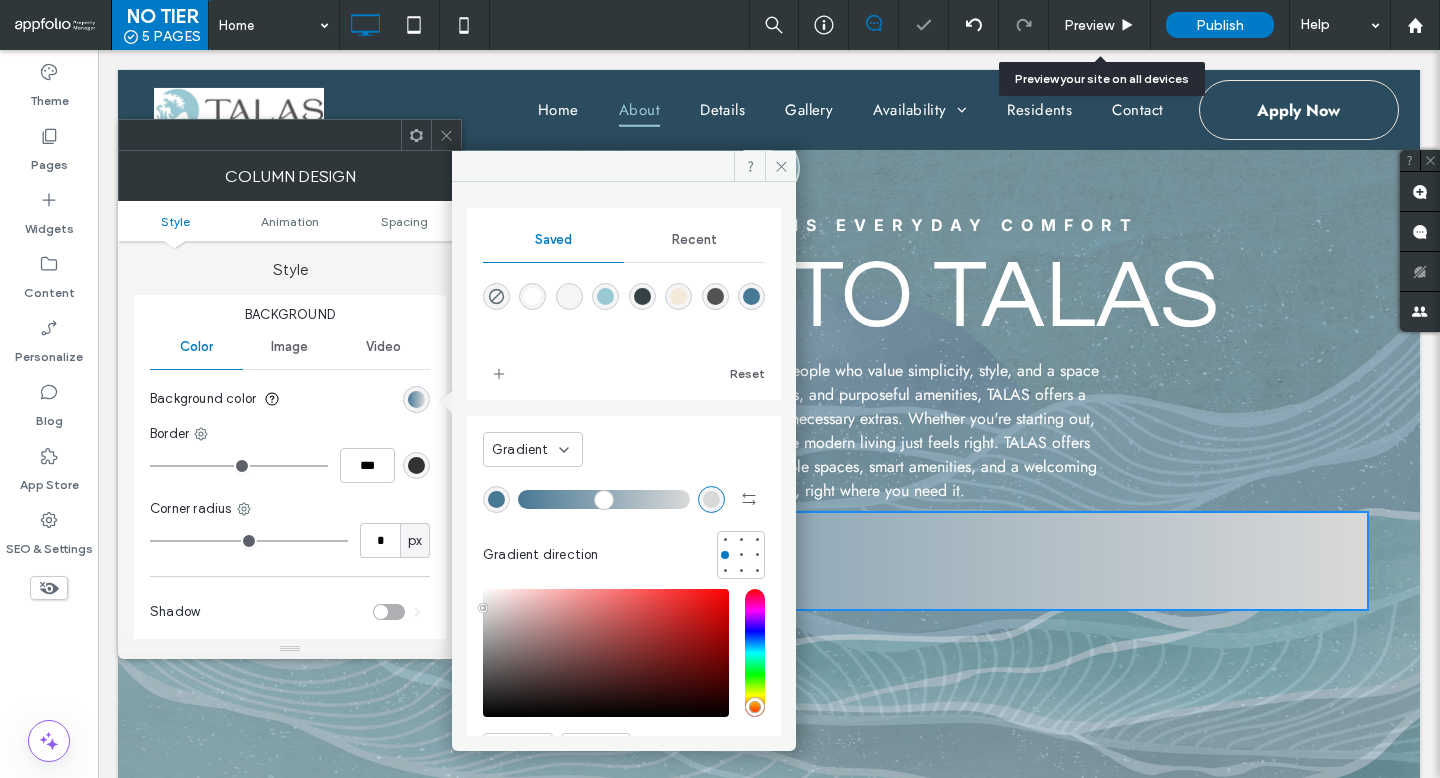 click at bounding box center [496, 296] 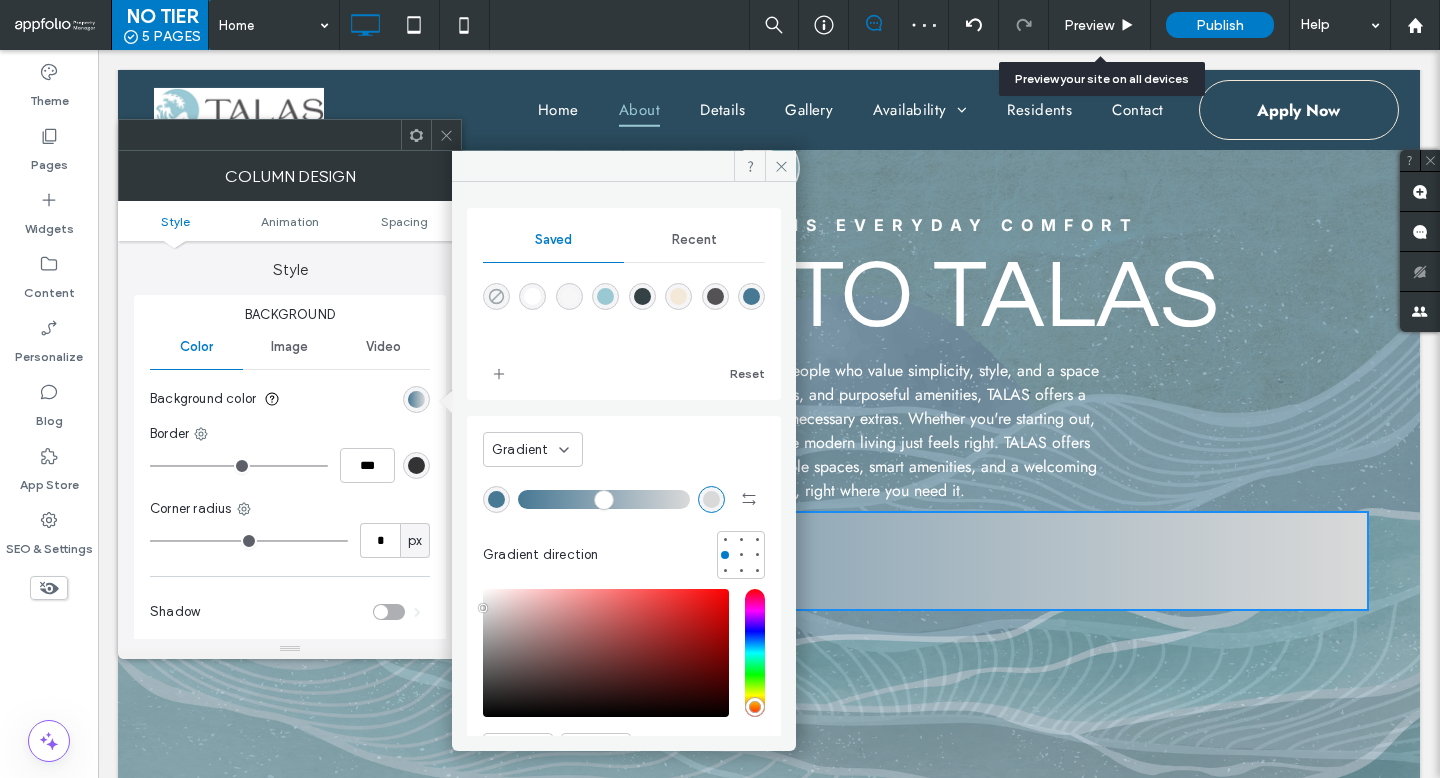click 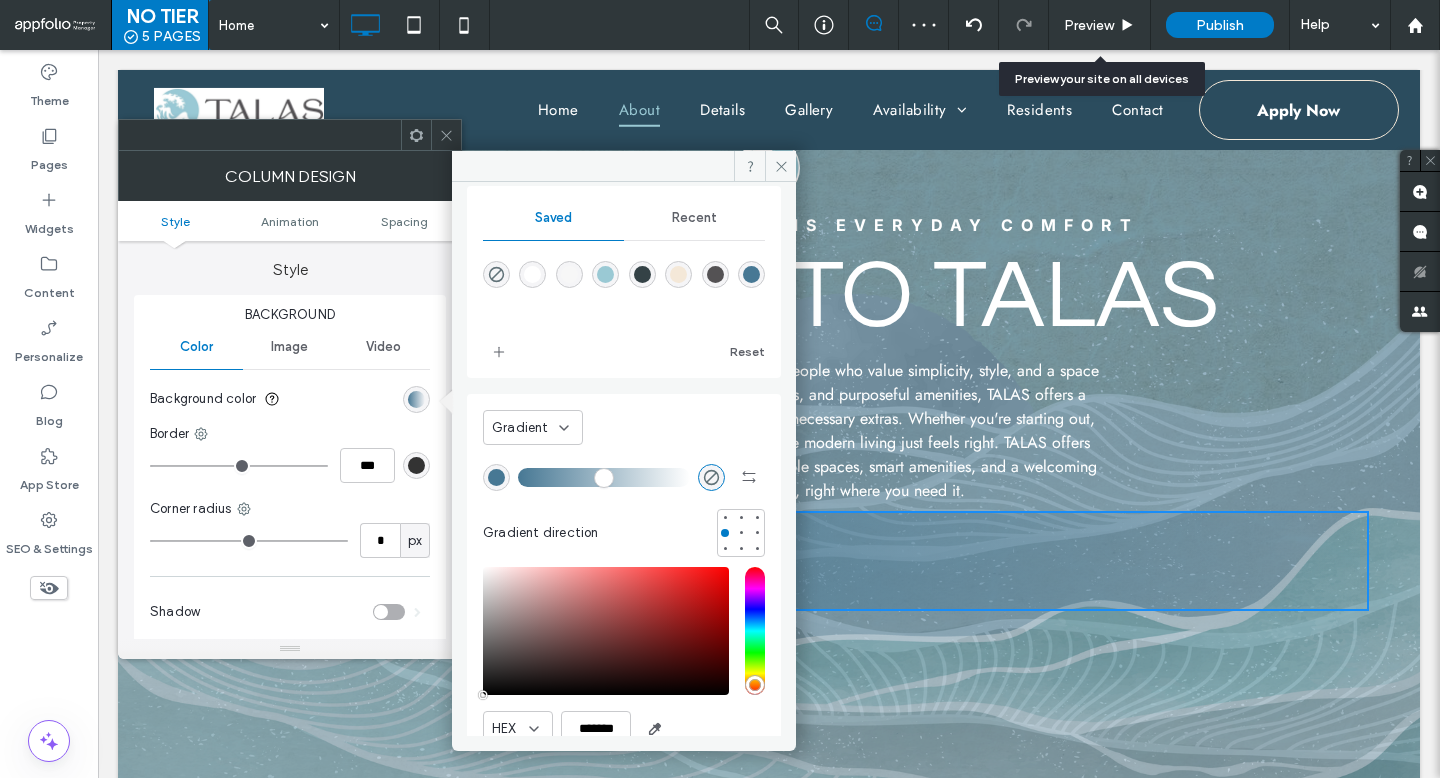 scroll, scrollTop: 49, scrollLeft: 0, axis: vertical 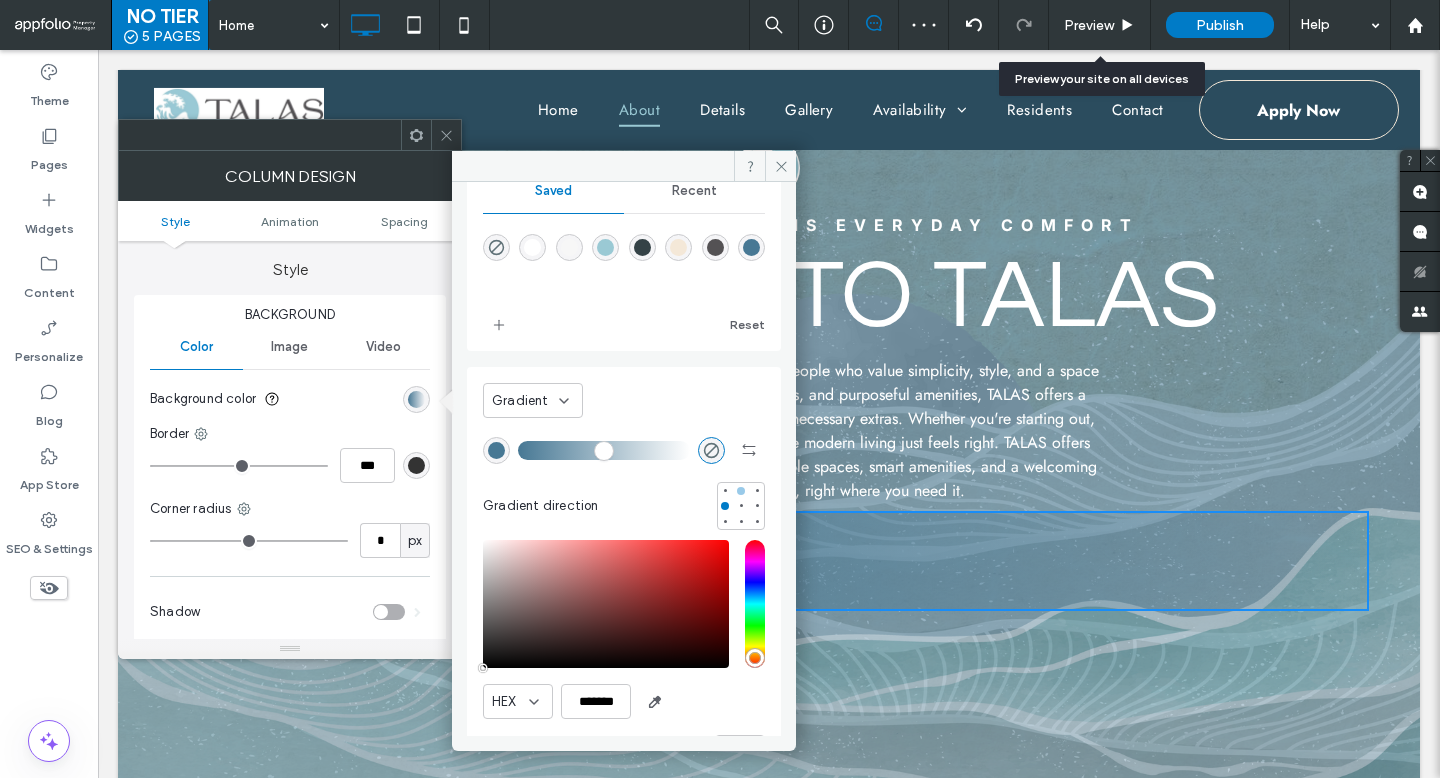 click at bounding box center (741, 491) 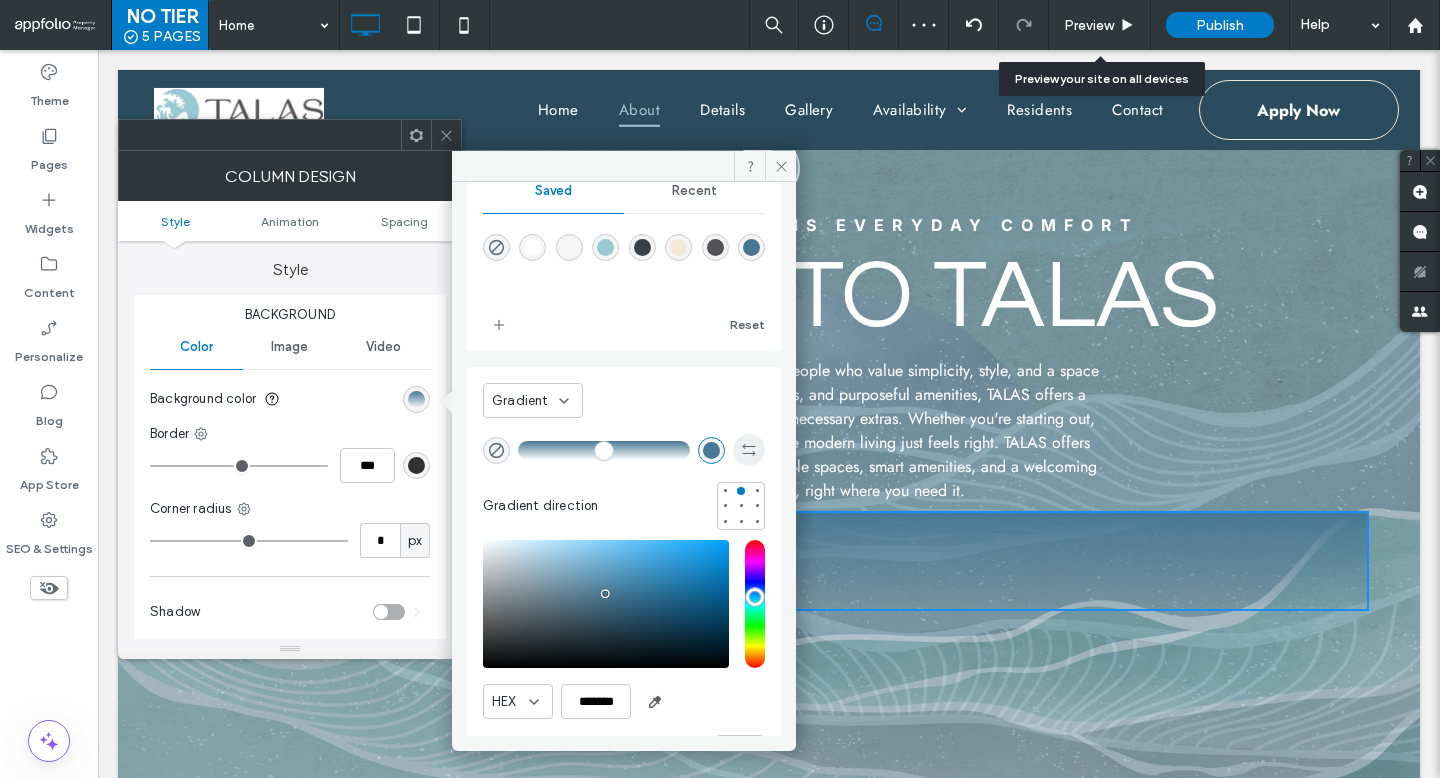 click 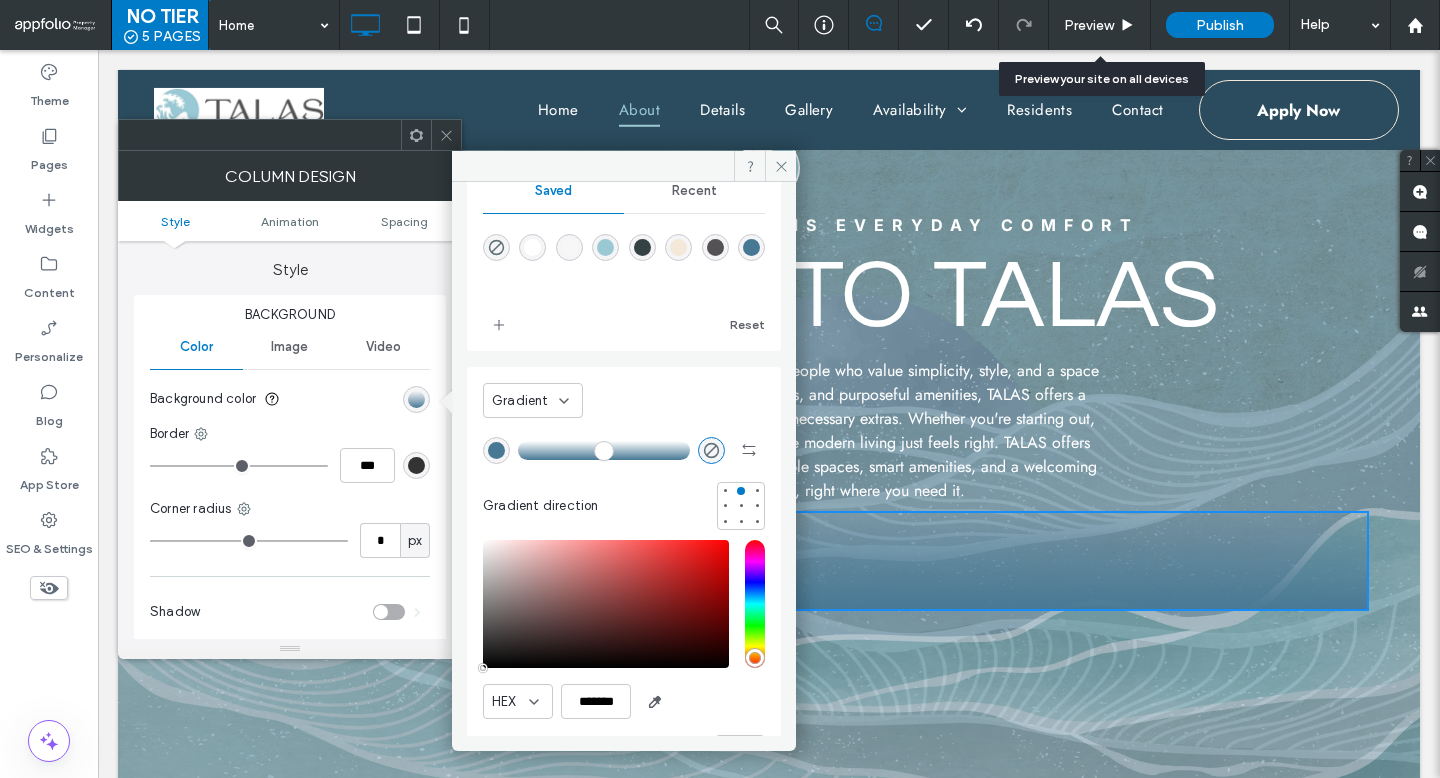 click 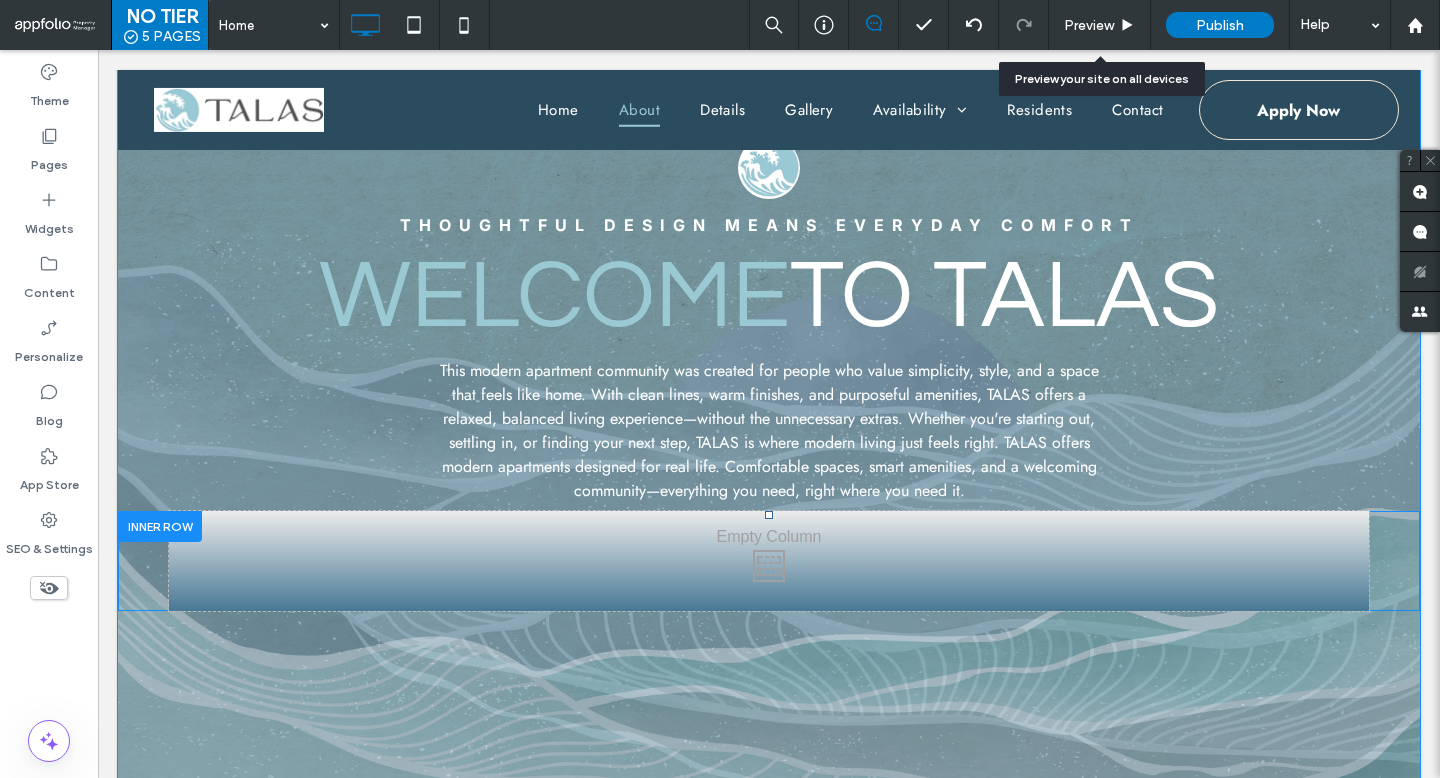 click at bounding box center [160, 526] 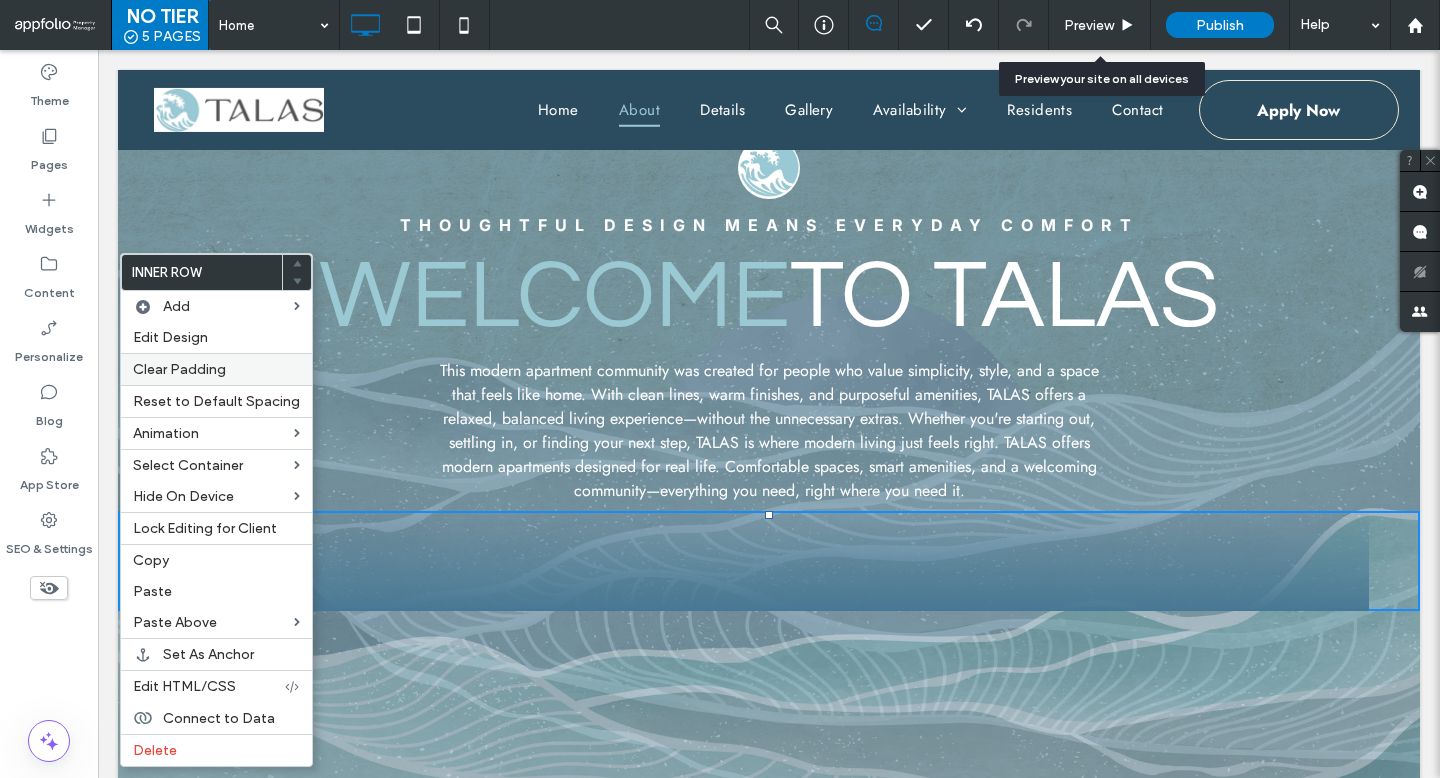 click on "Clear Padding" at bounding box center [216, 369] 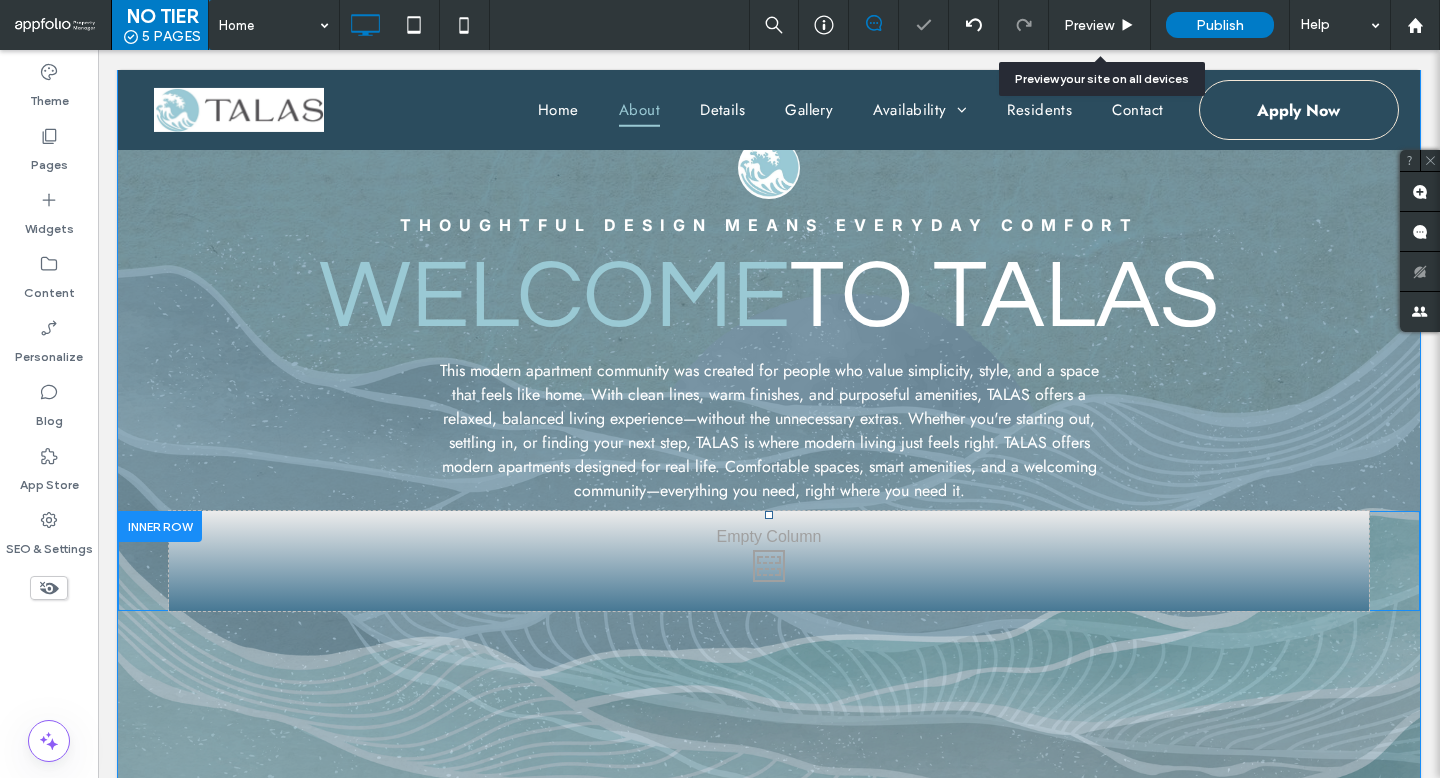 click on "Click To Paste     Click To Paste" at bounding box center [769, 561] 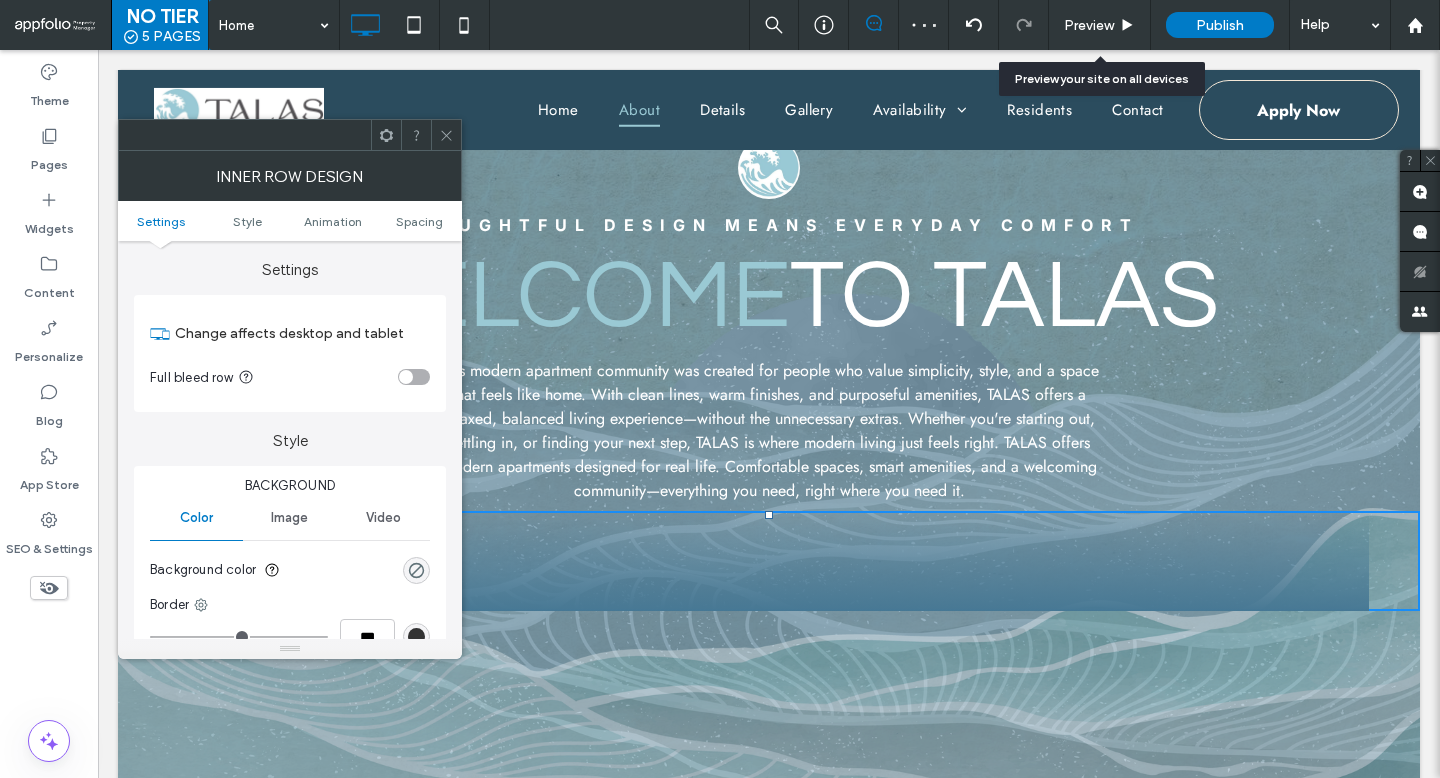 click at bounding box center [414, 377] 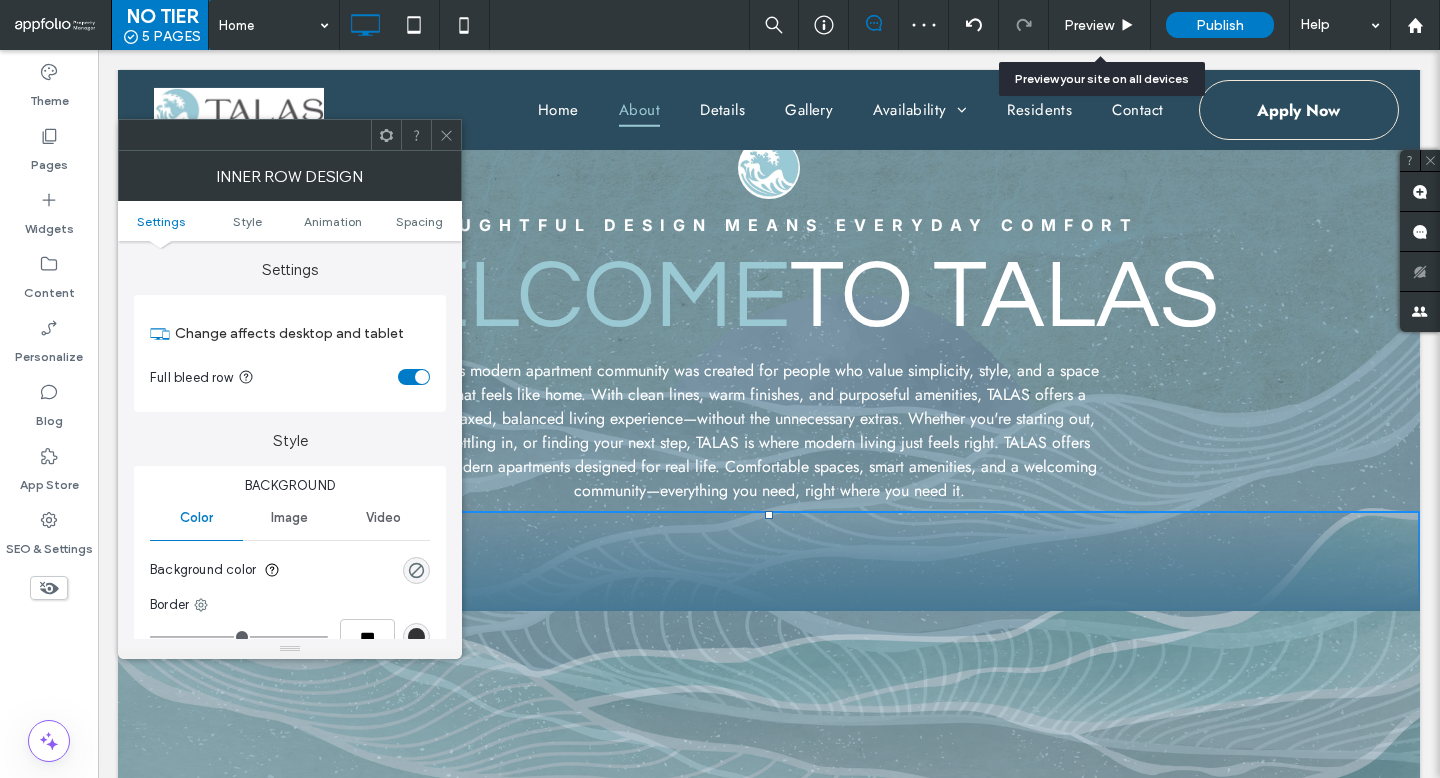 click at bounding box center [446, 135] 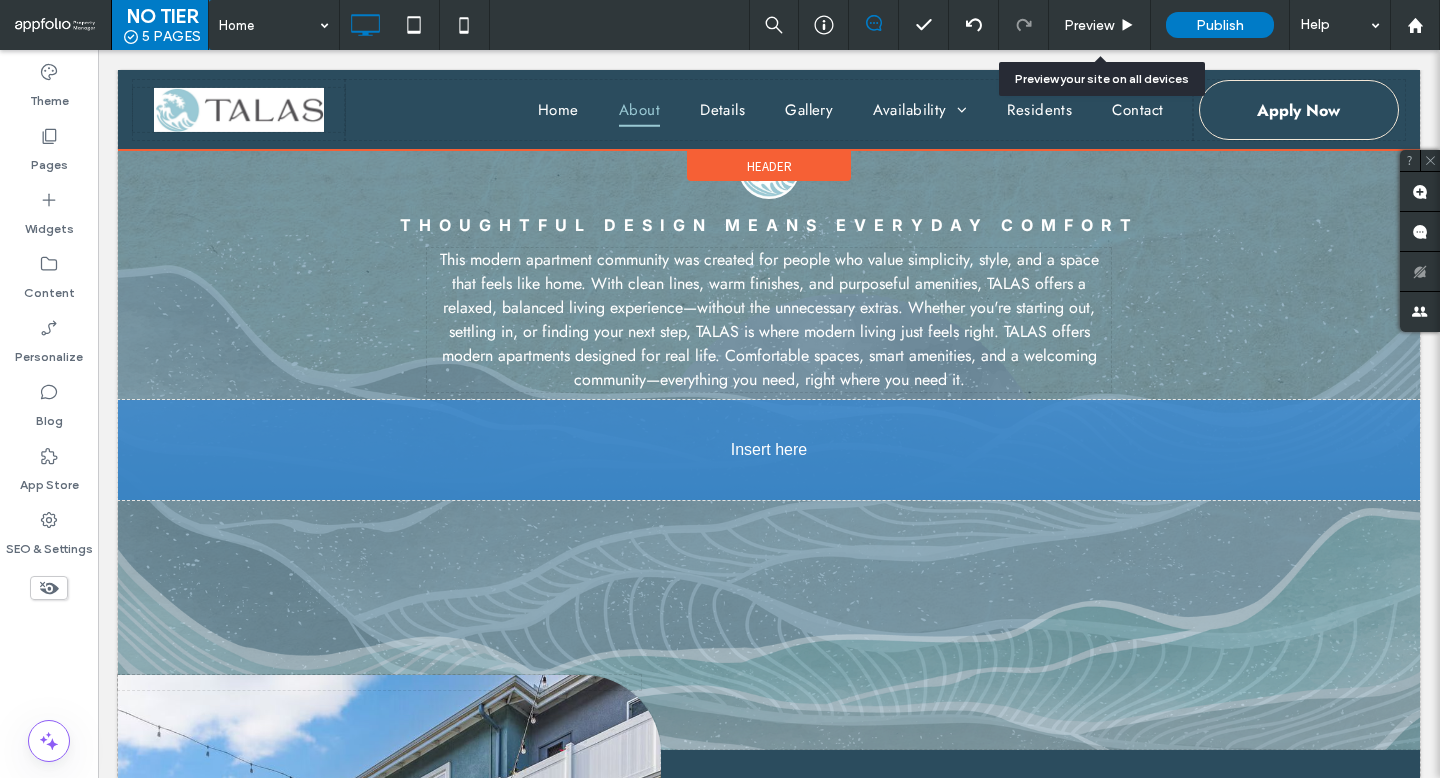 drag, startPoint x: 554, startPoint y: 317, endPoint x: 515, endPoint y: 472, distance: 159.83116 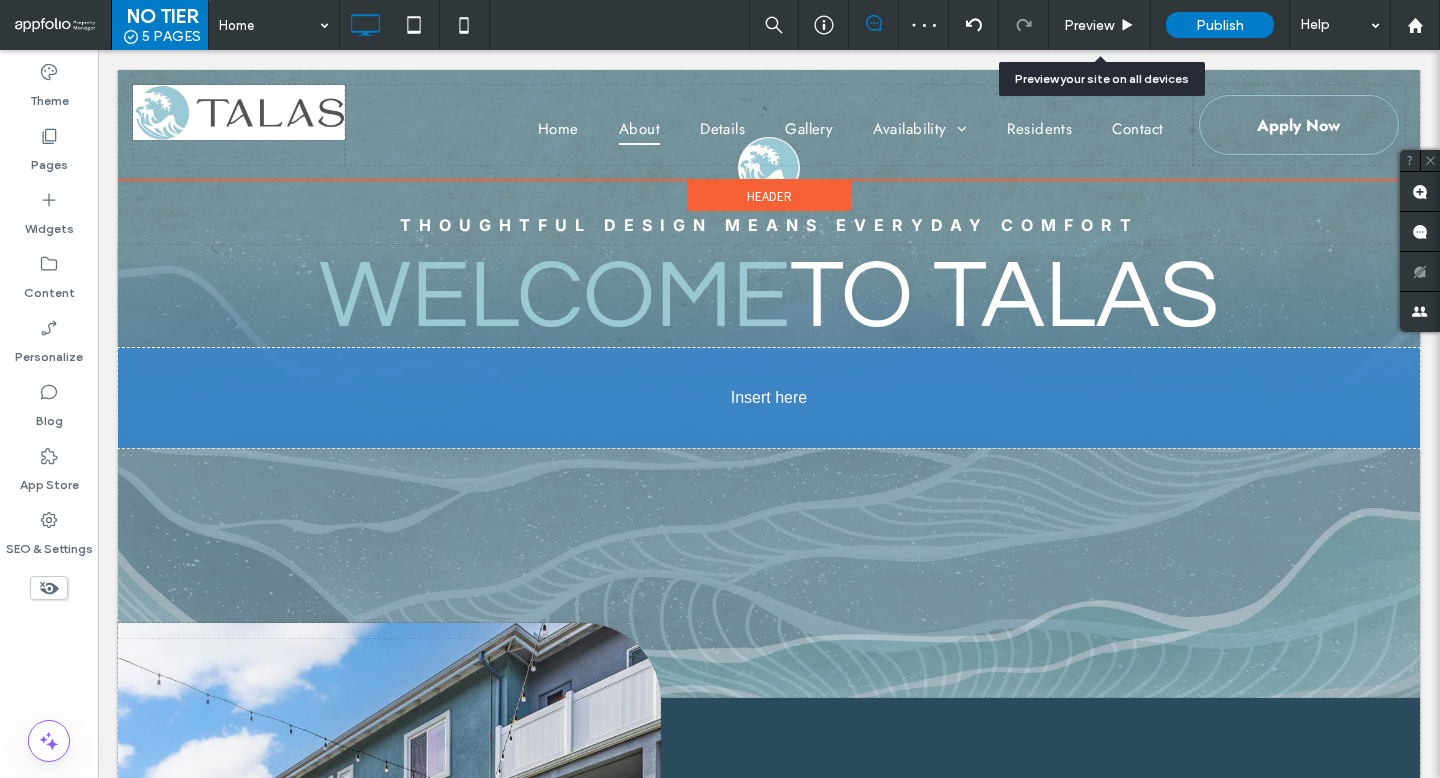 drag, startPoint x: 717, startPoint y: 294, endPoint x: 693, endPoint y: 401, distance: 109.65856 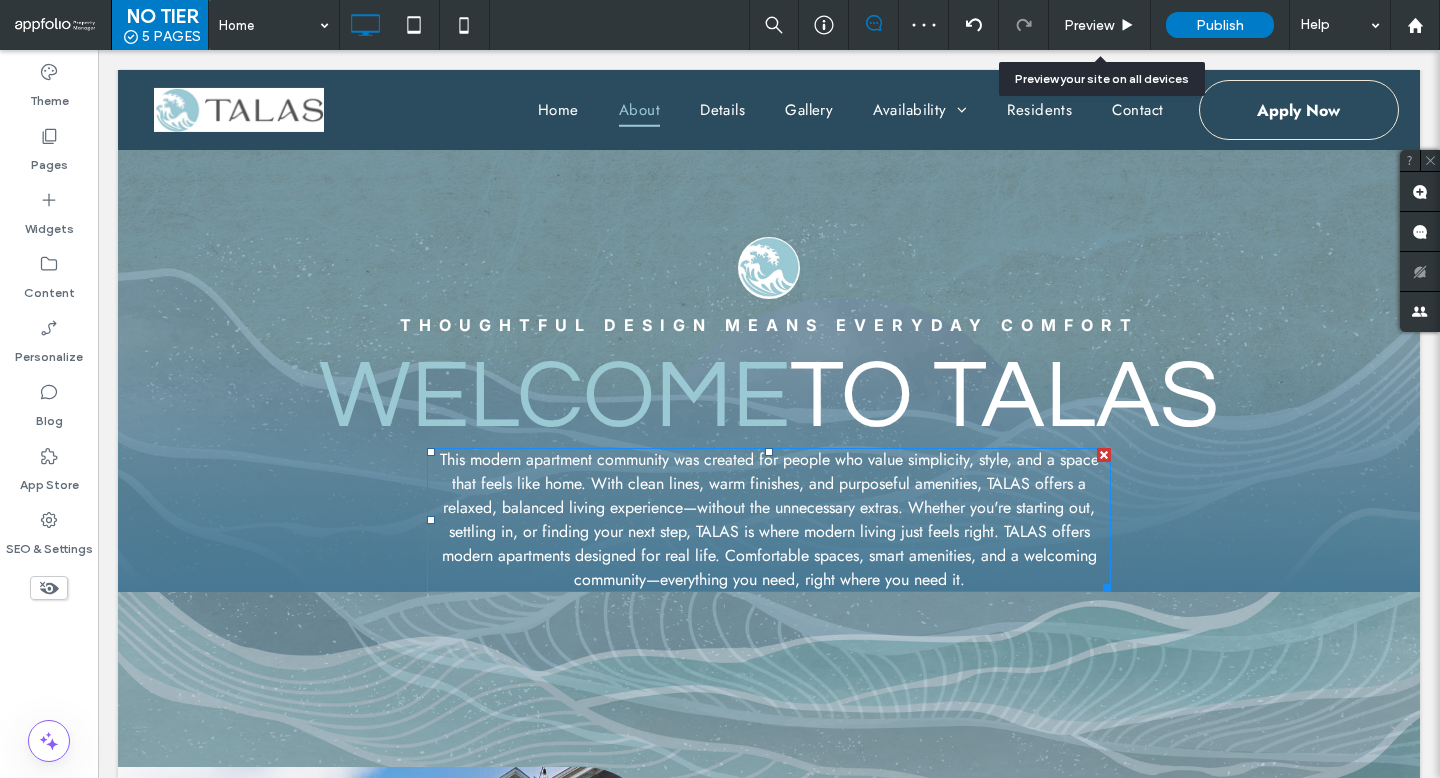 scroll, scrollTop: 829, scrollLeft: 0, axis: vertical 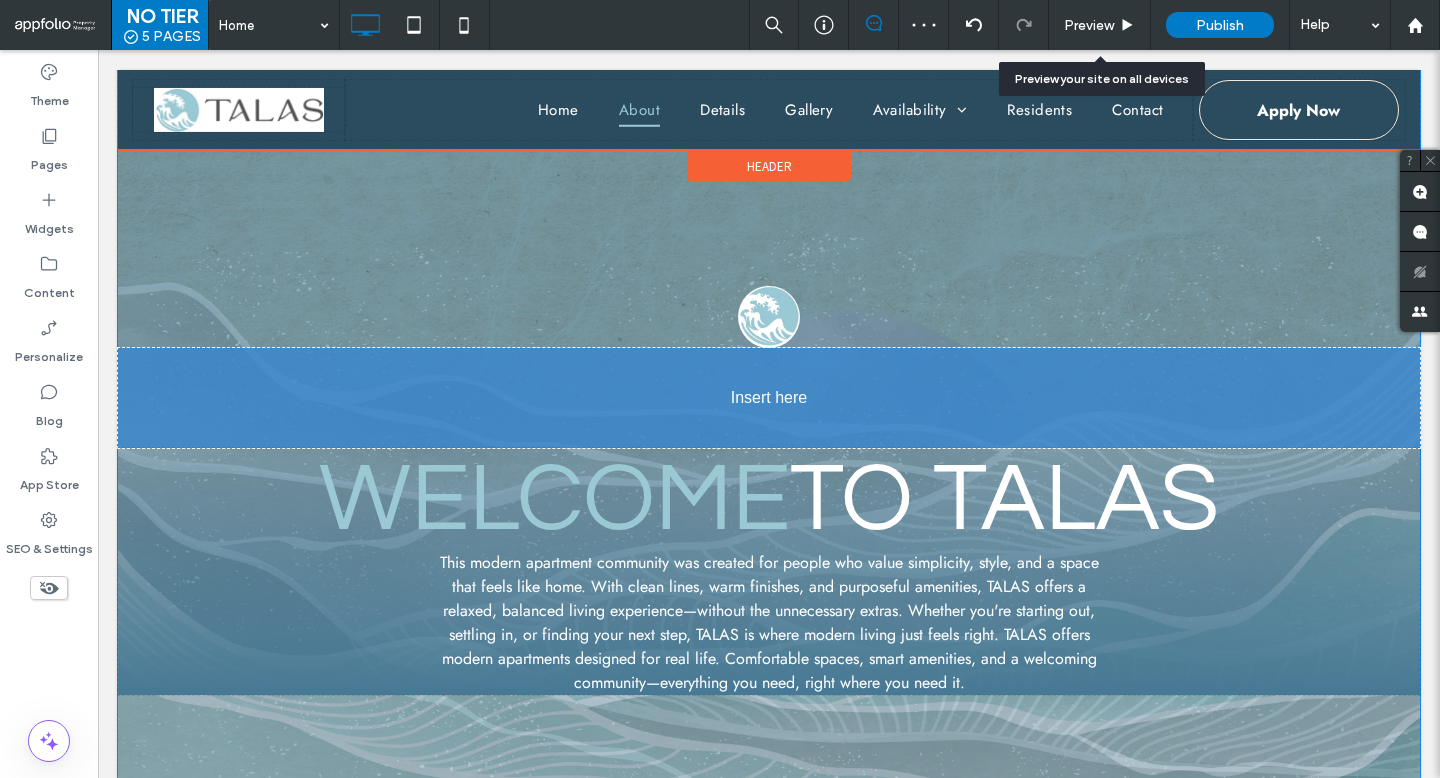 drag, startPoint x: 687, startPoint y: 367, endPoint x: 674, endPoint y: 450, distance: 84.0119 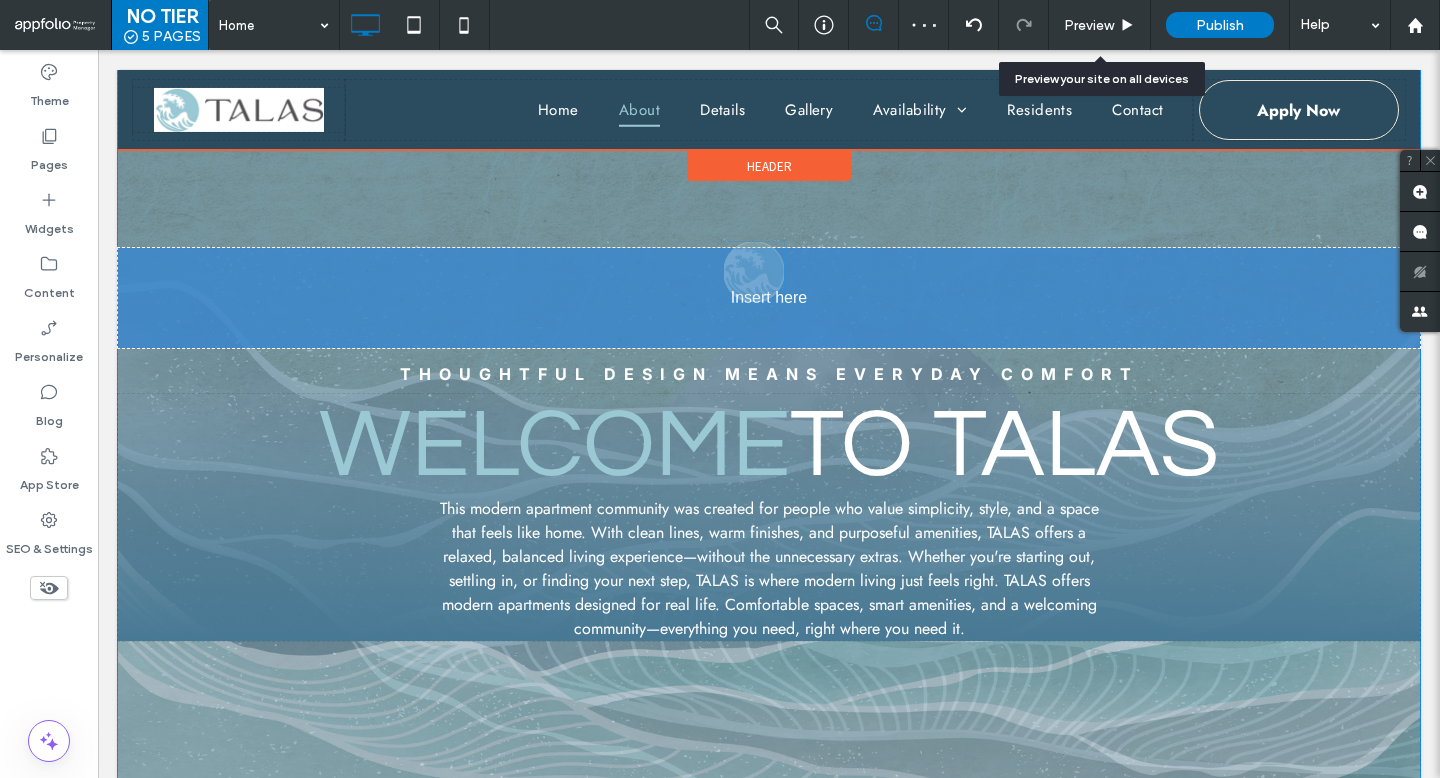 scroll, scrollTop: 767, scrollLeft: 0, axis: vertical 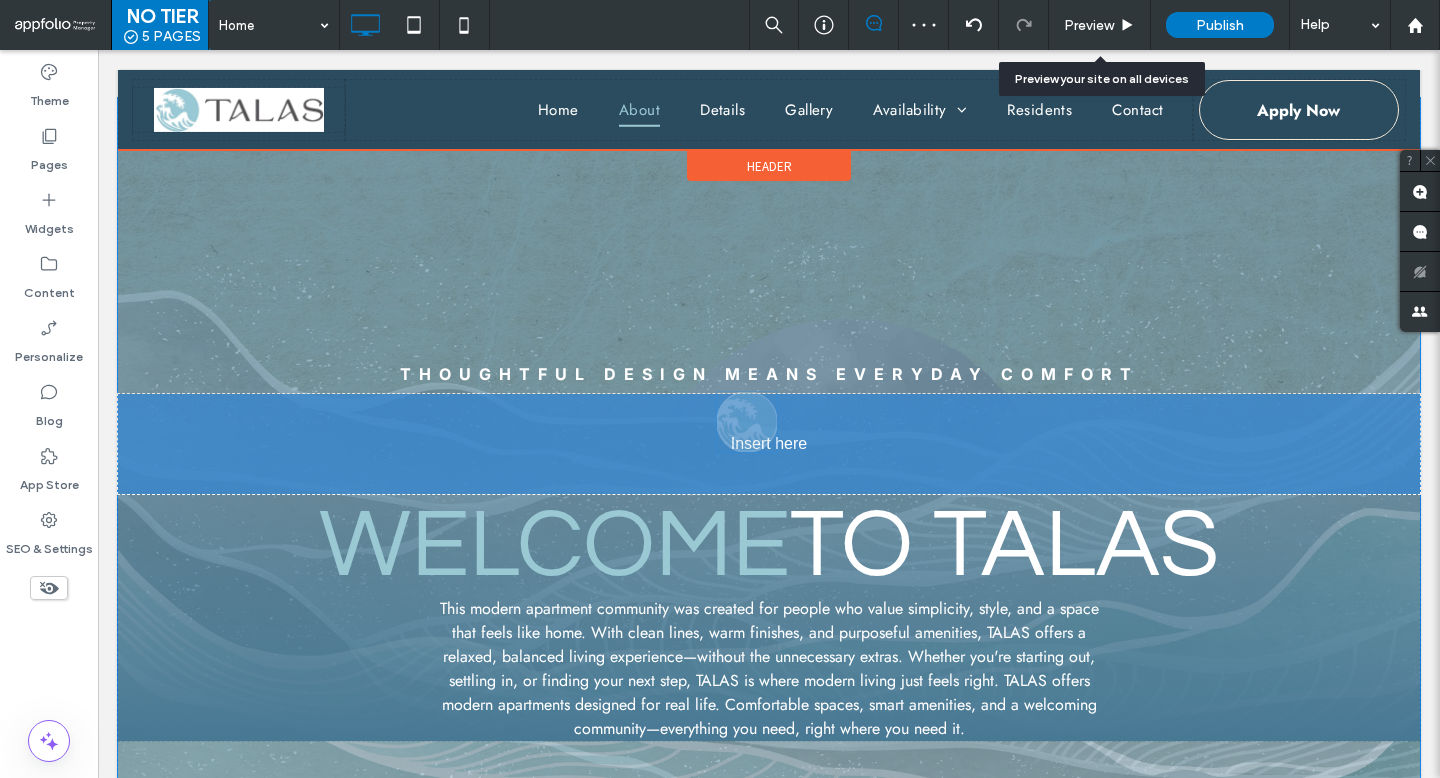 drag, startPoint x: 765, startPoint y: 325, endPoint x: 742, endPoint y: 428, distance: 105.53672 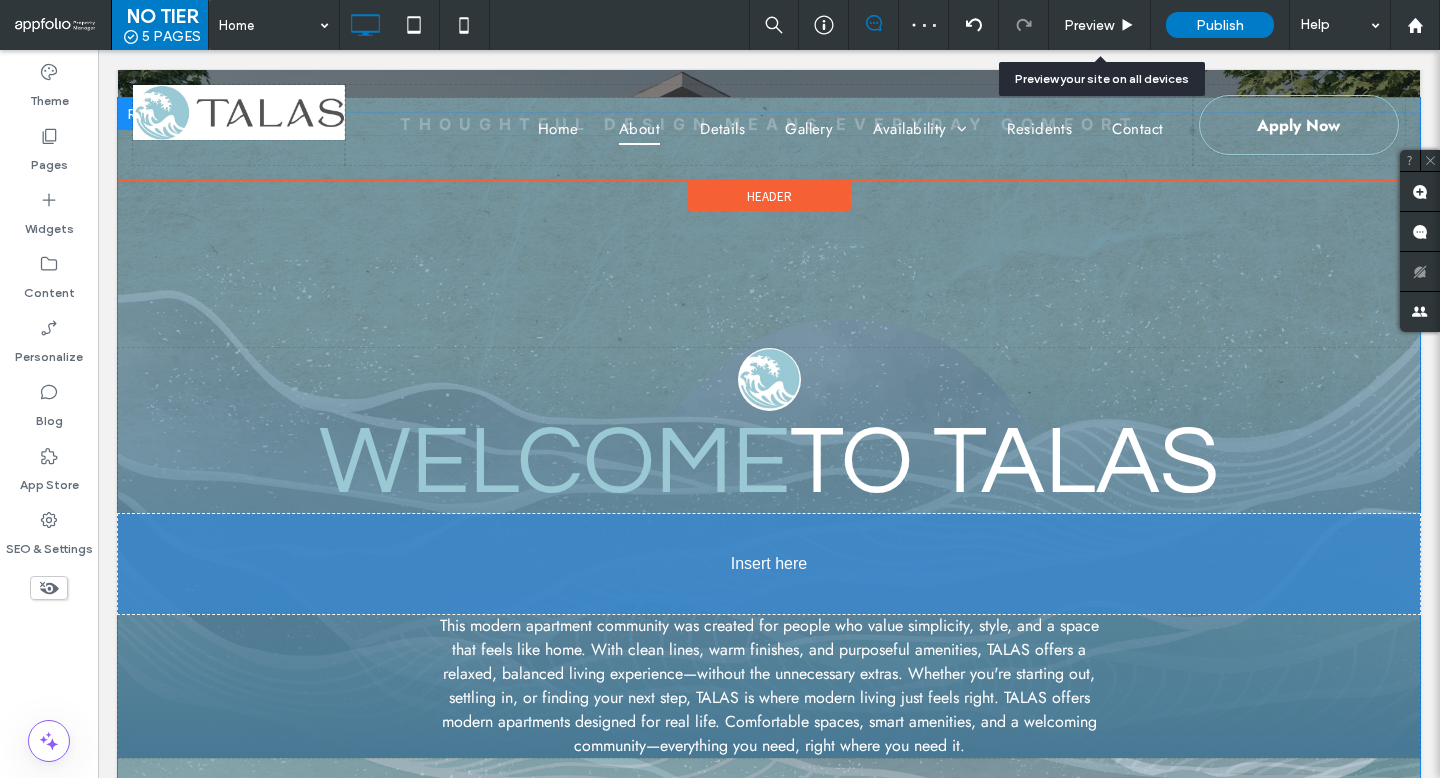 drag, startPoint x: 703, startPoint y: 382, endPoint x: 642, endPoint y: 515, distance: 146.32156 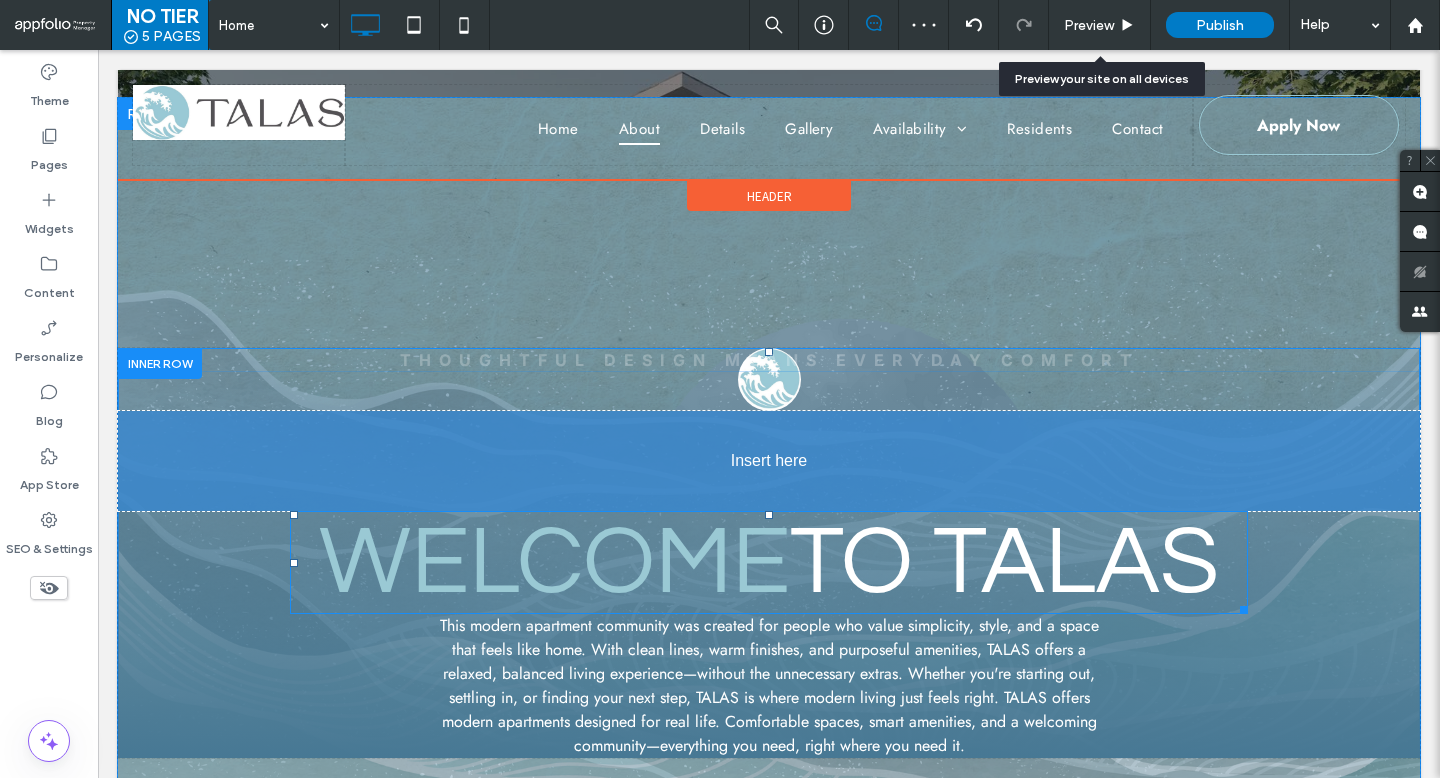 drag, startPoint x: 648, startPoint y: 524, endPoint x: 636, endPoint y: 466, distance: 59.22837 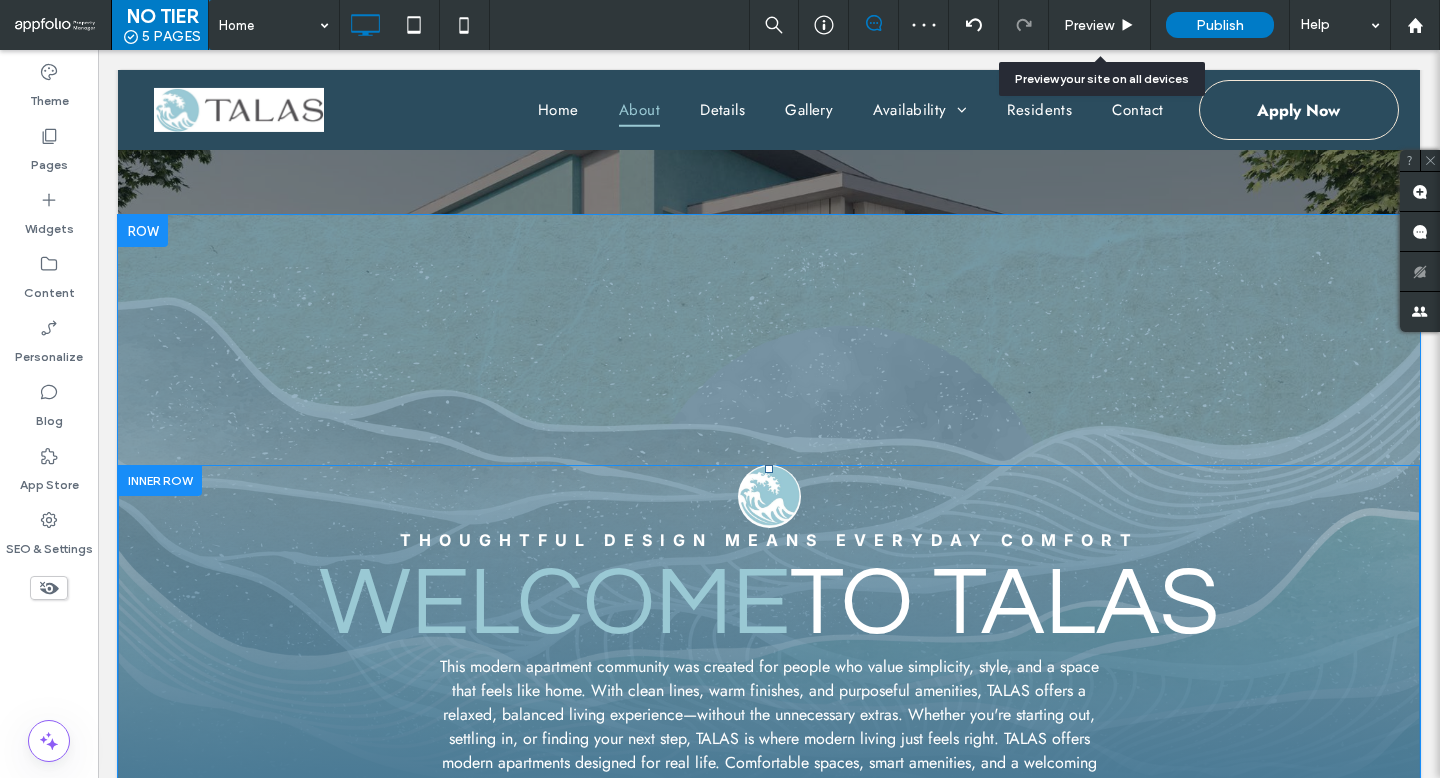 scroll, scrollTop: 642, scrollLeft: 0, axis: vertical 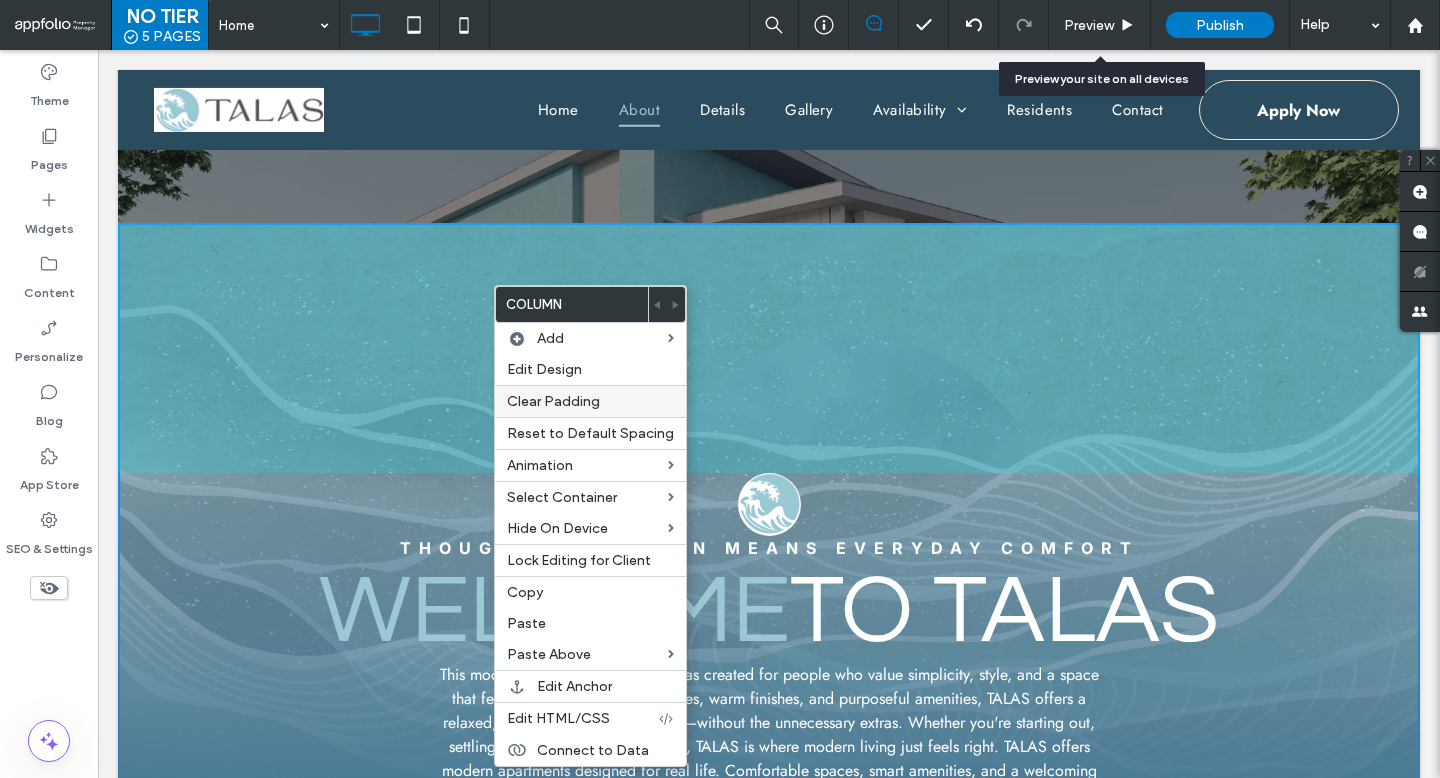 click on "Clear Padding" at bounding box center [553, 401] 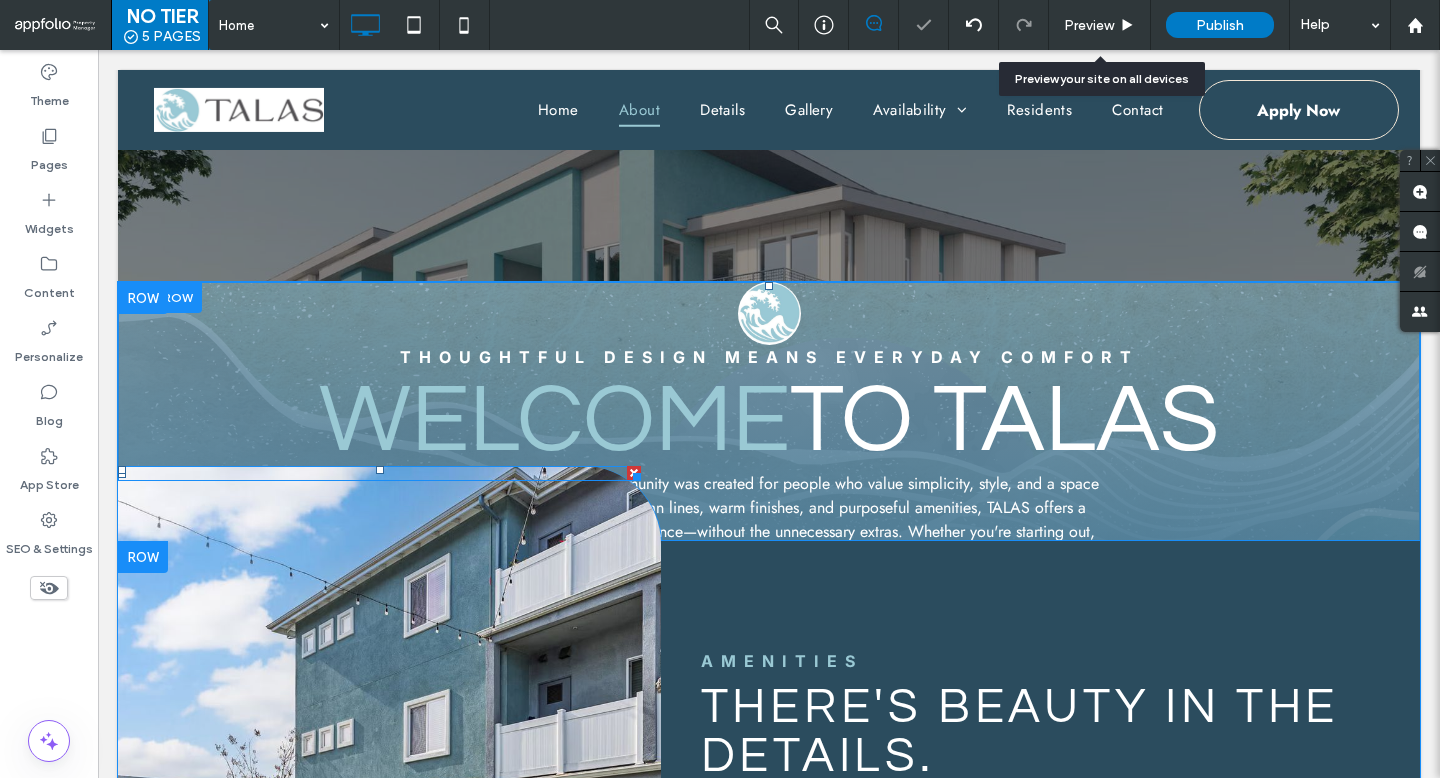 scroll, scrollTop: 557, scrollLeft: 0, axis: vertical 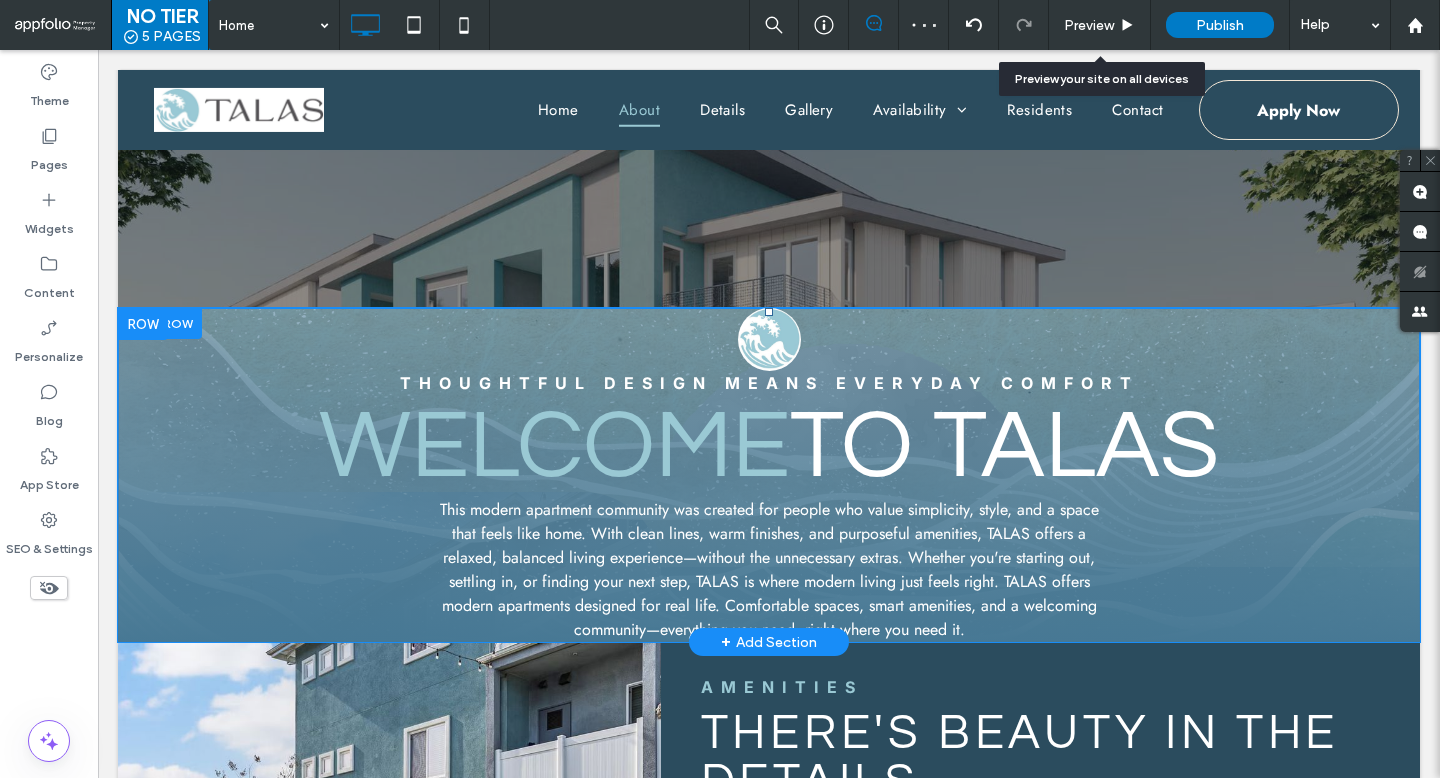 click on "Click To Paste     Click To Paste     Thoughtful Design means Everyday Comfort Welcome  to TALAS This modern apartment community was created for people who value simplicity, style, and a space that feels like home. With clean lines, warm finishes, and purposeful amenities, TALAS offers a relaxed, balanced living experience—without the unnecessary extras. Whether you're starting out, settling in, or finding your next step, TALAS is where modern living just feels right. TALAS offers modern apartments designed for real life. Comfortable spaces, smart amenities, and a welcoming community—everything you need, right where you need it." at bounding box center (769, 475) 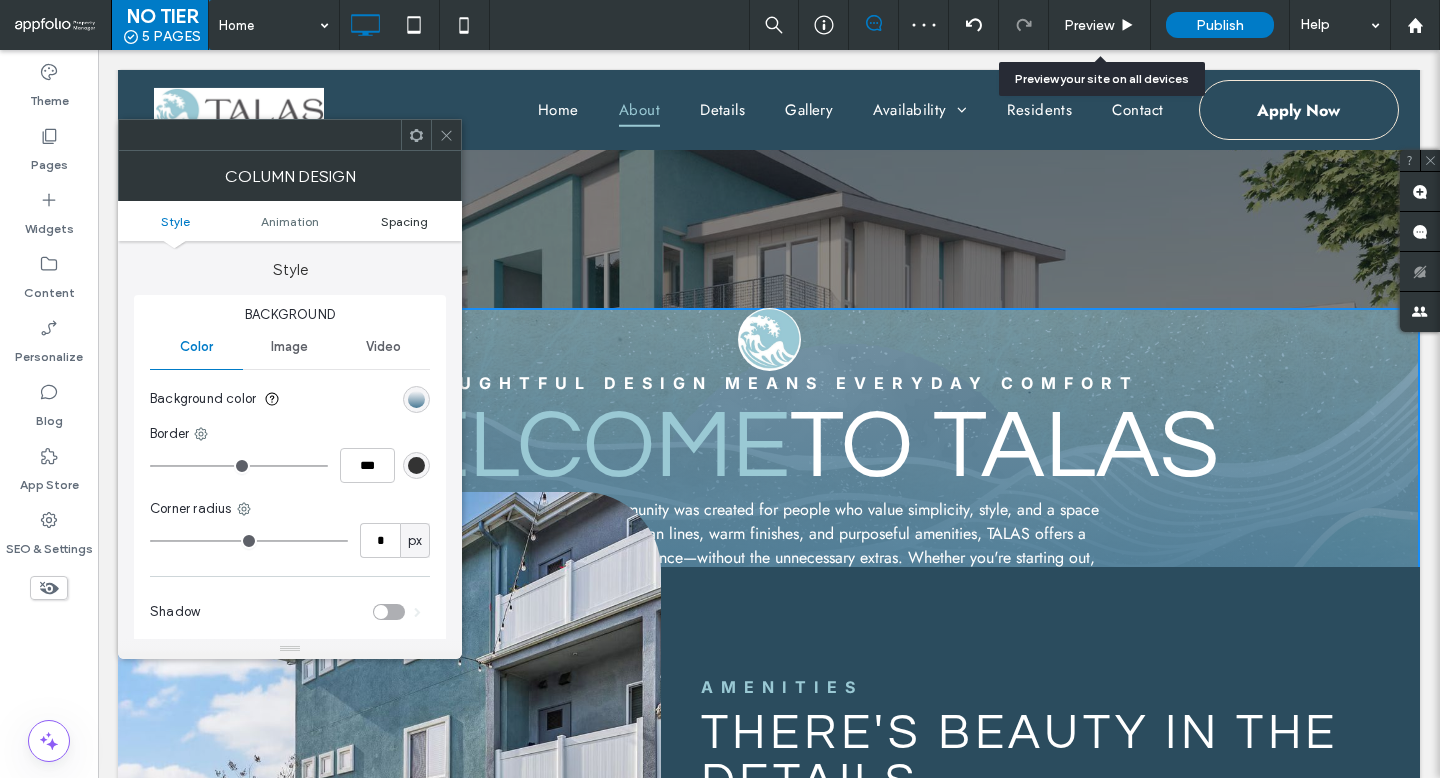 click on "Spacing" at bounding box center (404, 221) 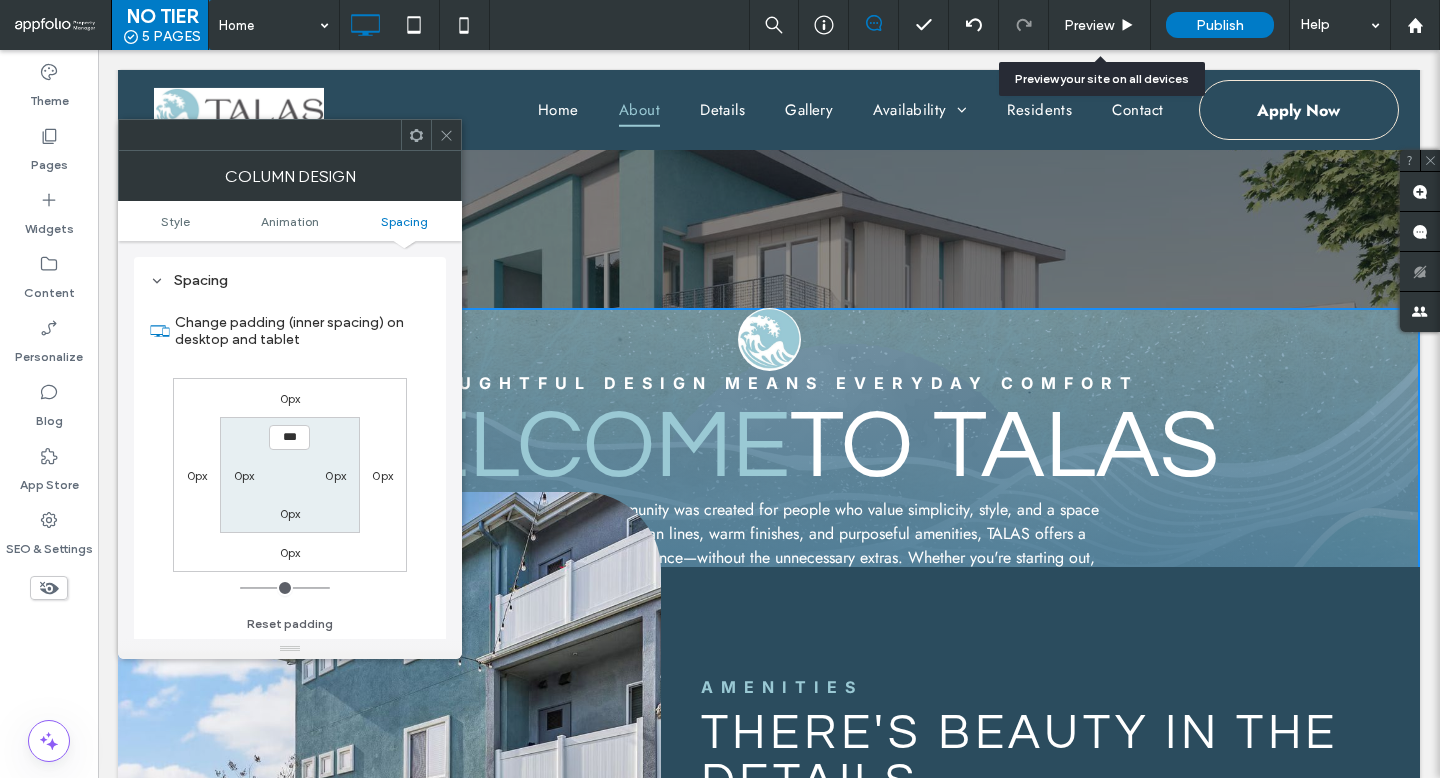 scroll, scrollTop: 470, scrollLeft: 0, axis: vertical 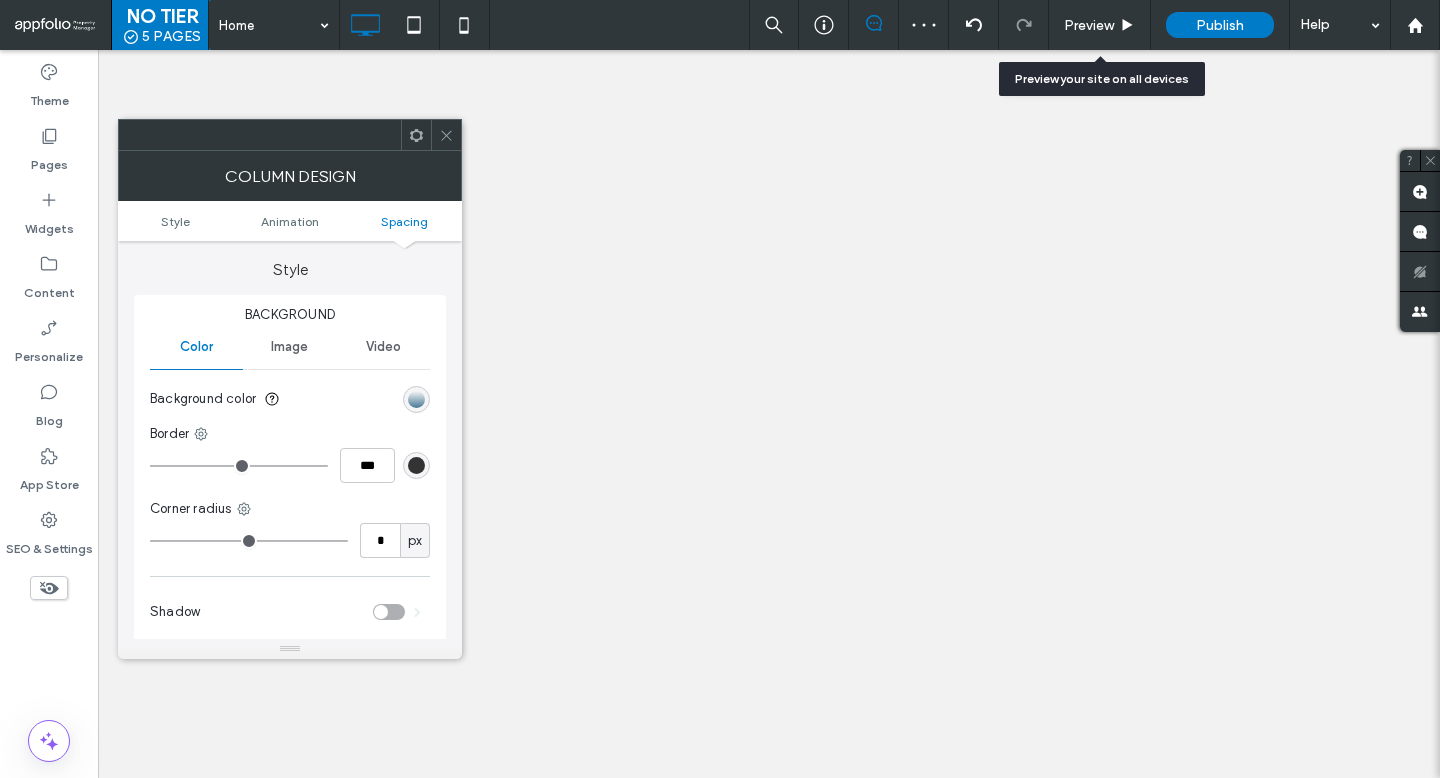 type 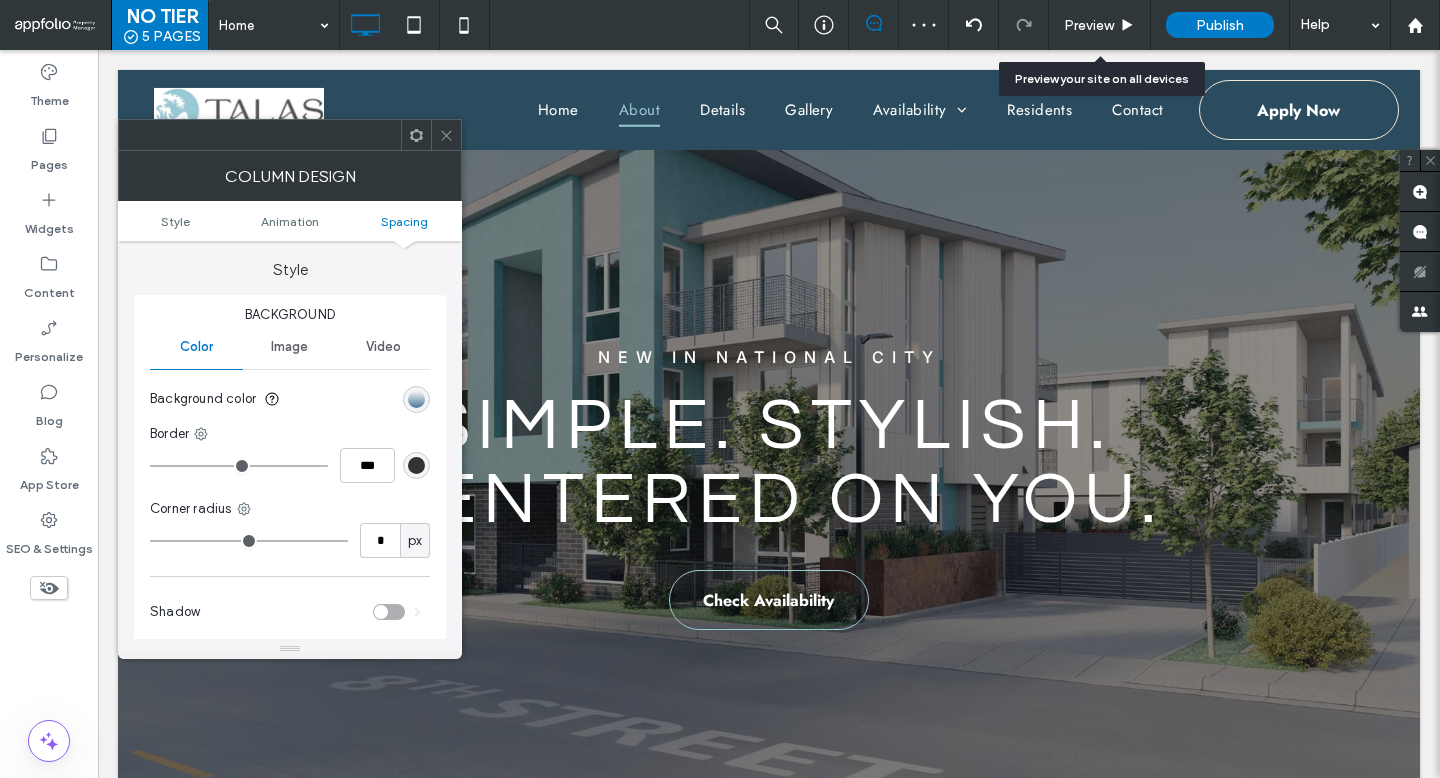 scroll, scrollTop: 557, scrollLeft: 0, axis: vertical 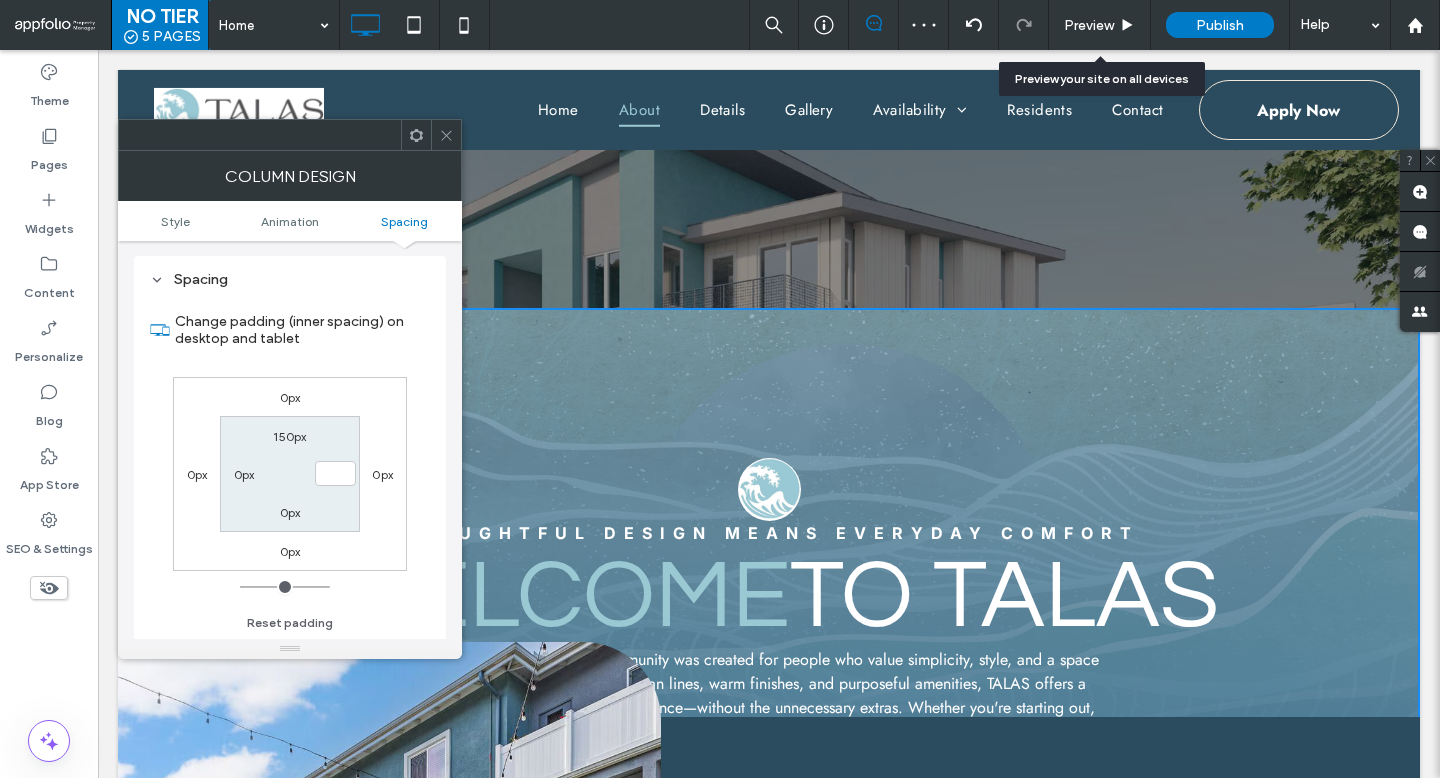 click on "150px" at bounding box center [289, 436] 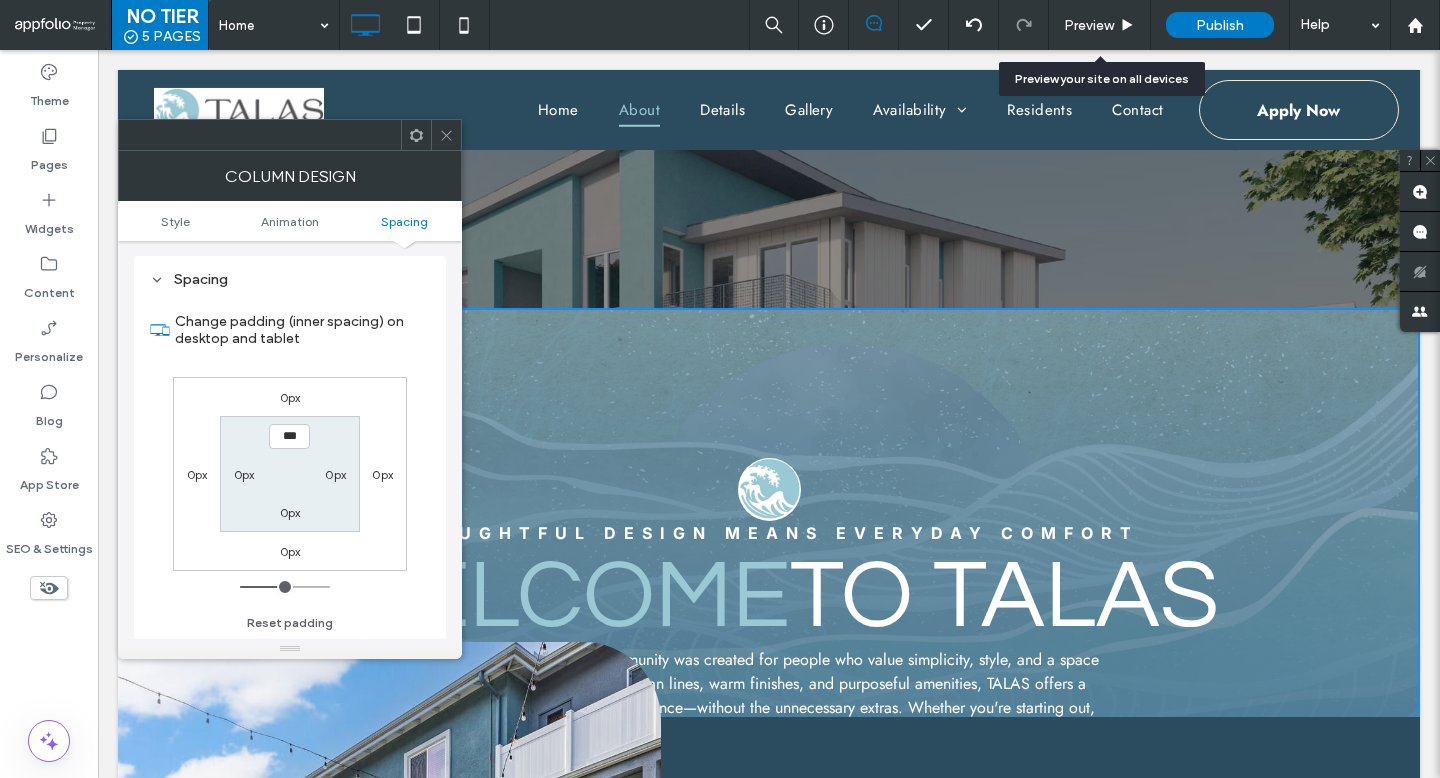 type on "***" 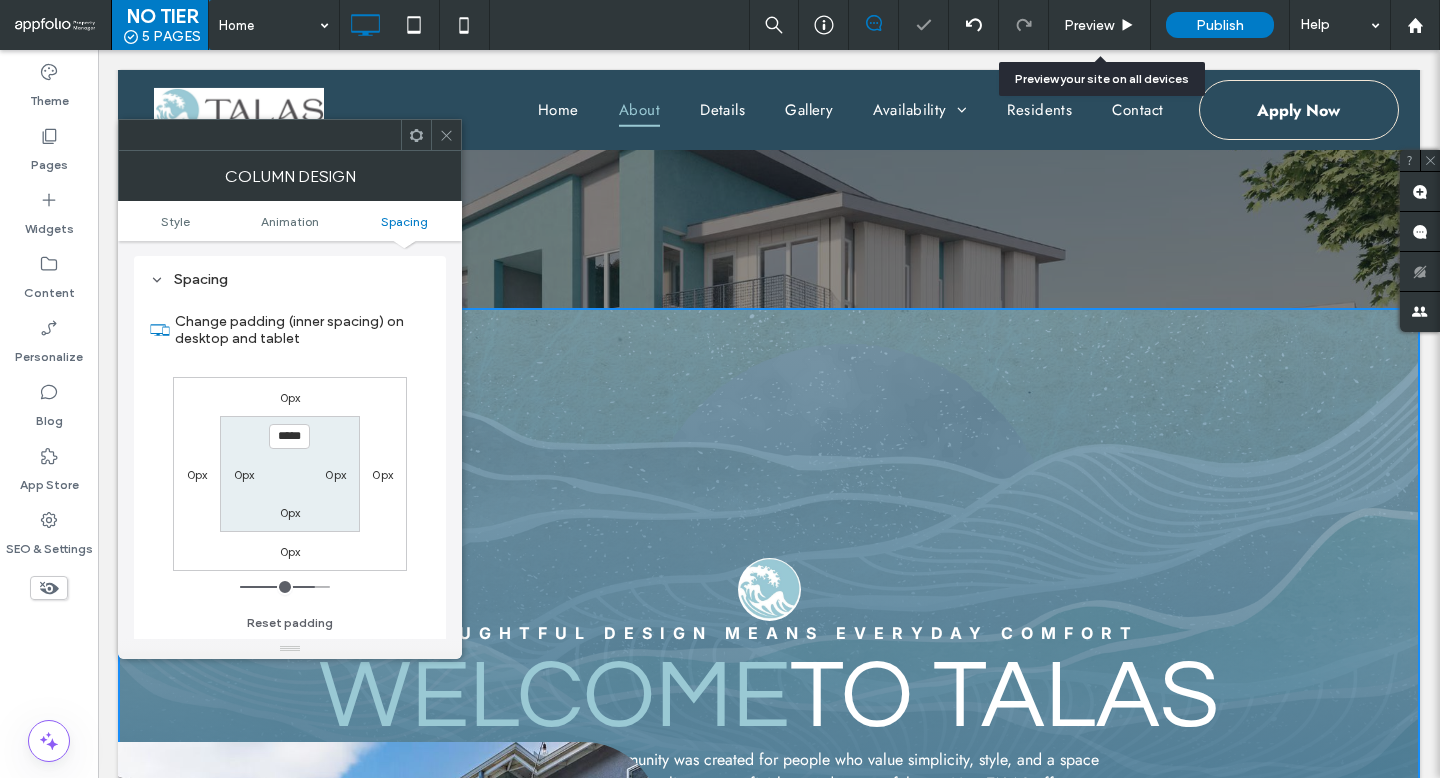 type on "*" 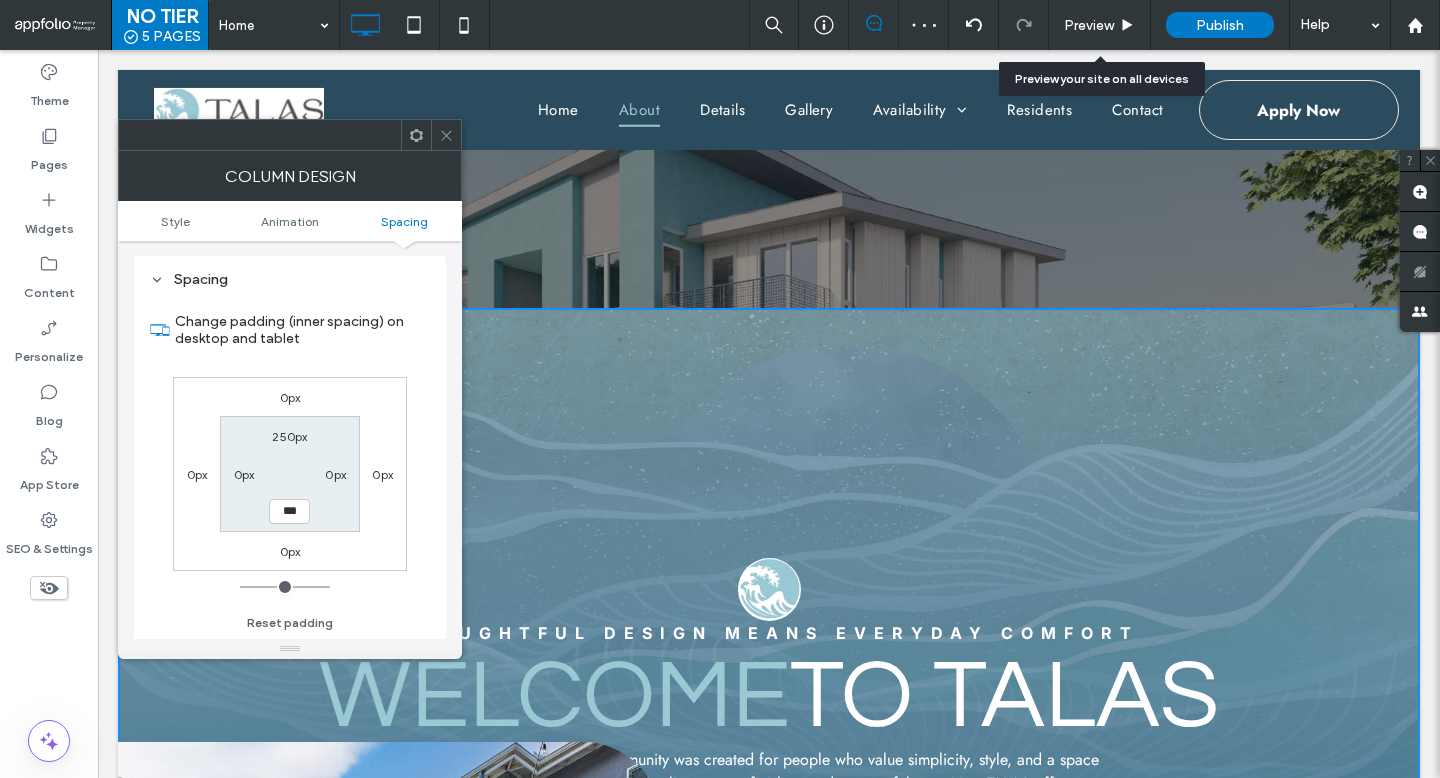type on "***" 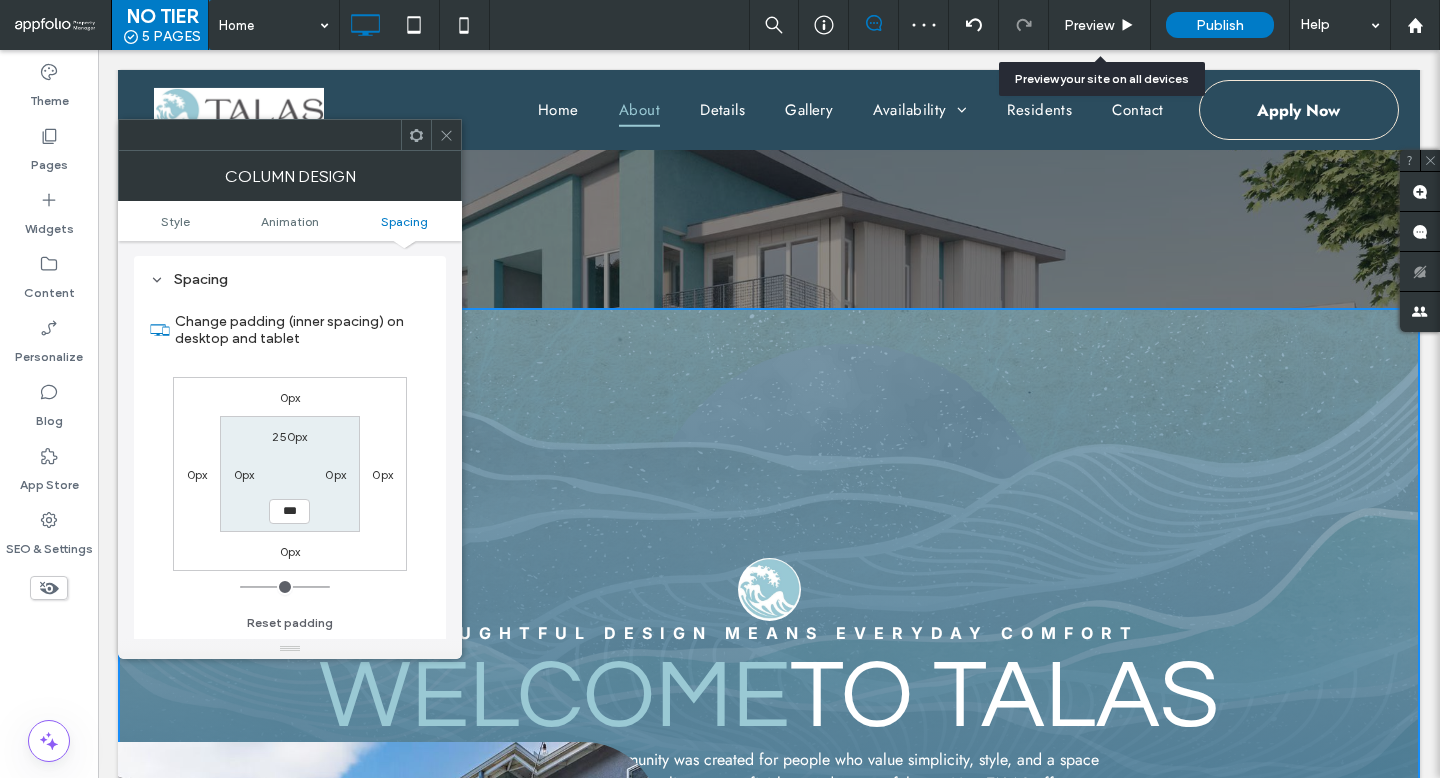 type on "***" 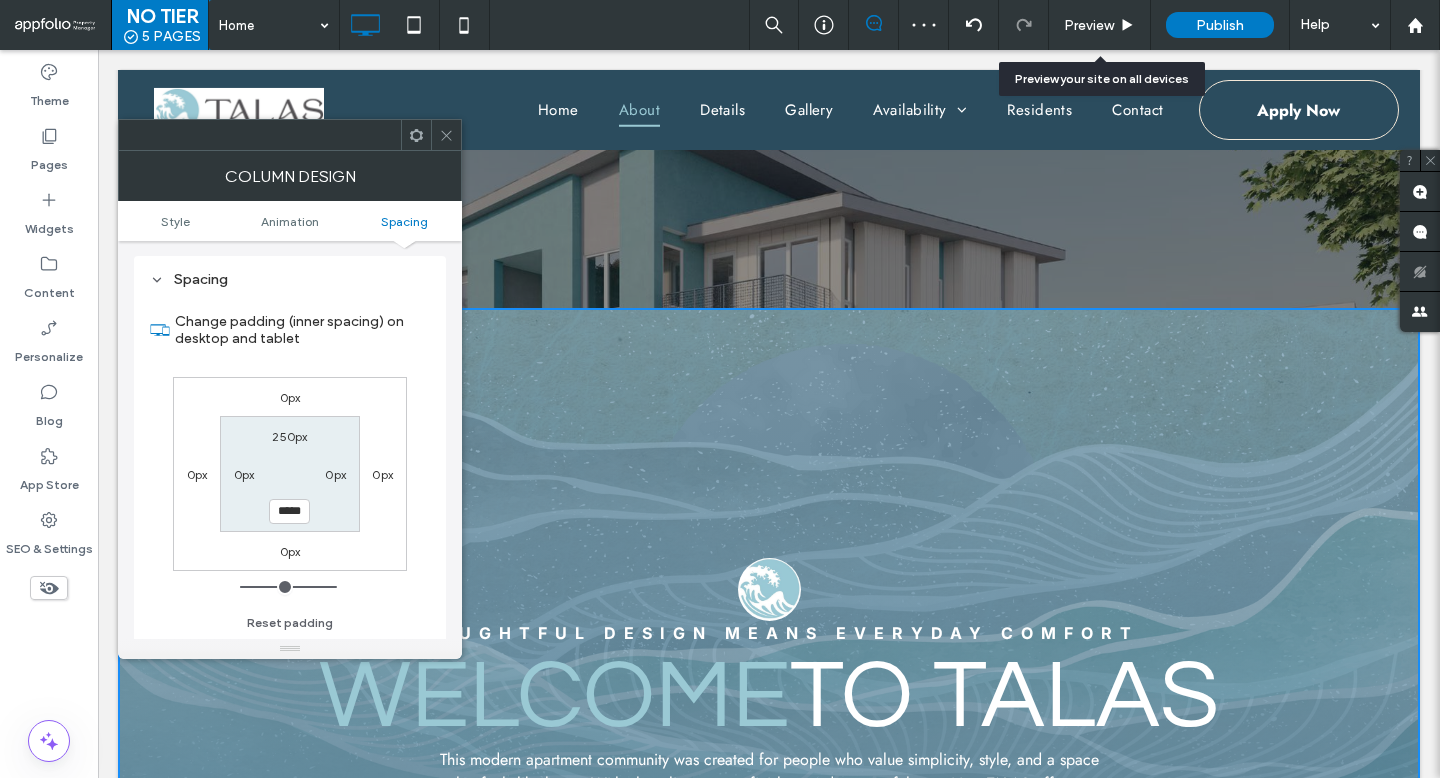 type on "***" 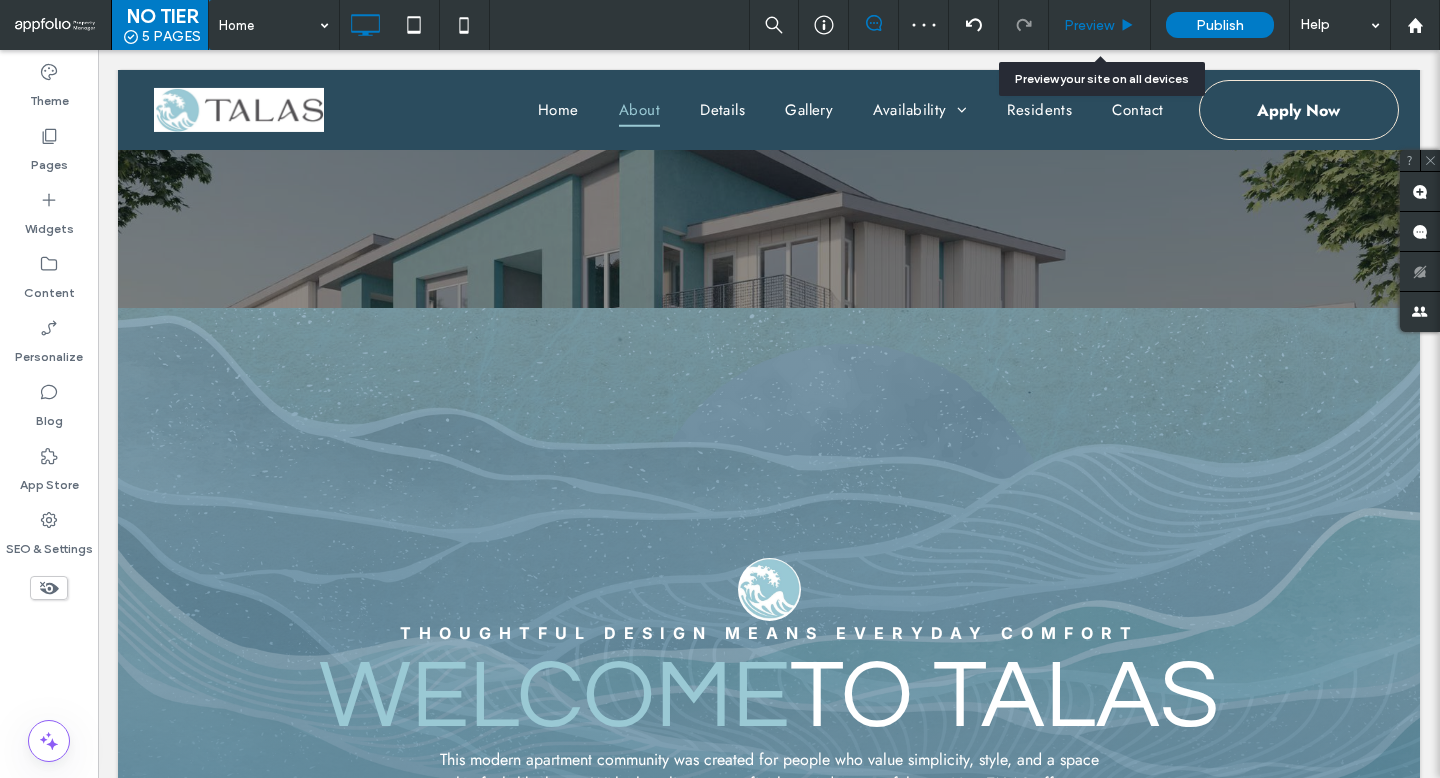 click on "Preview" at bounding box center [1089, 25] 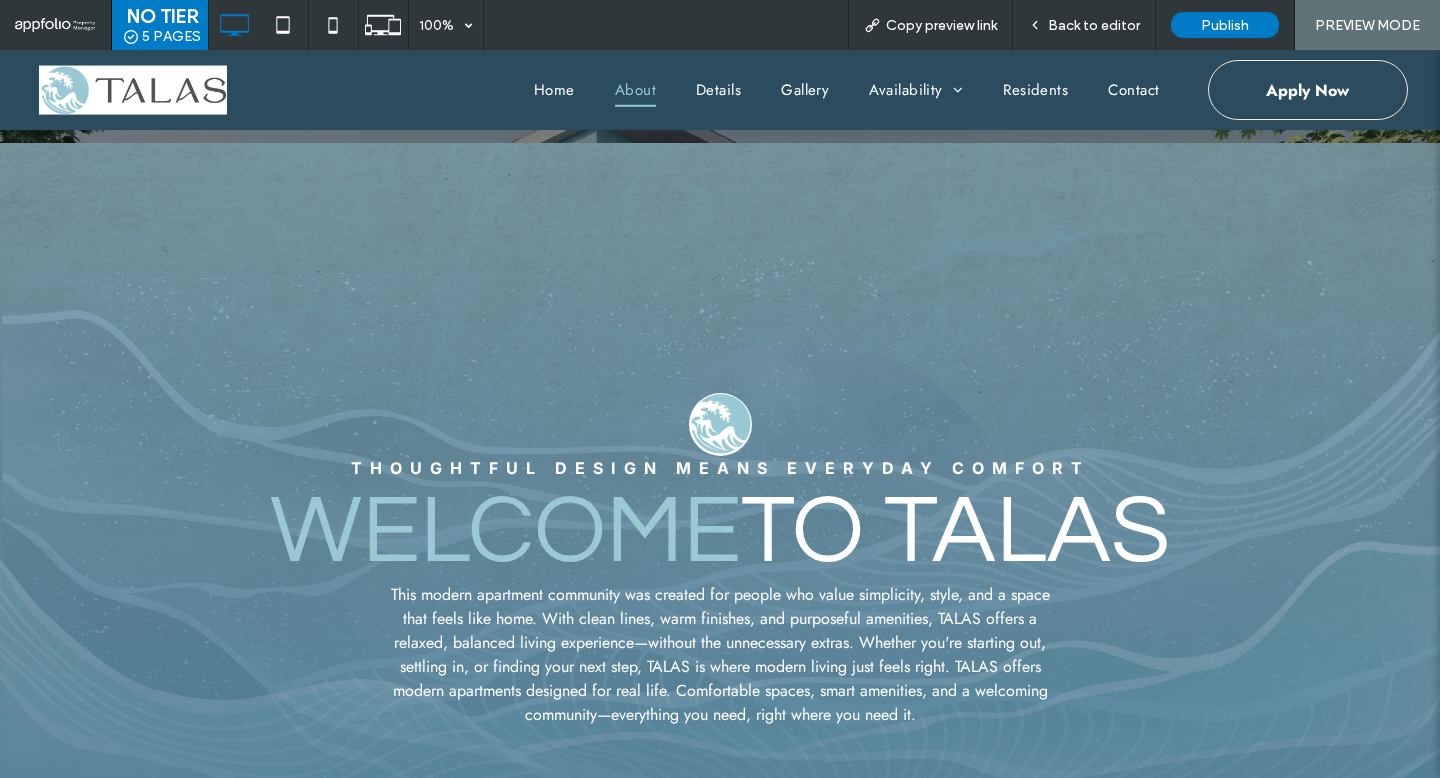 scroll, scrollTop: 706, scrollLeft: 0, axis: vertical 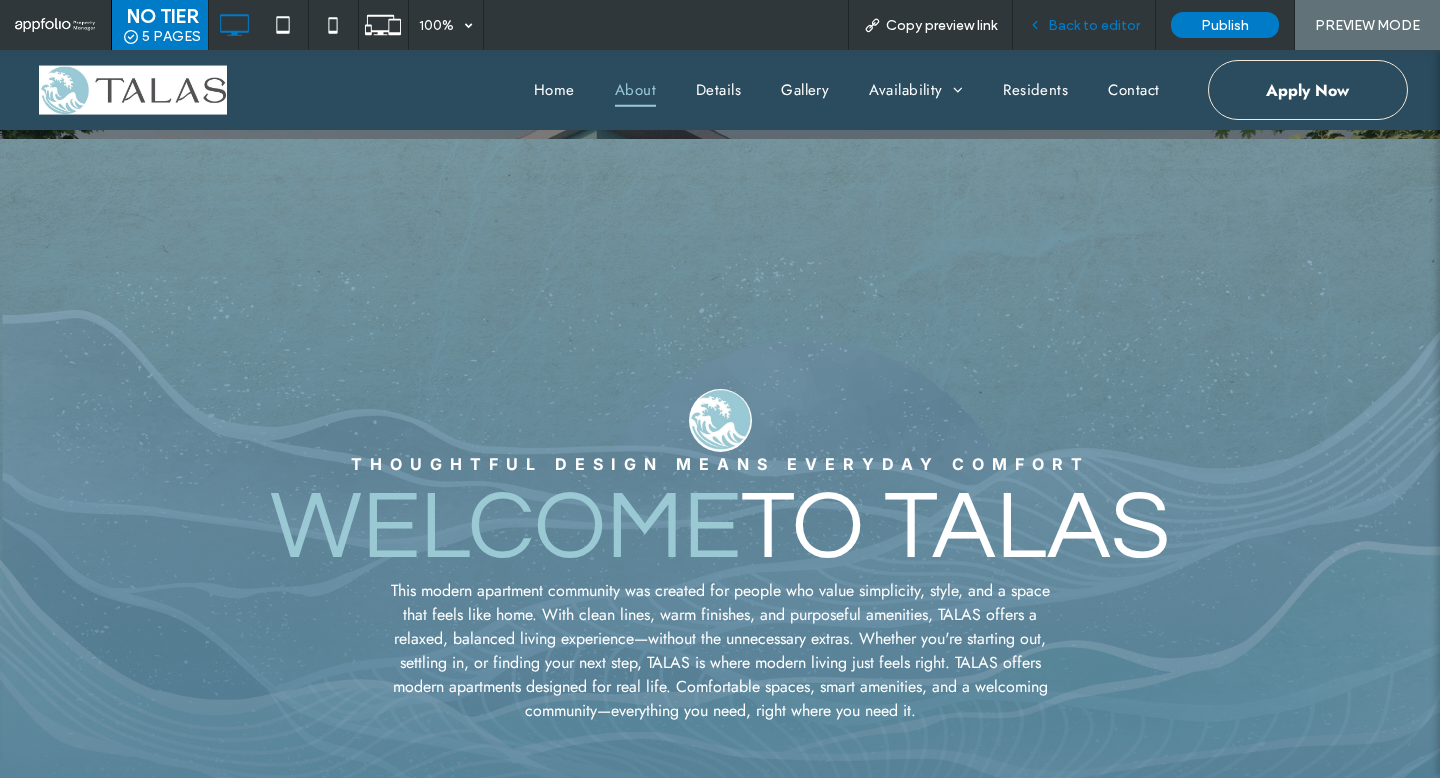 click on "Back to editor" at bounding box center (1084, 25) 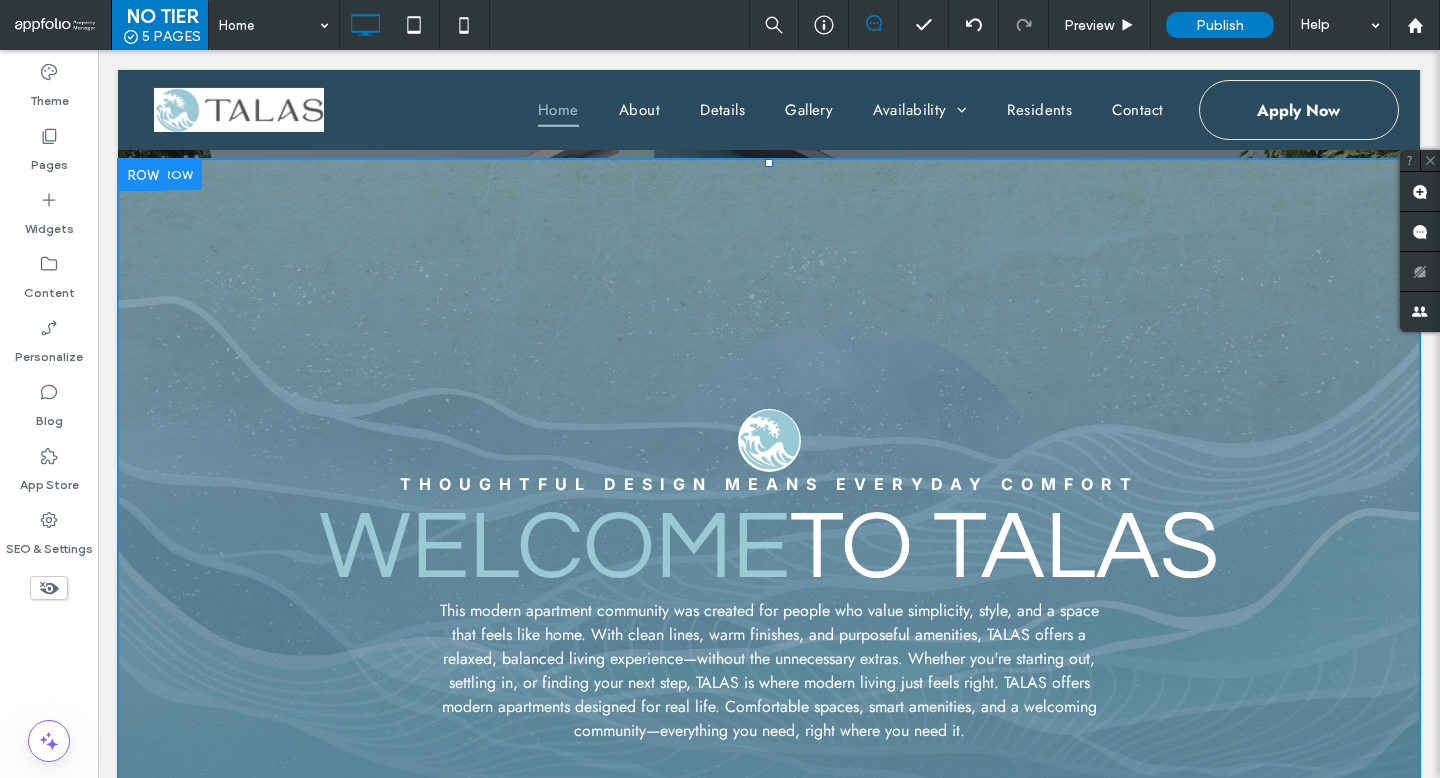 click on "Click To Paste     Click To Paste     Thoughtful Design means Everyday Comfort Welcome  to TALAS This modern apartment community was created for people who value simplicity, style, and a space that feels like home. With clean lines, warm finishes, and purposeful amenities, TALAS offers a relaxed, balanced living experience—without the unnecessary extras. Whether you're starting out, settling in, or finding your next step, TALAS is where modern living just feels right. TALAS offers modern apartments designed for real life. Comfortable spaces, smart amenities, and a welcoming community—everything you need, right where you need it." at bounding box center [769, 613] 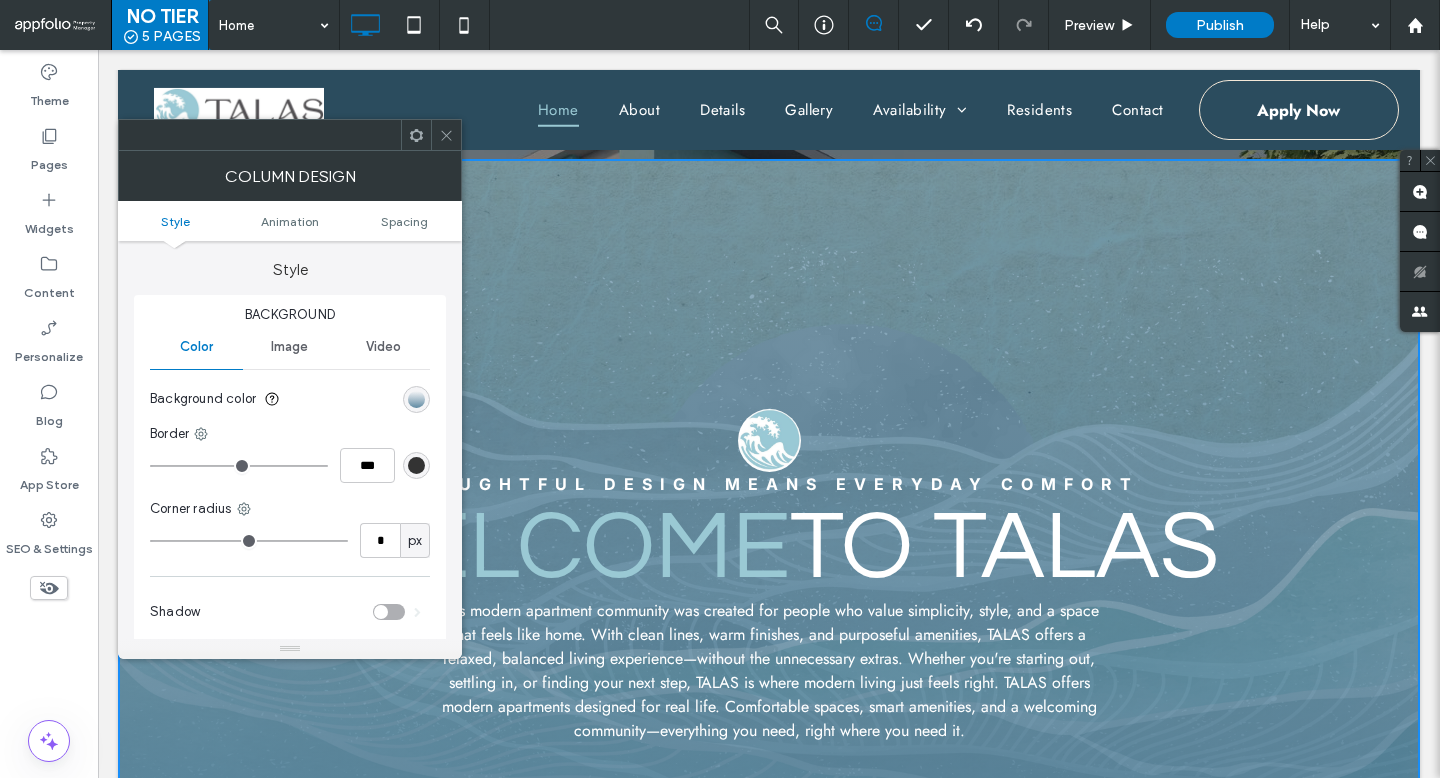 click at bounding box center (416, 399) 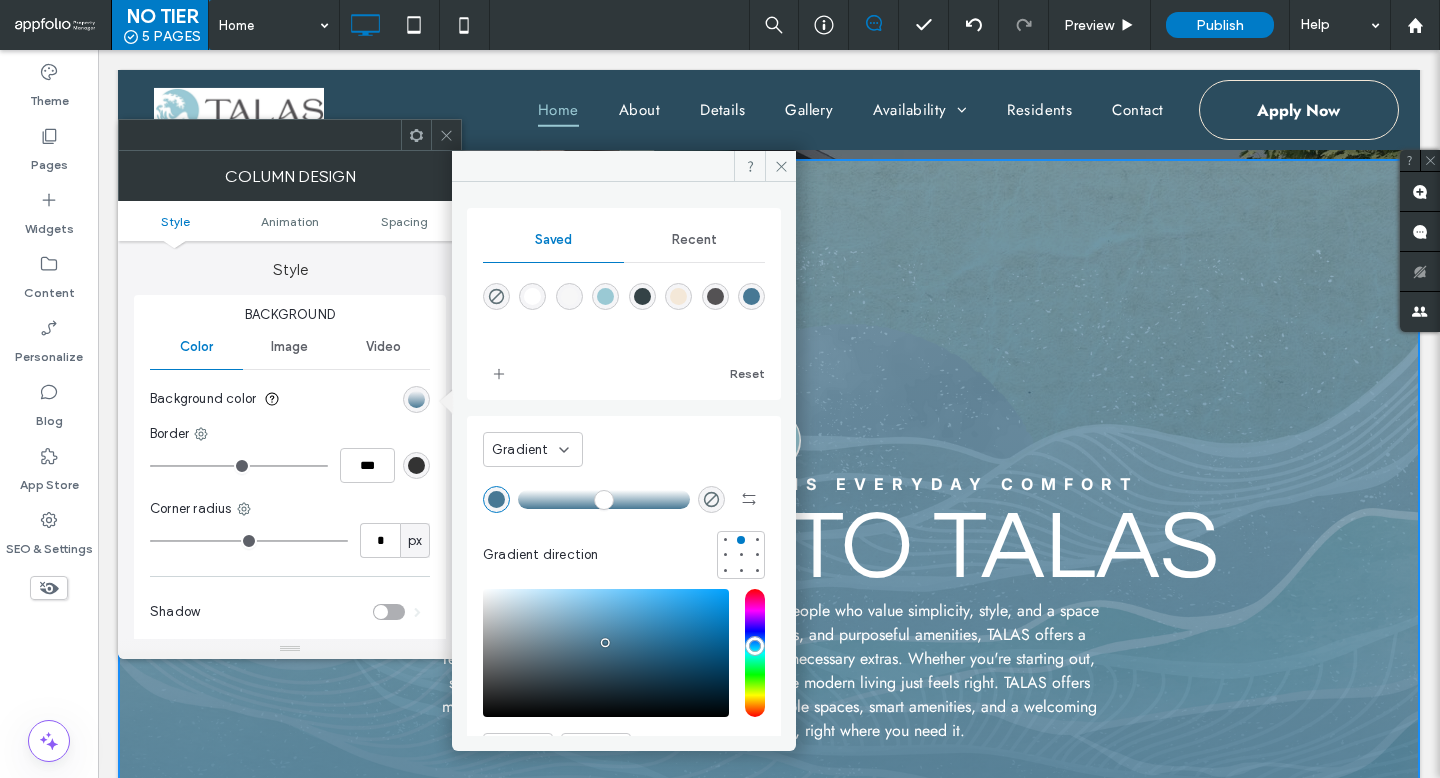 scroll, scrollTop: 19, scrollLeft: 0, axis: vertical 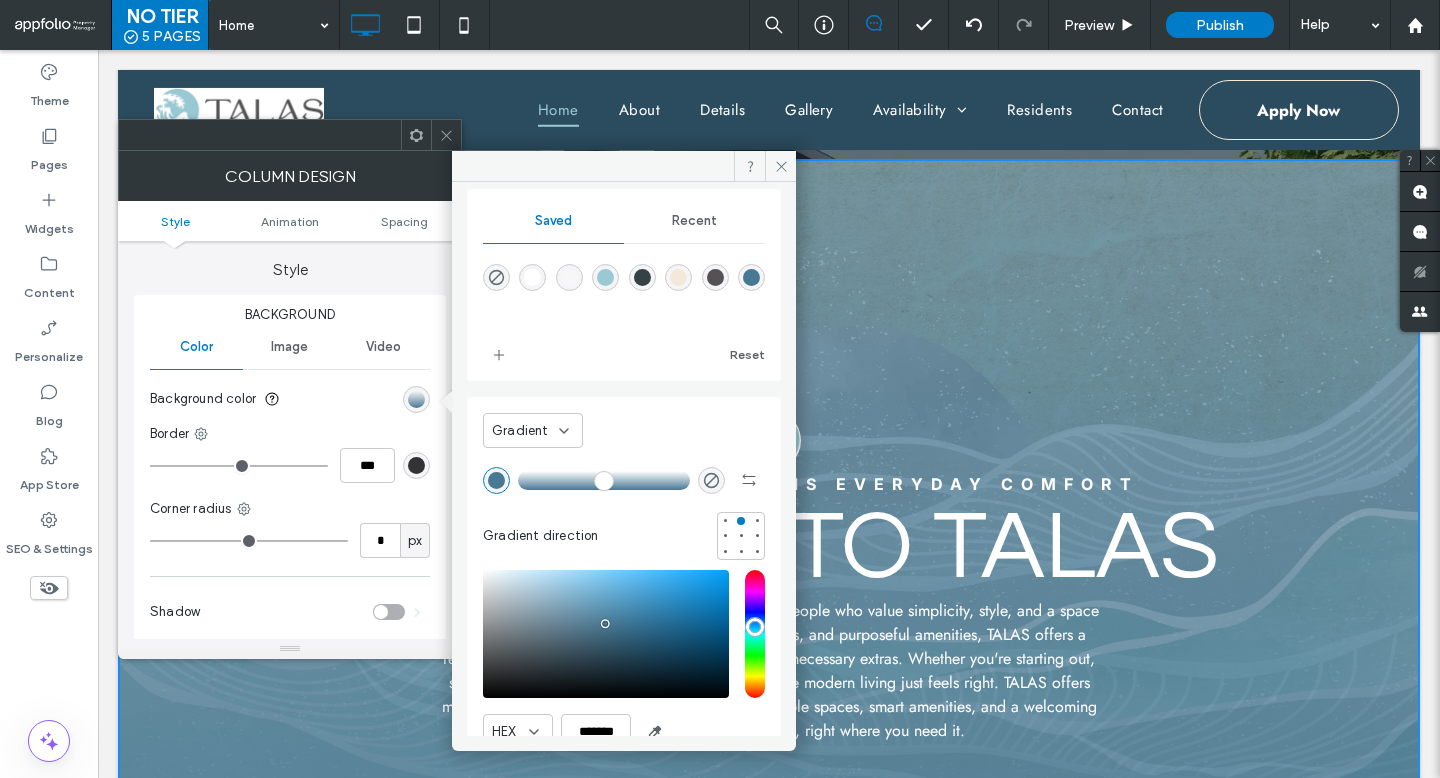 click at bounding box center [642, 277] 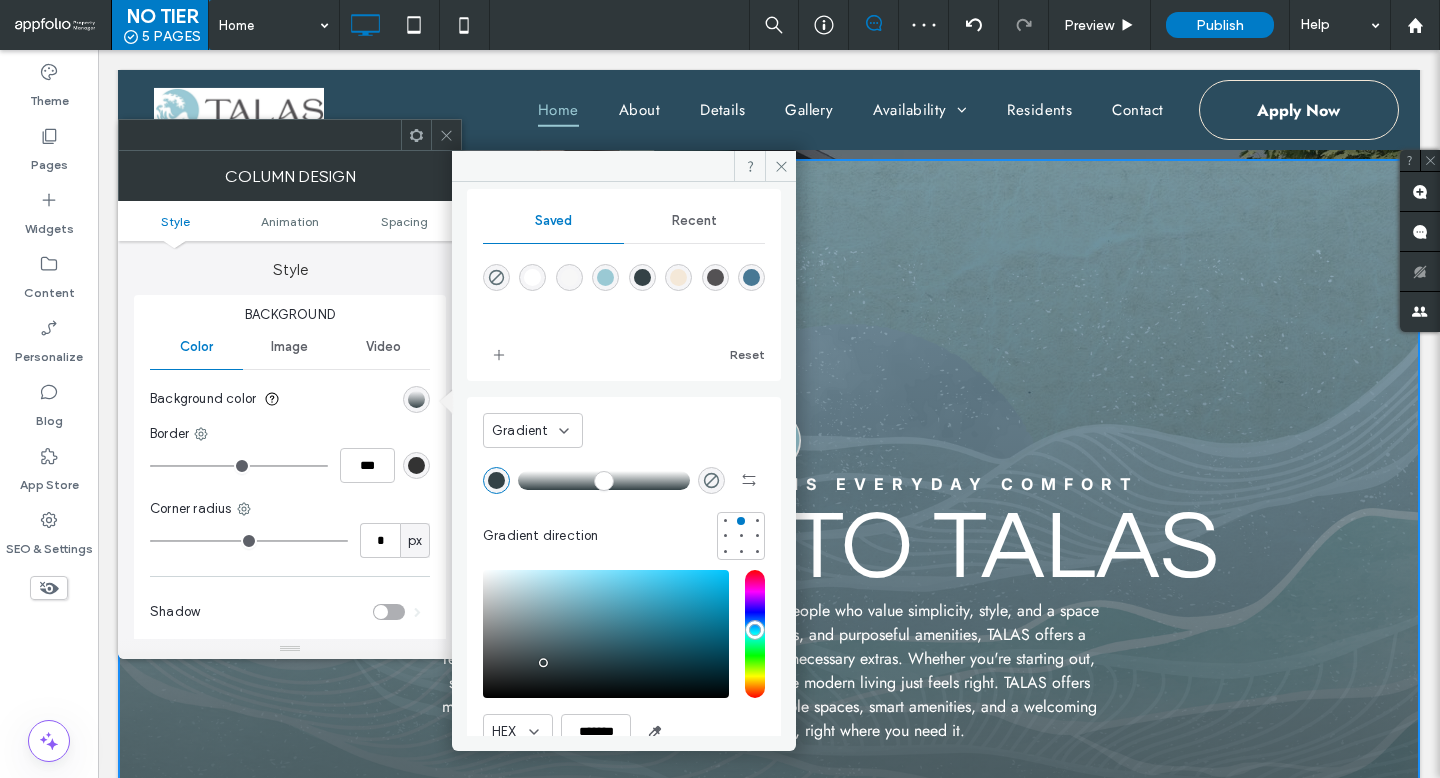 click on "Recent" at bounding box center [694, 221] 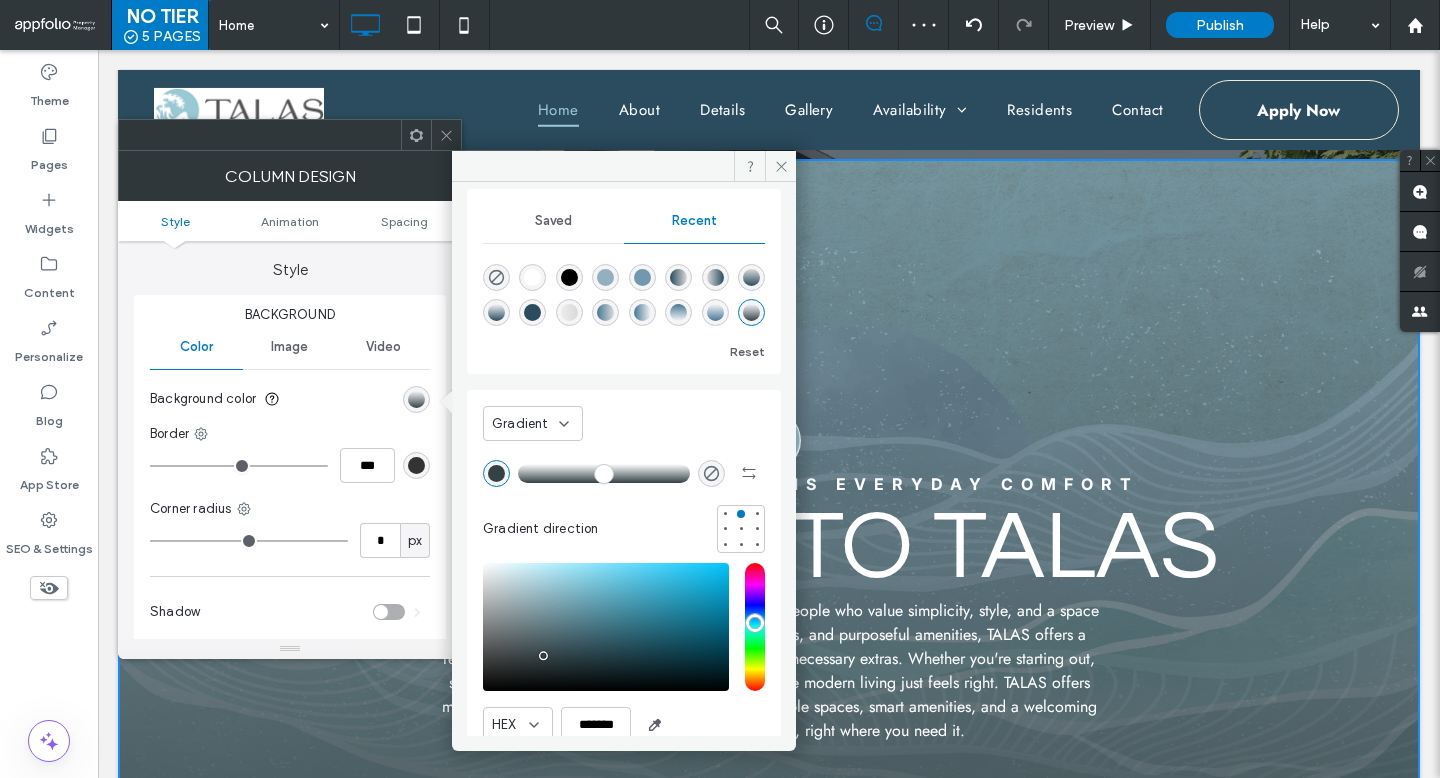 scroll, scrollTop: 0, scrollLeft: 0, axis: both 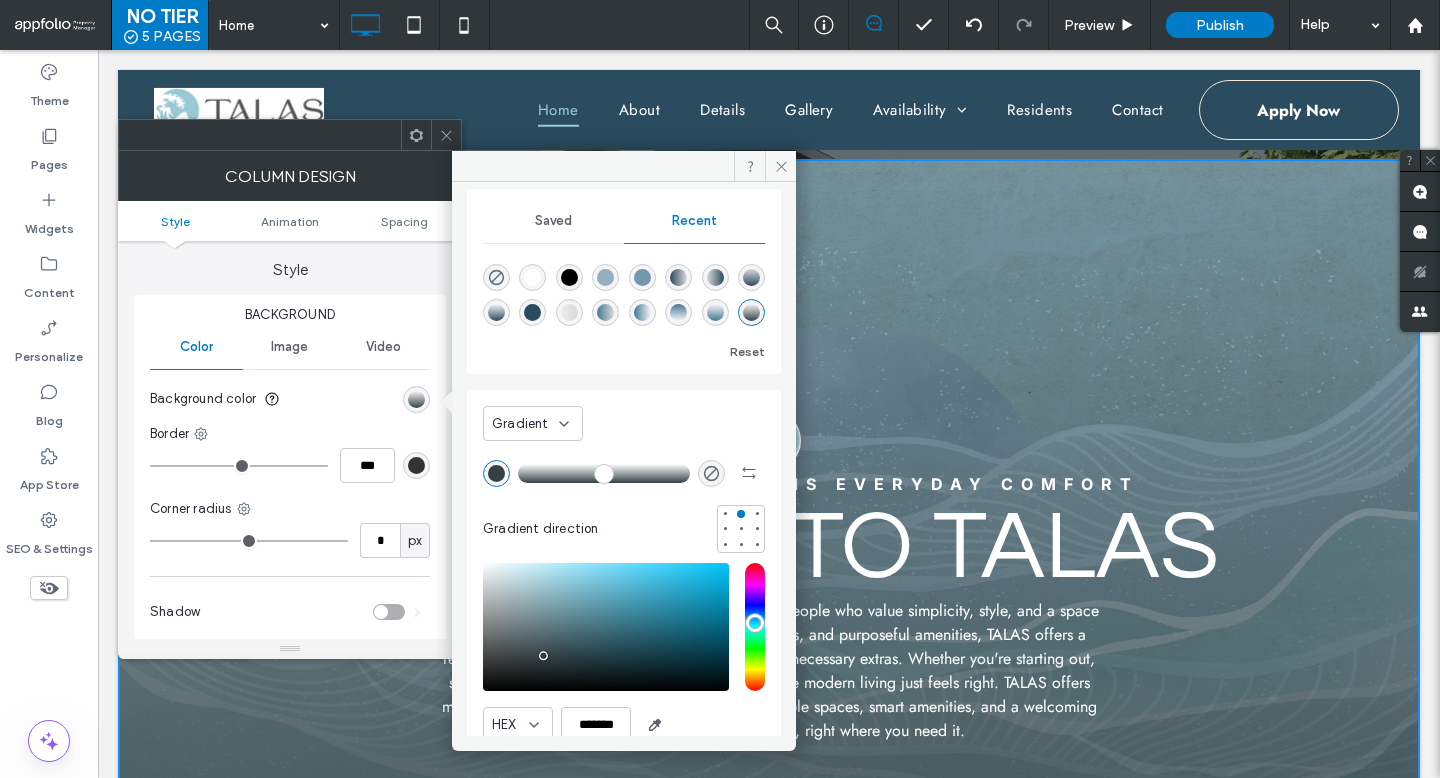 click at bounding box center [532, 312] 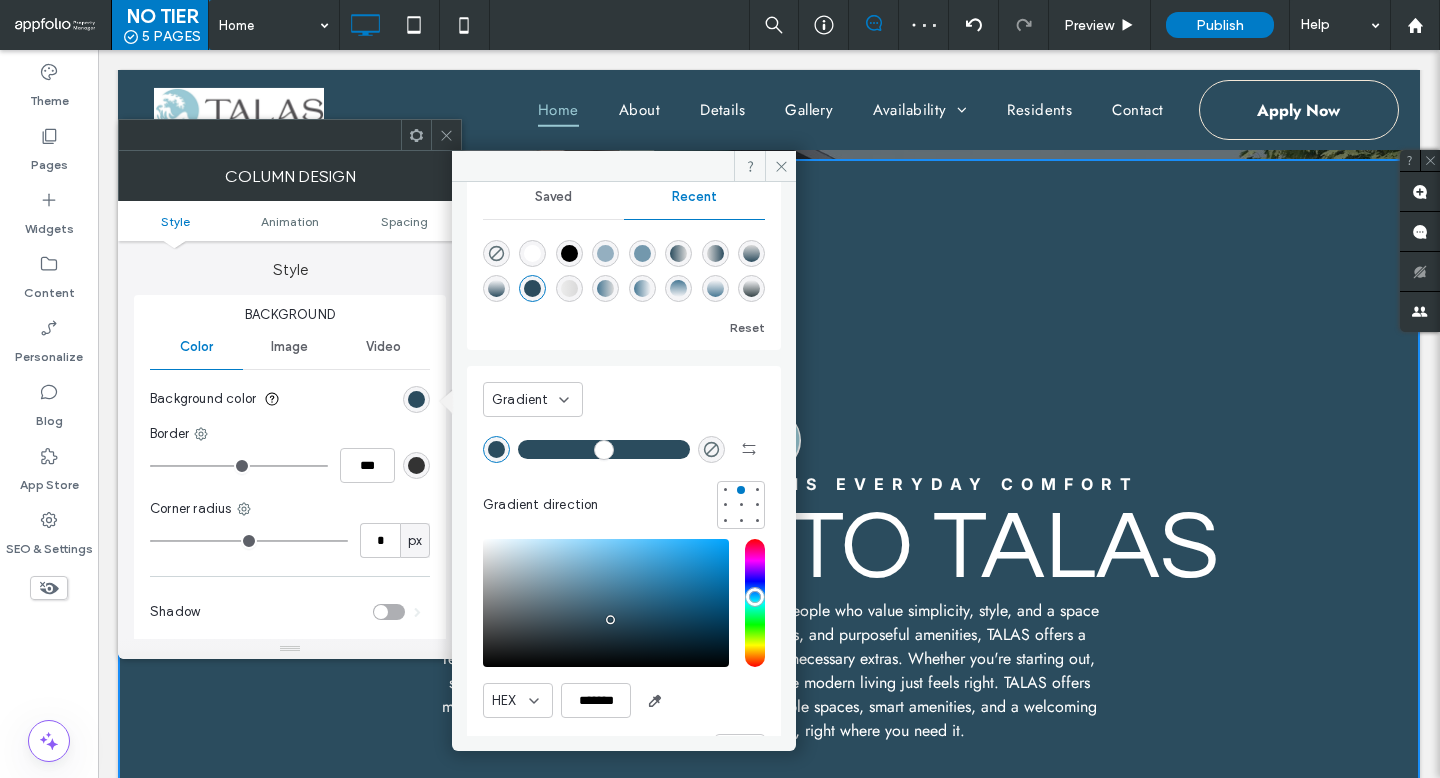 scroll, scrollTop: 101, scrollLeft: 0, axis: vertical 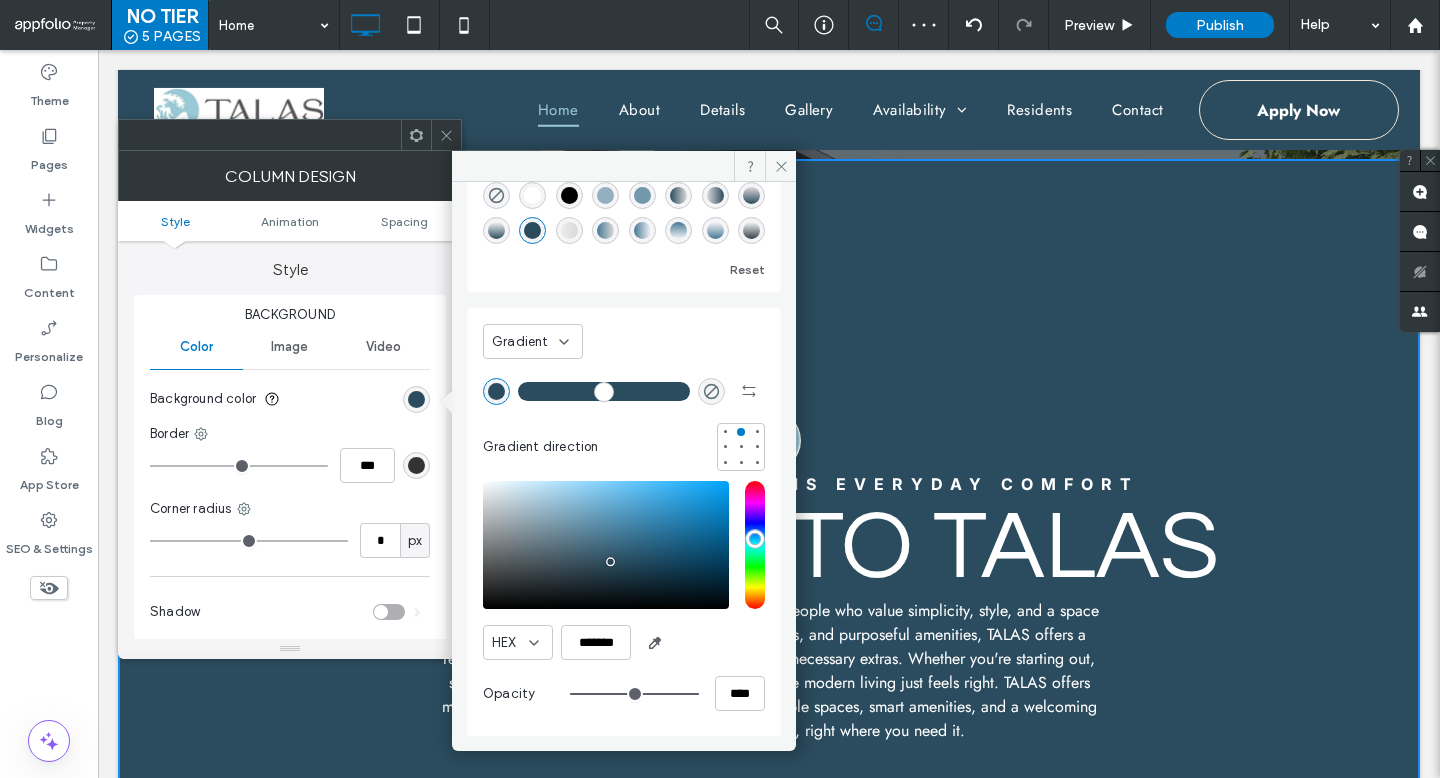type on "**" 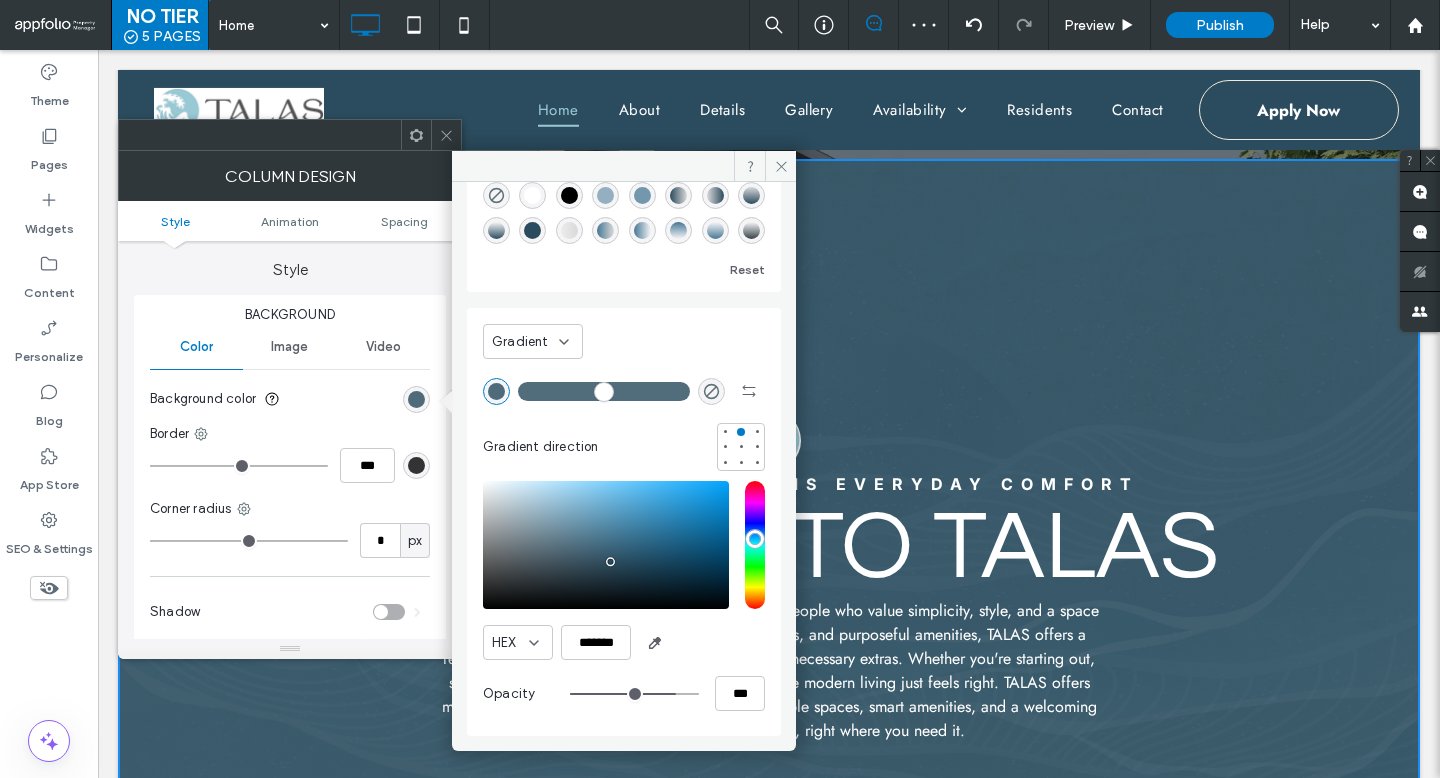 click at bounding box center (634, 694) 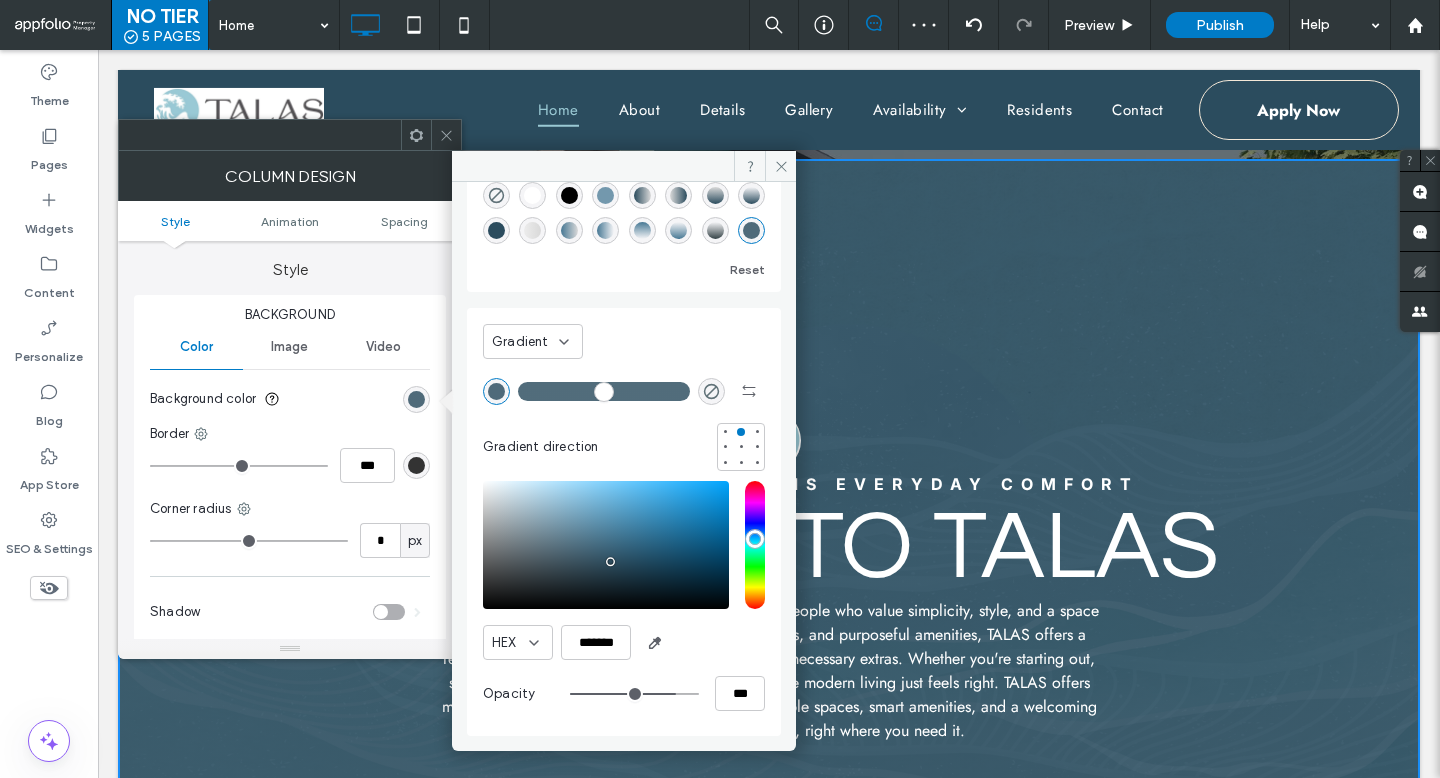 type on "**" 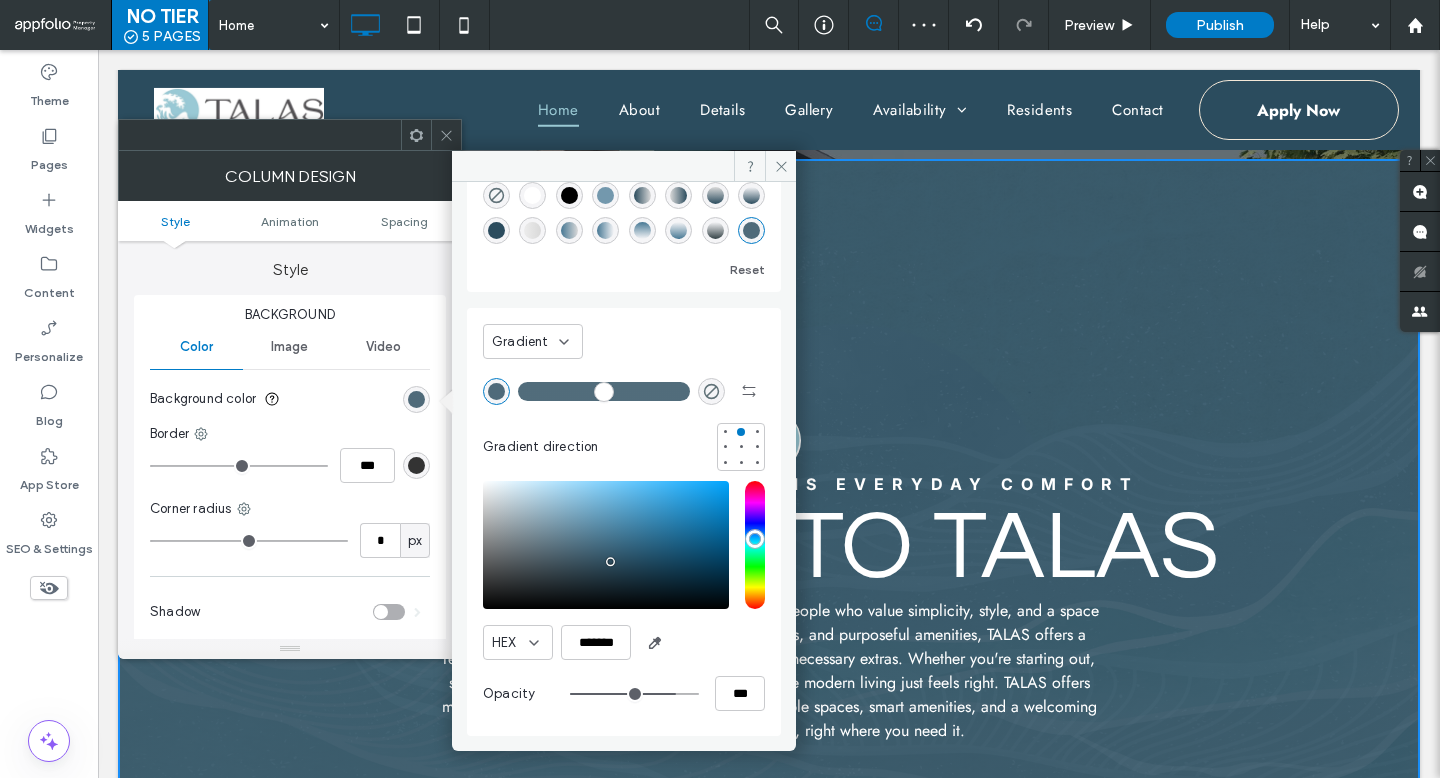 type on "**" 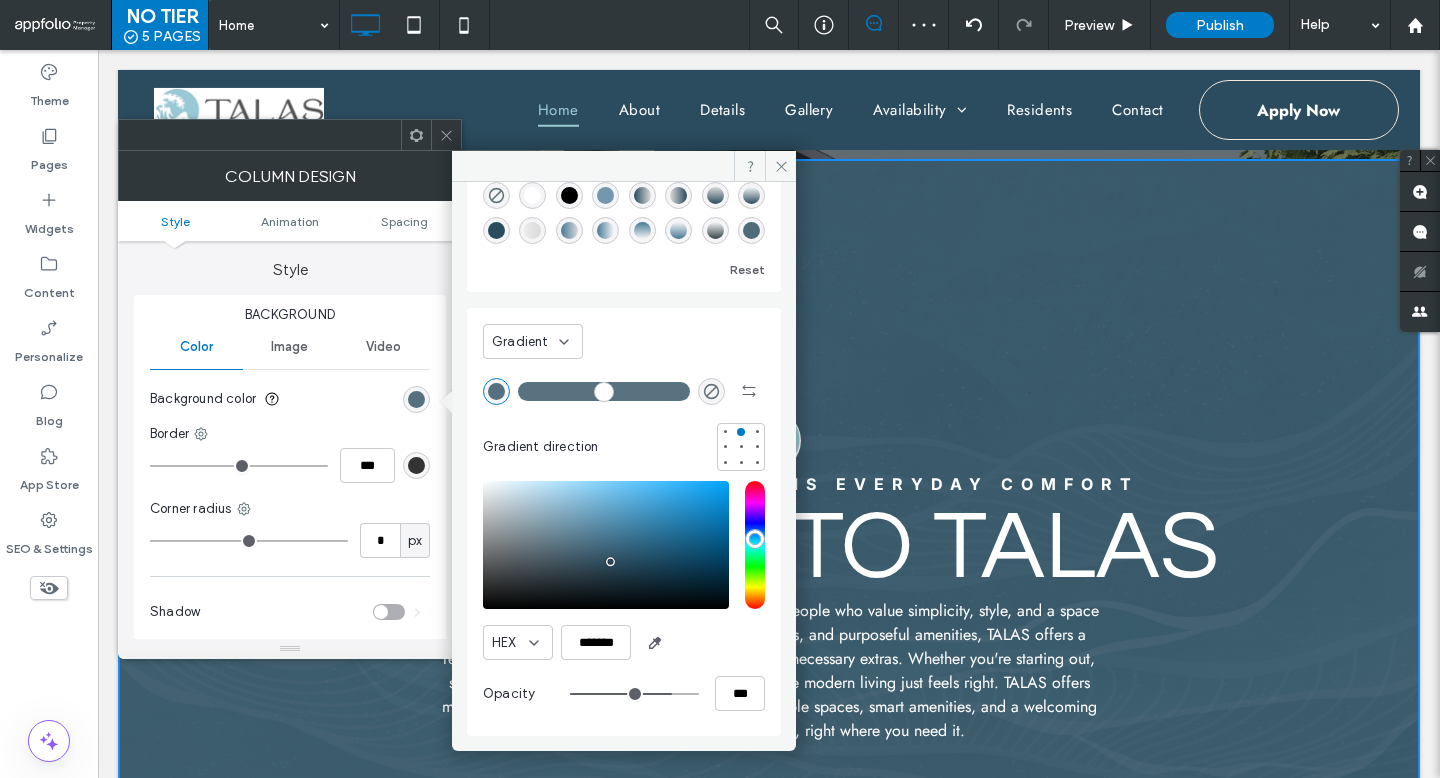 type on "**" 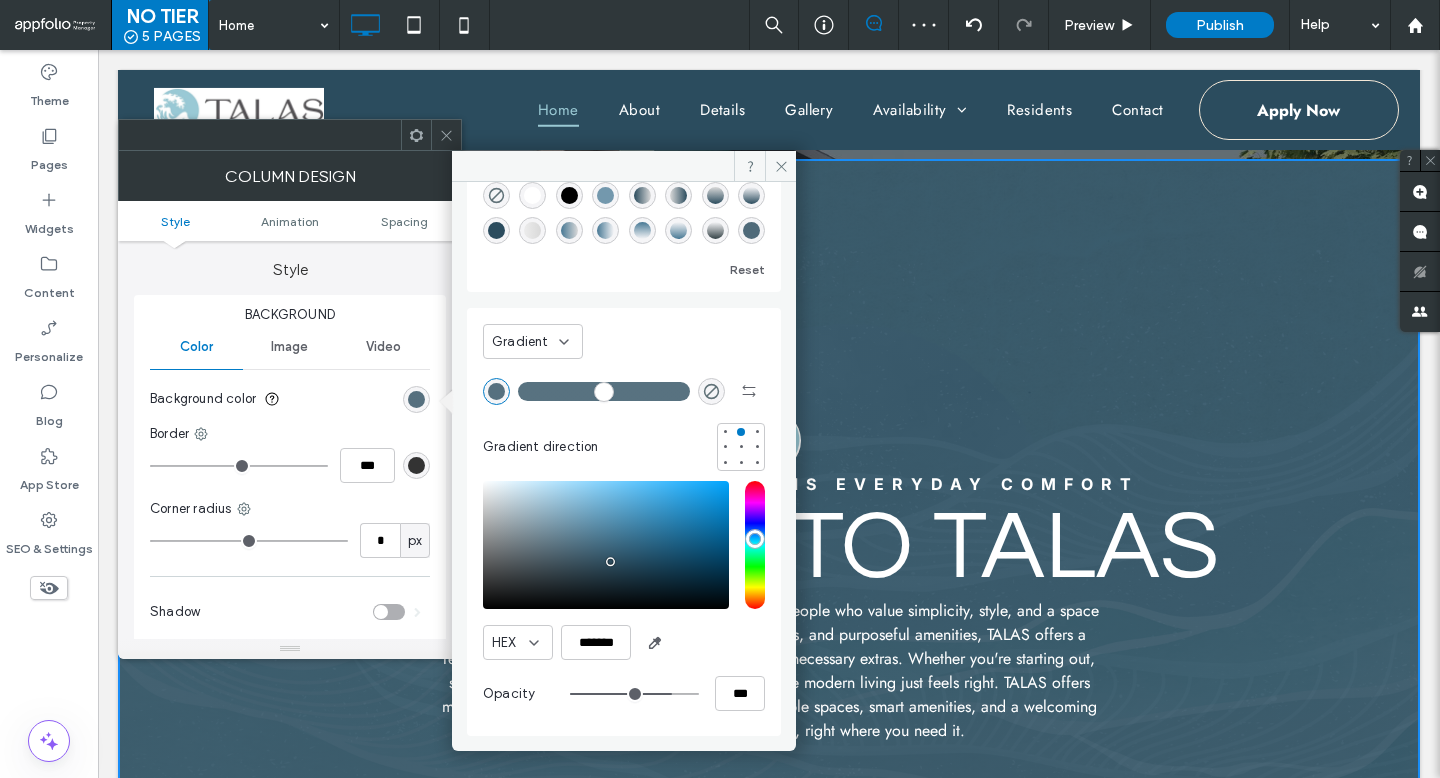 type on "***" 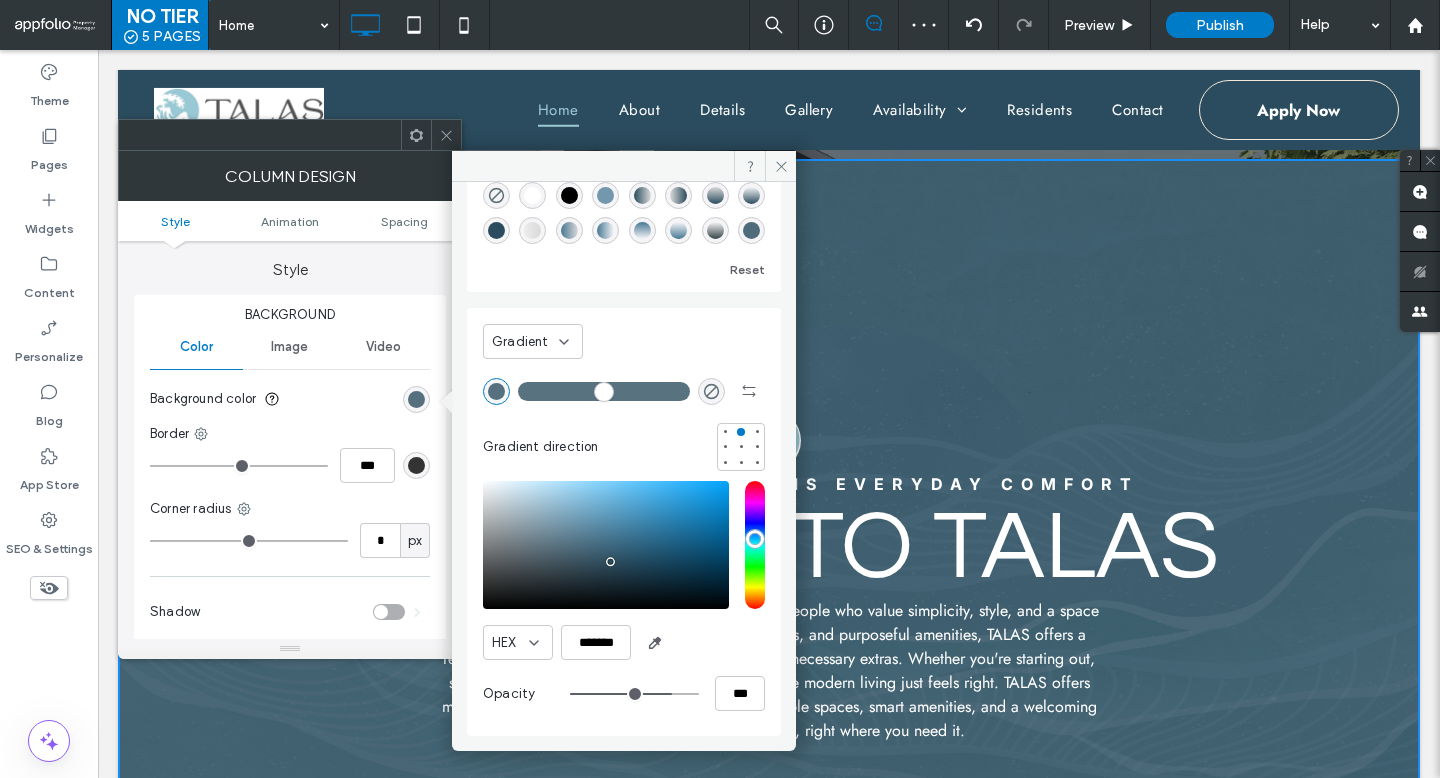 type on "**" 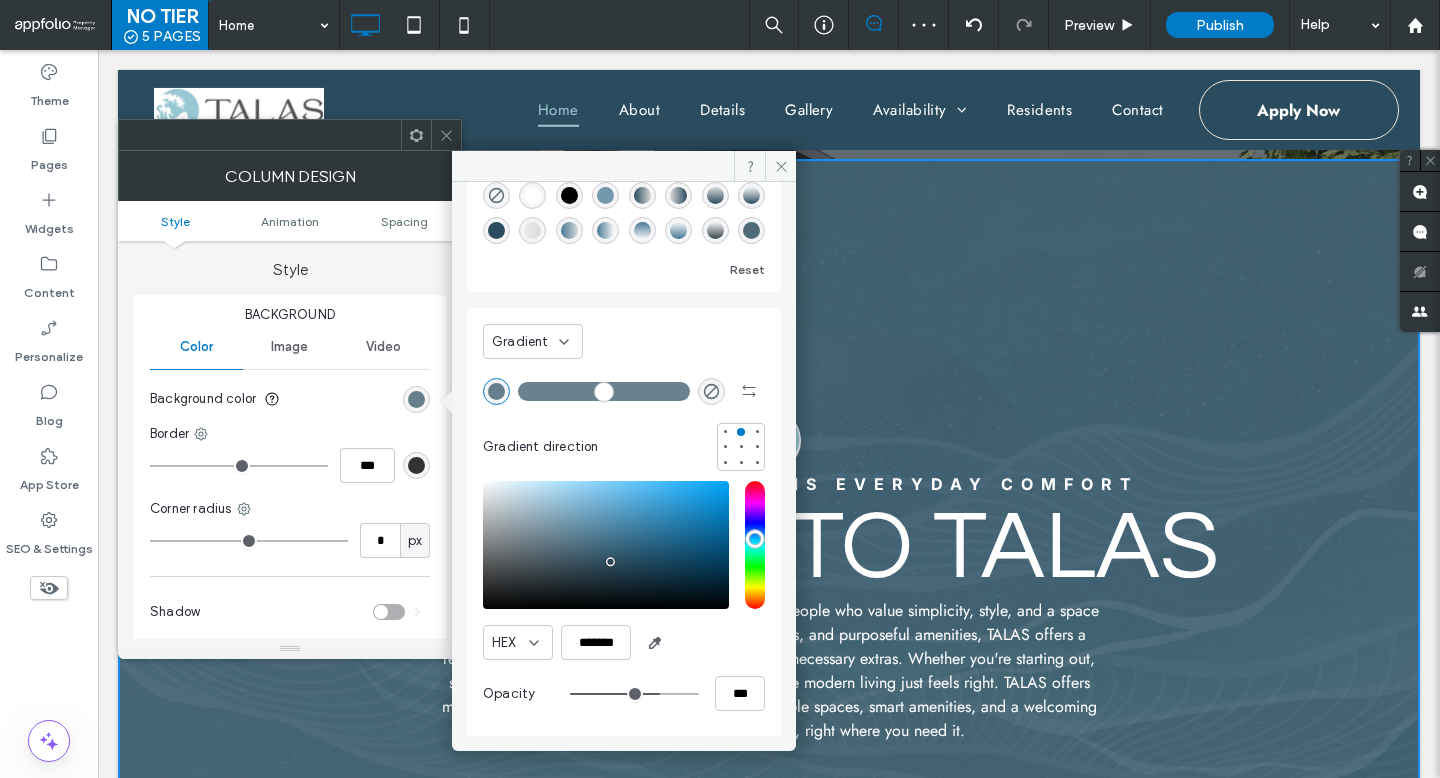type on "**" 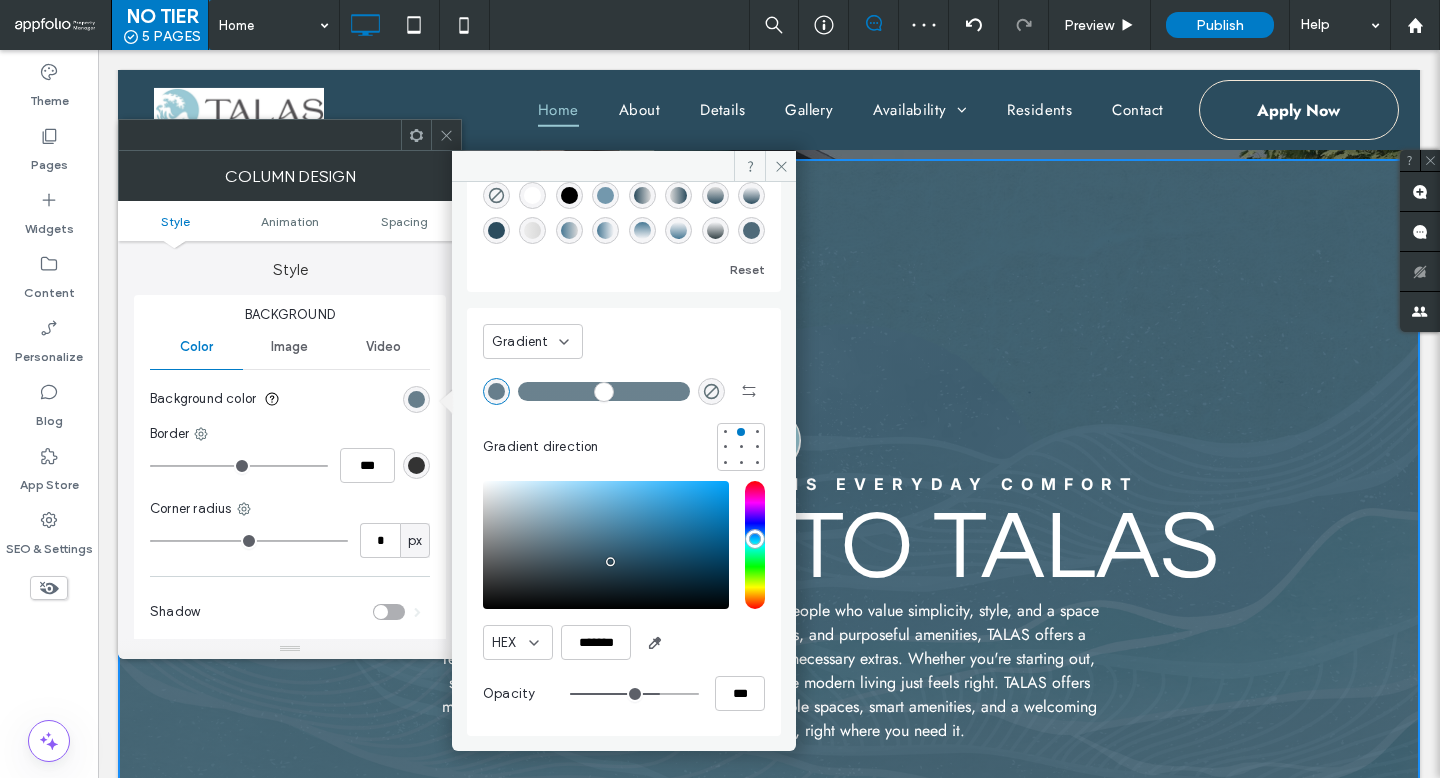 type on "***" 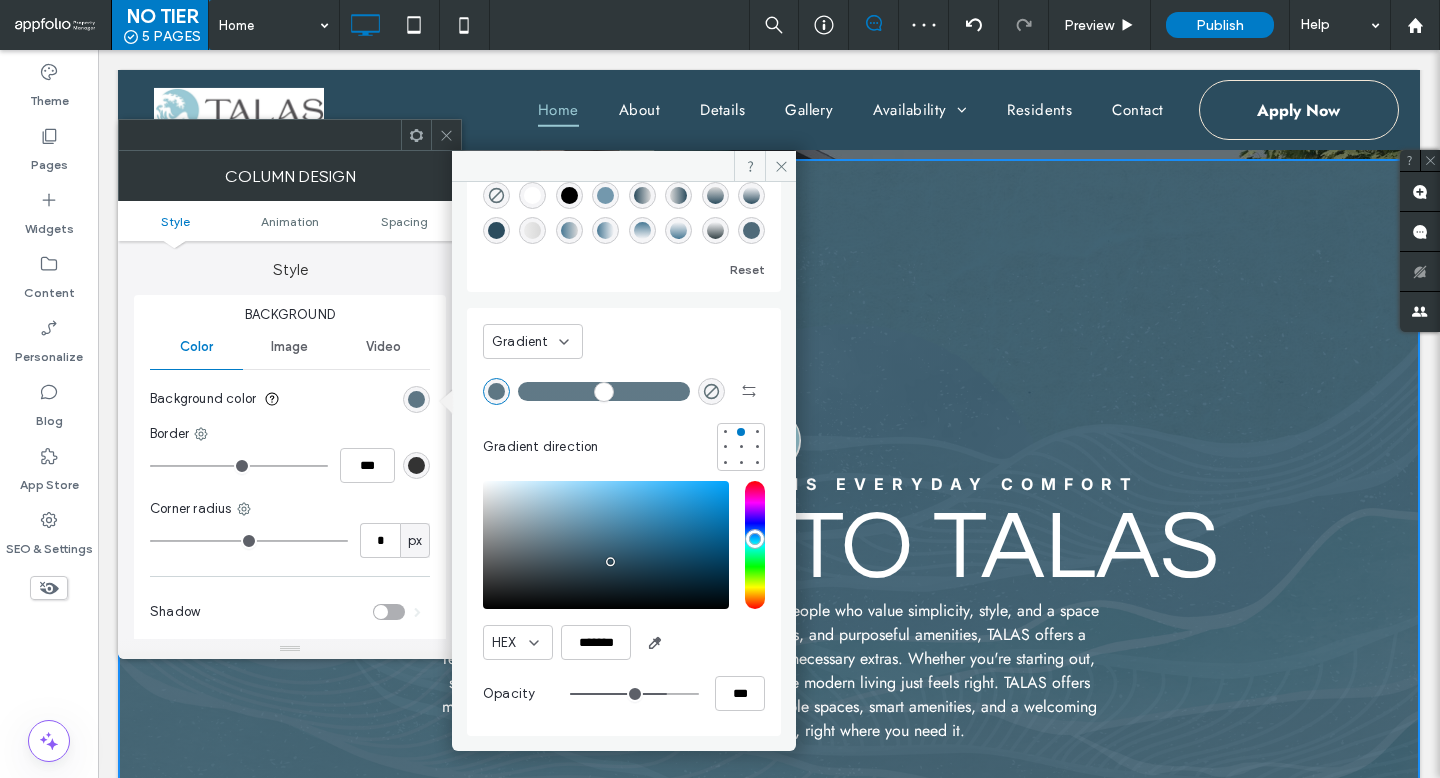 type on "**" 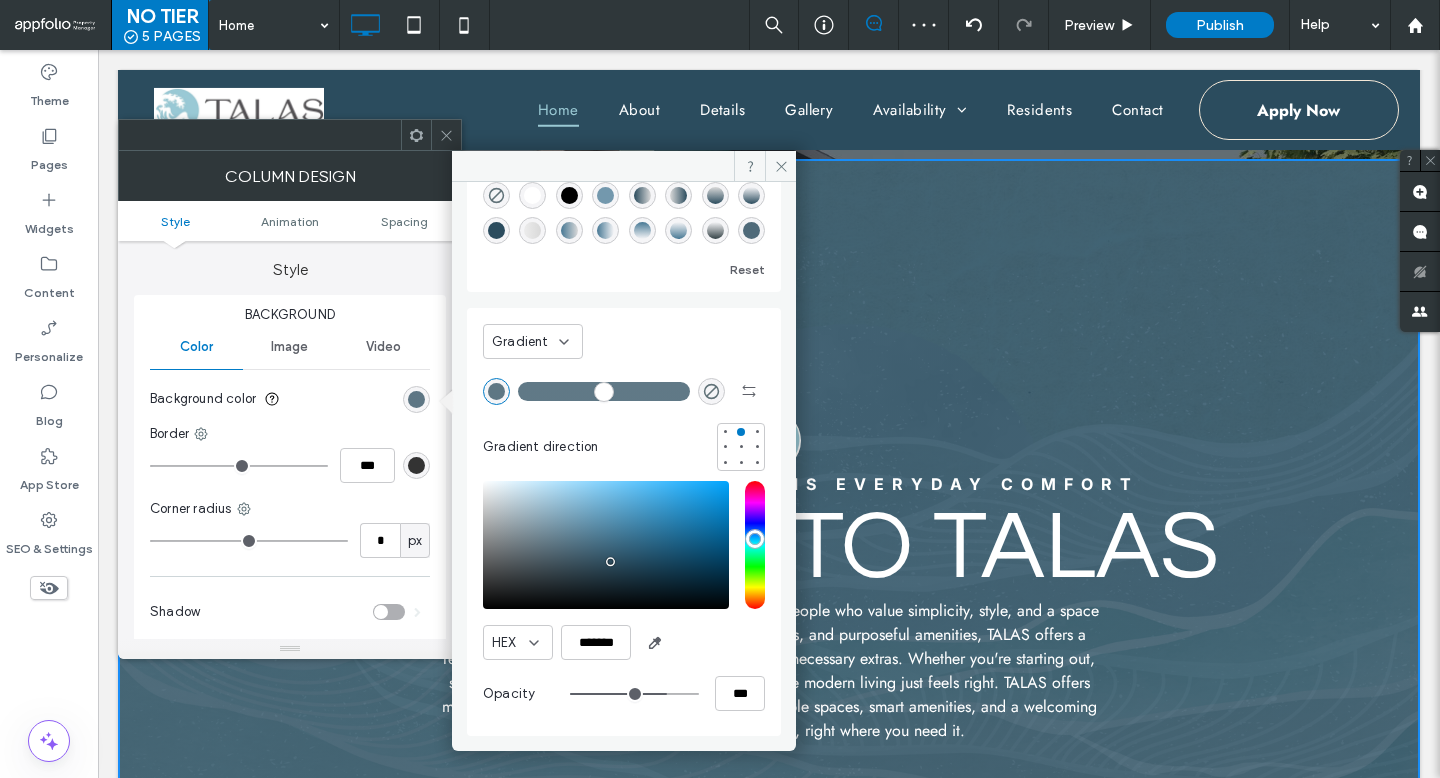 type on "***" 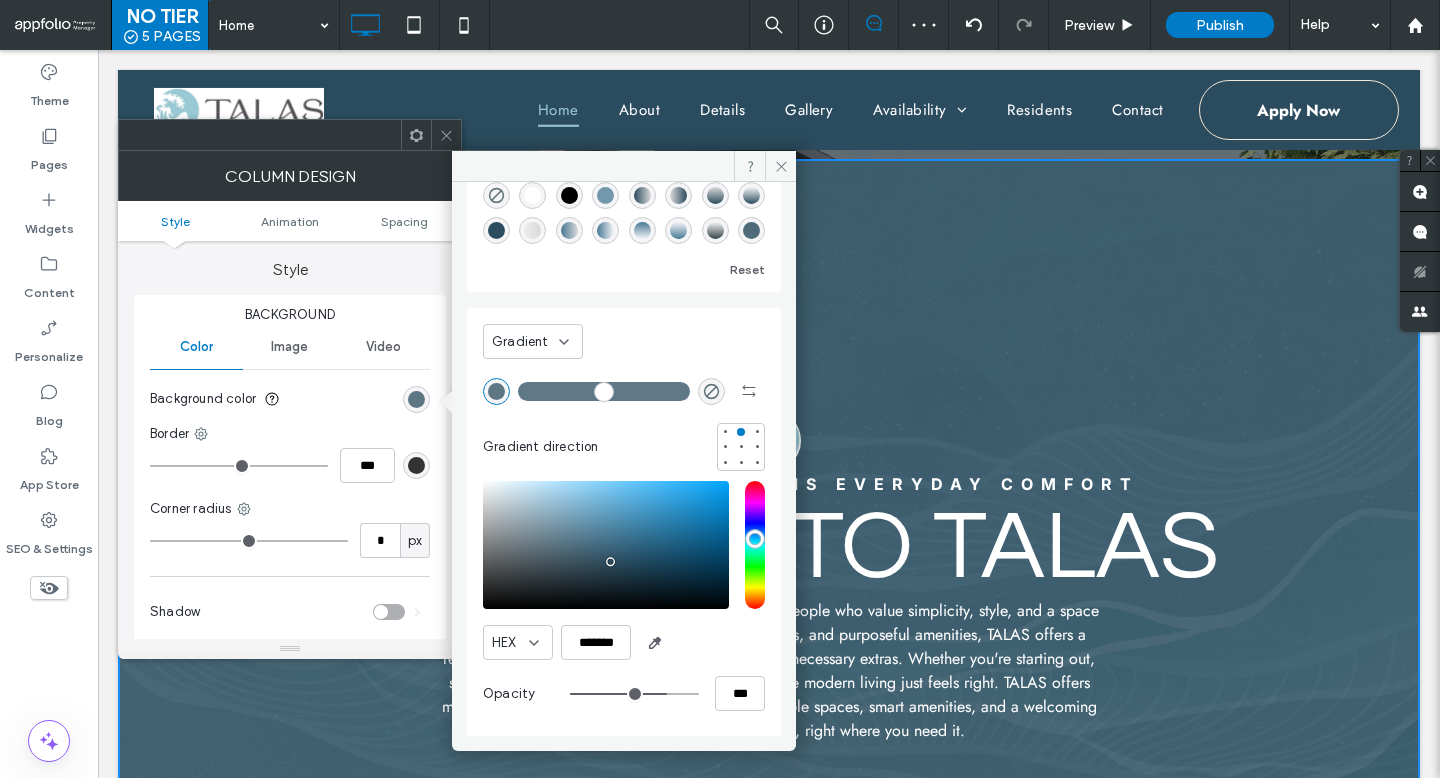 type on "**" 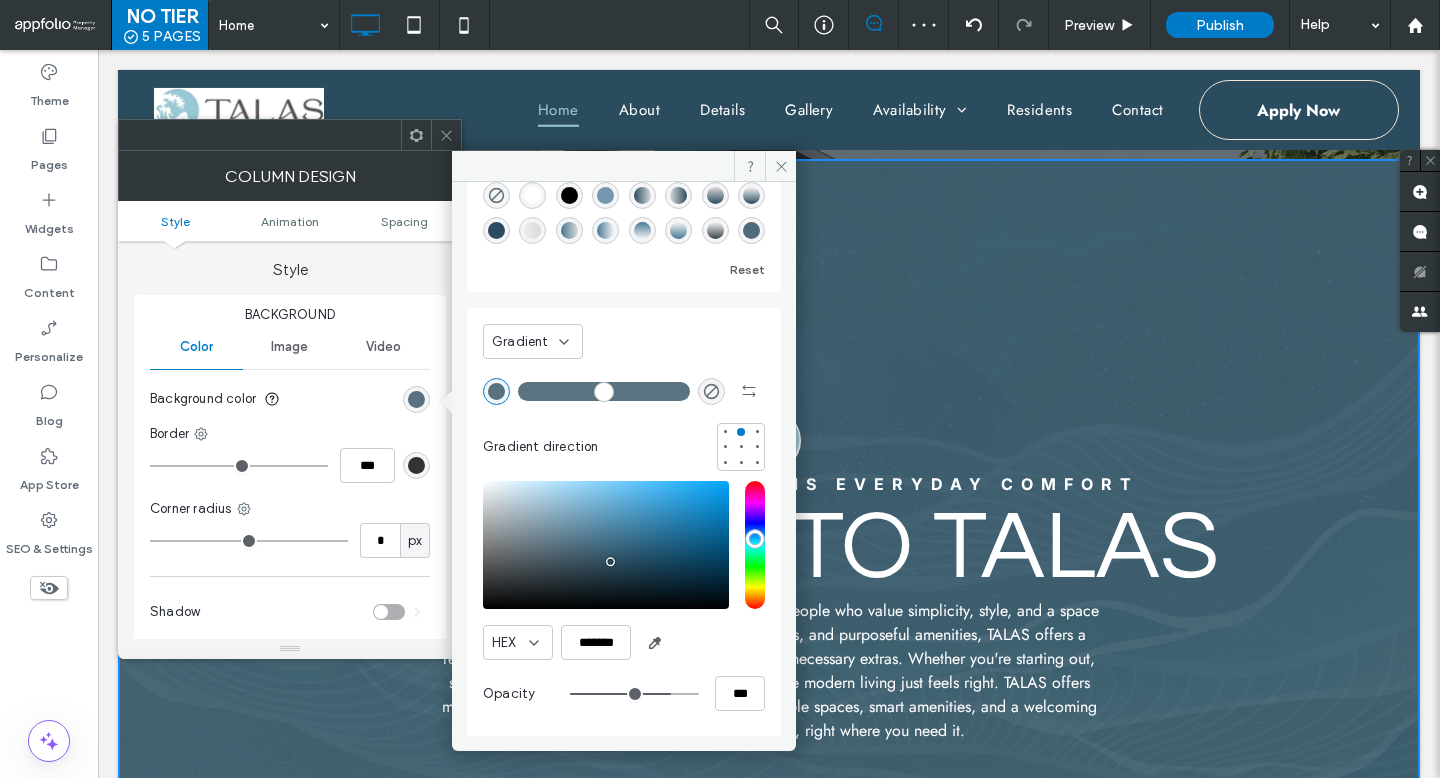 type on "**" 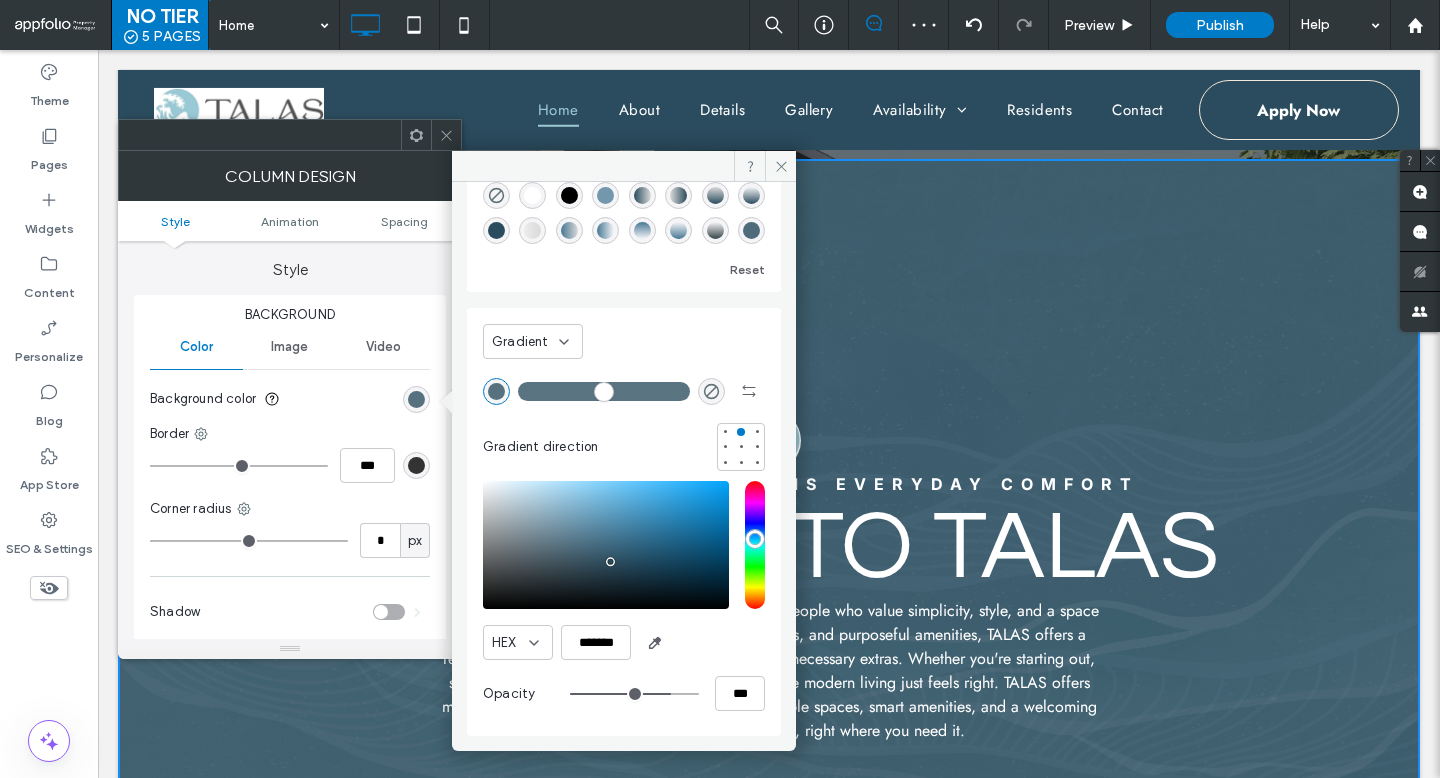 type on "***" 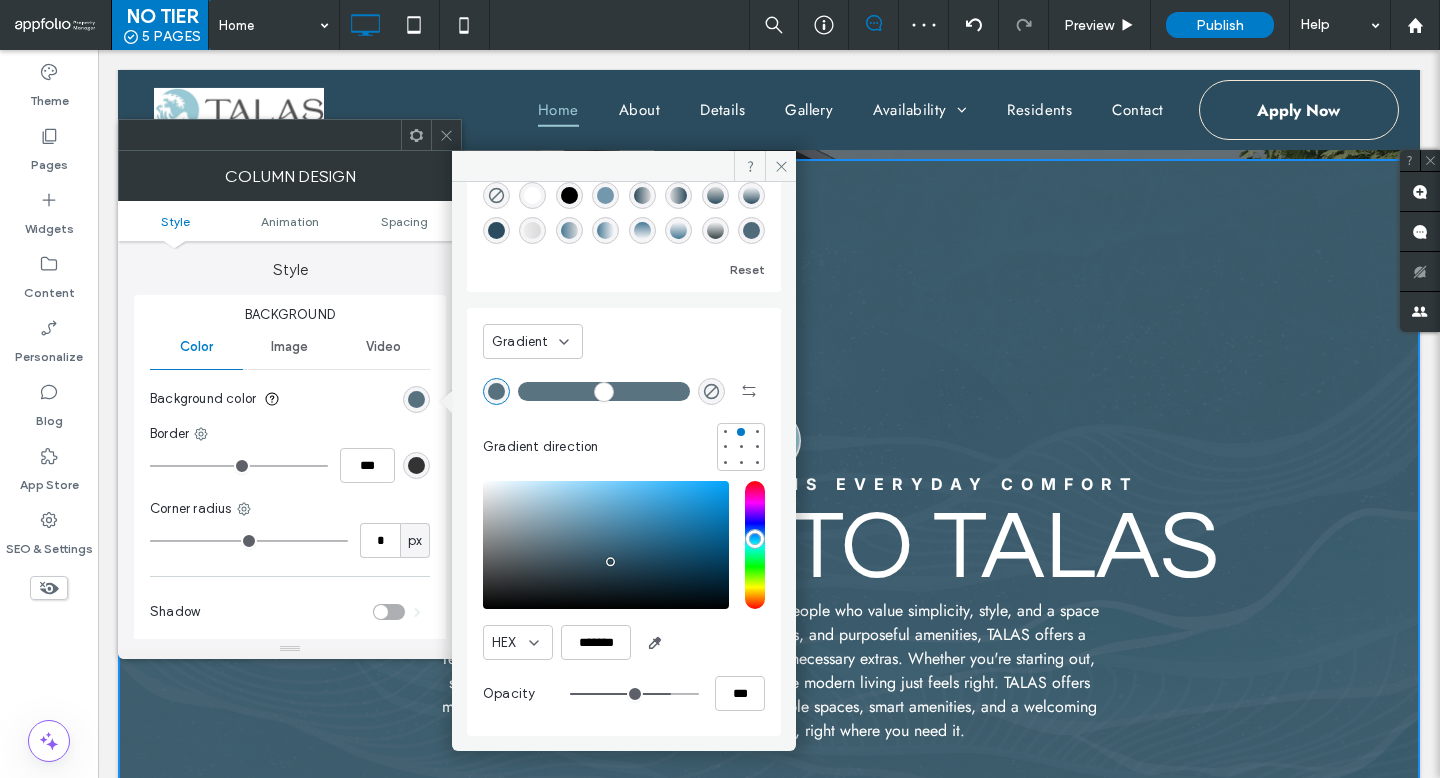 type on "**" 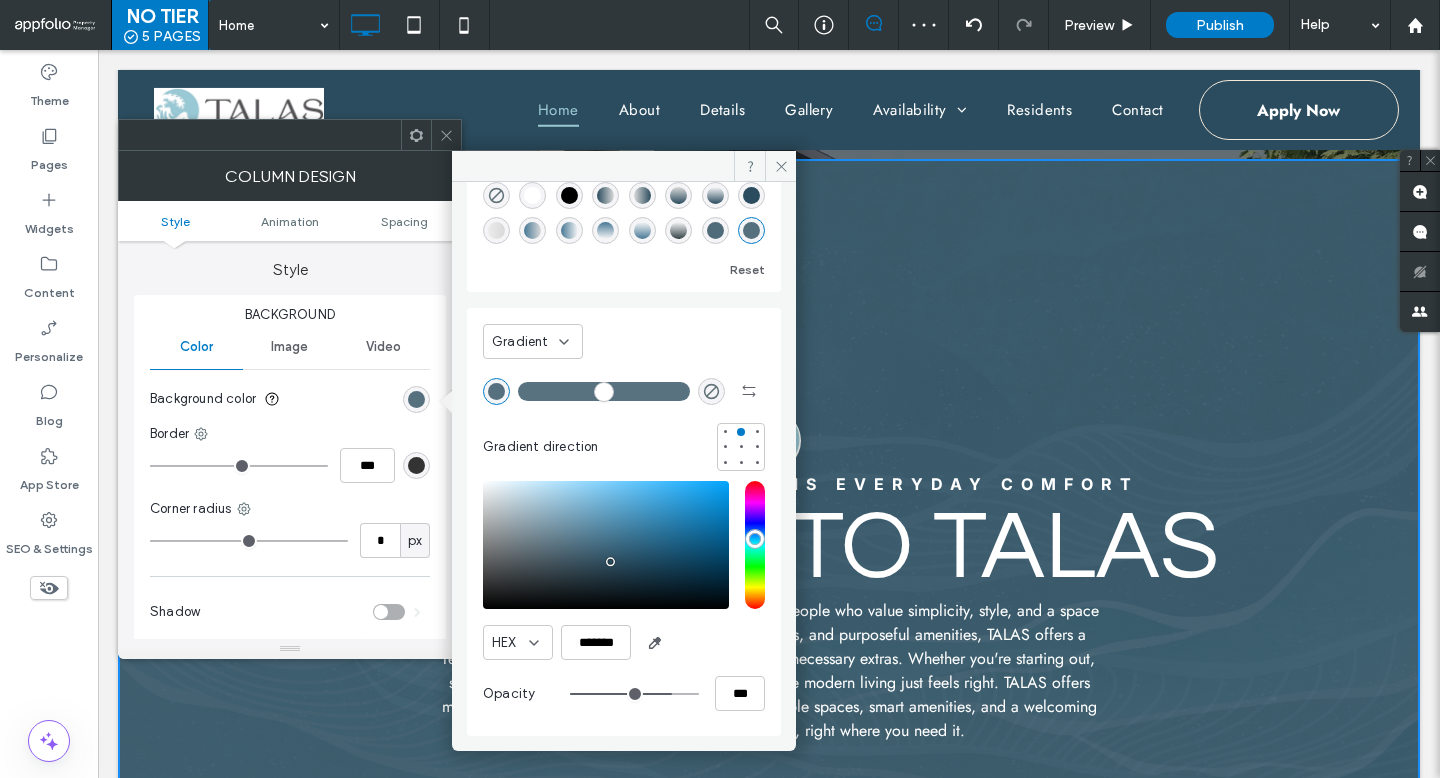 click at bounding box center [446, 135] 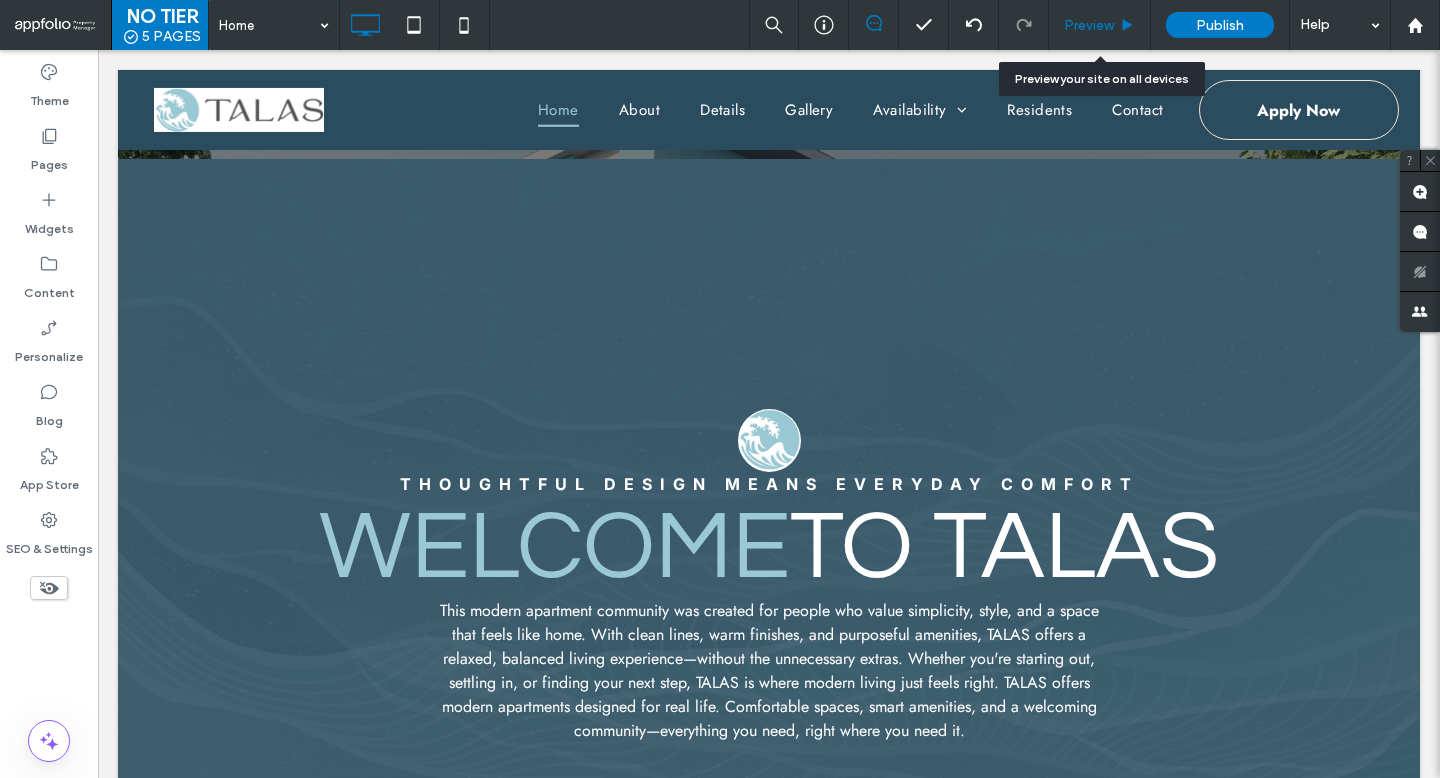 click on "Preview" at bounding box center [1089, 25] 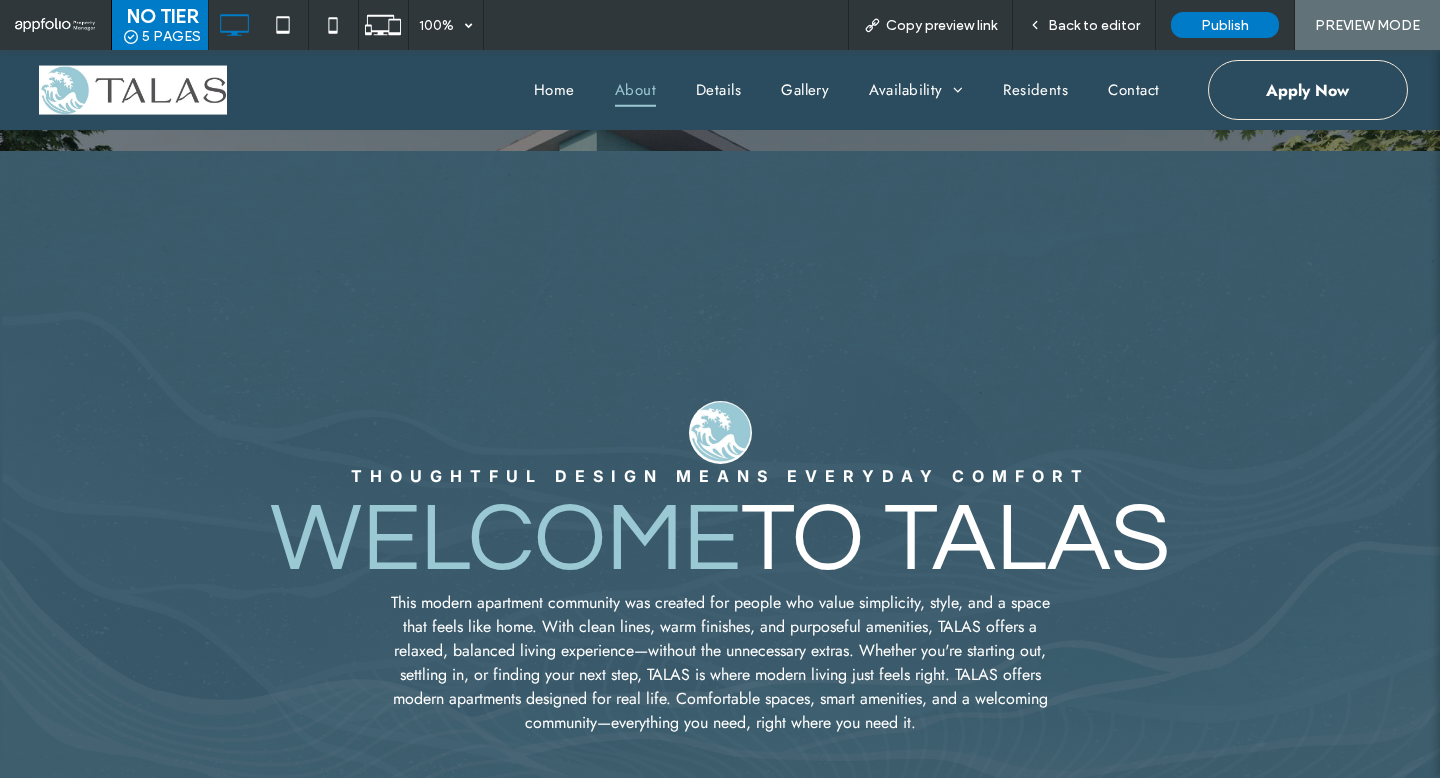 scroll, scrollTop: 704, scrollLeft: 0, axis: vertical 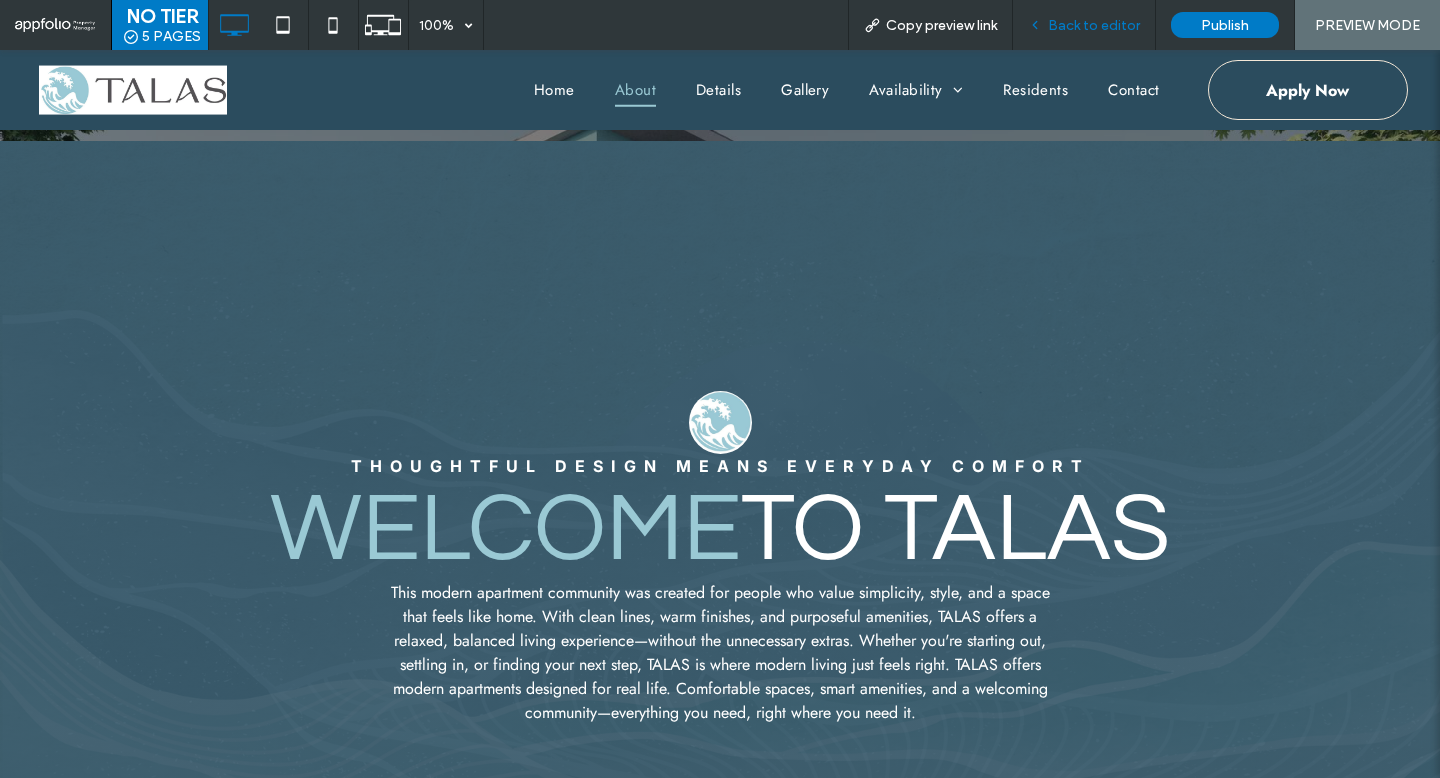 click on "Back to editor" at bounding box center [1094, 25] 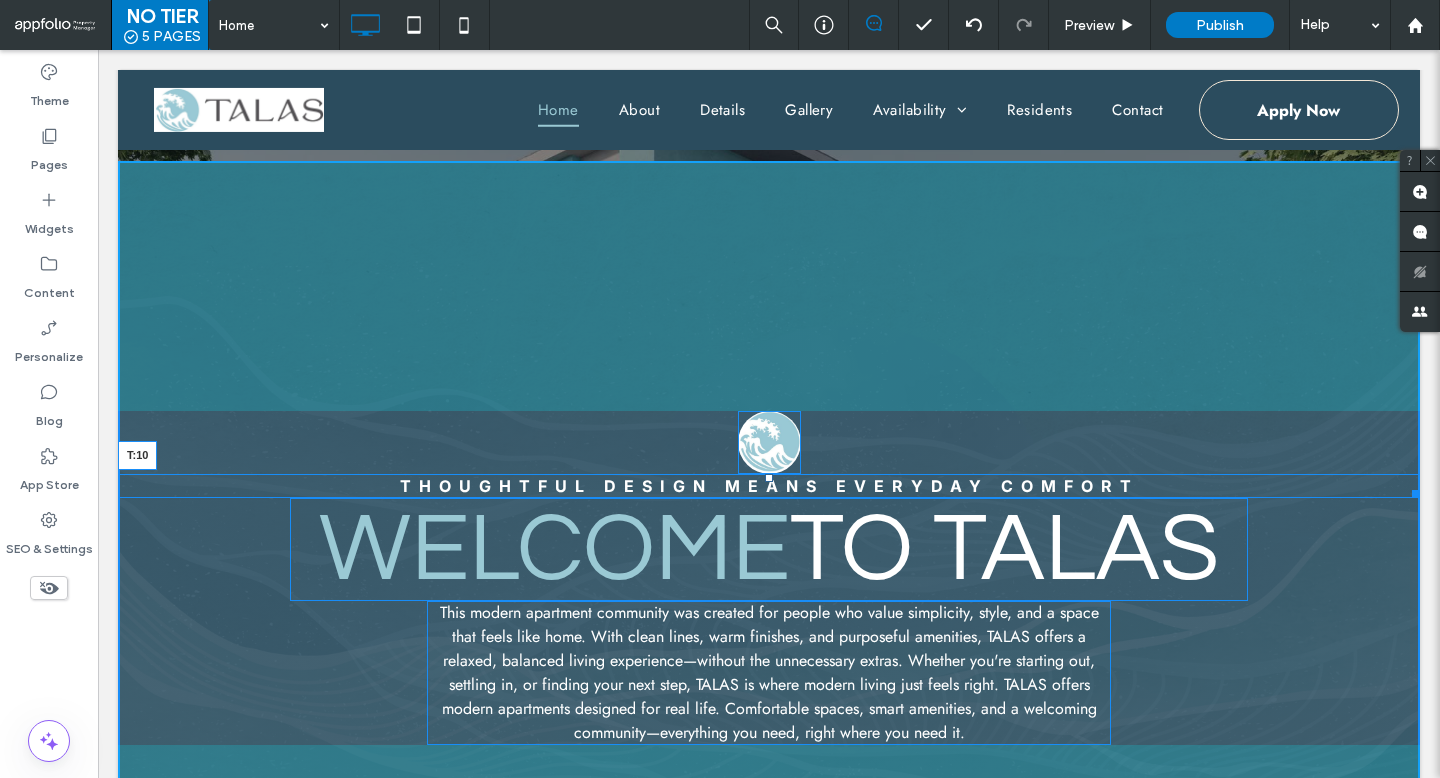 click at bounding box center (769, 478) 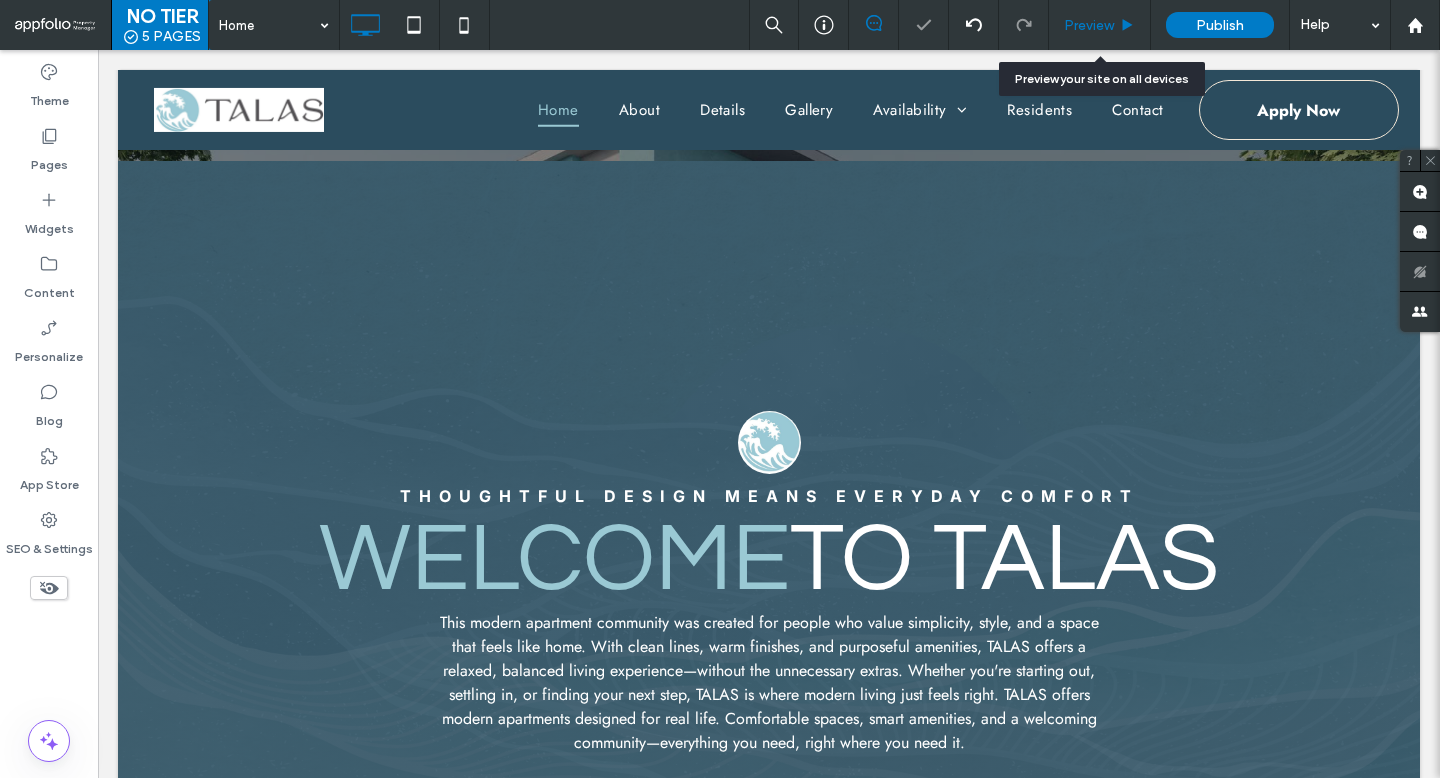 click on "Preview" at bounding box center (1089, 25) 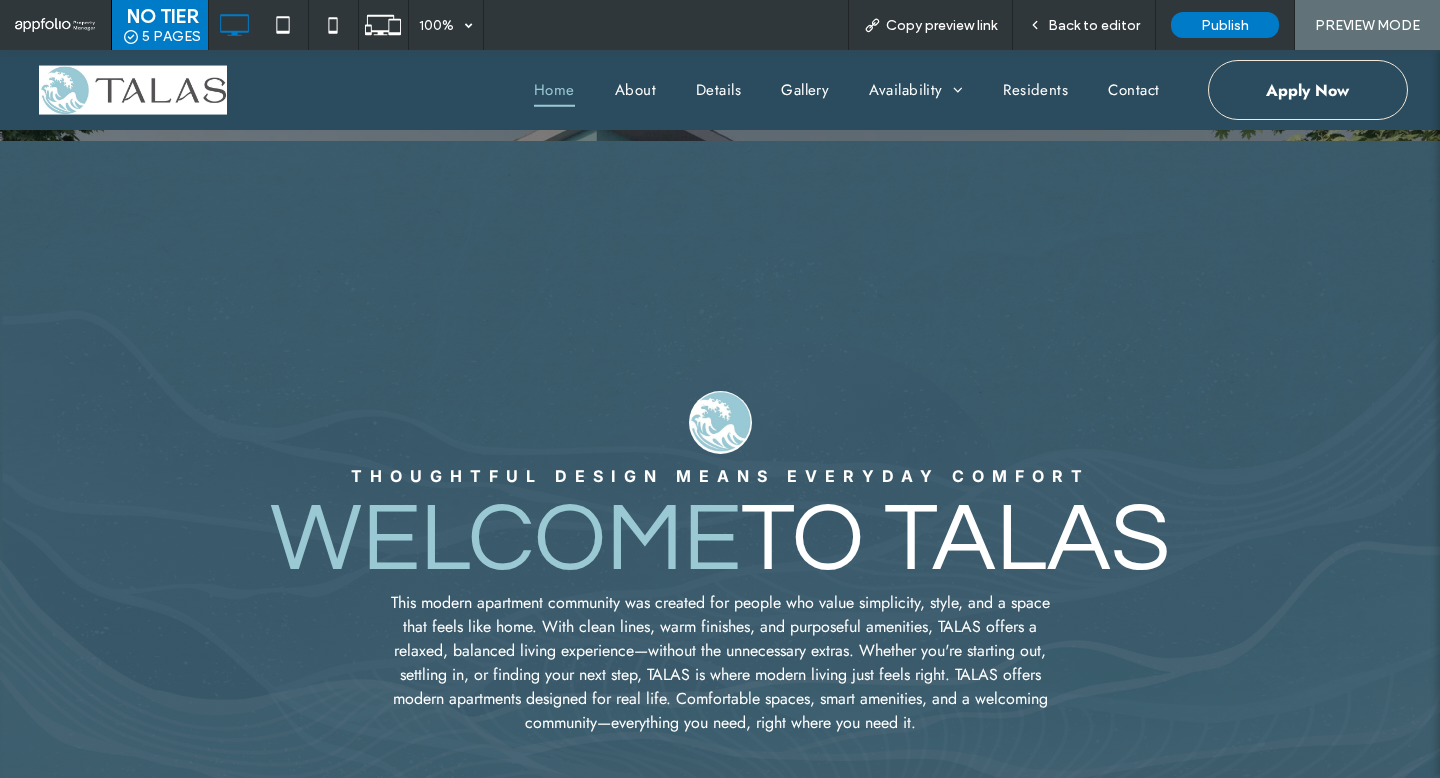 click on "Home
About
Details
Gallery
Availability
Availability by Floor Plan
Availability by Unit
Residents
Contact
Click To Paste" at bounding box center [720, 90] 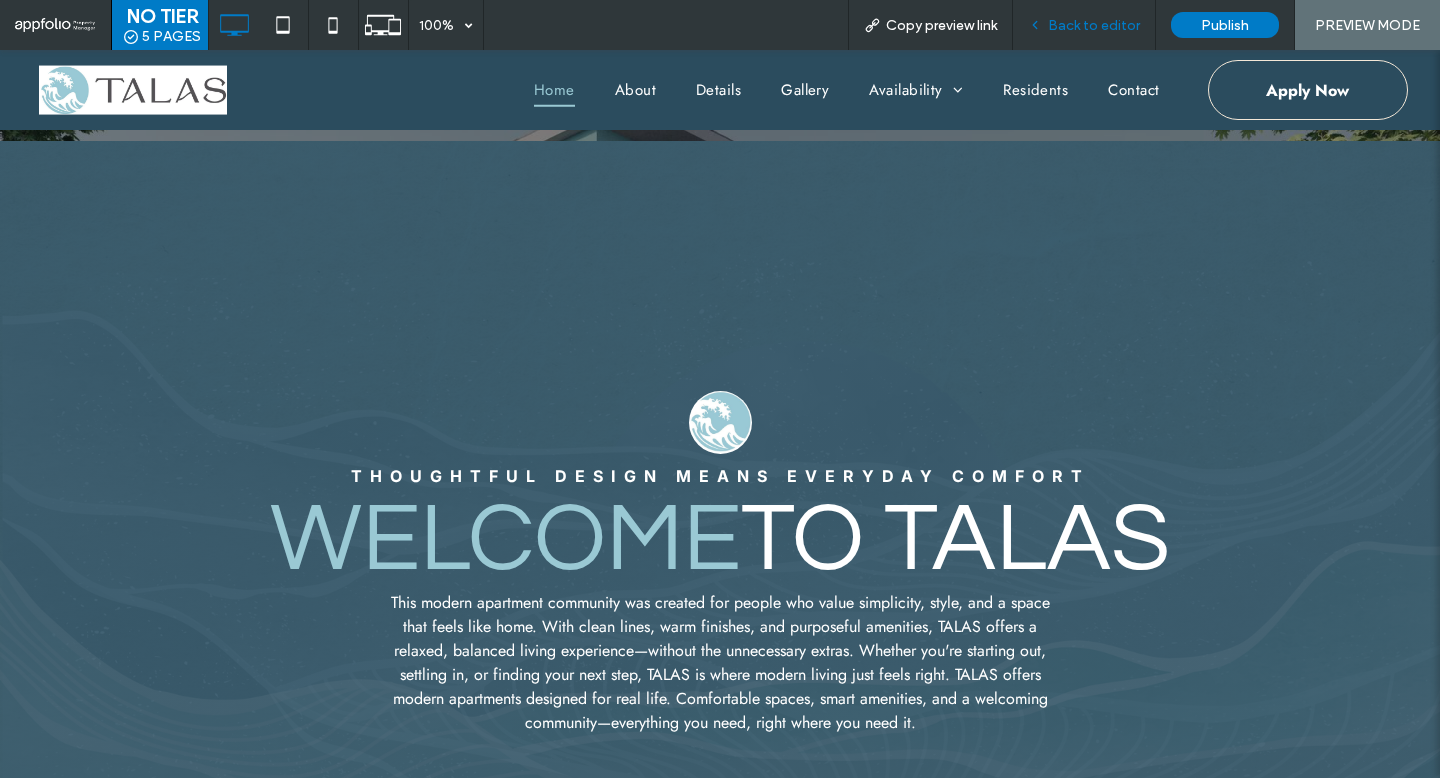 click on "Back to editor" at bounding box center [1094, 25] 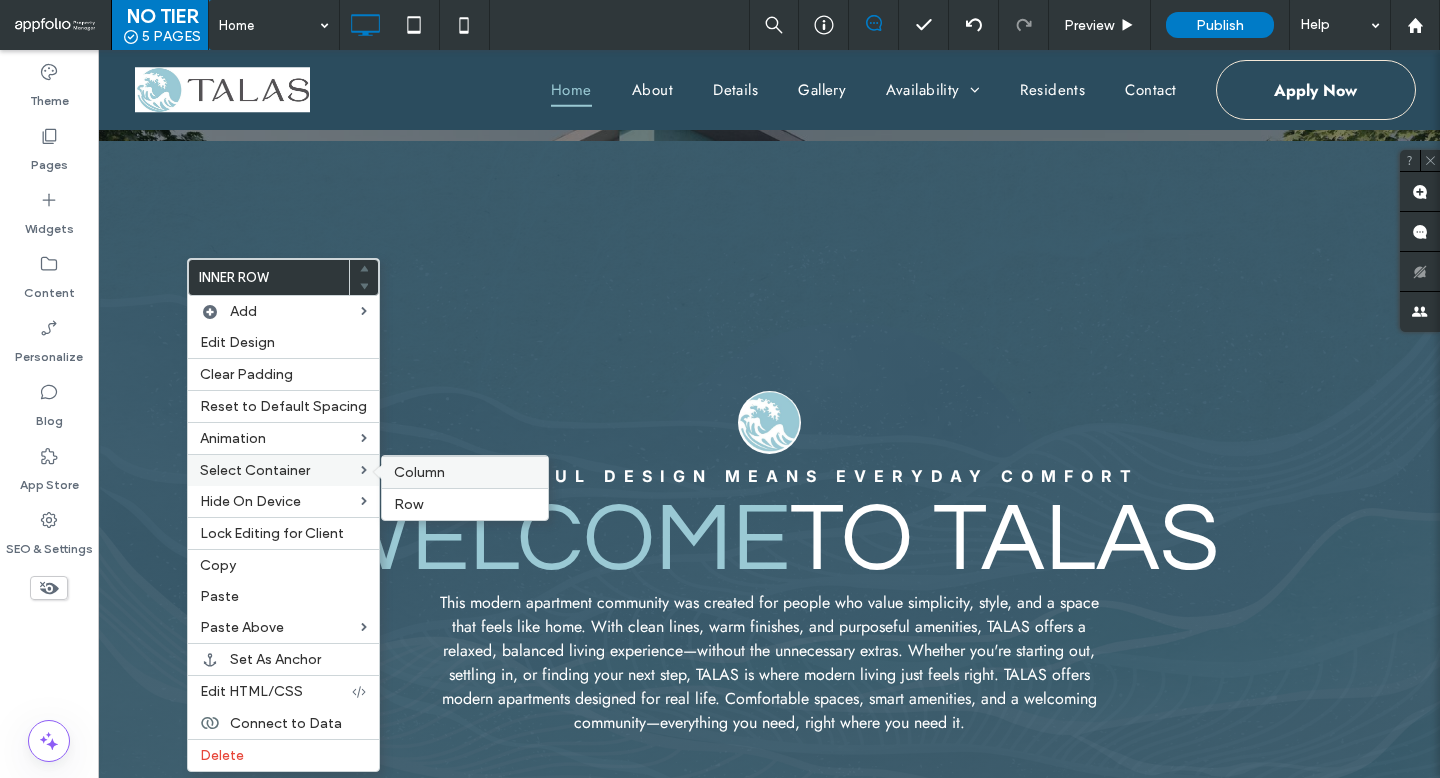 click on "Column" at bounding box center (419, 472) 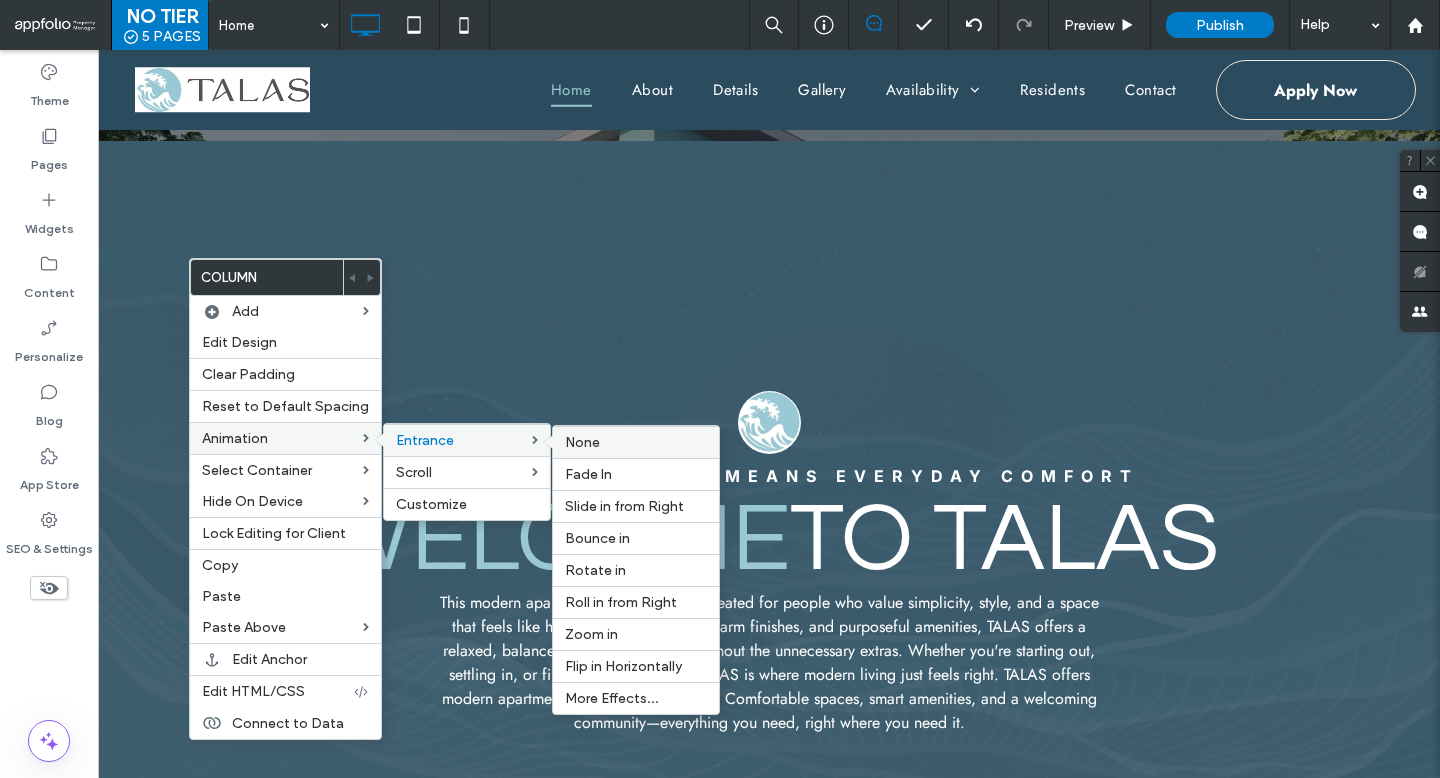 click on "None" at bounding box center [582, 442] 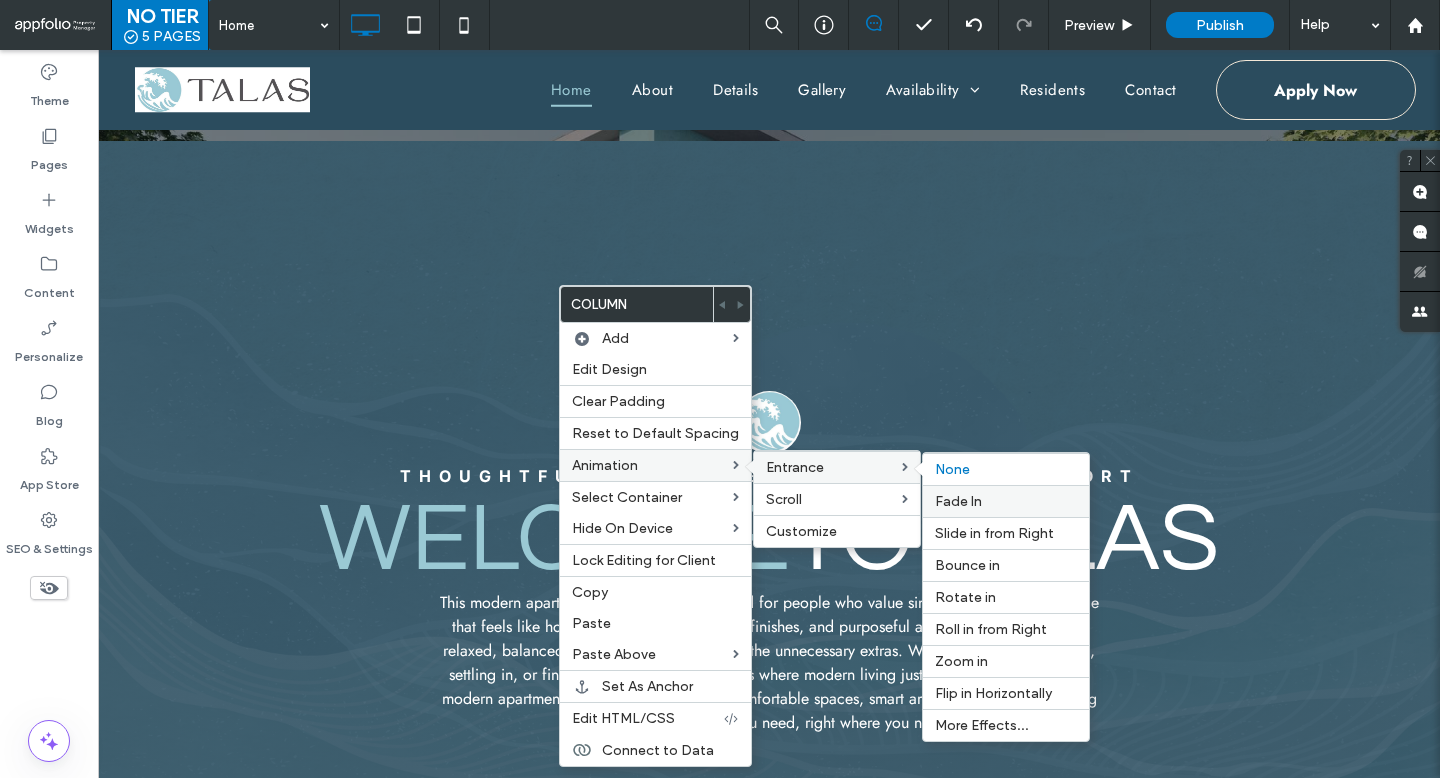 click on "Fade In" at bounding box center (958, 501) 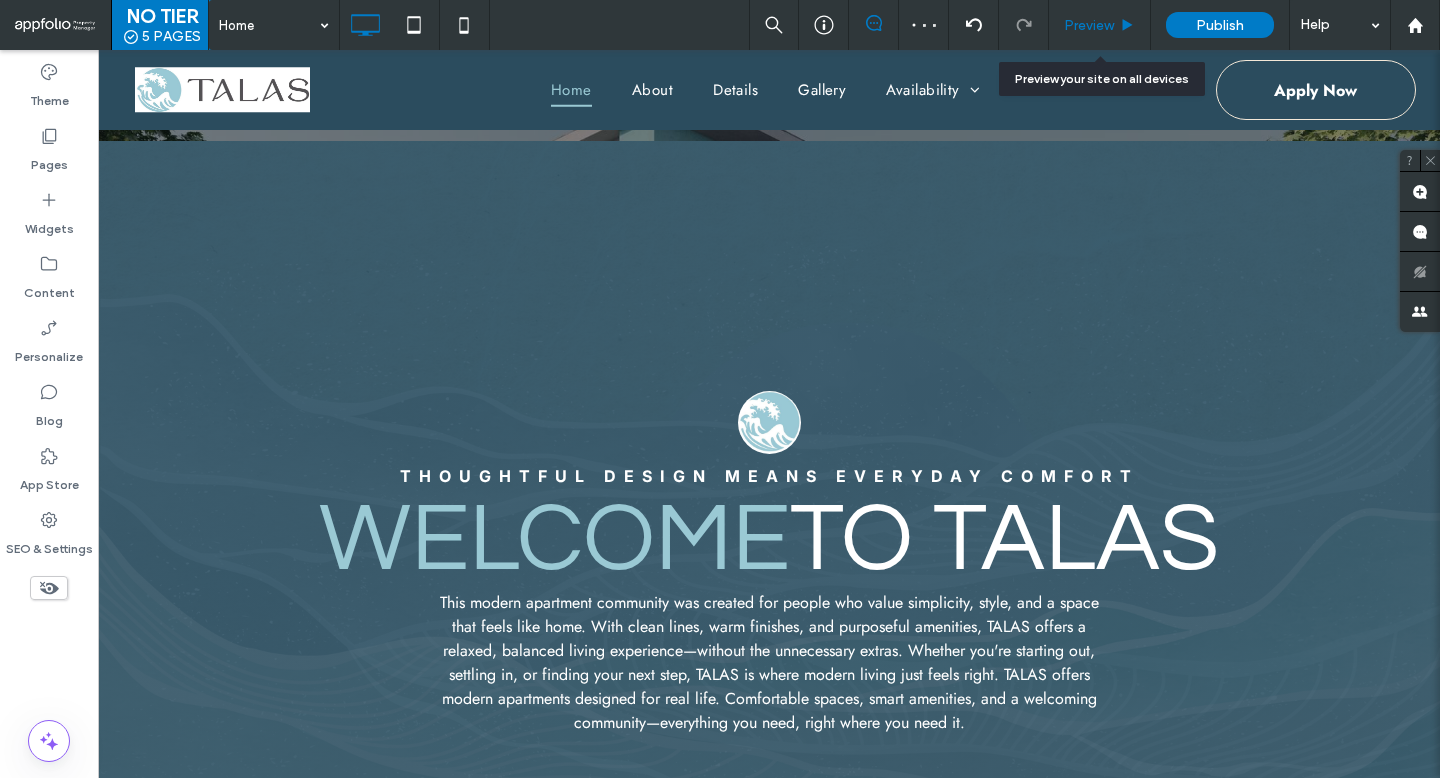 click on "Preview" at bounding box center (1089, 25) 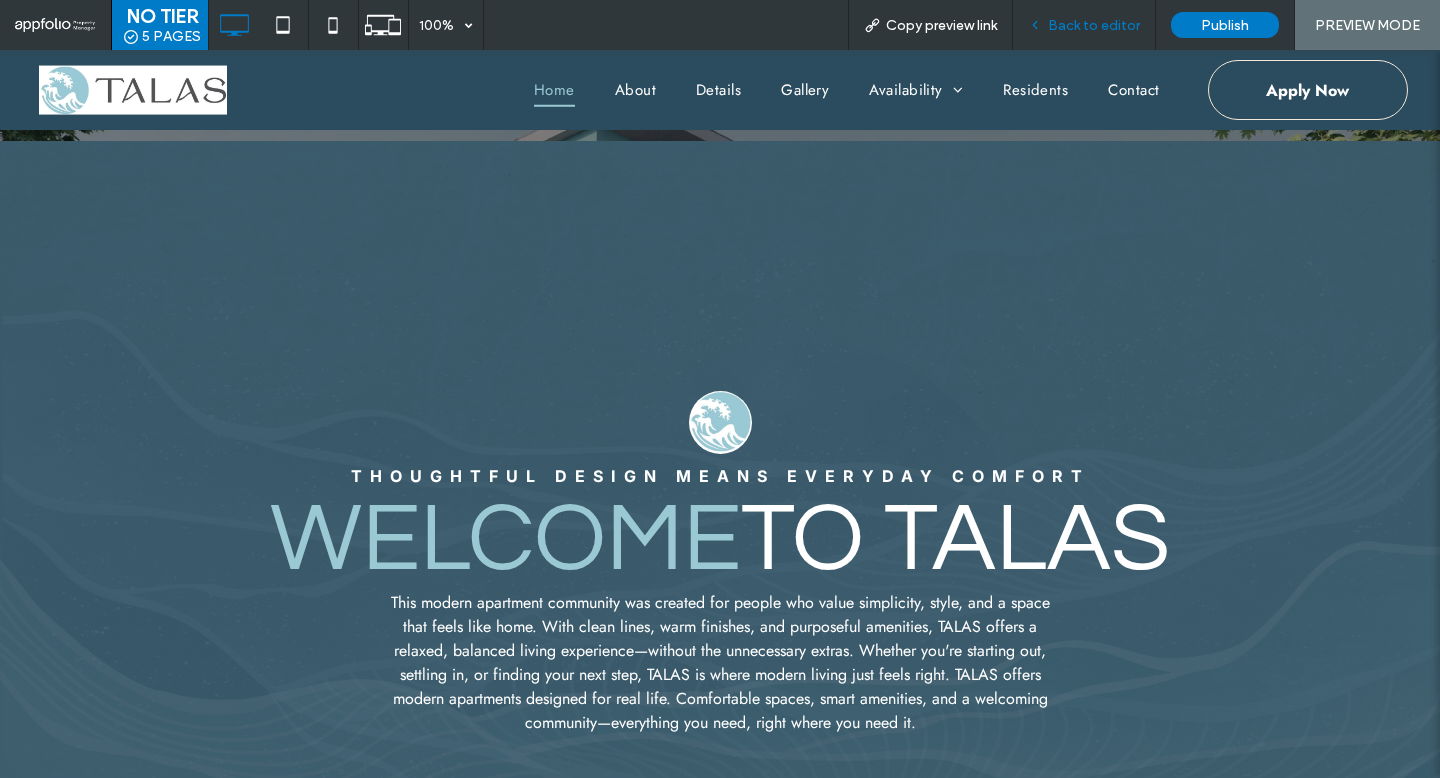 click on "Back to editor" at bounding box center (1094, 25) 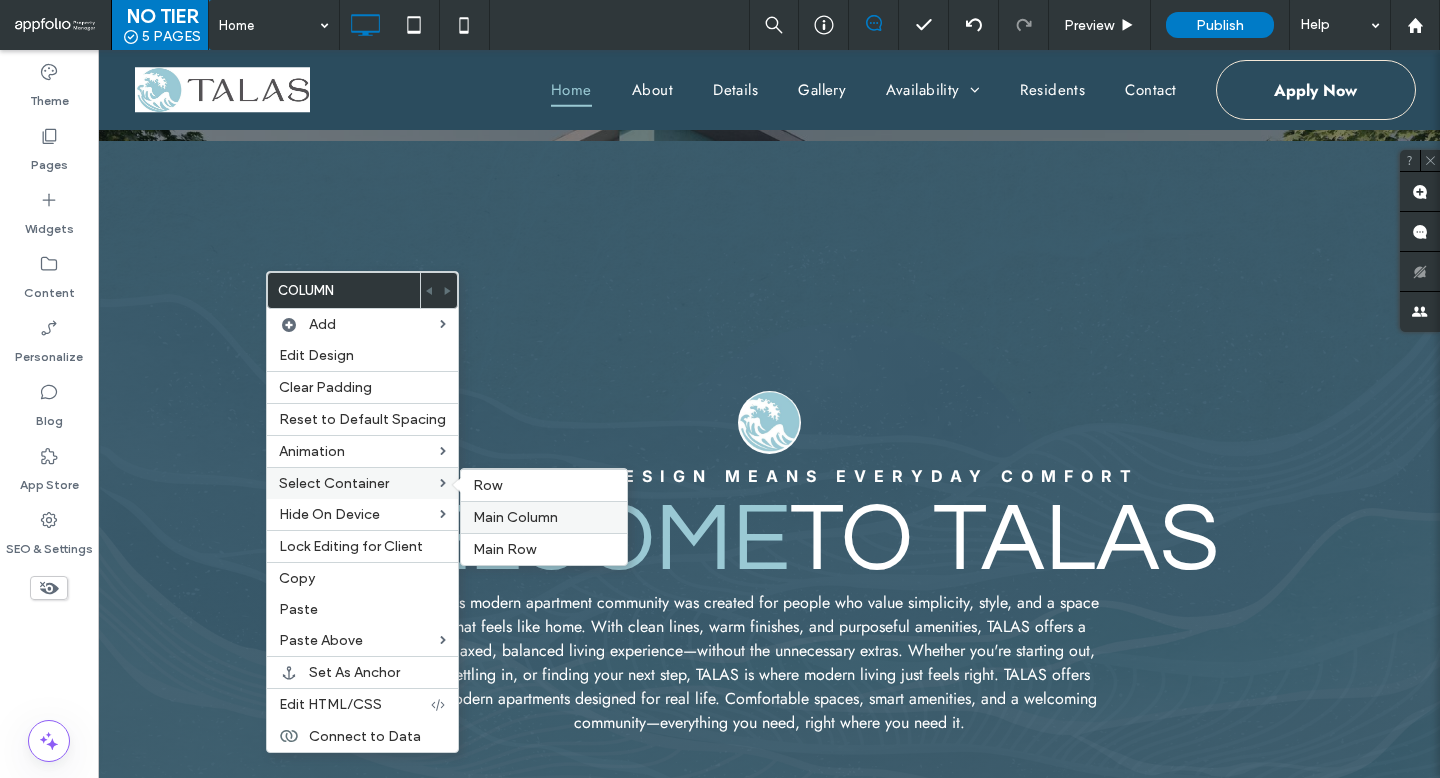 click on "Main Column" at bounding box center (544, 517) 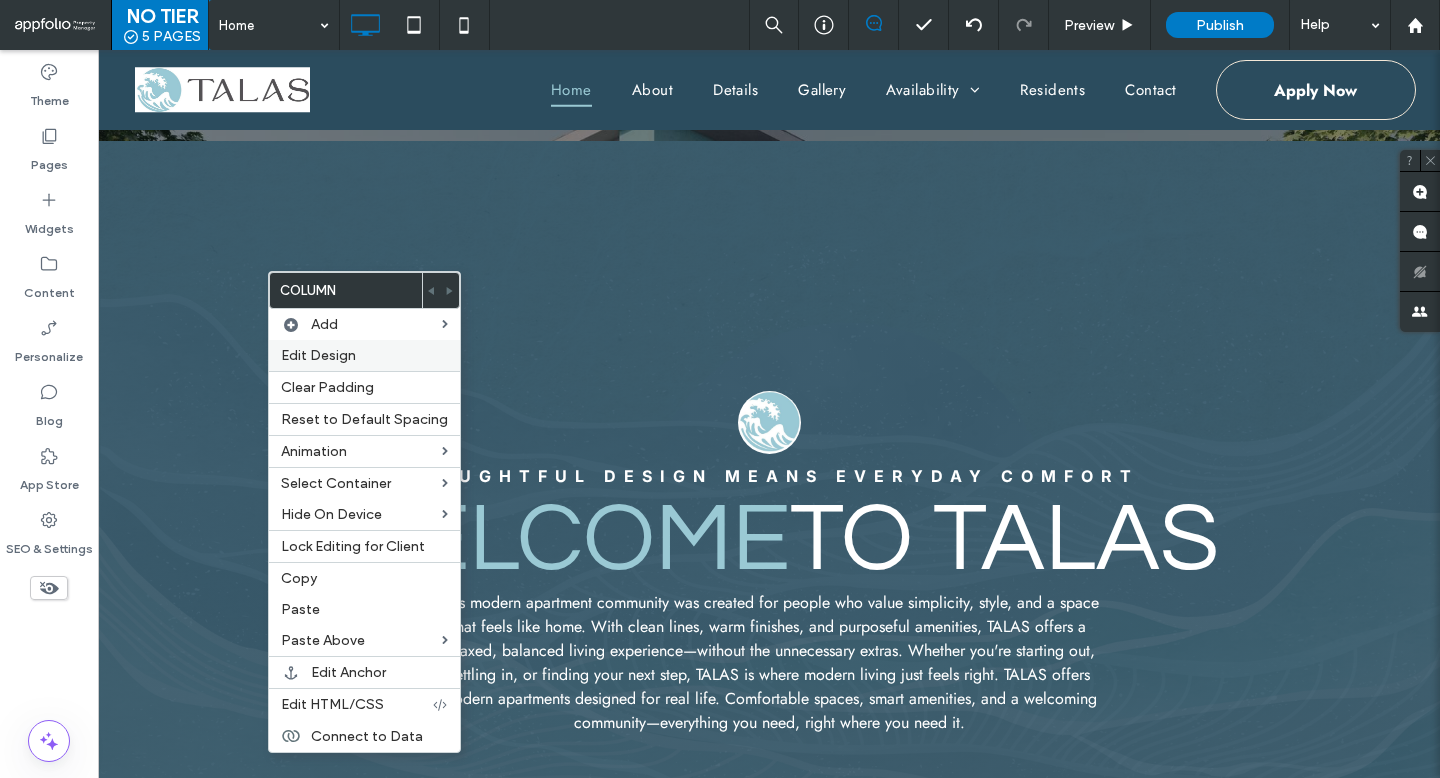 click on "Edit Design" at bounding box center (364, 355) 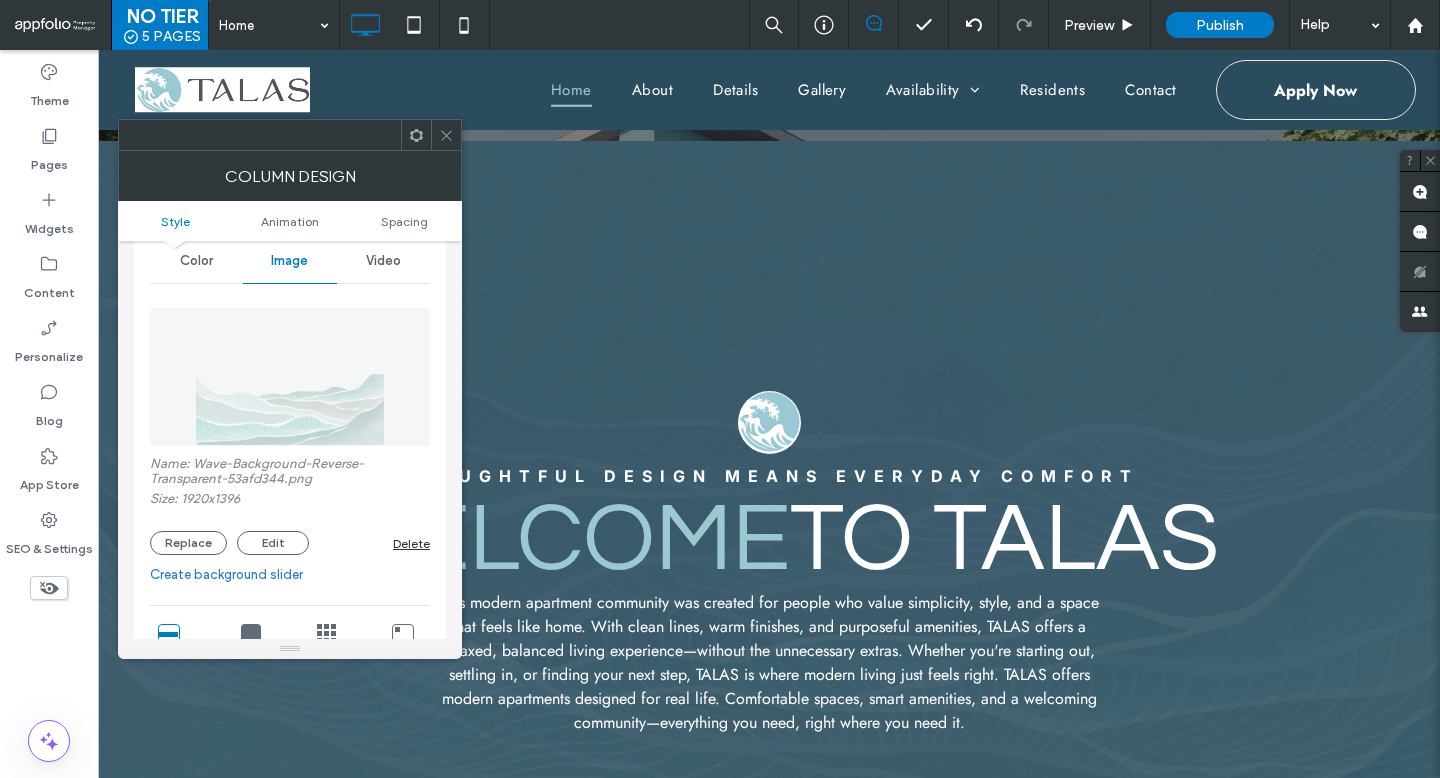 scroll, scrollTop: 27, scrollLeft: 0, axis: vertical 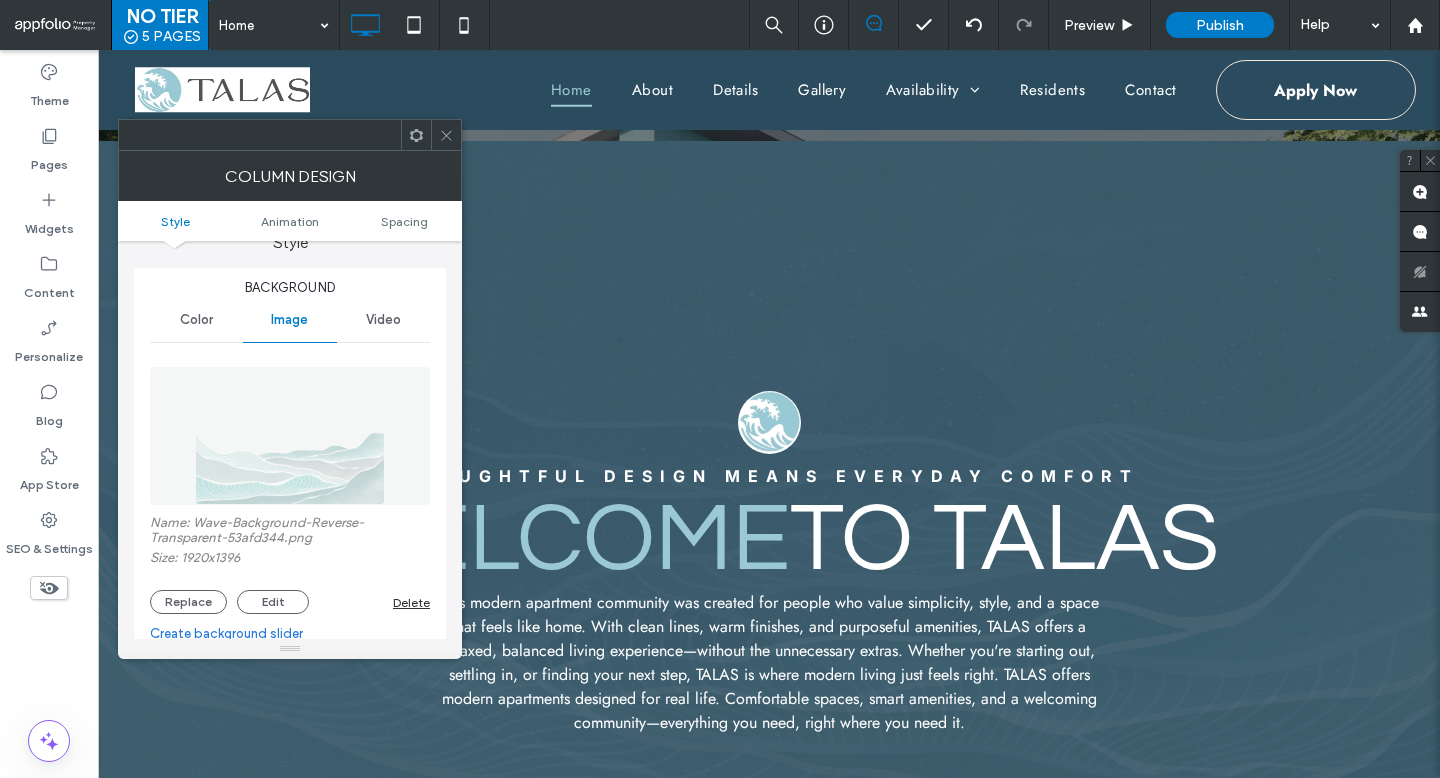 click on "Color" at bounding box center (196, 320) 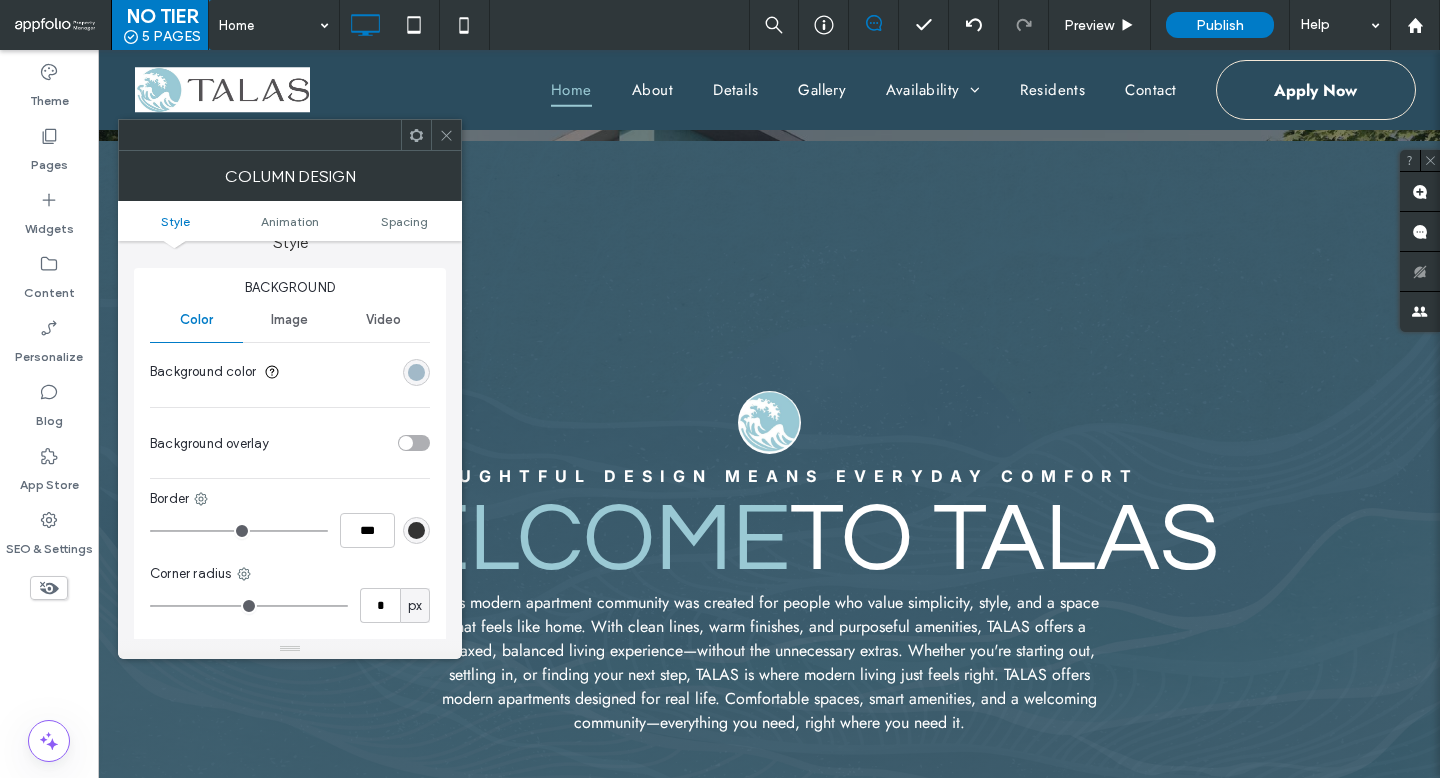 click at bounding box center [416, 372] 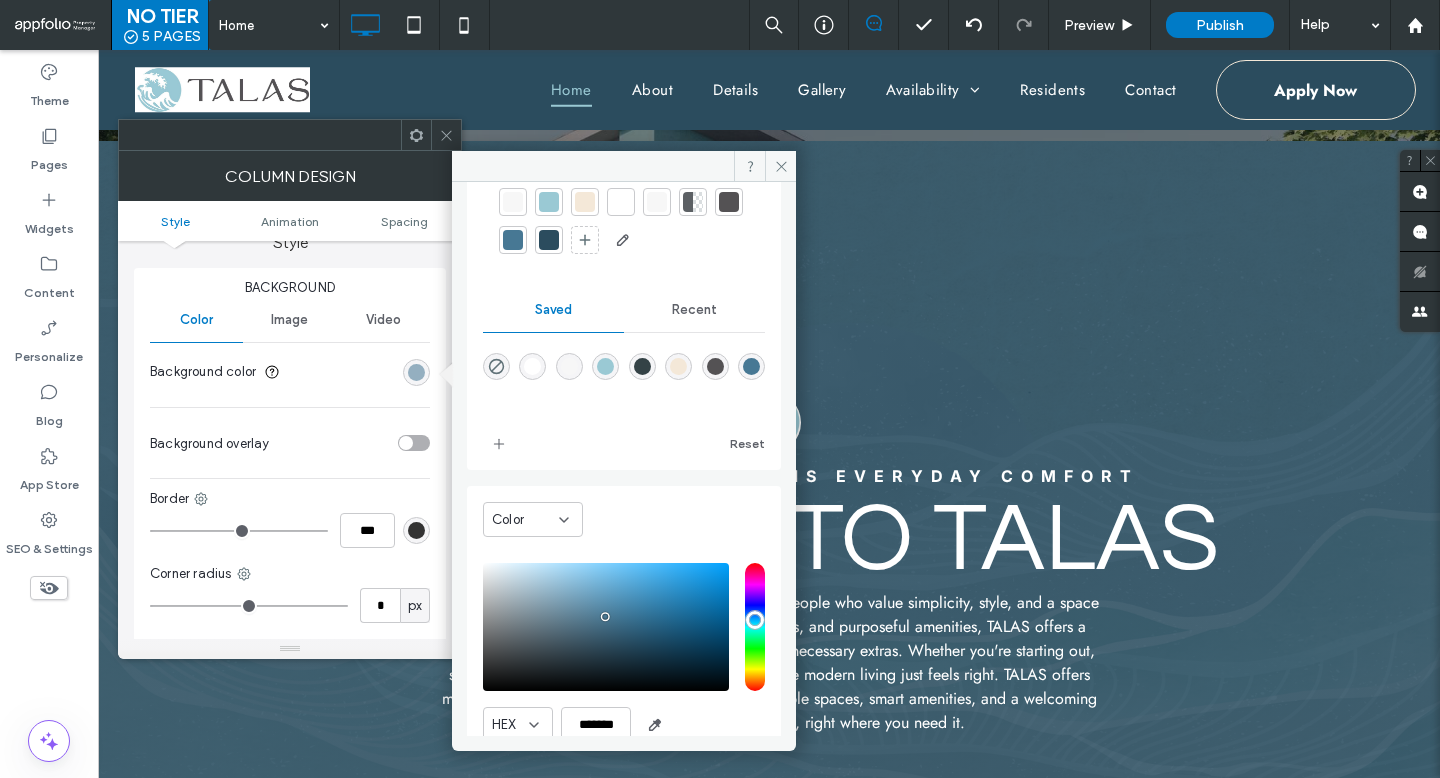scroll, scrollTop: 166, scrollLeft: 0, axis: vertical 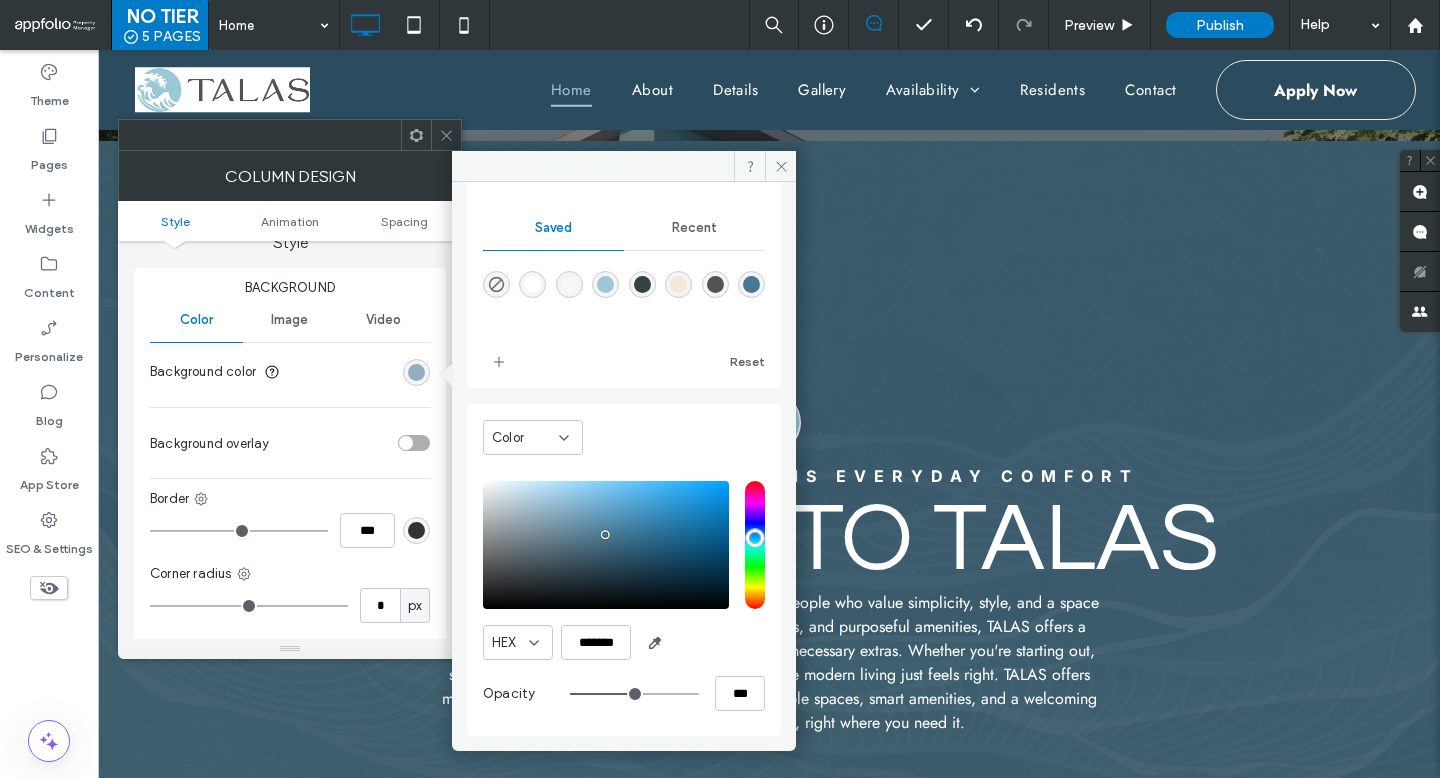 type on "**" 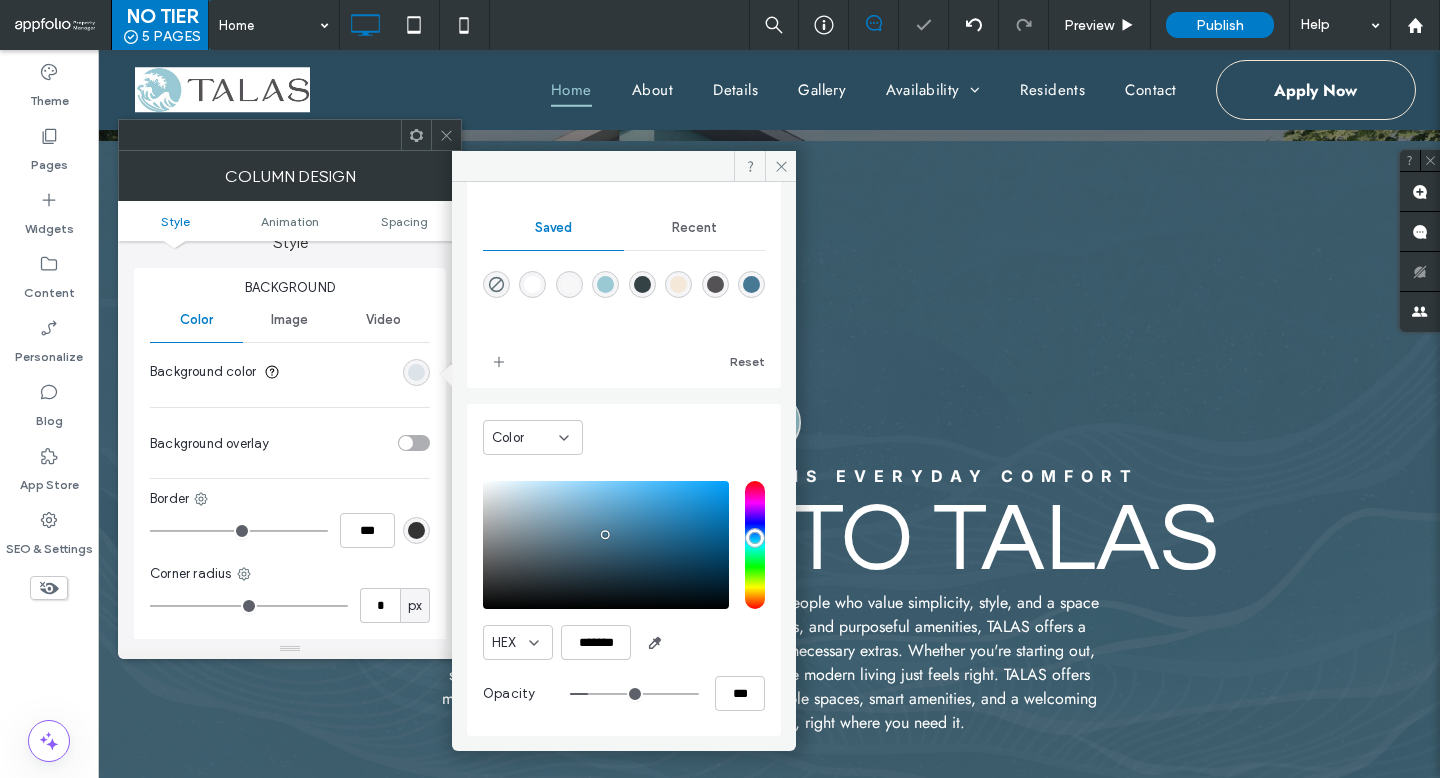 type on "**" 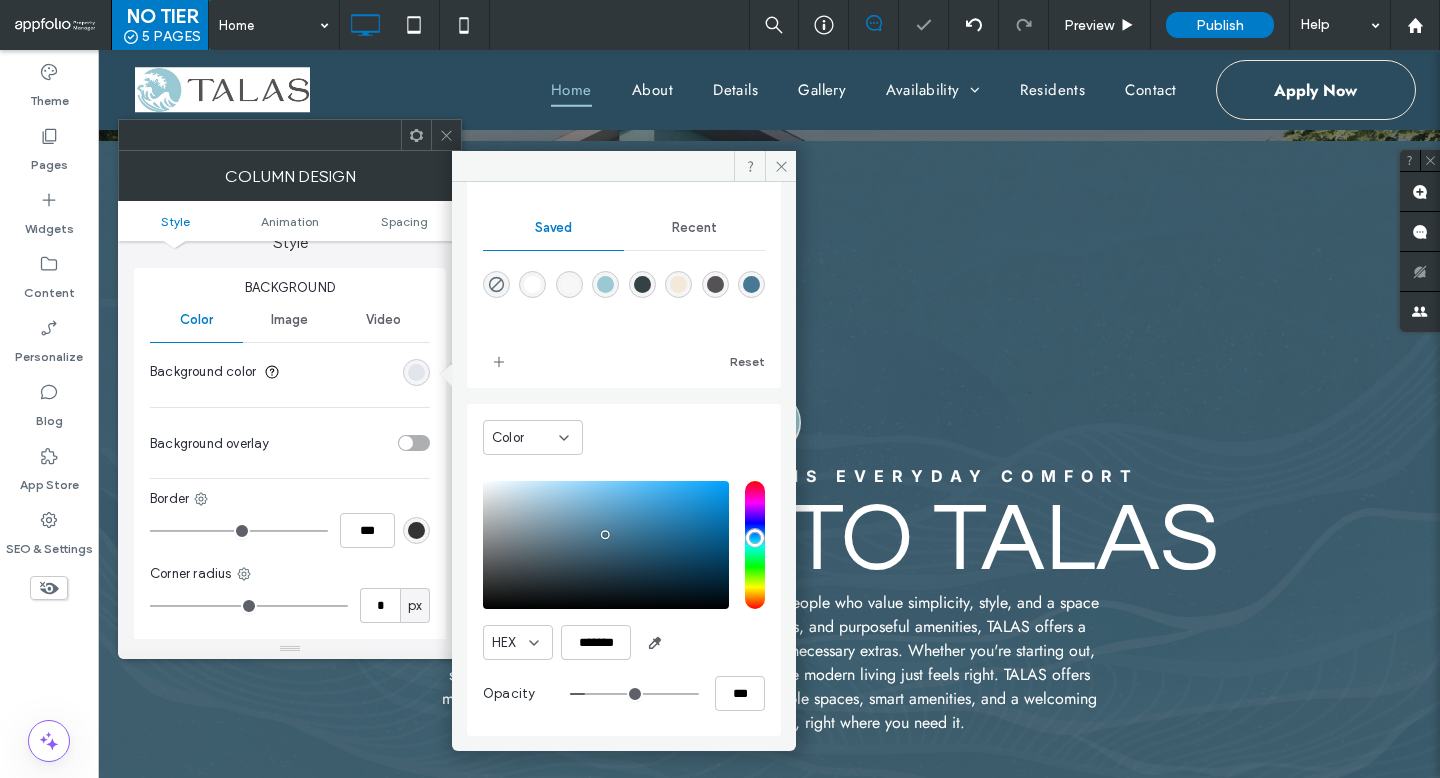 type on "**" 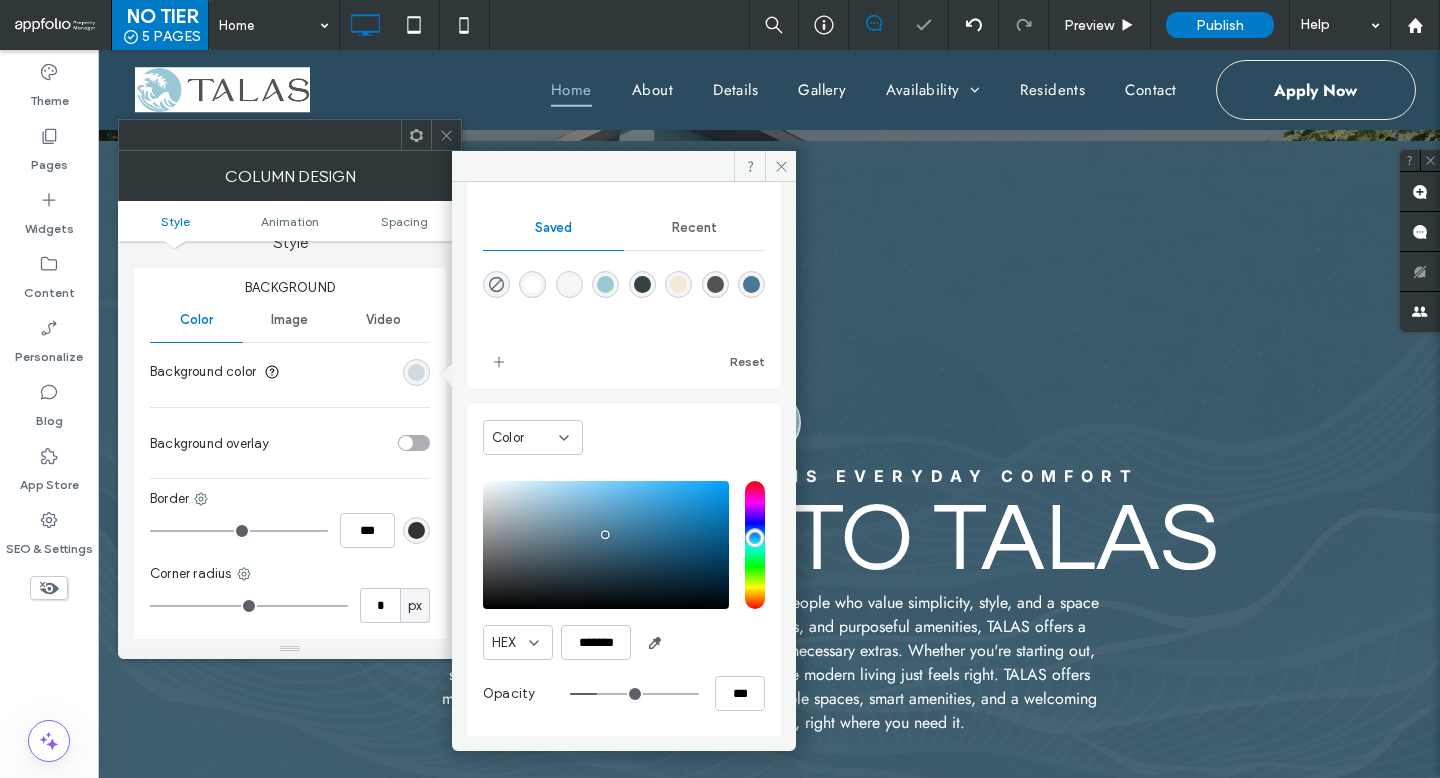type on "**" 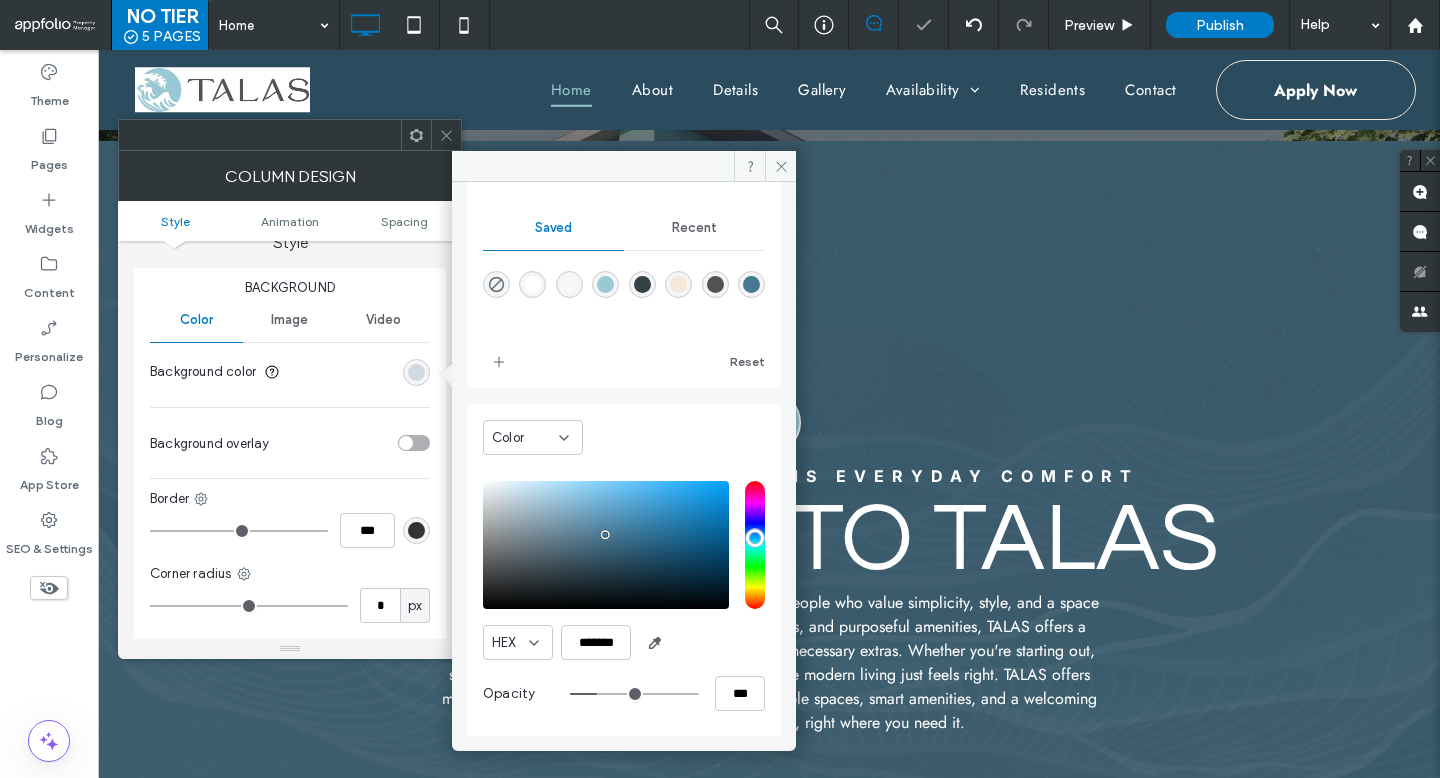 type on "**" 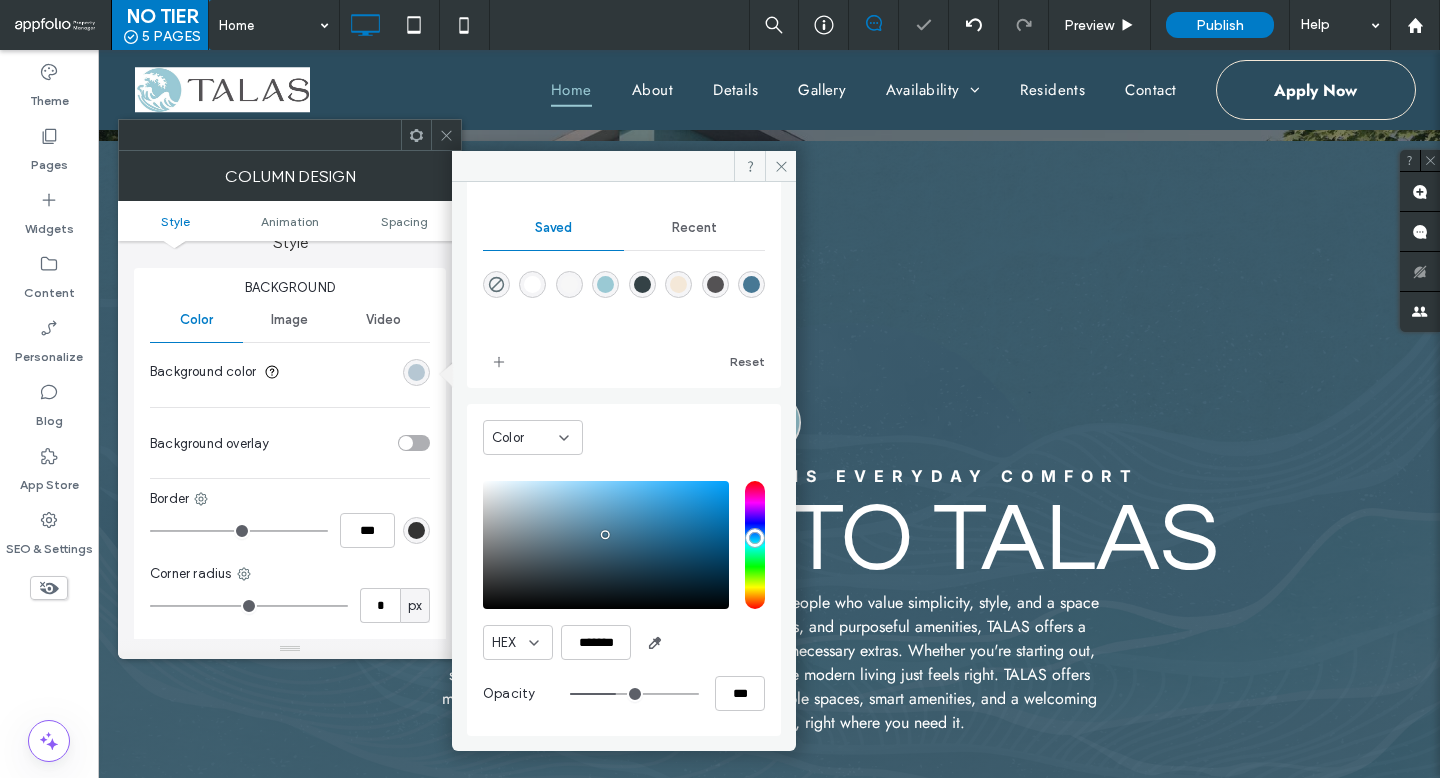 type on "**" 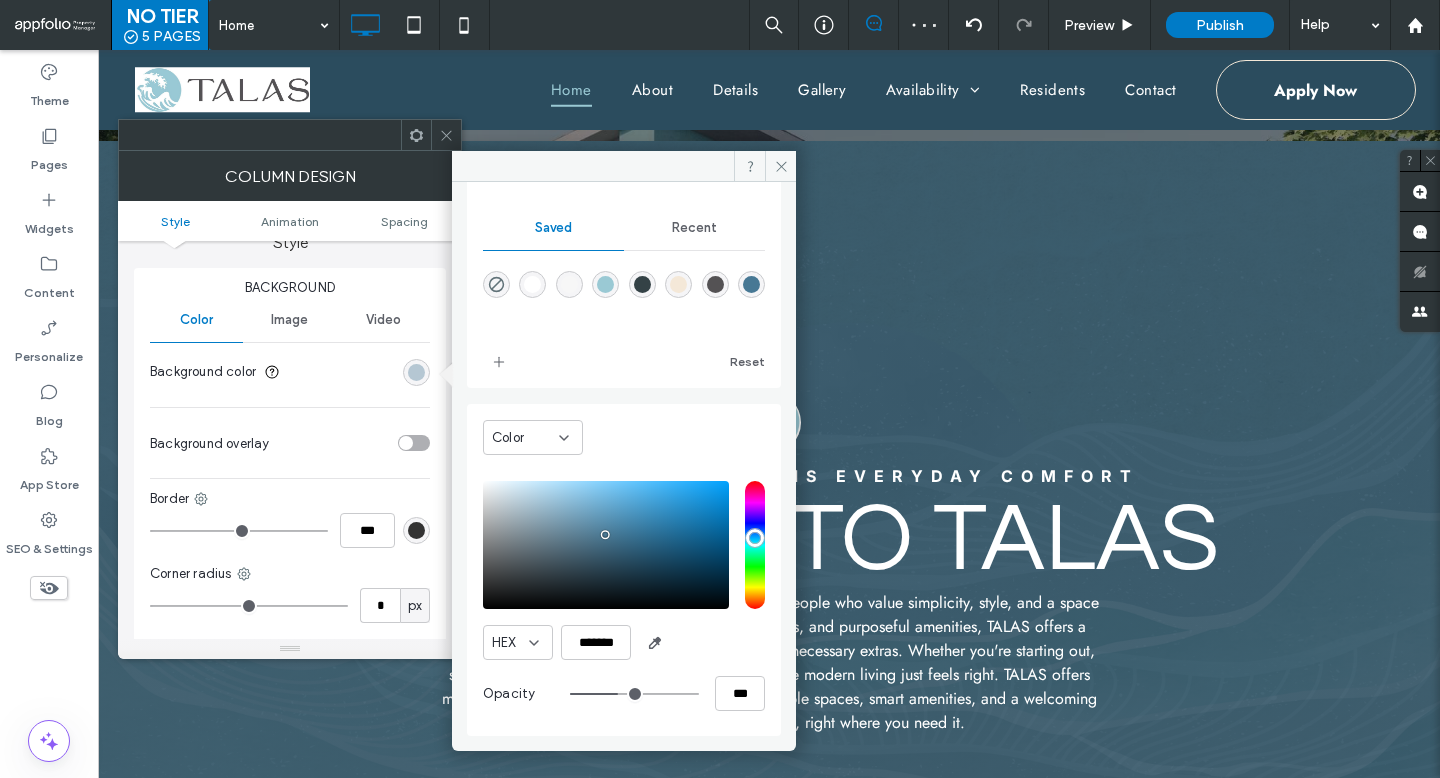 type on "**" 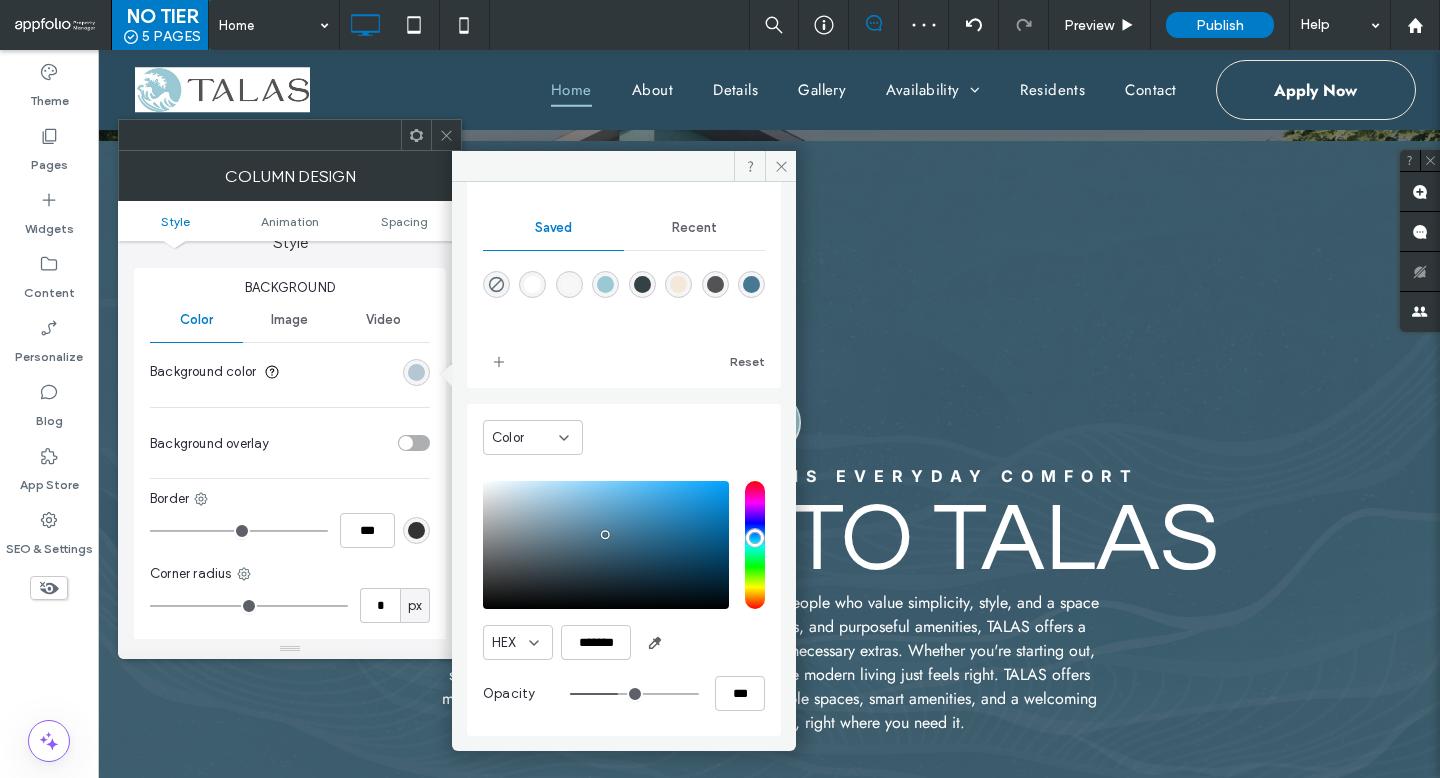 type on "***" 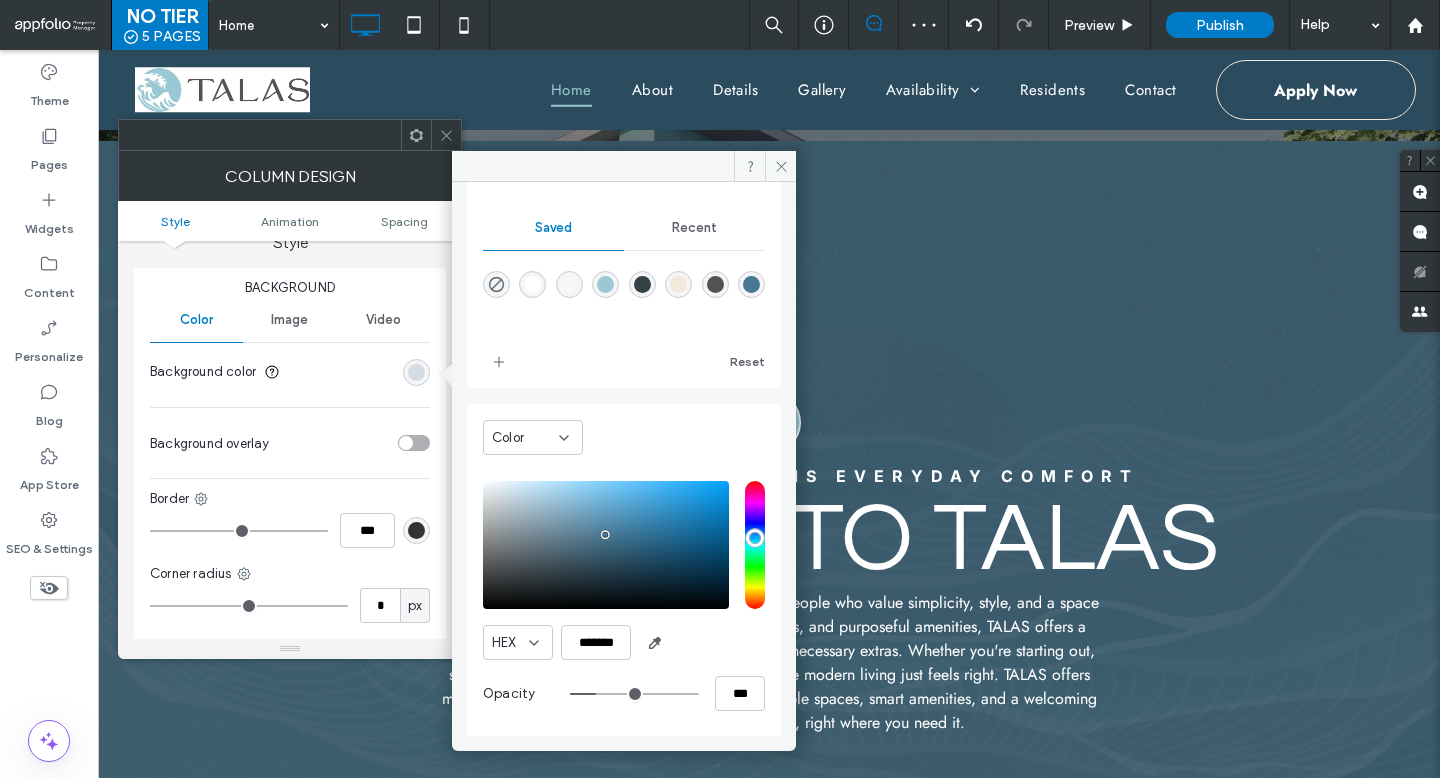 type on "**" 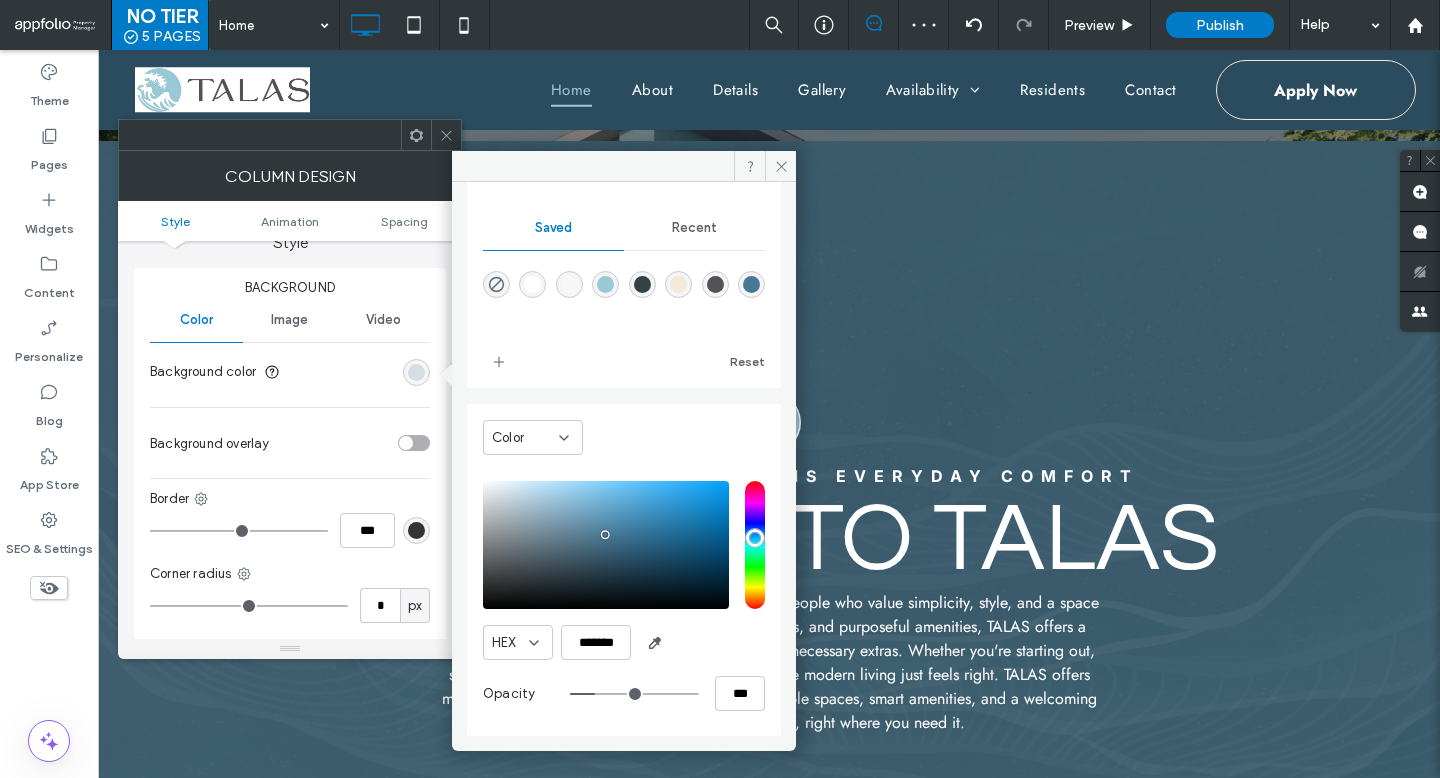 type on "**" 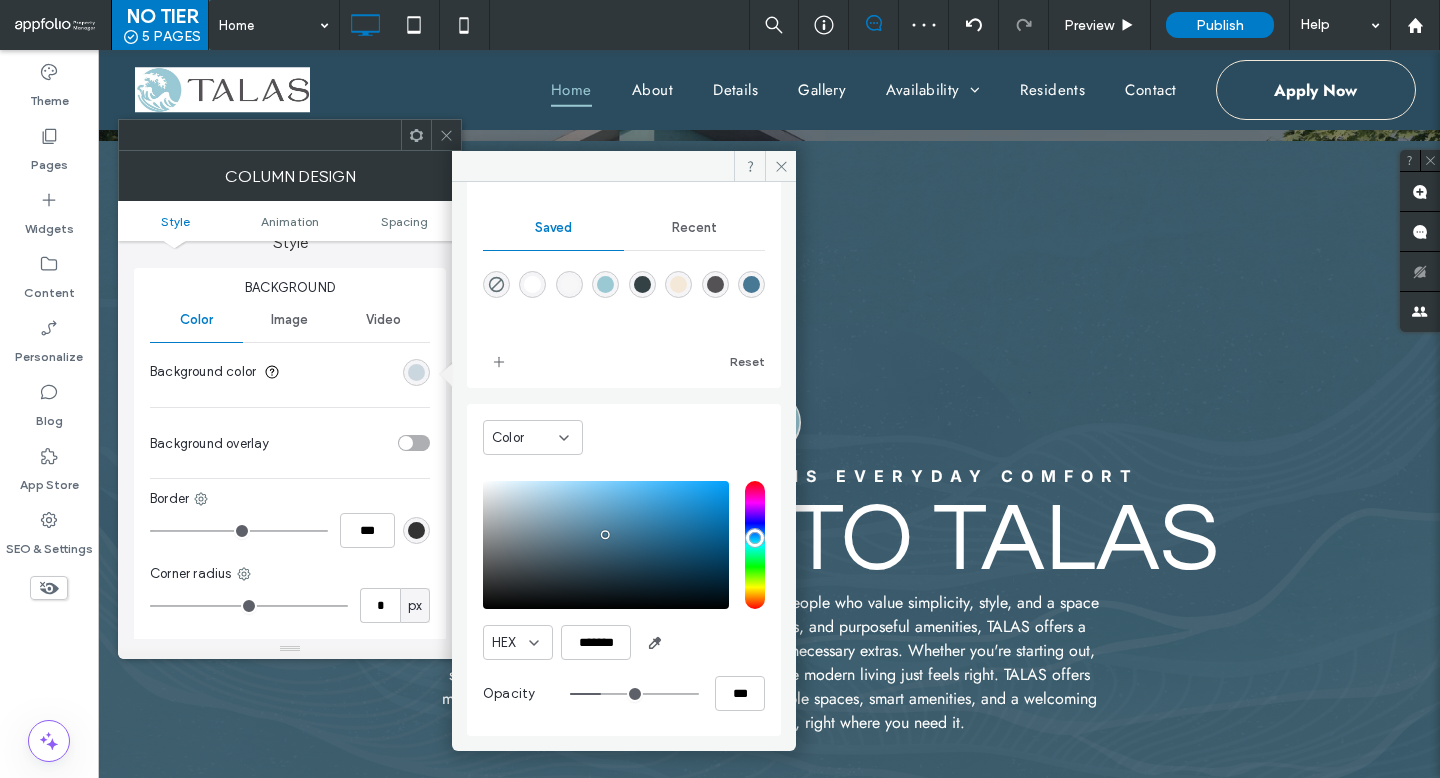 drag, startPoint x: 582, startPoint y: 694, endPoint x: 594, endPoint y: 694, distance: 12 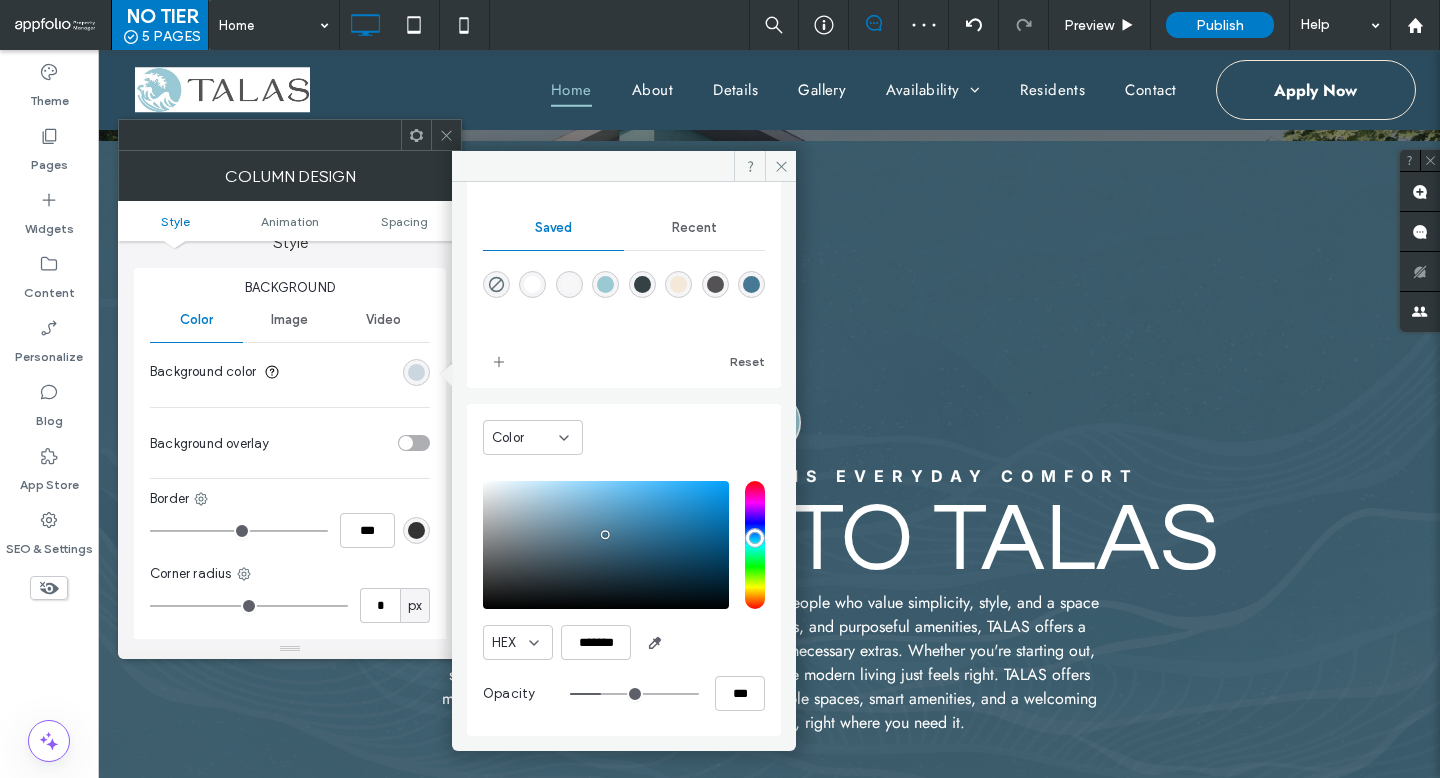click 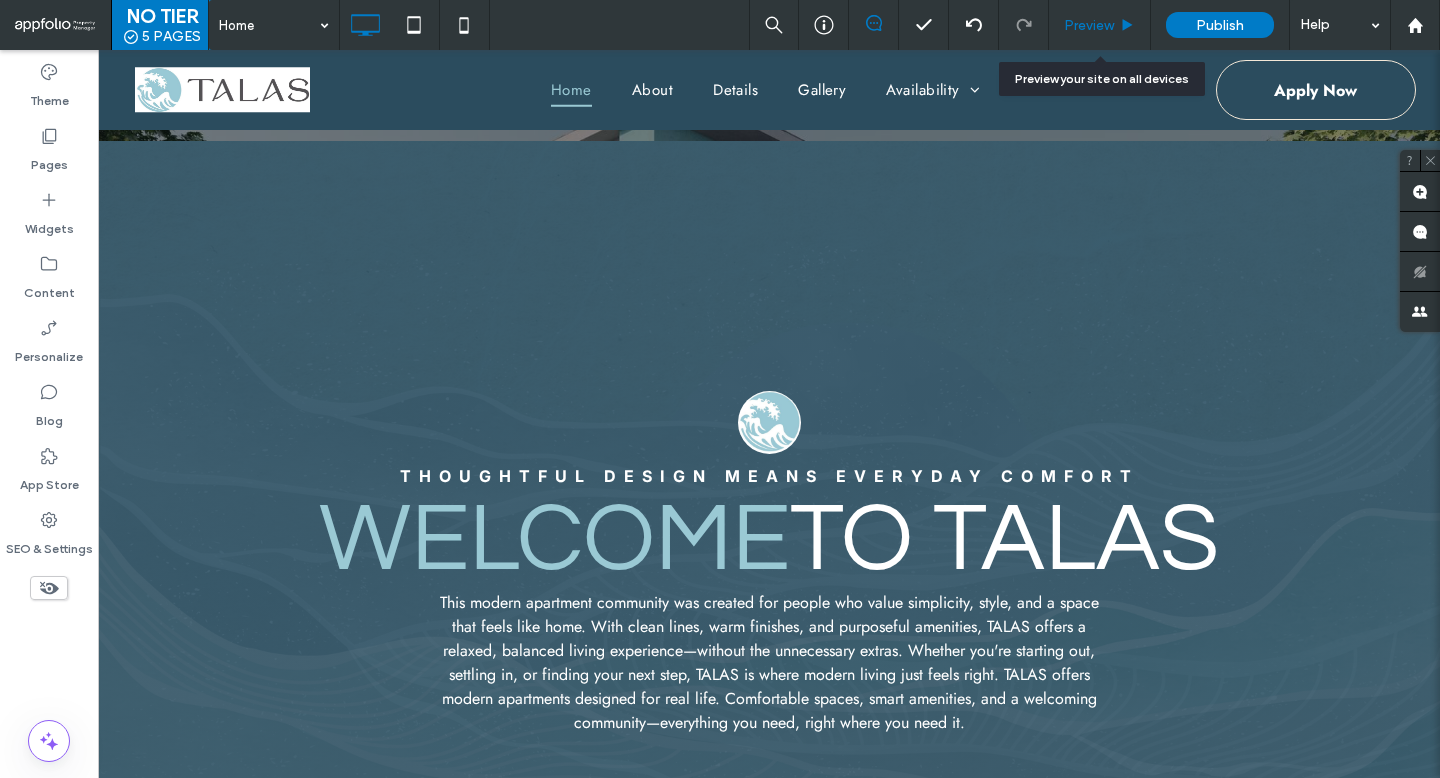click on "Preview" at bounding box center [1089, 25] 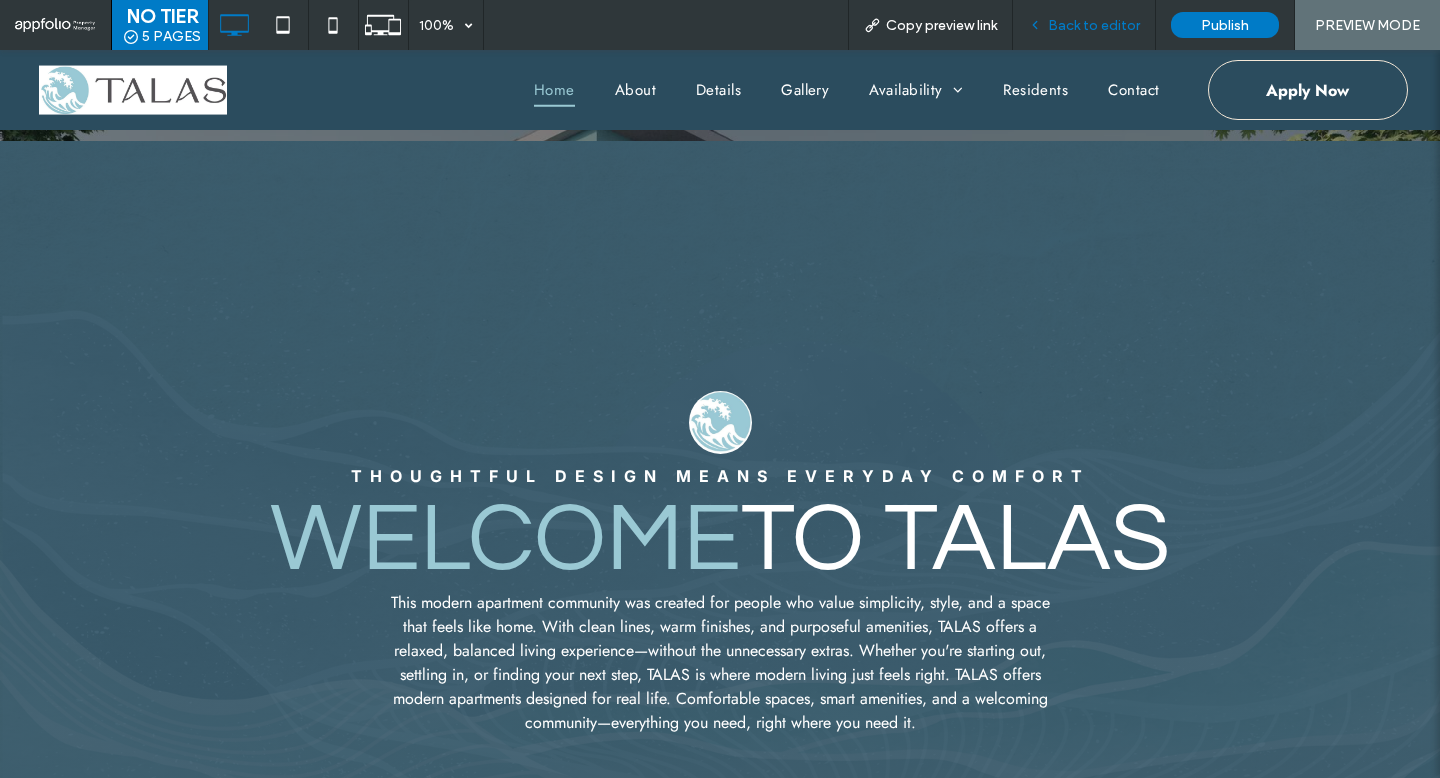 click on "Back to editor" at bounding box center (1084, 25) 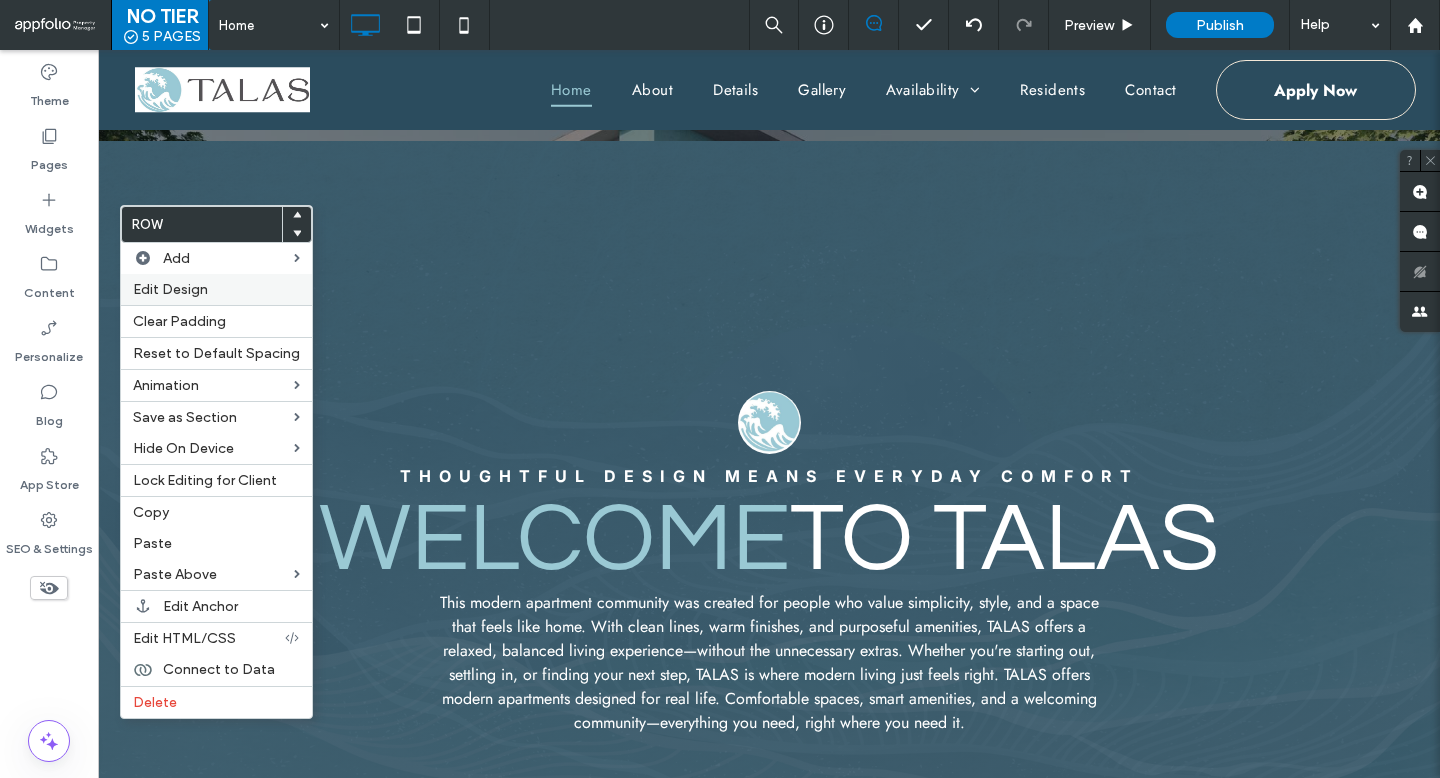 click on "Edit Design" at bounding box center (170, 289) 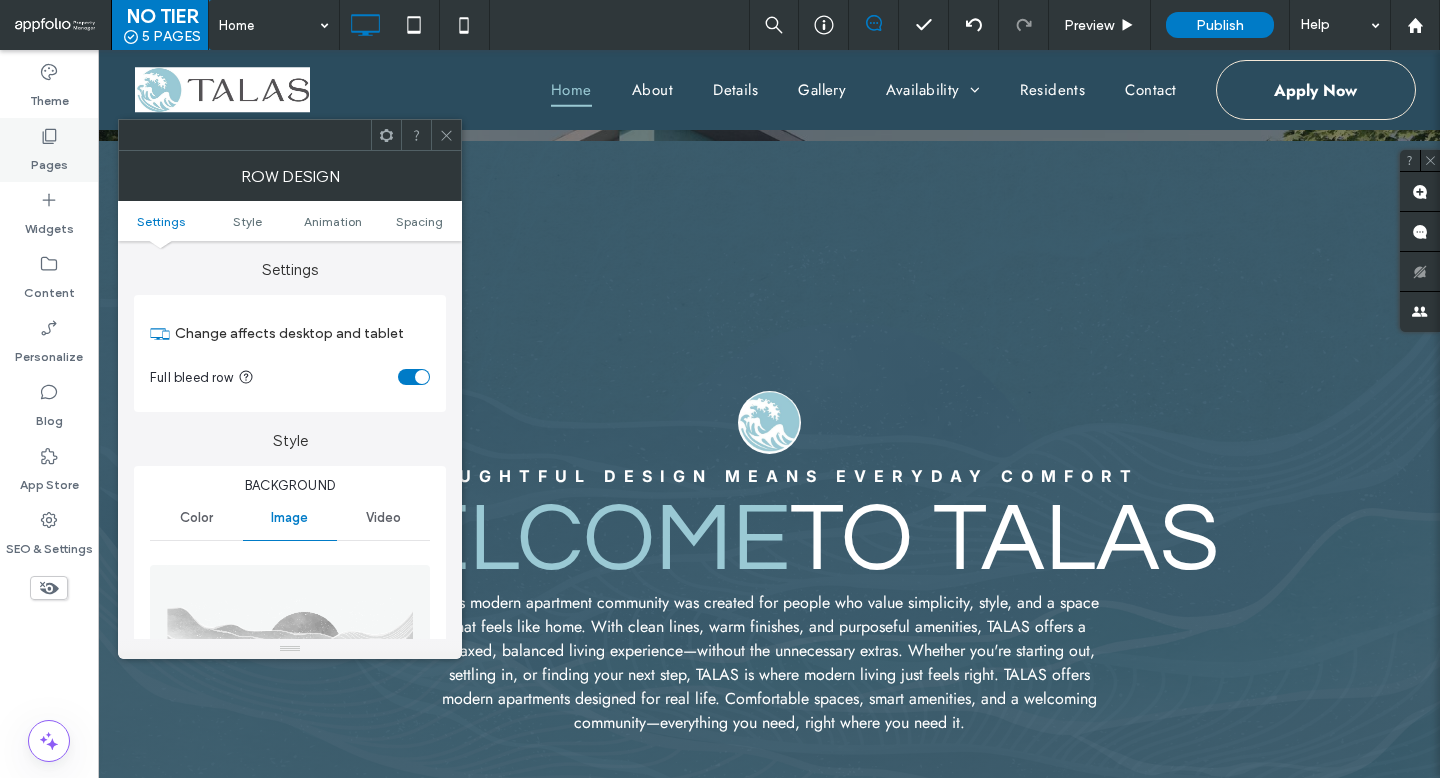 click on "Pages" at bounding box center (49, 150) 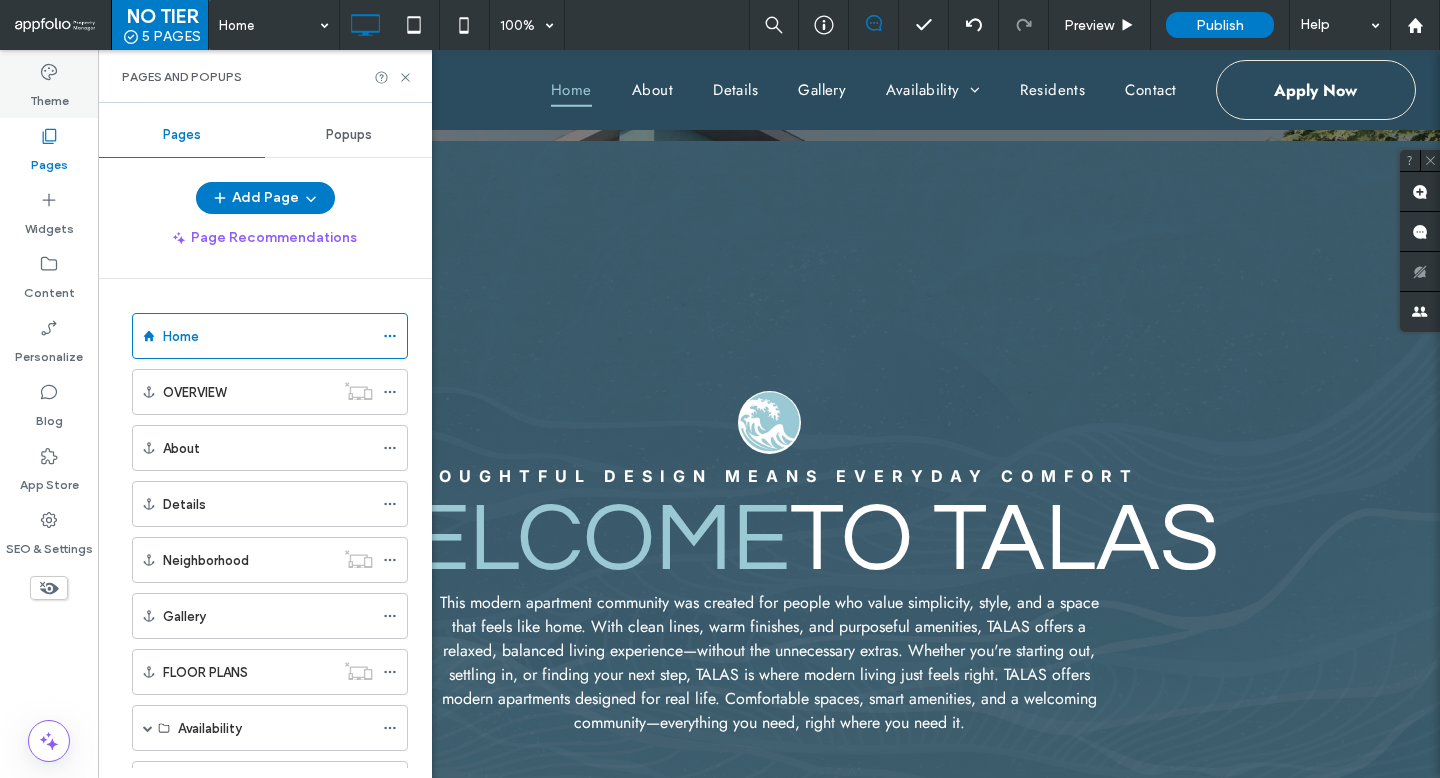 click on "Theme" at bounding box center (49, 96) 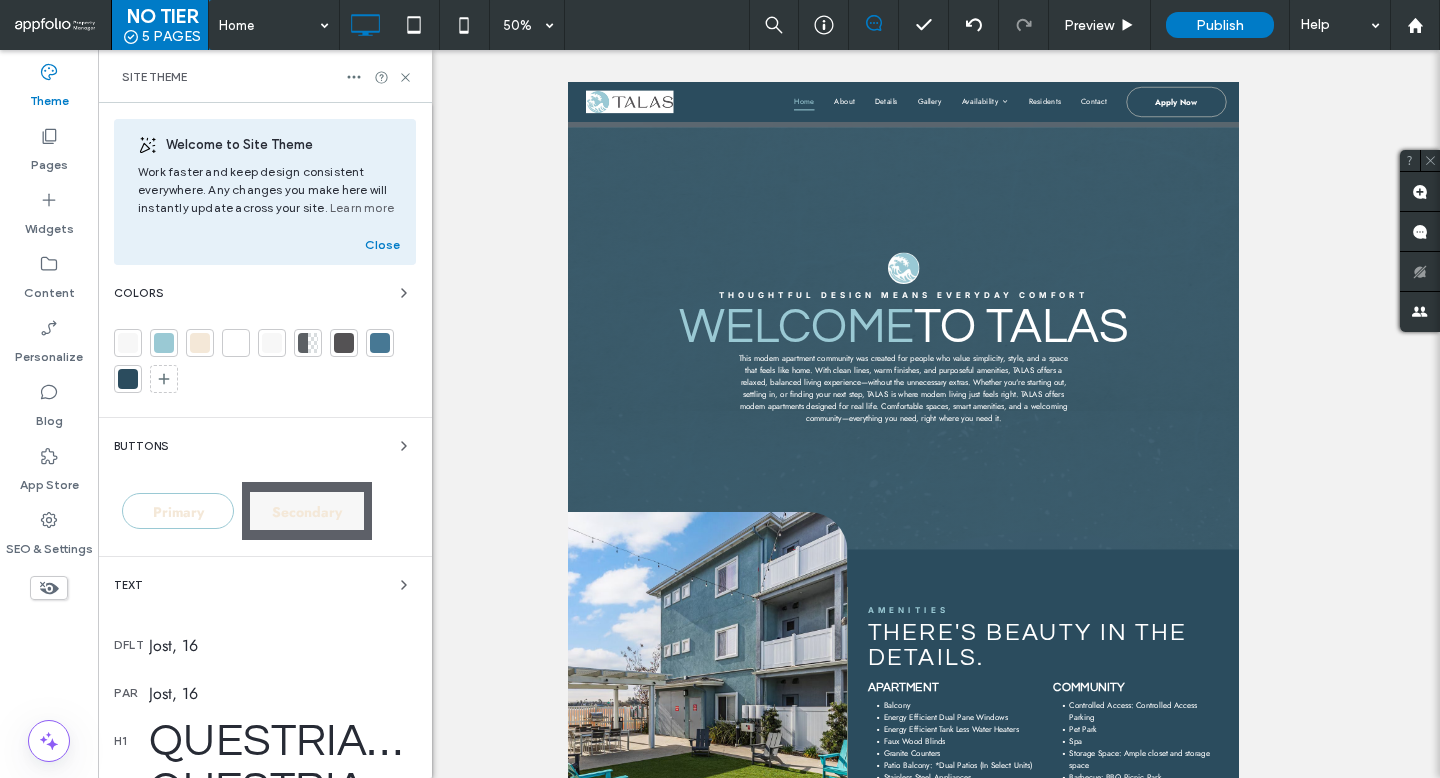 scroll, scrollTop: 313, scrollLeft: 0, axis: vertical 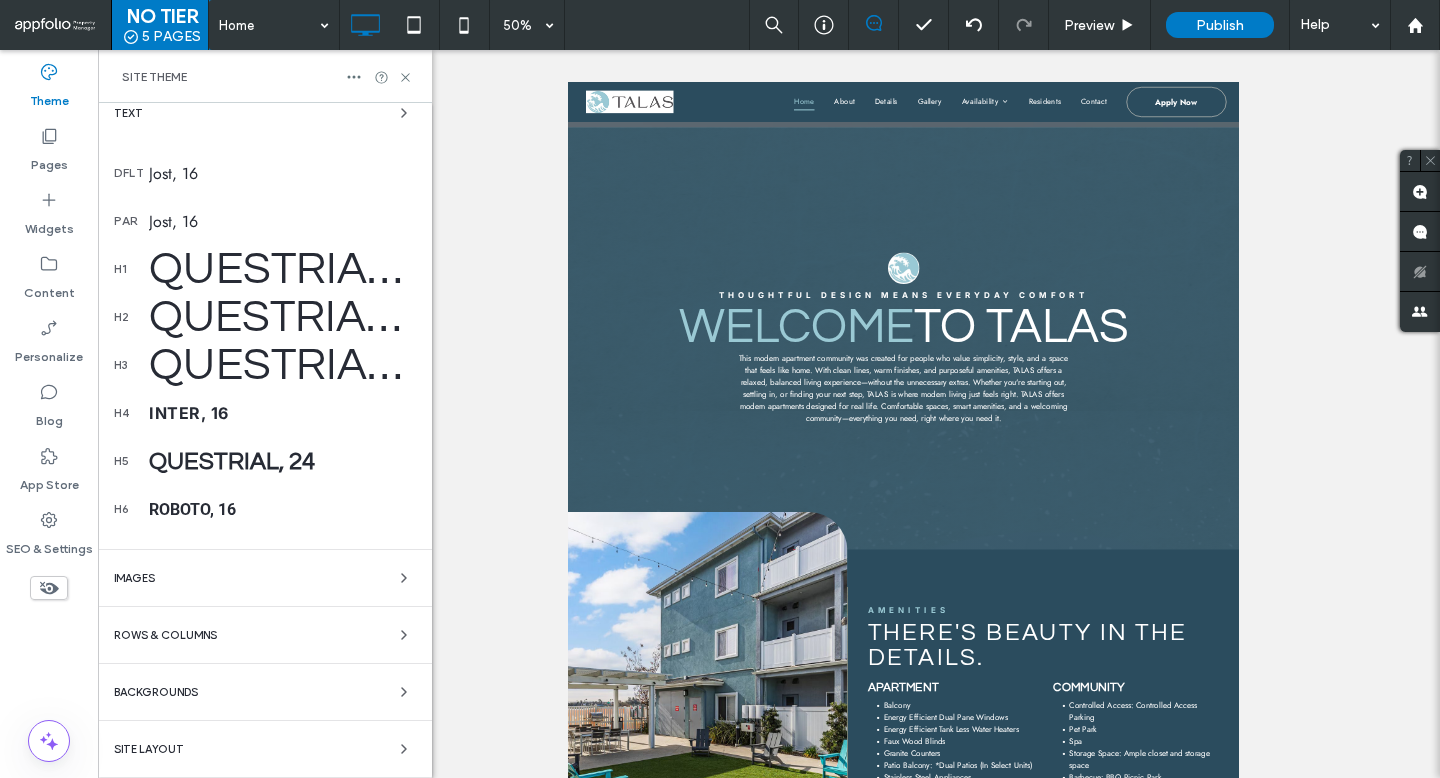 click on "Backgrounds" at bounding box center [265, 692] 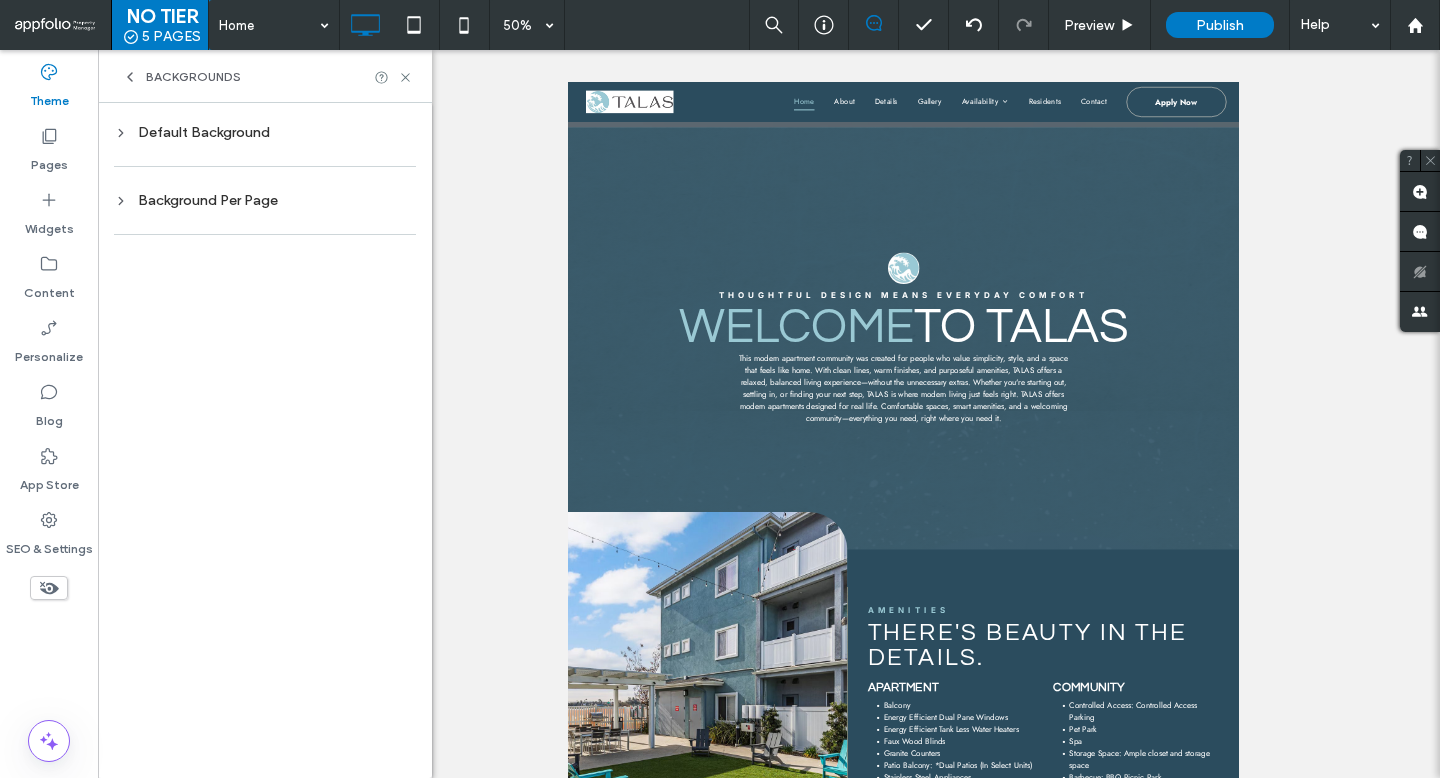 scroll, scrollTop: 0, scrollLeft: 0, axis: both 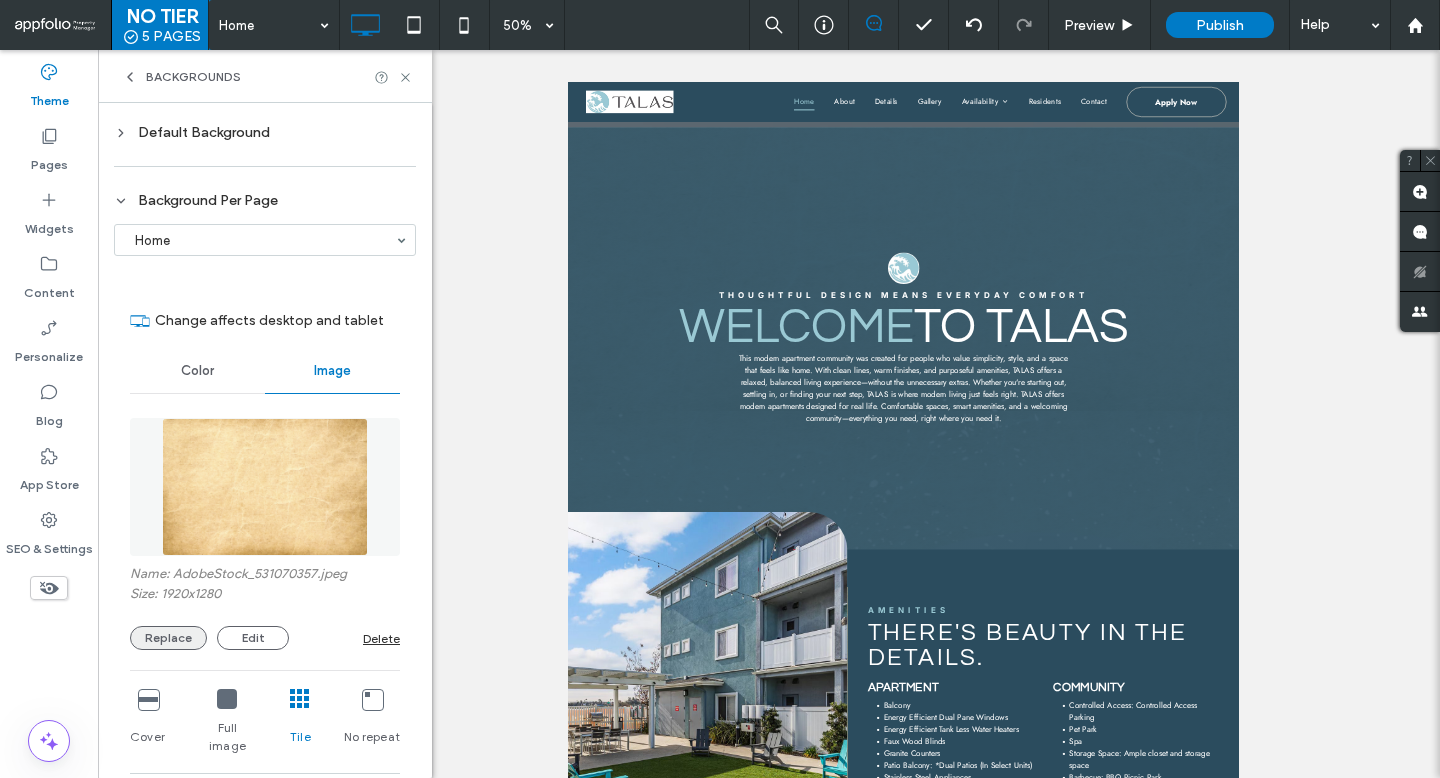 click on "Replace" at bounding box center (168, 638) 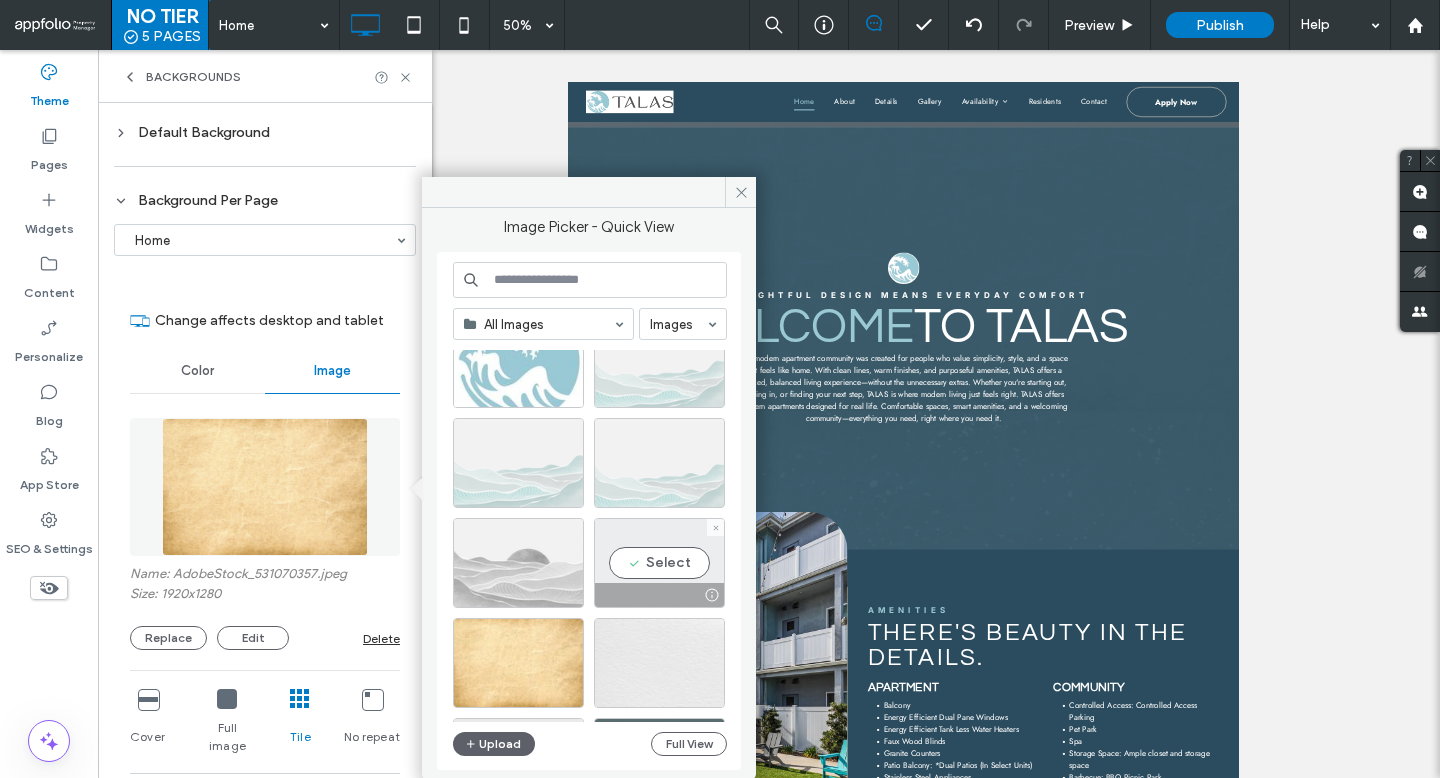 scroll, scrollTop: 170, scrollLeft: 0, axis: vertical 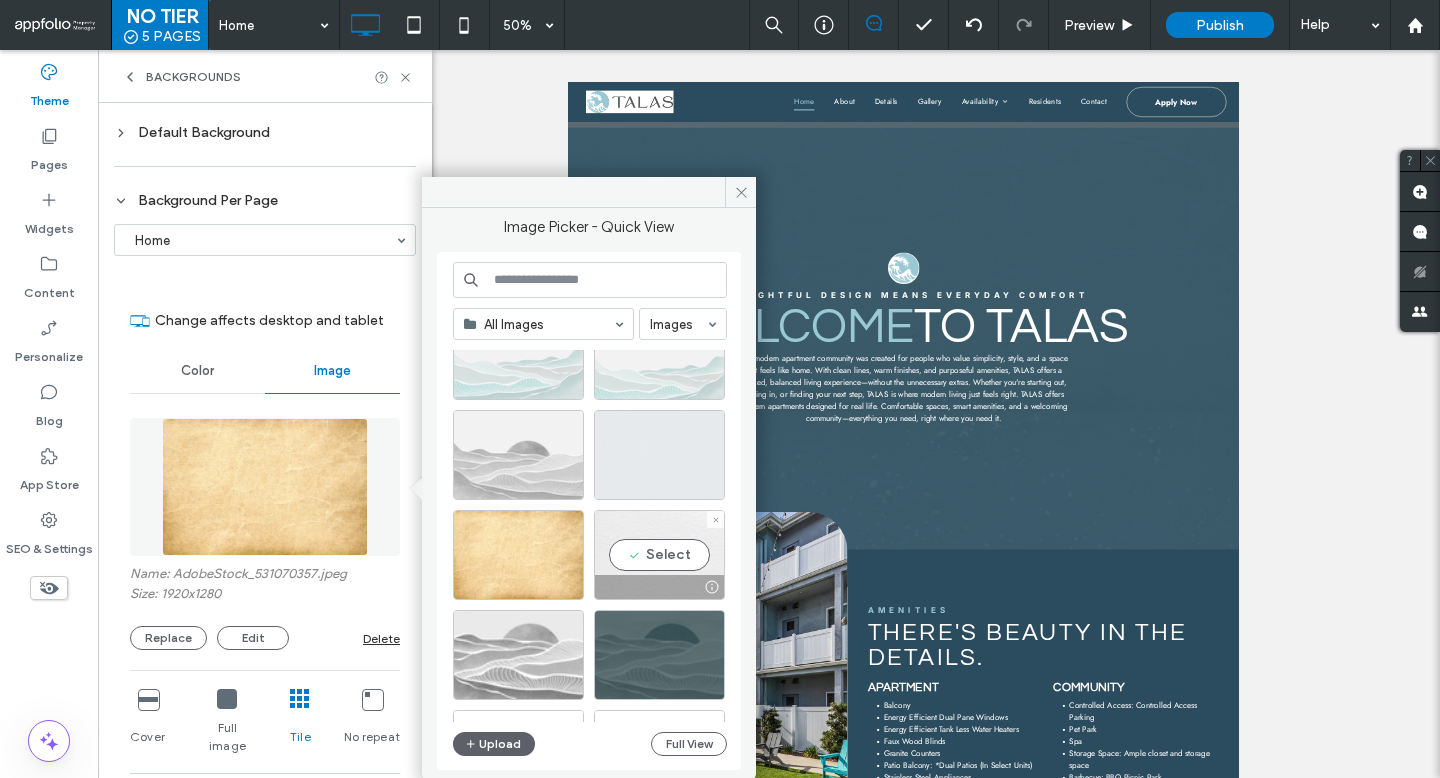 click on "Select" at bounding box center [659, 555] 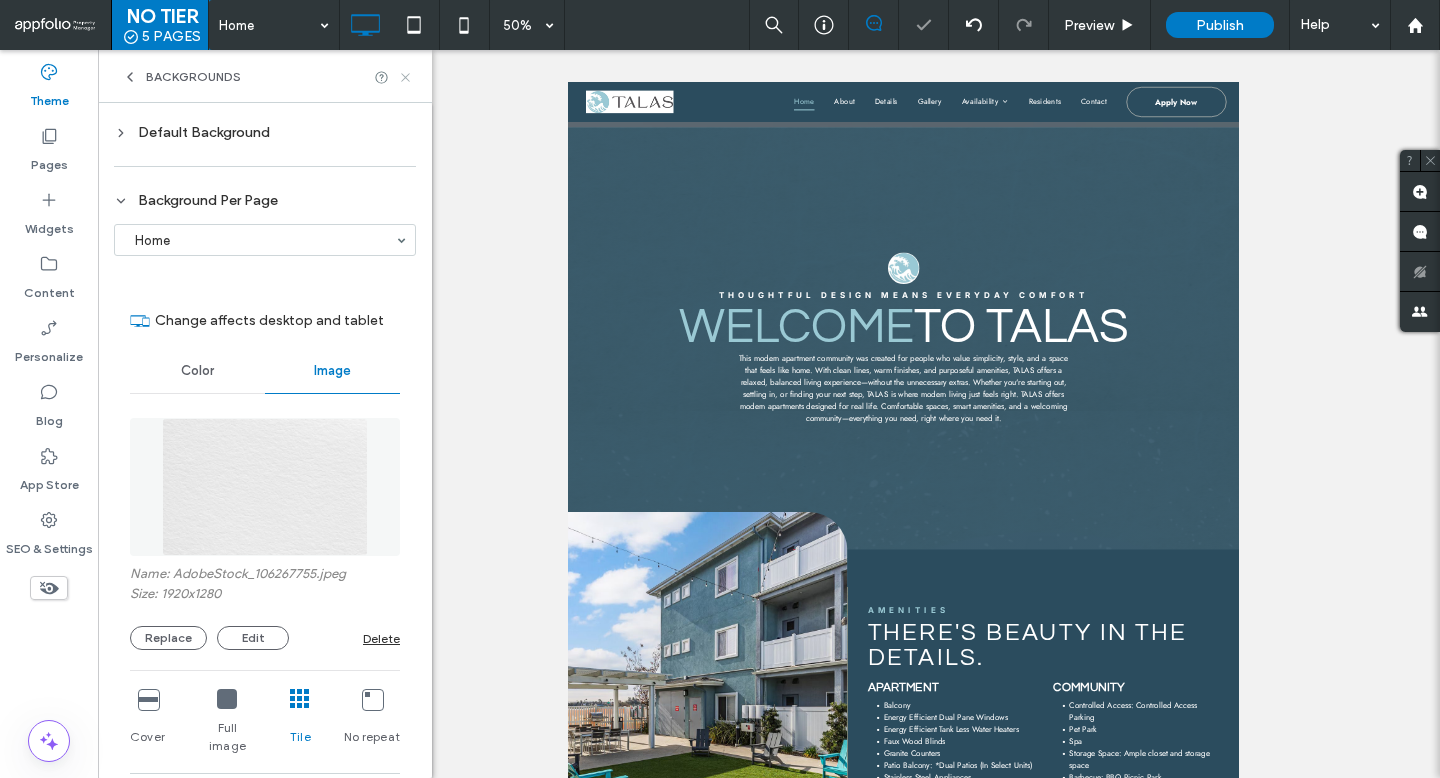 click 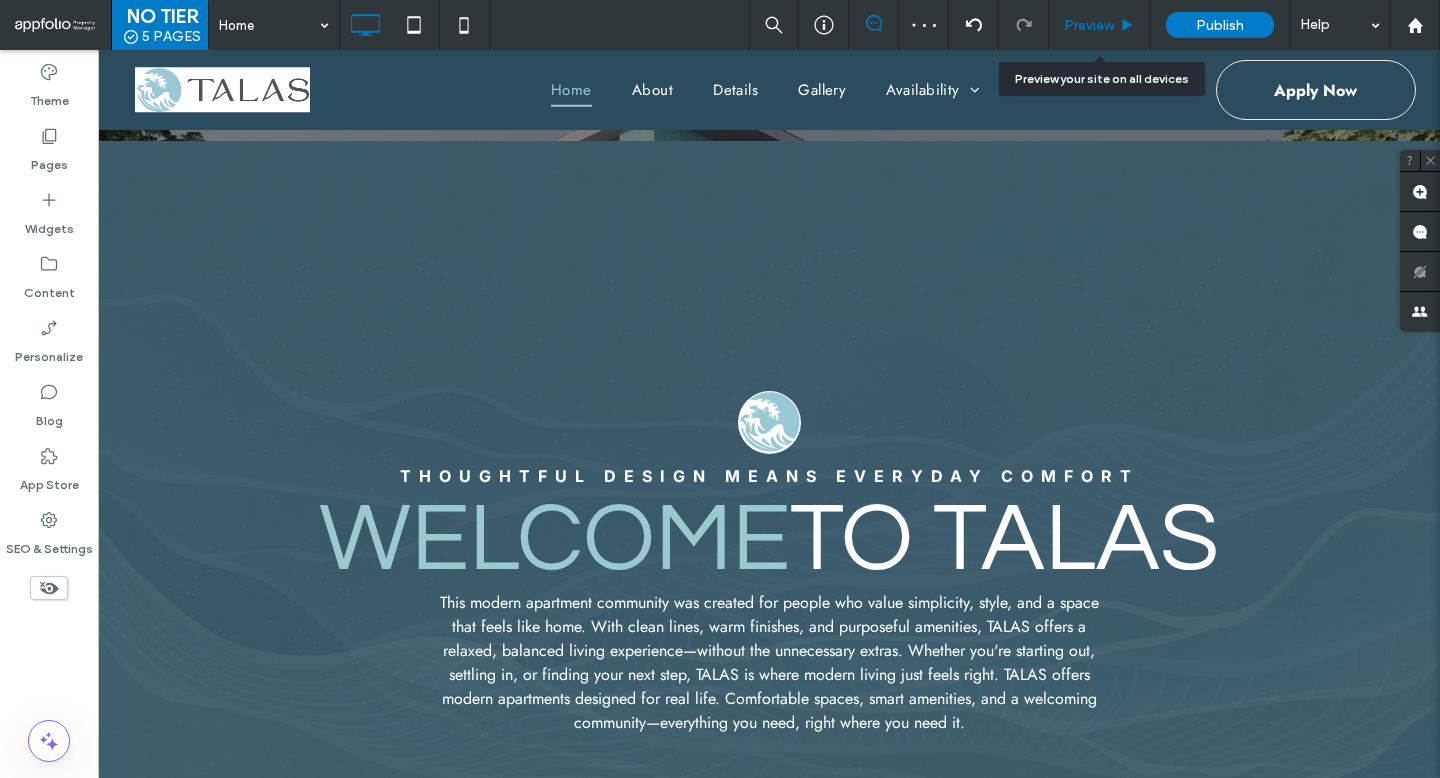 click on "Preview" at bounding box center (1089, 25) 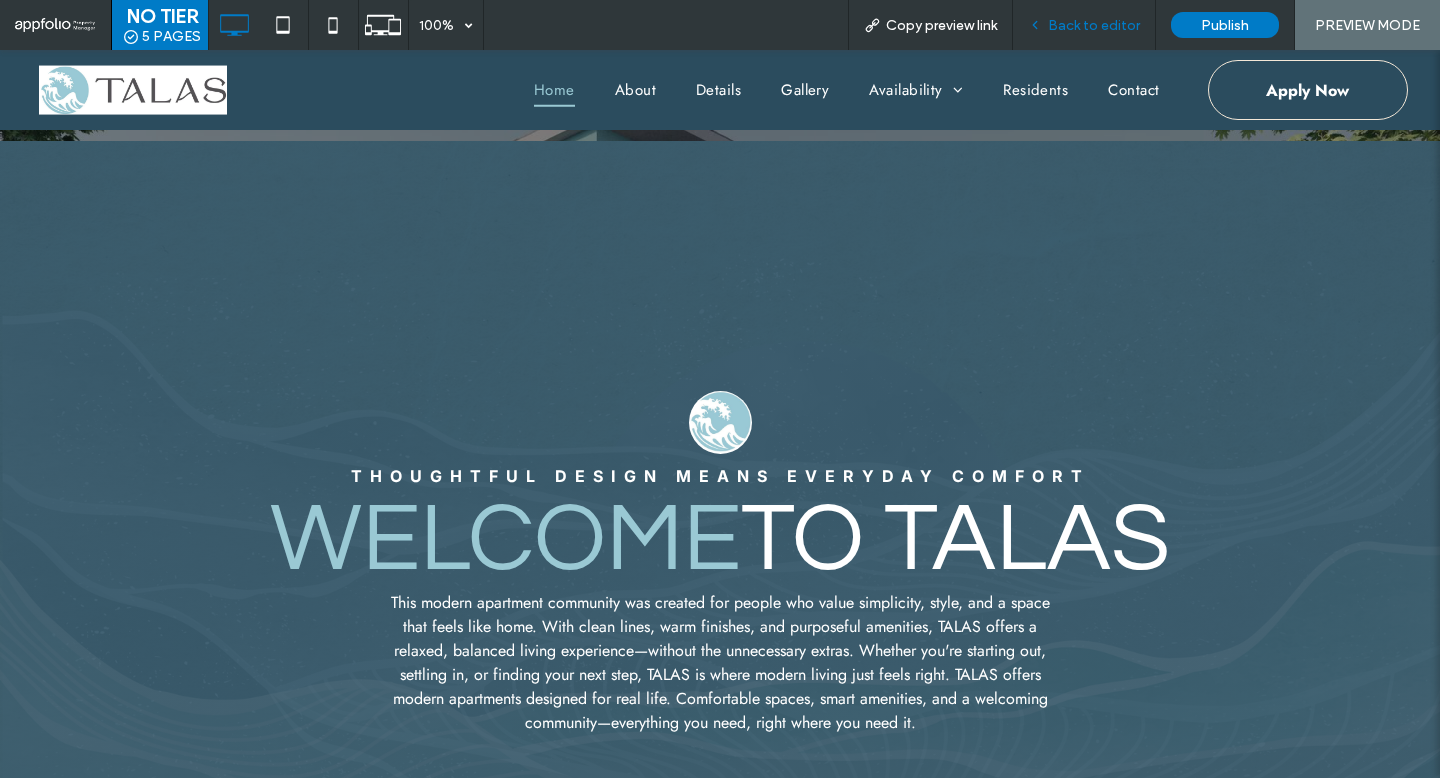 click on "Back to editor" at bounding box center [1084, 25] 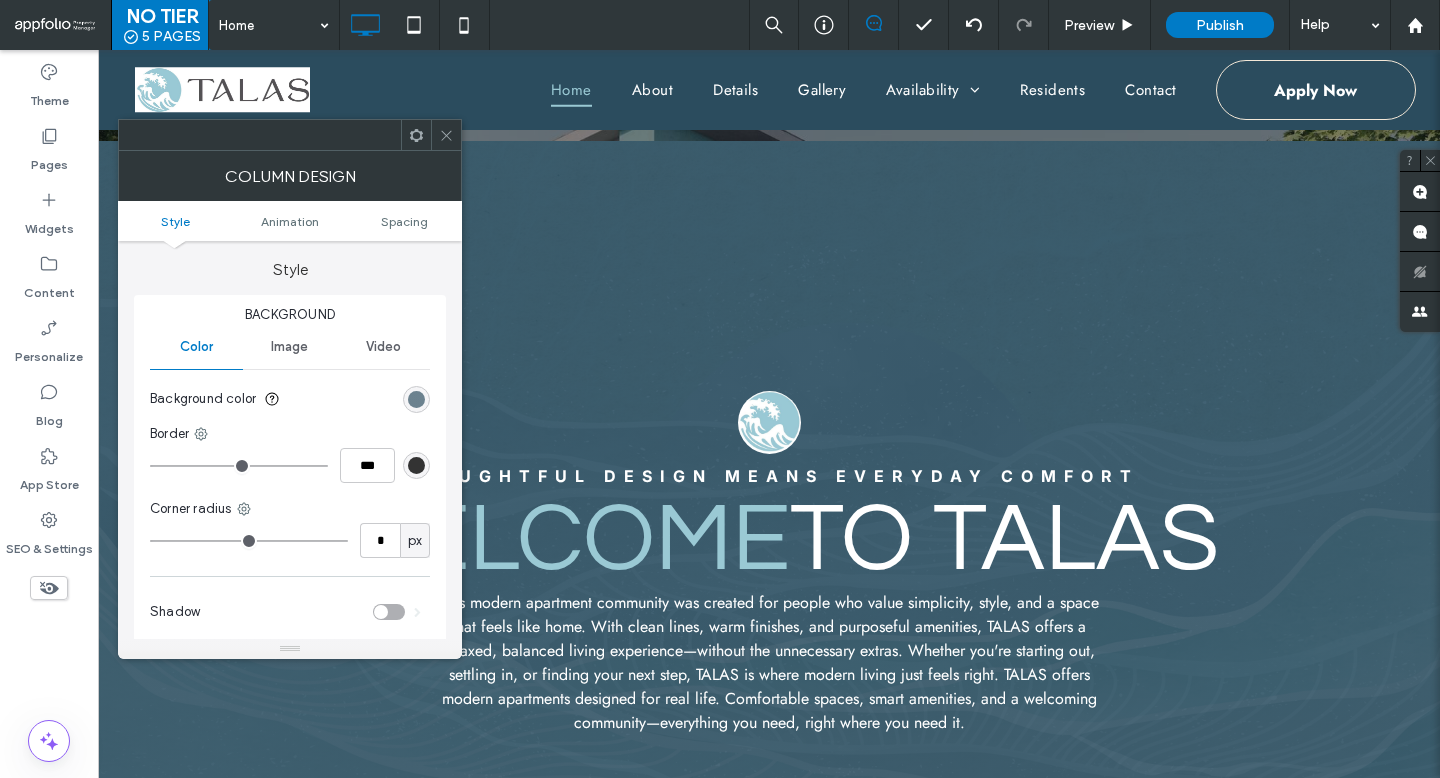 click at bounding box center (416, 399) 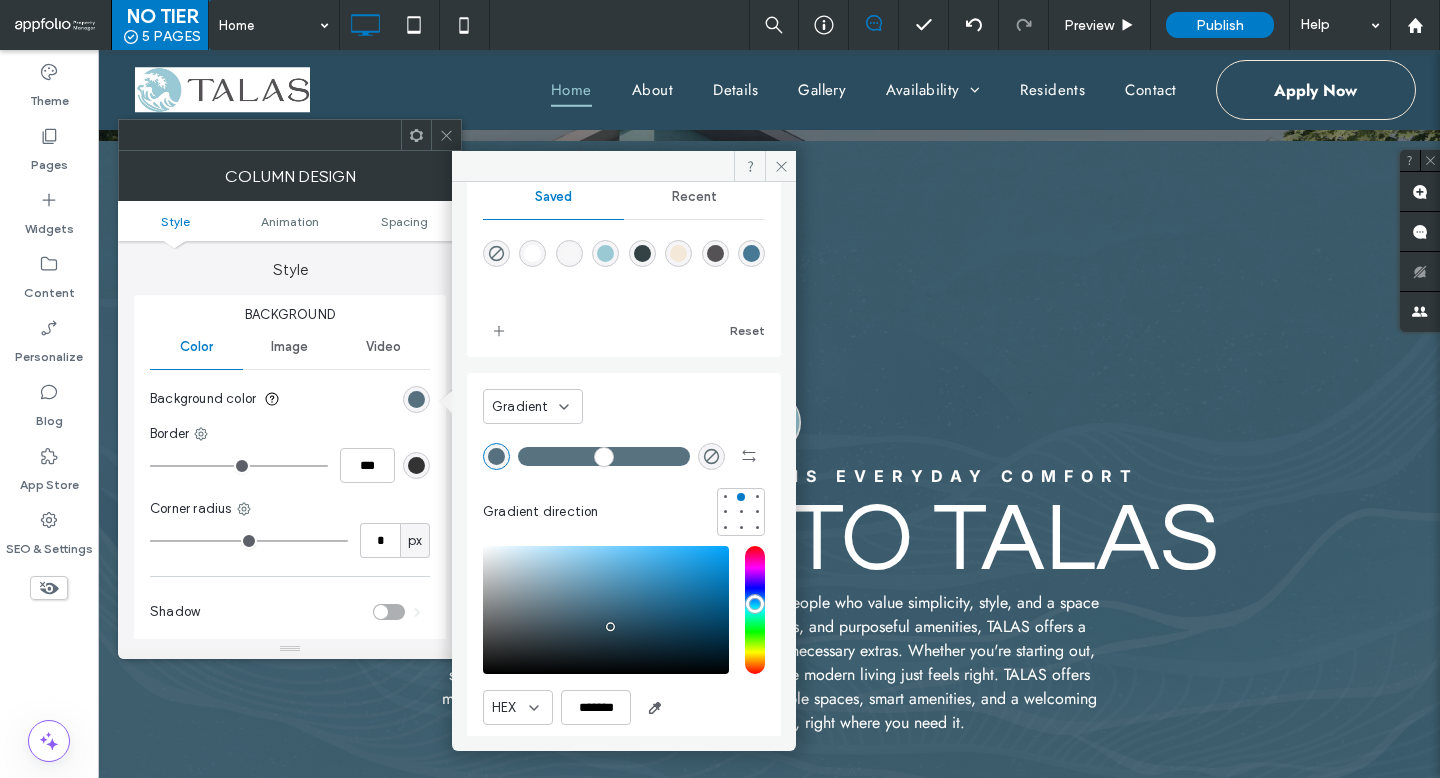 scroll, scrollTop: 108, scrollLeft: 0, axis: vertical 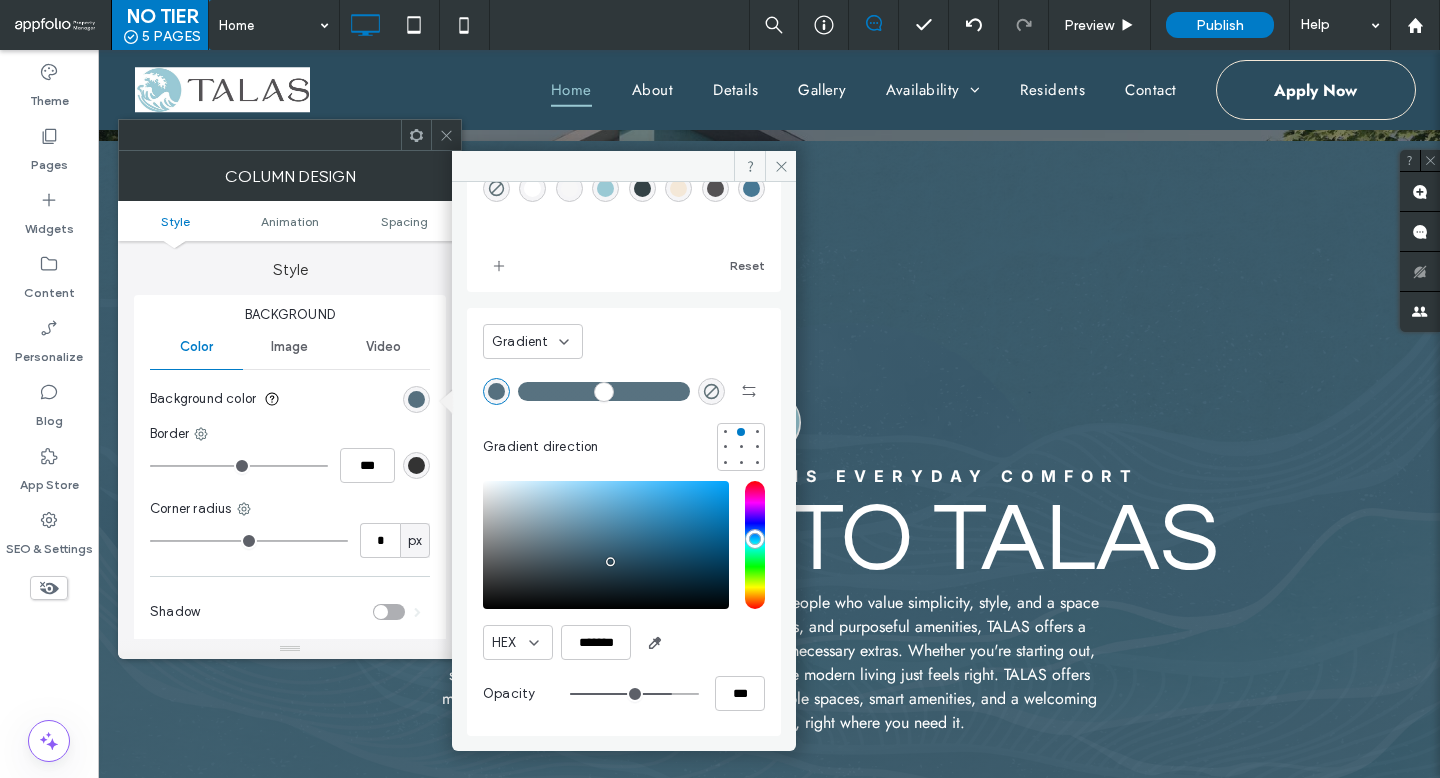 type on "**" 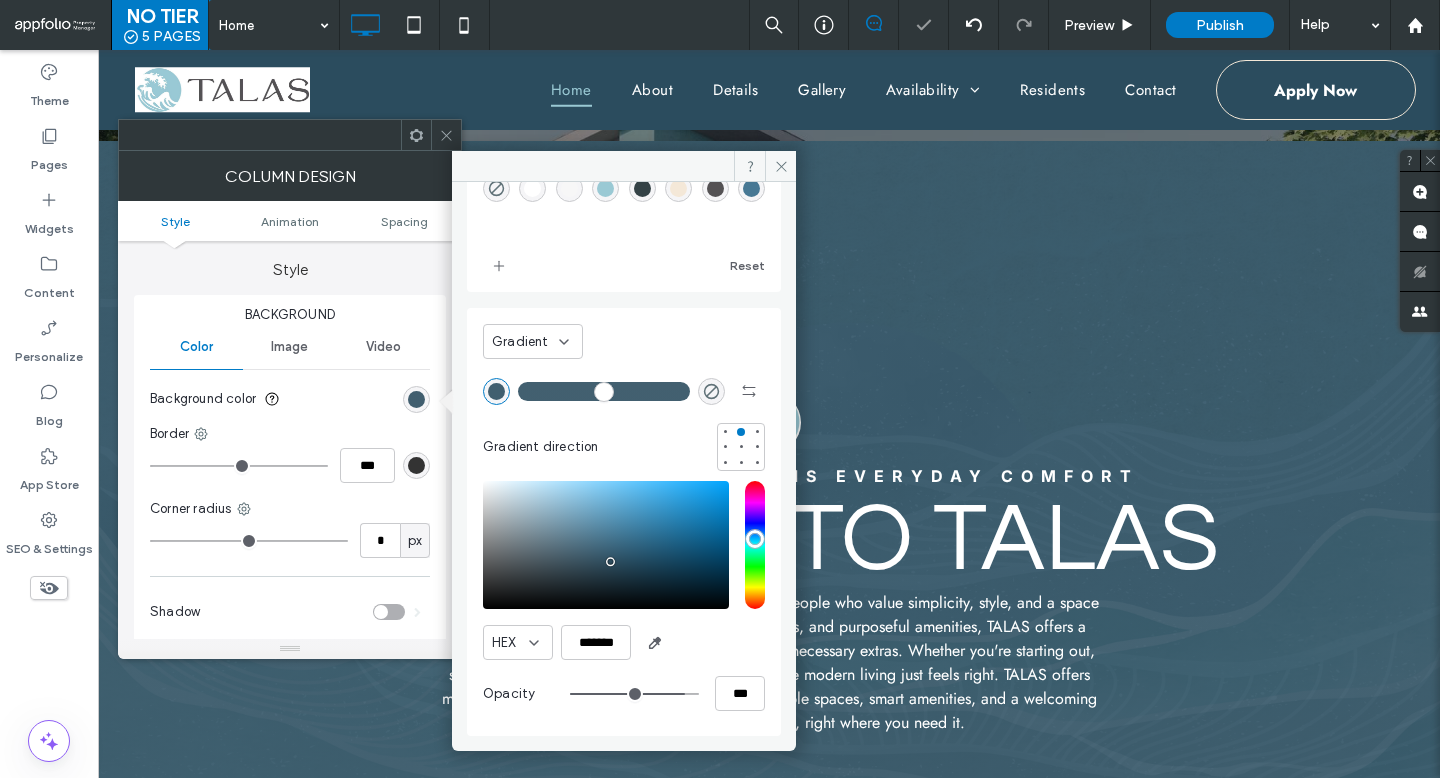 type on "**" 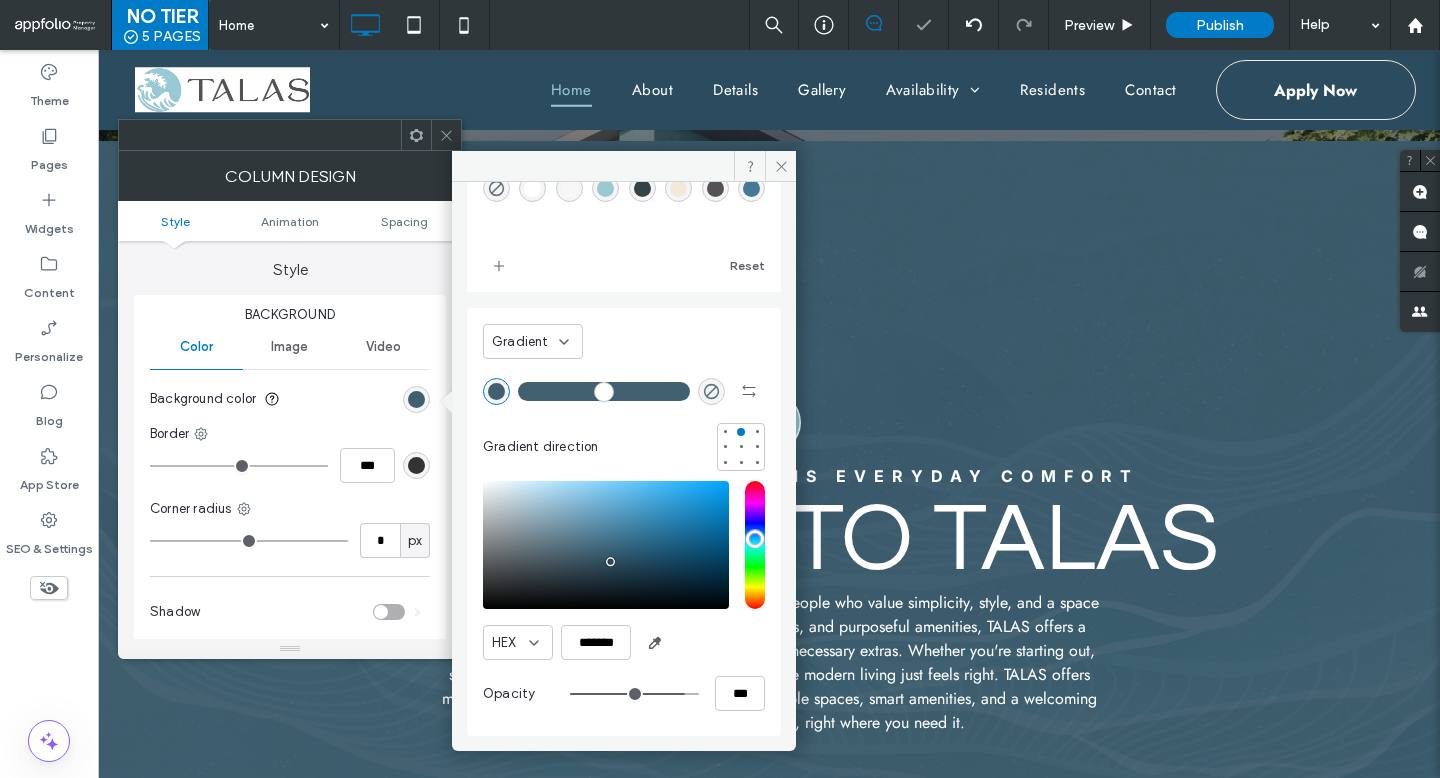type on "***" 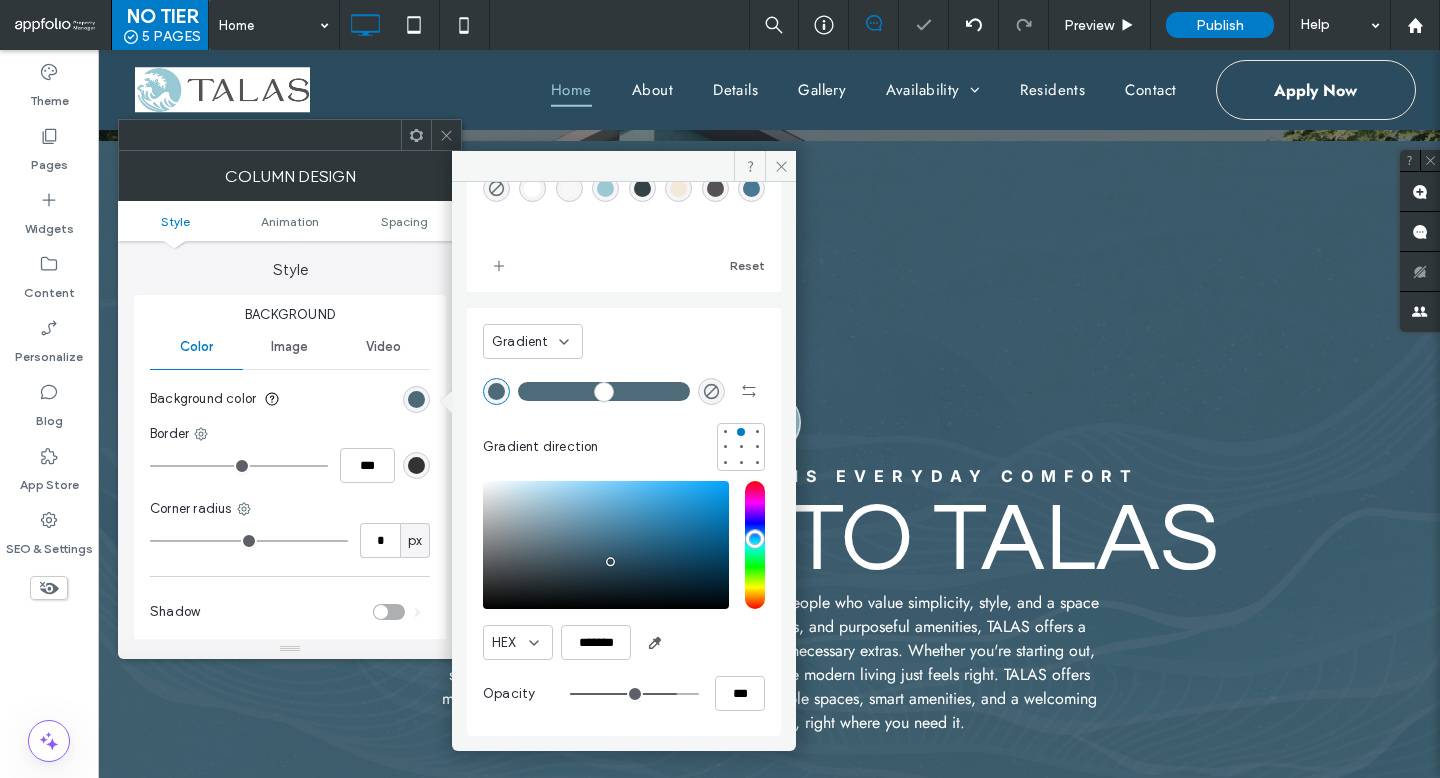 type on "**" 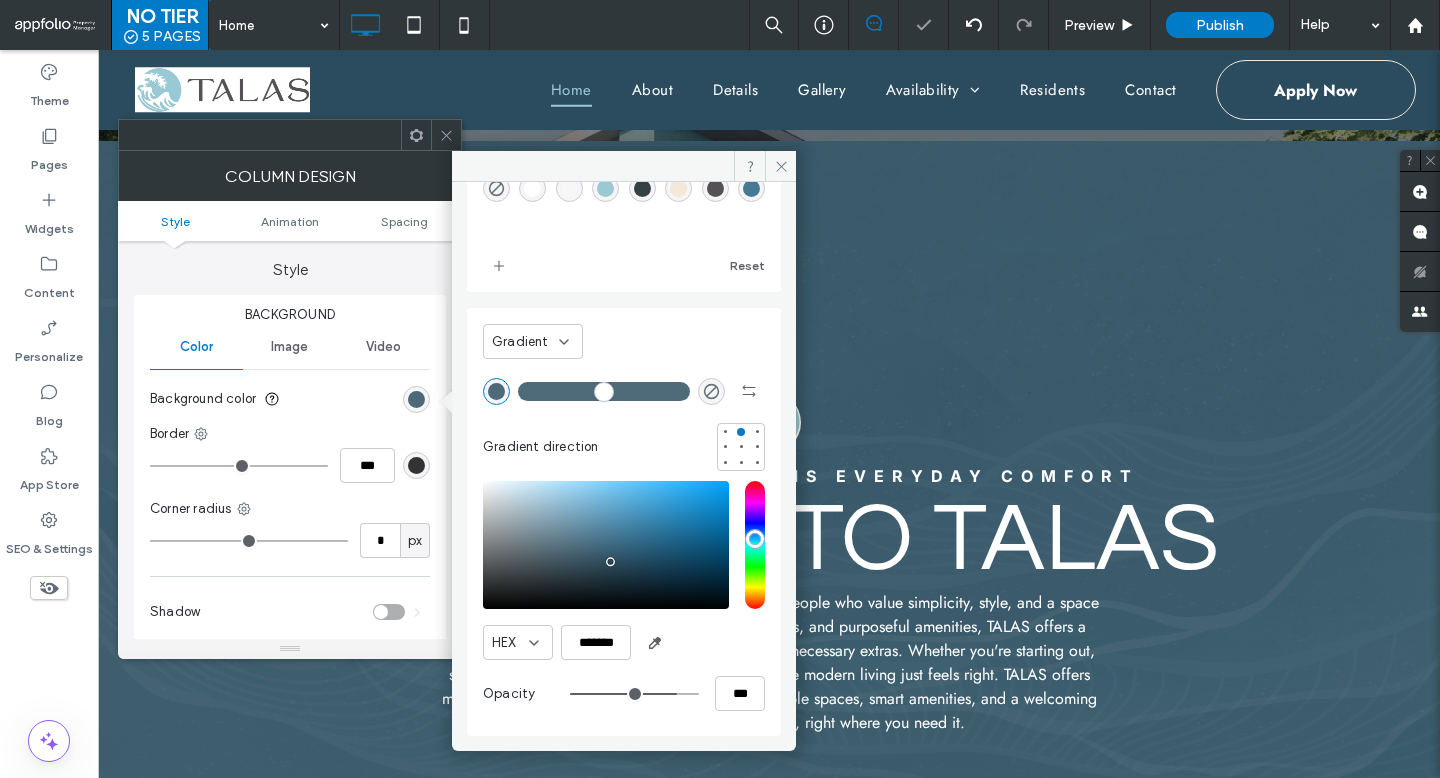 type on "***" 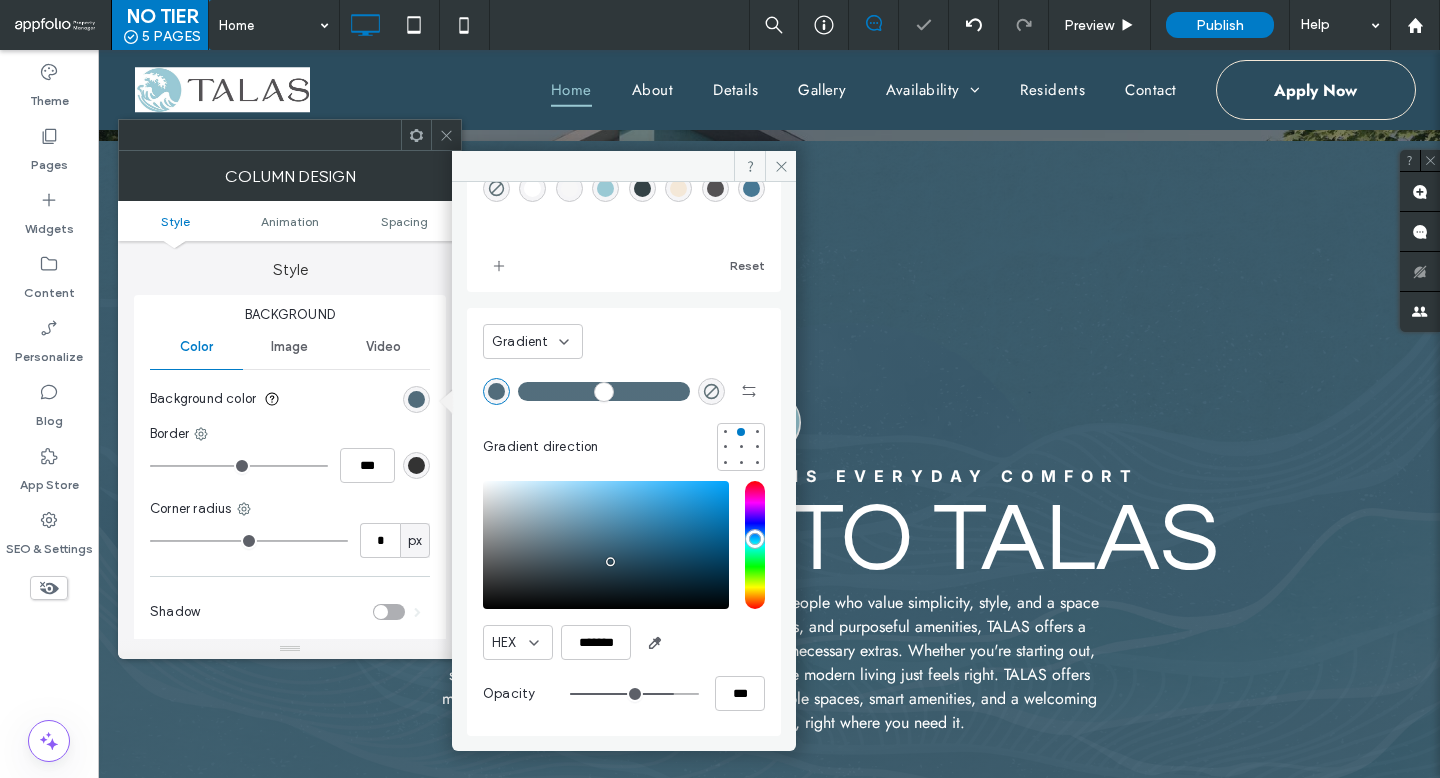 type on "**" 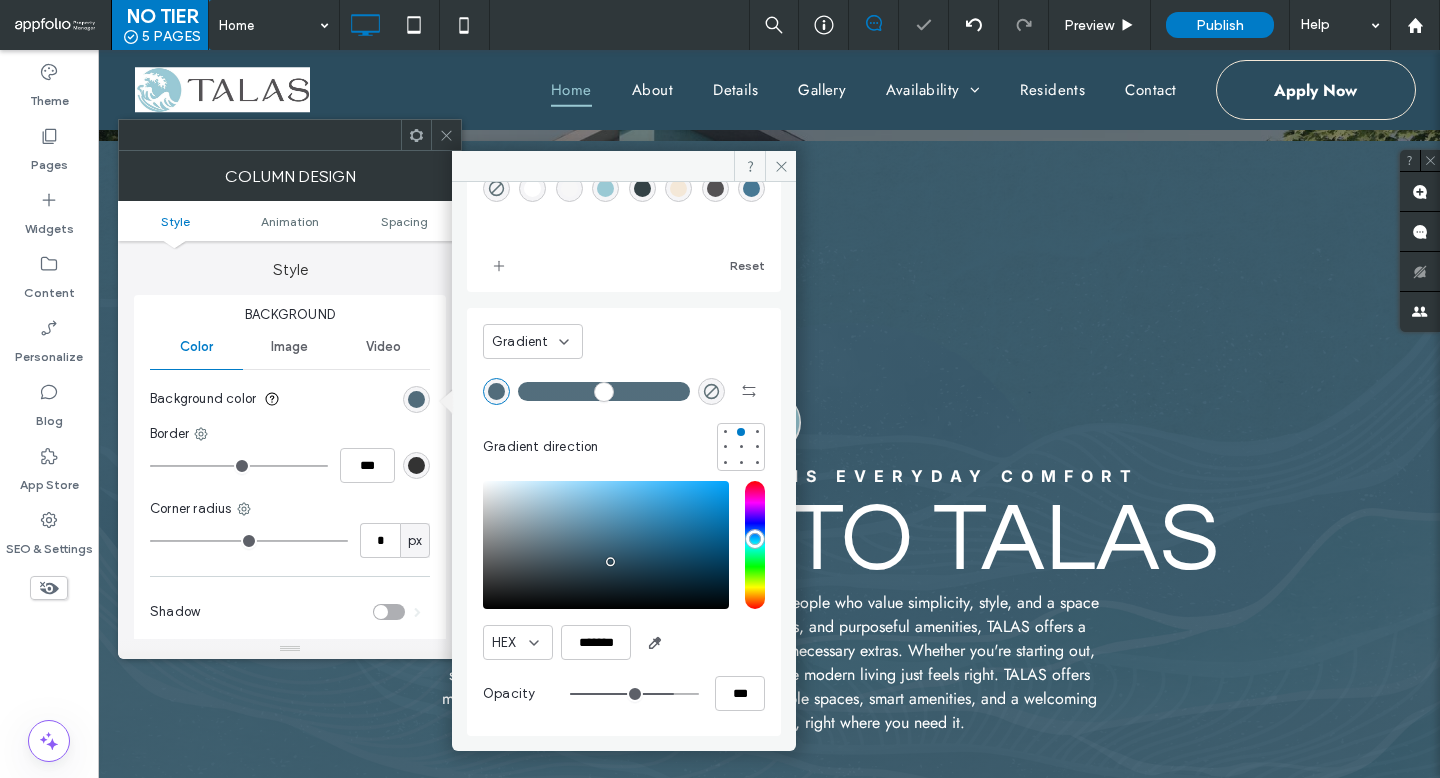 type on "***" 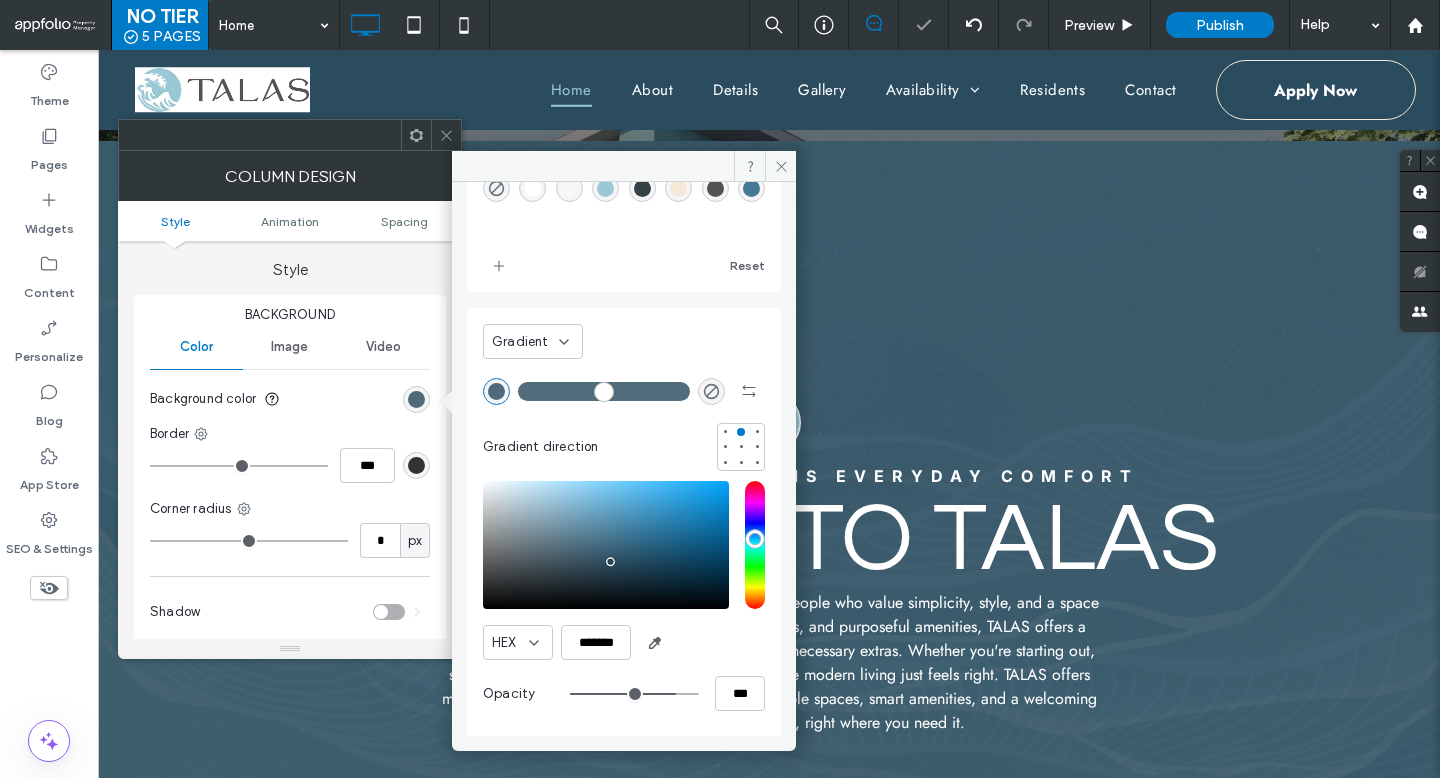 type on "**" 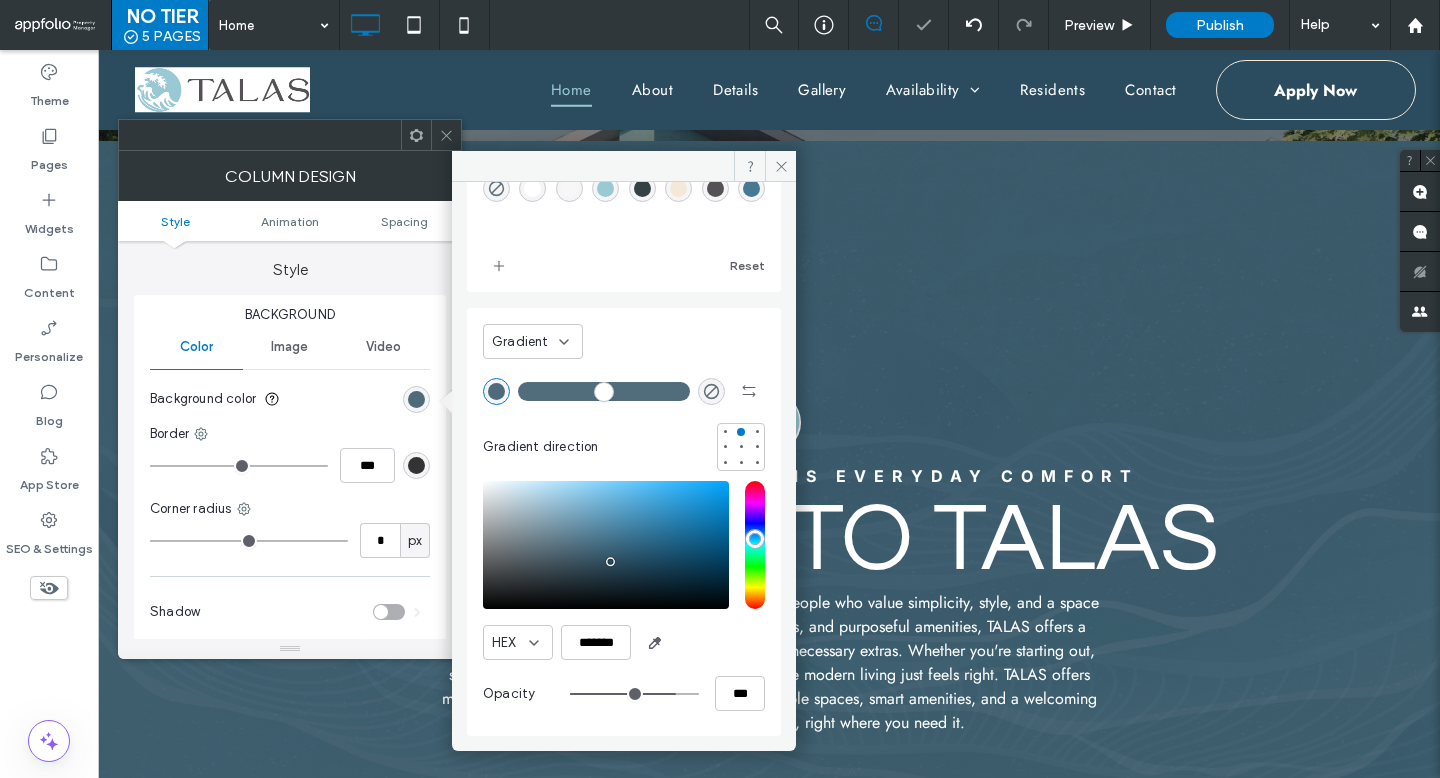 type on "***" 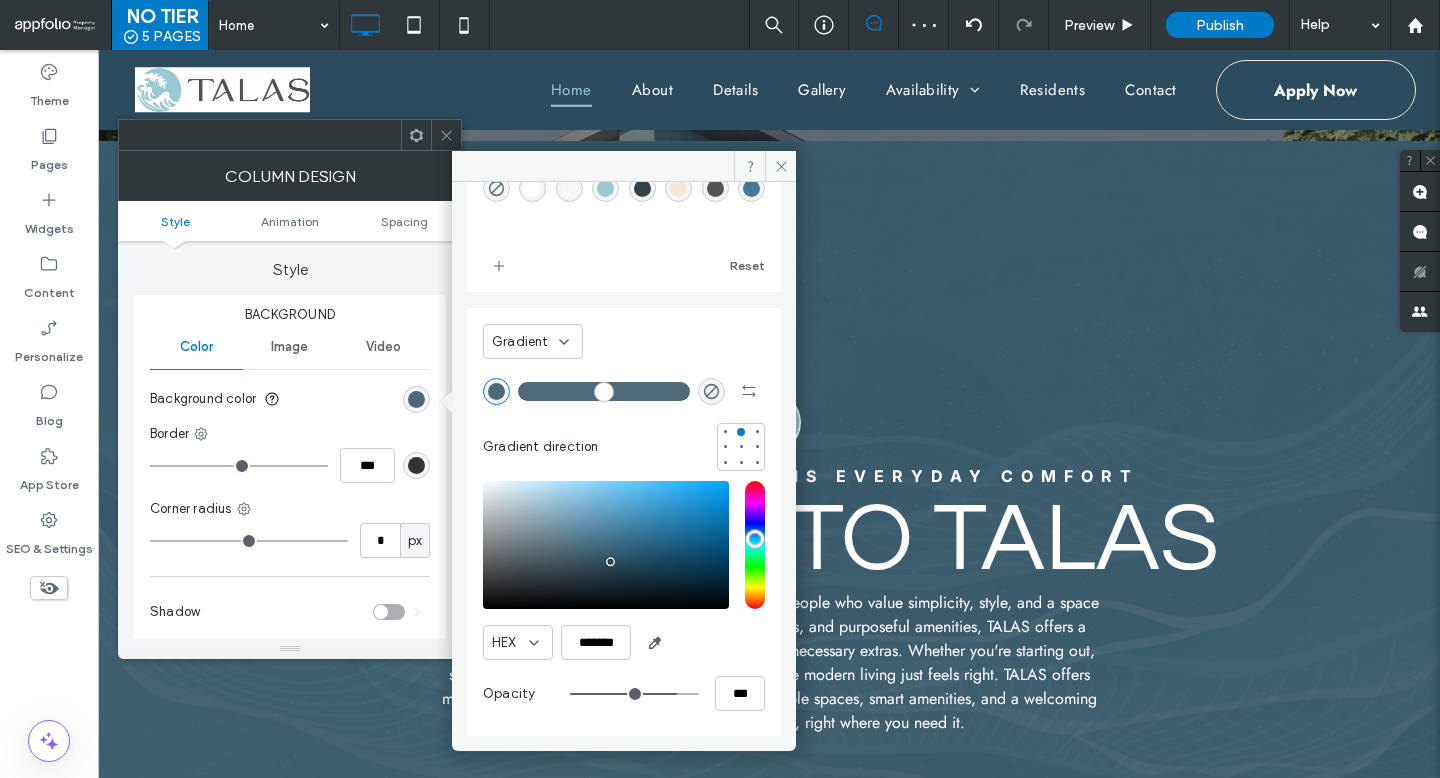 type on "**" 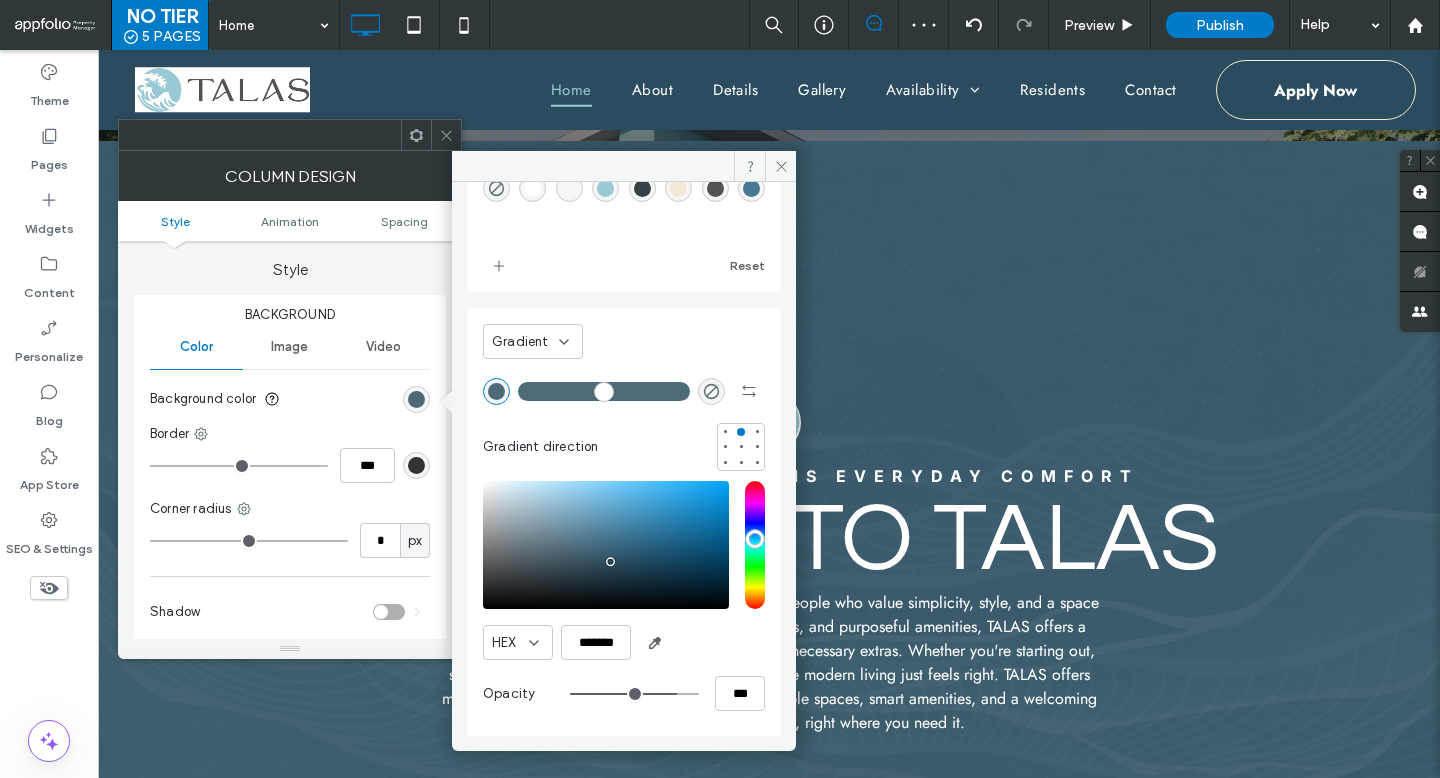 type on "***" 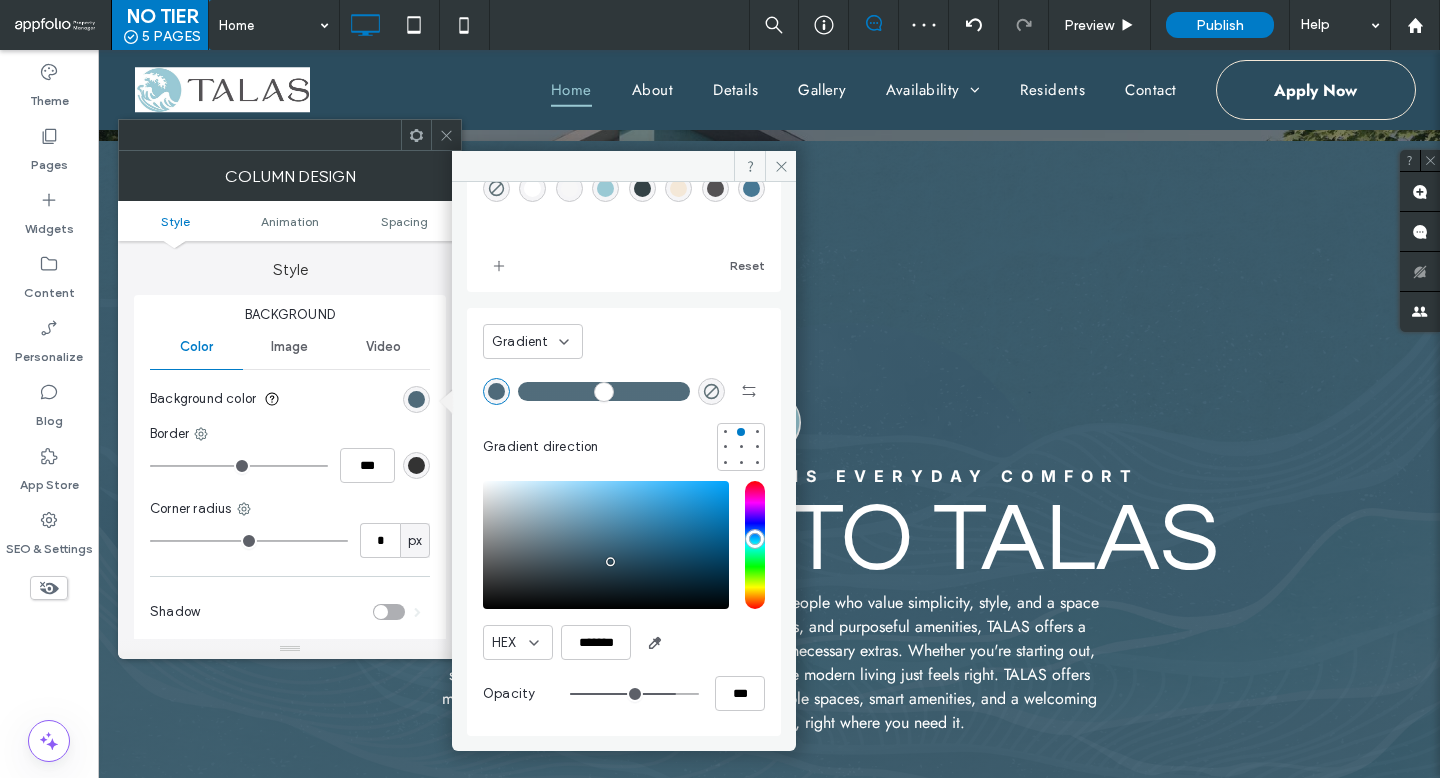 type on "**" 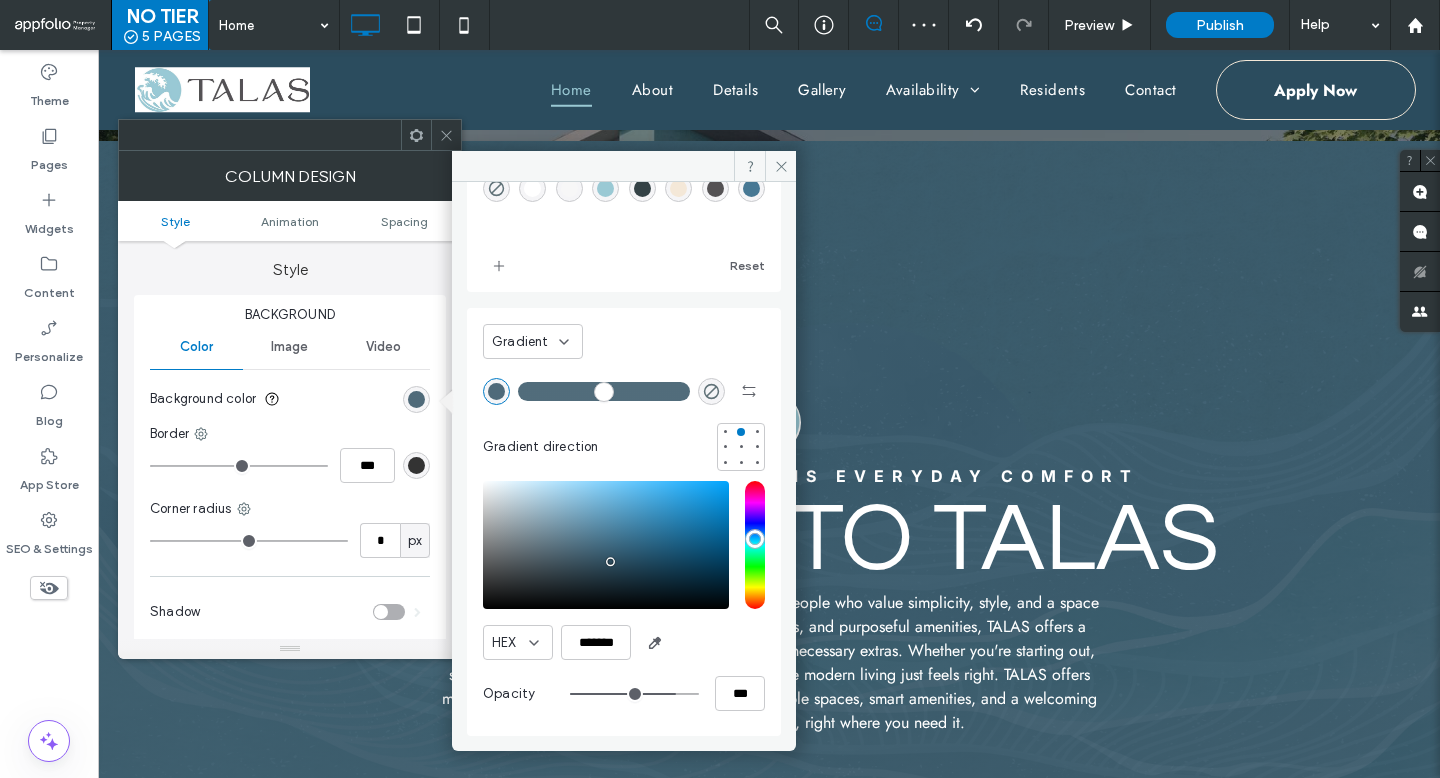 type on "***" 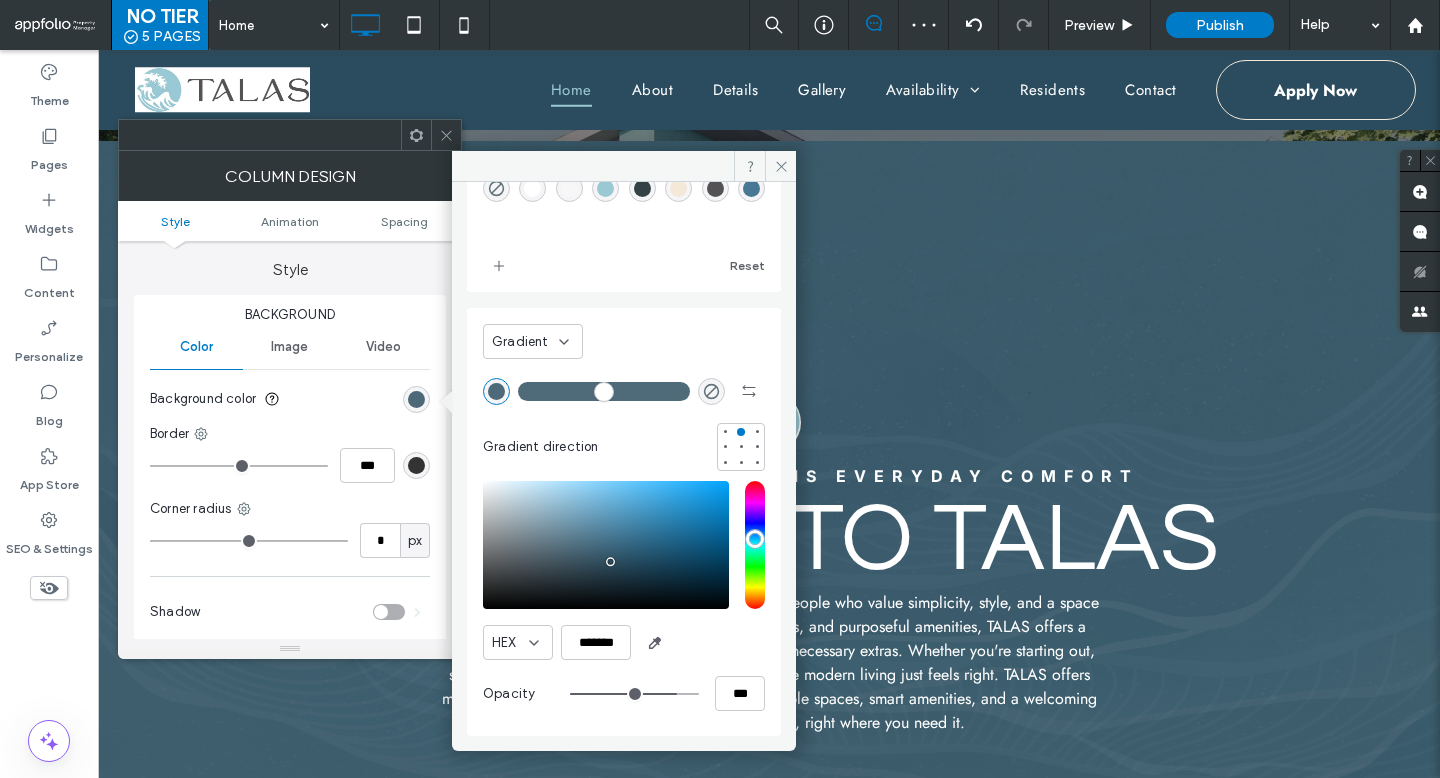 type on "**" 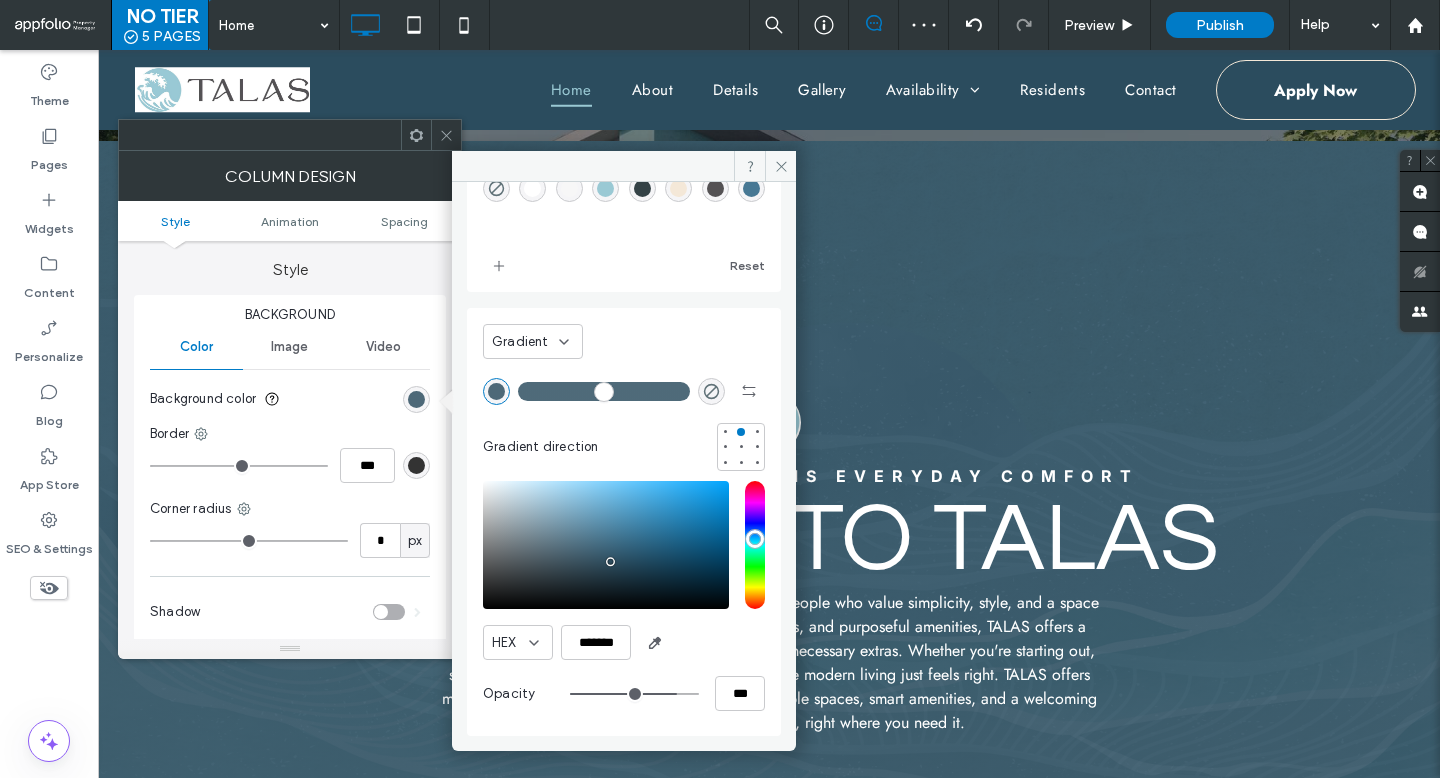type on "***" 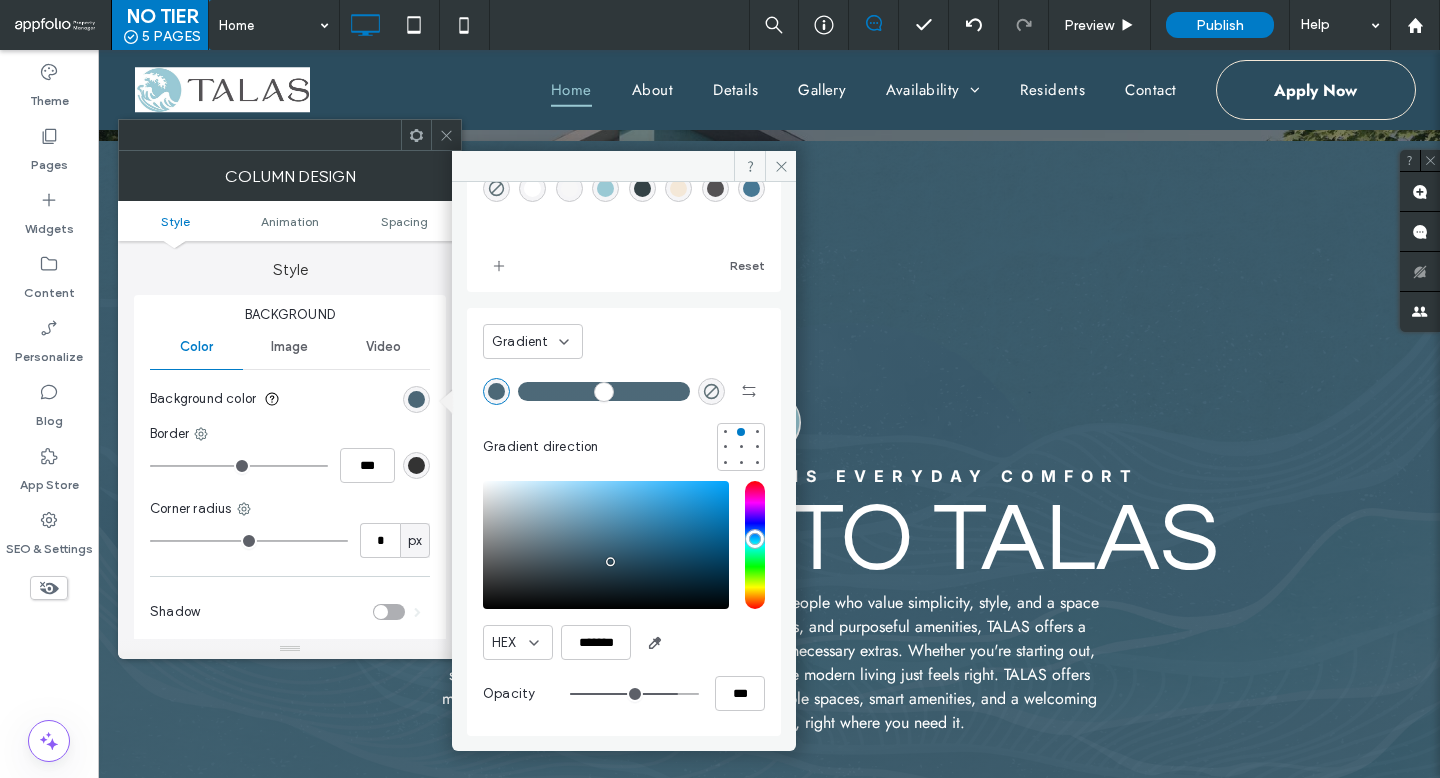 type on "**" 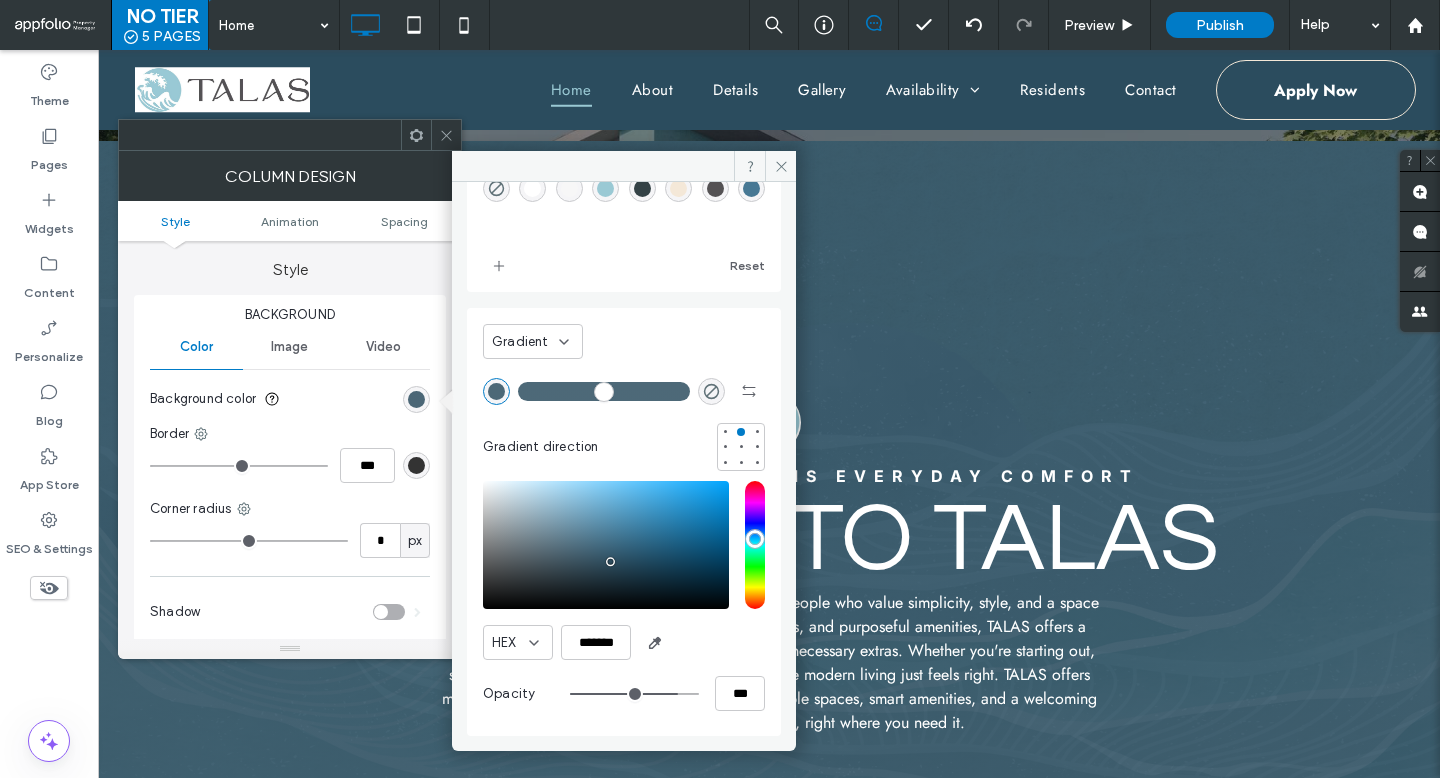 click at bounding box center (634, 694) 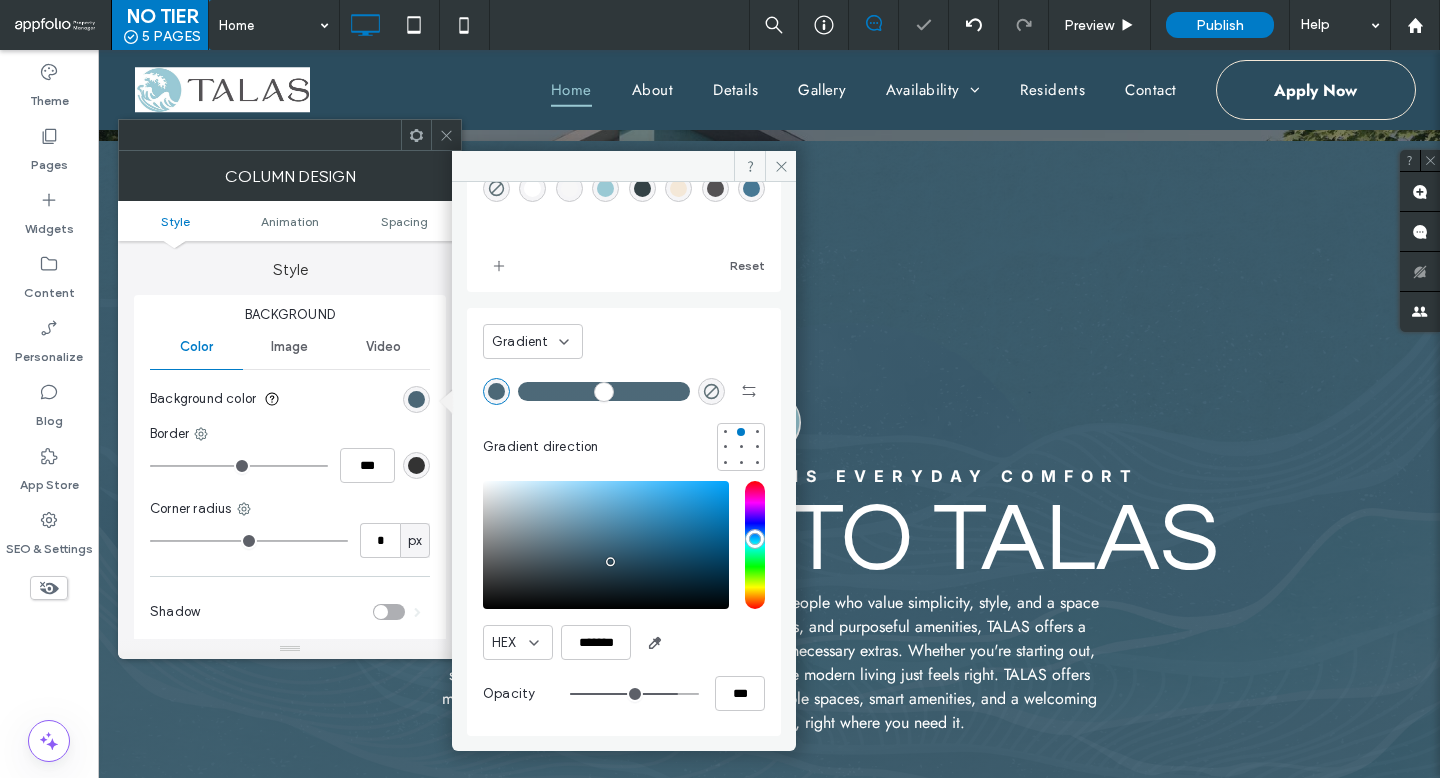 click at bounding box center [446, 135] 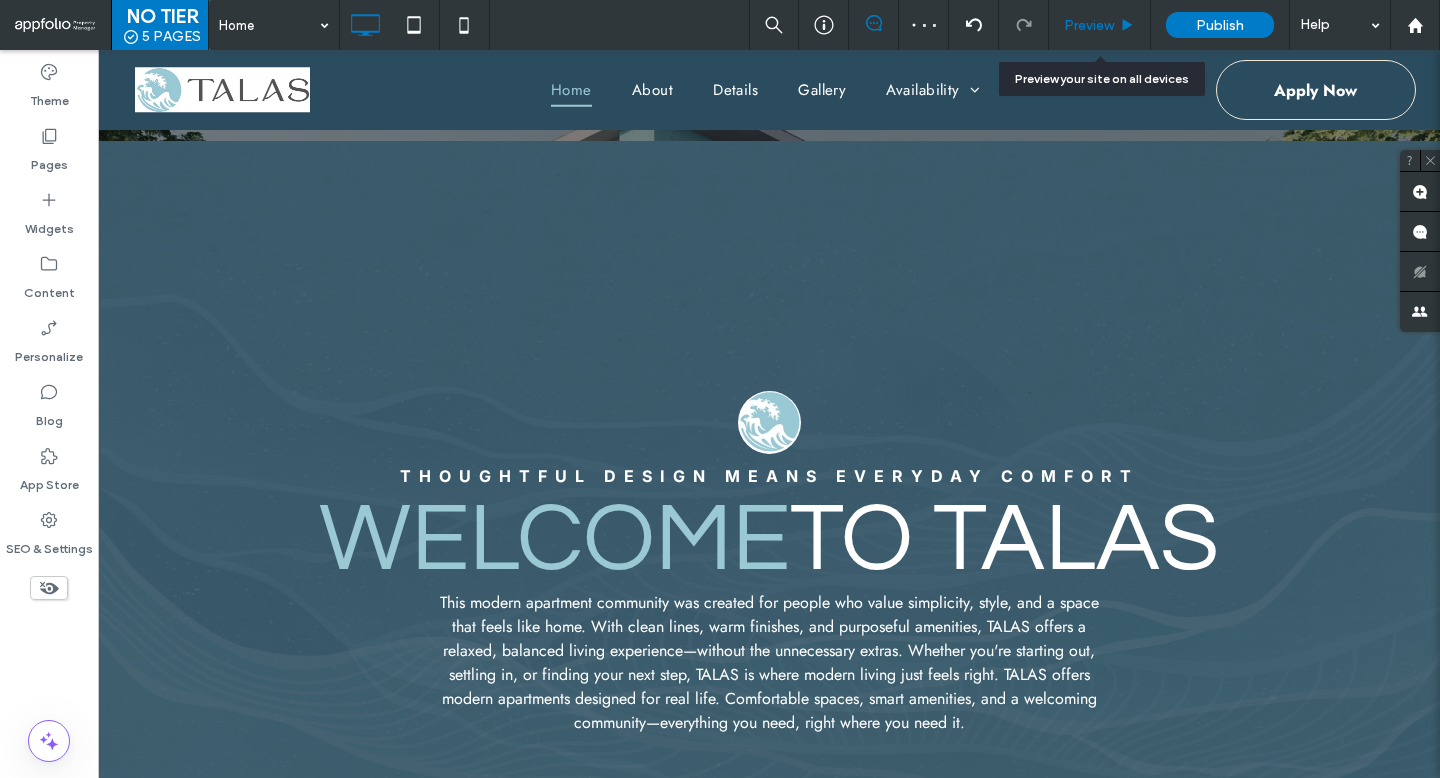 click on "Preview" at bounding box center [1100, 25] 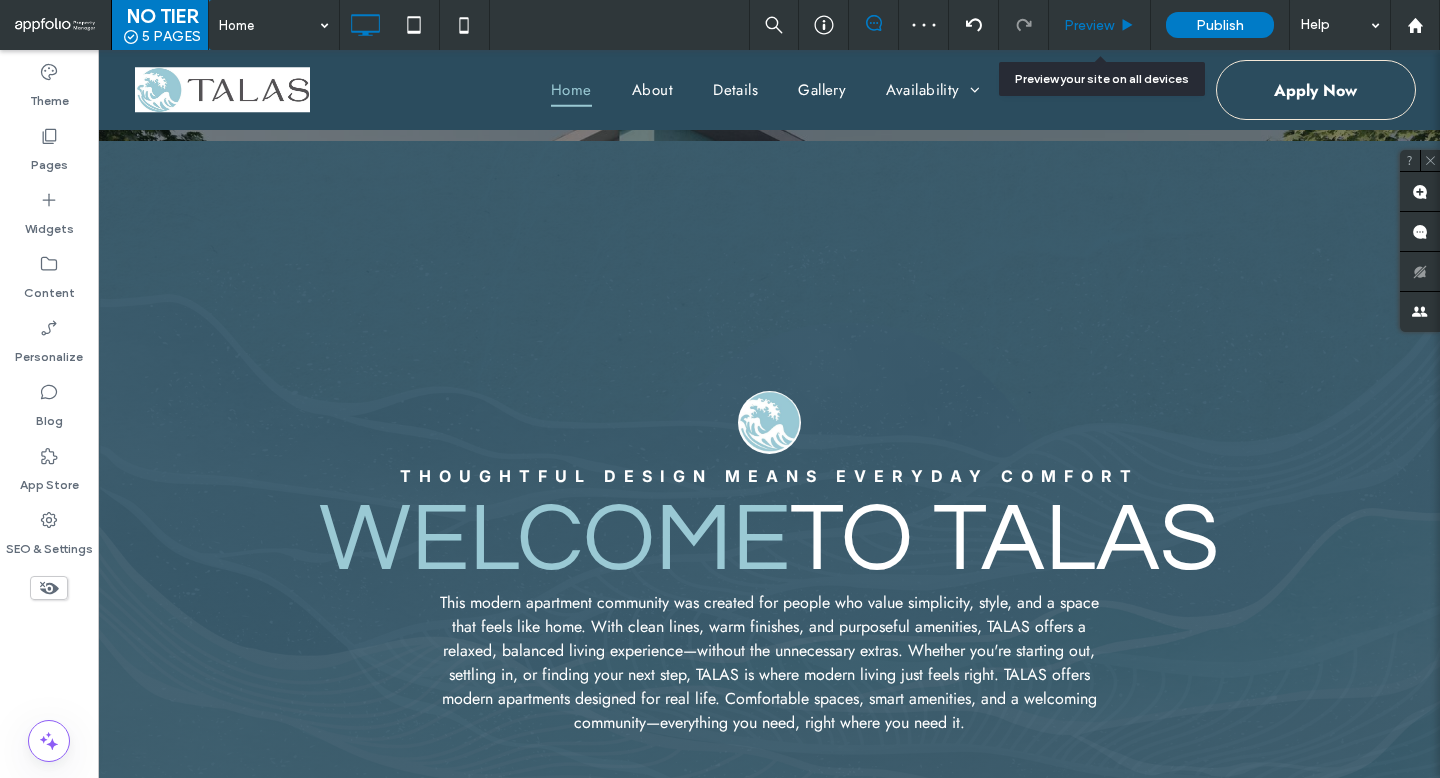 click on "Preview" at bounding box center (1089, 25) 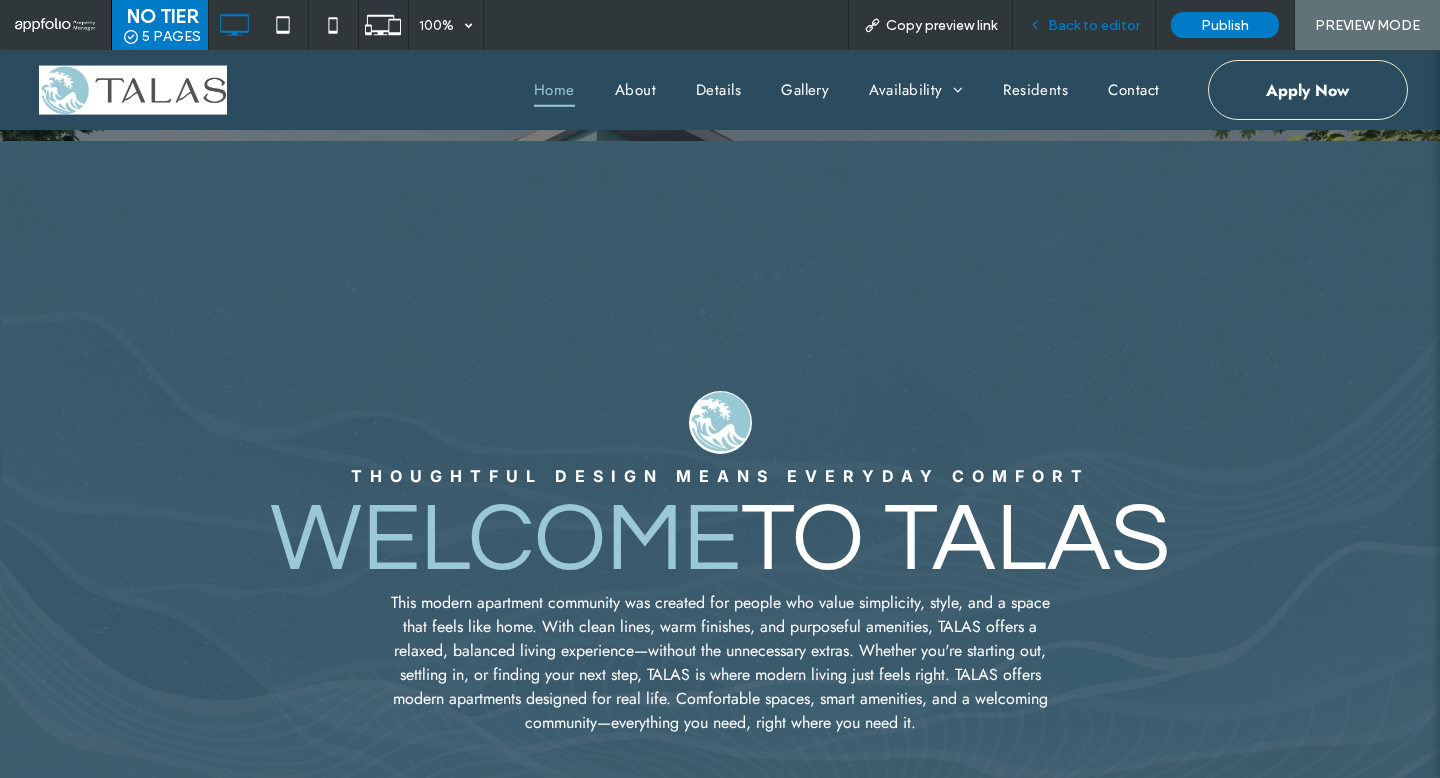 click on "Back to editor" at bounding box center [1094, 25] 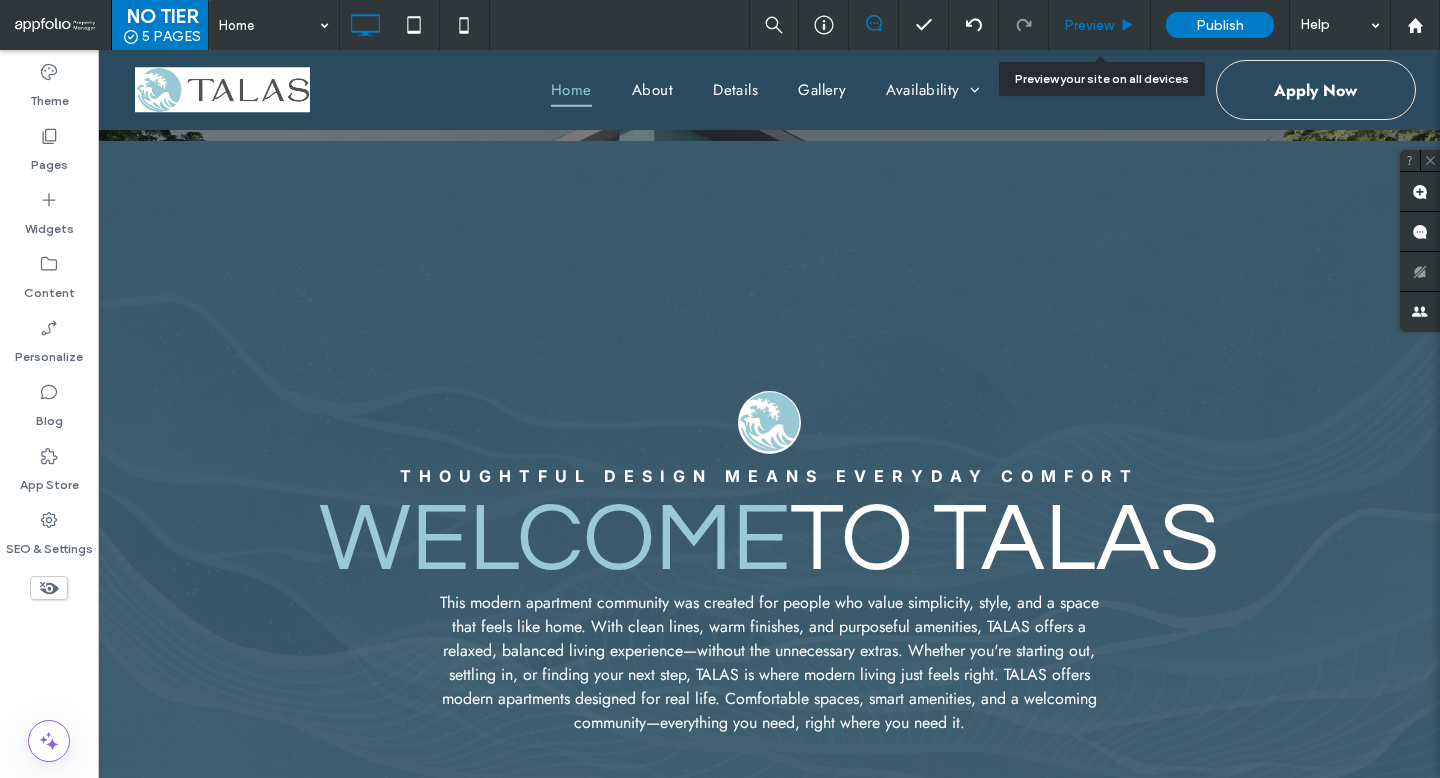 click on "Preview" at bounding box center (1100, 25) 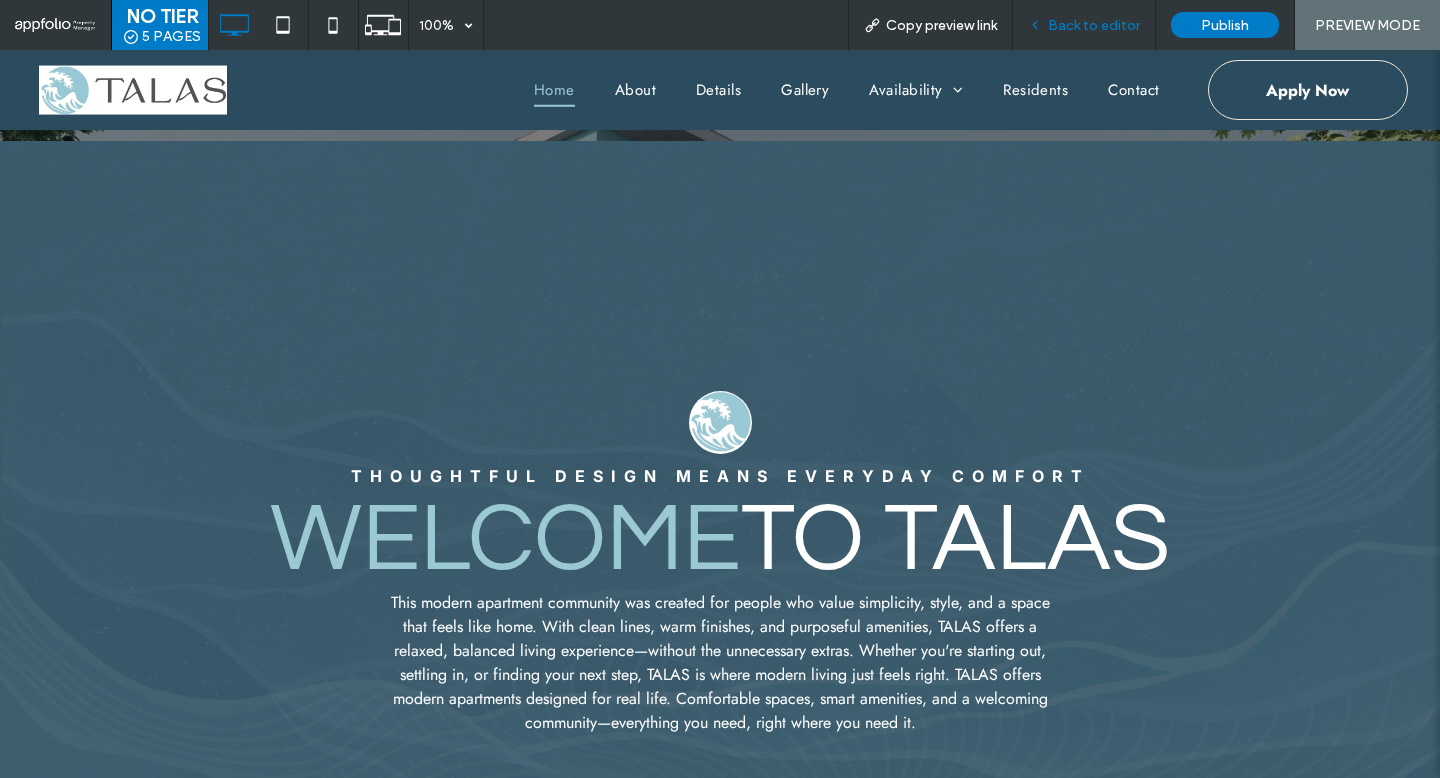 click on "Back to editor" at bounding box center [1094, 25] 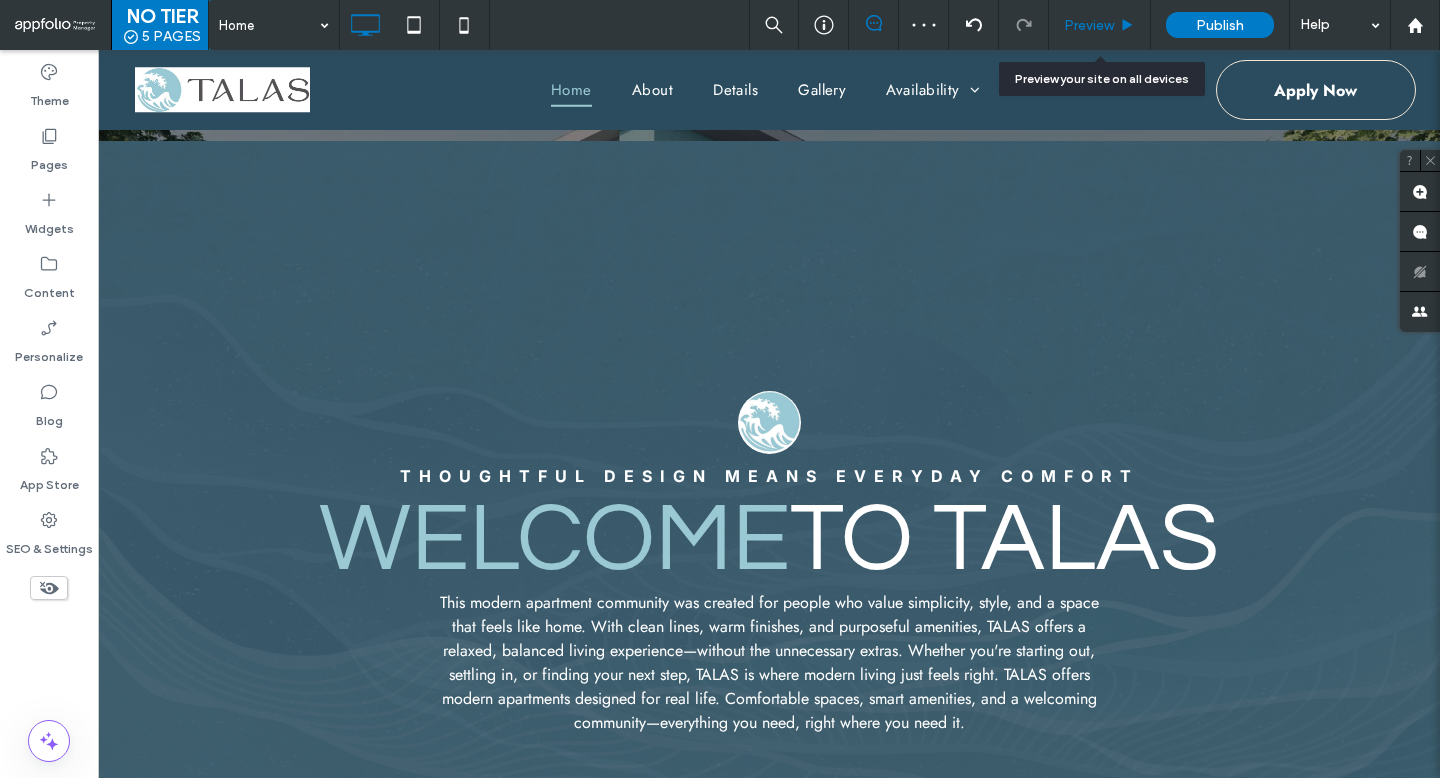 click on "Preview" at bounding box center (1089, 25) 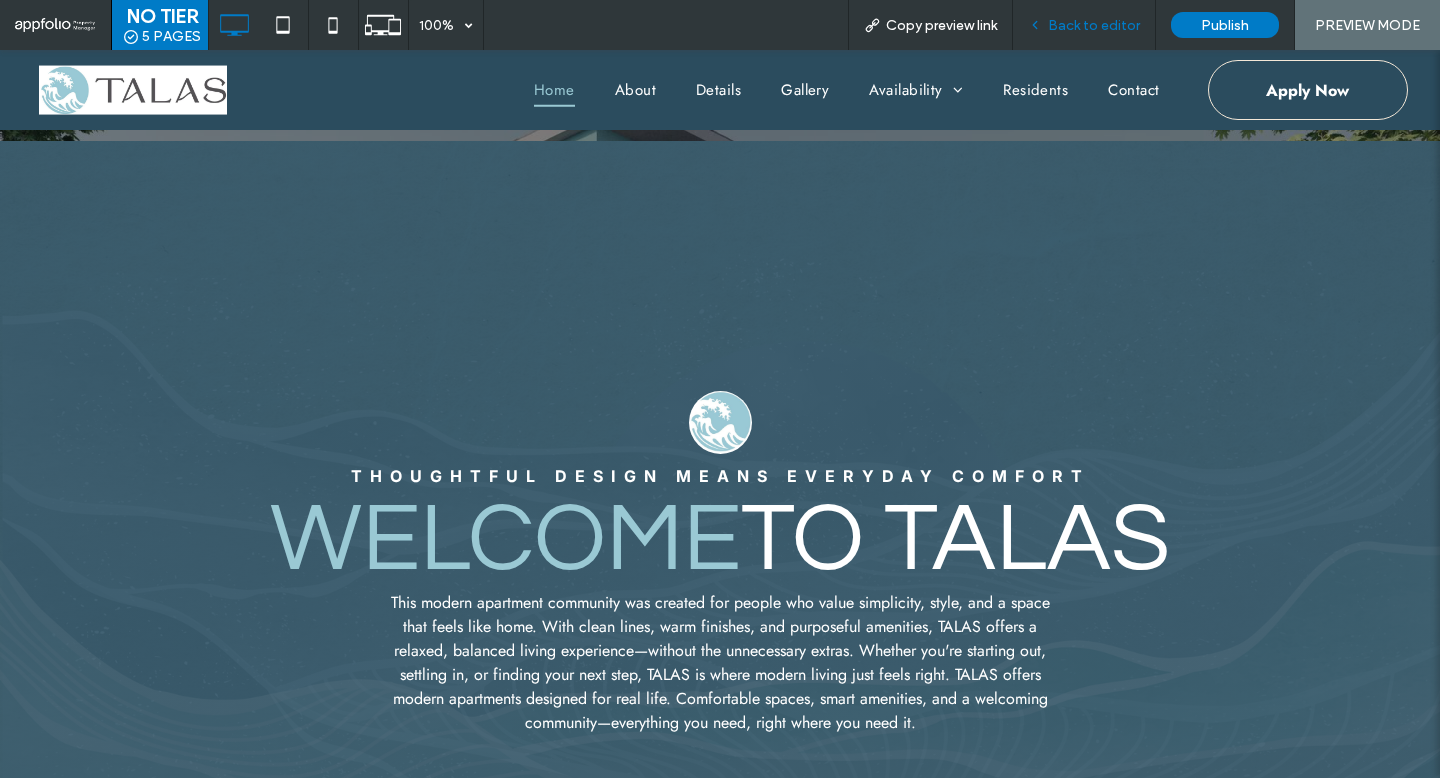 click on "Back to editor" at bounding box center [1084, 25] 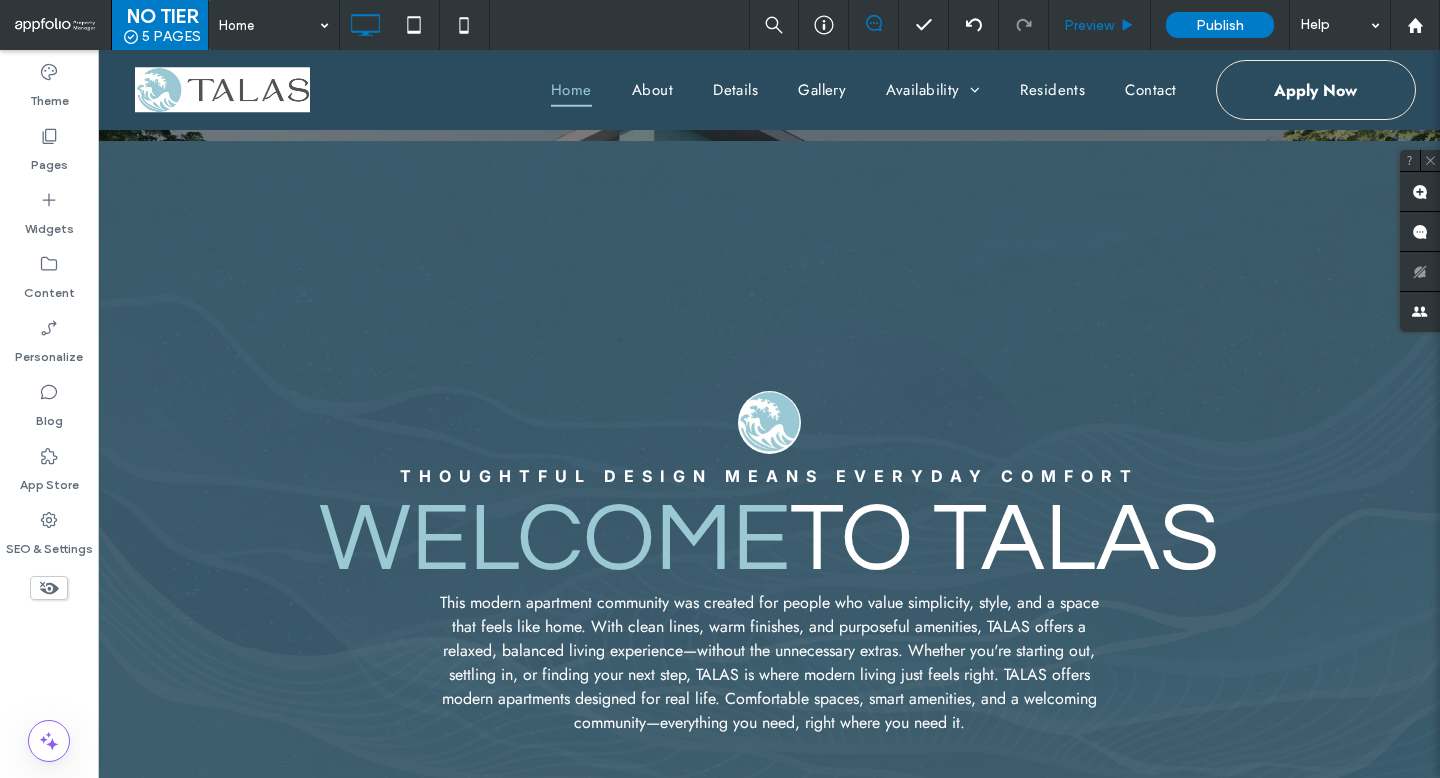 type on "*********" 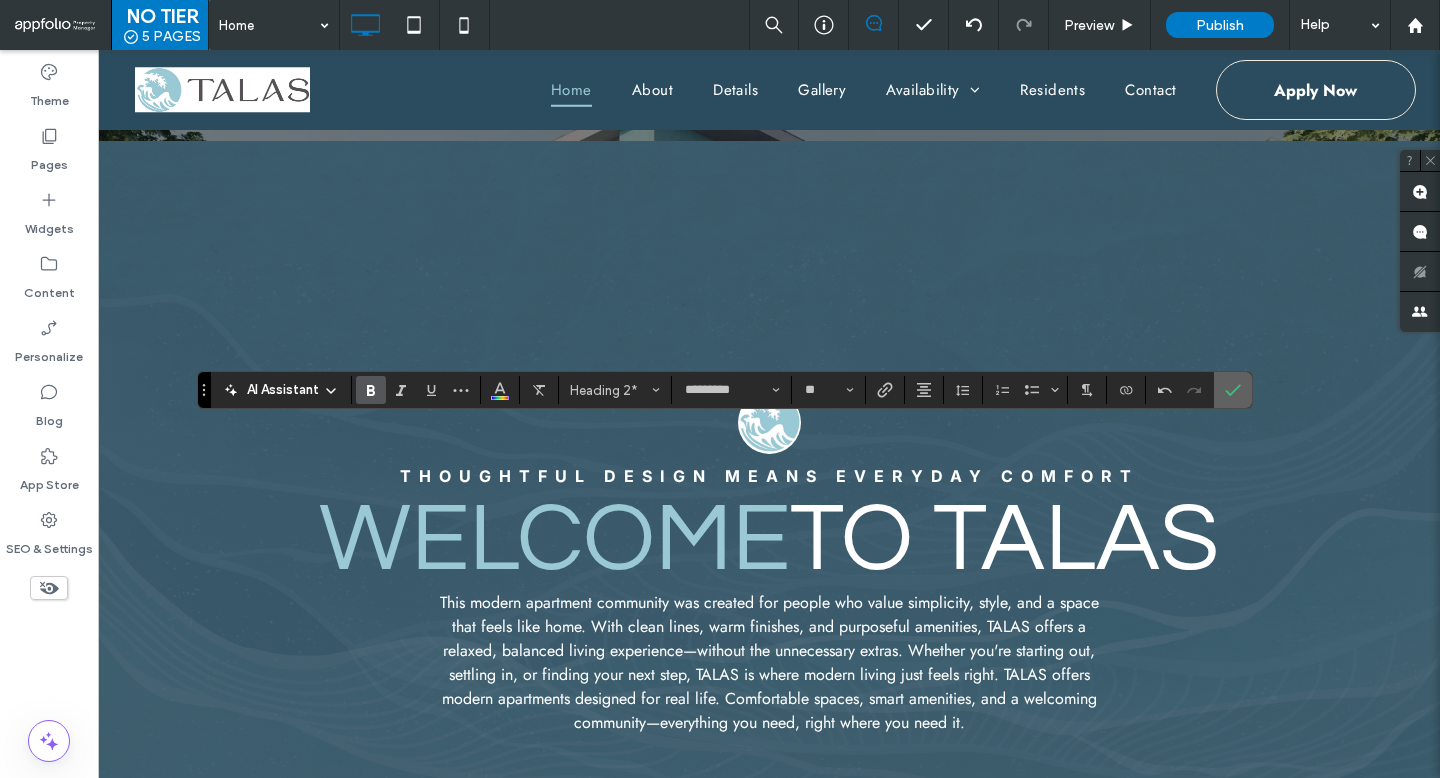 click 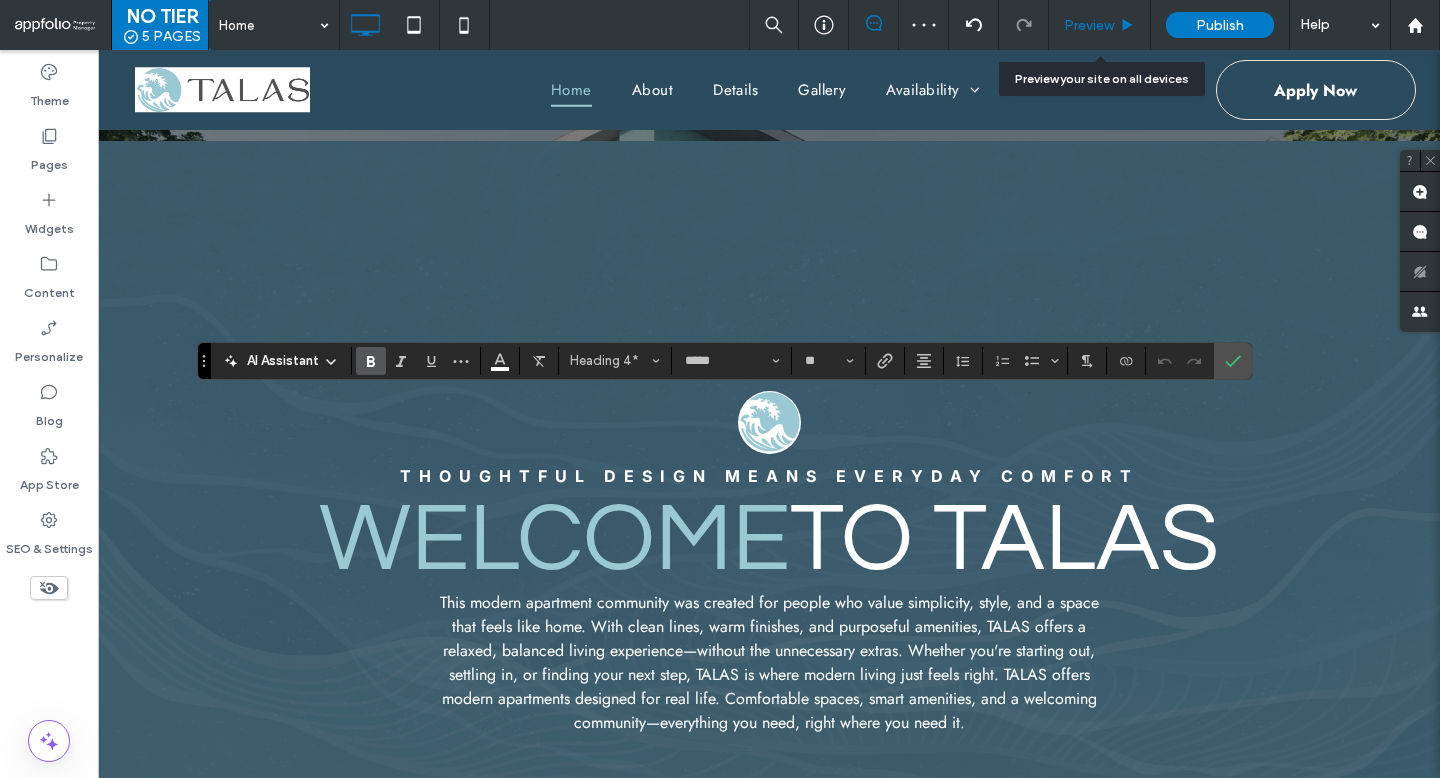 click on "Preview" at bounding box center (1100, 25) 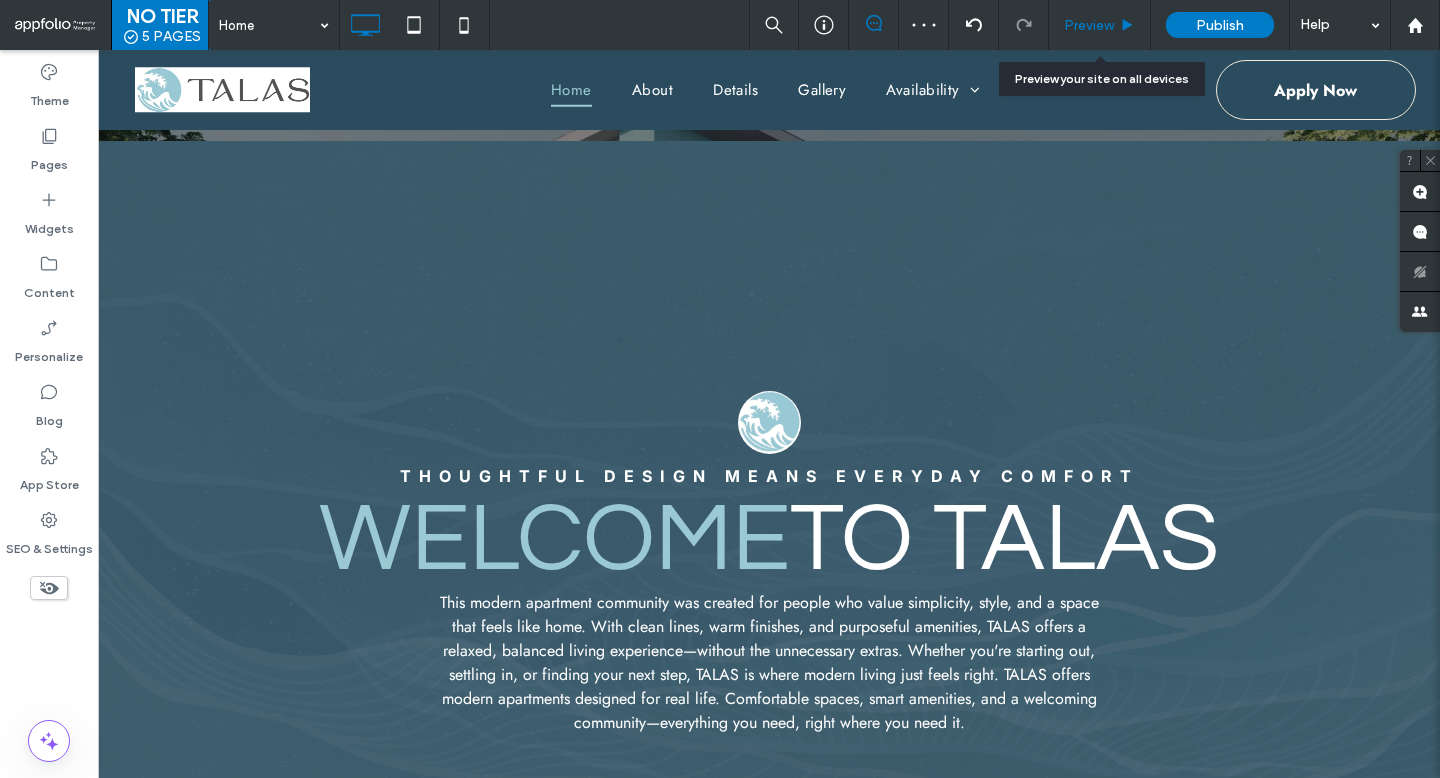 click on "Preview" at bounding box center (1089, 25) 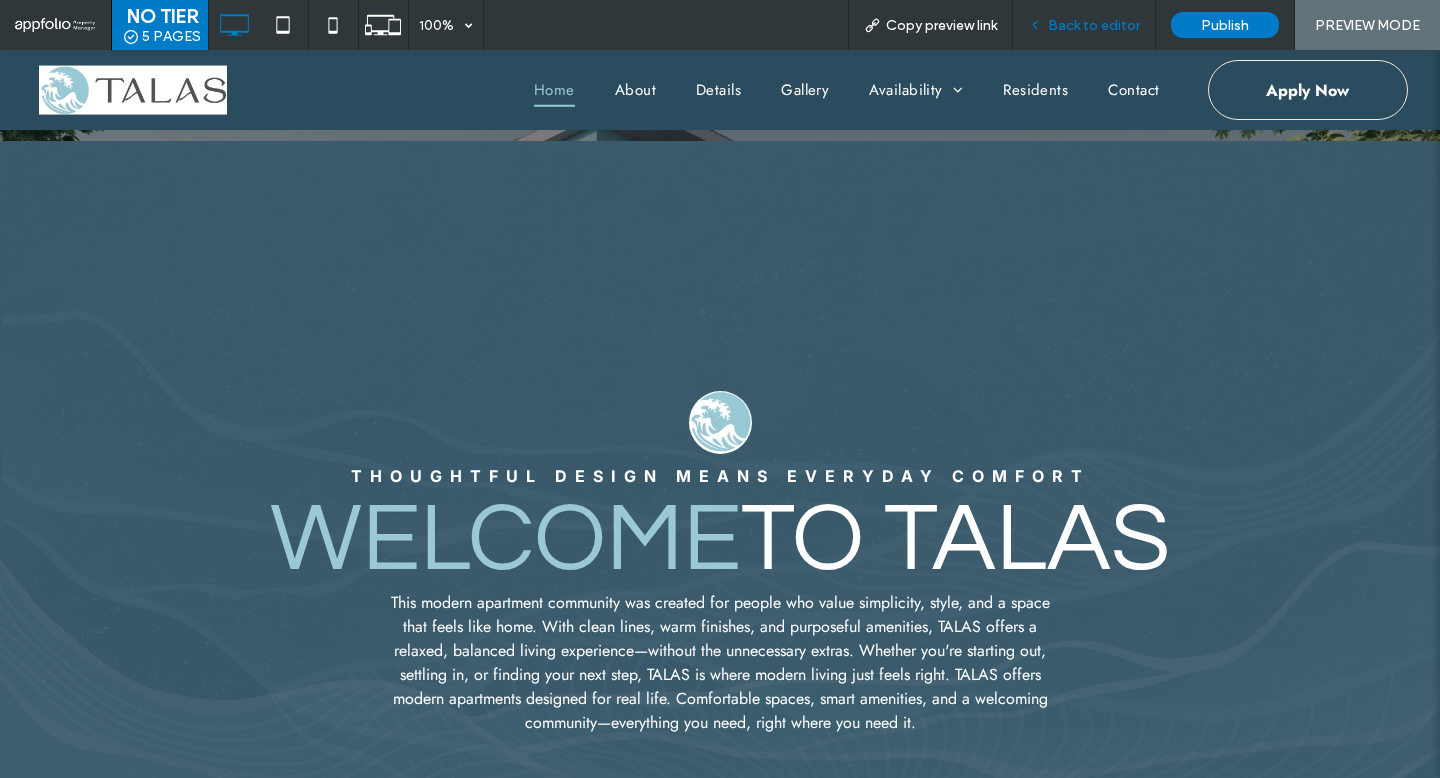 click on "Back to editor" at bounding box center (1094, 25) 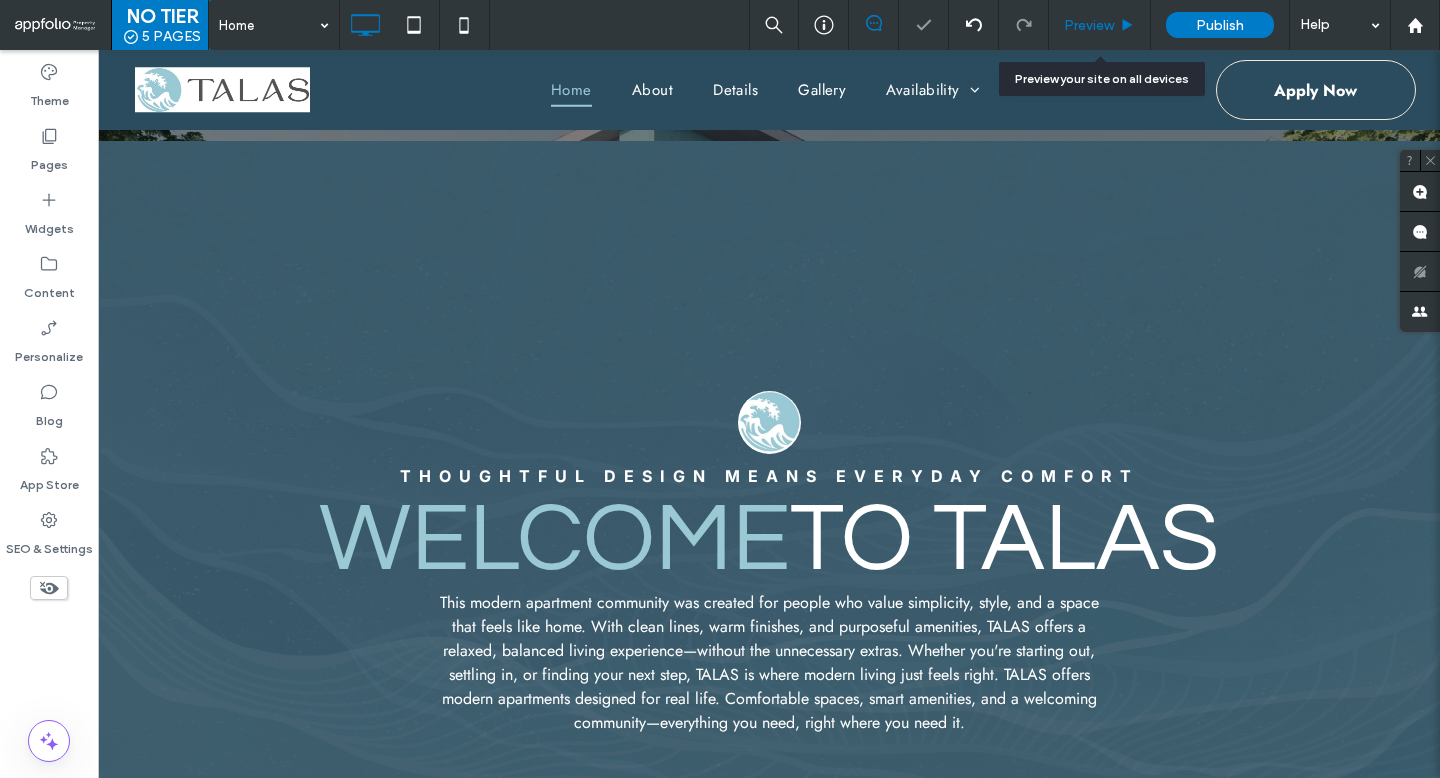 click on "Preview" at bounding box center (1089, 25) 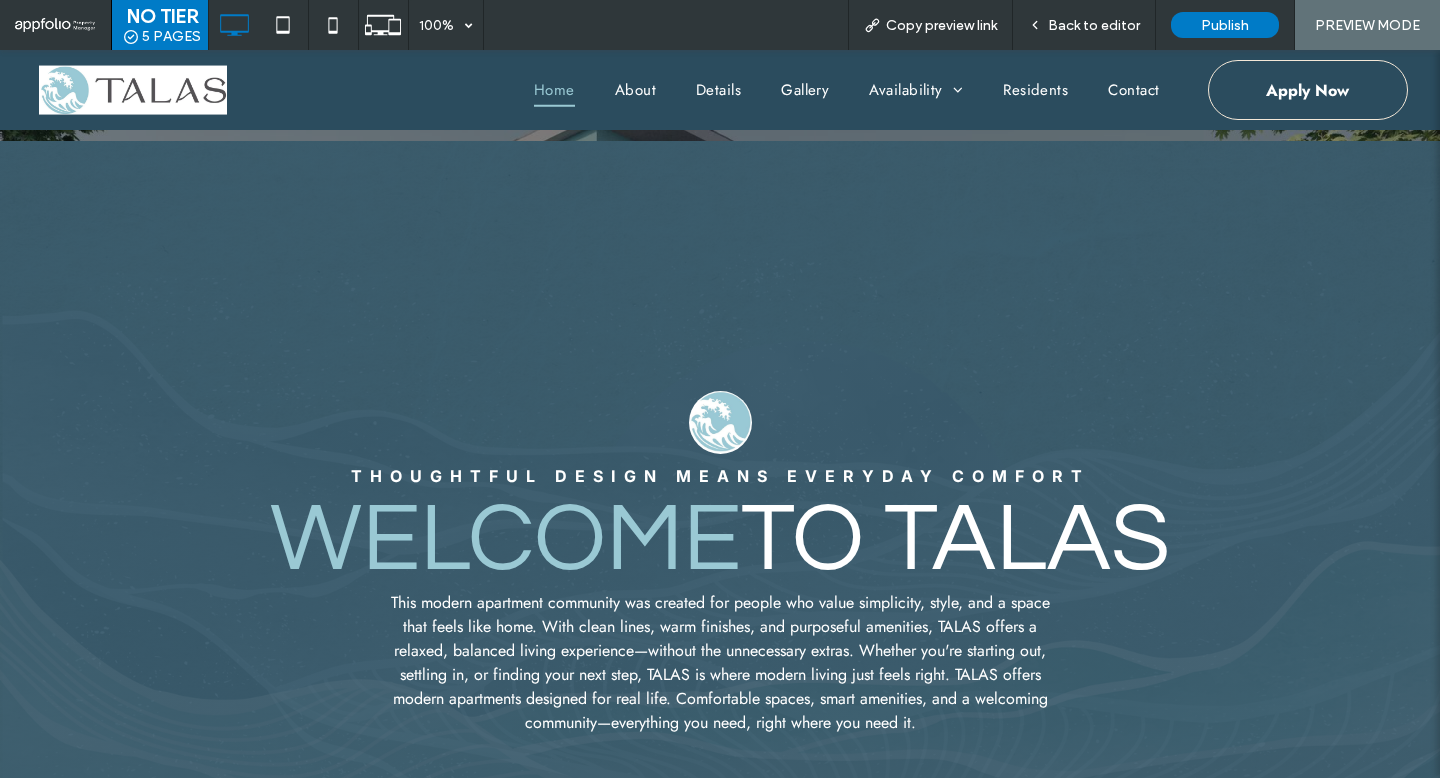 click on "Back to editor" at bounding box center (1094, 25) 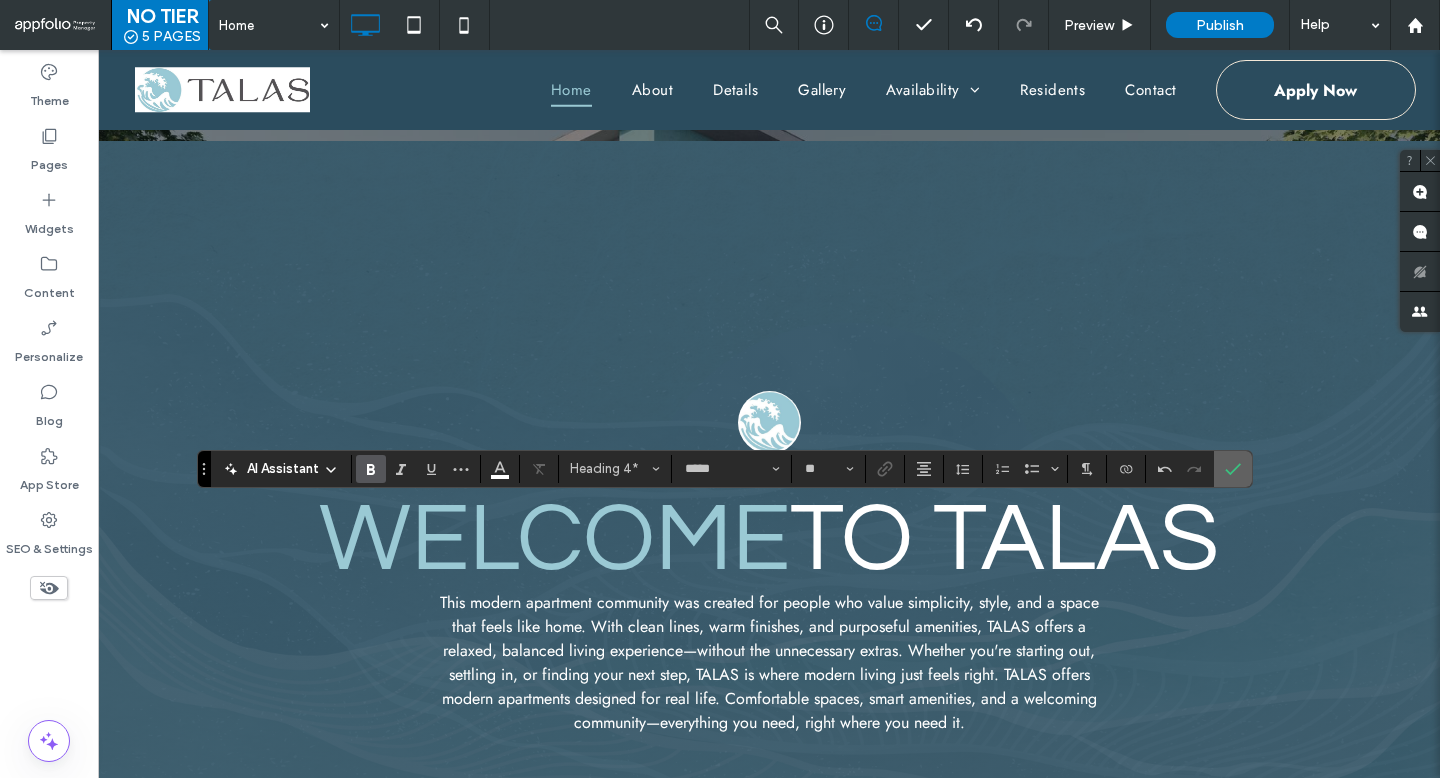 click 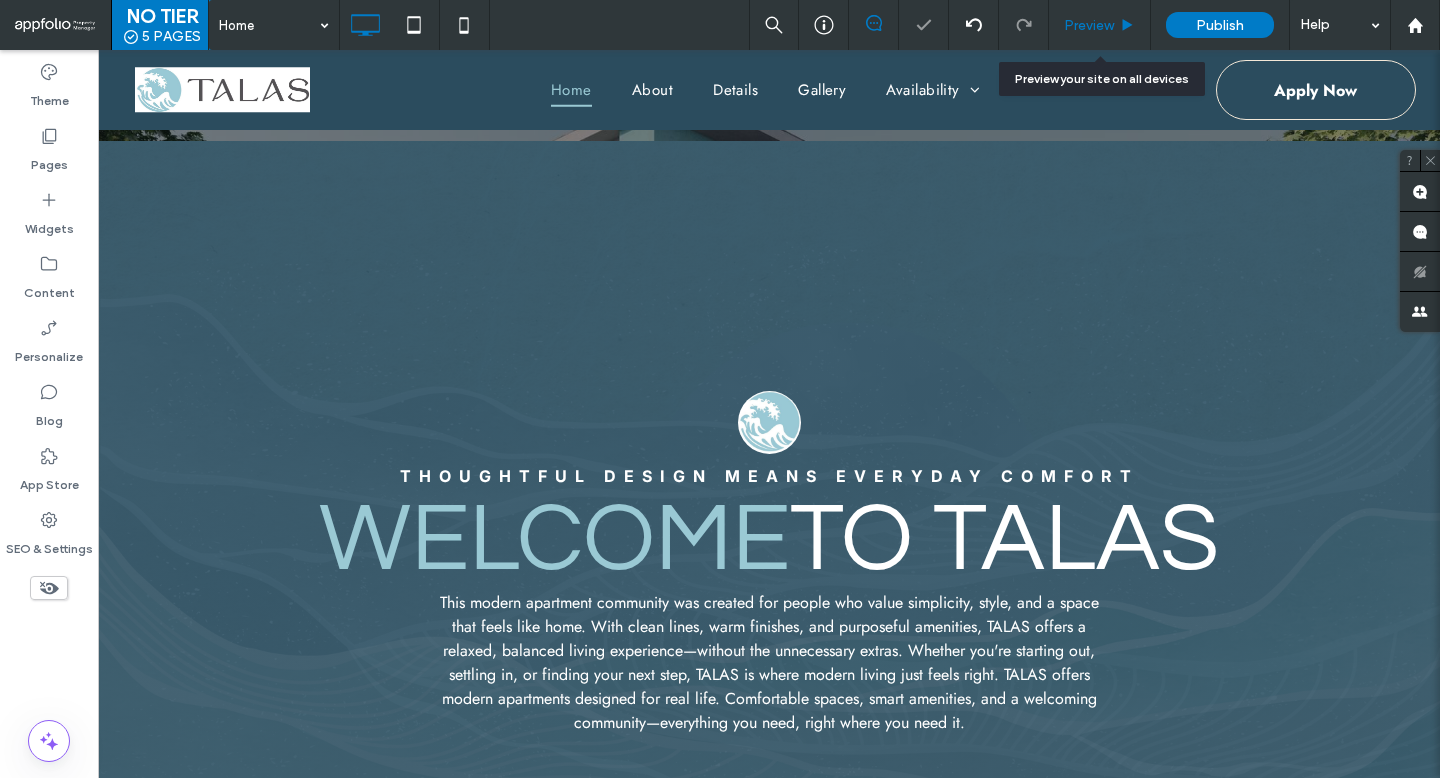 click on "Preview" at bounding box center (1099, 25) 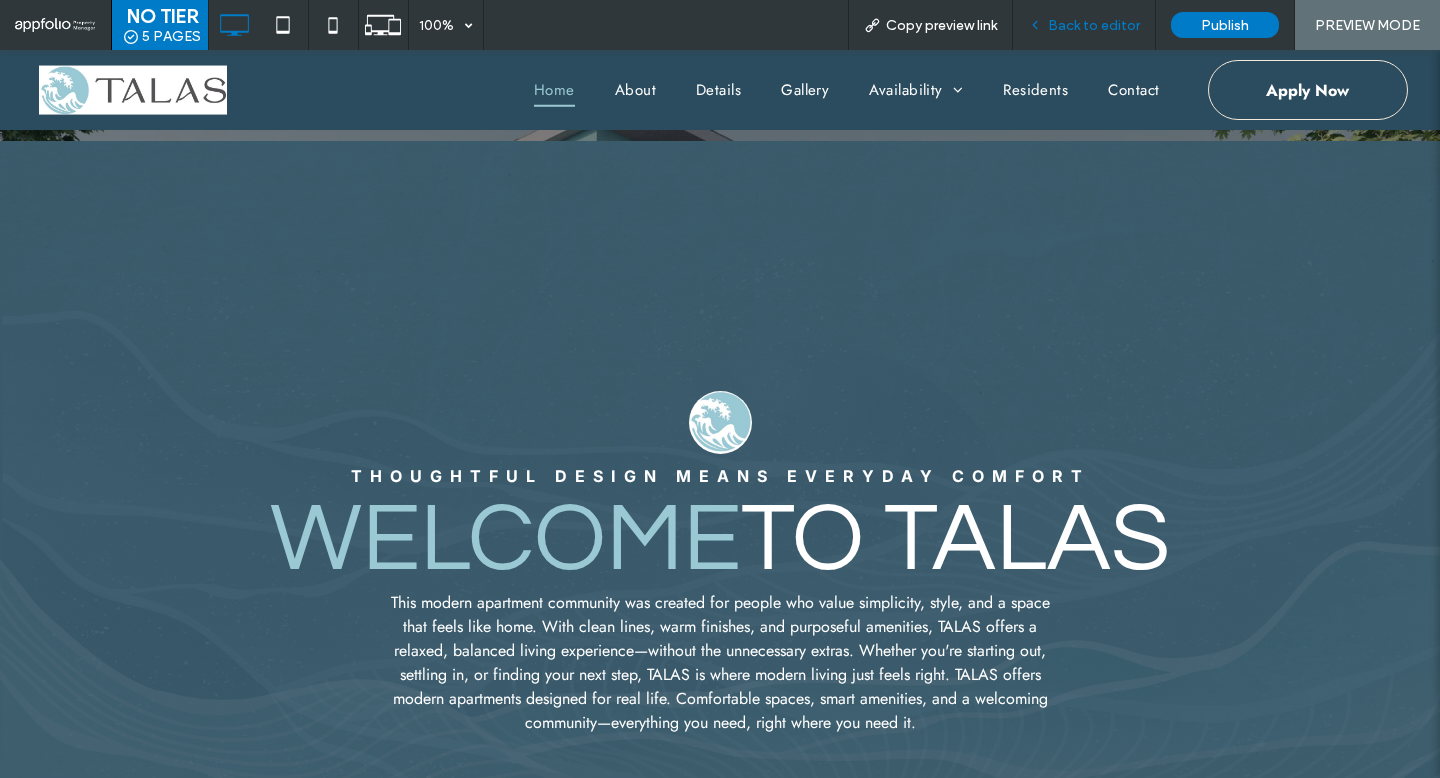 click on "Back to editor" at bounding box center [1094, 25] 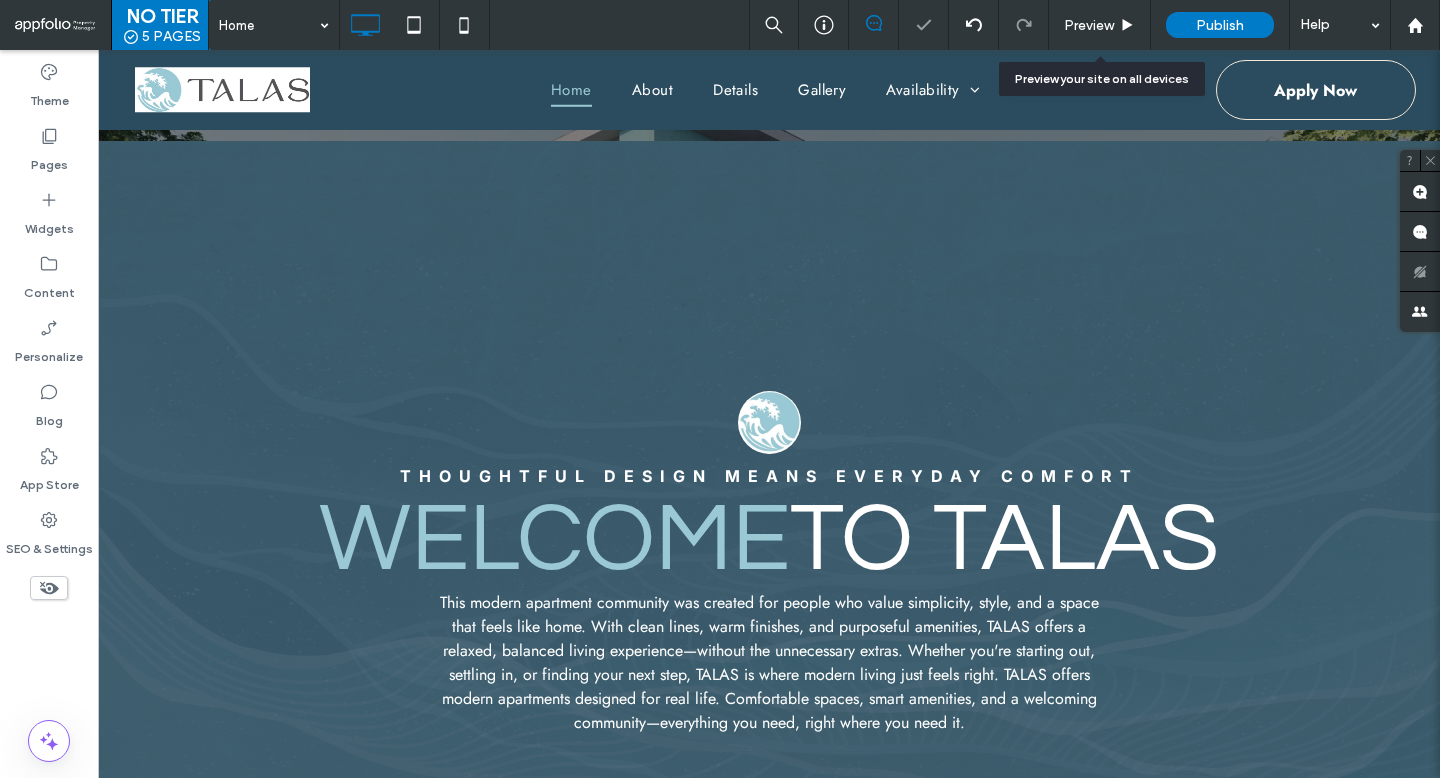 click on "Preview" at bounding box center [1089, 25] 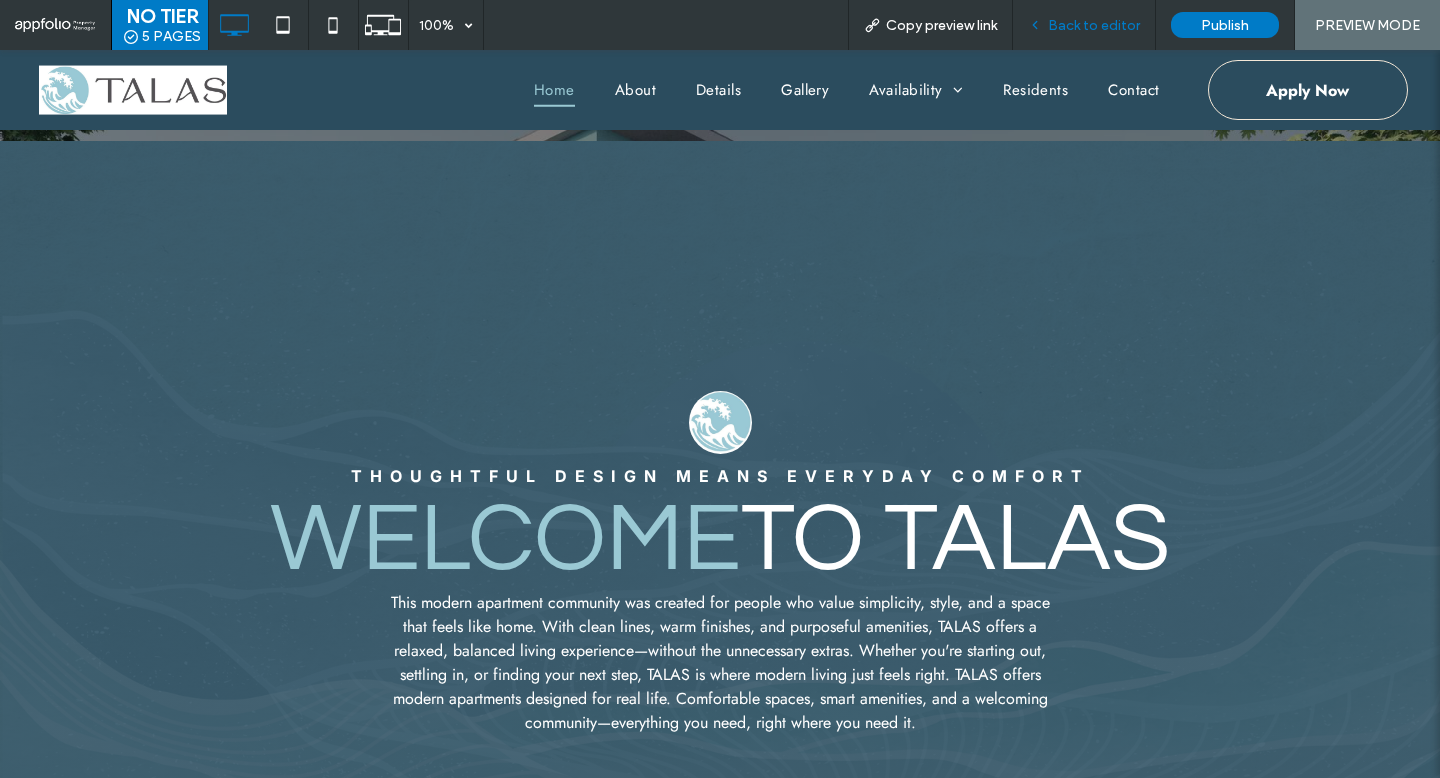 click on "Back to editor" at bounding box center [1094, 25] 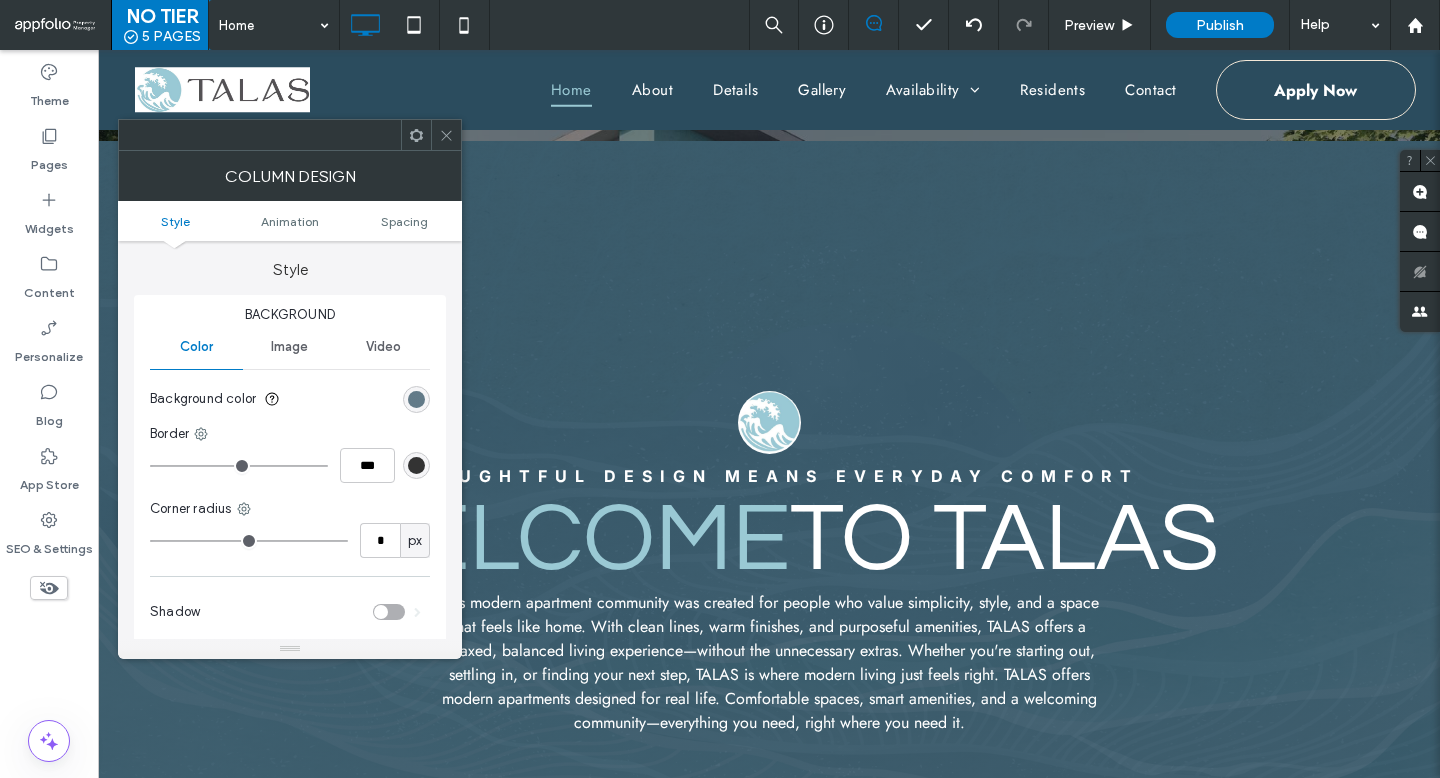click at bounding box center [416, 399] 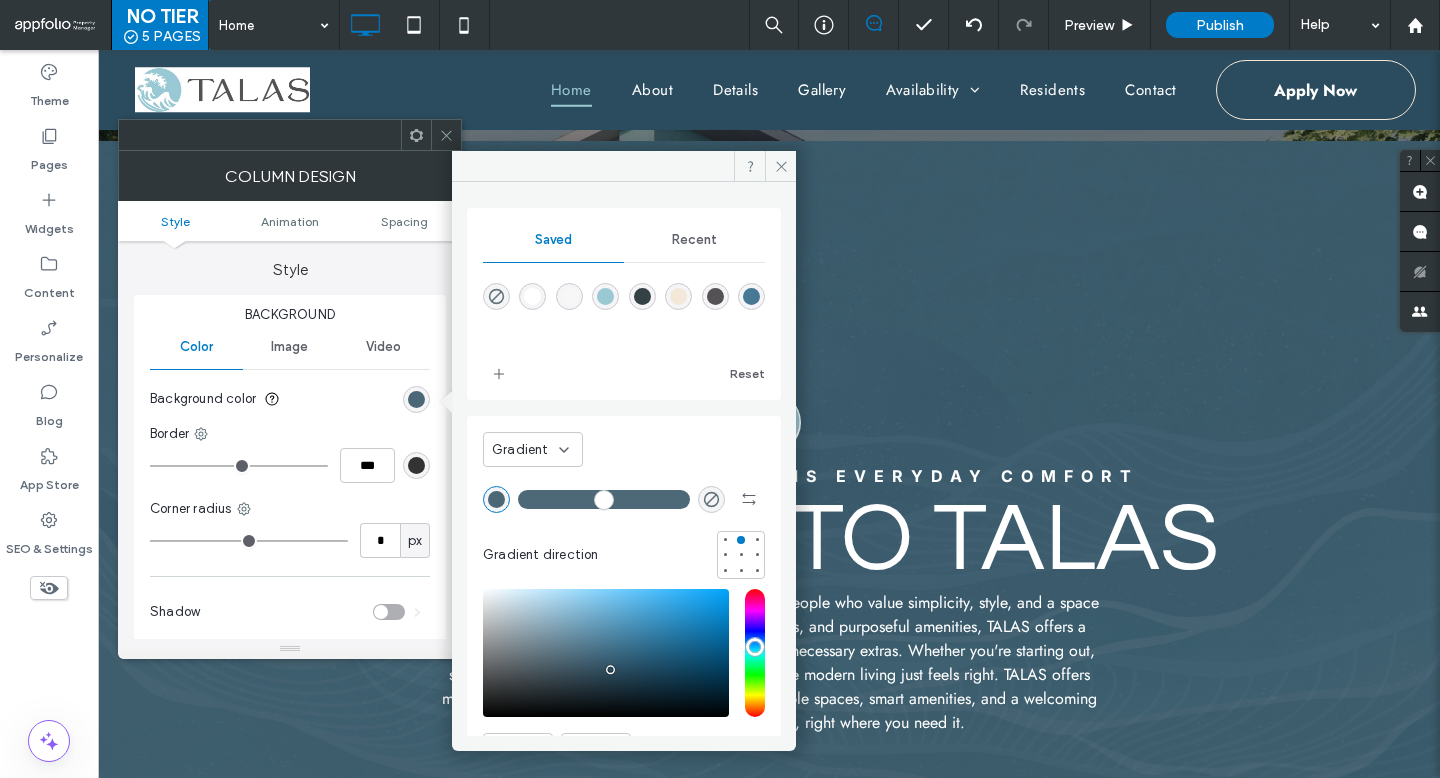 click at bounding box center (678, 296) 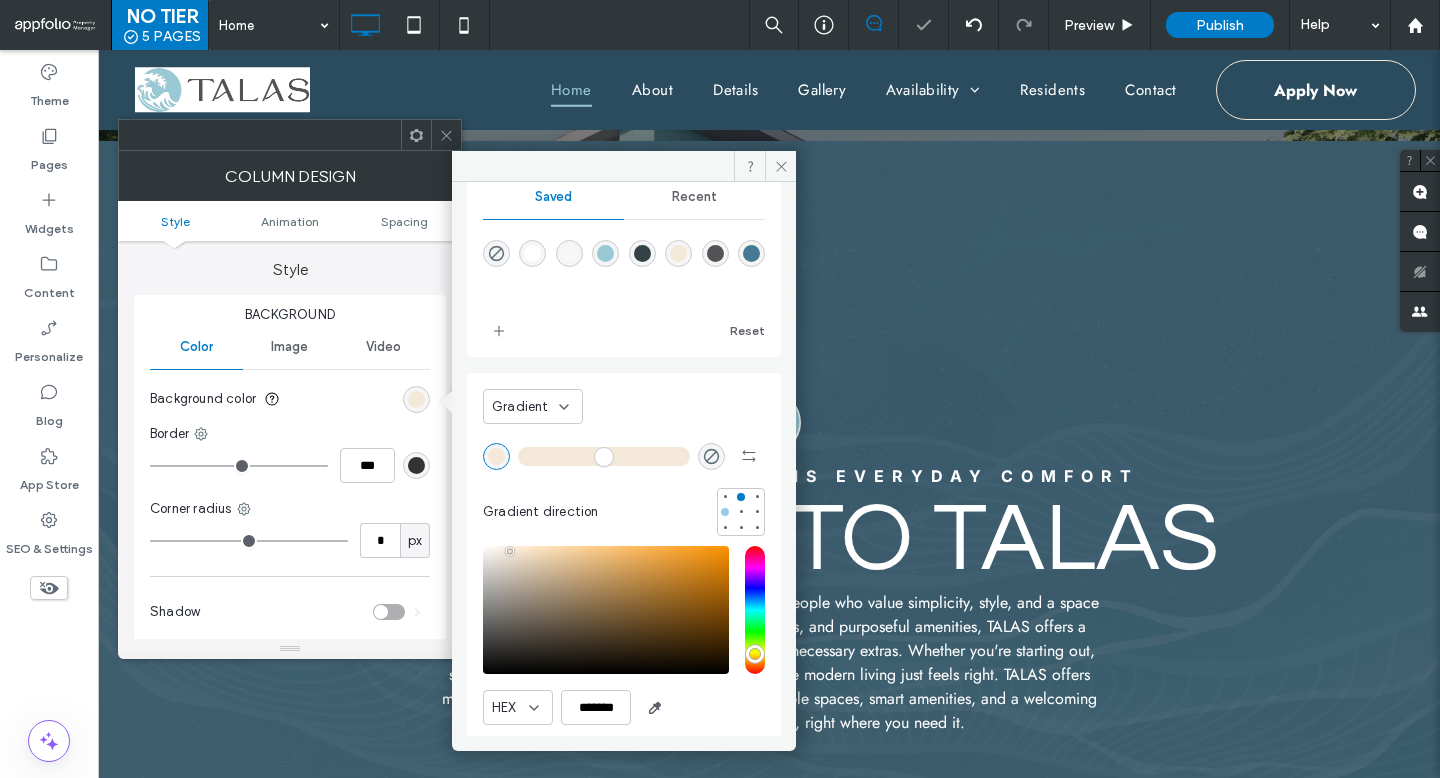 scroll, scrollTop: 108, scrollLeft: 0, axis: vertical 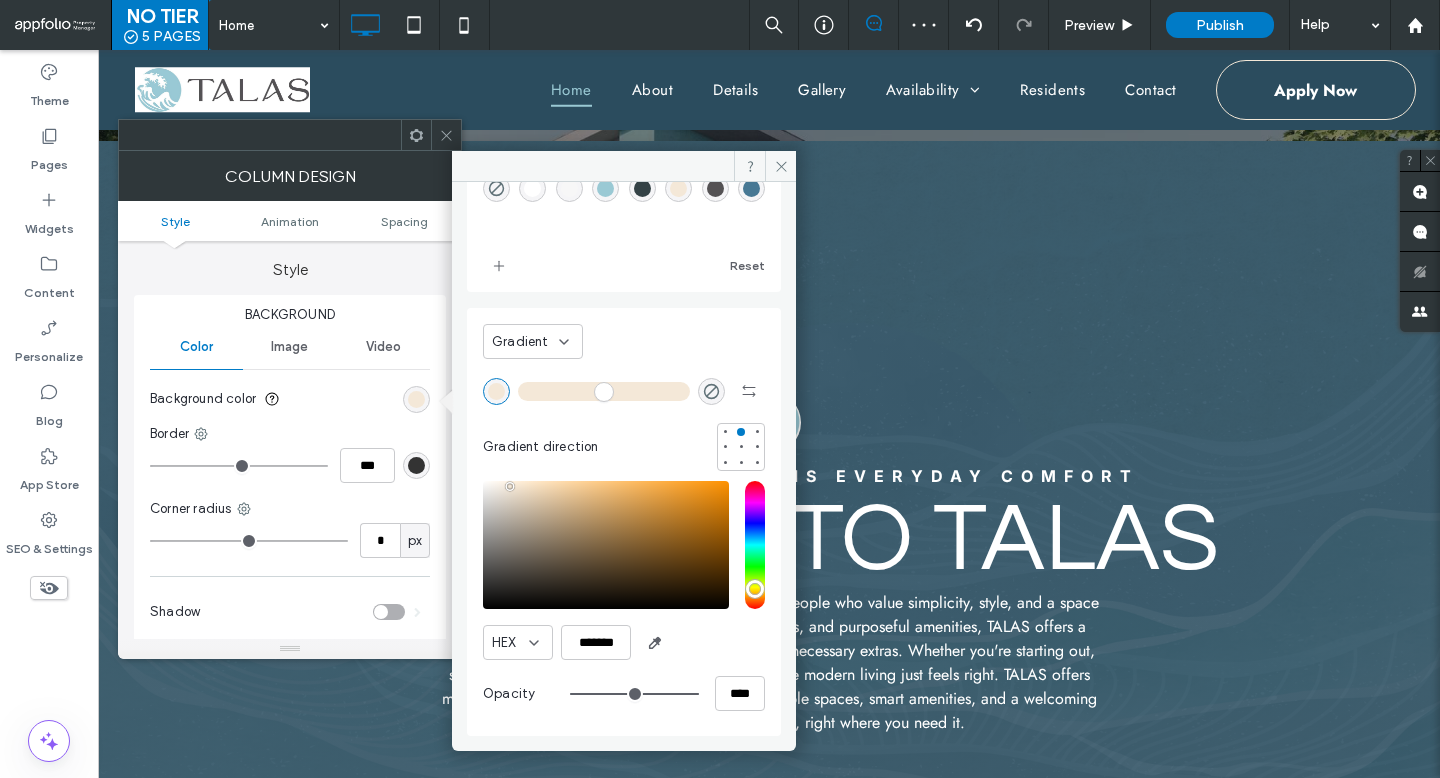 type on "**" 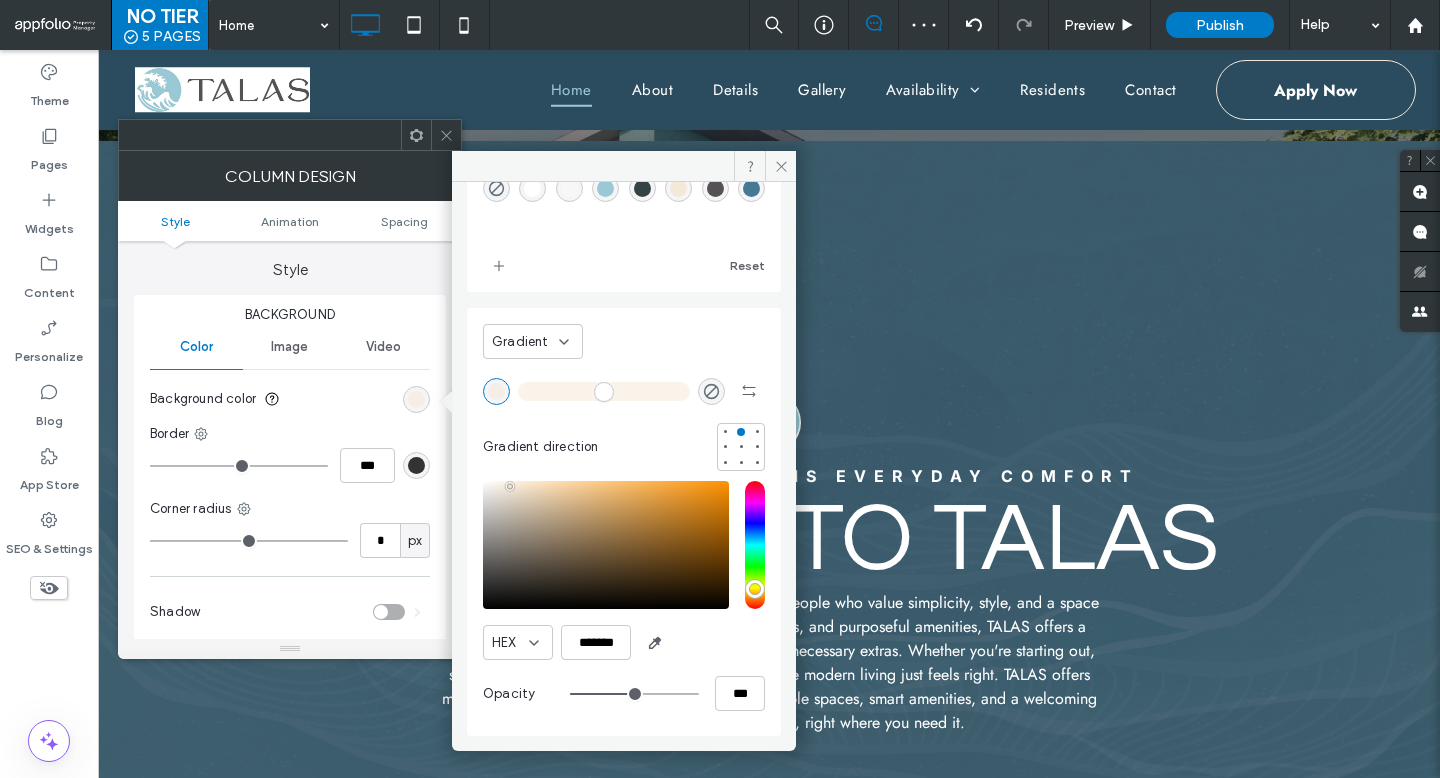 type on "**" 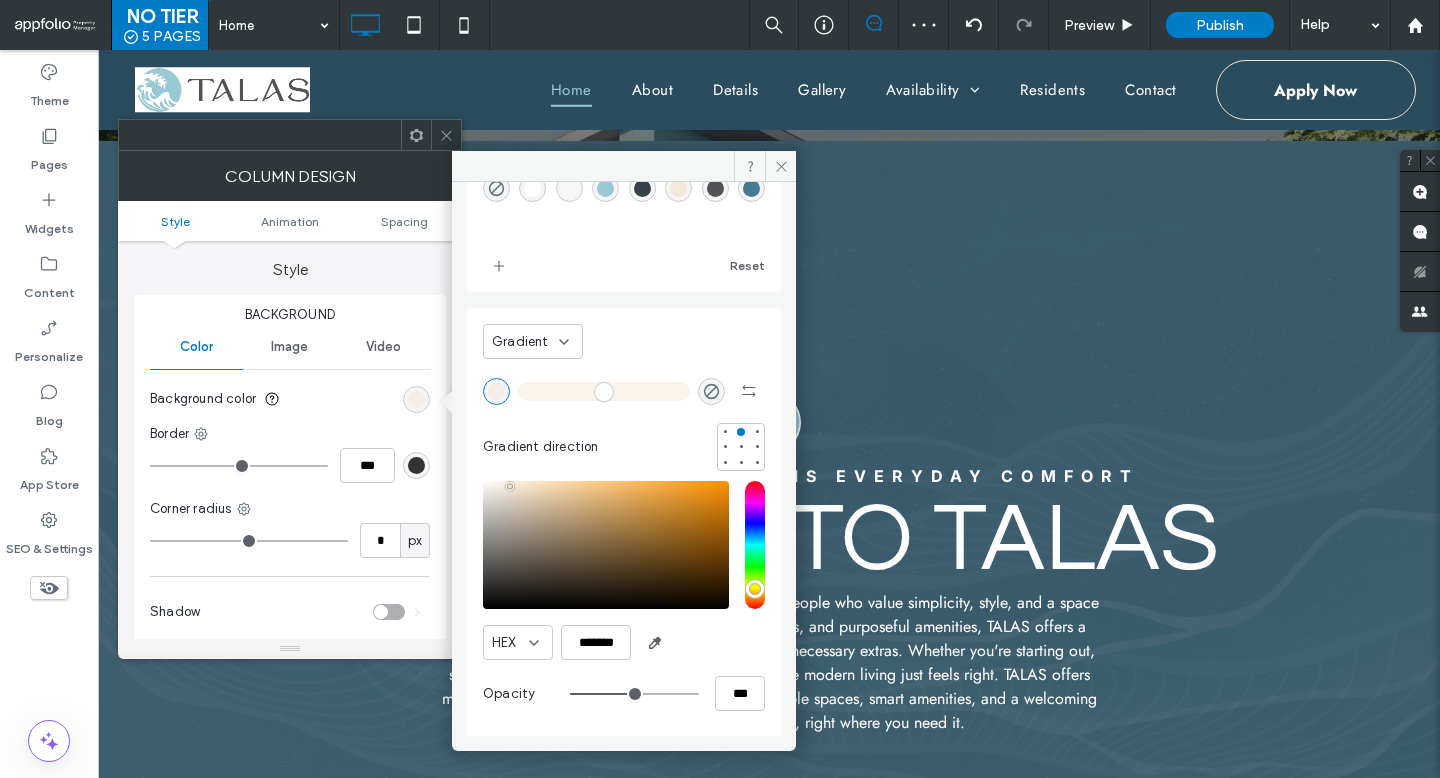 type on "***" 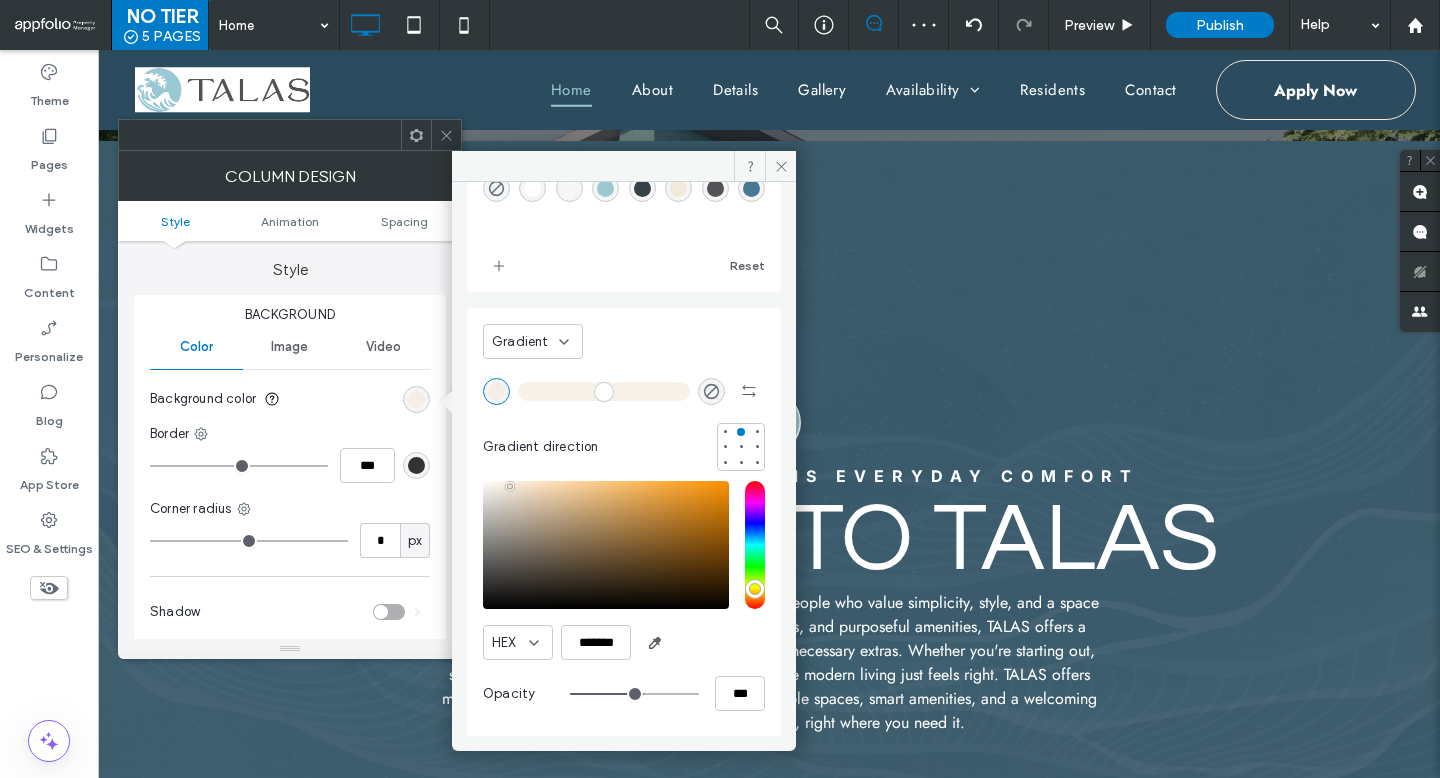 type on "**" 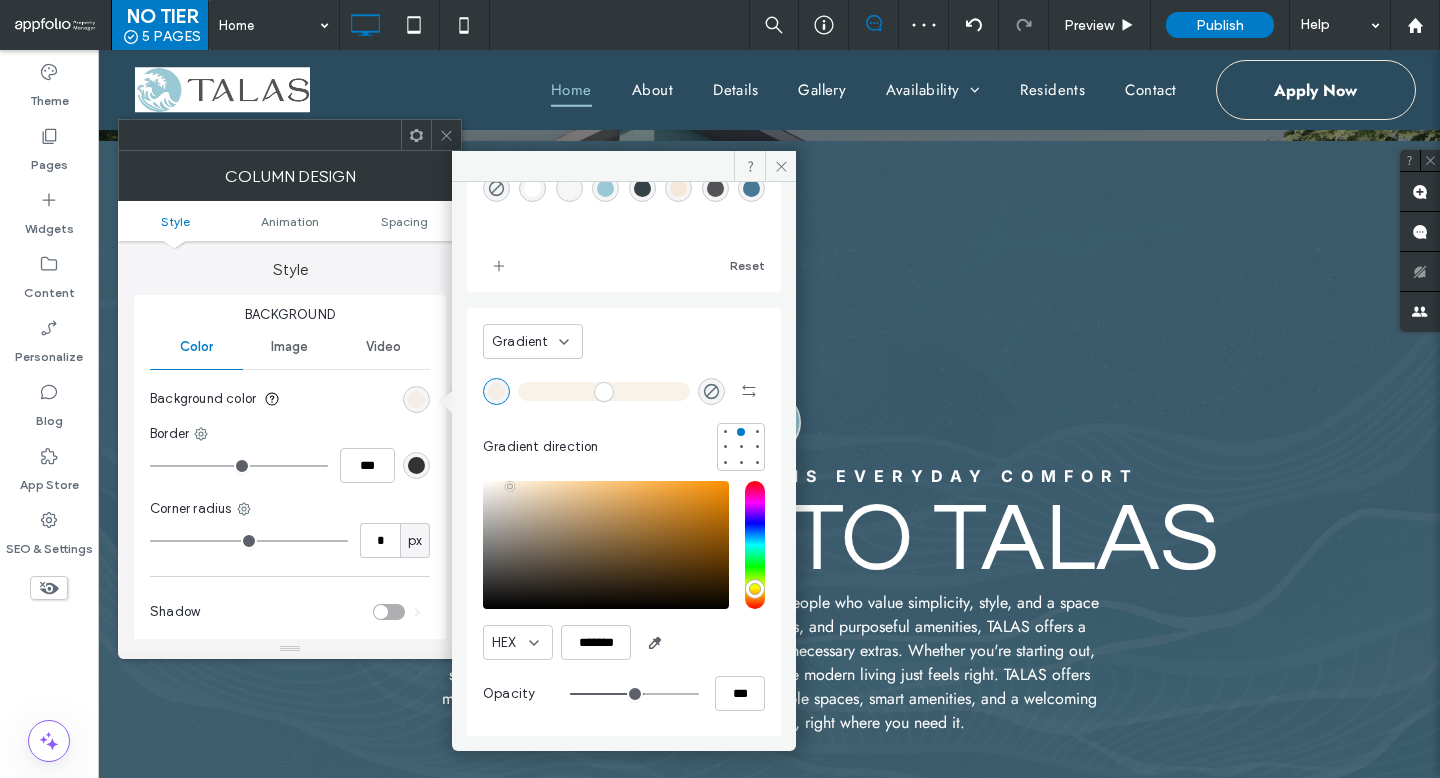 type on "***" 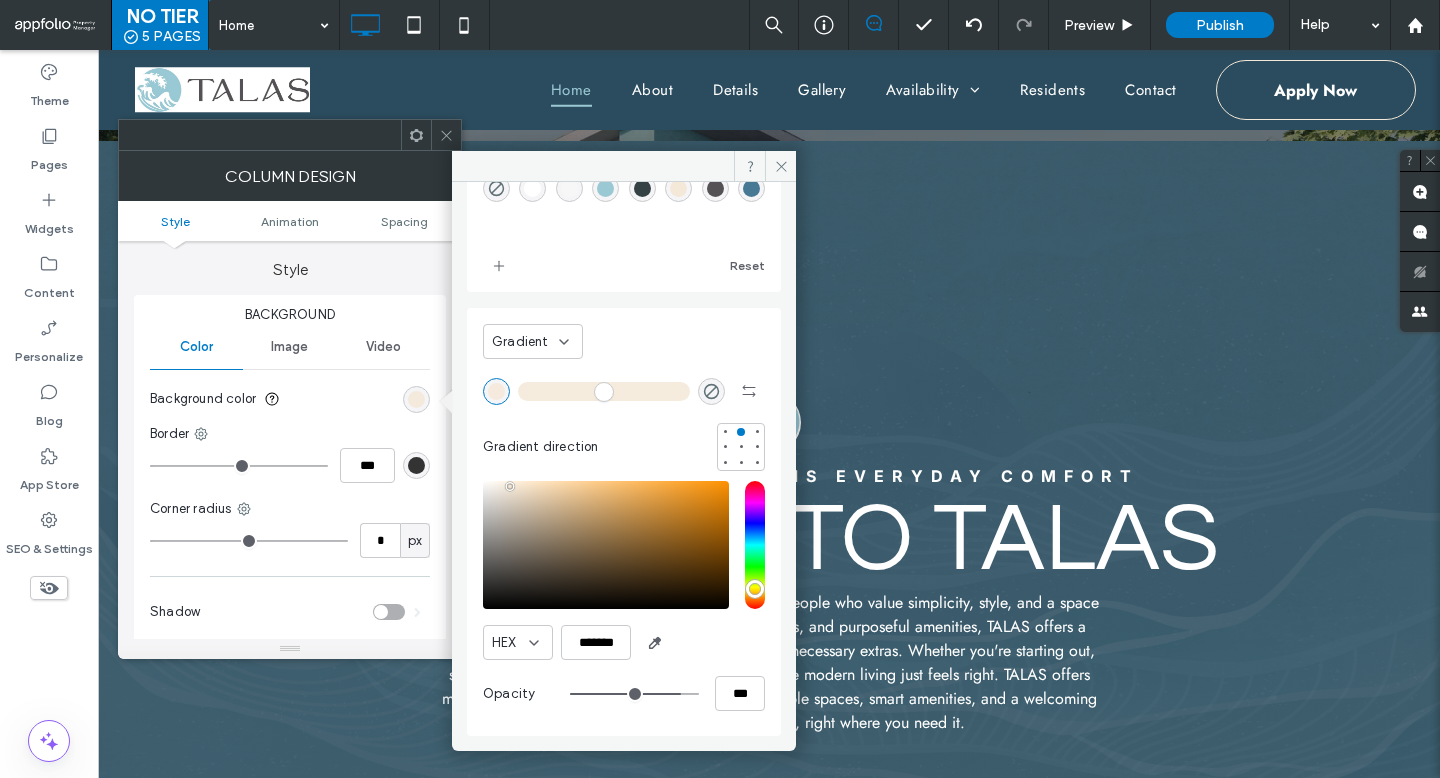 drag, startPoint x: 624, startPoint y: 688, endPoint x: 664, endPoint y: 687, distance: 40.012497 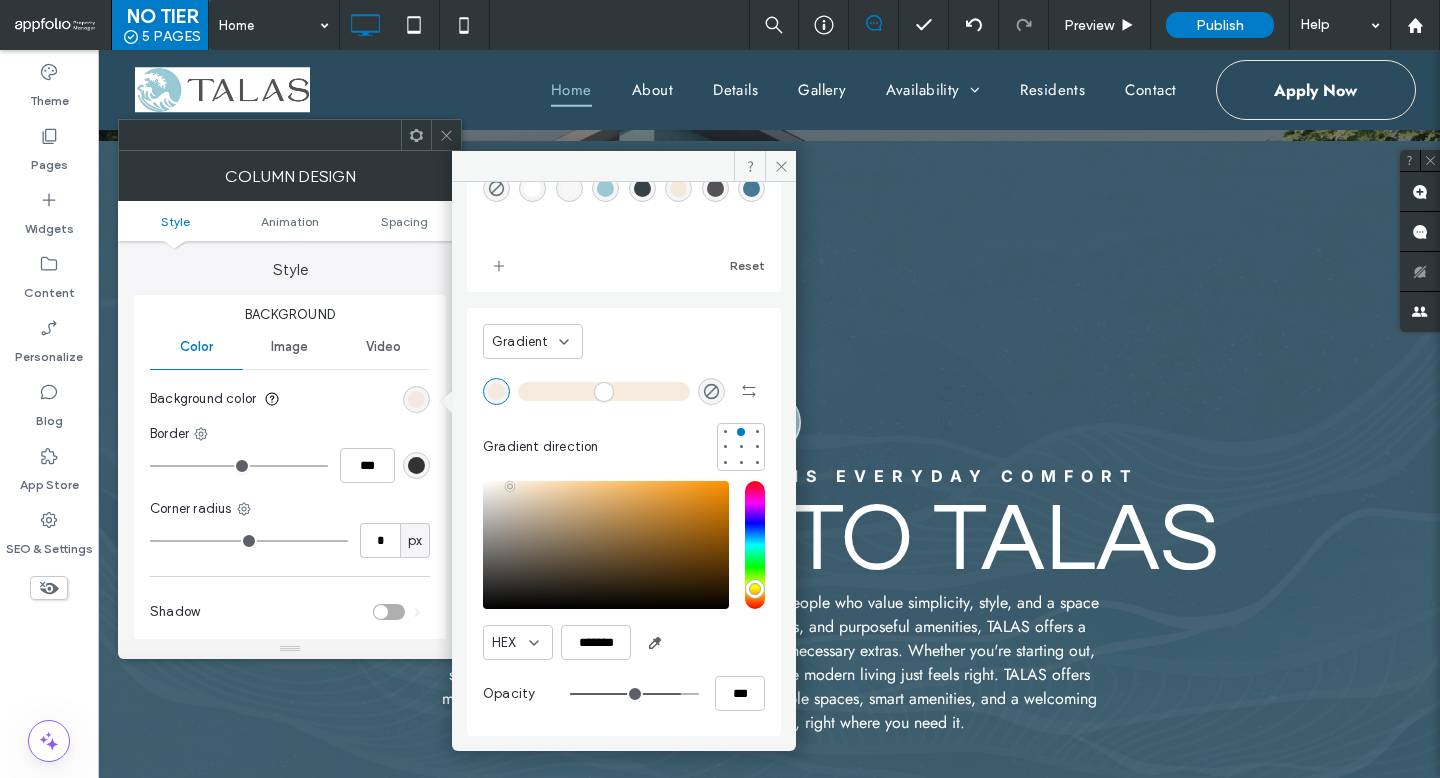 click at bounding box center (634, 694) 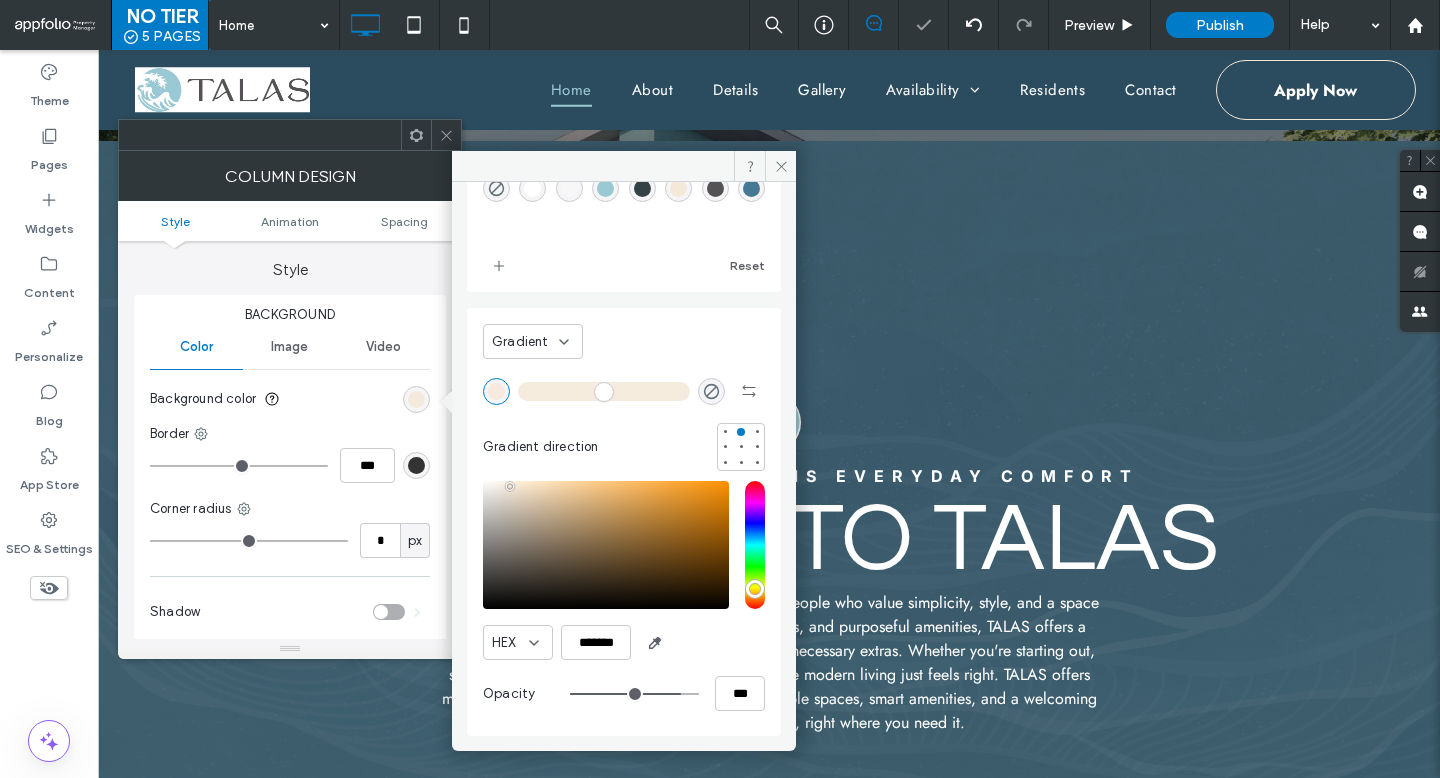 click at bounding box center [446, 135] 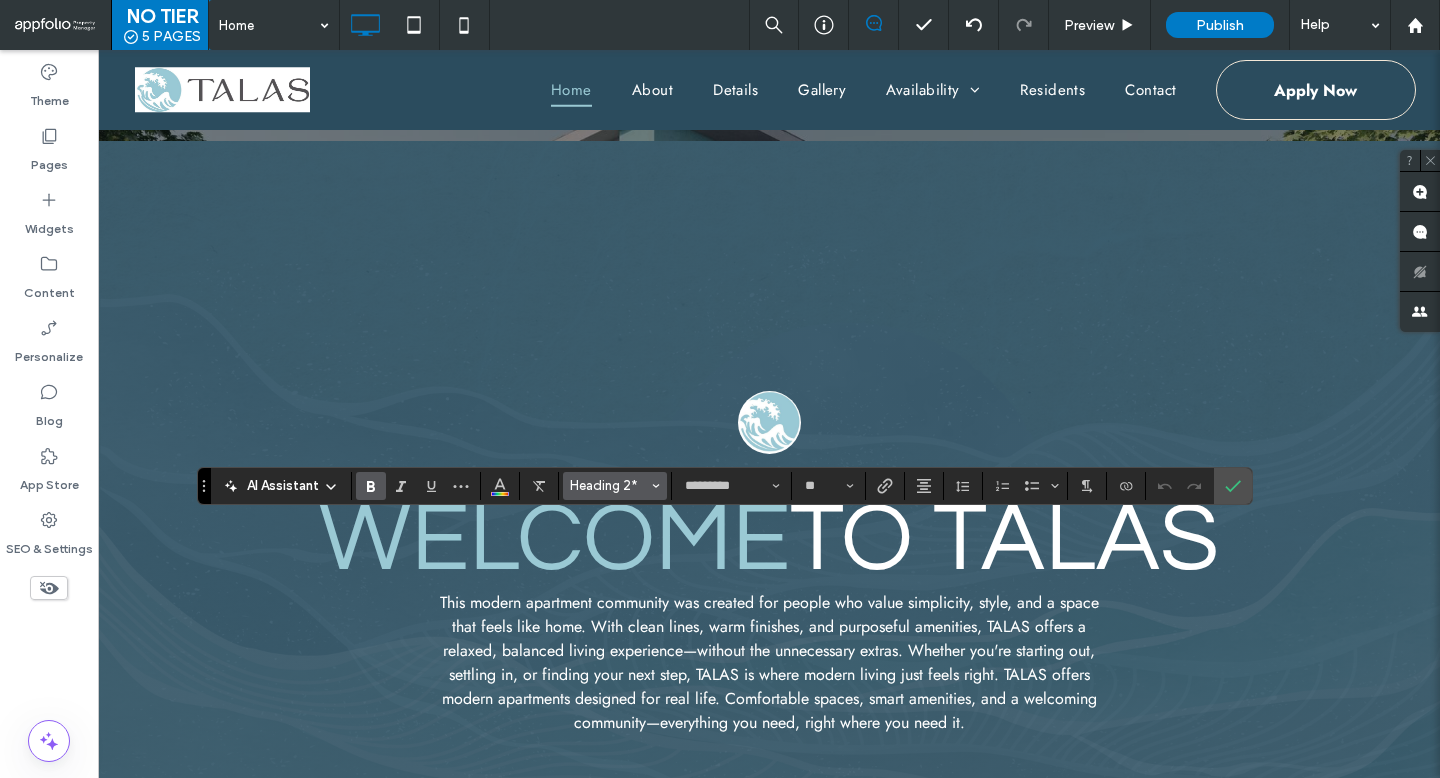 click on "Heading 2*" at bounding box center (609, 485) 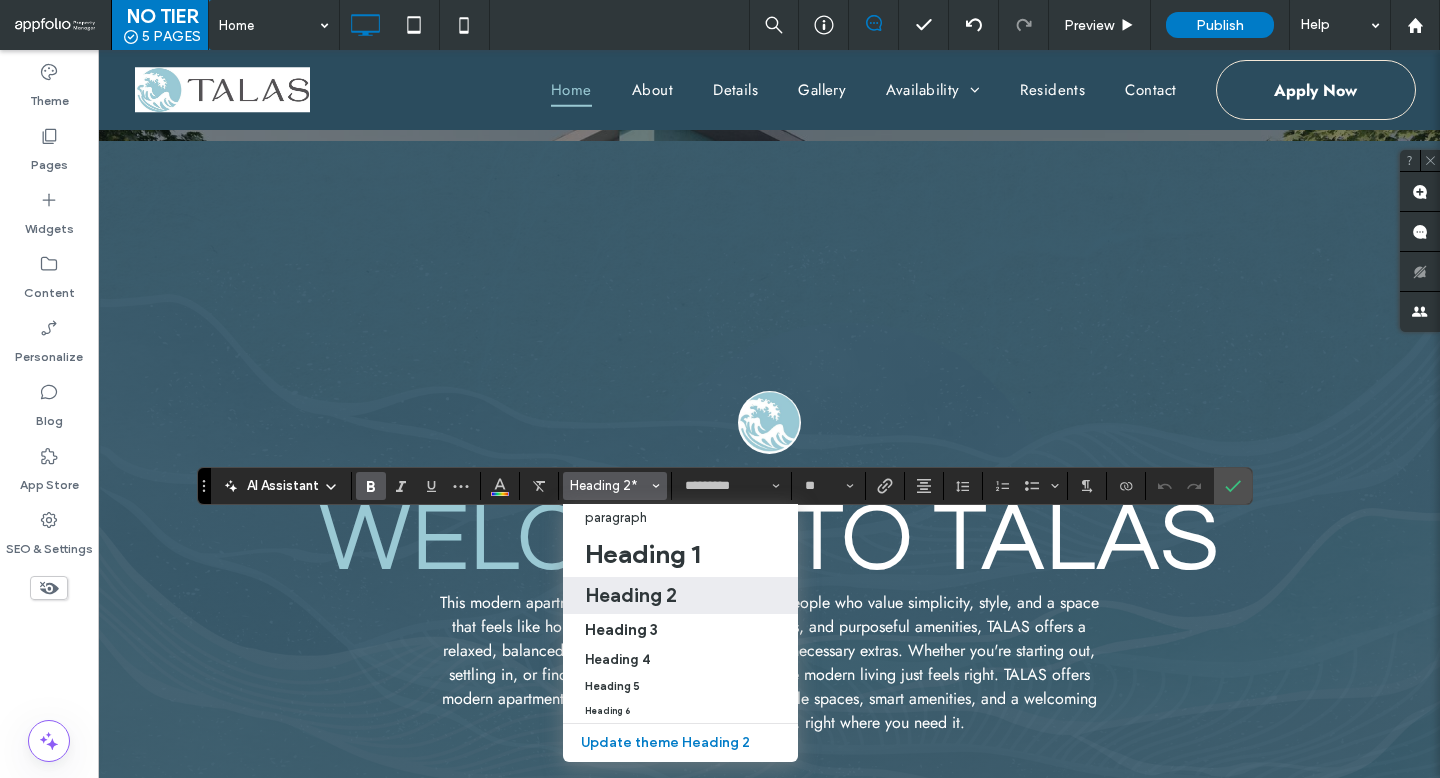 click on "Heading 2" at bounding box center (631, 595) 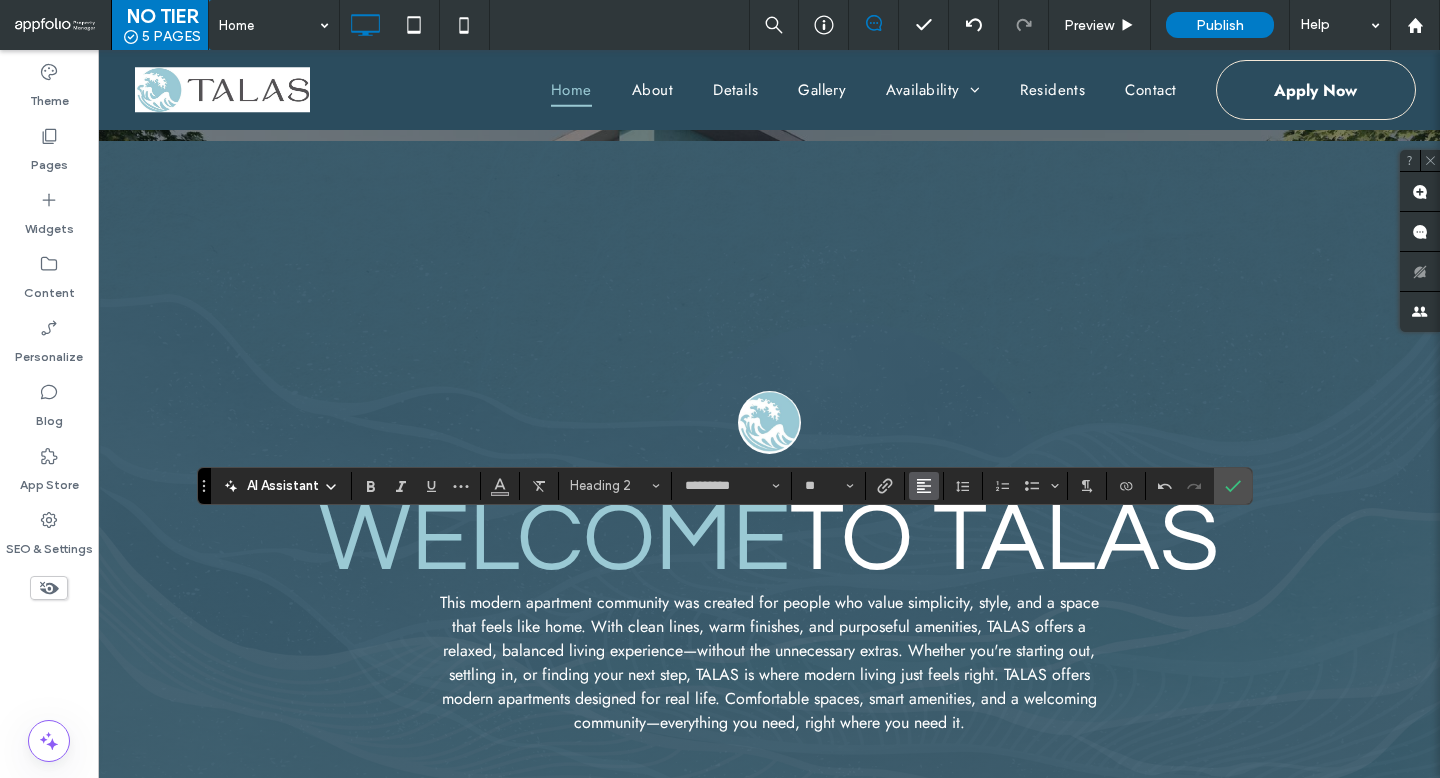 click 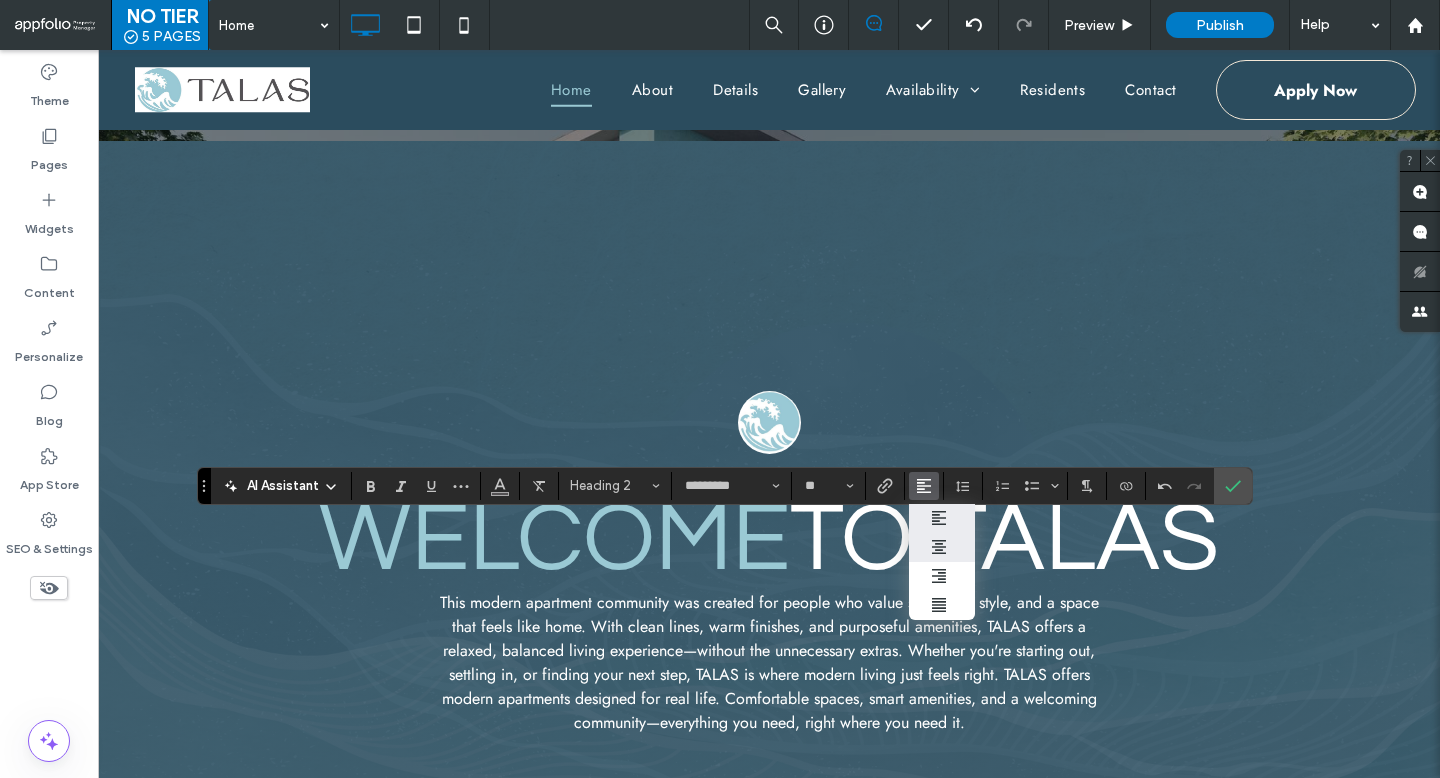 click 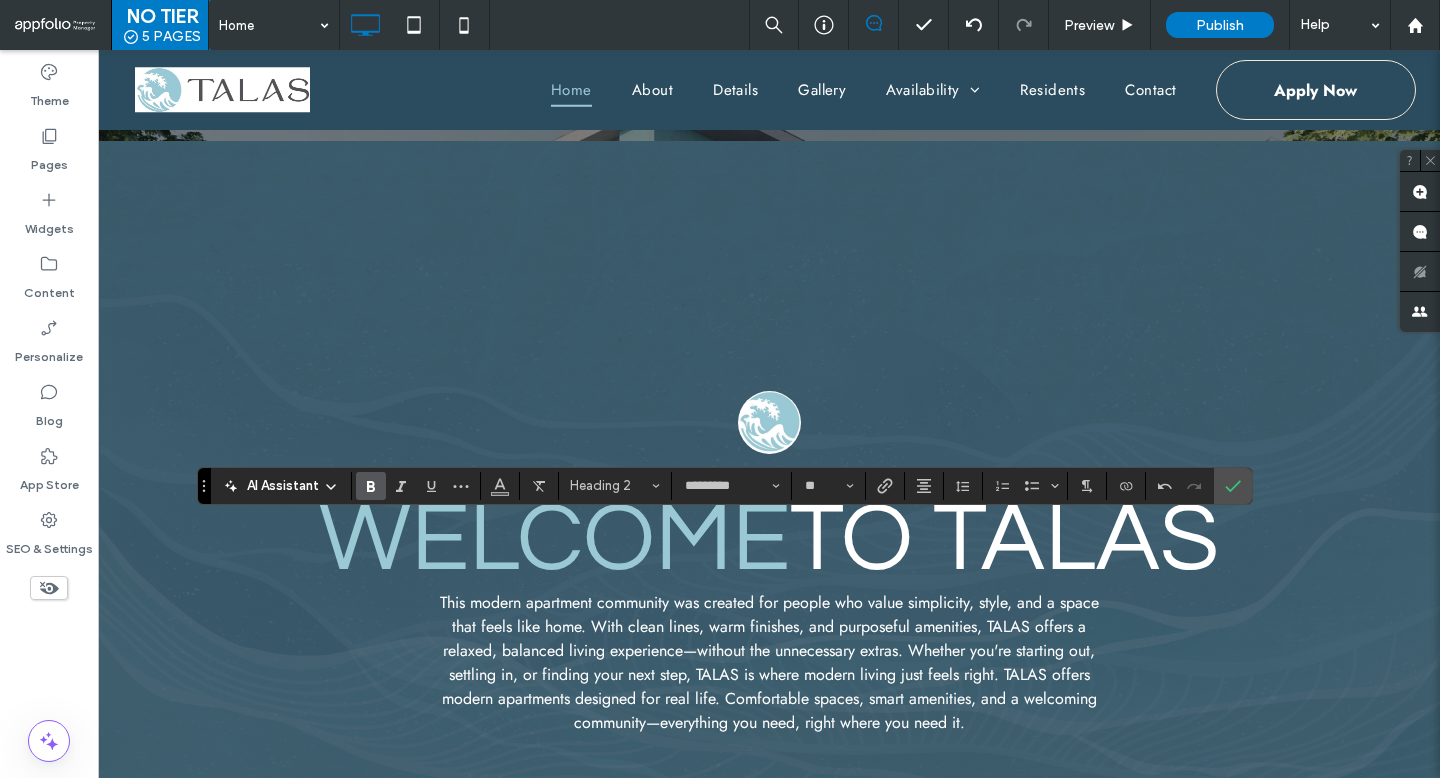 click 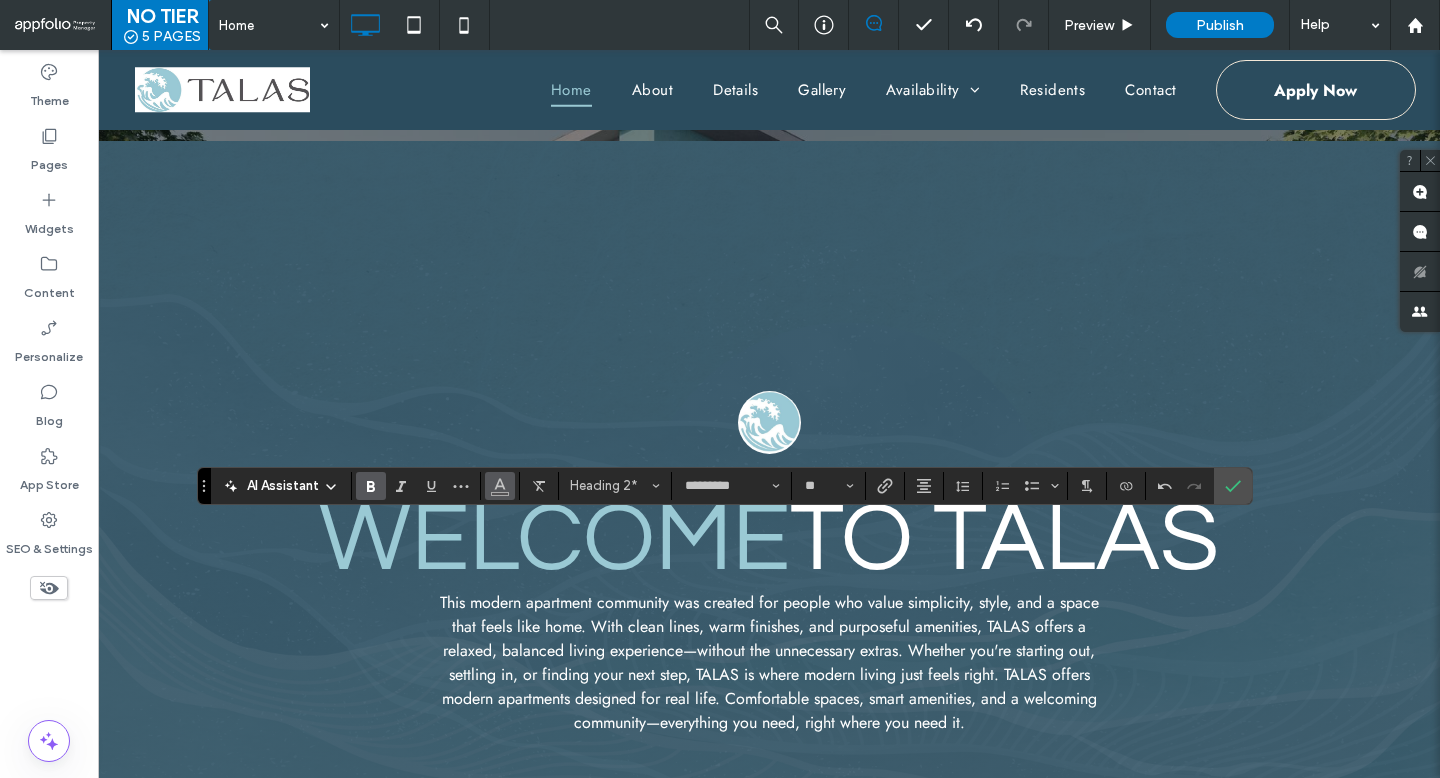 click at bounding box center (500, 486) 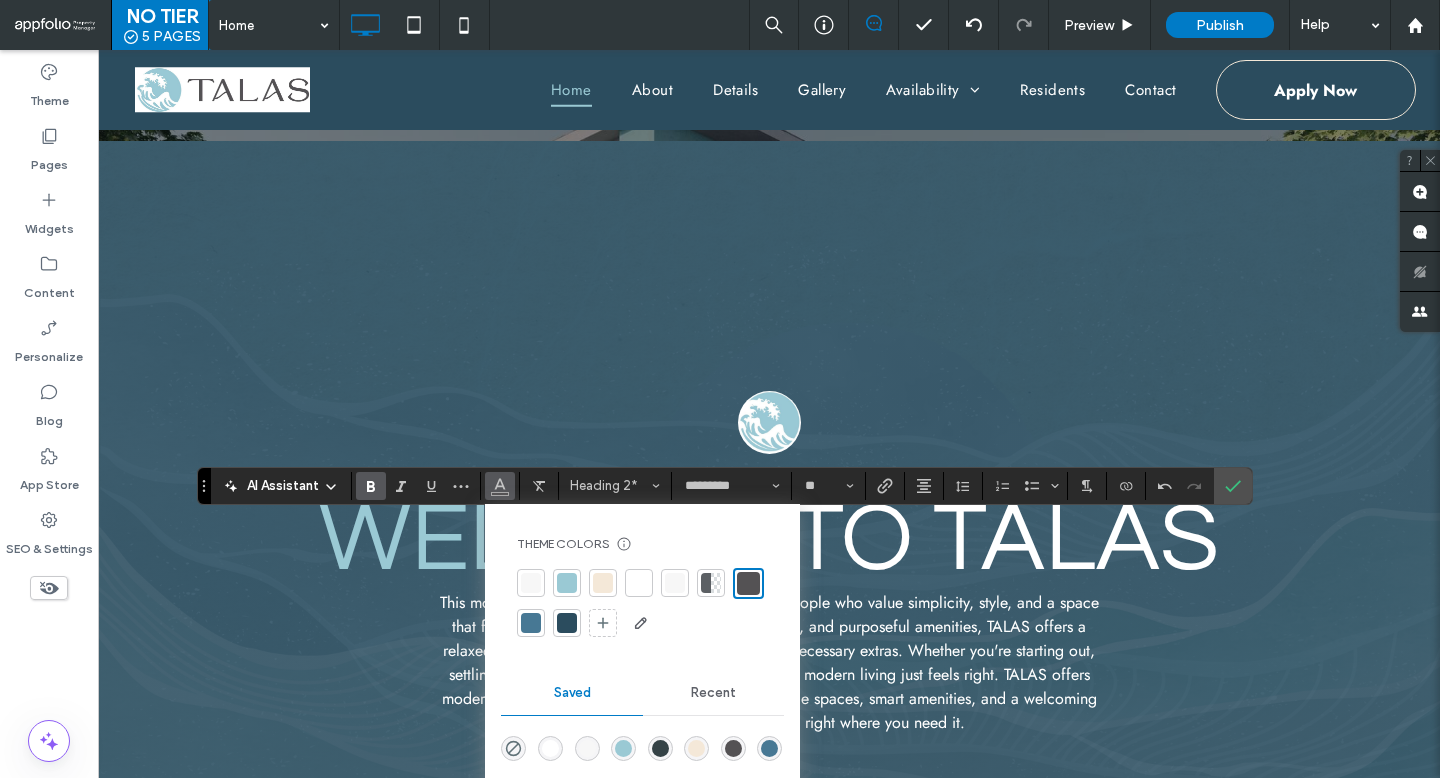 click at bounding box center (531, 623) 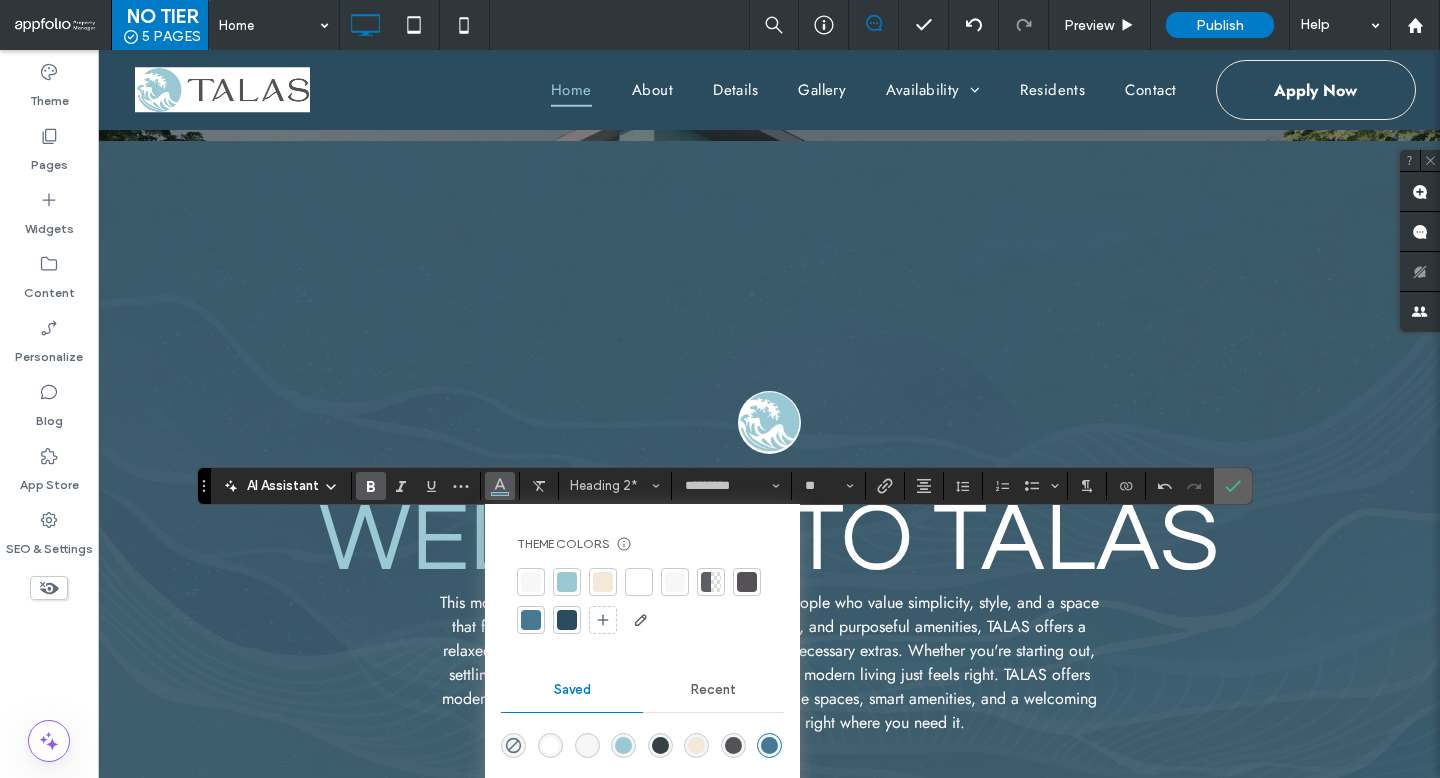 click 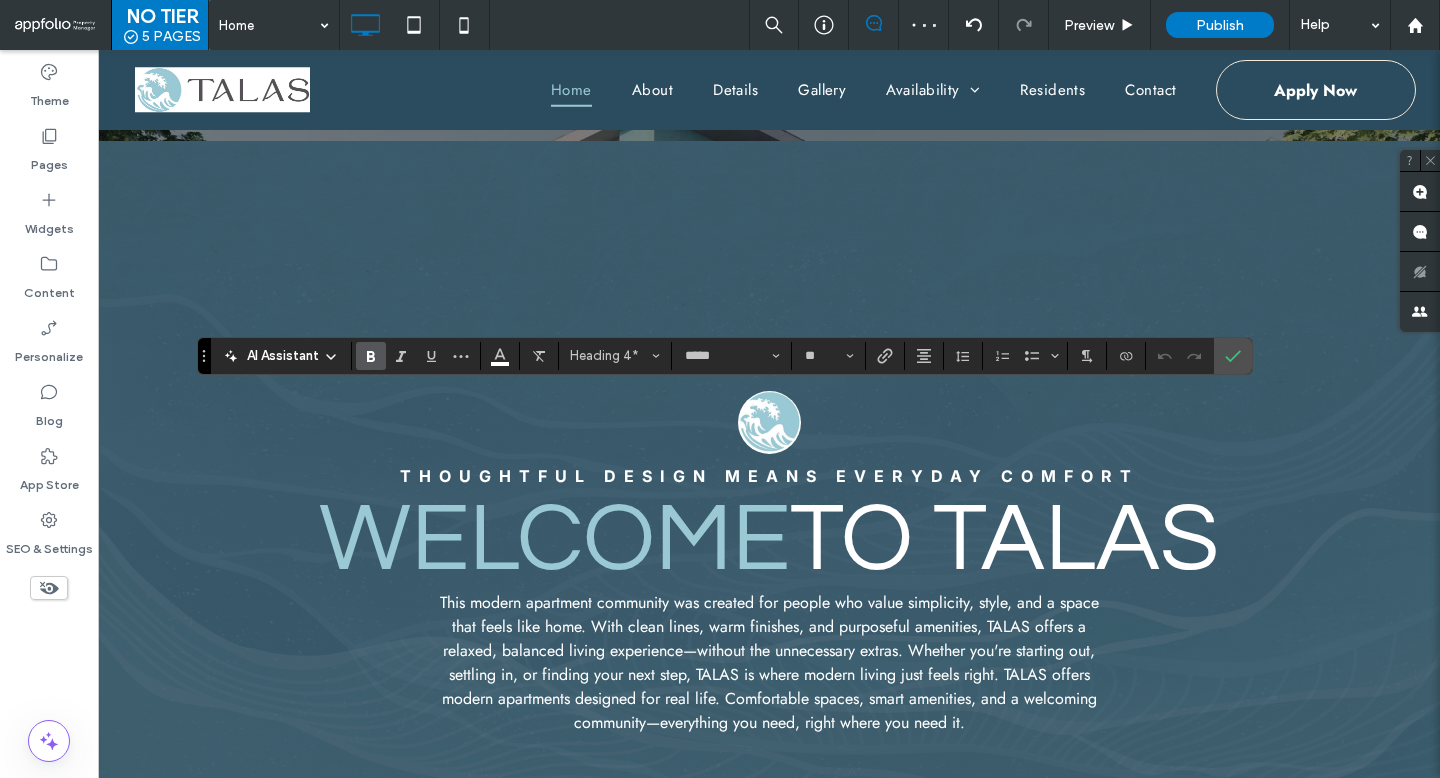 click on "AI Assistant Heading 4* ***** **" at bounding box center (724, 356) 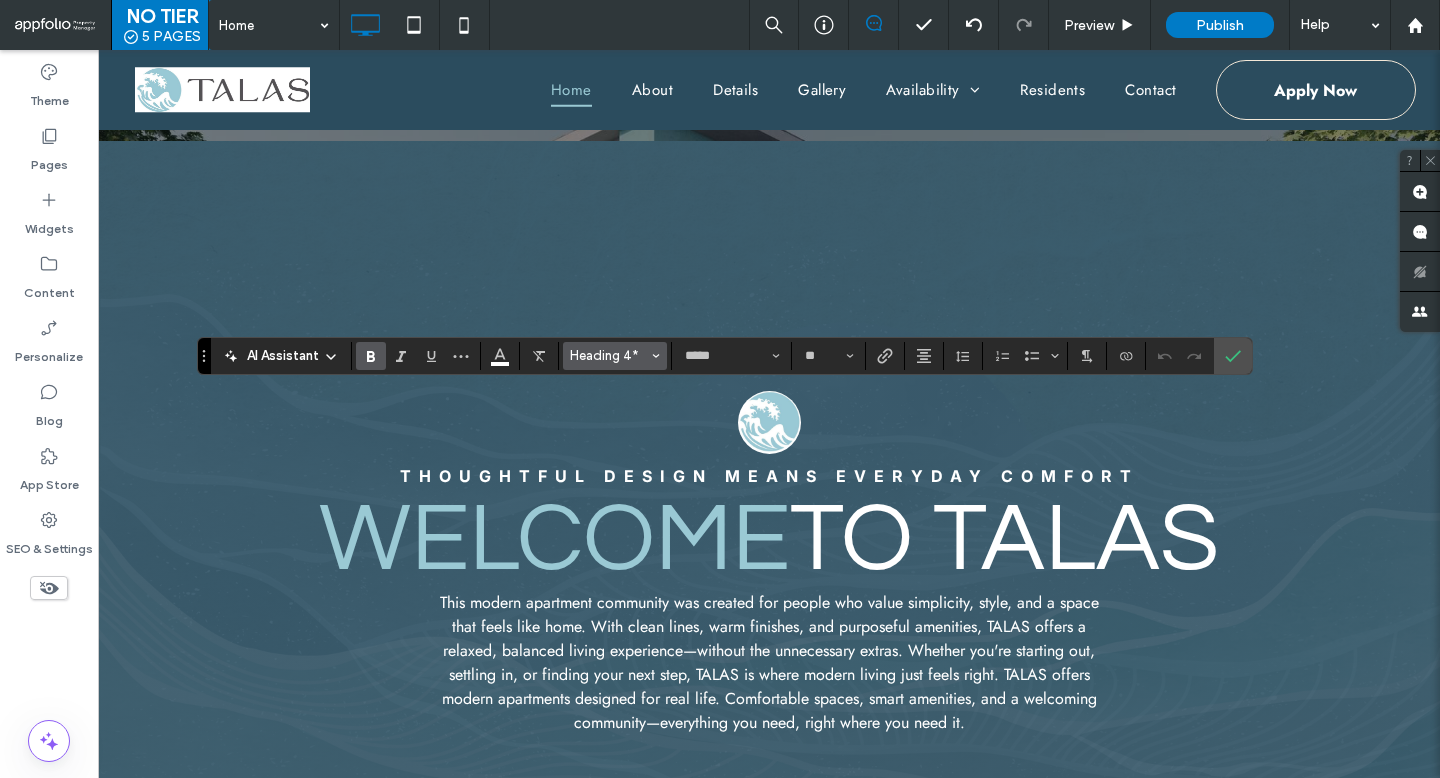 click on "Heading 4*" at bounding box center [609, 355] 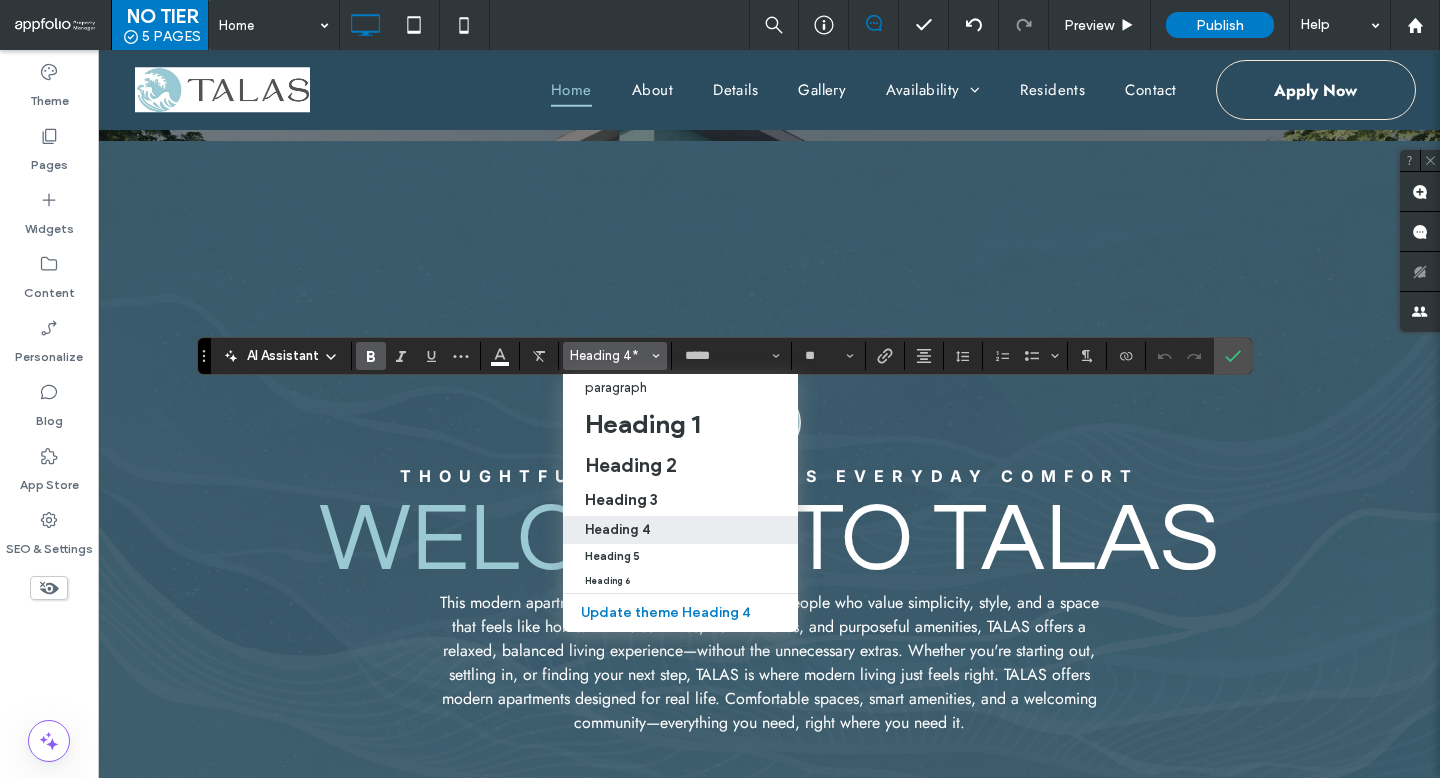 click on "Heading 4" at bounding box center [617, 529] 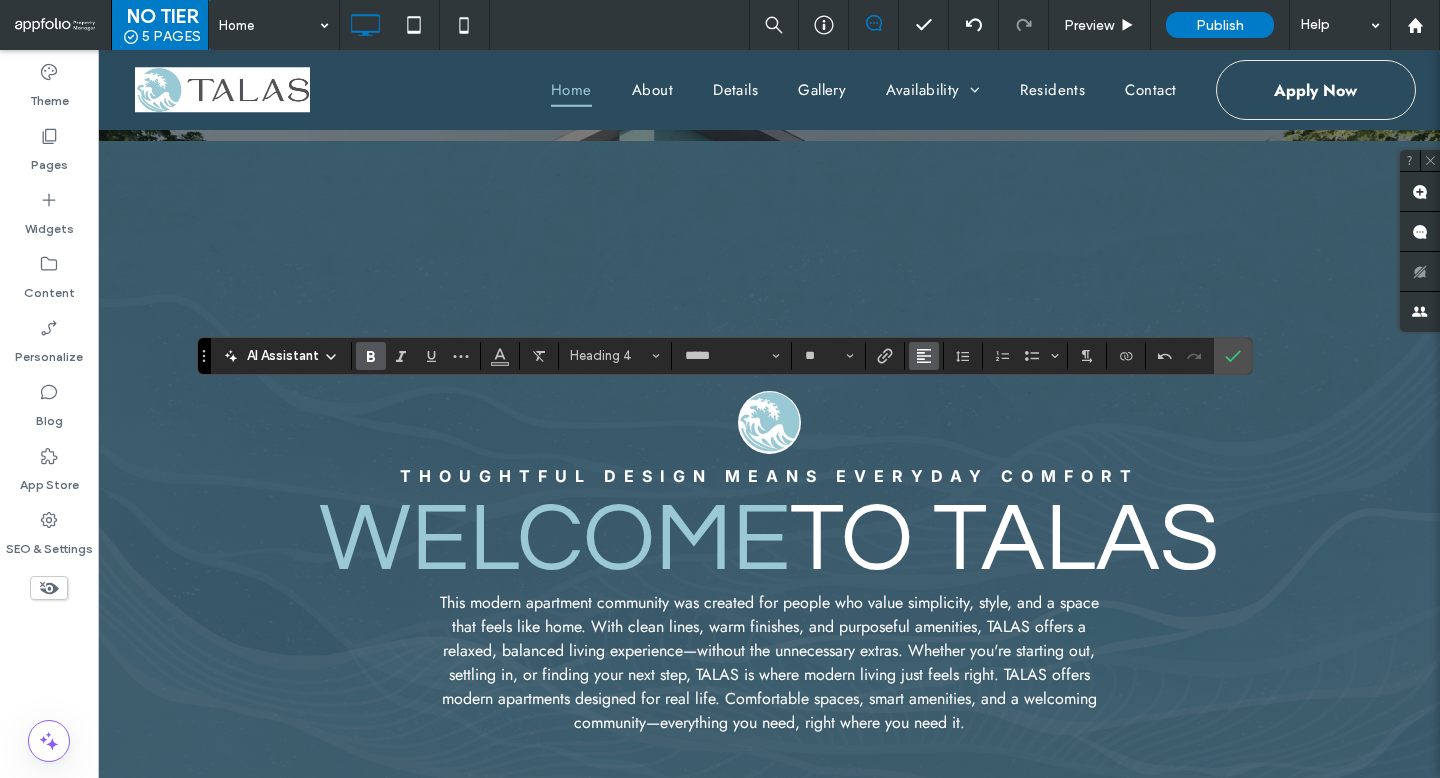 click 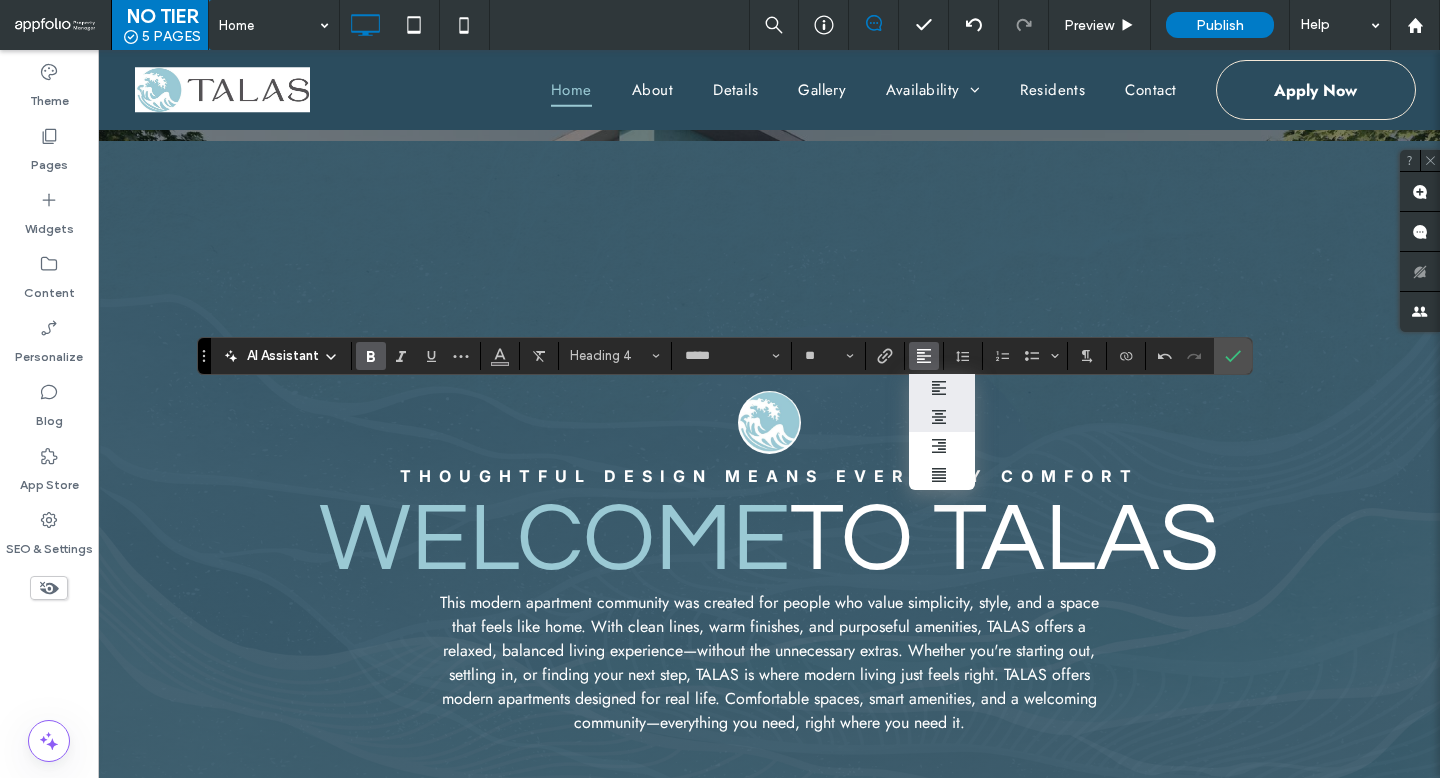 click 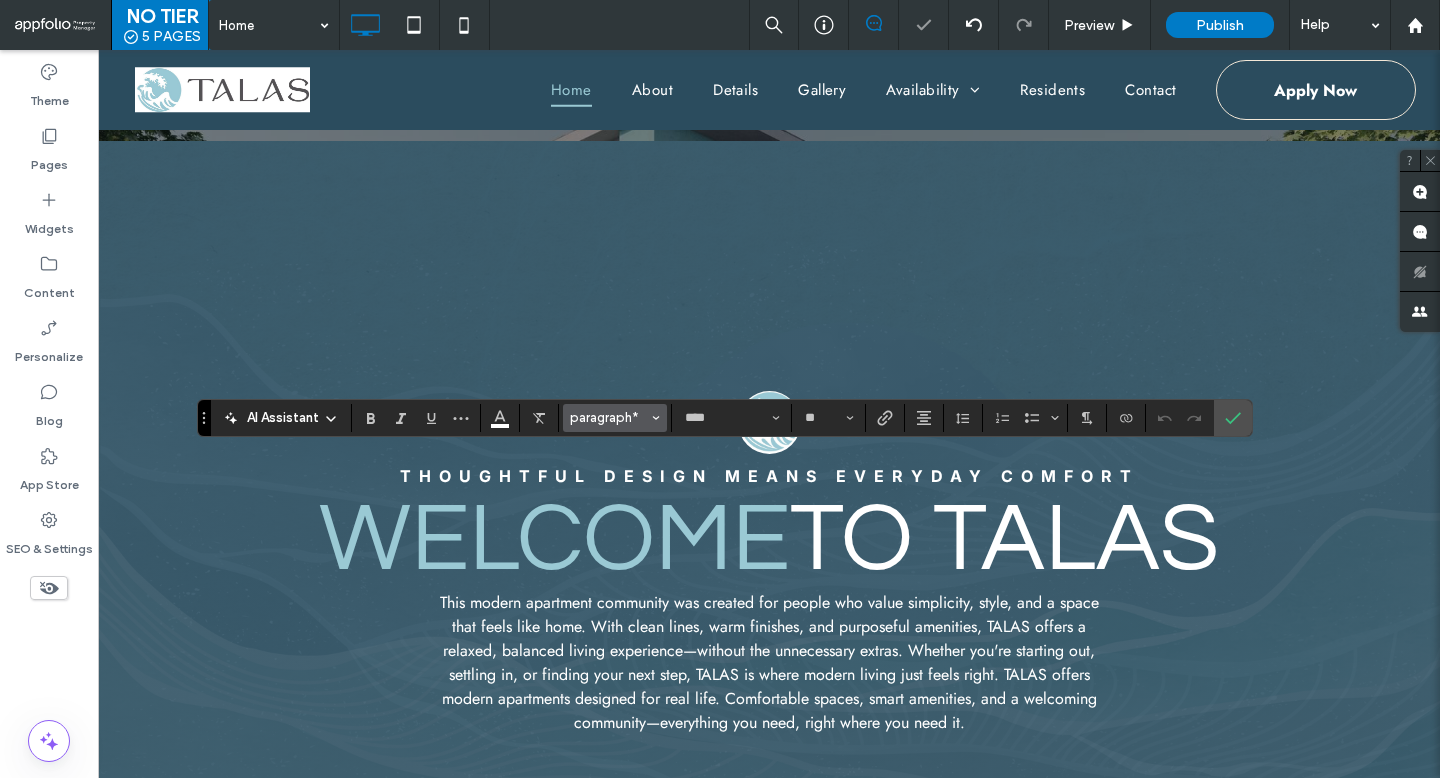 click on "paragraph*" at bounding box center [609, 417] 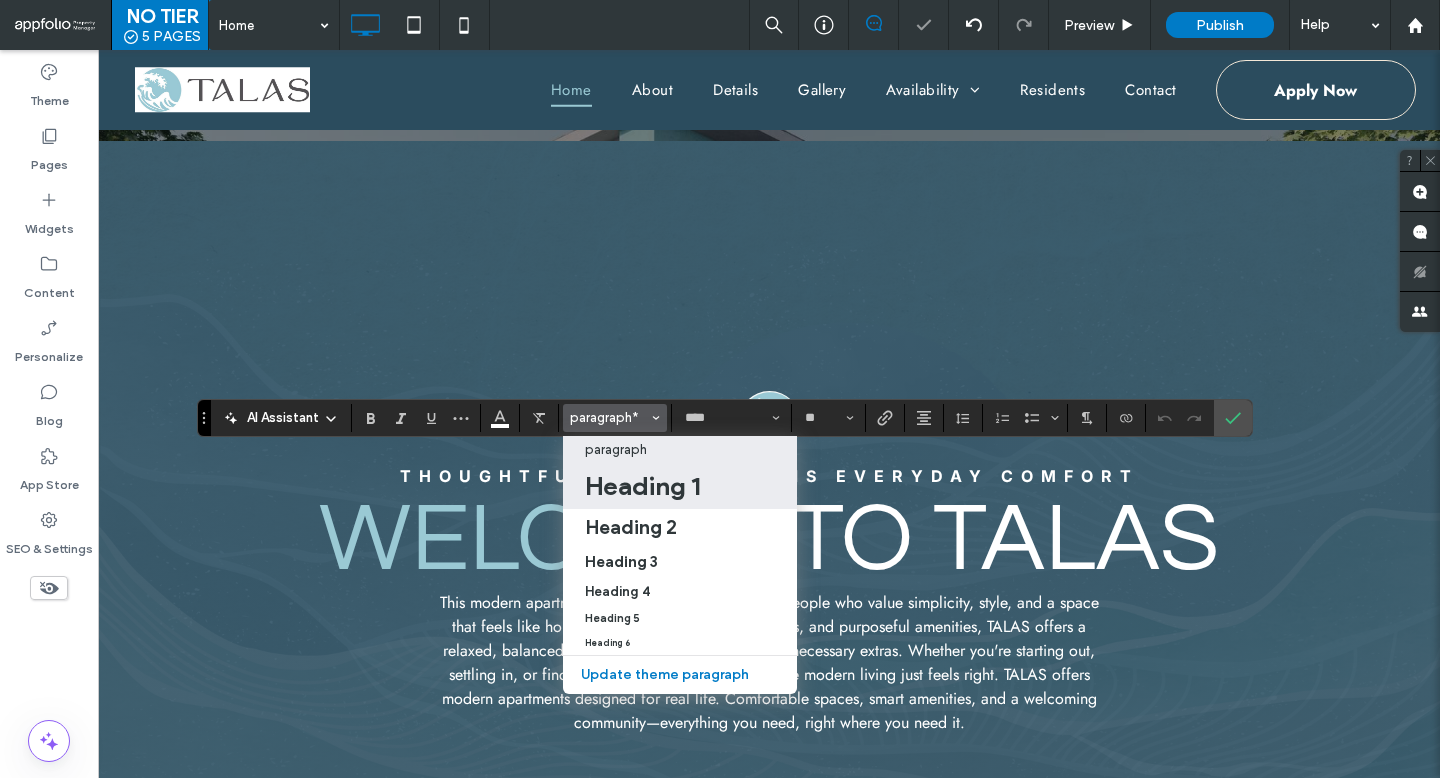 click on "Heading 1" at bounding box center [680, 486] 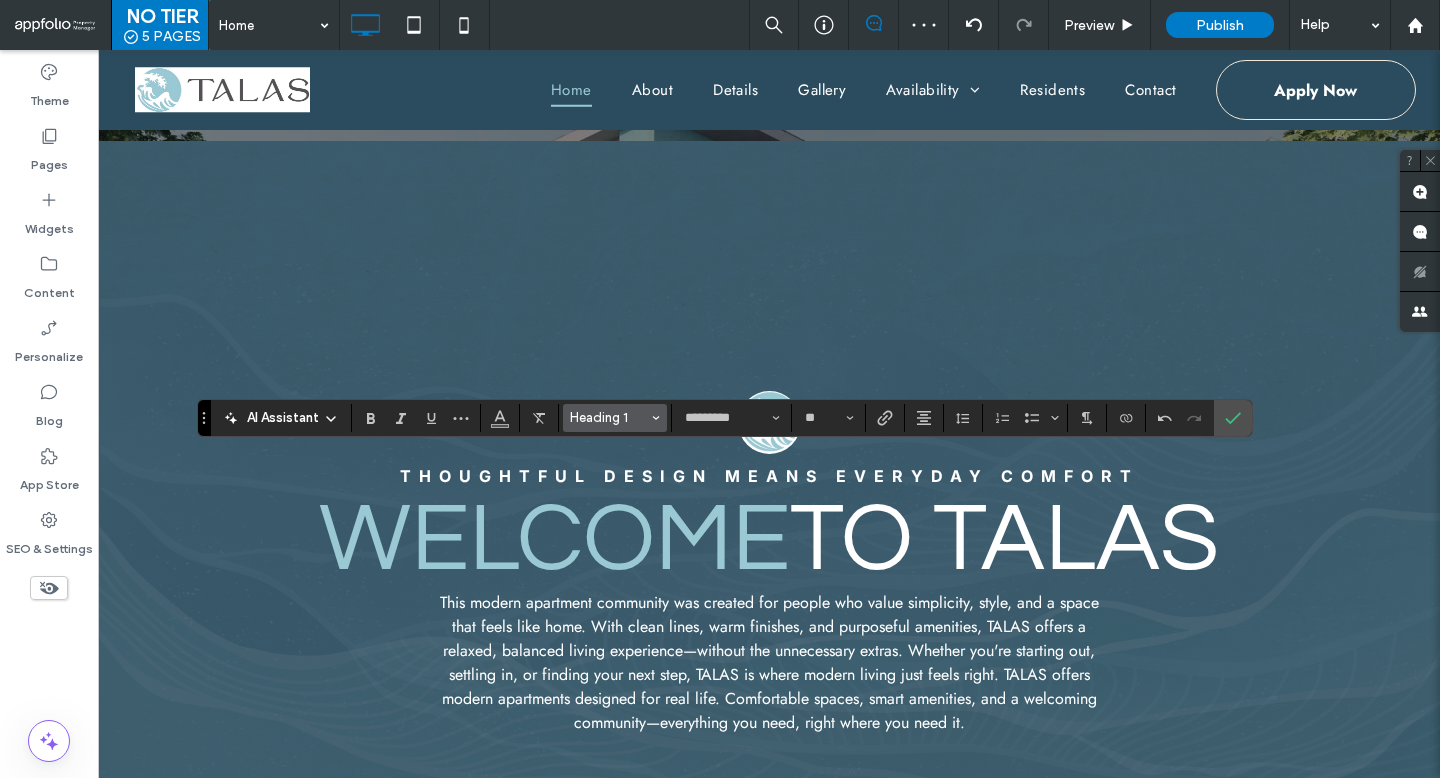 click on "Heading 1" at bounding box center (615, 418) 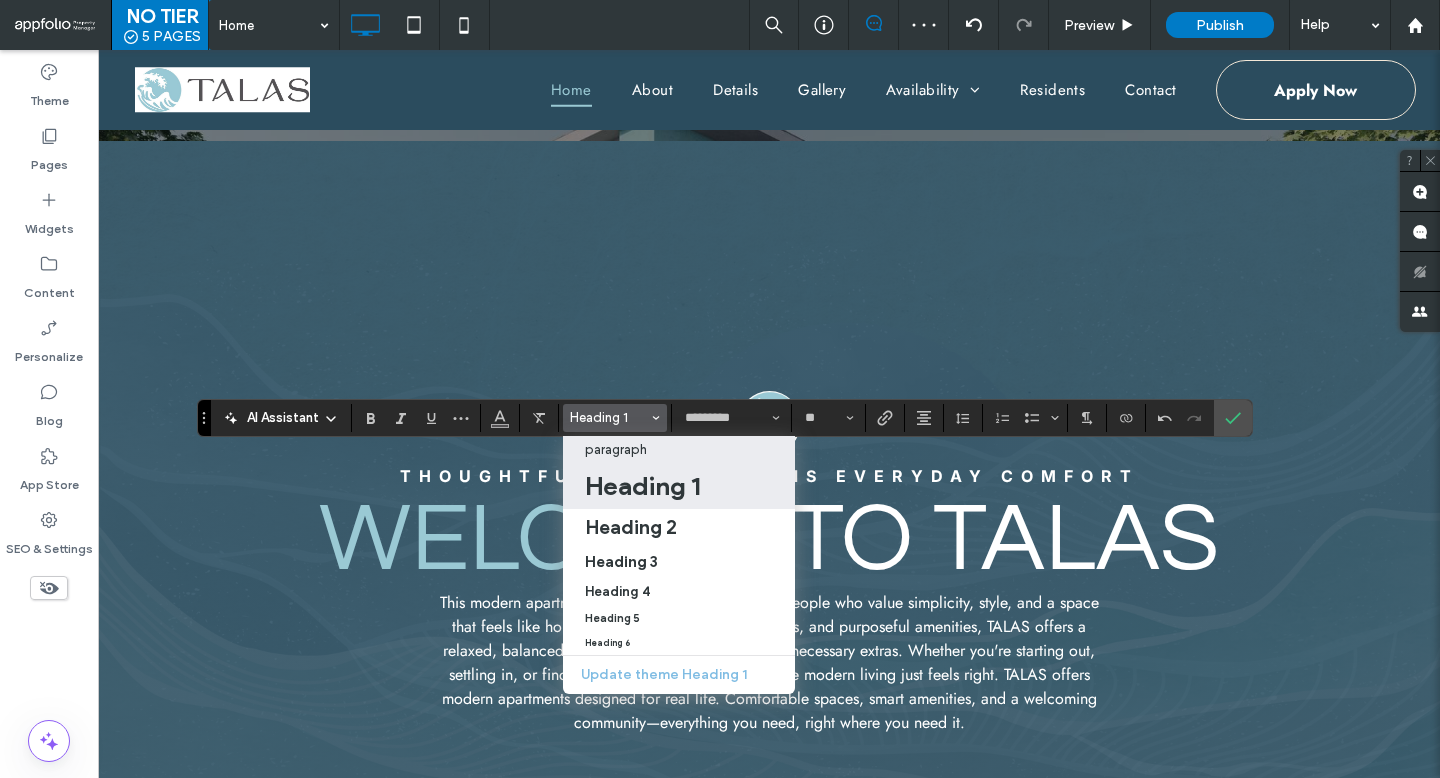 click on "paragraph" at bounding box center [616, 449] 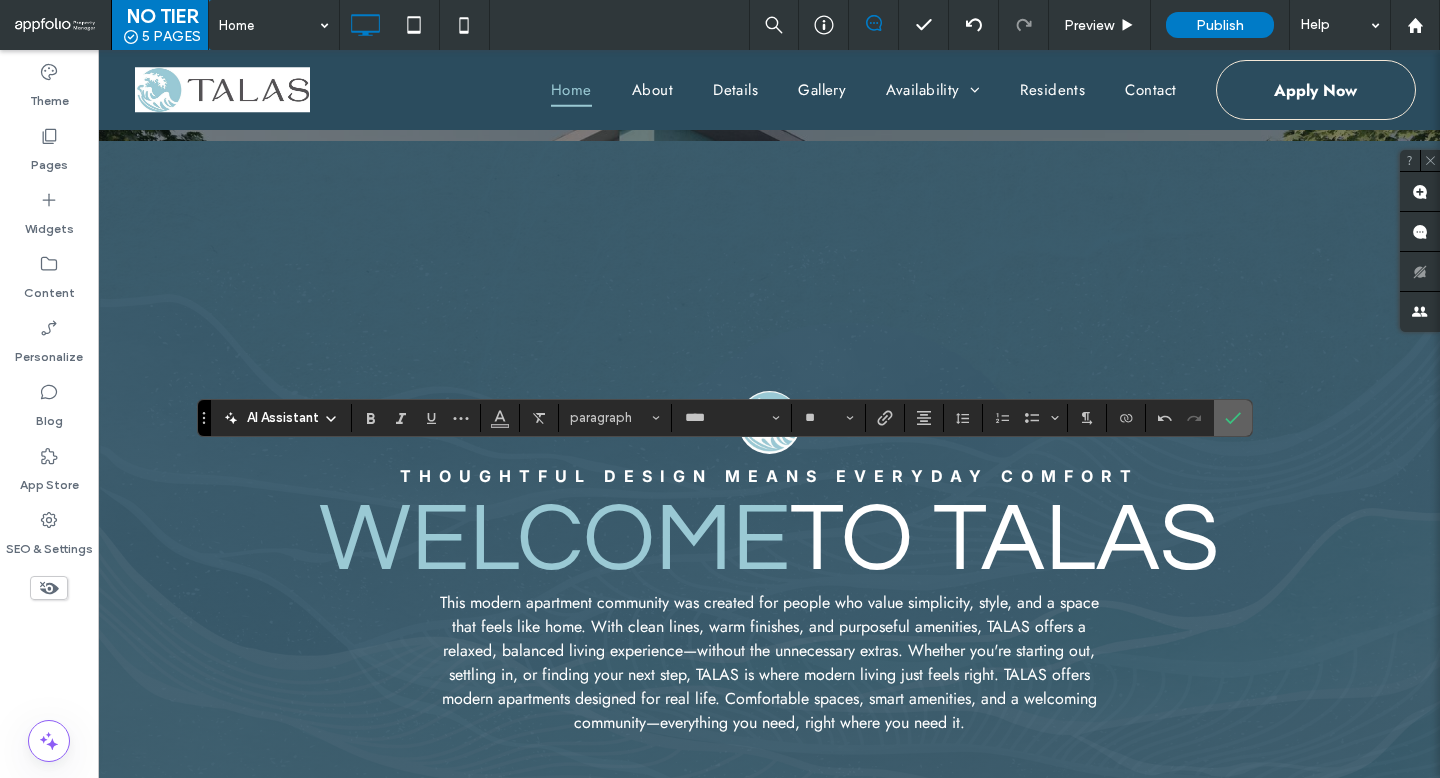 click at bounding box center [1233, 418] 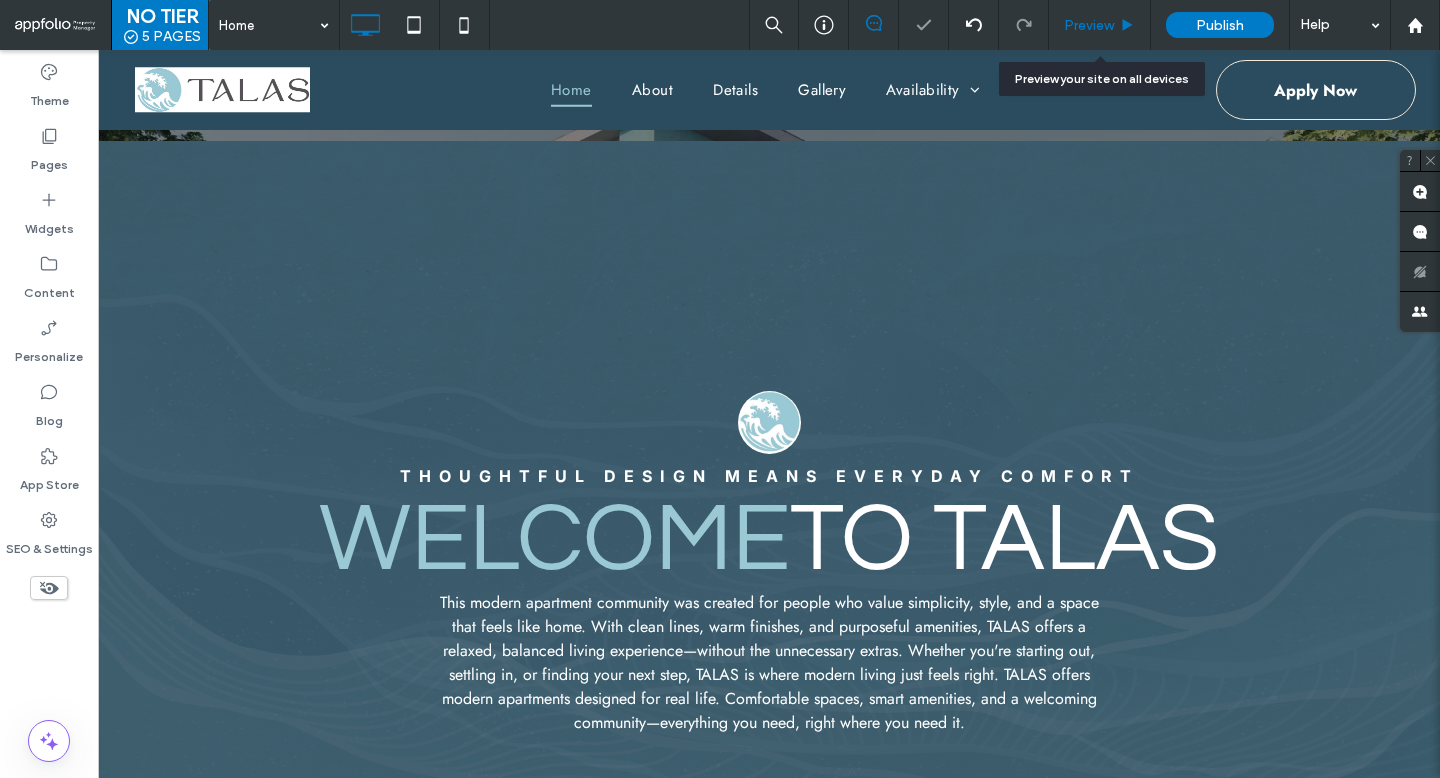 click on "Preview" at bounding box center (1100, 25) 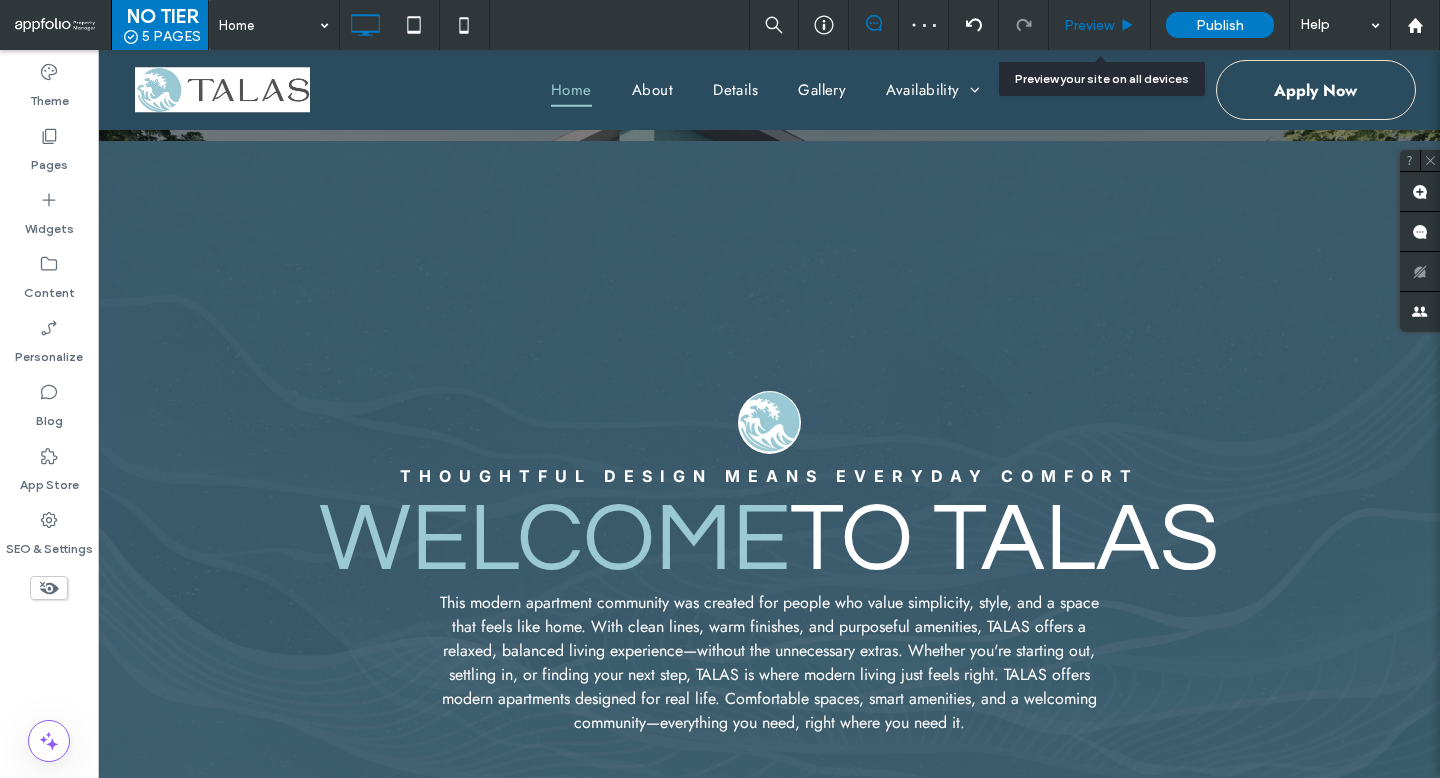 click on "Preview" at bounding box center (1089, 25) 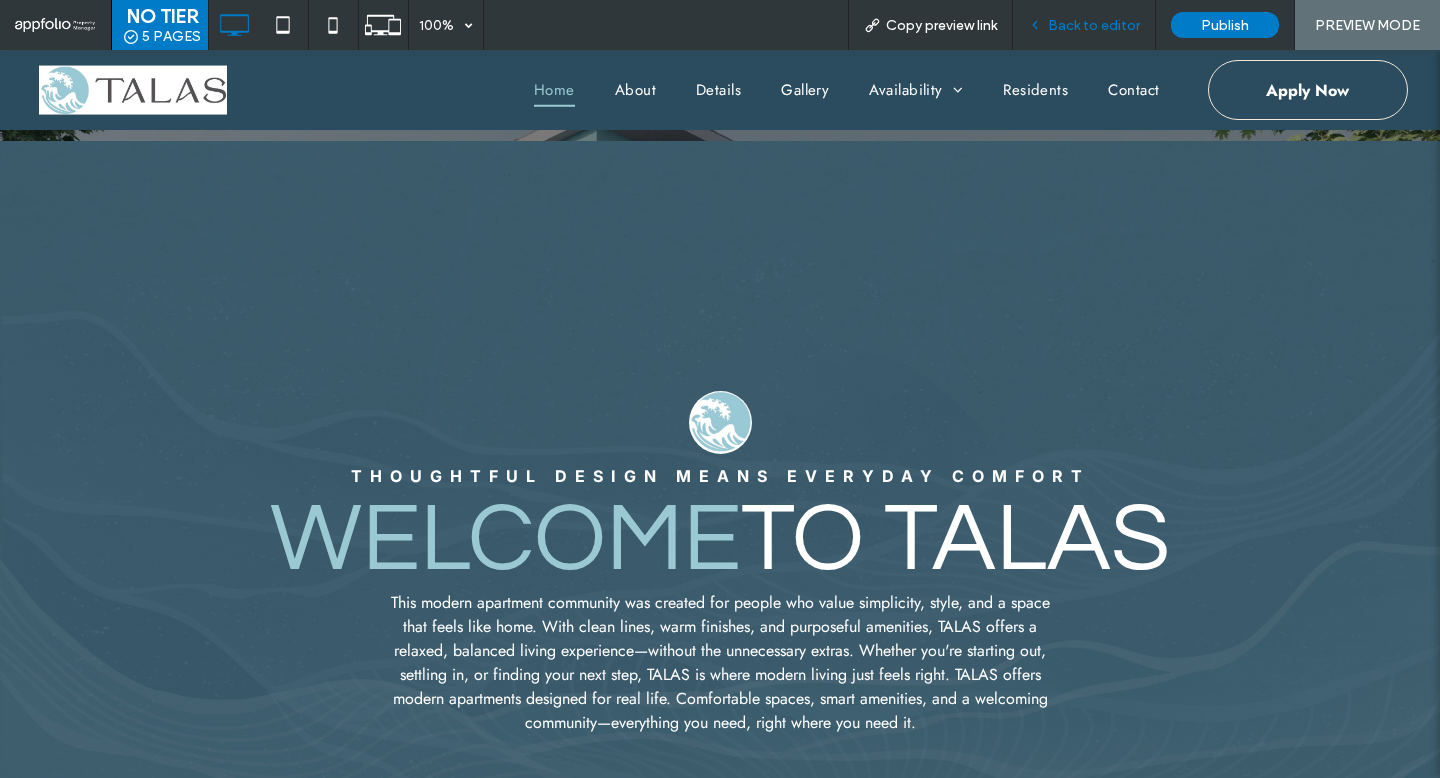 click on "Back to editor" at bounding box center (1084, 25) 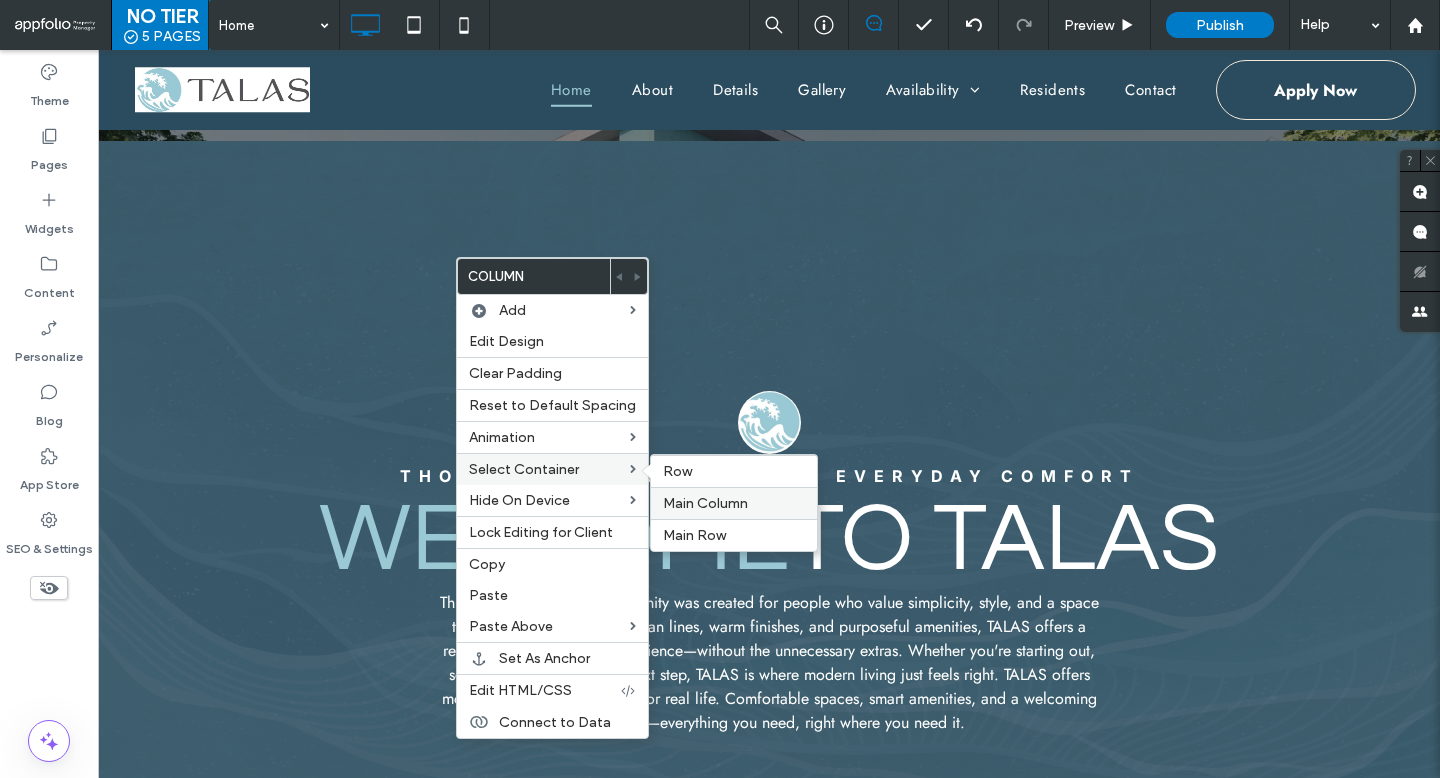 click on "Main Column" at bounding box center [705, 503] 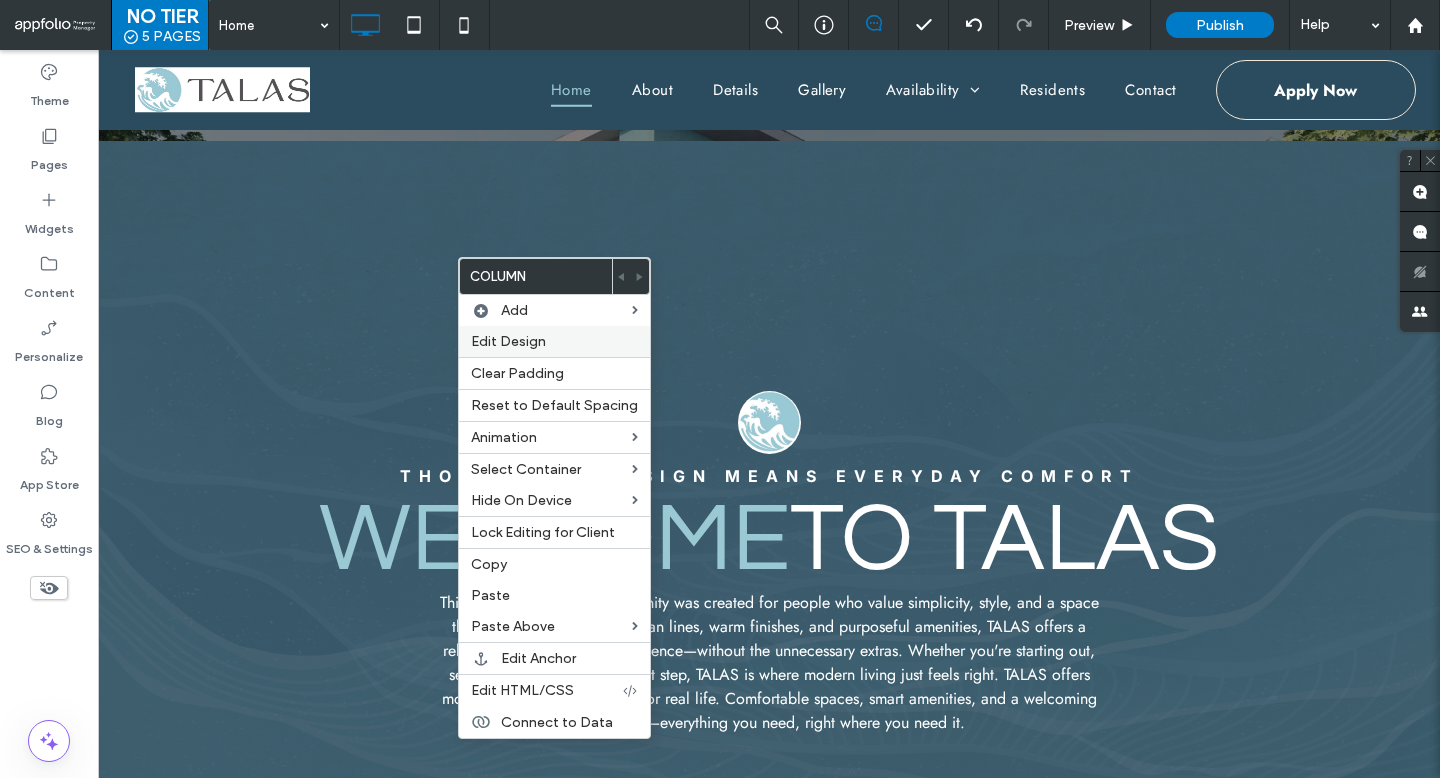 click on "Edit Design" at bounding box center [554, 341] 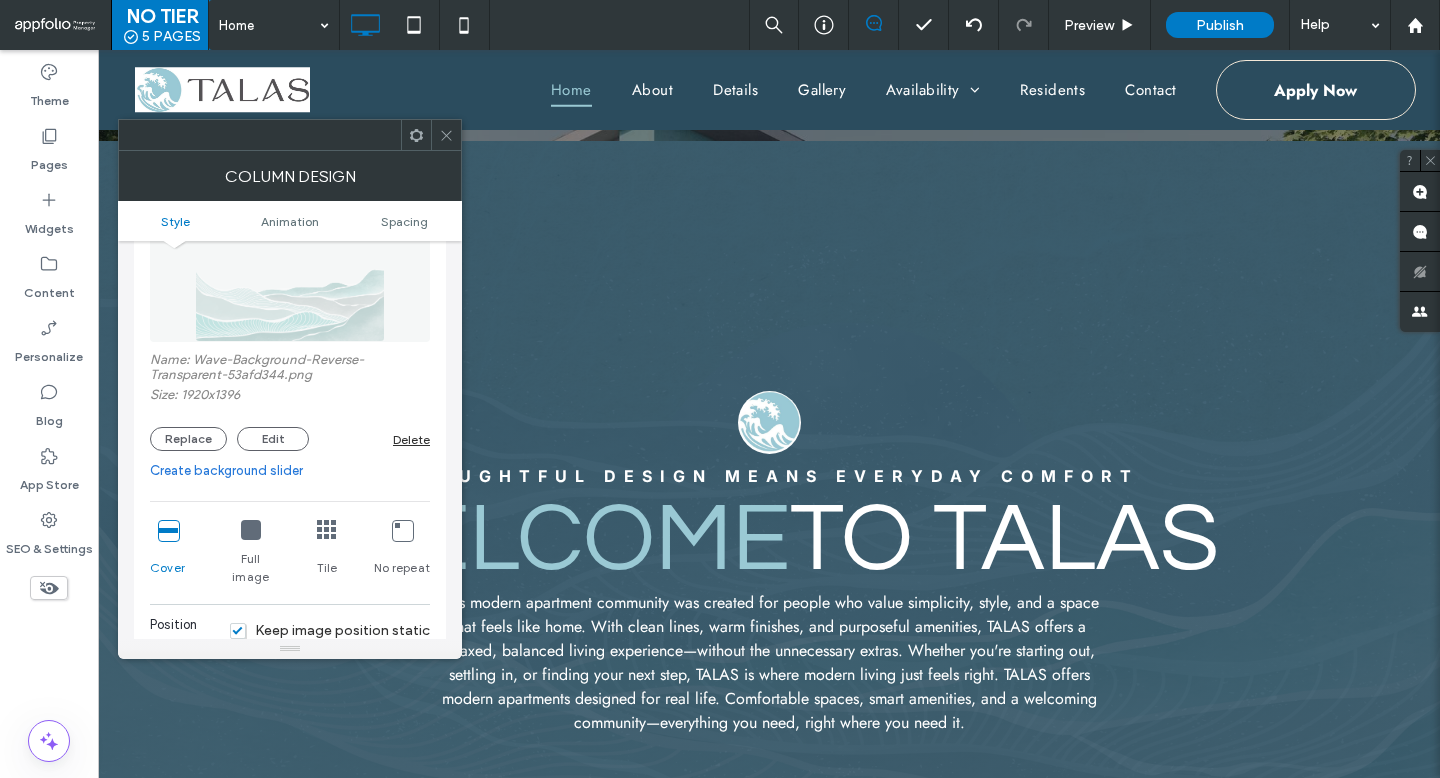 scroll, scrollTop: 0, scrollLeft: 0, axis: both 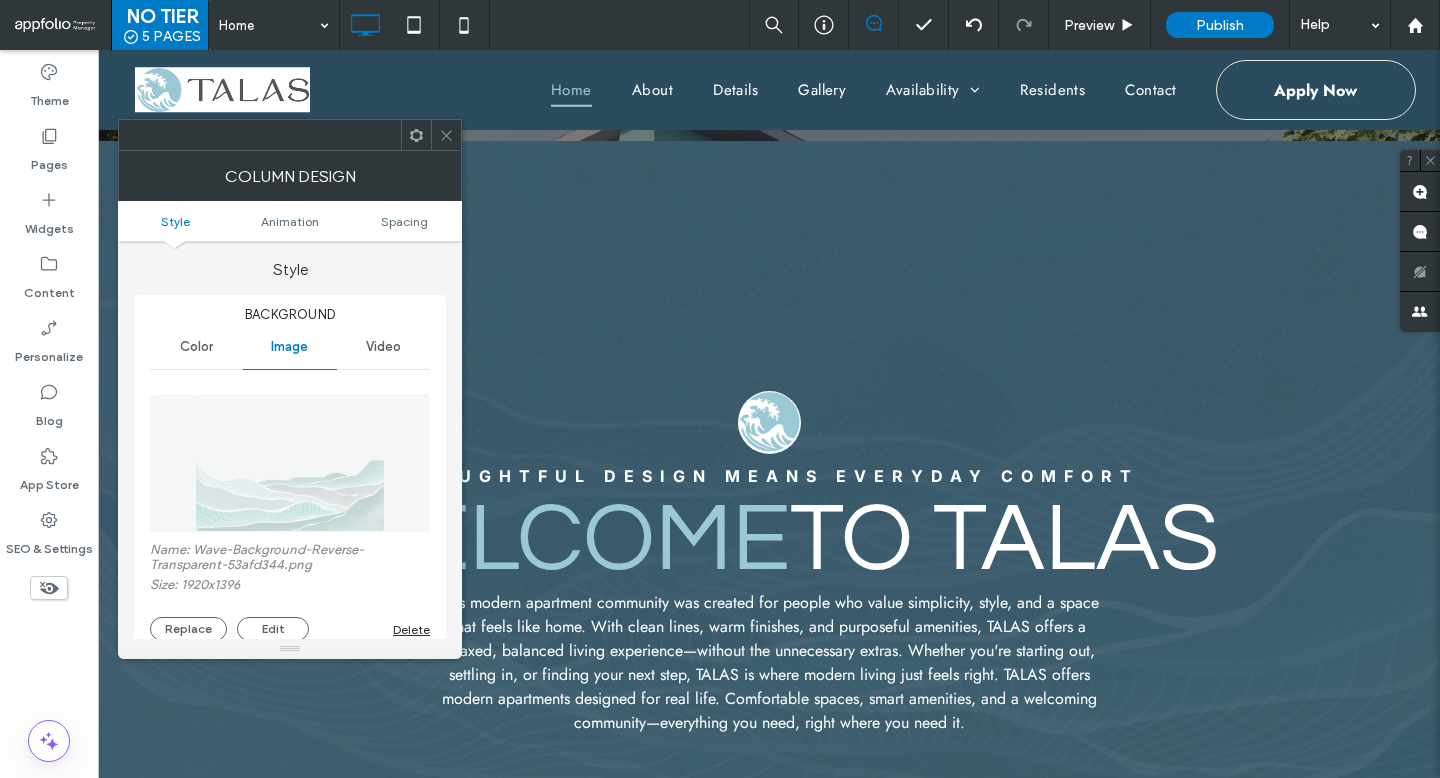 click on "Color" at bounding box center (196, 347) 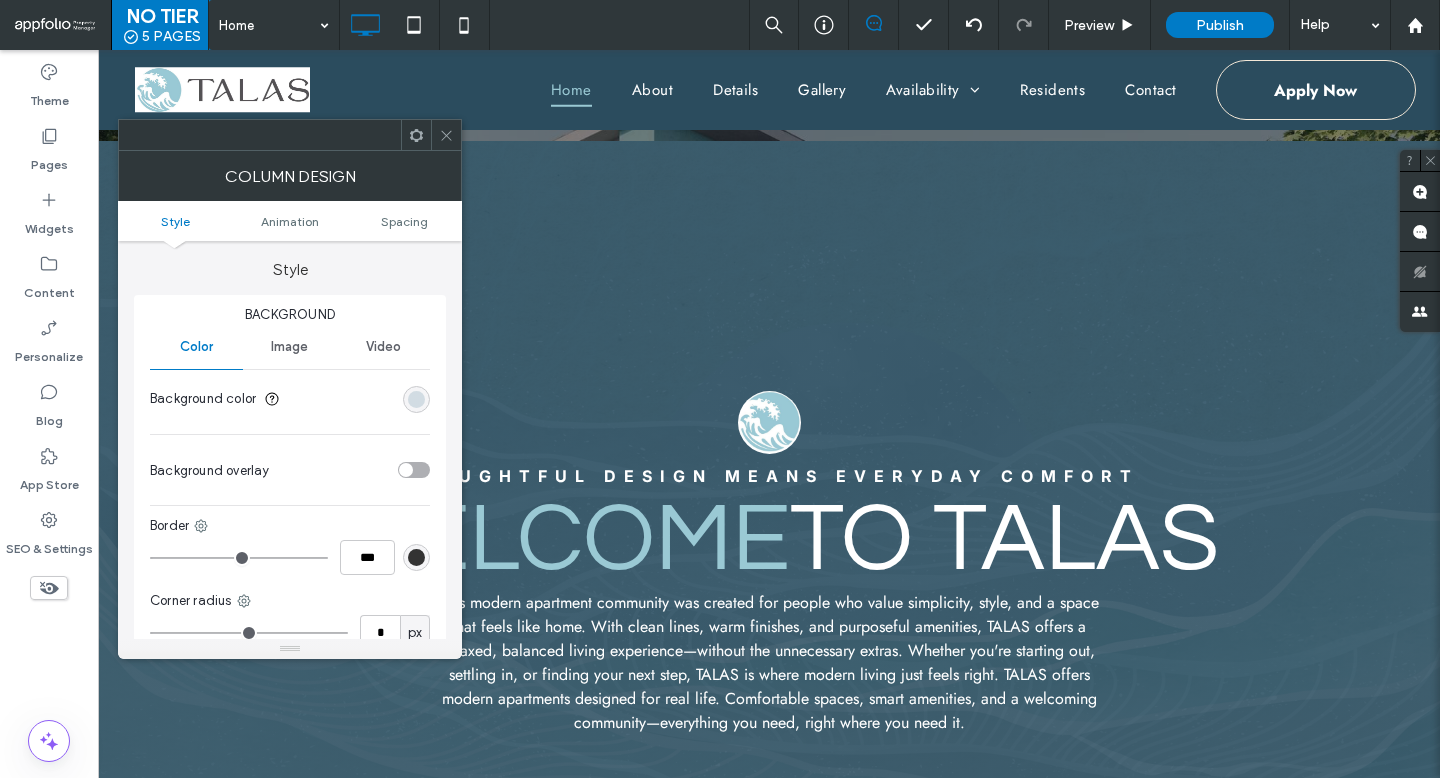 click at bounding box center (416, 399) 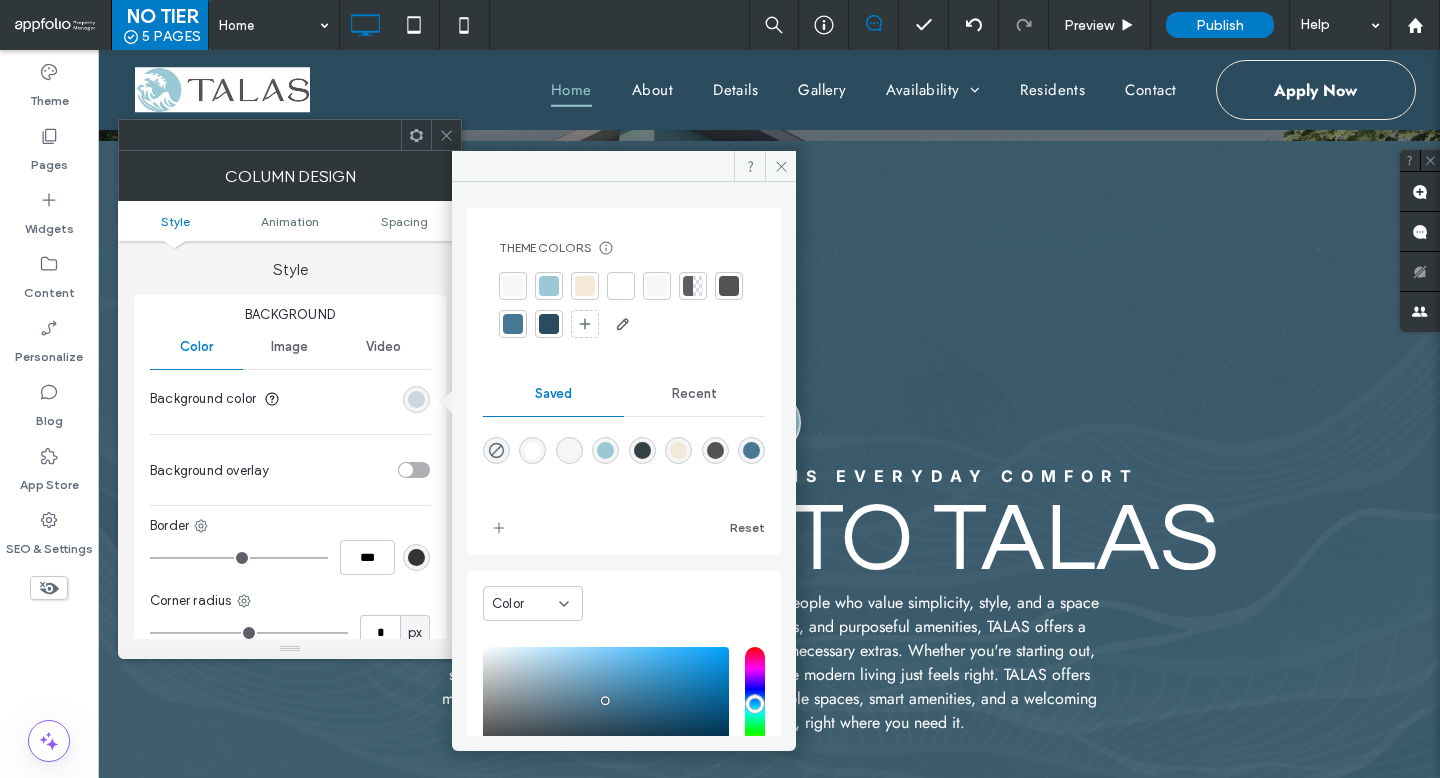 click at bounding box center (678, 450) 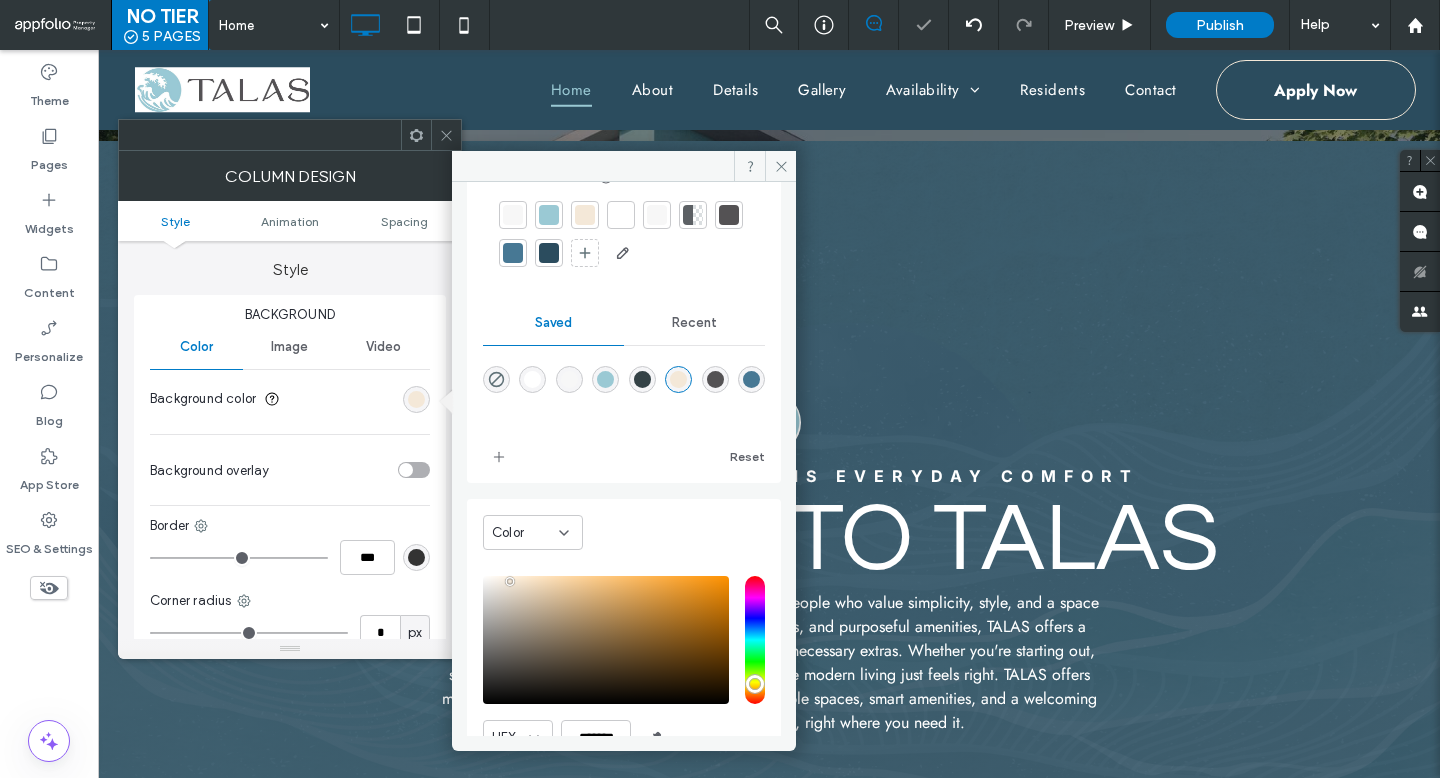 scroll, scrollTop: 166, scrollLeft: 0, axis: vertical 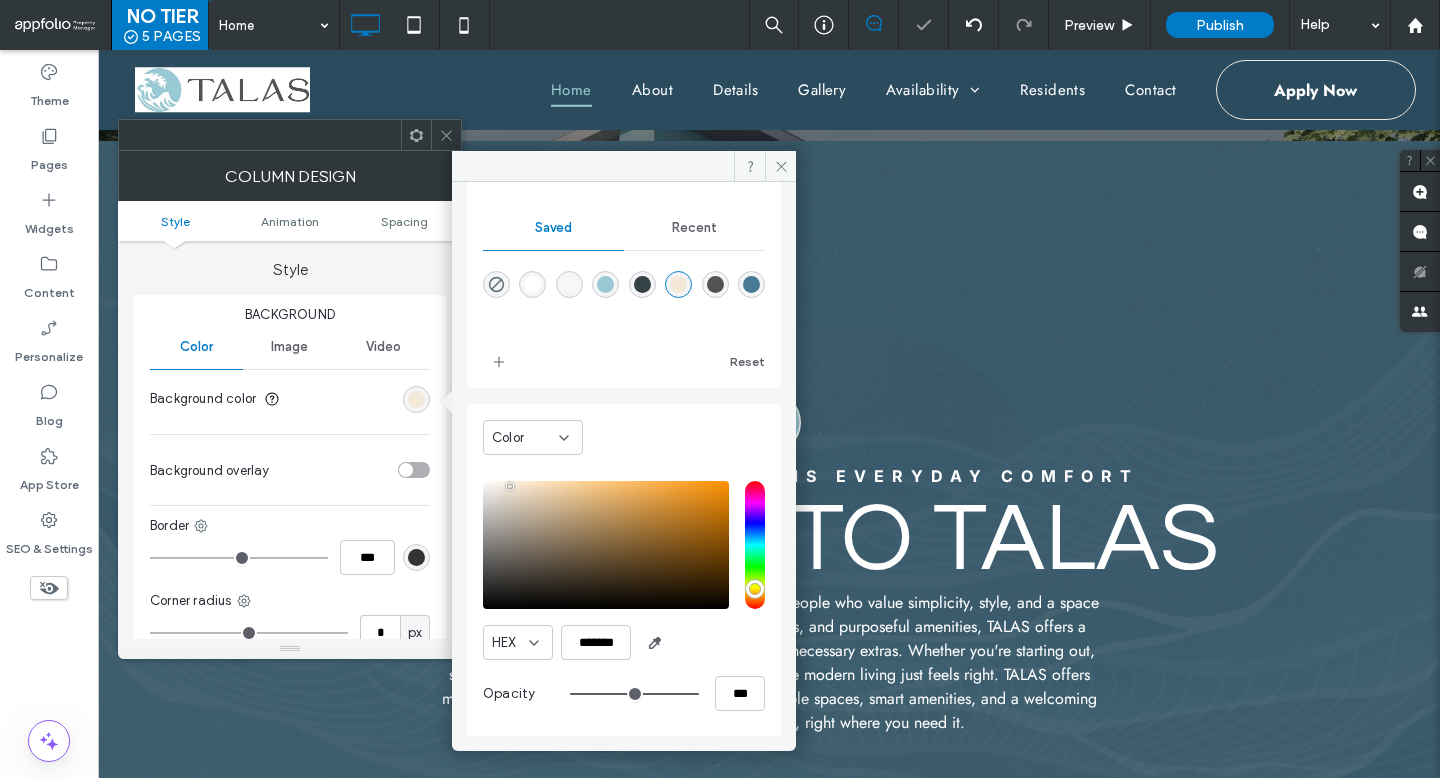 click at bounding box center [634, 694] 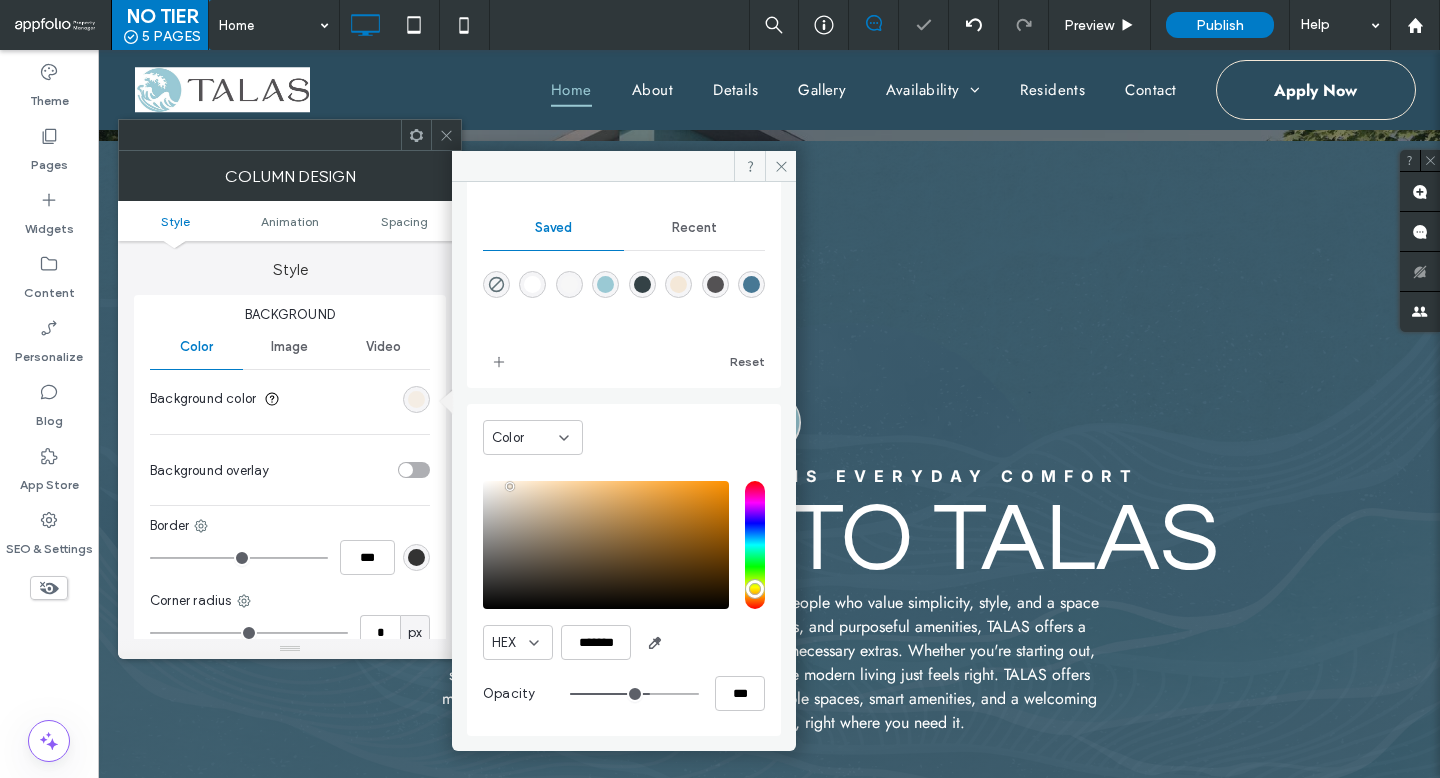 drag, startPoint x: 636, startPoint y: 694, endPoint x: 620, endPoint y: 694, distance: 16 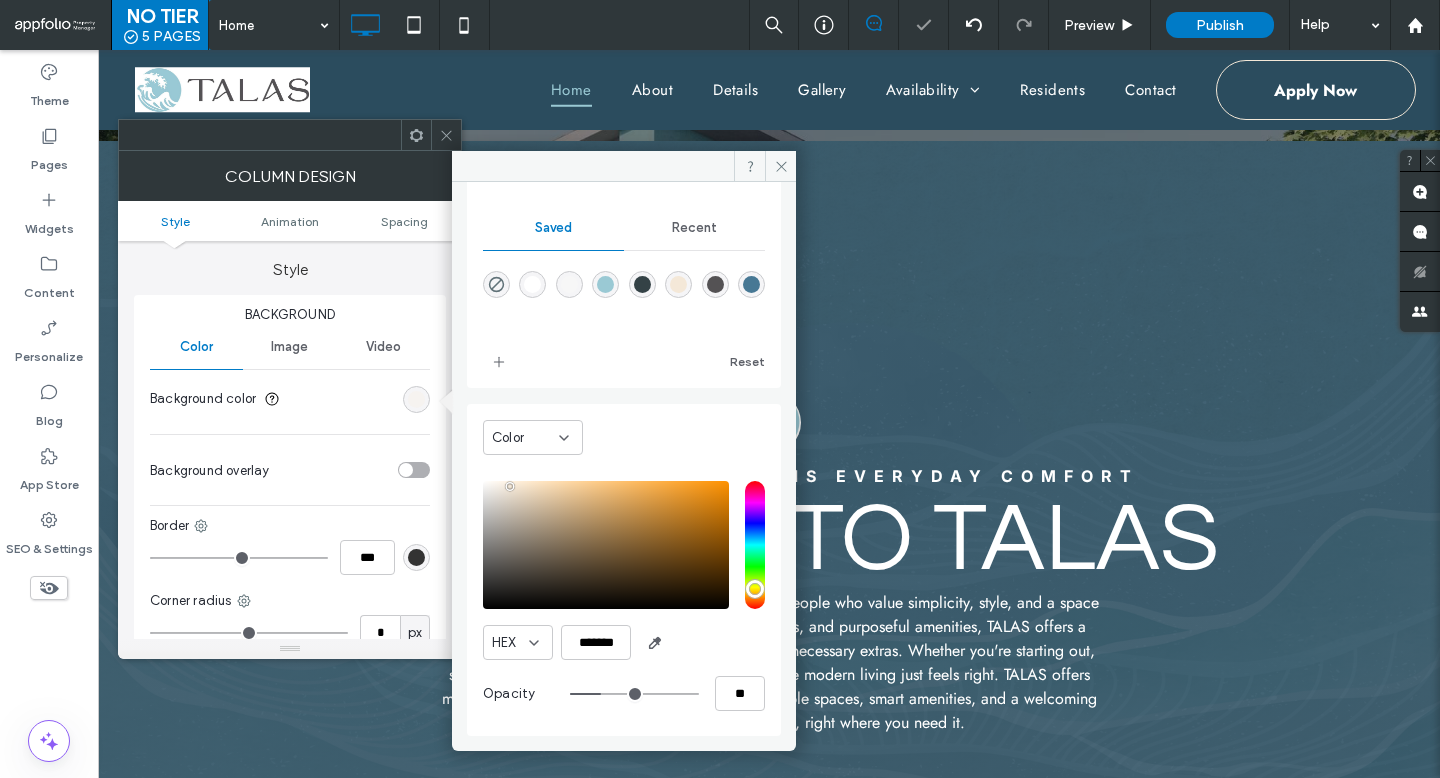 drag, startPoint x: 620, startPoint y: 694, endPoint x: 536, endPoint y: 693, distance: 84.00595 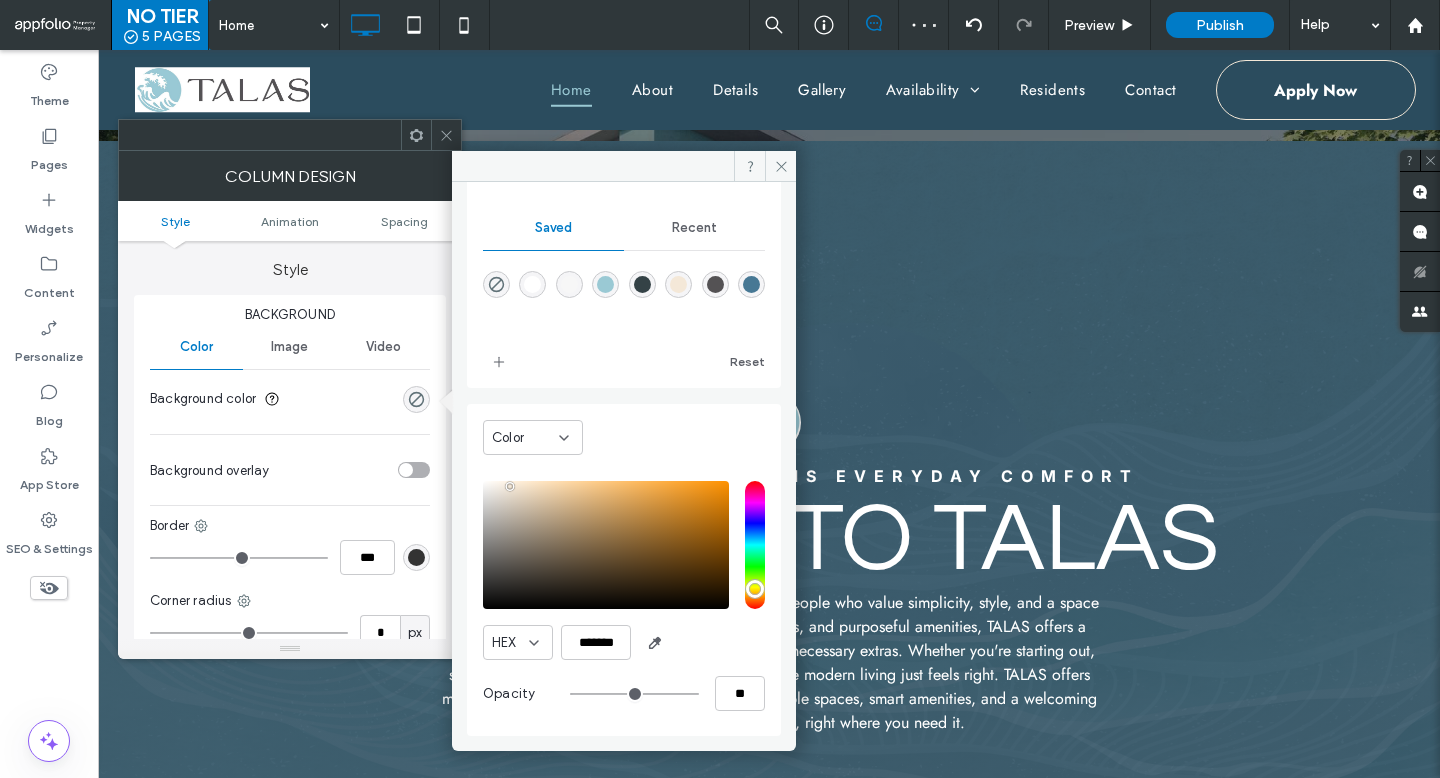 click 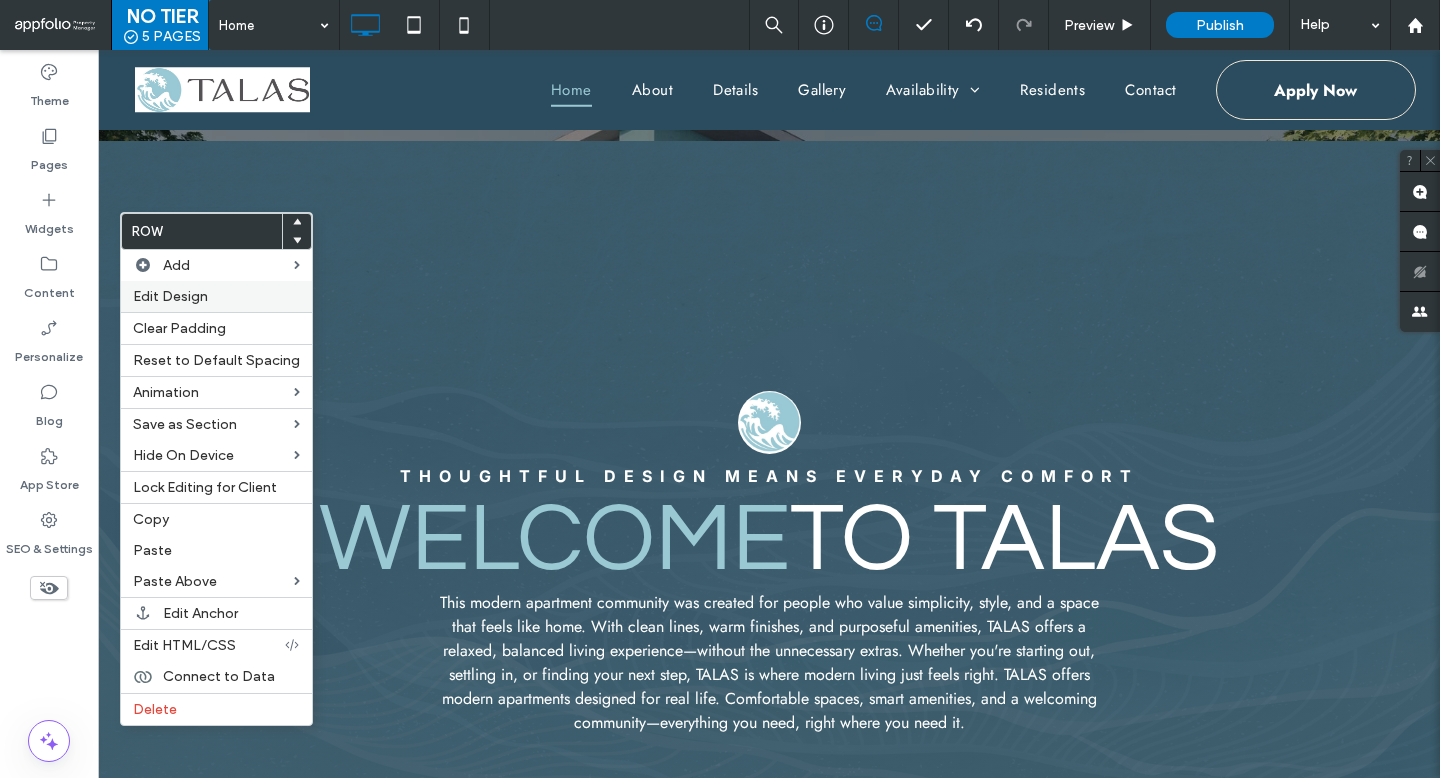 click on "Edit Design" at bounding box center (170, 296) 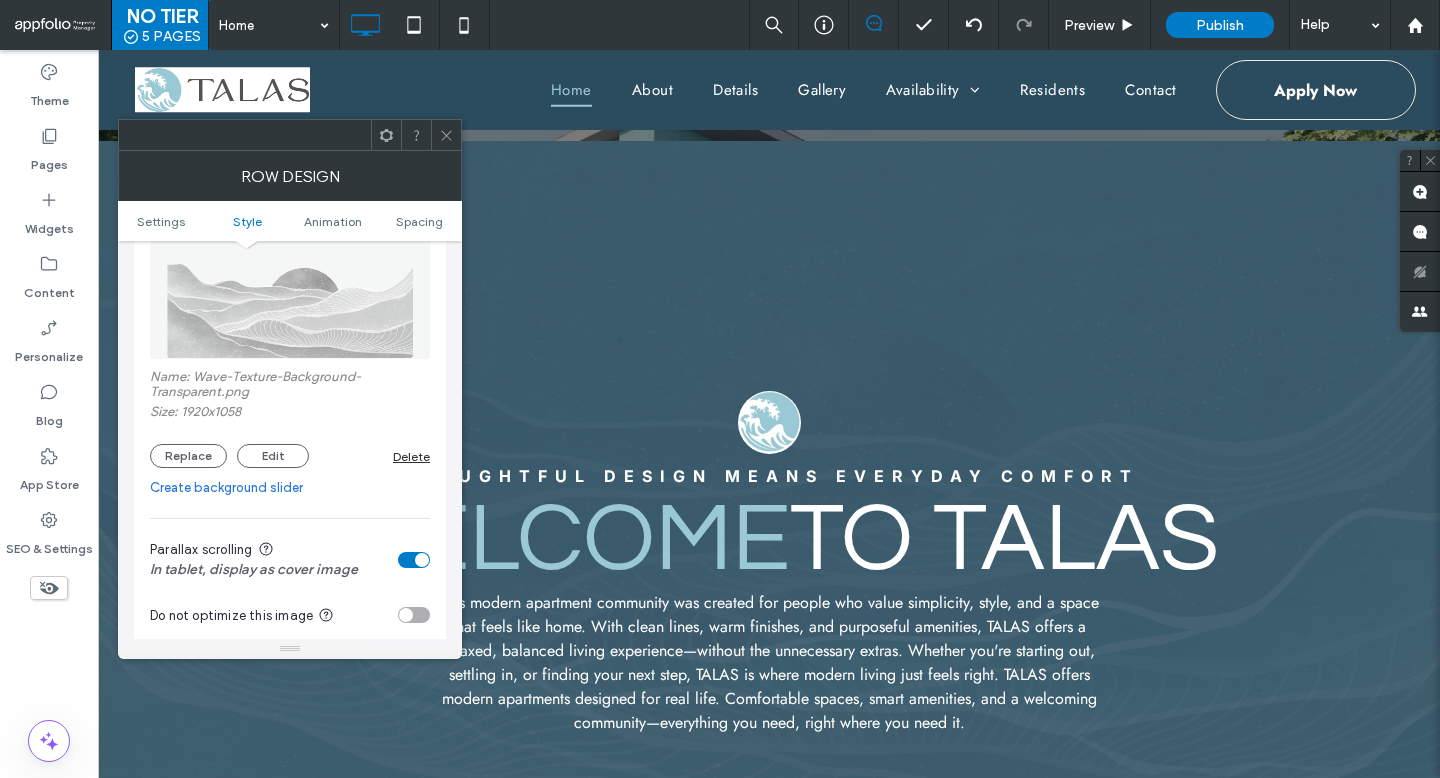 scroll, scrollTop: 196, scrollLeft: 0, axis: vertical 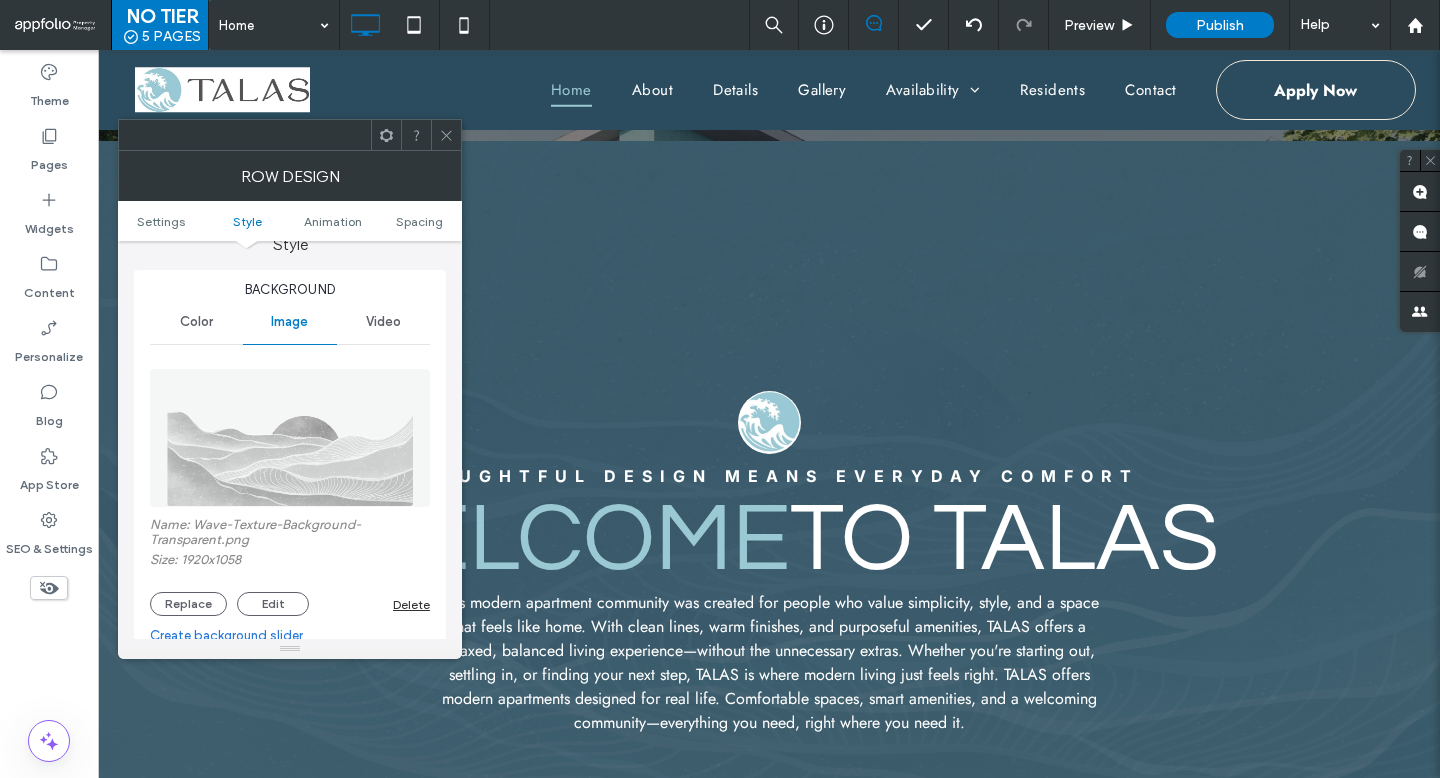 click on "Color" at bounding box center [196, 322] 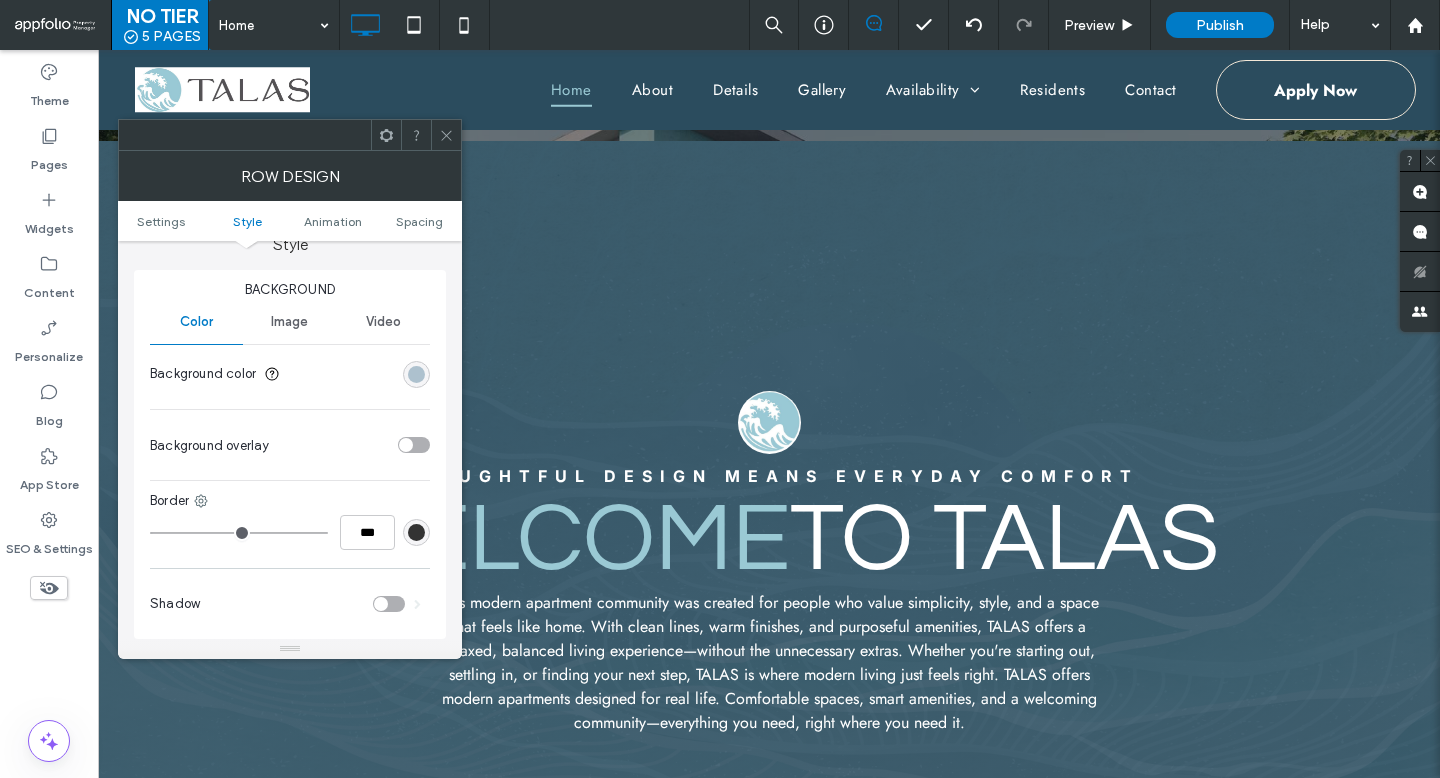 click at bounding box center [416, 374] 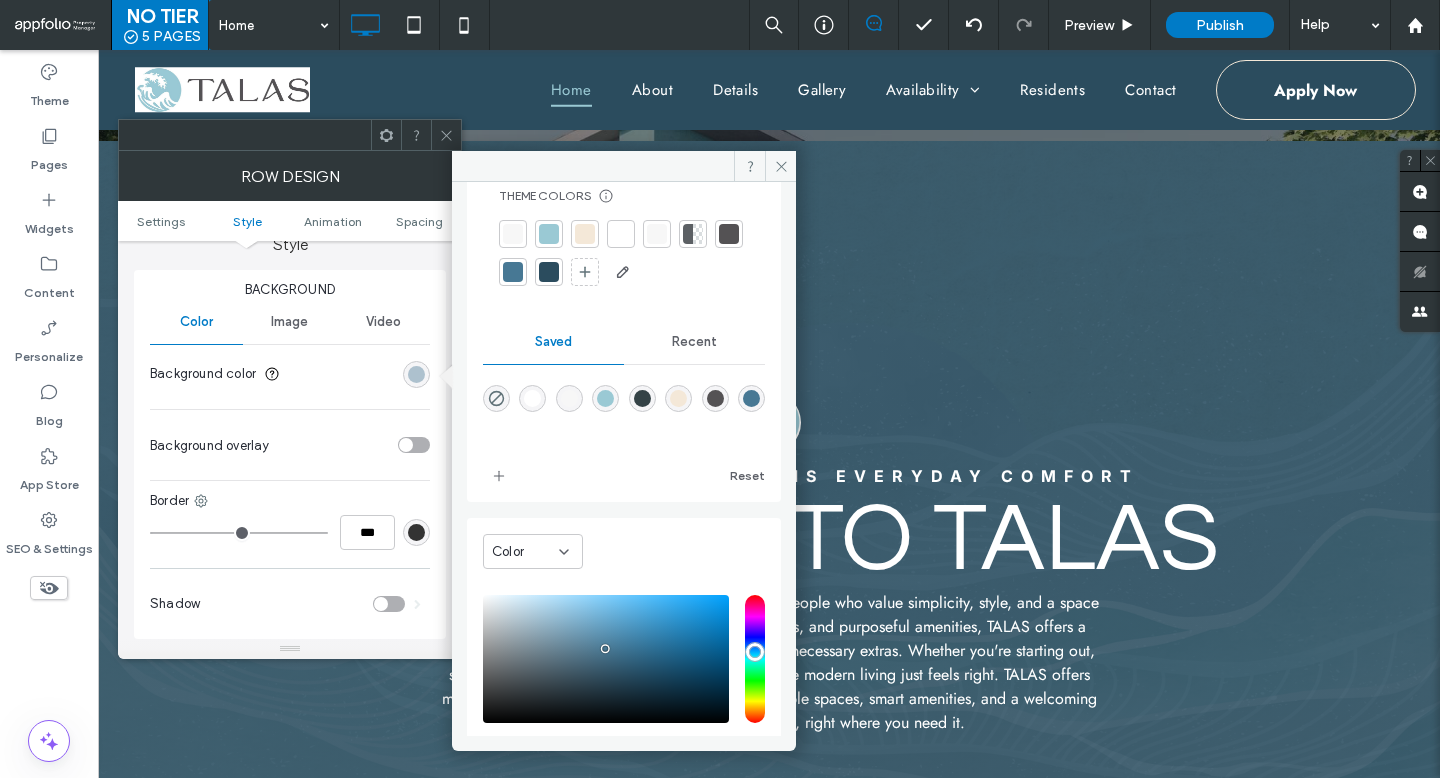 scroll, scrollTop: 123, scrollLeft: 0, axis: vertical 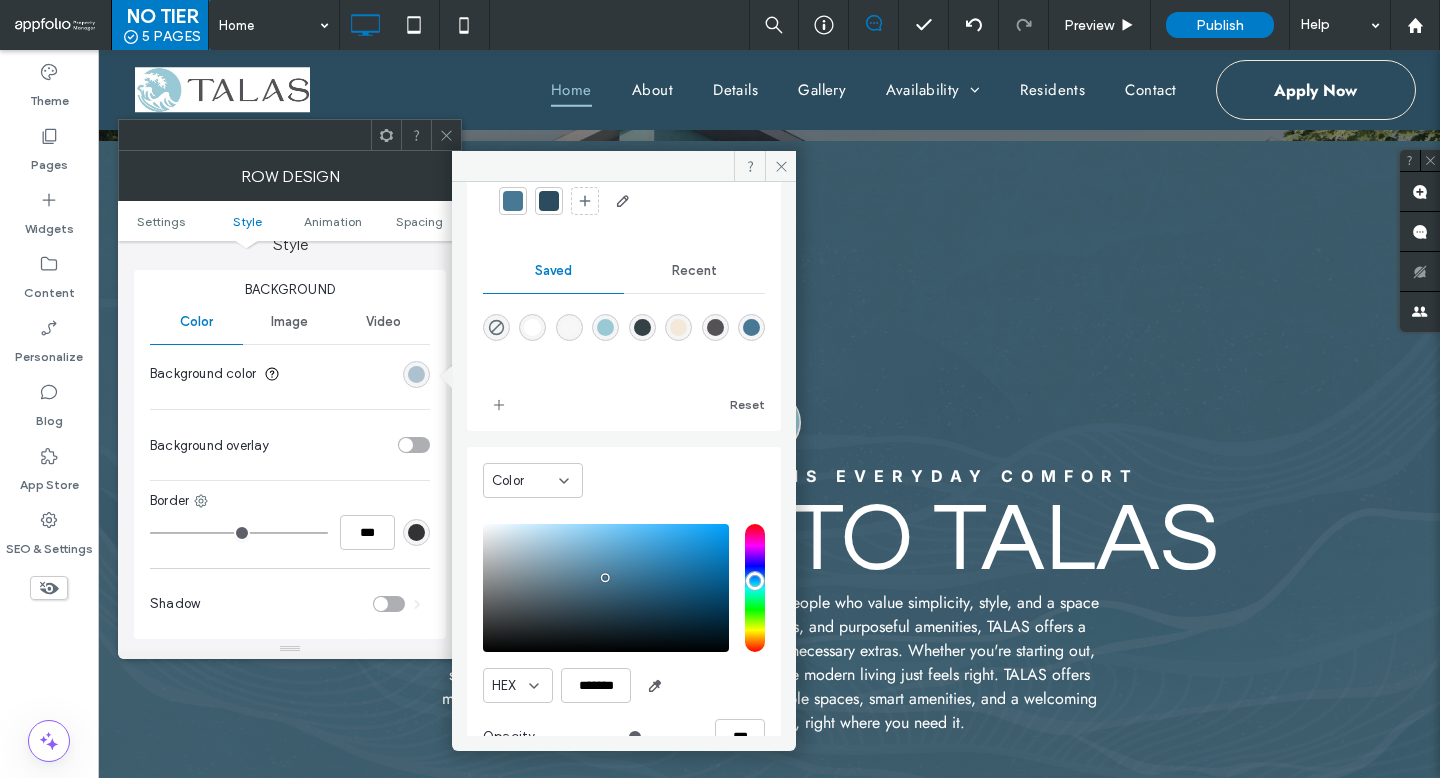 click at bounding box center (678, 327) 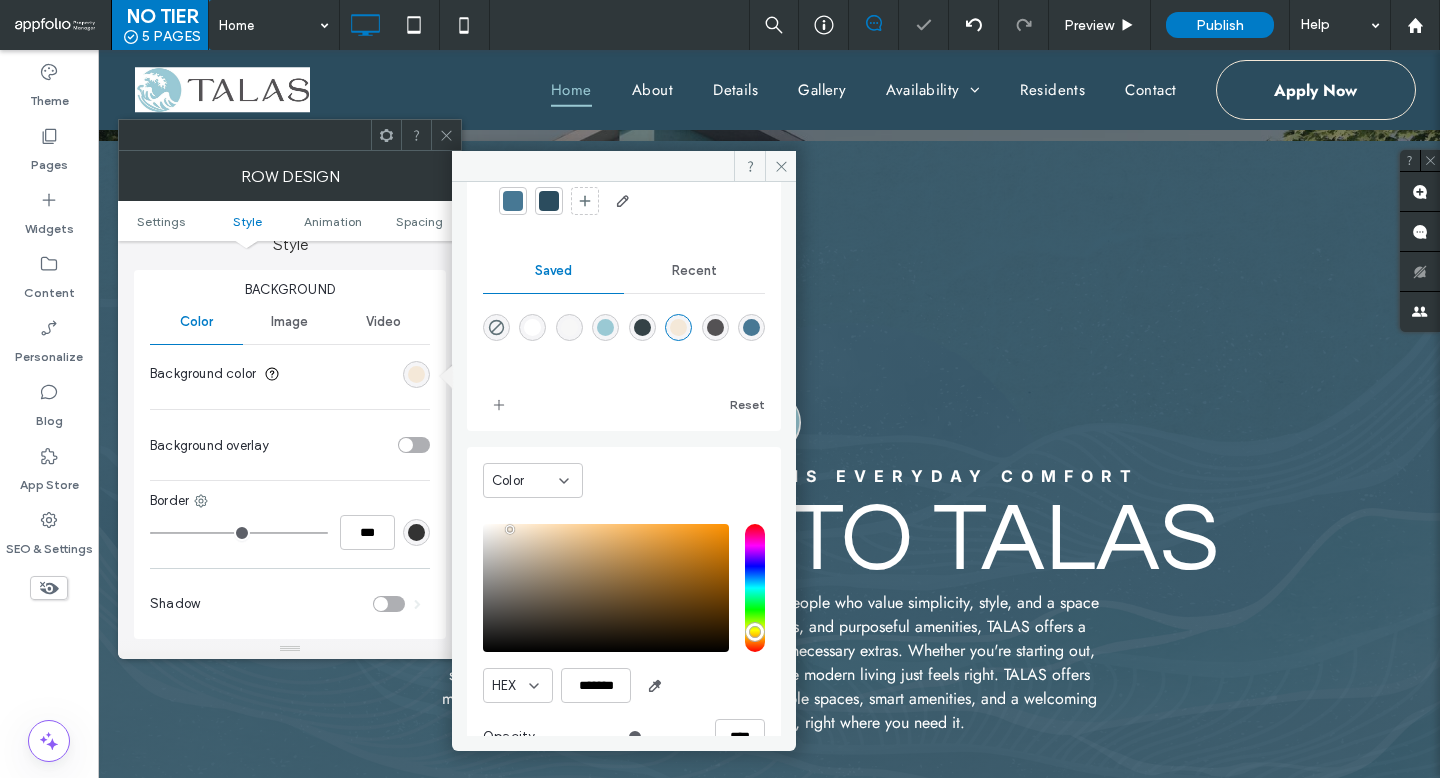 scroll, scrollTop: 166, scrollLeft: 0, axis: vertical 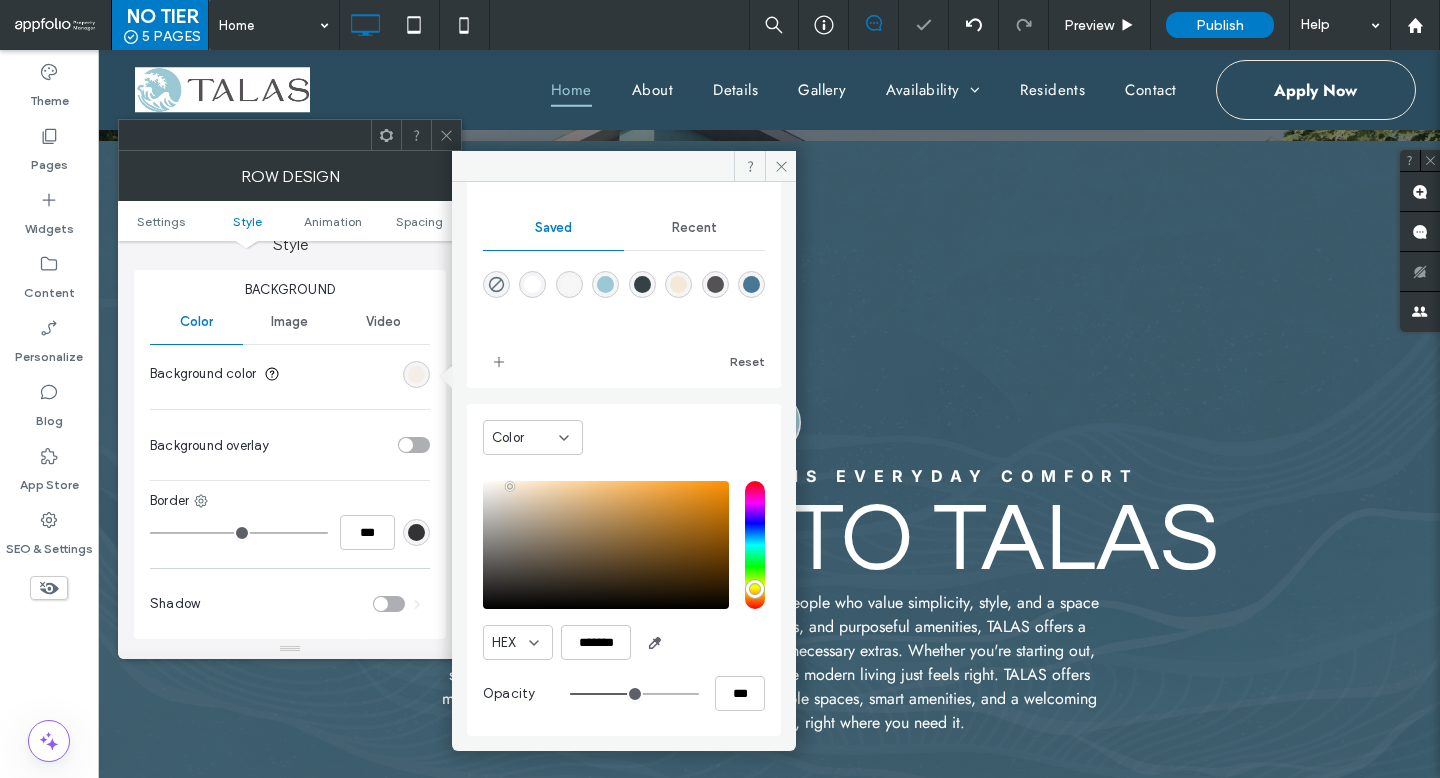 click at bounding box center (634, 694) 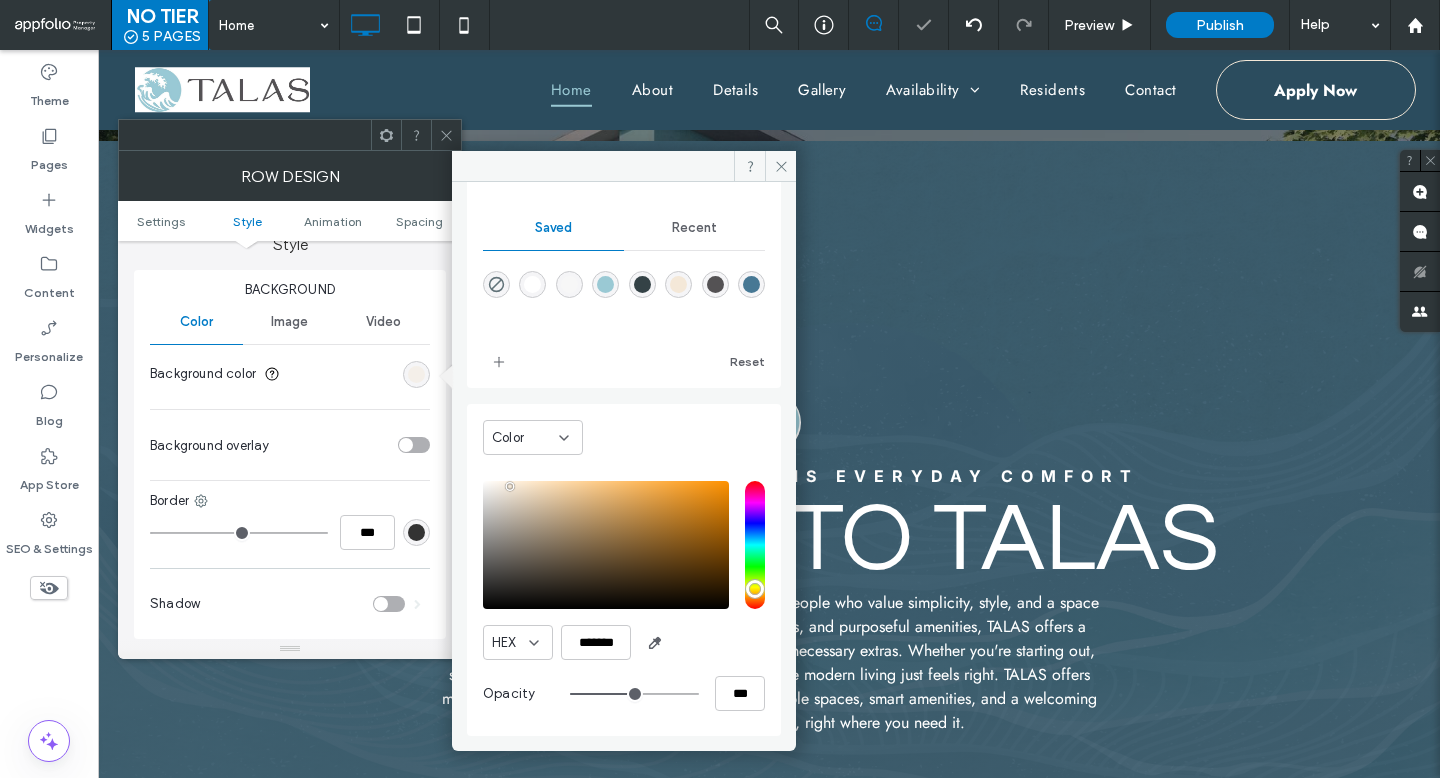 drag, startPoint x: 617, startPoint y: 694, endPoint x: 603, endPoint y: 694, distance: 14 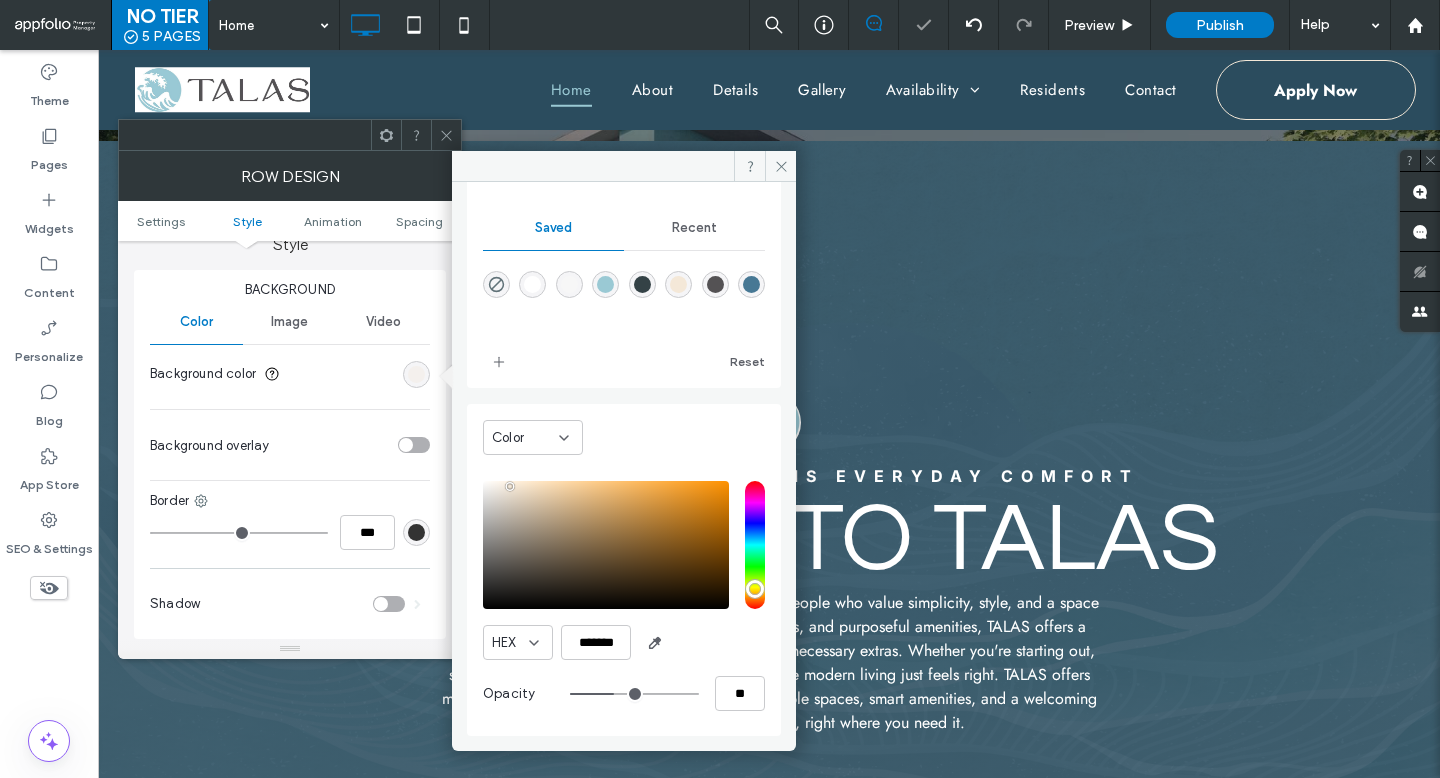 drag, startPoint x: 606, startPoint y: 695, endPoint x: 562, endPoint y: 695, distance: 44 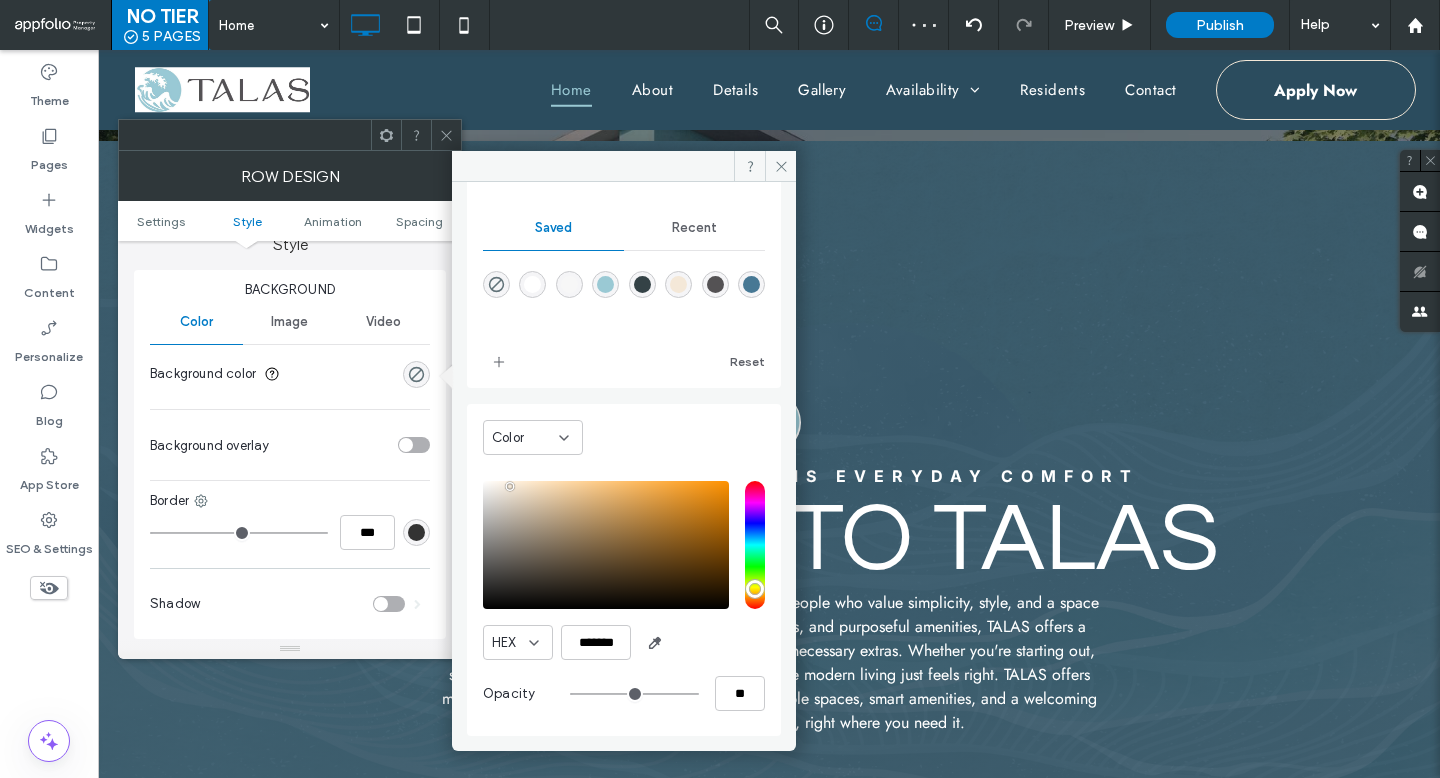 click 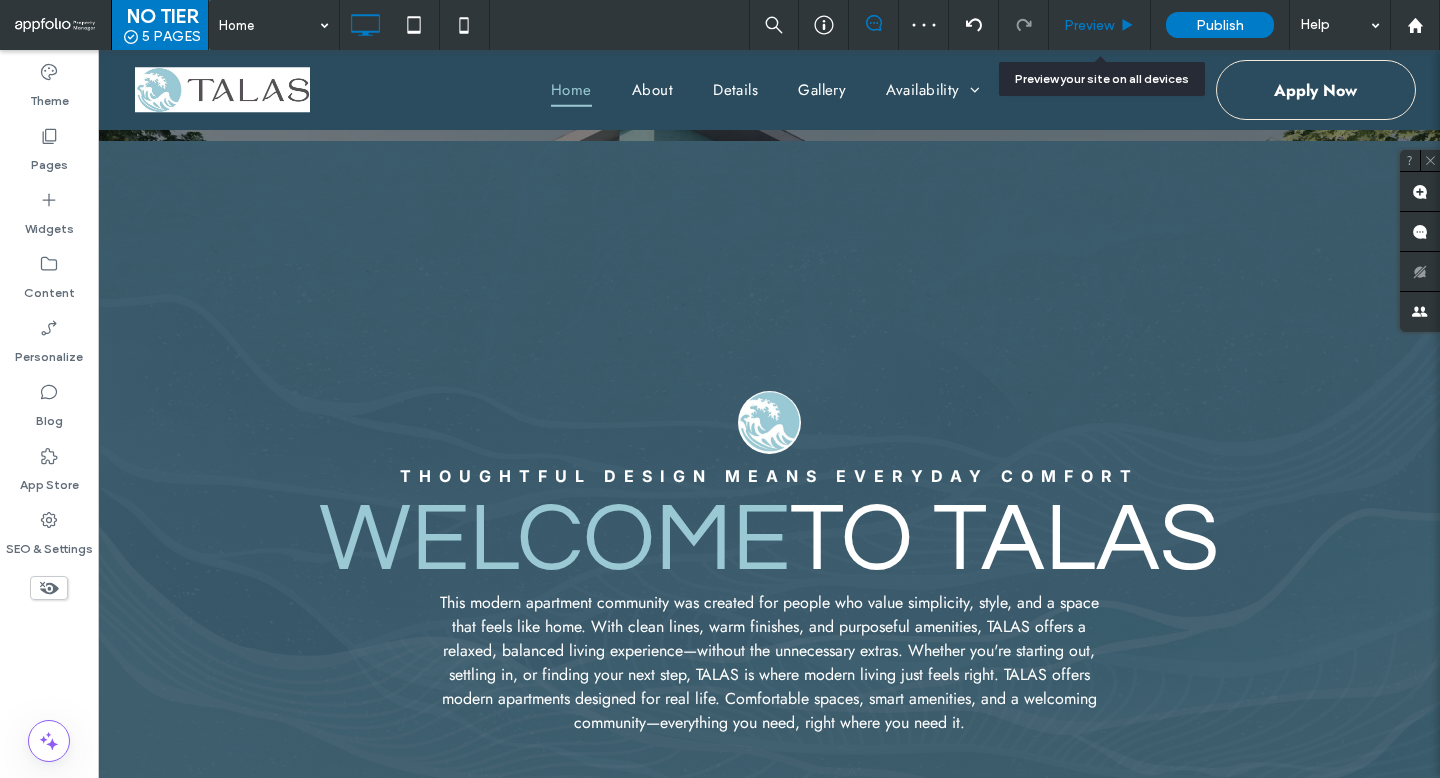 click on "Preview" at bounding box center (1089, 25) 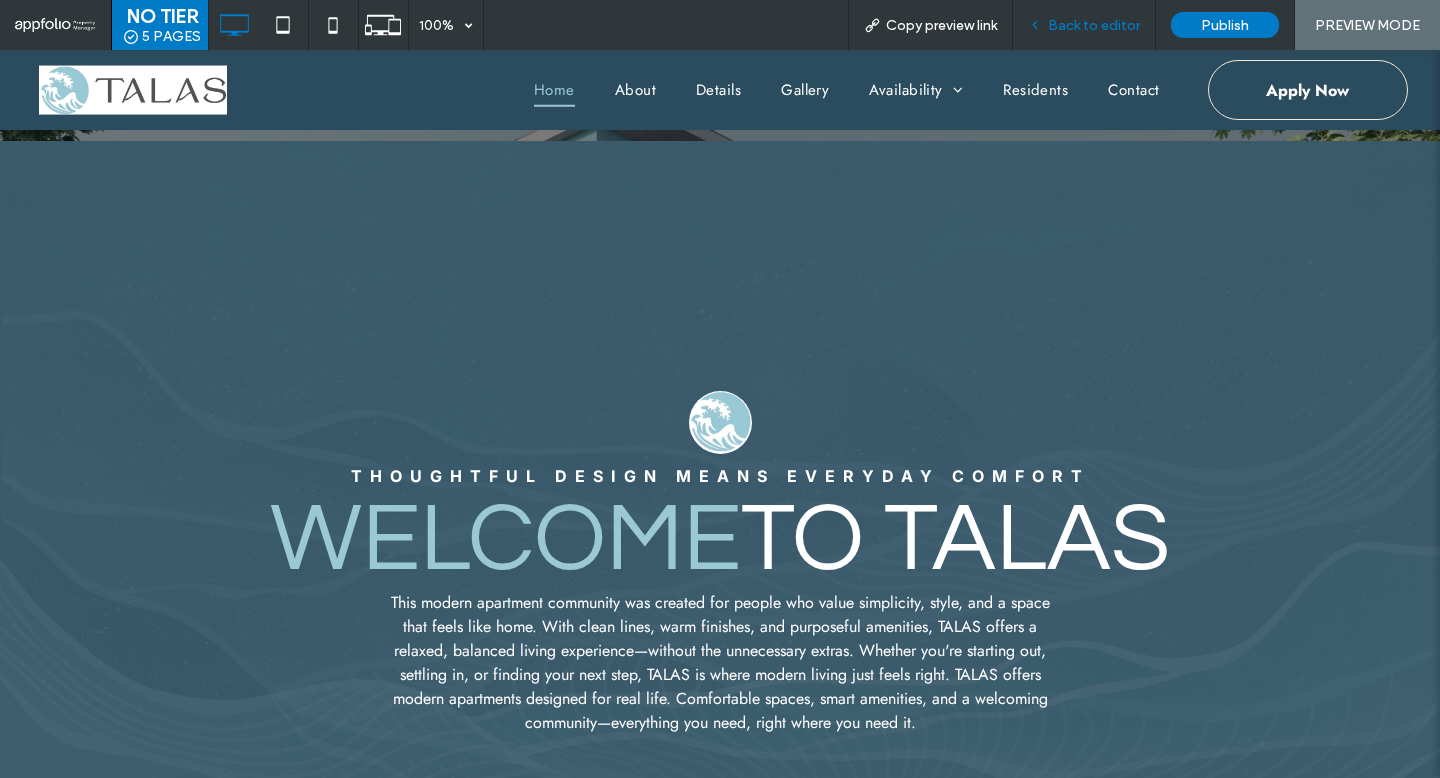 click on "Back to editor" at bounding box center [1094, 25] 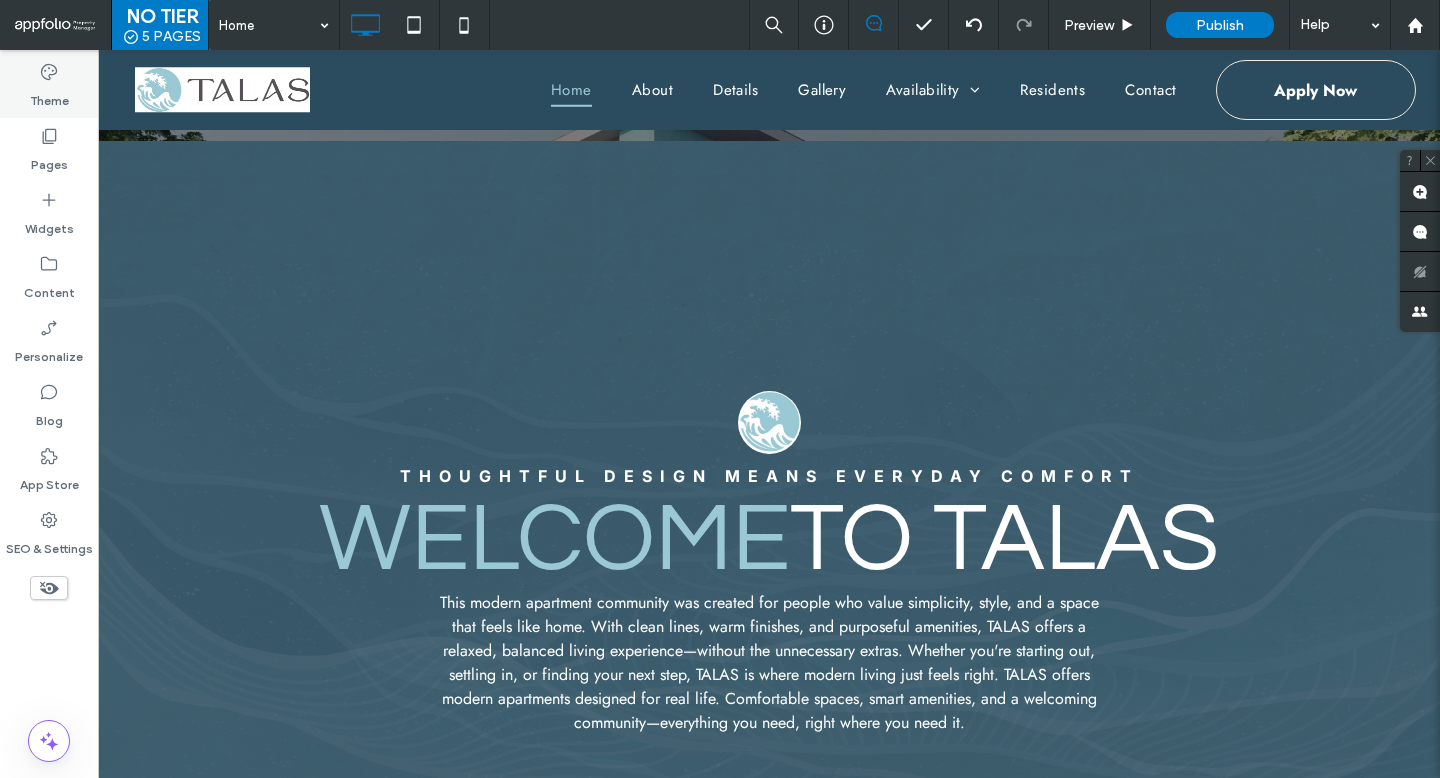 click on "Theme" at bounding box center [49, 96] 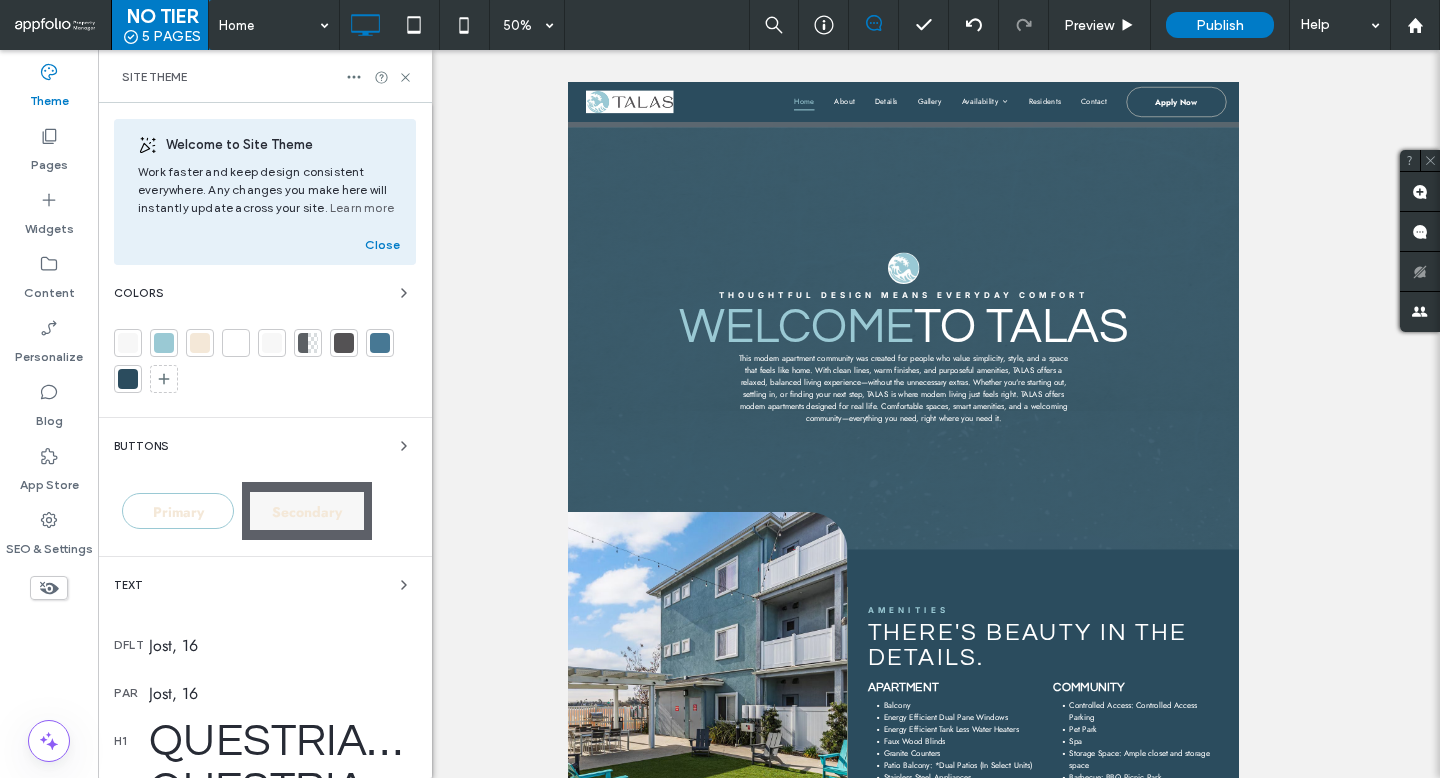 scroll, scrollTop: 472, scrollLeft: 0, axis: vertical 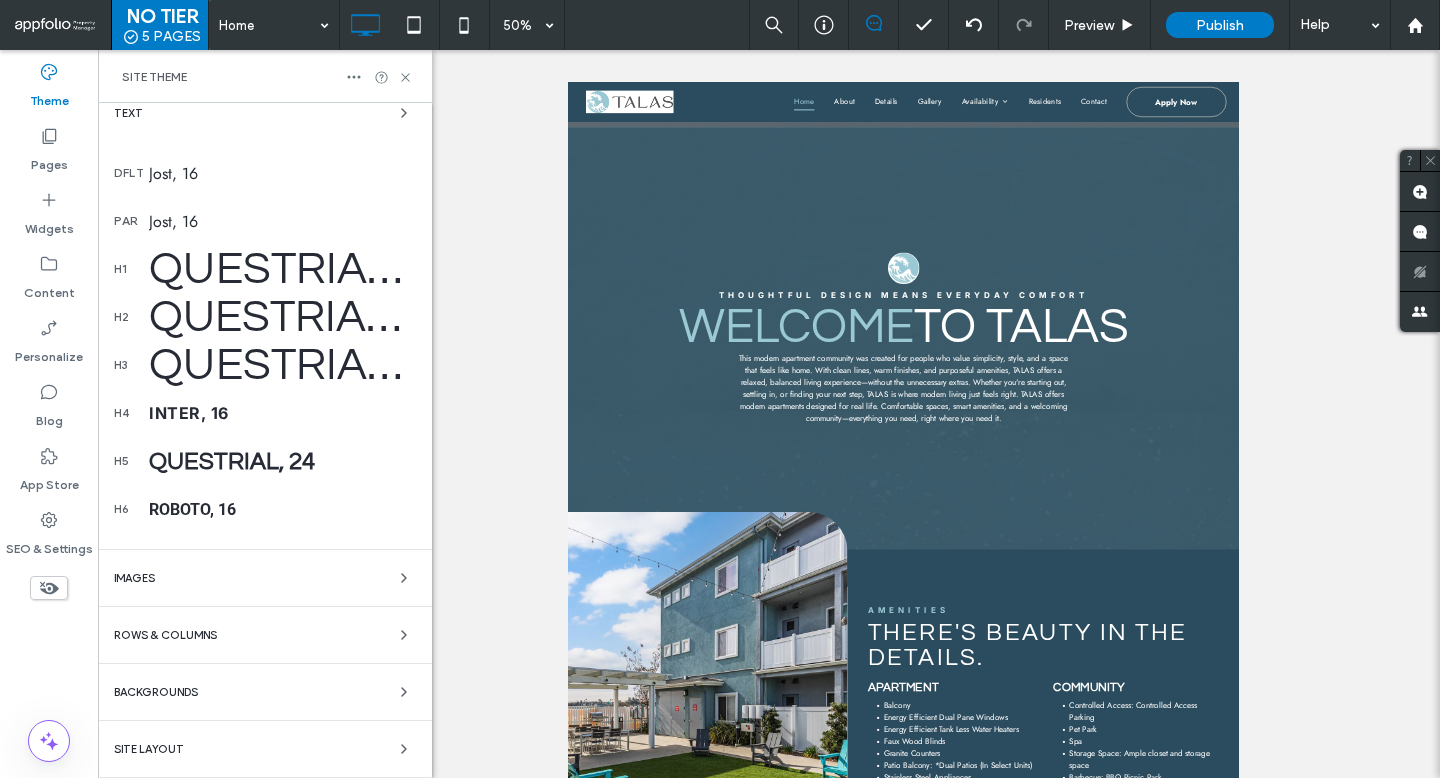 click on "Backgrounds" at bounding box center (265, 692) 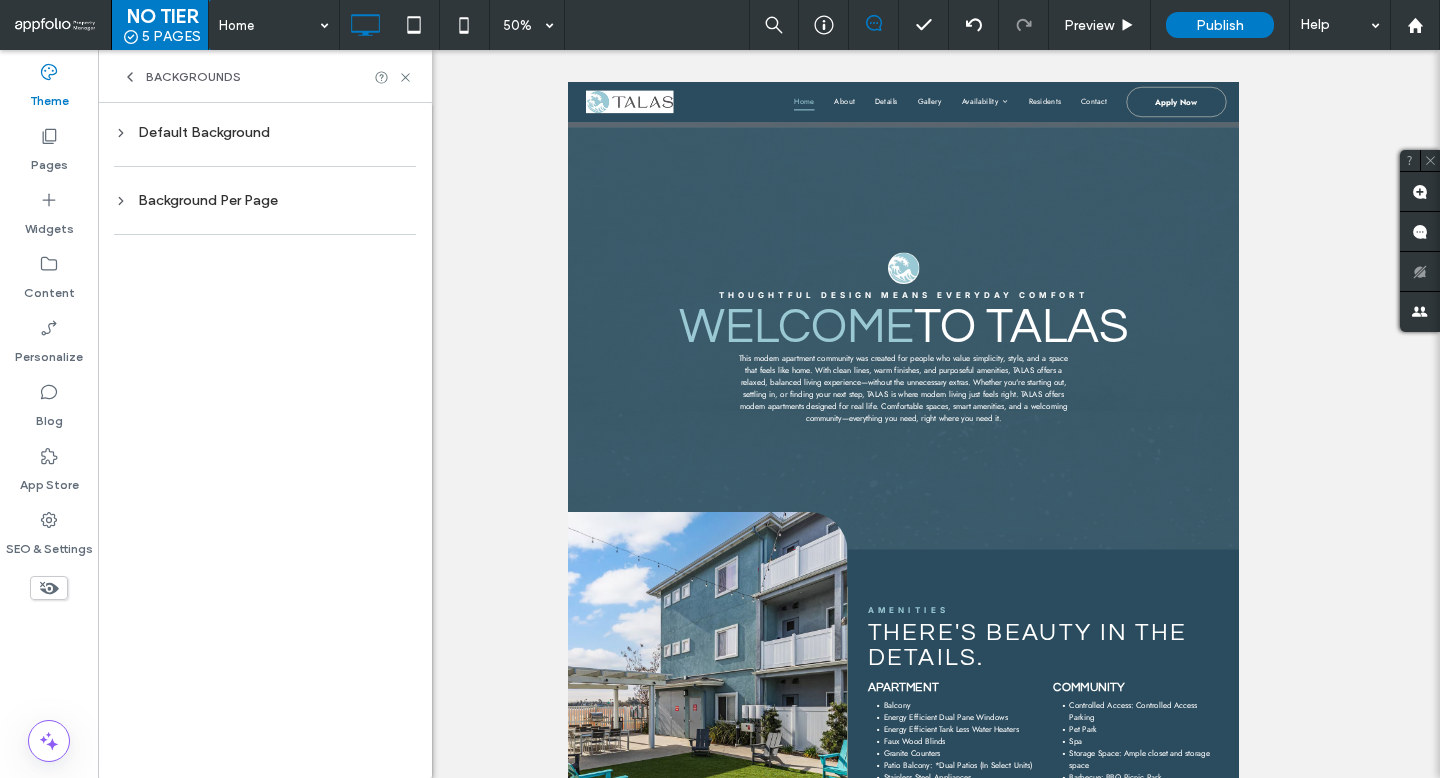 scroll, scrollTop: 0, scrollLeft: 0, axis: both 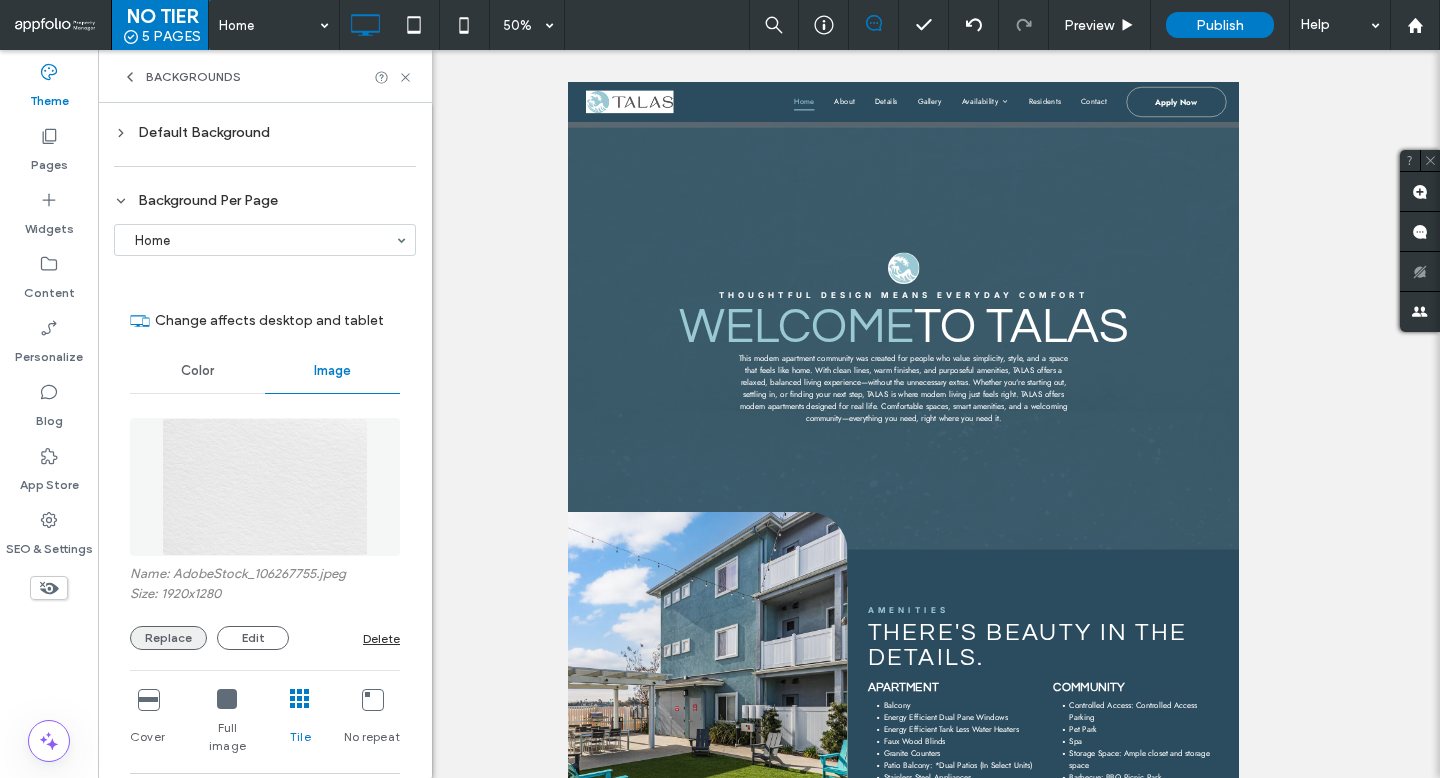 click on "Replace" at bounding box center (168, 638) 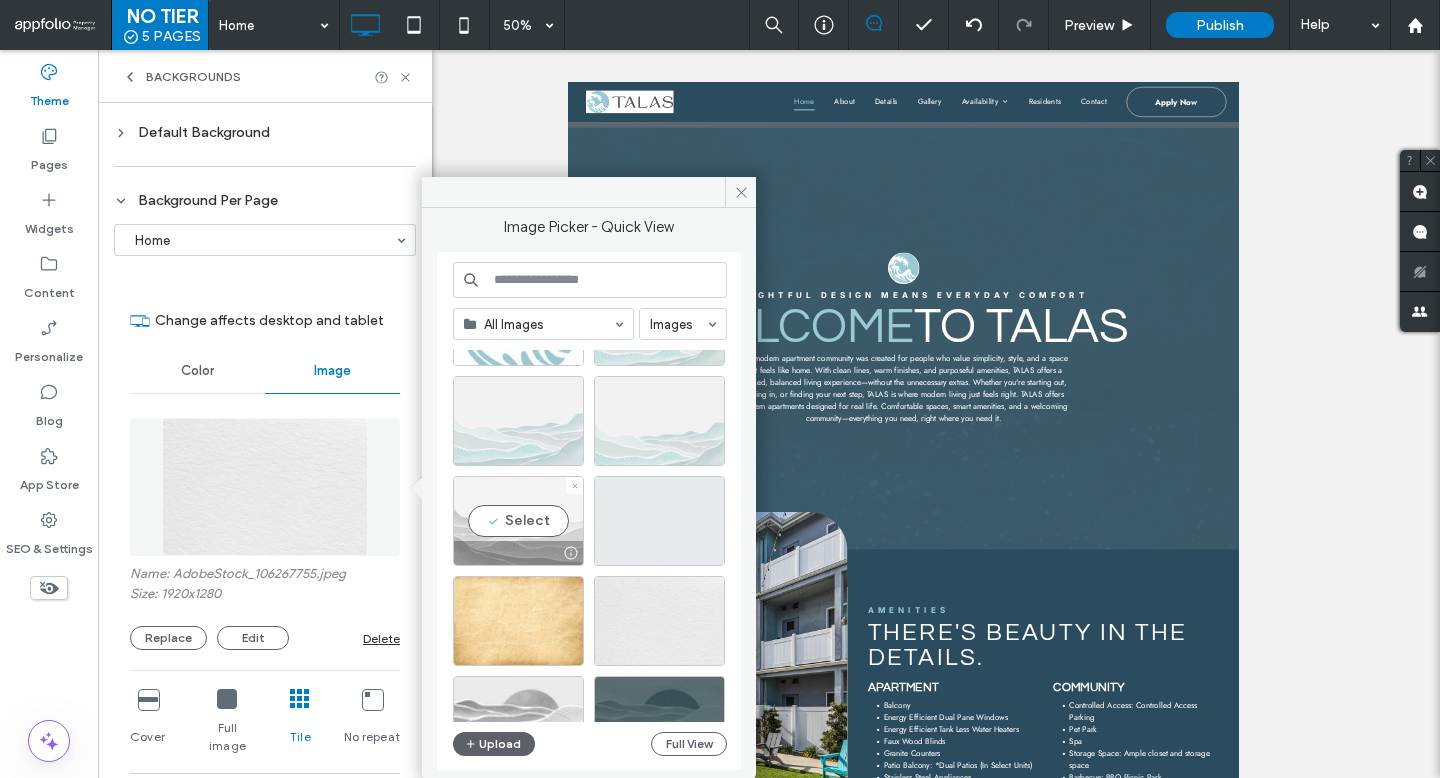 scroll, scrollTop: 125, scrollLeft: 0, axis: vertical 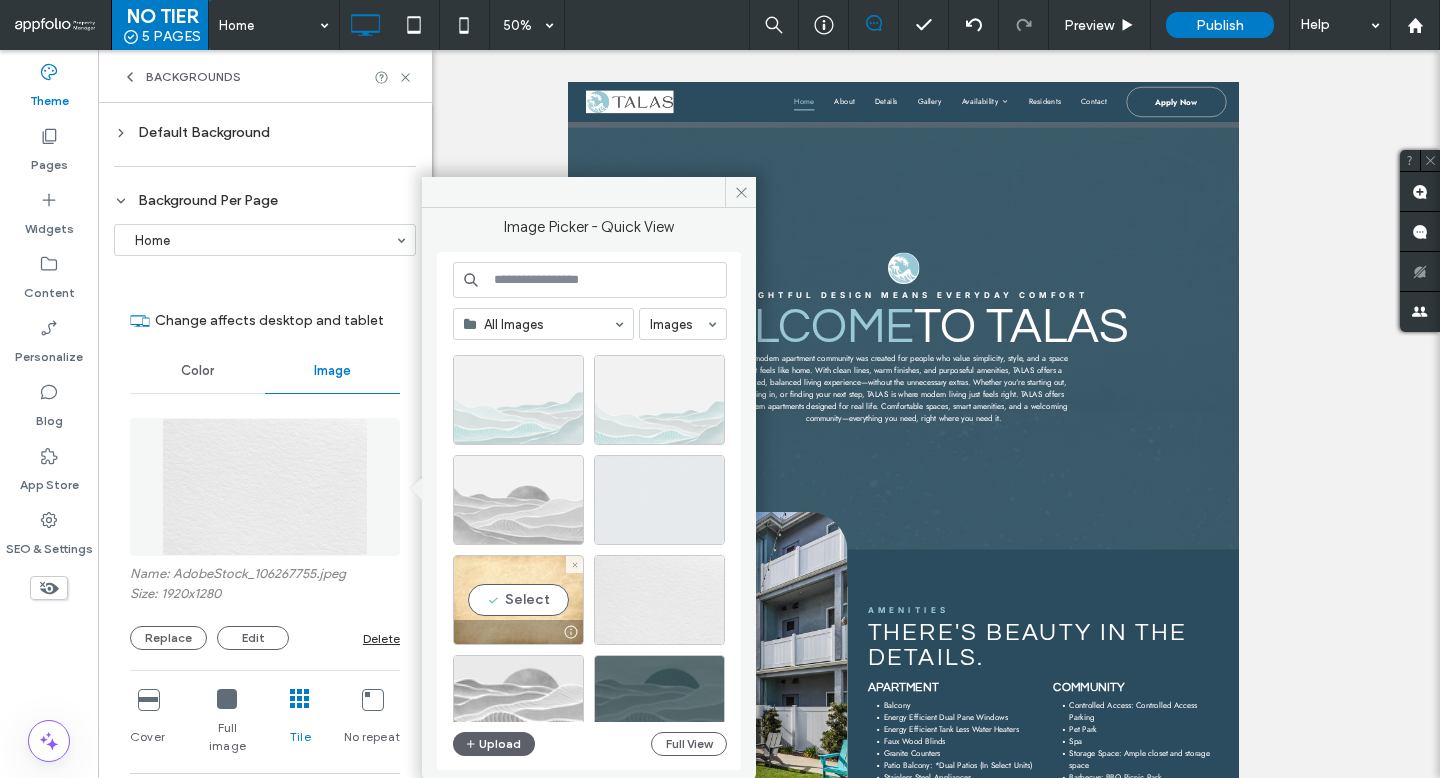 click on "Select" at bounding box center (518, 600) 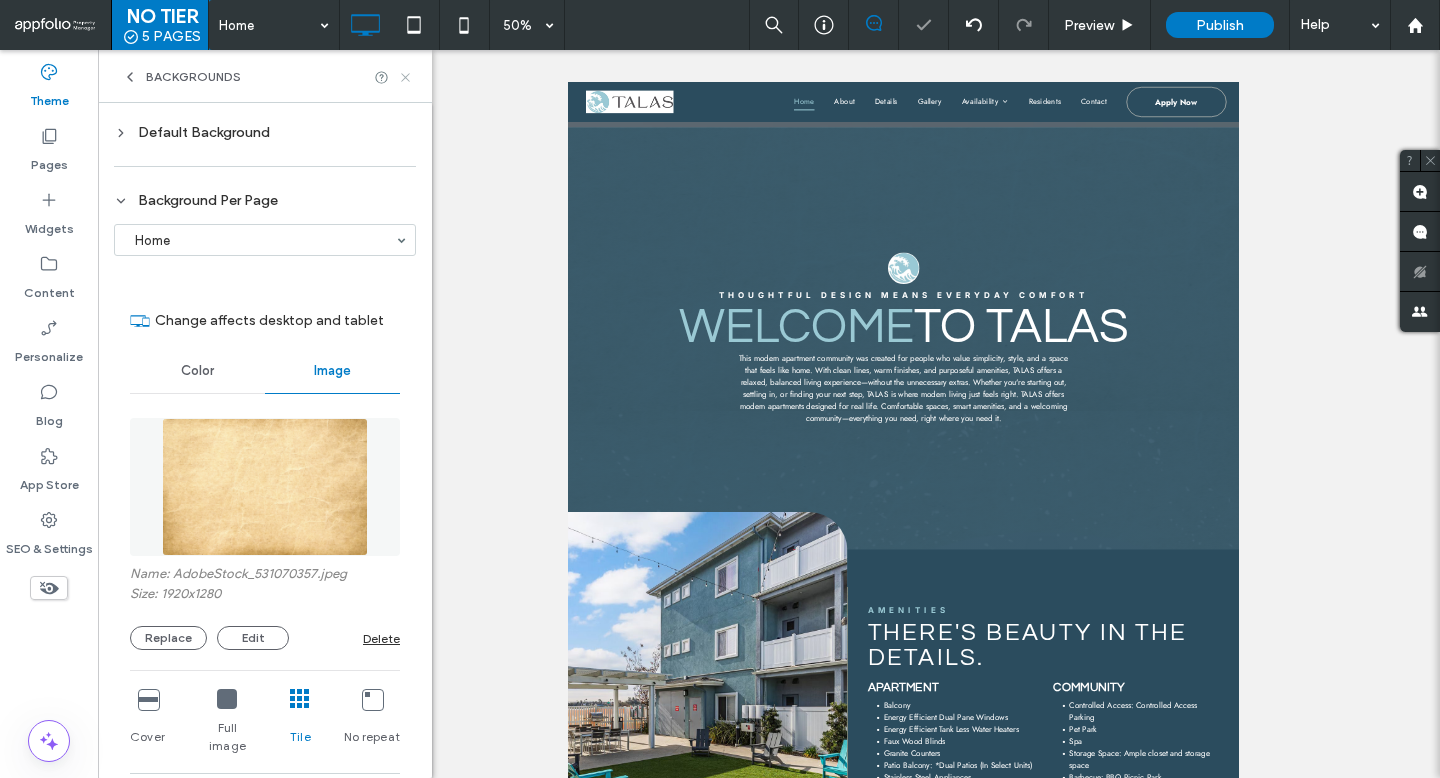 click 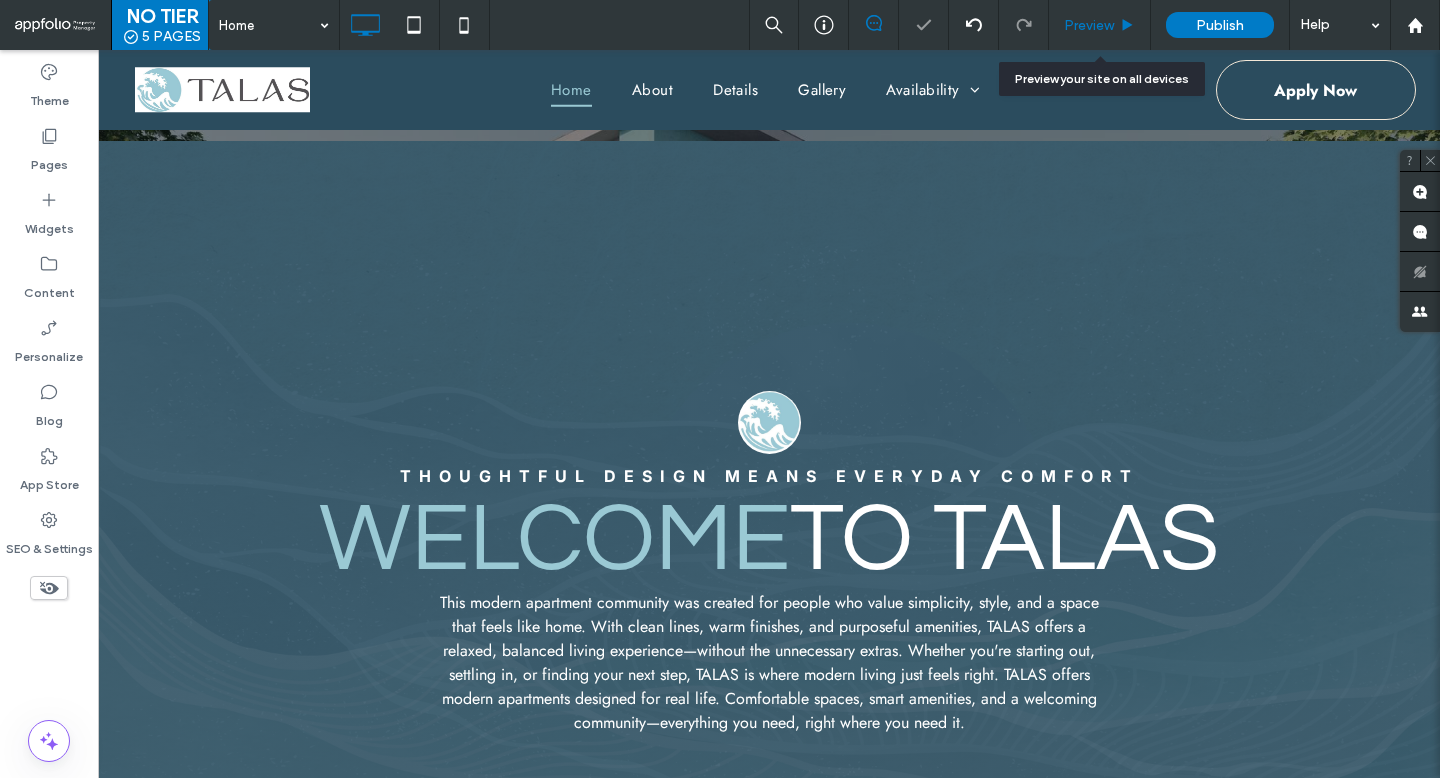 click on "Preview" at bounding box center (1089, 25) 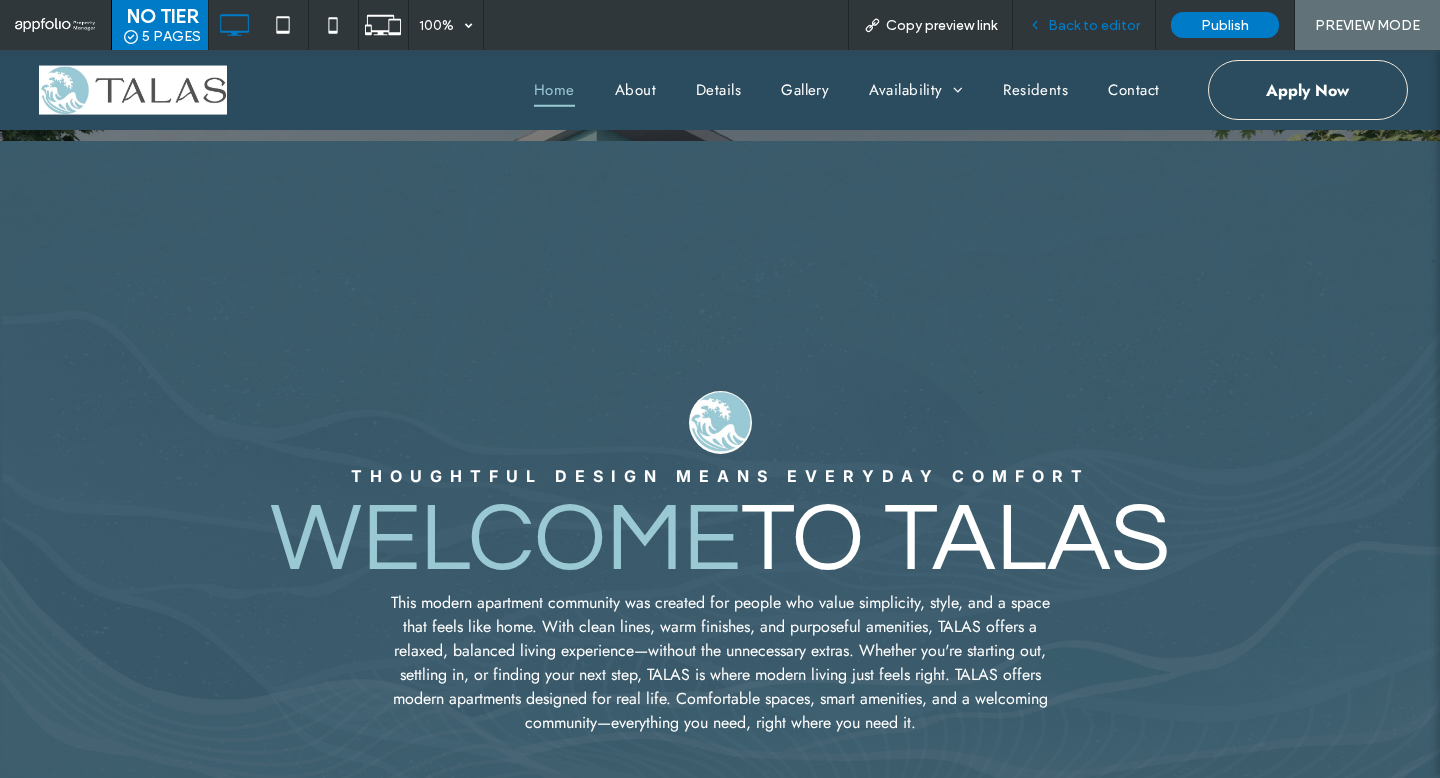 click on "Back to editor" at bounding box center [1094, 25] 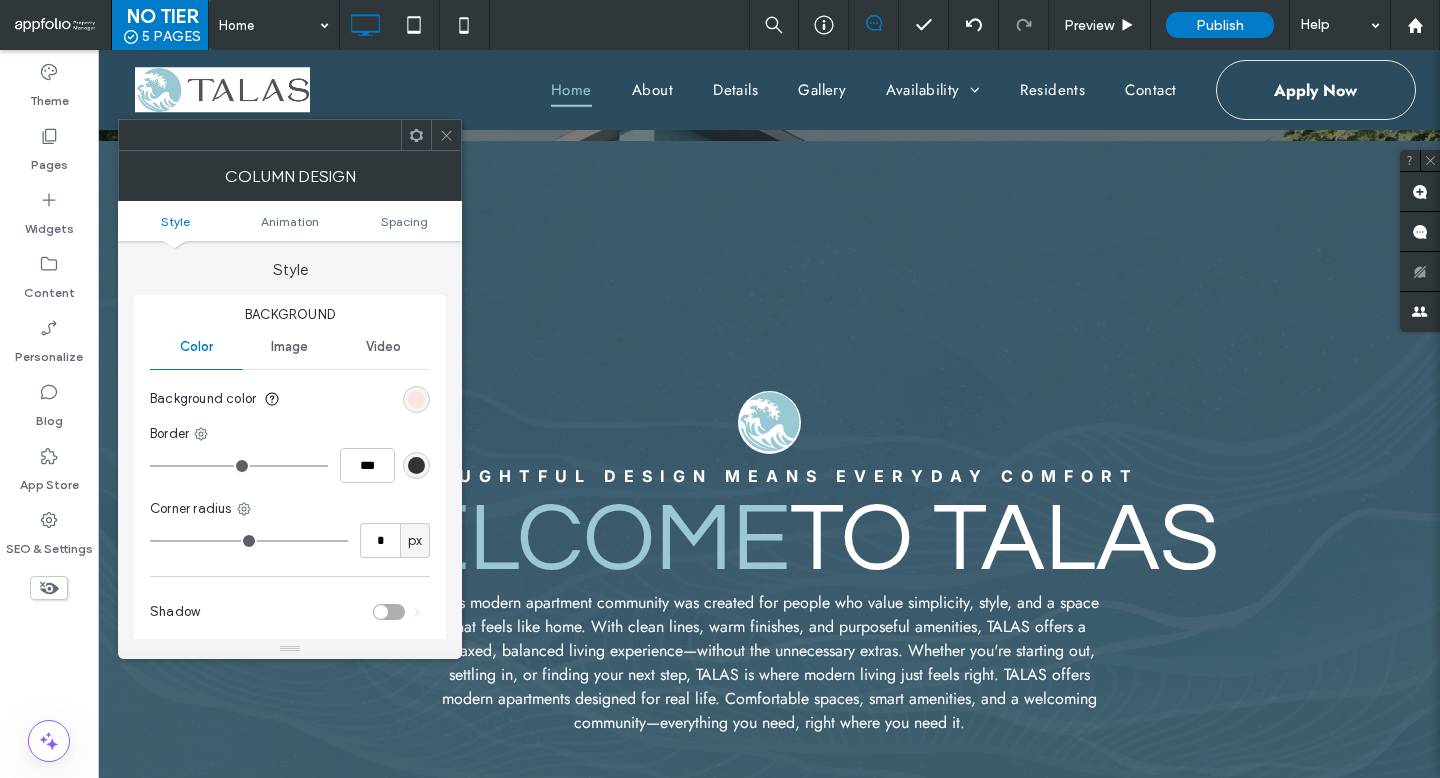 click on "Background color" at bounding box center (290, 399) 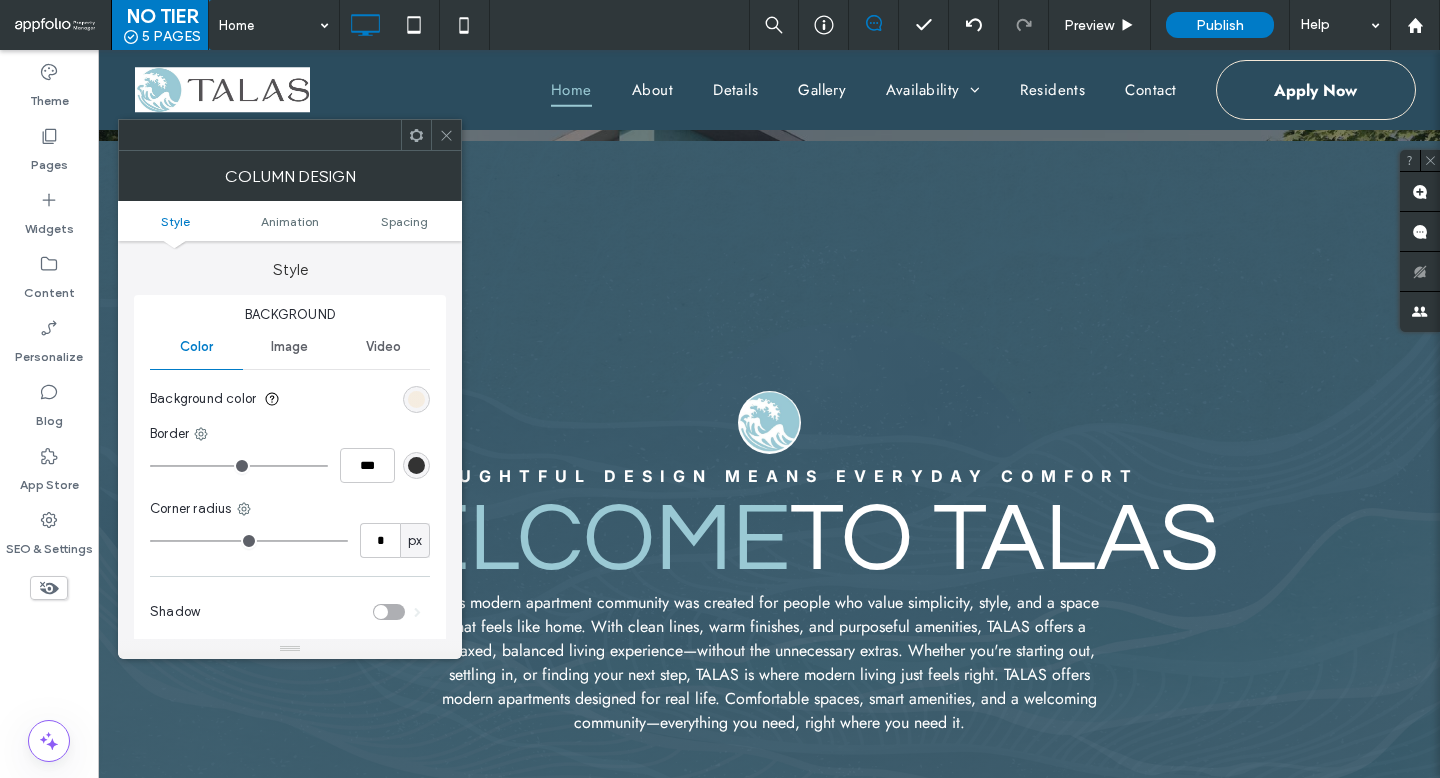 click at bounding box center [416, 399] 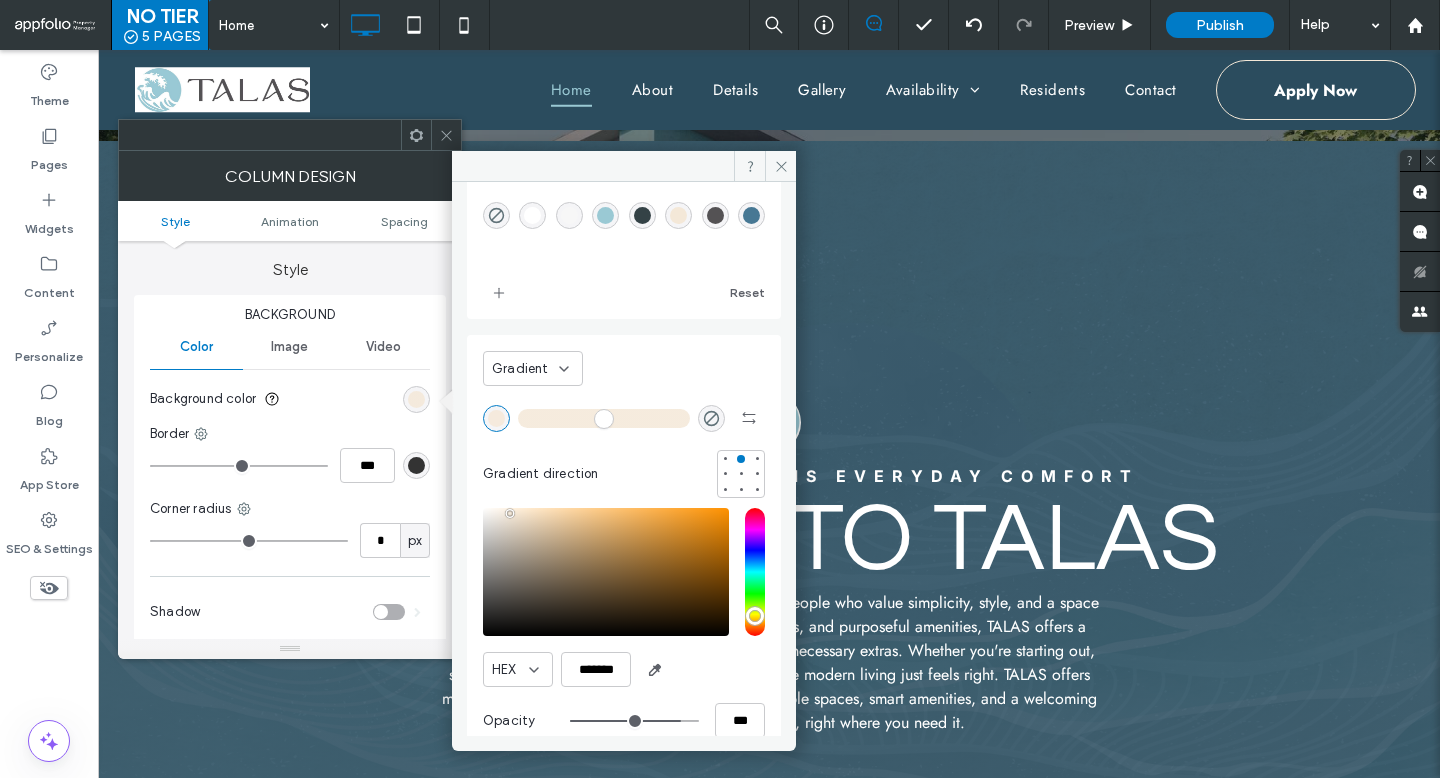 scroll, scrollTop: 108, scrollLeft: 0, axis: vertical 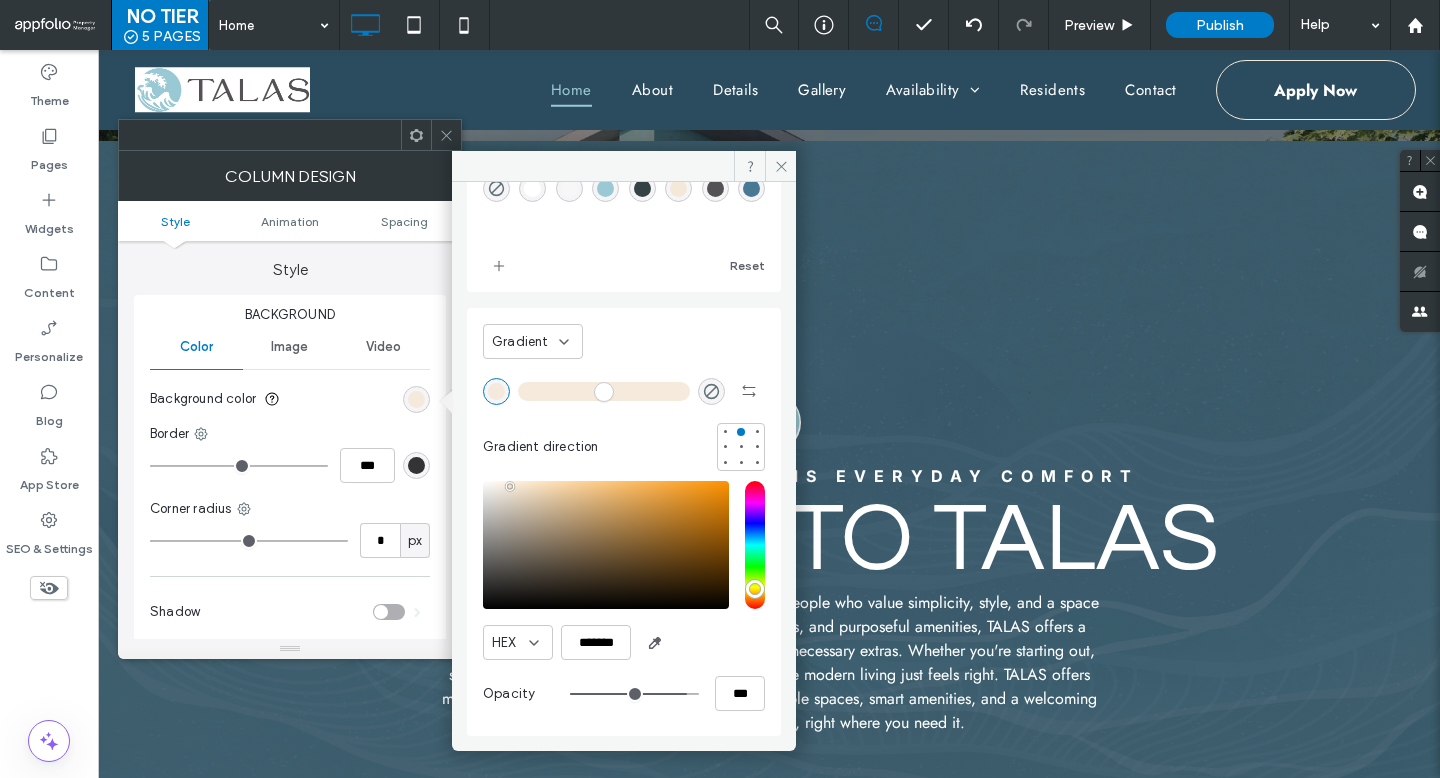 click at bounding box center (634, 694) 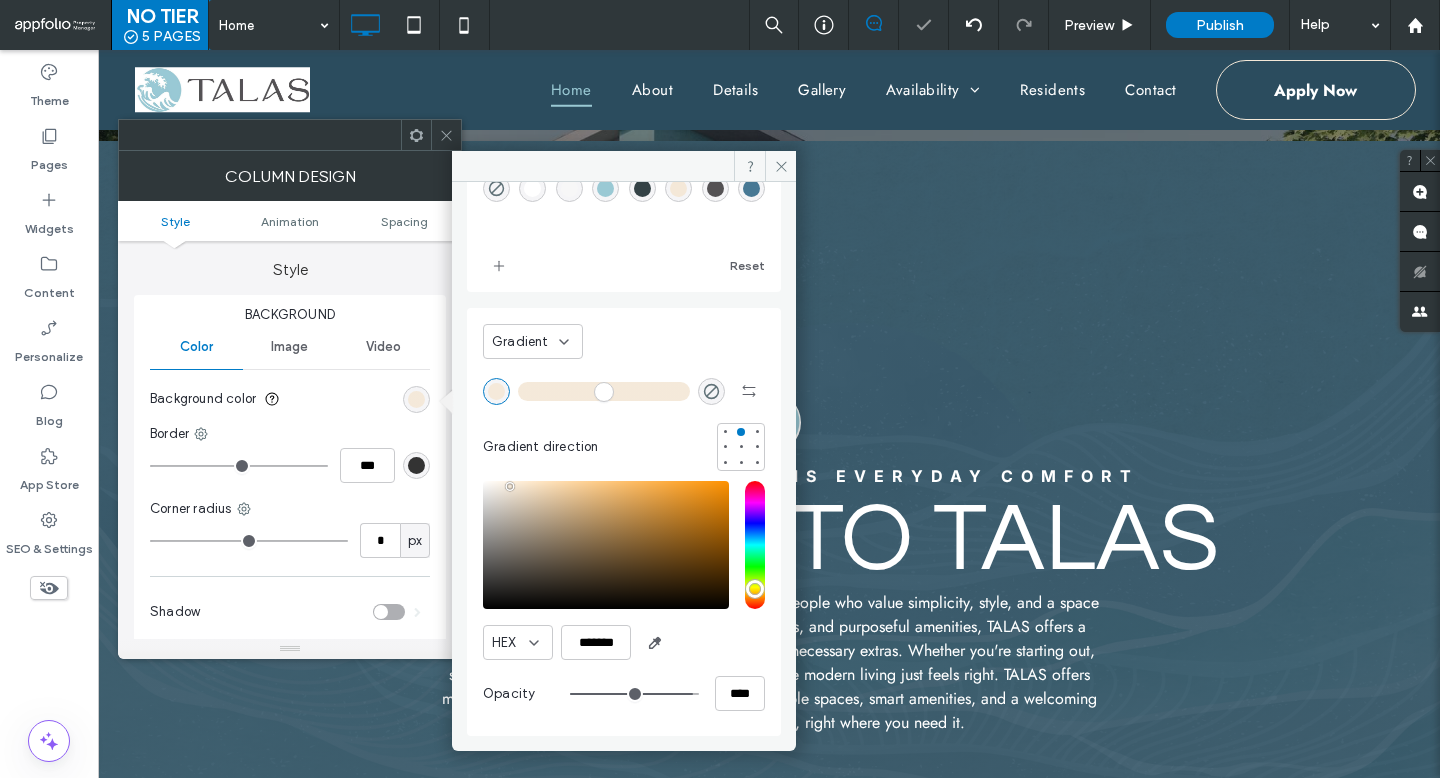 drag, startPoint x: 670, startPoint y: 690, endPoint x: 706, endPoint y: 689, distance: 36.013885 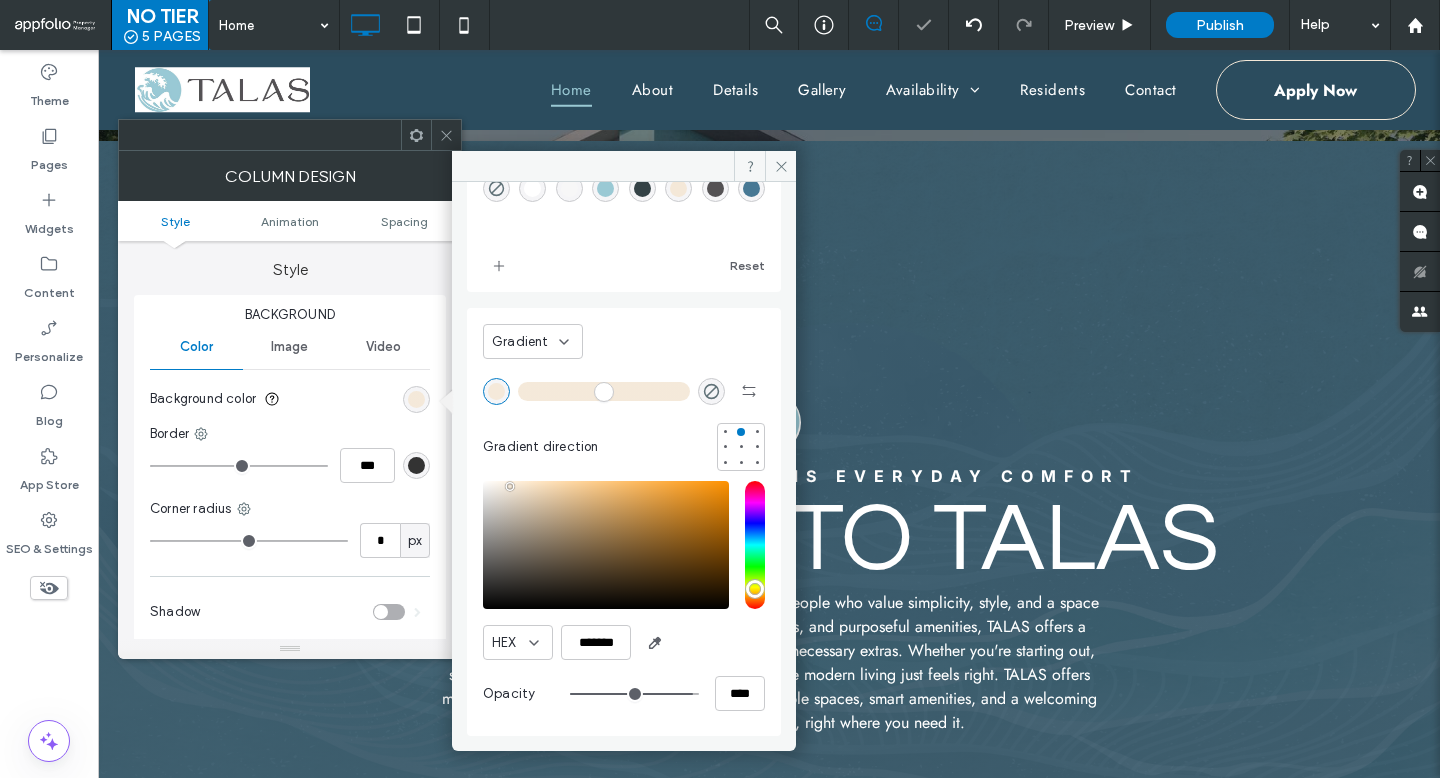 click on "****" at bounding box center [667, 693] 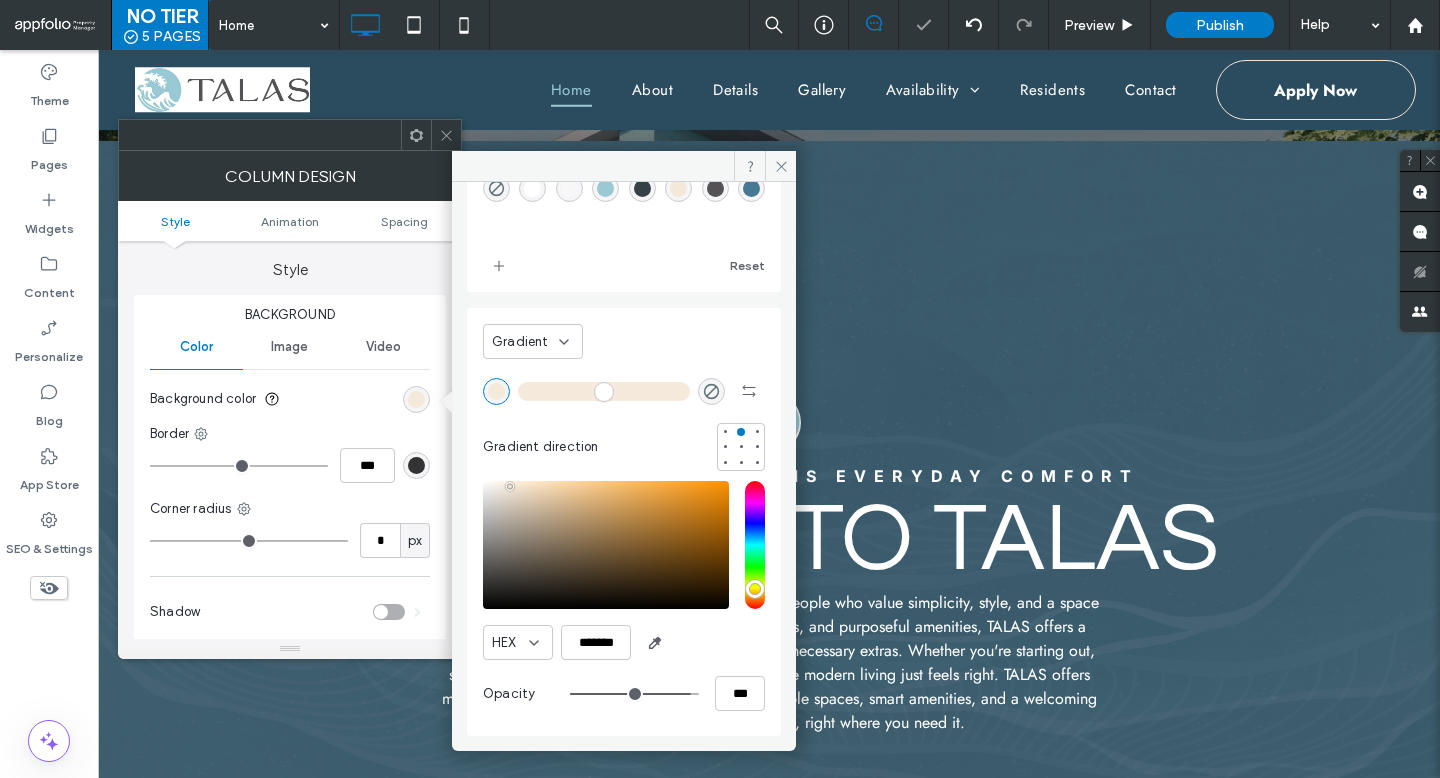 click at bounding box center [634, 694] 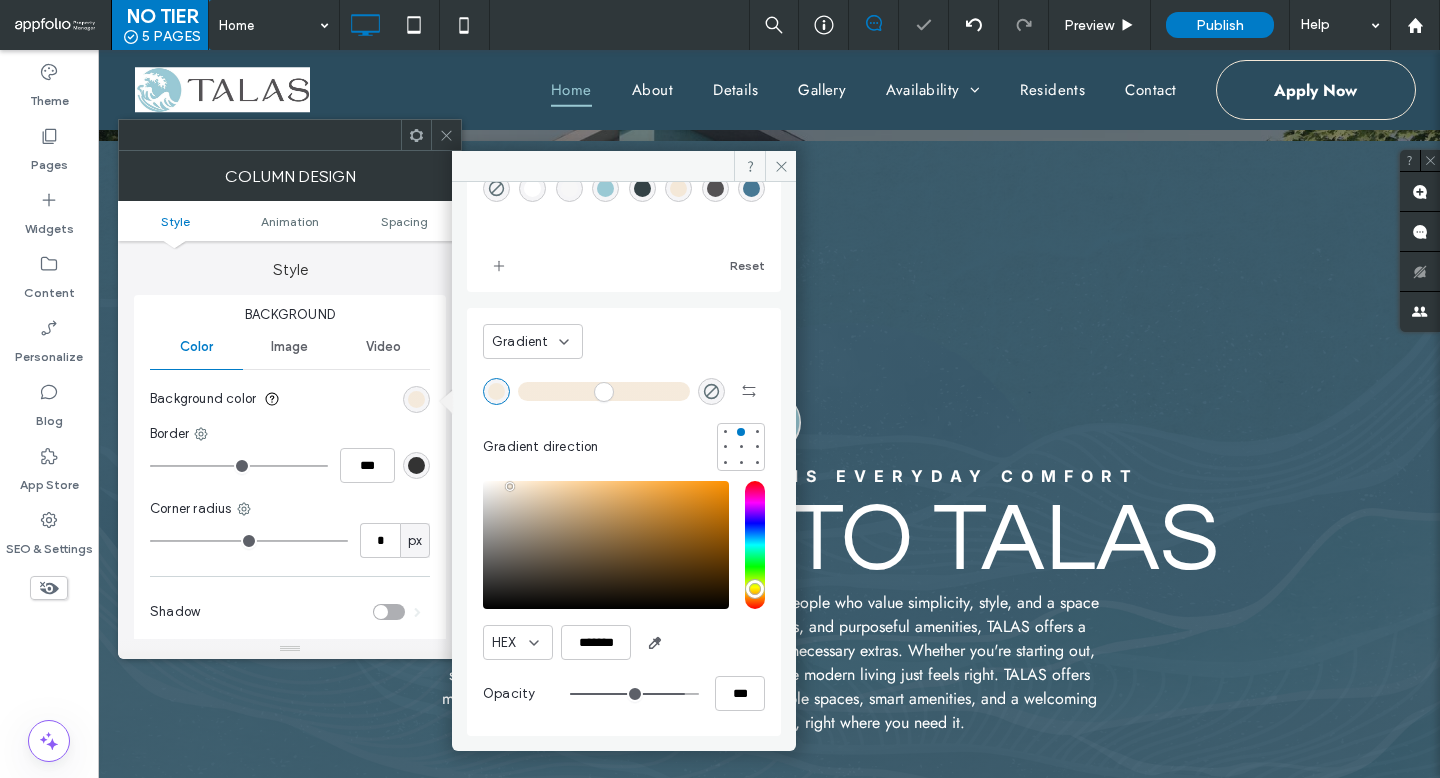 click at bounding box center [634, 694] 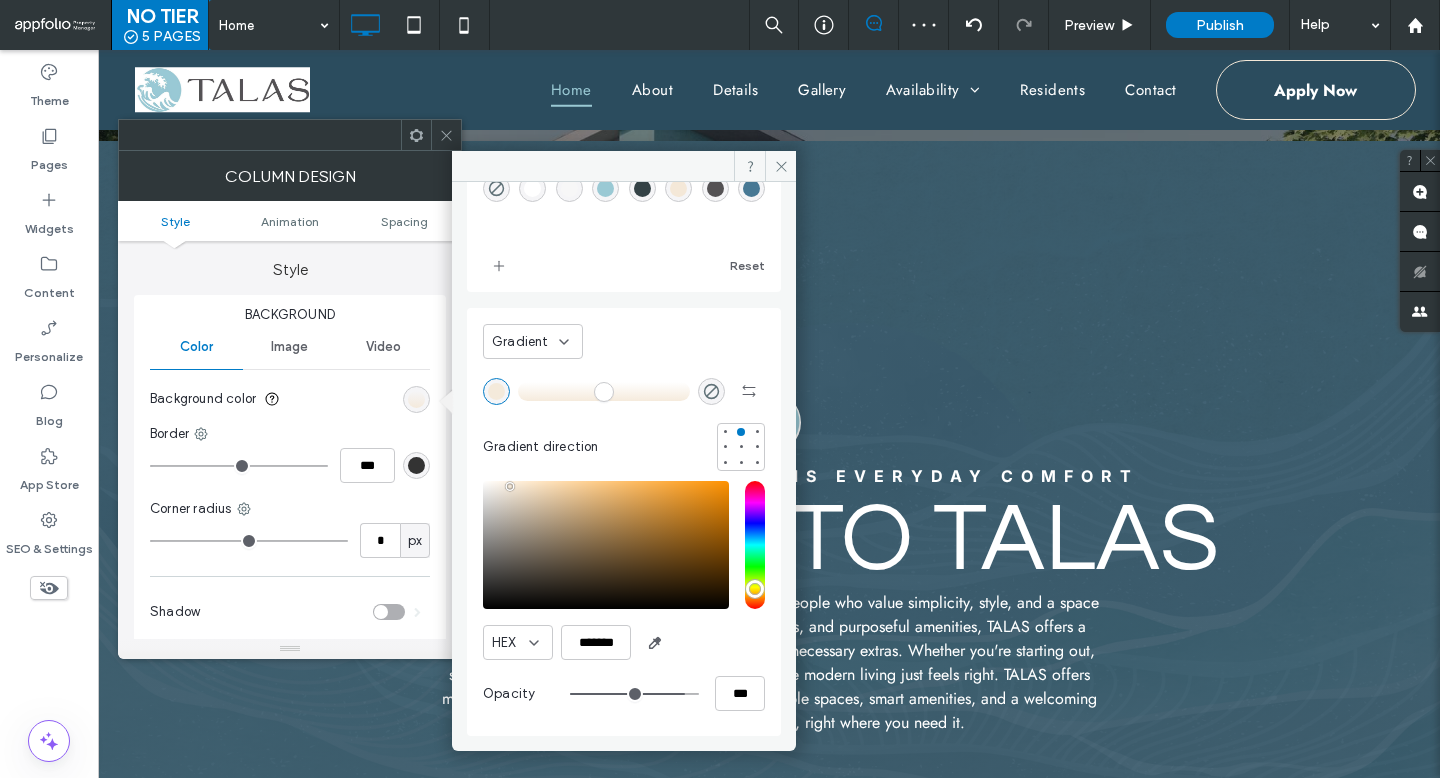 drag, startPoint x: 643, startPoint y: 388, endPoint x: 502, endPoint y: 386, distance: 141.01419 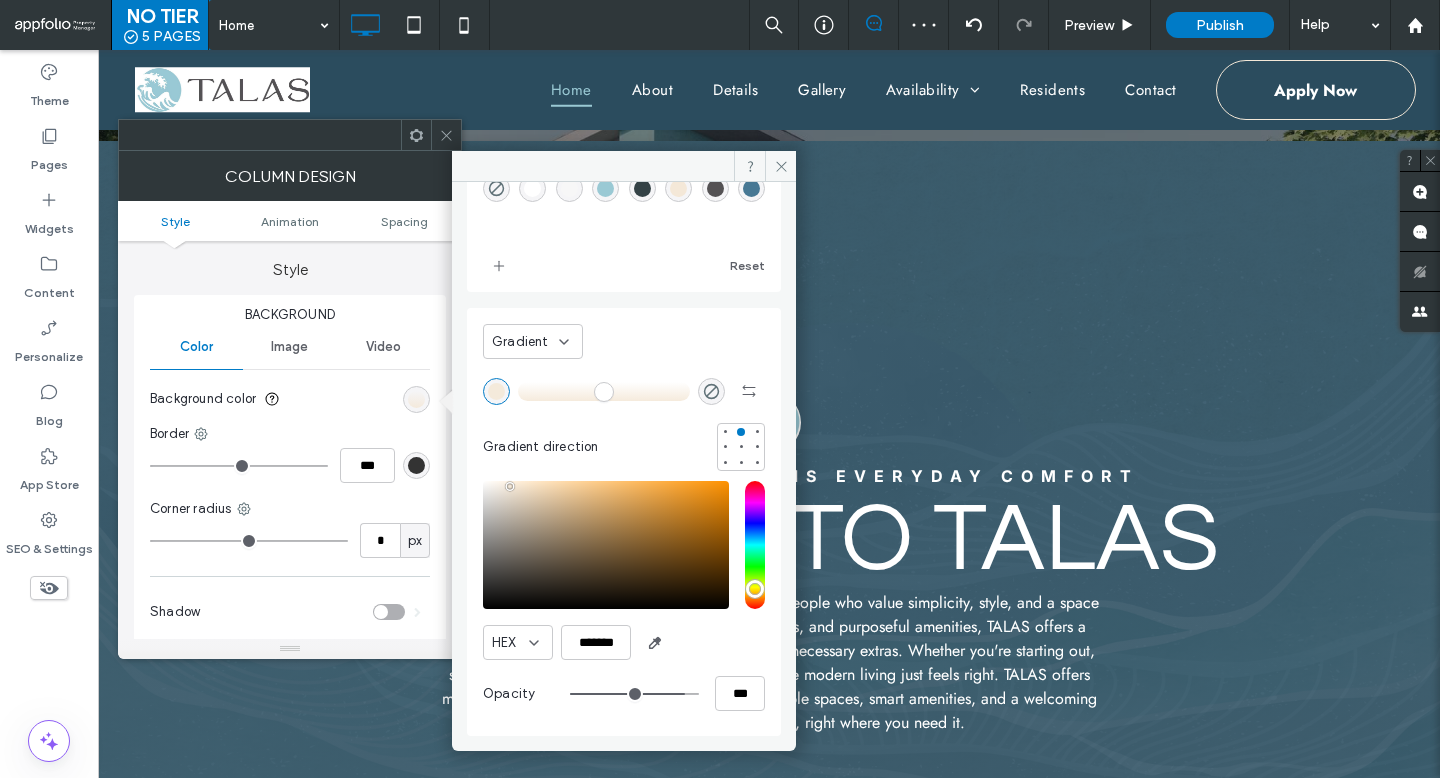 click at bounding box center (624, 391) 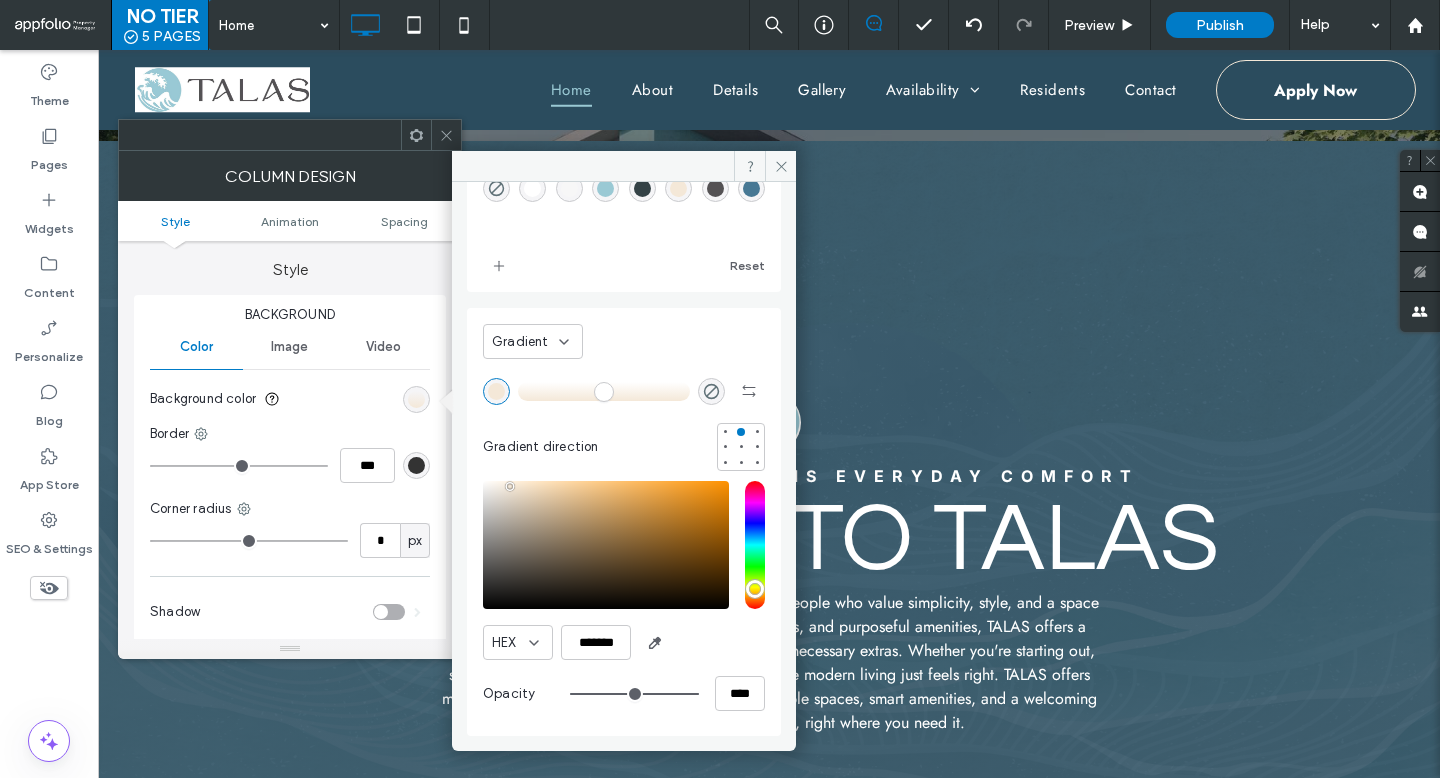 click at bounding box center (634, 694) 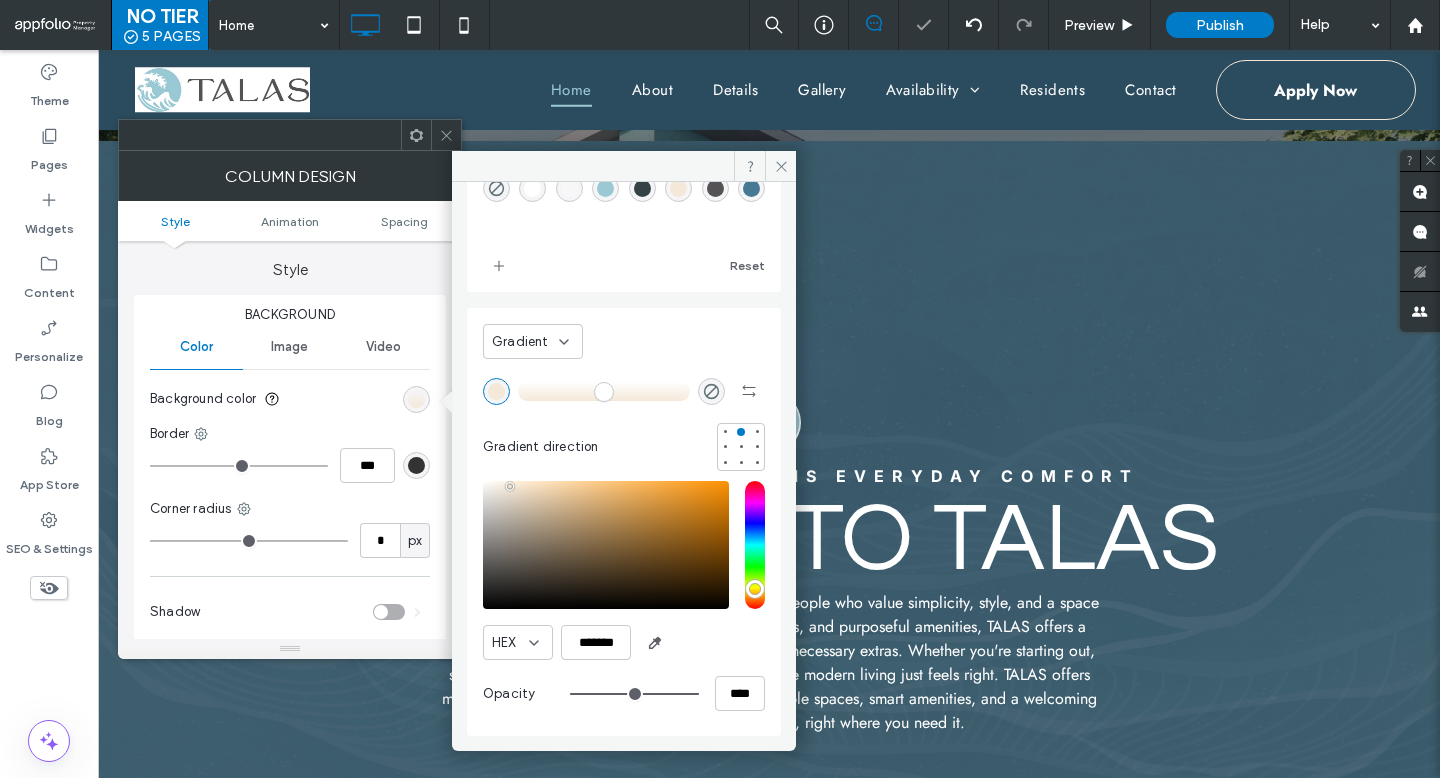 drag, startPoint x: 681, startPoint y: 691, endPoint x: 730, endPoint y: 690, distance: 49.010204 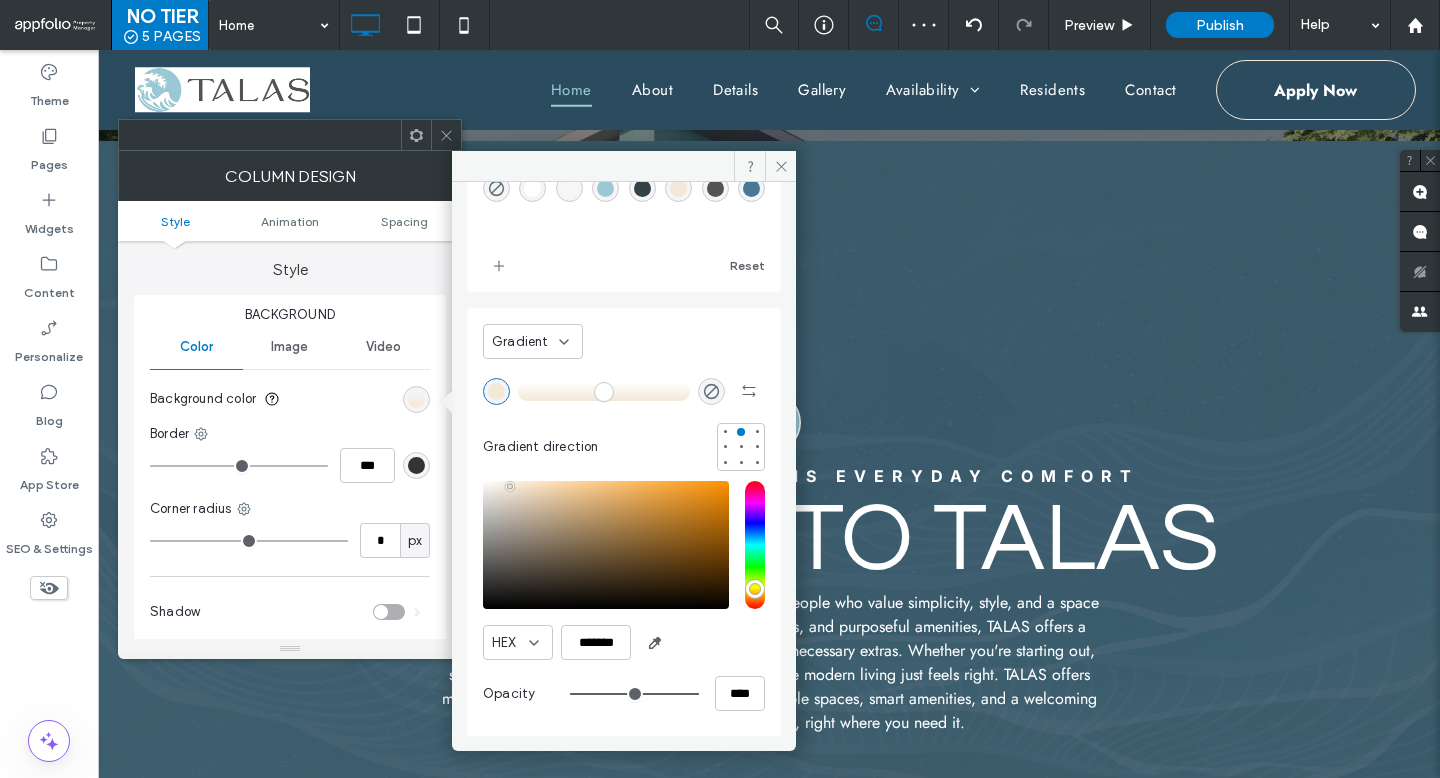 click at bounding box center (604, 391) 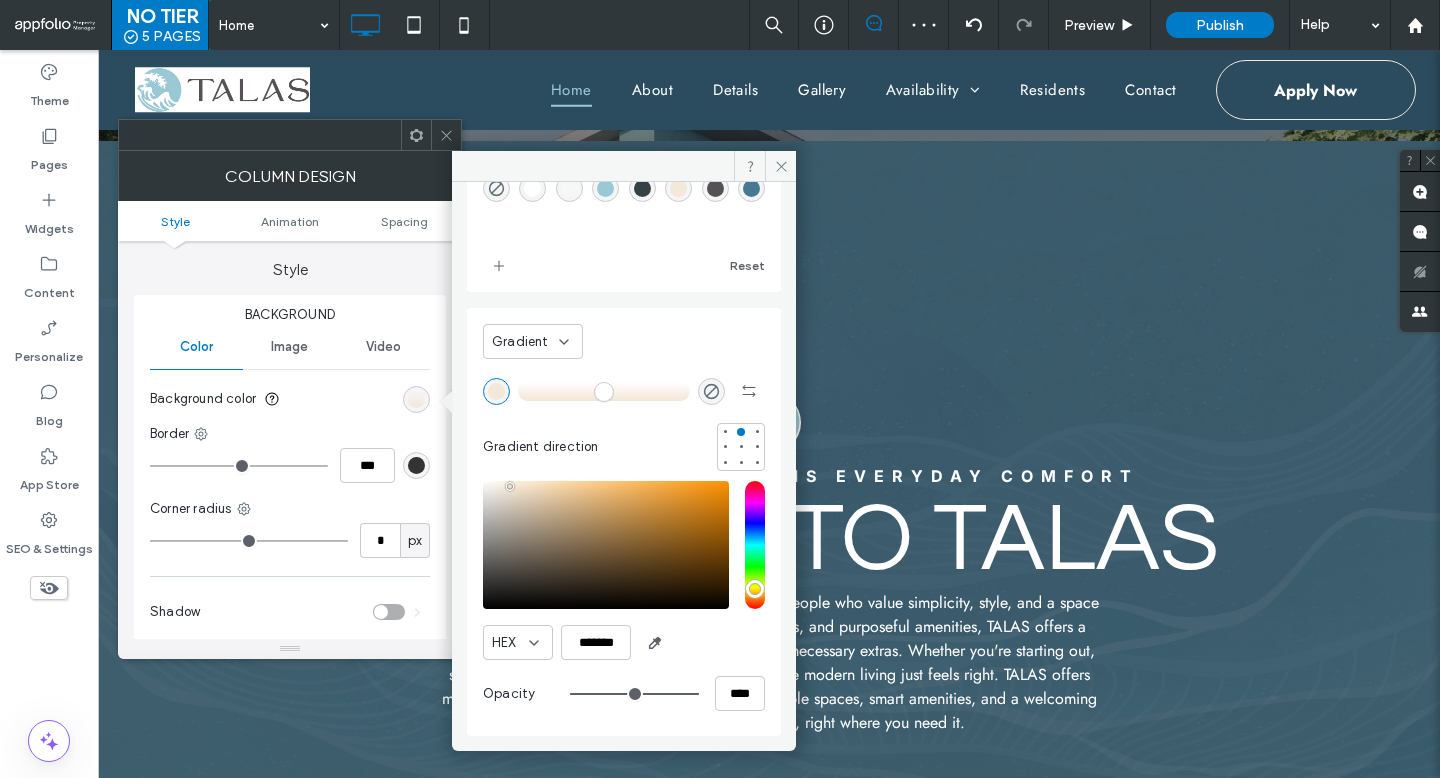 drag, startPoint x: 539, startPoint y: 390, endPoint x: 554, endPoint y: 389, distance: 15.033297 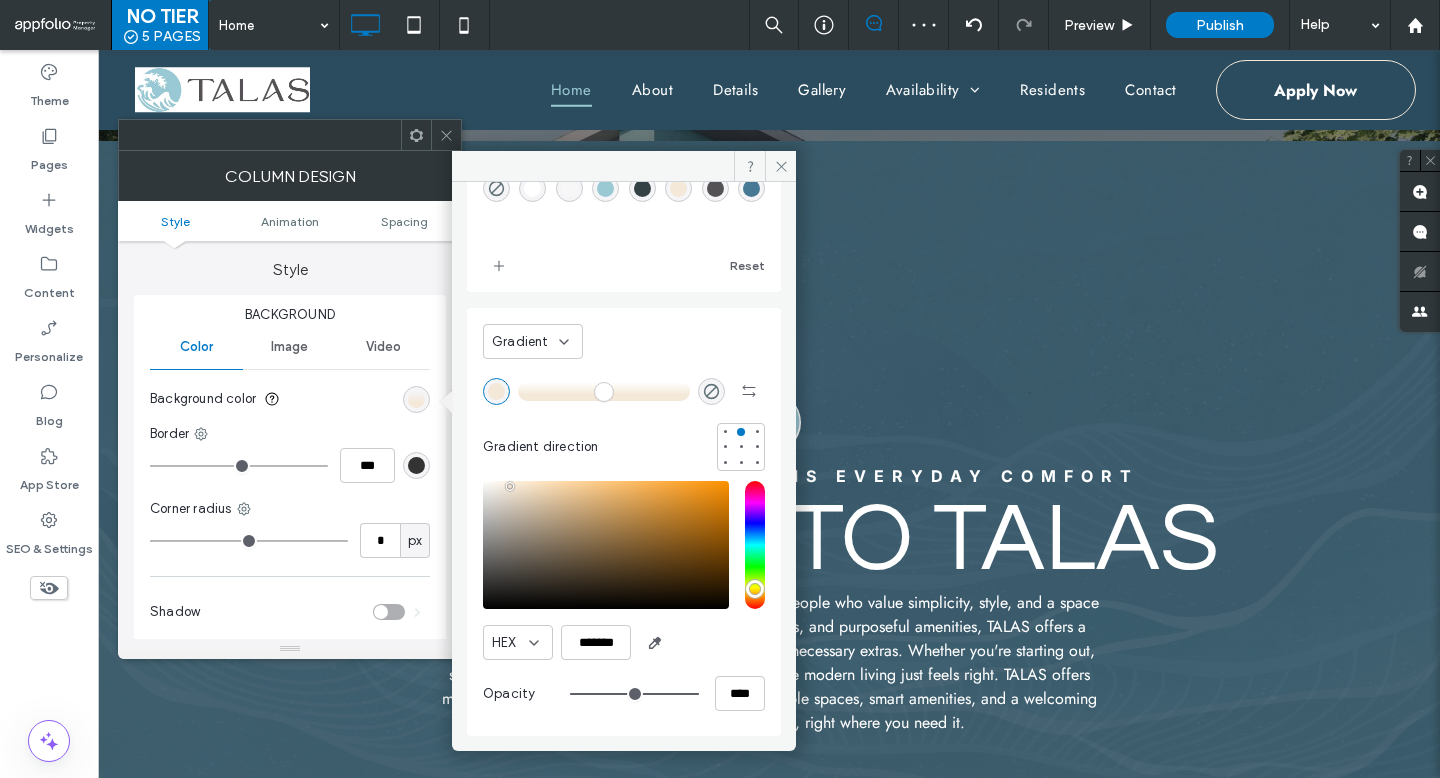 drag, startPoint x: 554, startPoint y: 389, endPoint x: 573, endPoint y: 389, distance: 19 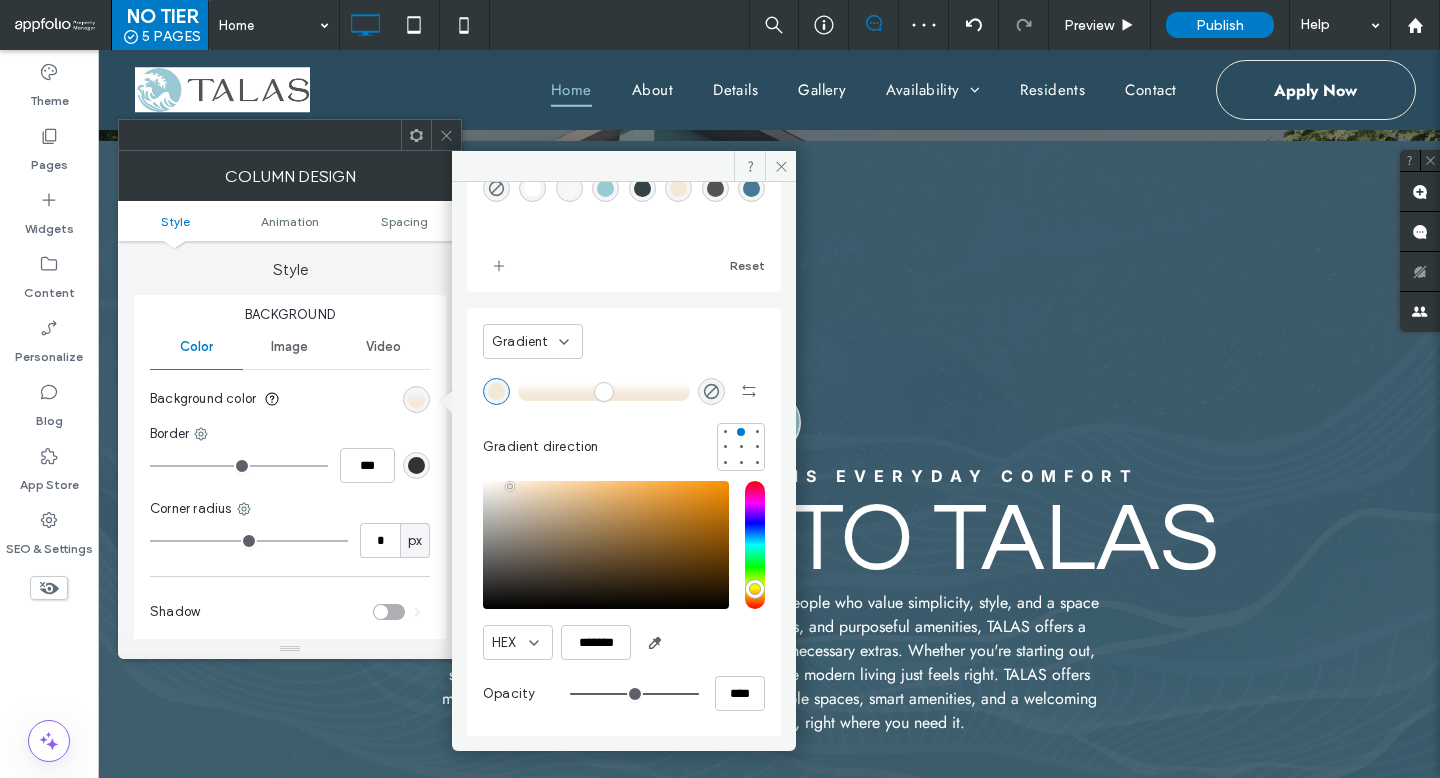 click at bounding box center (604, 391) 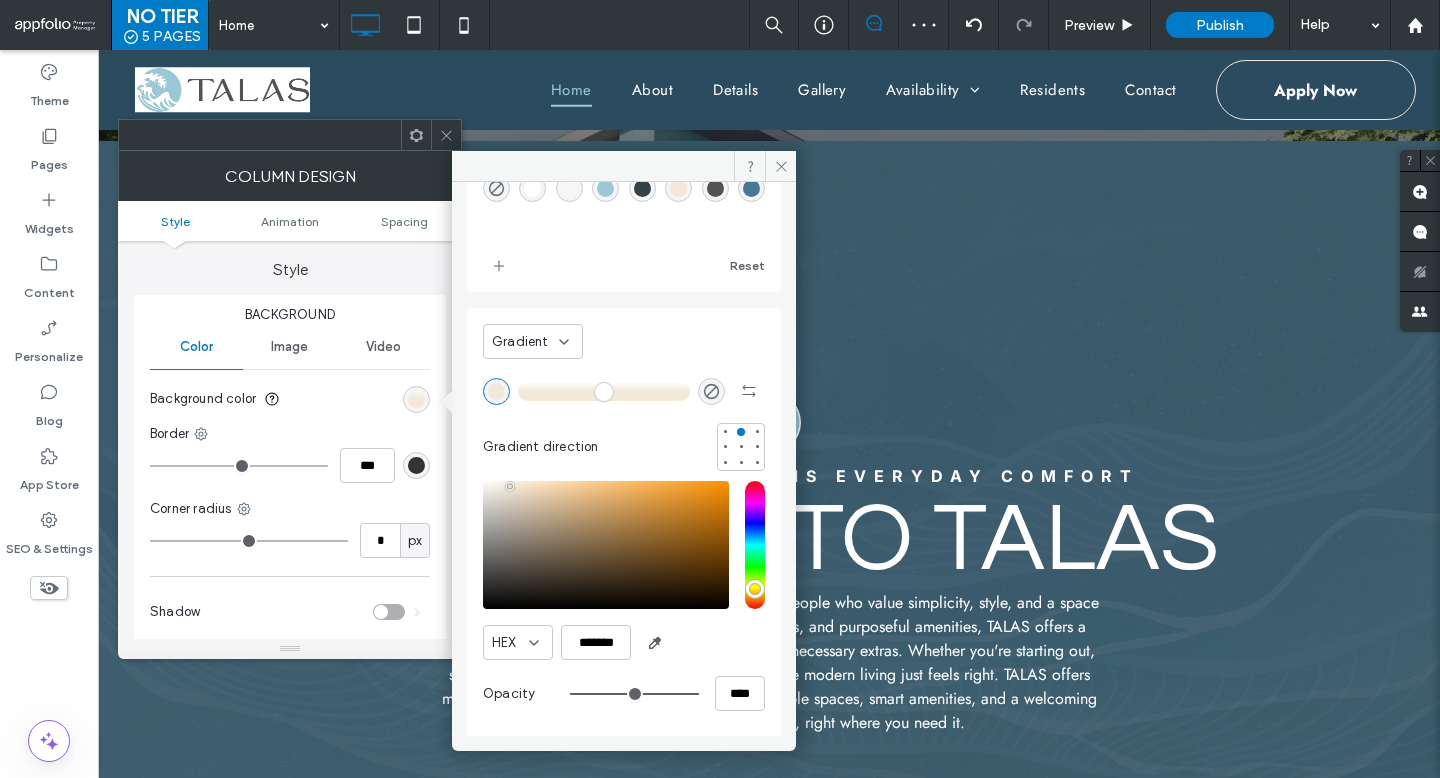 drag, startPoint x: 592, startPoint y: 389, endPoint x: 604, endPoint y: 389, distance: 12 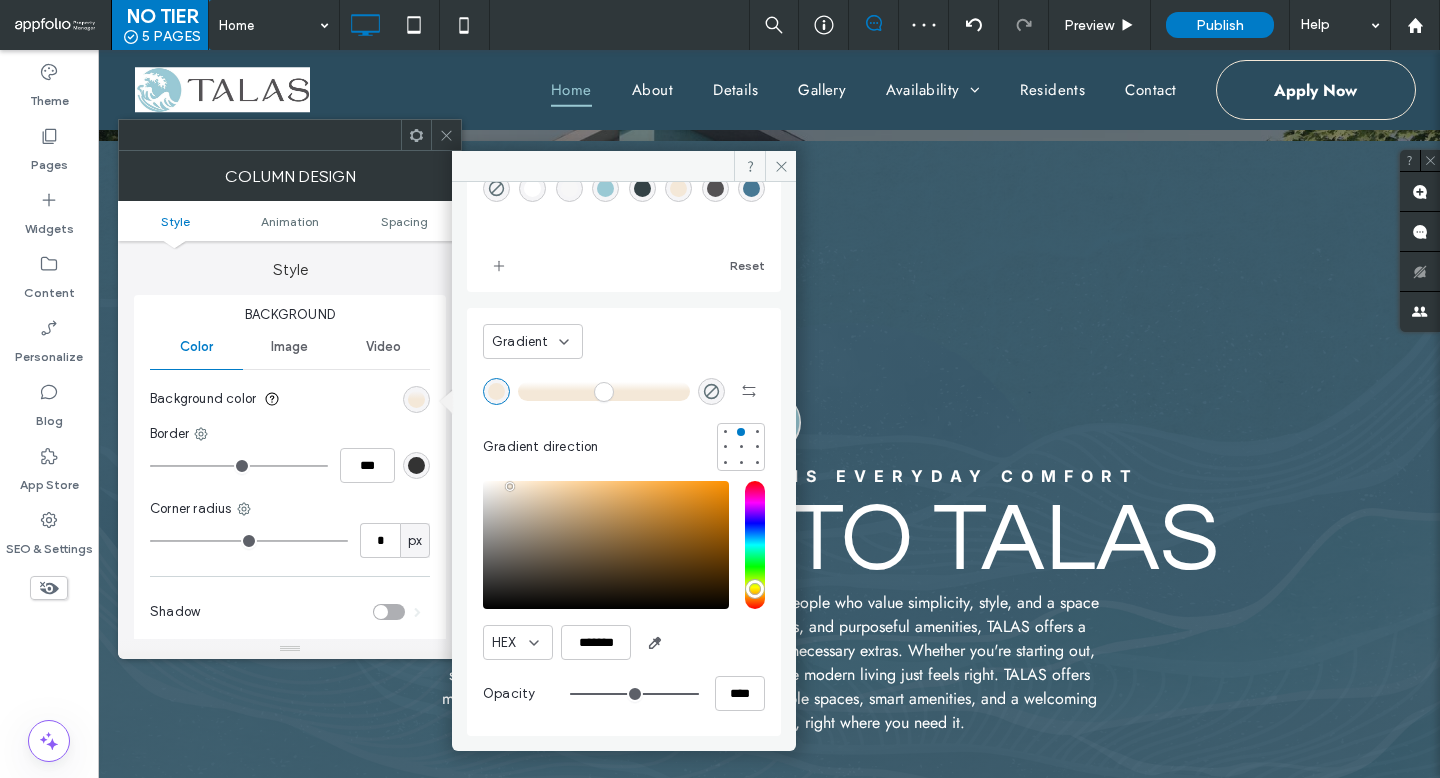 drag, startPoint x: 602, startPoint y: 389, endPoint x: 616, endPoint y: 389, distance: 14 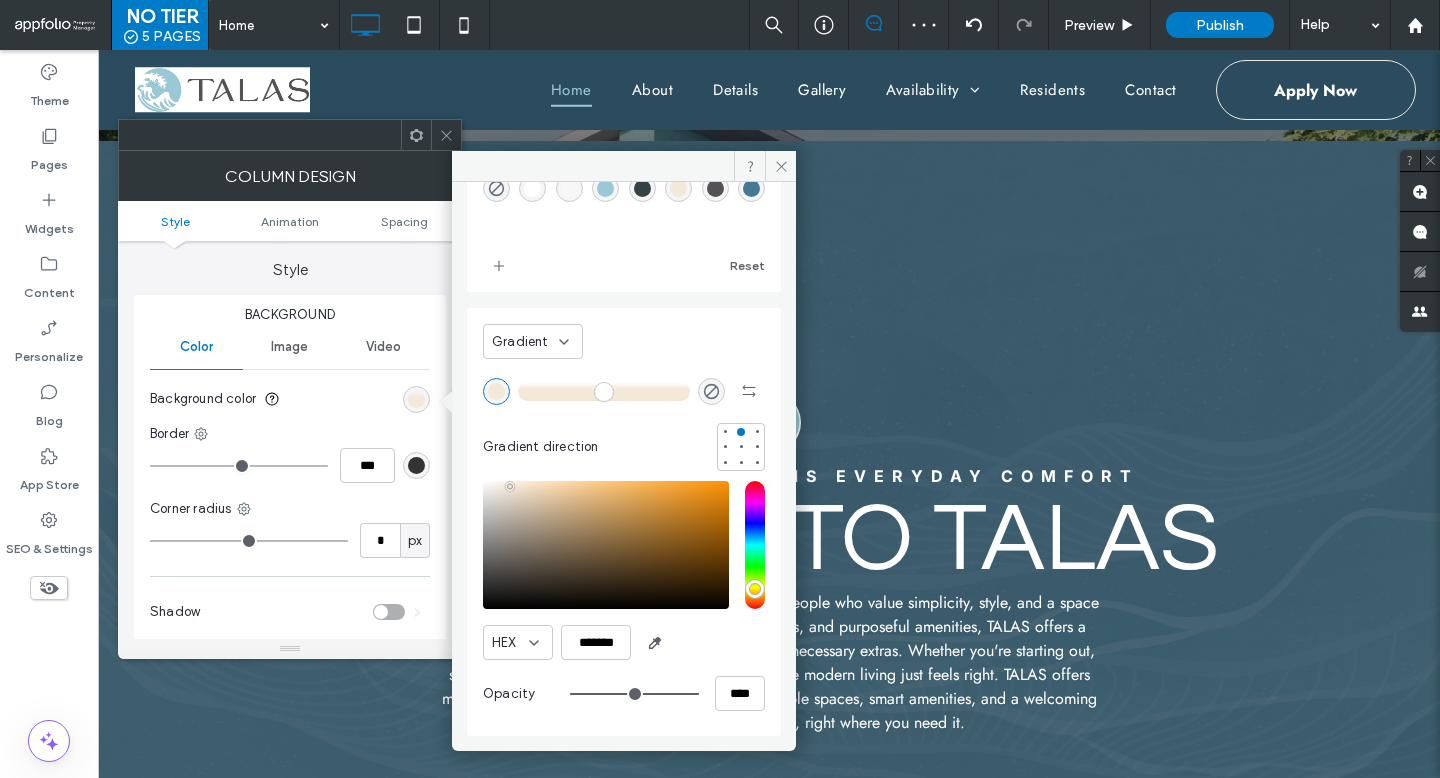 drag, startPoint x: 609, startPoint y: 386, endPoint x: 646, endPoint y: 388, distance: 37.054016 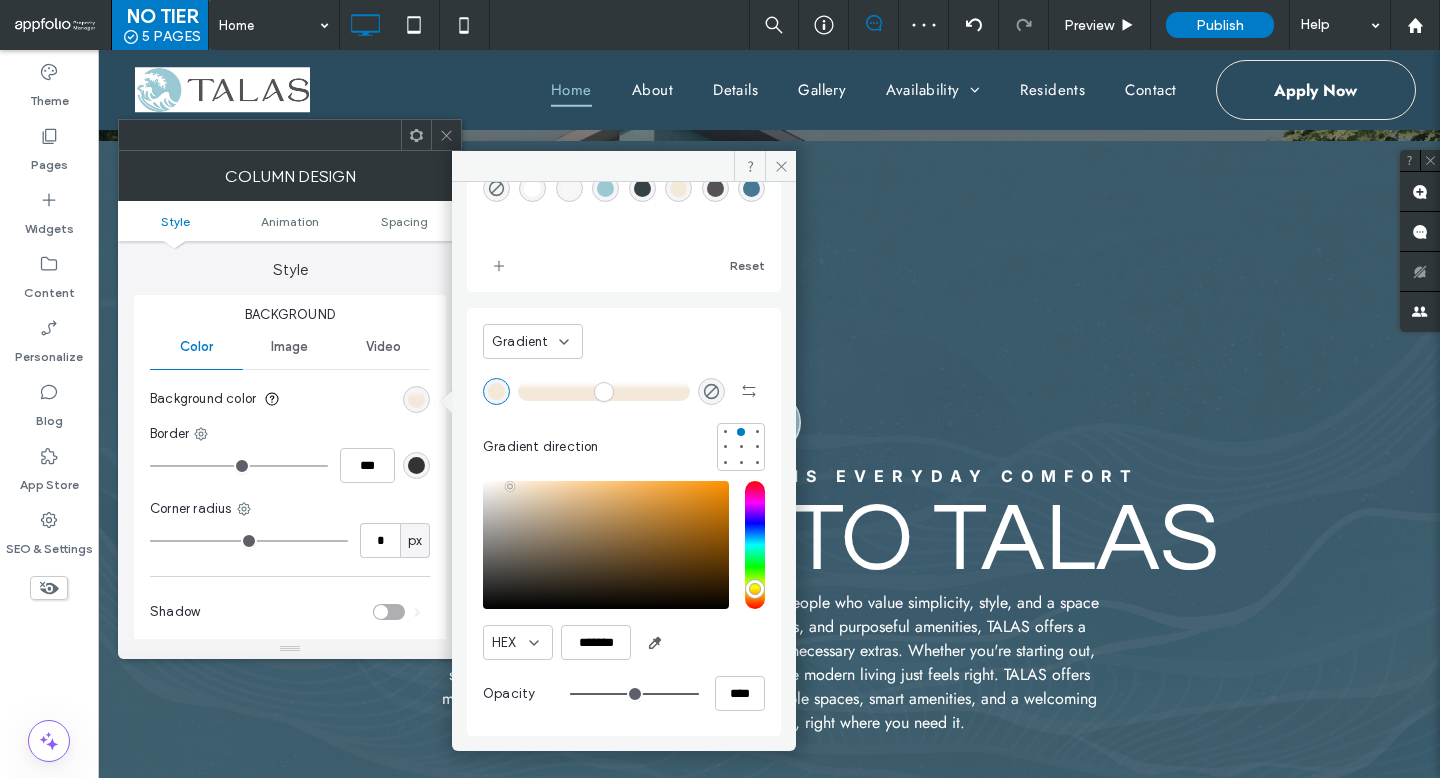 click at bounding box center [604, 391] 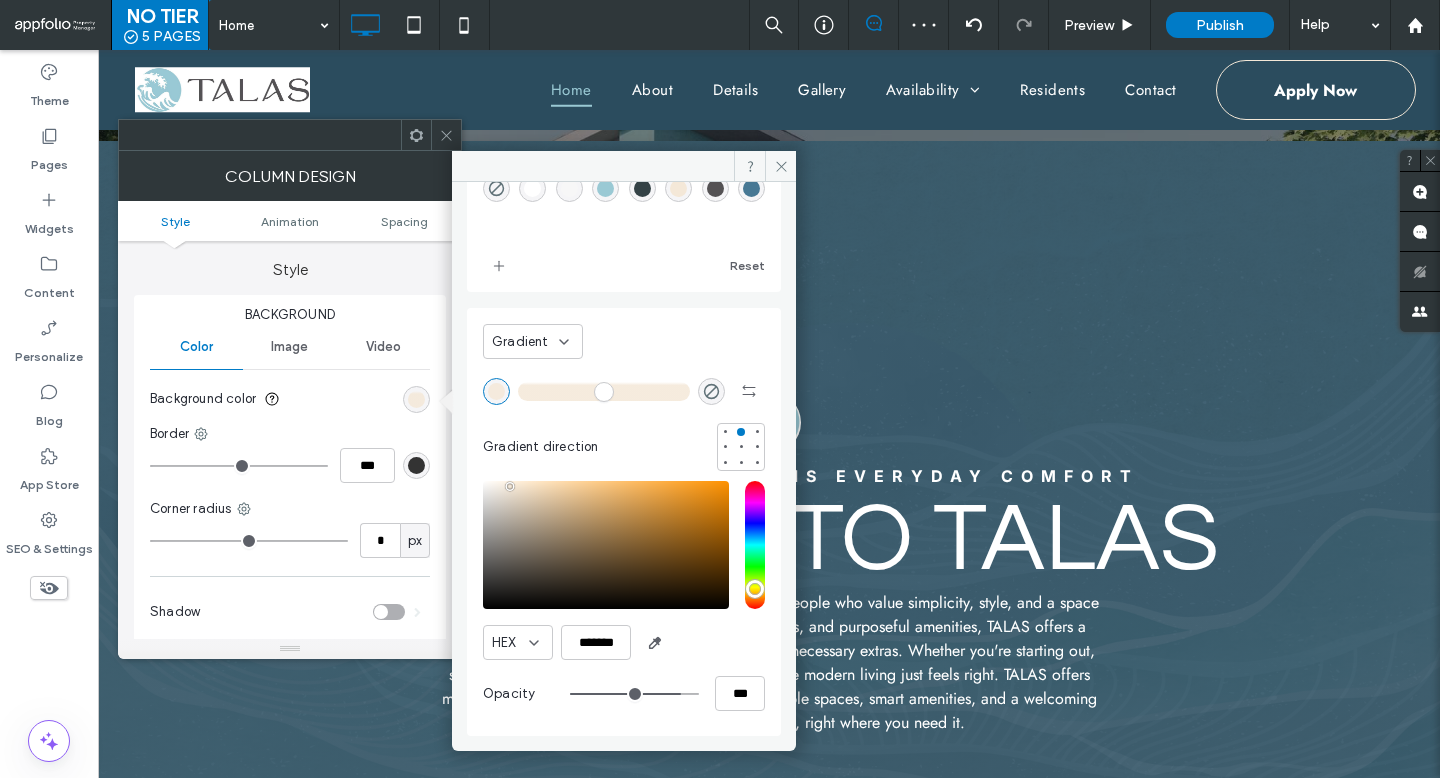 click at bounding box center (634, 694) 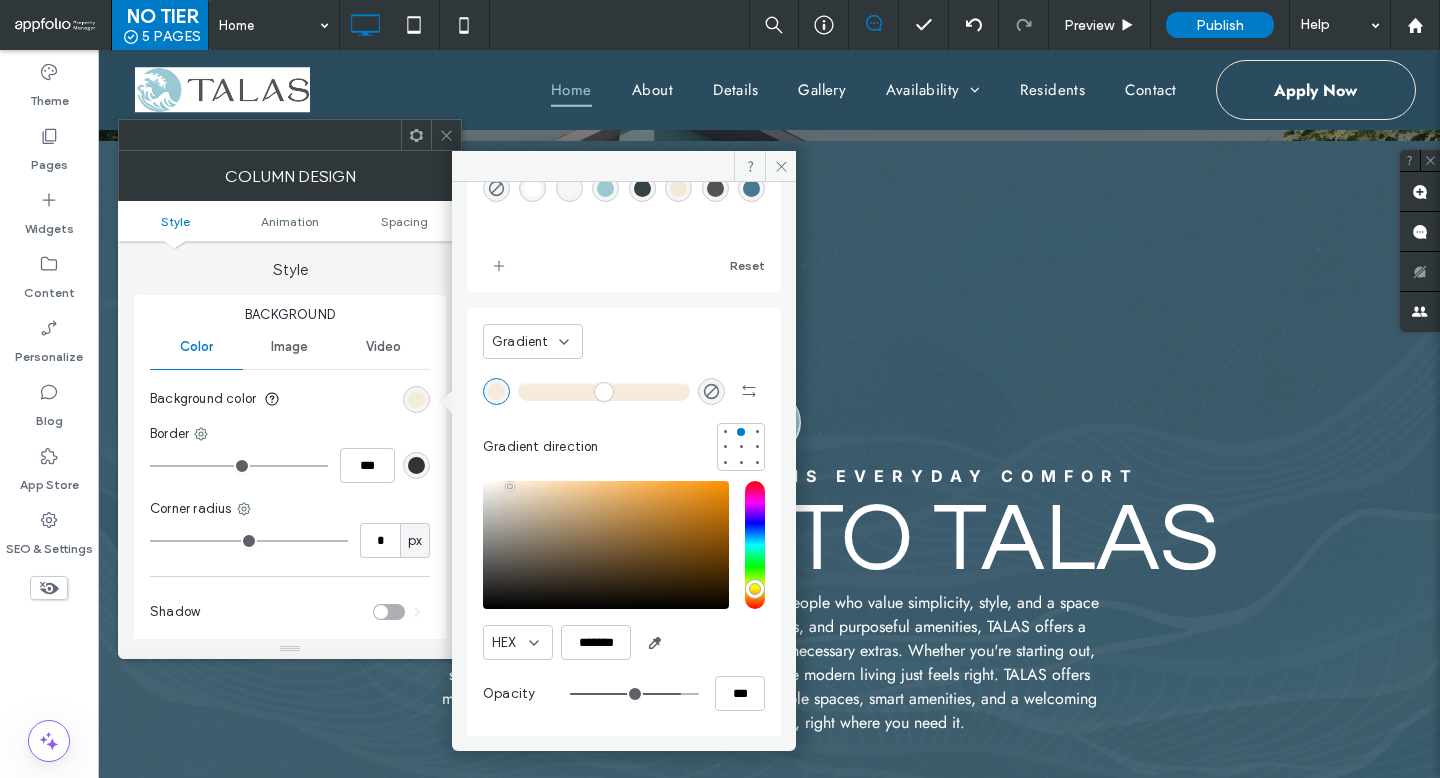 click 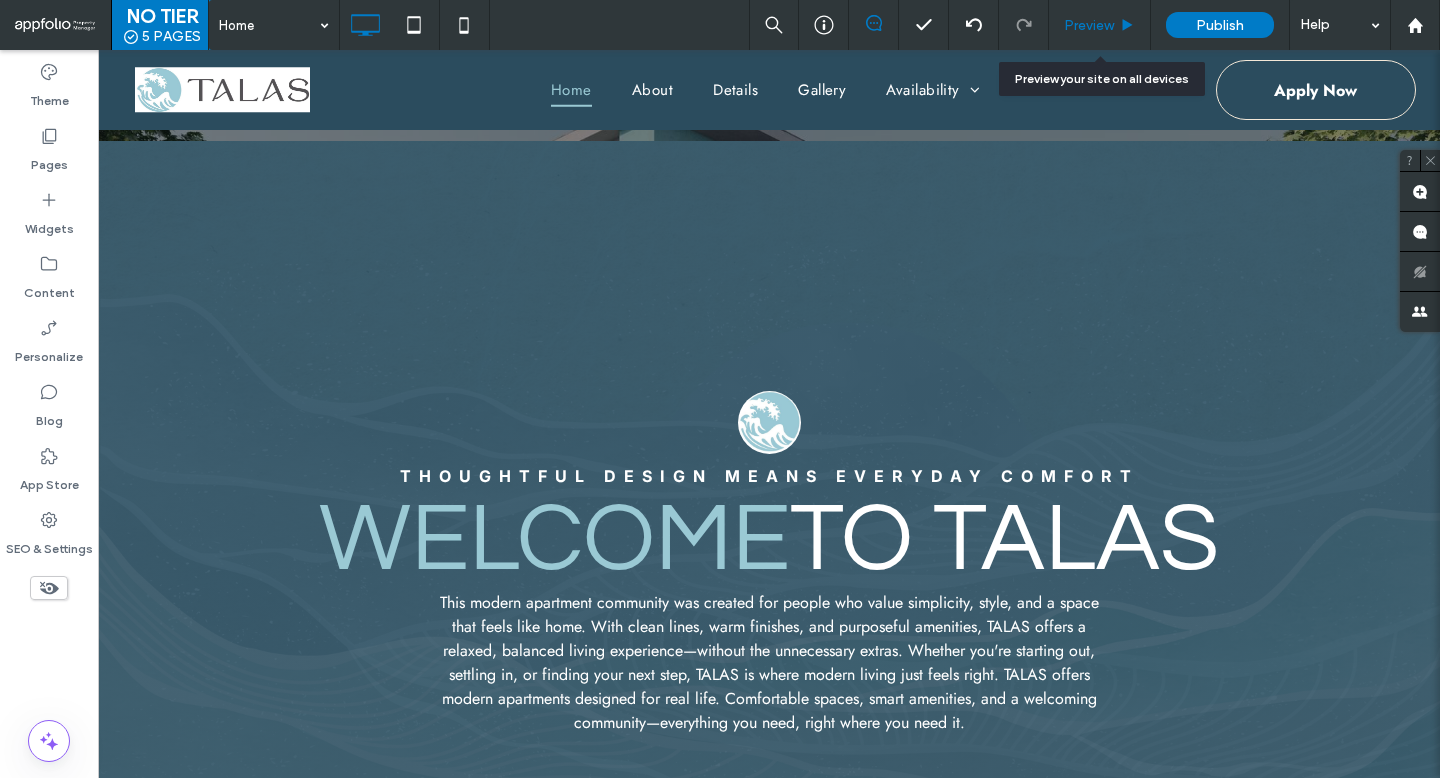 click on "Preview" at bounding box center [1089, 25] 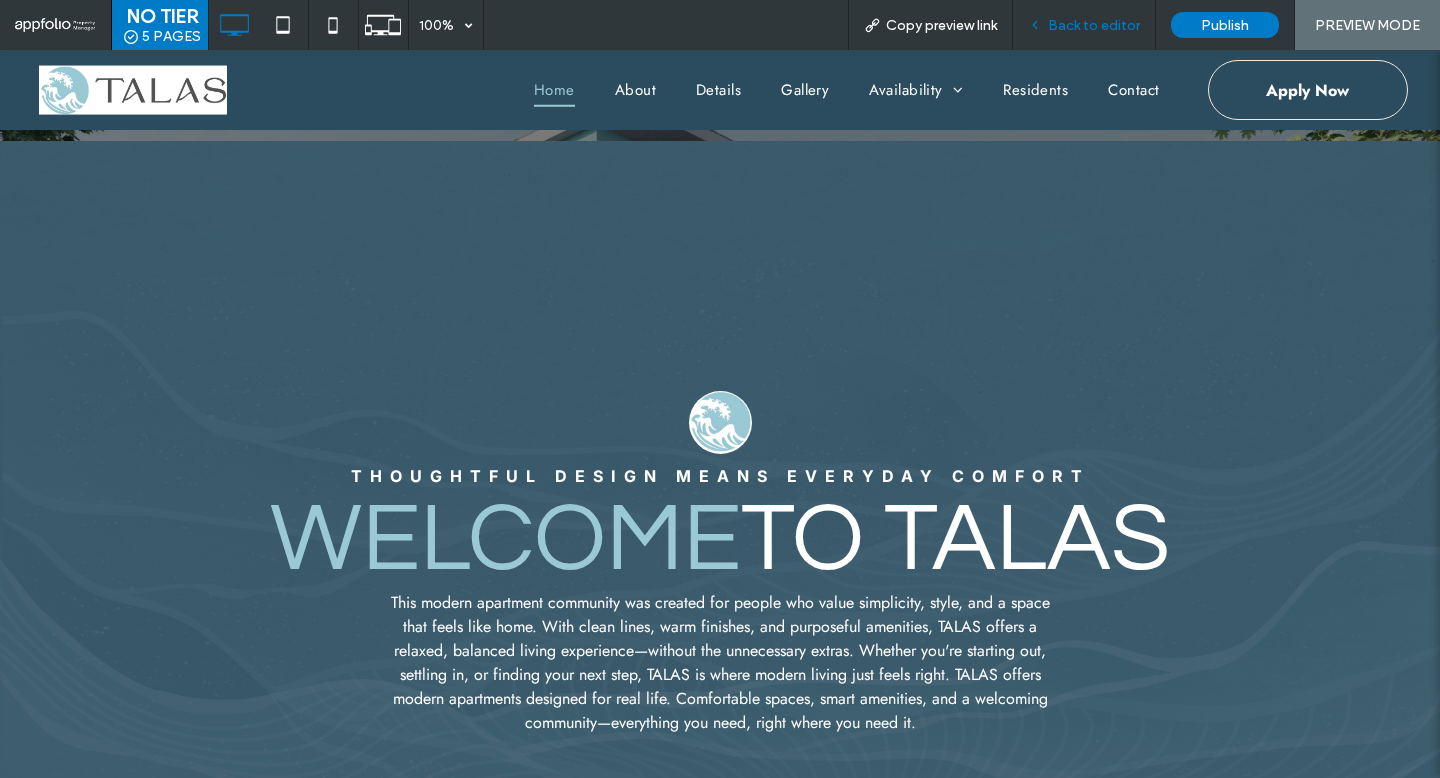 click on "Back to editor" at bounding box center [1094, 25] 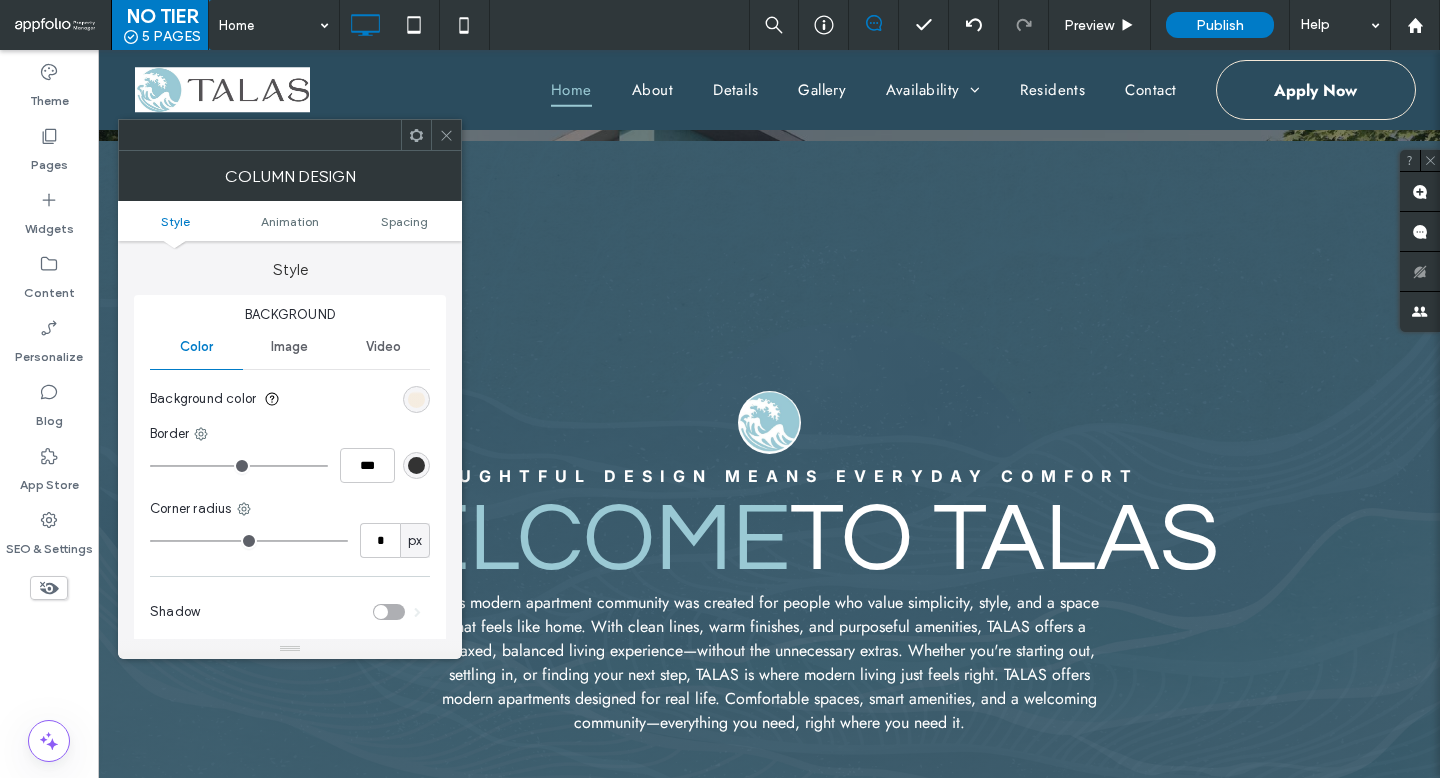 click at bounding box center [416, 399] 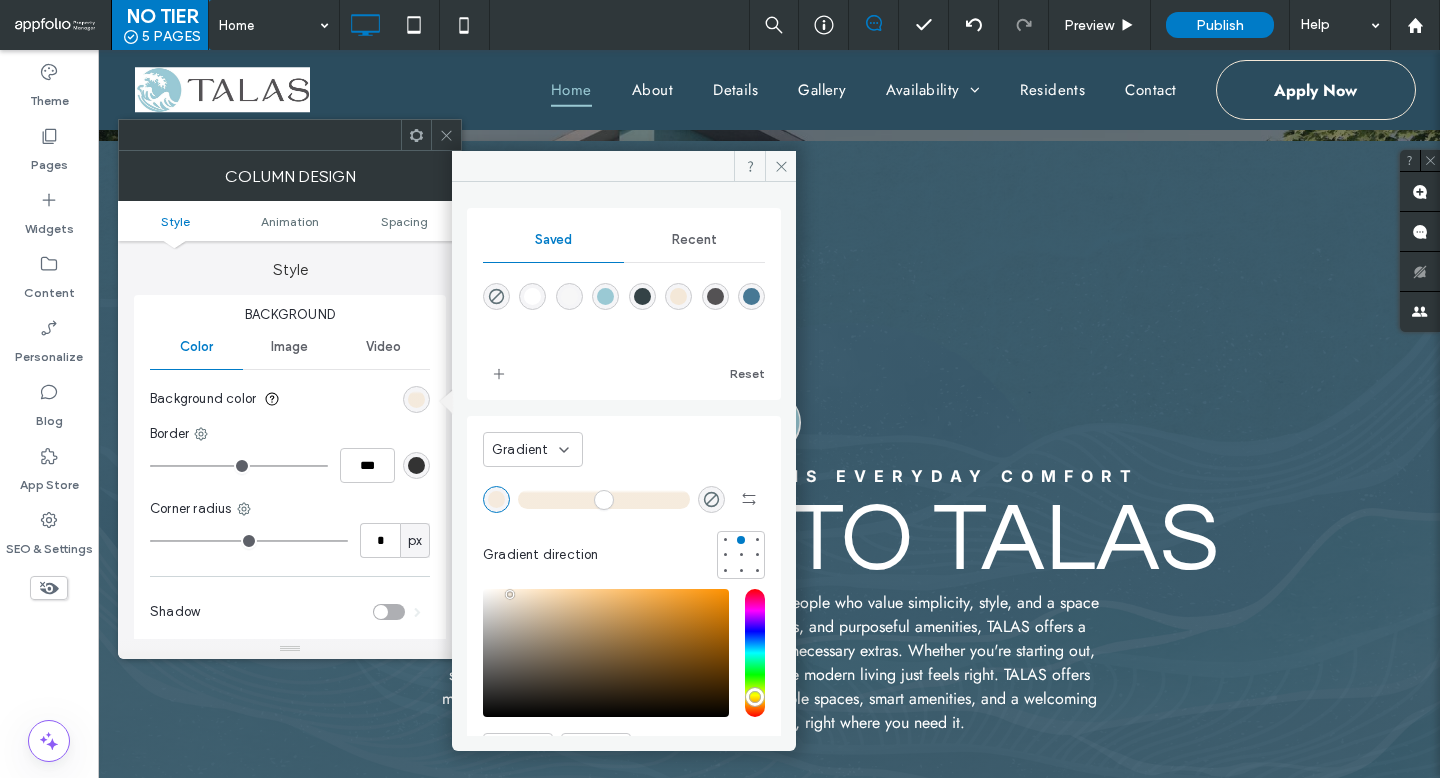 scroll, scrollTop: 108, scrollLeft: 0, axis: vertical 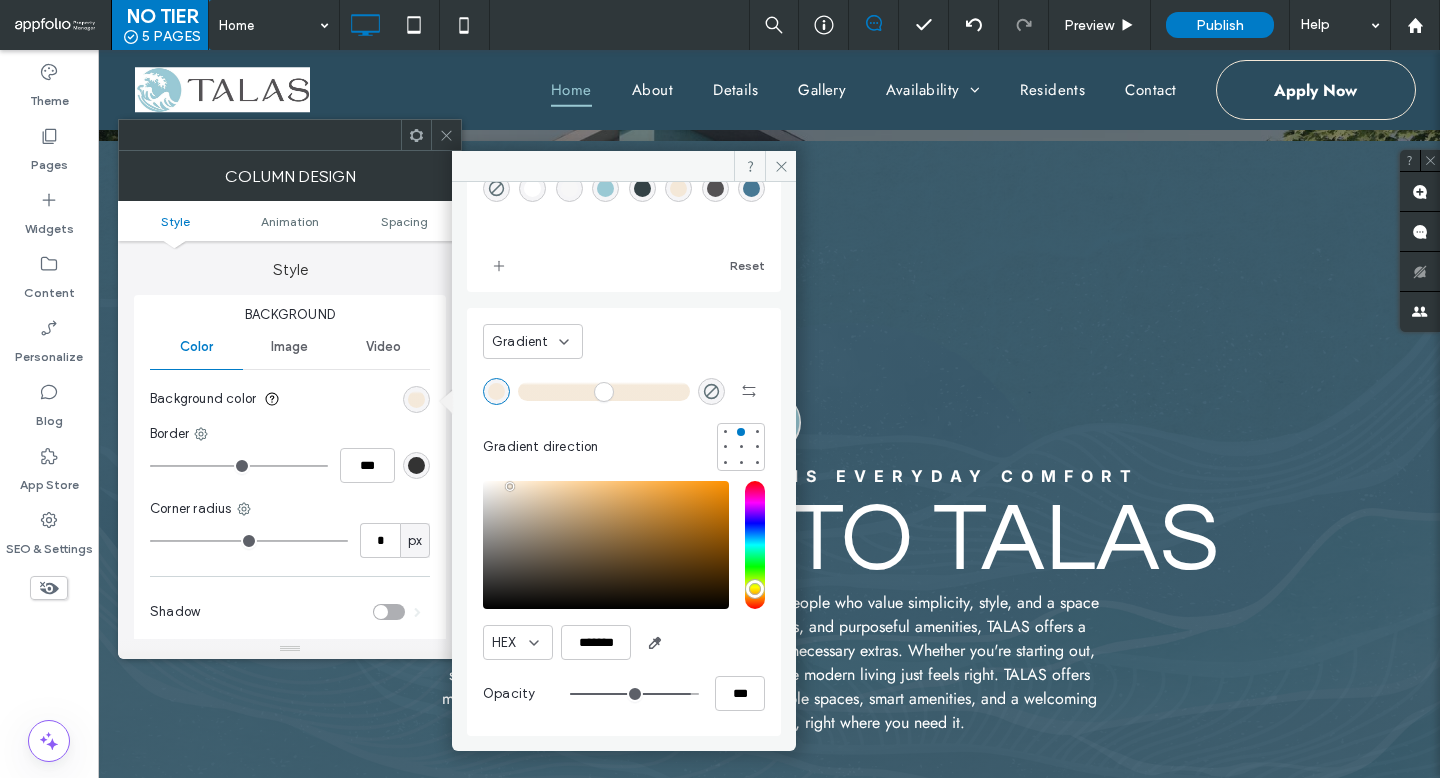 click at bounding box center (634, 694) 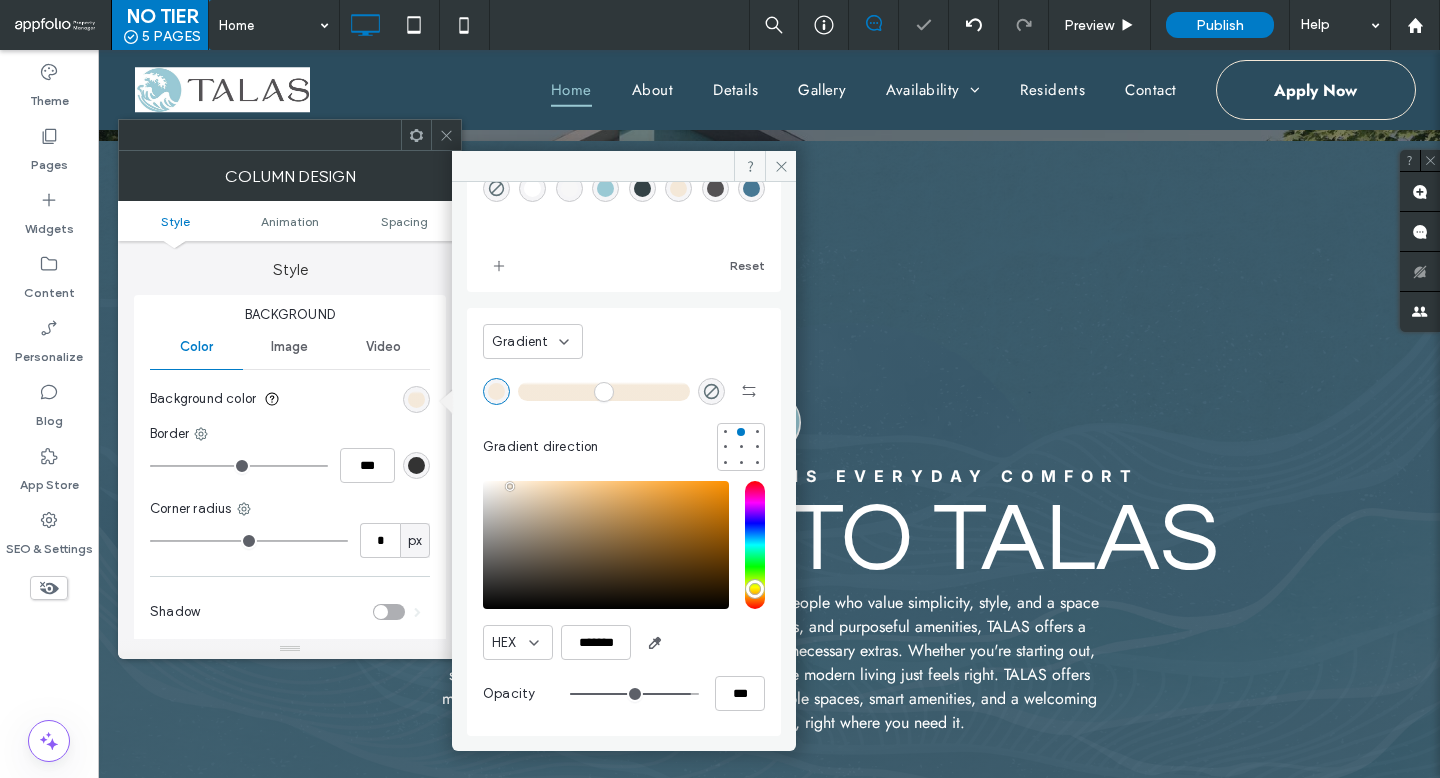 click 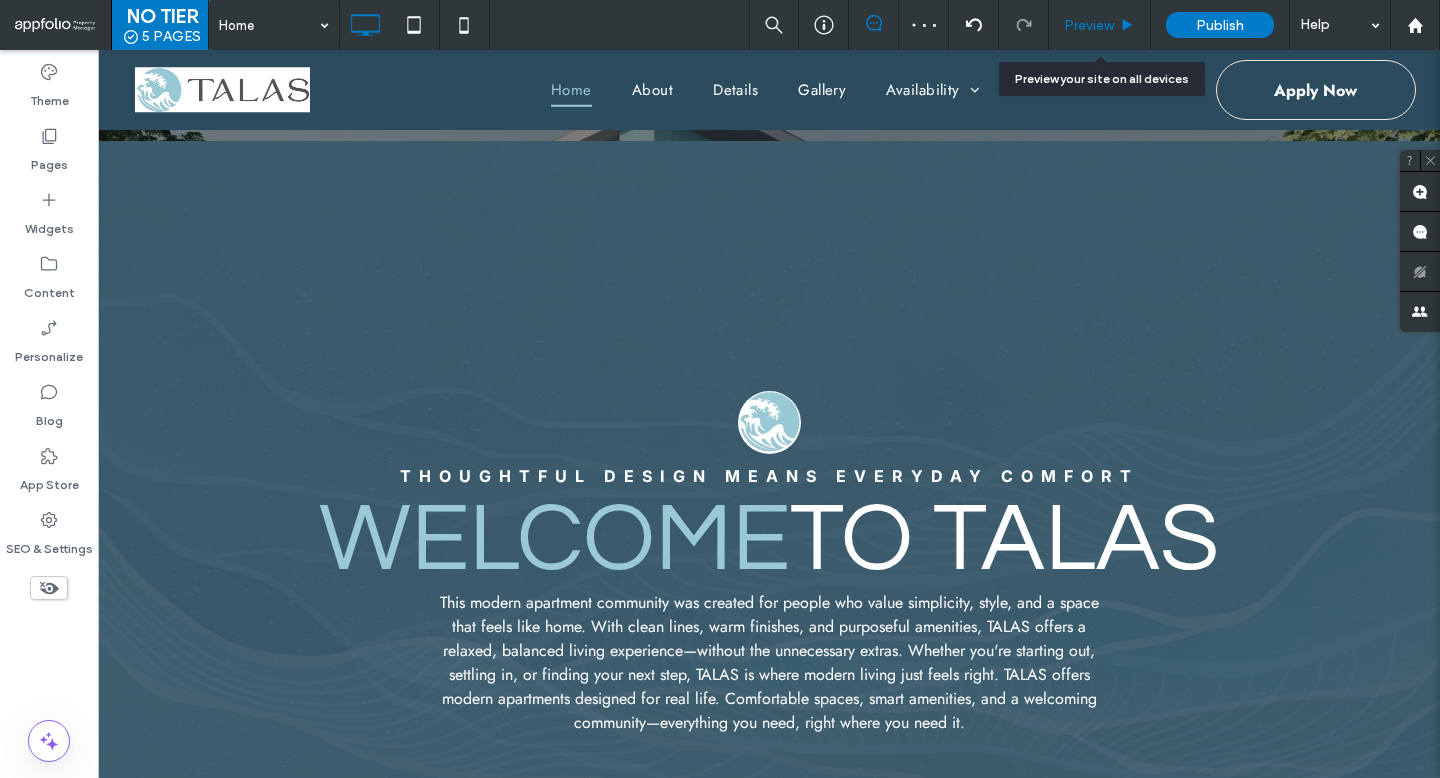 click on "Preview" at bounding box center [1089, 25] 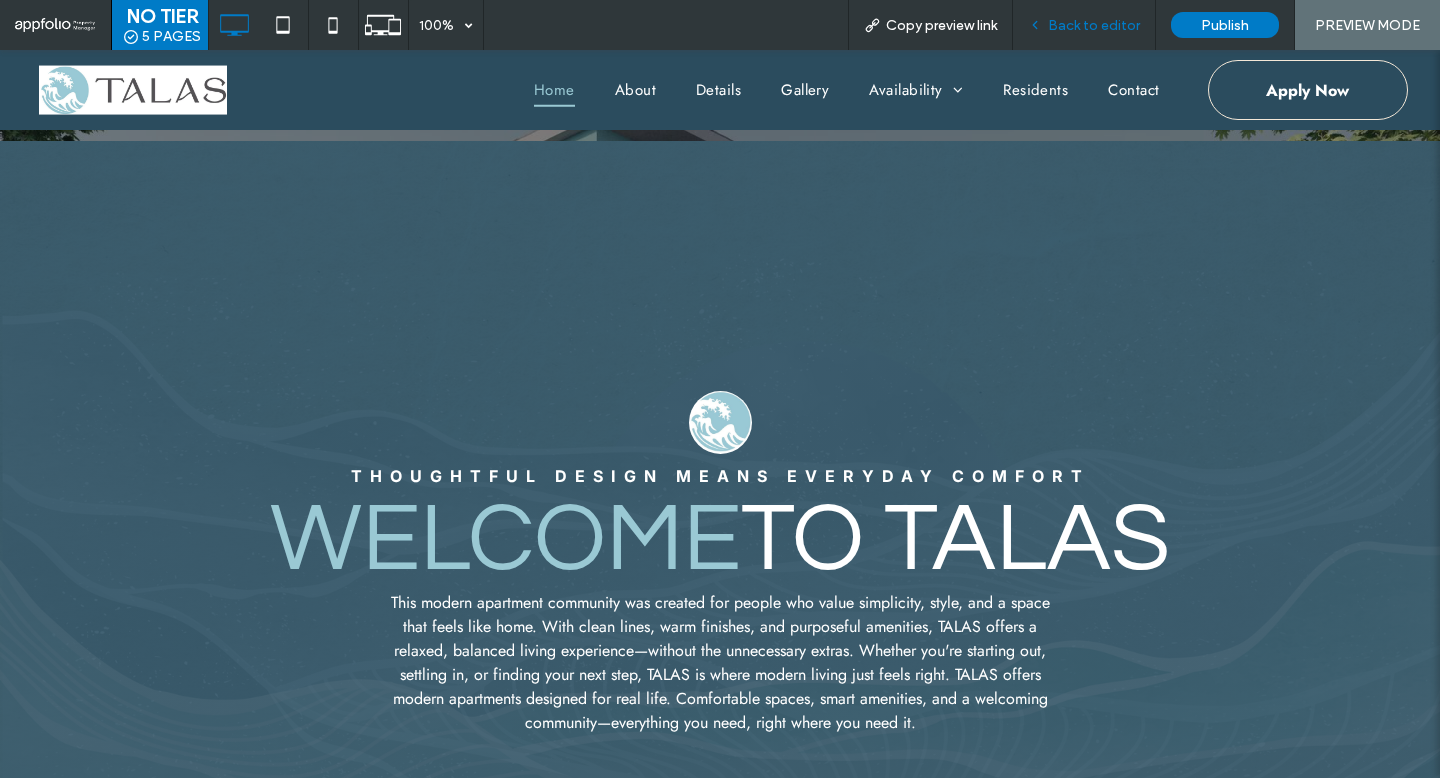 click on "Back to editor" at bounding box center (1084, 25) 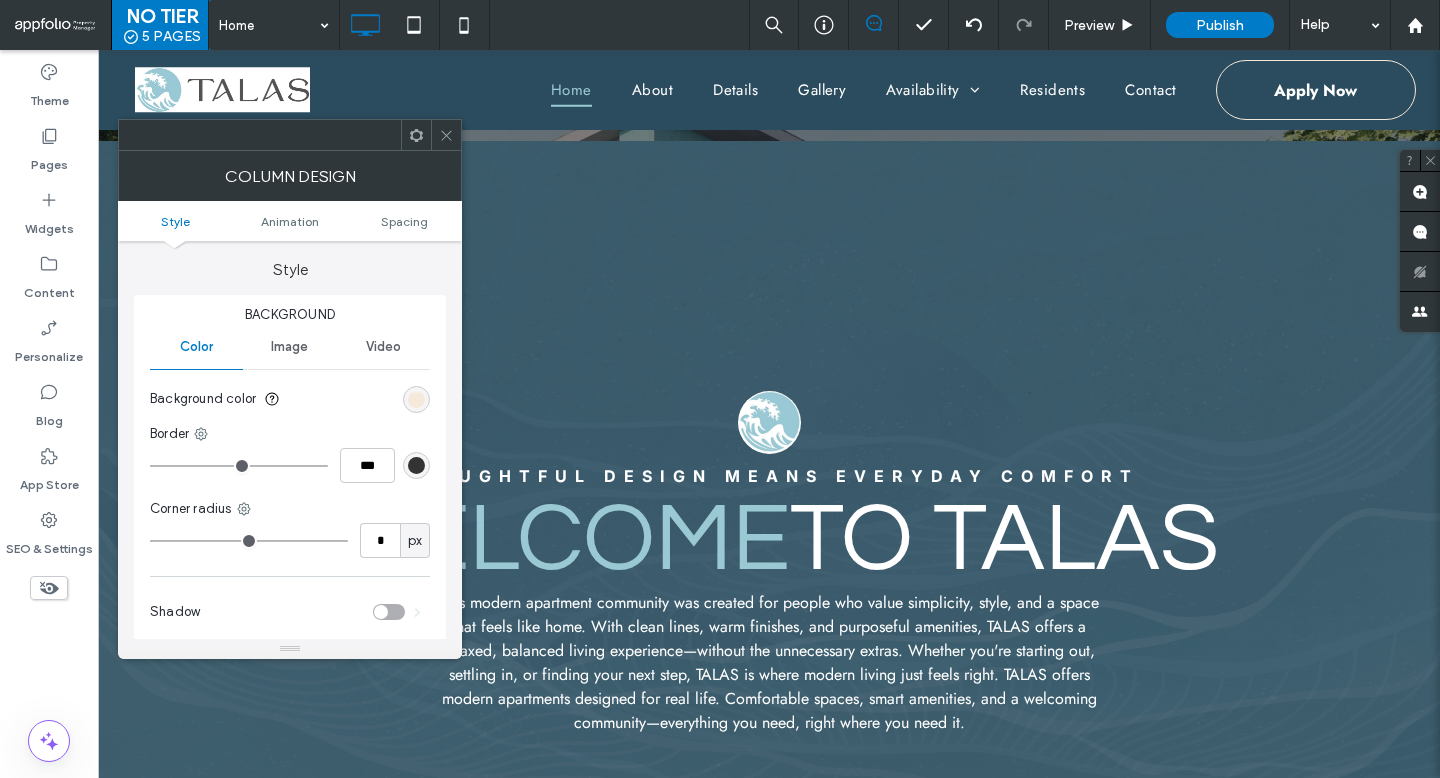 click at bounding box center (416, 399) 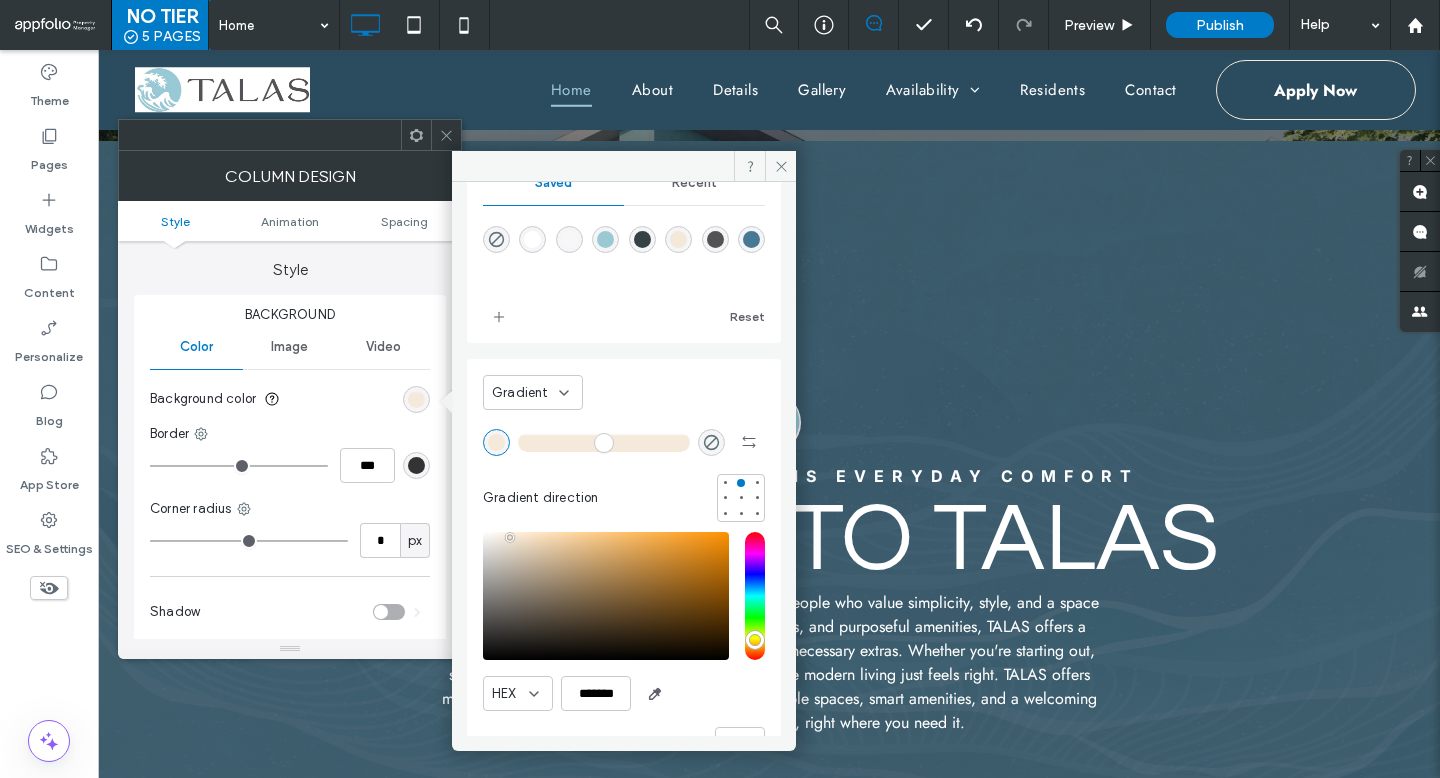 scroll, scrollTop: 58, scrollLeft: 0, axis: vertical 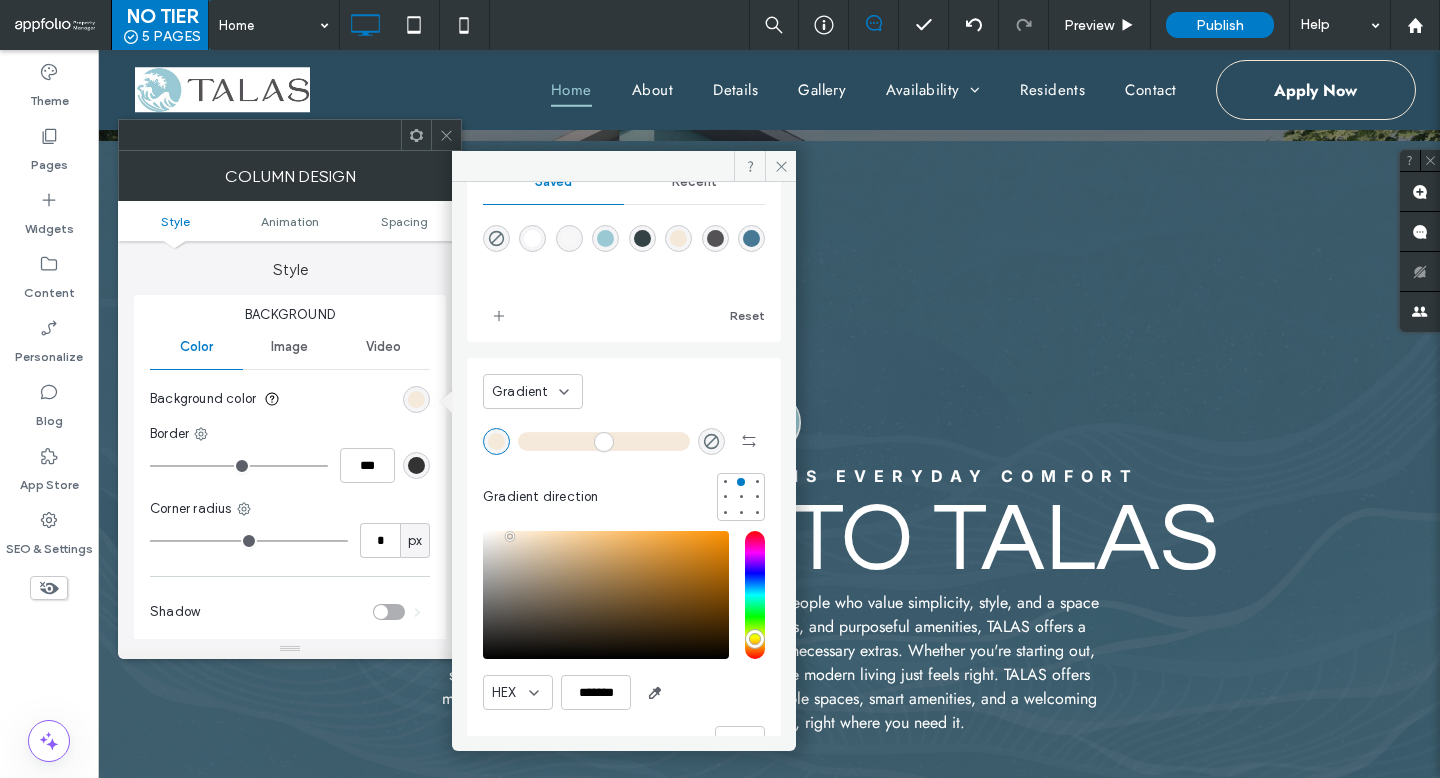 drag, startPoint x: 659, startPoint y: 444, endPoint x: 700, endPoint y: 444, distance: 41 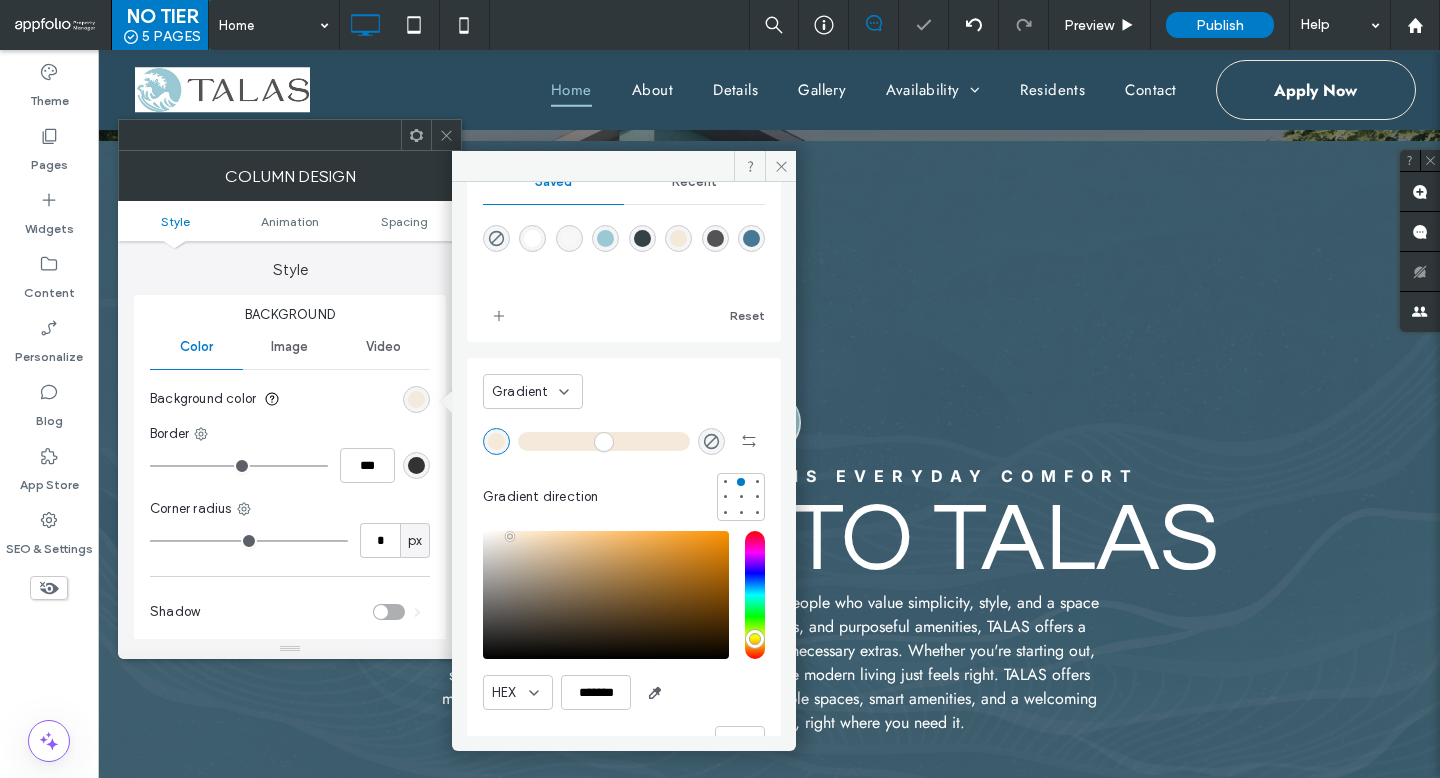 scroll, scrollTop: 108, scrollLeft: 0, axis: vertical 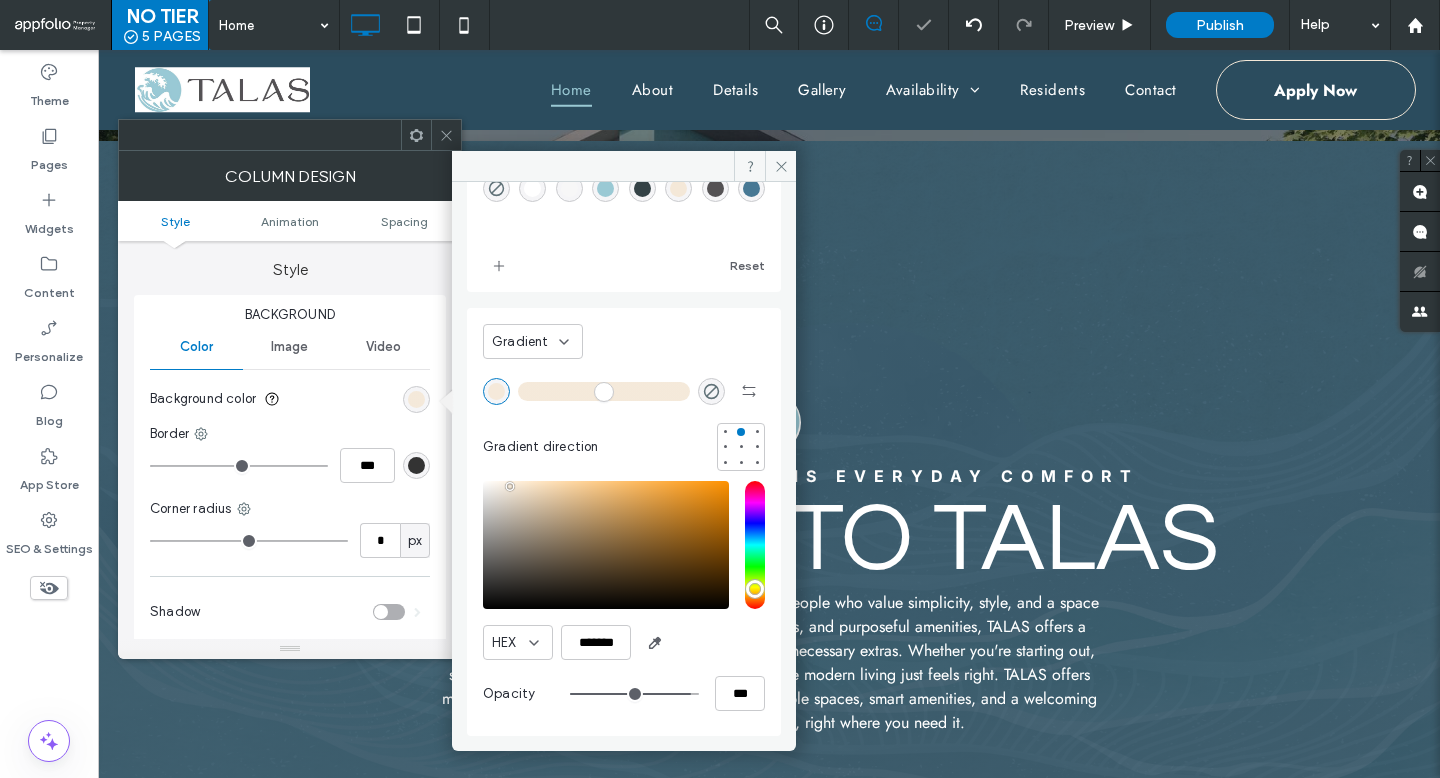 click at bounding box center [634, 694] 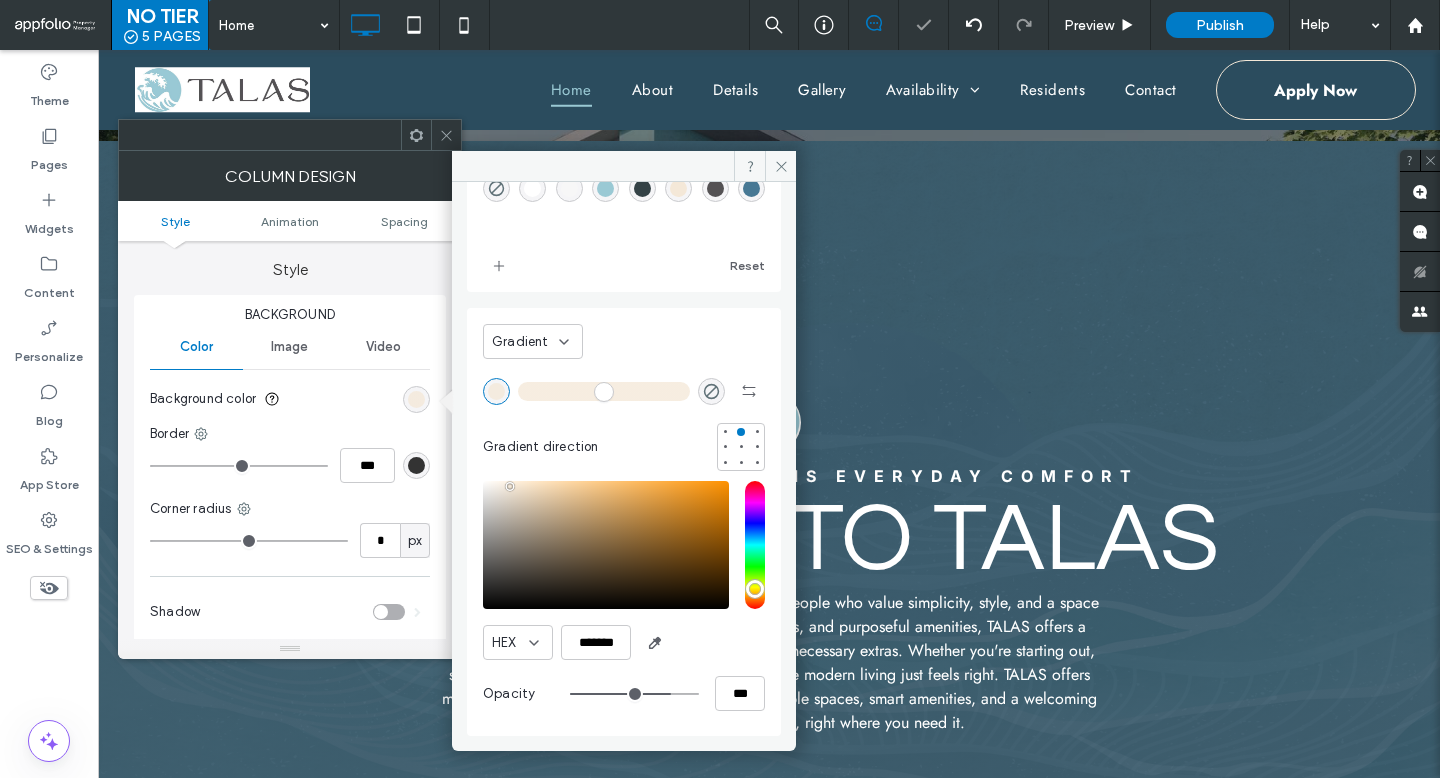 click at bounding box center (634, 694) 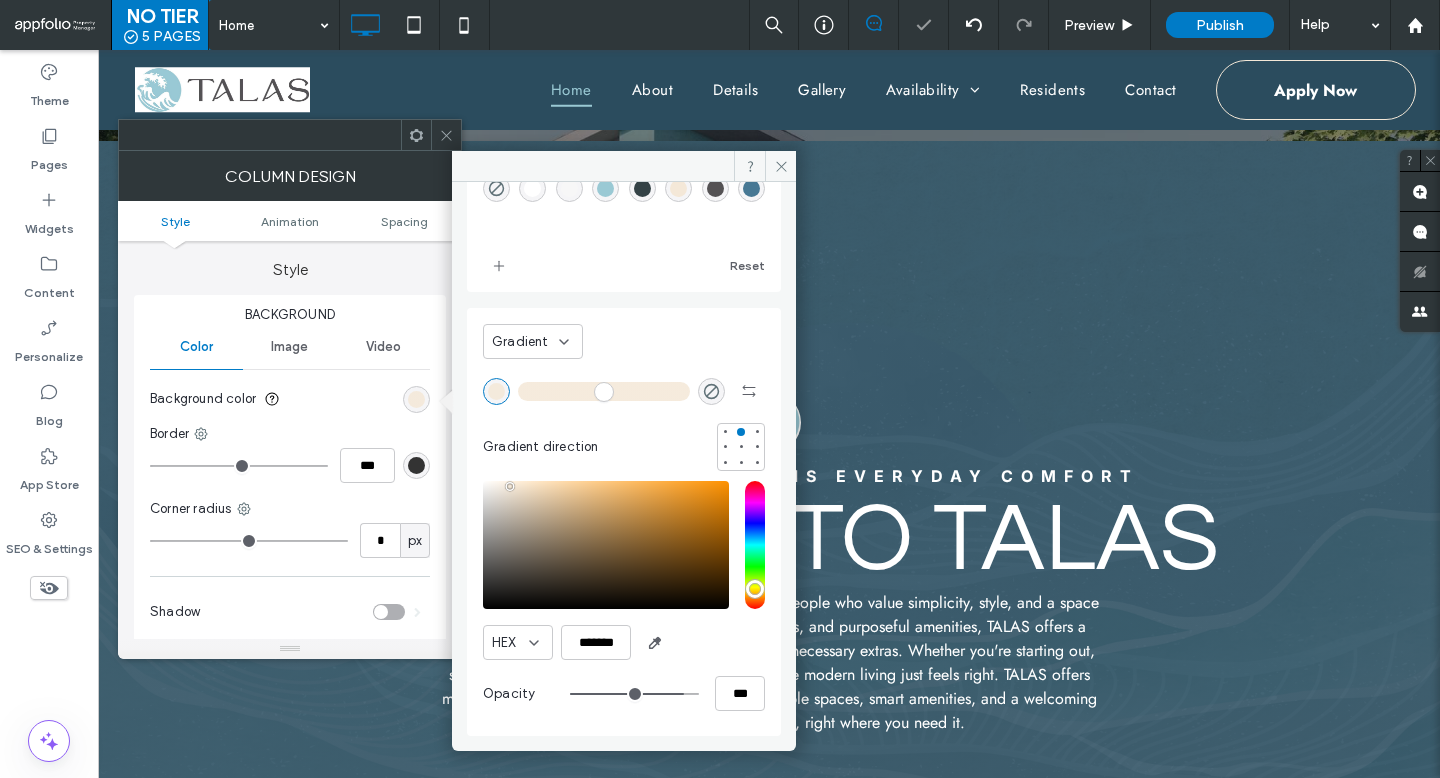 drag, startPoint x: 655, startPoint y: 699, endPoint x: 666, endPoint y: 699, distance: 11 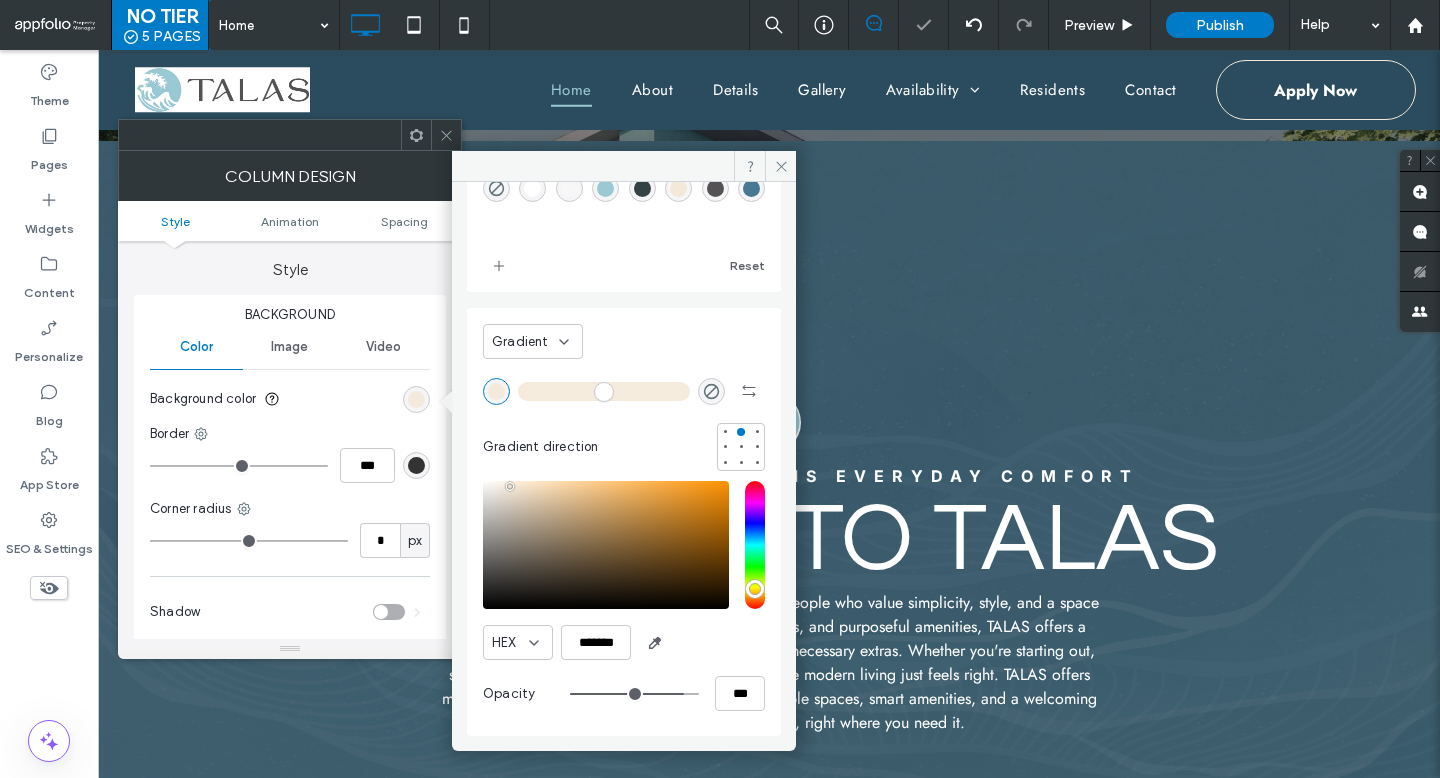 click at bounding box center [634, 694] 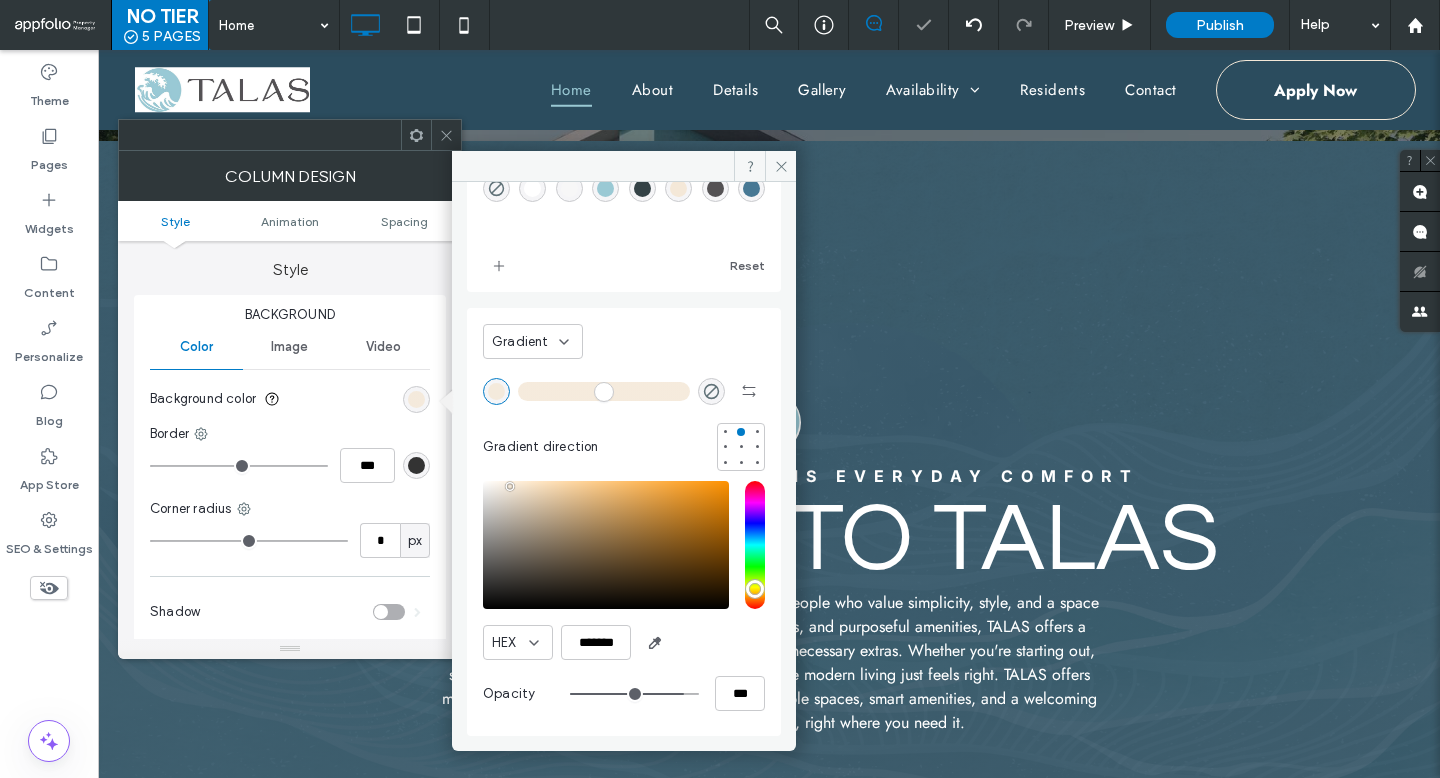 click 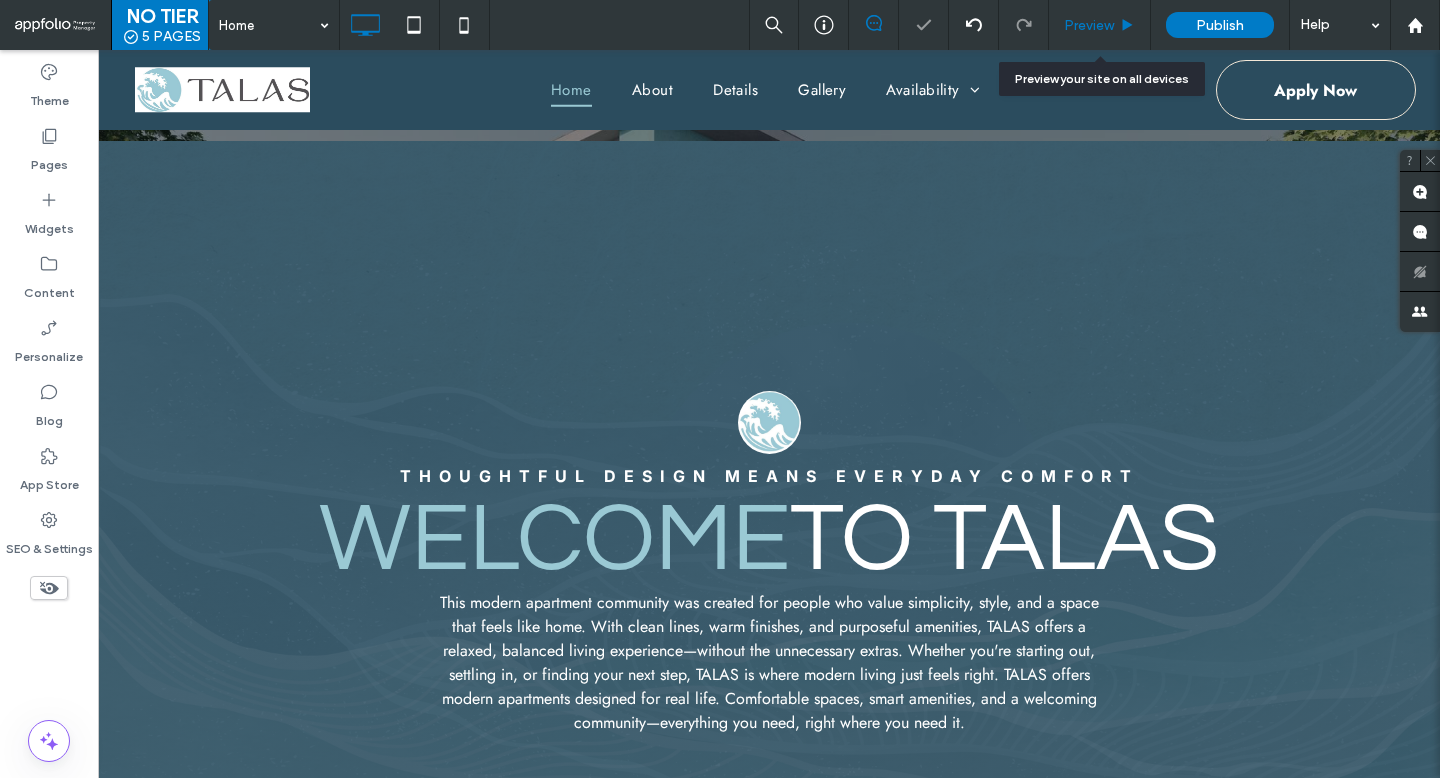 click on "Preview" at bounding box center [1089, 25] 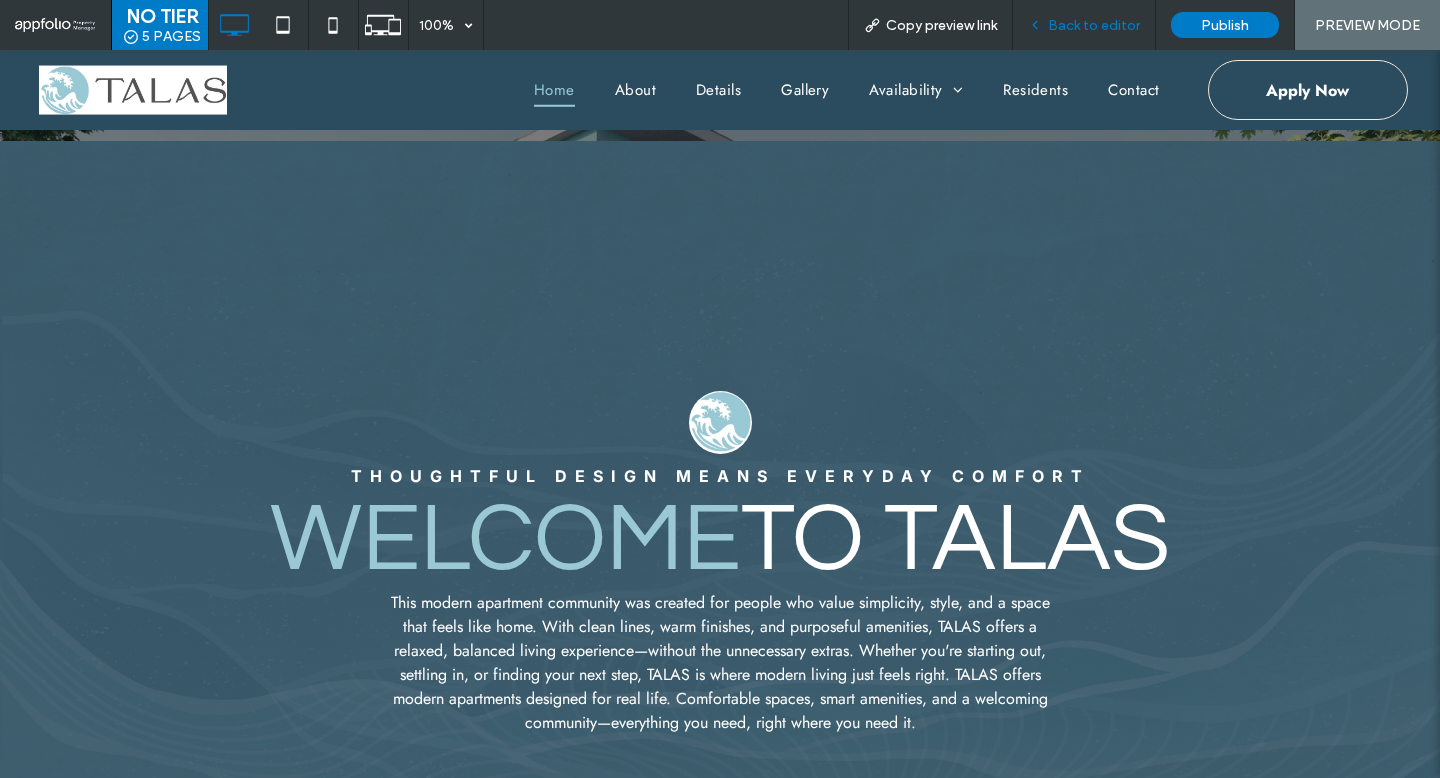 click on "Back to editor" at bounding box center (1084, 25) 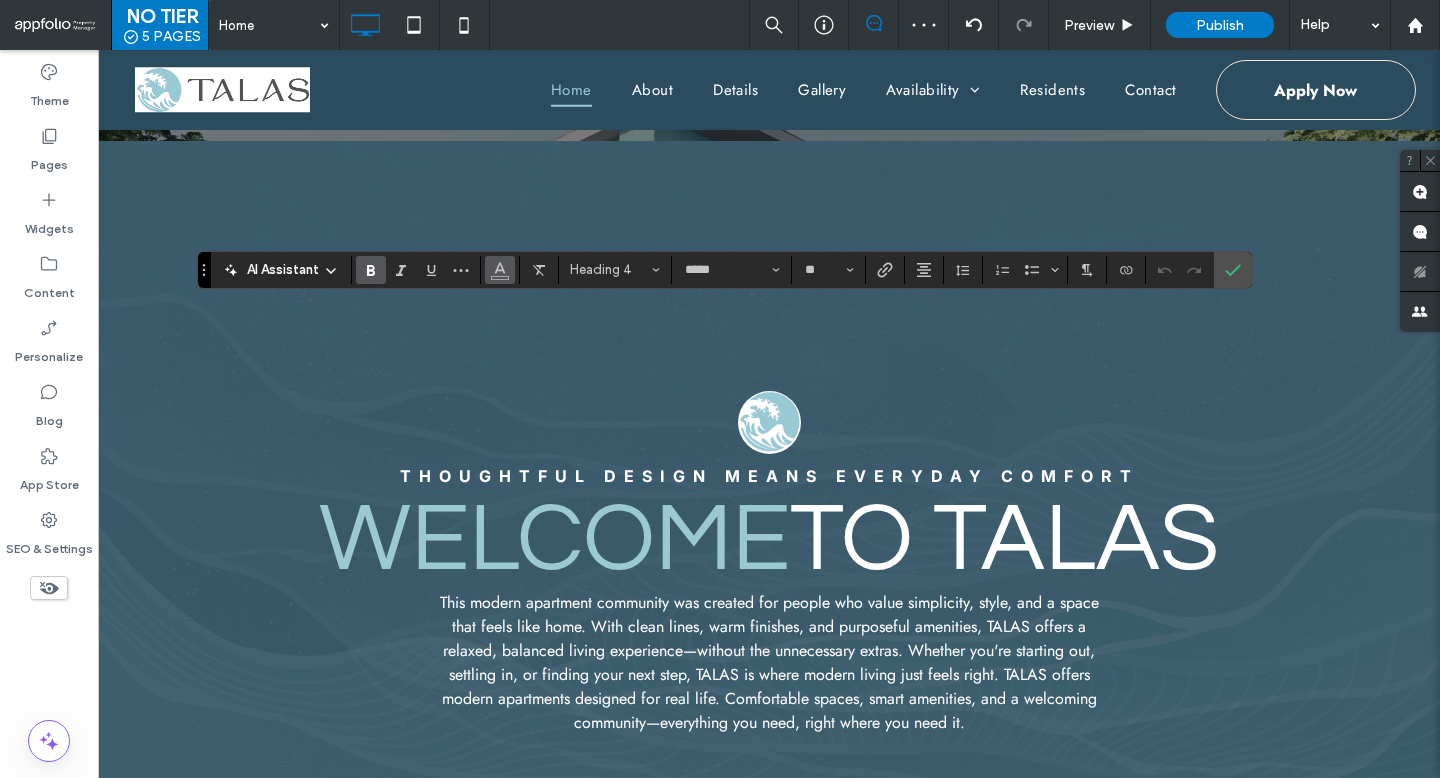 click at bounding box center (500, 268) 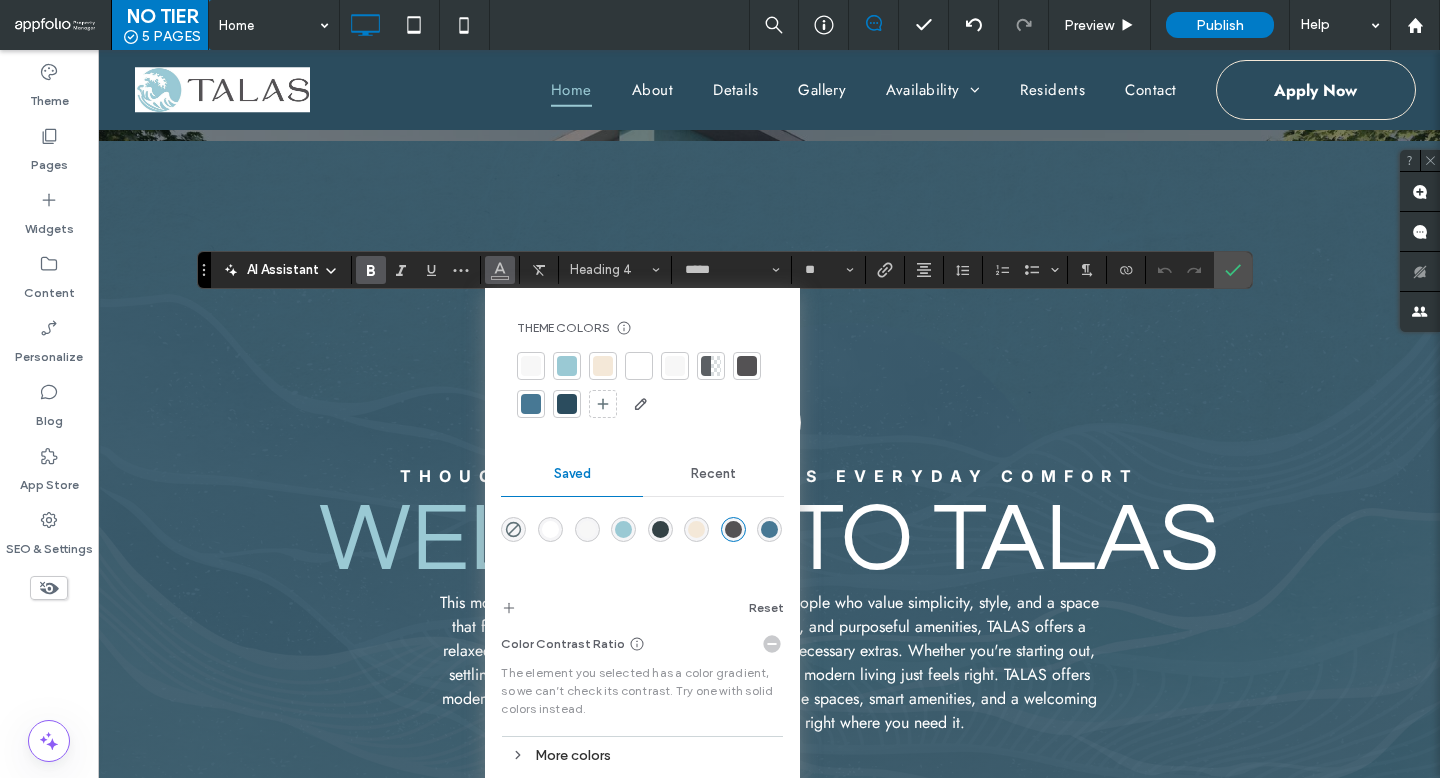 click at bounding box center [531, 404] 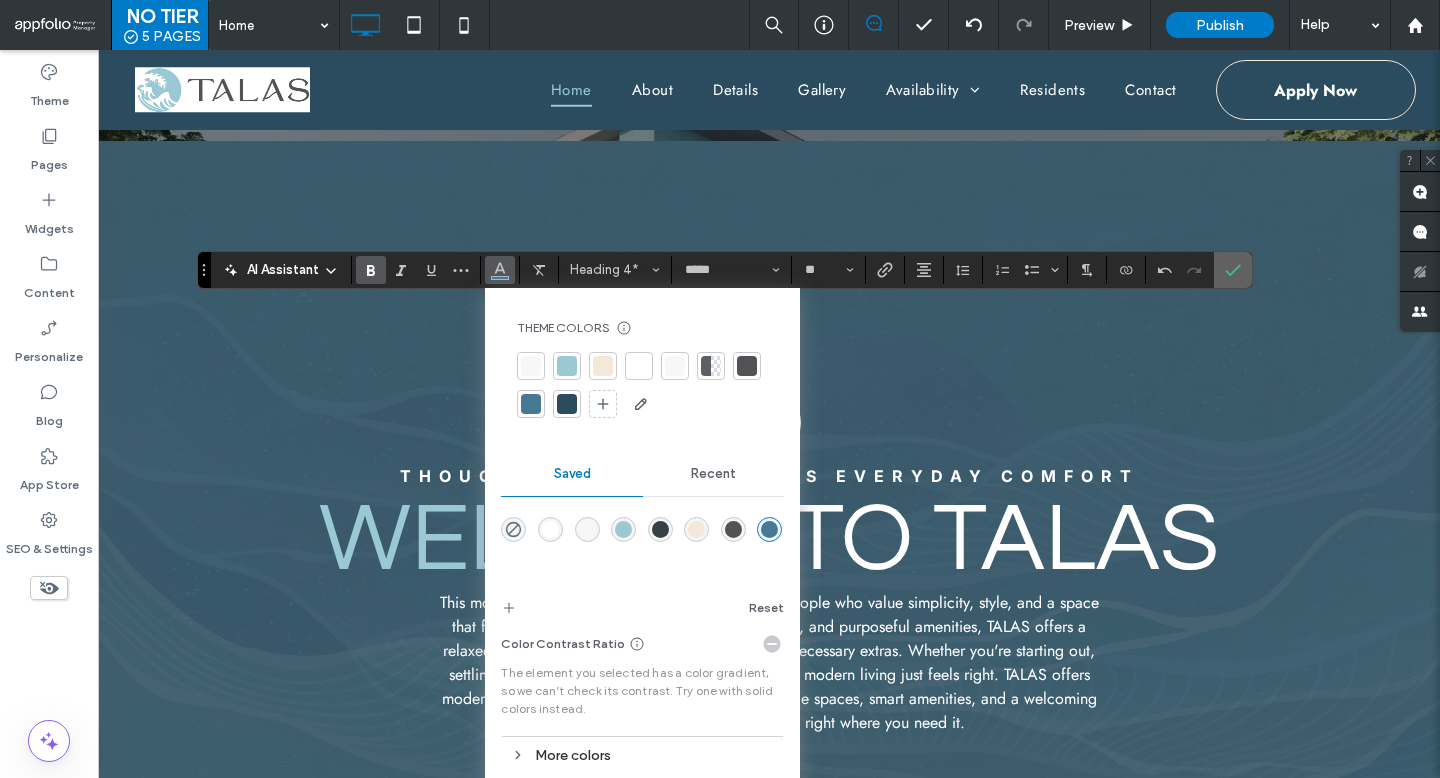 click at bounding box center (1233, 270) 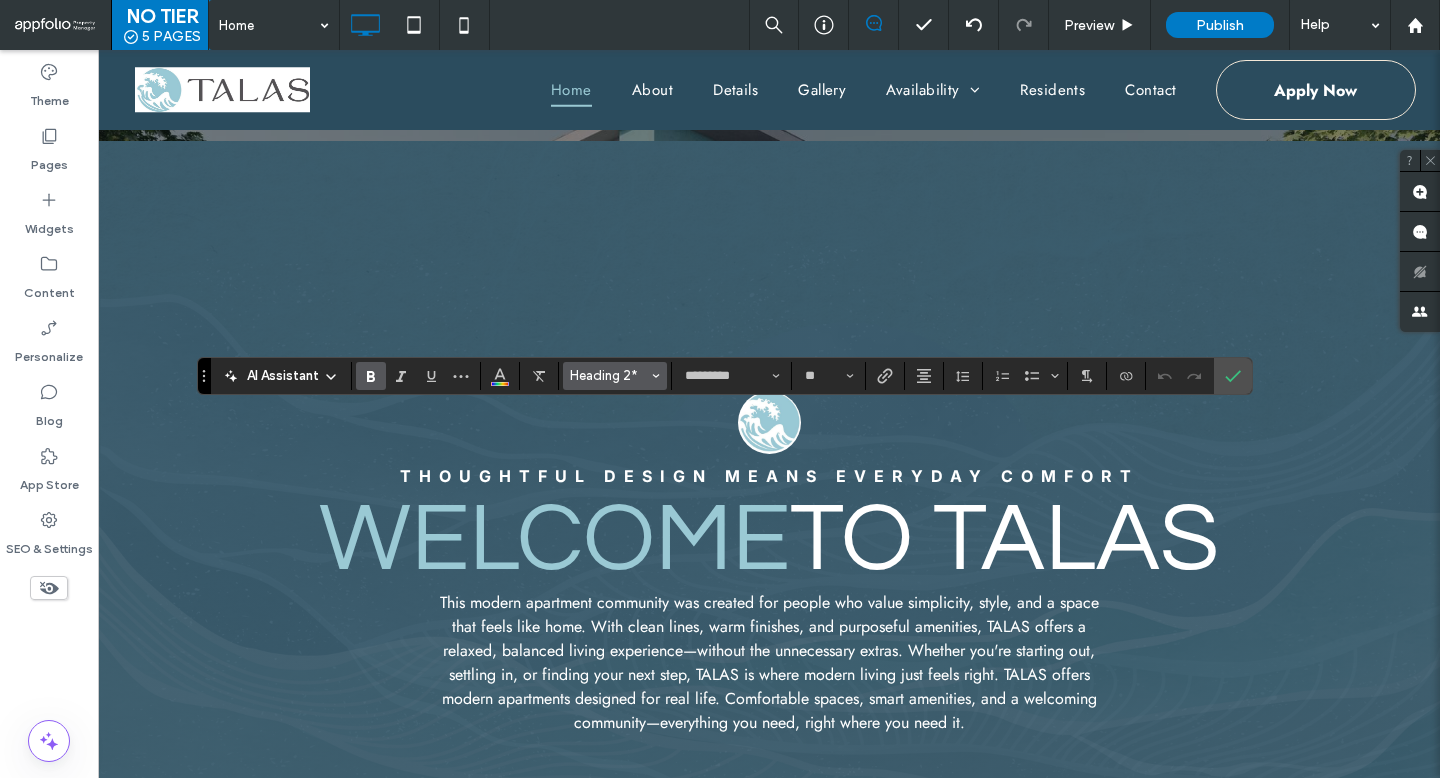 click on "Heading 2*" at bounding box center [609, 375] 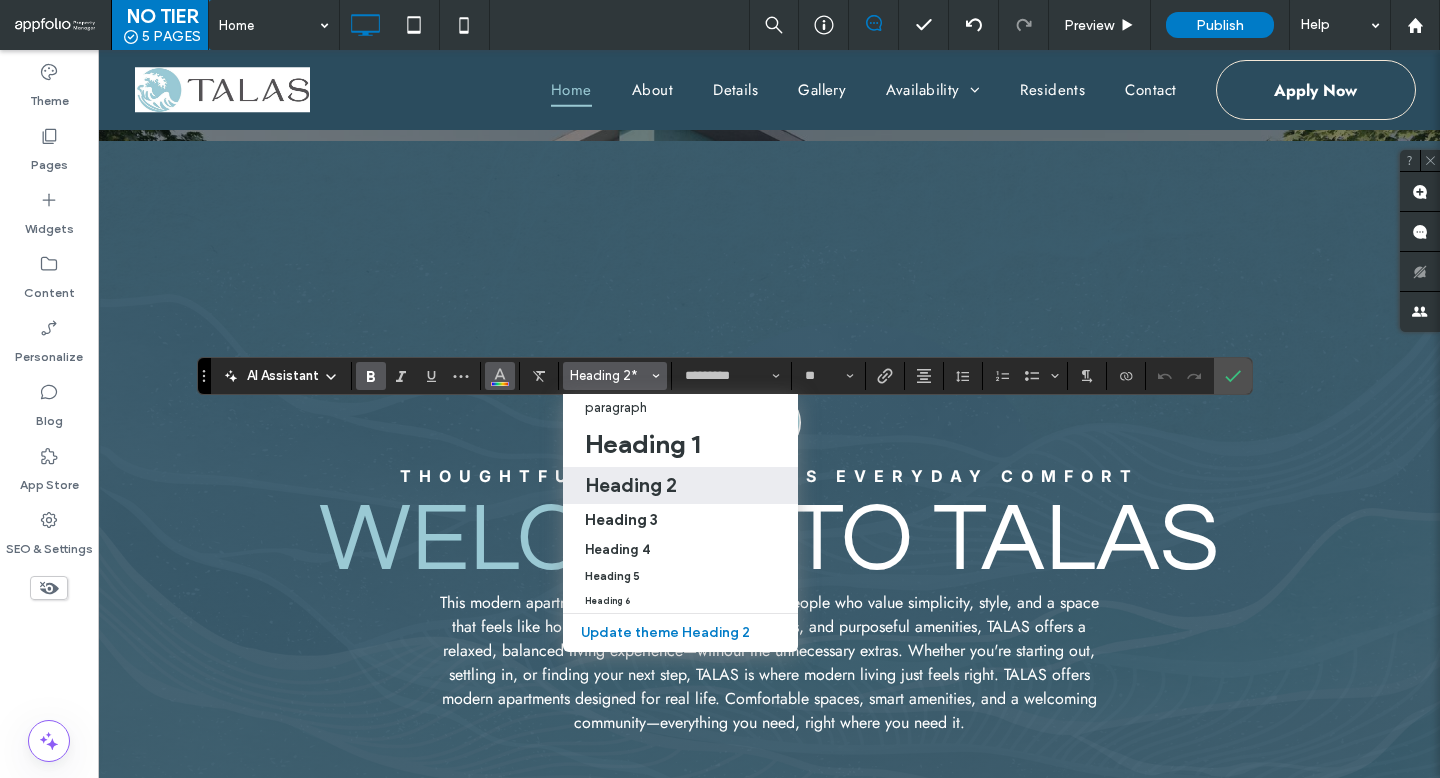 click at bounding box center (500, 376) 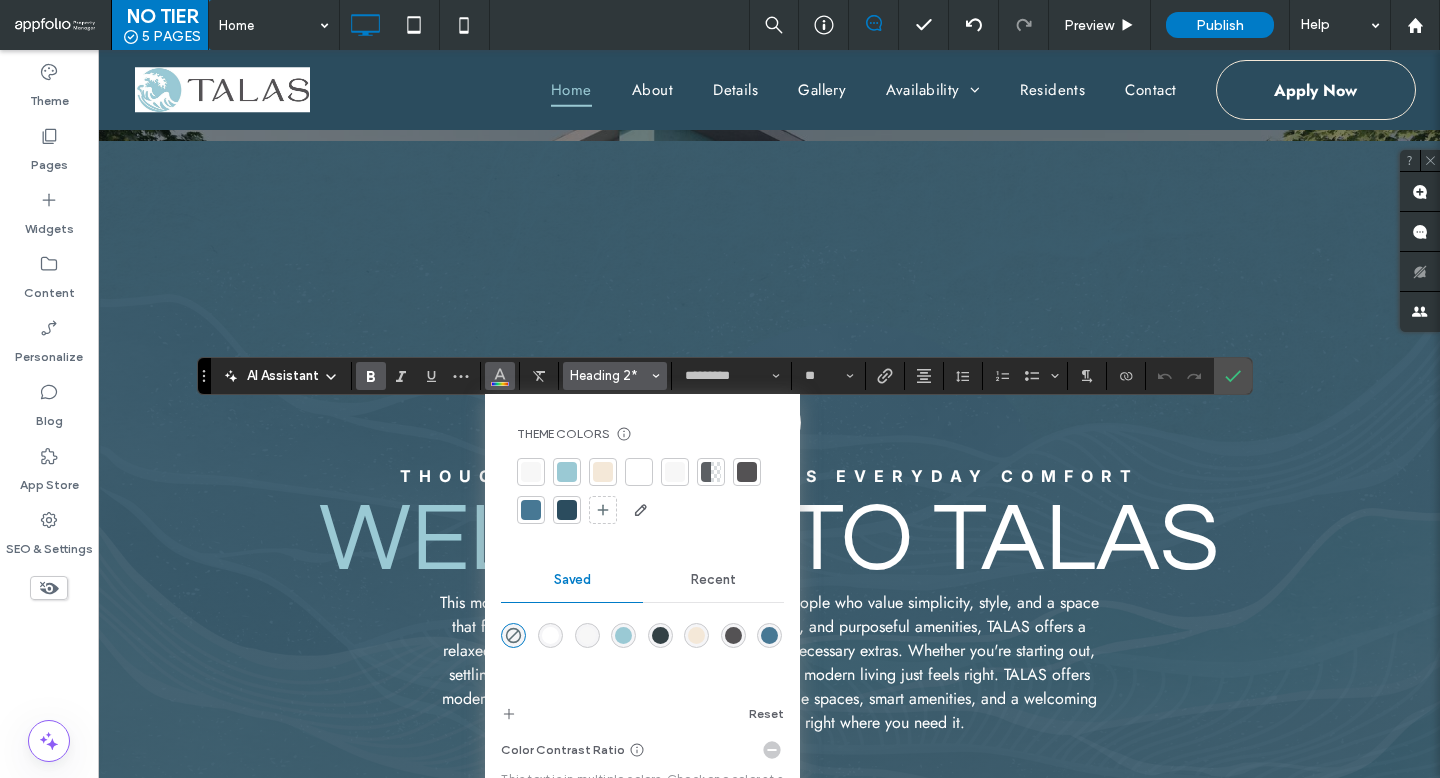 click on "Heading 2*" at bounding box center (609, 375) 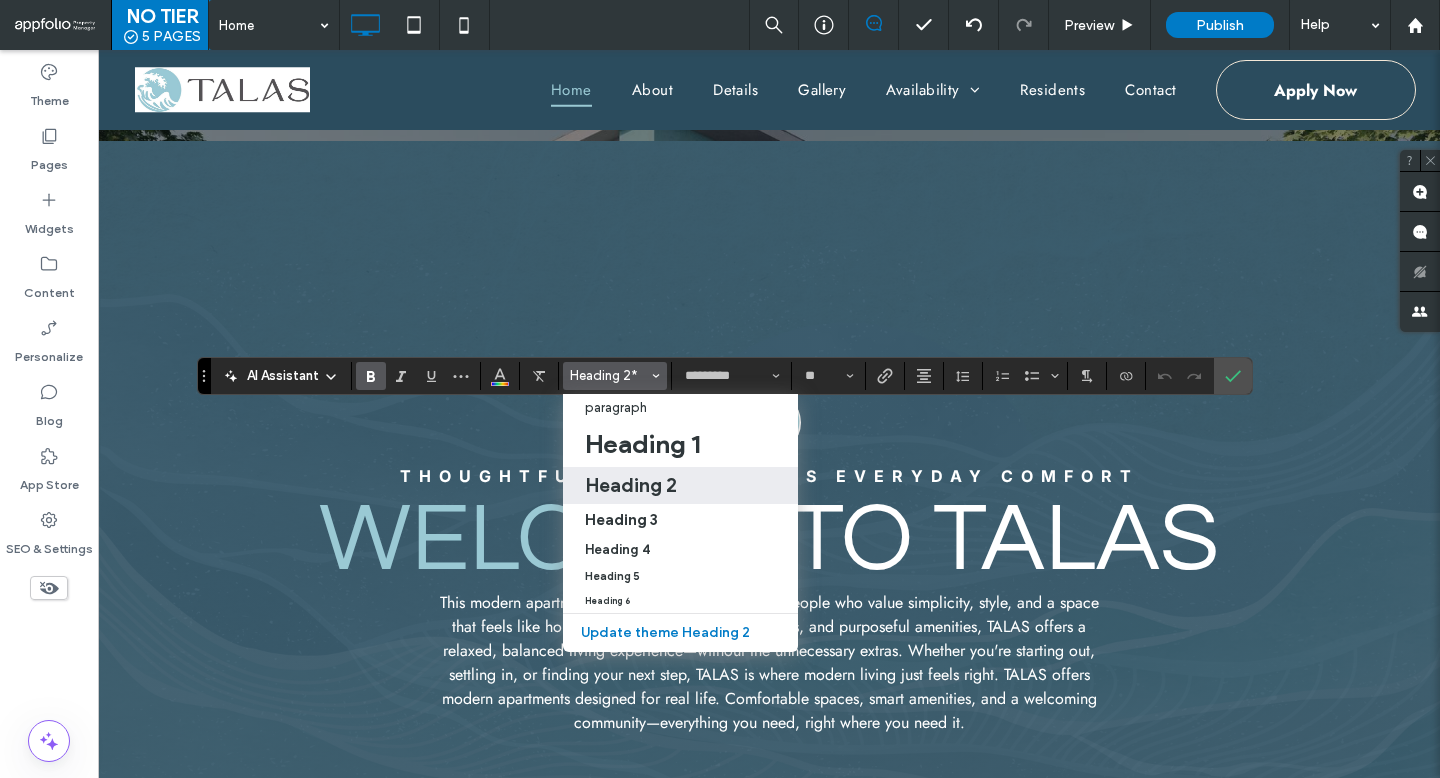 click on "Heading 2" at bounding box center (631, 485) 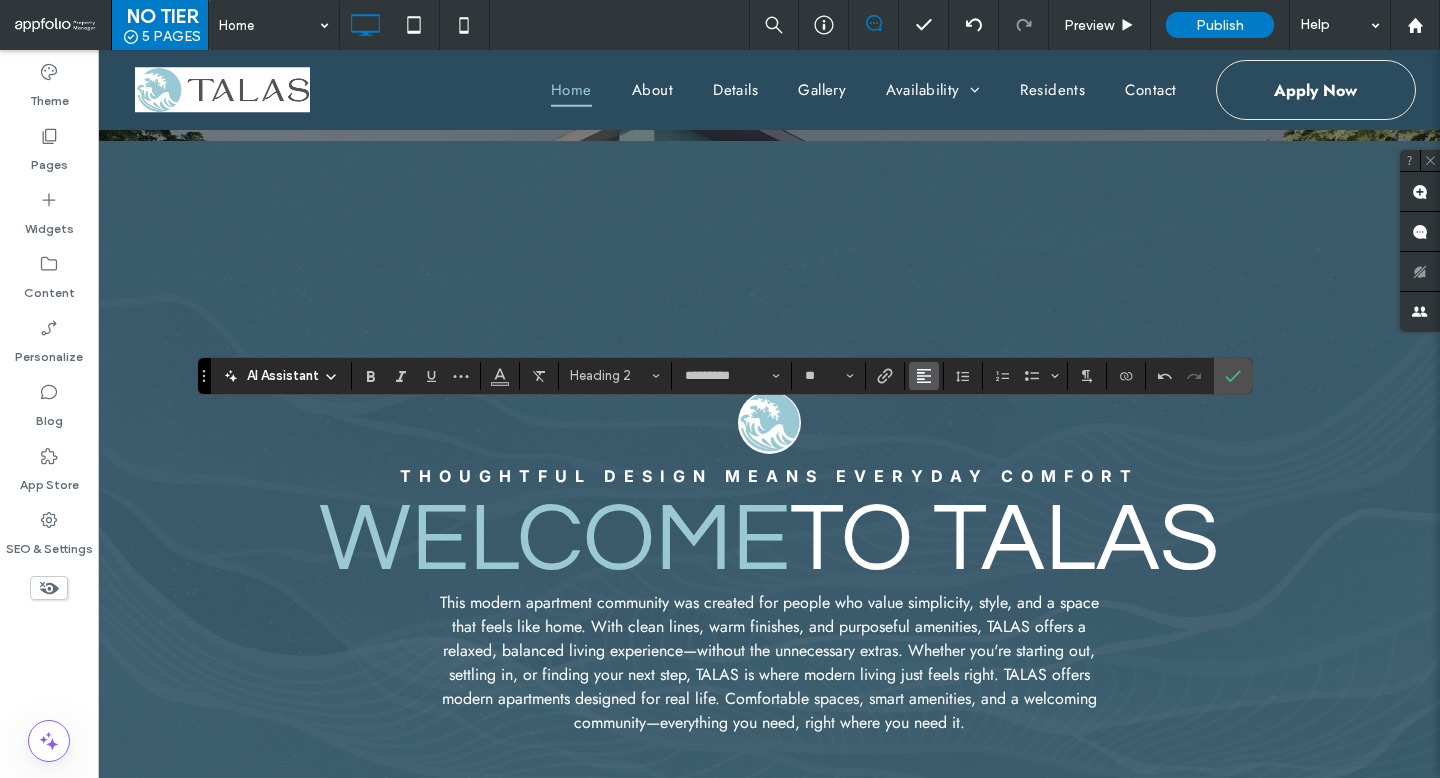 click 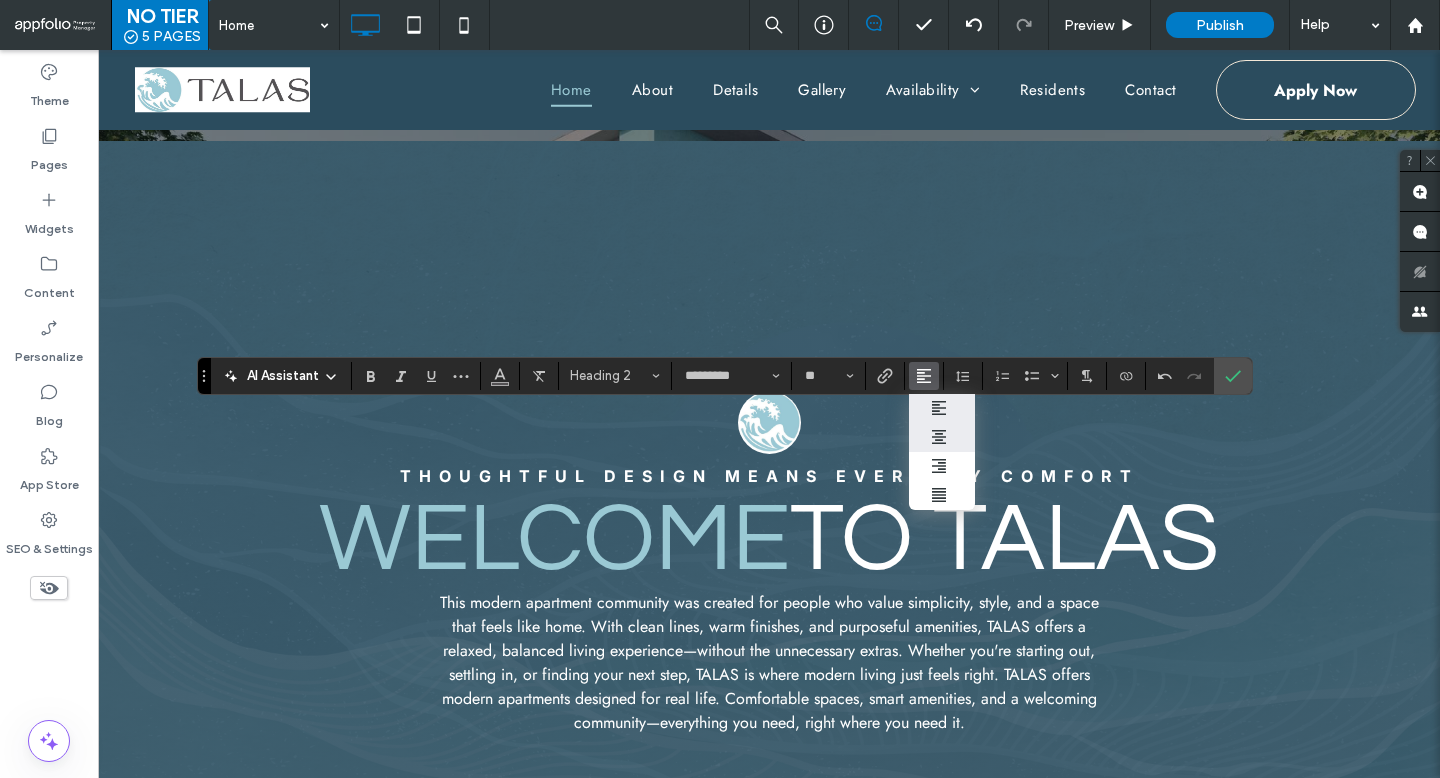click 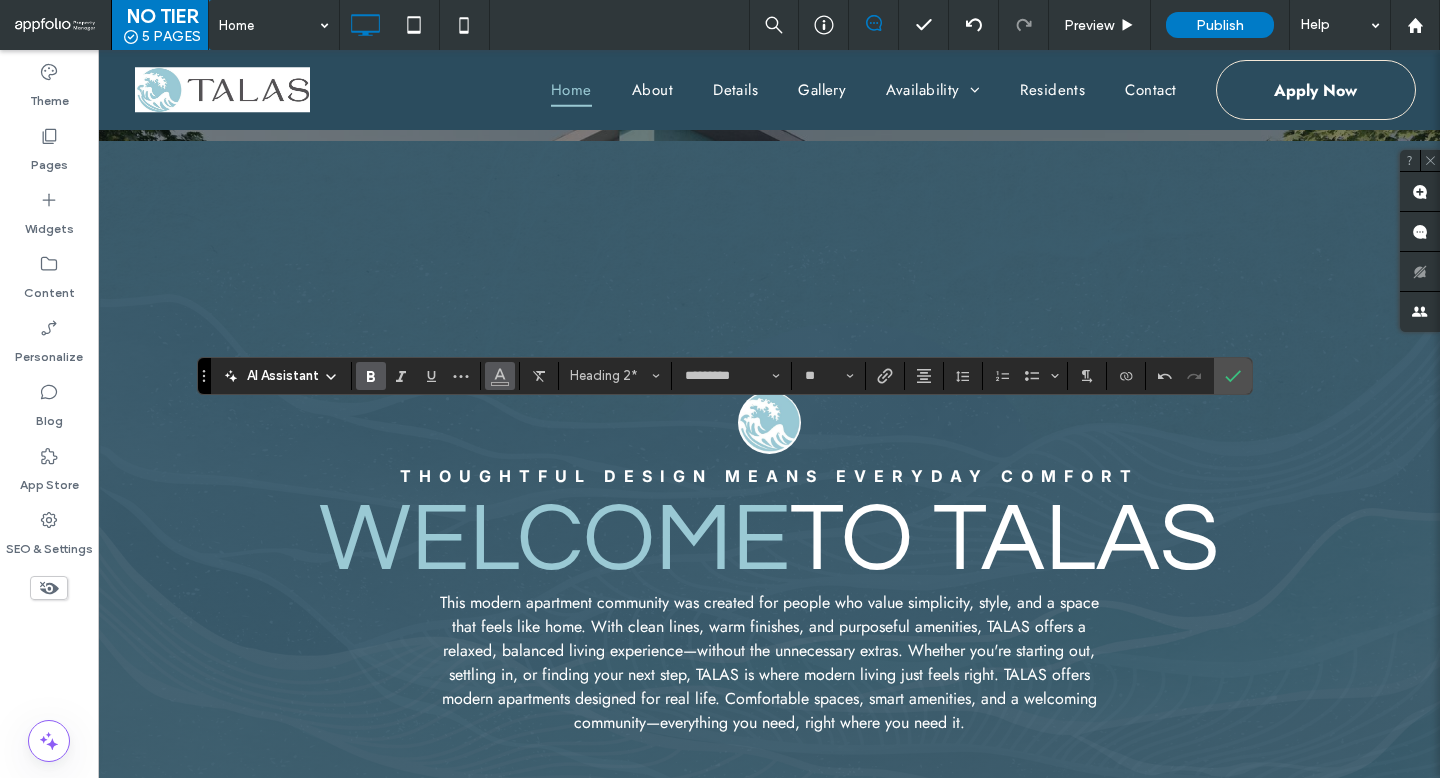 click 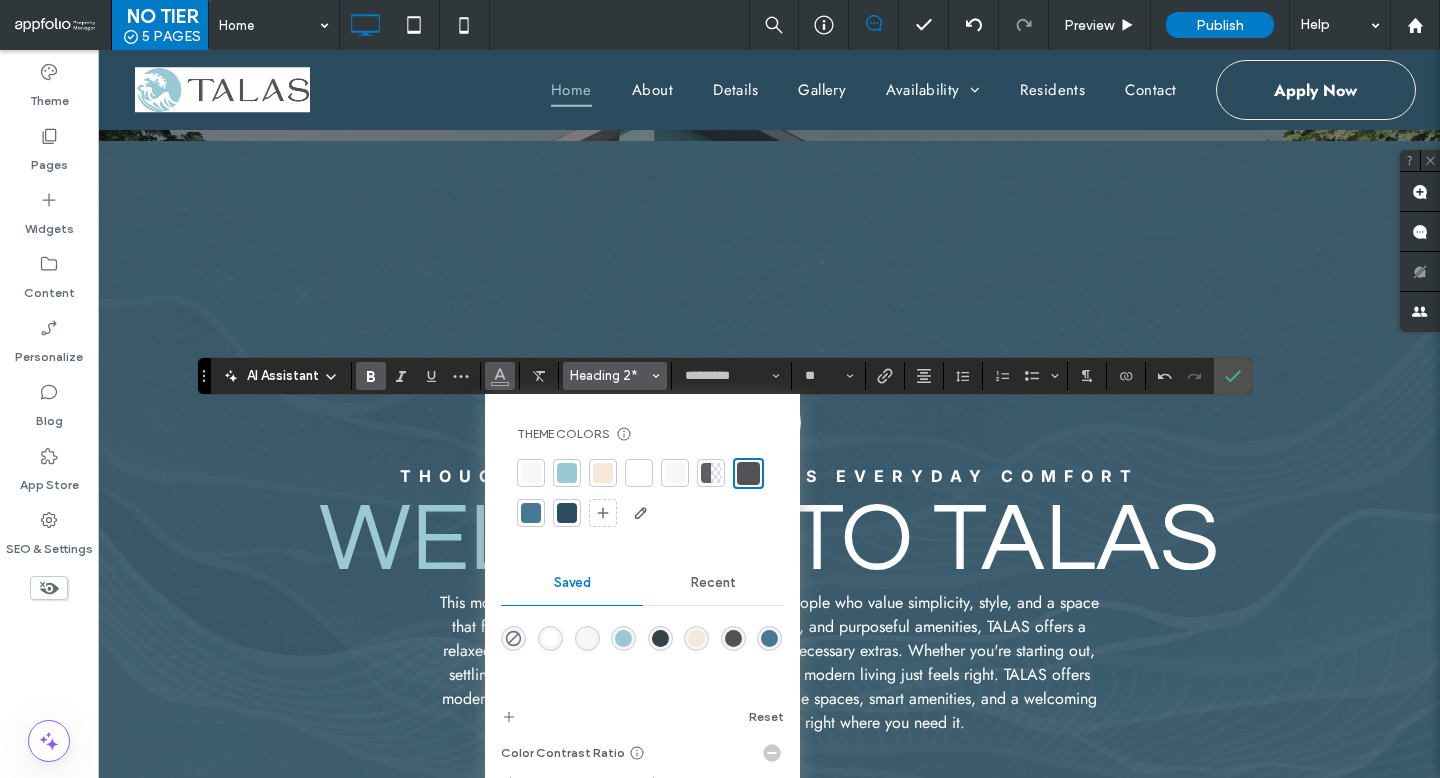 click on "Heading 2*" at bounding box center (609, 375) 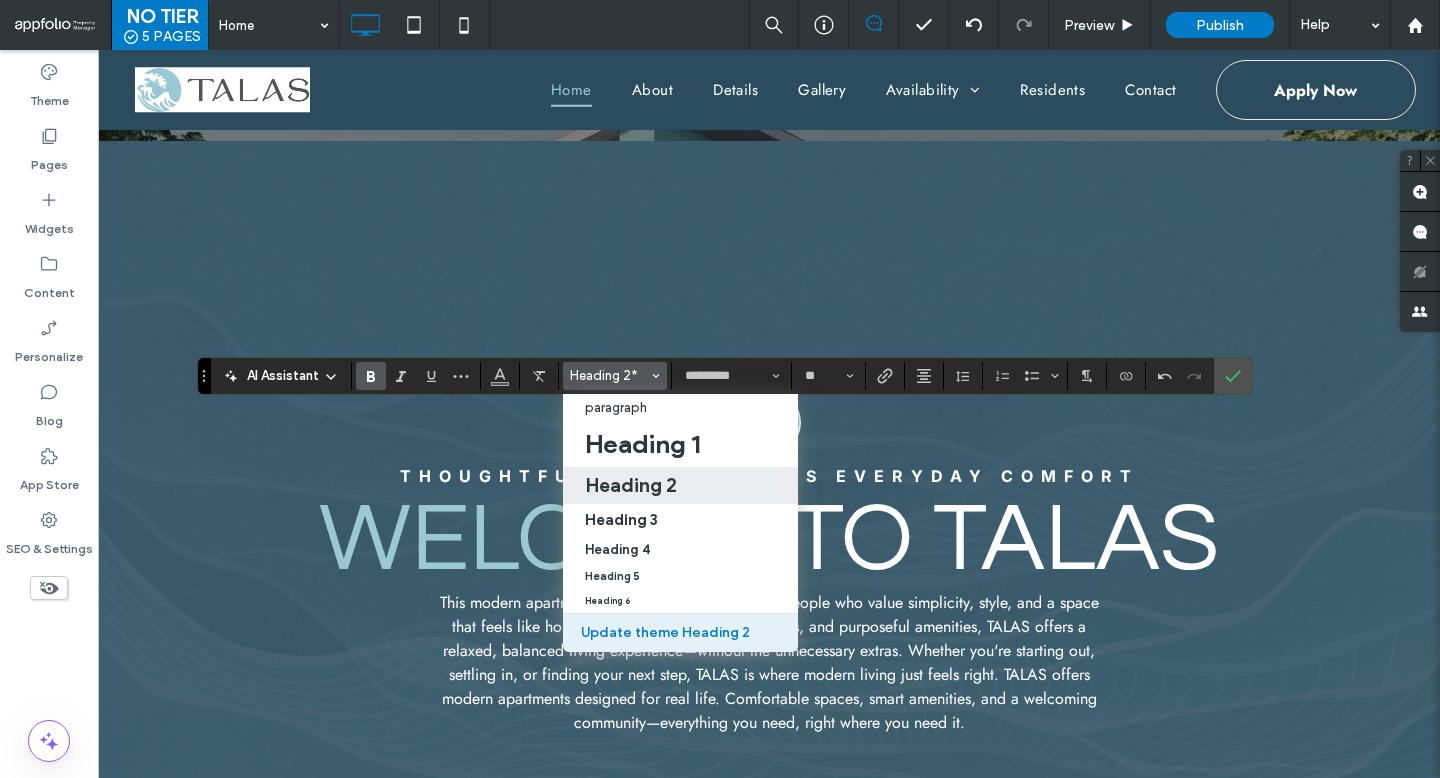 click on "Update theme Heading 2" at bounding box center [680, 633] 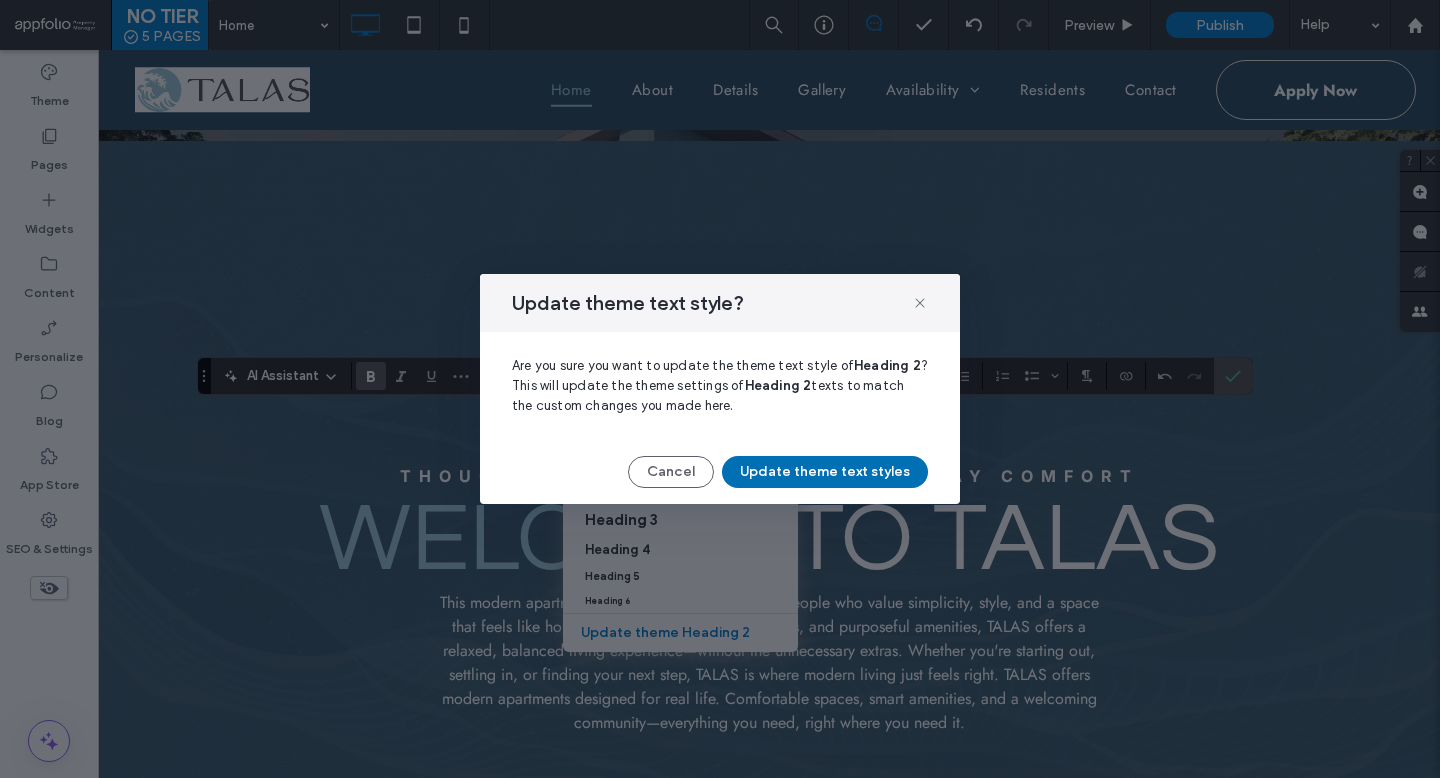 click on "Update theme text styles" at bounding box center (825, 472) 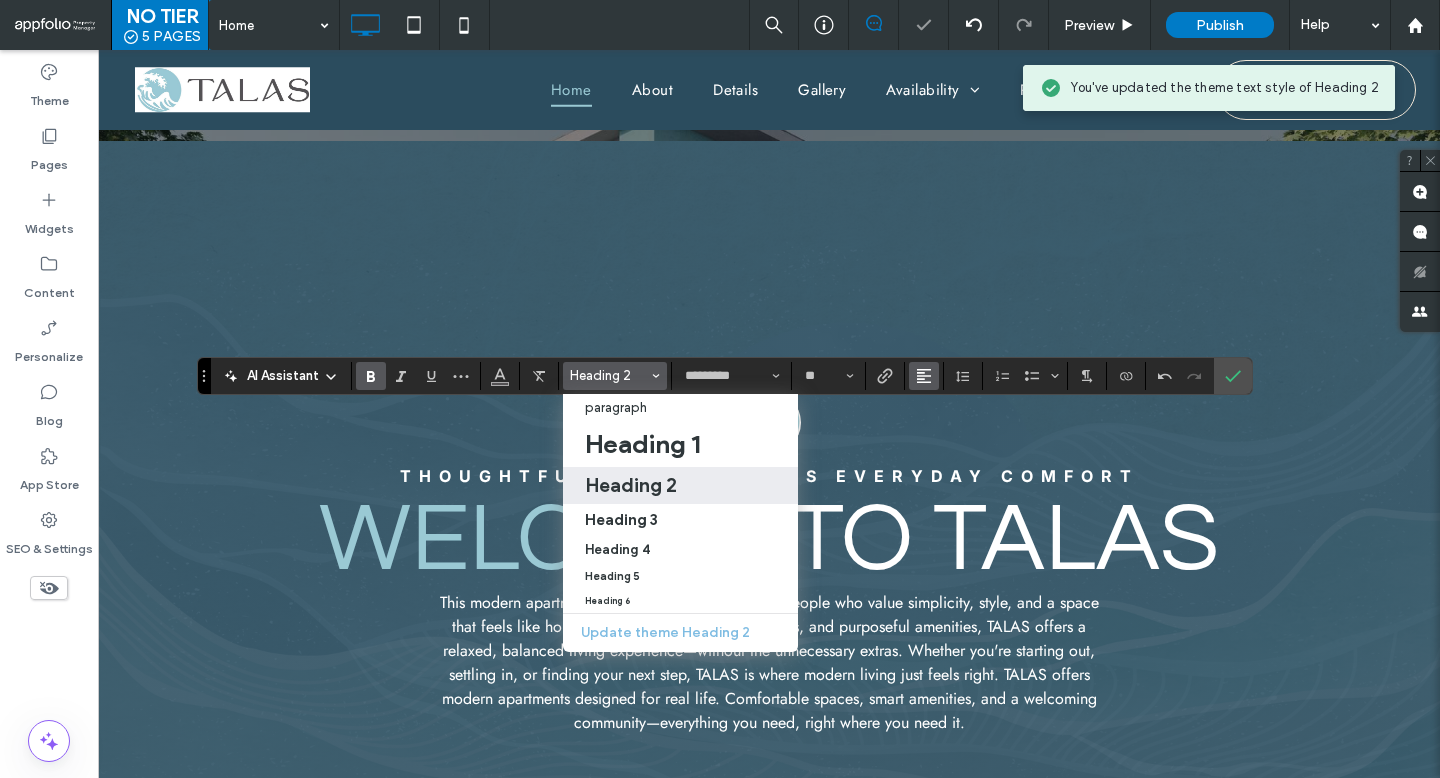 click at bounding box center [924, 376] 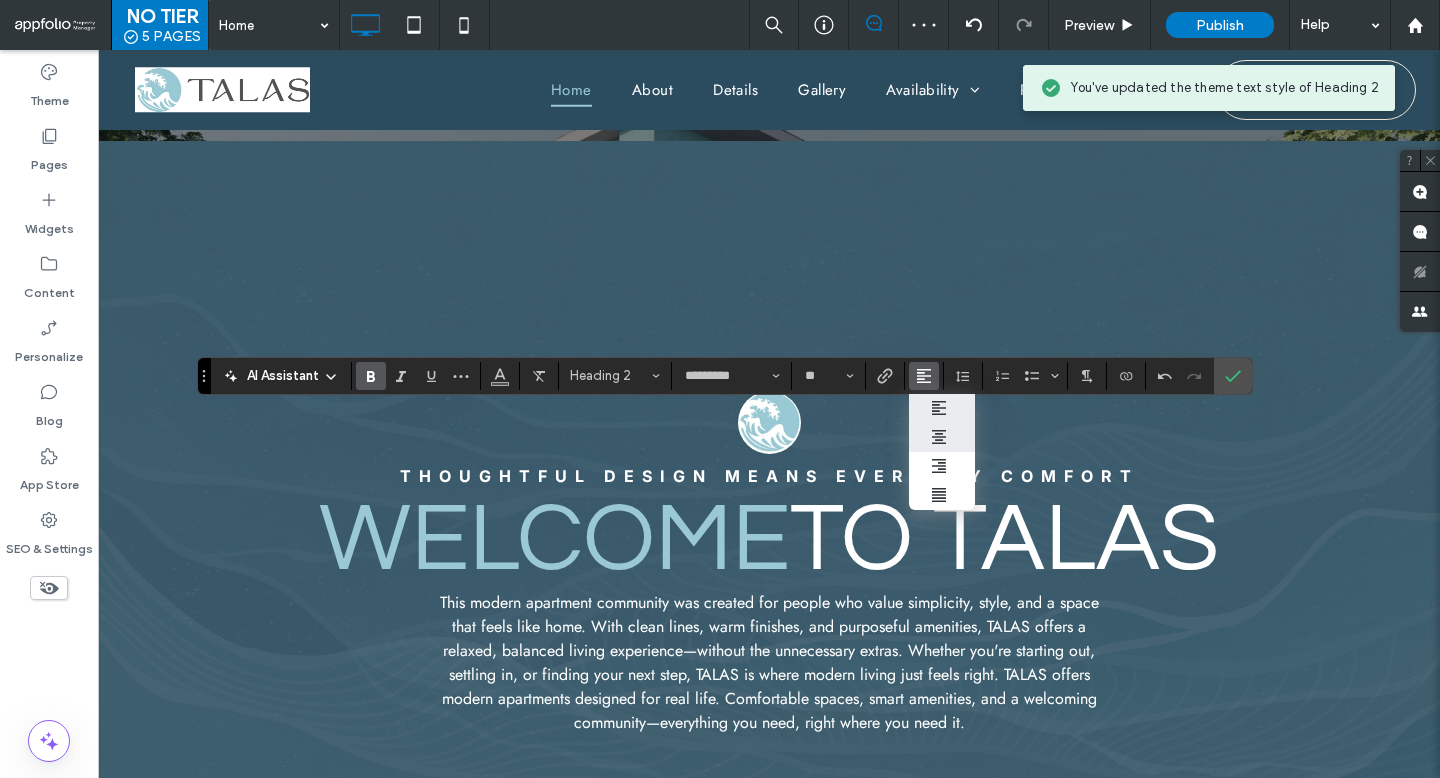 click at bounding box center [942, 437] 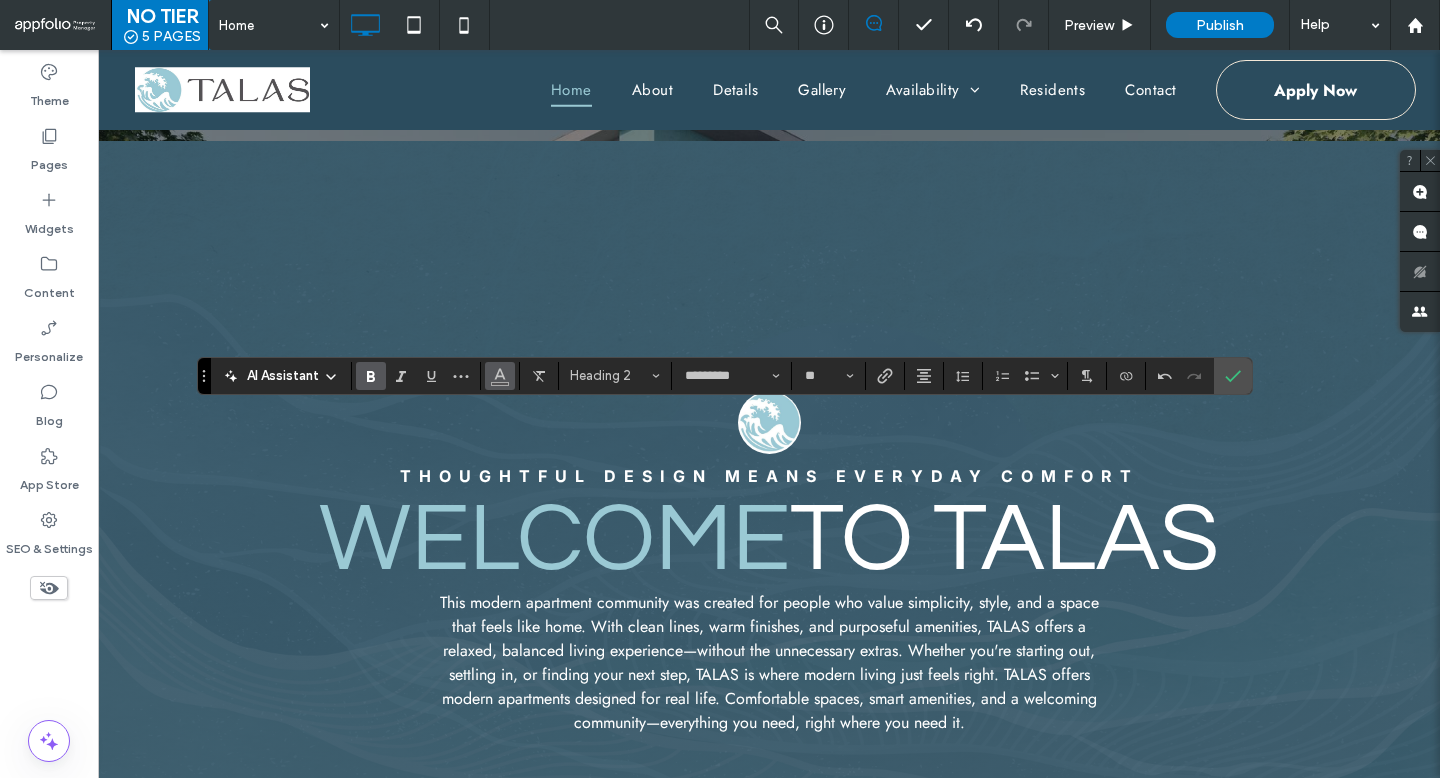 click 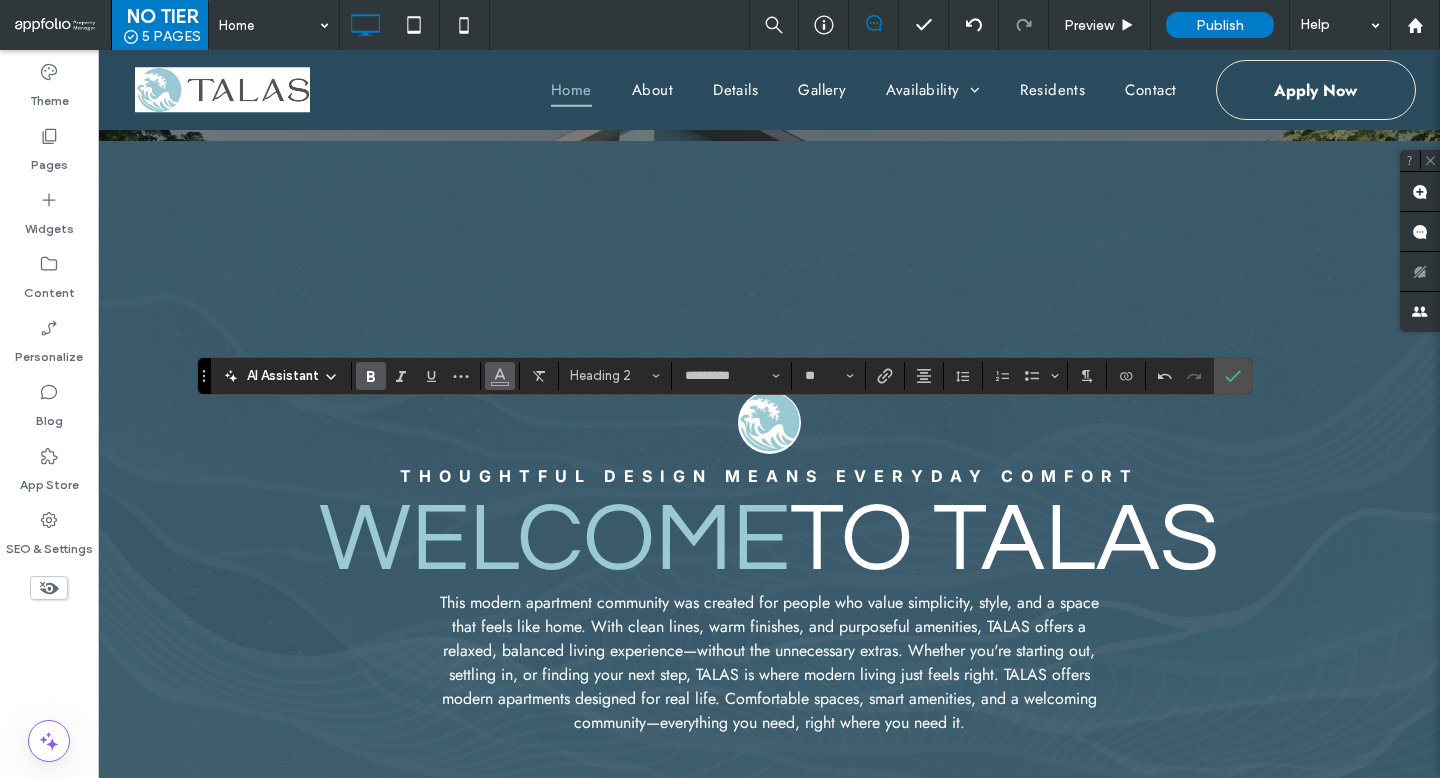 click 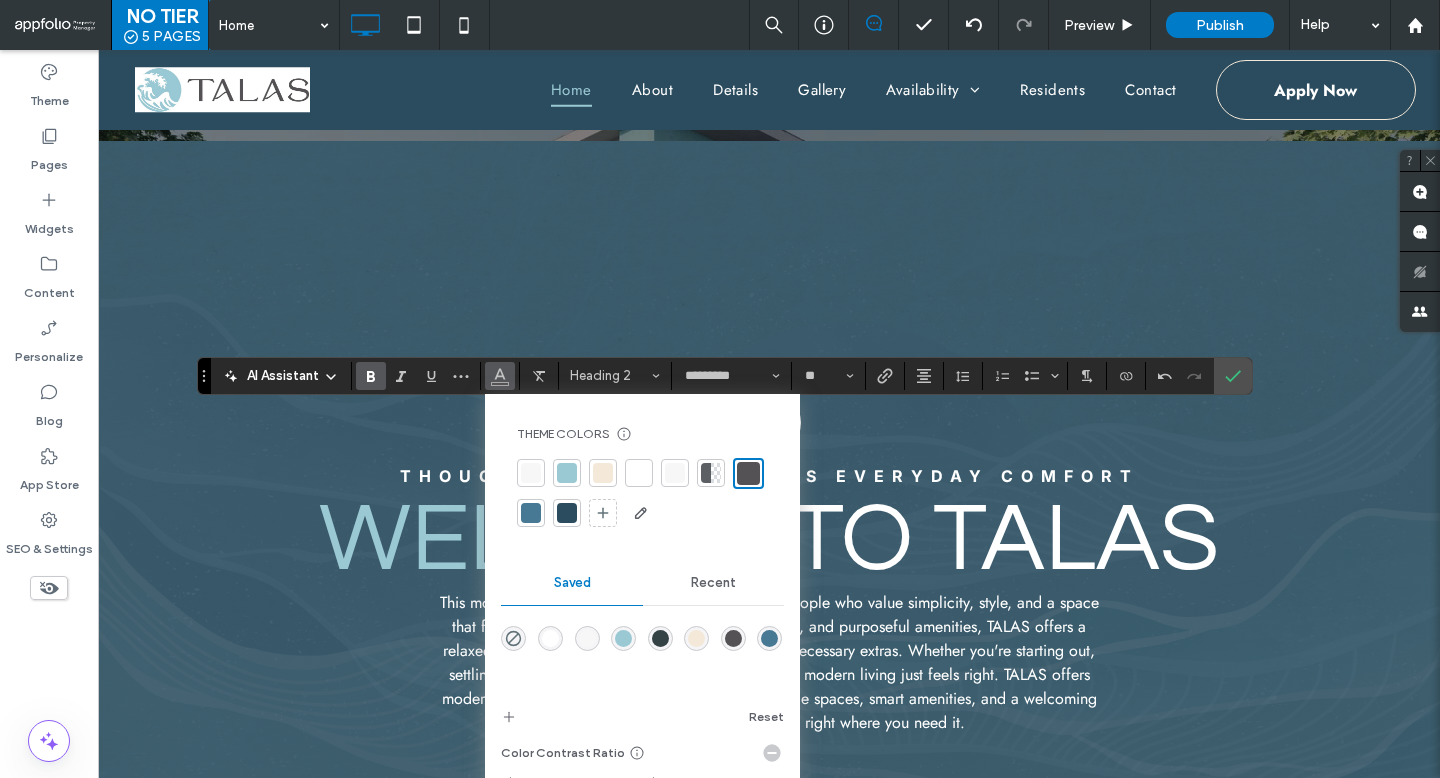 click at bounding box center [531, 513] 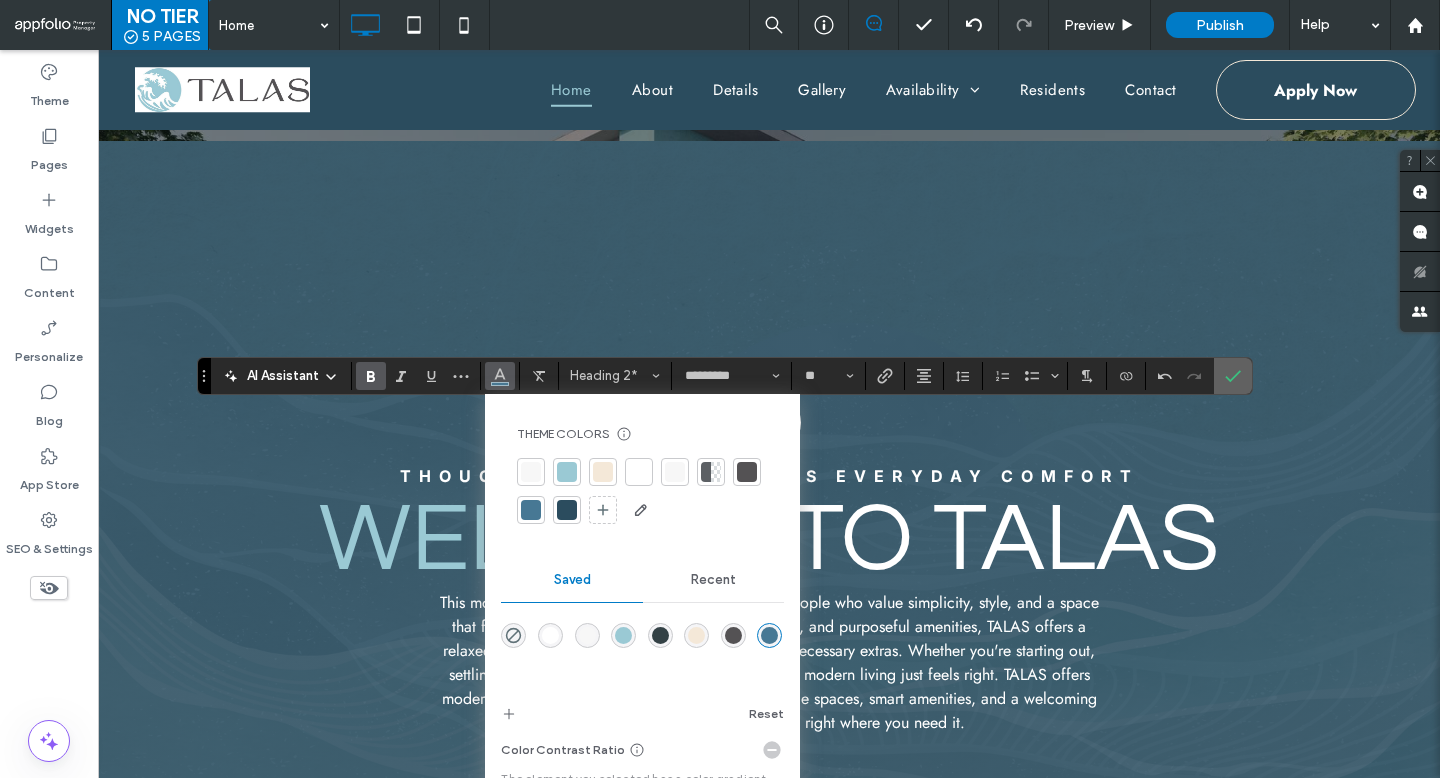 click at bounding box center [1233, 376] 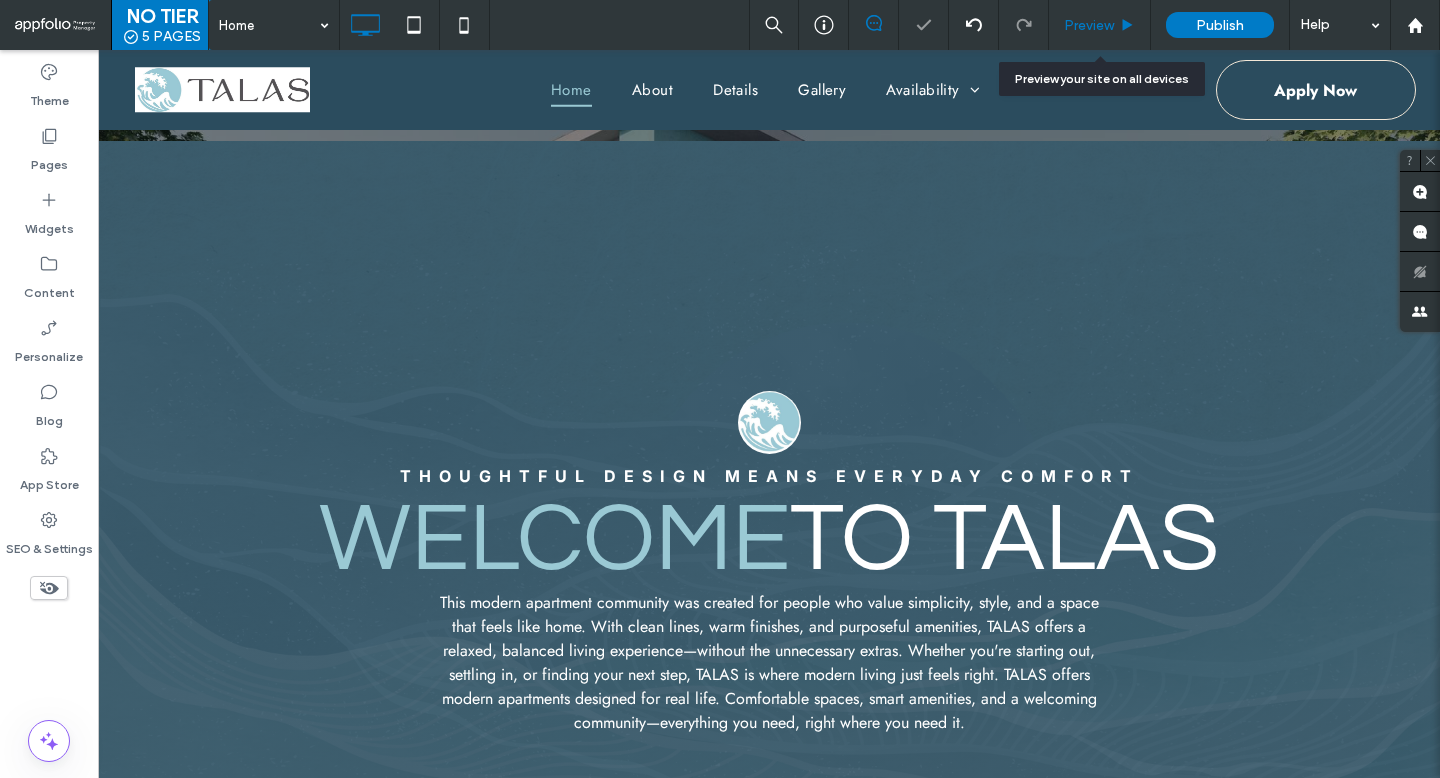 click 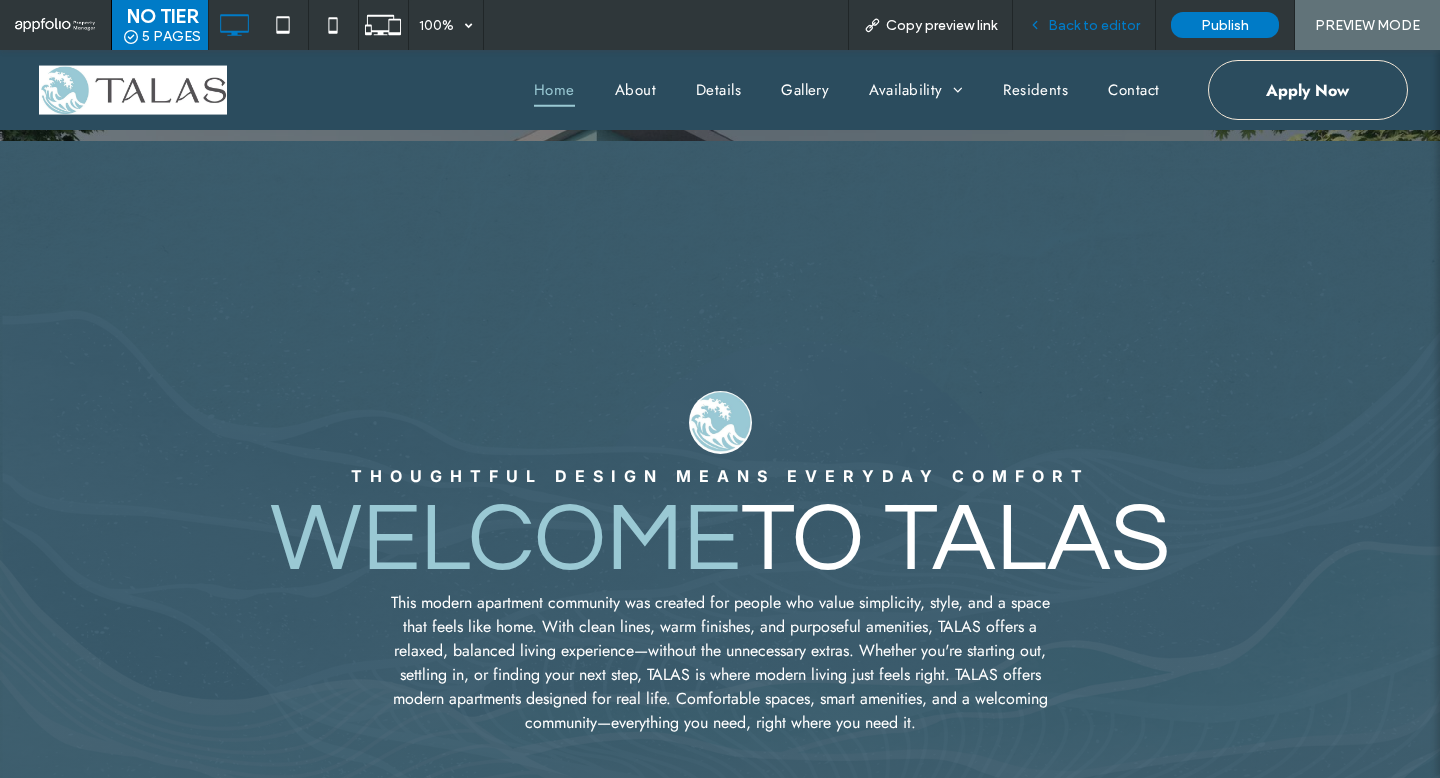 click on "Back to editor" at bounding box center (1094, 25) 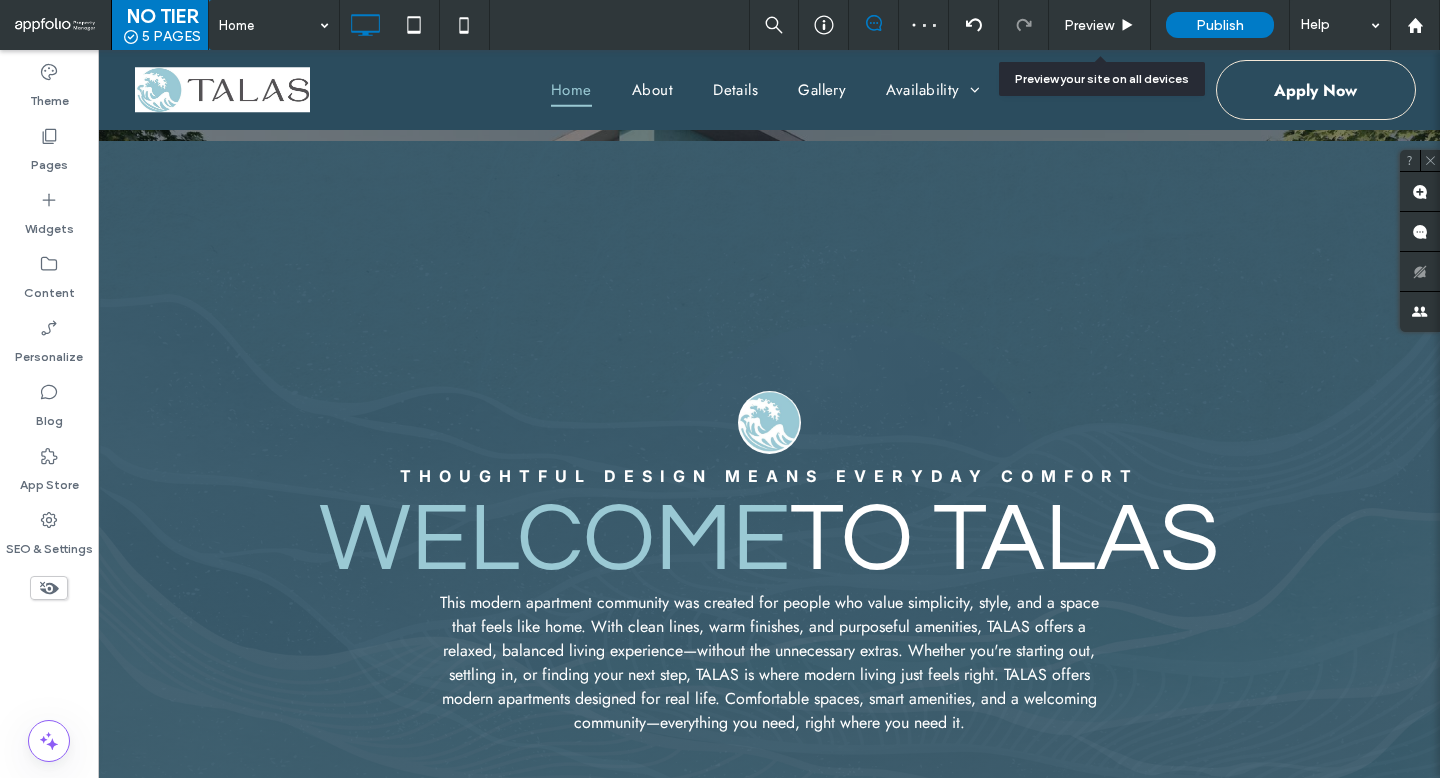 click on "Preview" at bounding box center (1099, 25) 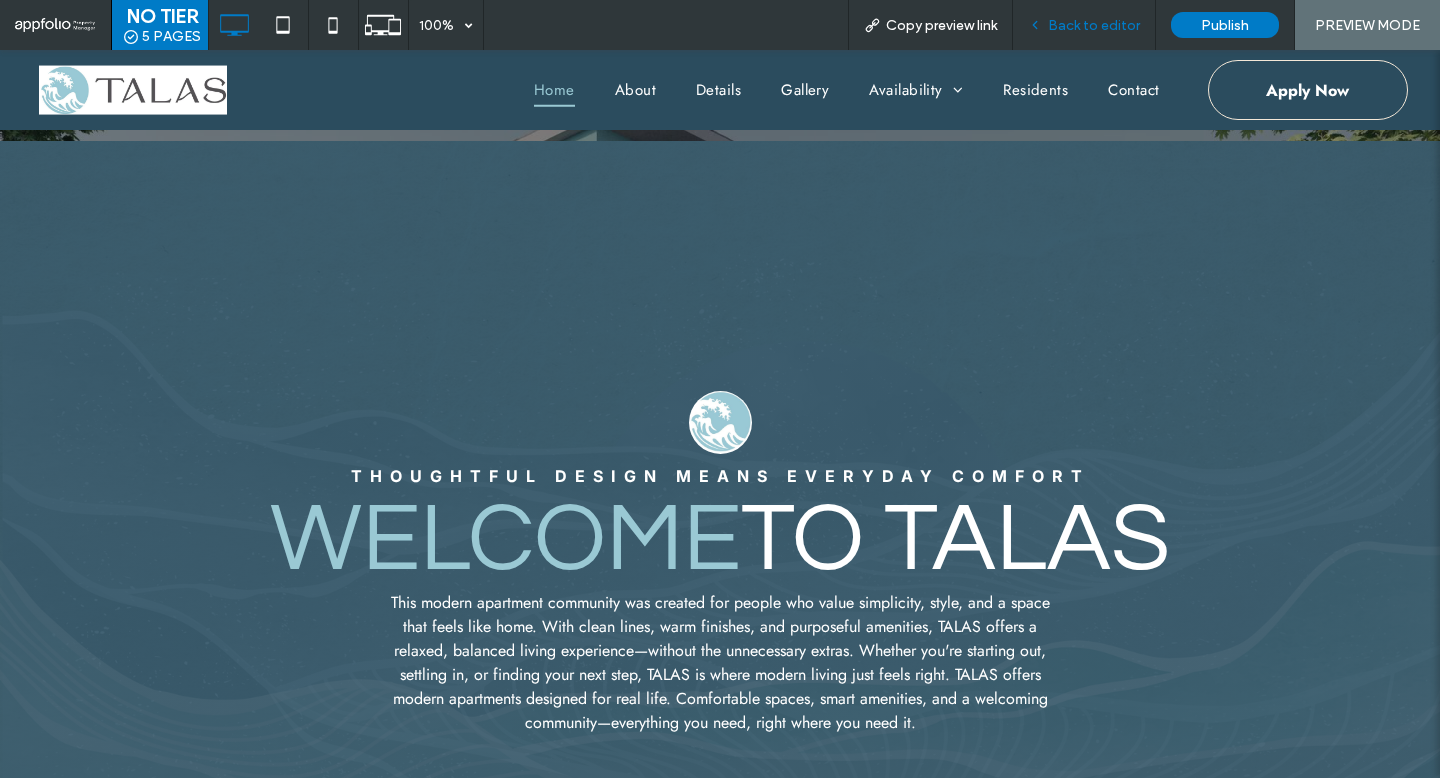 click on "Back to editor" at bounding box center [1094, 25] 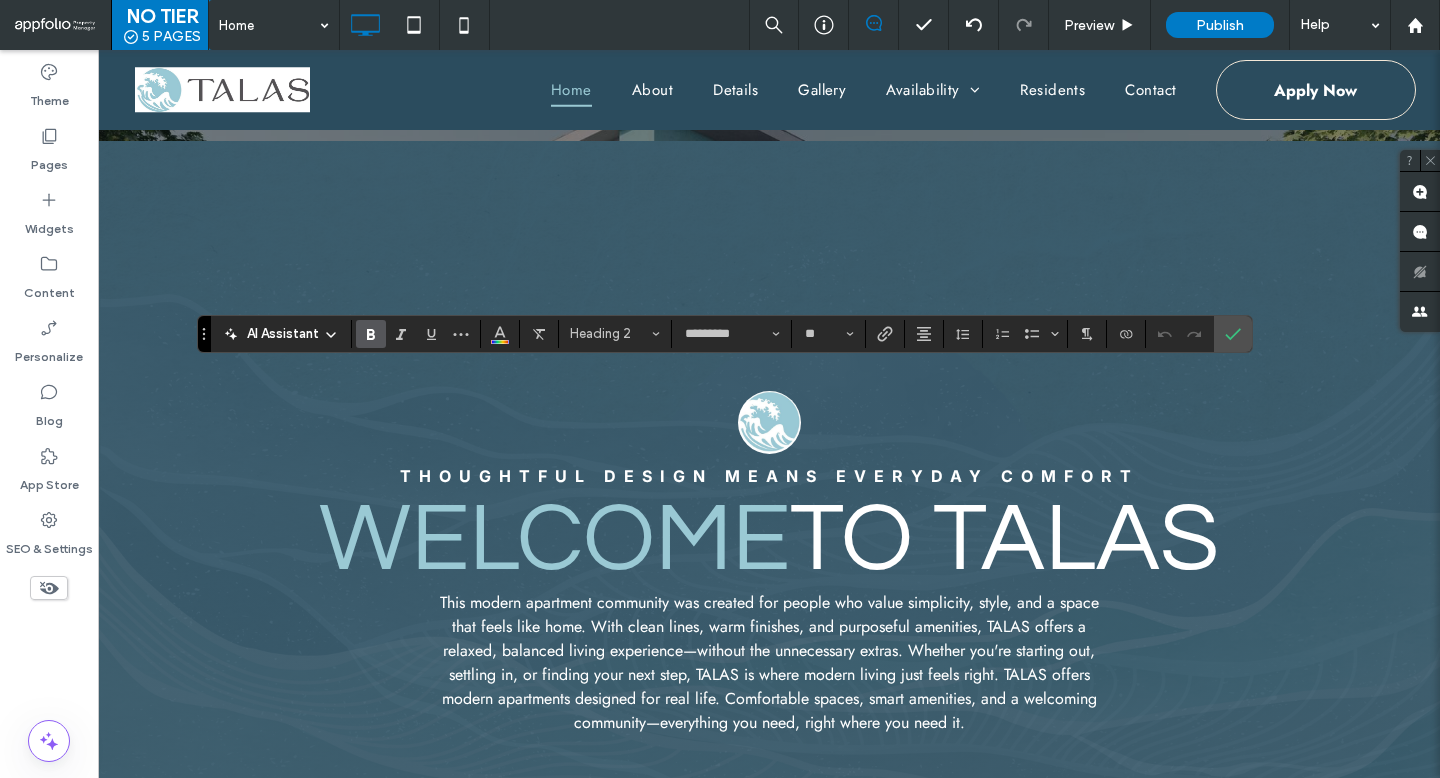 click 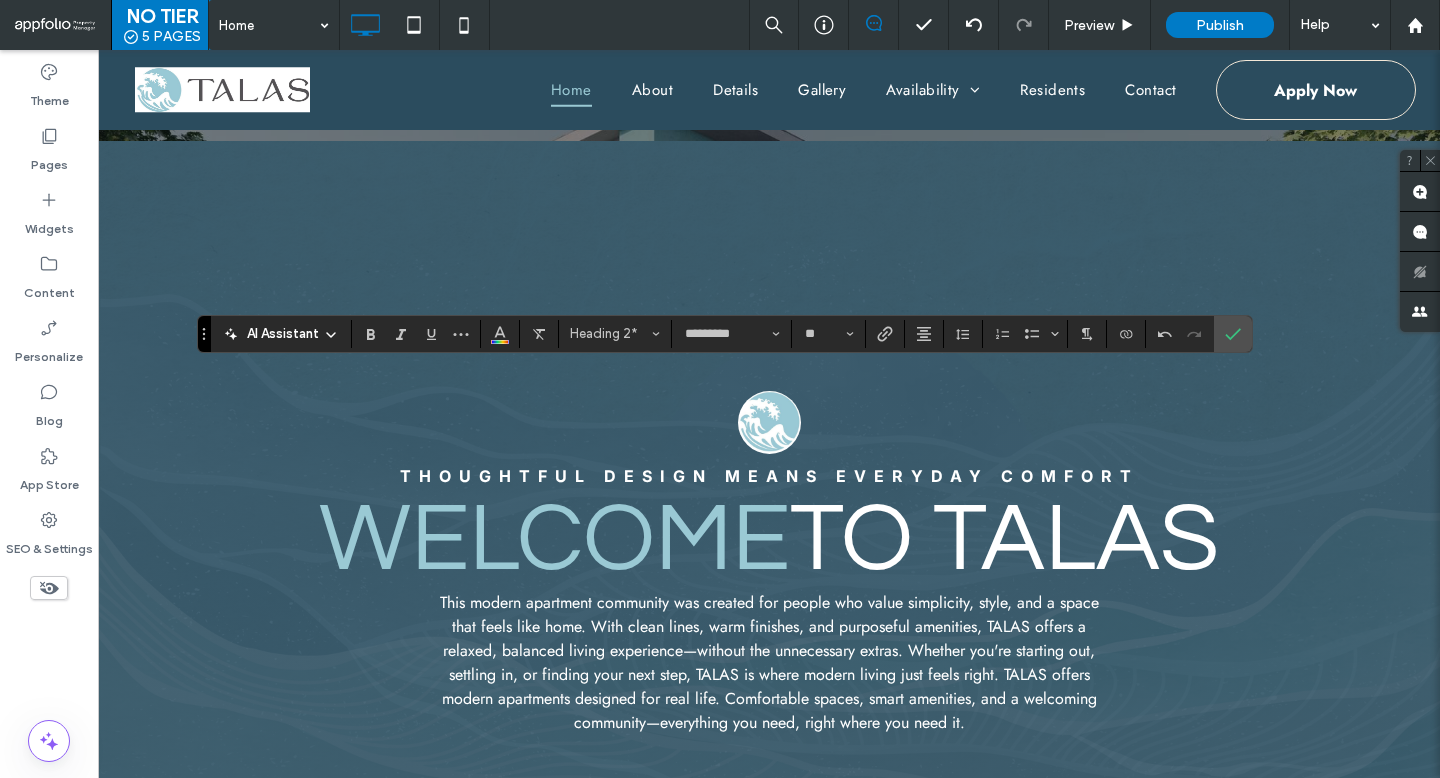 click at bounding box center (1195, 334) 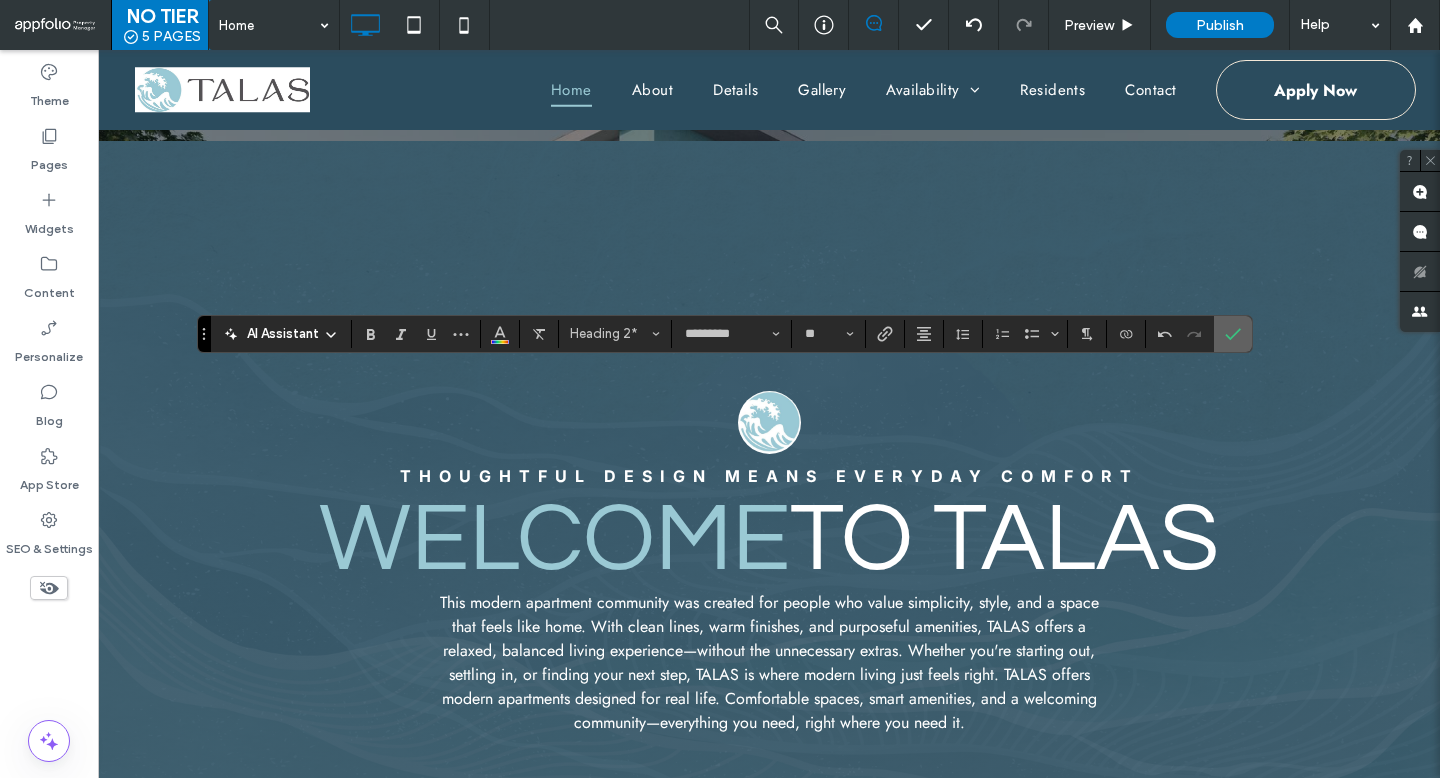 click 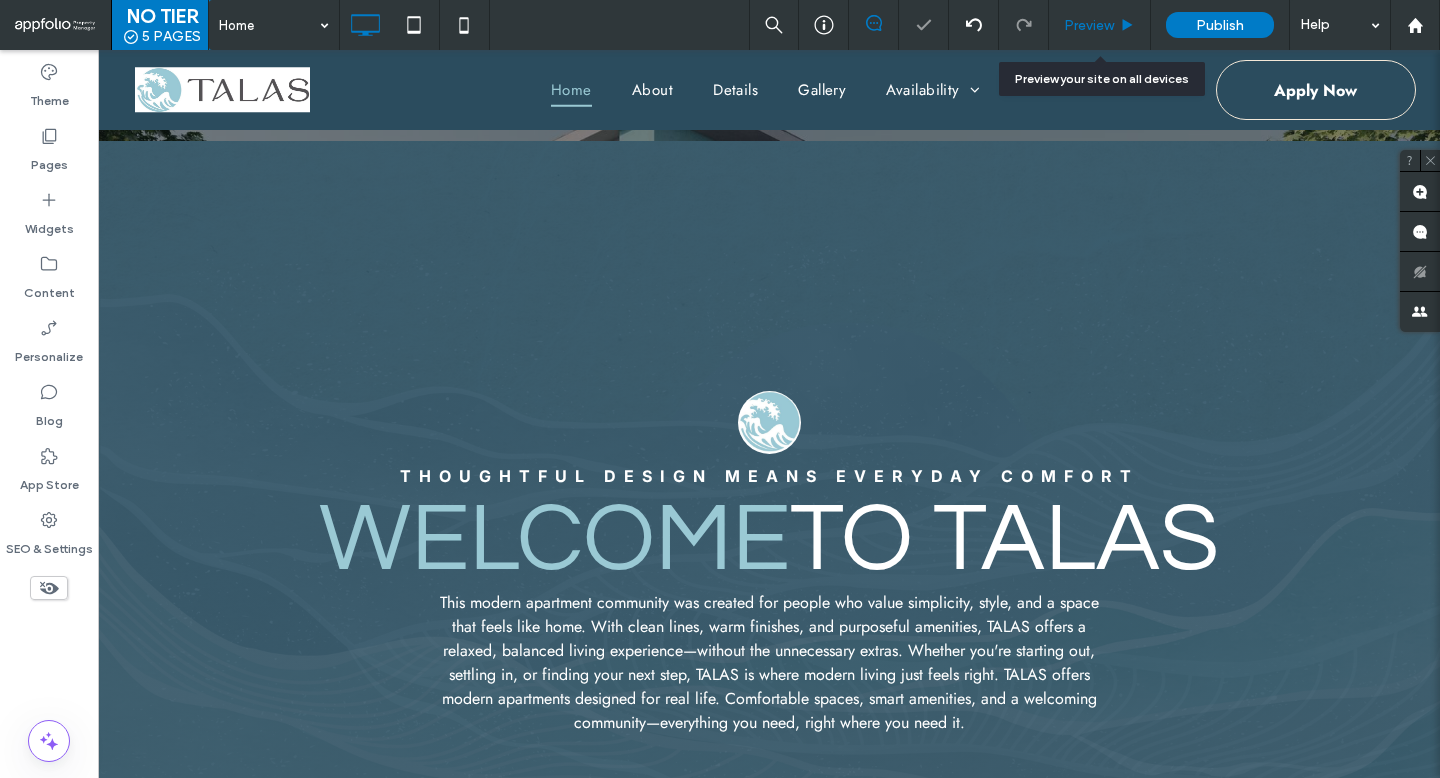 click on "Preview" at bounding box center (1089, 25) 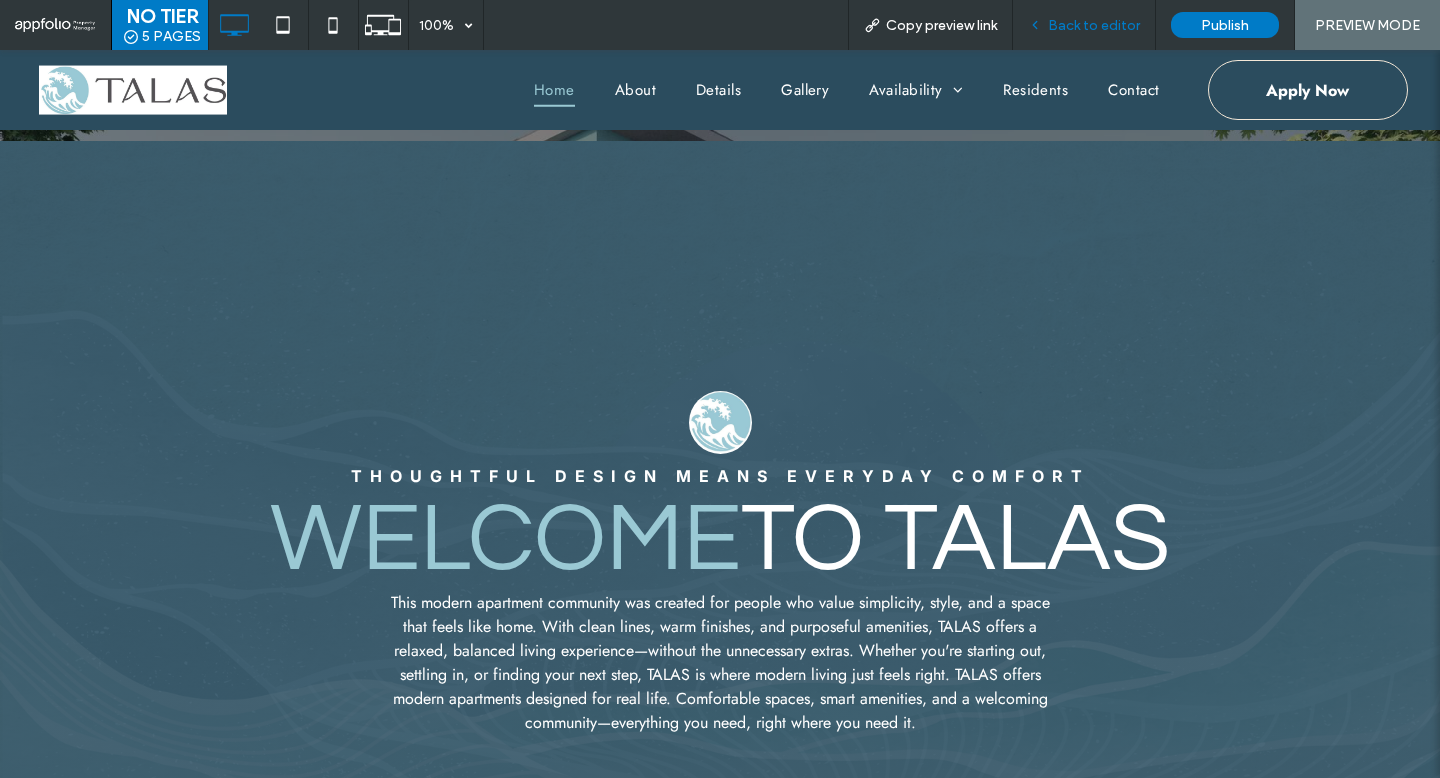 click on "Back to editor" at bounding box center (1084, 25) 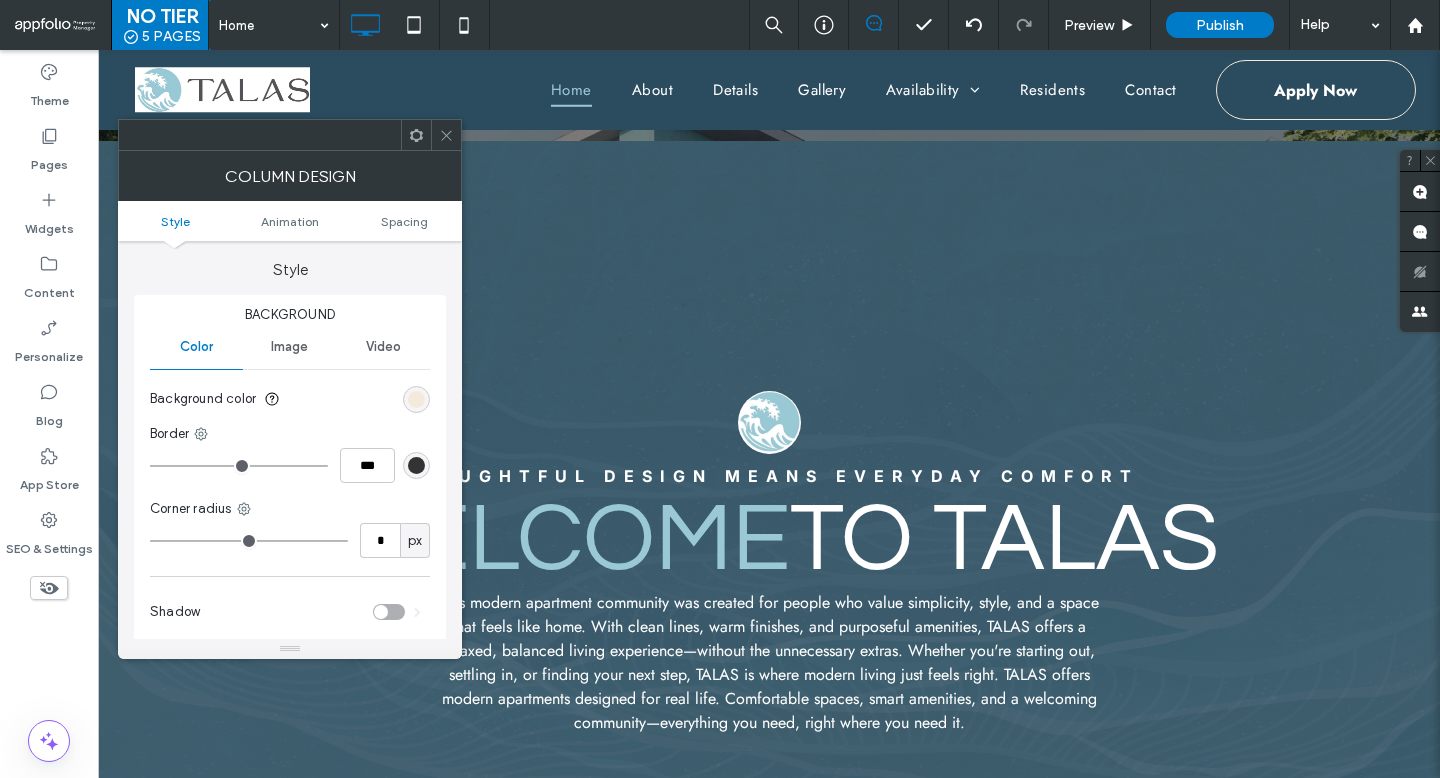 click at bounding box center (446, 135) 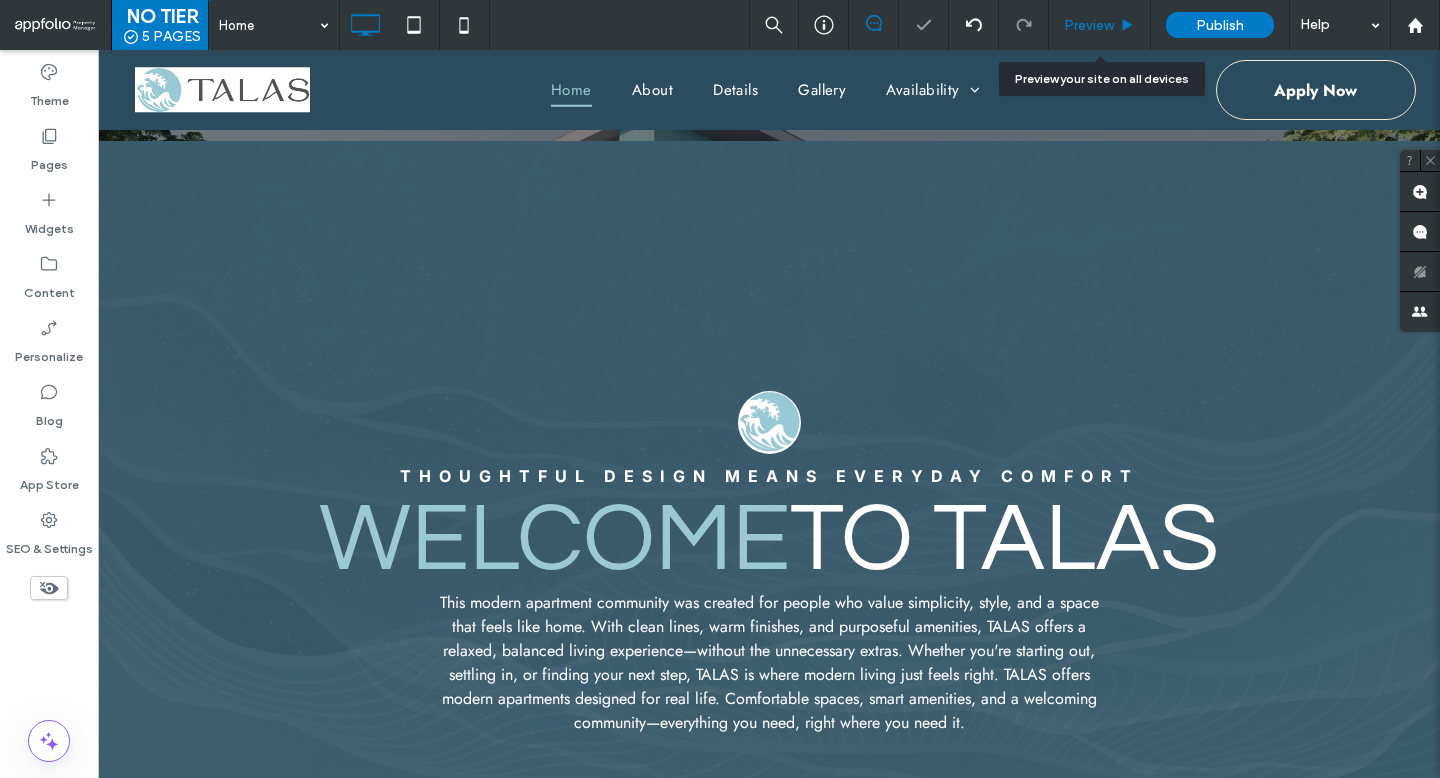 click 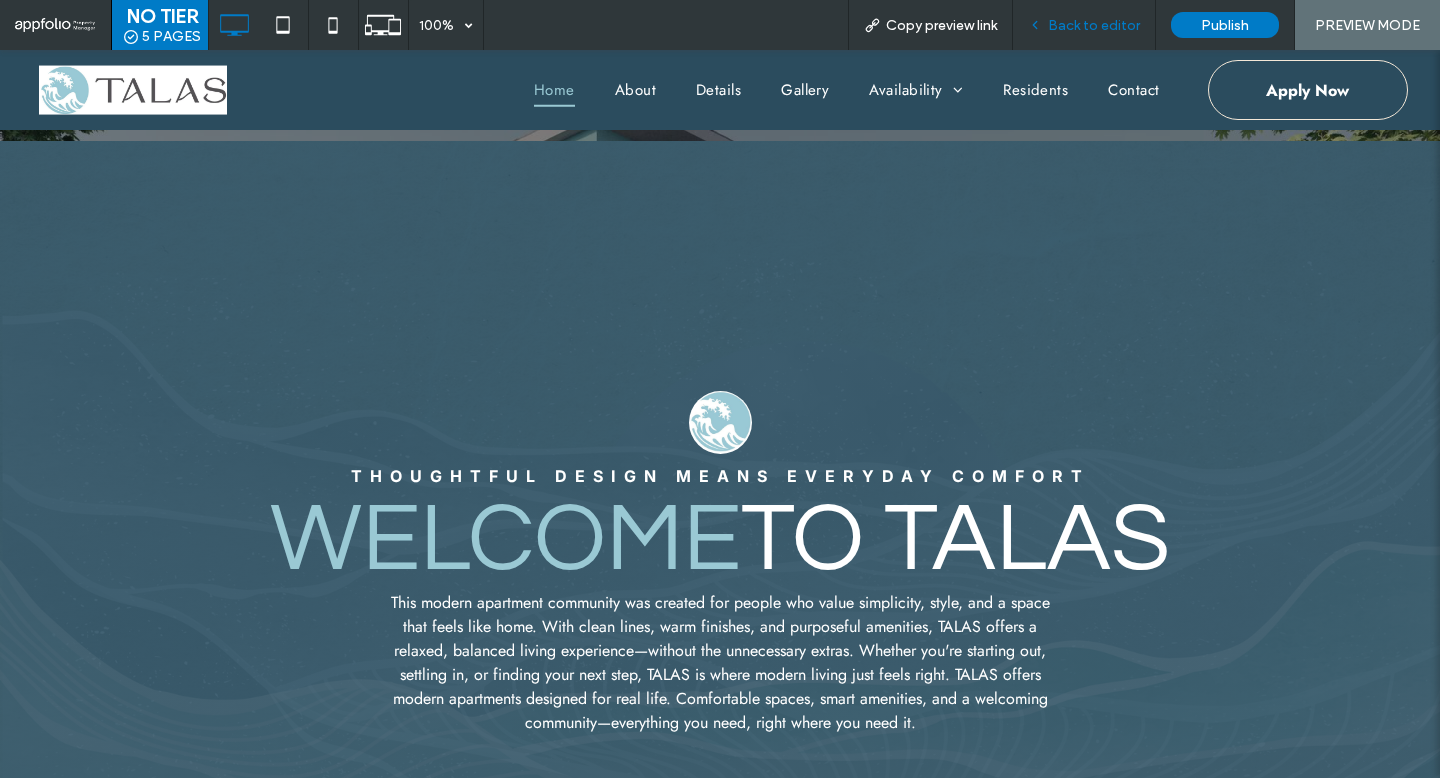 click on "Back to editor" at bounding box center (1084, 25) 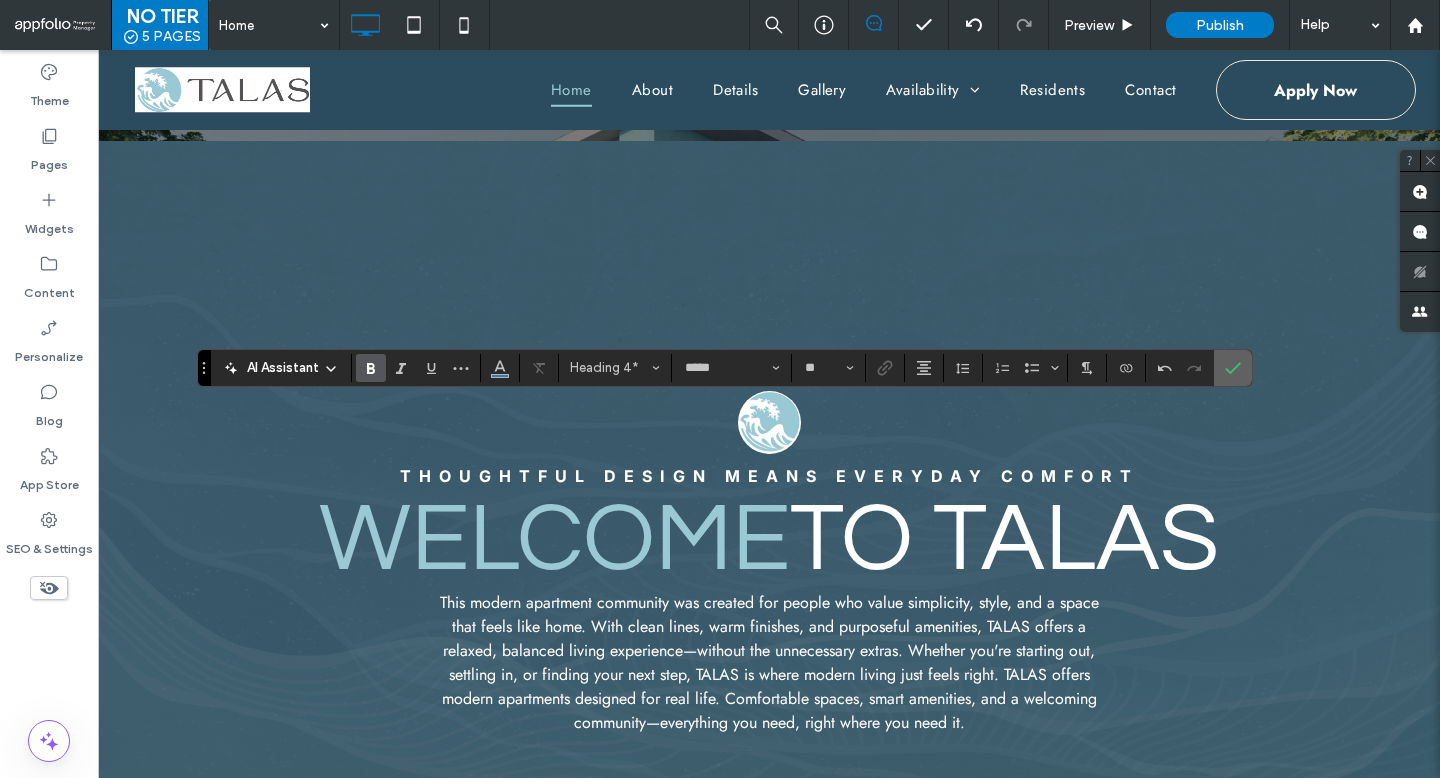 click at bounding box center (1229, 368) 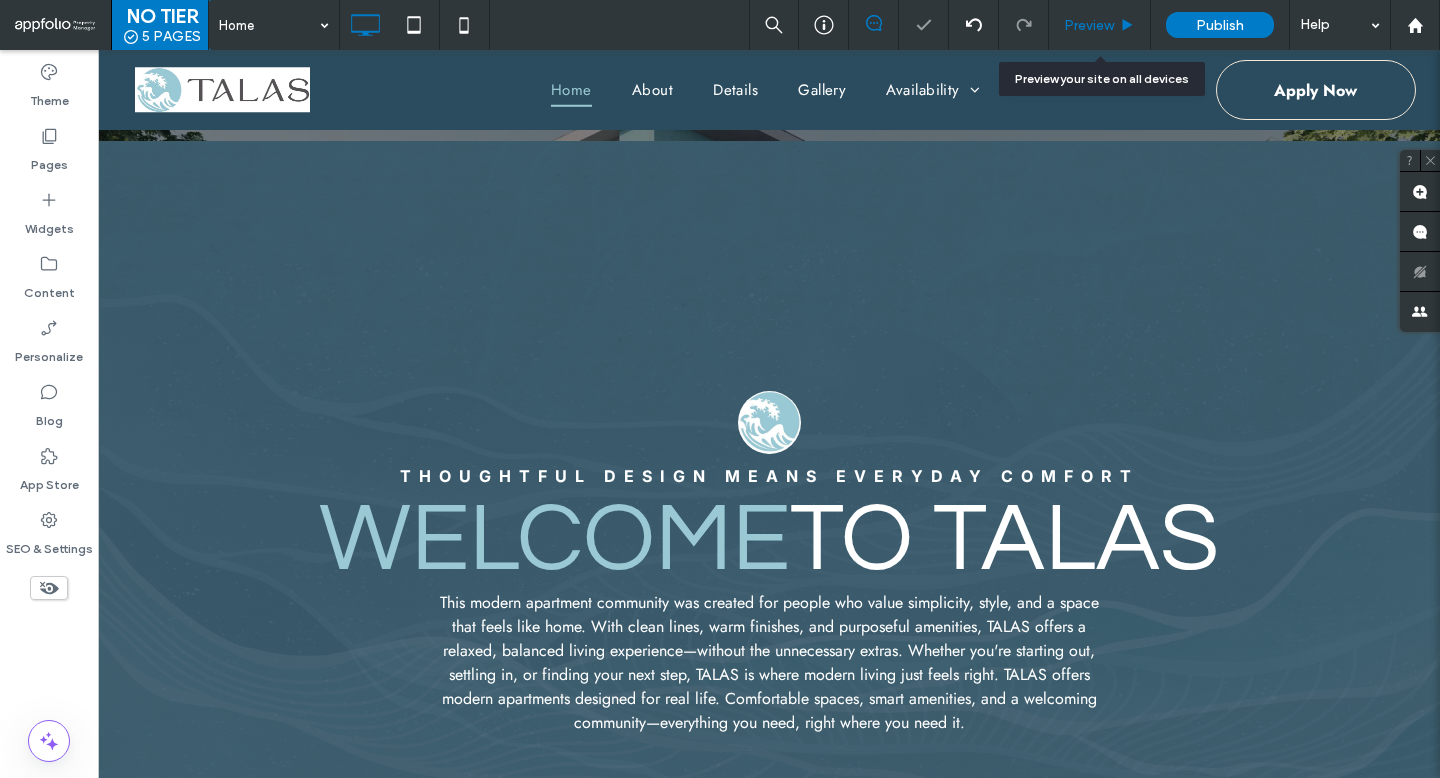 click on "Preview" at bounding box center [1100, 25] 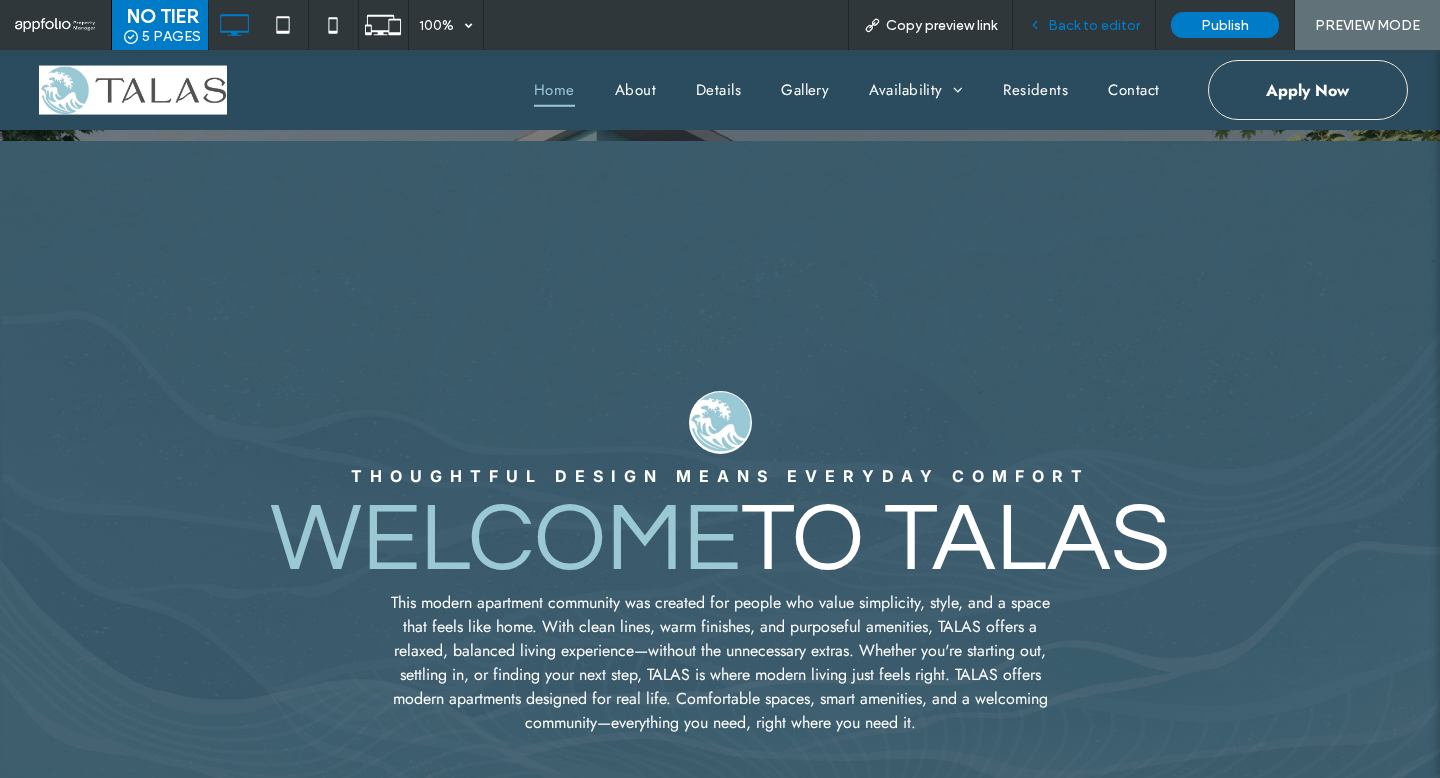 click on "Back to editor" at bounding box center [1084, 25] 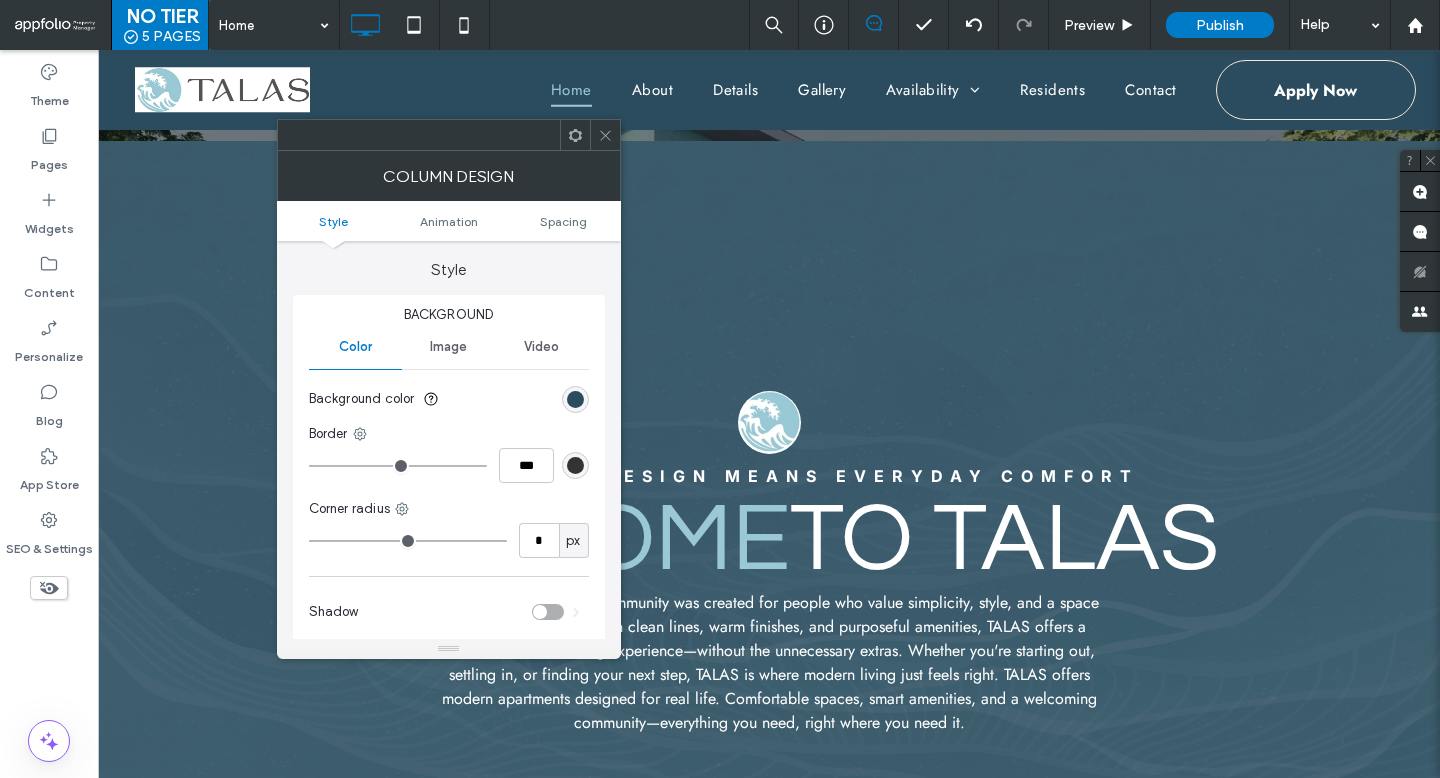 click at bounding box center (575, 399) 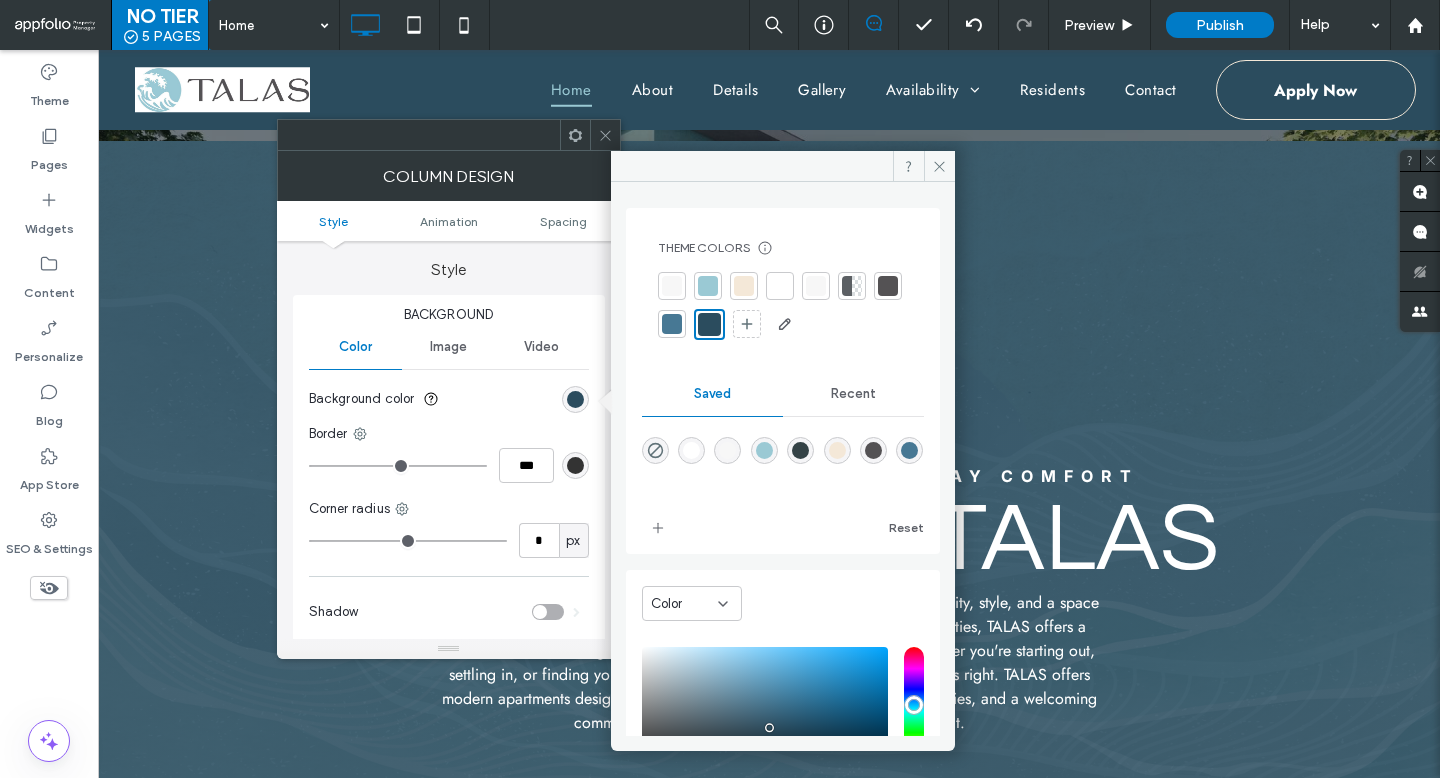 click 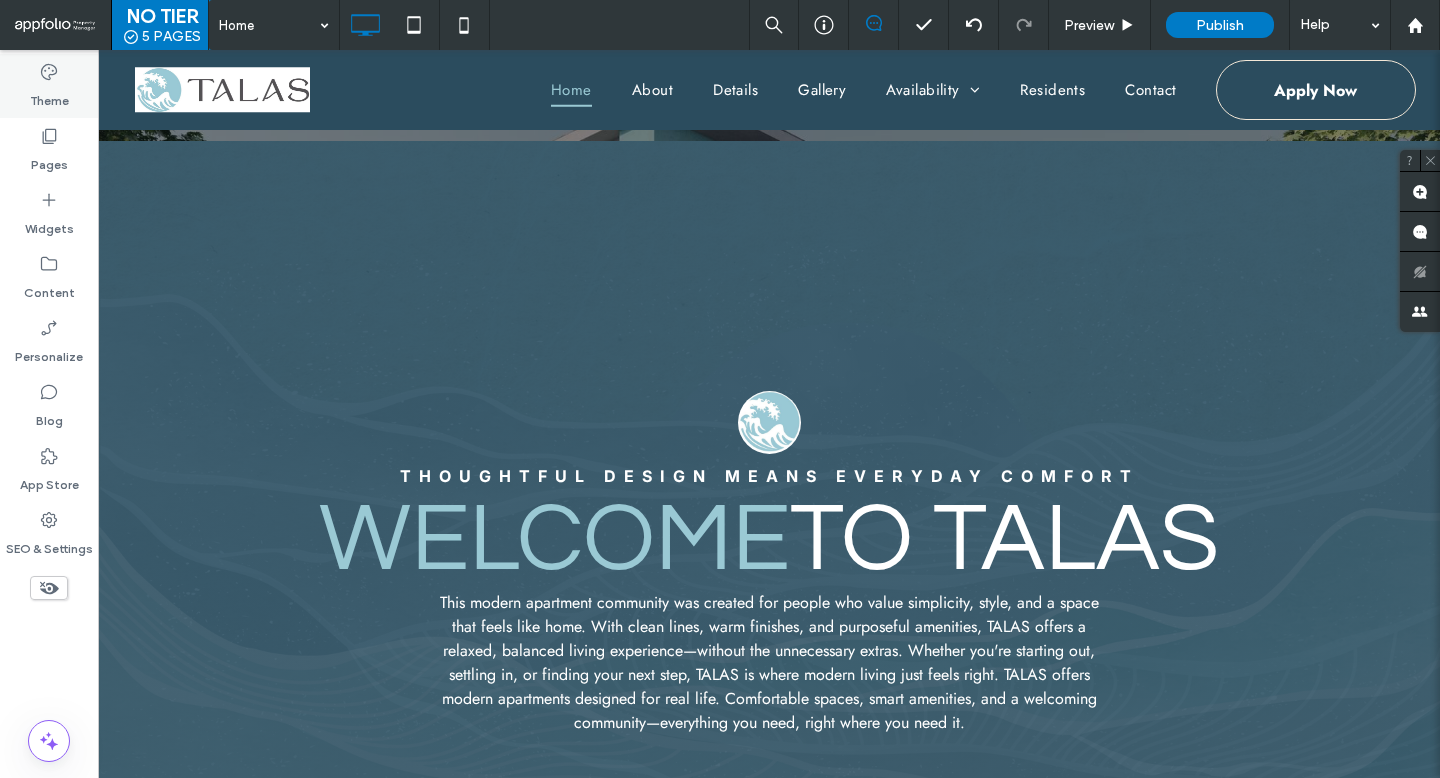 click 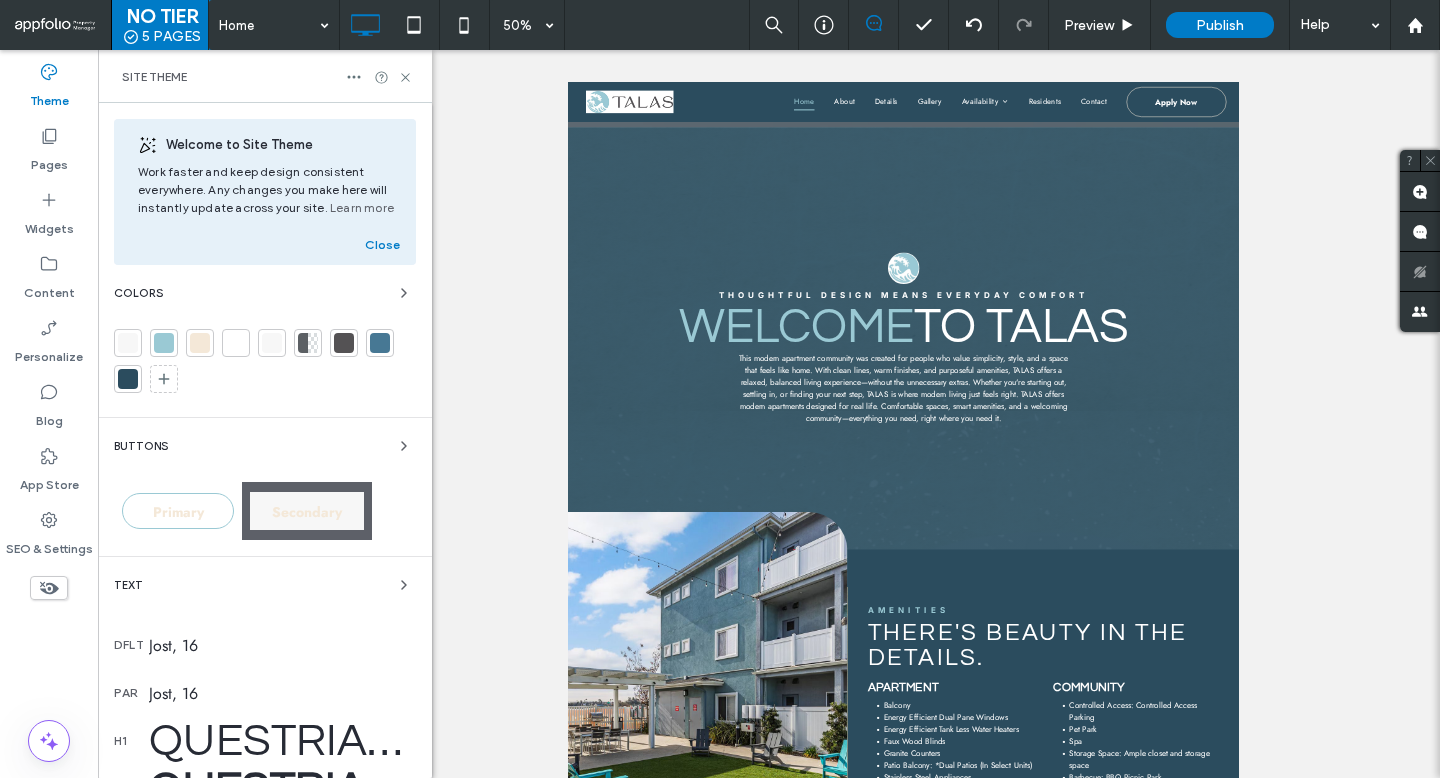click at bounding box center [128, 379] 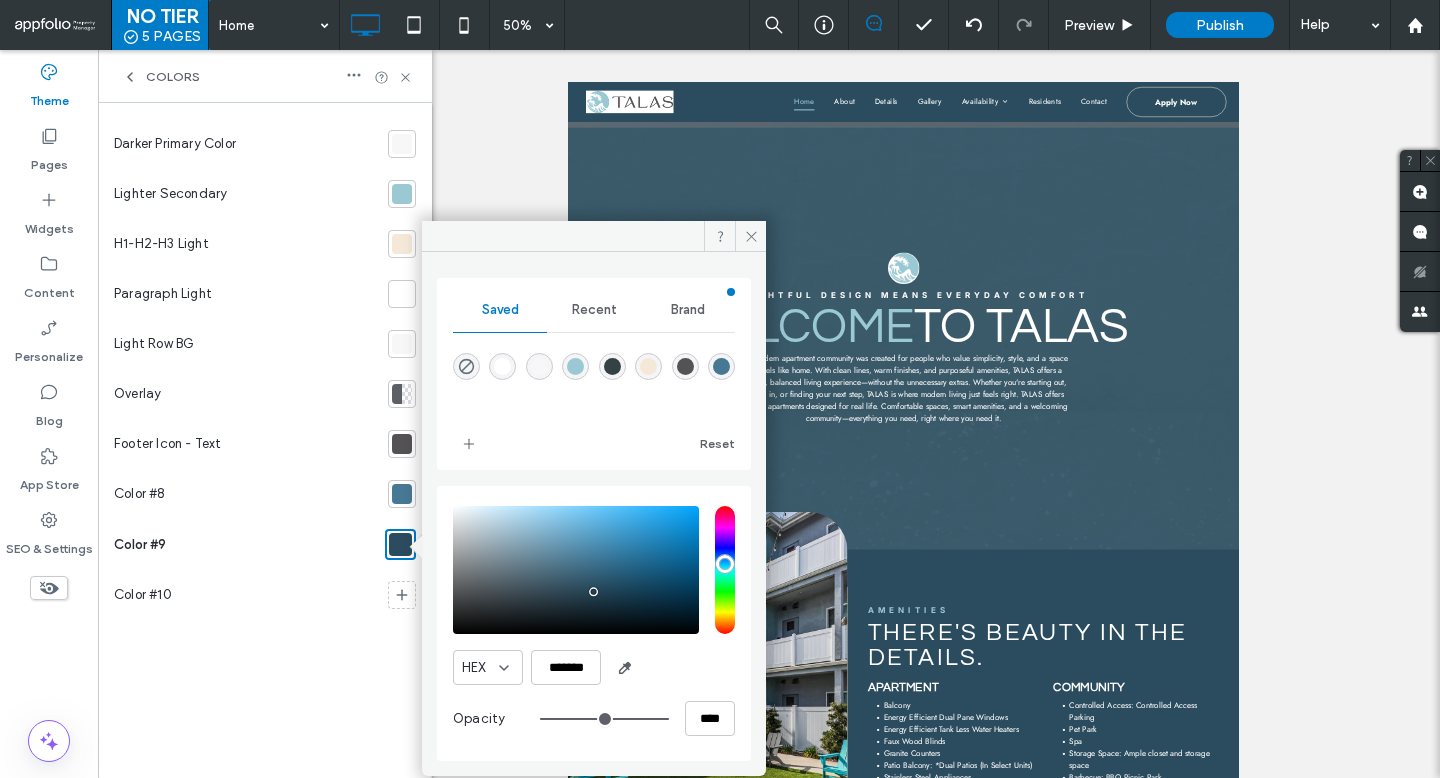 click at bounding box center (576, 570) 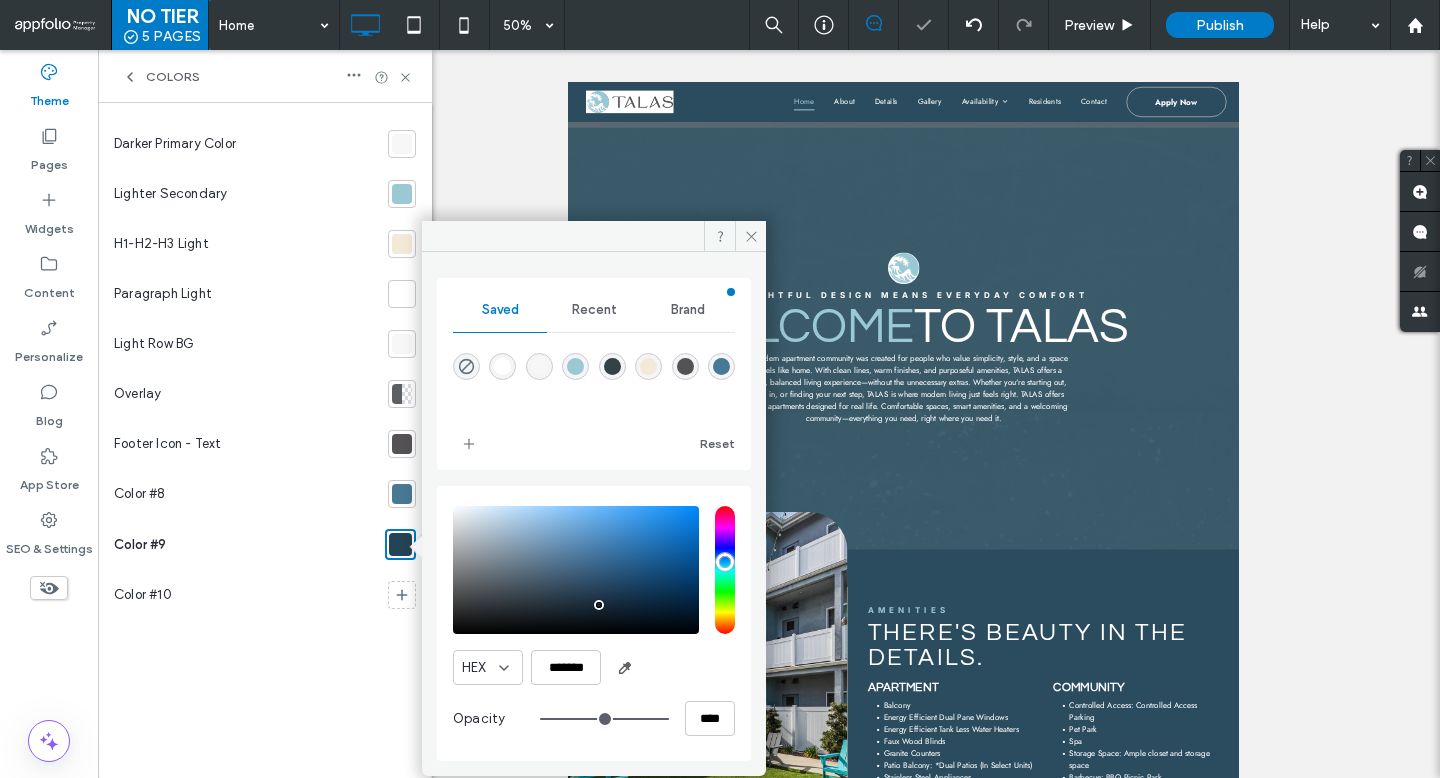 drag, startPoint x: 593, startPoint y: 592, endPoint x: 599, endPoint y: 605, distance: 14.3178215 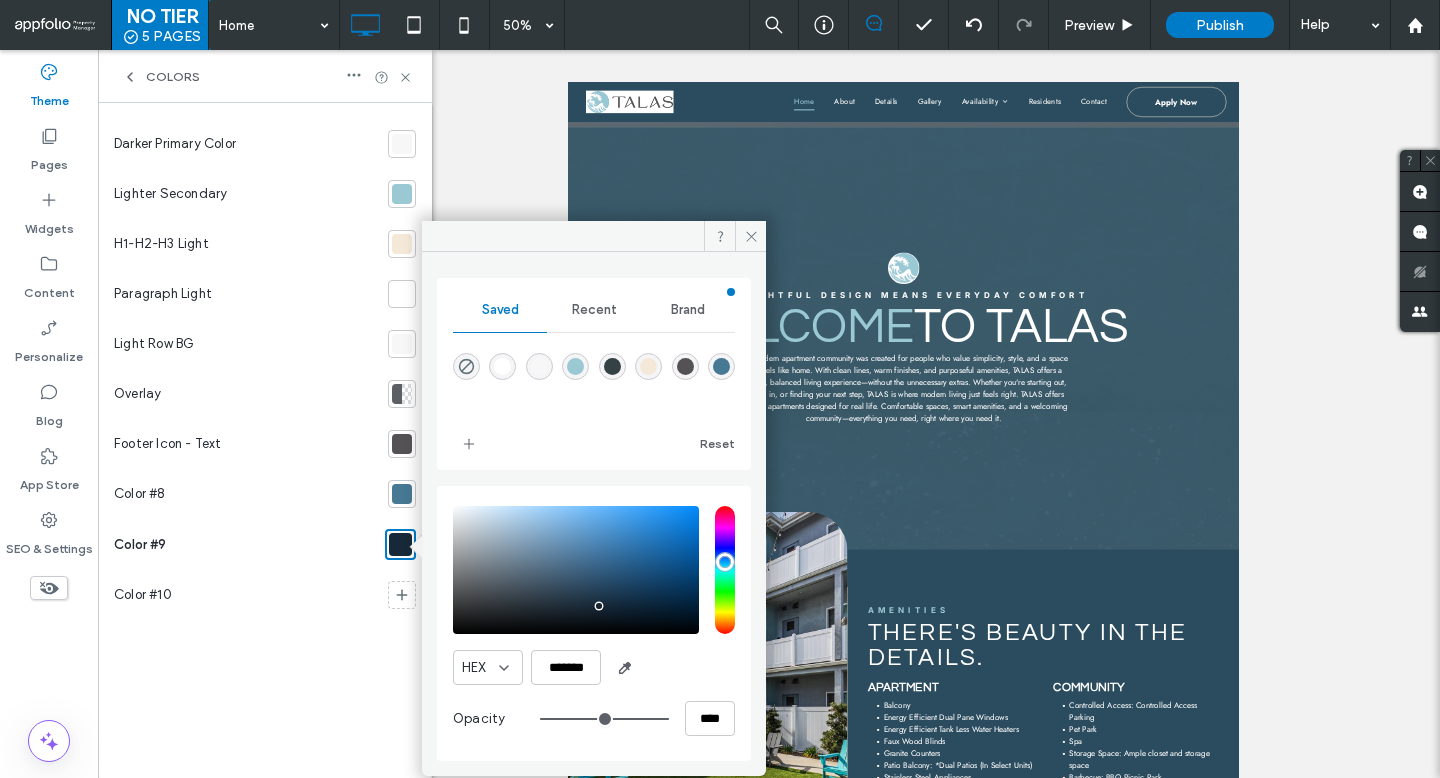 click at bounding box center [721, 366] 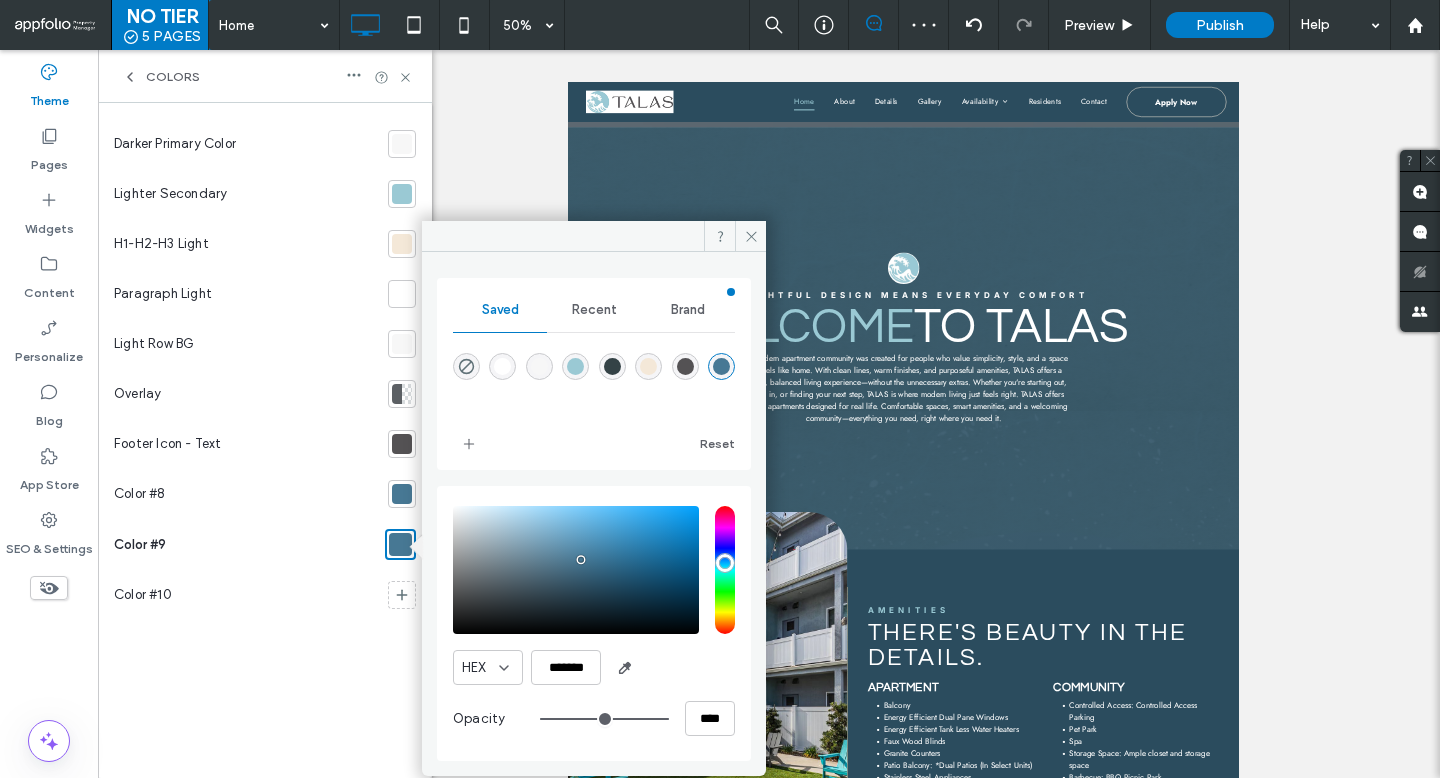 click at bounding box center (612, 366) 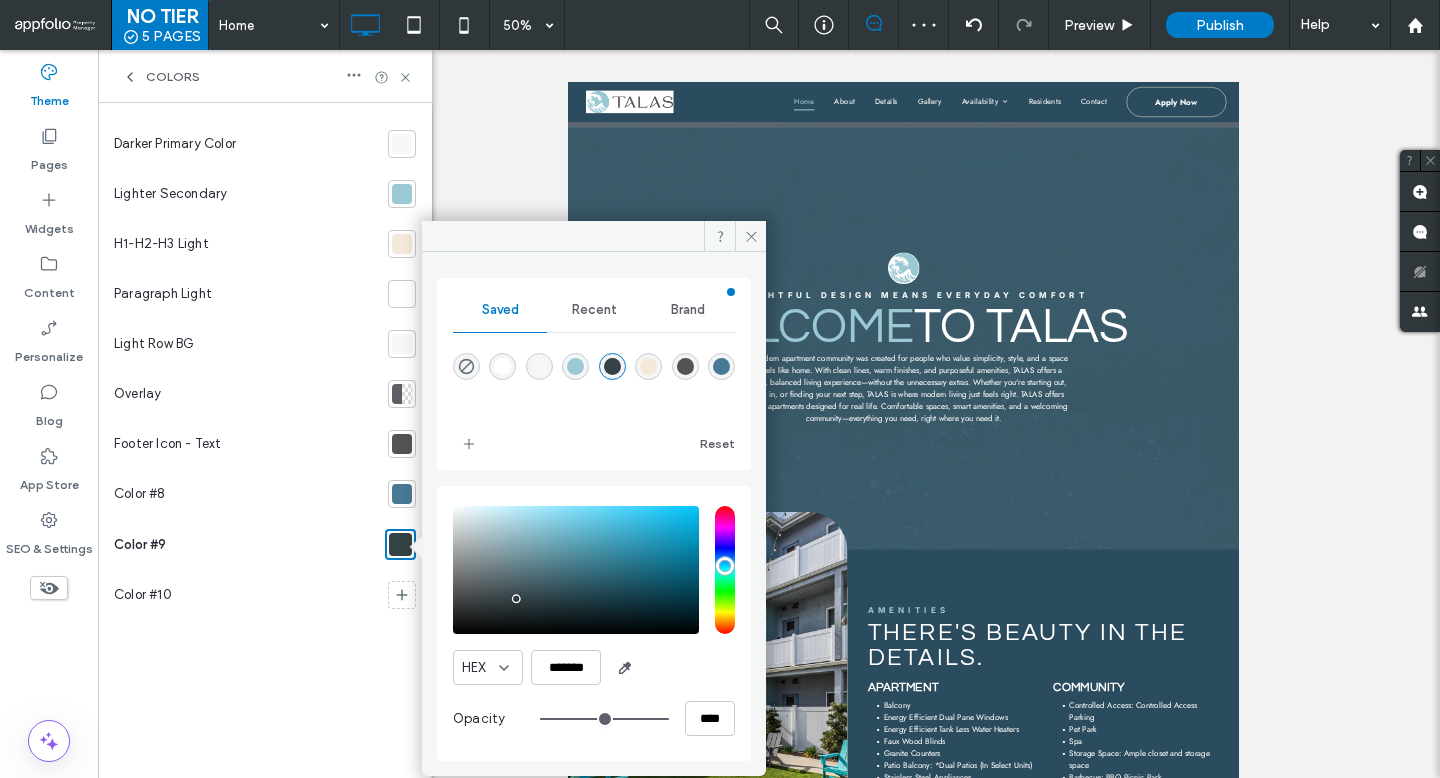 click at bounding box center (685, 366) 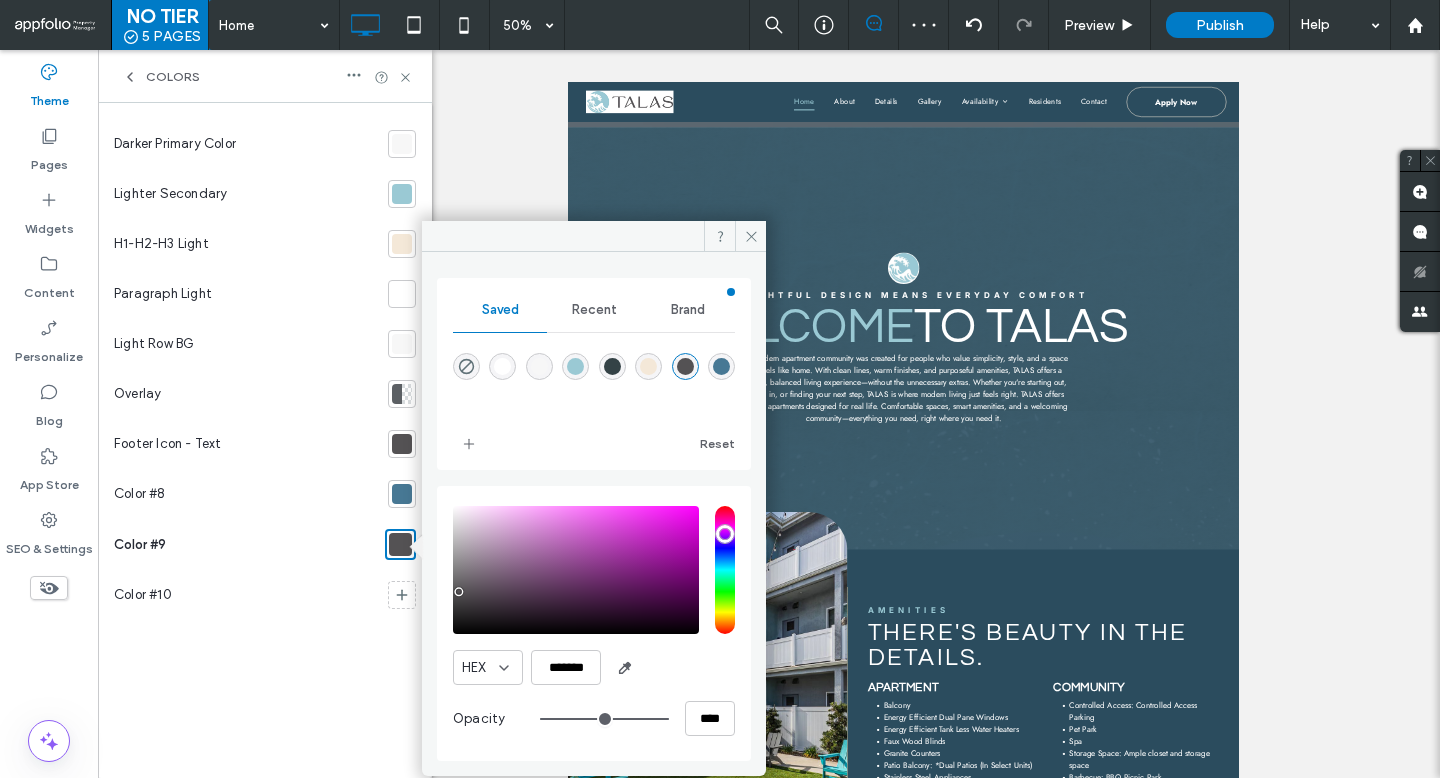click on "Recent" at bounding box center (594, 310) 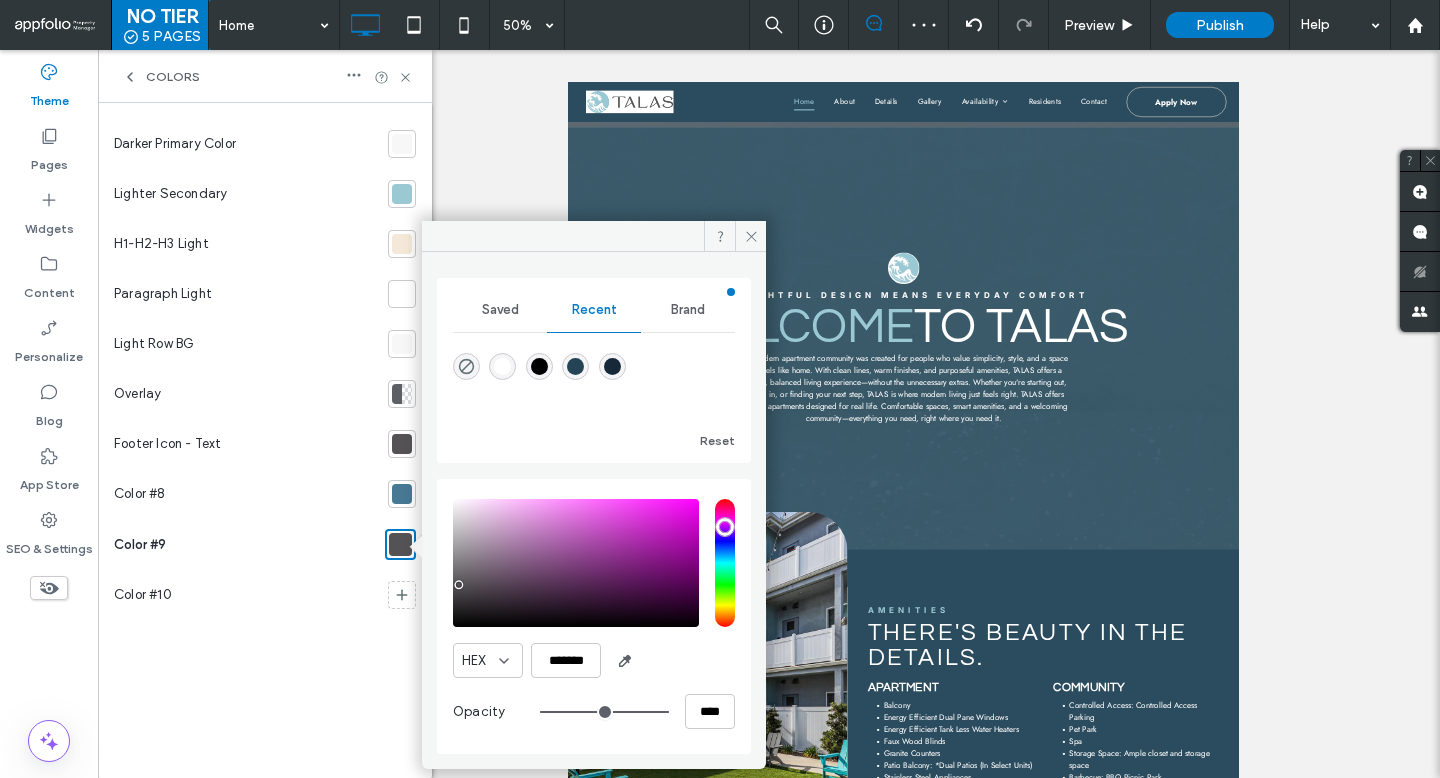 click at bounding box center [575, 366] 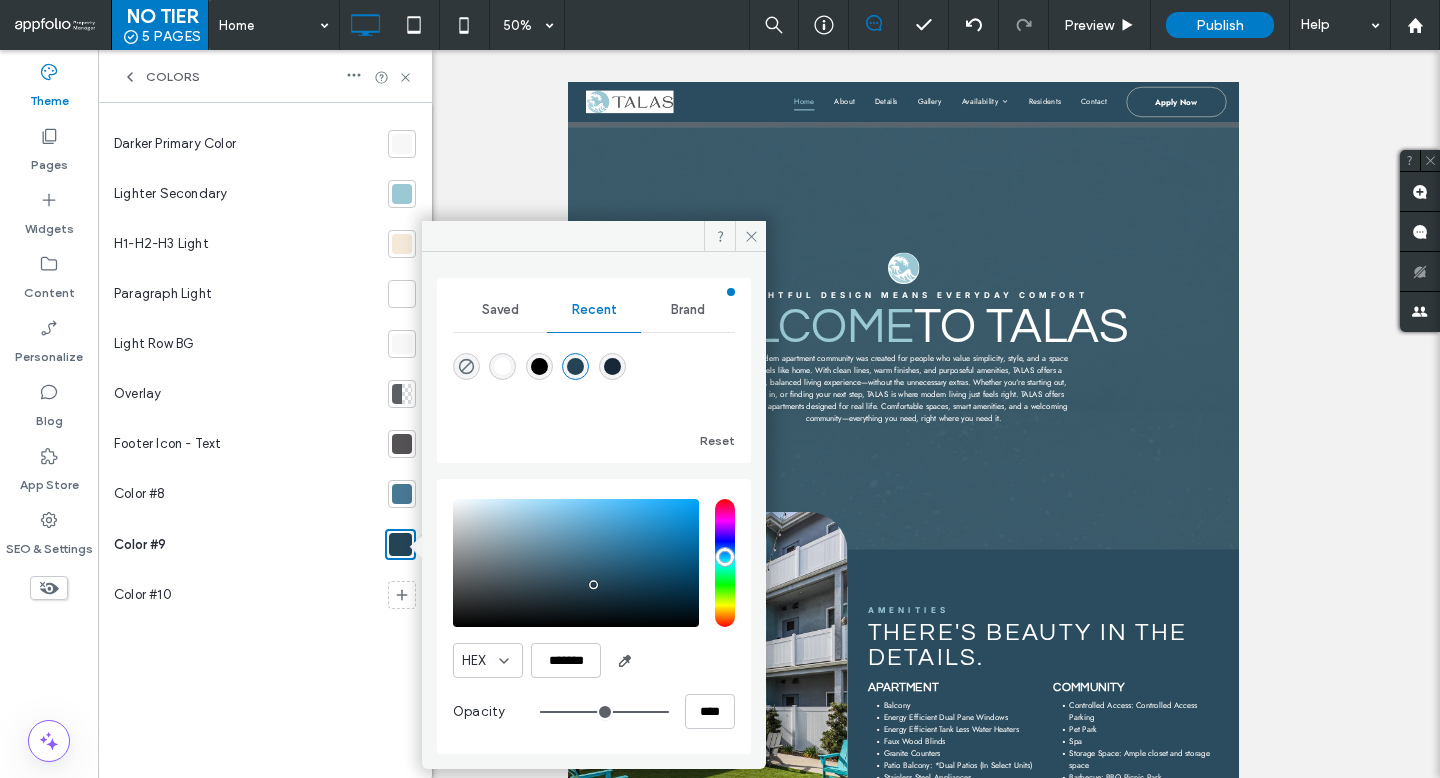 click on "Saved" at bounding box center (500, 310) 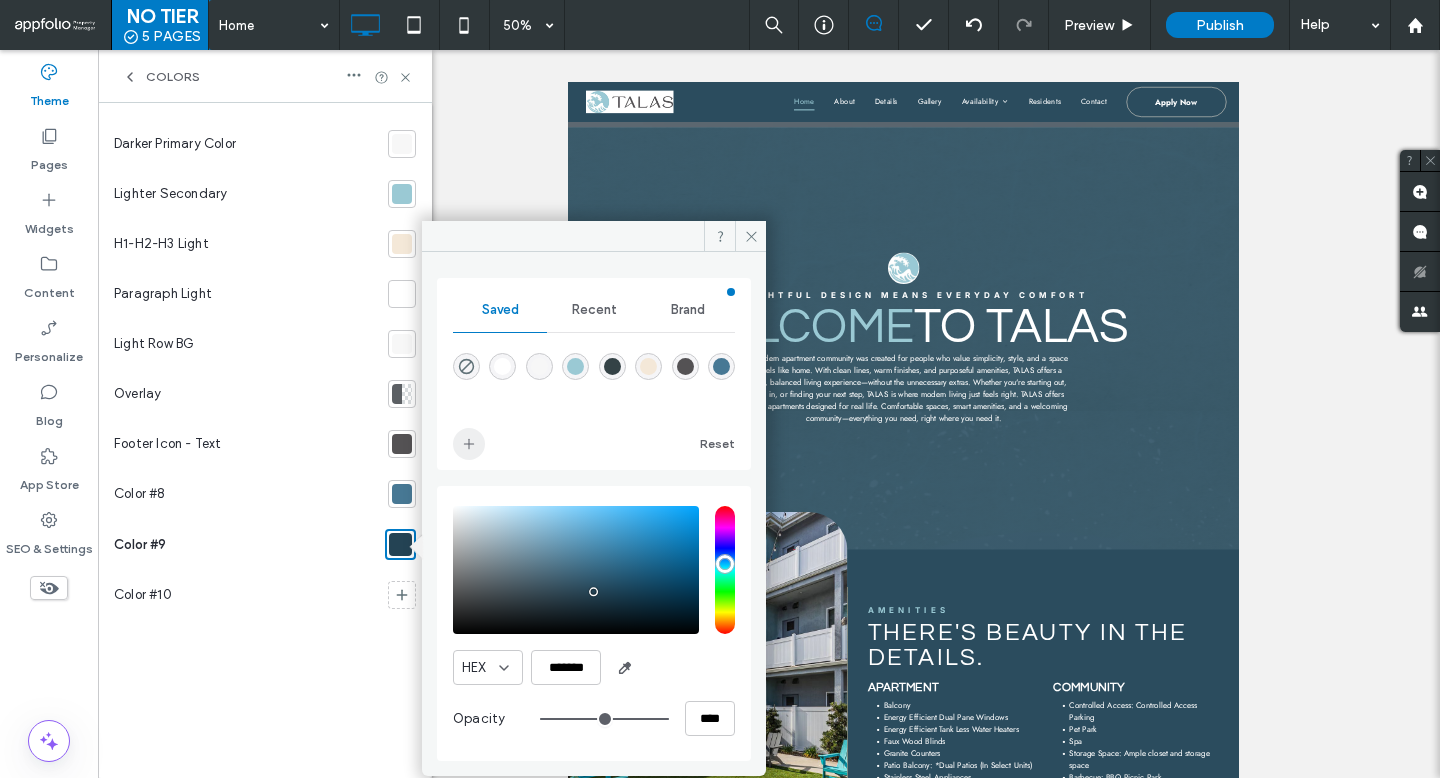 click 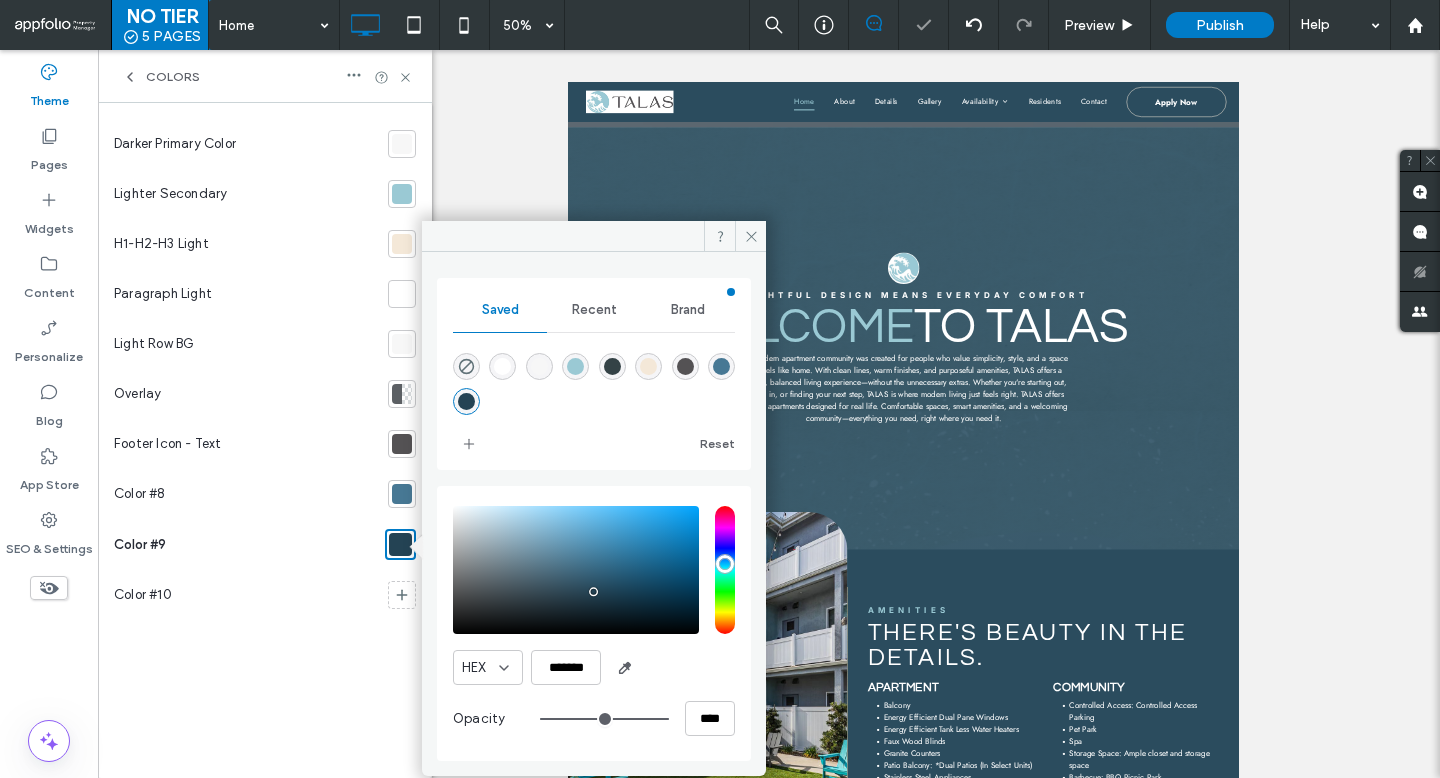 click on "Colors" at bounding box center [265, 76] 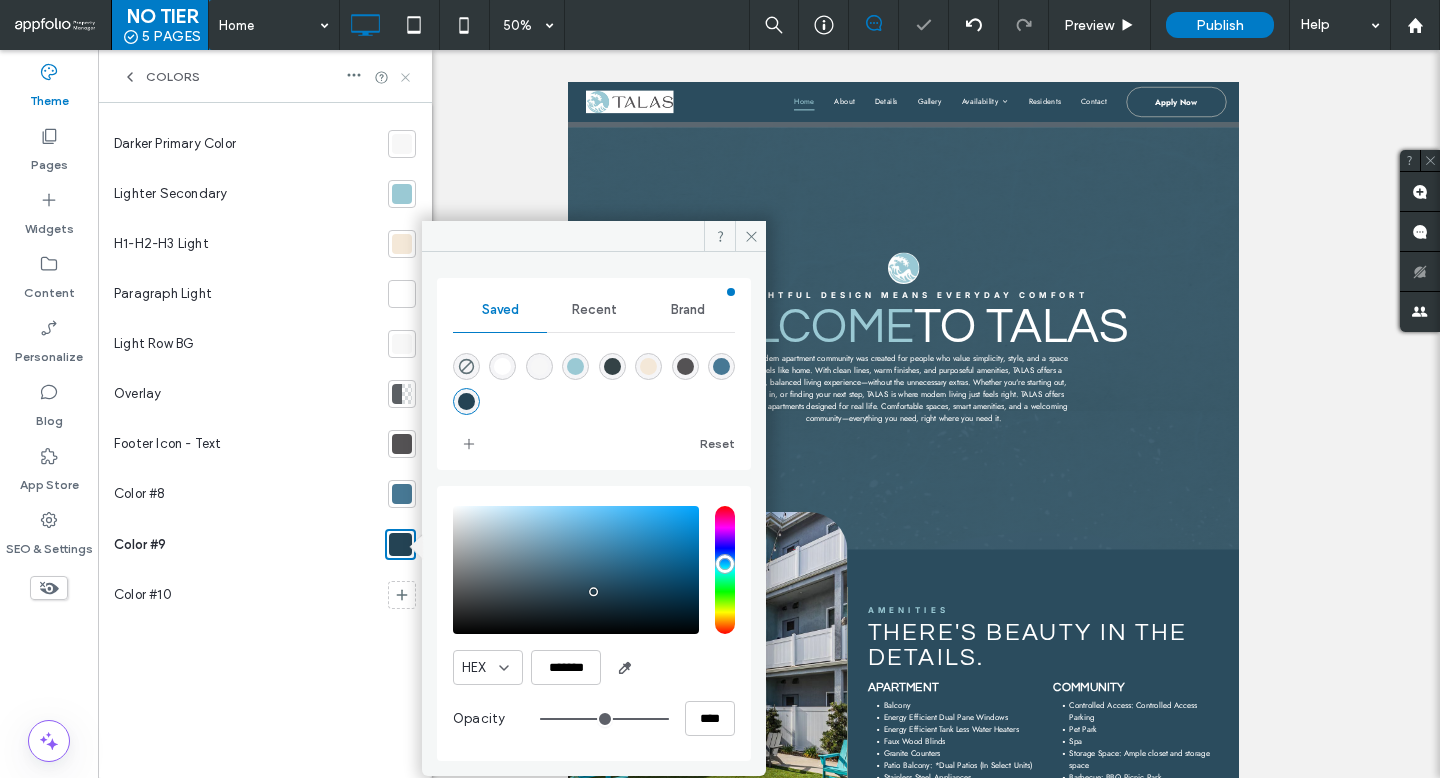 click 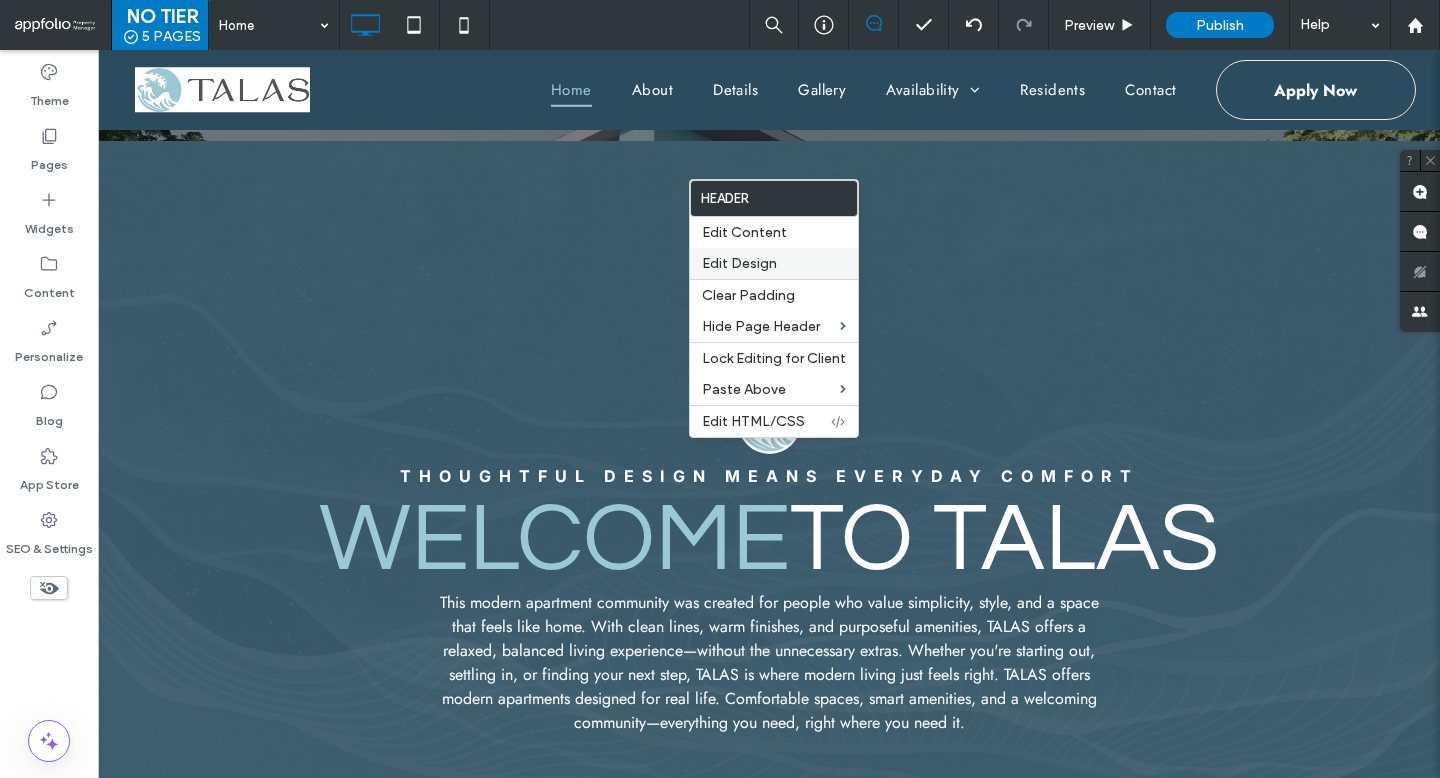 click on "Edit Design" at bounding box center [739, 263] 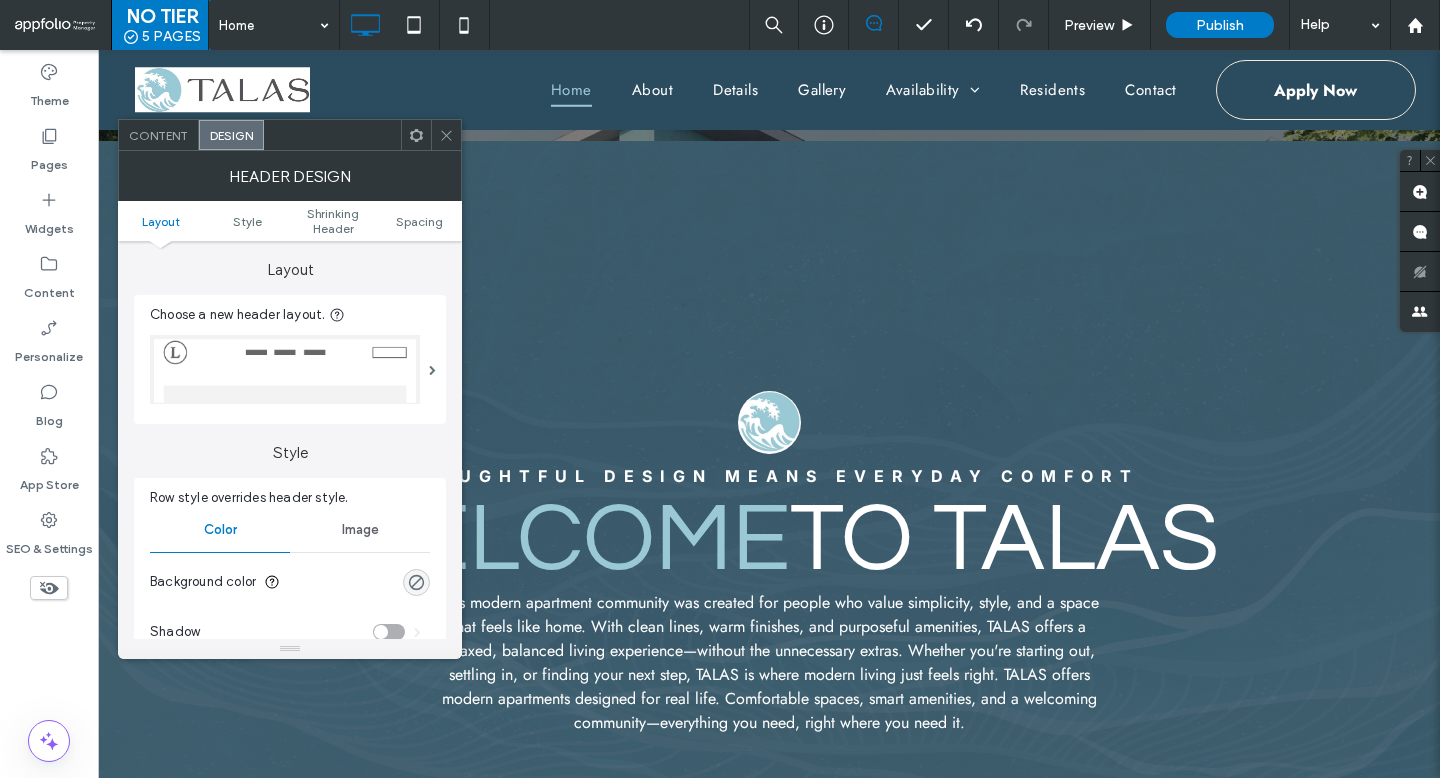 scroll, scrollTop: 573, scrollLeft: 0, axis: vertical 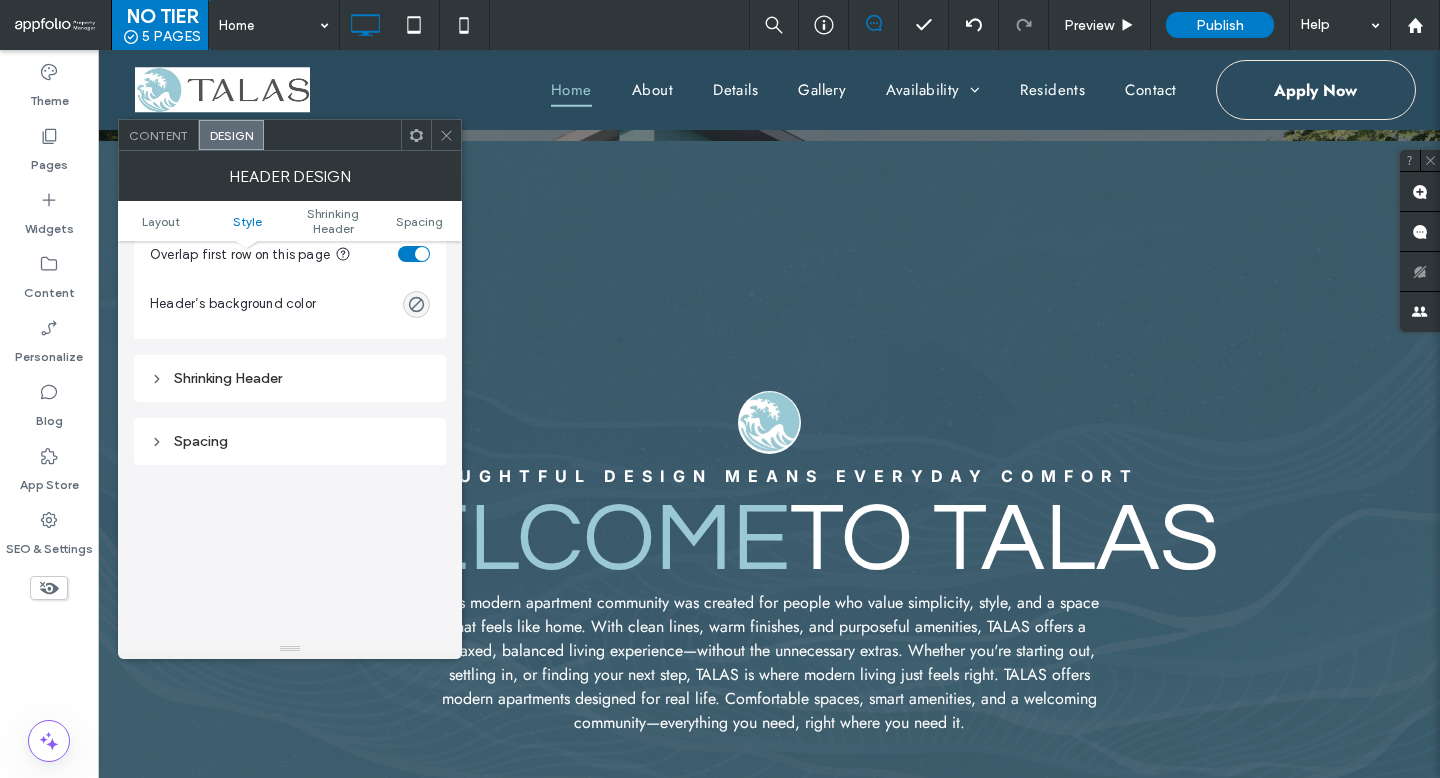 click on "Shrinking Header" at bounding box center (290, 378) 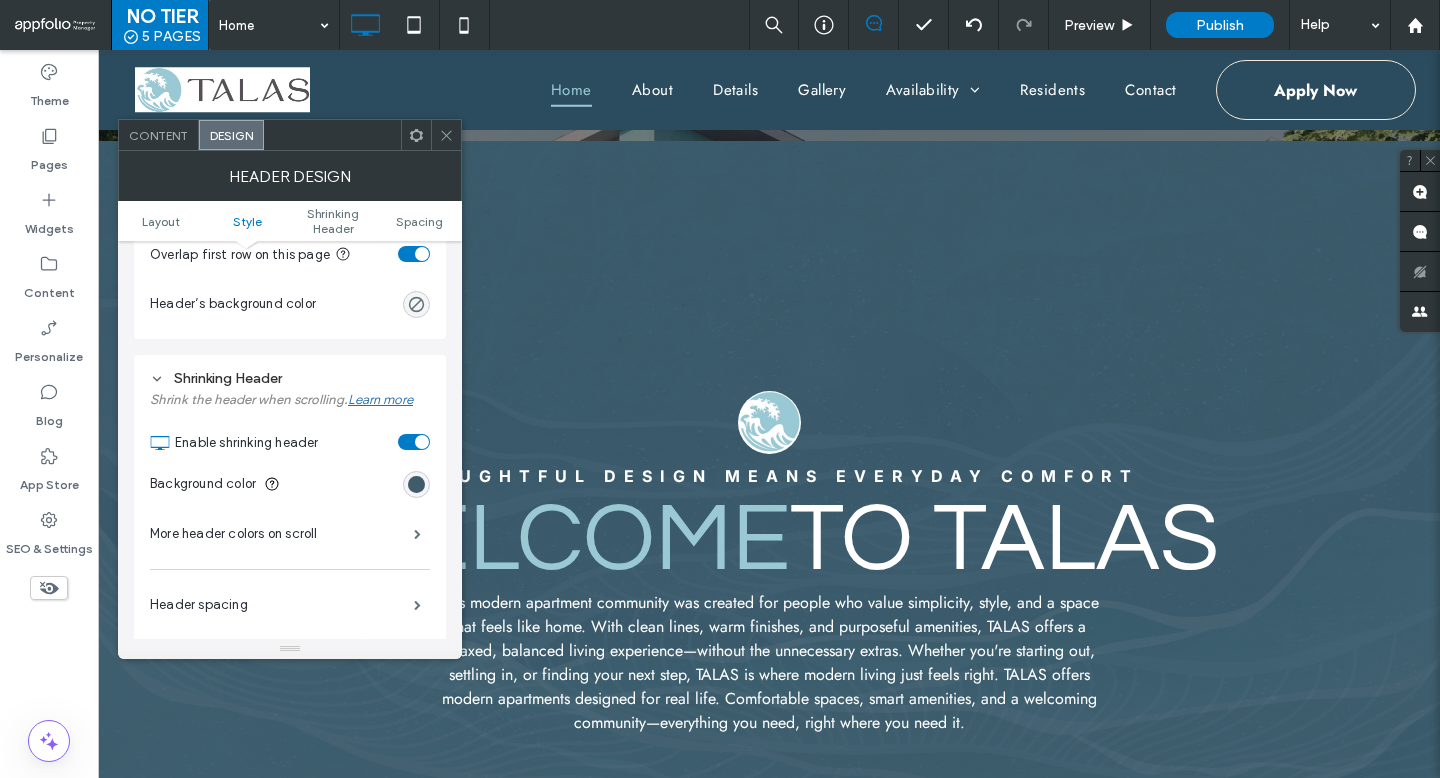 click at bounding box center [416, 484] 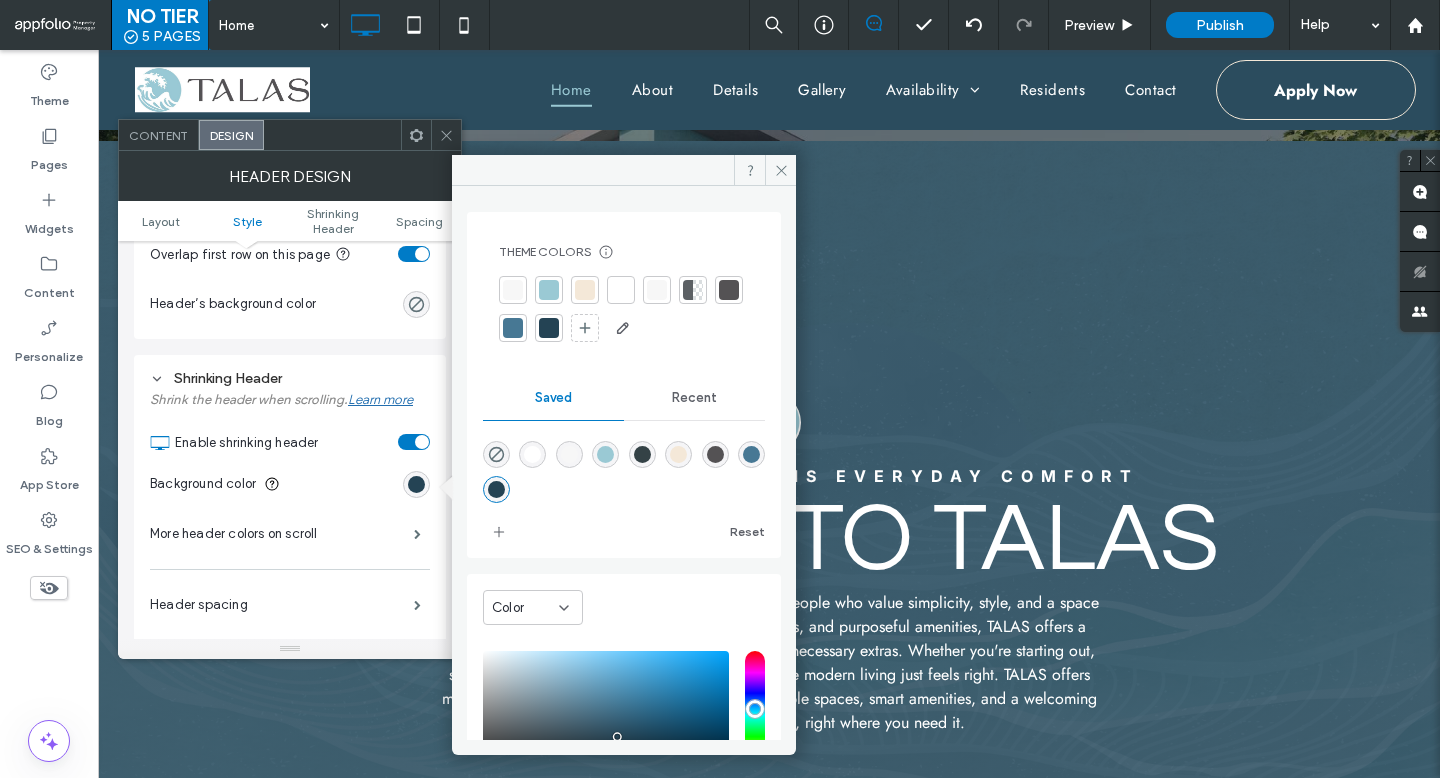 click at bounding box center (513, 328) 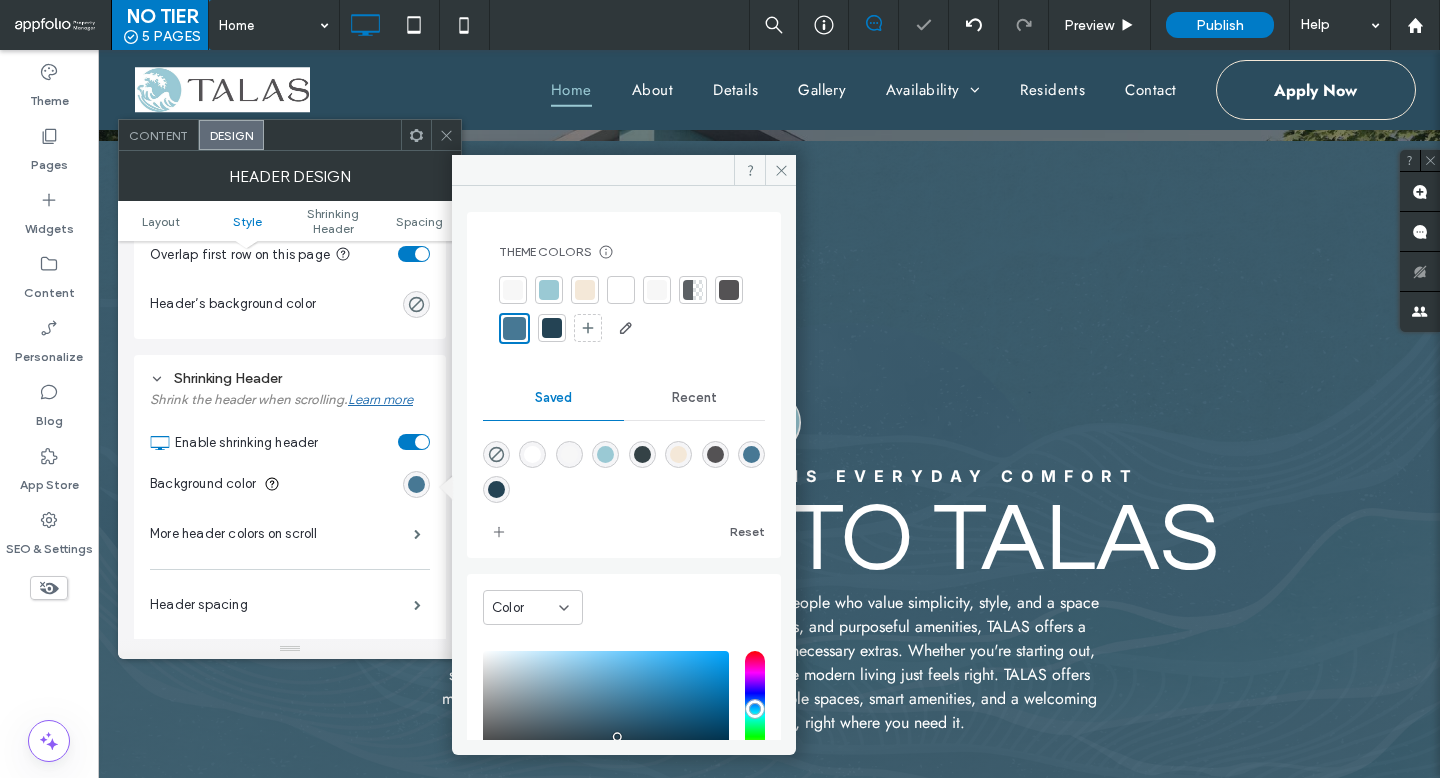 click 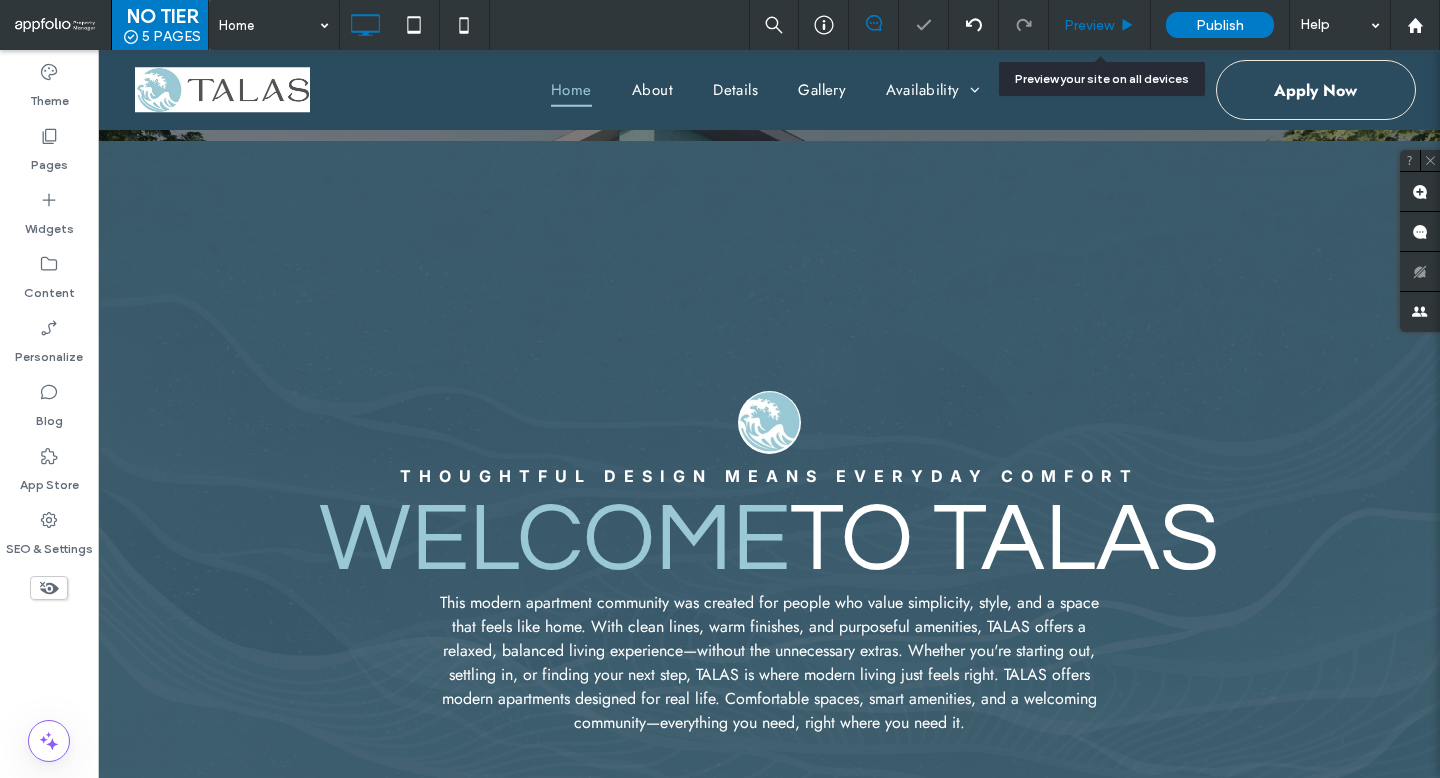 click on "Preview" at bounding box center [1100, 25] 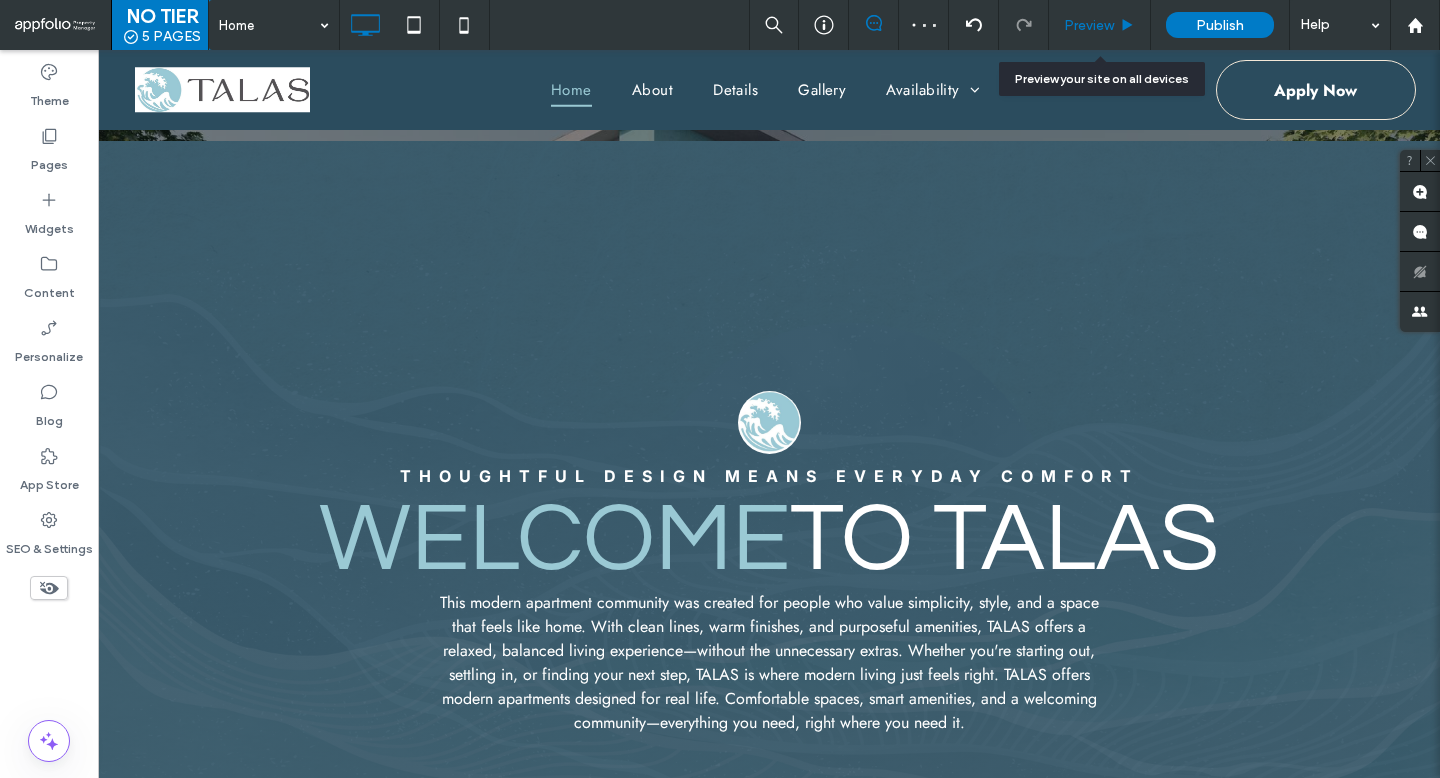 click on "Preview" at bounding box center [1089, 25] 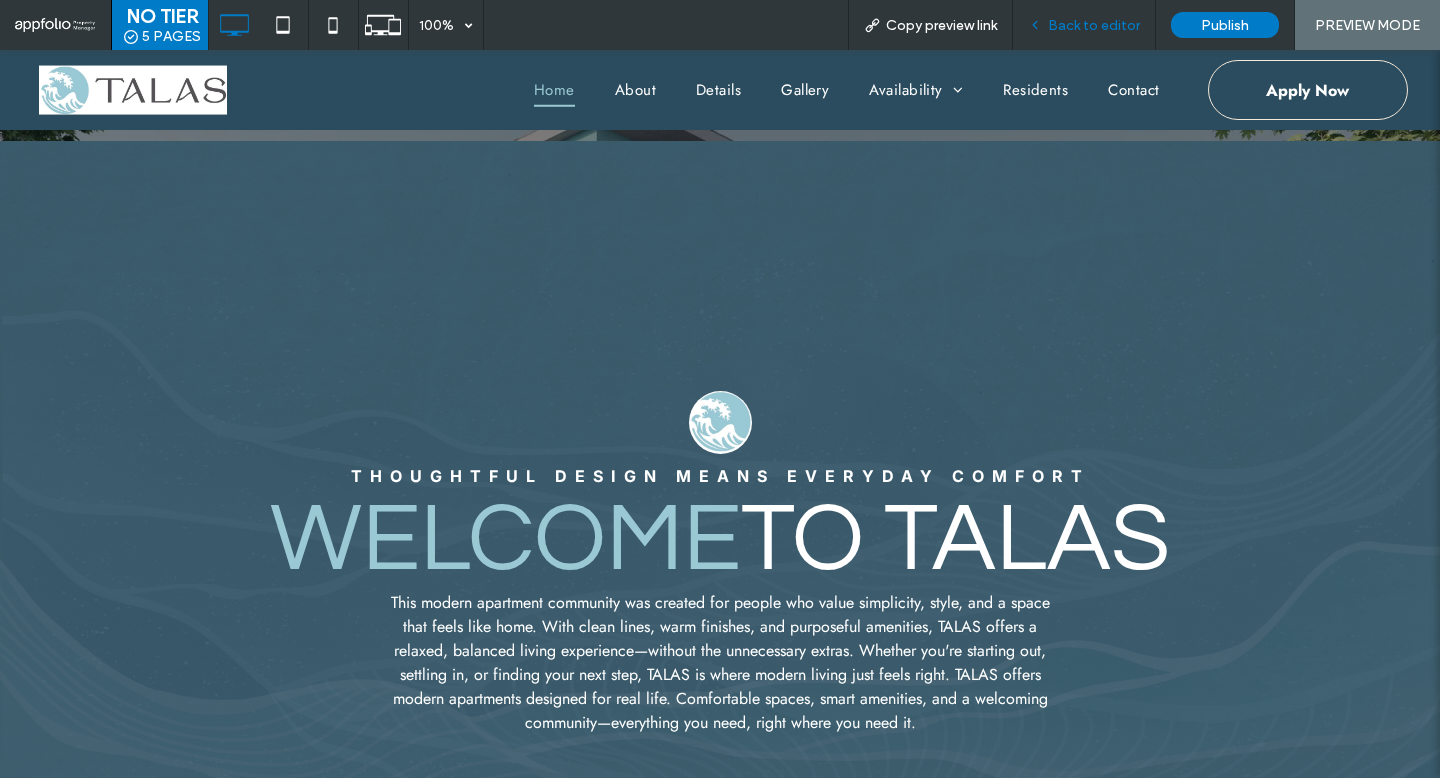 click on "Back to editor" at bounding box center (1084, 25) 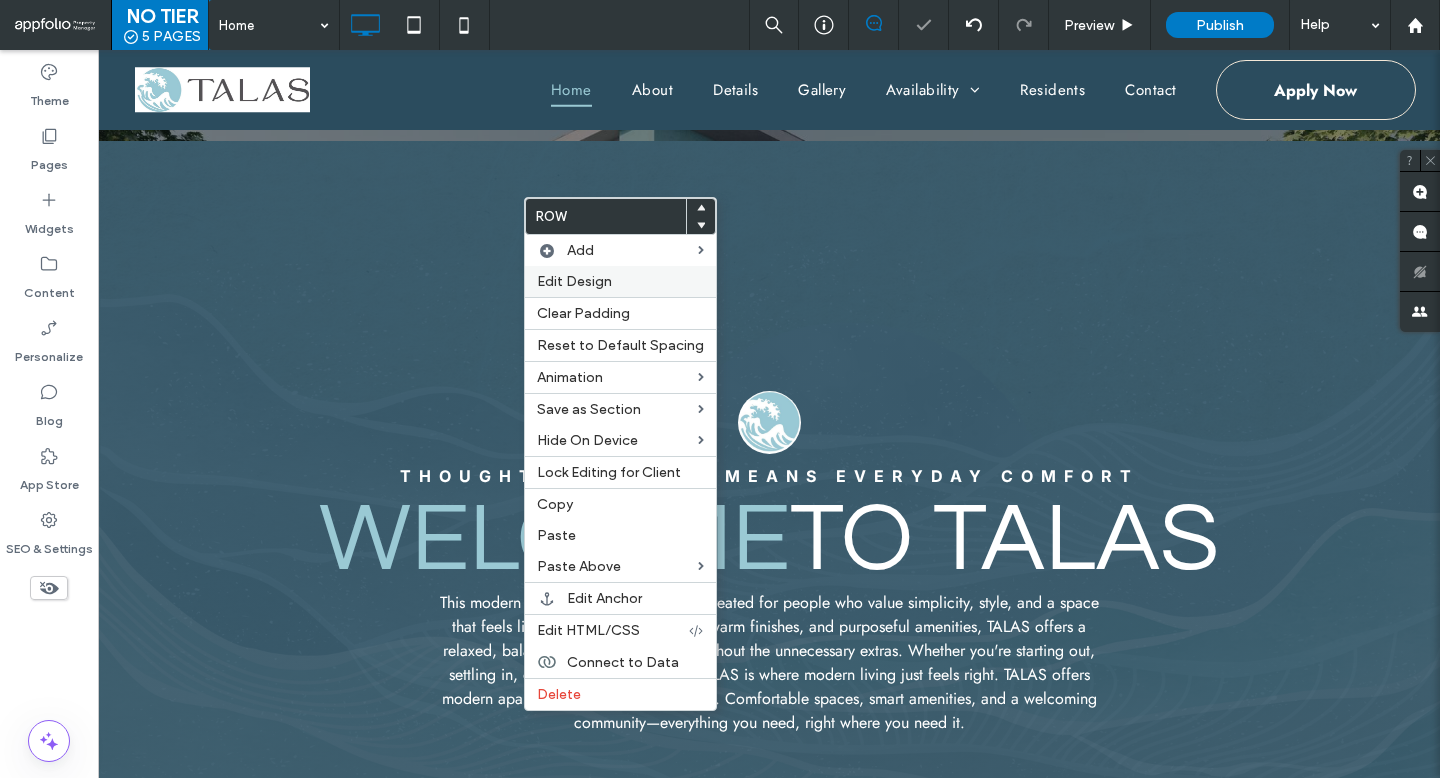 click on "Edit Design" at bounding box center [620, 281] 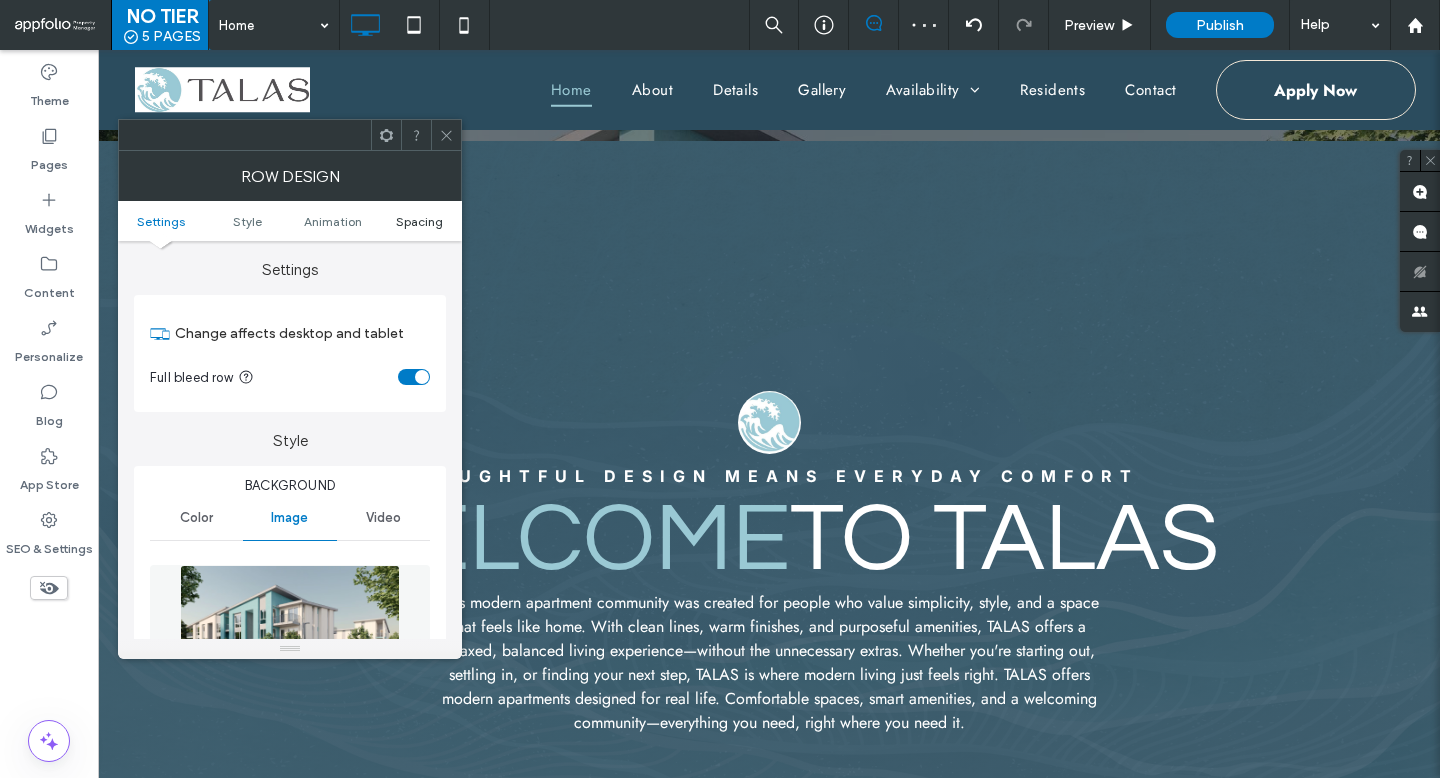 click on "Spacing" at bounding box center [419, 221] 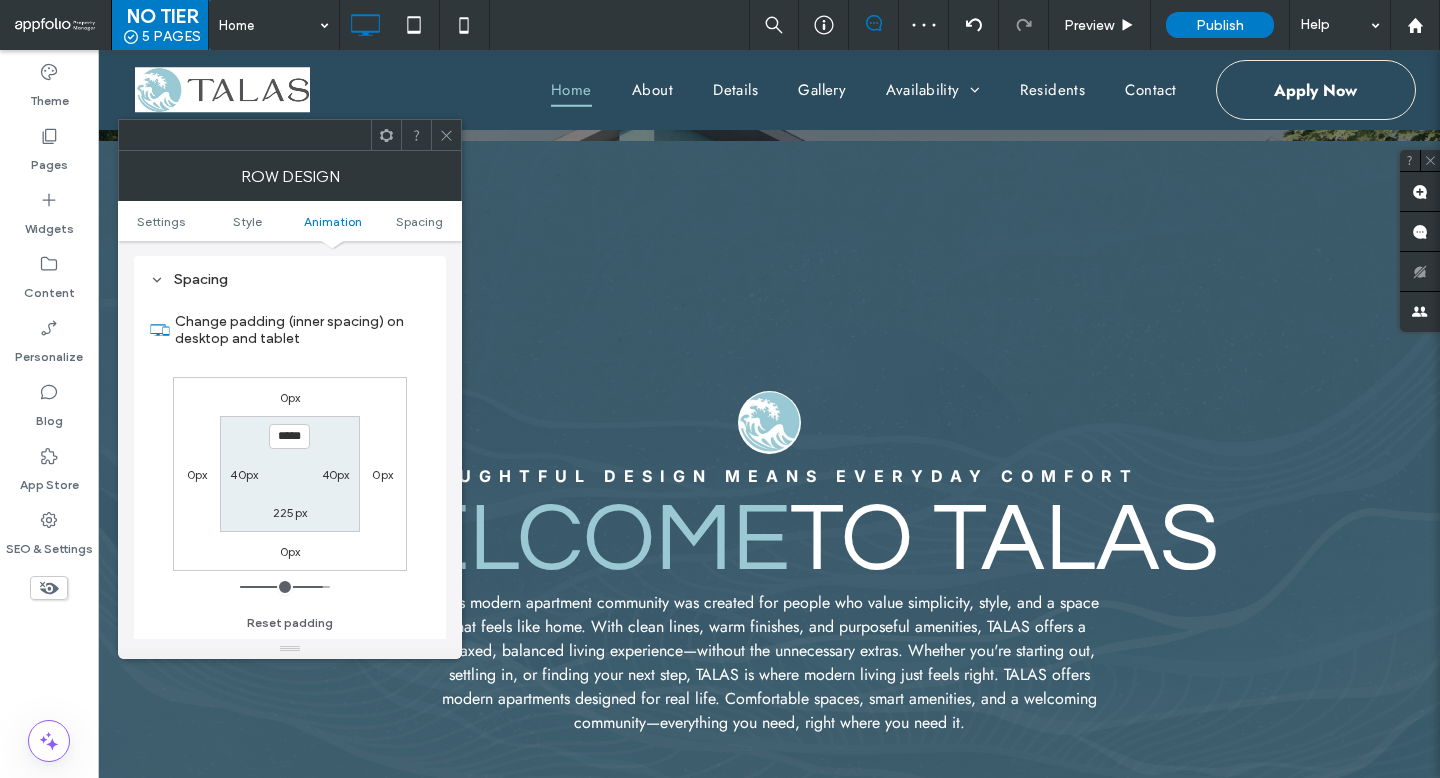 scroll, scrollTop: 1134, scrollLeft: 0, axis: vertical 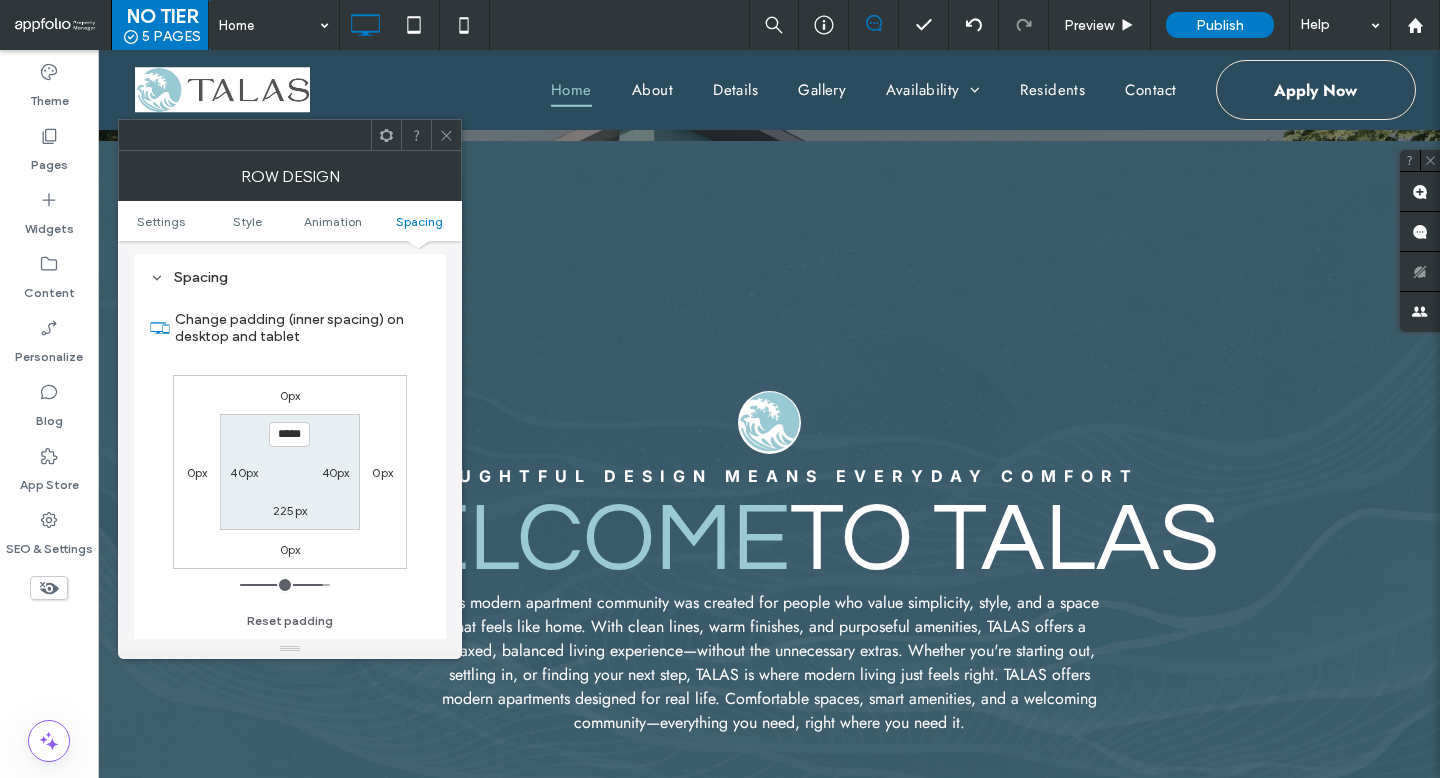 click at bounding box center [446, 135] 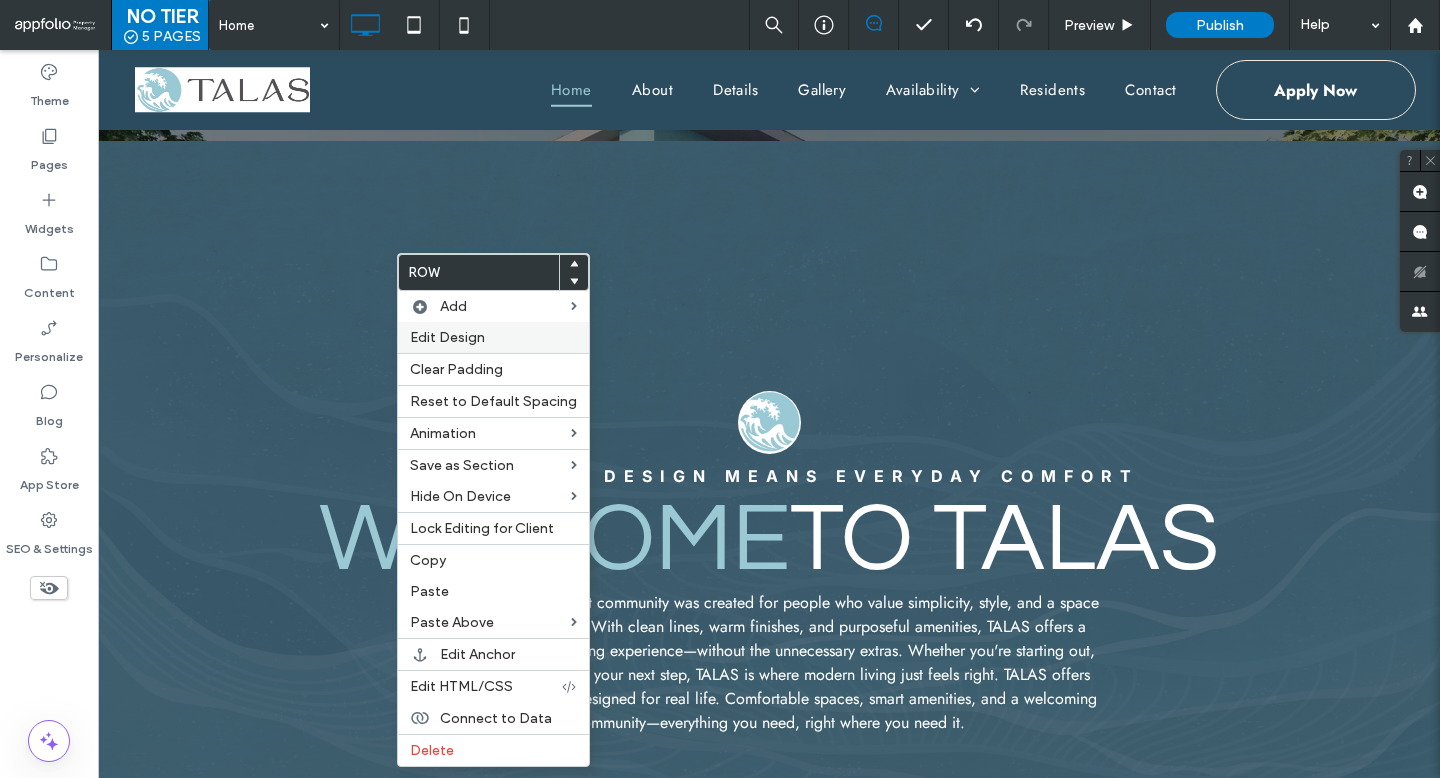 click on "Edit Design" at bounding box center (493, 337) 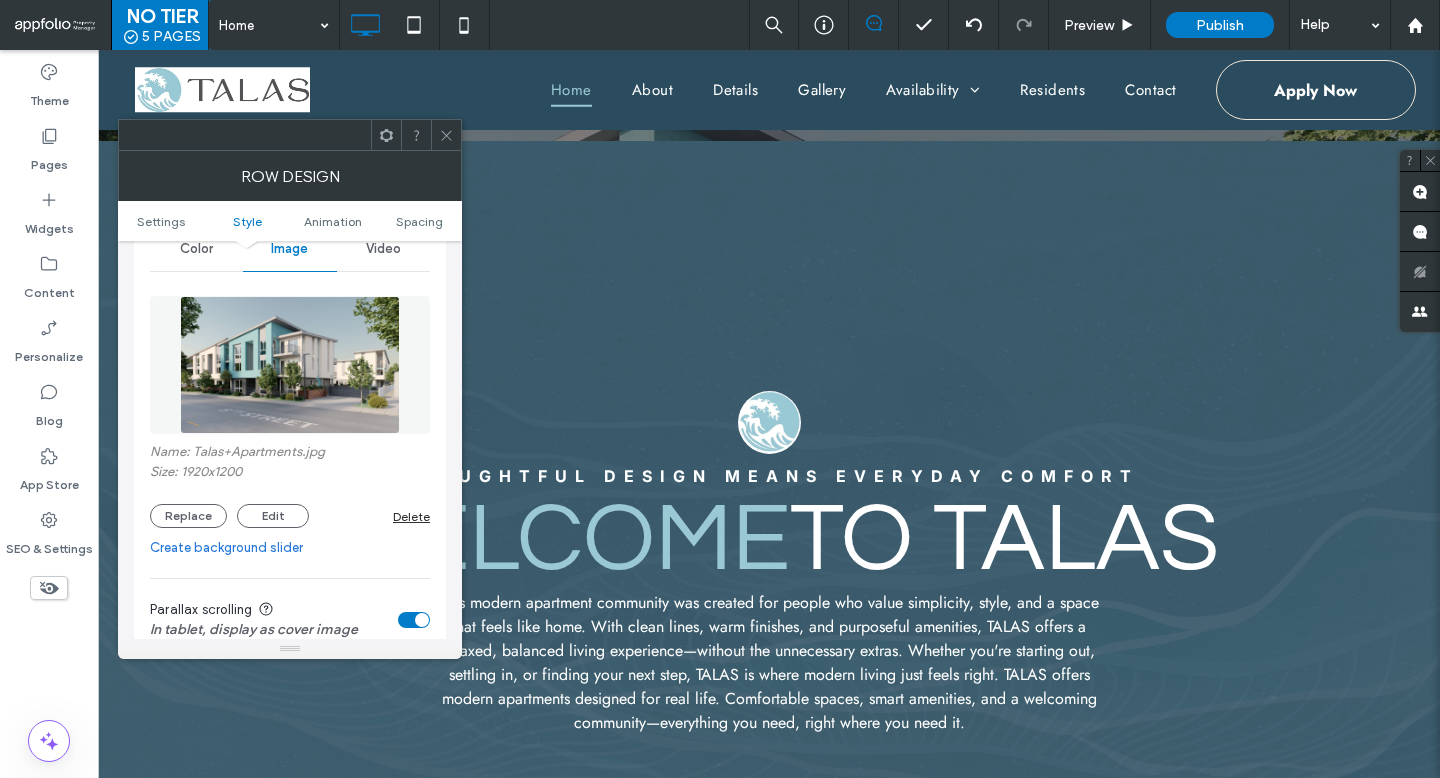 scroll, scrollTop: 473, scrollLeft: 0, axis: vertical 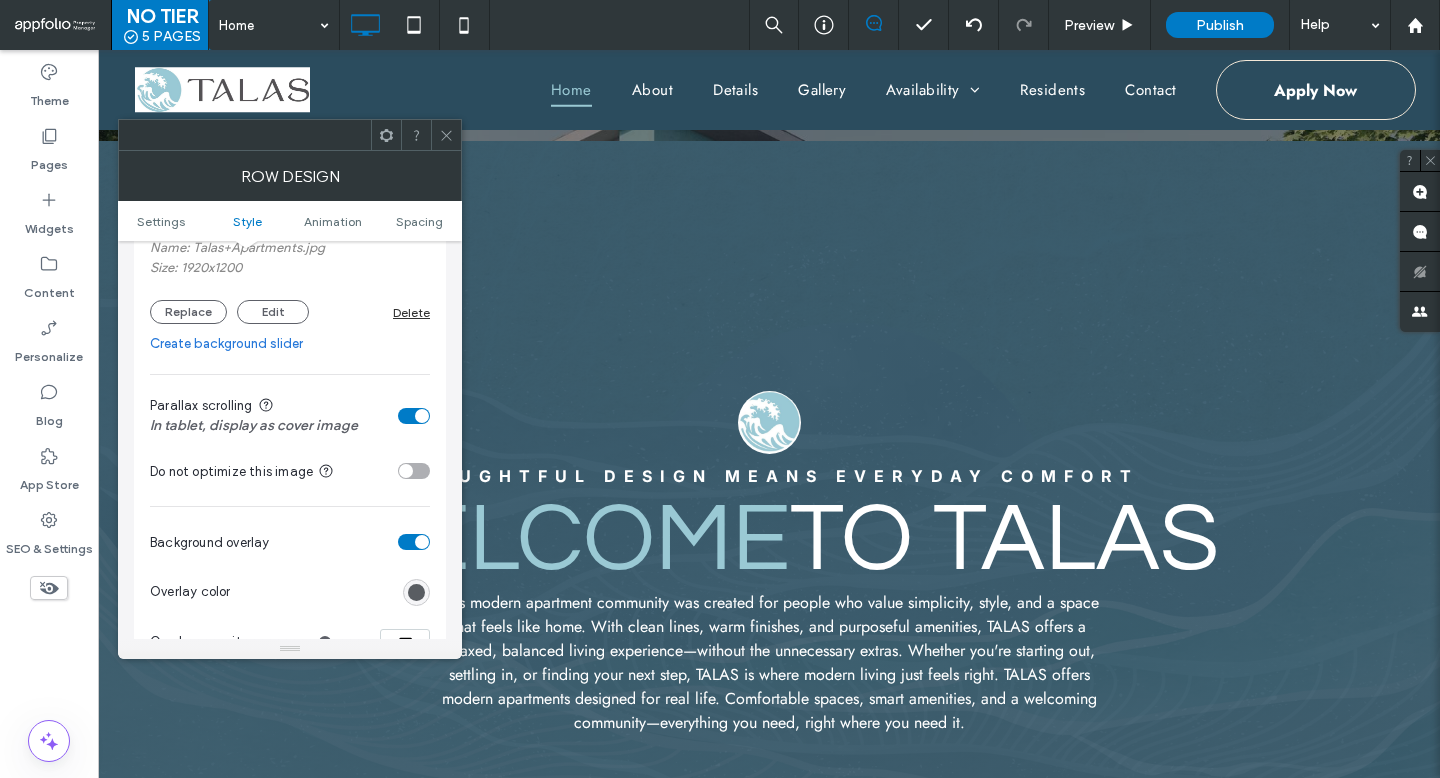 click on "Parallax scrolling In tablet, display as cover image" at bounding box center (290, 415) 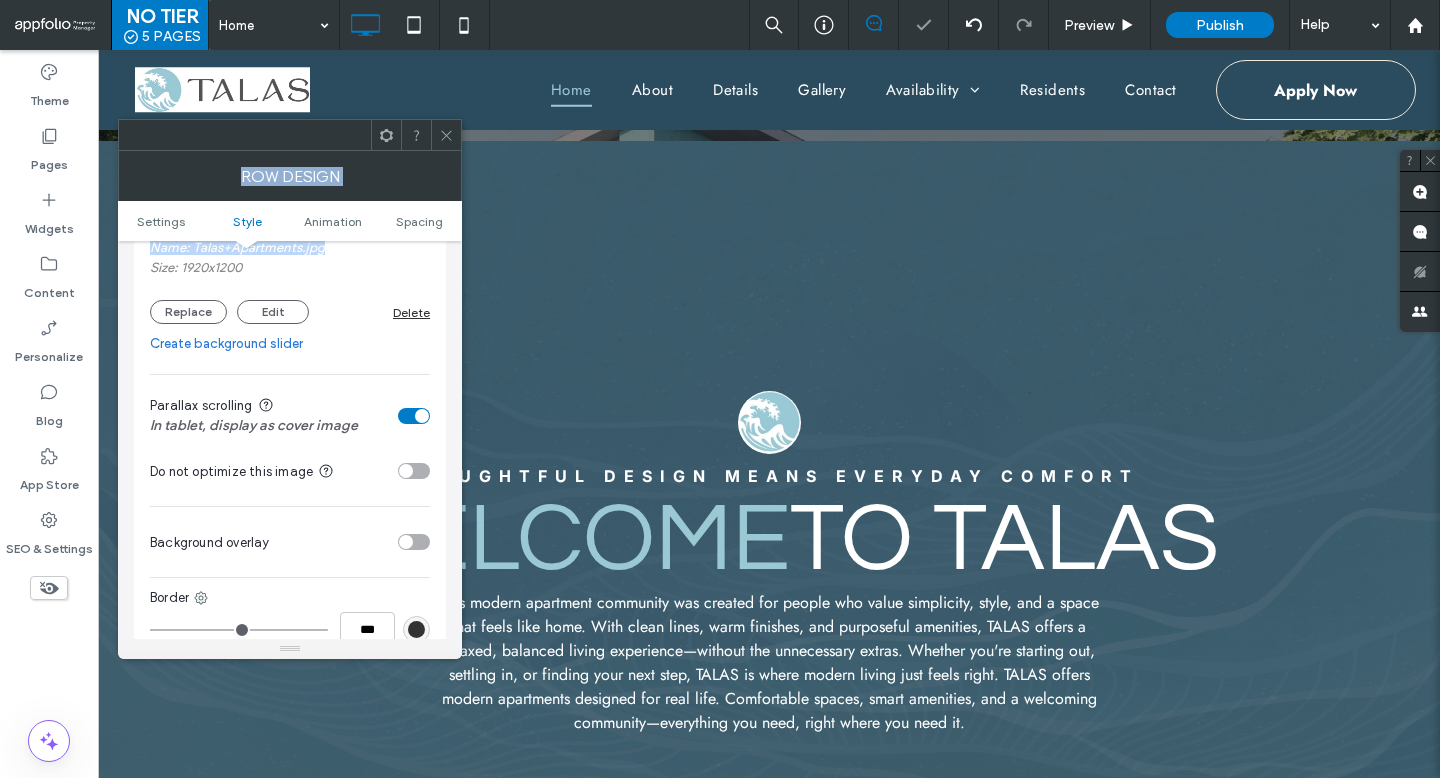 drag, startPoint x: 450, startPoint y: 130, endPoint x: 409, endPoint y: 243, distance: 120.20815 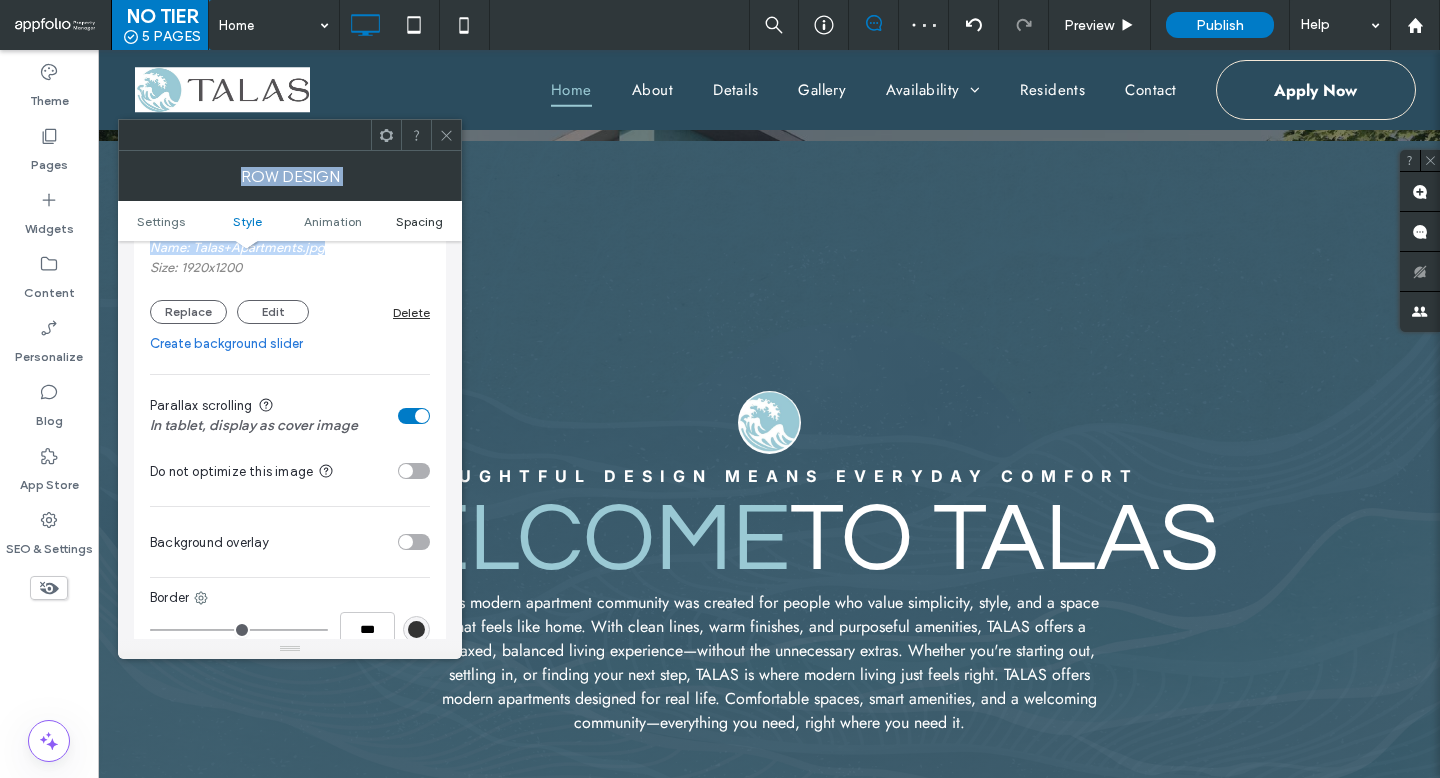 click on "Spacing" at bounding box center [419, 221] 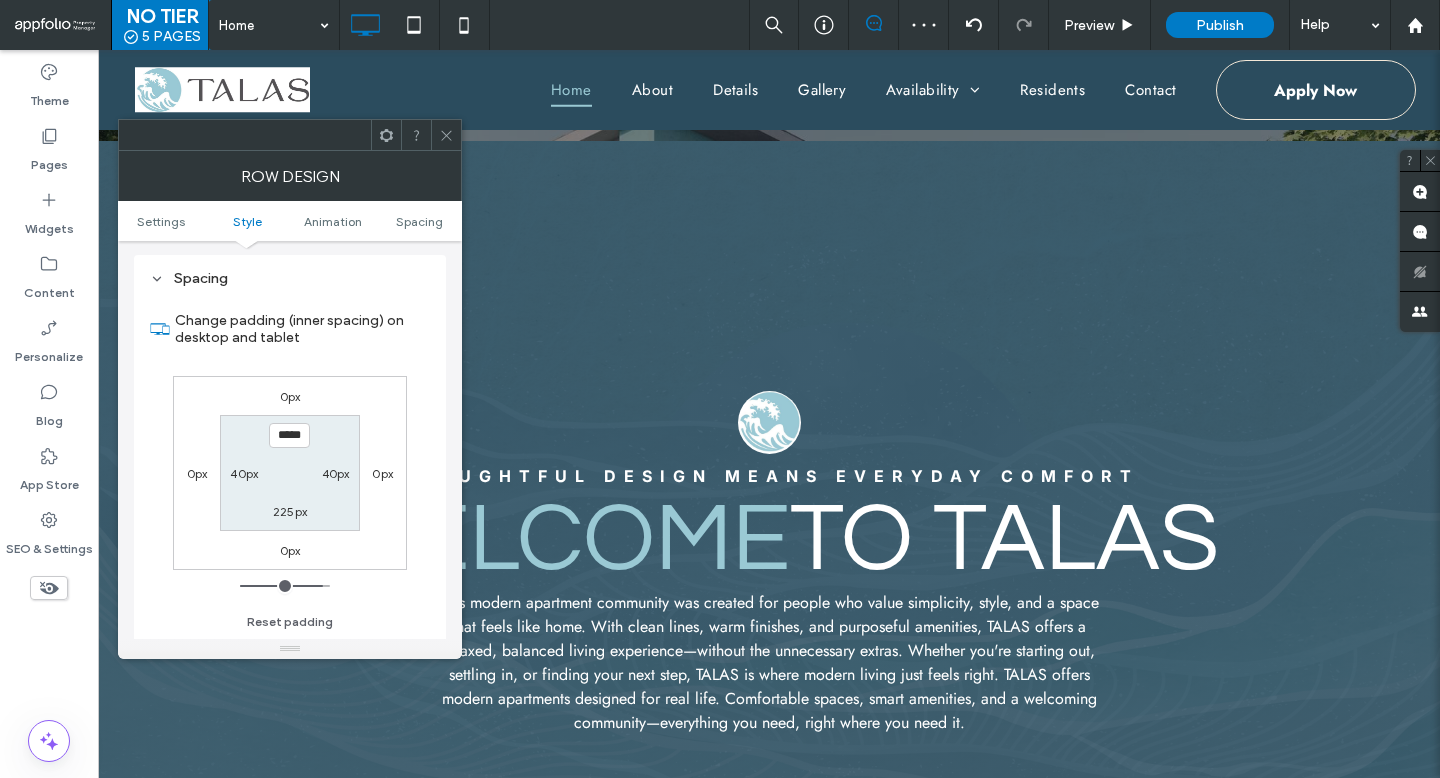 scroll, scrollTop: 1034, scrollLeft: 0, axis: vertical 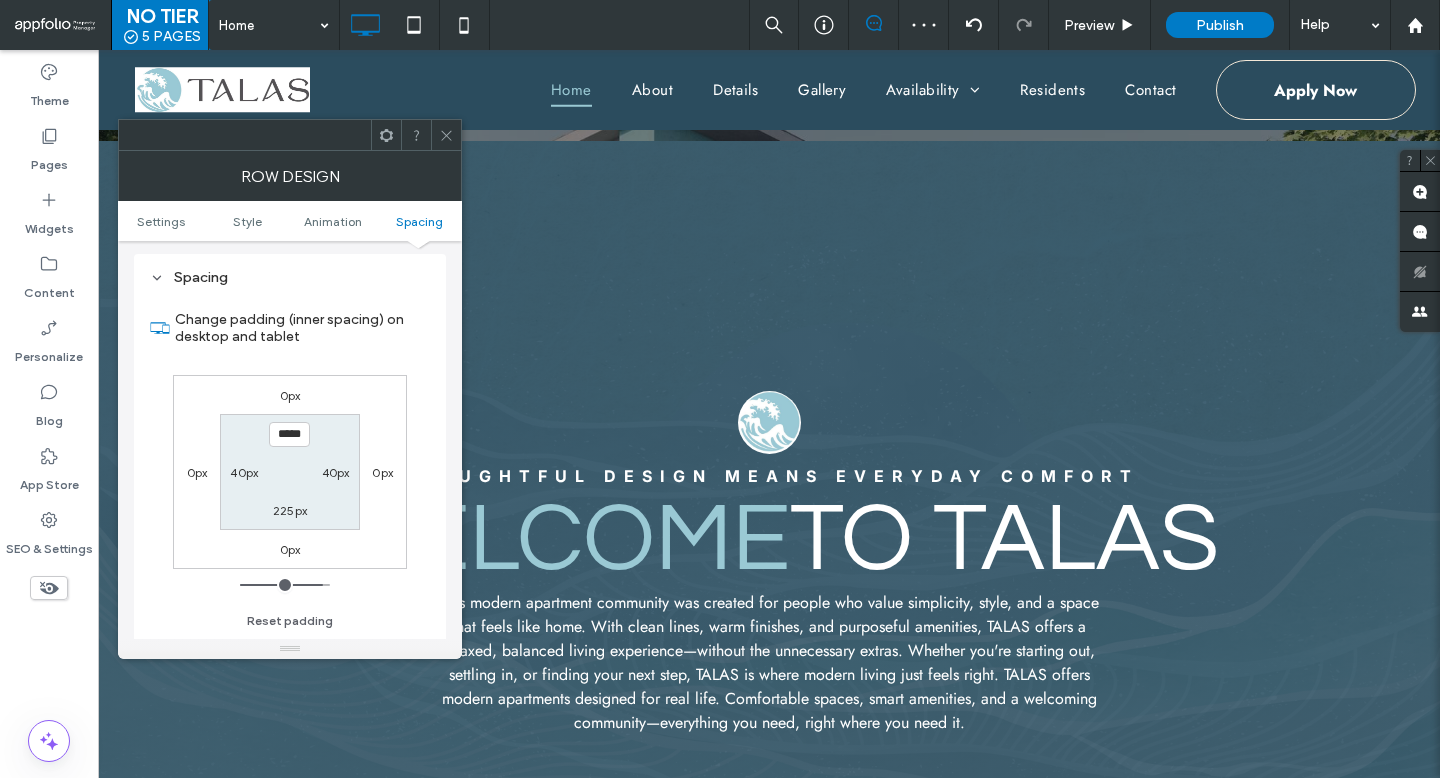 click on "Reset padding" at bounding box center [290, 616] 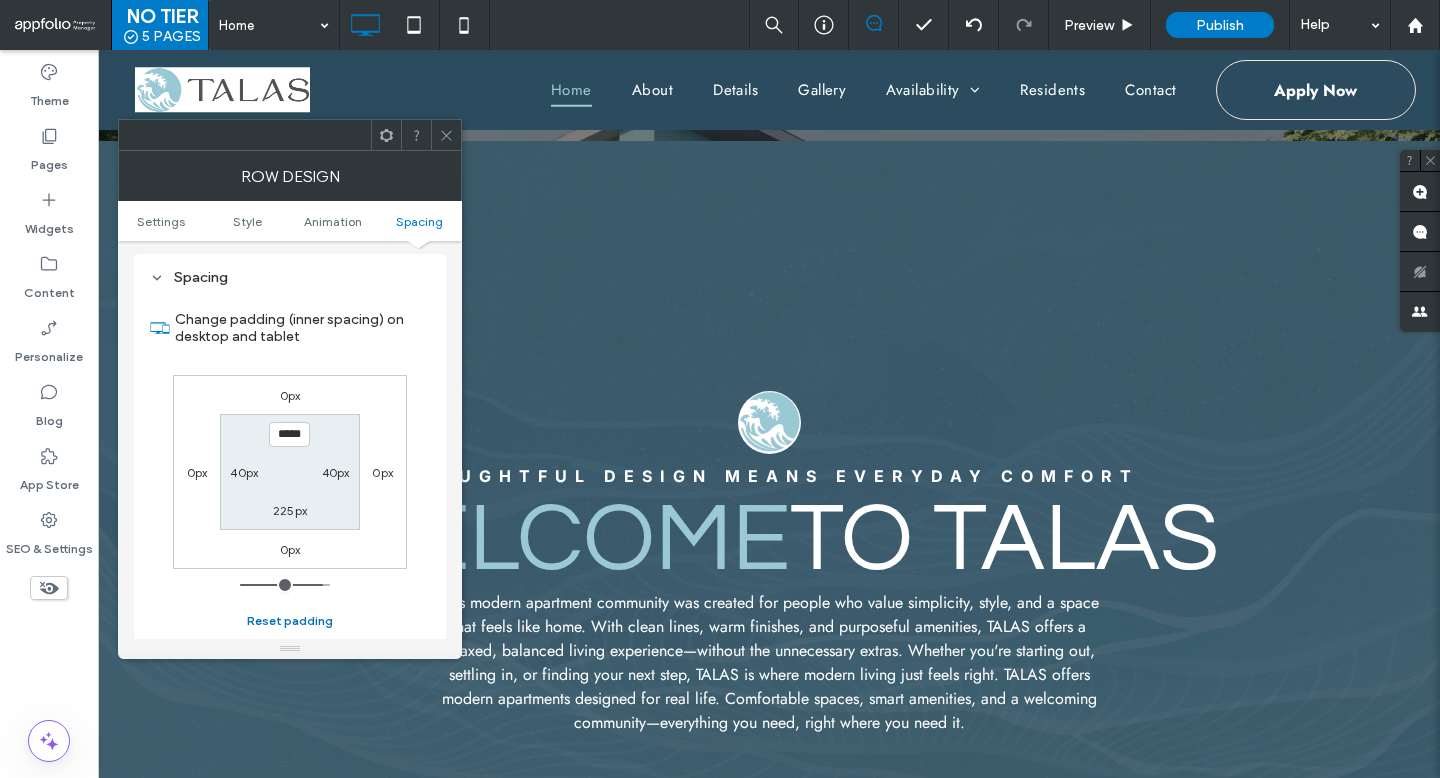 click on "Reset padding" at bounding box center [290, 621] 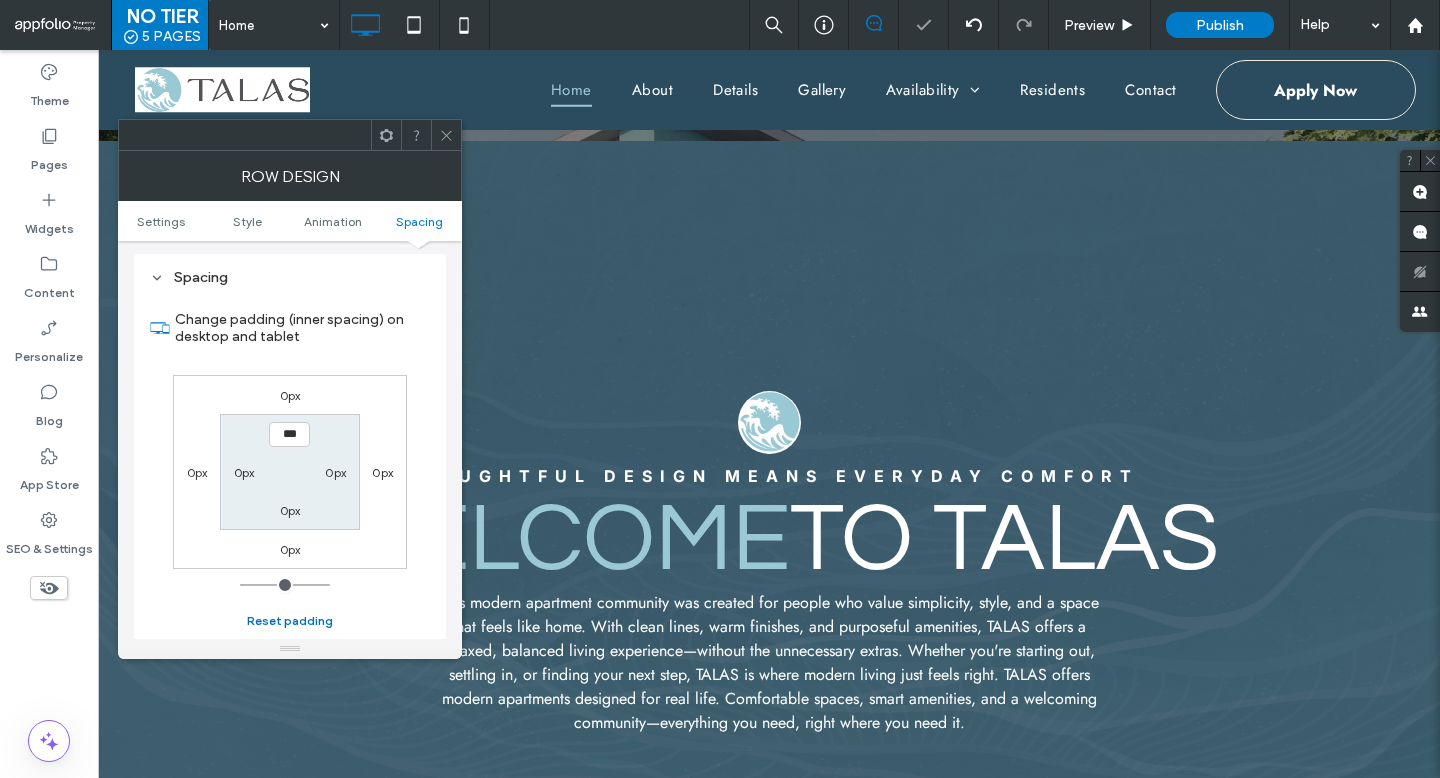 click on "Reset padding" at bounding box center [290, 621] 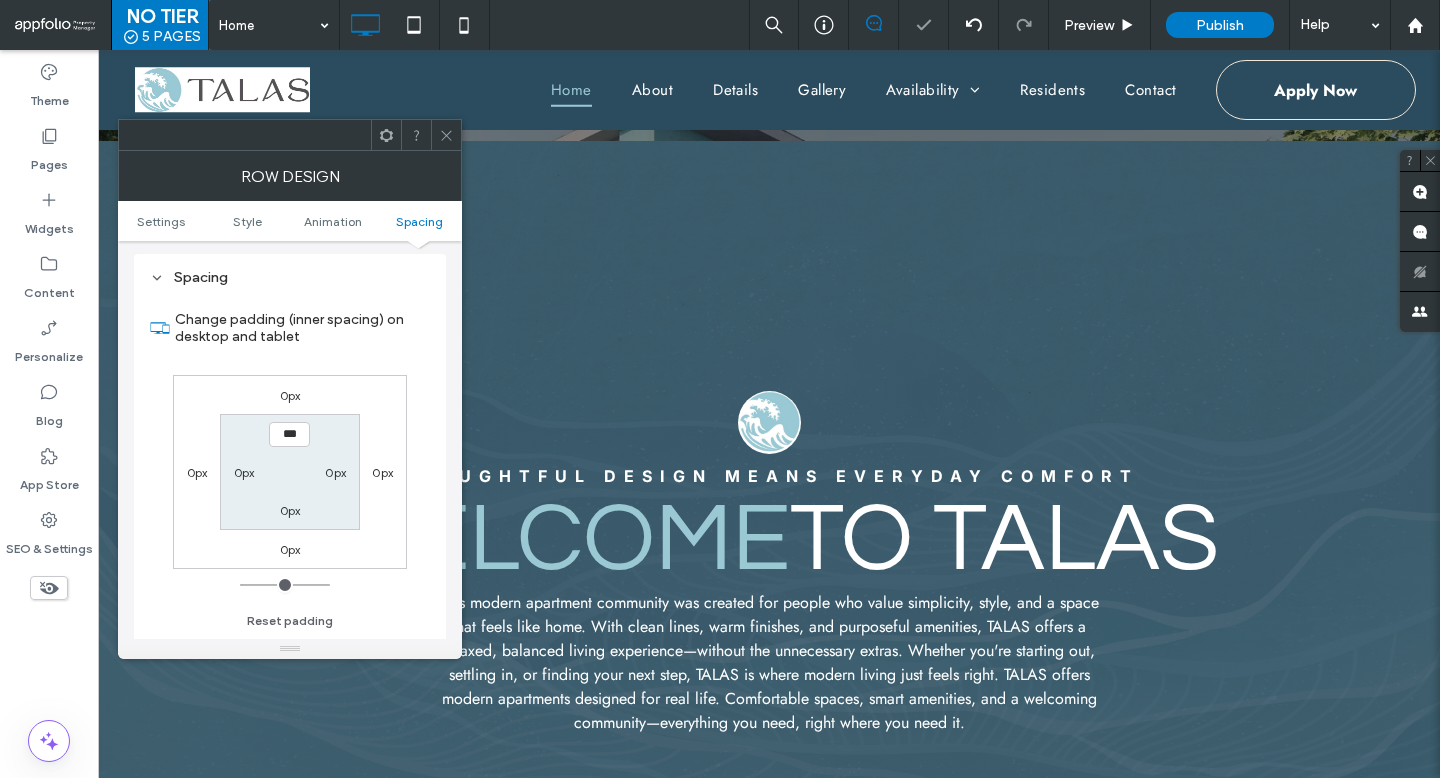 click 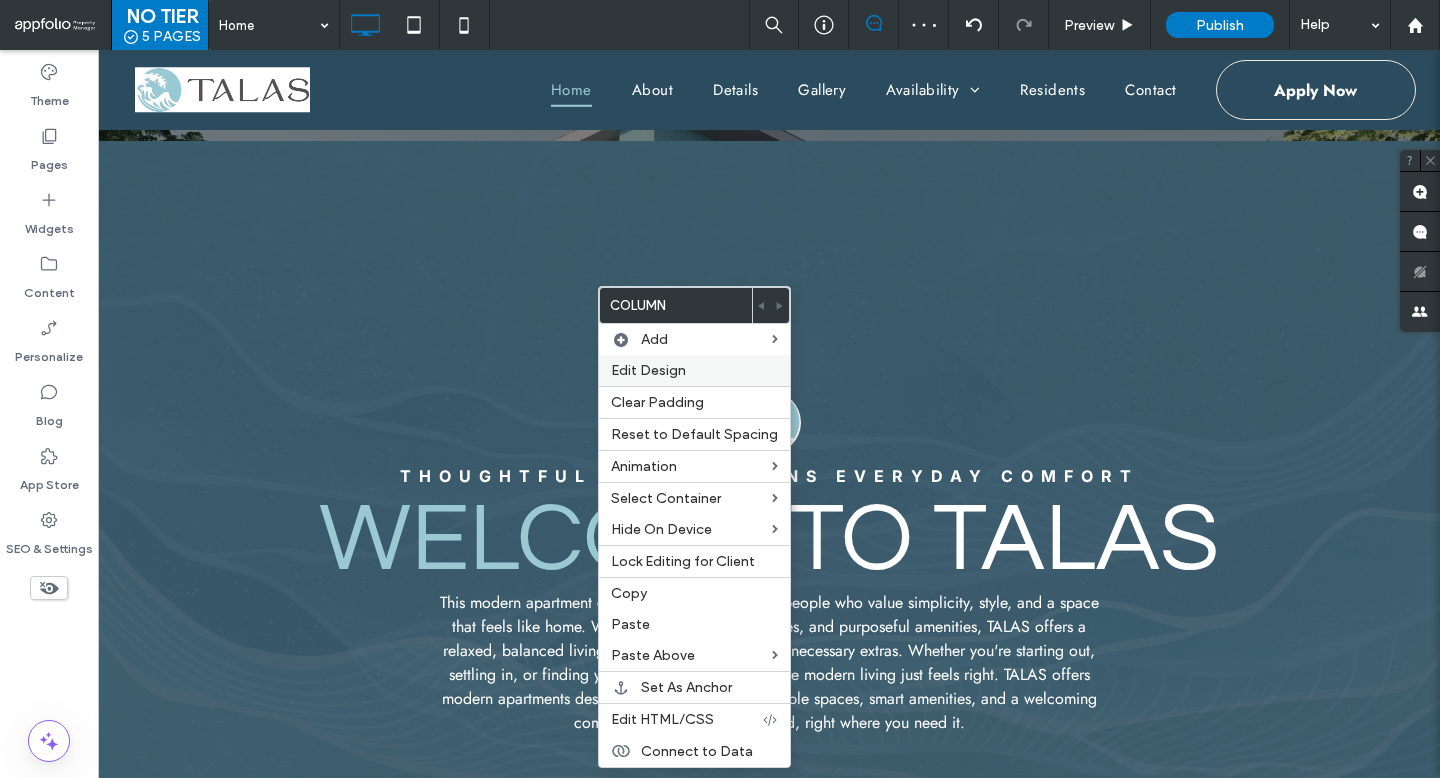 click on "Edit Design" at bounding box center [648, 370] 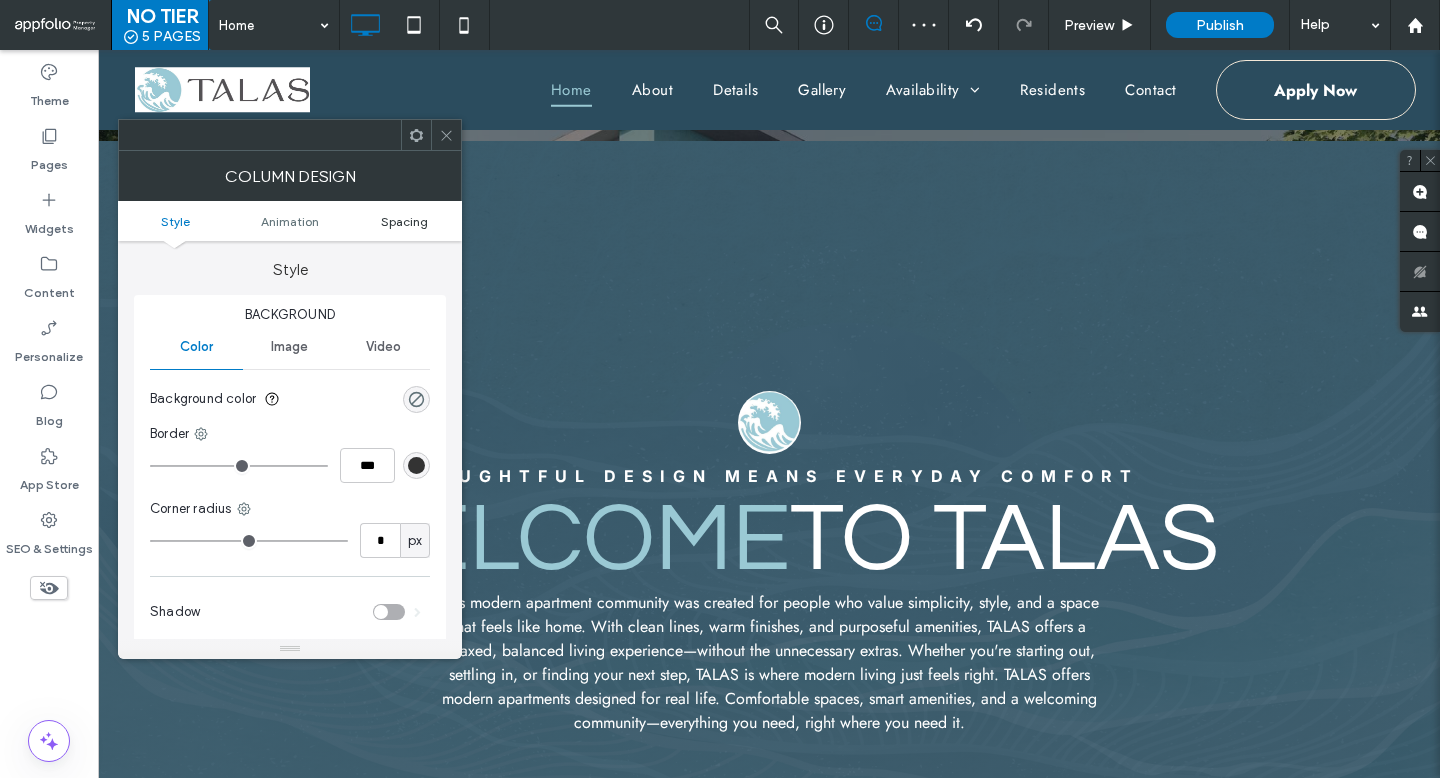 click on "Spacing" at bounding box center (404, 221) 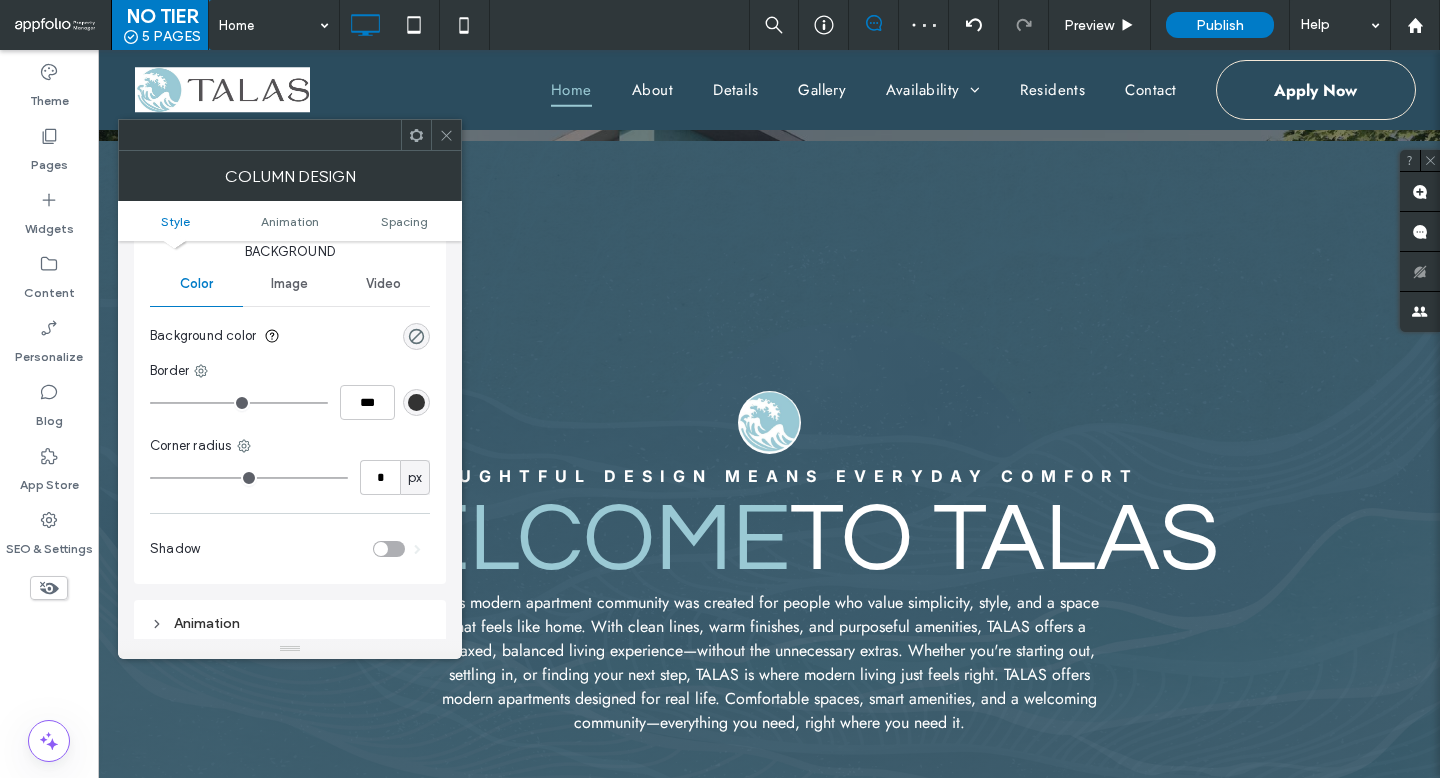 scroll, scrollTop: 0, scrollLeft: 0, axis: both 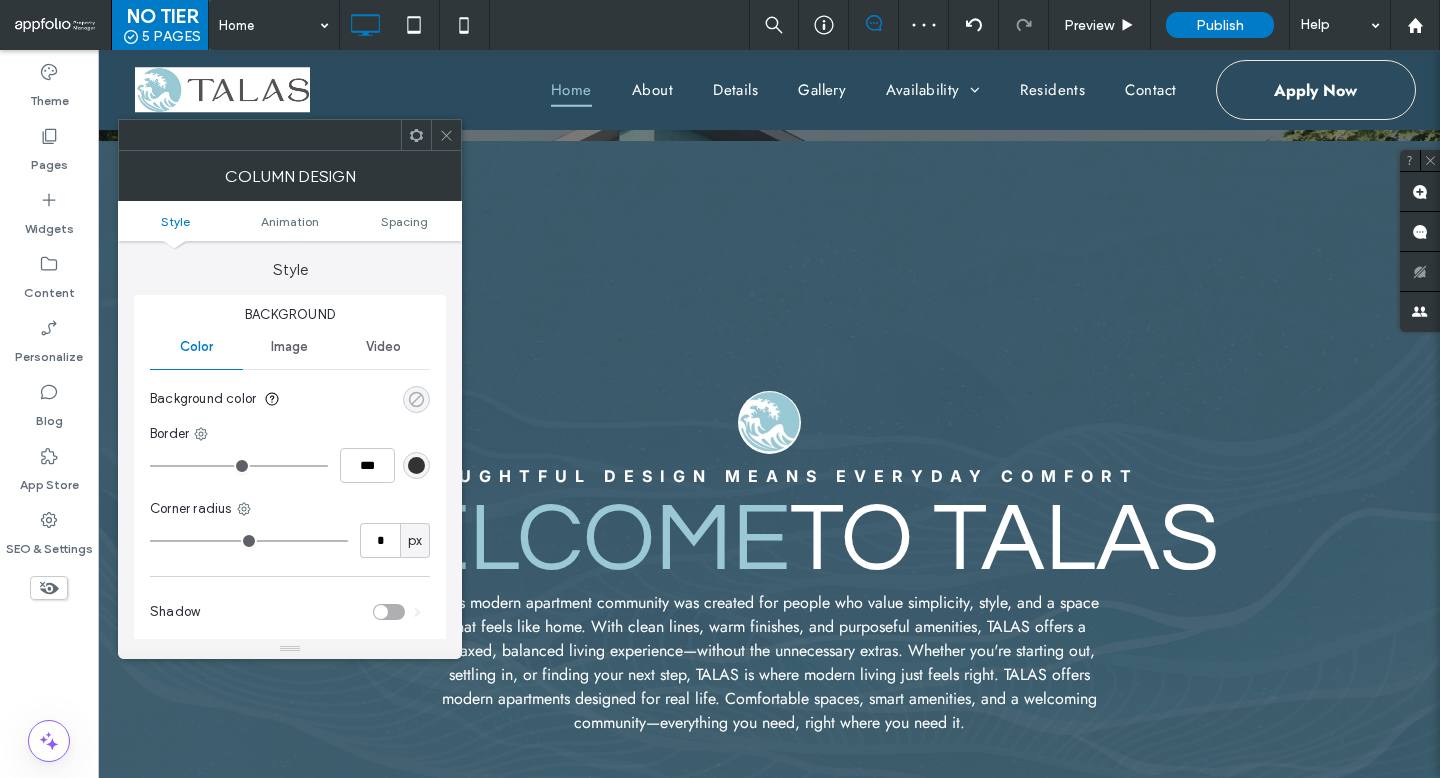 click at bounding box center [416, 399] 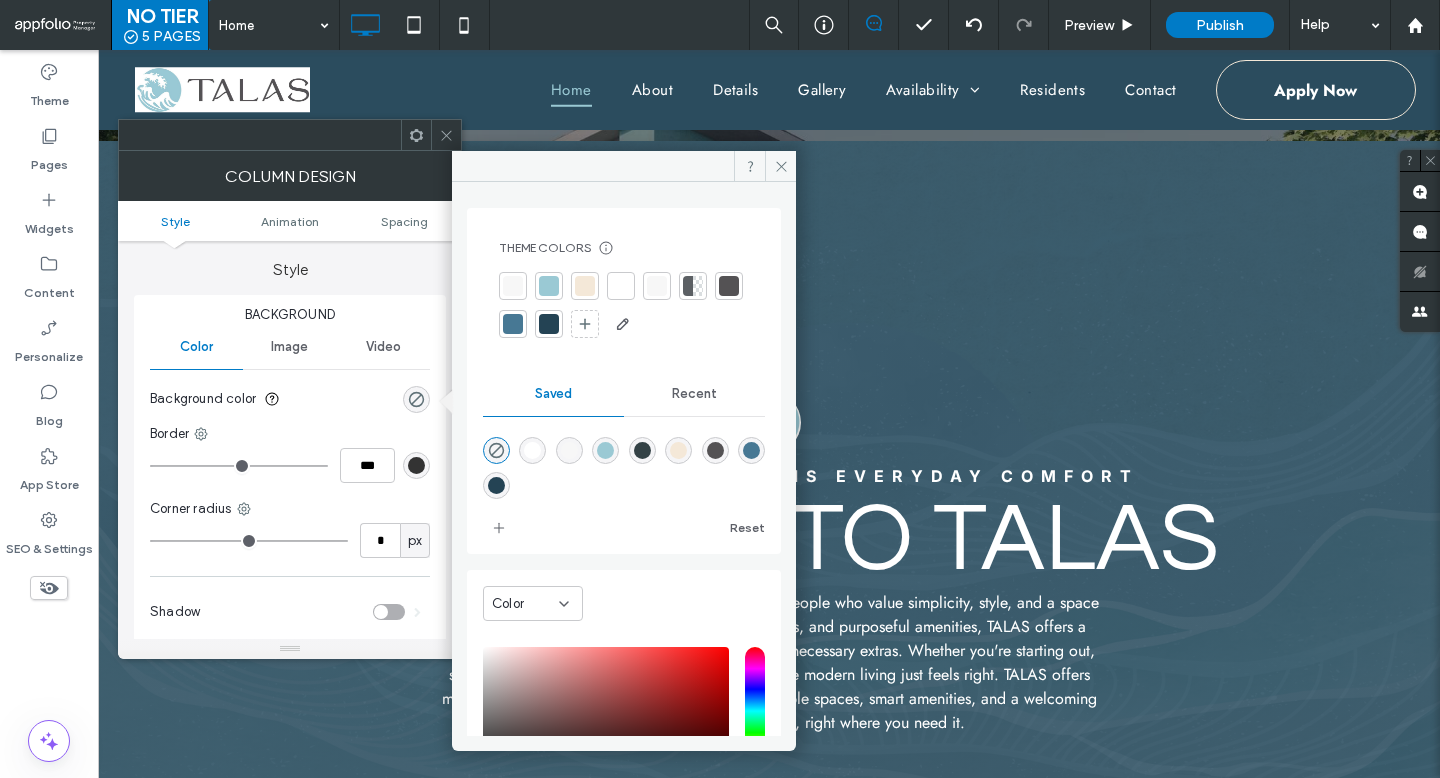 click at bounding box center (698, 286) 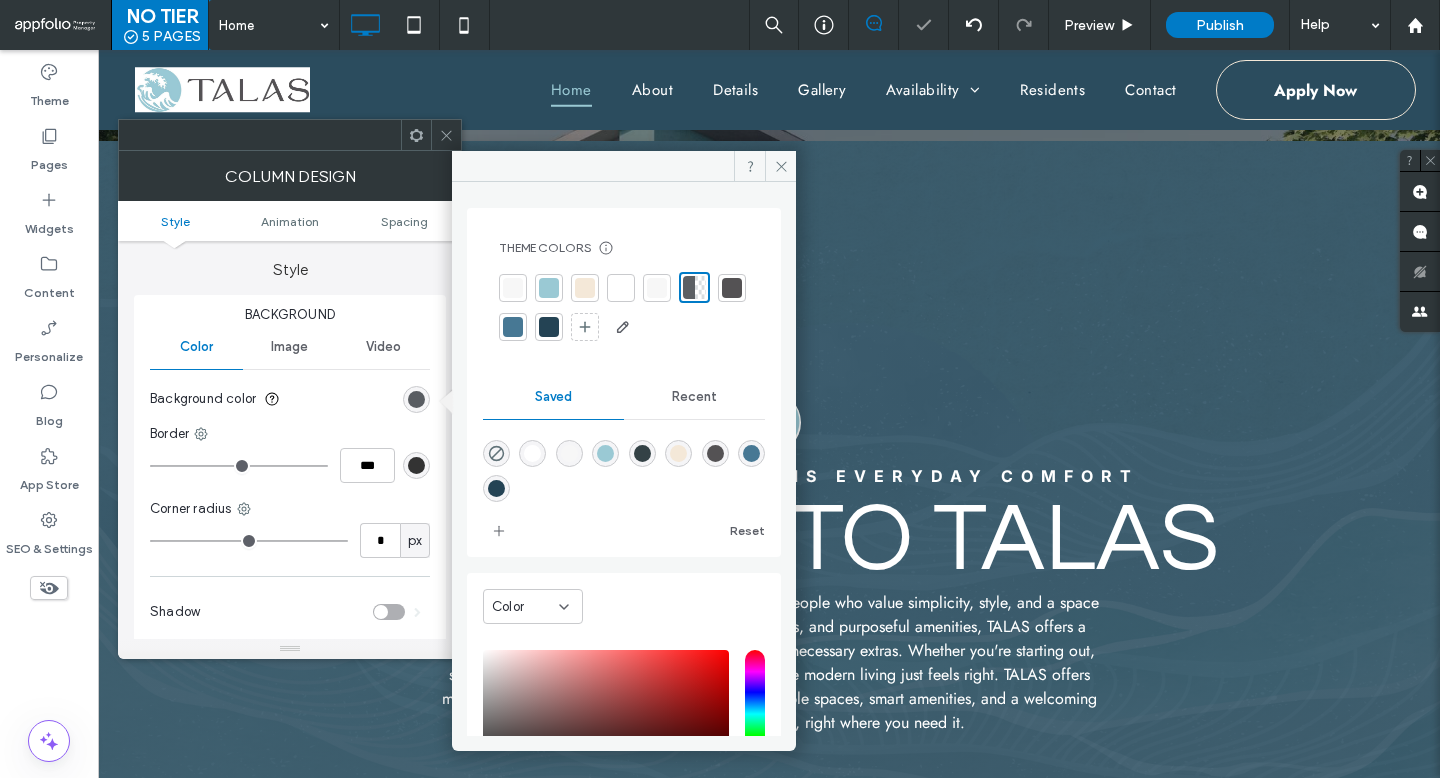 click 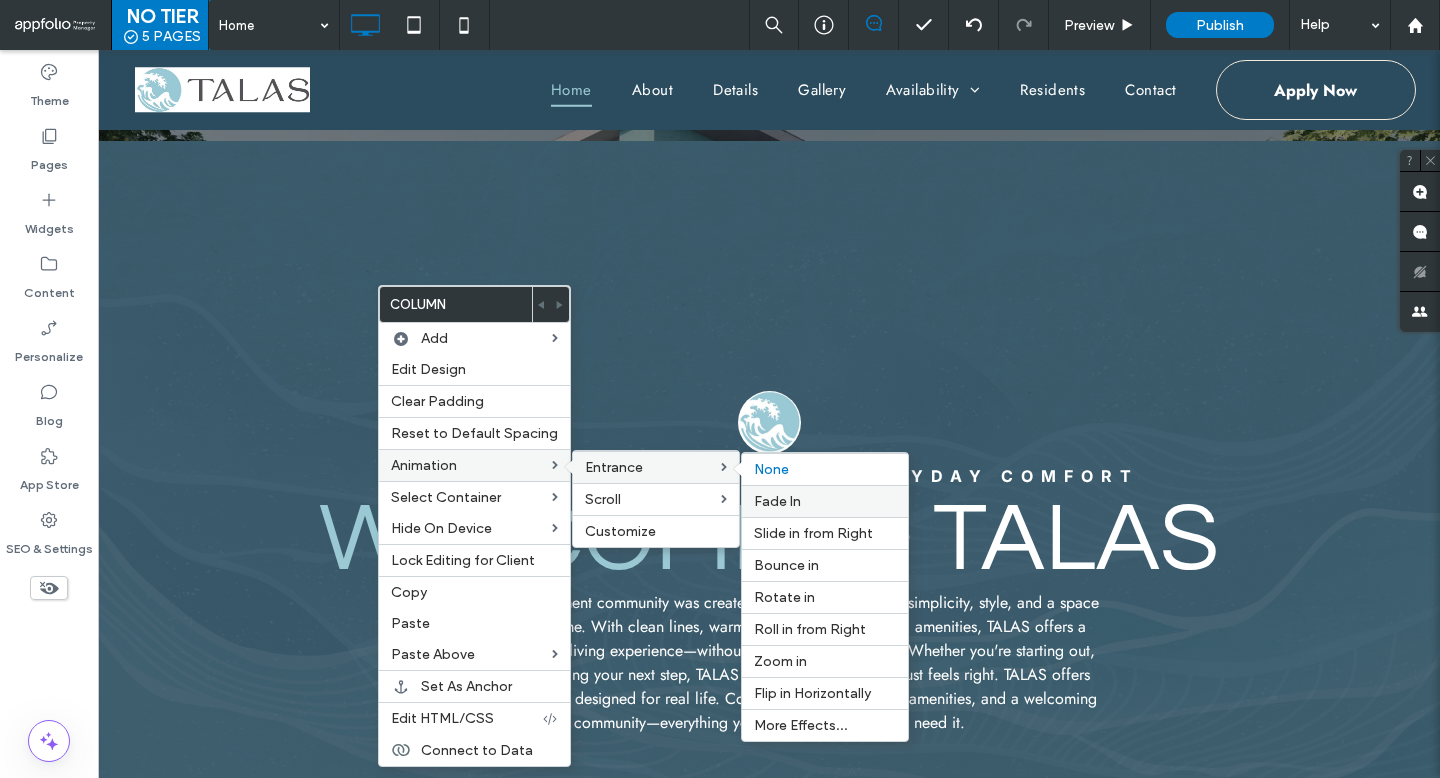 click on "Fade In" at bounding box center [777, 501] 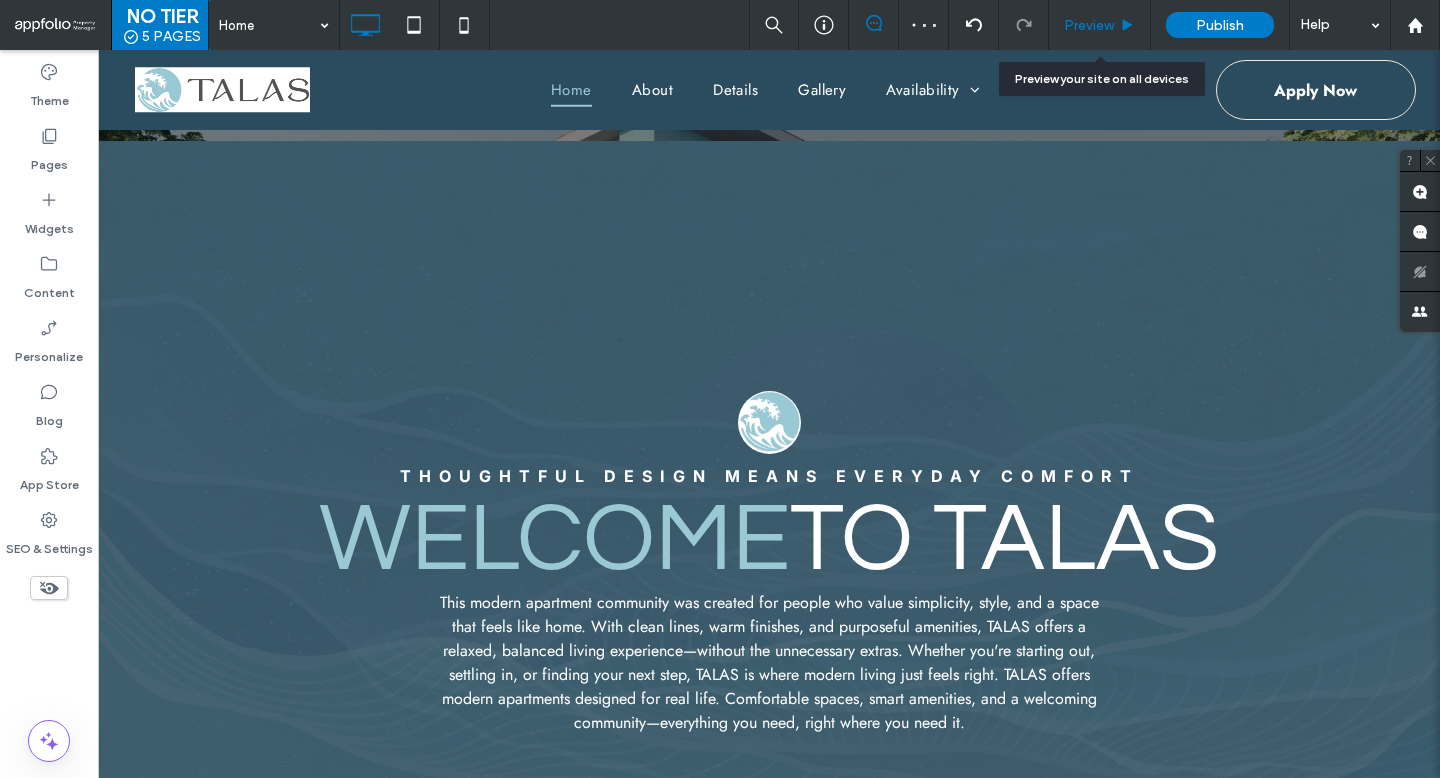 click on "Preview" at bounding box center [1099, 25] 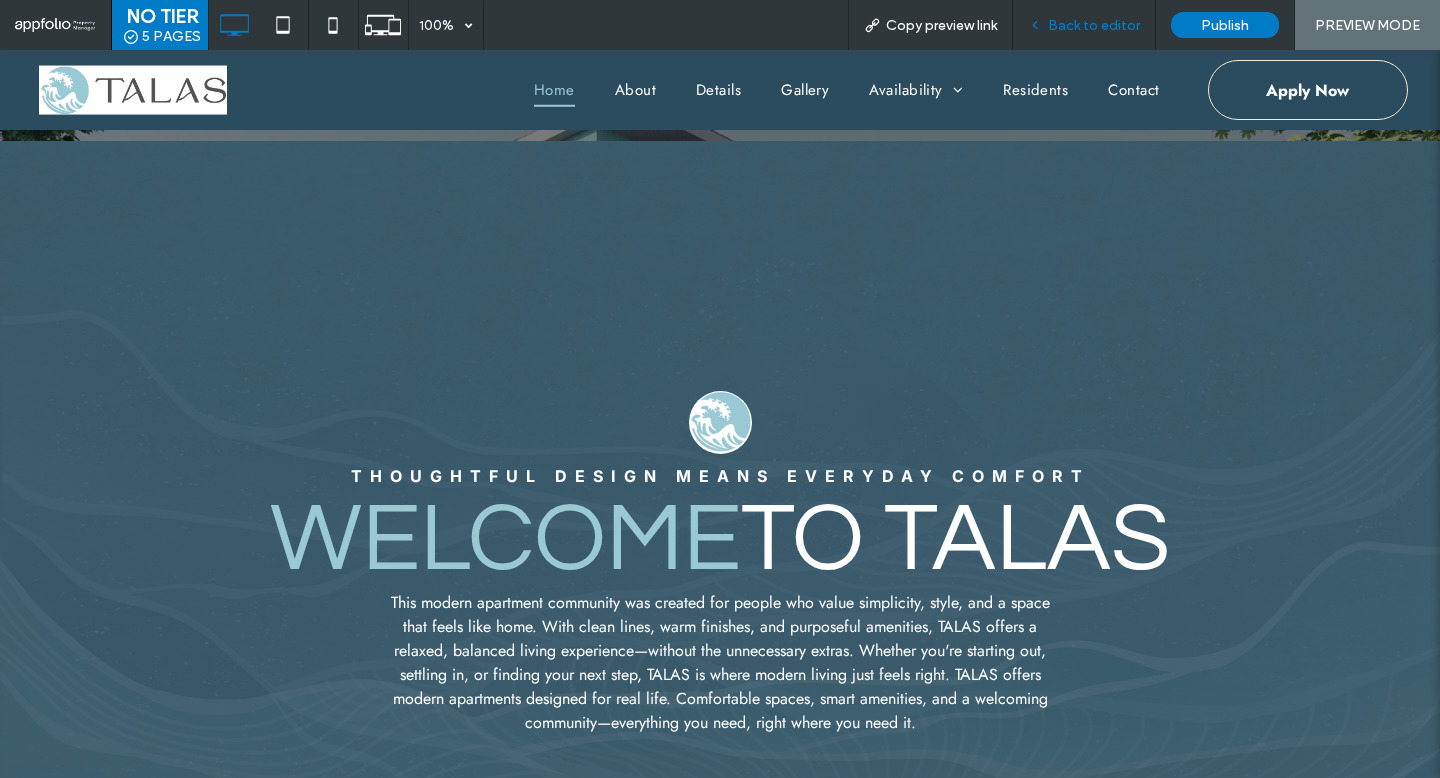 click on "Back to editor" at bounding box center (1094, 25) 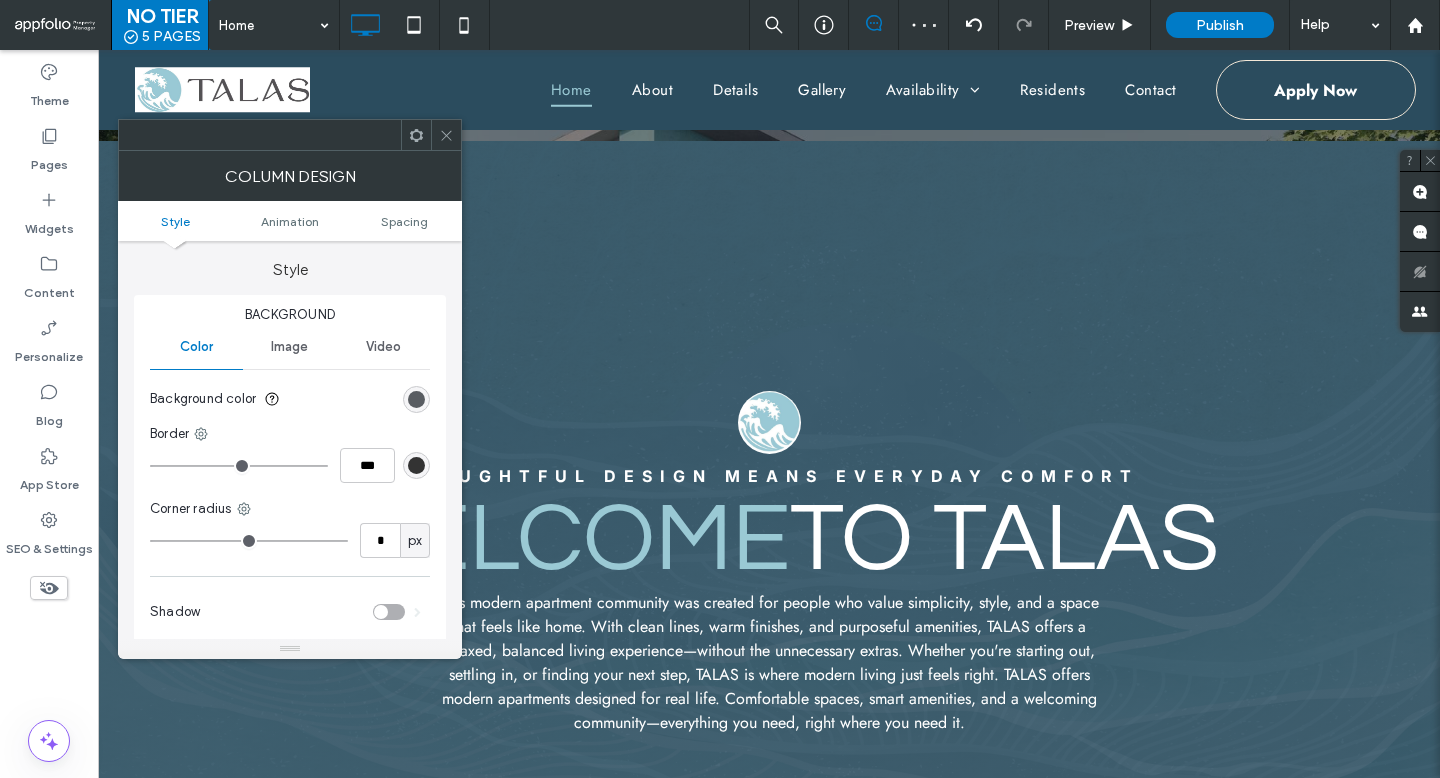click at bounding box center [416, 399] 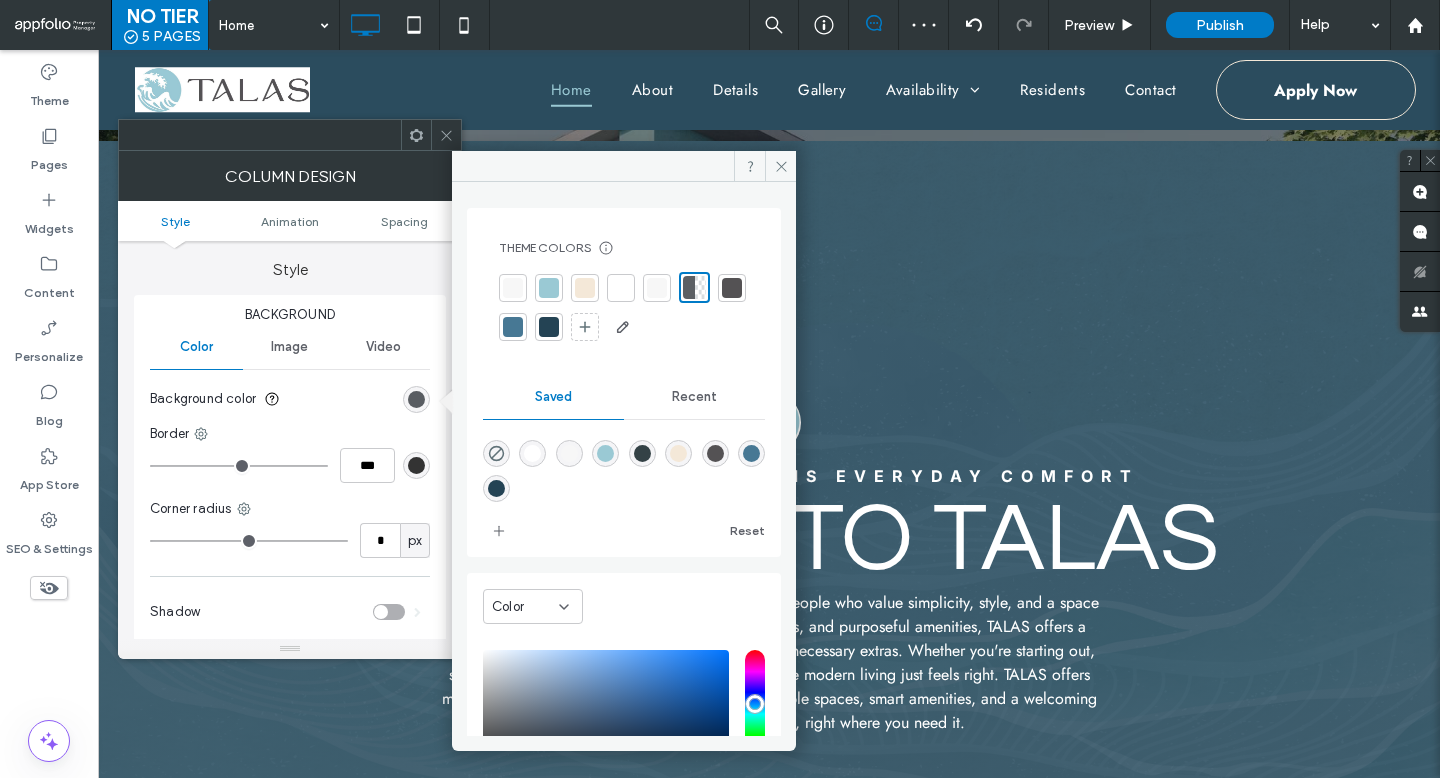 click at bounding box center (585, 288) 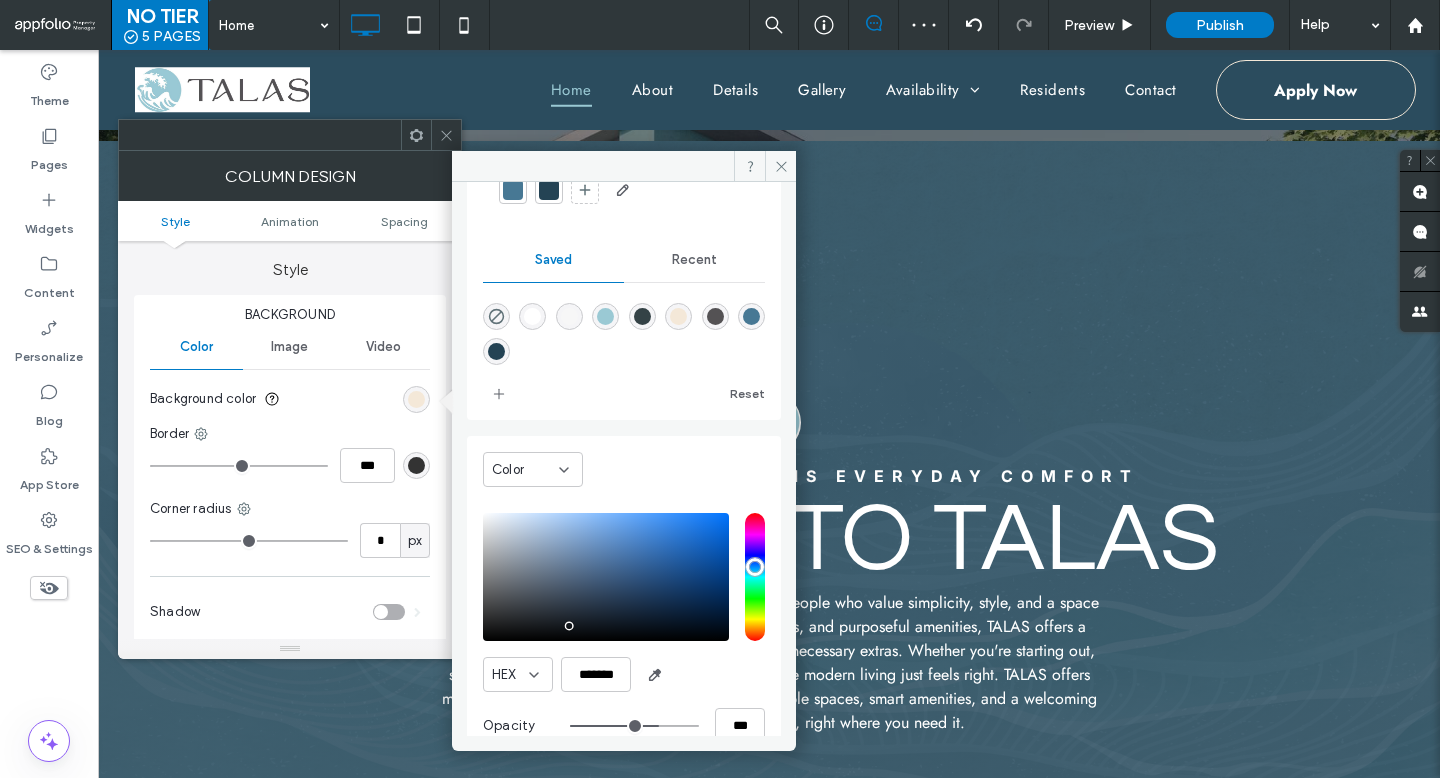 scroll, scrollTop: 169, scrollLeft: 0, axis: vertical 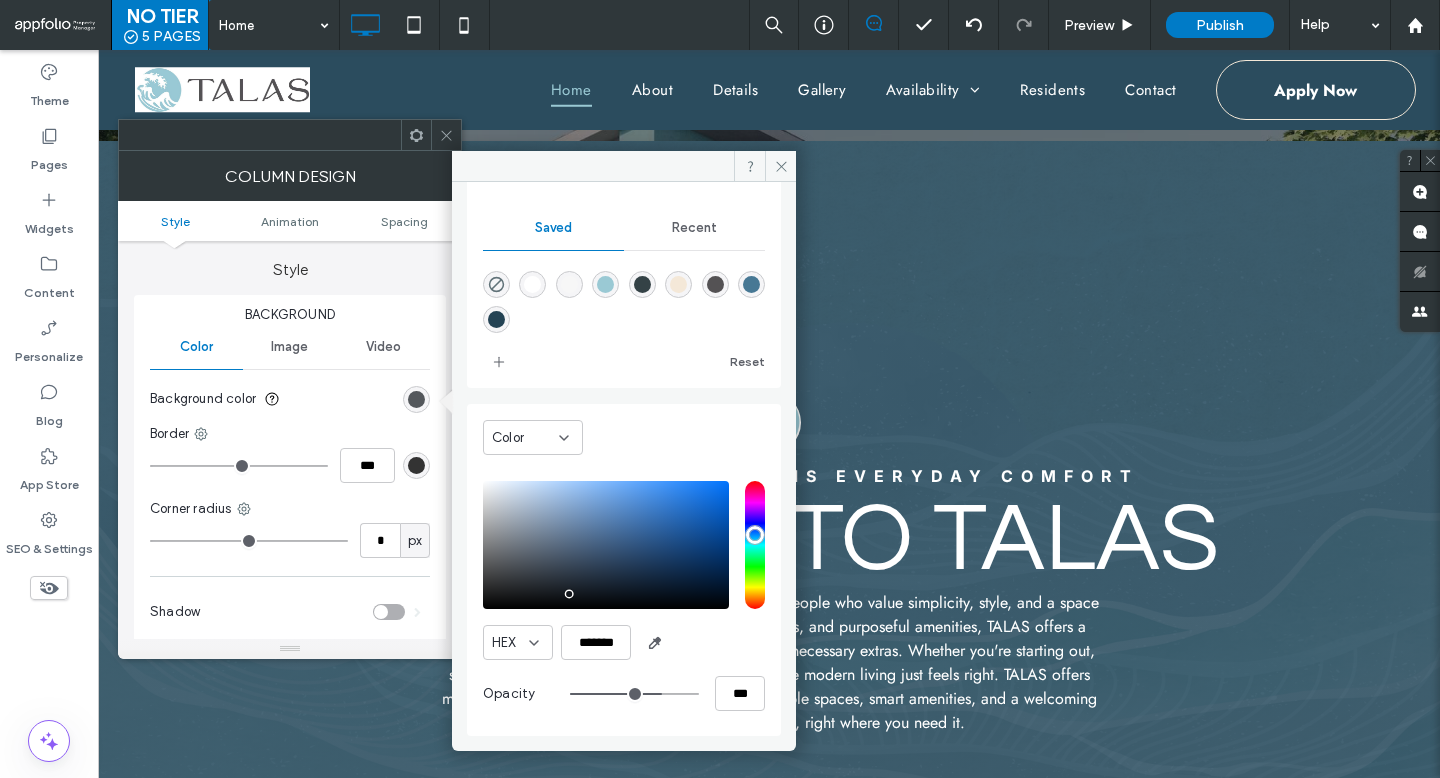 click at bounding box center (634, 694) 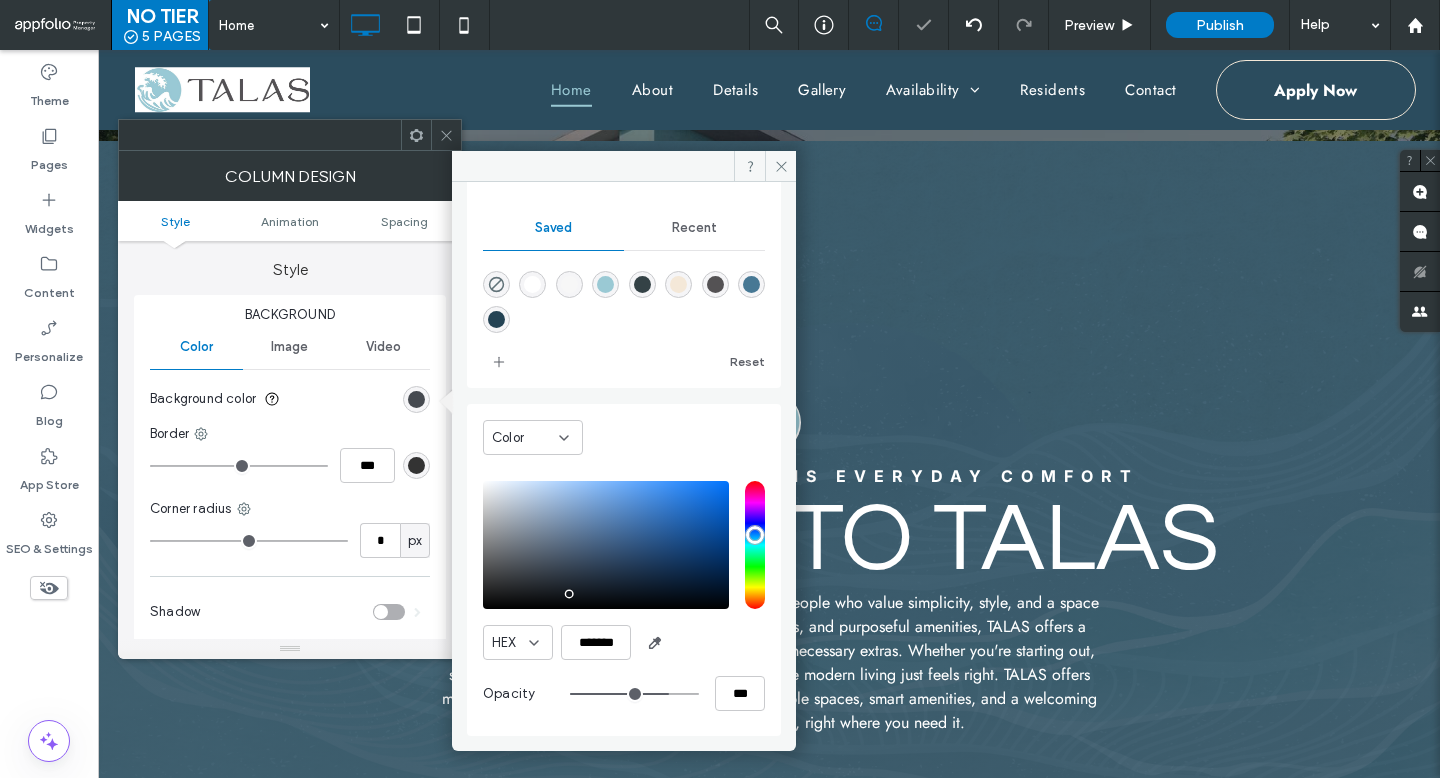 click at bounding box center (678, 284) 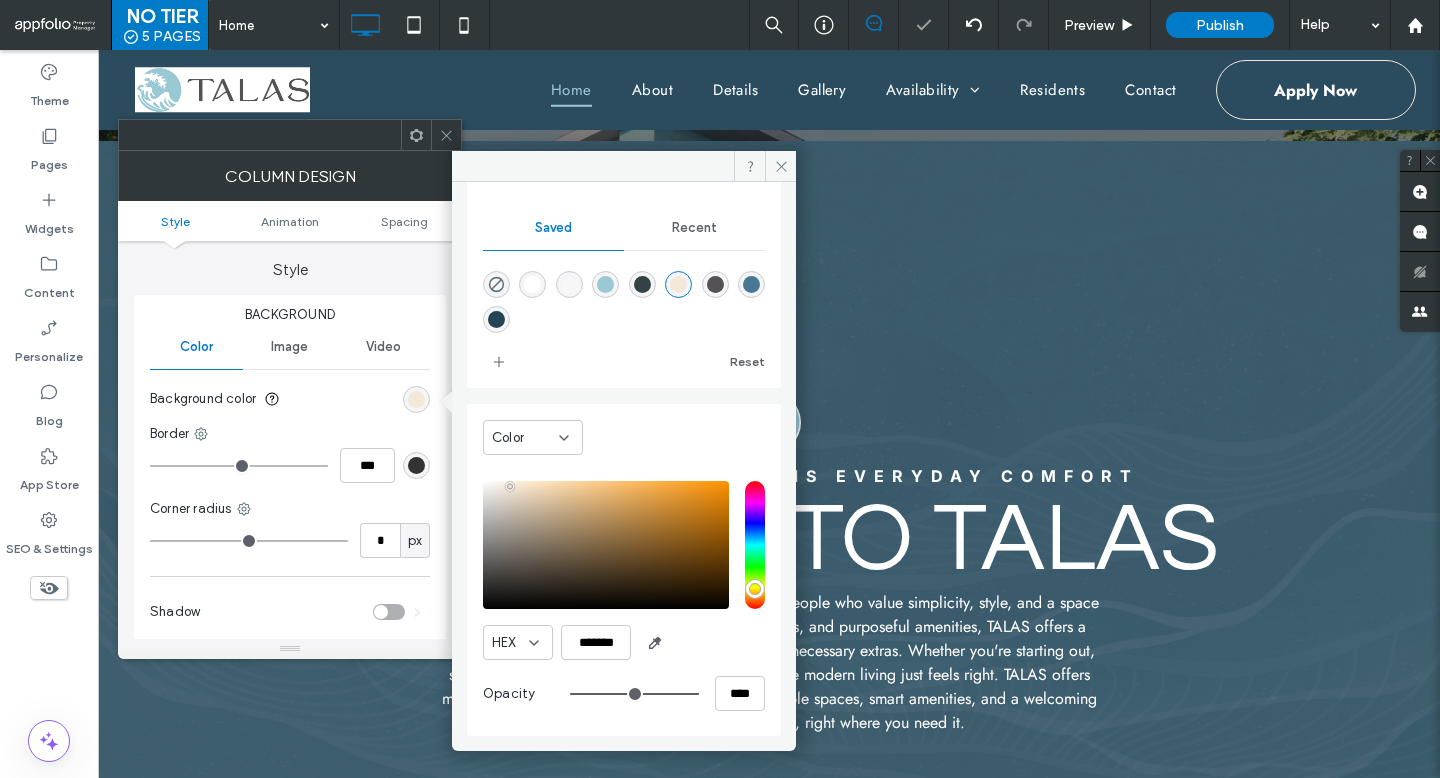 click on "****" at bounding box center [667, 693] 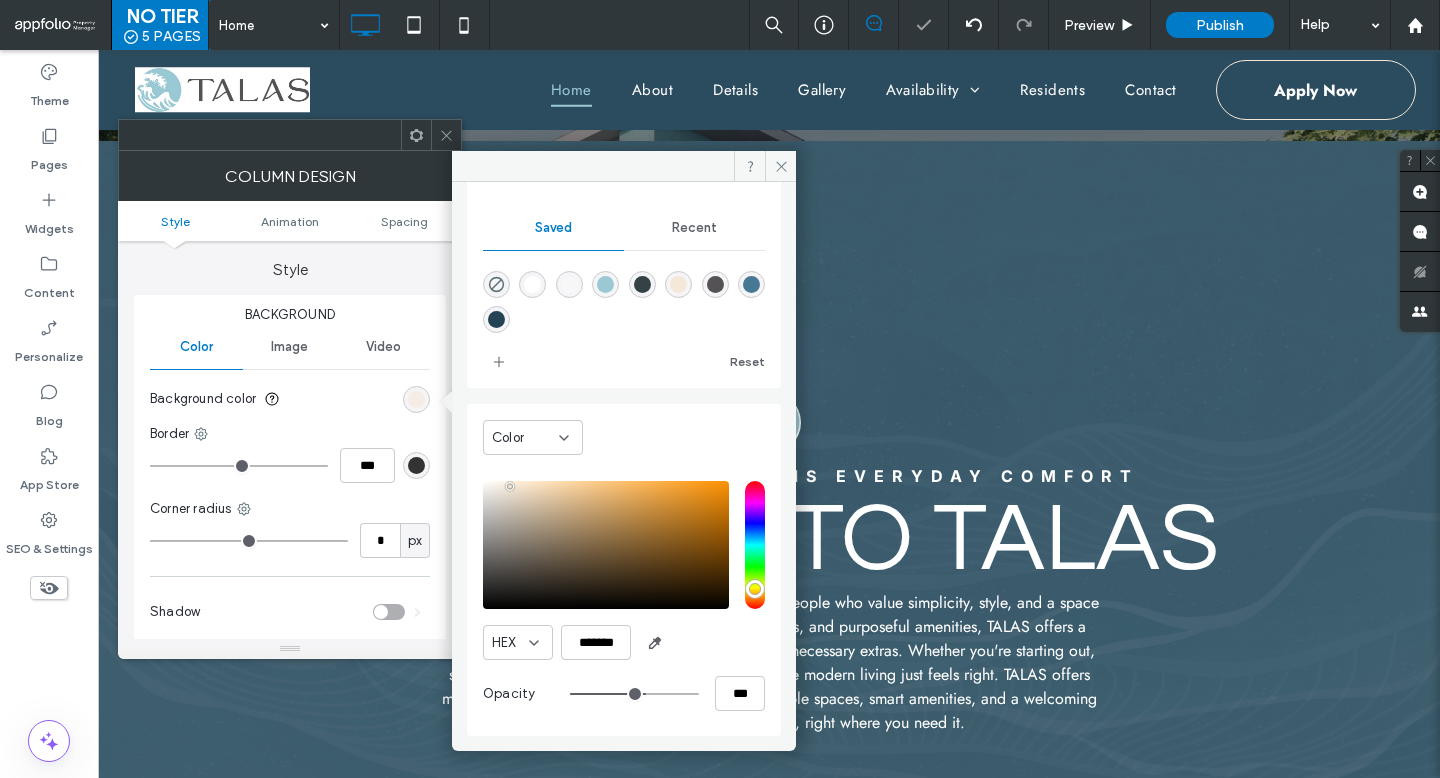 click at bounding box center [634, 694] 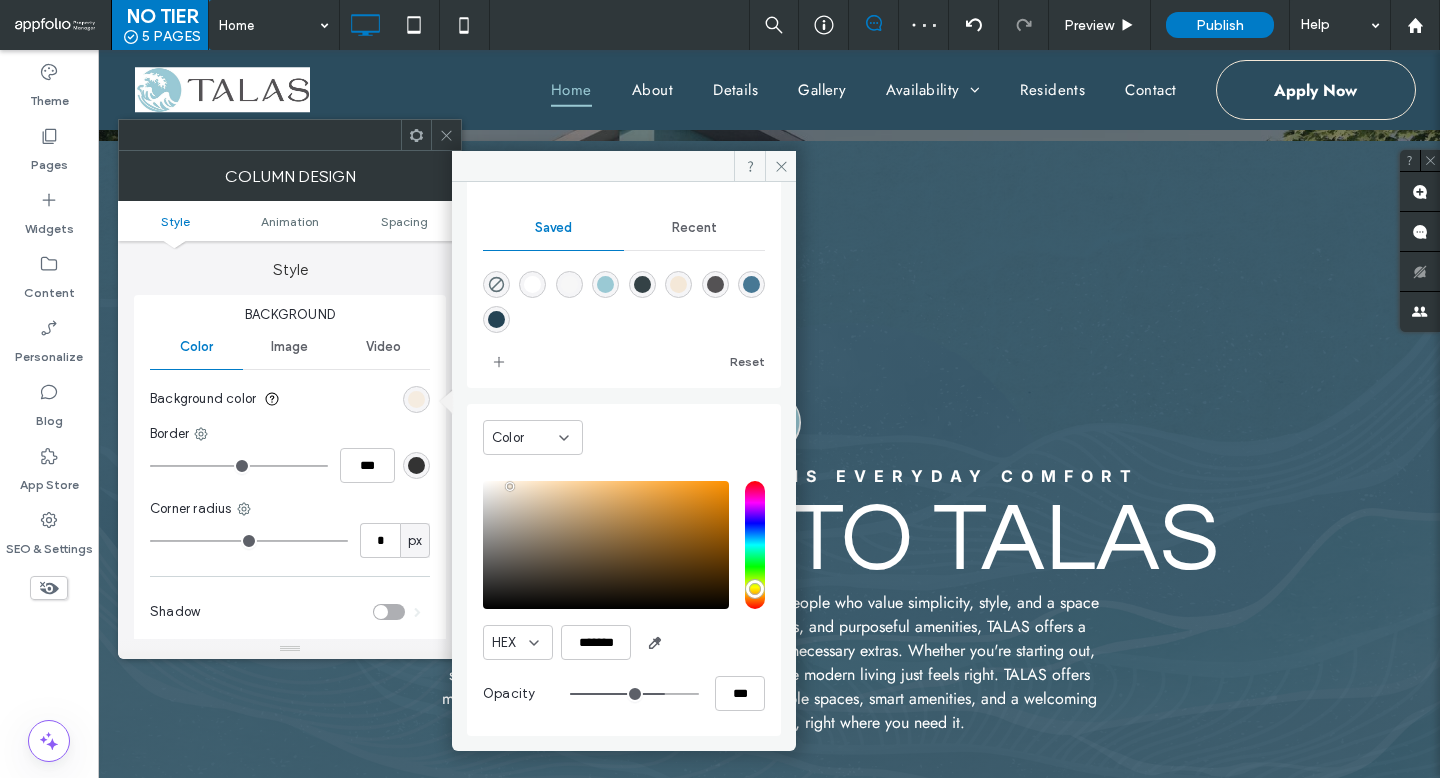 drag, startPoint x: 633, startPoint y: 694, endPoint x: 650, endPoint y: 701, distance: 18.384777 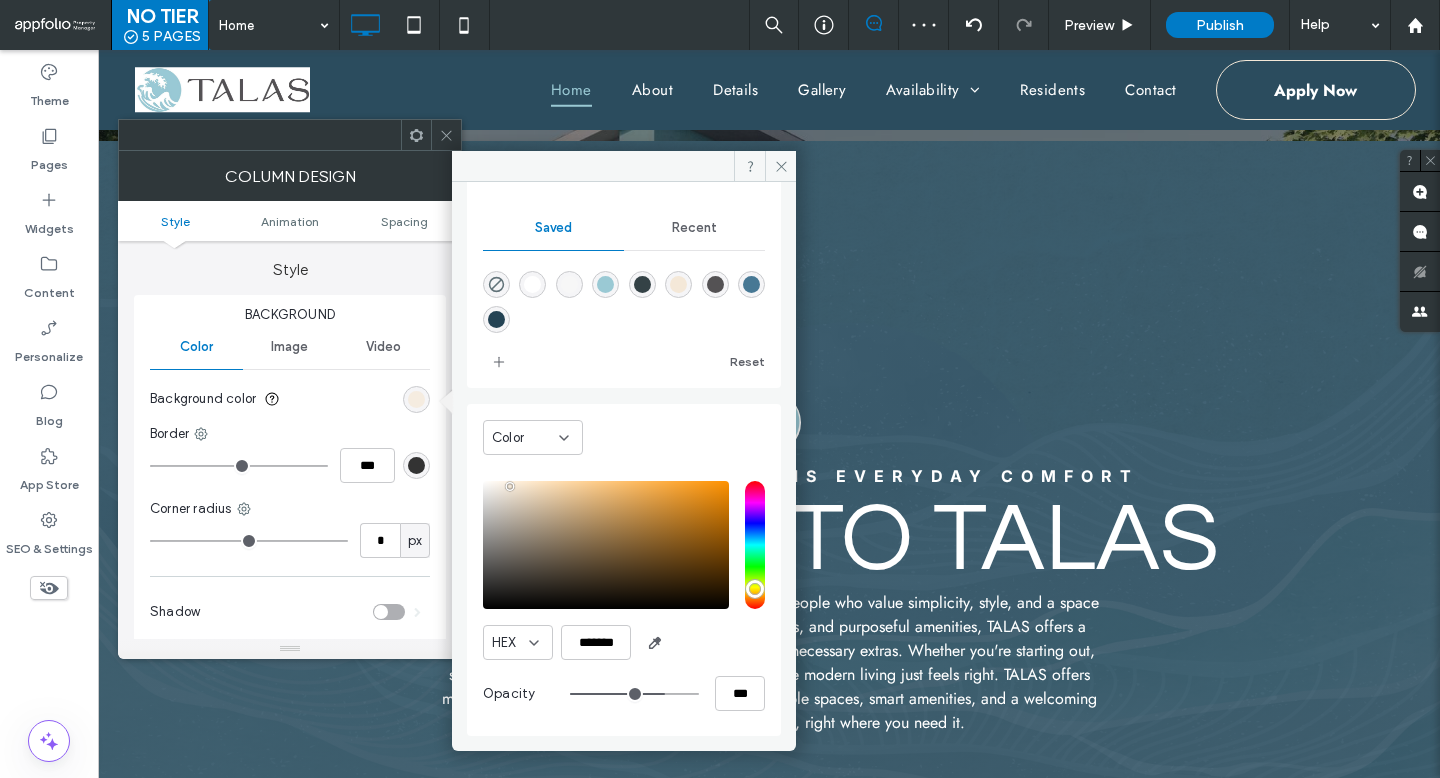 click at bounding box center (634, 694) 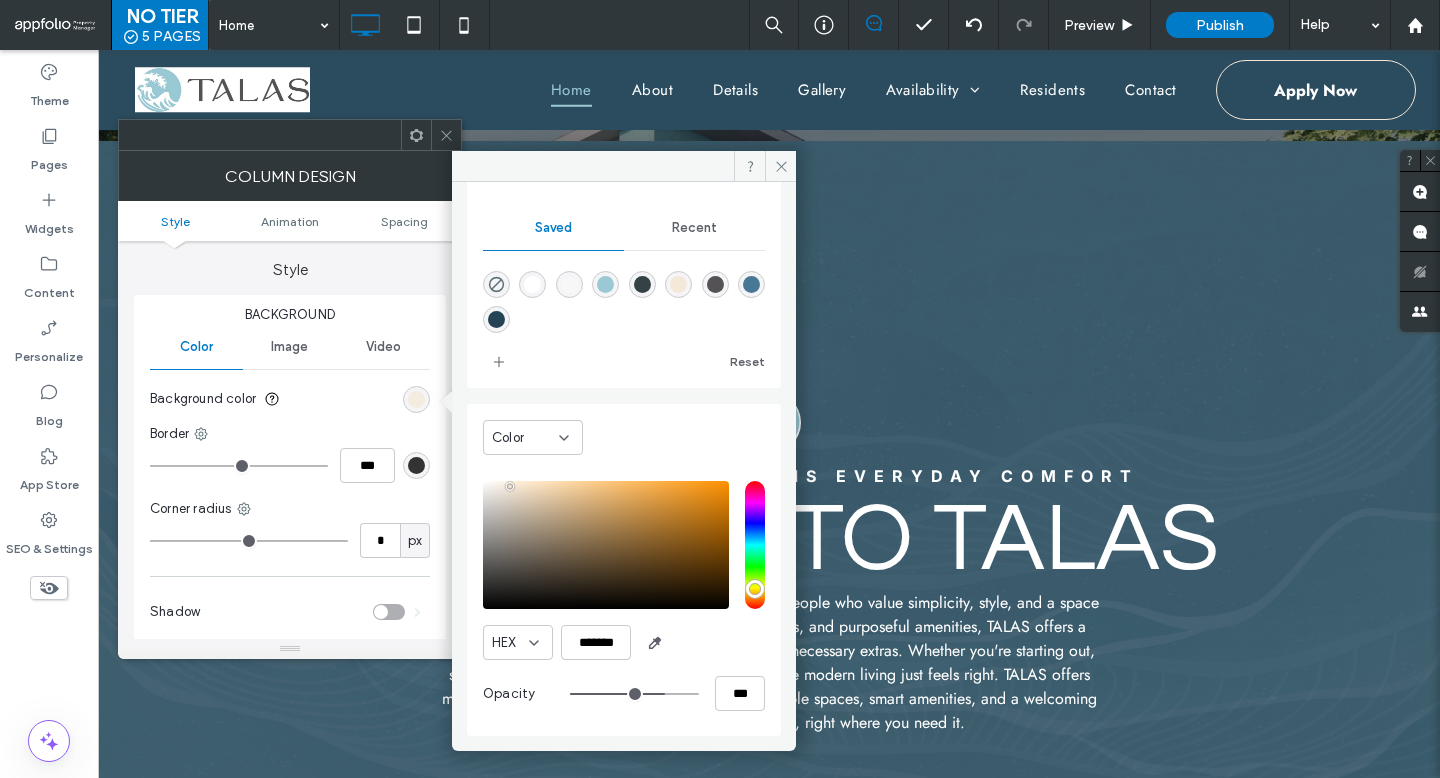 click at bounding box center (532, 284) 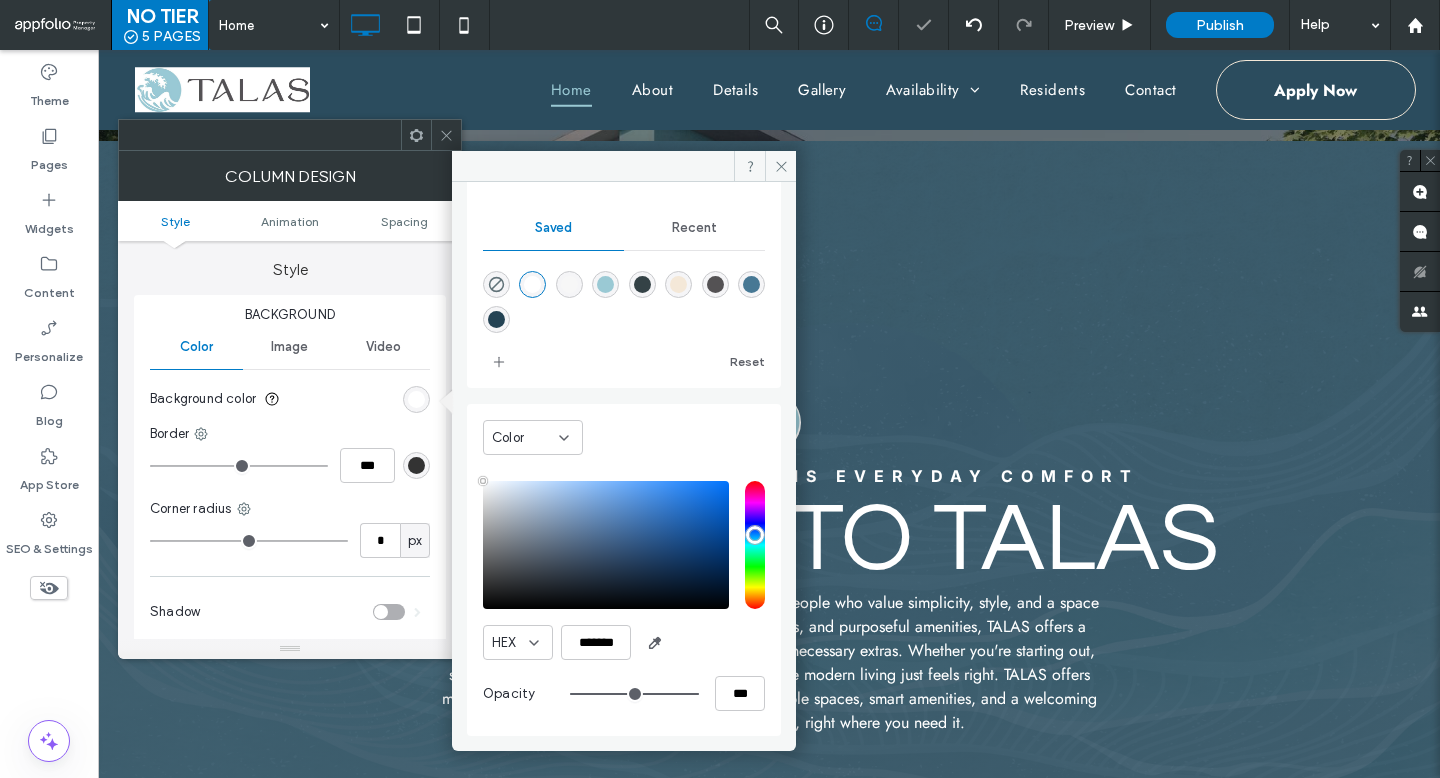 click at bounding box center [634, 694] 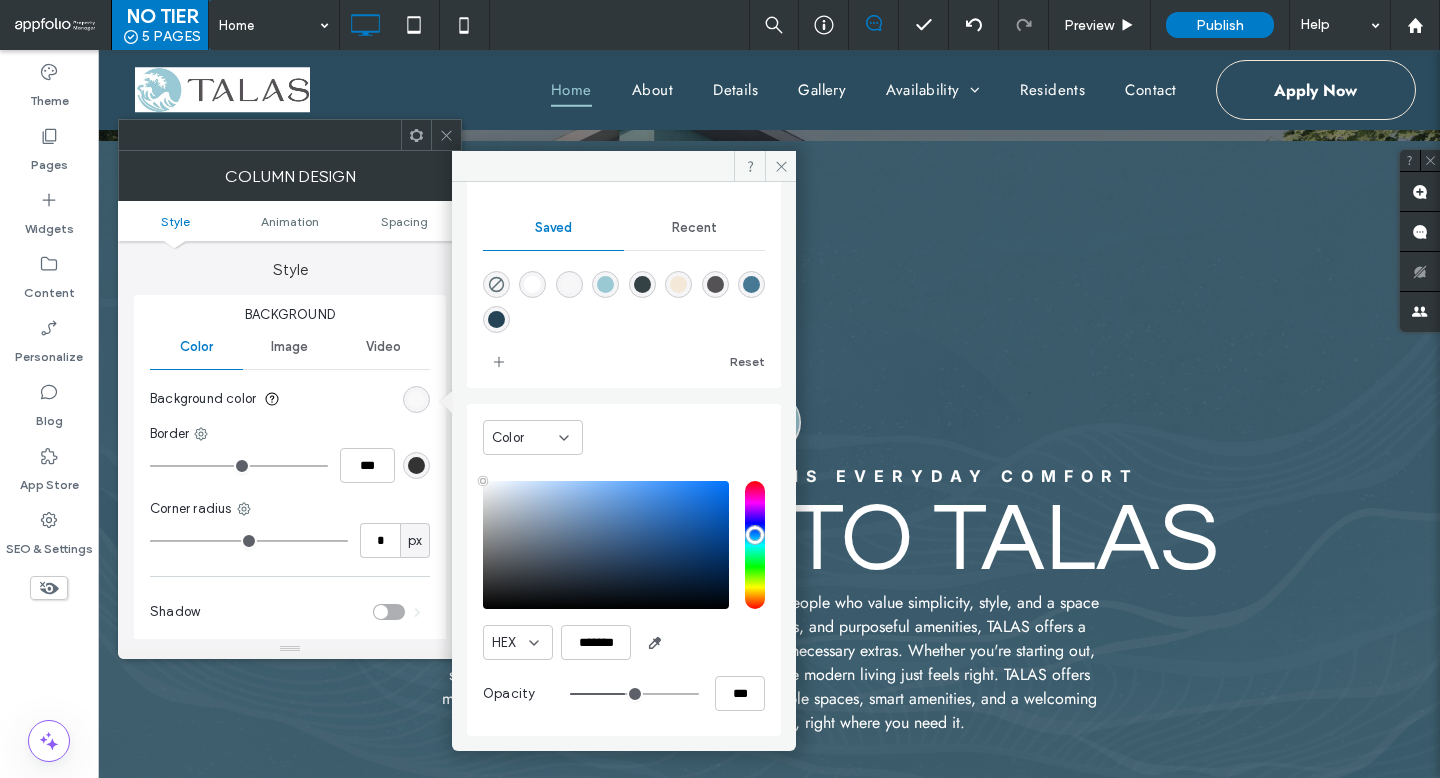 click at bounding box center [751, 284] 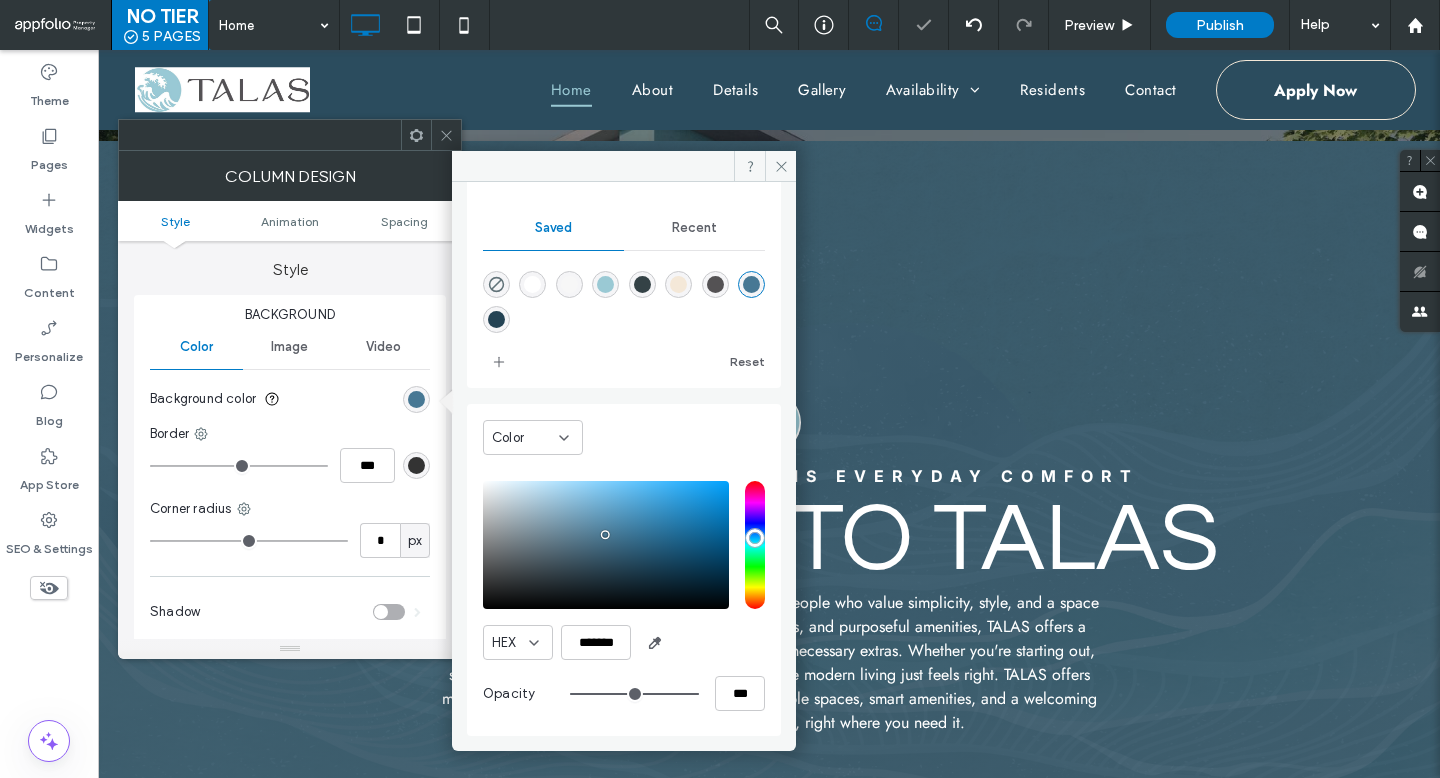 click at bounding box center [634, 694] 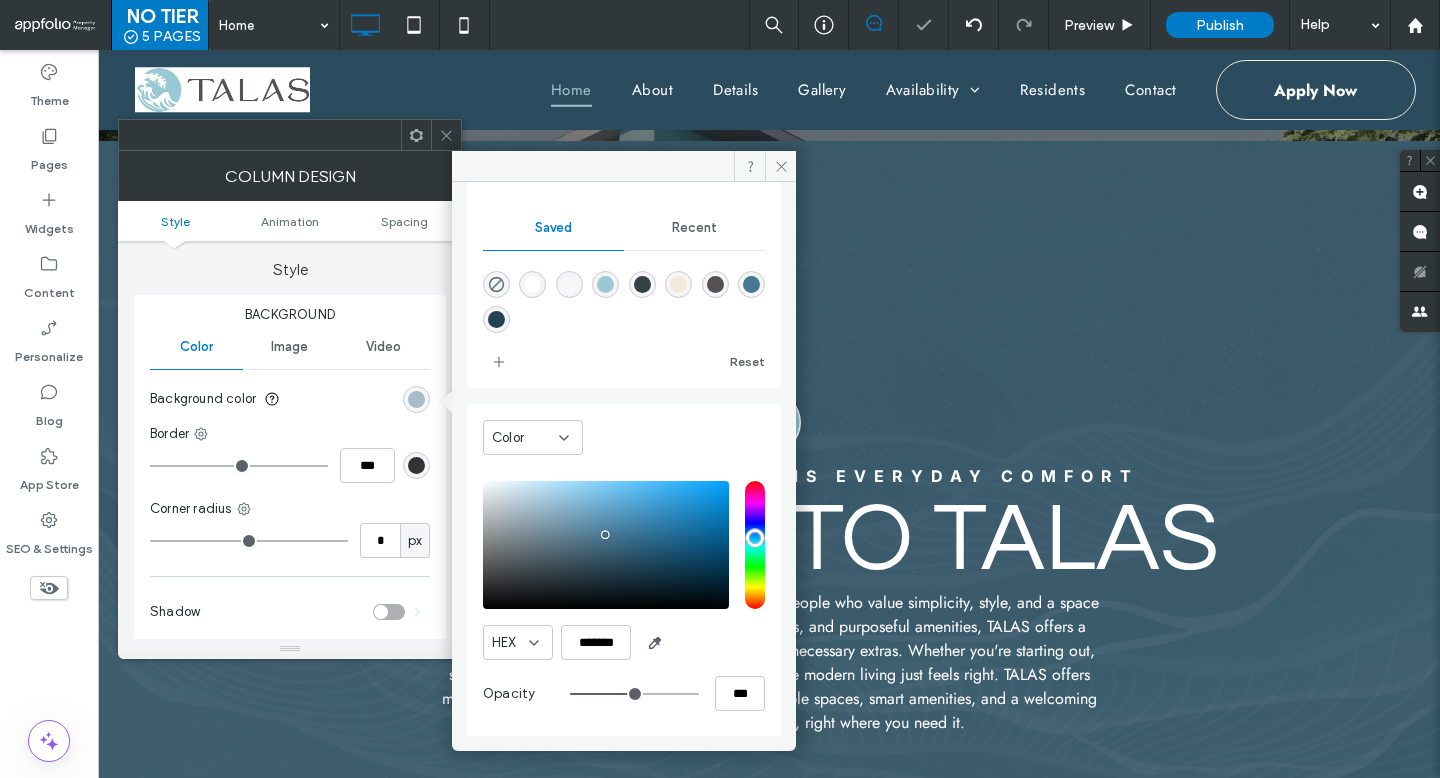 drag, startPoint x: 615, startPoint y: 693, endPoint x: 628, endPoint y: 693, distance: 13 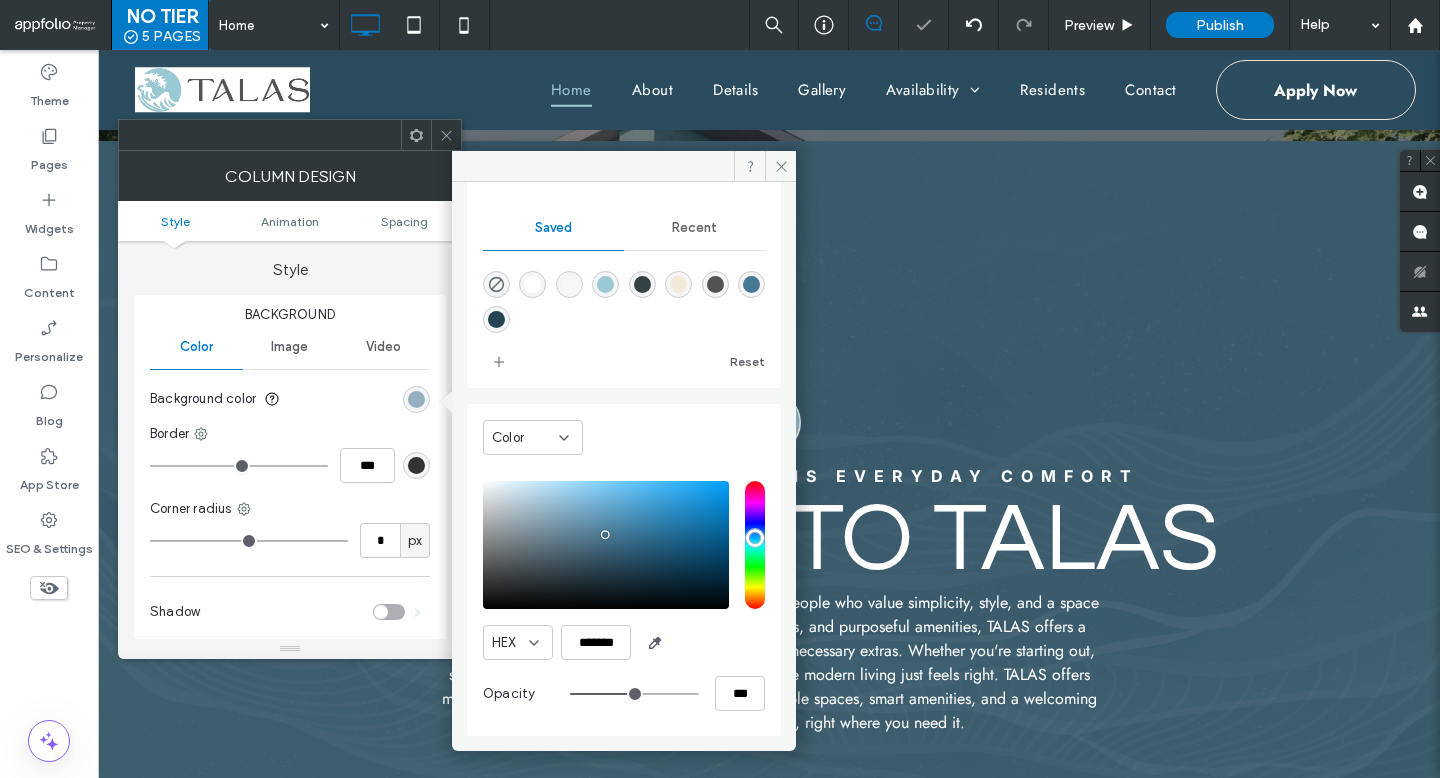 drag, startPoint x: 628, startPoint y: 693, endPoint x: 638, endPoint y: 687, distance: 11.661903 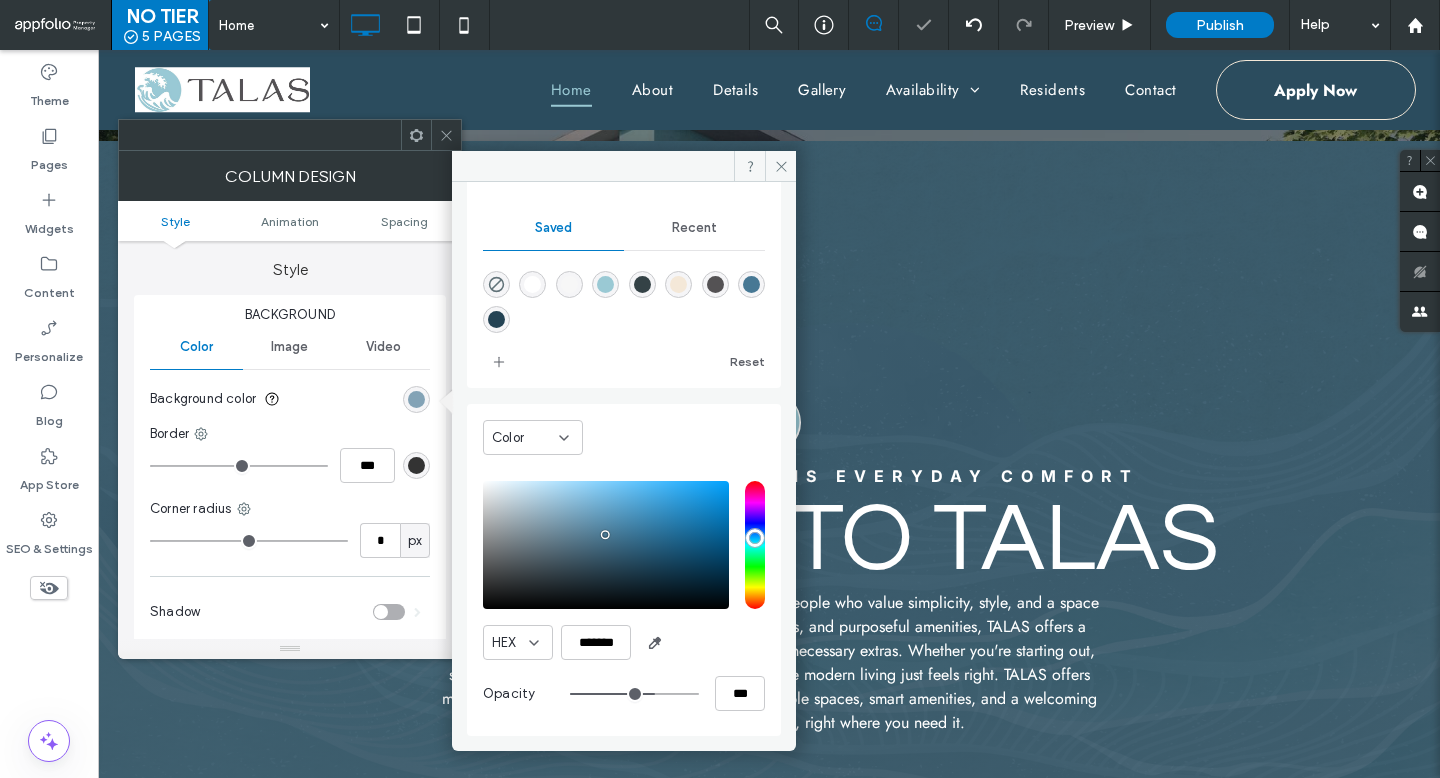click at bounding box center [496, 319] 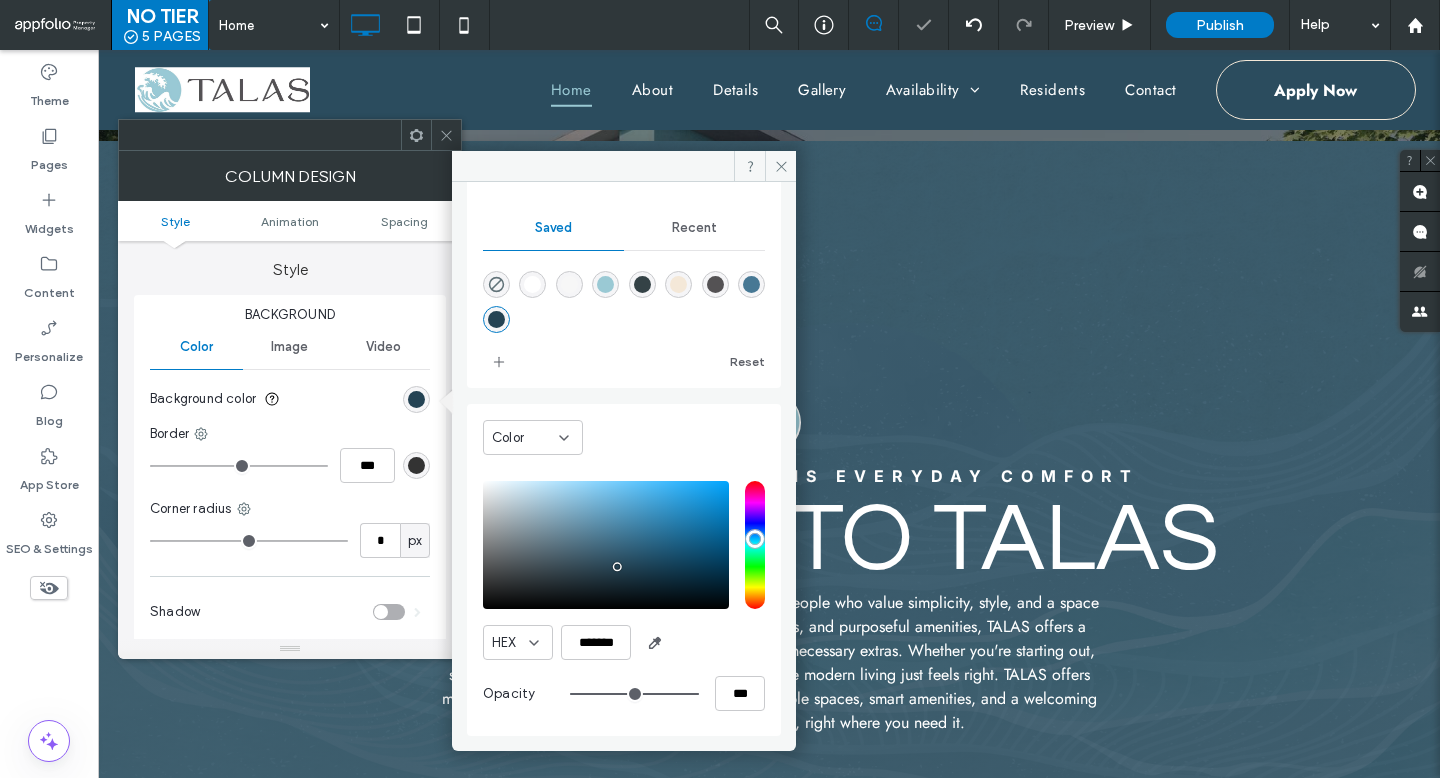 click at bounding box center [634, 694] 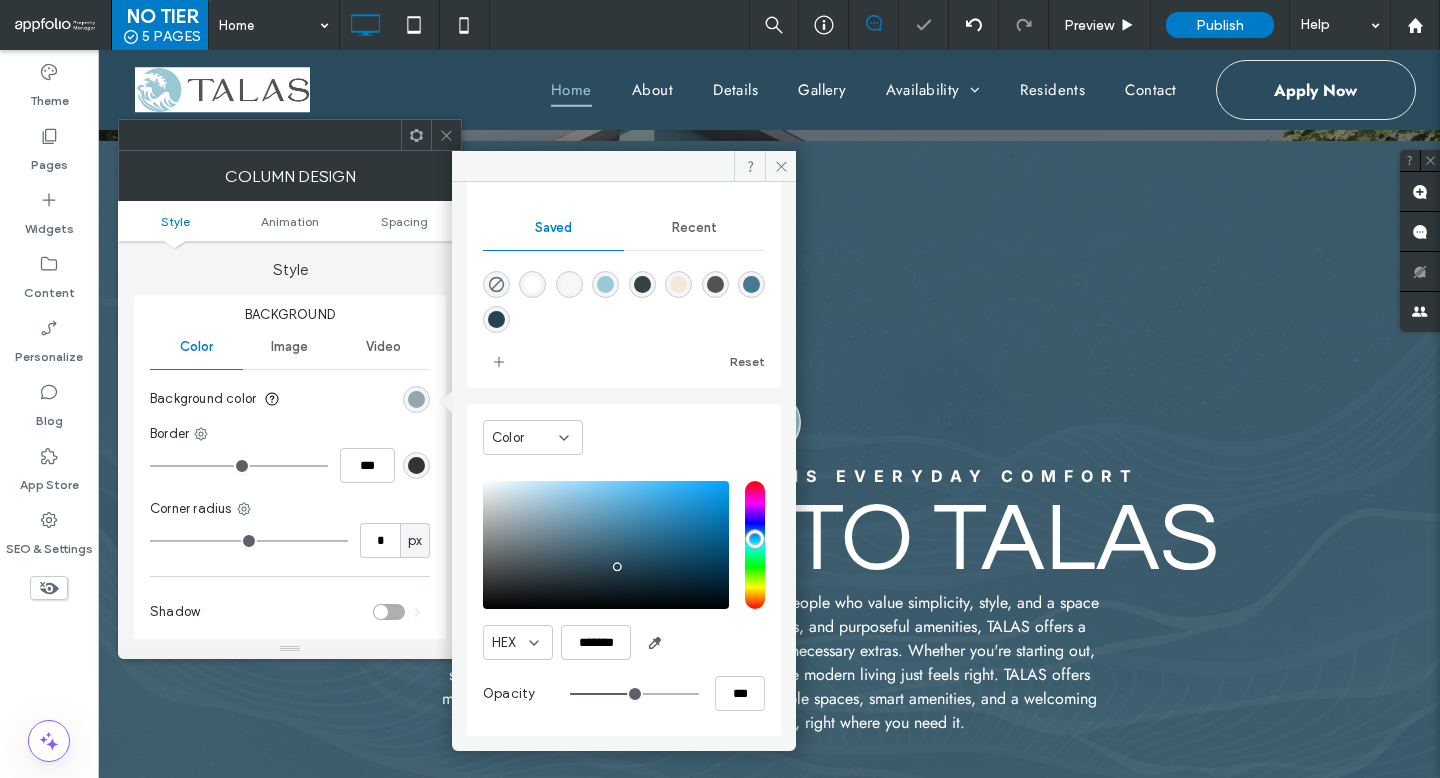 drag, startPoint x: 617, startPoint y: 693, endPoint x: 633, endPoint y: 693, distance: 16 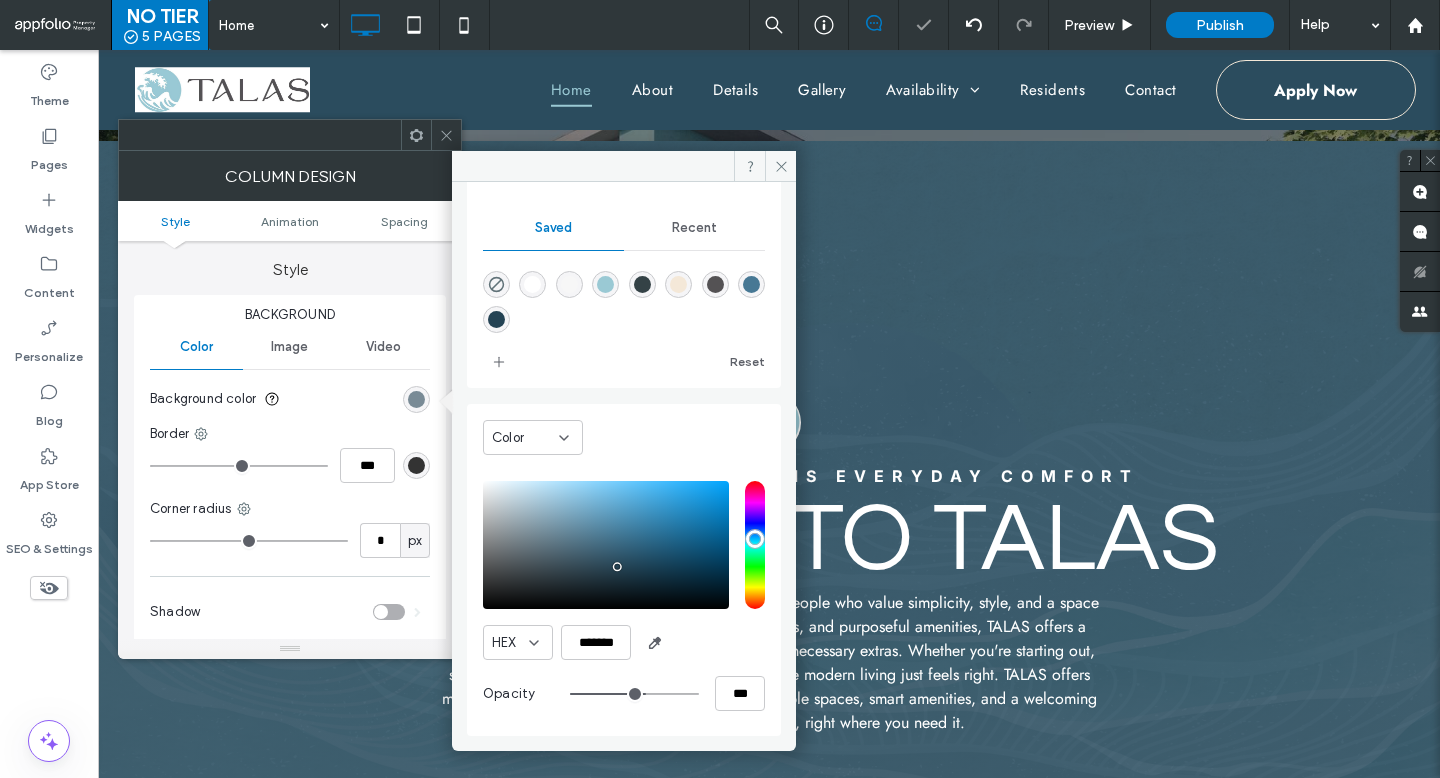 drag, startPoint x: 633, startPoint y: 693, endPoint x: 643, endPoint y: 691, distance: 10.198039 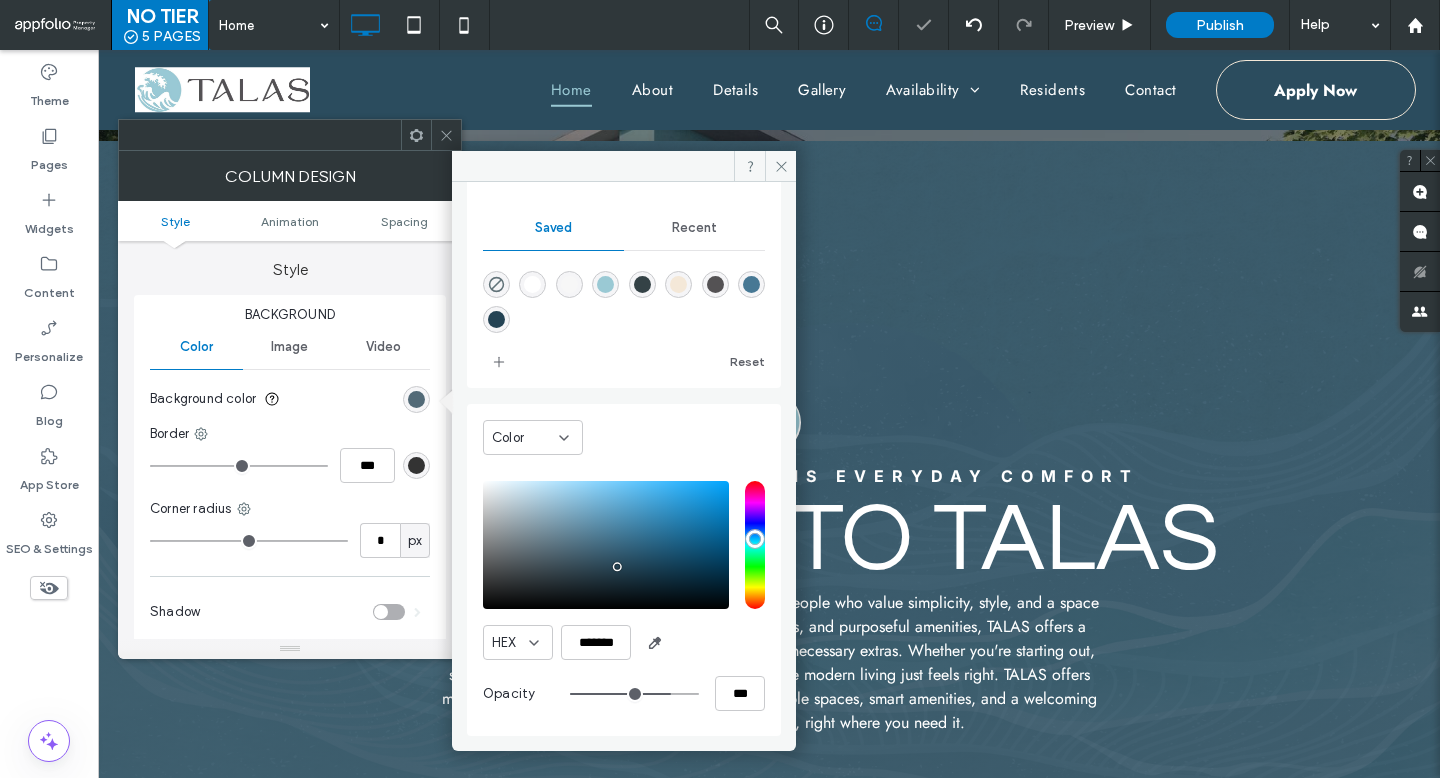 drag, startPoint x: 643, startPoint y: 691, endPoint x: 654, endPoint y: 691, distance: 11 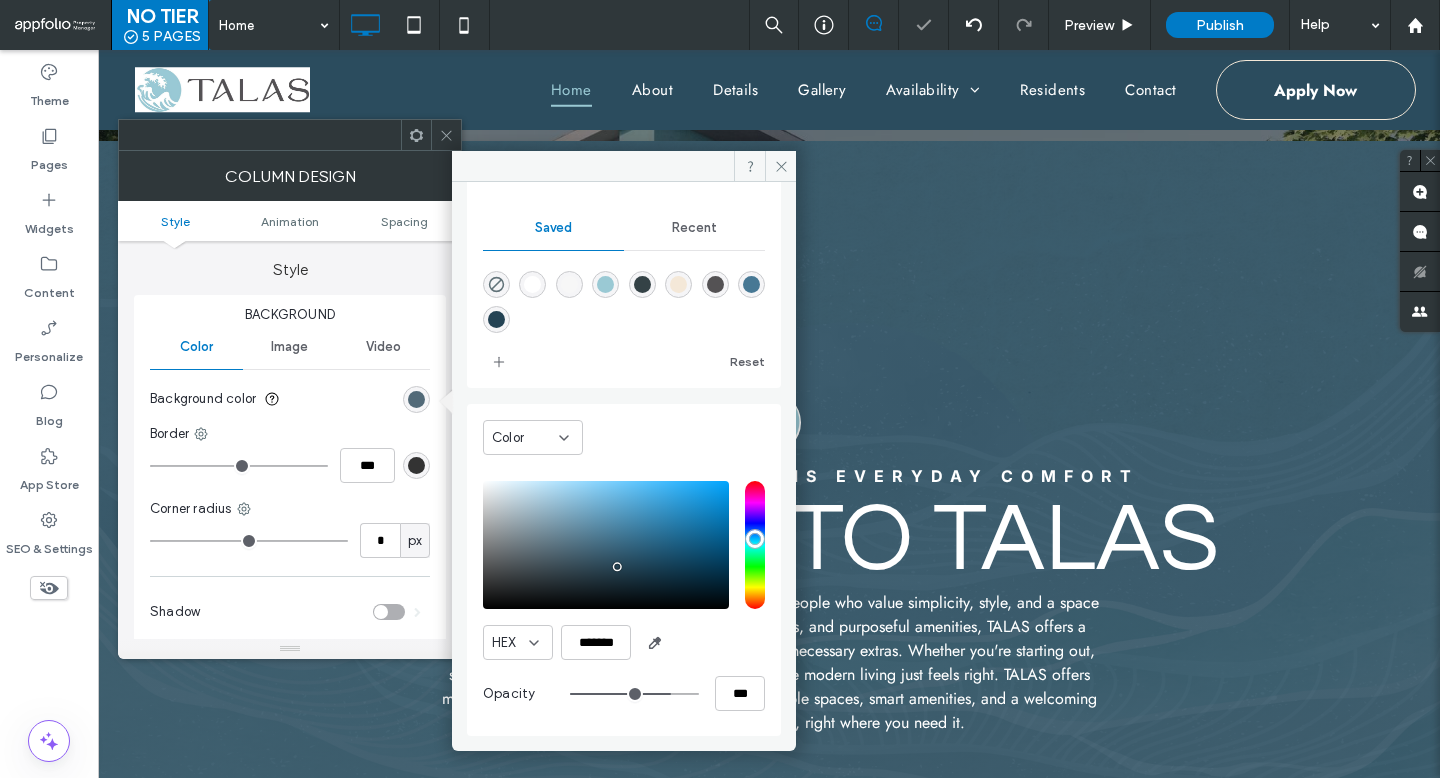 click 